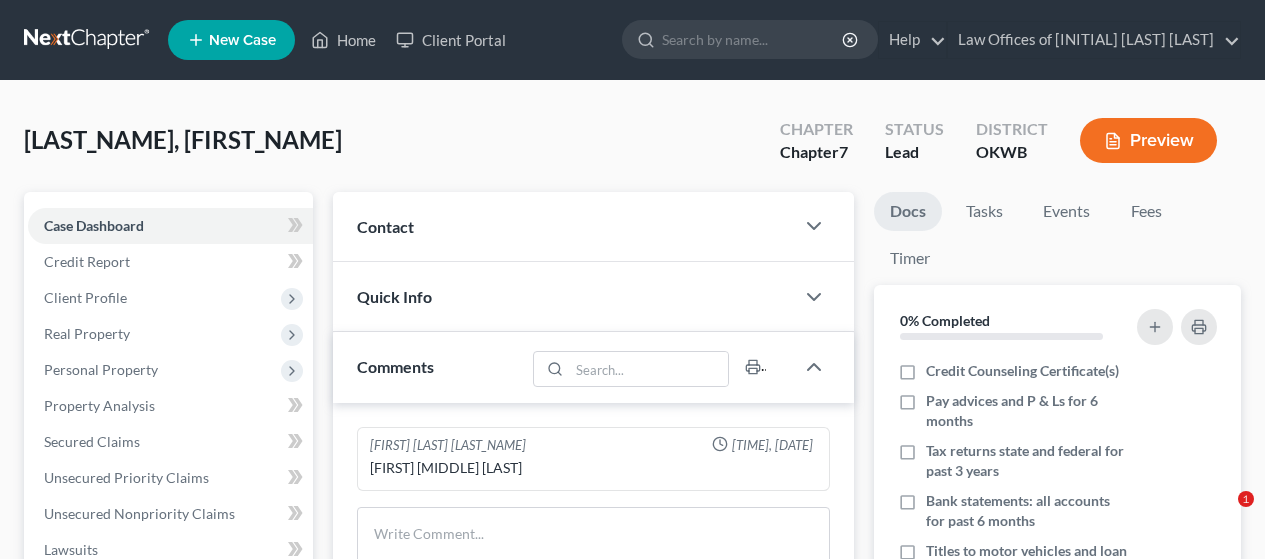 scroll, scrollTop: 0, scrollLeft: 0, axis: both 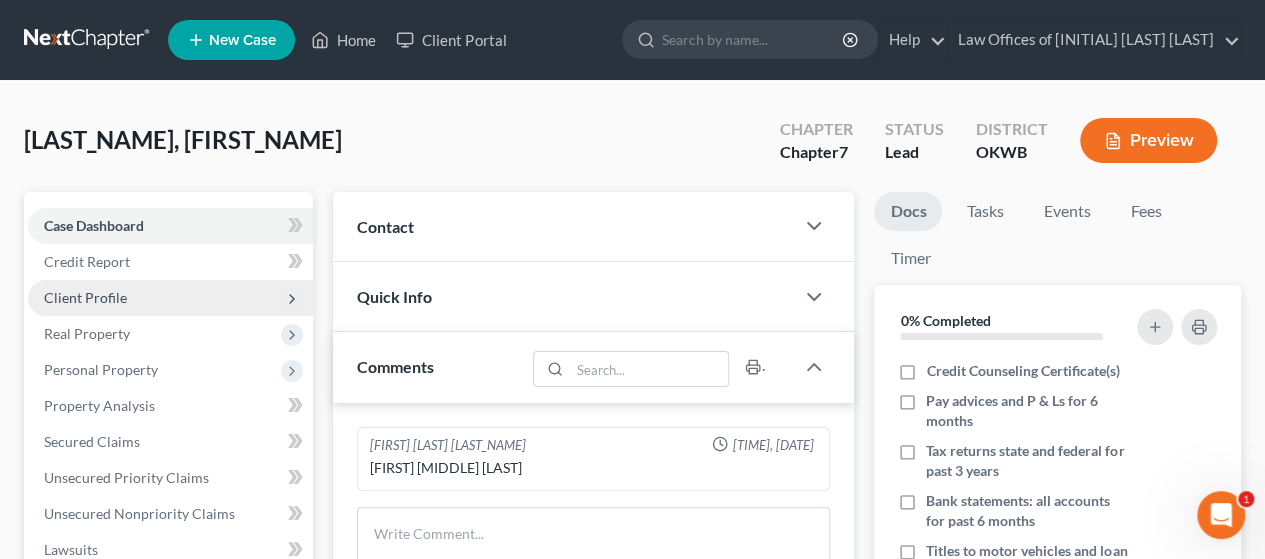 click on "Client Profile" at bounding box center [170, 298] 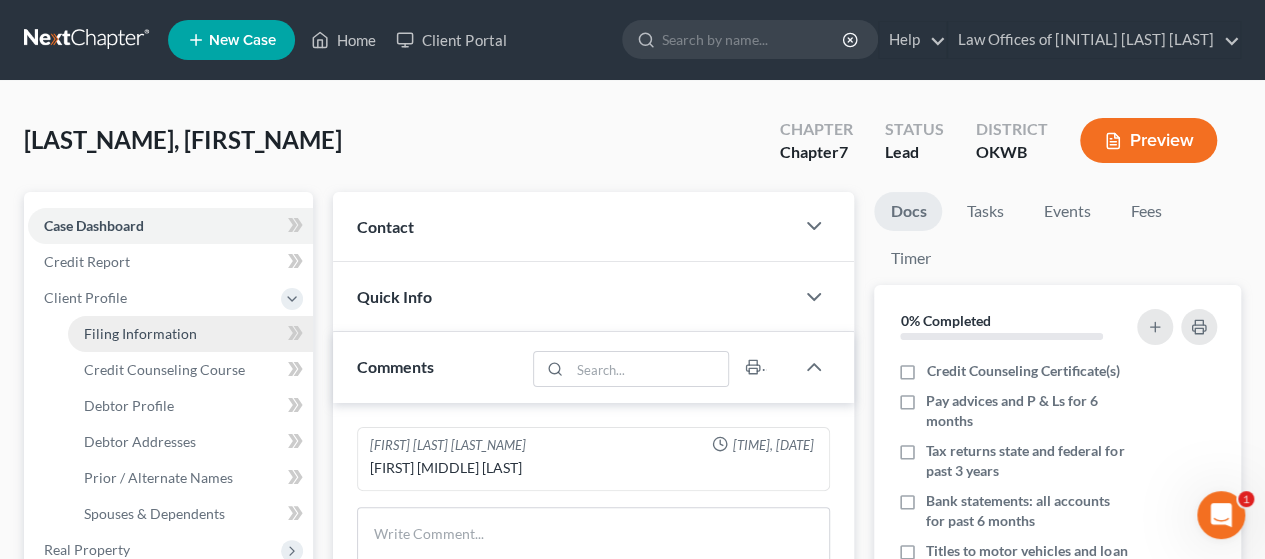 click on "Filing Information" at bounding box center (140, 333) 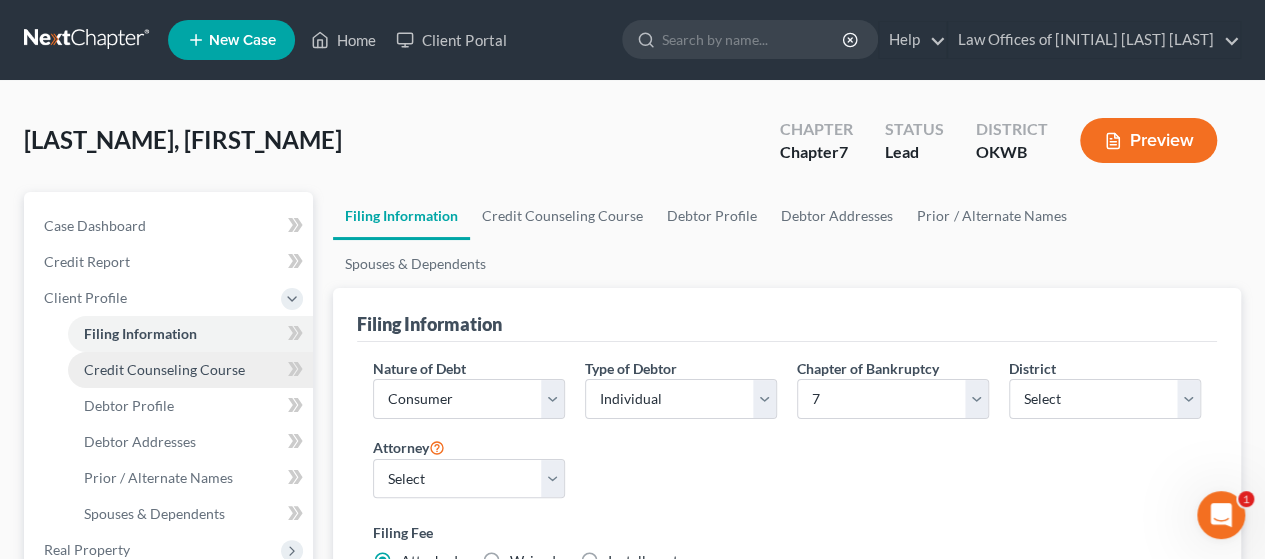 click on "Credit Counseling Course" at bounding box center [190, 370] 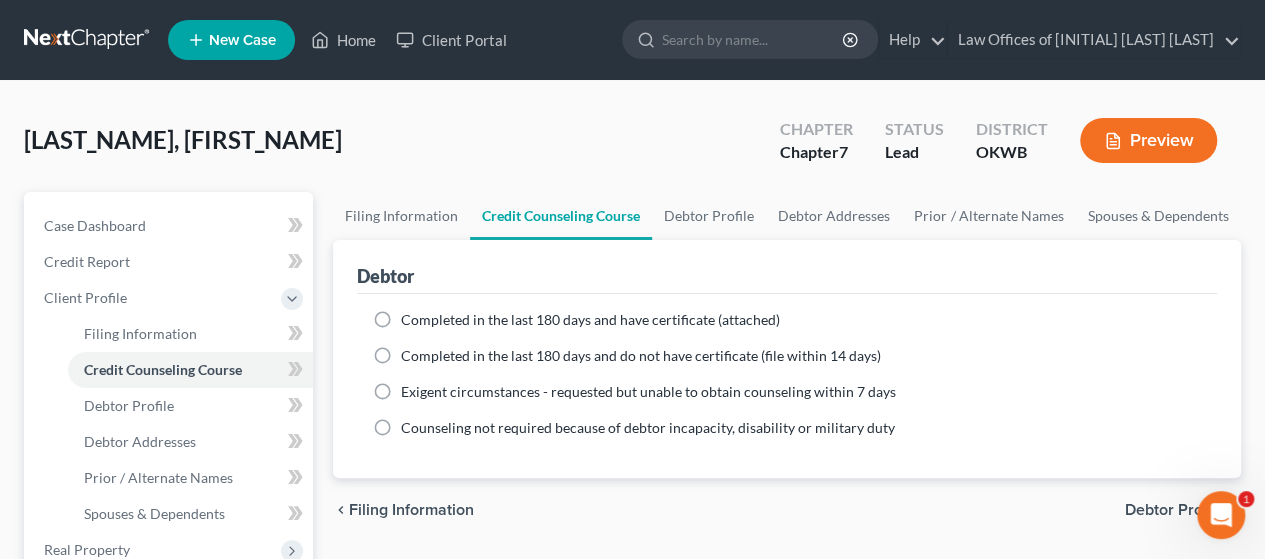 click on "Completed in the last 180 days and have certificate (attached)" at bounding box center [590, 320] 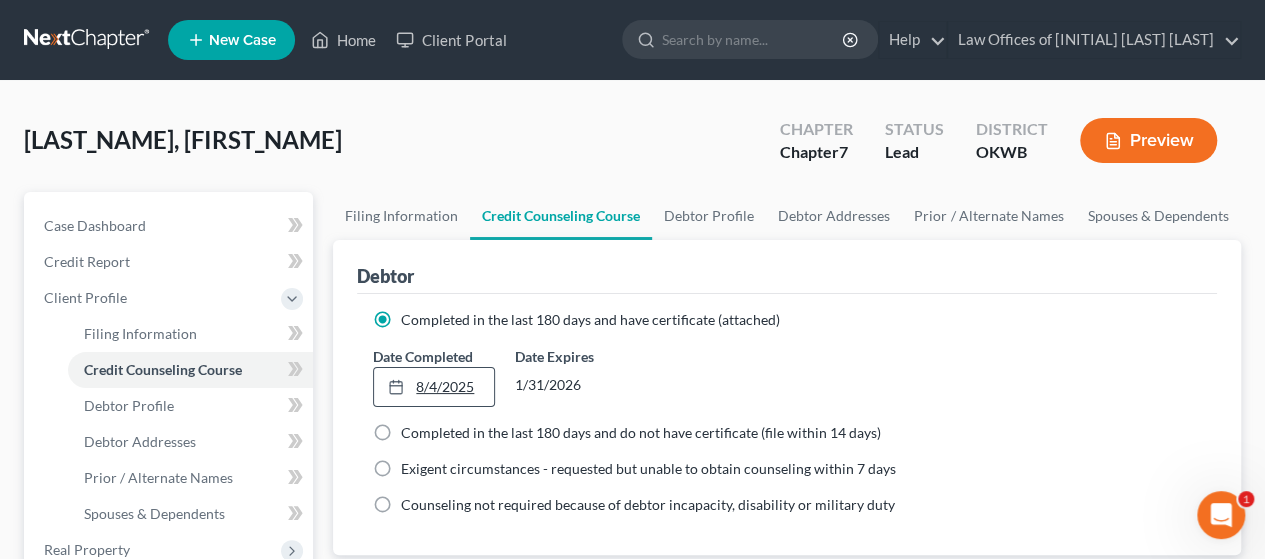 type on "8/4/2025" 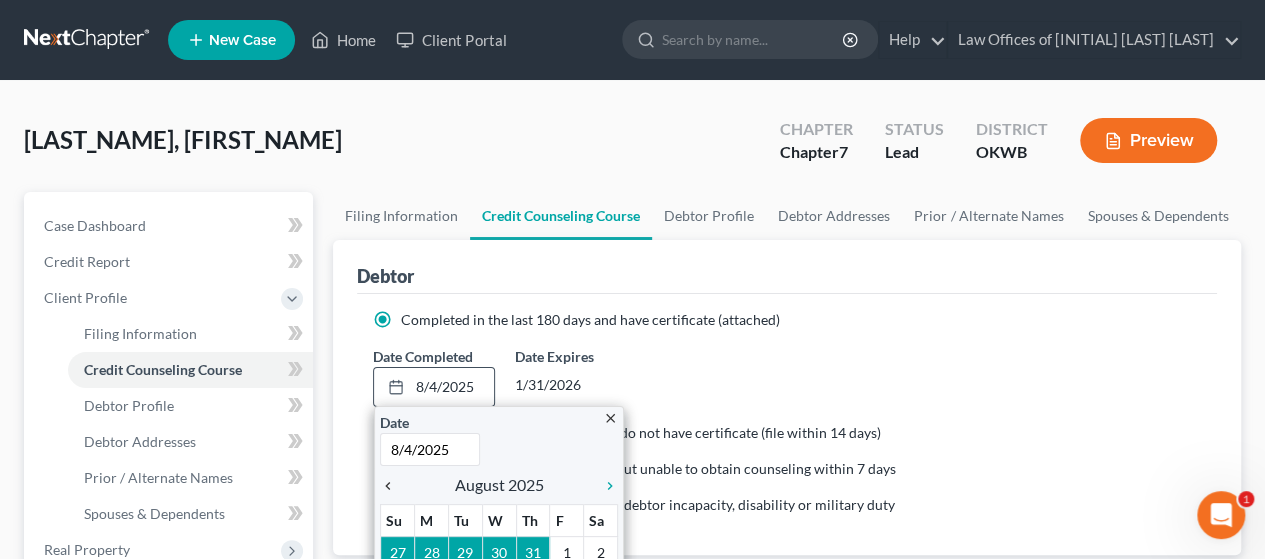 click on "chevron_left" at bounding box center (393, 486) 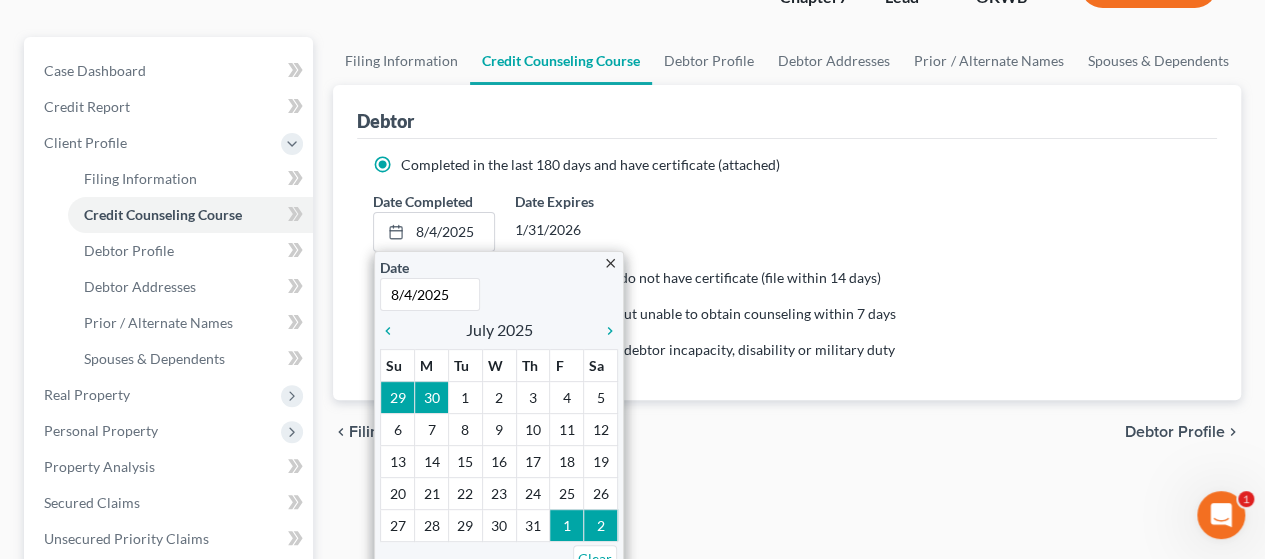 scroll, scrollTop: 180, scrollLeft: 0, axis: vertical 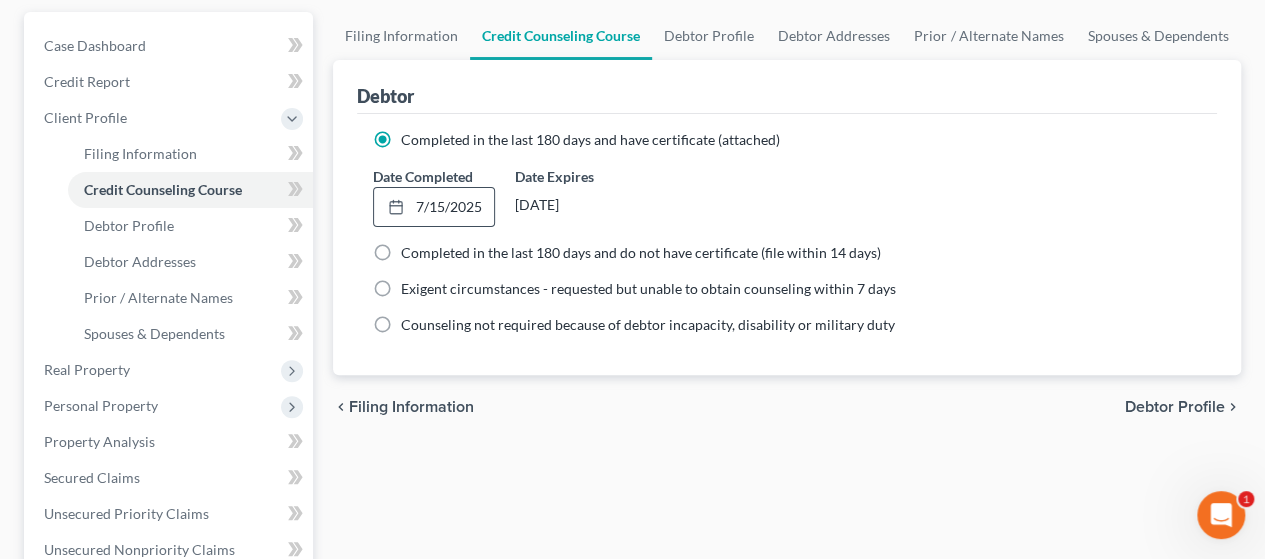 click on "Debtor Profile" at bounding box center [1175, 407] 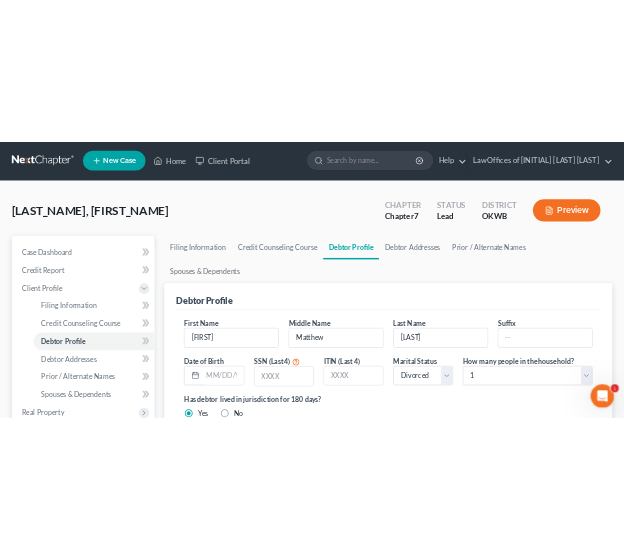 scroll, scrollTop: 0, scrollLeft: 0, axis: both 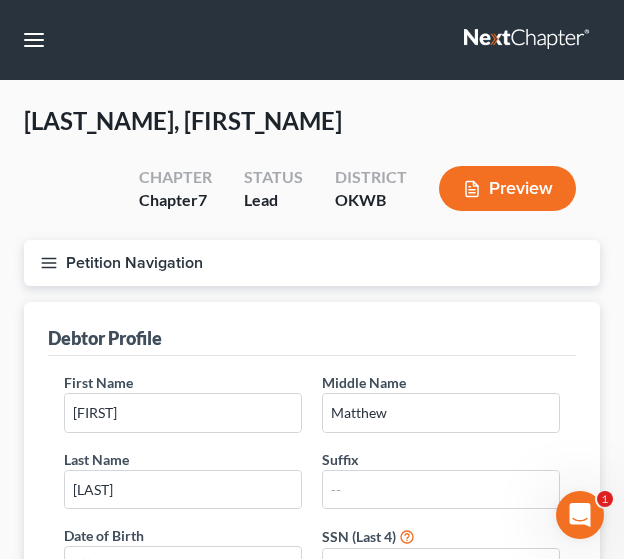 click on "Aker, [NAME] Upgraded Chapter Chapter  7 Status Lead District OKWB Preview" at bounding box center [312, 172] 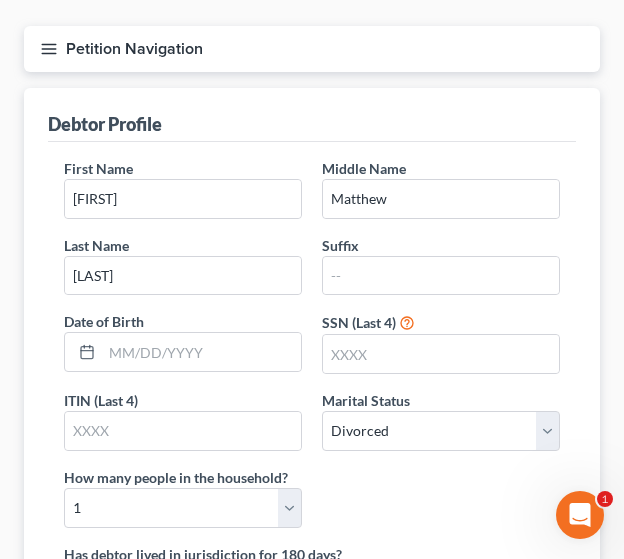 scroll, scrollTop: 221, scrollLeft: 0, axis: vertical 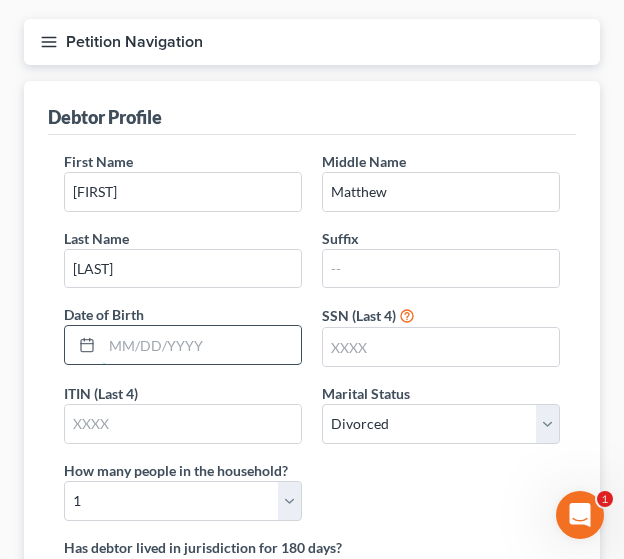 click at bounding box center [201, 345] 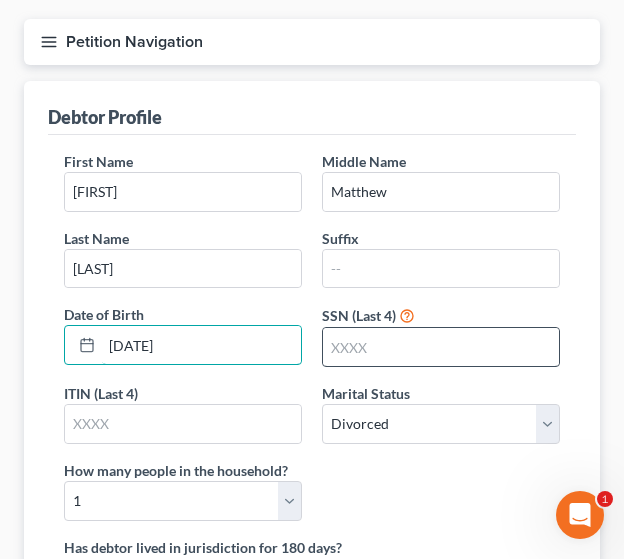 type on "[DATE]" 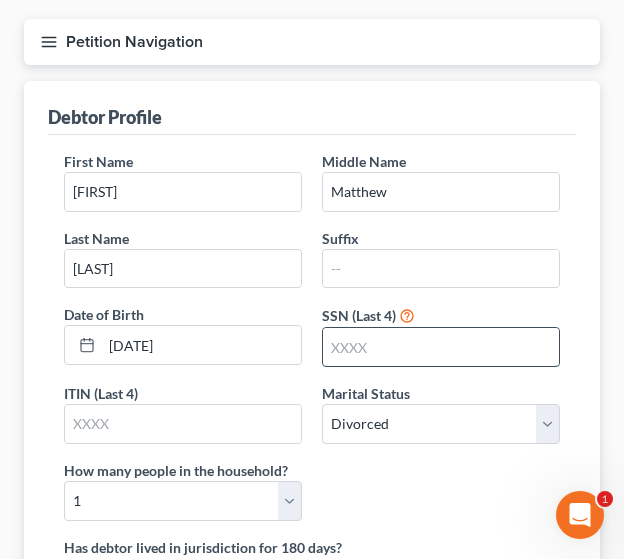 click at bounding box center (441, 347) 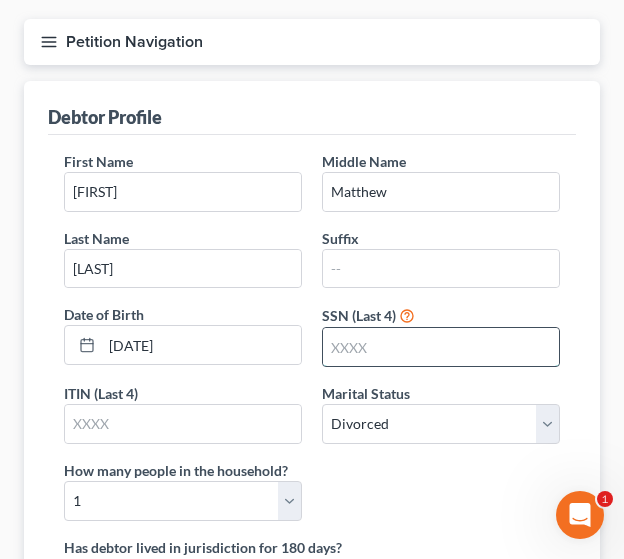 click at bounding box center (441, 347) 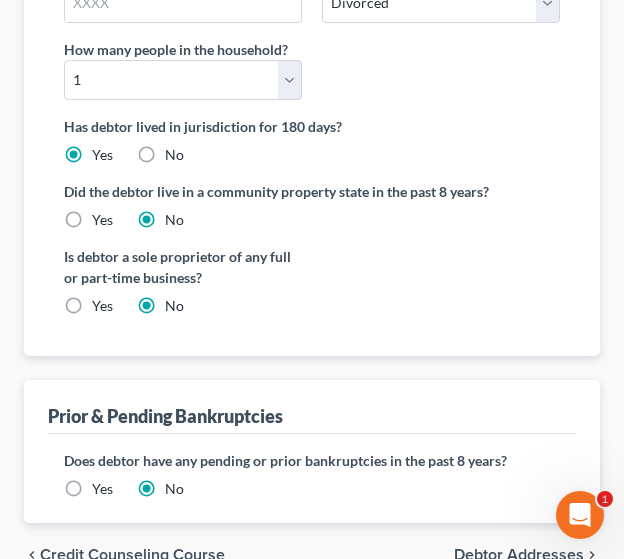 scroll, scrollTop: 740, scrollLeft: 0, axis: vertical 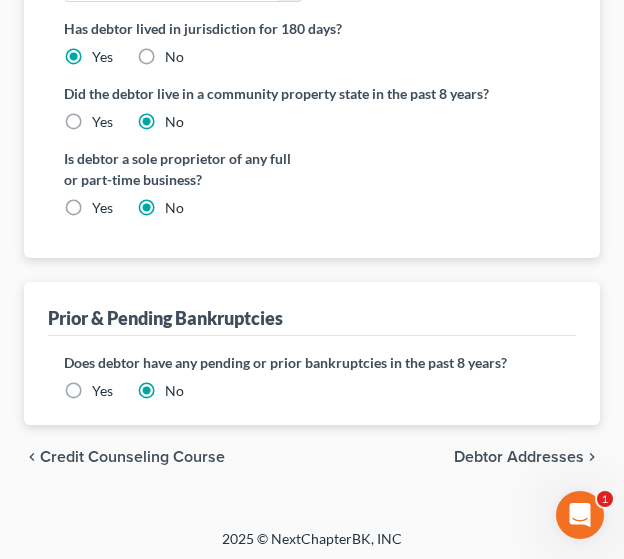type on "3613" 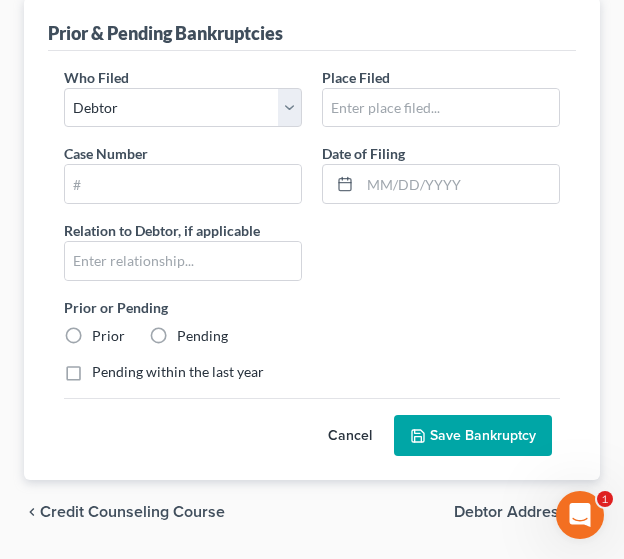 scroll, scrollTop: 1079, scrollLeft: 0, axis: vertical 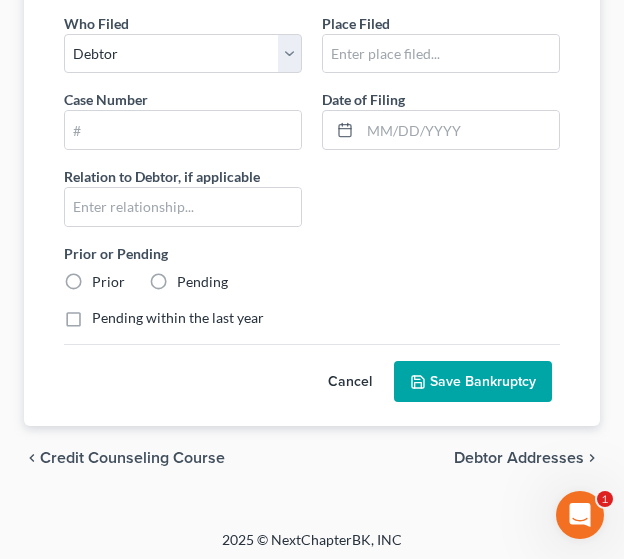 click on "Cancel" at bounding box center (350, 382) 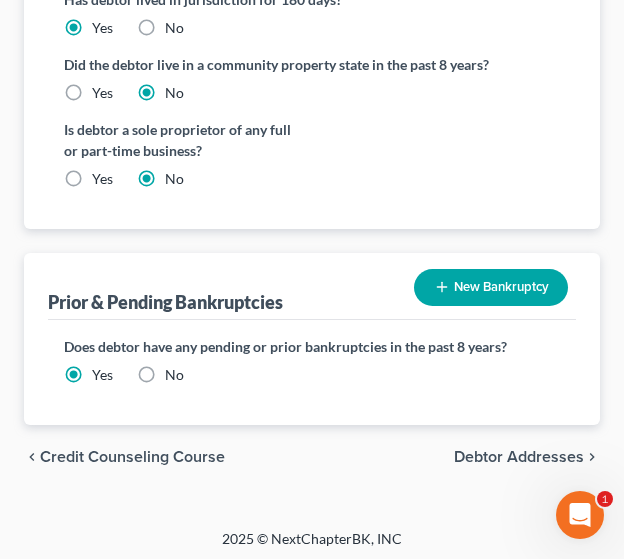 click on "No" at bounding box center (174, 375) 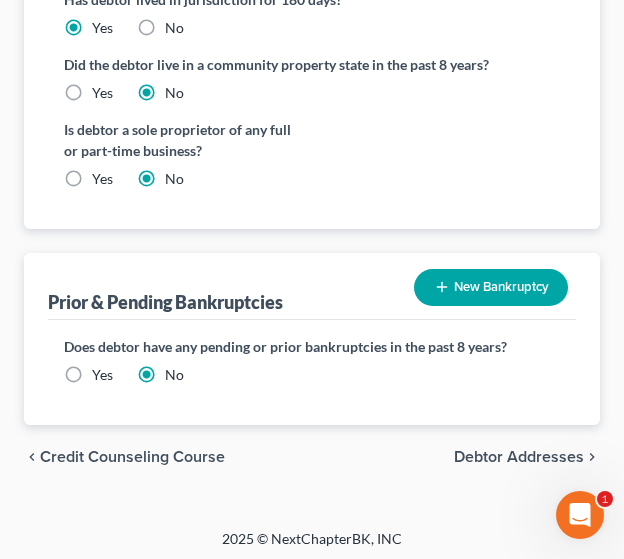 scroll, scrollTop: 740, scrollLeft: 0, axis: vertical 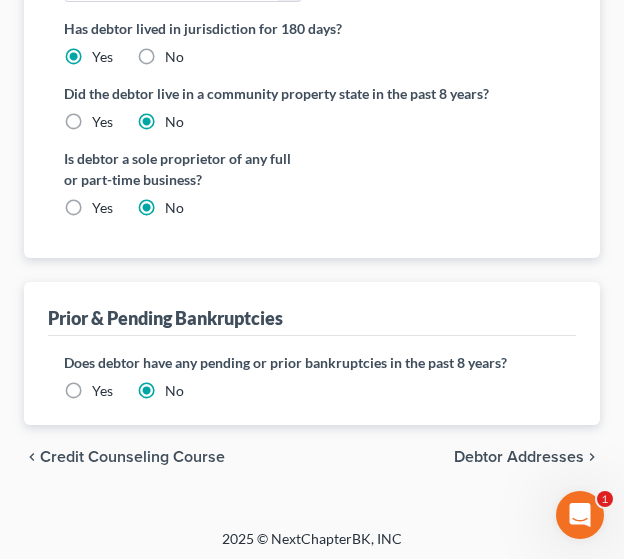 click on "Debtor Addresses" at bounding box center (519, 457) 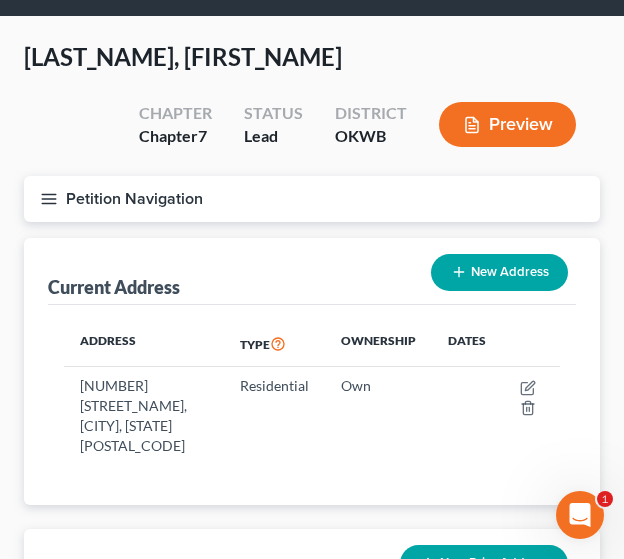 scroll, scrollTop: 0, scrollLeft: 0, axis: both 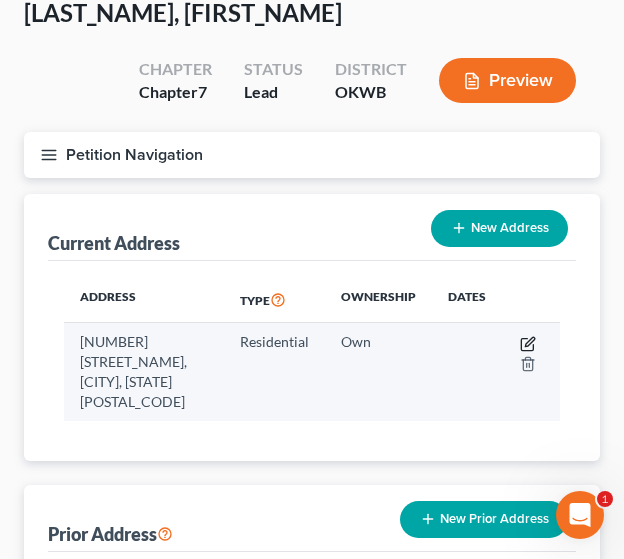 click 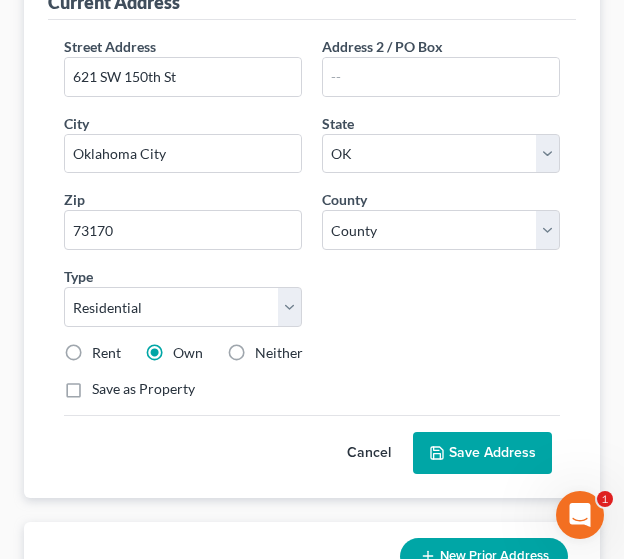 scroll, scrollTop: 346, scrollLeft: 0, axis: vertical 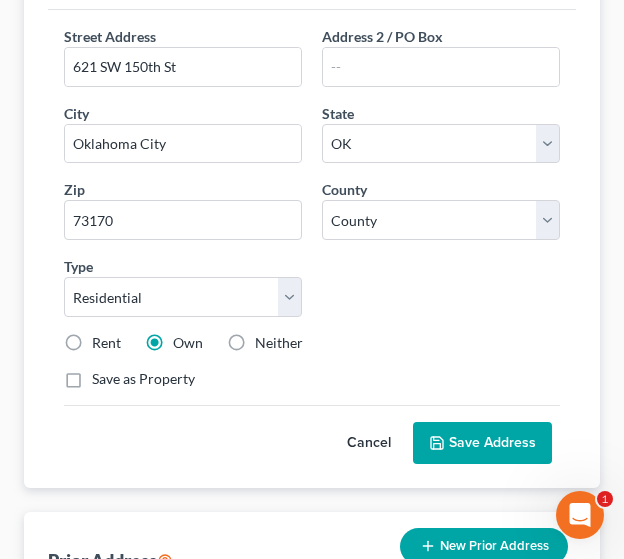 click on "Save as Property" at bounding box center (143, 379) 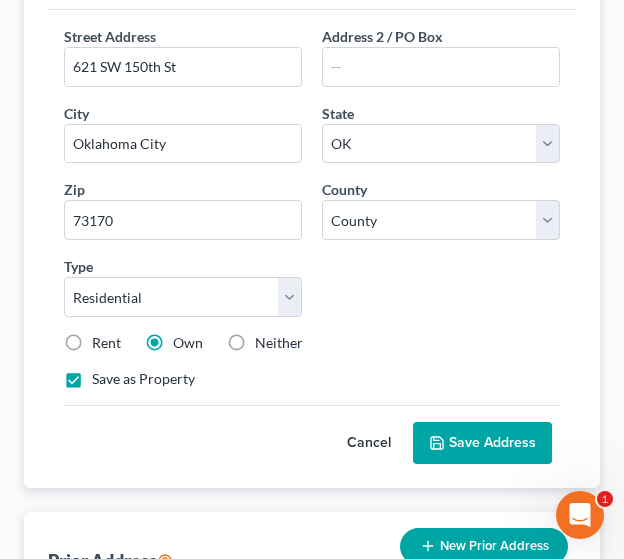 click on "Save Address" at bounding box center (482, 443) 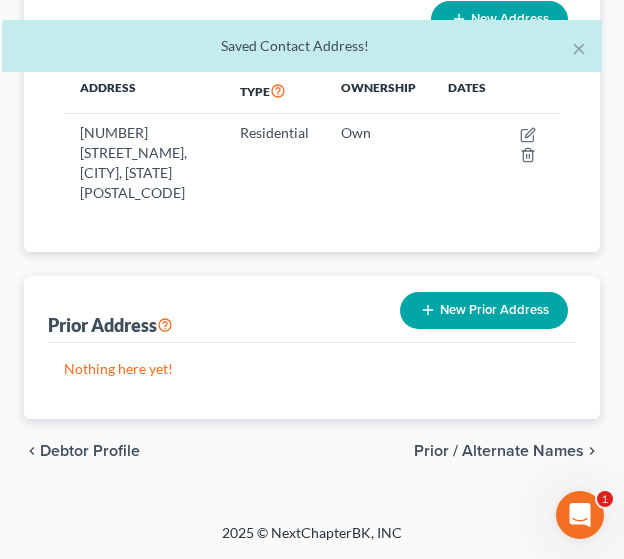 scroll, scrollTop: 294, scrollLeft: 0, axis: vertical 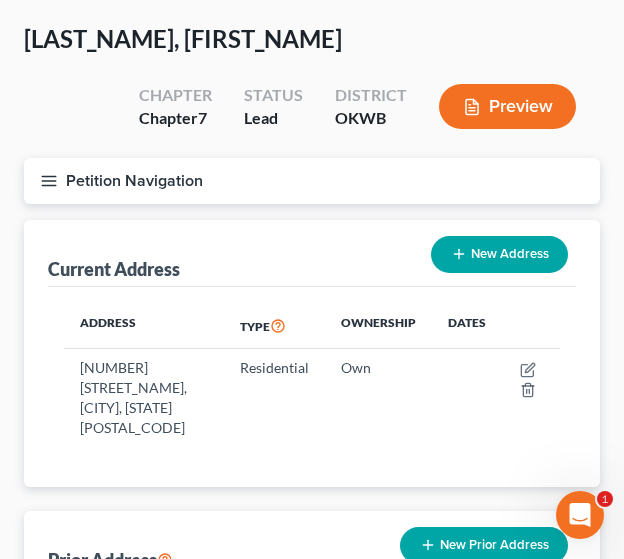 click on "New Address" at bounding box center (499, 254) 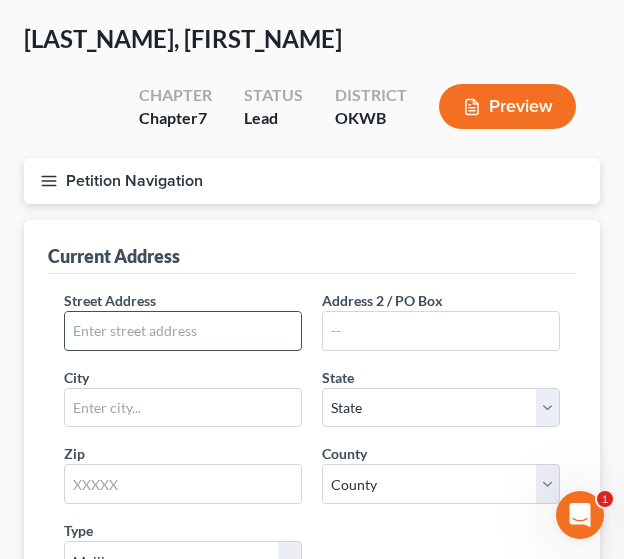 click at bounding box center (183, 331) 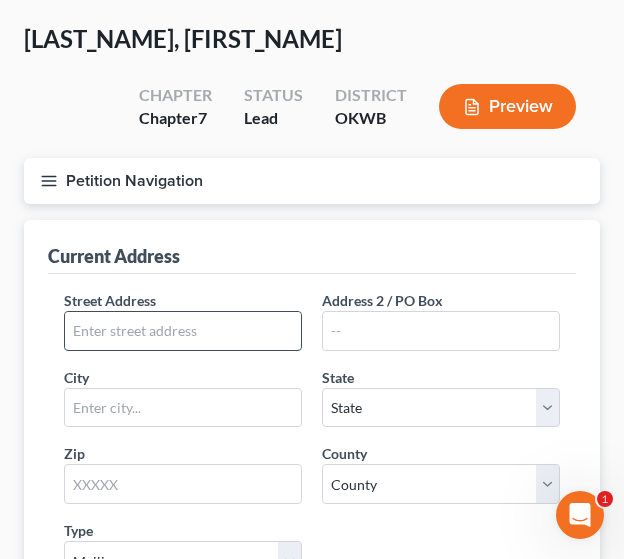 paste on "John Lilly Correctional Center, 407971 H" 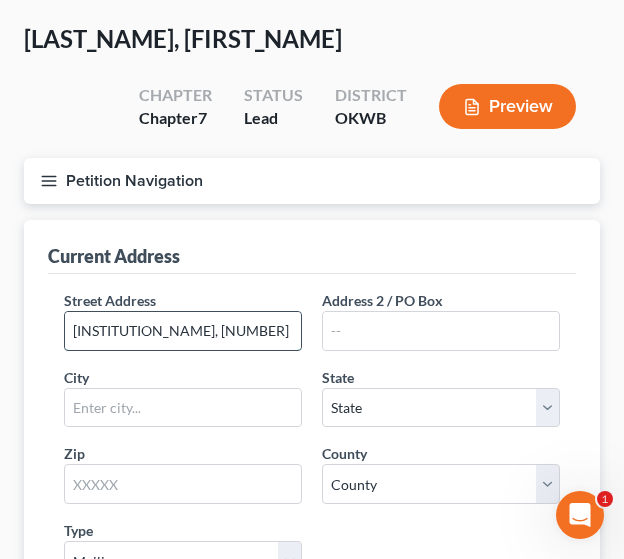 scroll, scrollTop: 0, scrollLeft: 30, axis: horizontal 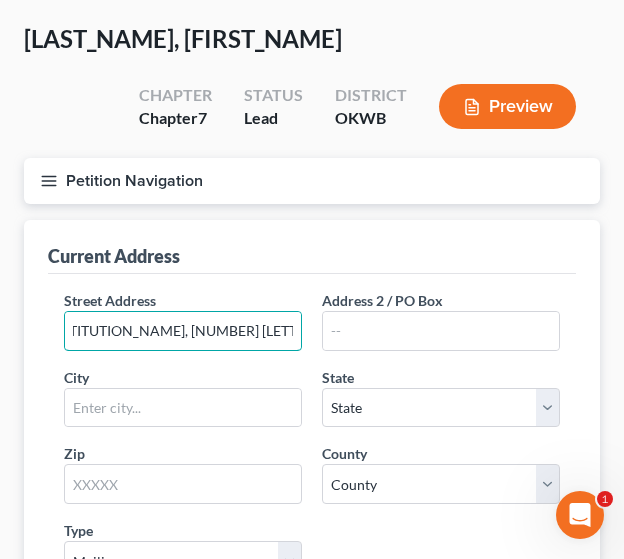 drag, startPoint x: 229, startPoint y: 327, endPoint x: 302, endPoint y: 329, distance: 73.02739 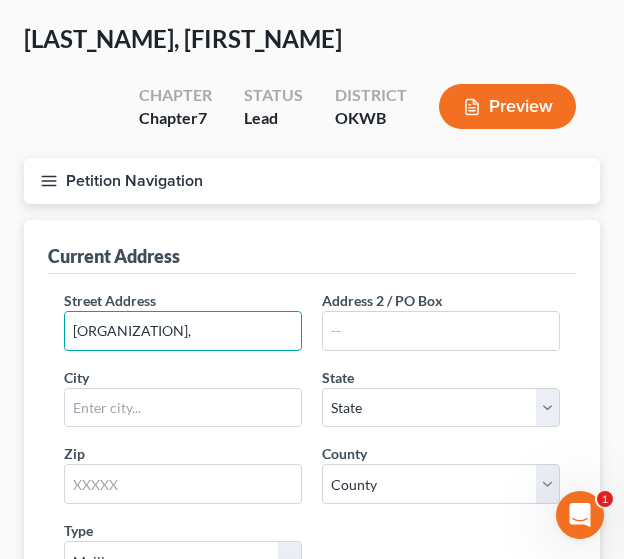 scroll, scrollTop: 0, scrollLeft: 0, axis: both 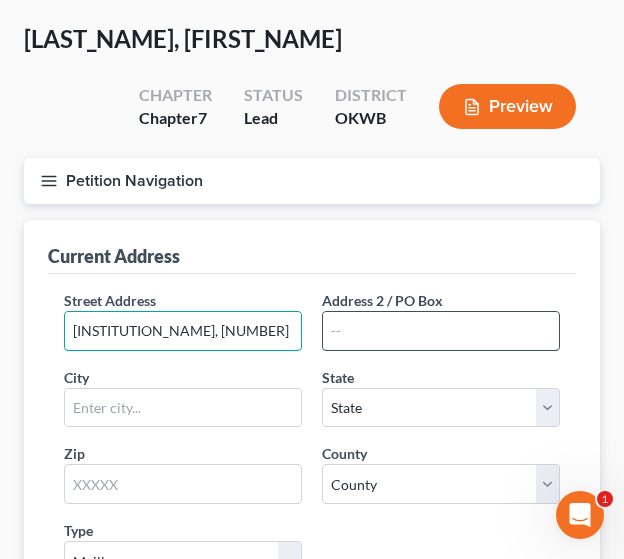 type on "John Lilly Correctional Center" 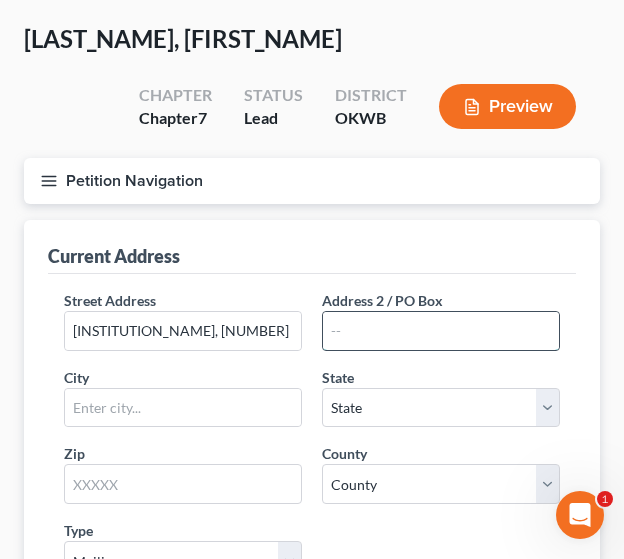 click at bounding box center [441, 331] 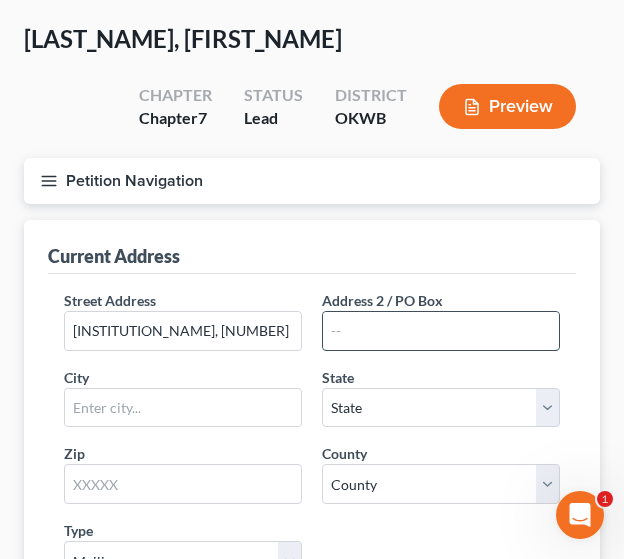 paste on "John Lilly Correctional Center, 407971 Highway 62E, Boley, OK 74829" 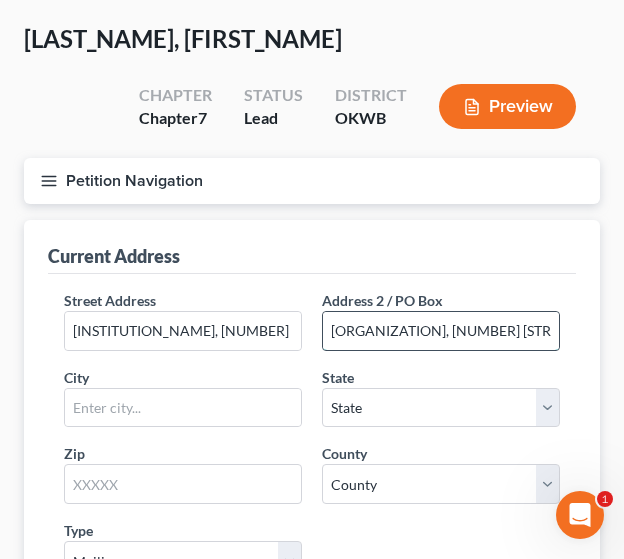 scroll, scrollTop: 0, scrollLeft: 209, axis: horizontal 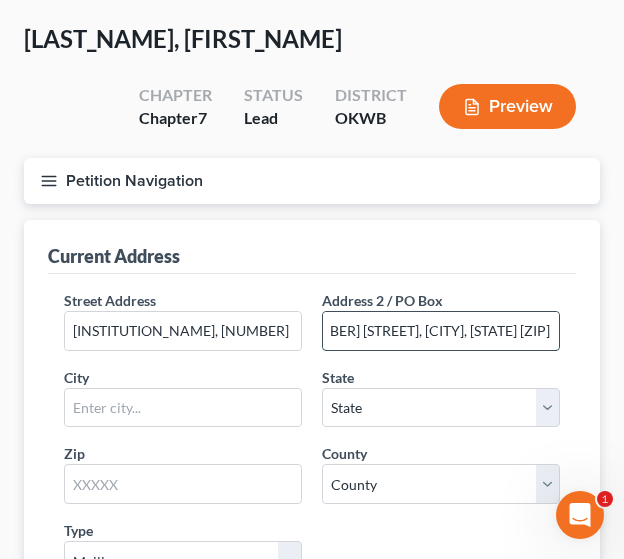 click on "John Lilly Correctional Center, 407971 Highway 62E, Boley, OK 74829" at bounding box center (441, 331) 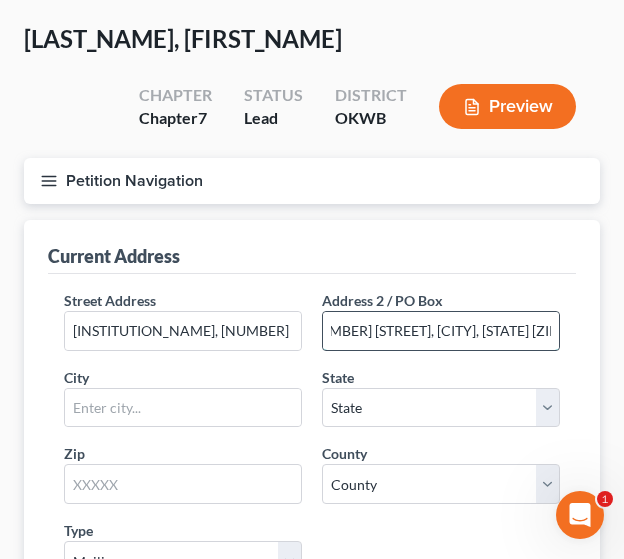 scroll, scrollTop: 0, scrollLeft: 110, axis: horizontal 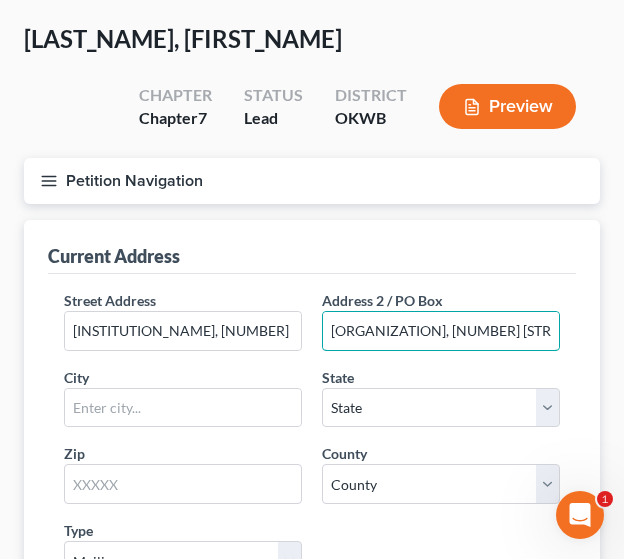 drag, startPoint x: 408, startPoint y: 326, endPoint x: 188, endPoint y: 350, distance: 221.30522 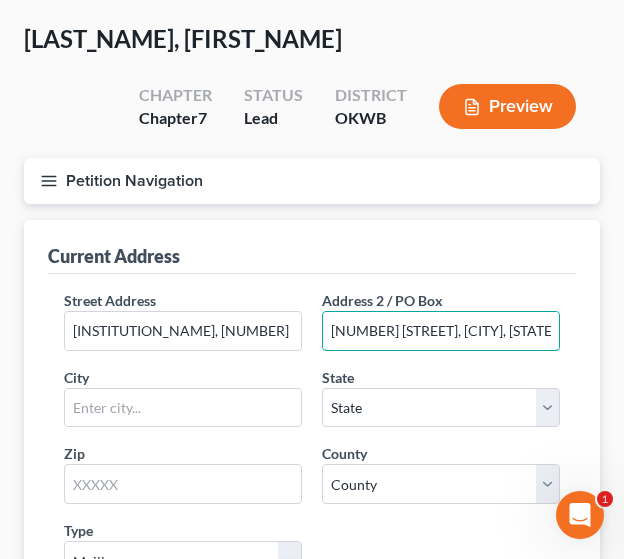 scroll, scrollTop: 0, scrollLeft: 21, axis: horizontal 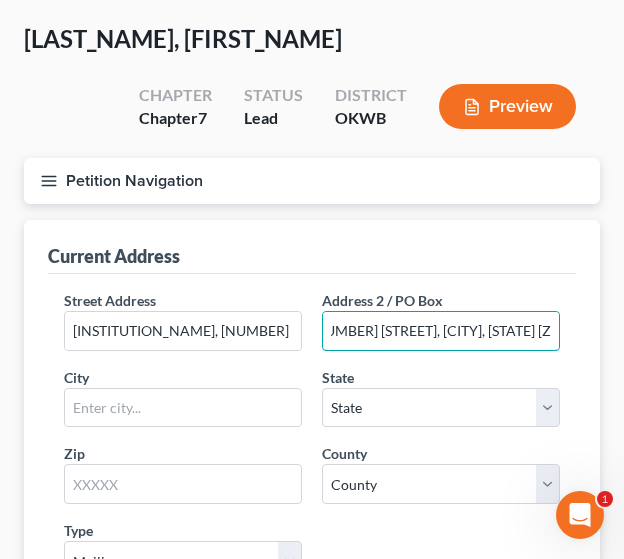 drag, startPoint x: 467, startPoint y: 329, endPoint x: 612, endPoint y: 317, distance: 145.4957 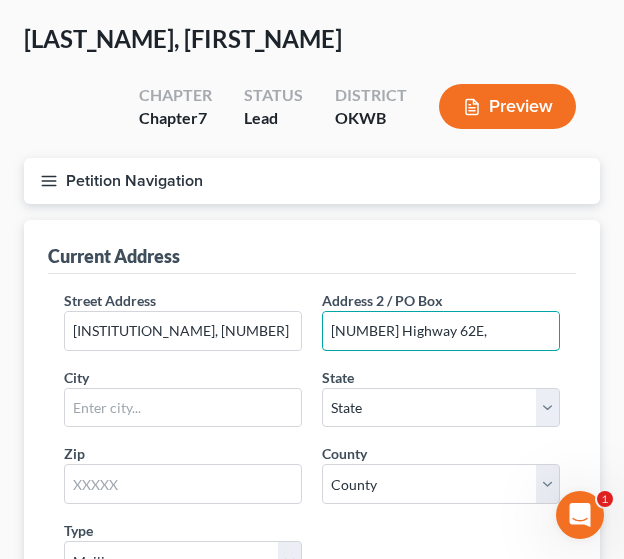 scroll, scrollTop: 0, scrollLeft: 0, axis: both 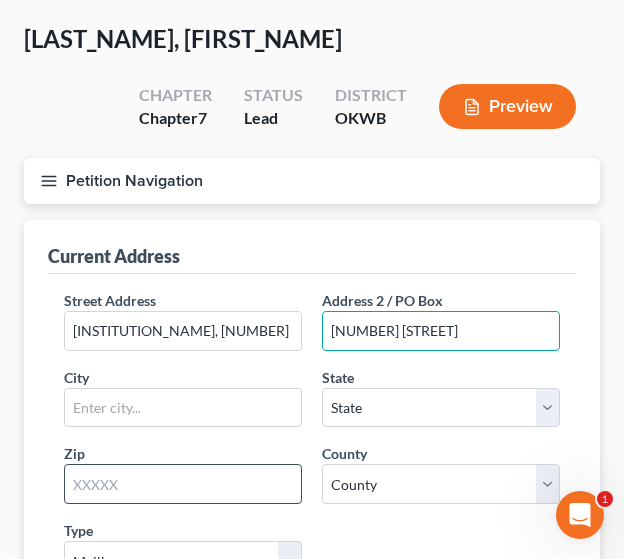 type on "407971 Highway 62E" 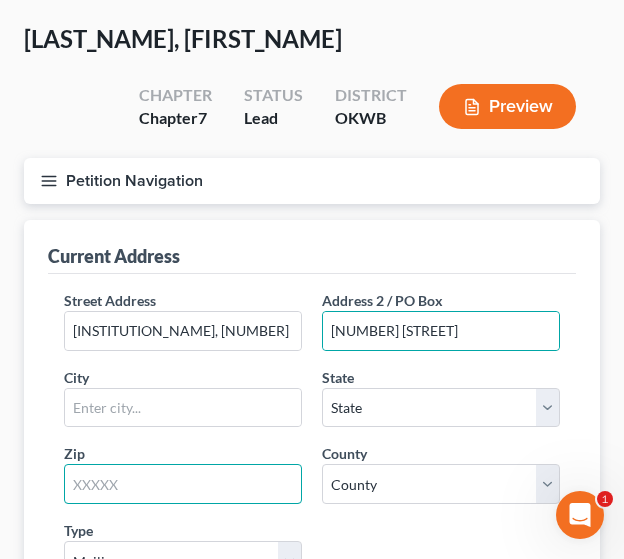 click at bounding box center (183, 484) 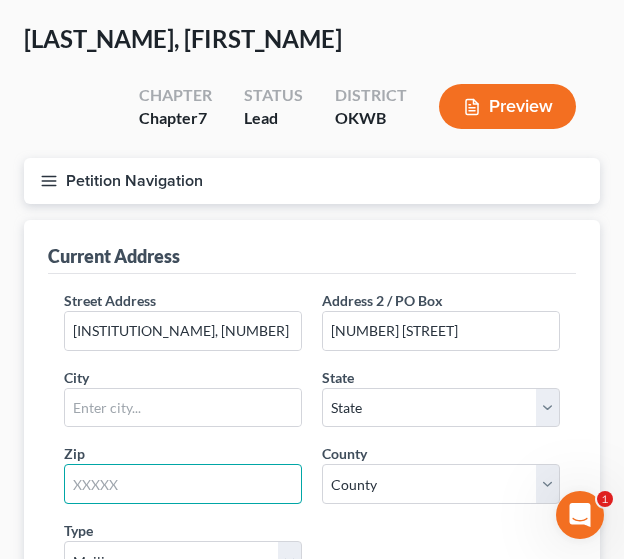 paste on "John Lilly Correctional Center, 407971 Highway 62E, Boley, OK 74829" 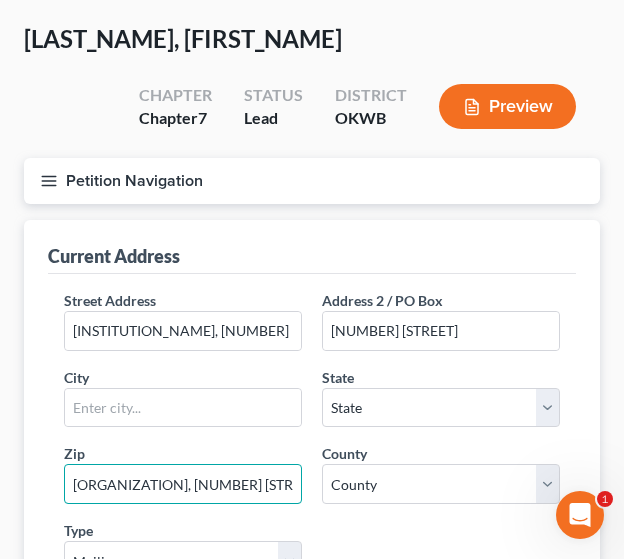 scroll, scrollTop: 0, scrollLeft: 209, axis: horizontal 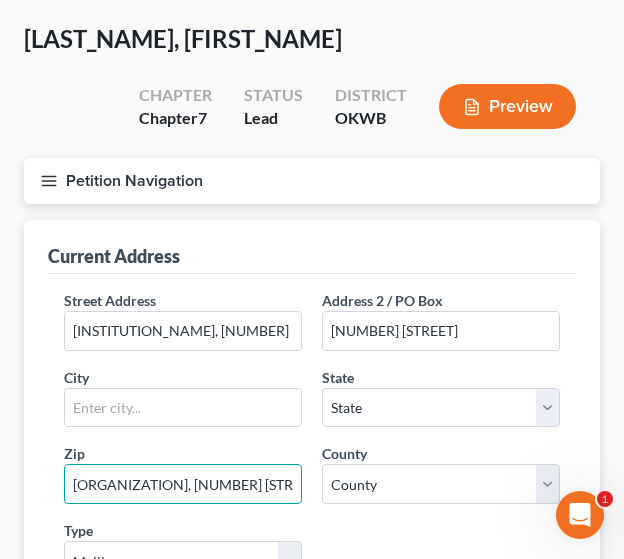 drag, startPoint x: 250, startPoint y: 482, endPoint x: -162, endPoint y: 494, distance: 412.1747 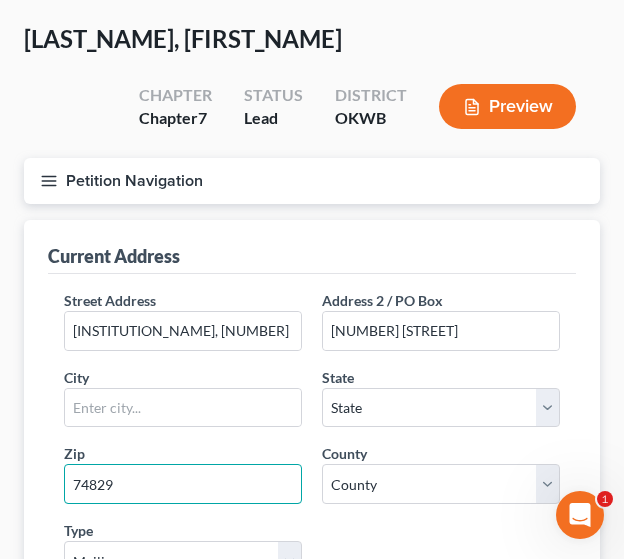 type on "74829" 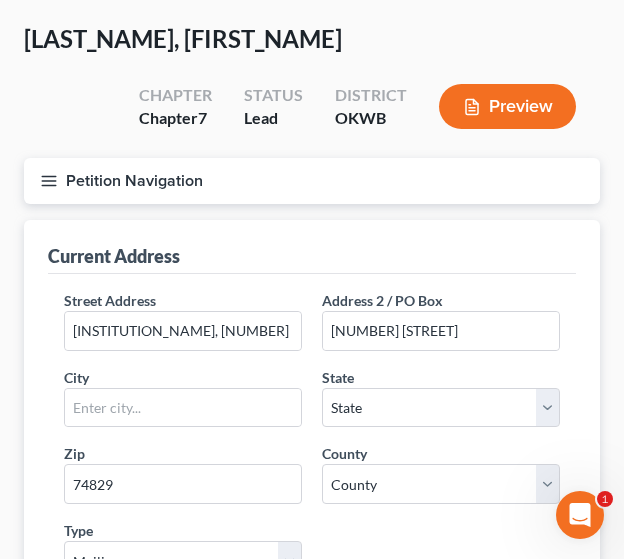 type on "Boley" 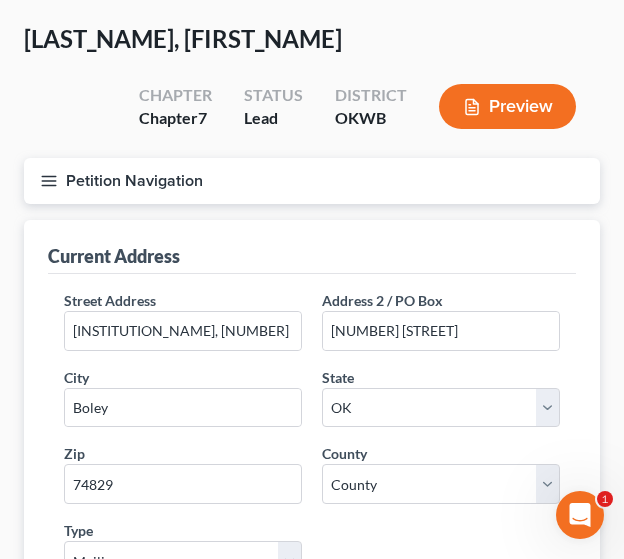click on "Street Address
*
John Lilly Correctional Center Address 2 / PO Box 407971 Highway 62E
City
*
Boley
State
*
State AL AK AR AZ CA CO CT DE DC FL GA GU HI ID IL IN IA KS KY LA ME MD MA MI MN MS MO MT NC ND NE NV NH NJ NM NY OH OK OR PA PR RI SC SD TN TX UT VI VA VT WA WV WI WY
Zip
*
74829
County
*
County Type Select Mailing Rental Business Rent Own Neither Save as Property" at bounding box center (312, 461) 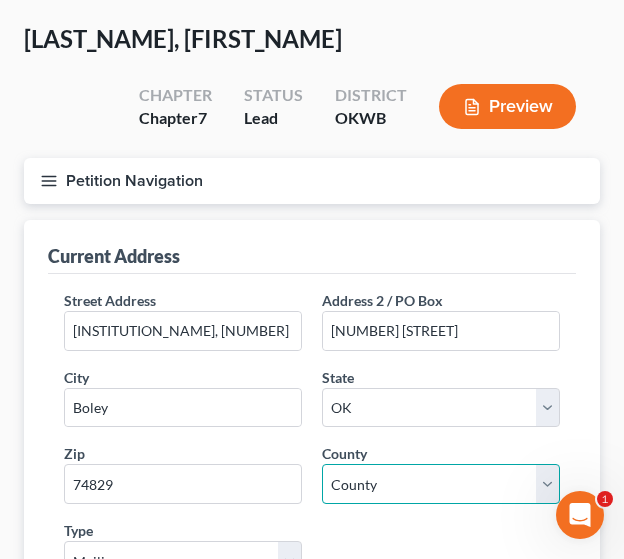 click on "County Adair County Alfalfa County Atoka County Beaver County Beckham County Blaine County Bryan County Caddo County Canadian County Carter County Cherokee County Choctaw County Cimarron County Cleveland County Coal County Comanche County Cotton County Craig County Creek County Custer County Delaware County Dewey County Ellis County Garfield County Garvin County Grady County Grant County Greer County Harmon County Harper County Haskell County Hughes County Jackson County Jefferson County Johnston County Kay County Kingfisher County Kiowa County Latimer County Le Flore County Lincoln County Logan County Love County Major County Marshall County Mayes County McClain County McCurtain County McIntosh County Murray County Muskogee County Noble County Nowata County Okfuskee County Oklahoma County Okmulgee County Osage County Ottawa County Pawnee County Payne County Pittsburg County Pontotoc County Pottawatomie County Pushmataha County Roger Mills County Rogers County Seminole County Sequoyah County Stephens County" at bounding box center (441, 484) 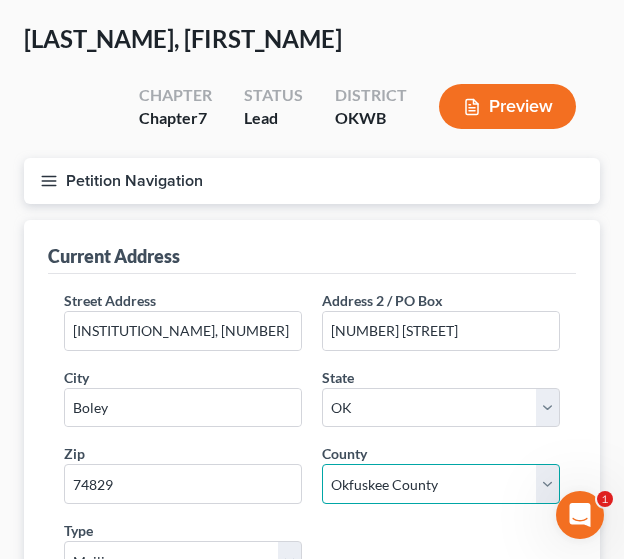 click on "County Adair County Alfalfa County Atoka County Beaver County Beckham County Blaine County Bryan County Caddo County Canadian County Carter County Cherokee County Choctaw County Cimarron County Cleveland County Coal County Comanche County Cotton County Craig County Creek County Custer County Delaware County Dewey County Ellis County Garfield County Garvin County Grady County Grant County Greer County Harmon County Harper County Haskell County Hughes County Jackson County Jefferson County Johnston County Kay County Kingfisher County Kiowa County Latimer County Le Flore County Lincoln County Logan County Love County Major County Marshall County Mayes County McClain County McCurtain County McIntosh County Murray County Muskogee County Noble County Nowata County Okfuskee County Oklahoma County Okmulgee County Osage County Ottawa County Pawnee County Payne County Pittsburg County Pontotoc County Pottawatomie County Pushmataha County Roger Mills County Rogers County Seminole County Sequoyah County Stephens County" at bounding box center [441, 484] 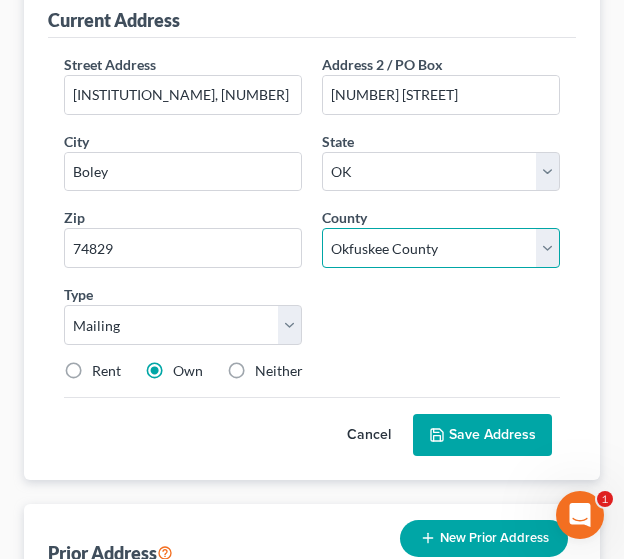 scroll, scrollTop: 351, scrollLeft: 0, axis: vertical 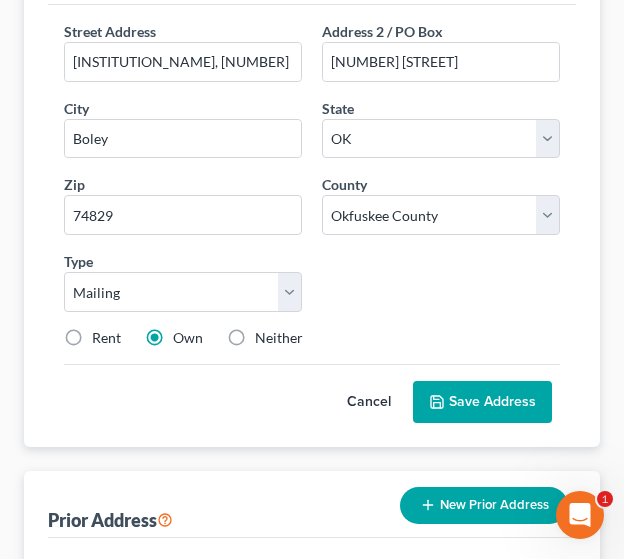 click on "Neither" at bounding box center (279, 338) 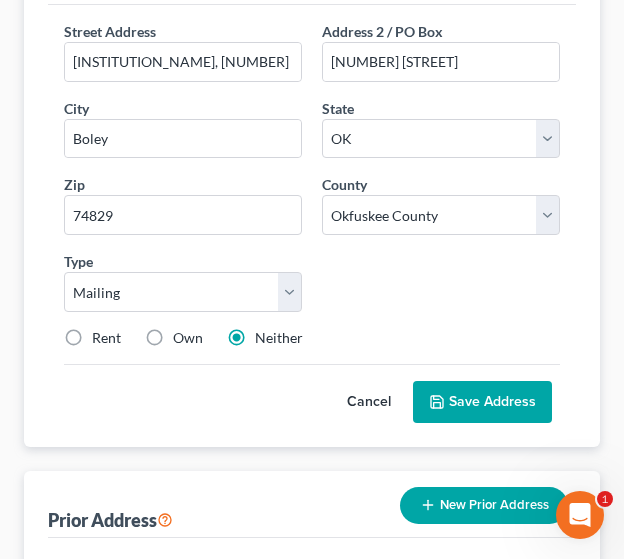 click on "Save Address" at bounding box center (482, 402) 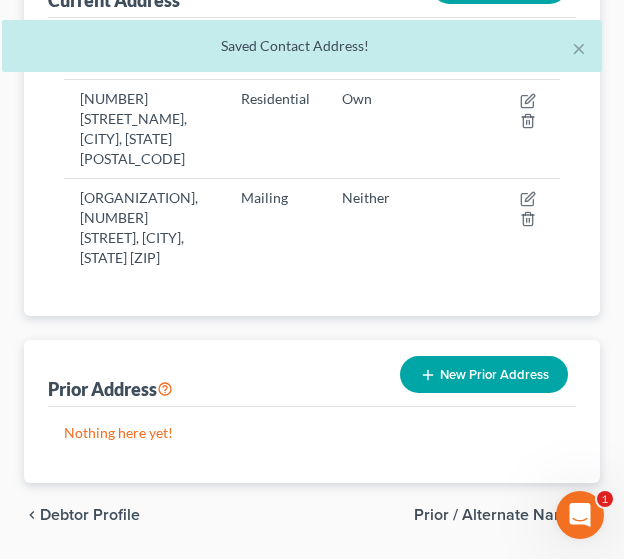 click on "Prior / Alternate Names" at bounding box center (499, 515) 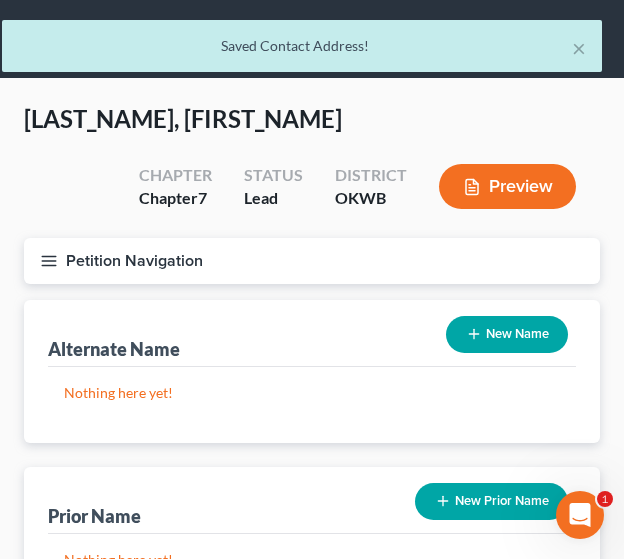 scroll, scrollTop: 0, scrollLeft: 0, axis: both 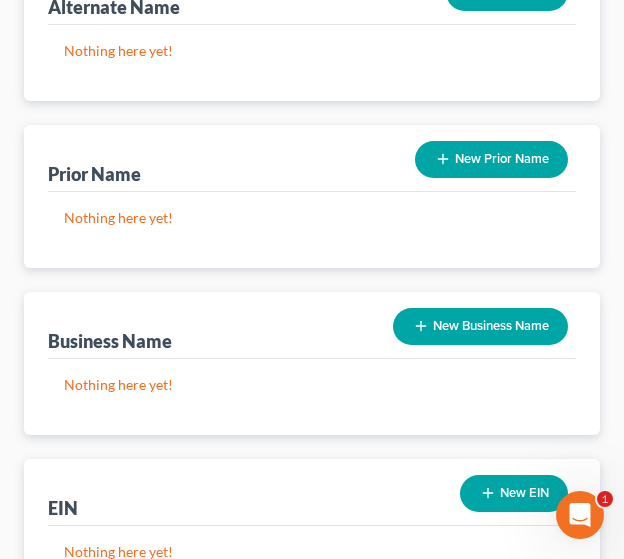 click on "New Business Name" at bounding box center [480, 326] 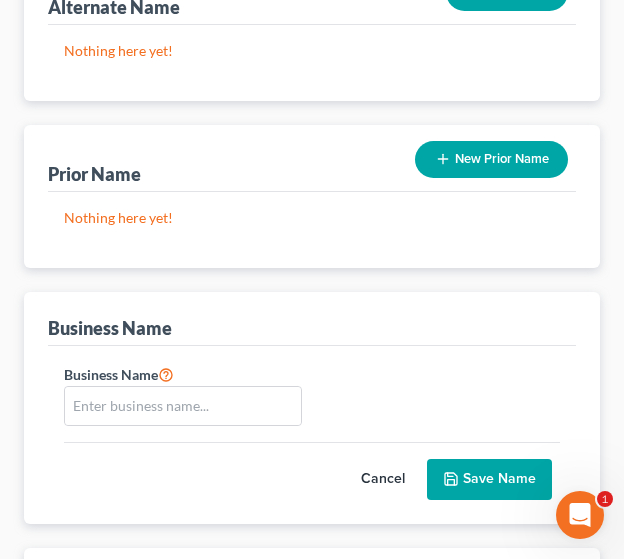 click on "Cancel" at bounding box center [383, 480] 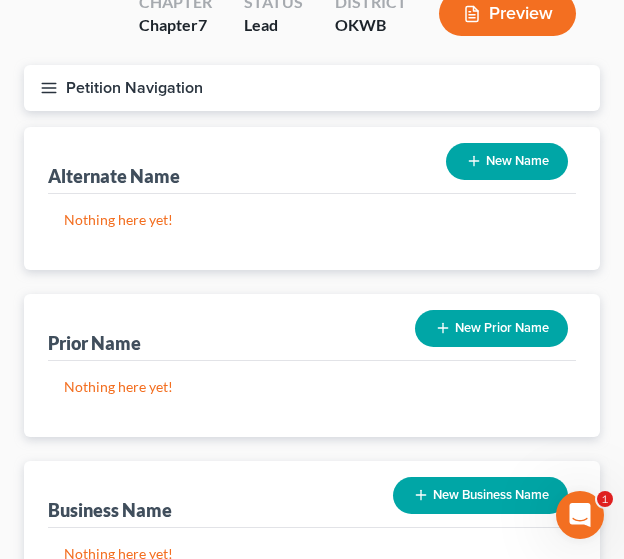scroll, scrollTop: 110, scrollLeft: 0, axis: vertical 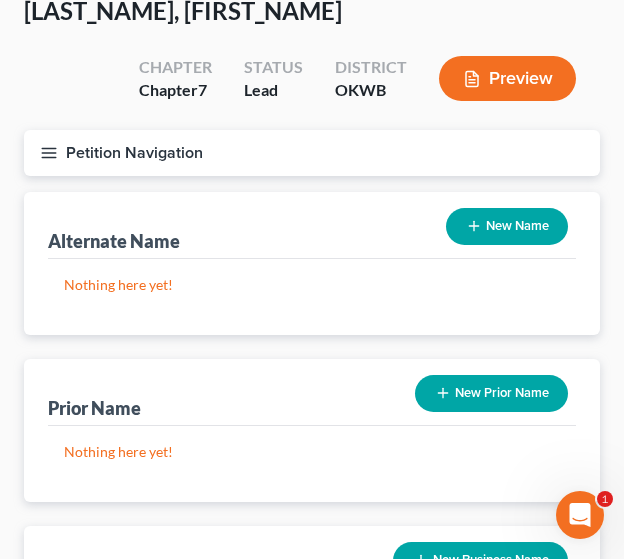 click on "New Prior Name" at bounding box center [491, 393] 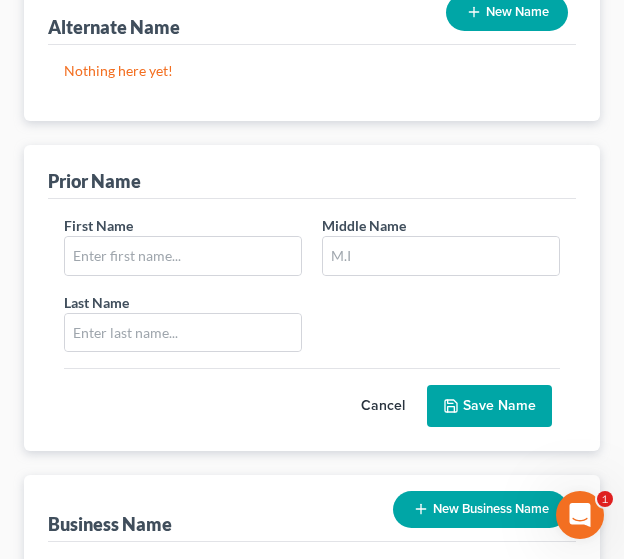 scroll, scrollTop: 335, scrollLeft: 0, axis: vertical 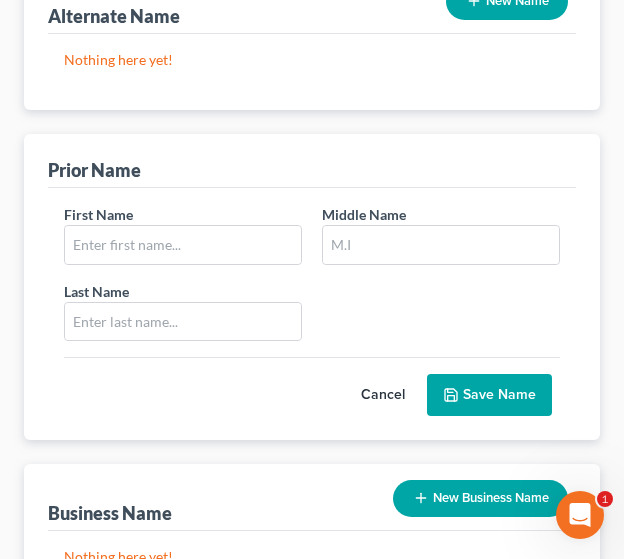 click on "Cancel" at bounding box center (383, 395) 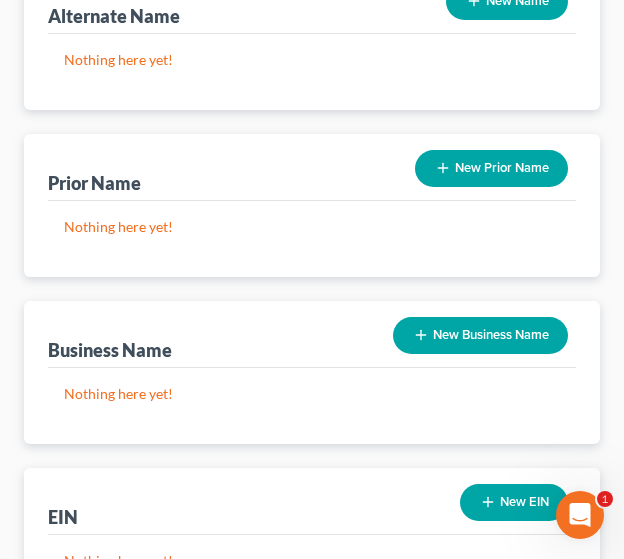 click on "New Business Name" at bounding box center [480, 335] 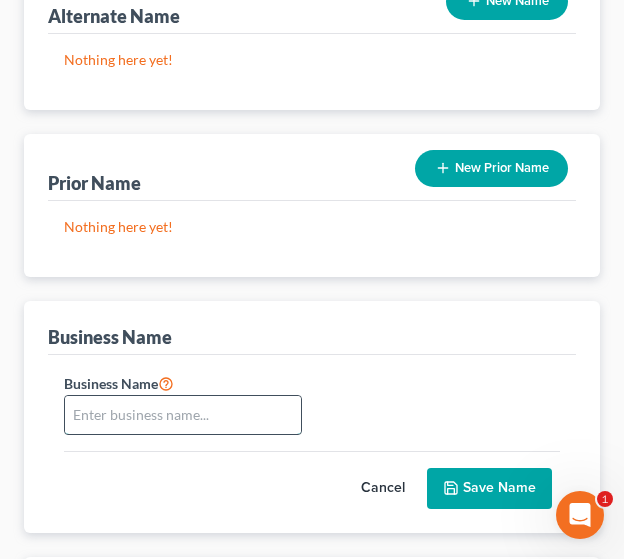 click at bounding box center [183, 415] 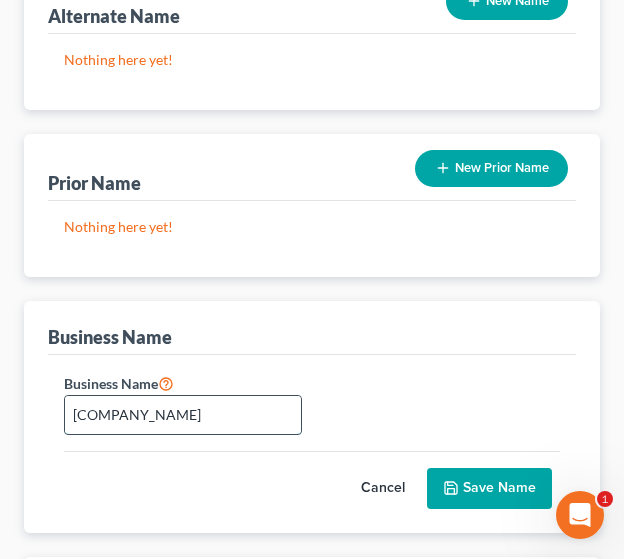 click on "Aker Trucking" at bounding box center (183, 415) 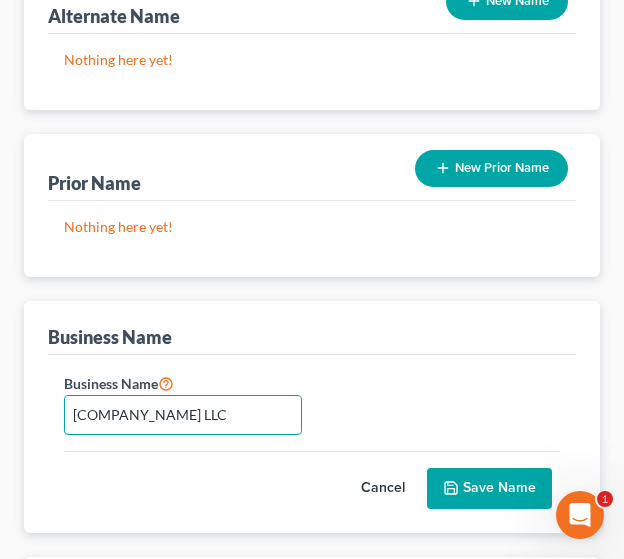 type on "Aker Trucking LLC" 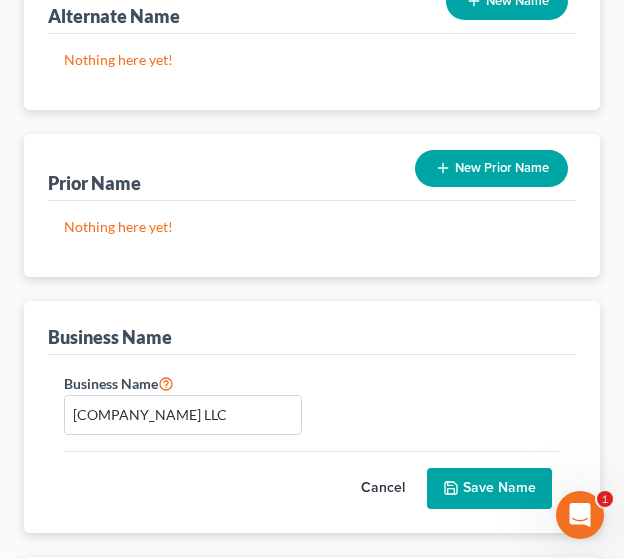 click on "Save Name" at bounding box center [489, 489] 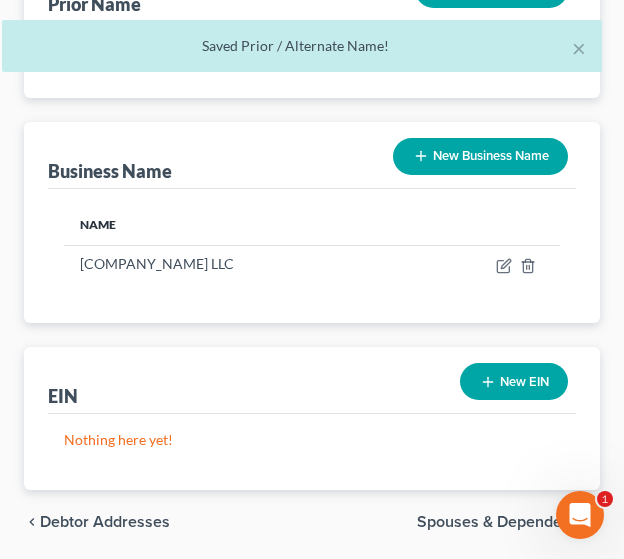 scroll, scrollTop: 524, scrollLeft: 0, axis: vertical 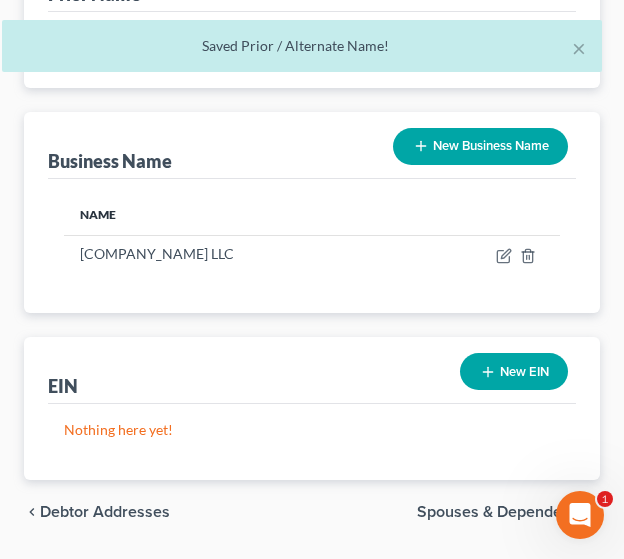 click on "New EIN" at bounding box center (514, 371) 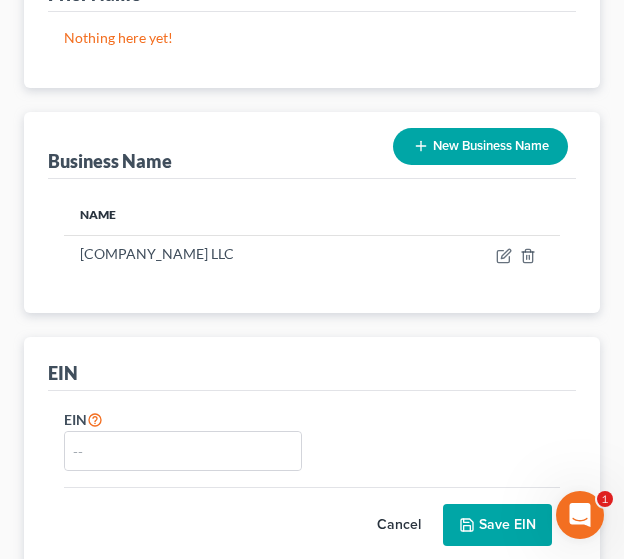 click on "Cancel" at bounding box center (399, 525) 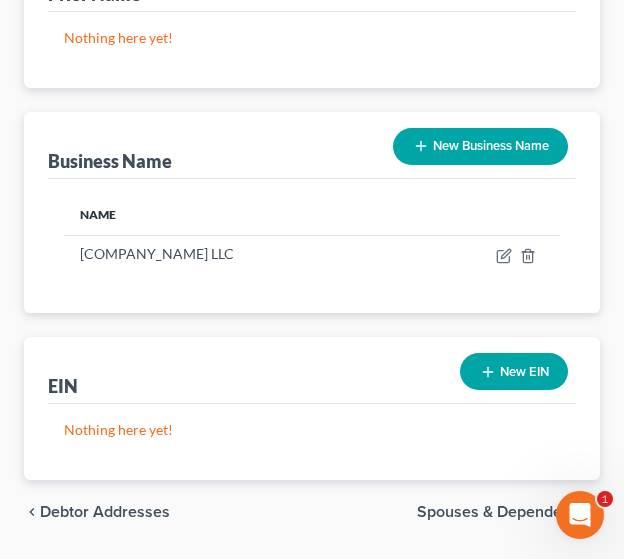 click on "Spouses & Dependents" at bounding box center (500, 512) 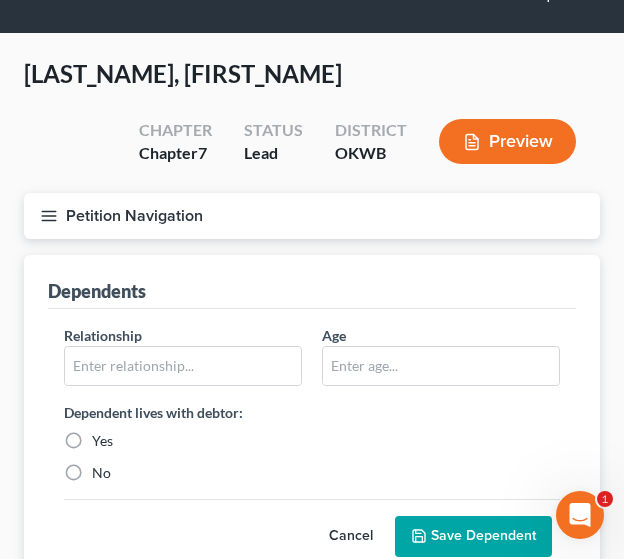 scroll, scrollTop: 0, scrollLeft: 0, axis: both 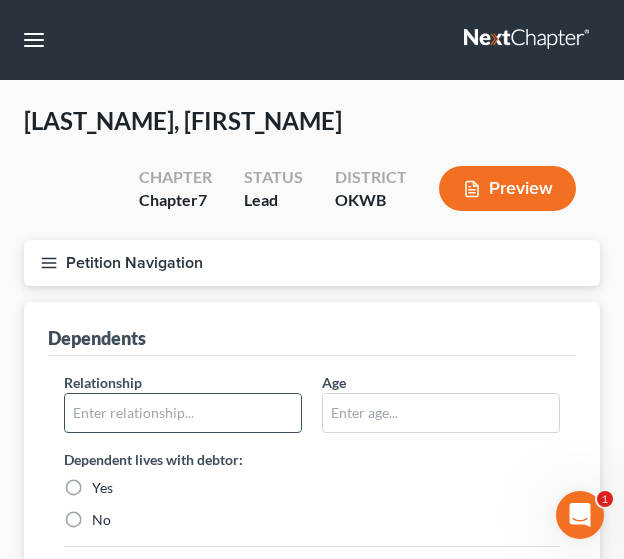 click at bounding box center [183, 413] 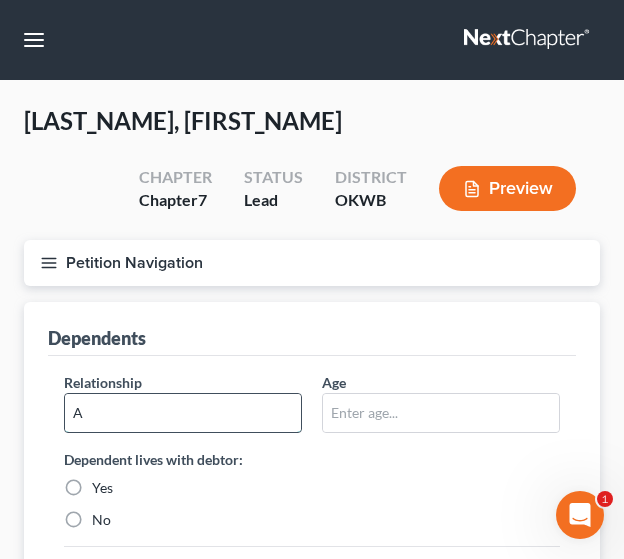click on "A" at bounding box center [183, 413] 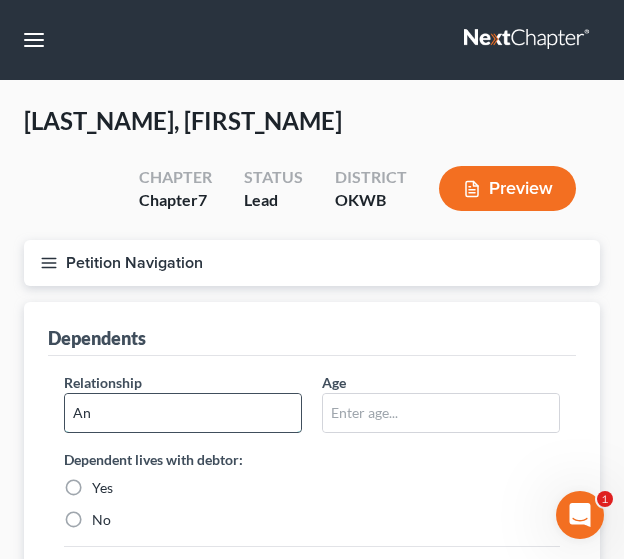 type on "A" 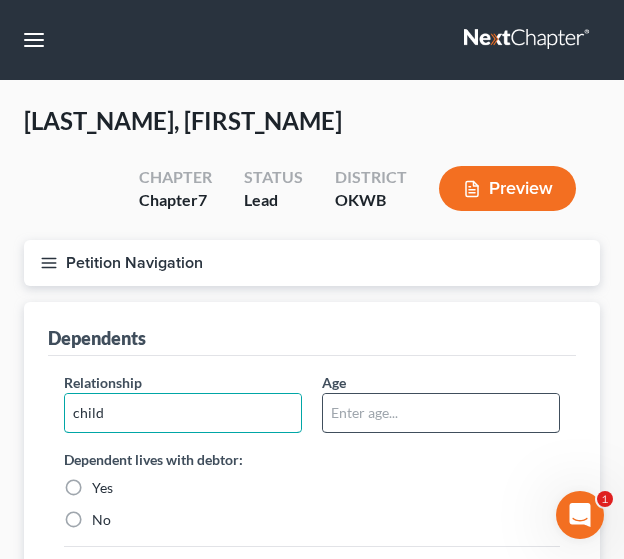 type on "child" 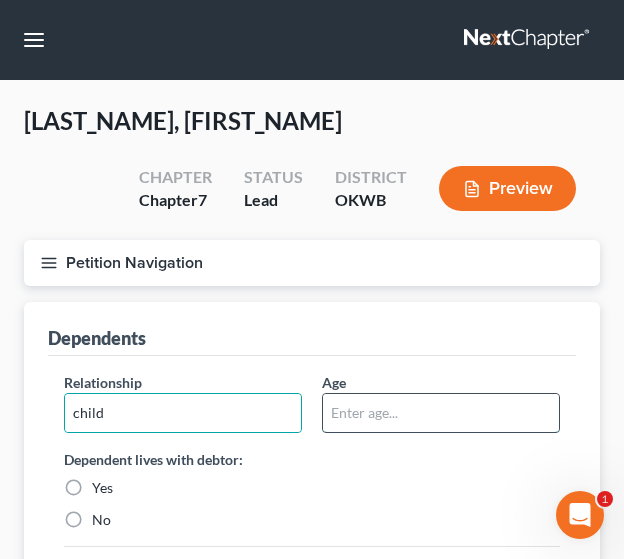 click at bounding box center (441, 413) 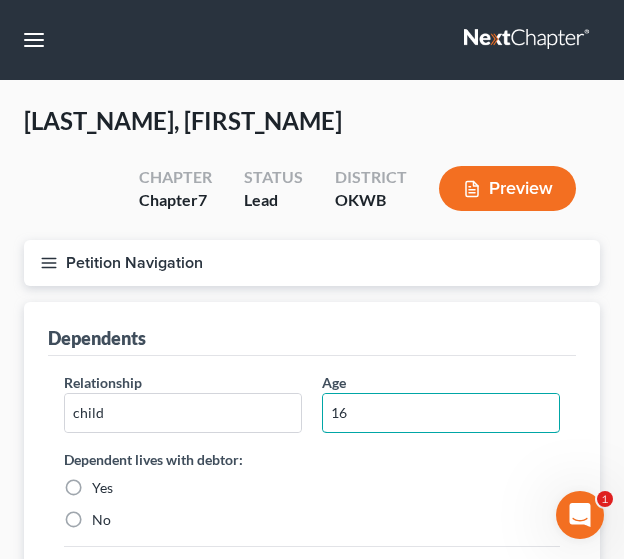 type on "16" 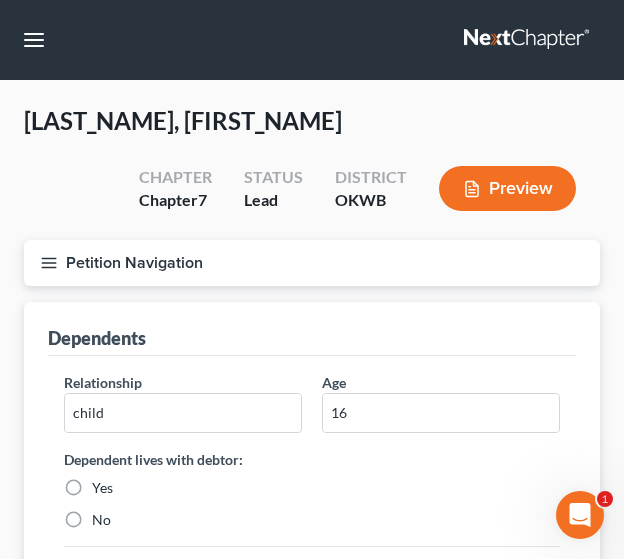 click on "No" at bounding box center [101, 520] 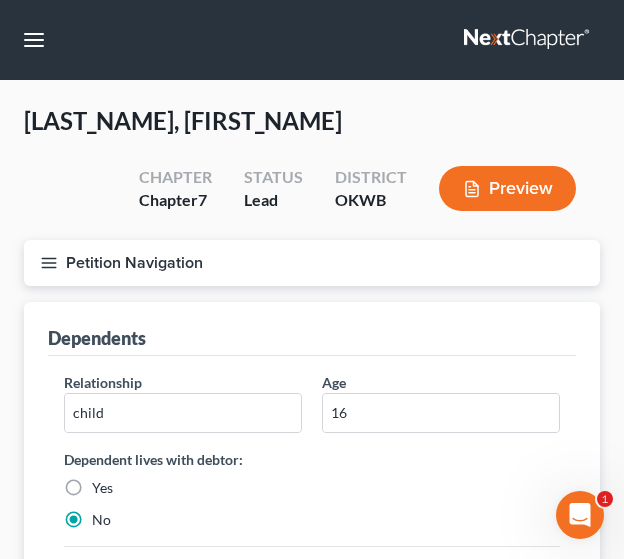 scroll, scrollTop: 397, scrollLeft: 0, axis: vertical 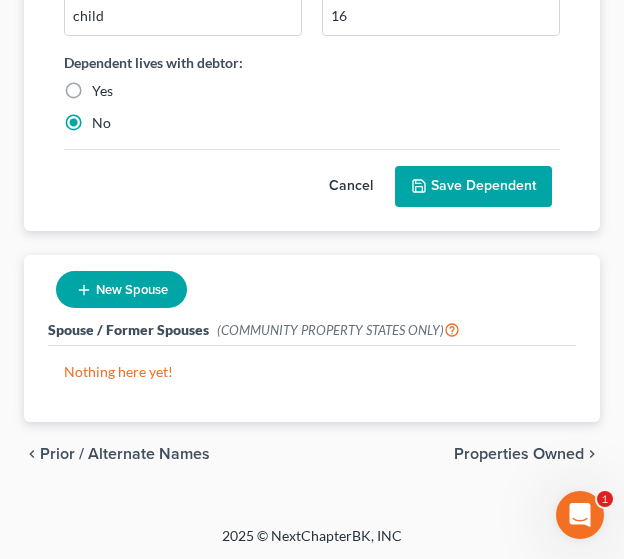 click on "Properties Owned" at bounding box center (519, 454) 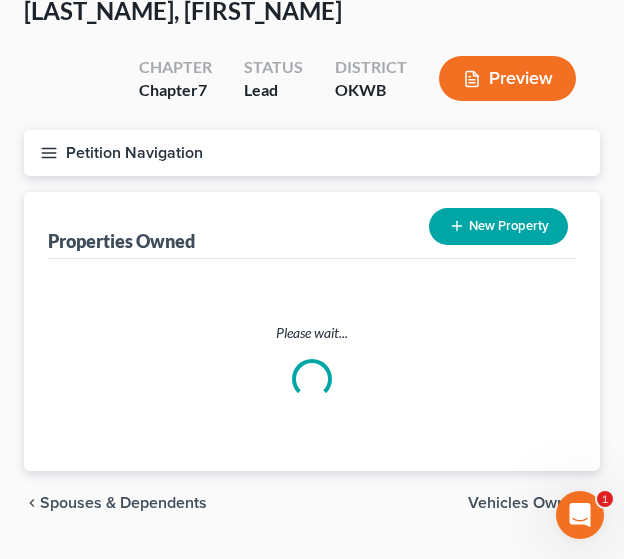 scroll, scrollTop: 0, scrollLeft: 0, axis: both 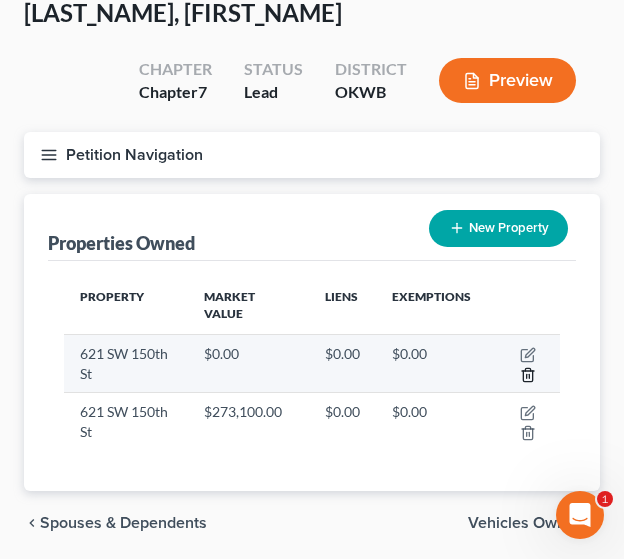 click 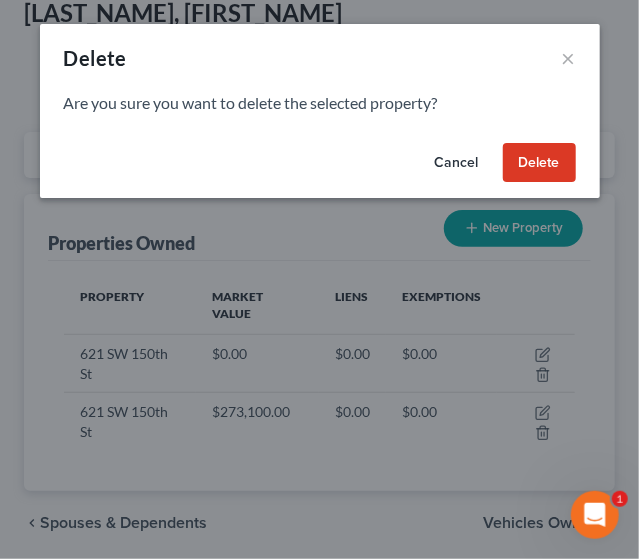 click on "Delete" at bounding box center (539, 163) 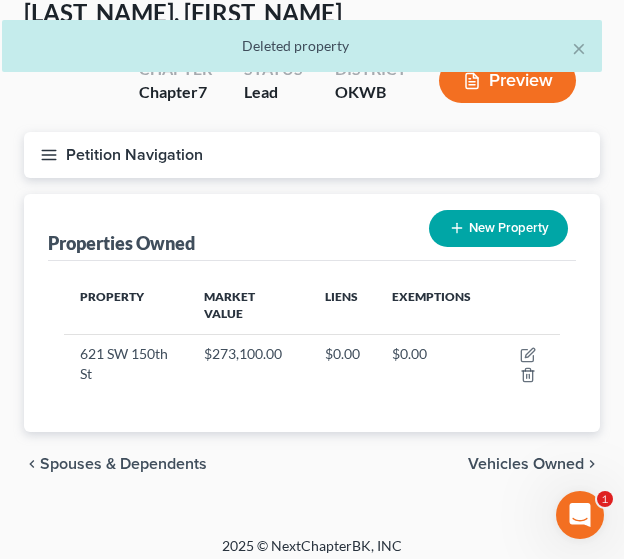 click on "Petition Navigation" at bounding box center (312, 155) 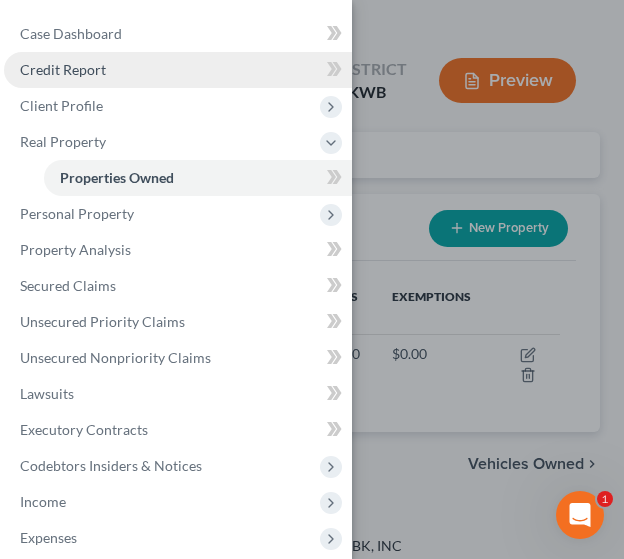 click on "Credit Report" at bounding box center (63, 69) 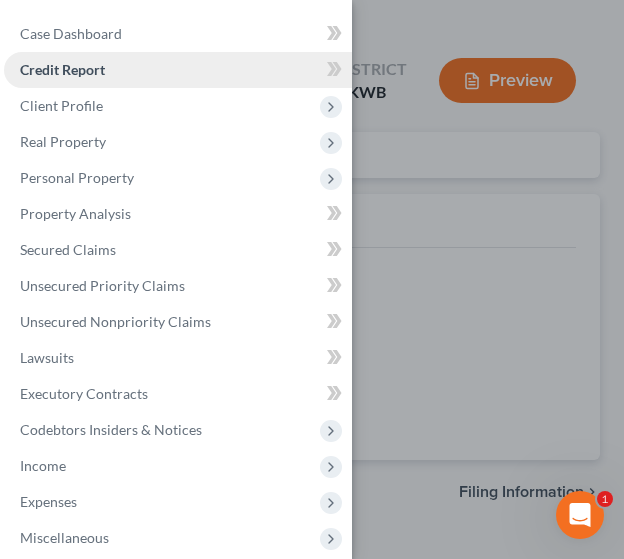 scroll, scrollTop: 0, scrollLeft: 0, axis: both 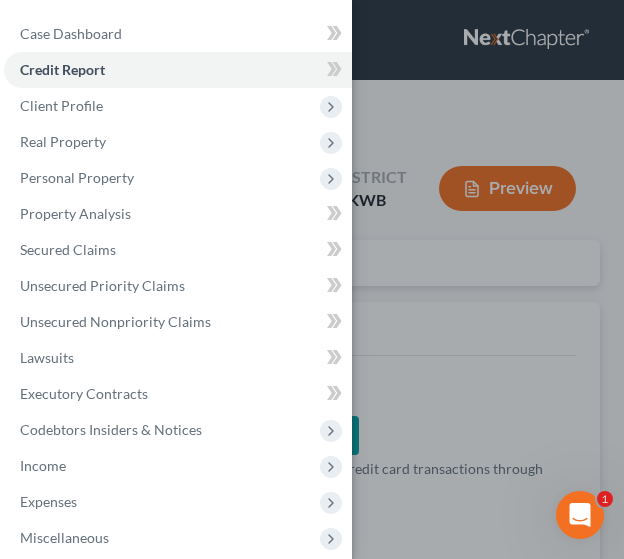 click on "Case Dashboard
Payments
Invoices
Payments
Payments
Credit Report
Client Profile" at bounding box center [312, 279] 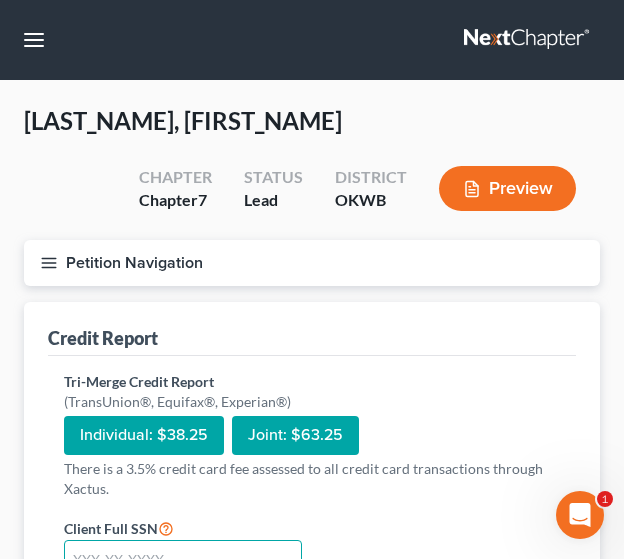 click at bounding box center (183, 560) 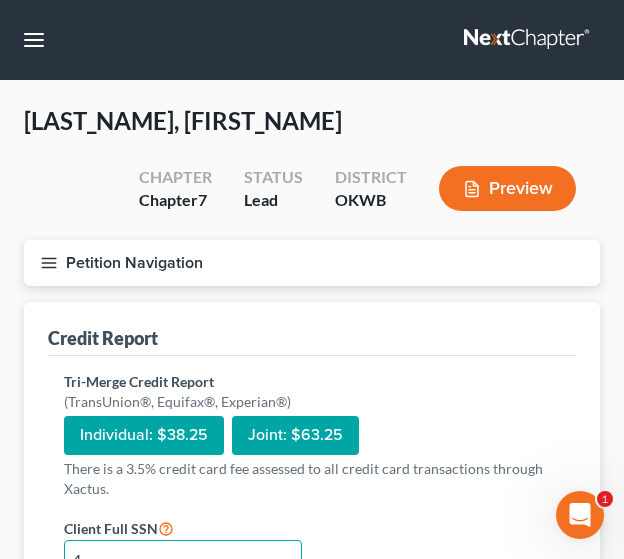 scroll, scrollTop: 7, scrollLeft: 0, axis: vertical 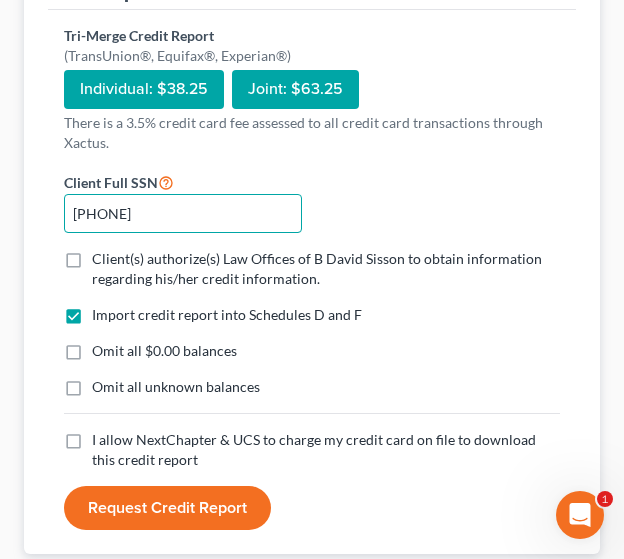 type on "[PHONE_NUMBER]" 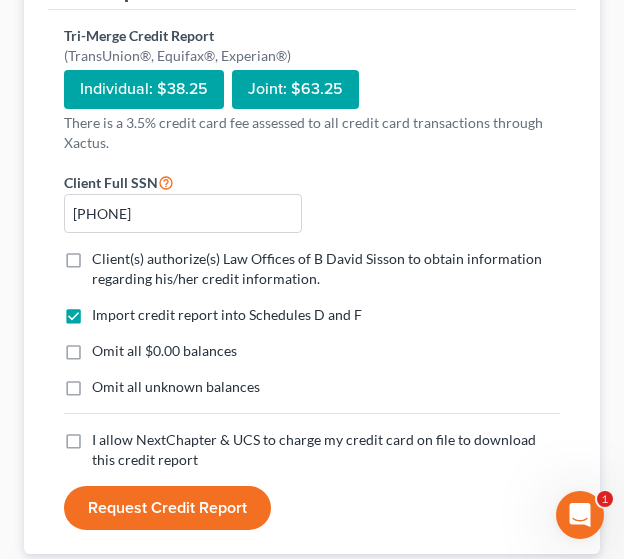 click on "Client(s) authorize(s) Law Offices of B David Sisson to obtain information regarding his/her credit information.
*" at bounding box center (326, 269) 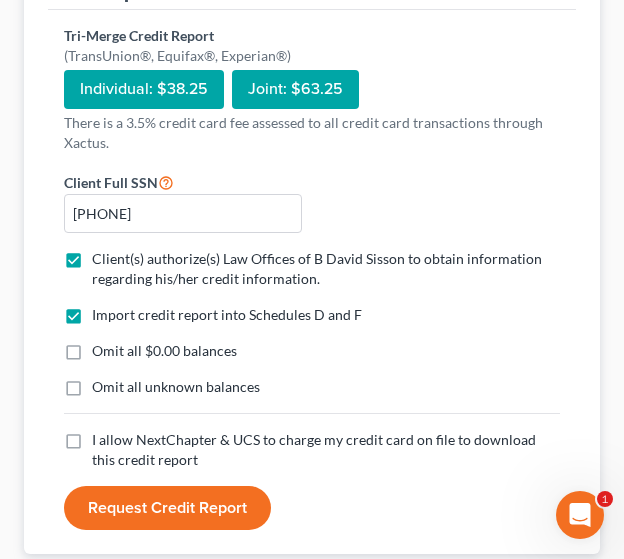 click on "Omit all $0.00 balances" at bounding box center [164, 351] 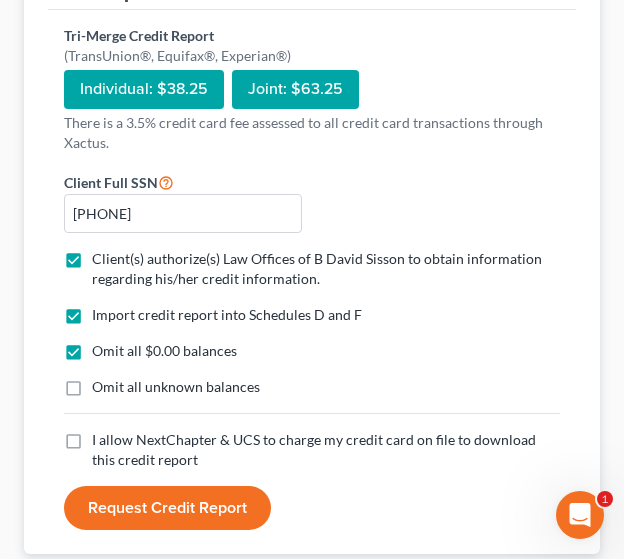 click on "Omit all unknown balances" at bounding box center (176, 387) 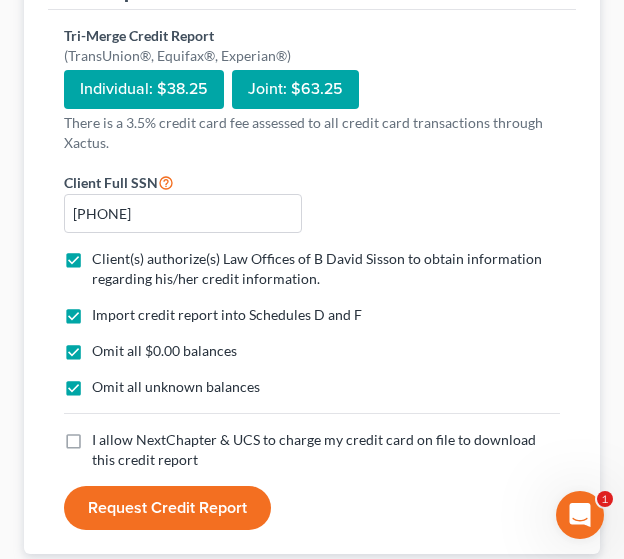click on "I allow NextChapter & UCS to charge my credit card on file to download this credit report
*" at bounding box center [326, 450] 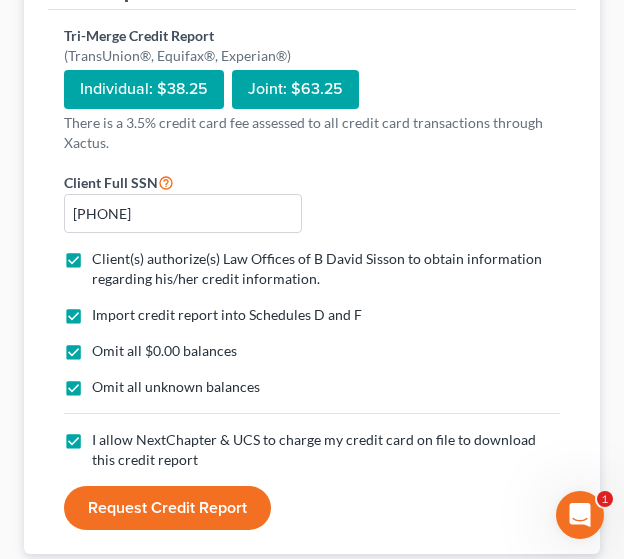 click on "Request Credit Report" at bounding box center [167, 508] 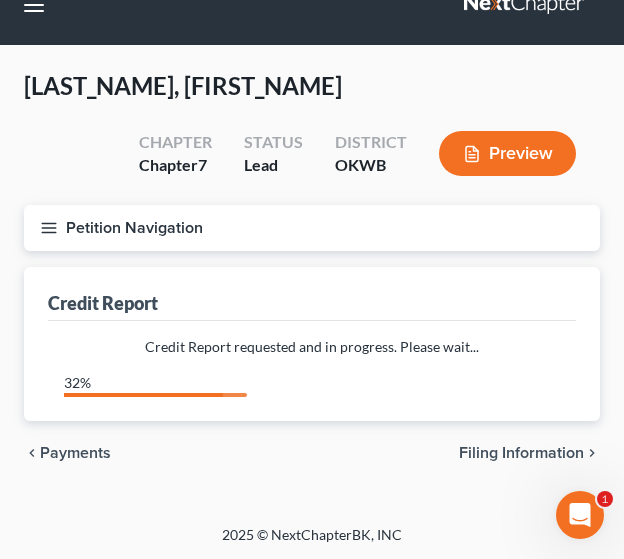 scroll, scrollTop: 346, scrollLeft: 0, axis: vertical 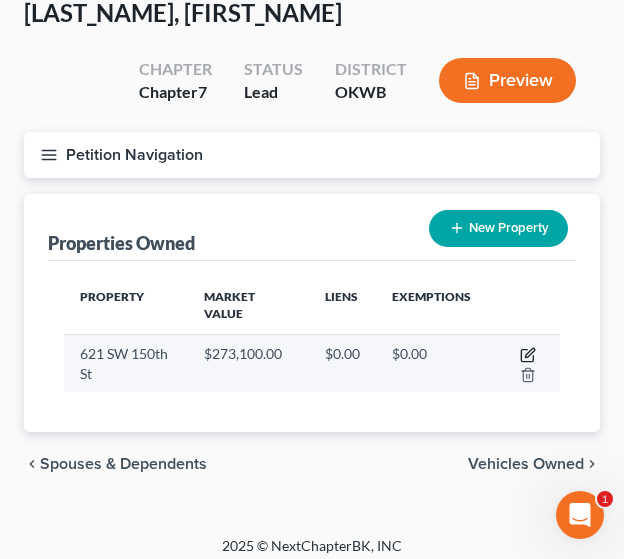 click 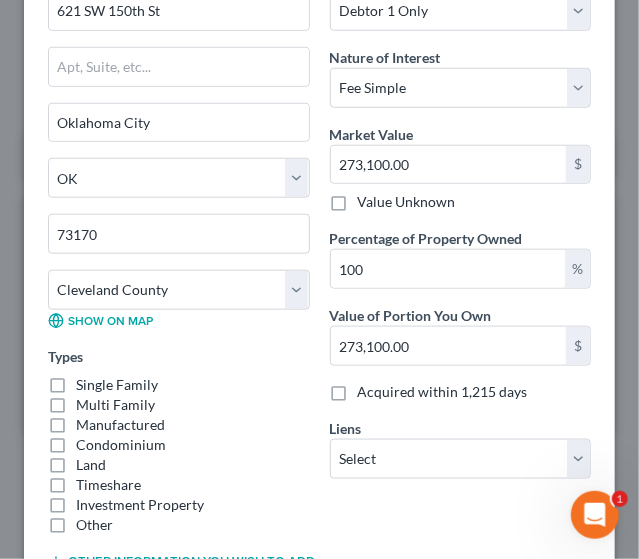 scroll, scrollTop: 398, scrollLeft: 0, axis: vertical 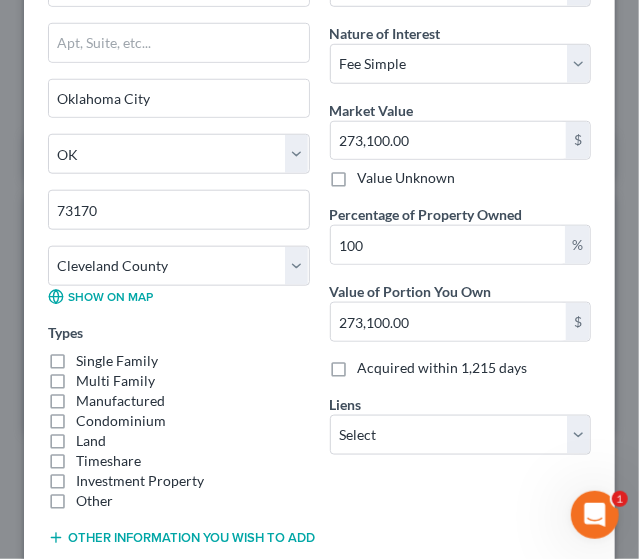 click on "Single Family" at bounding box center (117, 361) 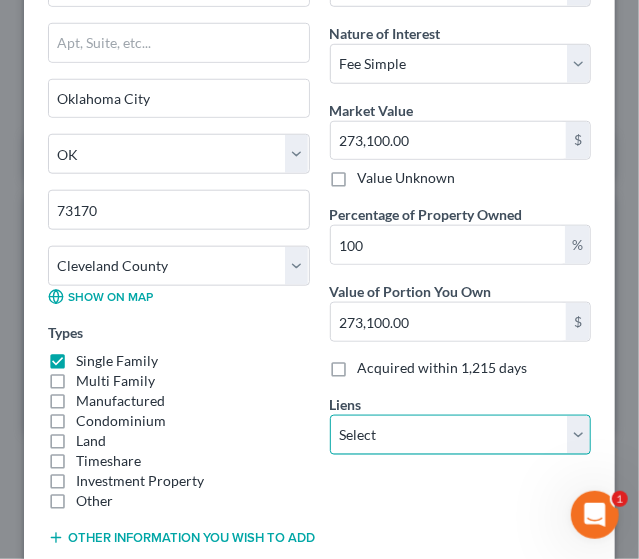 click on "Select Freedom Mortgage Corp - $120,757.00 Mitsubishi Hc Capital - $21,303.00" at bounding box center [461, 435] 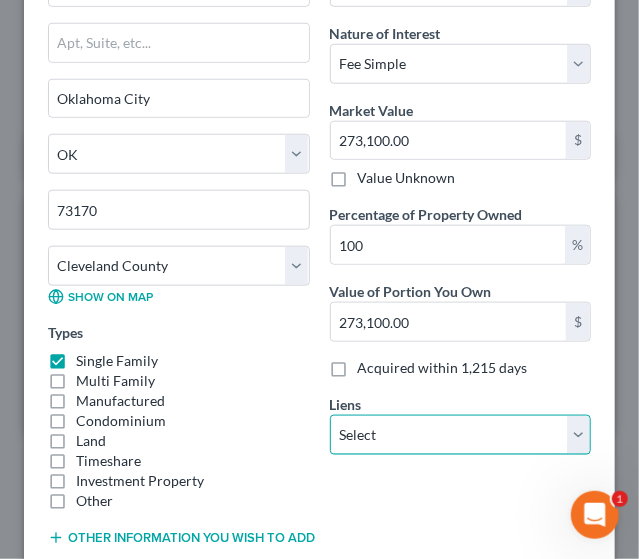 select on "0" 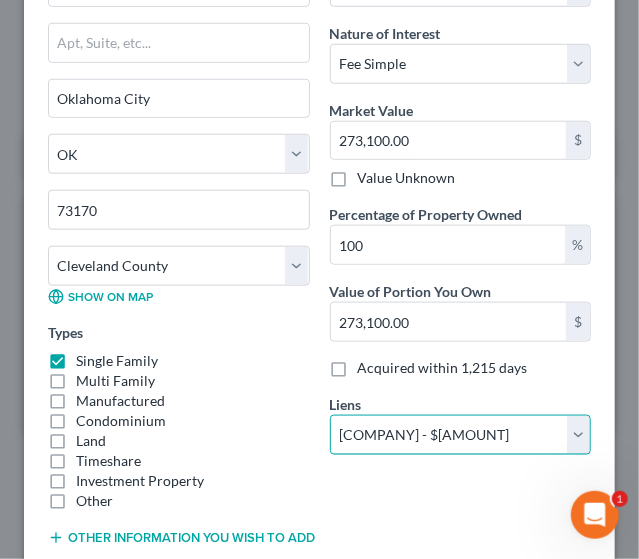 click on "Select Freedom Mortgage Corp - $120,757.00 Mitsubishi Hc Capital - $21,303.00" at bounding box center [461, 435] 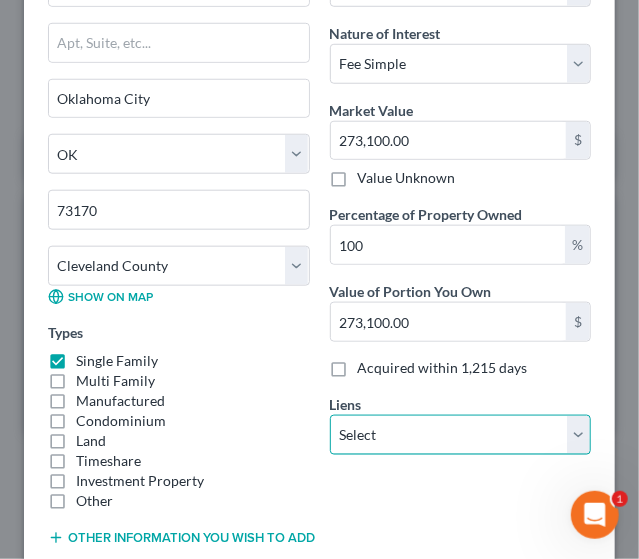 select on "33" 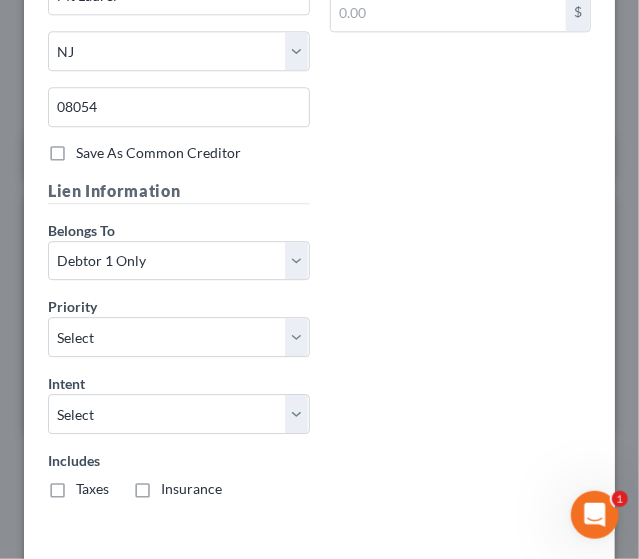 scroll, scrollTop: 1320, scrollLeft: 0, axis: vertical 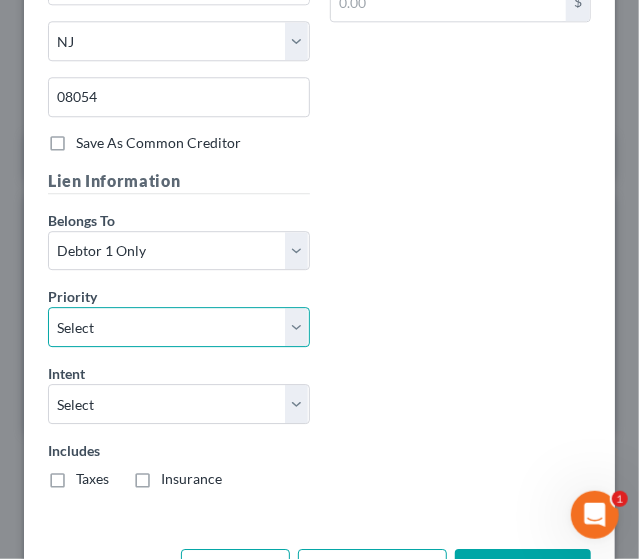 click on "Select 1st 2nd 3rd 4th 5th 6th 7th 8th 9th 10th 11th 12th 13th 14th 15th 16th 17th 18th 19th 20th 21th 22th 23th 24th 25th 26th 27th 28th 29th 30th" at bounding box center (179, 327) 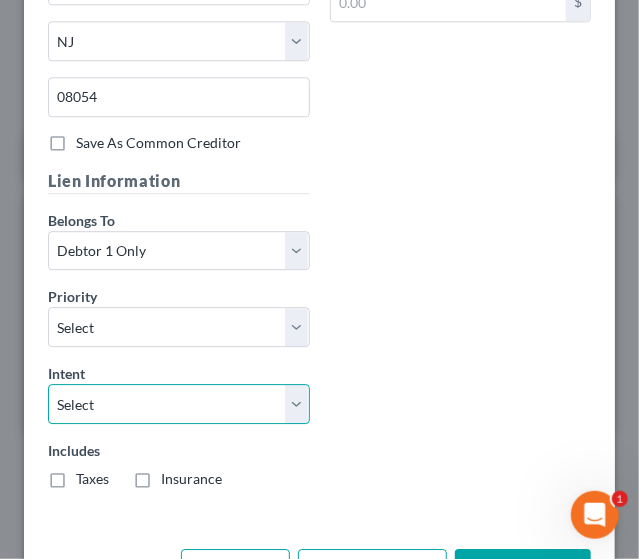 click on "Select Surrender Redeem Reaffirm Avoid Other" at bounding box center [179, 404] 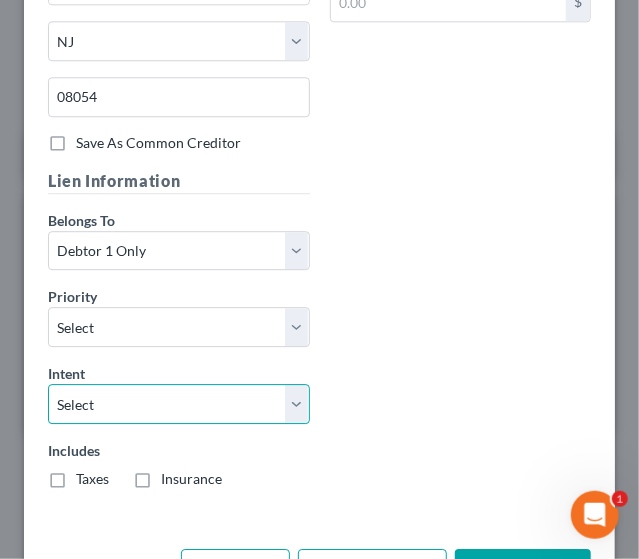 select on "2" 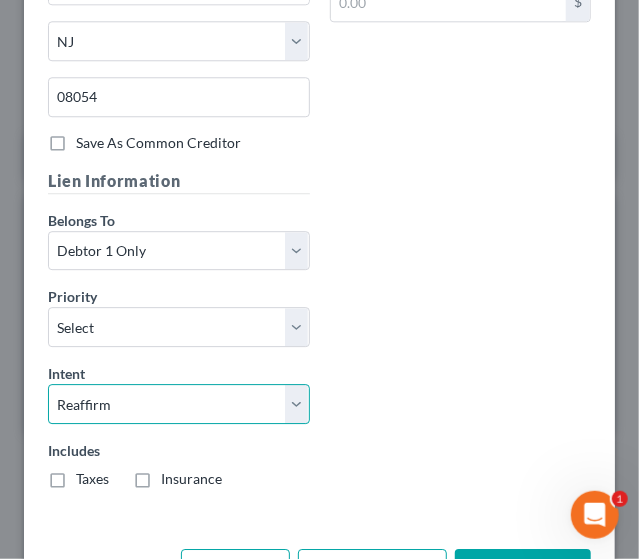 click on "Select Surrender Redeem Reaffirm Avoid Other" at bounding box center (179, 404) 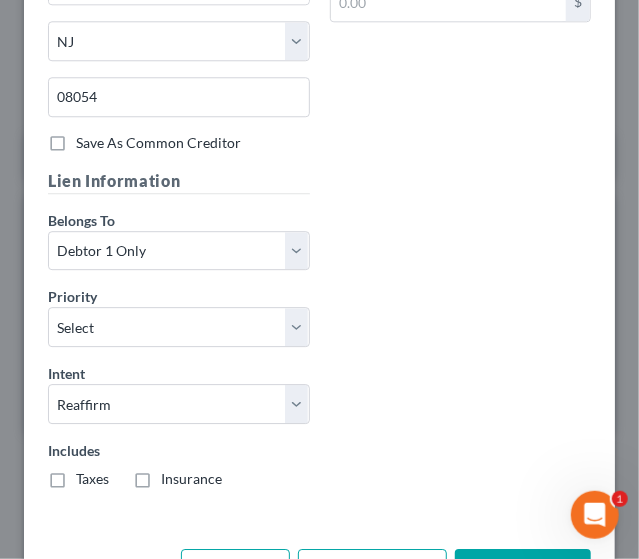click on "Taxes" at bounding box center (92, 479) 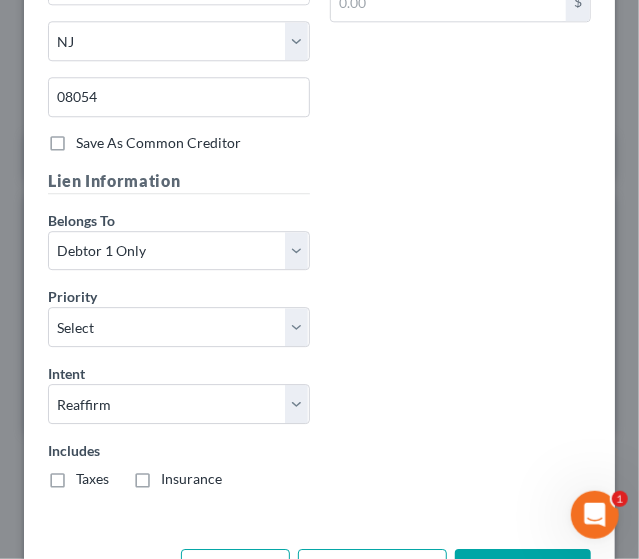 click on "Taxes" at bounding box center (90, 475) 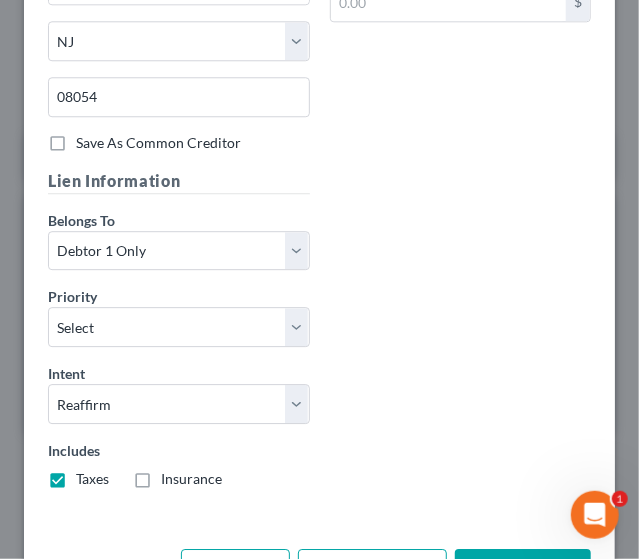 click on "Insurance" at bounding box center (191, 479) 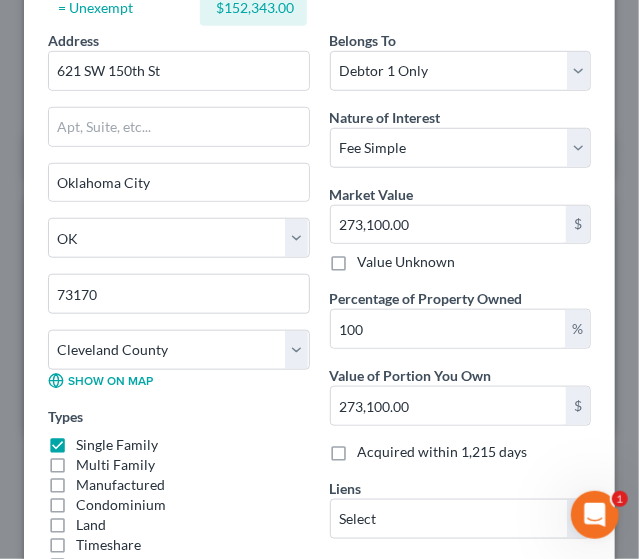 scroll, scrollTop: 1379, scrollLeft: 0, axis: vertical 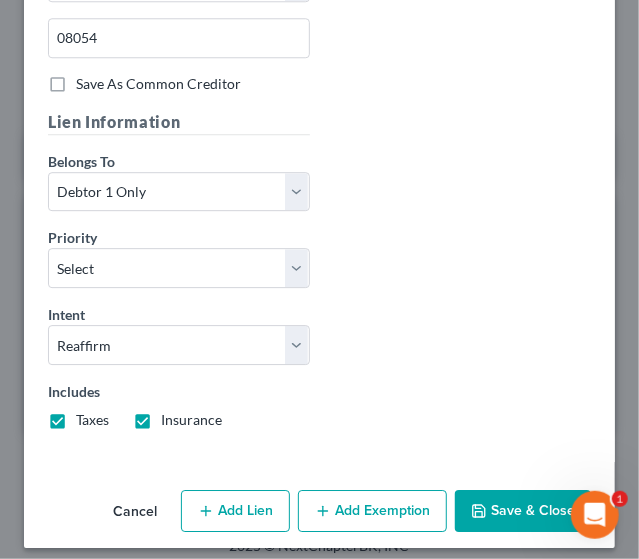 click on "Add Exemption" at bounding box center [372, 511] 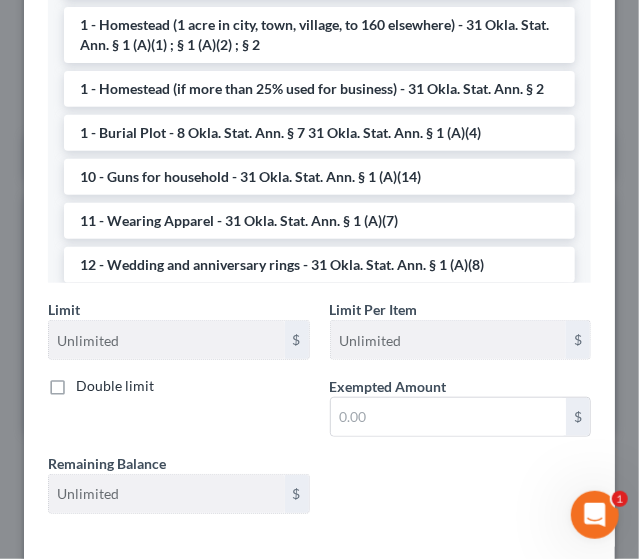 scroll, scrollTop: 2066, scrollLeft: 0, axis: vertical 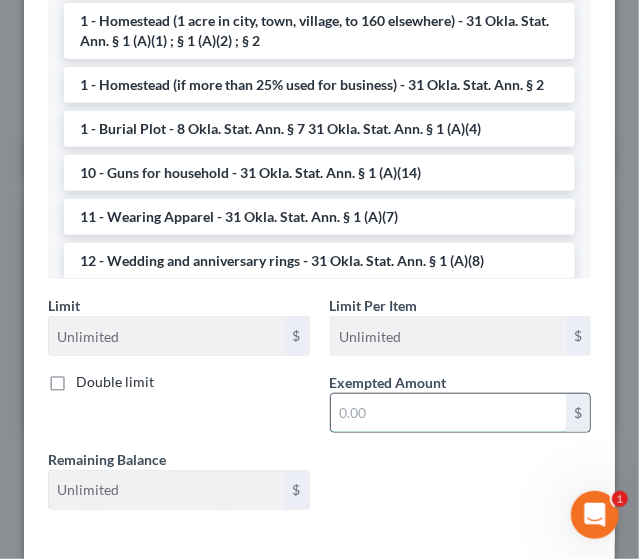 click at bounding box center [449, 413] 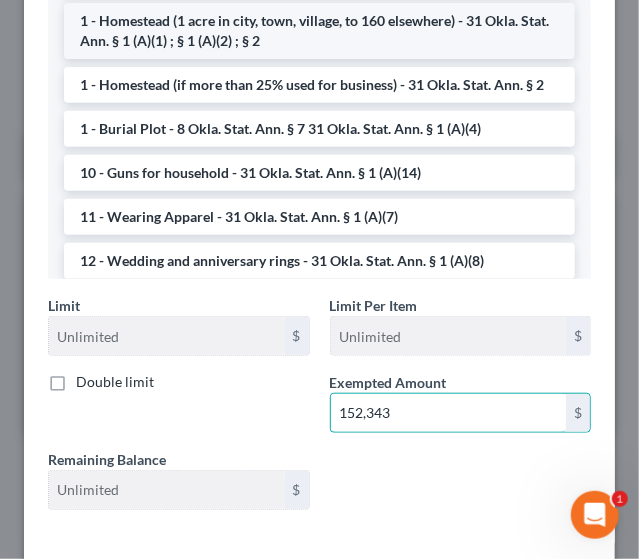 type on "152,343" 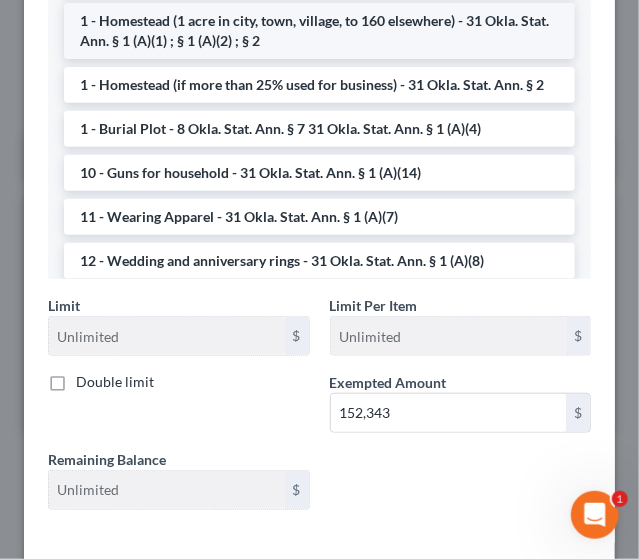 click on "1 - Homestead (1 acre in city, town, village, to 160 elsewhere) - 31 Okla. Stat. Ann. § 1 (A)(1) ; § 1 (A)(2) ;  § 2" at bounding box center (319, 31) 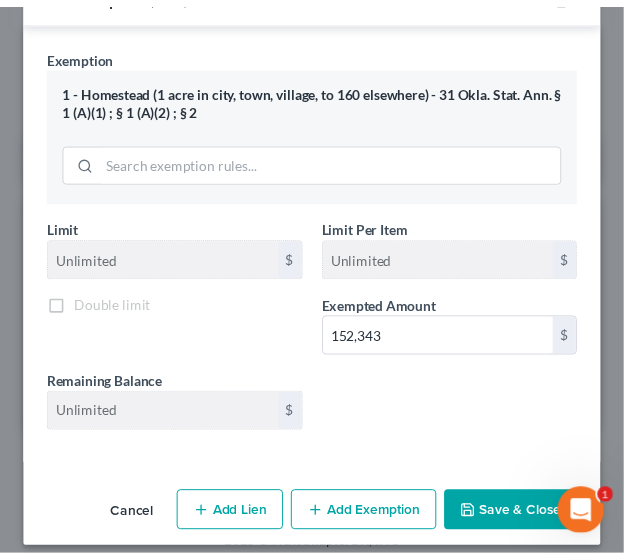 scroll, scrollTop: 1879, scrollLeft: 0, axis: vertical 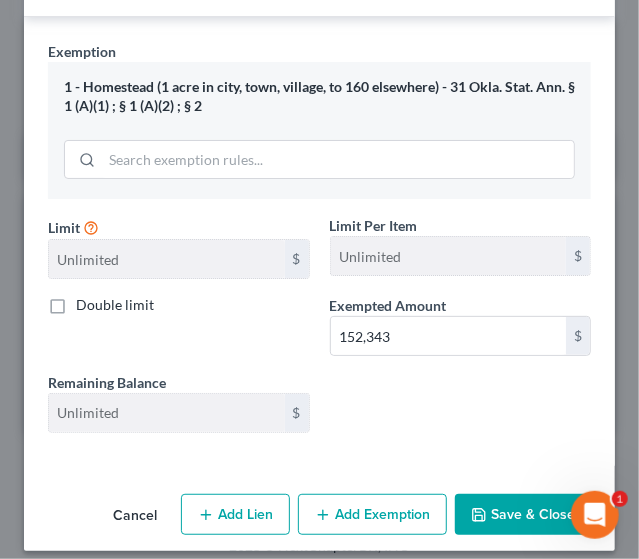 click on "Save & Close" at bounding box center [523, 515] 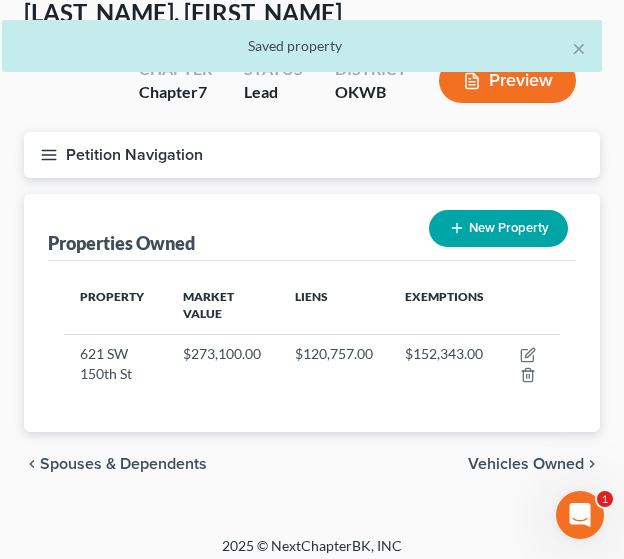 click on "Vehicles Owned" at bounding box center [526, 464] 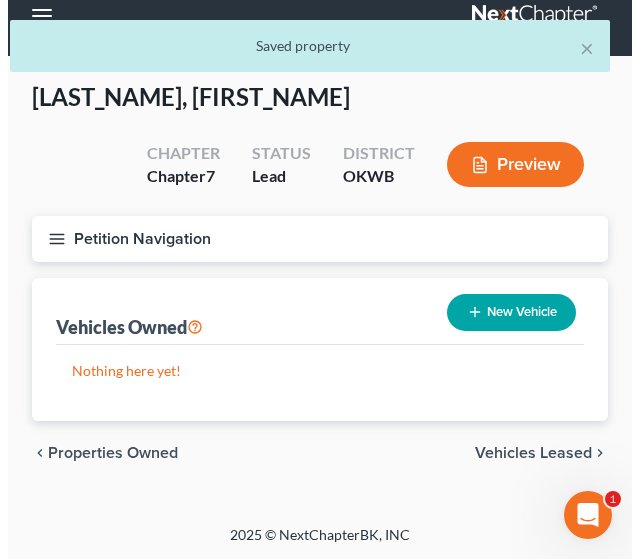 scroll, scrollTop: 0, scrollLeft: 0, axis: both 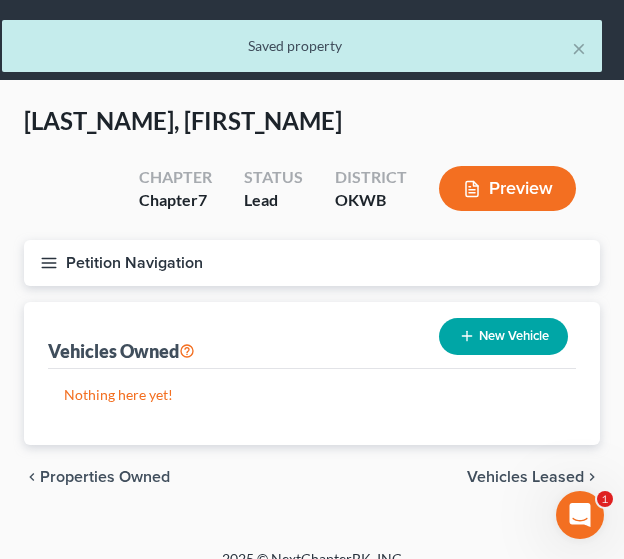 click 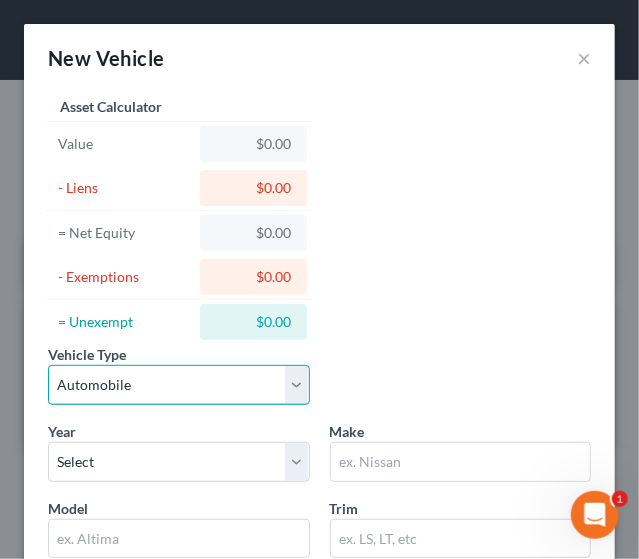 click on "Select Automobile Truck Trailer Watercraft Aircraft Motor Home Atv Other Vehicle" at bounding box center [179, 385] 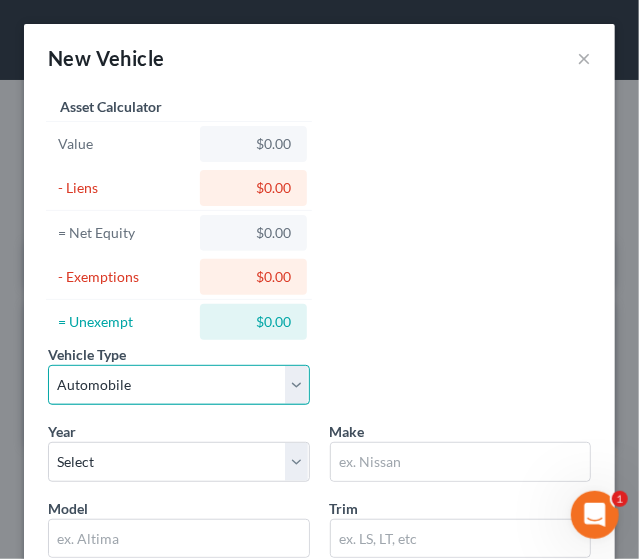 select on "3" 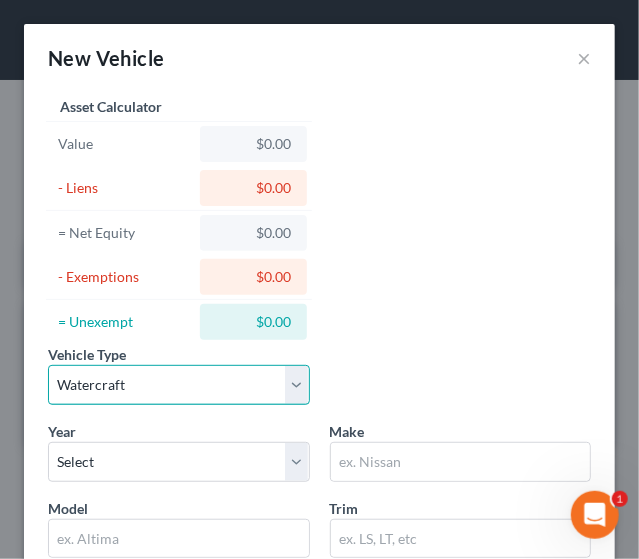 click on "Select Automobile Truck Trailer Watercraft Aircraft Motor Home Atv Other Vehicle" at bounding box center (179, 385) 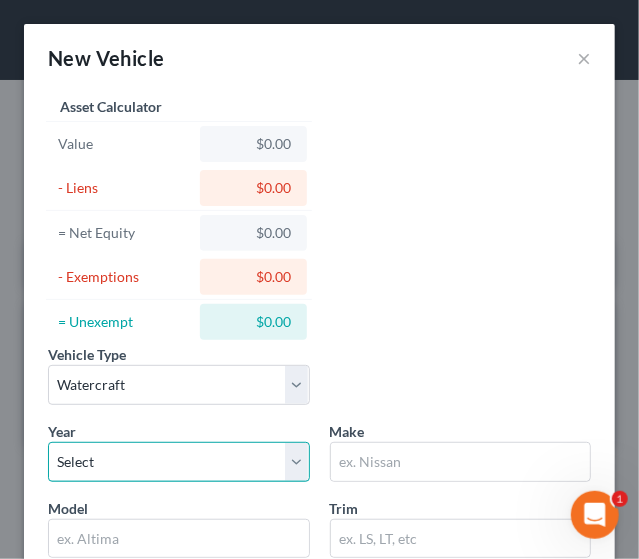 click on "Select 2026 2025 2024 2023 2022 2021 2020 2019 2018 2017 2016 2015 2014 2013 2012 2011 2010 2009 2008 2007 2006 2005 2004 2003 2002 2001 2000 1999 1998 1997 1996 1995 1994 1993 1992 1991 1990 1989 1988 1987 1986 1985 1984 1983 1982 1981 1980 1979 1978 1977 1976 1975 1974 1973 1972 1971 1970 1969 1968 1967 1966 1965 1964 1963 1962 1961 1960 1959 1958 1957 1956 1955 1954 1953 1952 1951 1950 1949 1948 1947 1946 1945 1944 1943 1942 1941 1940 1939 1938 1937 1936 1935 1934 1933 1932 1931 1930 1929 1928 1927 1926 1925 1924 1923 1922 1921 1920 1919 1918 1917 1916 1915 1914 1913 1912 1911 1910 1909 1908 1907 1906 1905 1904 1903 1902 1901" at bounding box center [179, 462] 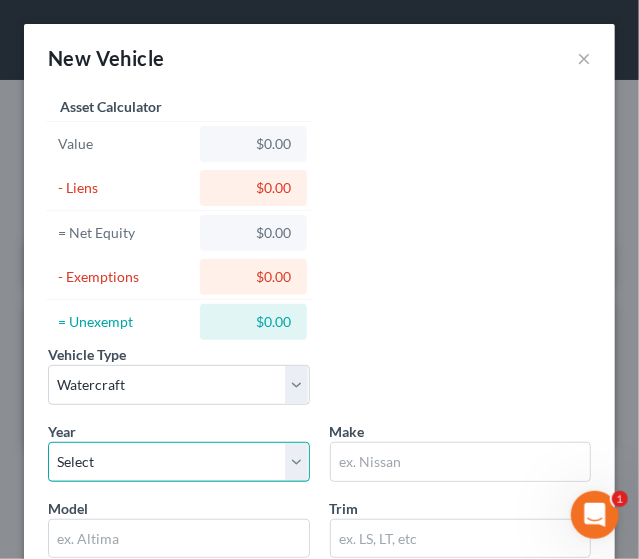 select on "5" 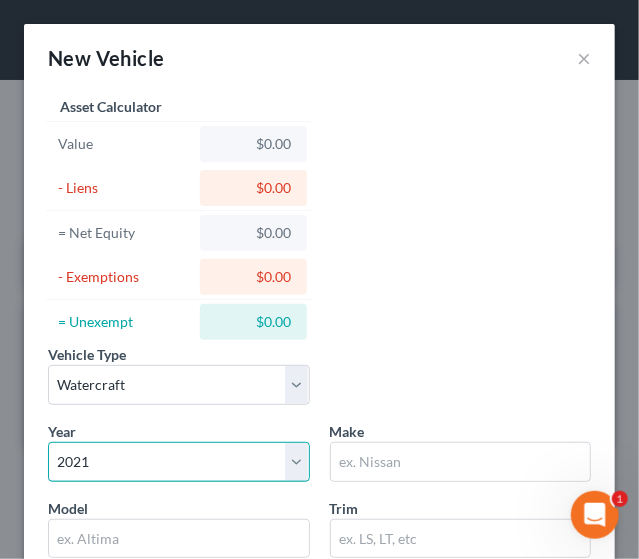 click on "Select 2026 2025 2024 2023 2022 2021 2020 2019 2018 2017 2016 2015 2014 2013 2012 2011 2010 2009 2008 2007 2006 2005 2004 2003 2002 2001 2000 1999 1998 1997 1996 1995 1994 1993 1992 1991 1990 1989 1988 1987 1986 1985 1984 1983 1982 1981 1980 1979 1978 1977 1976 1975 1974 1973 1972 1971 1970 1969 1968 1967 1966 1965 1964 1963 1962 1961 1960 1959 1958 1957 1956 1955 1954 1953 1952 1951 1950 1949 1948 1947 1946 1945 1944 1943 1942 1941 1940 1939 1938 1937 1936 1935 1934 1933 1932 1931 1930 1929 1928 1927 1926 1925 1924 1923 1922 1921 1920 1919 1918 1917 1916 1915 1914 1913 1912 1911 1910 1909 1908 1907 1906 1905 1904 1903 1902 1901" at bounding box center [179, 462] 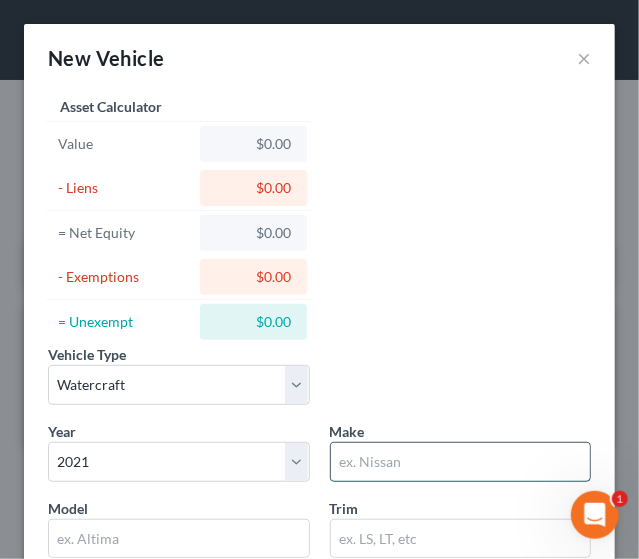click at bounding box center (461, 462) 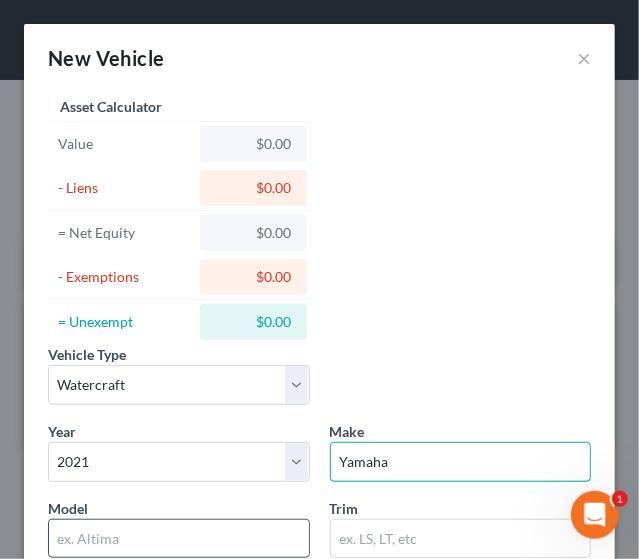 type on "Yamaha" 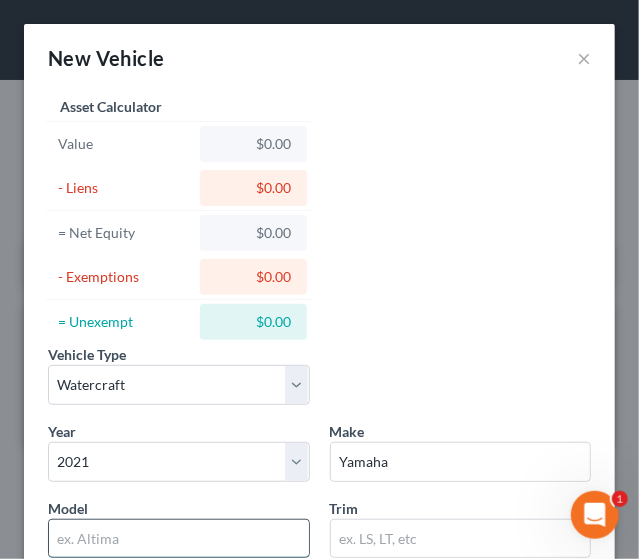 click at bounding box center (179, 539) 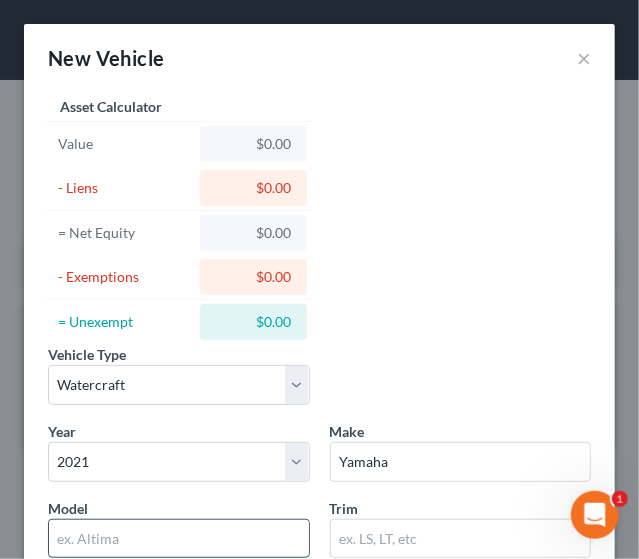 click at bounding box center [179, 539] 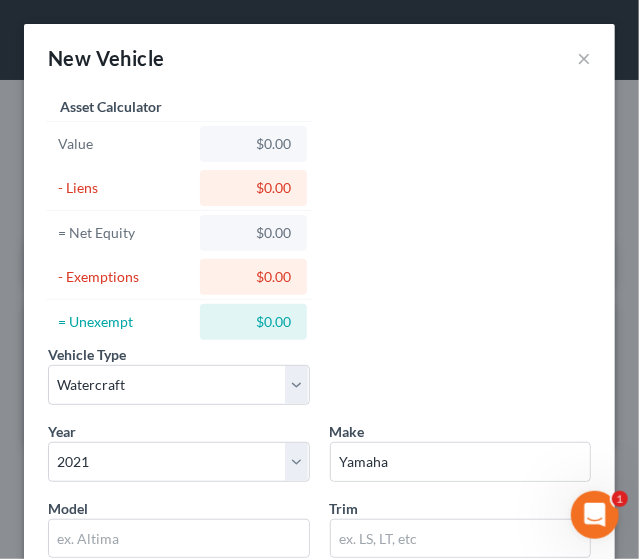 scroll, scrollTop: 2, scrollLeft: 0, axis: vertical 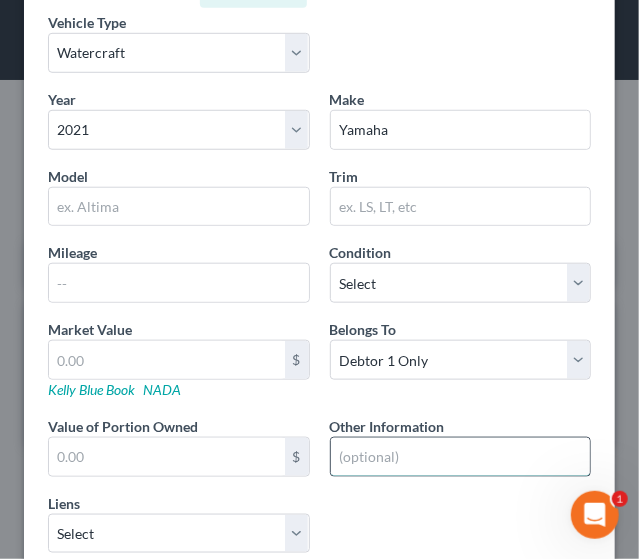 click at bounding box center [461, 457] 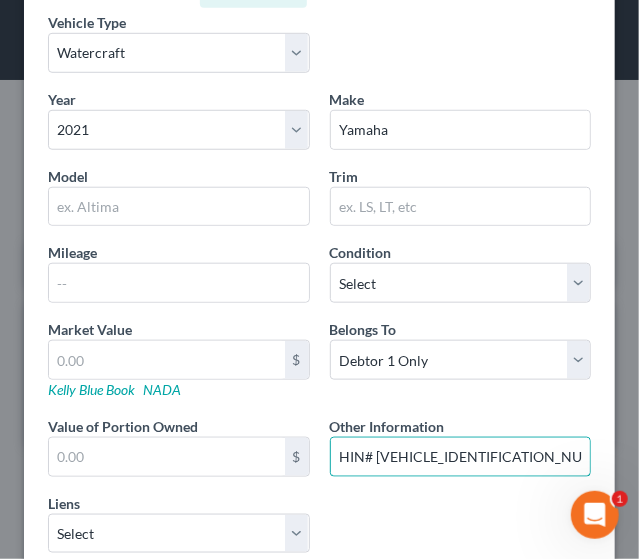 type on "HIN# YAMA1882C121" 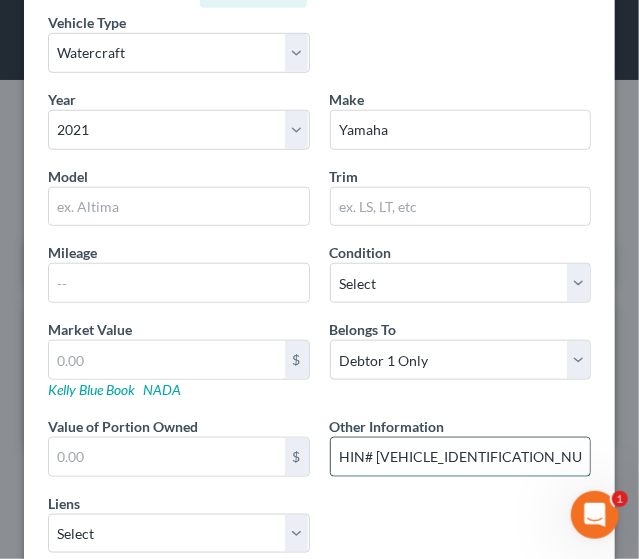 drag, startPoint x: 368, startPoint y: 454, endPoint x: 516, endPoint y: 445, distance: 148.27339 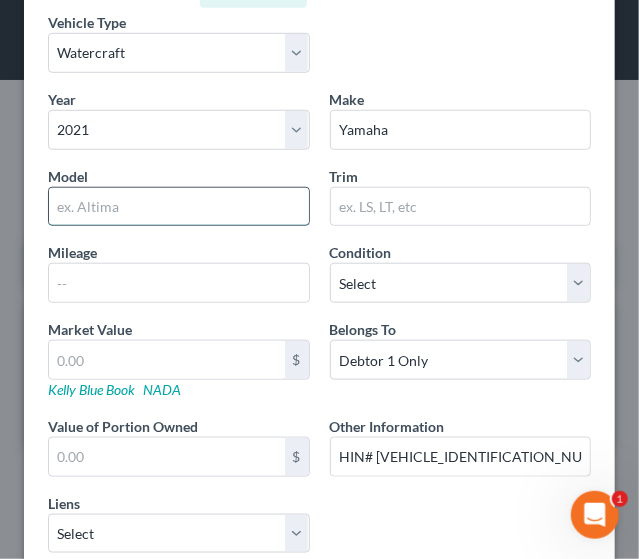 click at bounding box center [179, 207] 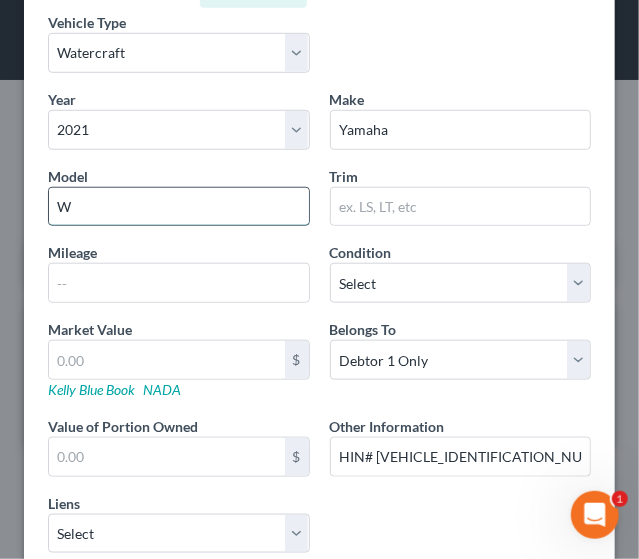 click on "W" at bounding box center (179, 207) 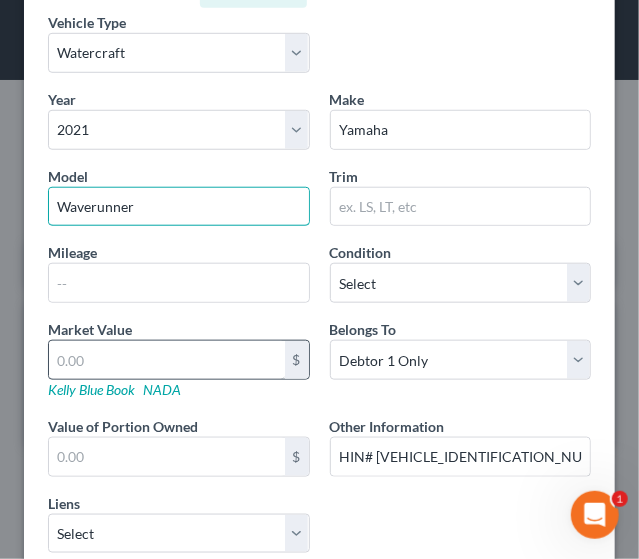 type on "Waverunner" 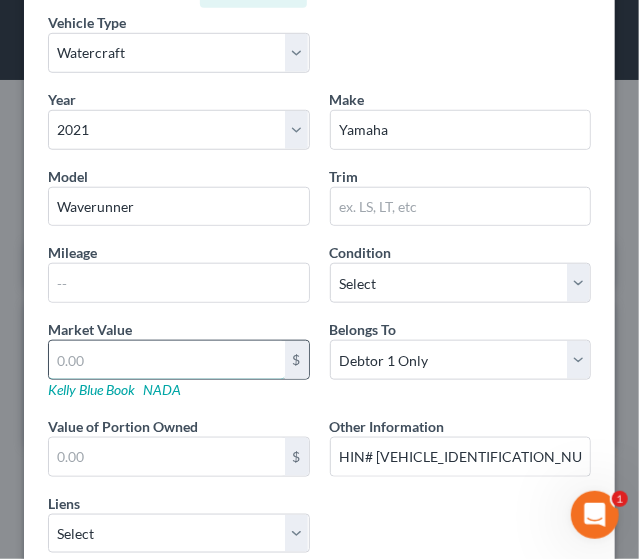 click at bounding box center [167, 360] 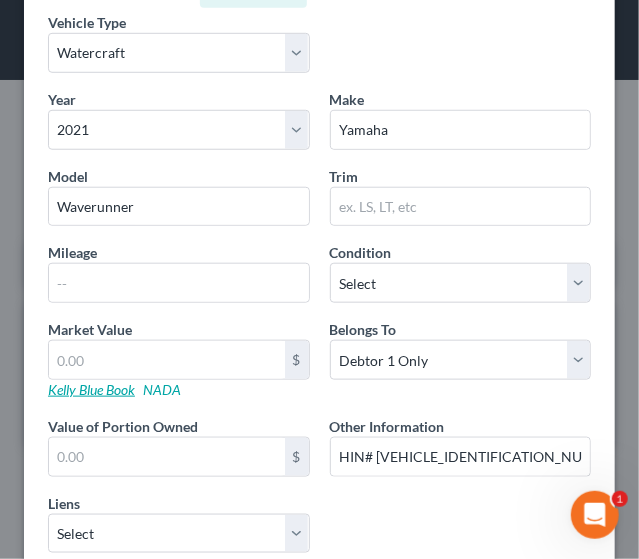 click on "Kelly Blue Book" at bounding box center (91, 389) 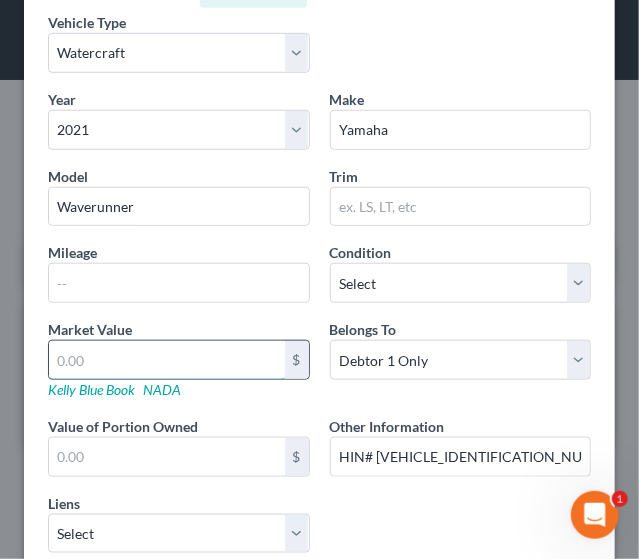 click at bounding box center [167, 360] 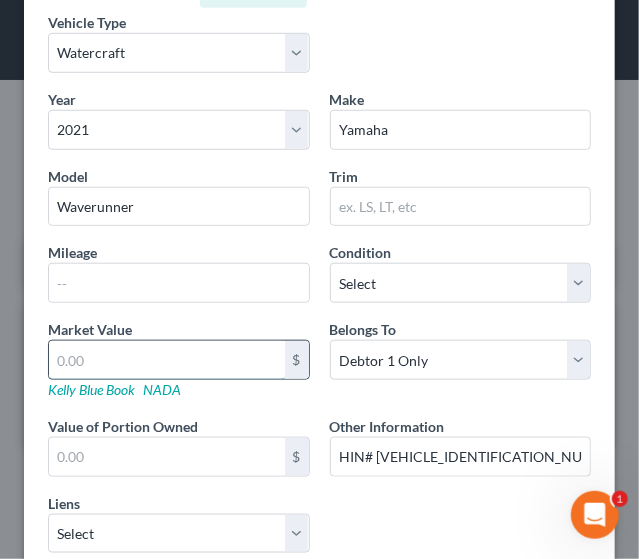 type on "9" 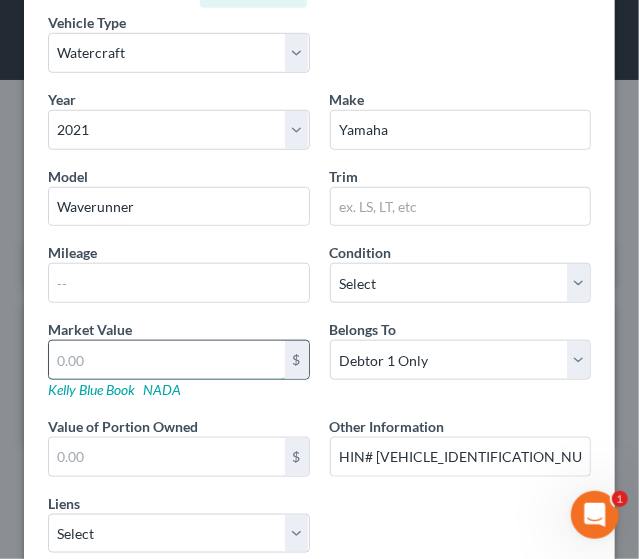 type on "9.00" 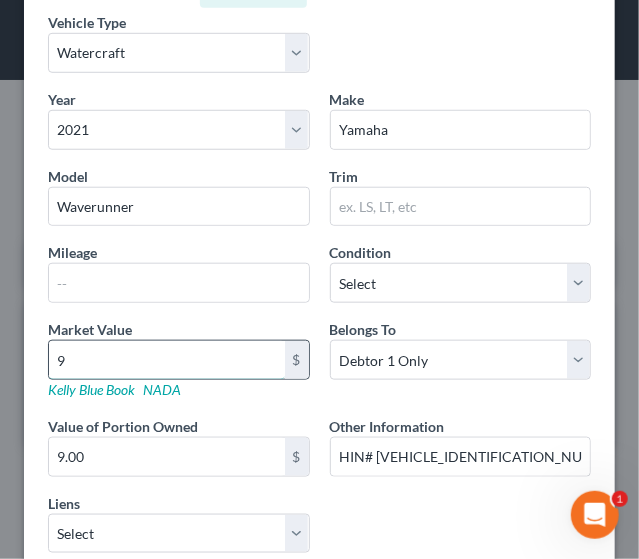 type on "90" 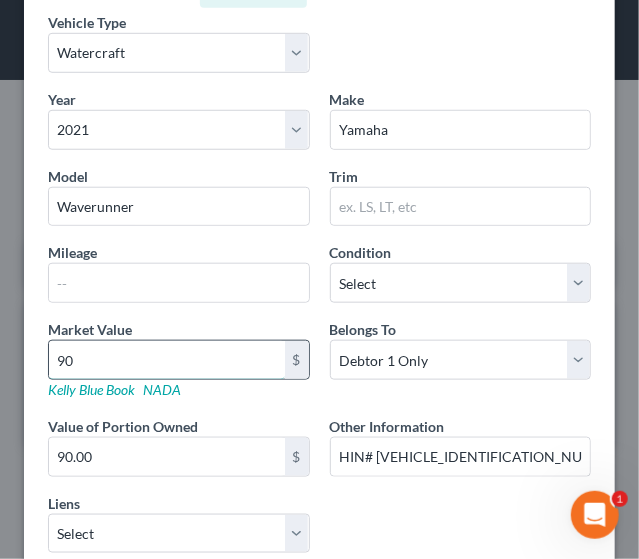 type on "900" 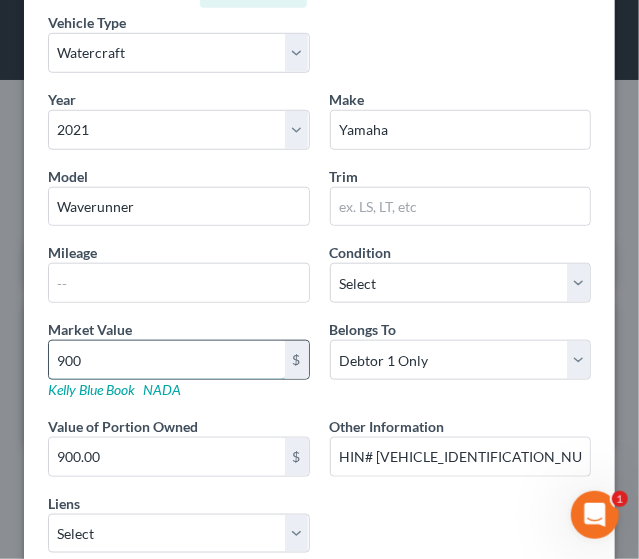 type on "9000" 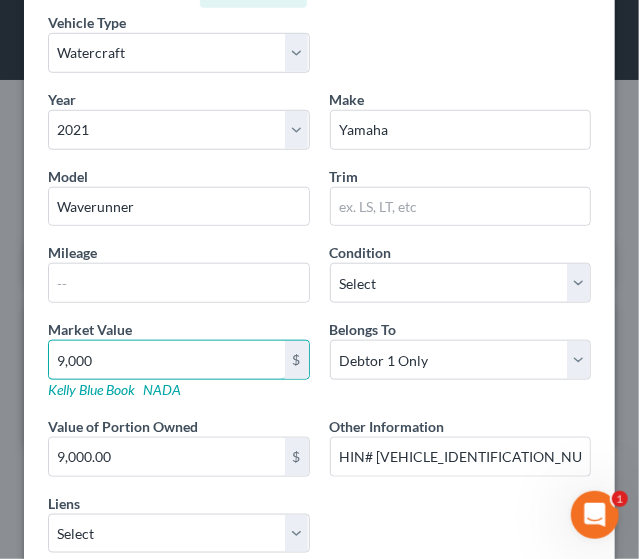 type on "9,000" 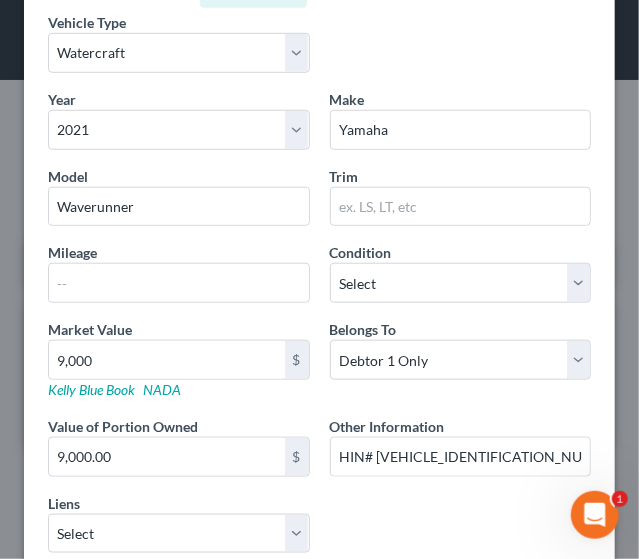 click on "Year Select 2026 2025 2024 2023 2022 2021 2020 2019 2018 2017 2016 2015 2014 2013 2012 2011 2010 2009 2008 2007 2006 2005 2004 2003 2002 2001 2000 1999 1998 1997 1996 1995 1994 1993 1992 1991 1990 1989 1988 1987 1986 1985 1984 1983 1982 1981 1980 1979 1978 1977 1976 1975 1974 1973 1972 1971 1970 1969 1968 1967 1966 1965 1964 1963 1962 1961 1960 1959 1958 1957 1956 1955 1954 1953 1952 1951 1950 1949 1948 1947 1946 1945 1944 1943 1942 1941 1940 1939 1938 1937 1936 1935 1934 1933 1932 1931 1930 1929 1928 1927 1926 1925 1924 1923 1922 1921 1920 1919 1918 1917 1916 1915 1914 1913 1912 1911 1910 1909 1908 1907 1906 1905 1904 1903 1902 1901
Make
*
Yamaha Model Waverunner Trim Mileage Condition Select Excellent Very Good Good Fair Poor Market Value 9,000 $ Kelly Blue Book NADA
Belongs To
*
Select Debtor 1 Only Debtor 2 Only Debtor 1 And Debtor 2 Only At Least One Of The Debtors And Another Community Property Value of Portion Owned 9,000.00 $ Other Information HIN# YAMA1882C121
Liens" at bounding box center [319, 329] 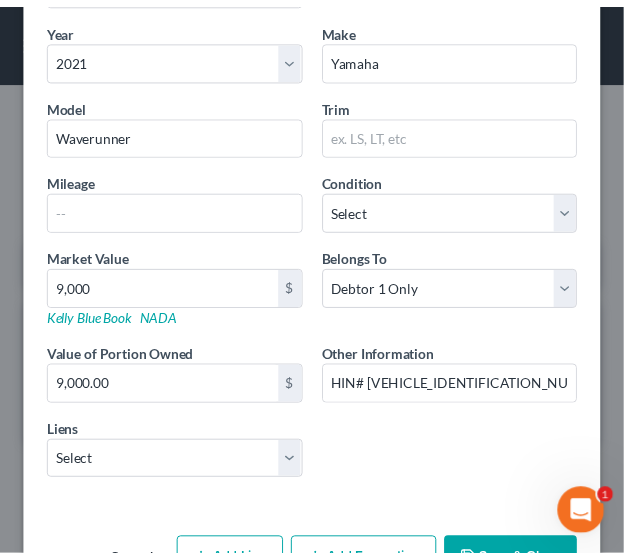 scroll, scrollTop: 462, scrollLeft: 0, axis: vertical 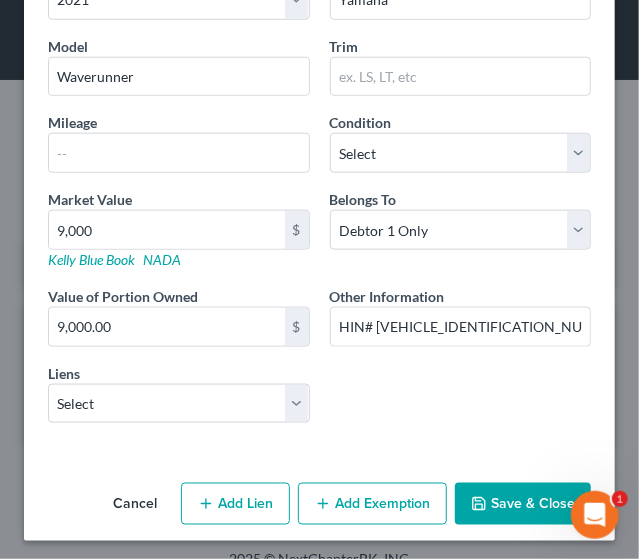 click on "Save & Close" at bounding box center [523, 504] 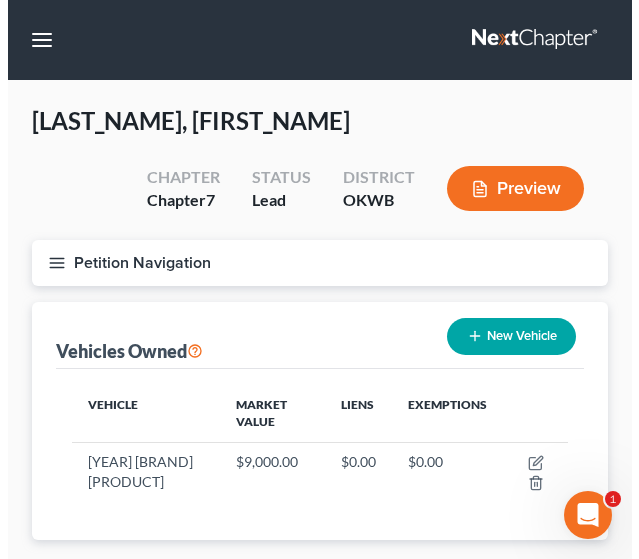 scroll, scrollTop: 56, scrollLeft: 0, axis: vertical 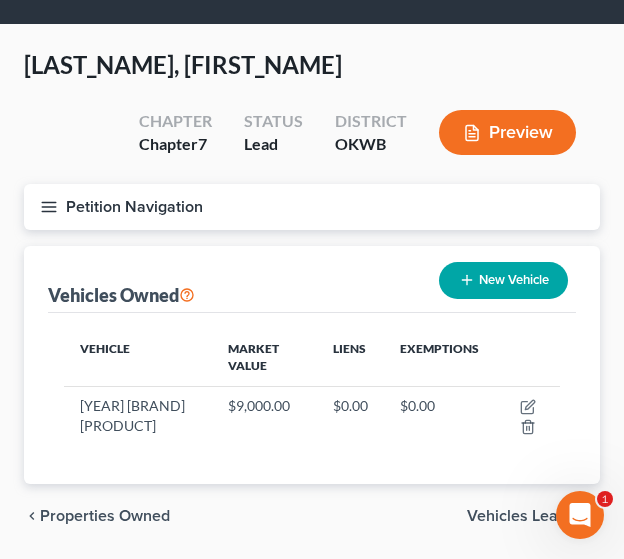 click on "New Vehicle" at bounding box center [503, 280] 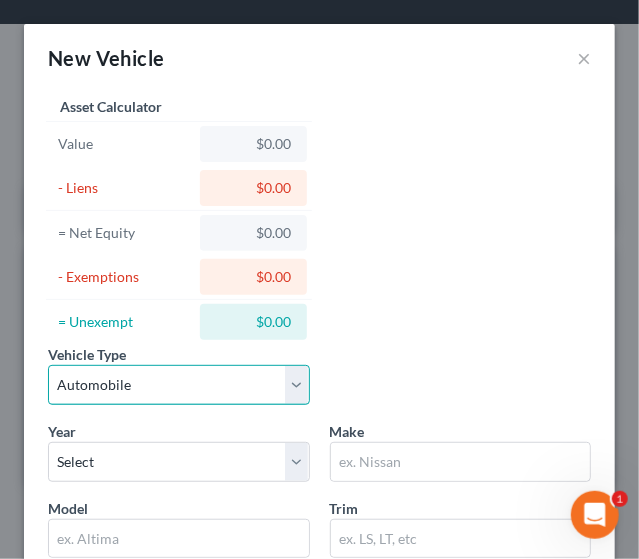 click on "Select Automobile Truck Trailer Watercraft Aircraft Motor Home Atv Other Vehicle" at bounding box center (179, 385) 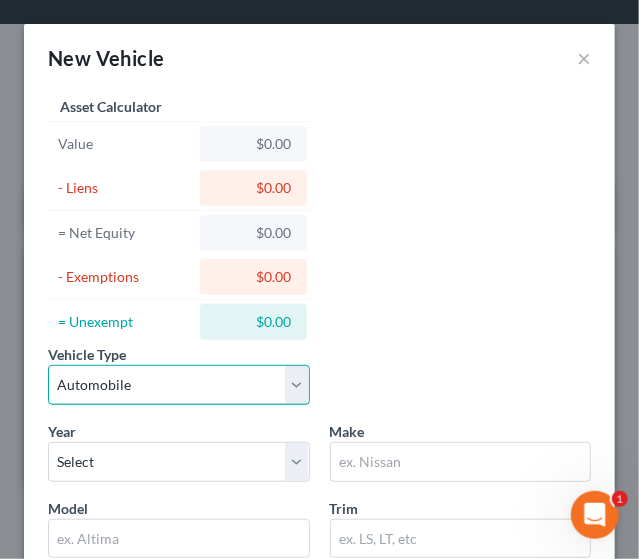 select on "3" 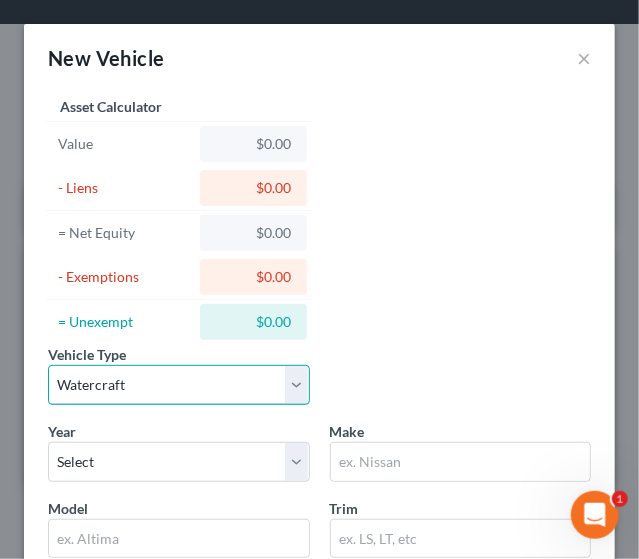 click on "Select Automobile Truck Trailer Watercraft Aircraft Motor Home Atv Other Vehicle" at bounding box center [179, 385] 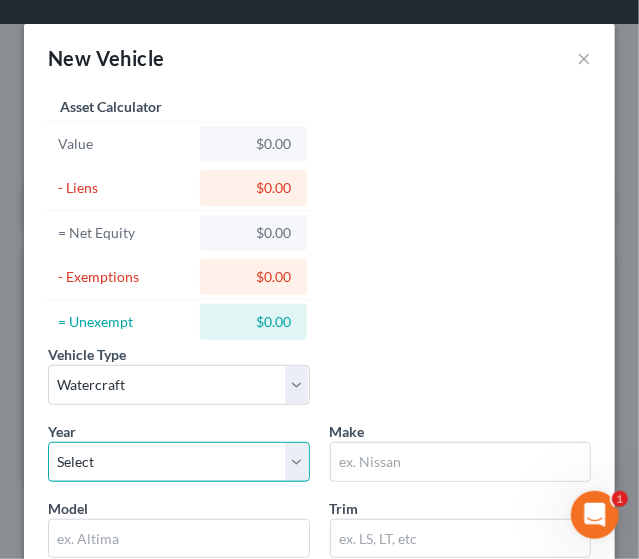 click on "Select 2026 2025 2024 2023 2022 2021 2020 2019 2018 2017 2016 2015 2014 2013 2012 2011 2010 2009 2008 2007 2006 2005 2004 2003 2002 2001 2000 1999 1998 1997 1996 1995 1994 1993 1992 1991 1990 1989 1988 1987 1986 1985 1984 1983 1982 1981 1980 1979 1978 1977 1976 1975 1974 1973 1972 1971 1970 1969 1968 1967 1966 1965 1964 1963 1962 1961 1960 1959 1958 1957 1956 1955 1954 1953 1952 1951 1950 1949 1948 1947 1946 1945 1944 1943 1942 1941 1940 1939 1938 1937 1936 1935 1934 1933 1932 1931 1930 1929 1928 1927 1926 1925 1924 1923 1922 1921 1920 1919 1918 1917 1916 1915 1914 1913 1912 1911 1910 1909 1908 1907 1906 1905 1904 1903 1902 1901" at bounding box center [179, 462] 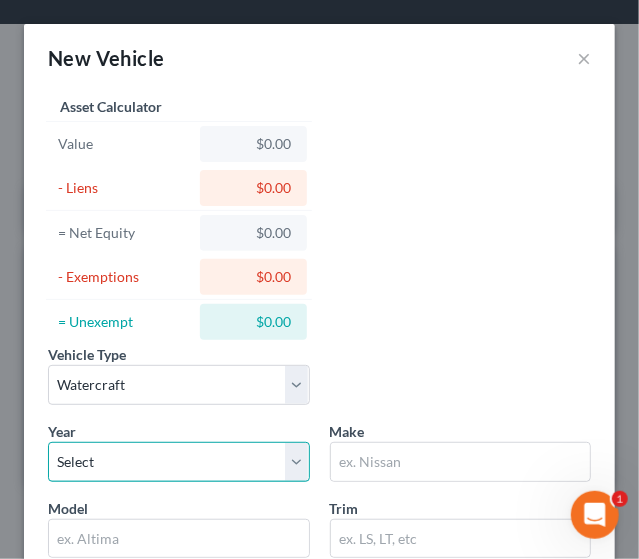 select on "29" 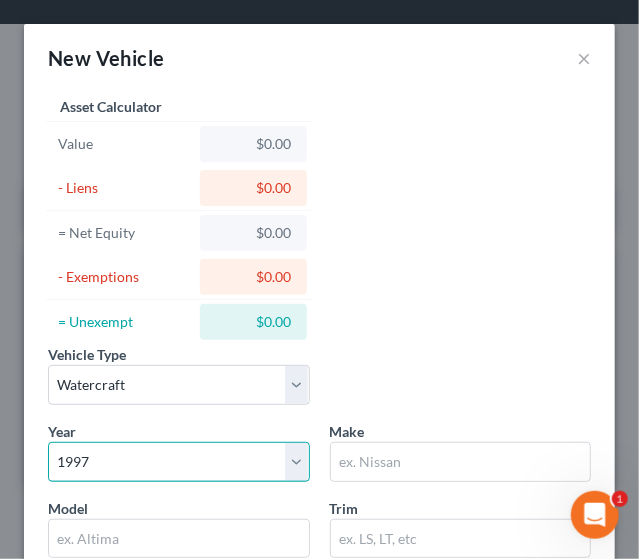 click on "Select 2026 2025 2024 2023 2022 2021 2020 2019 2018 2017 2016 2015 2014 2013 2012 2011 2010 2009 2008 2007 2006 2005 2004 2003 2002 2001 2000 1999 1998 1997 1996 1995 1994 1993 1992 1991 1990 1989 1988 1987 1986 1985 1984 1983 1982 1981 1980 1979 1978 1977 1976 1975 1974 1973 1972 1971 1970 1969 1968 1967 1966 1965 1964 1963 1962 1961 1960 1959 1958 1957 1956 1955 1954 1953 1952 1951 1950 1949 1948 1947 1946 1945 1944 1943 1942 1941 1940 1939 1938 1937 1936 1935 1934 1933 1932 1931 1930 1929 1928 1927 1926 1925 1924 1923 1922 1921 1920 1919 1918 1917 1916 1915 1914 1913 1912 1911 1910 1909 1908 1907 1906 1905 1904 1903 1902 1901" at bounding box center [179, 462] 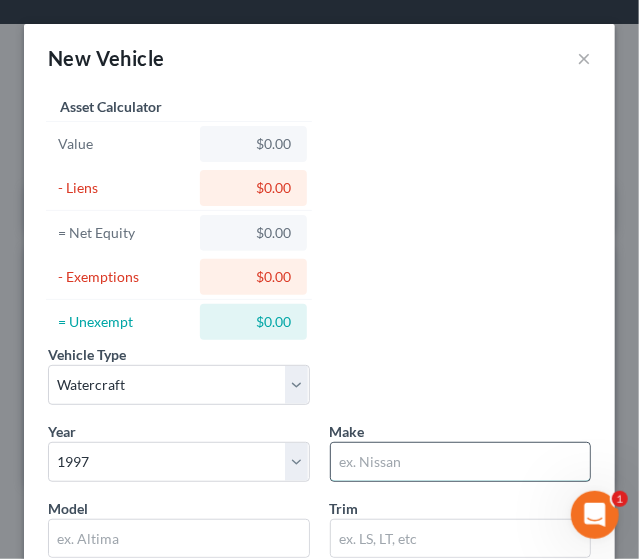 click at bounding box center (461, 462) 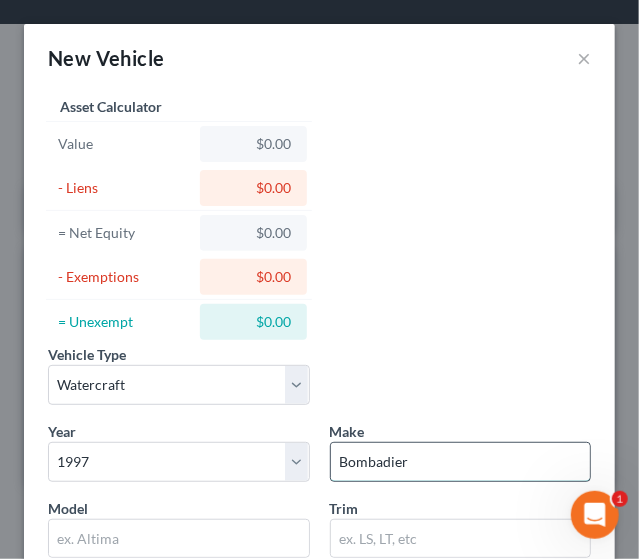 type on "Bombadier" 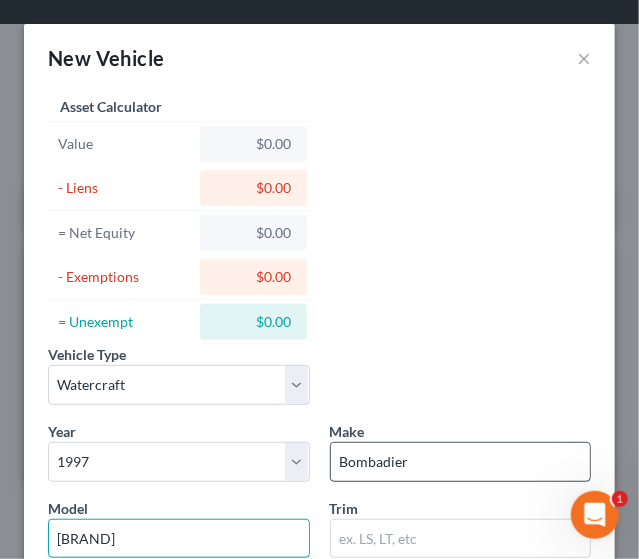 type on "SeaDoo" 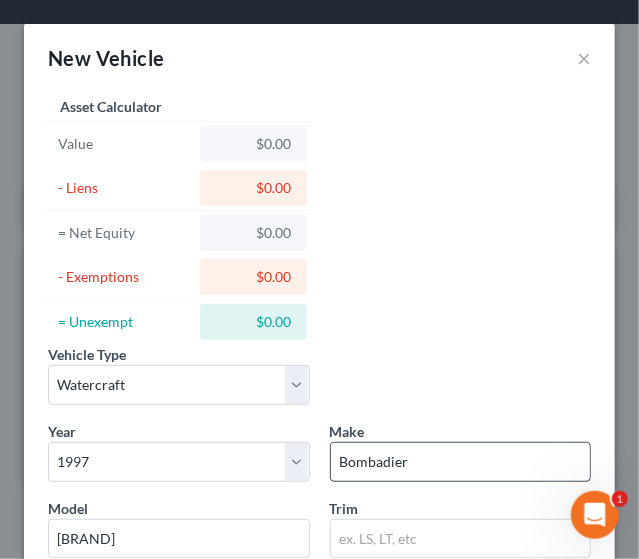 scroll, scrollTop: 332, scrollLeft: 0, axis: vertical 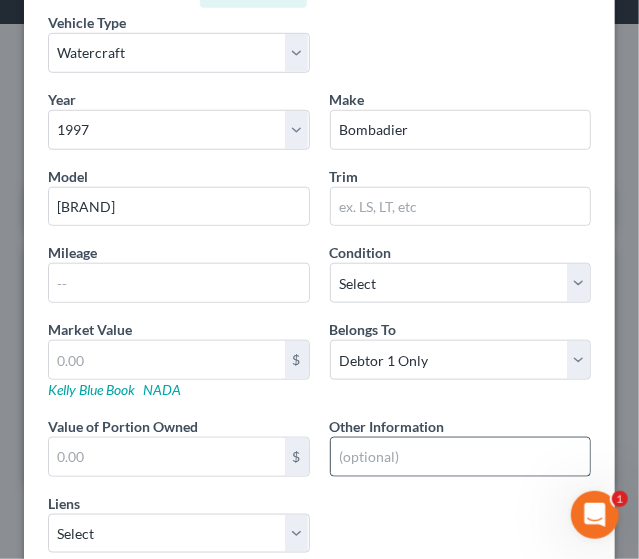 click at bounding box center (461, 457) 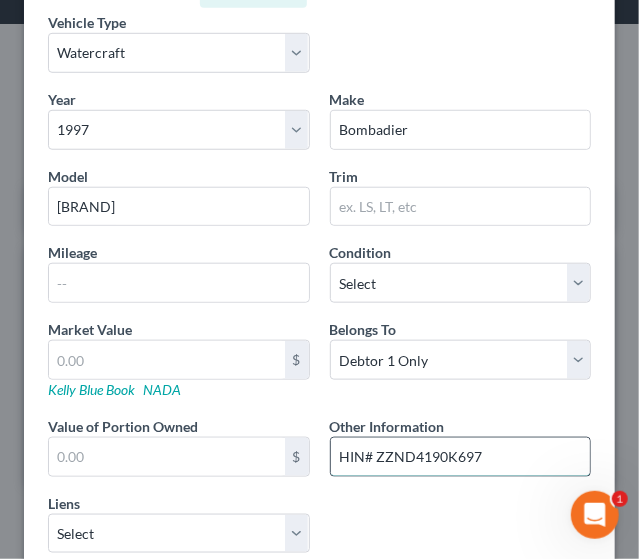 drag, startPoint x: 365, startPoint y: 452, endPoint x: 523, endPoint y: 444, distance: 158.20241 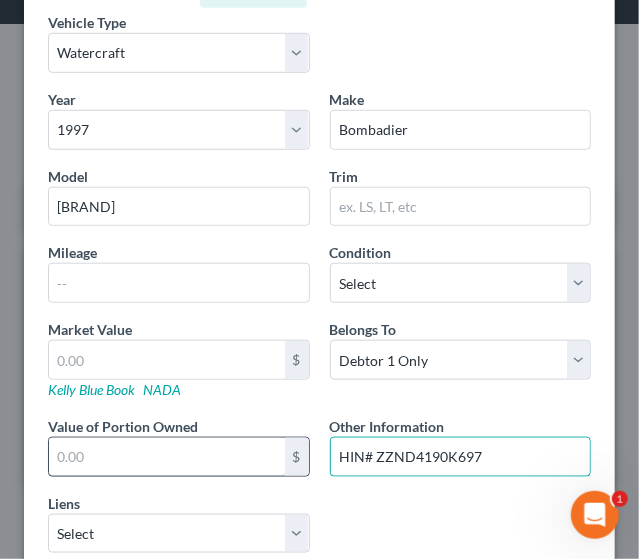 drag, startPoint x: 500, startPoint y: 444, endPoint x: 242, endPoint y: 465, distance: 258.85324 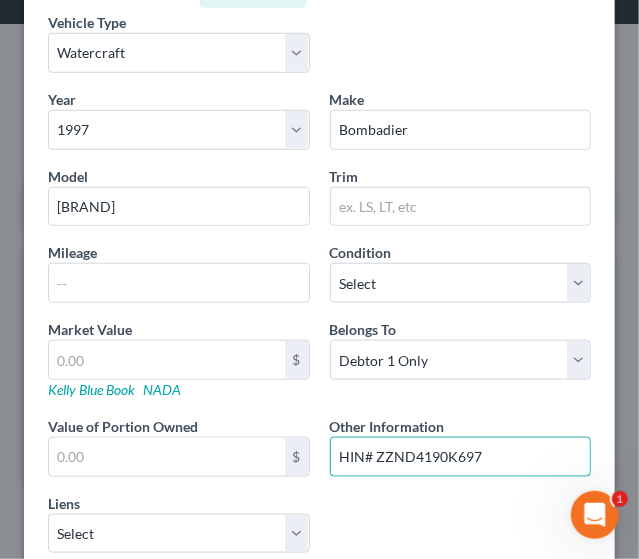 type on "HIN# ZZND4190K697" 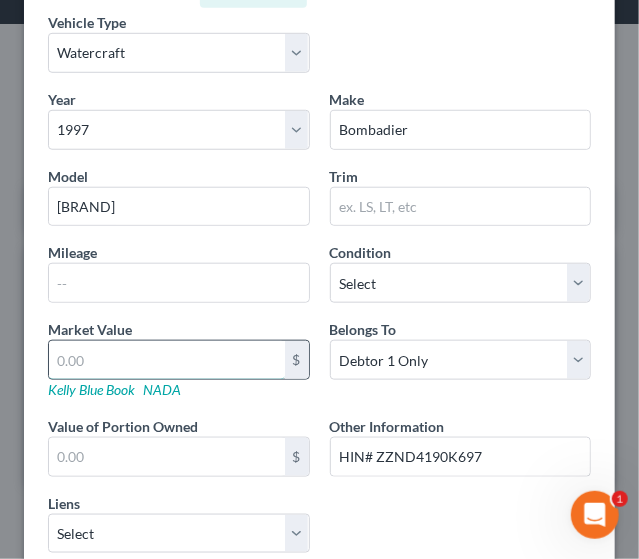 click at bounding box center (167, 360) 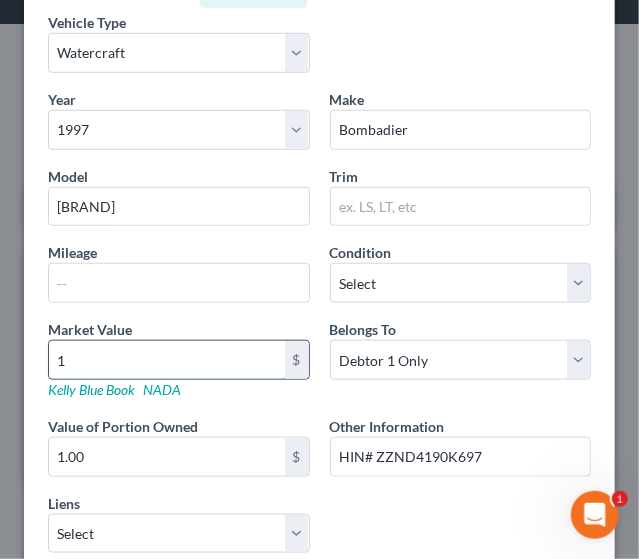 type on "12" 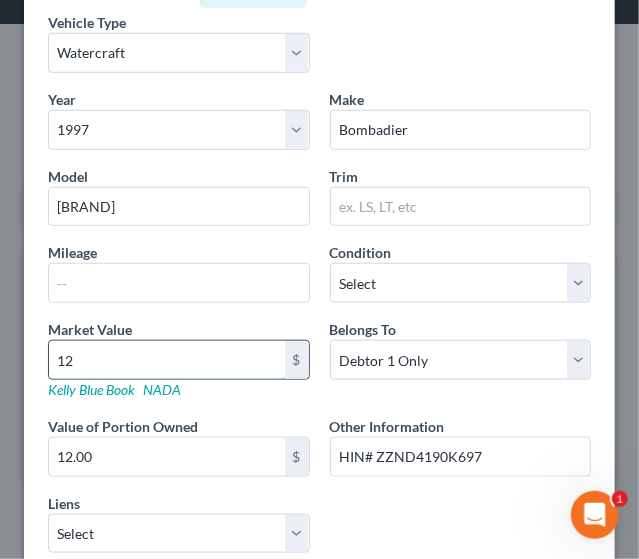 type on "120" 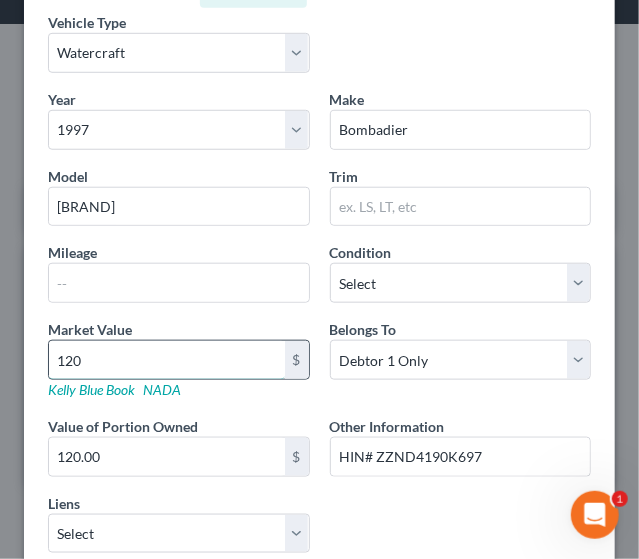 type on "1200" 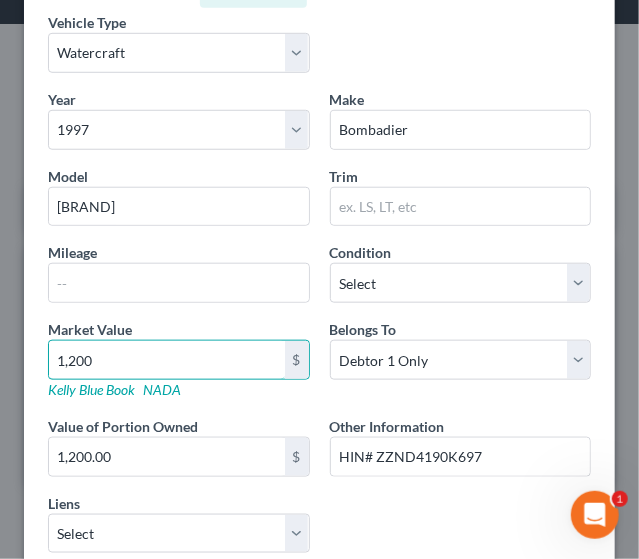 type on "1,200" 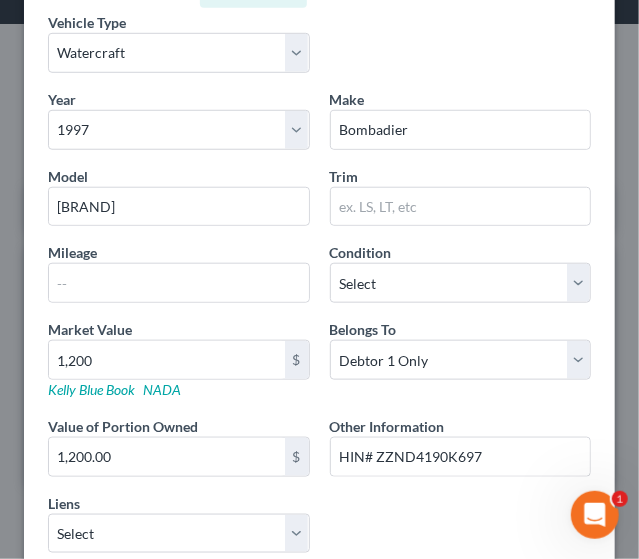 scroll, scrollTop: 462, scrollLeft: 0, axis: vertical 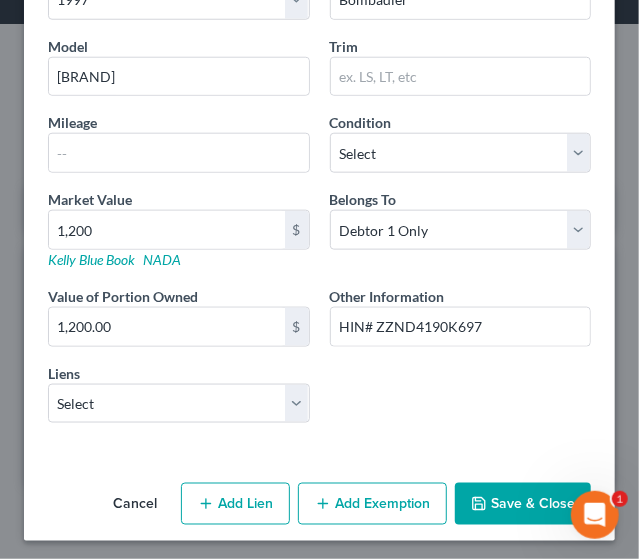 click 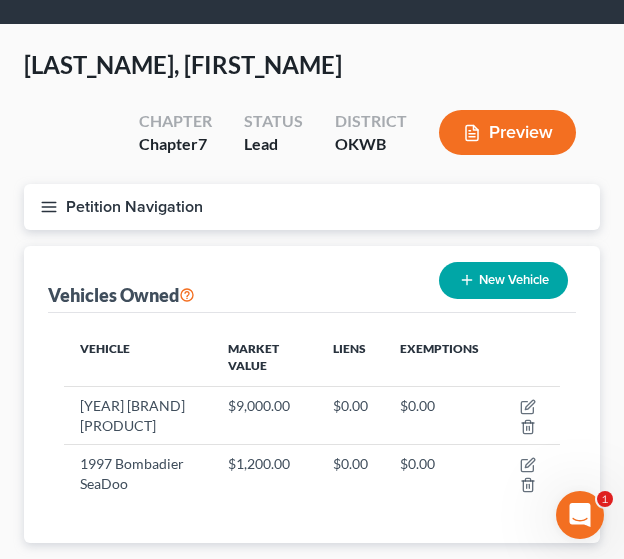 click on "New Vehicle" at bounding box center (503, 280) 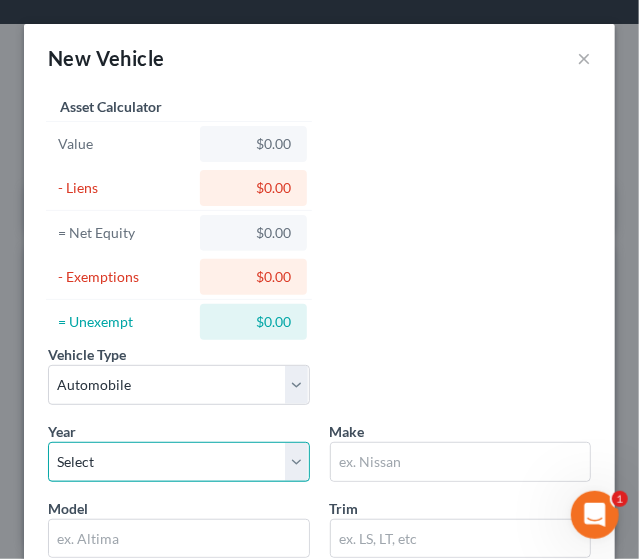 click on "Select 2026 2025 2024 2023 2022 2021 2020 2019 2018 2017 2016 2015 2014 2013 2012 2011 2010 2009 2008 2007 2006 2005 2004 2003 2002 2001 2000 1999 1998 1997 1996 1995 1994 1993 1992 1991 1990 1989 1988 1987 1986 1985 1984 1983 1982 1981 1980 1979 1978 1977 1976 1975 1974 1973 1972 1971 1970 1969 1968 1967 1966 1965 1964 1963 1962 1961 1960 1959 1958 1957 1956 1955 1954 1953 1952 1951 1950 1949 1948 1947 1946 1945 1944 1943 1942 1941 1940 1939 1938 1937 1936 1935 1934 1933 1932 1931 1930 1929 1928 1927 1926 1925 1924 1923 1922 1921 1920 1919 1918 1917 1916 1915 1914 1913 1912 1911 1910 1909 1908 1907 1906 1905 1904 1903 1902 1901" at bounding box center (179, 462) 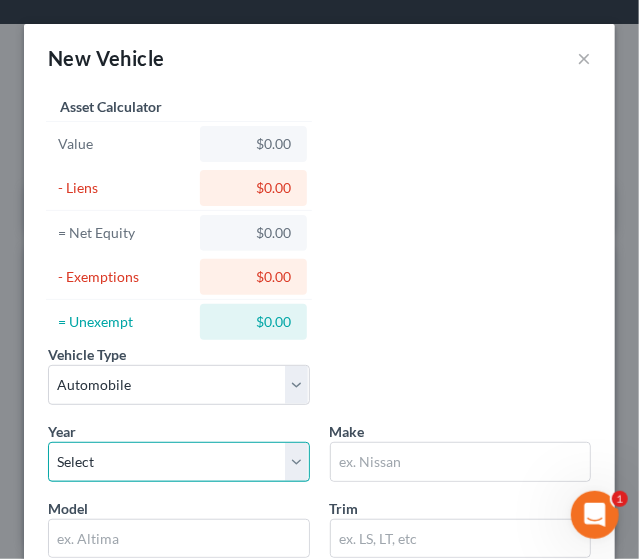 select on "7" 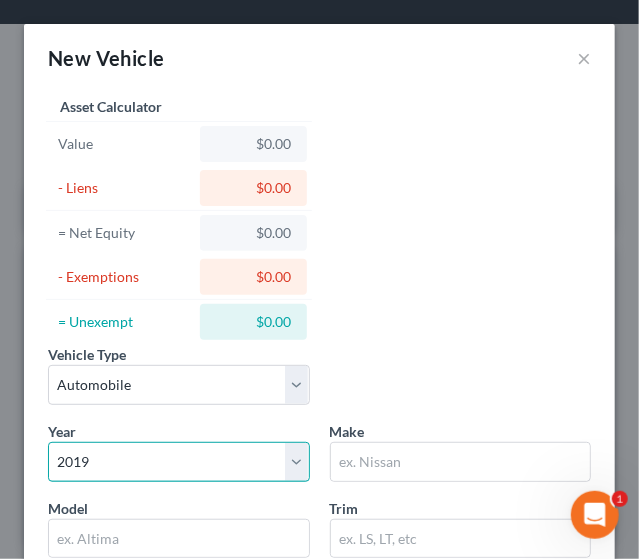 click on "Select 2026 2025 2024 2023 2022 2021 2020 2019 2018 2017 2016 2015 2014 2013 2012 2011 2010 2009 2008 2007 2006 2005 2004 2003 2002 2001 2000 1999 1998 1997 1996 1995 1994 1993 1992 1991 1990 1989 1988 1987 1986 1985 1984 1983 1982 1981 1980 1979 1978 1977 1976 1975 1974 1973 1972 1971 1970 1969 1968 1967 1966 1965 1964 1963 1962 1961 1960 1959 1958 1957 1956 1955 1954 1953 1952 1951 1950 1949 1948 1947 1946 1945 1944 1943 1942 1941 1940 1939 1938 1937 1936 1935 1934 1933 1932 1931 1930 1929 1928 1927 1926 1925 1924 1923 1922 1921 1920 1919 1918 1917 1916 1915 1914 1913 1912 1911 1910 1909 1908 1907 1906 1905 1904 1903 1902 1901" at bounding box center (179, 462) 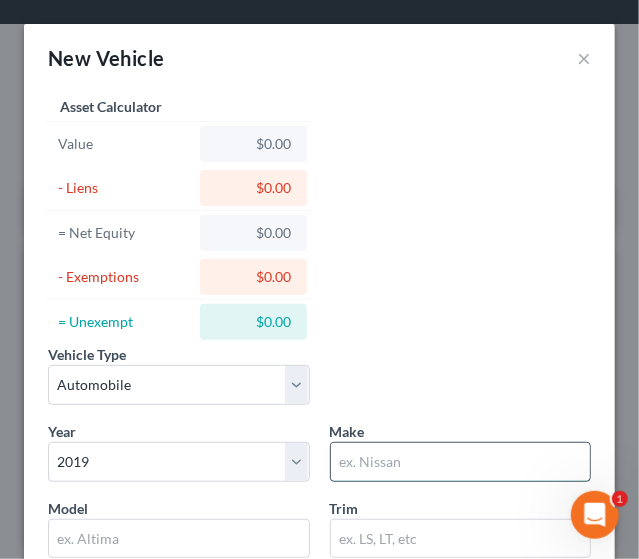 click at bounding box center [461, 462] 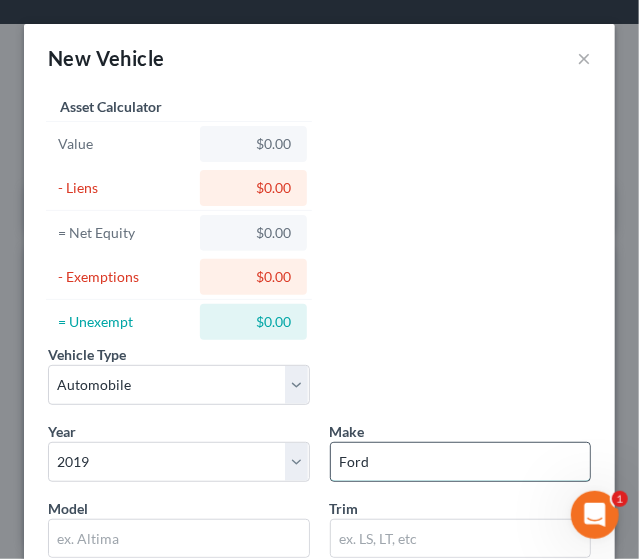 type on "Ford" 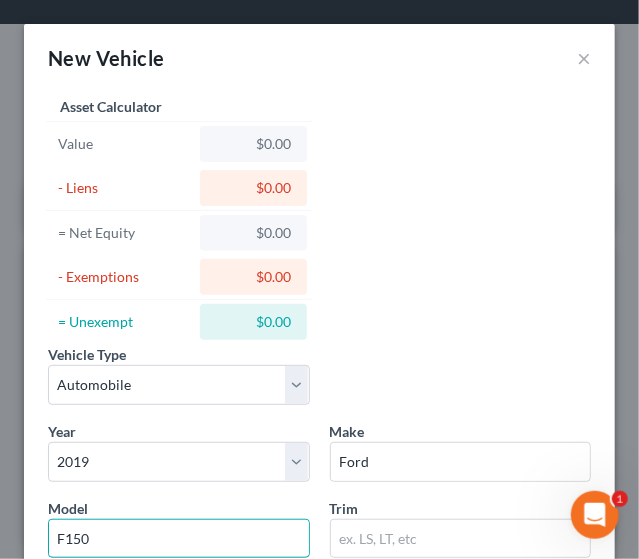 type on "F150" 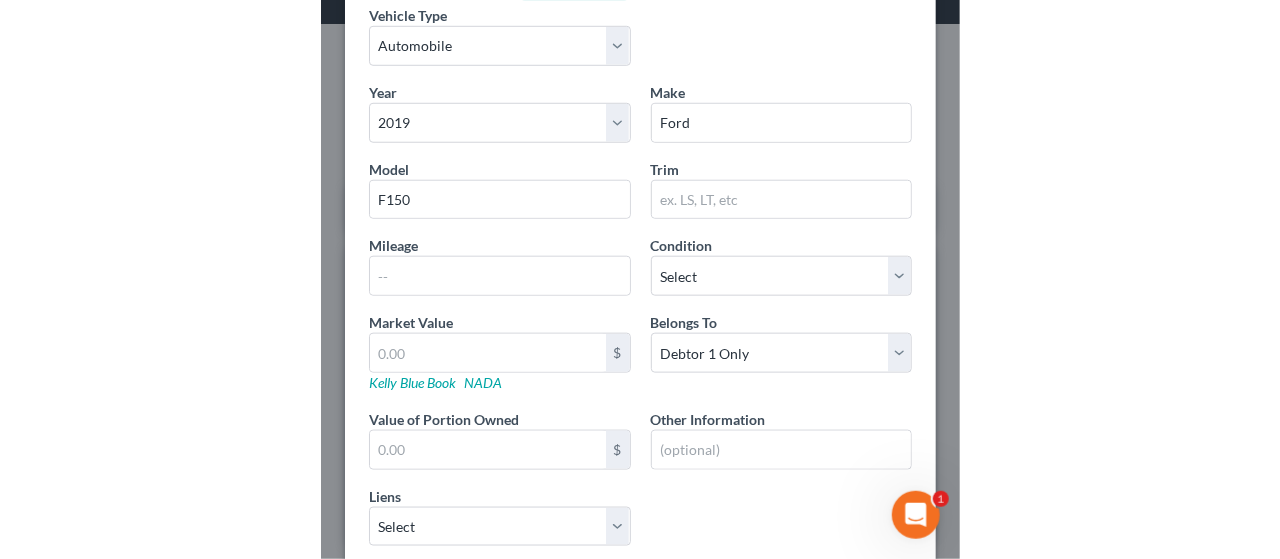 scroll, scrollTop: 344, scrollLeft: 0, axis: vertical 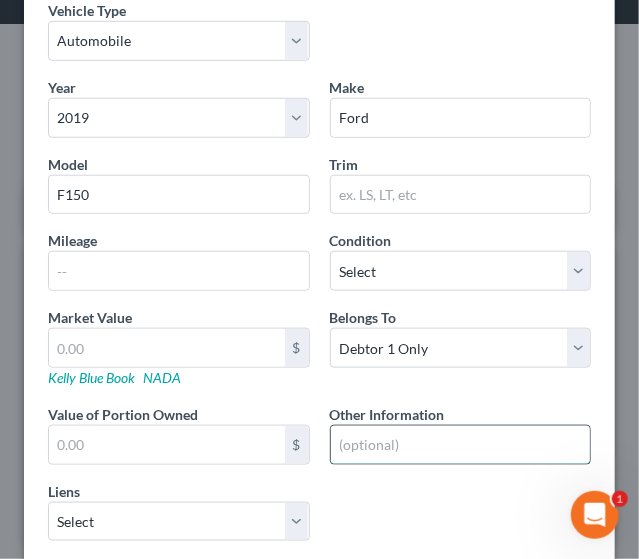 click at bounding box center [461, 445] 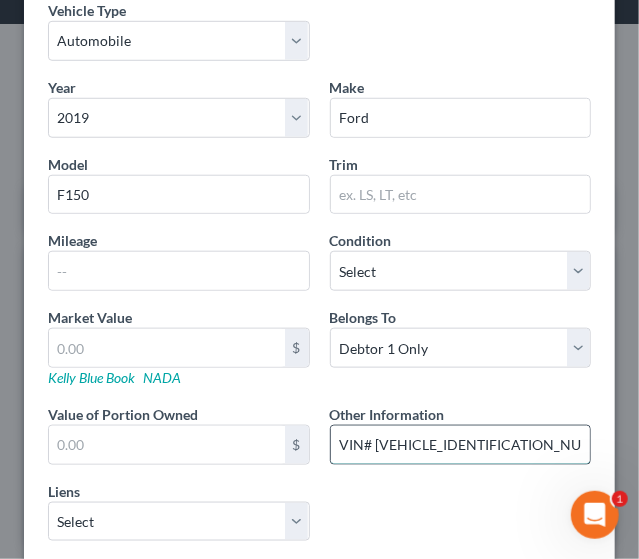drag, startPoint x: 368, startPoint y: 443, endPoint x: 558, endPoint y: 439, distance: 190.0421 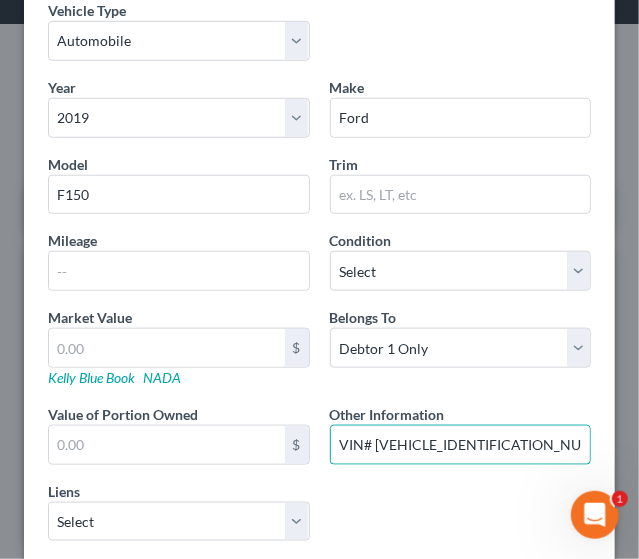 type on "VIN# 1FTFX1E48KKC37253" 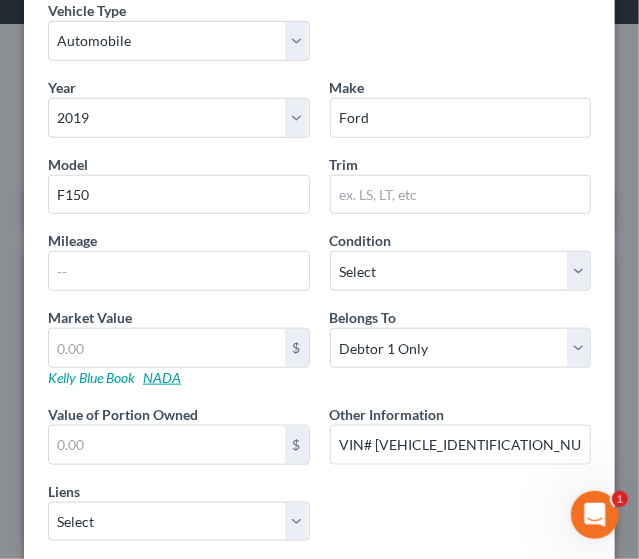 click on "NADA" at bounding box center [162, 377] 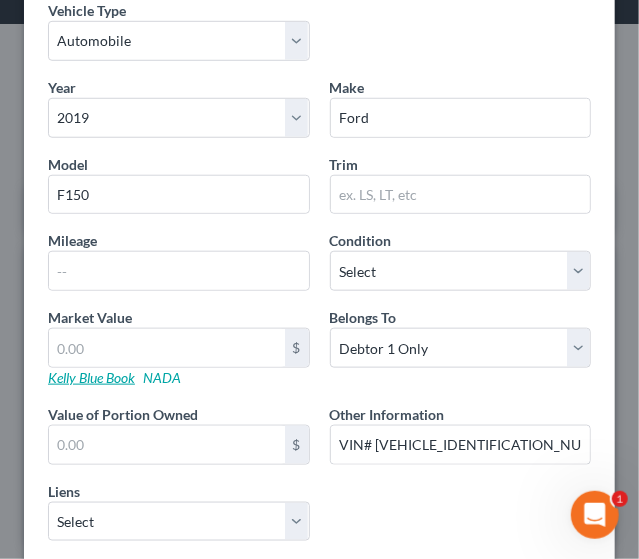 click on "Kelly Blue Book" at bounding box center (91, 377) 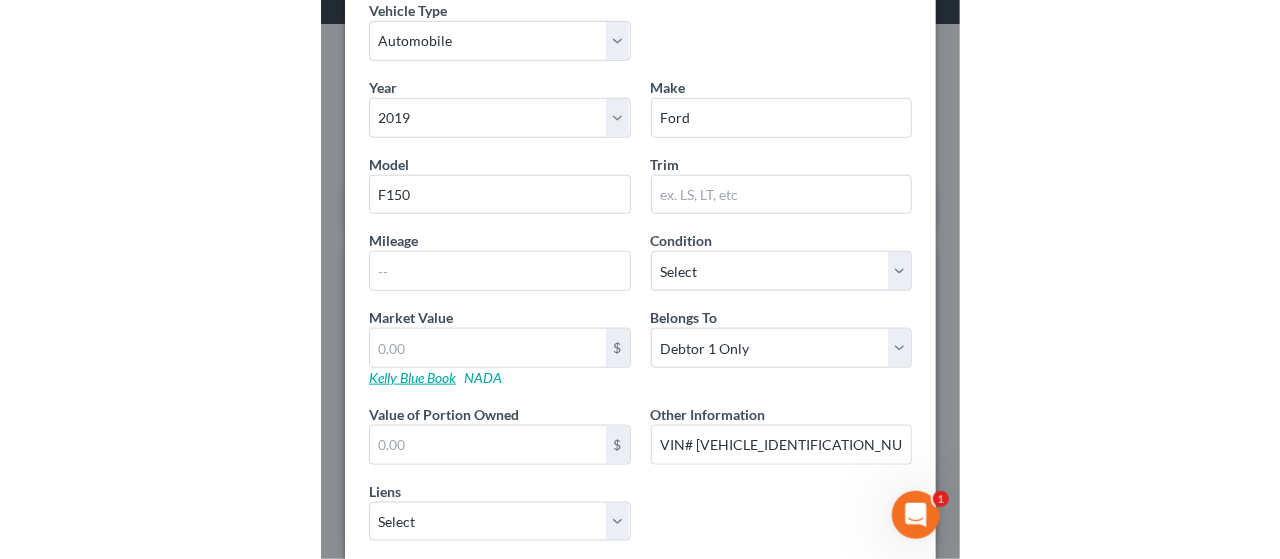 scroll, scrollTop: 58, scrollLeft: 0, axis: vertical 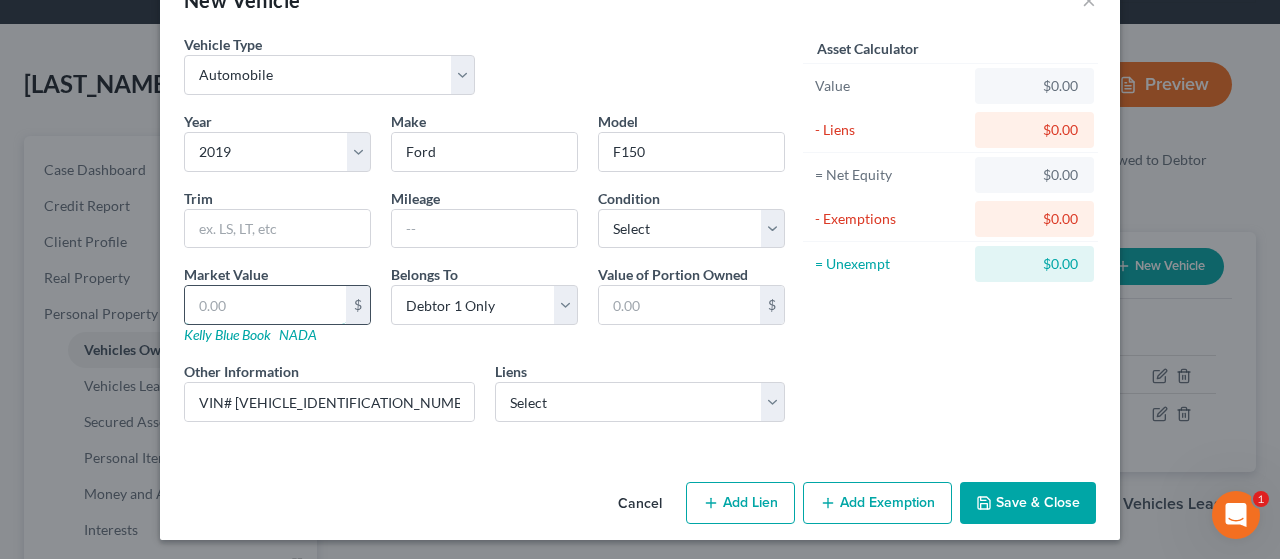 click at bounding box center (265, 305) 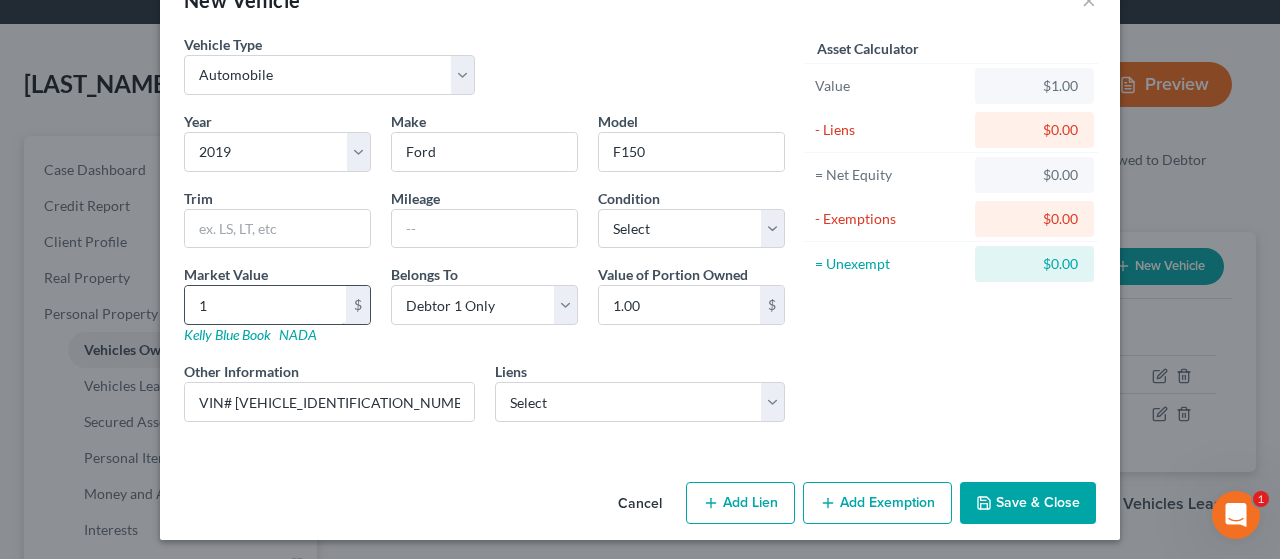 type on "16" 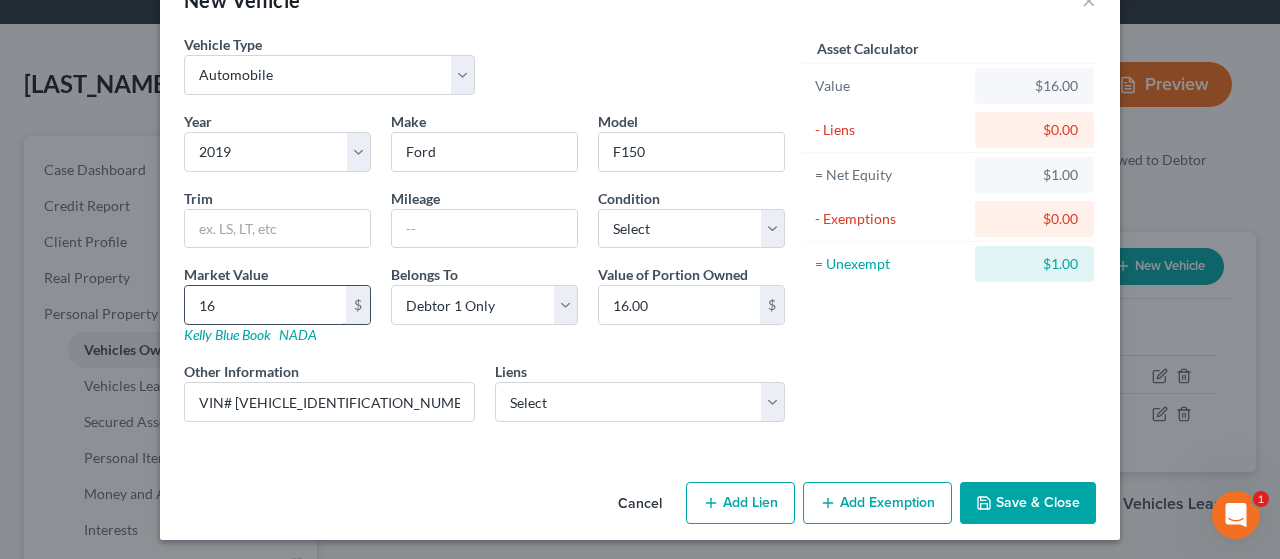 type on "160" 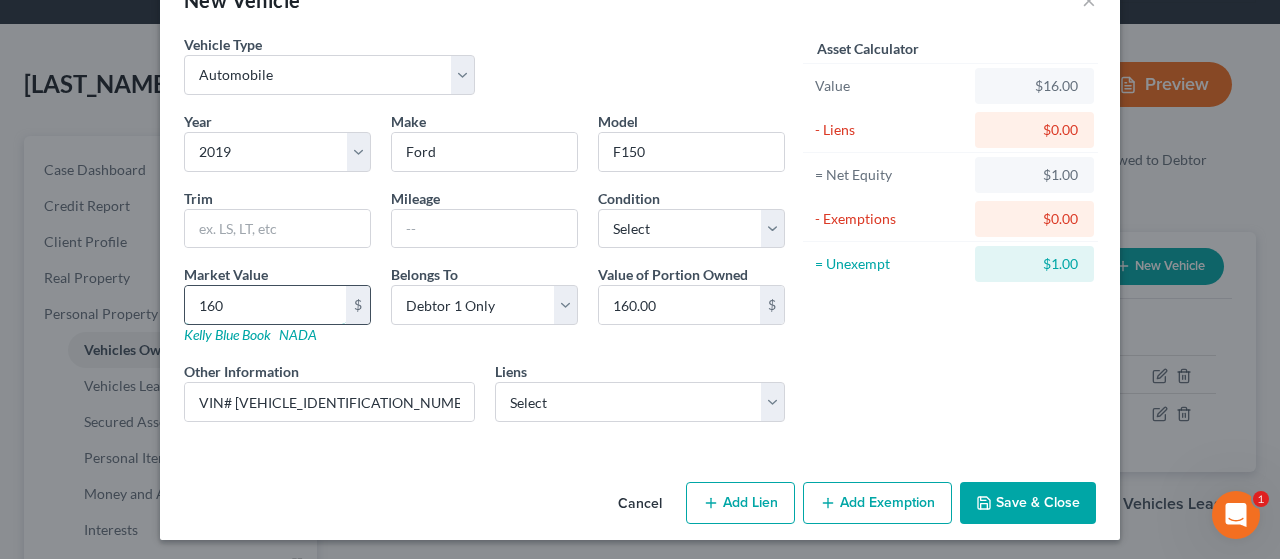 type on "1600" 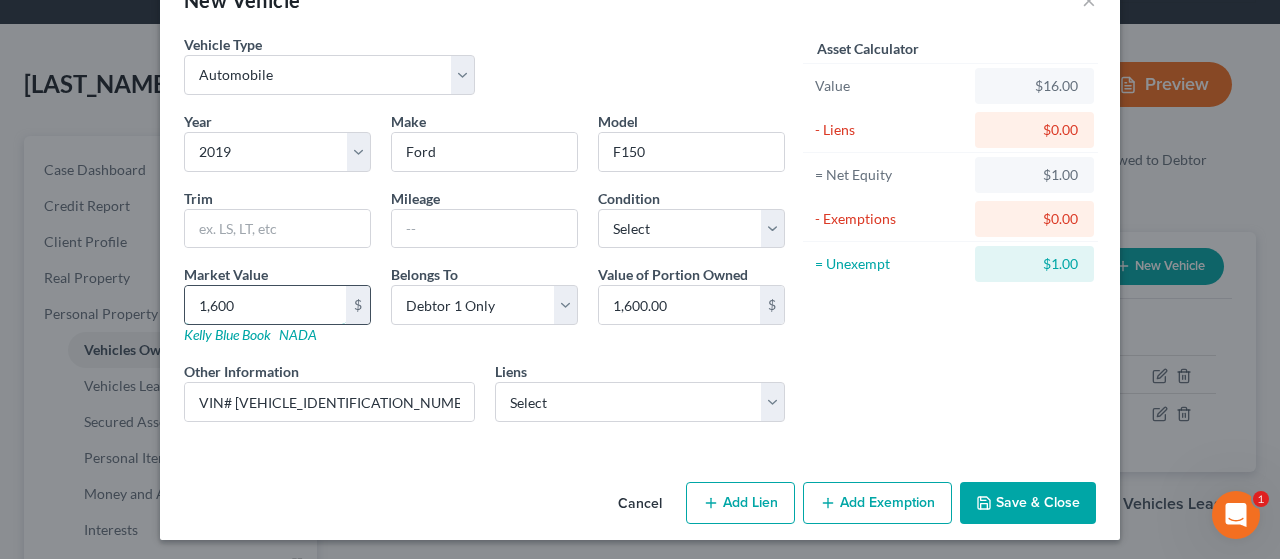 type on "1,6000" 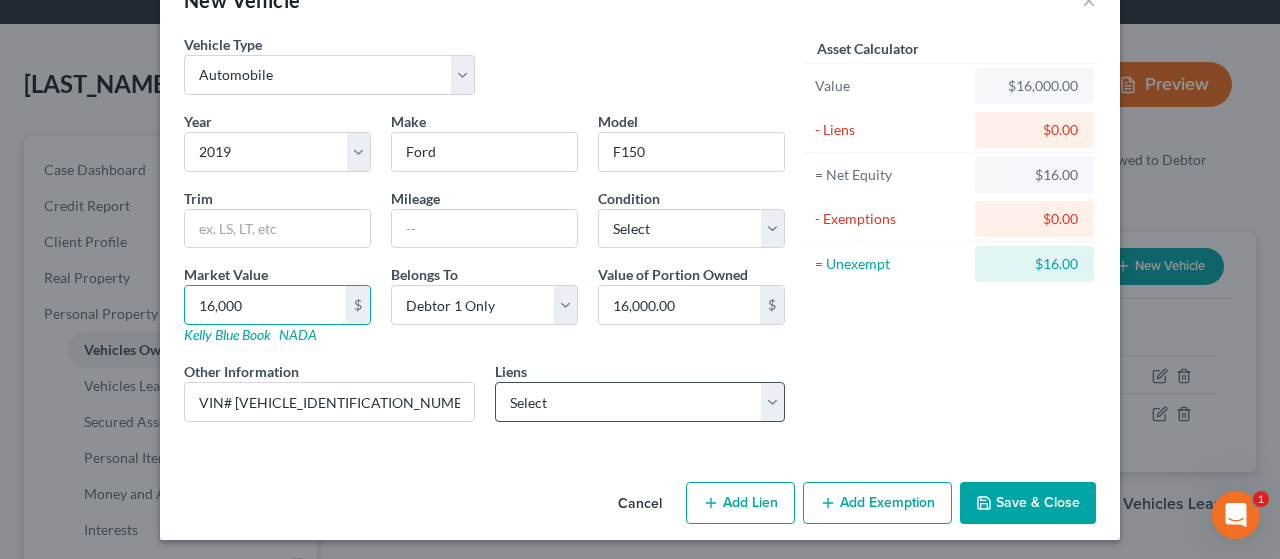 type on "16,000" 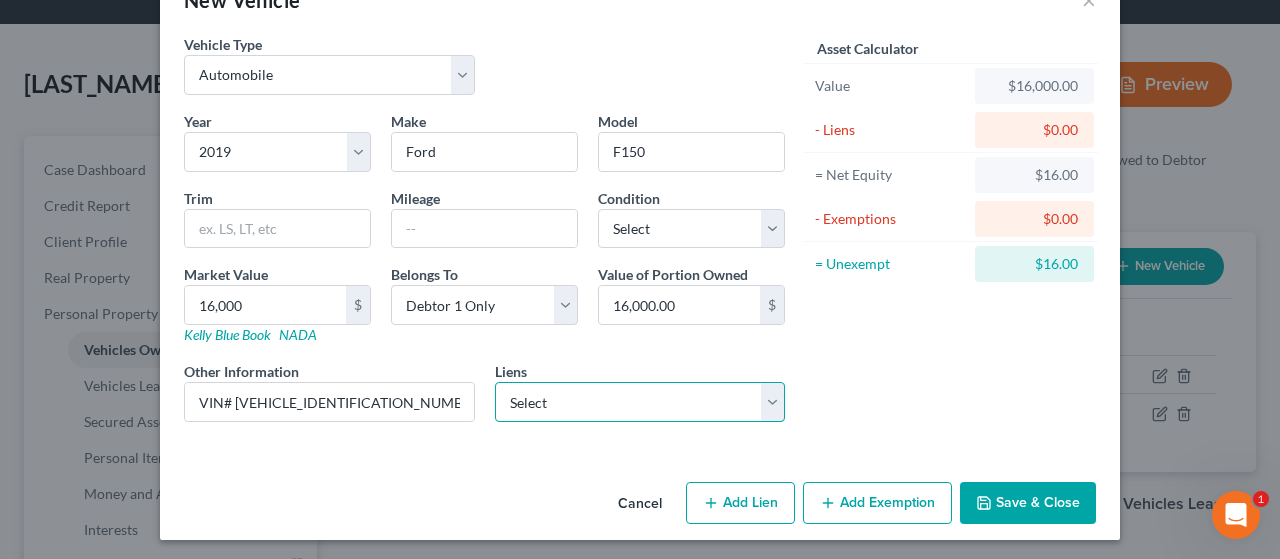 click on "Select Mitsubishi Hc Capital - $21,303.00" at bounding box center (640, 402) 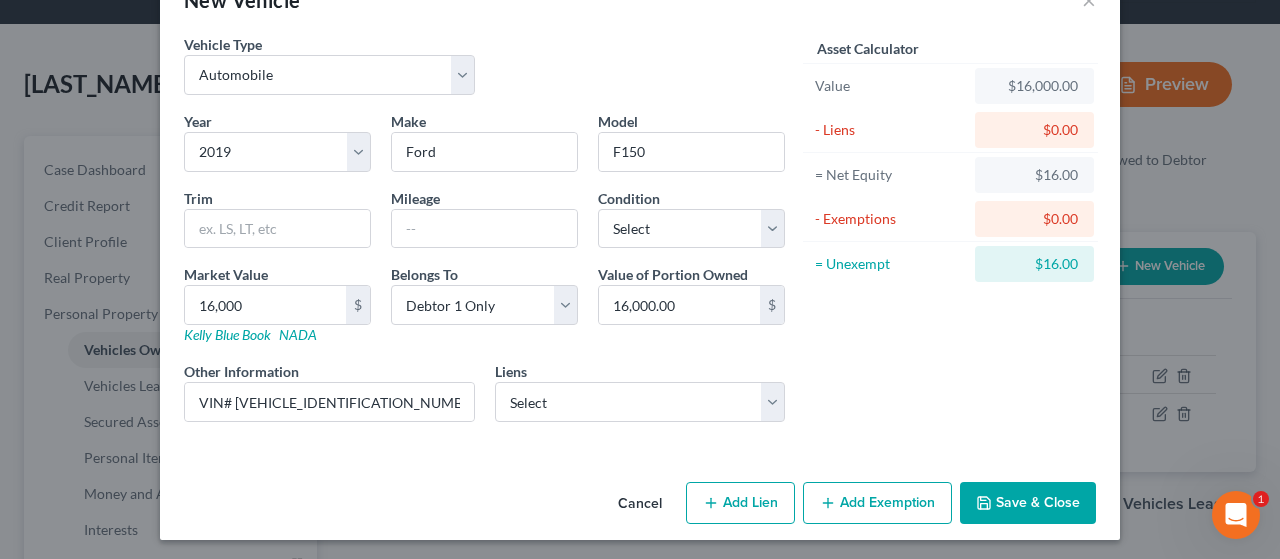 click on "Asset Calculator Value $16,000.00 - Liens $0.00 = Net Equity $16.00 - Exemptions $0.00 = Unexempt $16.00" at bounding box center (950, 236) 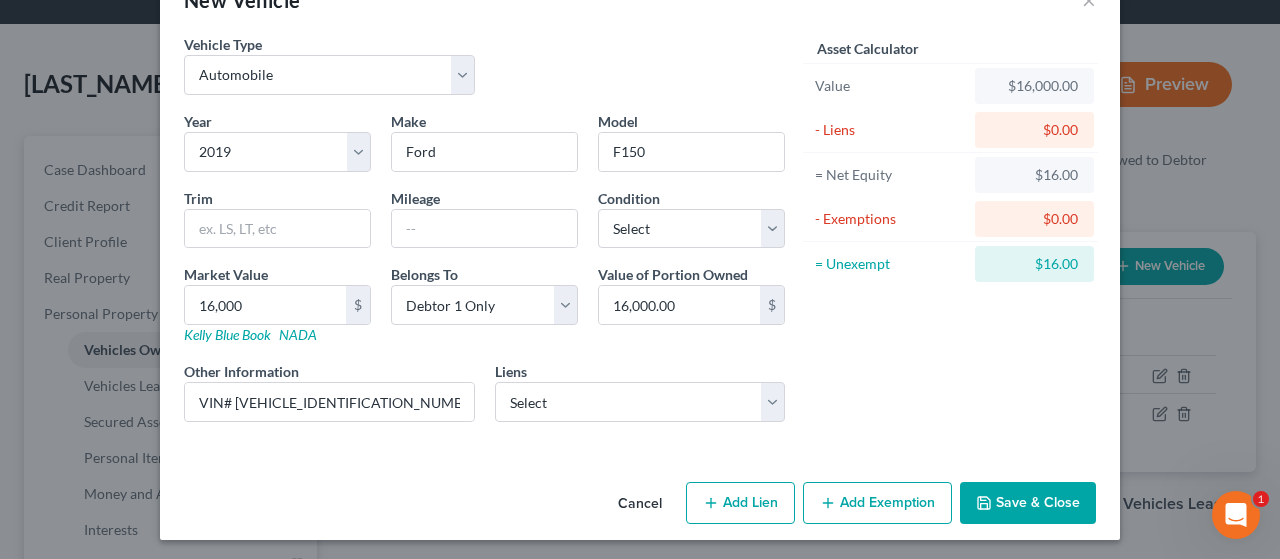 click on "Add Exemption" at bounding box center (877, 503) 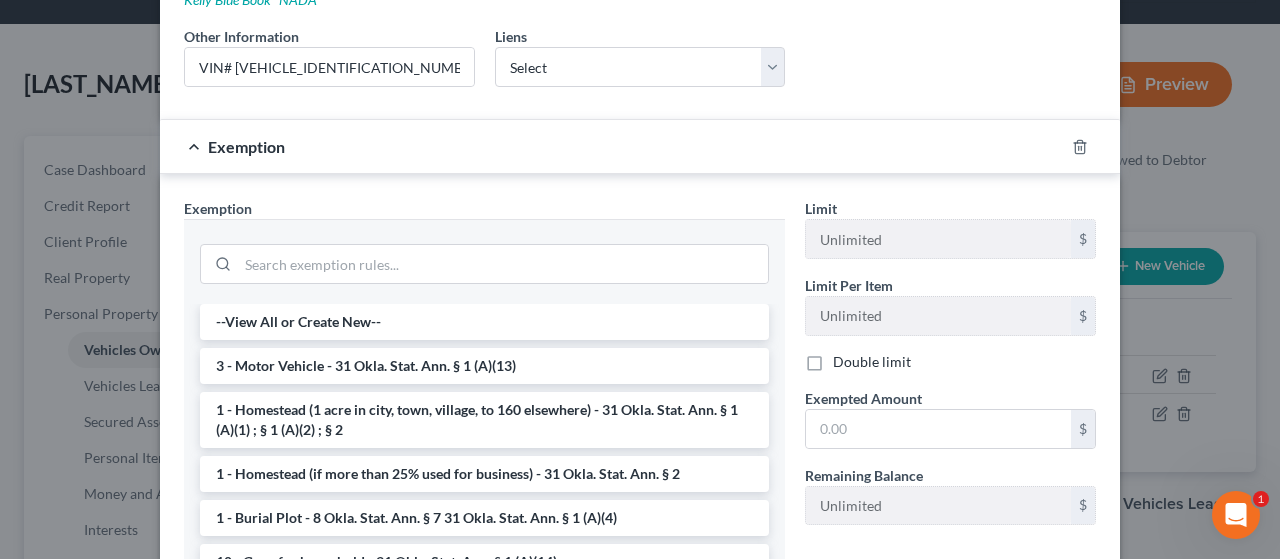 scroll, scrollTop: 402, scrollLeft: 0, axis: vertical 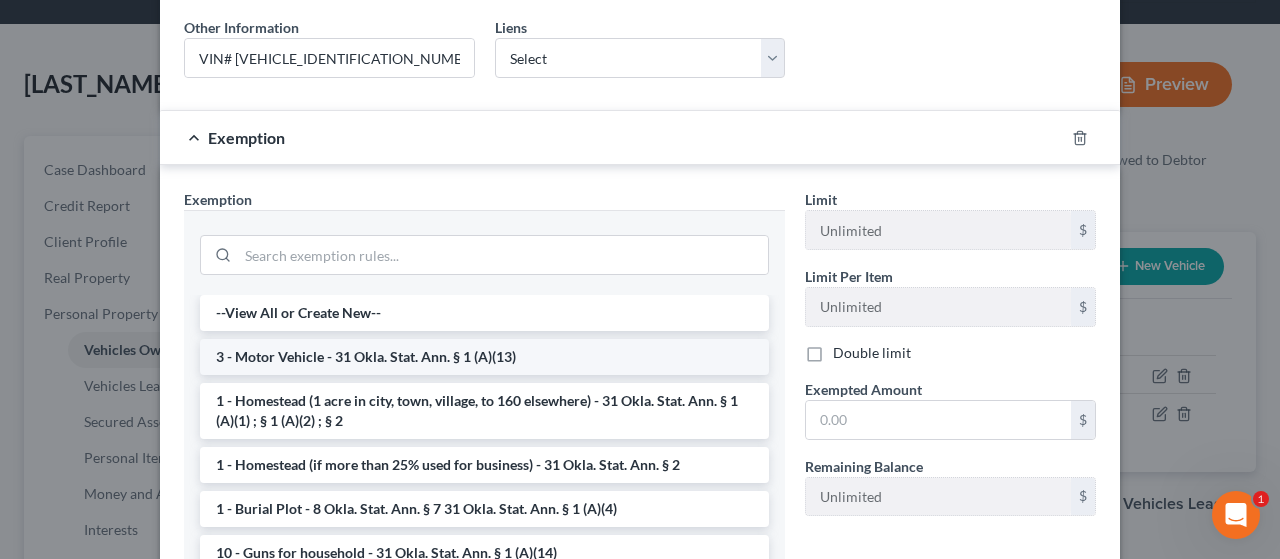 click on "3 - Motor Vehicle - 31 Okla. Stat. Ann. § 1 (A)(13)" at bounding box center (484, 357) 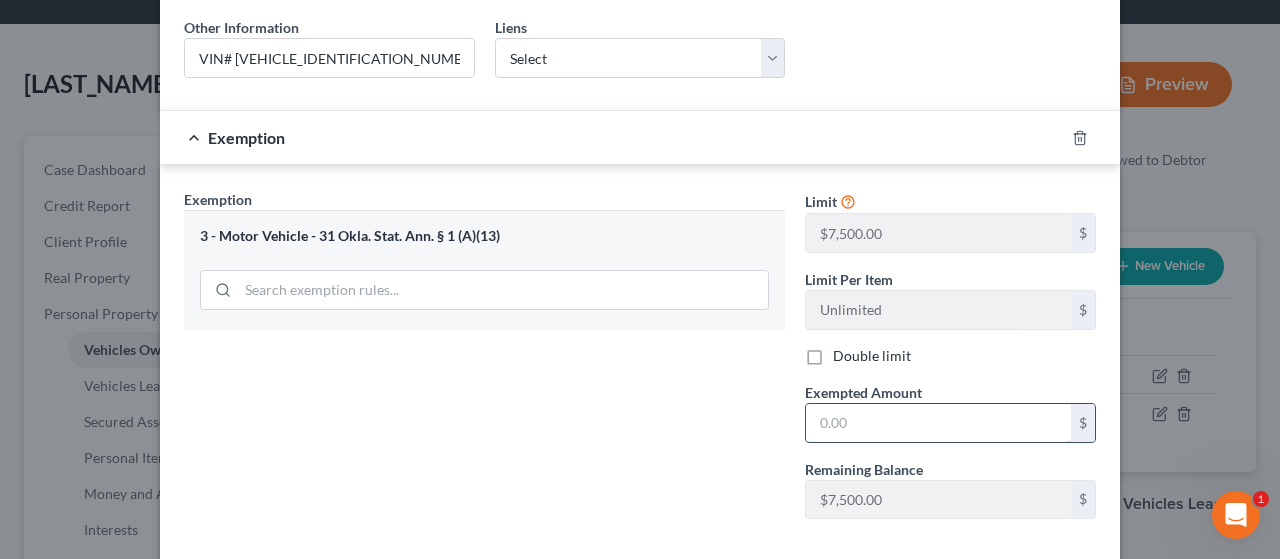 click at bounding box center (938, 423) 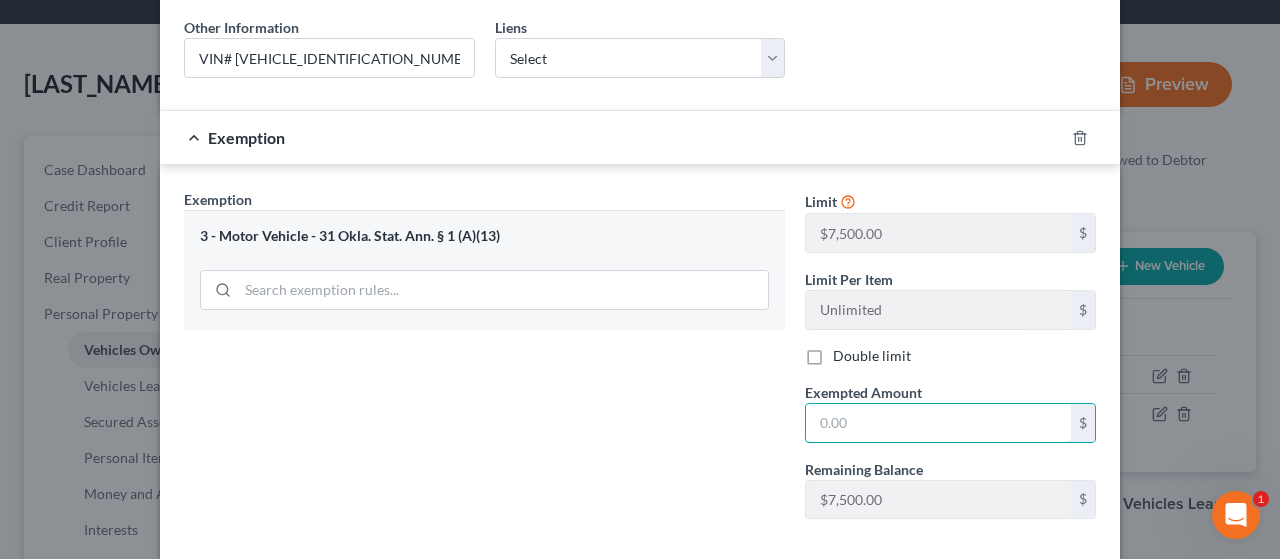 type on "7,500" 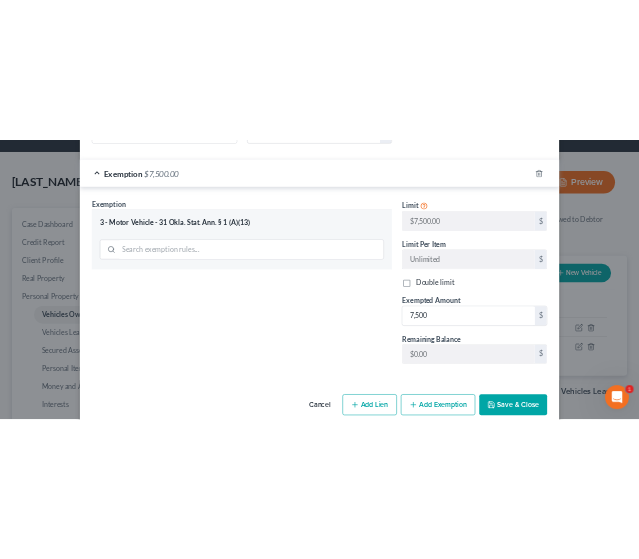 scroll, scrollTop: 498, scrollLeft: 0, axis: vertical 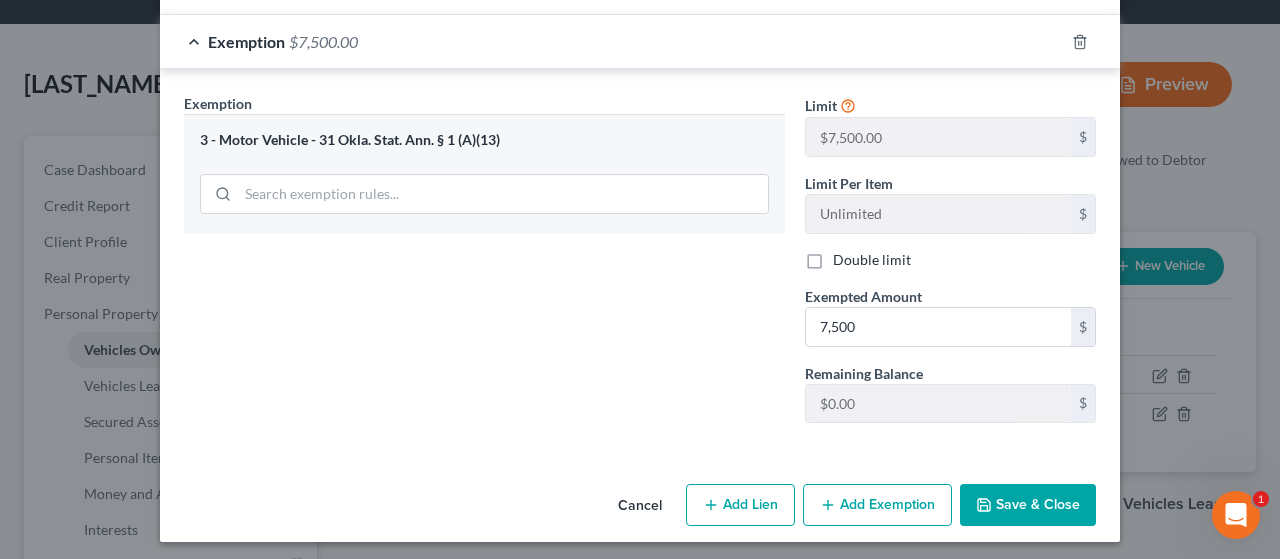 click on "Save & Close" at bounding box center [1028, 505] 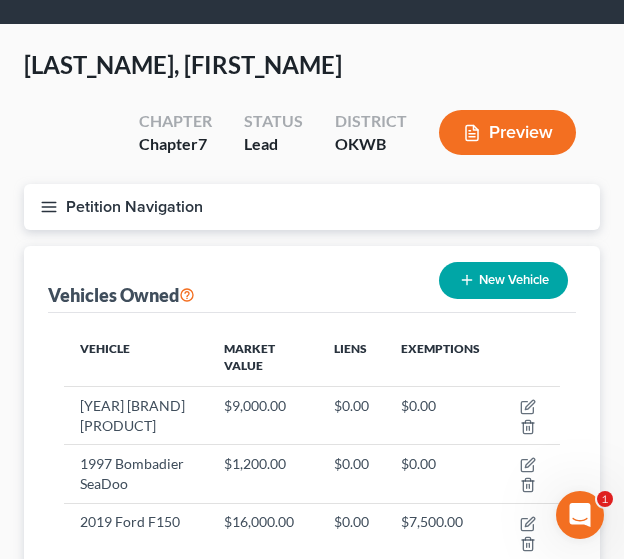 click on "New Vehicle" at bounding box center (503, 280) 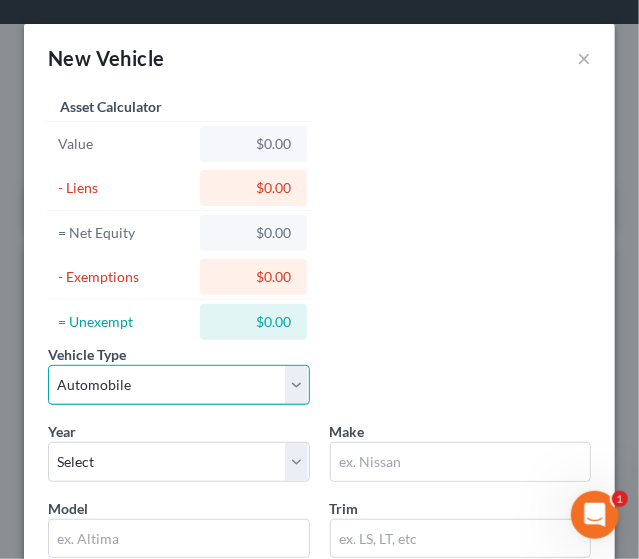 click on "Select Automobile Truck Trailer Watercraft Aircraft Motor Home Atv Other Vehicle" at bounding box center (179, 385) 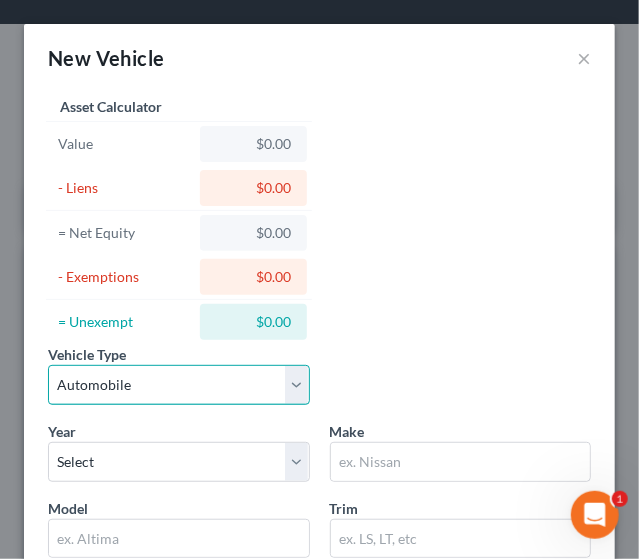 select on "1" 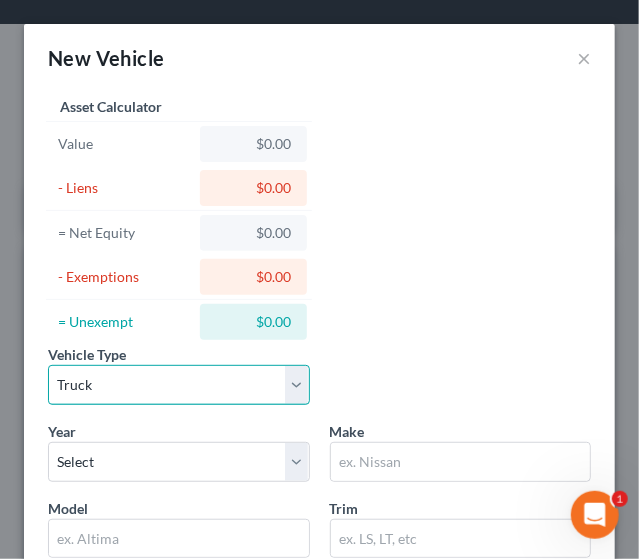 click on "Select Automobile Truck Trailer Watercraft Aircraft Motor Home Atv Other Vehicle" at bounding box center [179, 385] 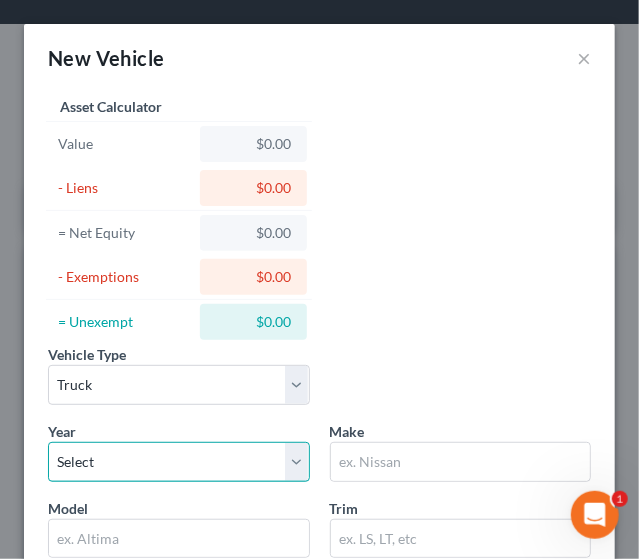 click on "Select 2026 2025 2024 2023 2022 2021 2020 2019 2018 2017 2016 2015 2014 2013 2012 2011 2010 2009 2008 2007 2006 2005 2004 2003 2002 2001 2000 1999 1998 1997 1996 1995 1994 1993 1992 1991 1990 1989 1988 1987 1986 1985 1984 1983 1982 1981 1980 1979 1978 1977 1976 1975 1974 1973 1972 1971 1970 1969 1968 1967 1966 1965 1964 1963 1962 1961 1960 1959 1958 1957 1956 1955 1954 1953 1952 1951 1950 1949 1948 1947 1946 1945 1944 1943 1942 1941 1940 1939 1938 1937 1936 1935 1934 1933 1932 1931 1930 1929 1928 1927 1926 1925 1924 1923 1922 1921 1920 1919 1918 1917 1916 1915 1914 1913 1912 1911 1910 1909 1908 1907 1906 1905 1904 1903 1902 1901" at bounding box center [179, 462] 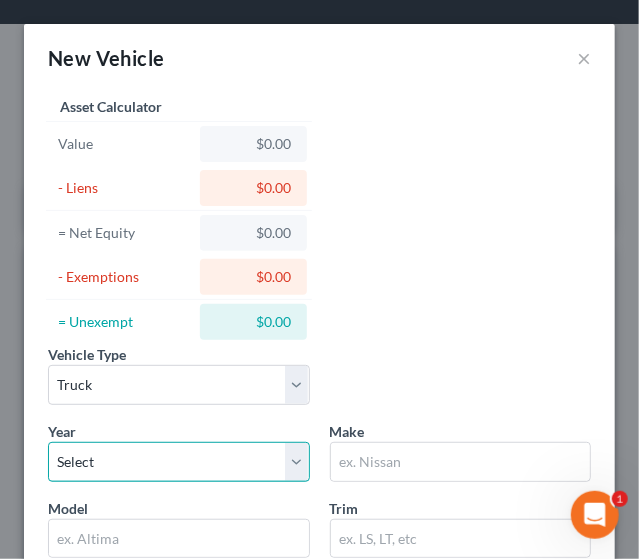 select on "16" 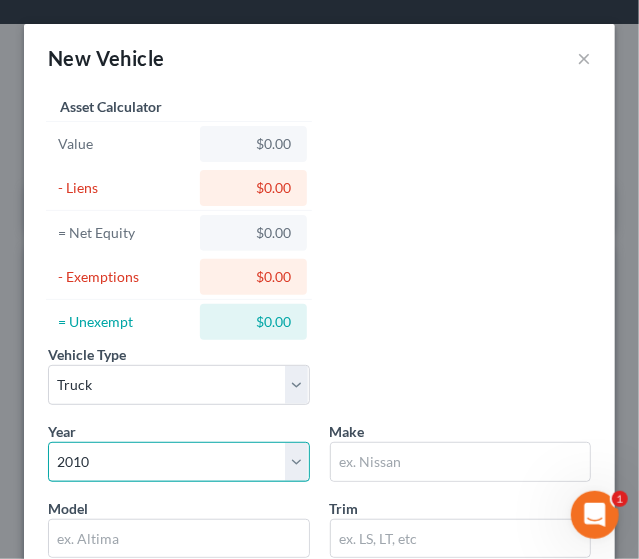 click on "Select 2026 2025 2024 2023 2022 2021 2020 2019 2018 2017 2016 2015 2014 2013 2012 2011 2010 2009 2008 2007 2006 2005 2004 2003 2002 2001 2000 1999 1998 1997 1996 1995 1994 1993 1992 1991 1990 1989 1988 1987 1986 1985 1984 1983 1982 1981 1980 1979 1978 1977 1976 1975 1974 1973 1972 1971 1970 1969 1968 1967 1966 1965 1964 1963 1962 1961 1960 1959 1958 1957 1956 1955 1954 1953 1952 1951 1950 1949 1948 1947 1946 1945 1944 1943 1942 1941 1940 1939 1938 1937 1936 1935 1934 1933 1932 1931 1930 1929 1928 1927 1926 1925 1924 1923 1922 1921 1920 1919 1918 1917 1916 1915 1914 1913 1912 1911 1910 1909 1908 1907 1906 1905 1904 1903 1902 1901" at bounding box center (179, 462) 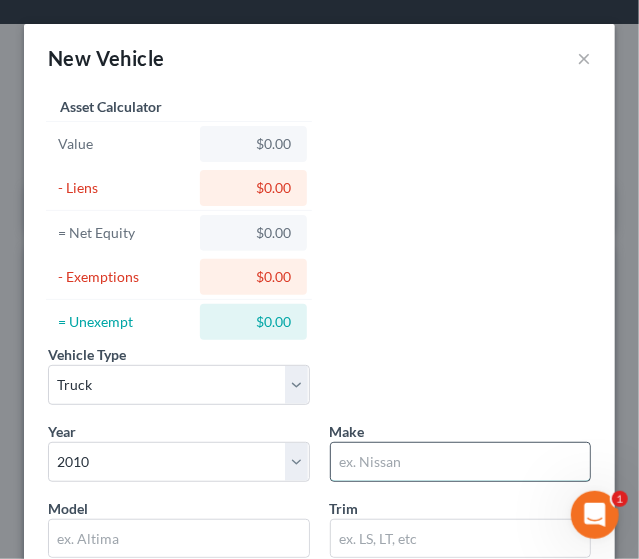 click at bounding box center [461, 462] 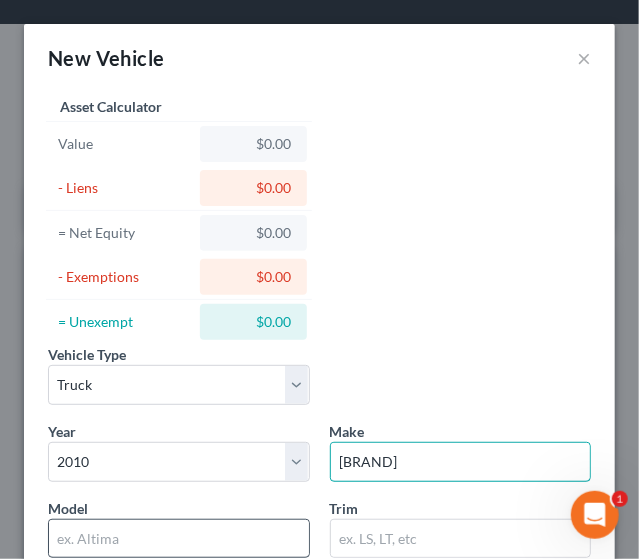 type on "[LAST]" 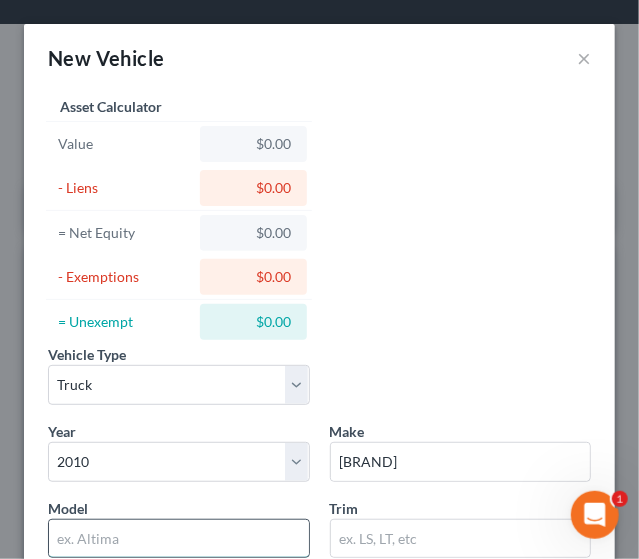 click at bounding box center (179, 539) 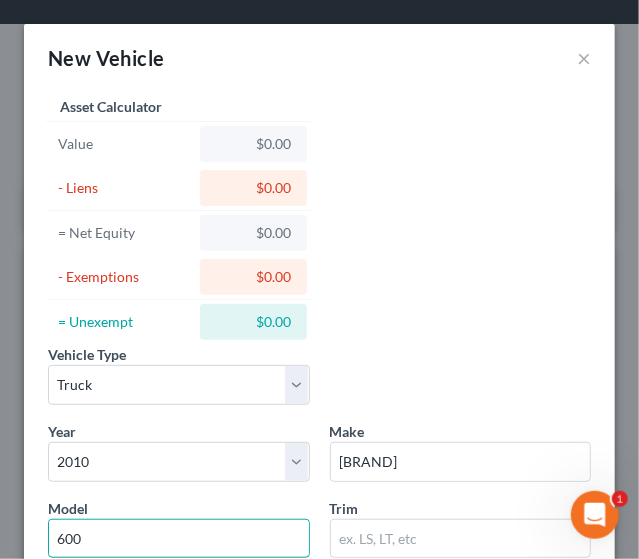 type on "600" 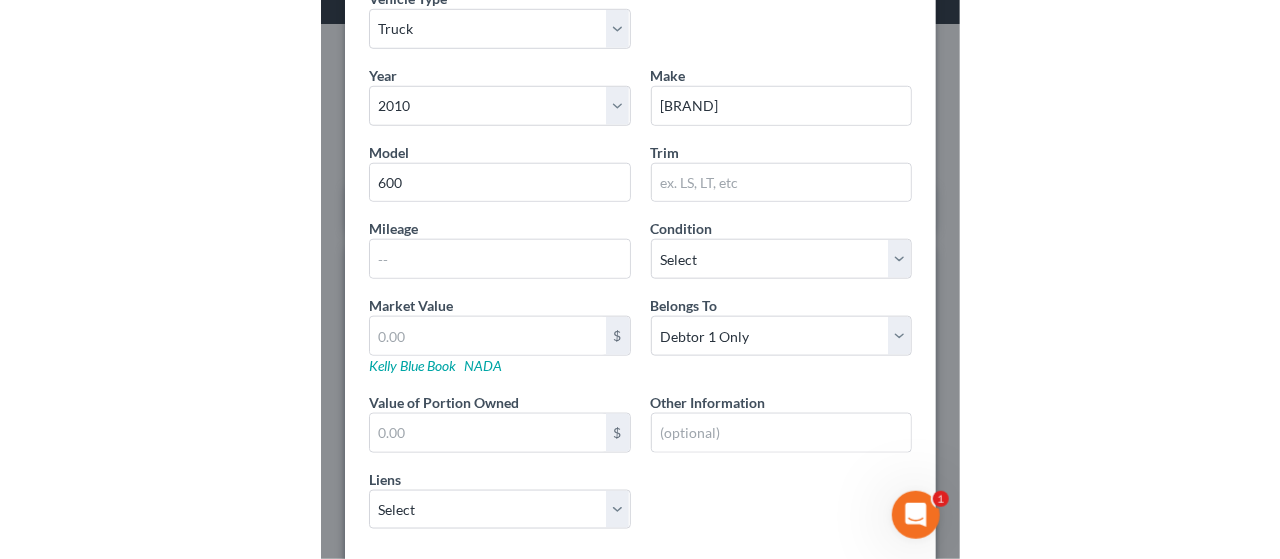 scroll, scrollTop: 358, scrollLeft: 0, axis: vertical 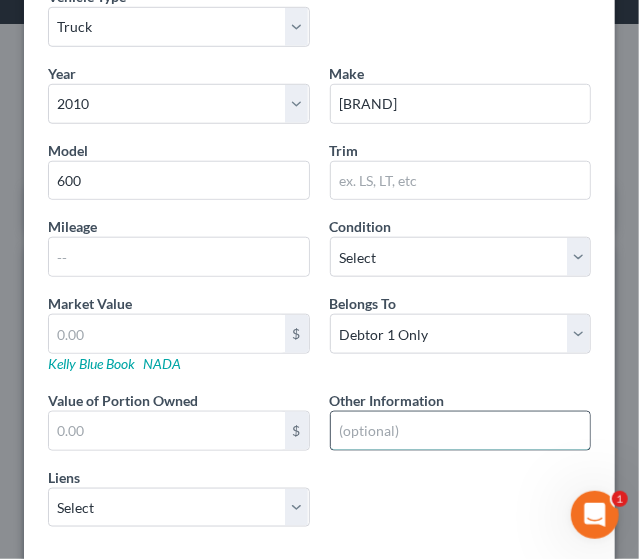 click at bounding box center (461, 431) 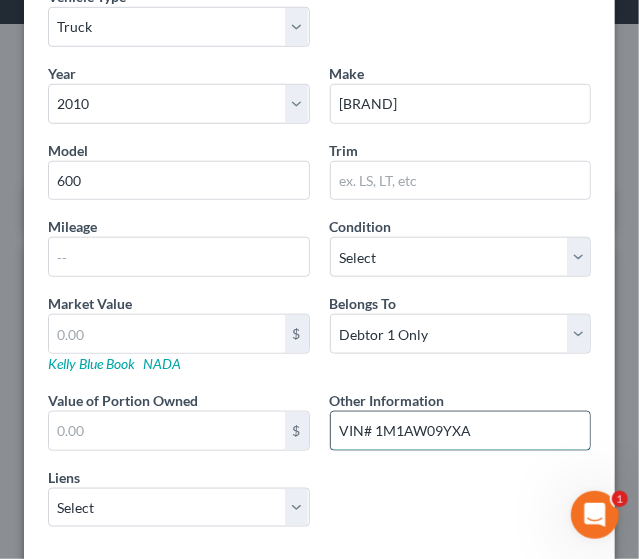 click on "VIN# 1M1AW09YXA" at bounding box center (461, 431) 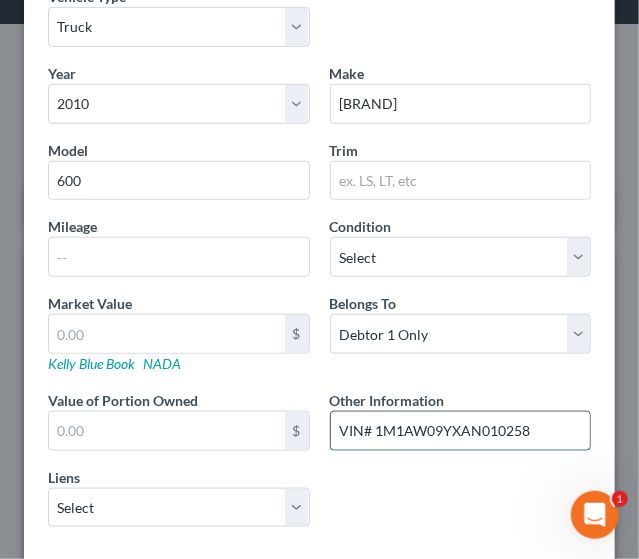 drag, startPoint x: 368, startPoint y: 427, endPoint x: 561, endPoint y: 424, distance: 193.02332 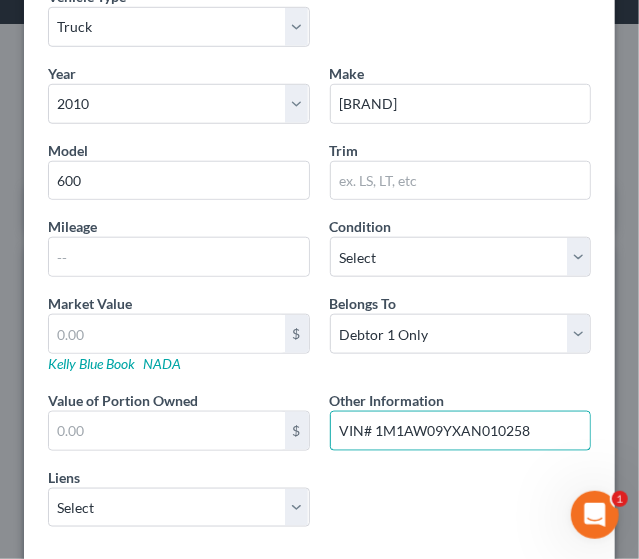 type on "VIN# 1M1AW09YXAN010258" 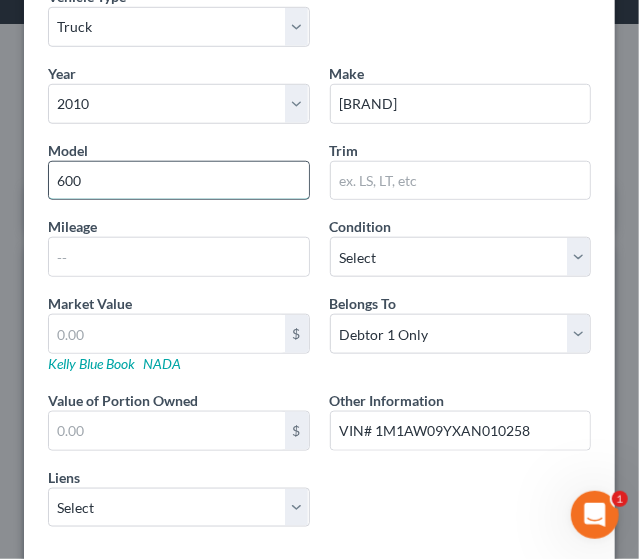 click on "600" at bounding box center (179, 181) 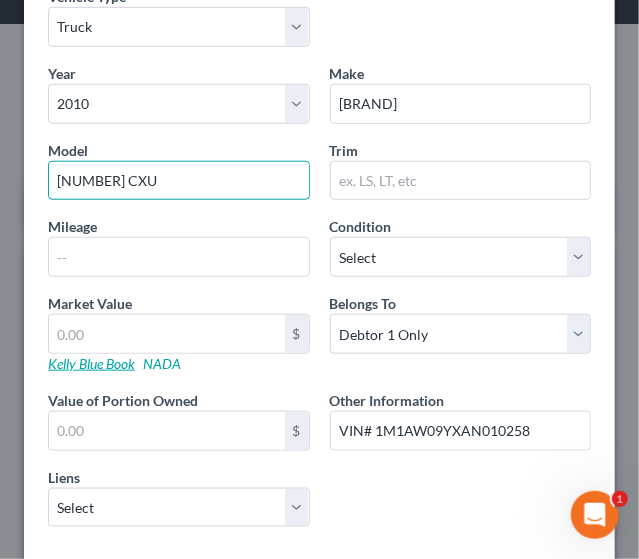 type on "[NUMBER] CXU" 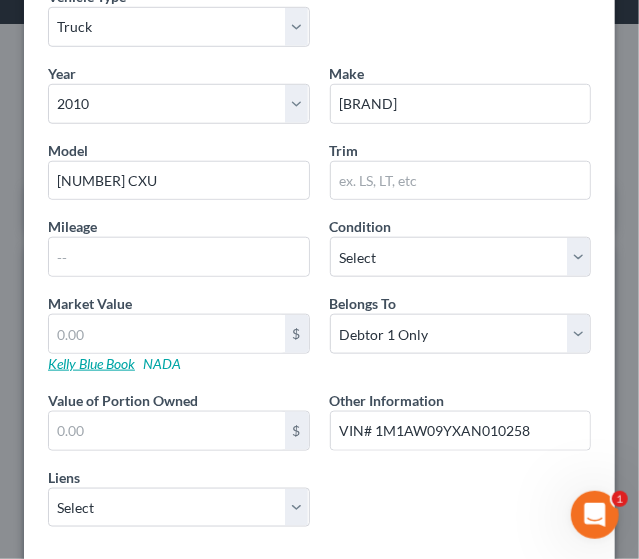 click on "Kelly Blue Book" at bounding box center [91, 363] 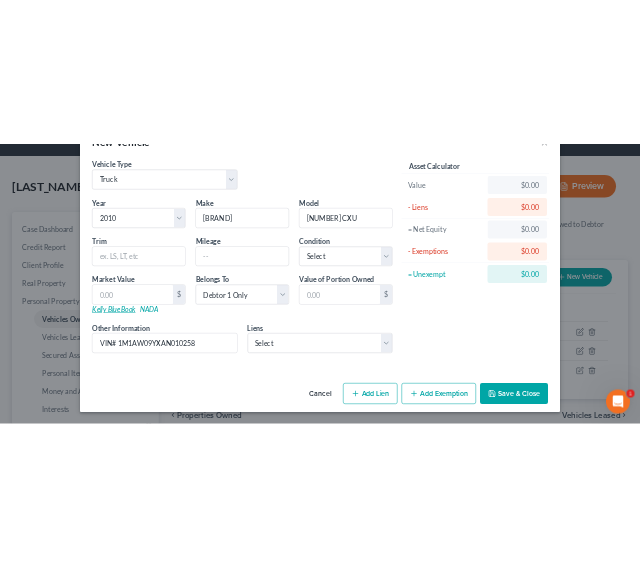 scroll, scrollTop: 58, scrollLeft: 0, axis: vertical 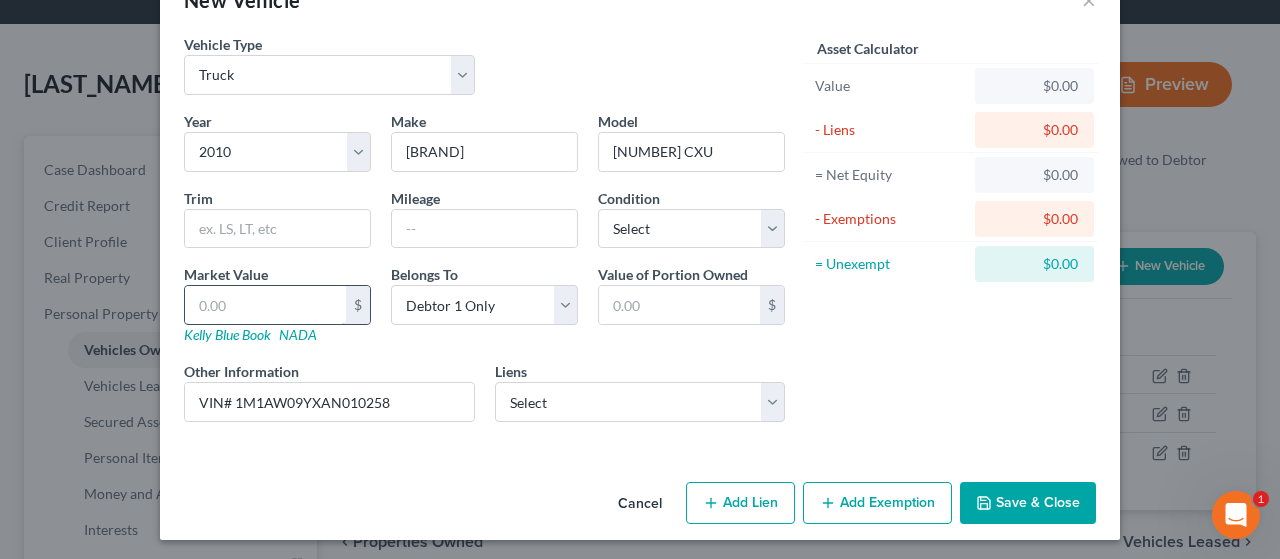 click at bounding box center [265, 305] 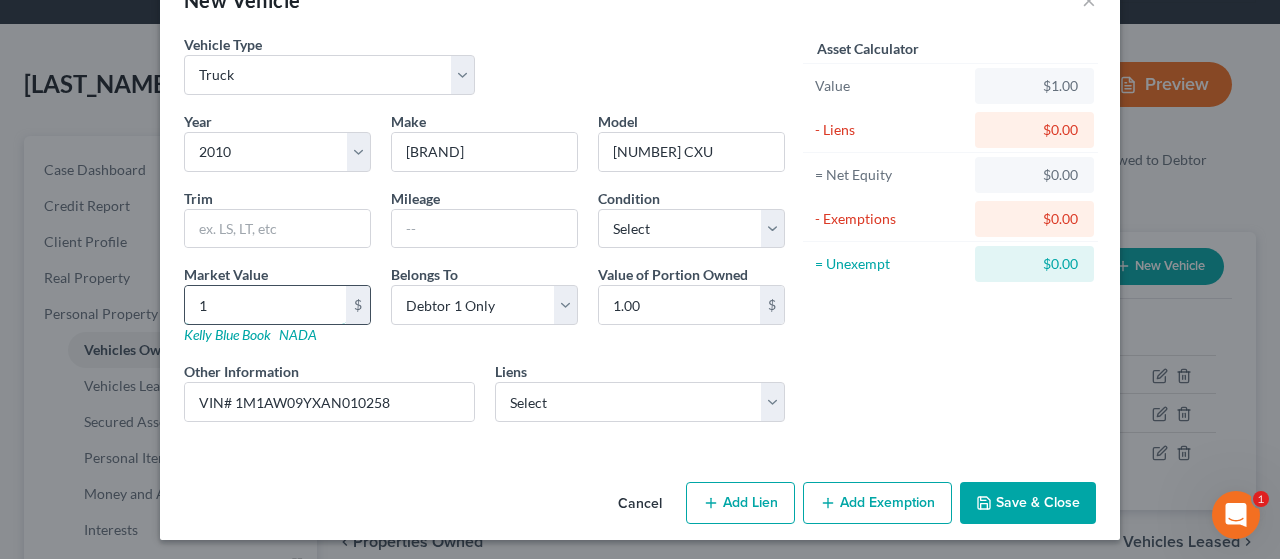 type on "13" 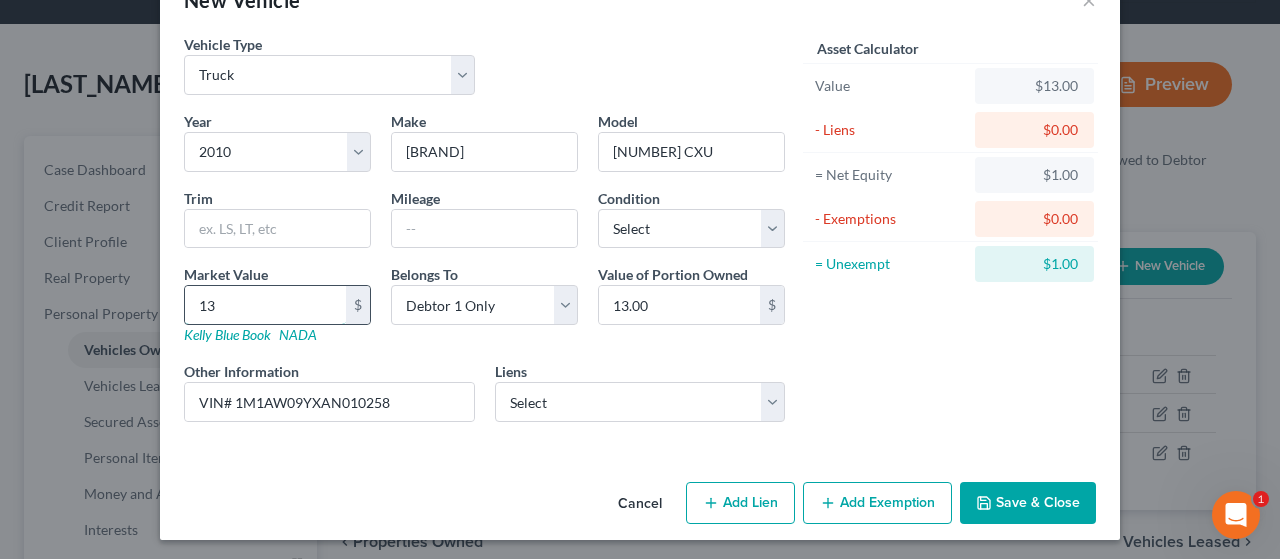 type on "130" 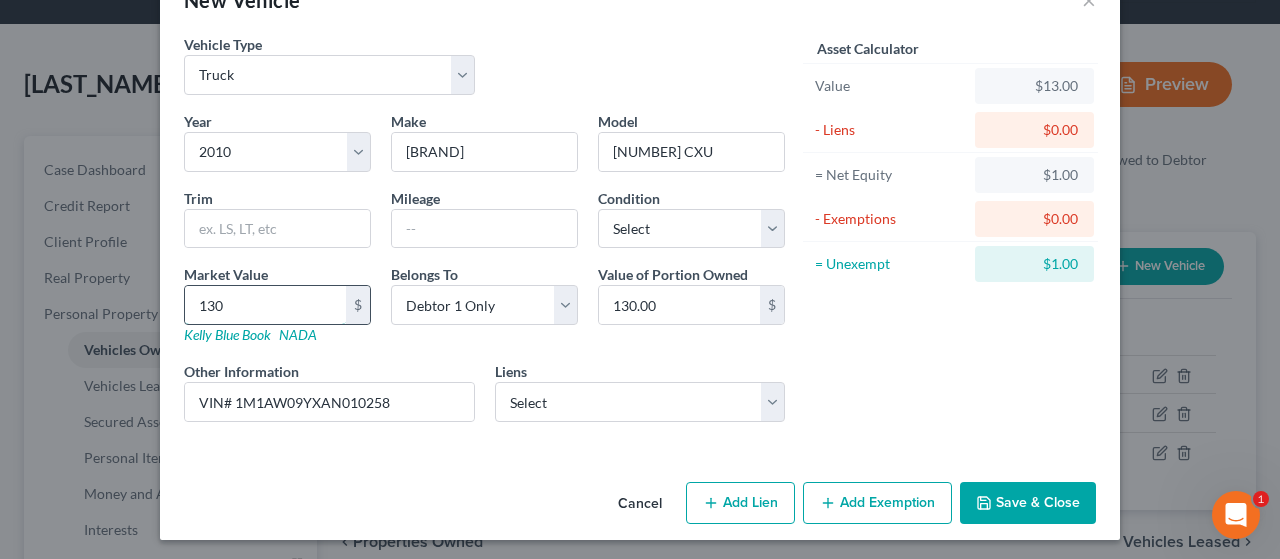 type on "1300" 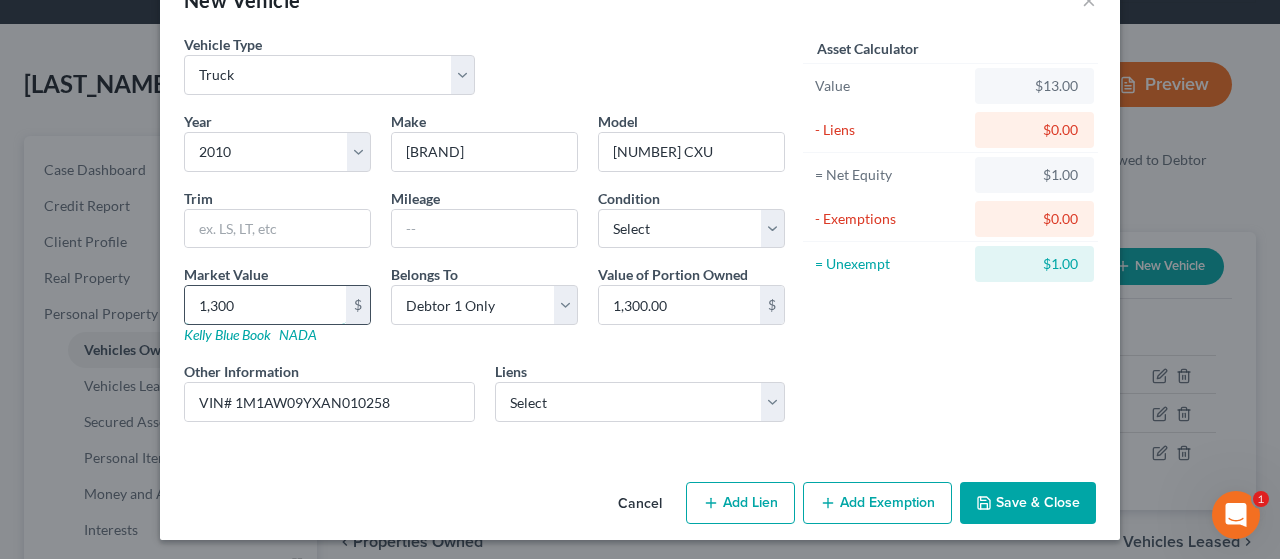 type on "1,3000" 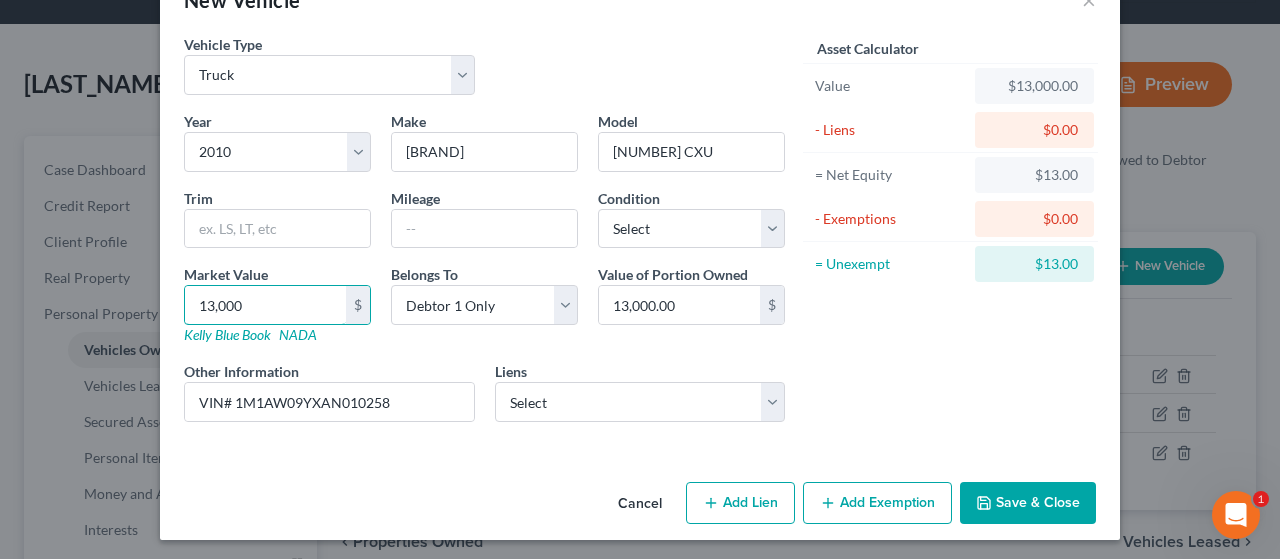type on "13,000" 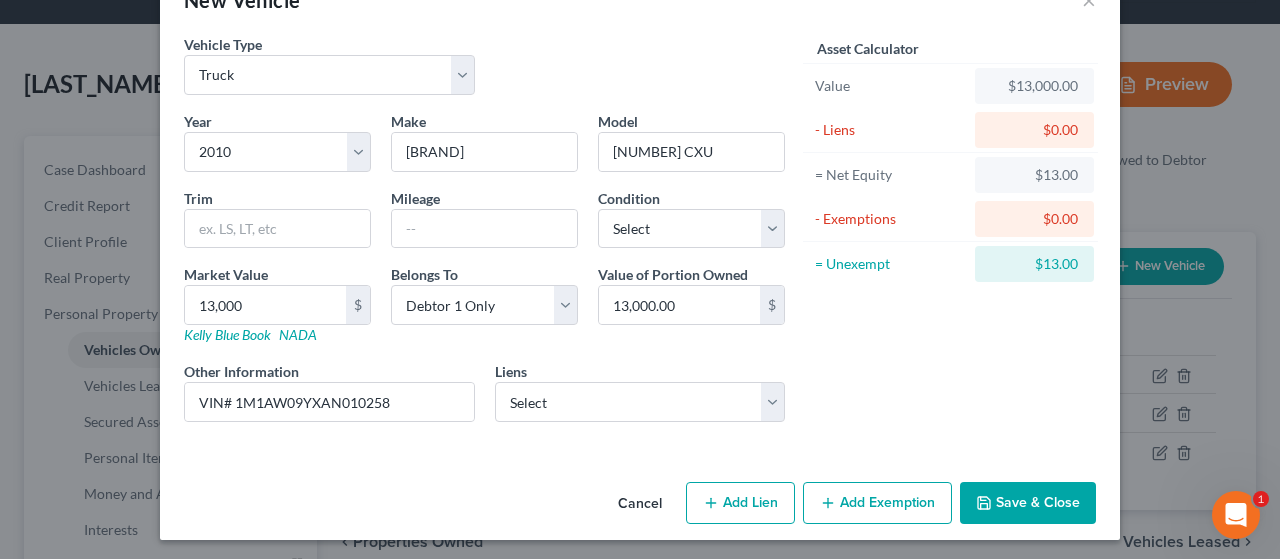 click on "Save & Close" at bounding box center [1028, 503] 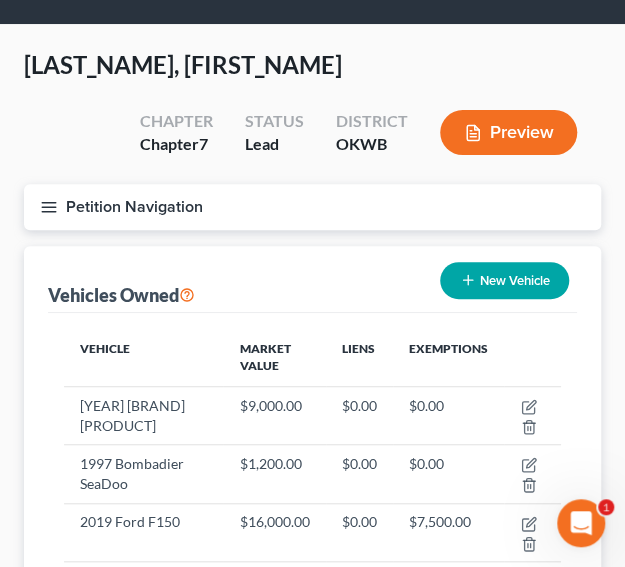 click on "New Vehicle" at bounding box center [504, 280] 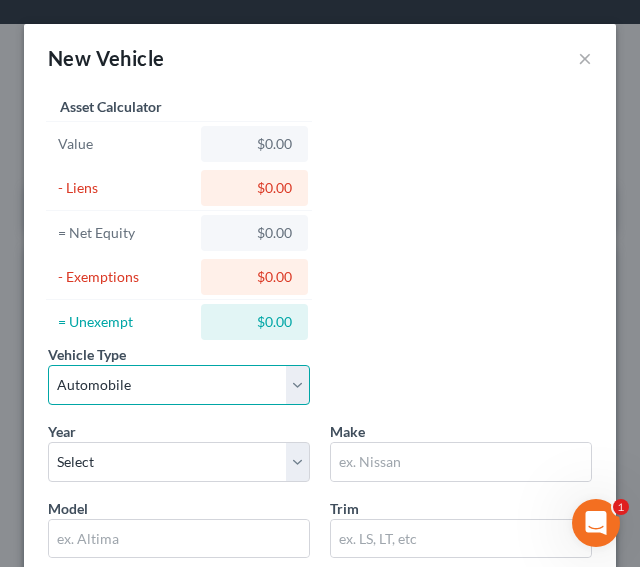 click on "Select Automobile Truck Trailer Watercraft Aircraft Motor Home Atv Other Vehicle" at bounding box center (179, 385) 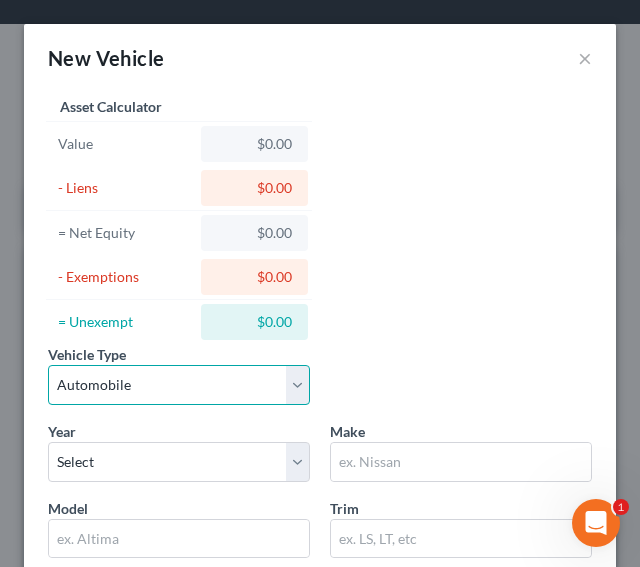 select on "1" 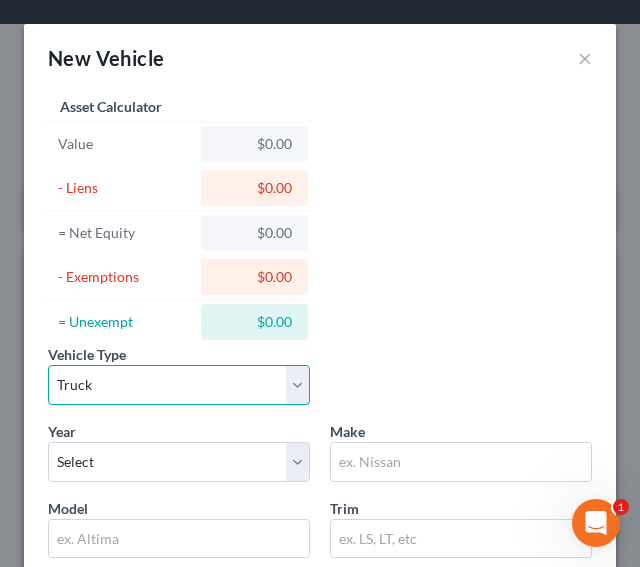 click on "Select Automobile Truck Trailer Watercraft Aircraft Motor Home Atv Other Vehicle" at bounding box center (179, 385) 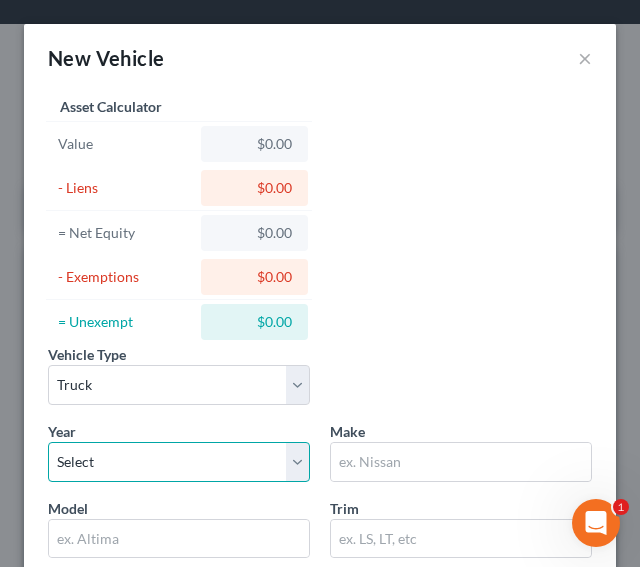 click on "Select 2026 2025 2024 2023 2022 2021 2020 2019 2018 2017 2016 2015 2014 2013 2012 2011 2010 2009 2008 2007 2006 2005 2004 2003 2002 2001 2000 1999 1998 1997 1996 1995 1994 1993 1992 1991 1990 1989 1988 1987 1986 1985 1984 1983 1982 1981 1980 1979 1978 1977 1976 1975 1974 1973 1972 1971 1970 1969 1968 1967 1966 1965 1964 1963 1962 1961 1960 1959 1958 1957 1956 1955 1954 1953 1952 1951 1950 1949 1948 1947 1946 1945 1944 1943 1942 1941 1940 1939 1938 1937 1936 1935 1934 1933 1932 1931 1930 1929 1928 1927 1926 1925 1924 1923 1922 1921 1920 1919 1918 1917 1916 1915 1914 1913 1912 1911 1910 1909 1908 1907 1906 1905 1904 1903 1902 1901" at bounding box center [179, 462] 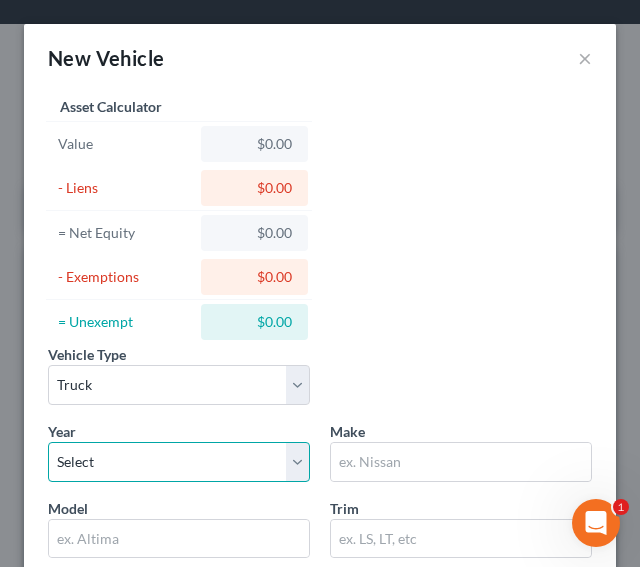 select on "23" 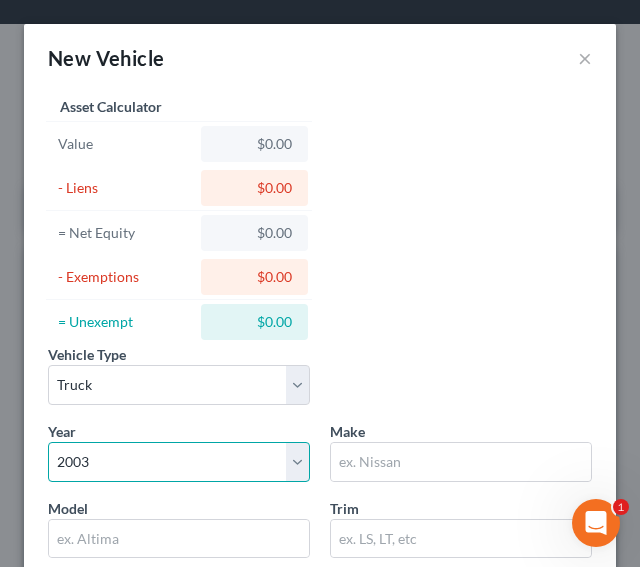 click on "Select 2026 2025 2024 2023 2022 2021 2020 2019 2018 2017 2016 2015 2014 2013 2012 2011 2010 2009 2008 2007 2006 2005 2004 2003 2002 2001 2000 1999 1998 1997 1996 1995 1994 1993 1992 1991 1990 1989 1988 1987 1986 1985 1984 1983 1982 1981 1980 1979 1978 1977 1976 1975 1974 1973 1972 1971 1970 1969 1968 1967 1966 1965 1964 1963 1962 1961 1960 1959 1958 1957 1956 1955 1954 1953 1952 1951 1950 1949 1948 1947 1946 1945 1944 1943 1942 1941 1940 1939 1938 1937 1936 1935 1934 1933 1932 1931 1930 1929 1928 1927 1926 1925 1924 1923 1922 1921 1920 1919 1918 1917 1916 1915 1914 1913 1912 1911 1910 1909 1908 1907 1906 1905 1904 1903 1902 1901" at bounding box center (179, 462) 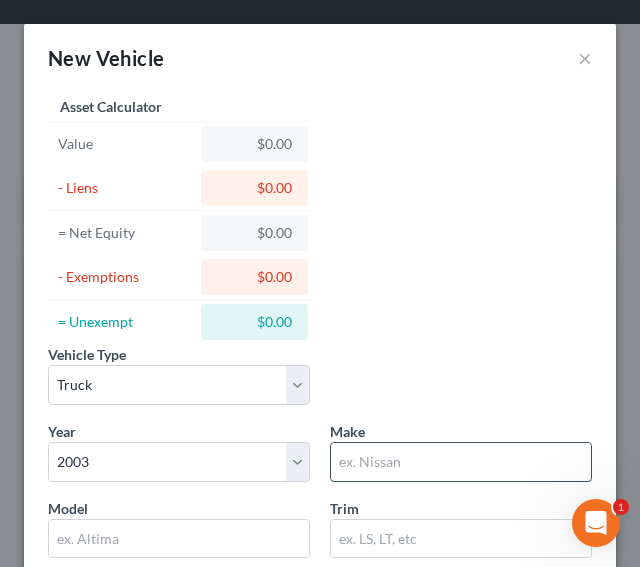 click at bounding box center (461, 462) 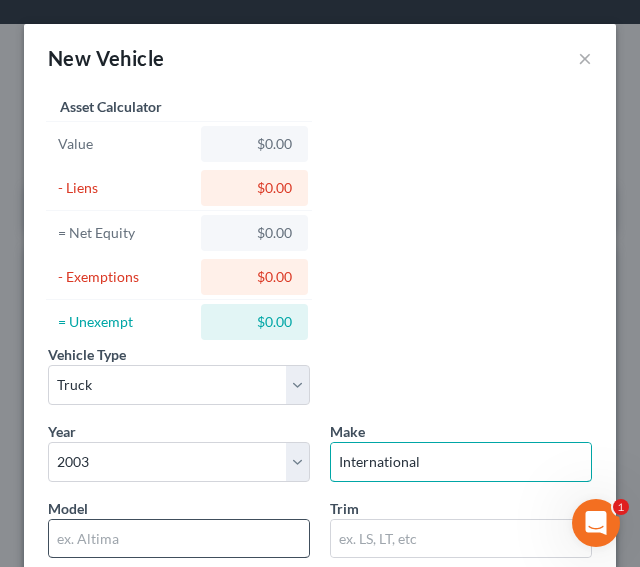 type on "International" 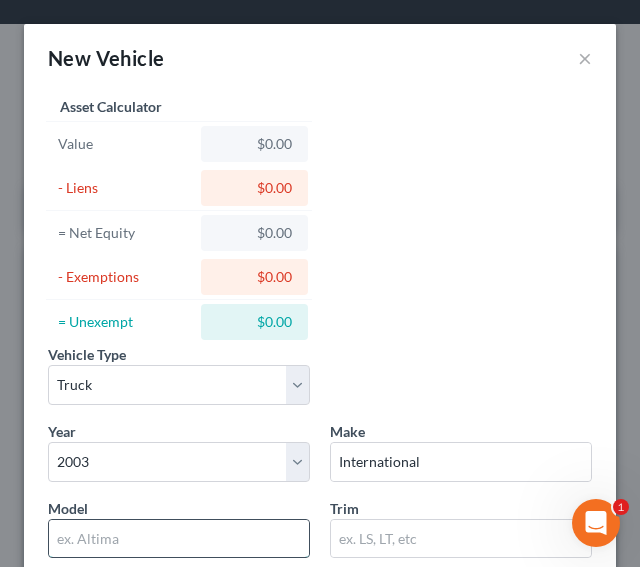 click at bounding box center [179, 539] 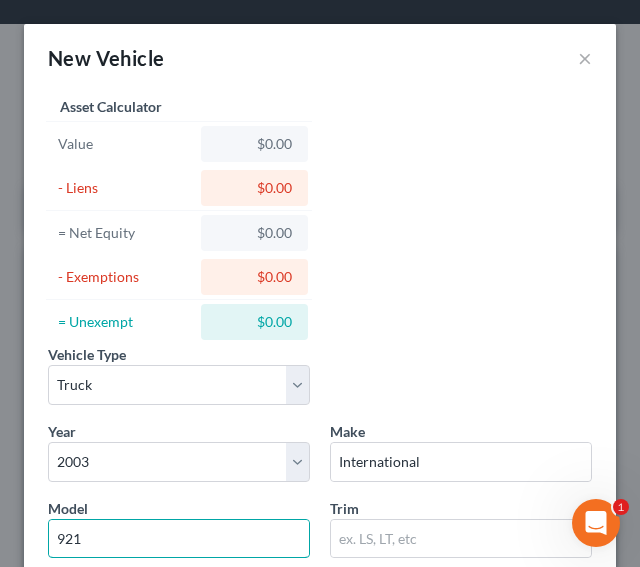 type on "921" 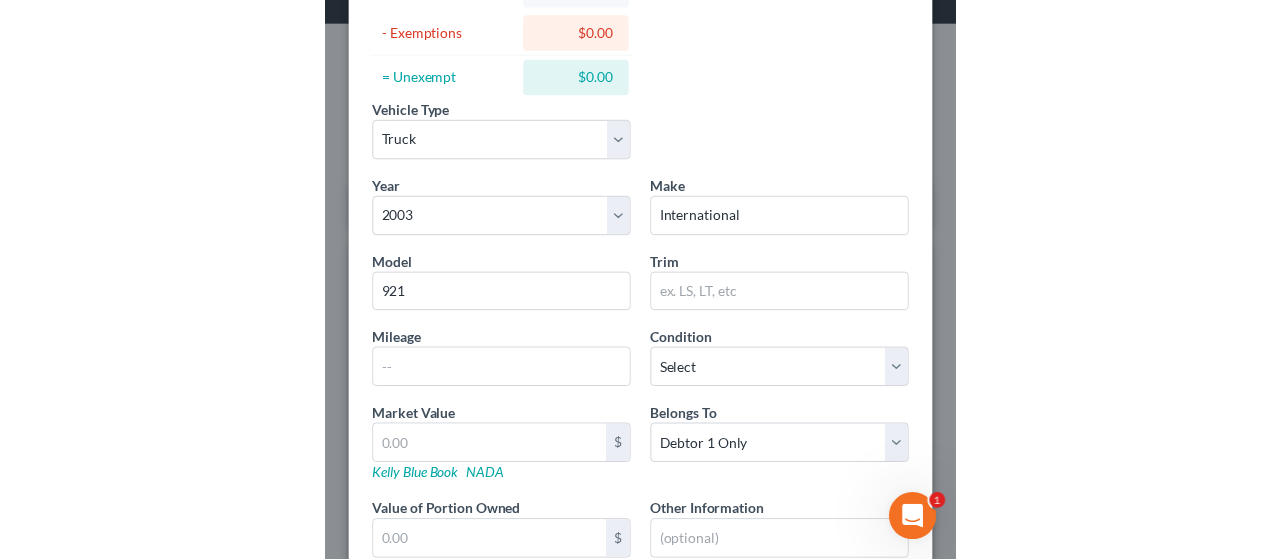 scroll, scrollTop: 257, scrollLeft: 0, axis: vertical 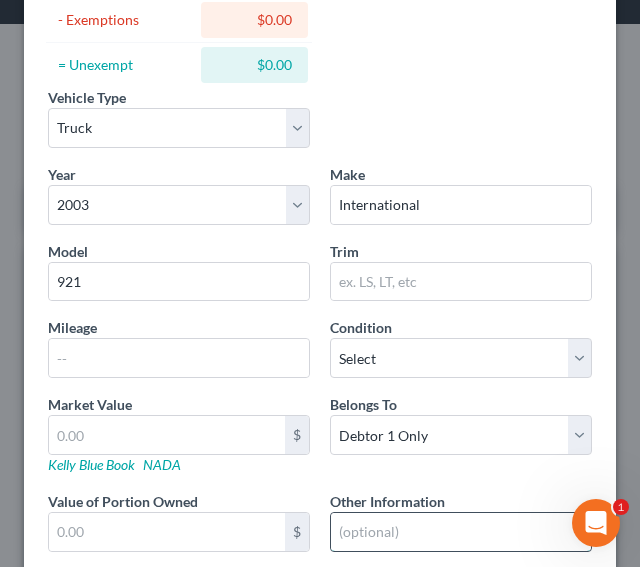 click at bounding box center [461, 532] 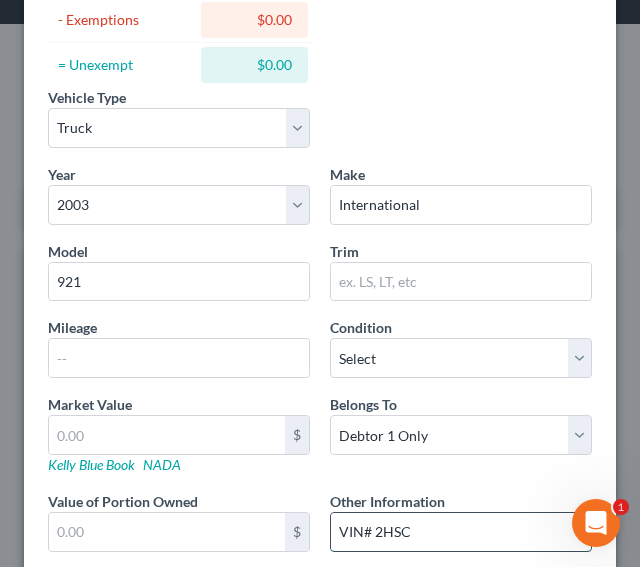 click on "VIN# 2HSC" at bounding box center [461, 532] 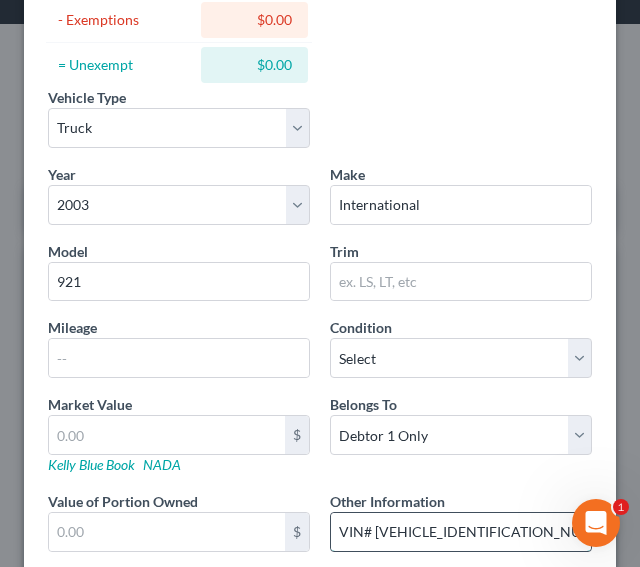 drag, startPoint x: 364, startPoint y: 524, endPoint x: 522, endPoint y: 517, distance: 158.15498 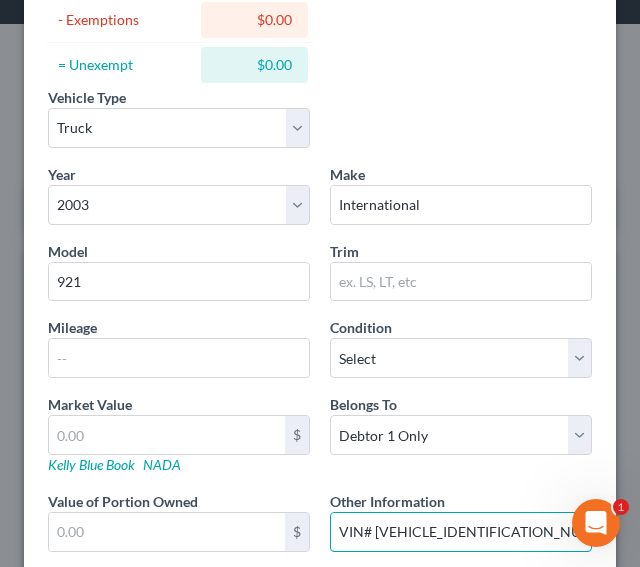 type on "VIN# [NUMBER]" 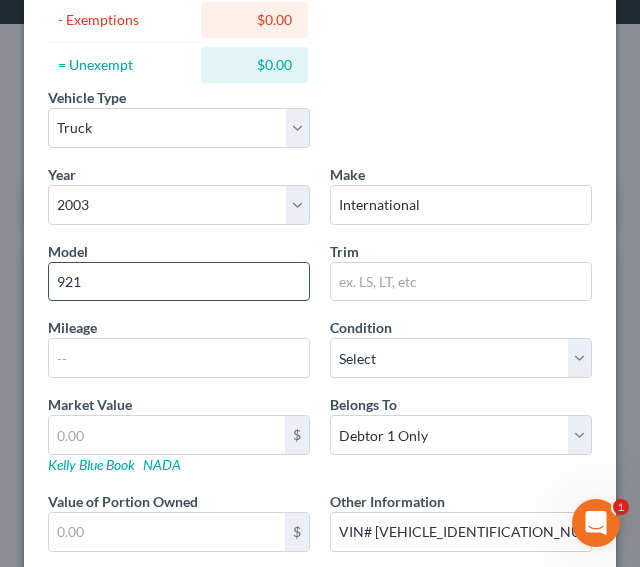 click on "921" at bounding box center [179, 282] 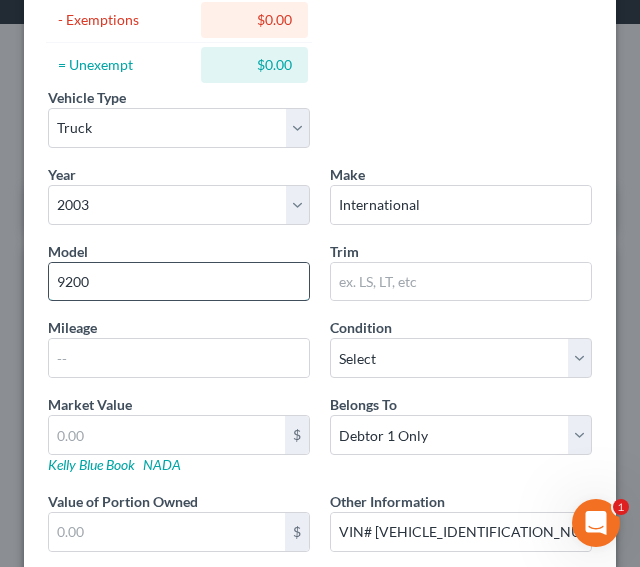 click on "9200" at bounding box center (179, 282) 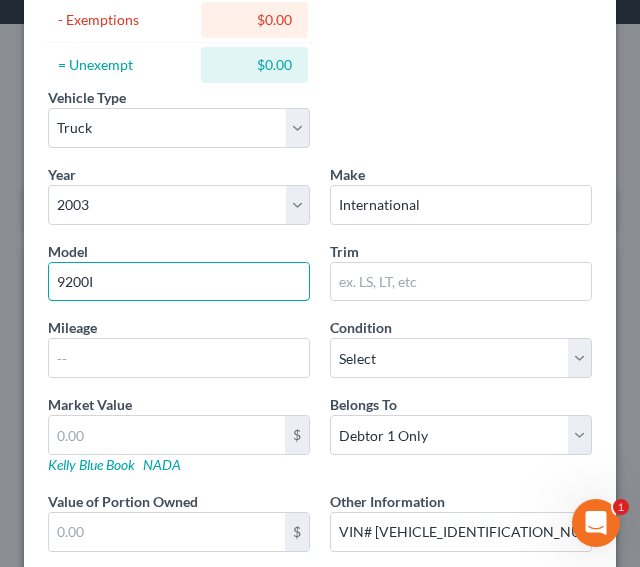 type on "[VEHICLE_MODEL_NUMBER]" 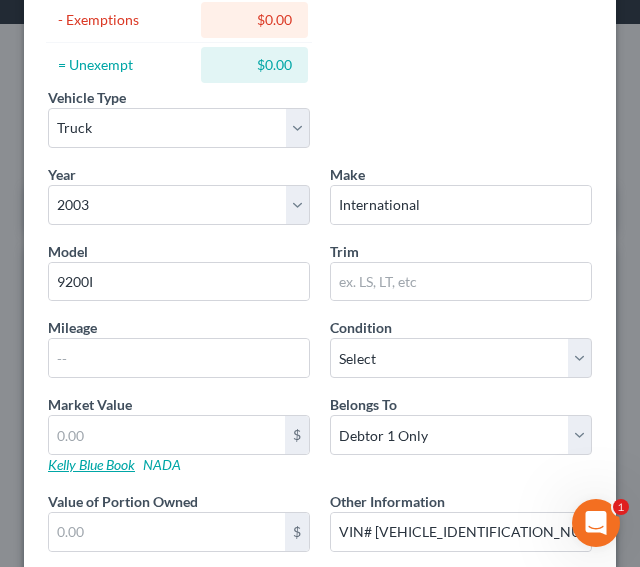 click on "Kelly Blue Book" at bounding box center (91, 464) 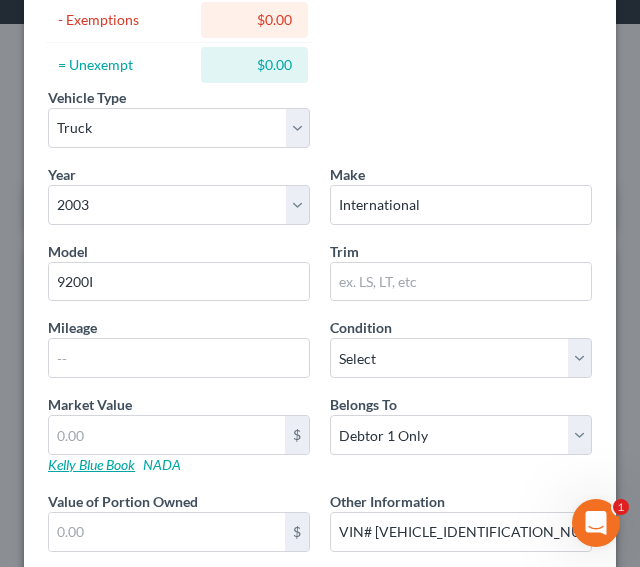 click on "Kelly Blue Book" at bounding box center [91, 464] 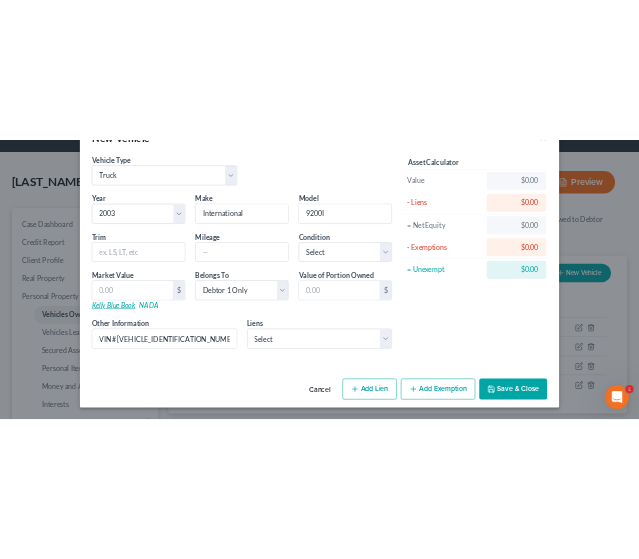 scroll, scrollTop: 58, scrollLeft: 0, axis: vertical 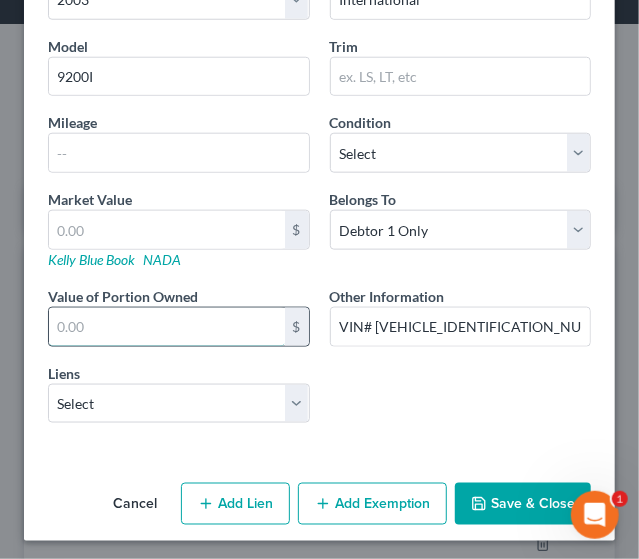 click at bounding box center [167, 327] 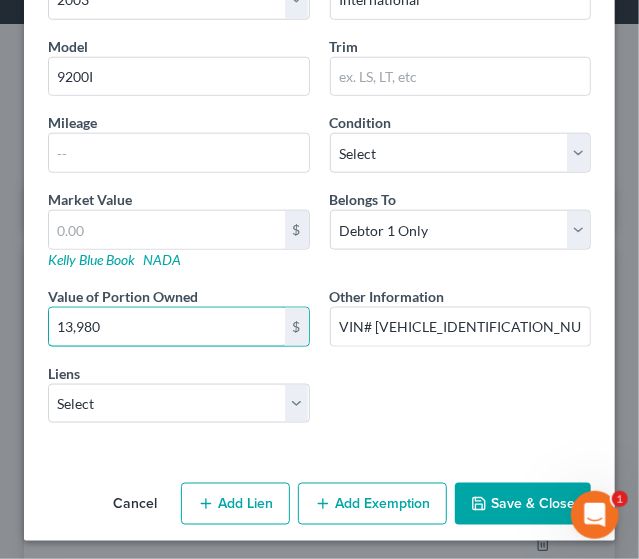 type on "13,980" 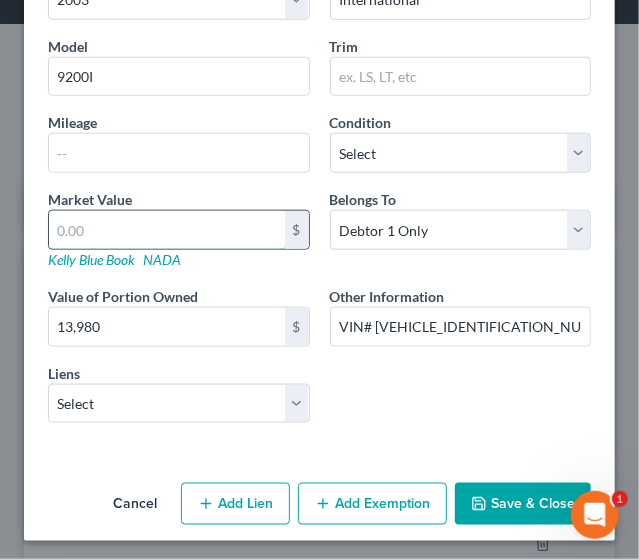 click at bounding box center (167, 230) 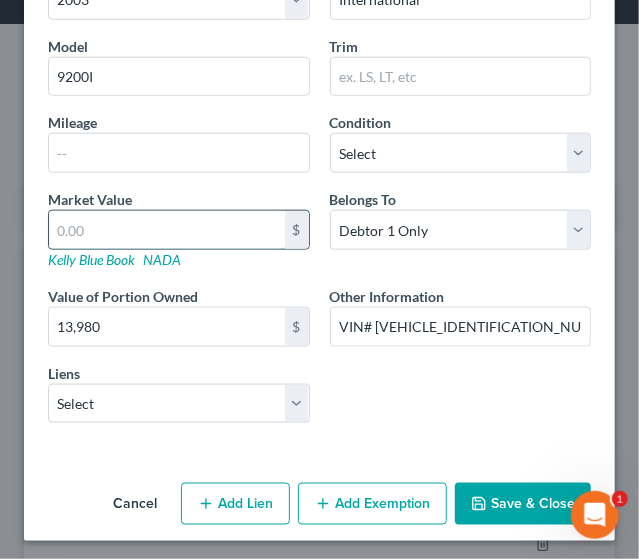 type on "1" 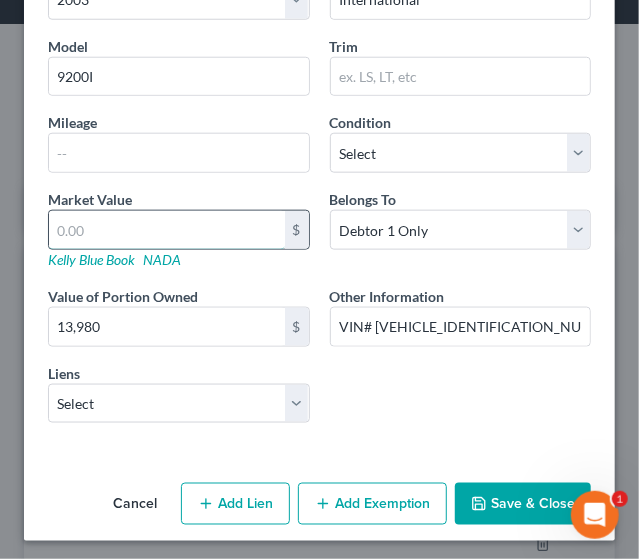 type on "1.00" 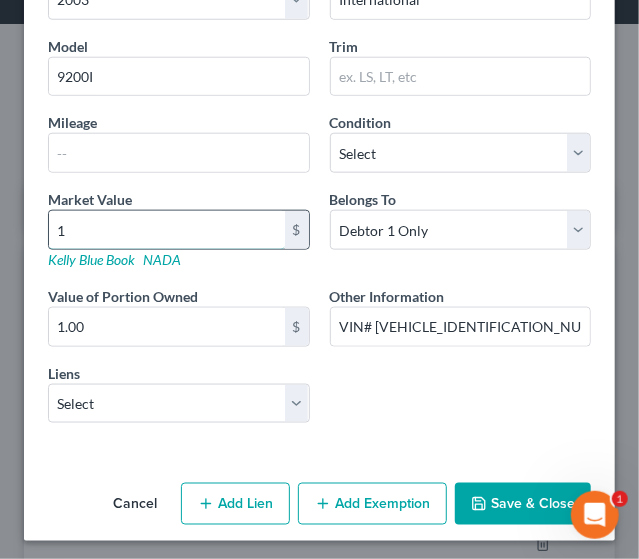 type on "13" 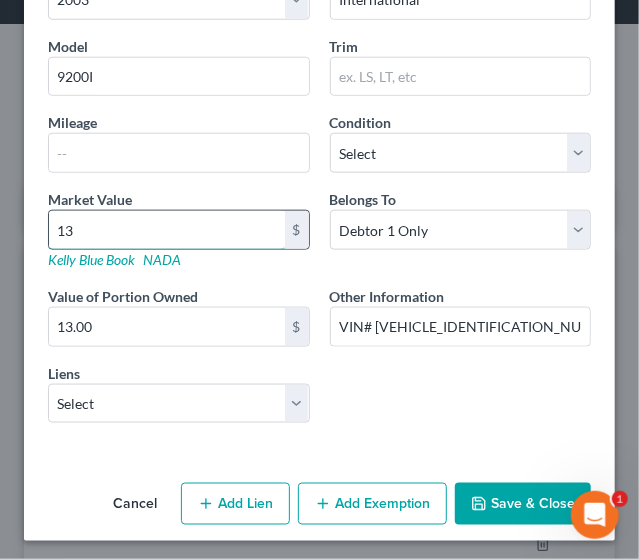 type on "139" 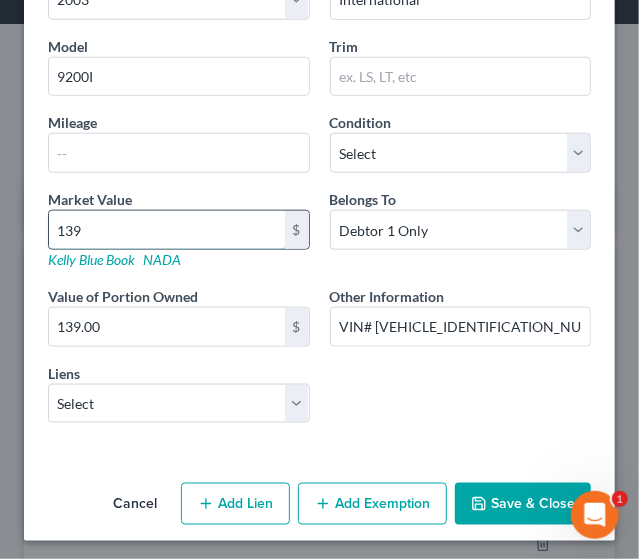 type on "1398" 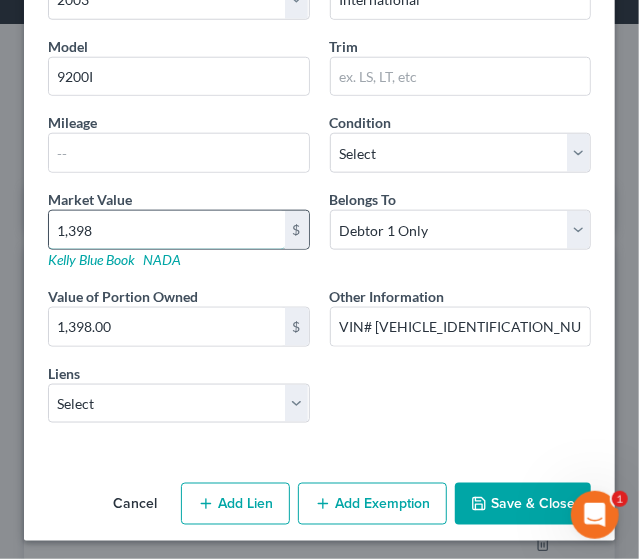 type on "1,3980" 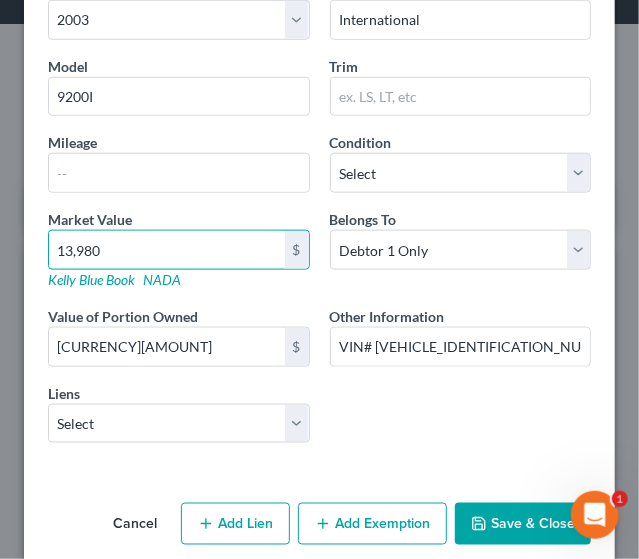 type on "13,980" 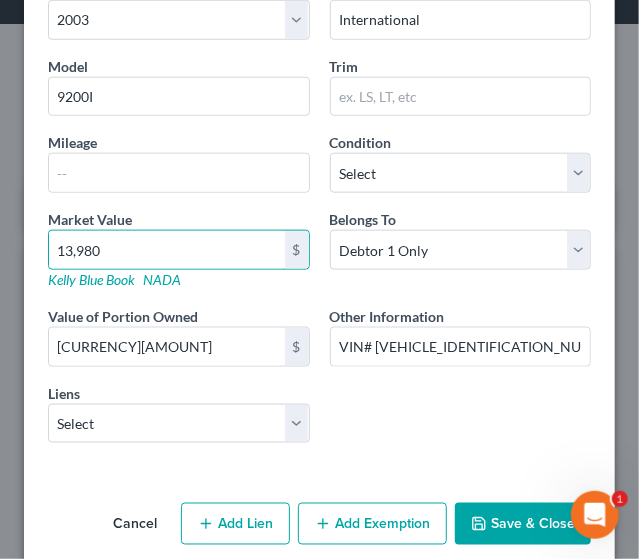 click on "Save & Close" at bounding box center [523, 524] 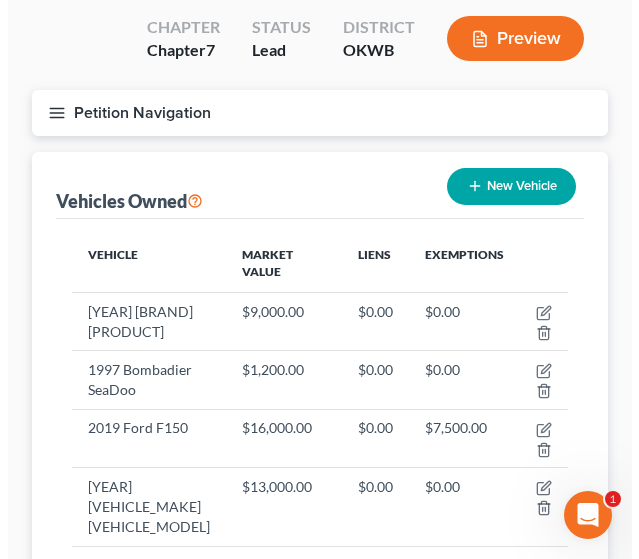 scroll, scrollTop: 138, scrollLeft: 0, axis: vertical 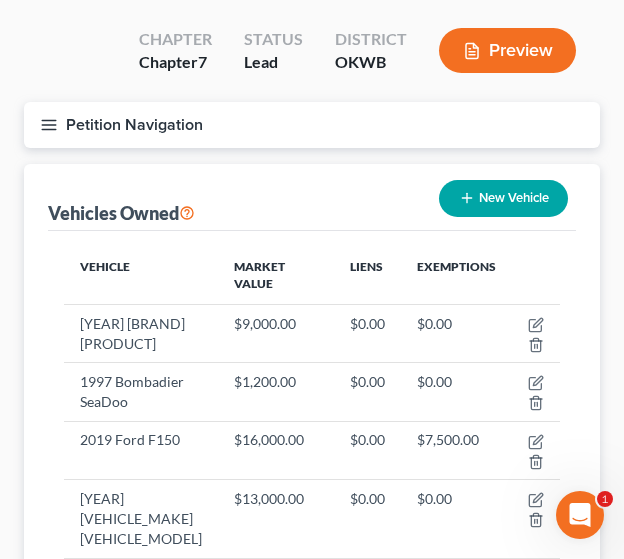 click on "New Vehicle" at bounding box center [503, 198] 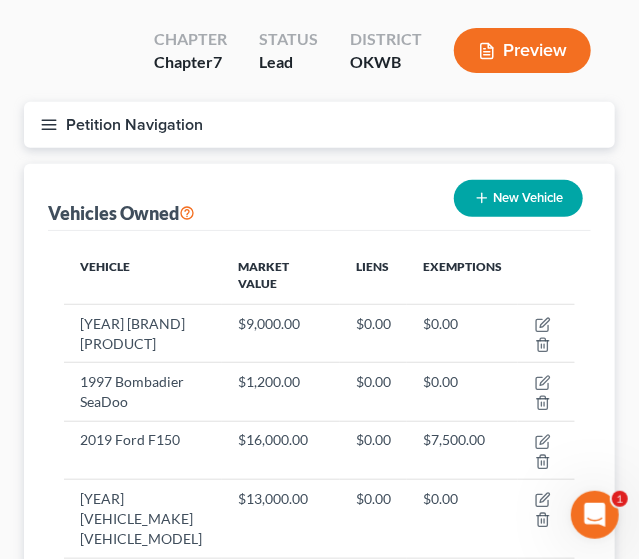 select on "0" 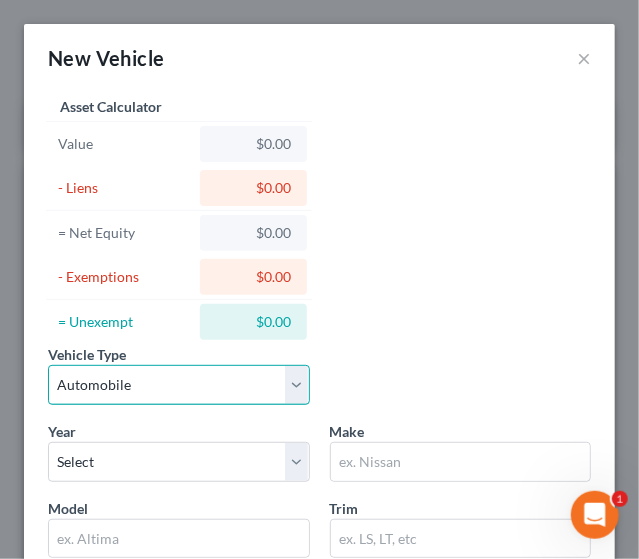 click on "Select Automobile Truck Trailer Watercraft Aircraft Motor Home Atv Other Vehicle" at bounding box center [179, 385] 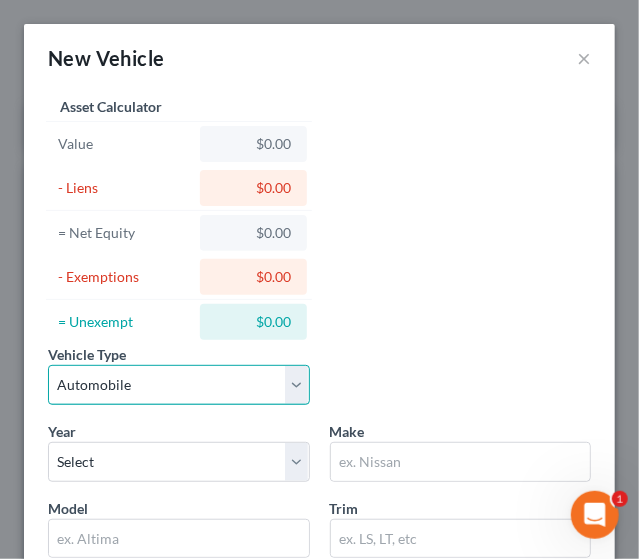 select on "2" 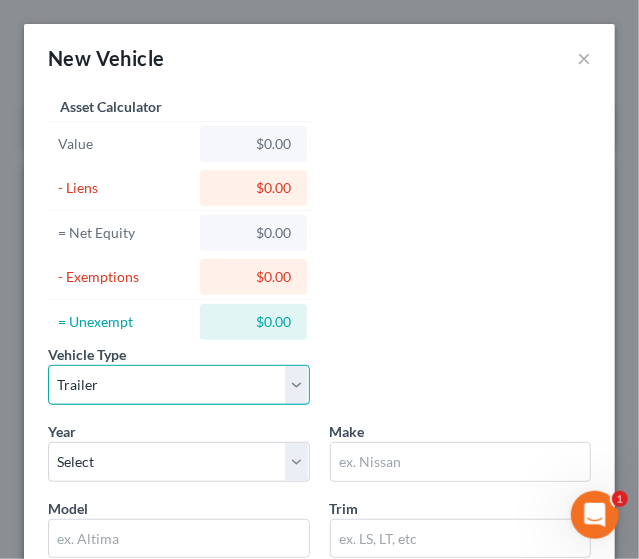 click on "Select Automobile Truck Trailer Watercraft Aircraft Motor Home Atv Other Vehicle" at bounding box center [179, 385] 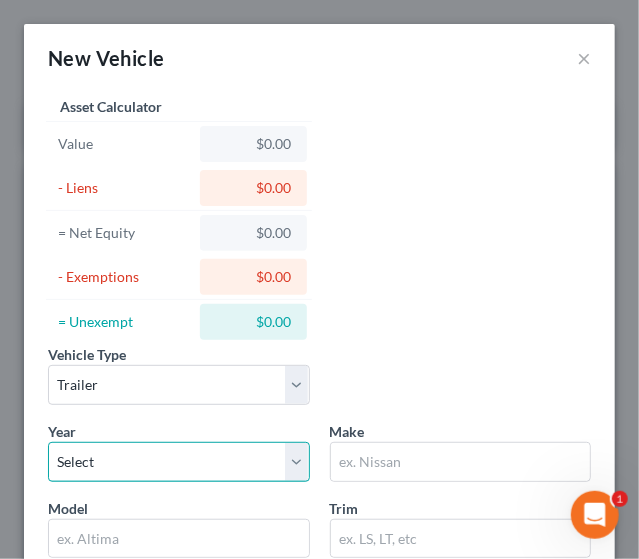 click on "Select 2026 2025 2024 2023 2022 2021 2020 2019 2018 2017 2016 2015 2014 2013 2012 2011 2010 2009 2008 2007 2006 2005 2004 2003 2002 2001 2000 1999 1998 1997 1996 1995 1994 1993 1992 1991 1990 1989 1988 1987 1986 1985 1984 1983 1982 1981 1980 1979 1978 1977 1976 1975 1974 1973 1972 1971 1970 1969 1968 1967 1966 1965 1964 1963 1962 1961 1960 1959 1958 1957 1956 1955 1954 1953 1952 1951 1950 1949 1948 1947 1946 1945 1944 1943 1942 1941 1940 1939 1938 1937 1936 1935 1934 1933 1932 1931 1930 1929 1928 1927 1926 1925 1924 1923 1922 1921 1920 1919 1918 1917 1916 1915 1914 1913 1912 1911 1910 1909 1908 1907 1906 1905 1904 1903 1902 1901" at bounding box center [179, 462] 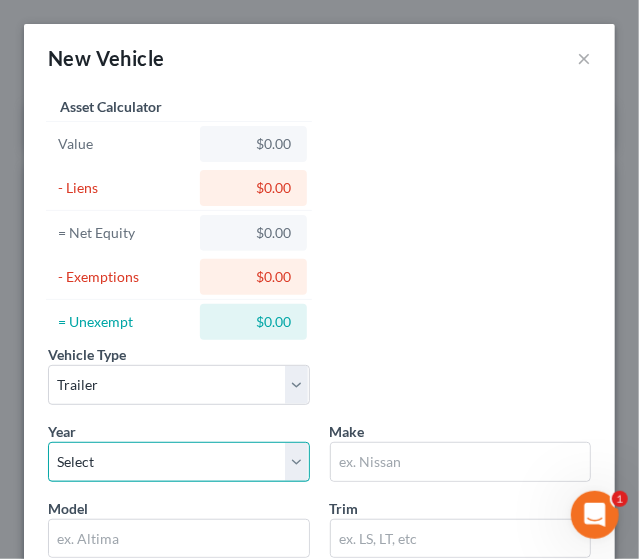 select on "29" 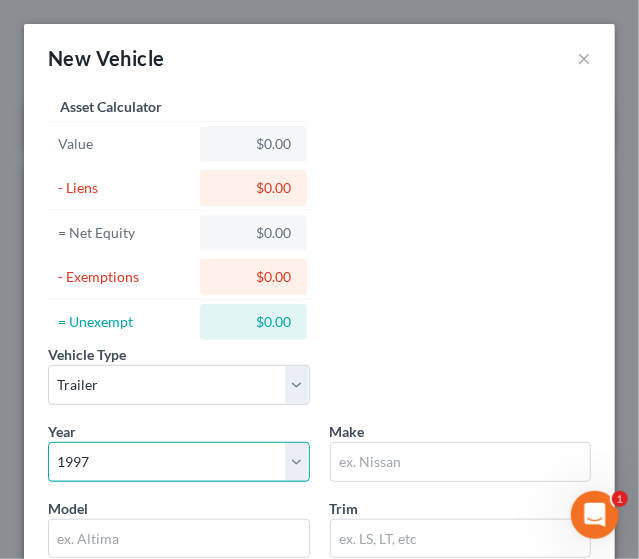 click on "Select 2026 2025 2024 2023 2022 2021 2020 2019 2018 2017 2016 2015 2014 2013 2012 2011 2010 2009 2008 2007 2006 2005 2004 2003 2002 2001 2000 1999 1998 1997 1996 1995 1994 1993 1992 1991 1990 1989 1988 1987 1986 1985 1984 1983 1982 1981 1980 1979 1978 1977 1976 1975 1974 1973 1972 1971 1970 1969 1968 1967 1966 1965 1964 1963 1962 1961 1960 1959 1958 1957 1956 1955 1954 1953 1952 1951 1950 1949 1948 1947 1946 1945 1944 1943 1942 1941 1940 1939 1938 1937 1936 1935 1934 1933 1932 1931 1930 1929 1928 1927 1926 1925 1924 1923 1922 1921 1920 1919 1918 1917 1916 1915 1914 1913 1912 1911 1910 1909 1908 1907 1906 1905 1904 1903 1902 1901" at bounding box center [179, 462] 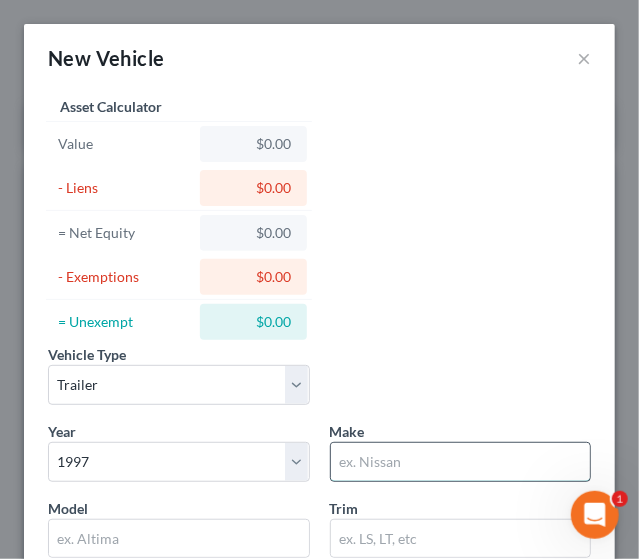 click at bounding box center (461, 462) 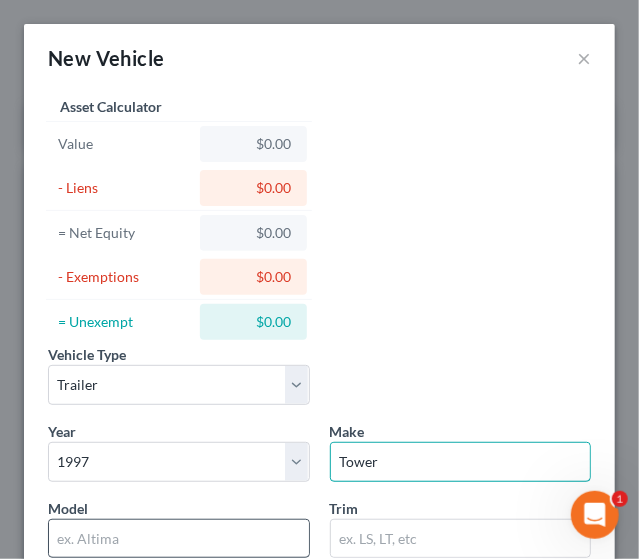 type on "Tower" 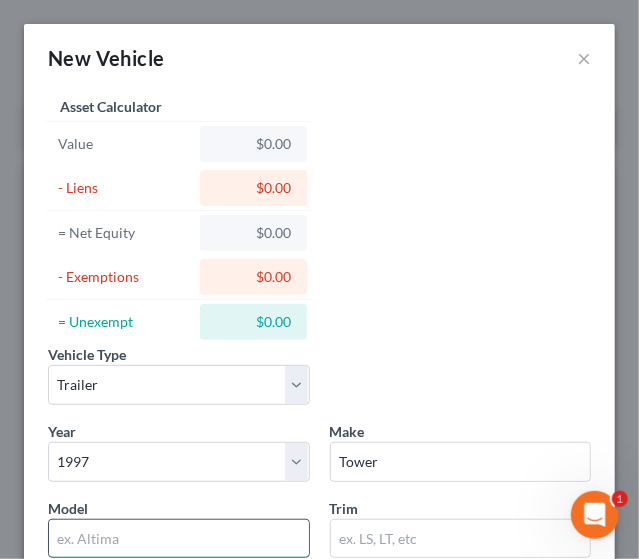 click at bounding box center (179, 539) 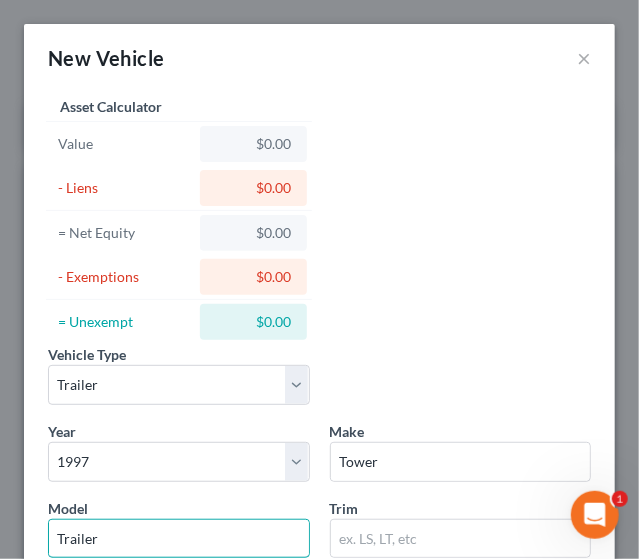 type on "Trailer" 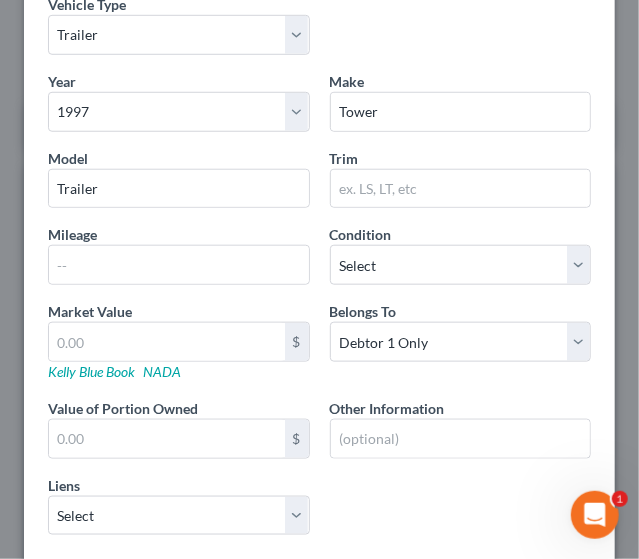 scroll, scrollTop: 376, scrollLeft: 0, axis: vertical 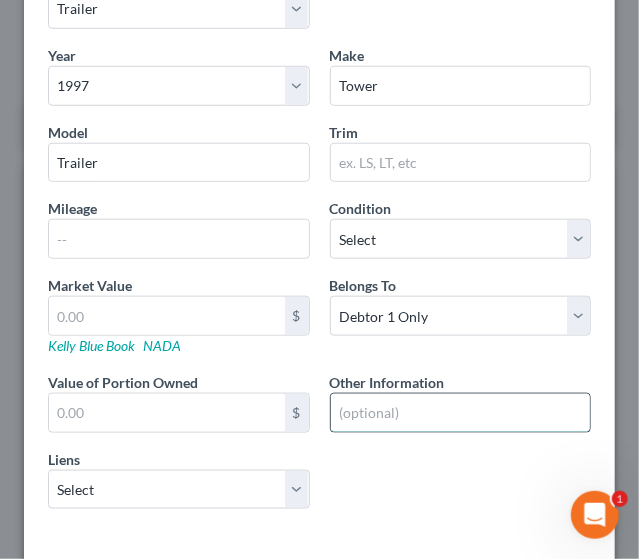 click at bounding box center [461, 413] 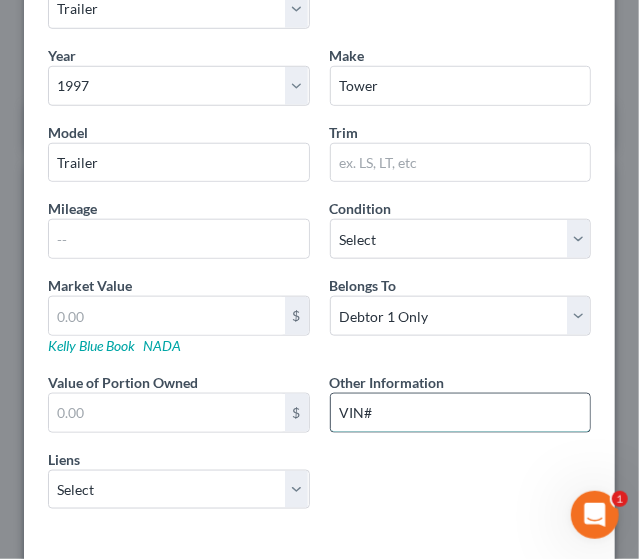 click on "VIN#" at bounding box center (461, 413) 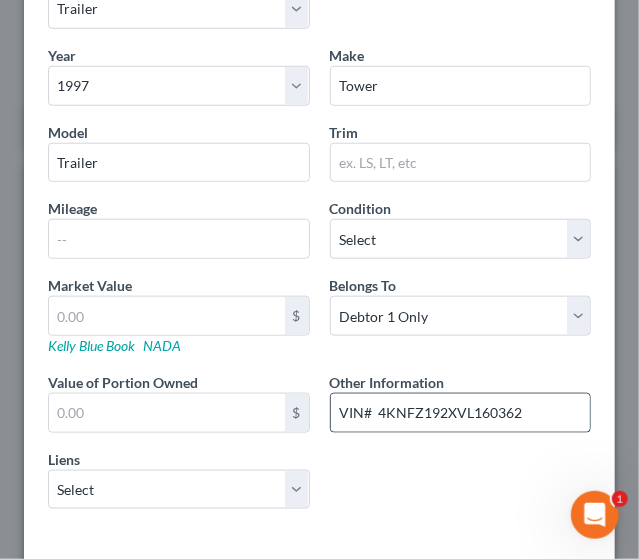 drag, startPoint x: 370, startPoint y: 412, endPoint x: 537, endPoint y: 399, distance: 167.50522 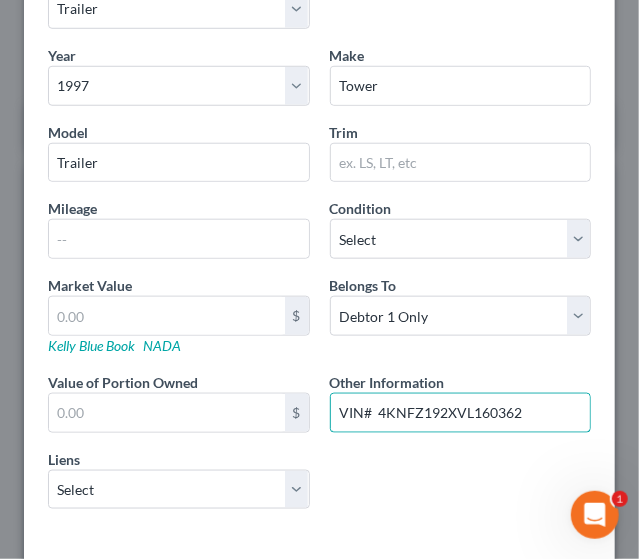 type on "VIN#  4KNFZ192XVL160362" 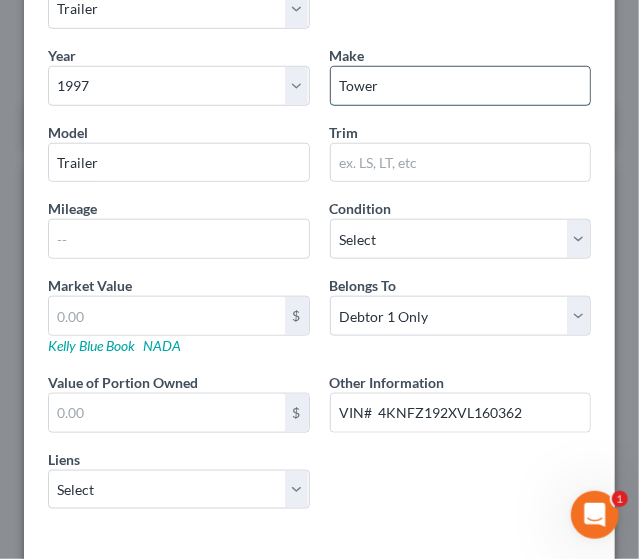 click on "Tower" at bounding box center (461, 86) 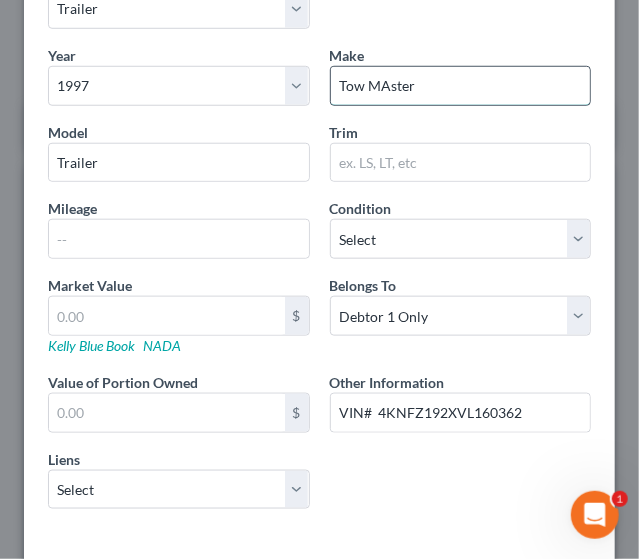 click on "Tow MAster" at bounding box center (461, 86) 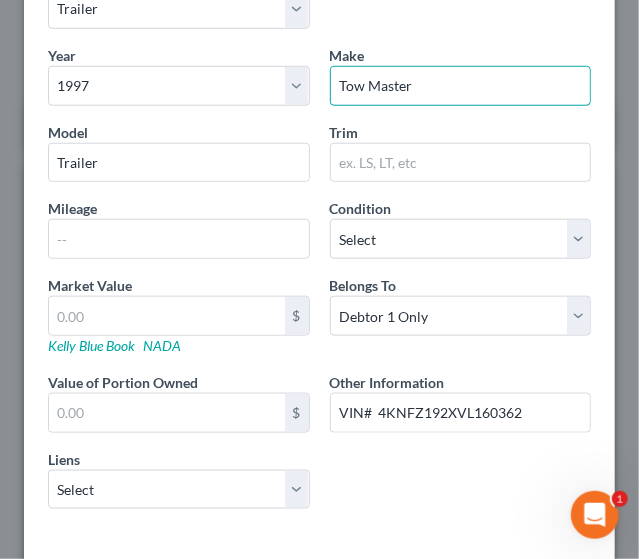 type on "Tow Master" 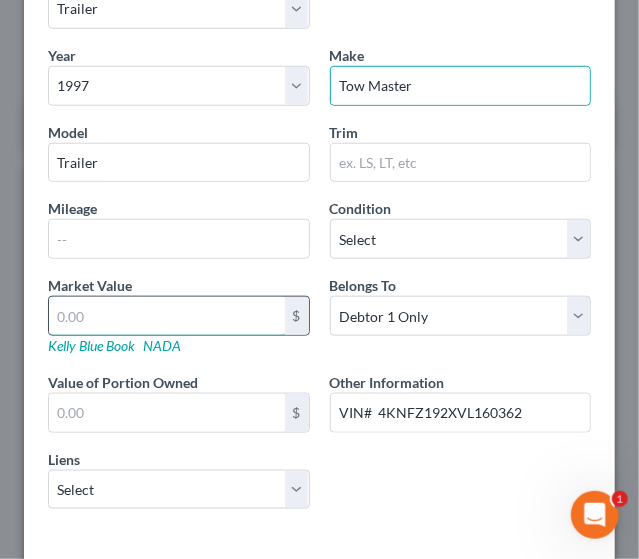 click at bounding box center (167, 316) 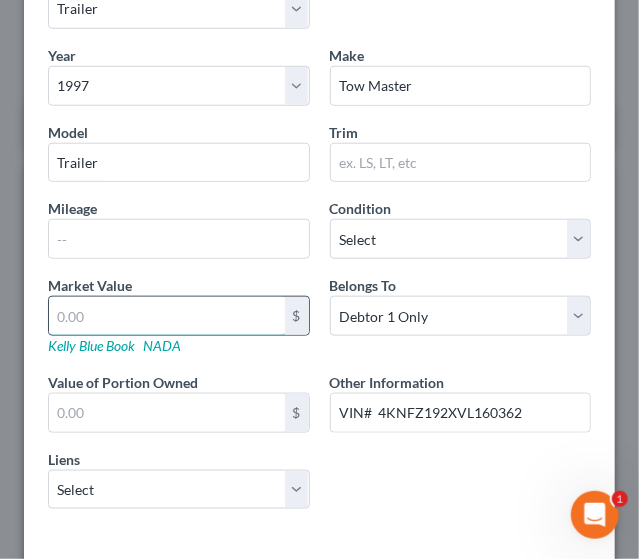type on "8" 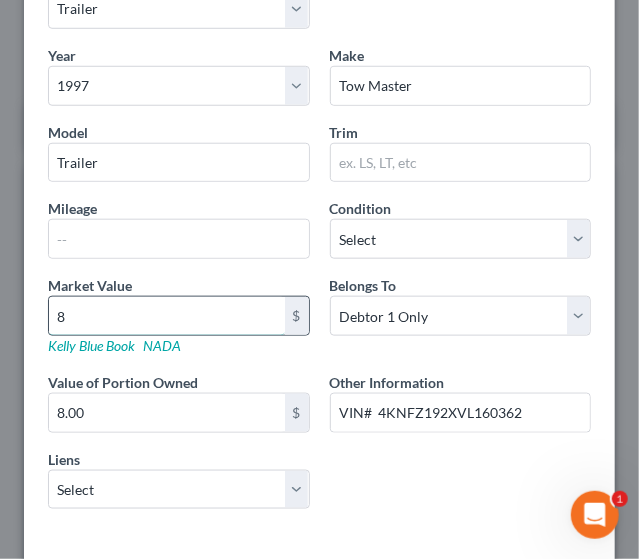 type on "89" 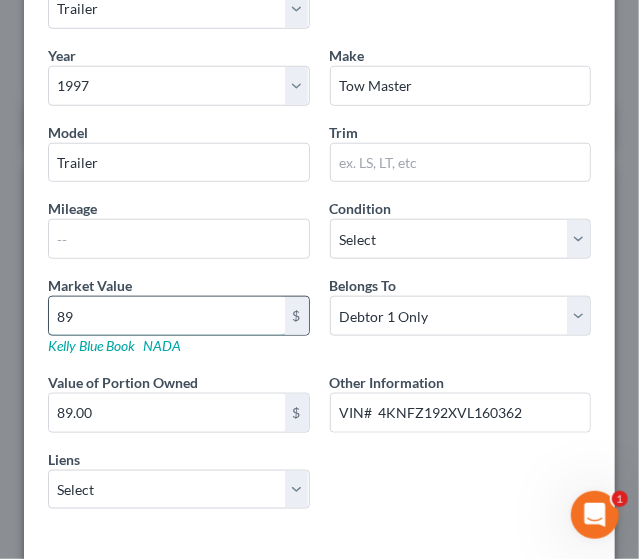 type on "890" 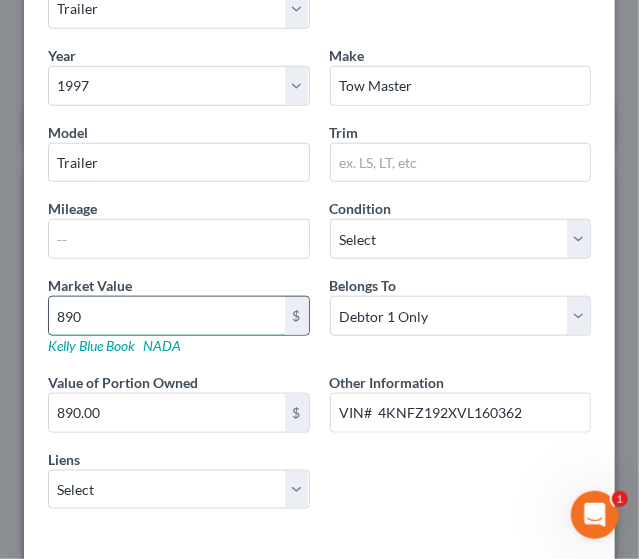 type on "8900" 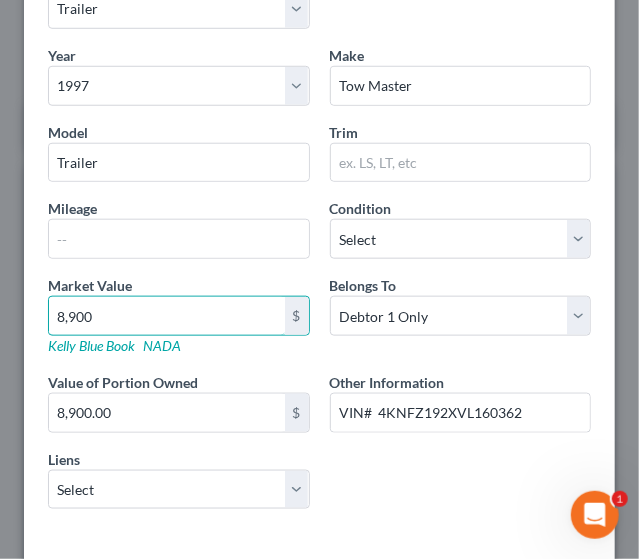 type on "8,900" 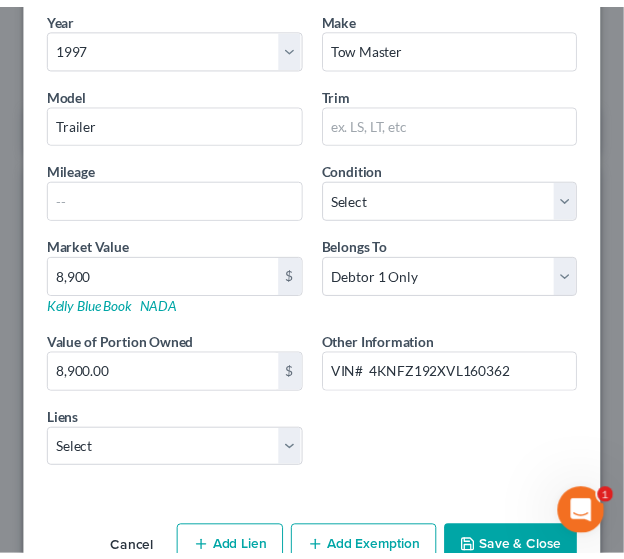 scroll, scrollTop: 462, scrollLeft: 0, axis: vertical 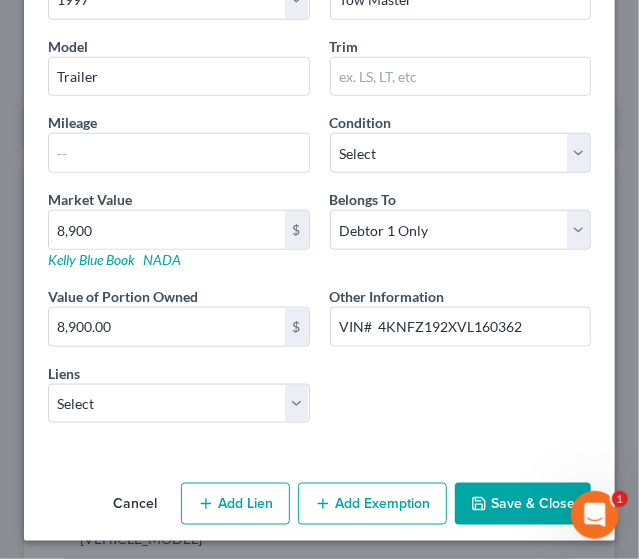 click on "Save & Close" at bounding box center [523, 504] 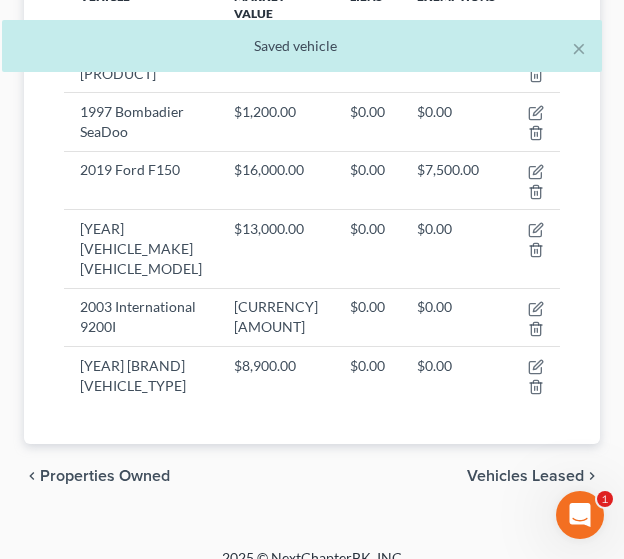 scroll, scrollTop: 430, scrollLeft: 0, axis: vertical 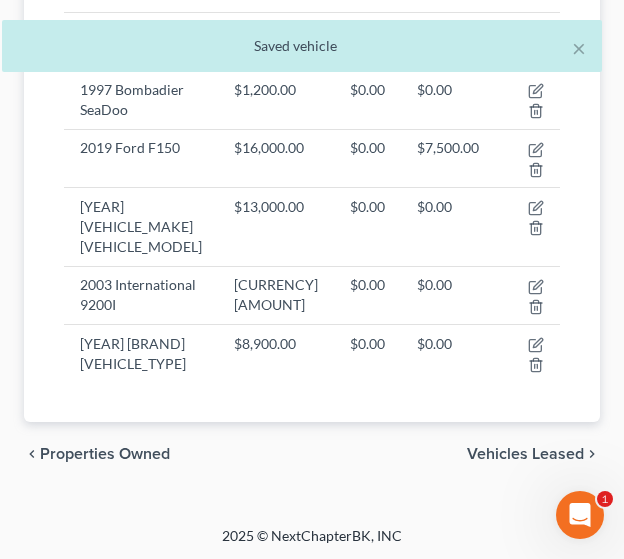 click on "Vehicles Leased" at bounding box center [525, 454] 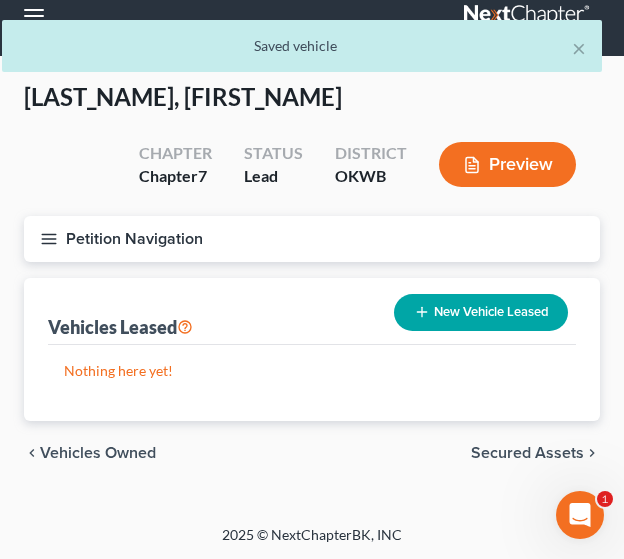 scroll, scrollTop: 0, scrollLeft: 0, axis: both 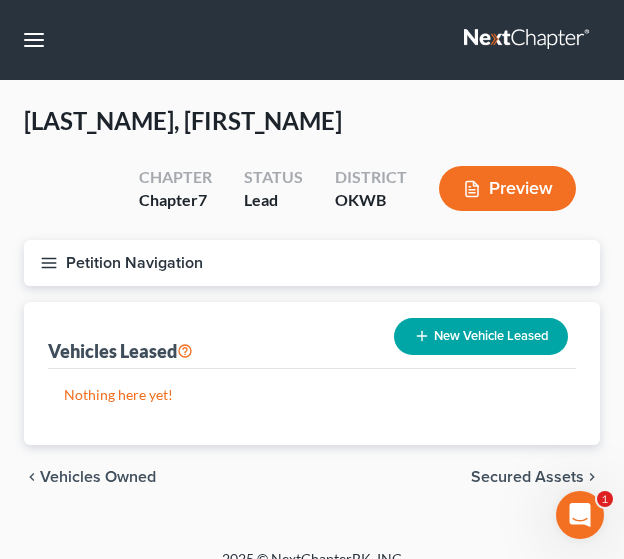 click on "Secured Assets" at bounding box center (527, 477) 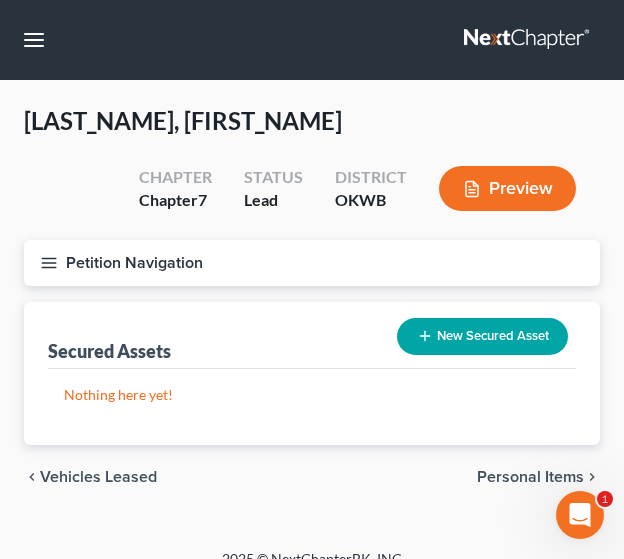 click on "Personal Items" at bounding box center (530, 477) 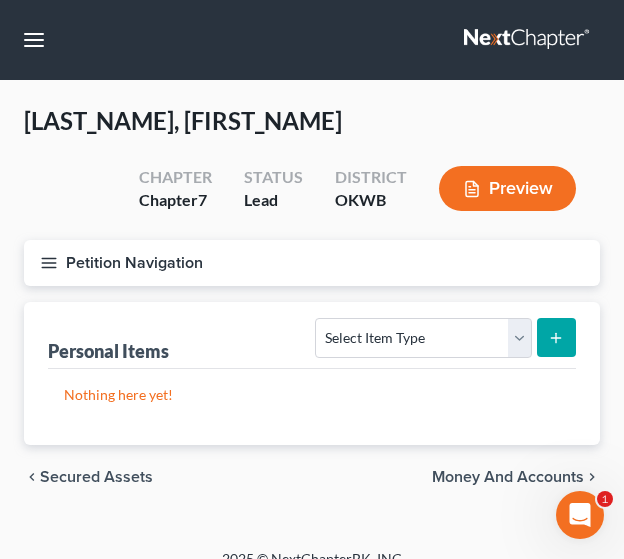 click 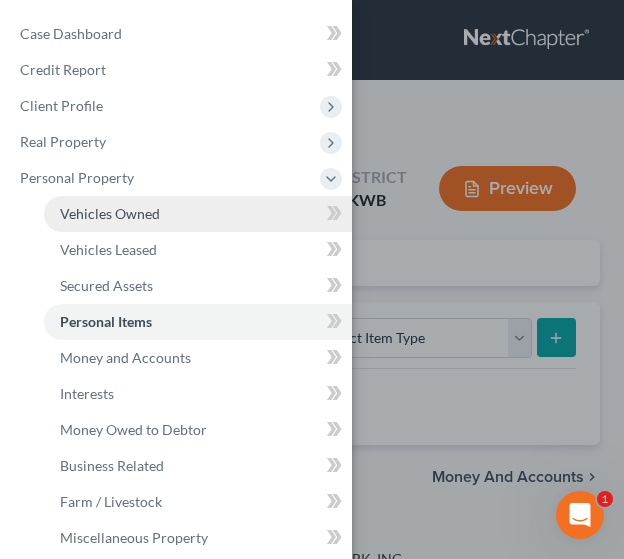 click on "Vehicles Owned" at bounding box center (110, 213) 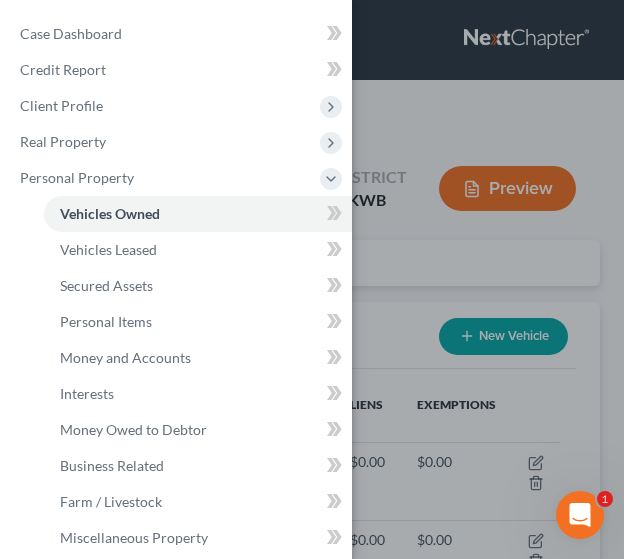 click on "Case Dashboard
Payments
Invoices
Payments
Payments
Credit Report
Client Profile" at bounding box center (312, 279) 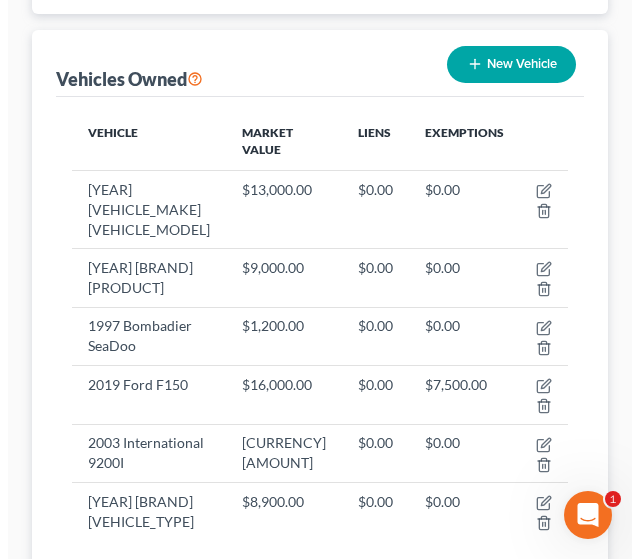 scroll, scrollTop: 284, scrollLeft: 0, axis: vertical 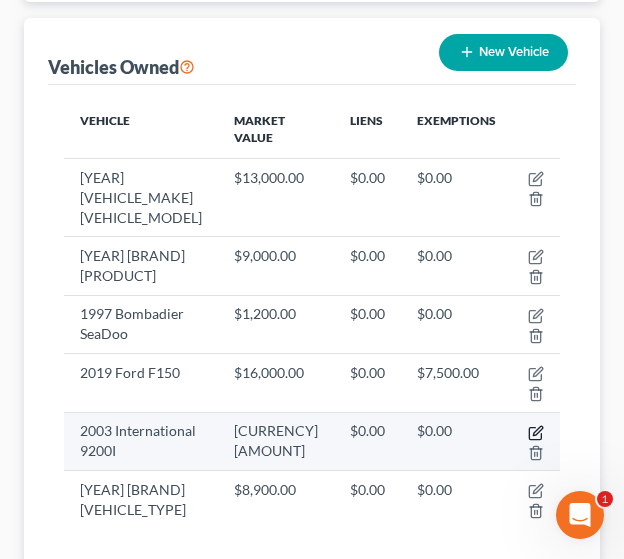 click 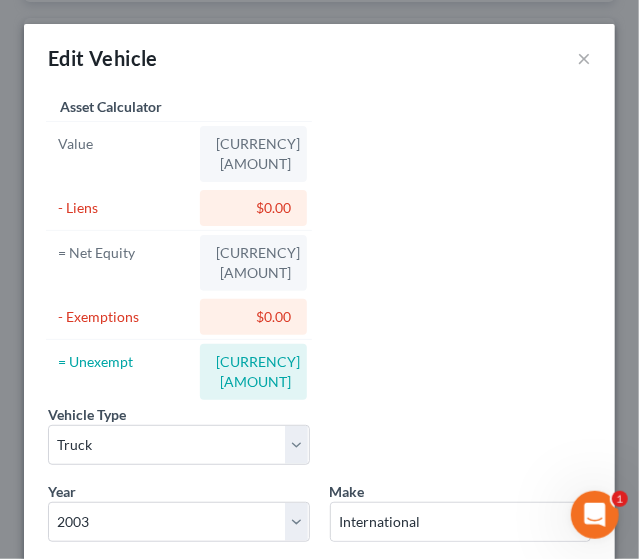 click at bounding box center [461, 599] 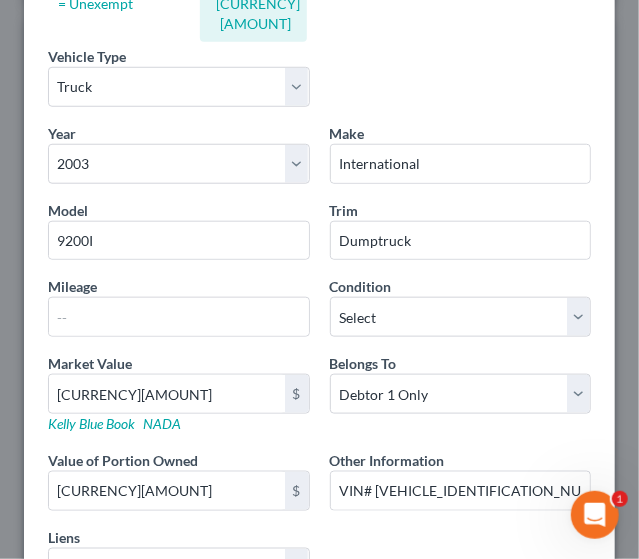 scroll, scrollTop: 379, scrollLeft: 0, axis: vertical 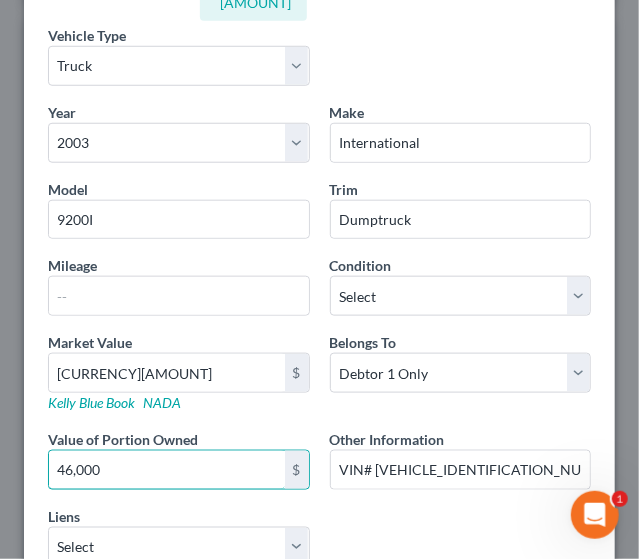 type on "46,000" 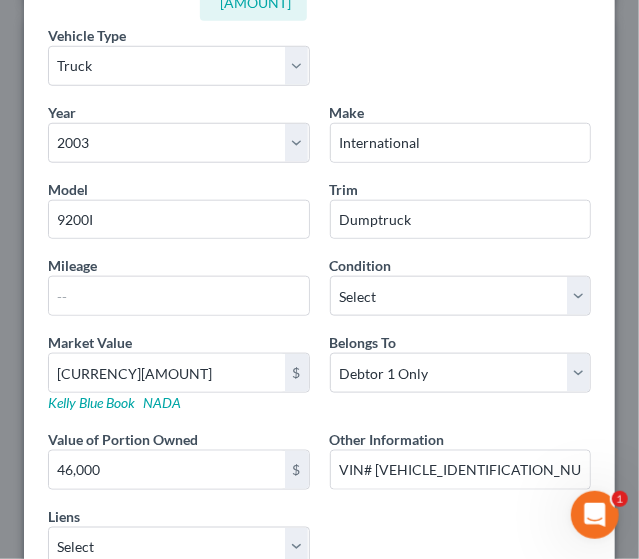 scroll, scrollTop: 462, scrollLeft: 0, axis: vertical 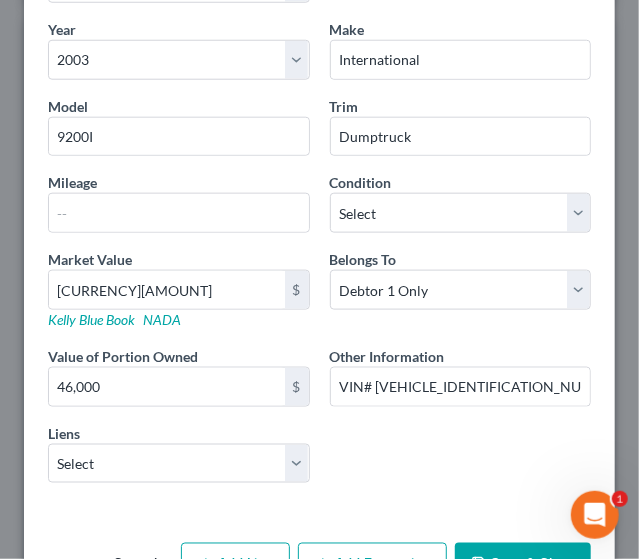 click 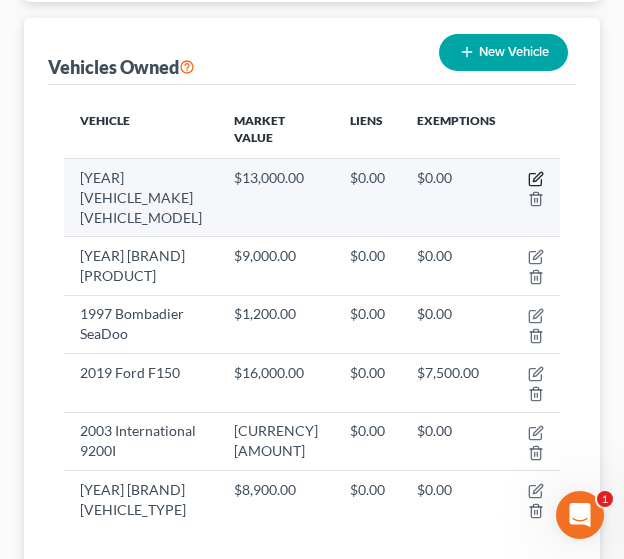 click 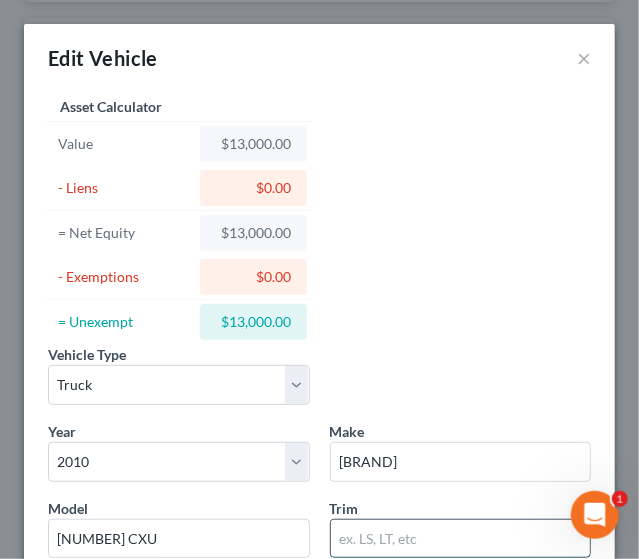 click at bounding box center (461, 539) 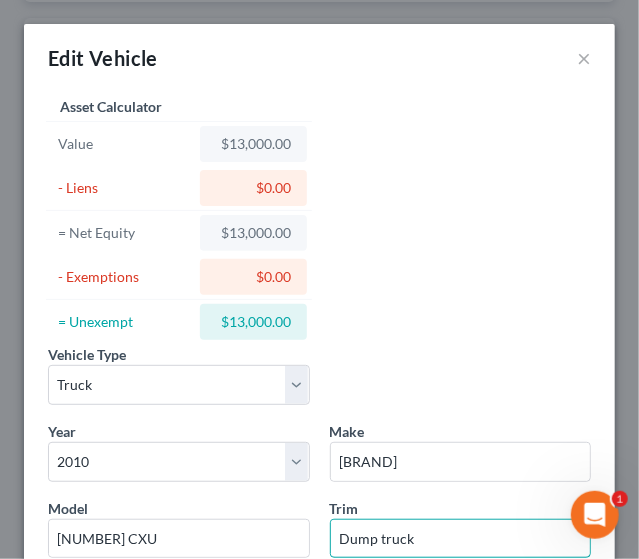 type on "Dump truck" 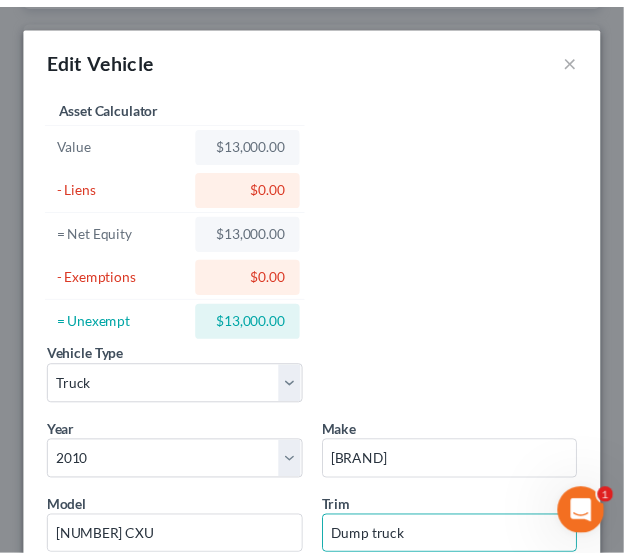 scroll, scrollTop: 462, scrollLeft: 0, axis: vertical 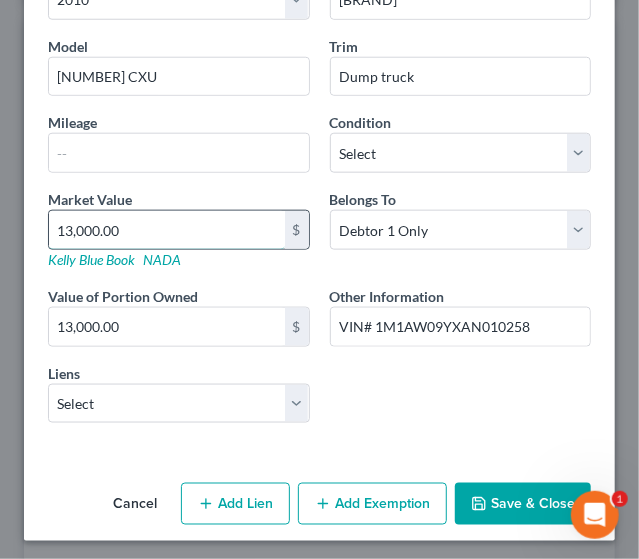 click on "13,000.00" at bounding box center [167, 230] 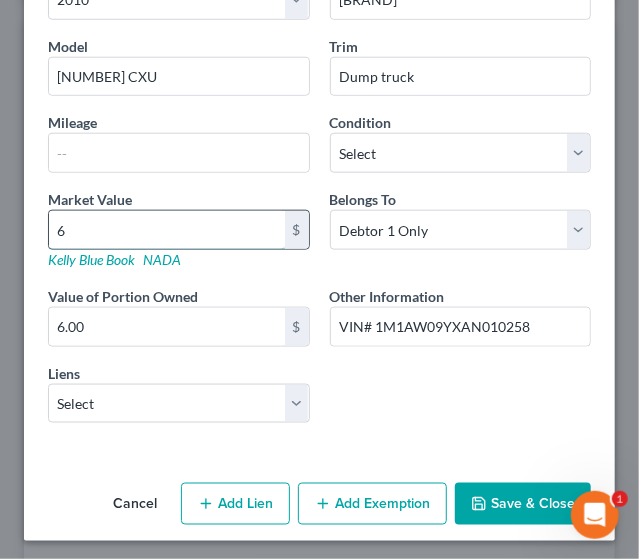 type on "65" 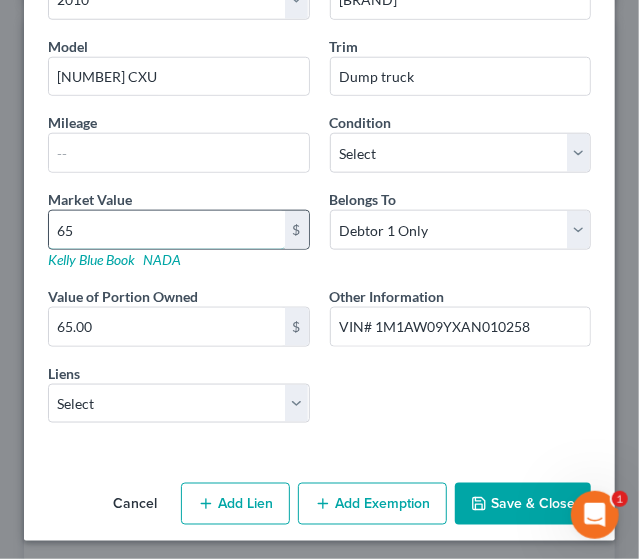 type on "650" 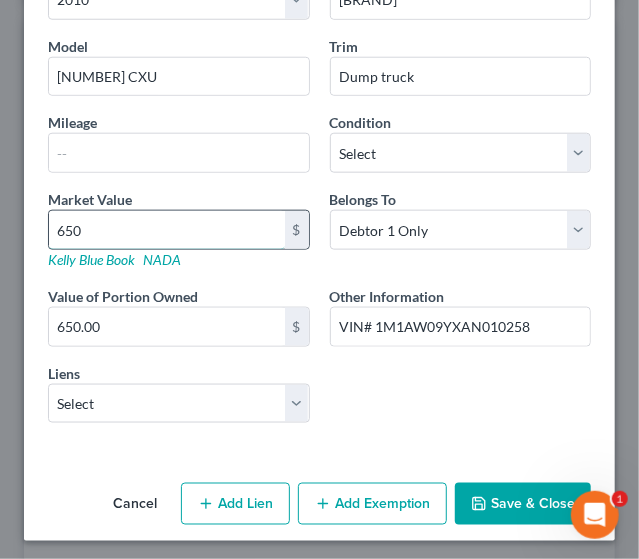 type on "6500" 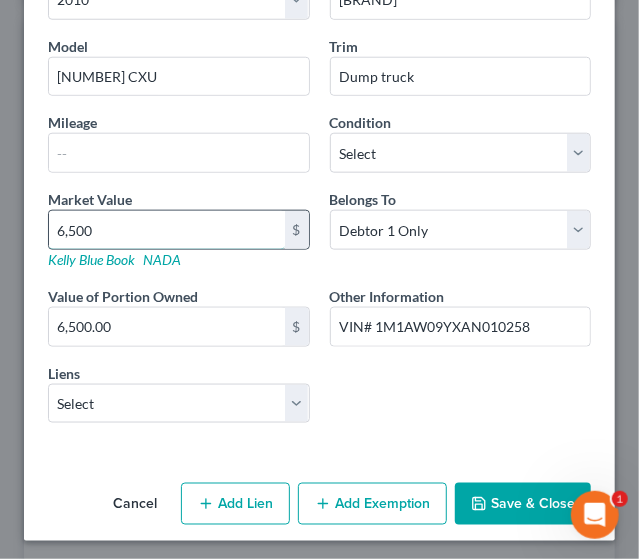 type on "6,5000" 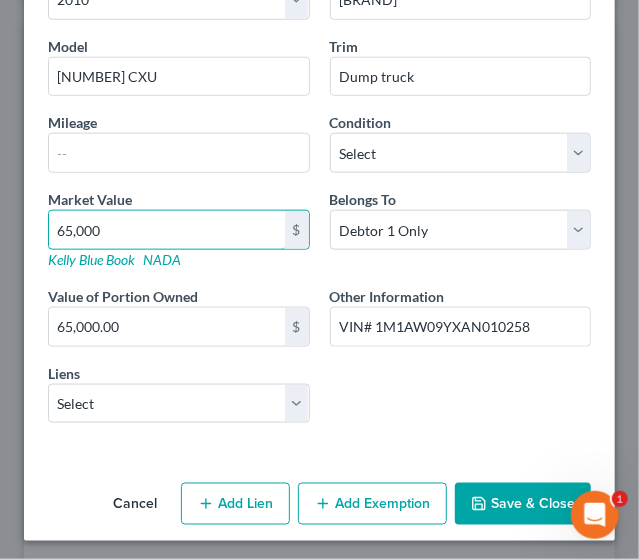 type on "65,000" 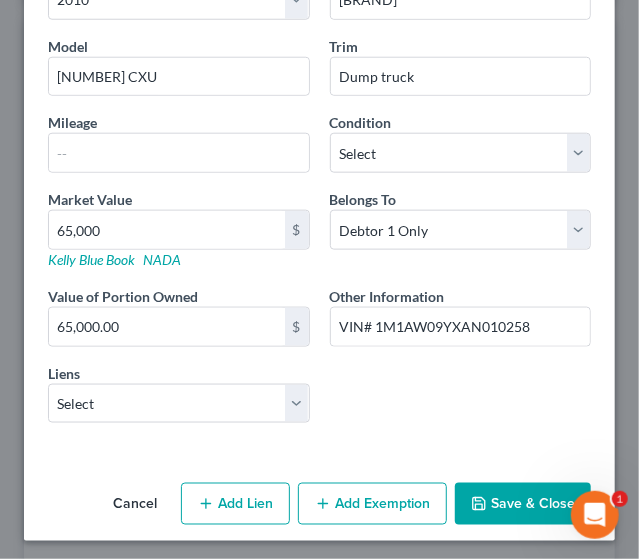 click on "Save & Close" at bounding box center (523, 504) 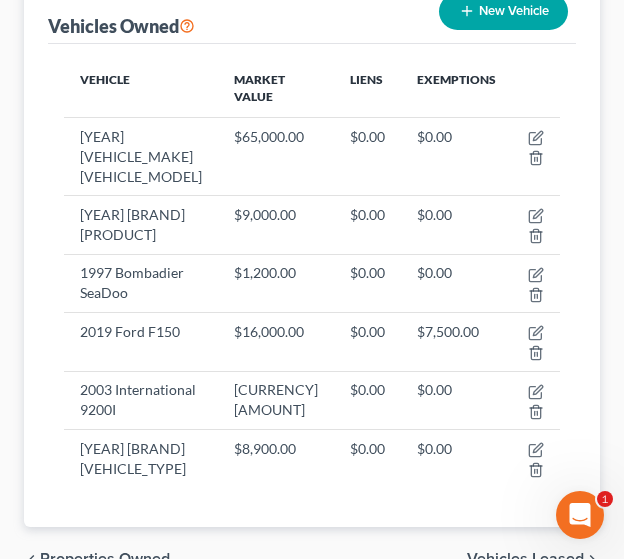 scroll, scrollTop: 430, scrollLeft: 0, axis: vertical 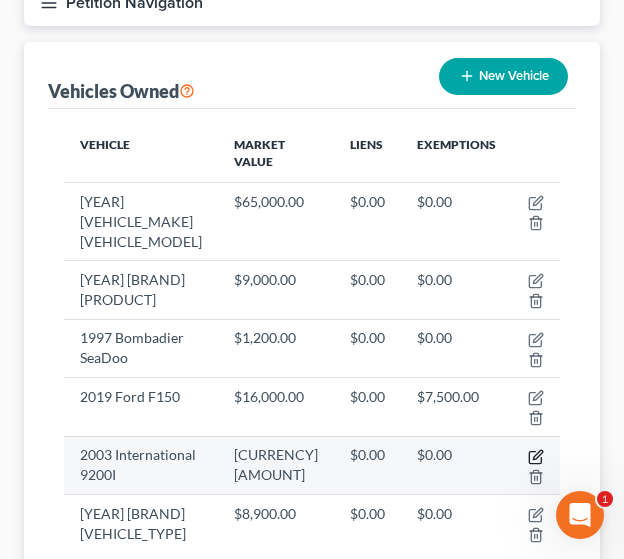 click 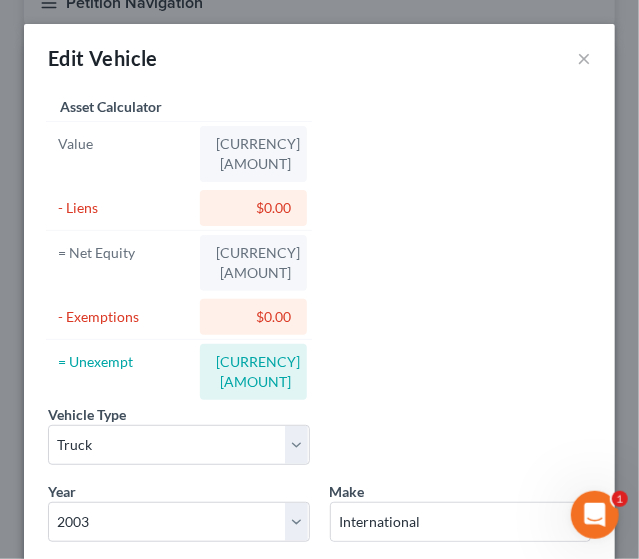 click on "Dumptruck" at bounding box center (461, 599) 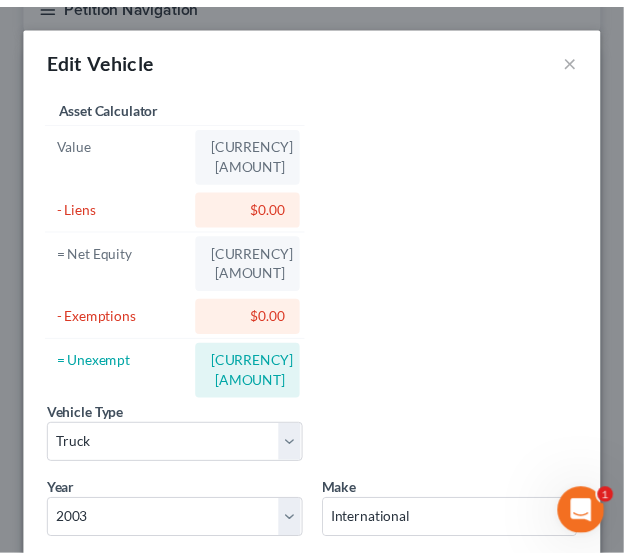 scroll, scrollTop: 462, scrollLeft: 0, axis: vertical 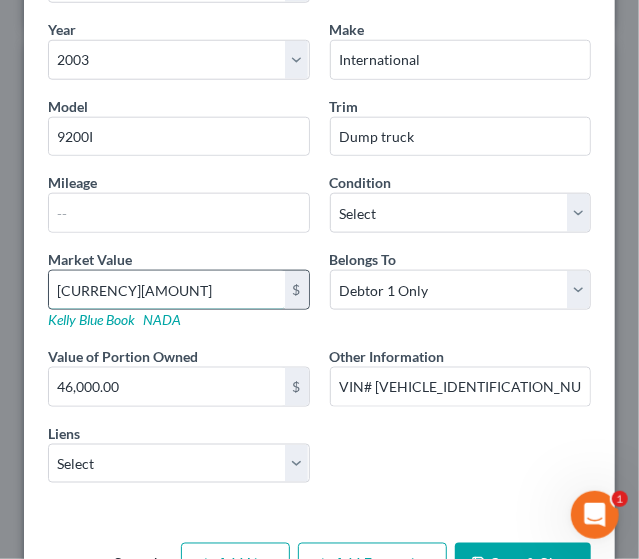 click on "13,980.00" at bounding box center (167, 290) 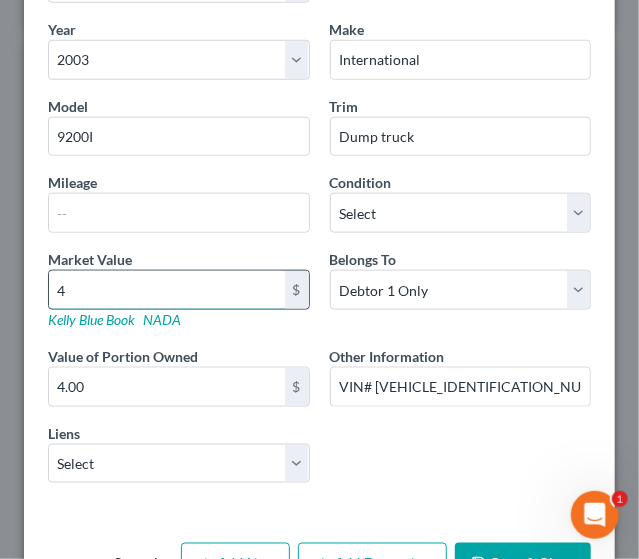 type on "46" 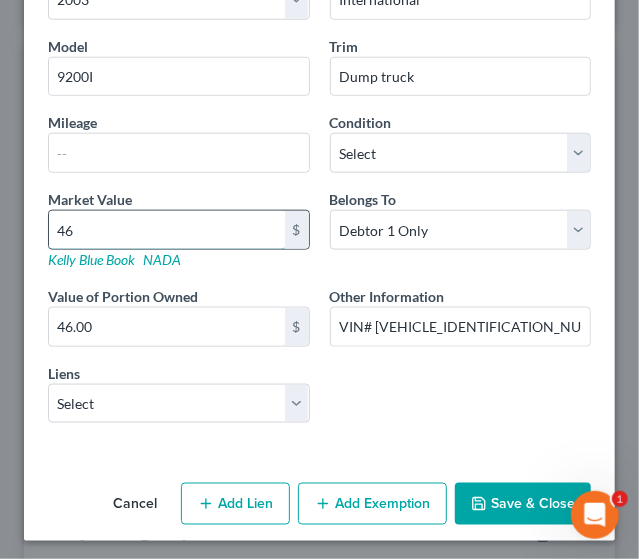 type on "460" 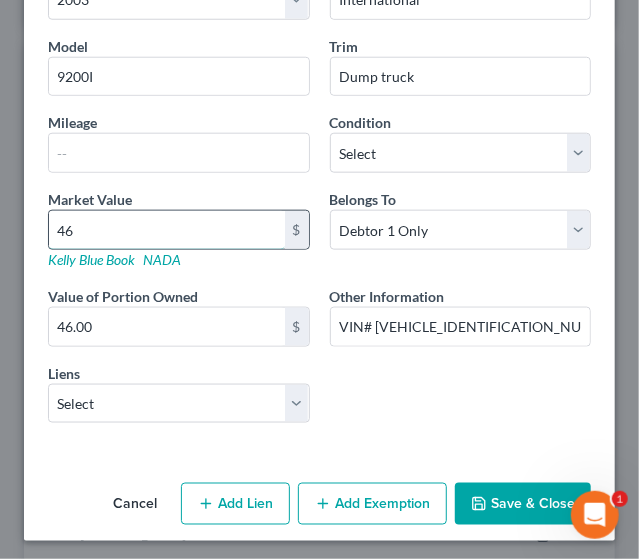 type on "460.00" 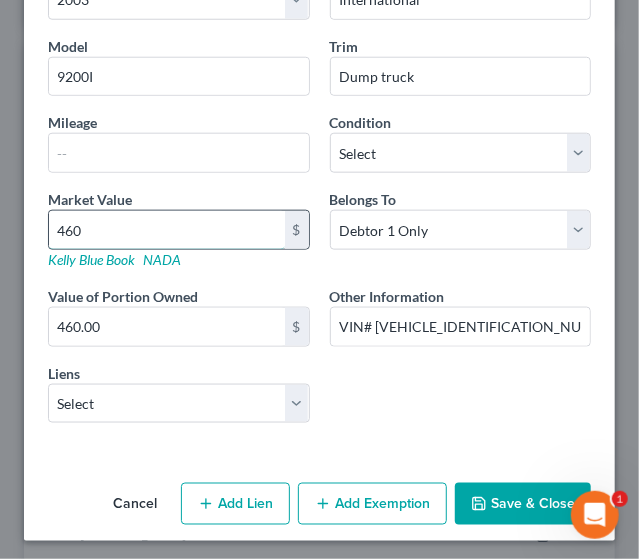 type on "4600" 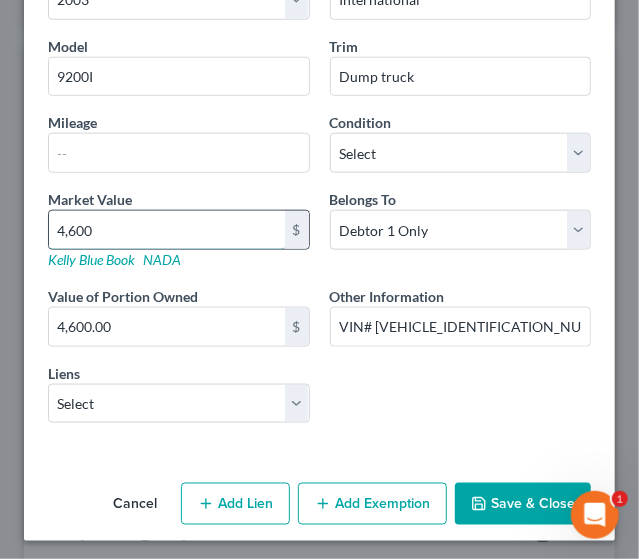 type on "4,6000" 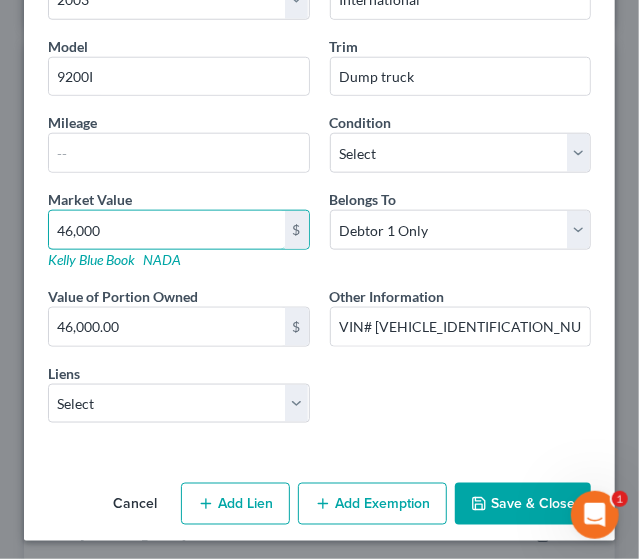 type on "46,000" 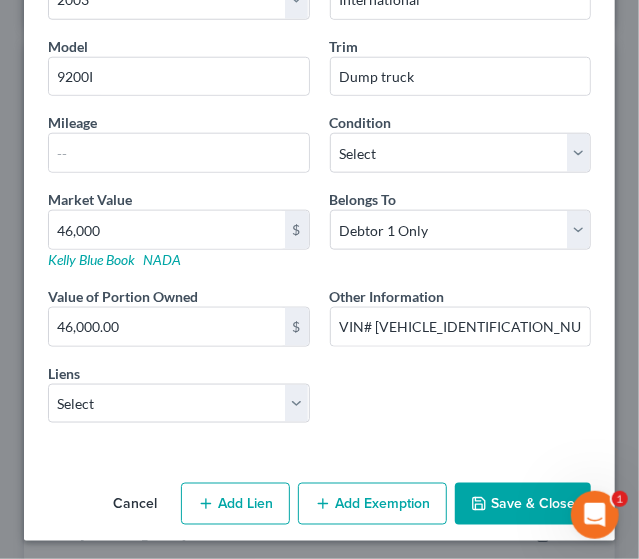 click on "Save & Close" at bounding box center (523, 504) 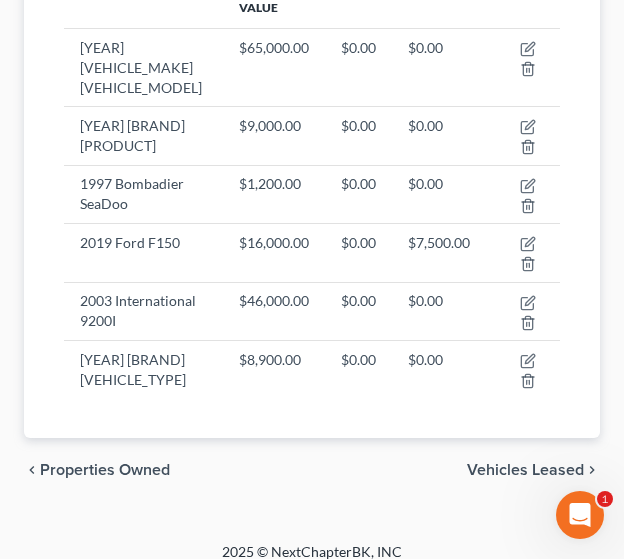 scroll, scrollTop: 430, scrollLeft: 0, axis: vertical 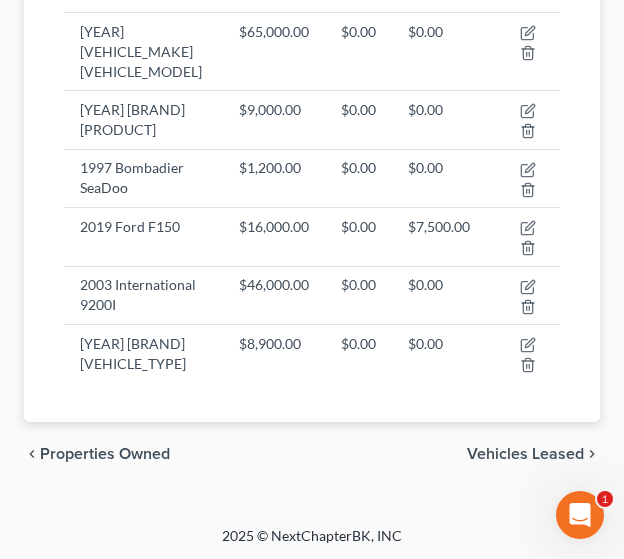 click on "Vehicles Leased" at bounding box center (525, 454) 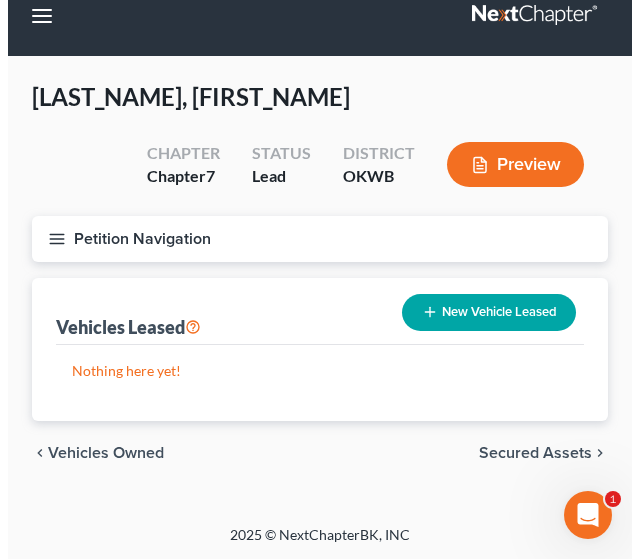 scroll, scrollTop: 0, scrollLeft: 0, axis: both 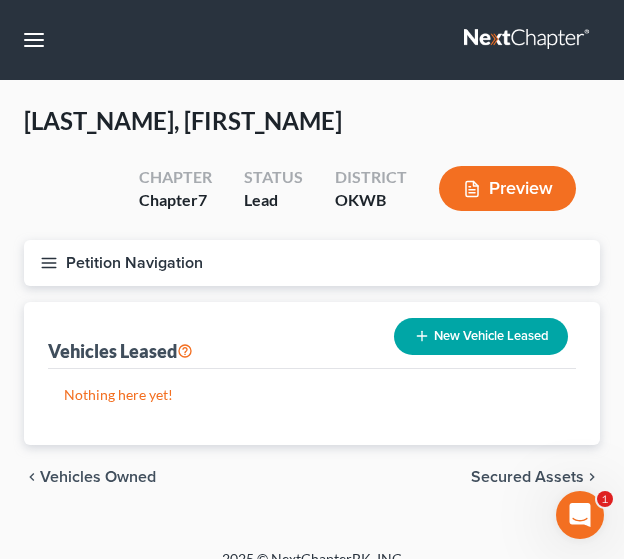 click on "Secured Assets" at bounding box center [527, 477] 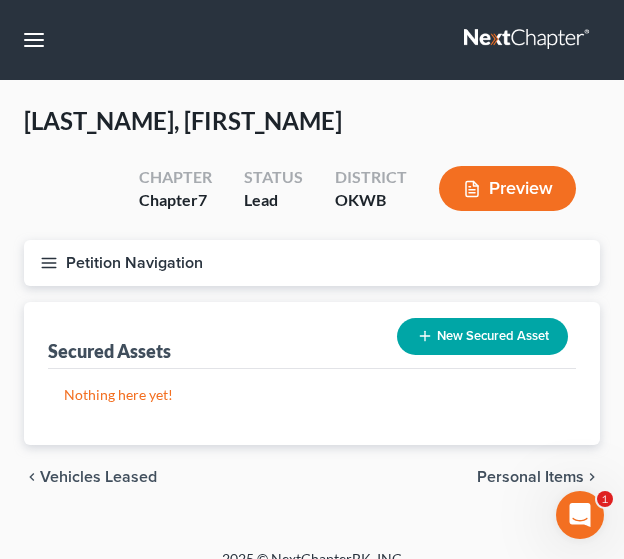 click on "Personal Items" at bounding box center (530, 477) 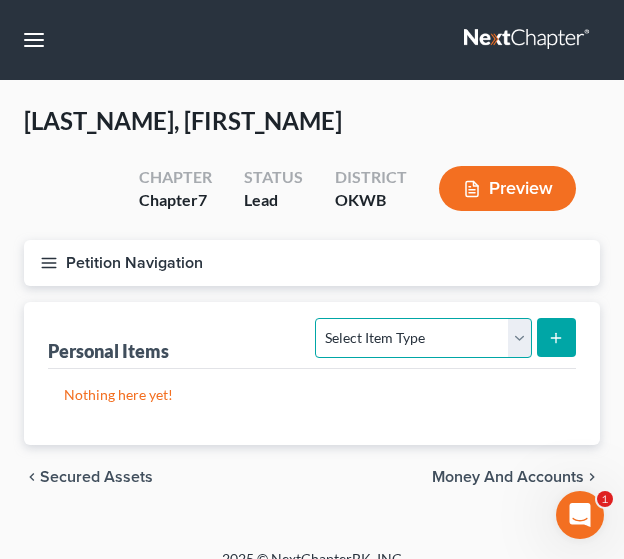 click on "Select Item Type Clothing Collectibles Of Value Electronics Firearms Household Goods Jewelry Other Pet(s) Sports & Hobby Equipment" at bounding box center [423, 338] 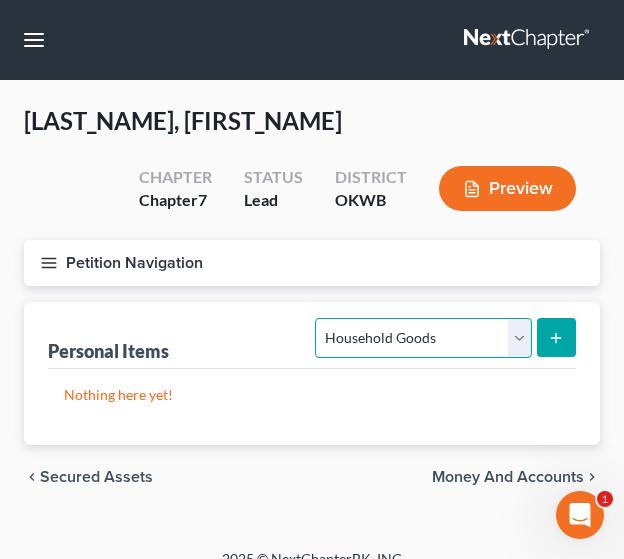 click on "Select Item Type Clothing Collectibles Of Value Electronics Firearms Household Goods Jewelry Other Pet(s) Sports & Hobby Equipment" at bounding box center (423, 338) 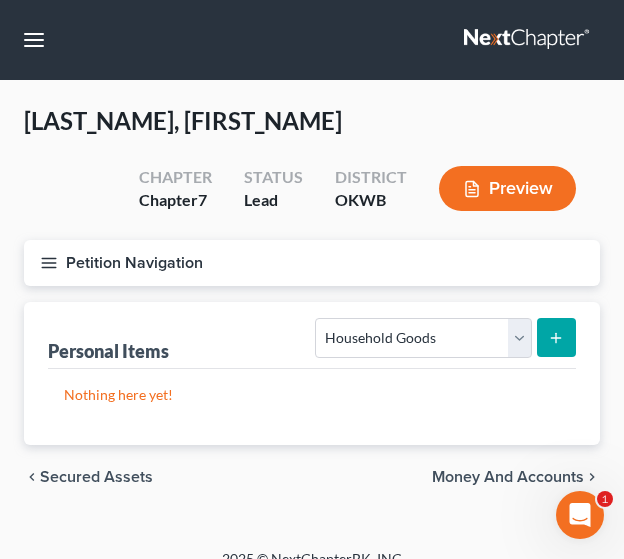 click 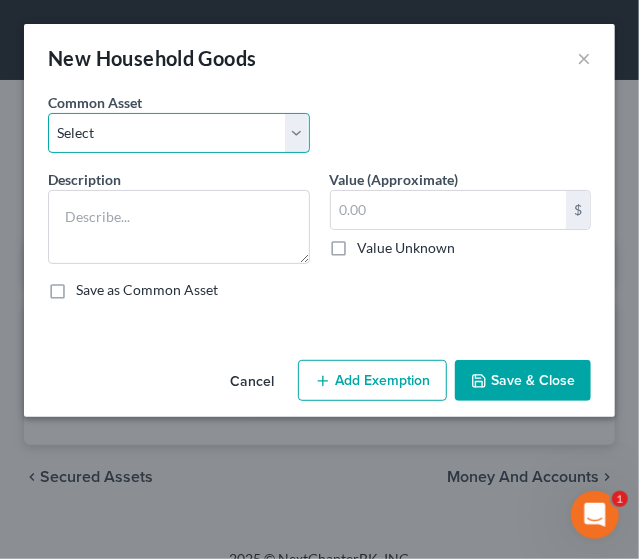 click on "Select Furniture, Appliances, Kitchenware, tools
In Debtor's Possession Furniture, Appliances, Kitchenware, tools
In Debtor's Possession" at bounding box center [179, 133] 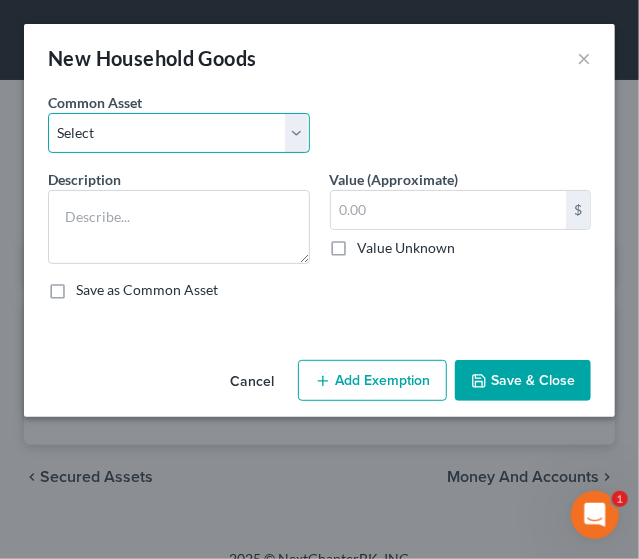 select on "0" 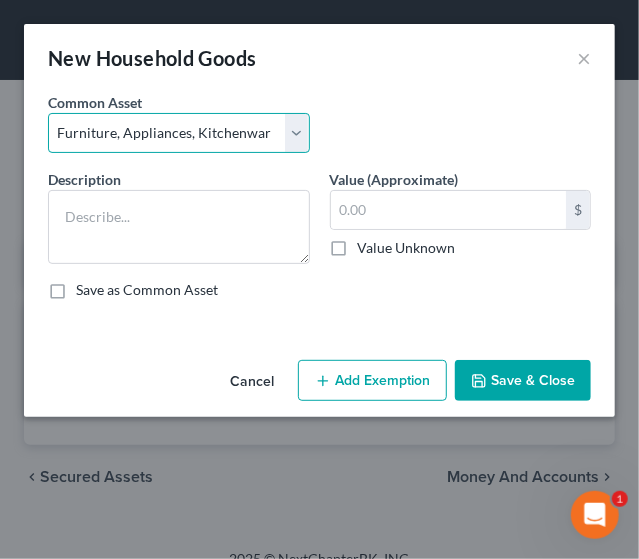 click on "Select Furniture, Appliances, Kitchenware, tools
In Debtor's Possession Furniture, Appliances, Kitchenware, tools
In Debtor's Possession" at bounding box center [179, 133] 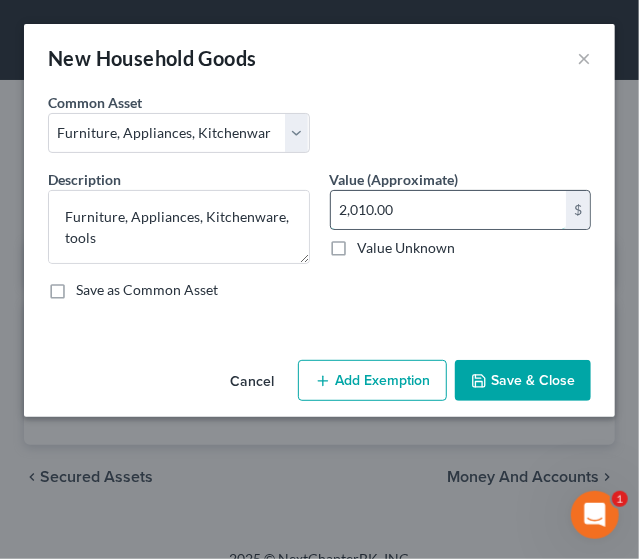 click on "2,010.00" at bounding box center [449, 210] 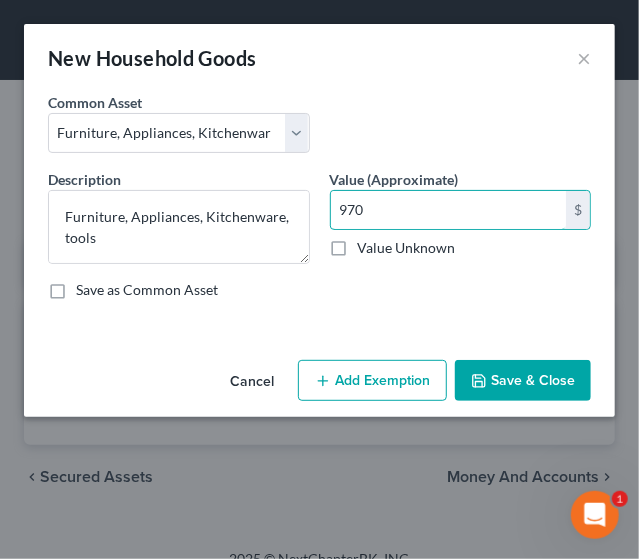 type on "970" 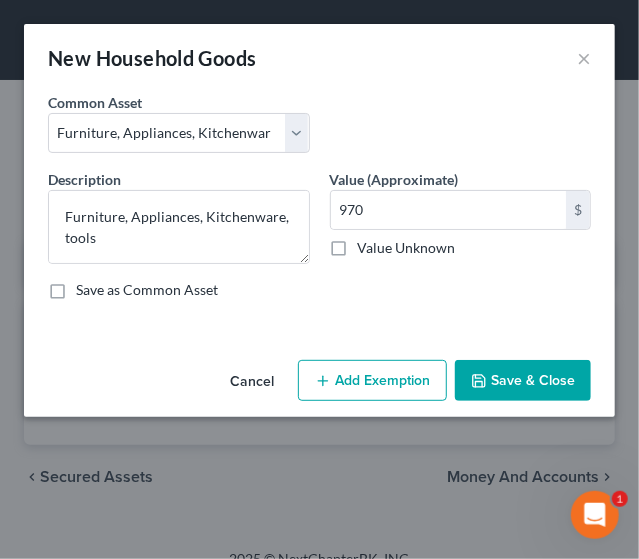 click on "Add Exemption" at bounding box center (372, 381) 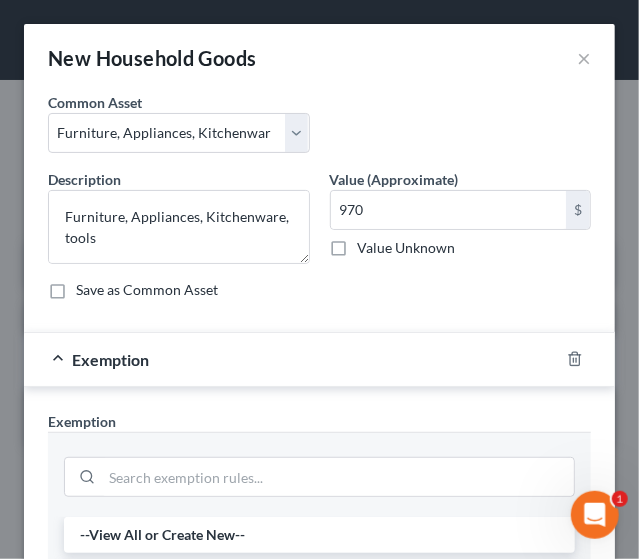 scroll, scrollTop: 489, scrollLeft: 0, axis: vertical 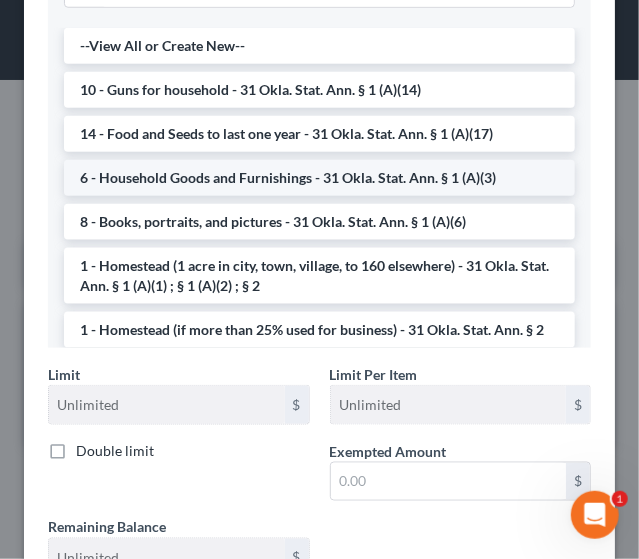 click on "6 - Household Goods and Furnishings - 31 Okla. Stat. Ann. § 1 (A)(3)" at bounding box center (319, 178) 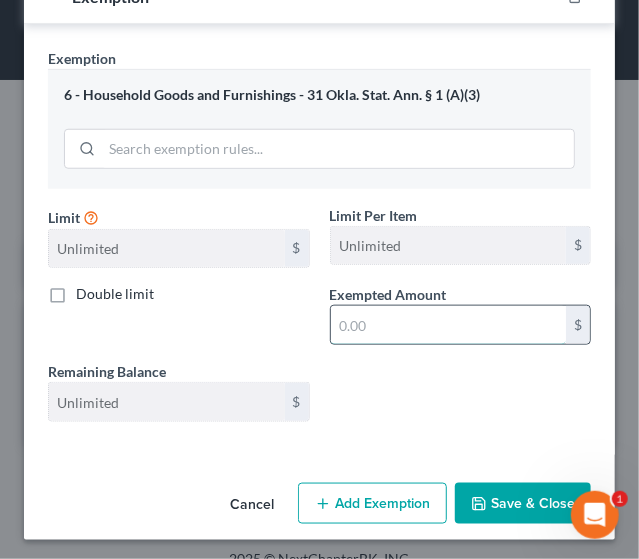 click at bounding box center (449, 325) 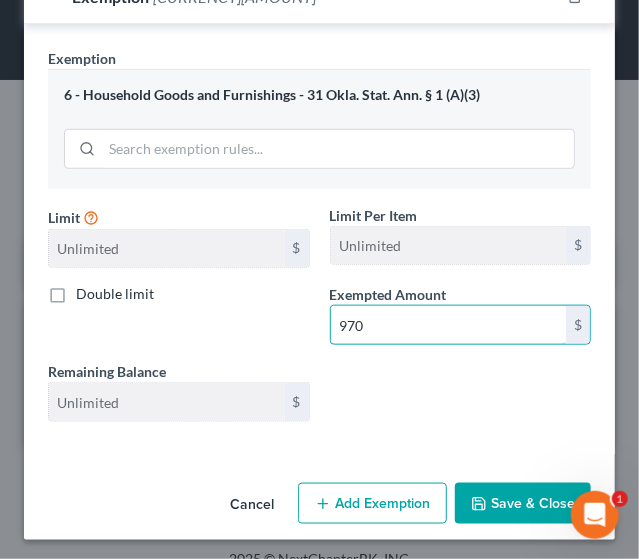 type on "970" 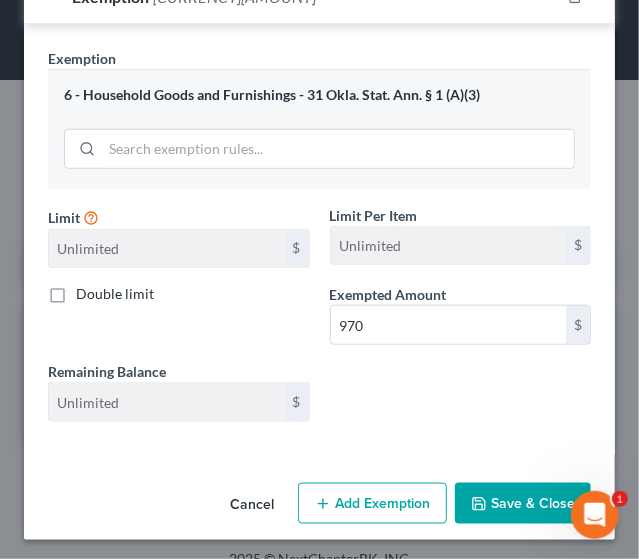 click on "Save & Close" at bounding box center [523, 504] 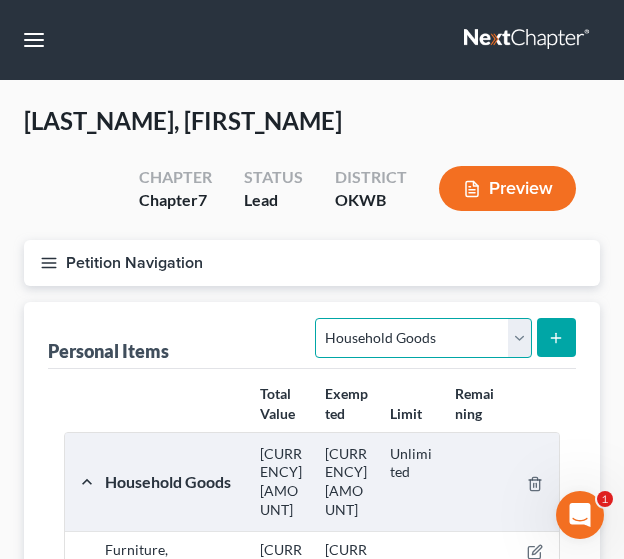 click on "Select Item Type Clothing Collectibles Of Value Electronics Firearms Household Goods Jewelry Other Pet(s) Sports & Hobby Equipment" at bounding box center (423, 338) 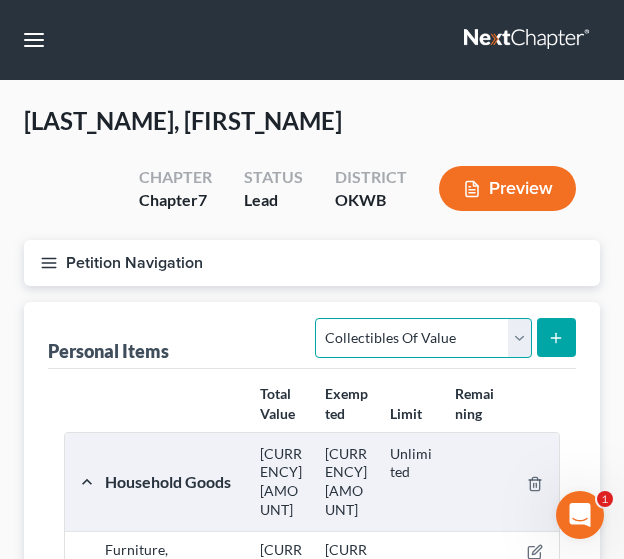 click on "Select Item Type Clothing Collectibles Of Value Electronics Firearms Household Goods Jewelry Other Pet(s) Sports & Hobby Equipment" at bounding box center [423, 338] 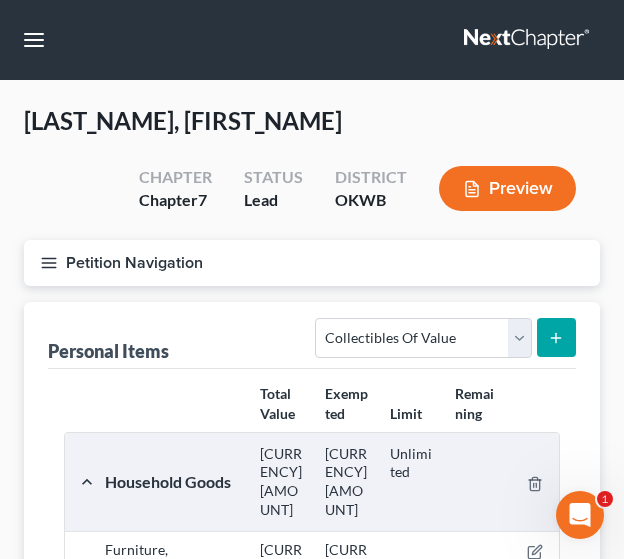 click 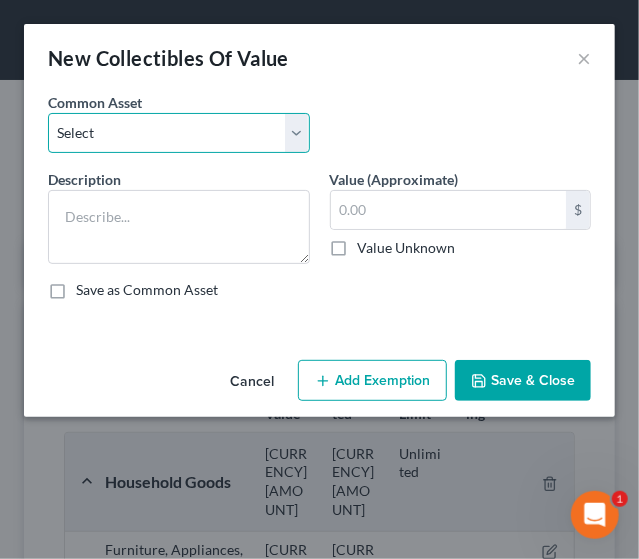 click on "Select Books, Pictures, Photos, Decorative items
In Debtor's Possession" at bounding box center [179, 133] 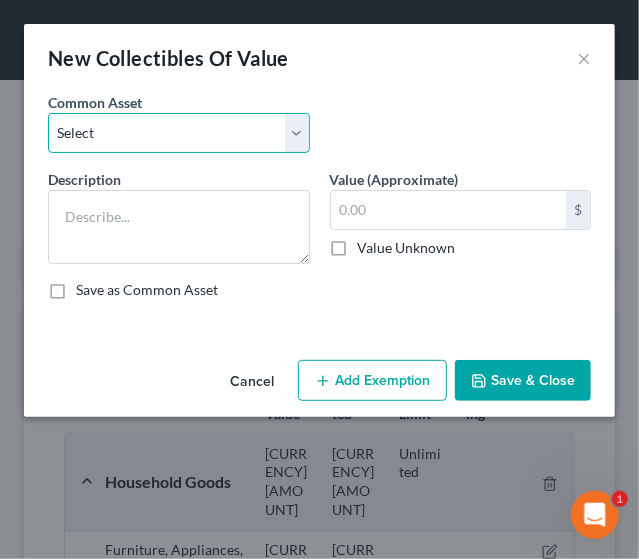select on "0" 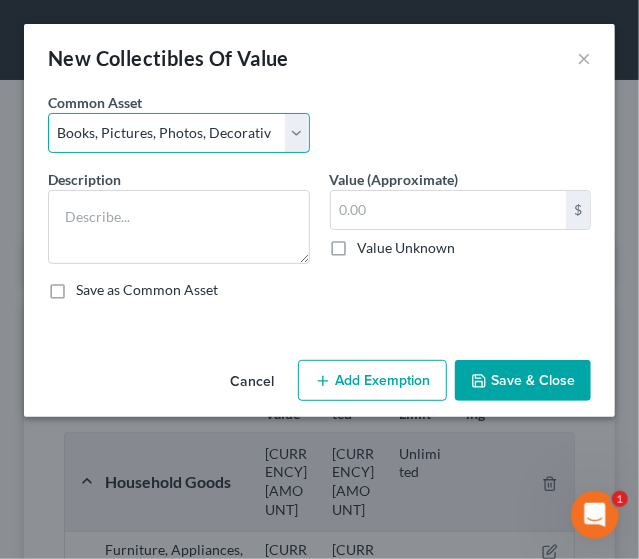 click on "Select Books, Pictures, Photos, Decorative items
In Debtor's Possession" at bounding box center [179, 133] 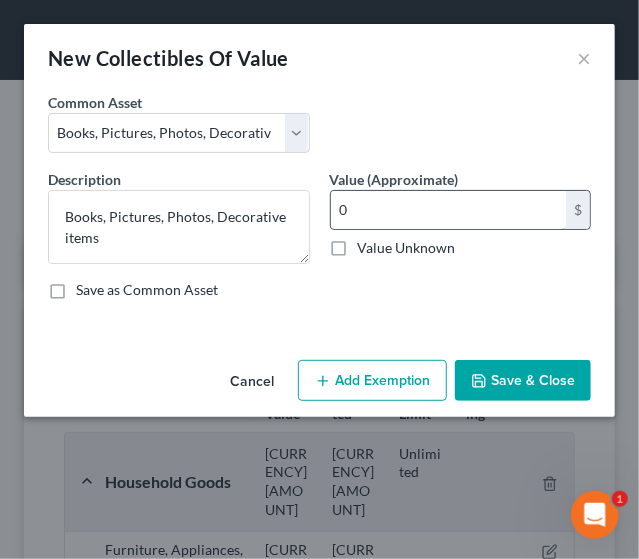click on "0" at bounding box center [449, 210] 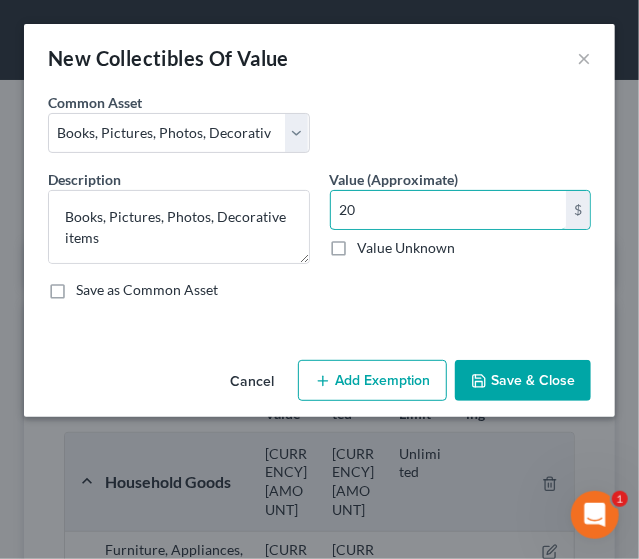 type on "20" 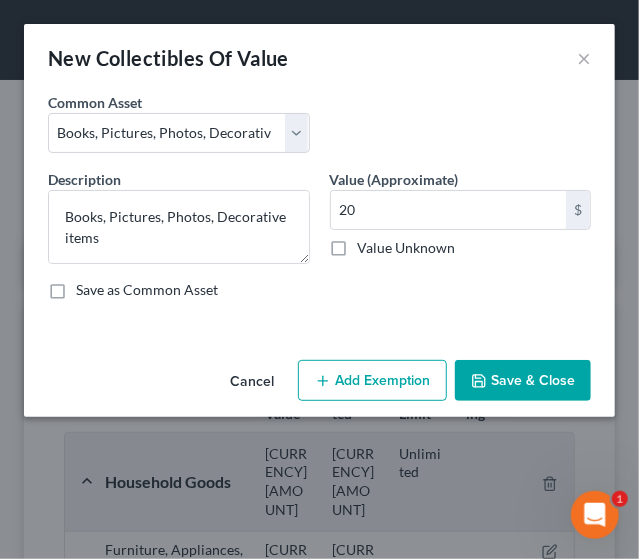 click on "Add Exemption" at bounding box center (372, 381) 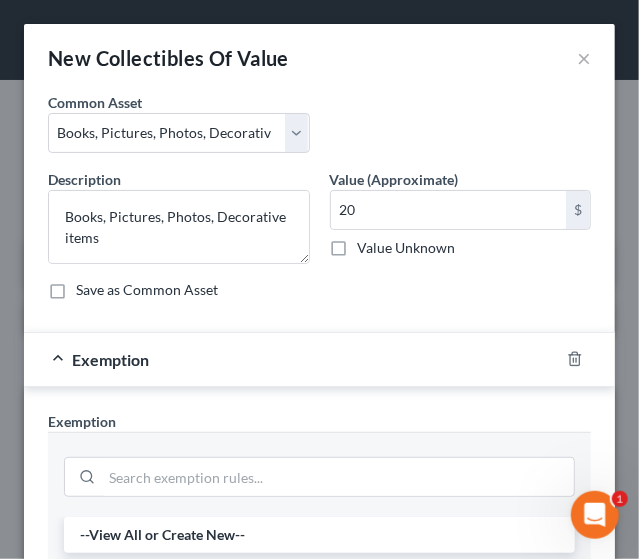 scroll, scrollTop: 489, scrollLeft: 0, axis: vertical 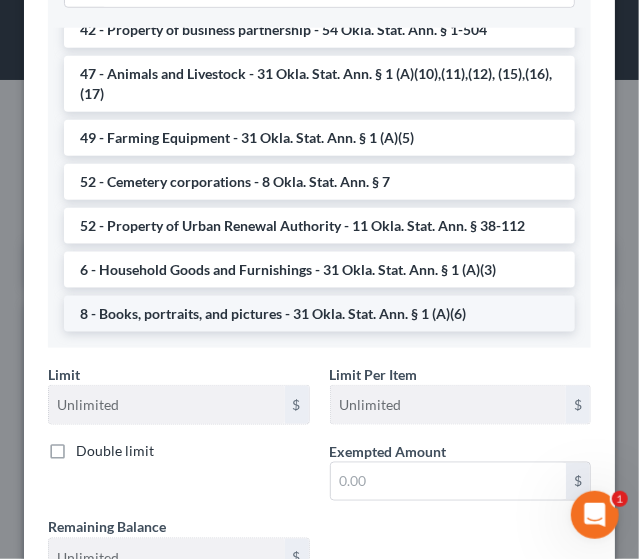 click on "8 - Books, portraits, and pictures - 31 Okla. Stat. Ann. § 1 (A)(6)" at bounding box center [319, 314] 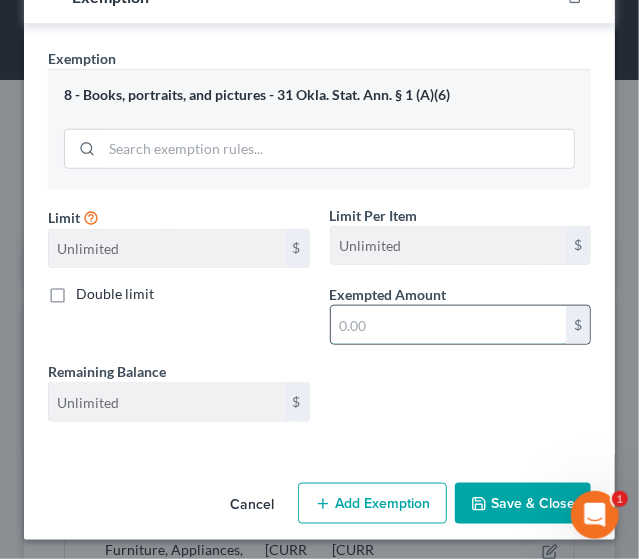 click at bounding box center (449, 325) 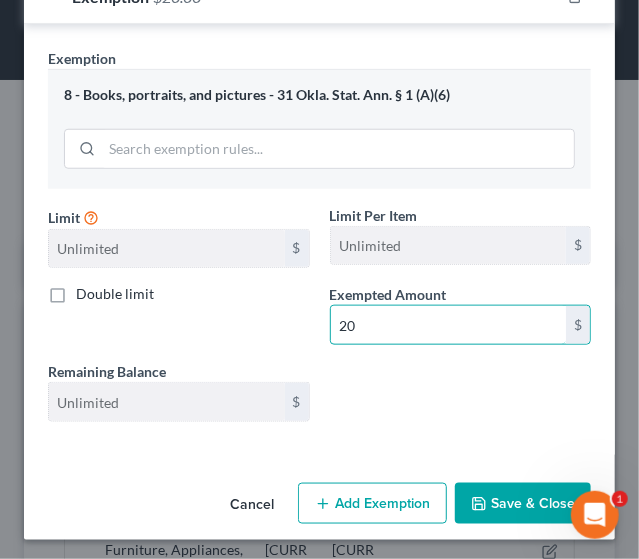 type on "20" 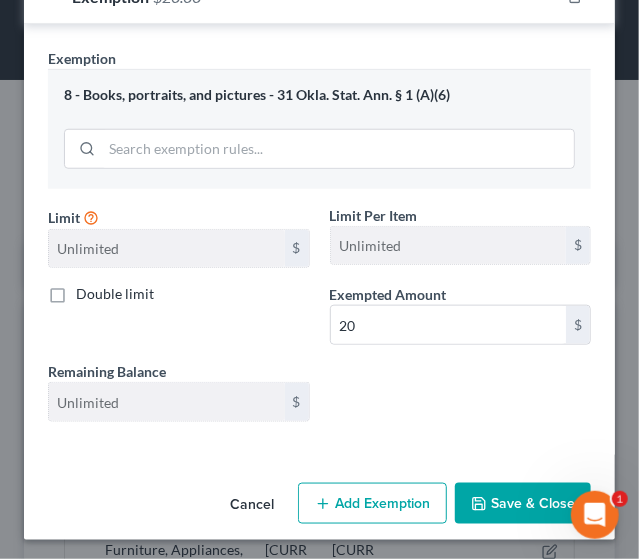click on "Save & Close" at bounding box center (523, 504) 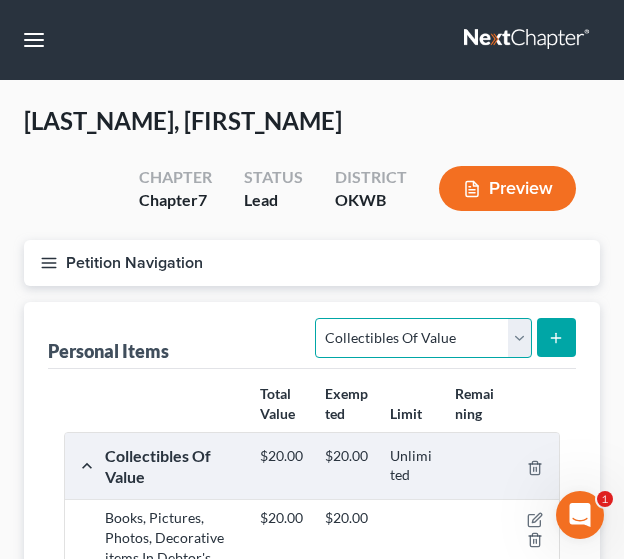 click on "Select Item Type Clothing Collectibles Of Value Electronics Firearms Household Goods Jewelry Other Pet(s) Sports & Hobby Equipment" at bounding box center [423, 338] 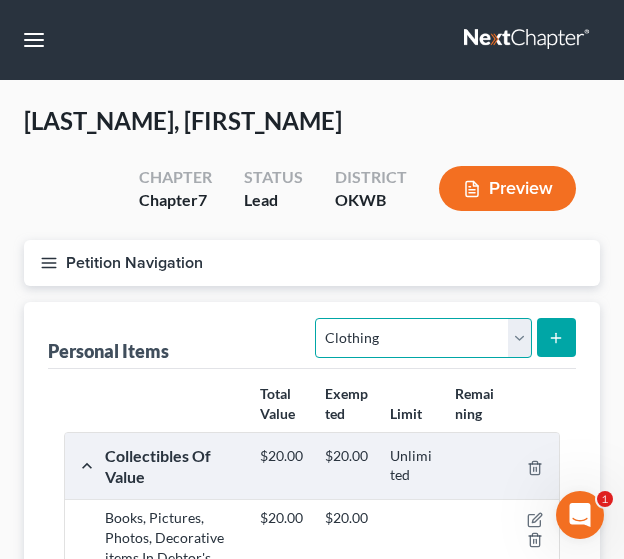 click on "Select Item Type Clothing Collectibles Of Value Electronics Firearms Household Goods Jewelry Other Pet(s) Sports & Hobby Equipment" at bounding box center [423, 338] 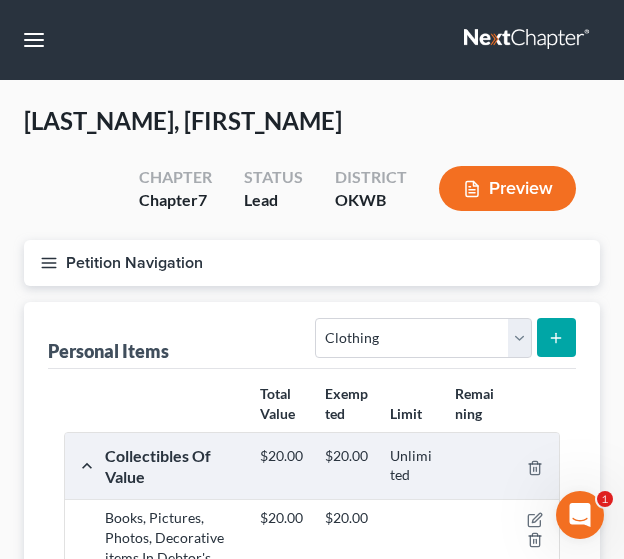 click at bounding box center (556, 337) 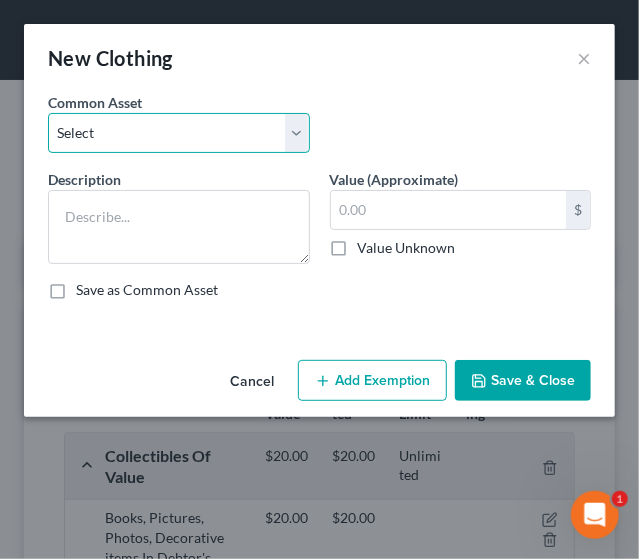 click on "Select Clothing, shoes, regularly worn jewelry
In Debtor's Possession" at bounding box center (179, 133) 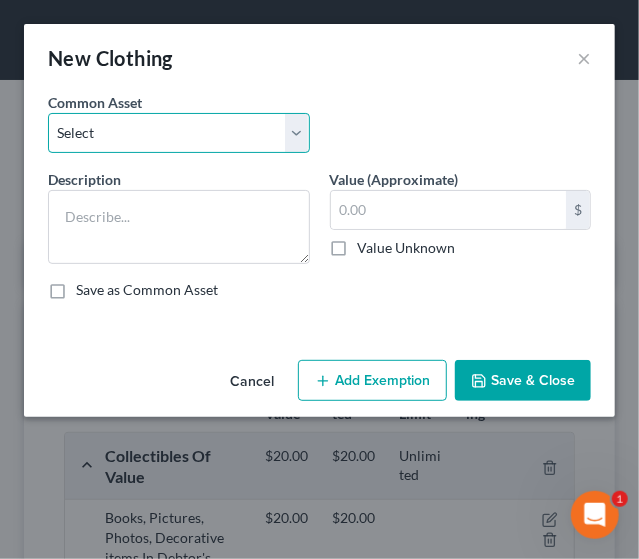 select on "0" 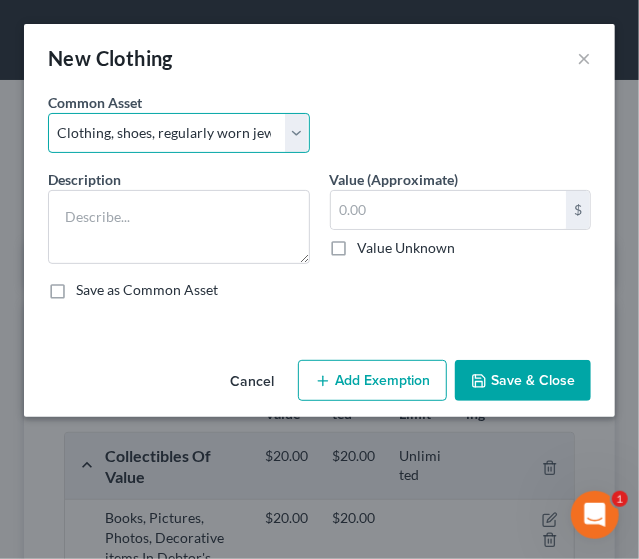 click on "Select Clothing, shoes, regularly worn jewelry
In Debtor's Possession" at bounding box center [179, 133] 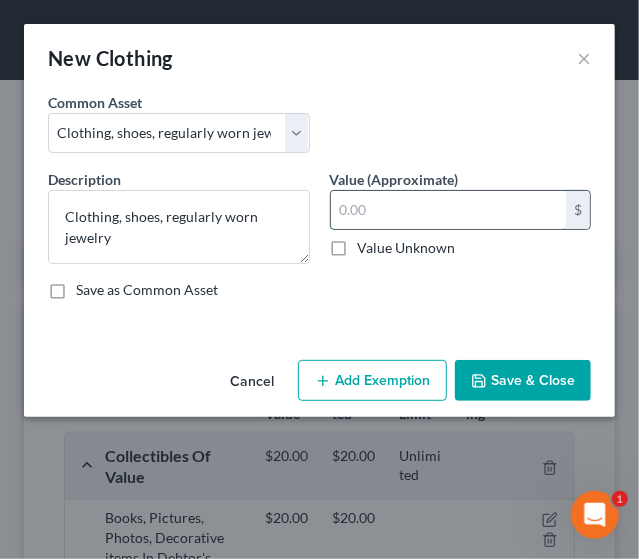 click at bounding box center [449, 210] 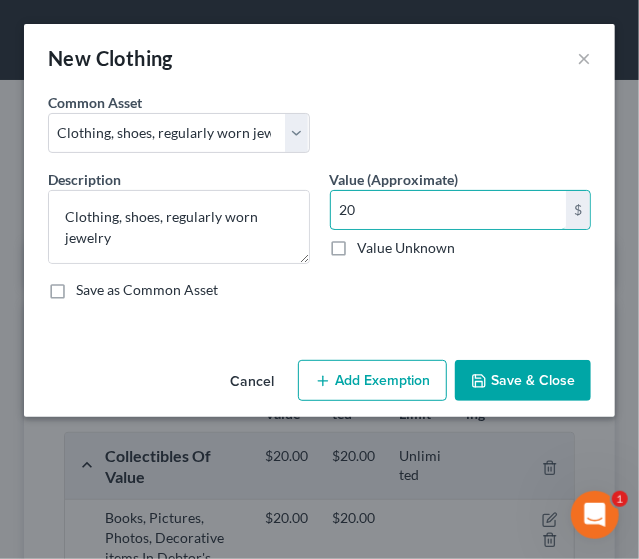 type on "20" 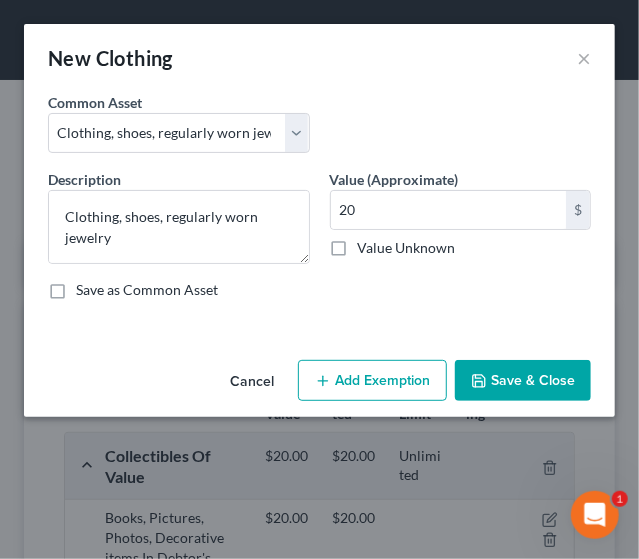 click on "Add Exemption" at bounding box center (372, 381) 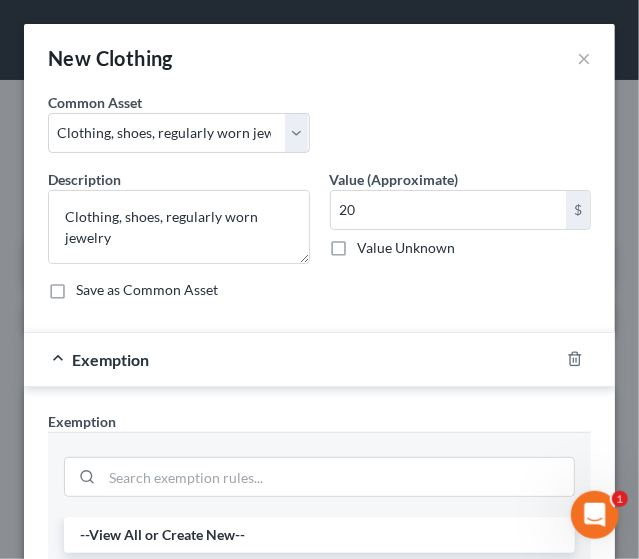 scroll, scrollTop: 489, scrollLeft: 0, axis: vertical 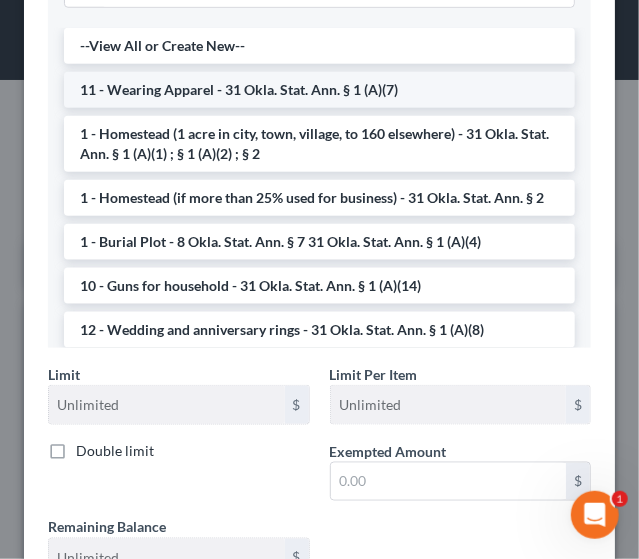 click on "11 - Wearing Apparel - 31 Okla. Stat. Ann. § 1 (A)(7)" at bounding box center [319, 90] 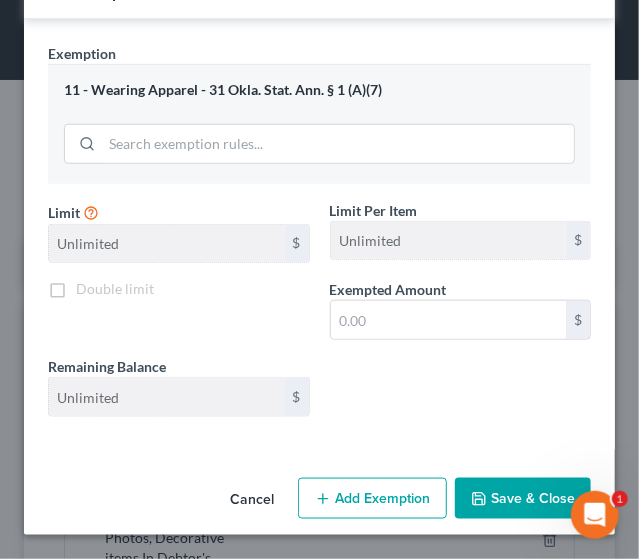 scroll, scrollTop: 363, scrollLeft: 0, axis: vertical 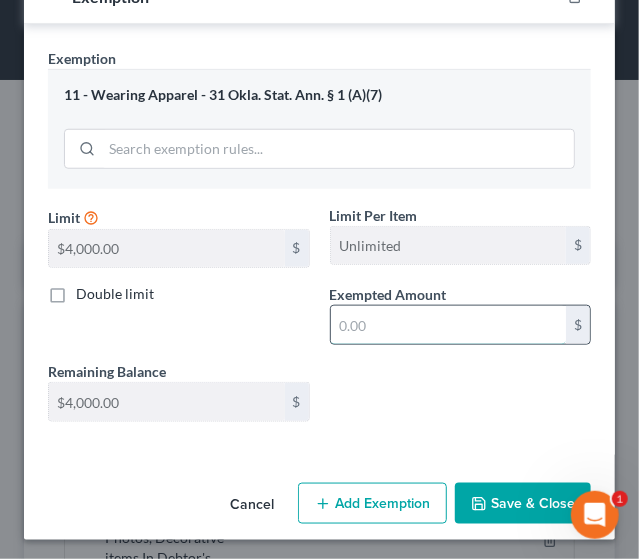 click at bounding box center (449, 325) 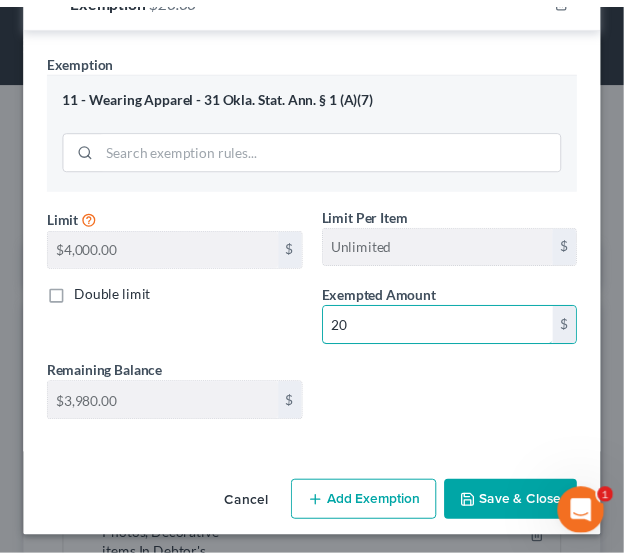 type 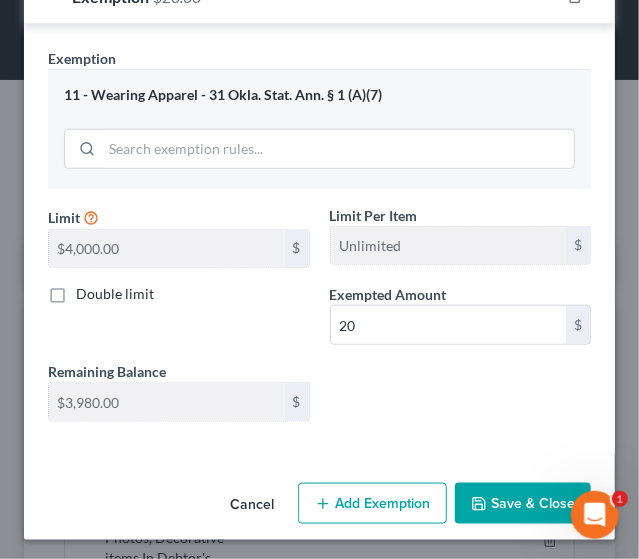 click on "Save & Close" at bounding box center (523, 504) 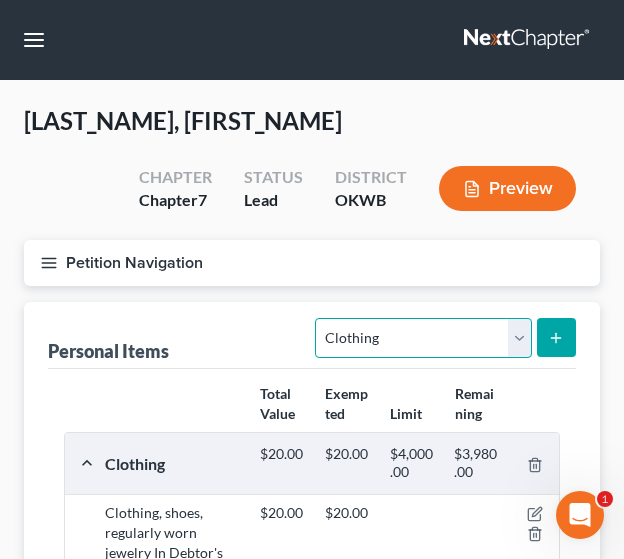 click on "Select Item Type Clothing Collectibles Of Value Electronics Firearms Household Goods Jewelry Other Pet(s) Sports & Hobby Equipment" at bounding box center [423, 338] 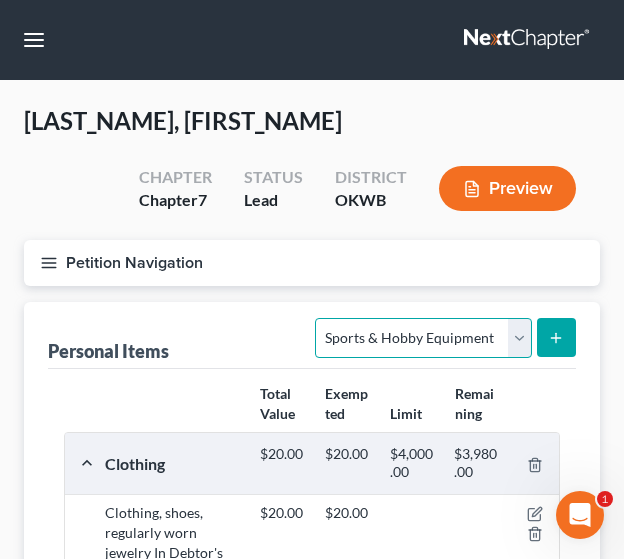 click on "Select Item Type Clothing Collectibles Of Value Electronics Firearms Household Goods Jewelry Other Pet(s) Sports & Hobby Equipment" at bounding box center (423, 338) 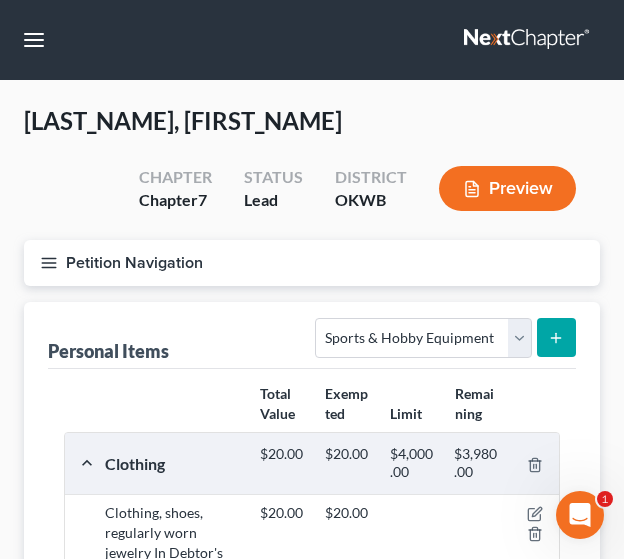 click at bounding box center [556, 337] 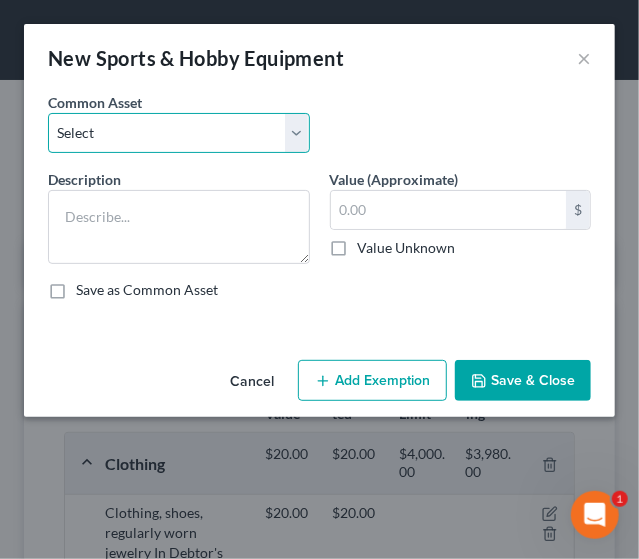 click on "Select Sporting, Hunting, & Fishing Equipment Exercise equipment, sporting equipment, and hobby items Exercise Equipment and Hunting & Fishing Supplies Hunting & Fishing Supplies Exercise Equipment Sporting equipment Exercise equipment, and hobby items Musical Instruments Sporting, Hunting & Fishing Equipment, and Musical Instruments Hobby Items Hobby items & Hunting & Fishing Supplies Hunting & Fishing Equipment,  sport & exercise equipment, and Musical Instruments" at bounding box center [179, 133] 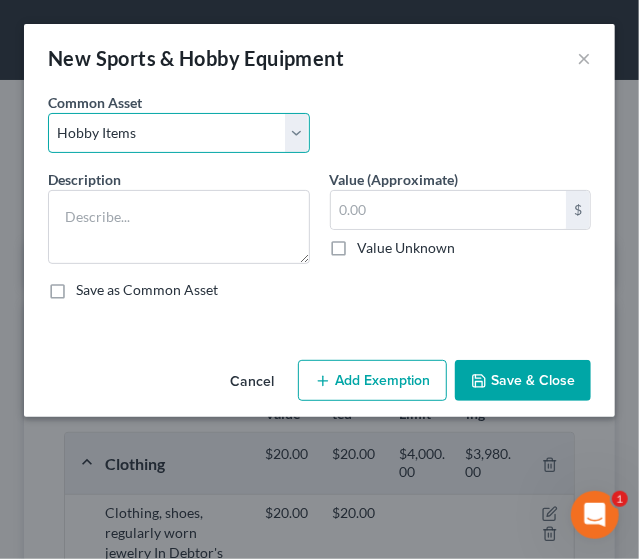 click on "Select Sporting, Hunting, & Fishing Equipment Exercise equipment, sporting equipment, and hobby items Exercise Equipment and Hunting & Fishing Supplies Hunting & Fishing Supplies Exercise Equipment Sporting equipment Exercise equipment, and hobby items Musical Instruments Sporting, Hunting & Fishing Equipment, and Musical Instruments Hobby Items Hobby items & Hunting & Fishing Supplies Hunting & Fishing Equipment,  sport & exercise equipment, and Musical Instruments" at bounding box center [179, 133] 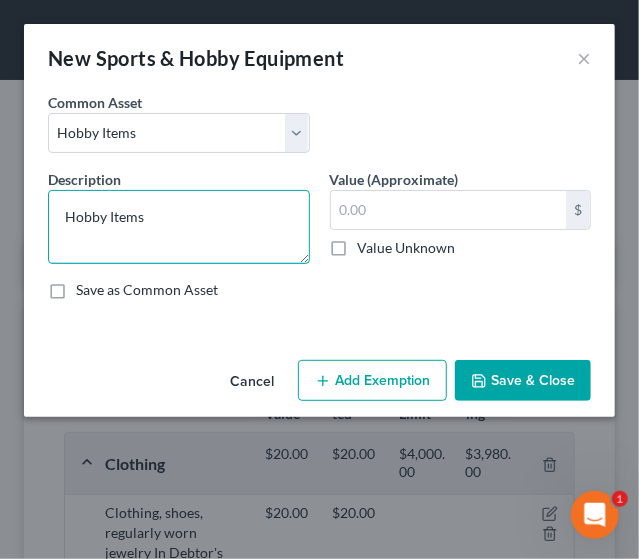 click on "Hobby Items" at bounding box center (179, 227) 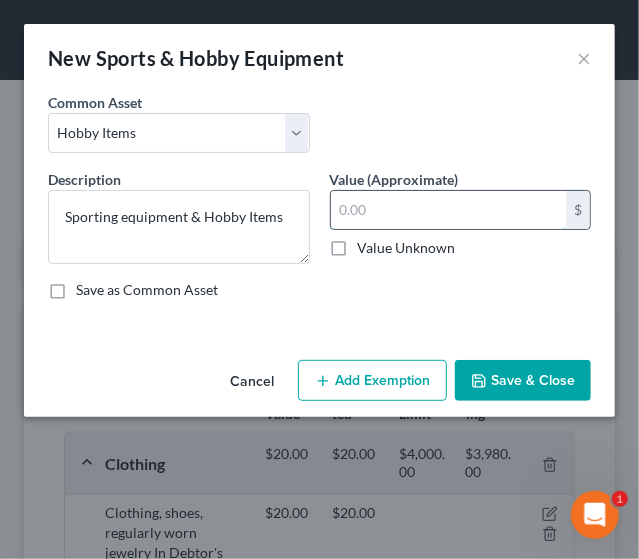 click at bounding box center [449, 210] 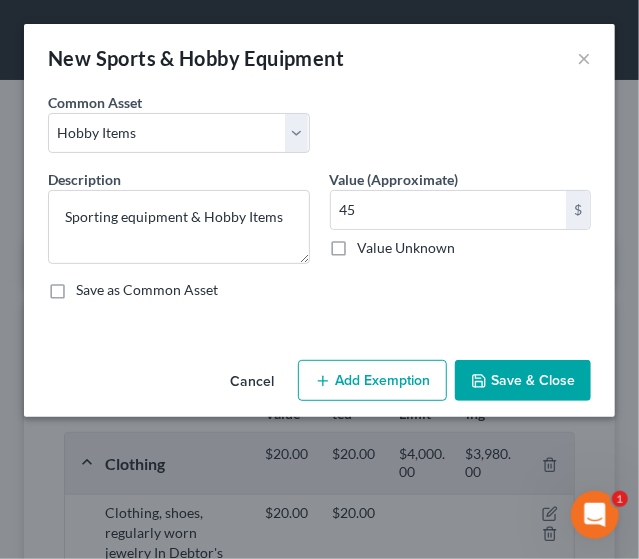 click on "Save & Close" at bounding box center (523, 381) 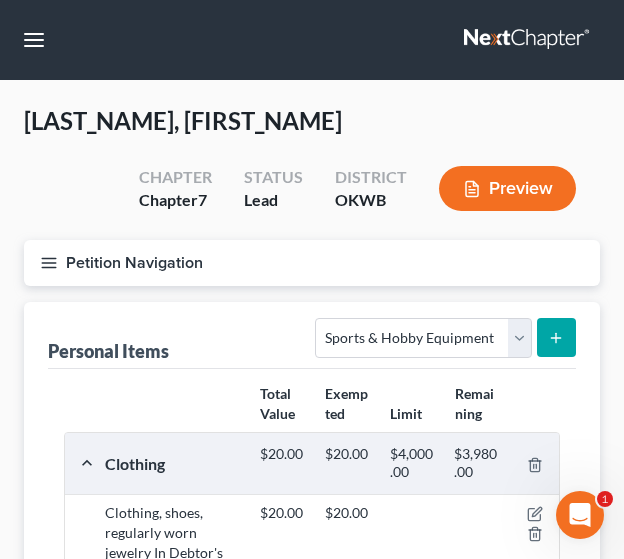 click 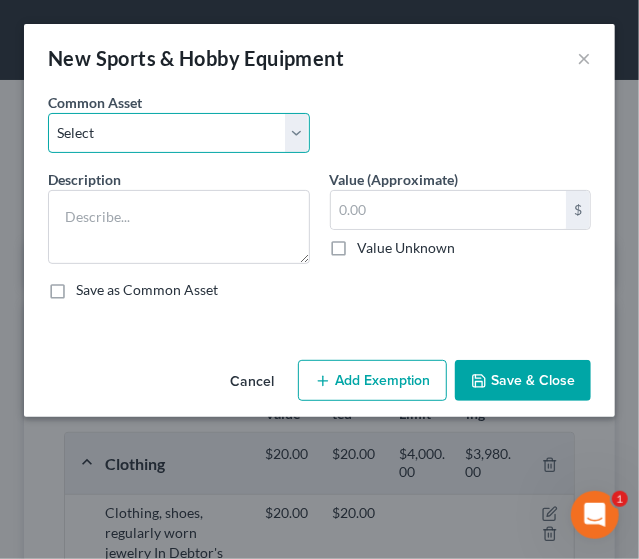 click on "Select Sporting, Hunting, & Fishing Equipment Exercise equipment, sporting equipment, and hobby items Exercise Equipment and Hunting & Fishing Supplies Hunting & Fishing Supplies Exercise Equipment Sporting equipment Exercise equipment, and hobby items Musical Instruments Sporting, Hunting & Fishing Equipment, and Musical Instruments Hobby Items Hobby items & Hunting & Fishing Supplies Hunting & Fishing Equipment,  sport & exercise equipment, and Musical Instruments" at bounding box center (179, 133) 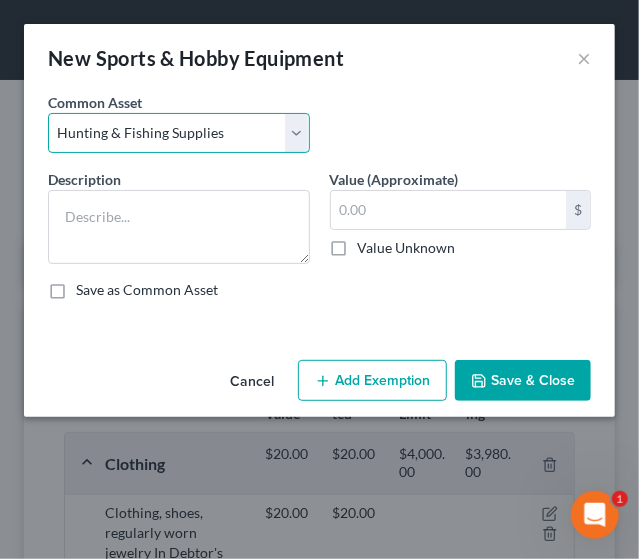 click on "Select Sporting, Hunting, & Fishing Equipment Exercise equipment, sporting equipment, and hobby items Exercise Equipment and Hunting & Fishing Supplies Hunting & Fishing Supplies Exercise Equipment Sporting equipment Exercise equipment, and hobby items Musical Instruments Sporting, Hunting & Fishing Equipment, and Musical Instruments Hobby Items Hobby items & Hunting & Fishing Supplies Hunting & Fishing Equipment,  sport & exercise equipment, and Musical Instruments" at bounding box center (179, 133) 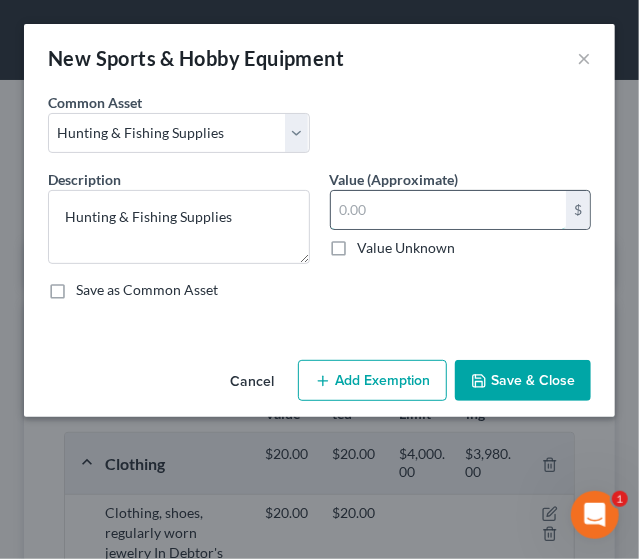 click at bounding box center [449, 210] 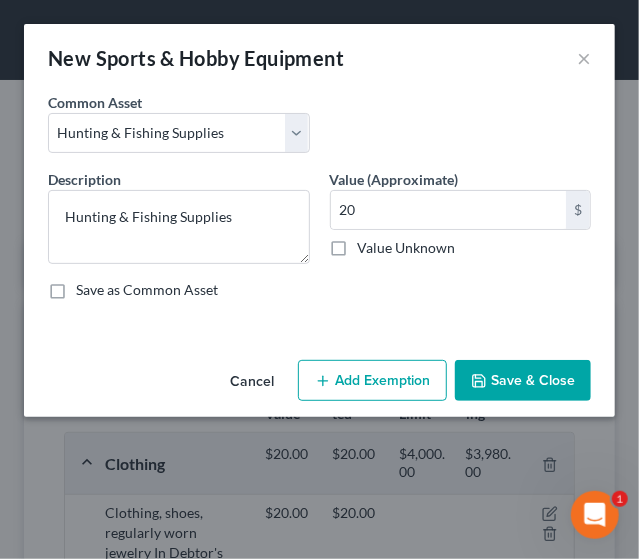 click on "Save & Close" at bounding box center (523, 381) 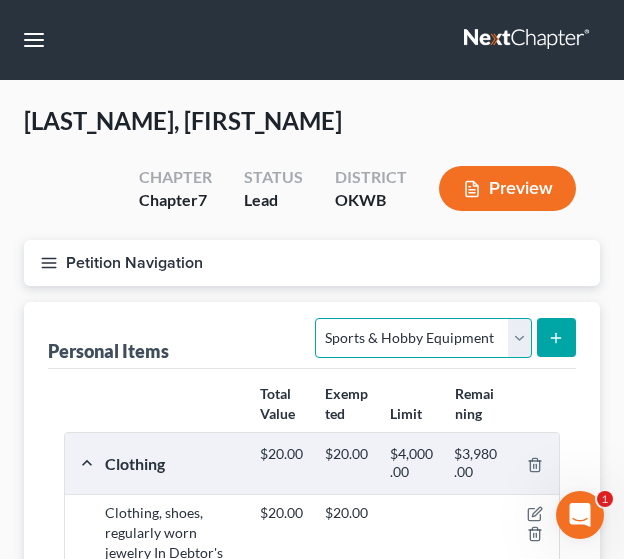 click on "Select Item Type Clothing Collectibles Of Value Electronics Firearms Household Goods Jewelry Other Pet(s) Sports & Hobby Equipment" at bounding box center [423, 338] 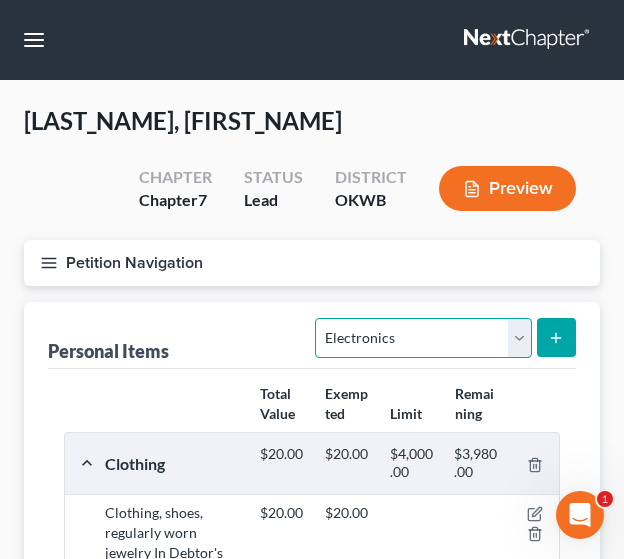 click on "Select Item Type Clothing Collectibles Of Value Electronics Firearms Household Goods Jewelry Other Pet(s) Sports & Hobby Equipment" at bounding box center (423, 338) 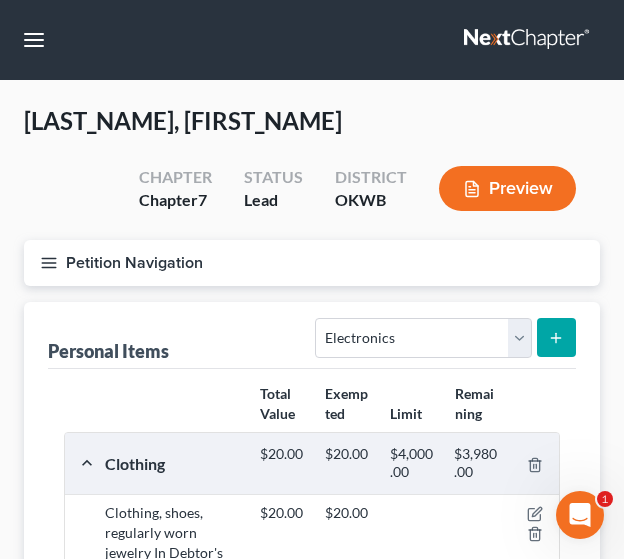 click 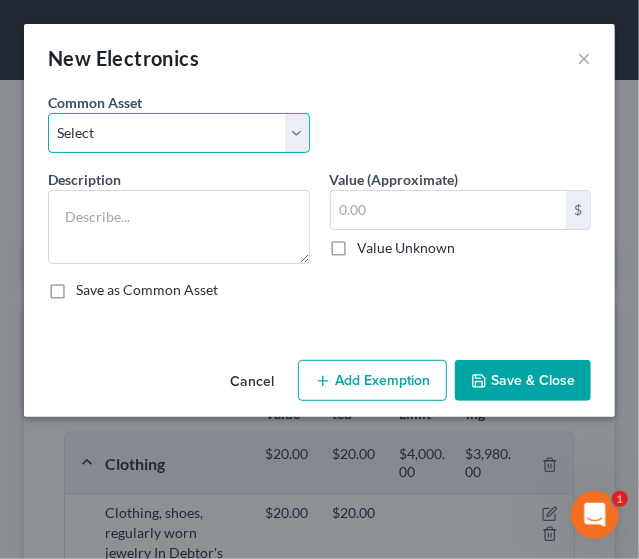 click on "Select Electronics, TV, cell phone, computer, camera, etc
In Debtor's Possession" at bounding box center [179, 133] 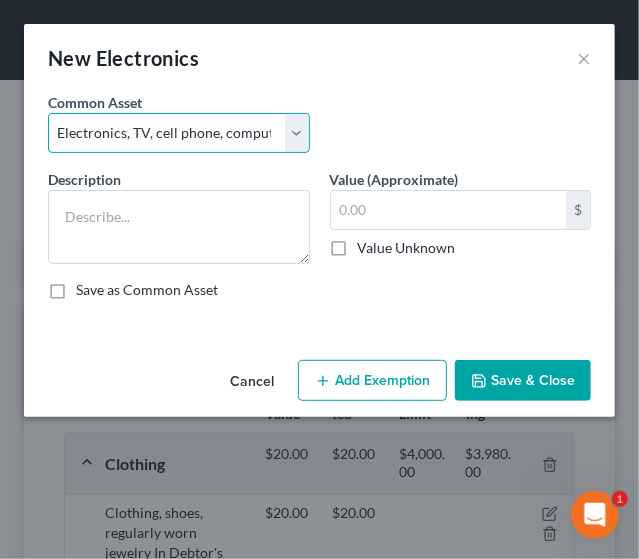 click on "Select Electronics, TV, cell phone, computer, camera, etc
In Debtor's Possession" at bounding box center [179, 133] 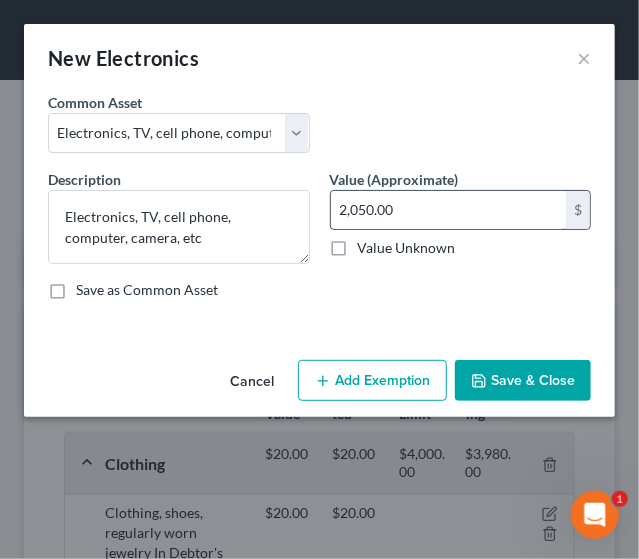 click on "2,050.00" at bounding box center (449, 210) 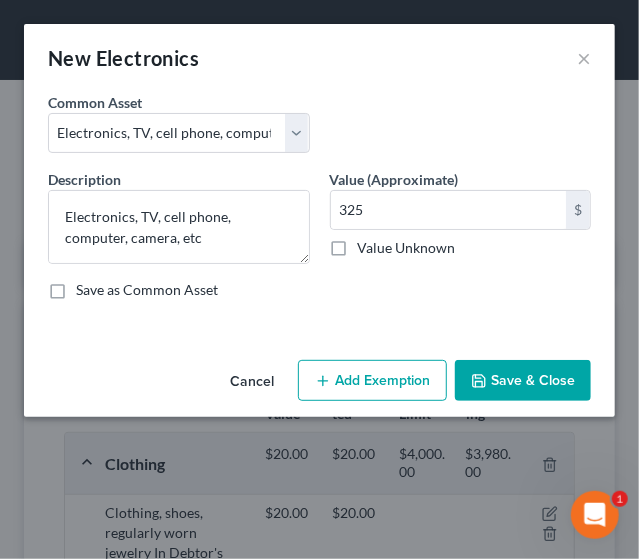click on "Add Exemption" at bounding box center [372, 381] 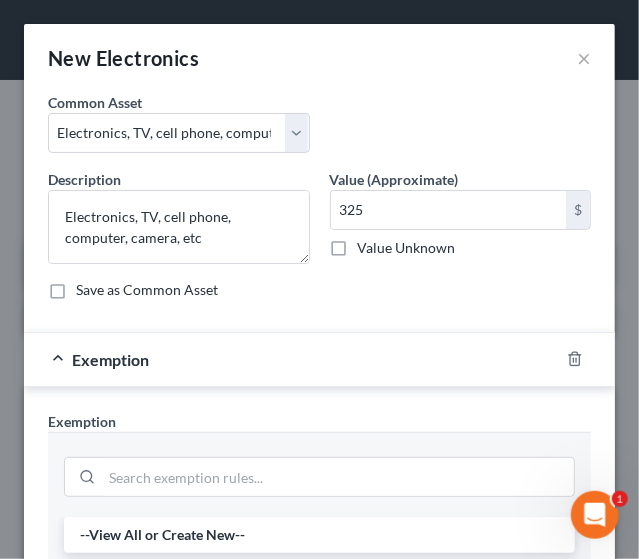 scroll, scrollTop: 489, scrollLeft: 0, axis: vertical 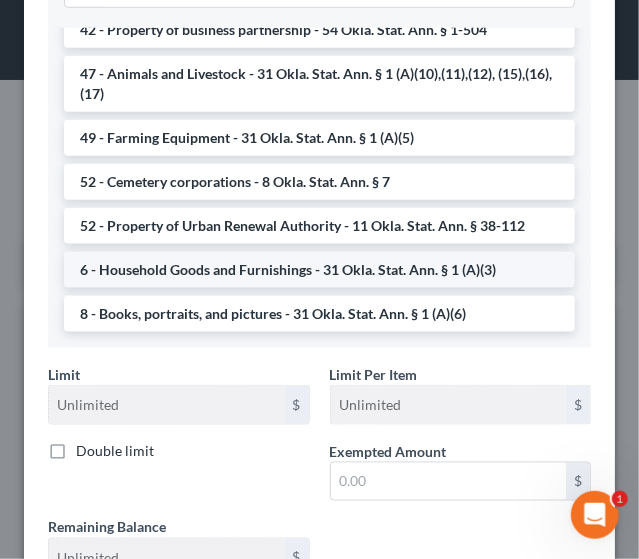 click on "6 - Household Goods and Furnishings - 31 Okla. Stat. Ann. § 1 (A)(3)" at bounding box center [319, 270] 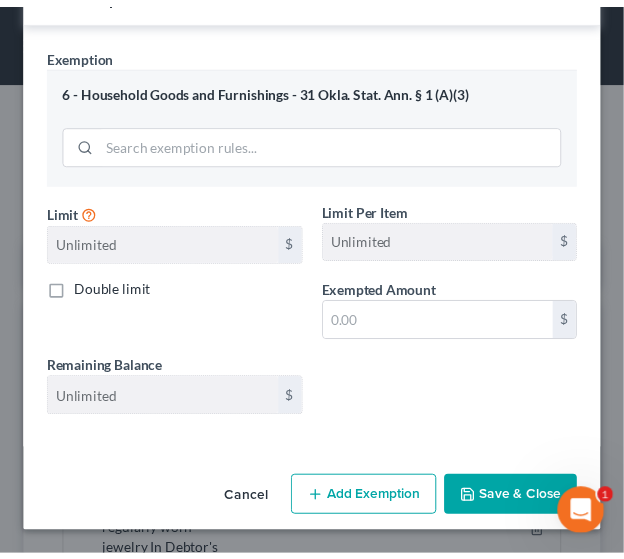 scroll, scrollTop: 363, scrollLeft: 0, axis: vertical 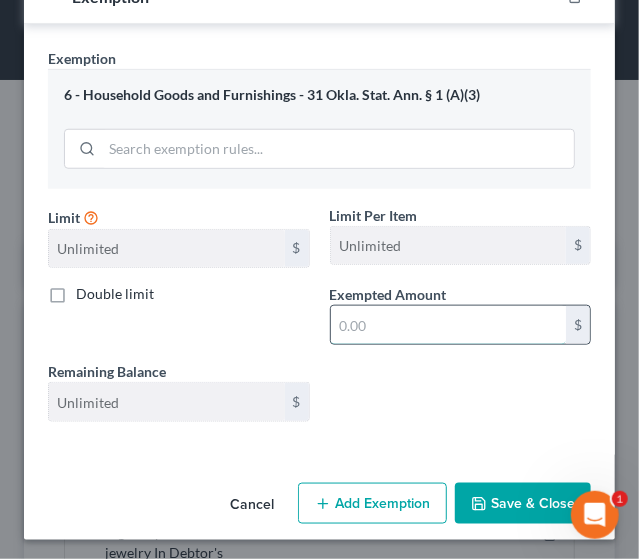 click at bounding box center (449, 325) 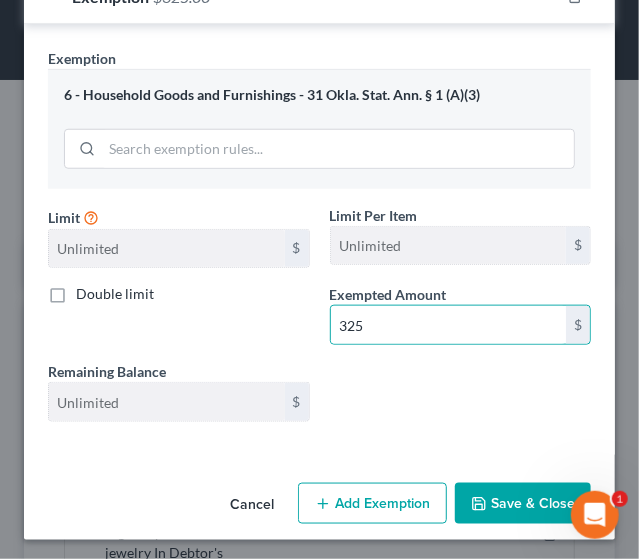 click 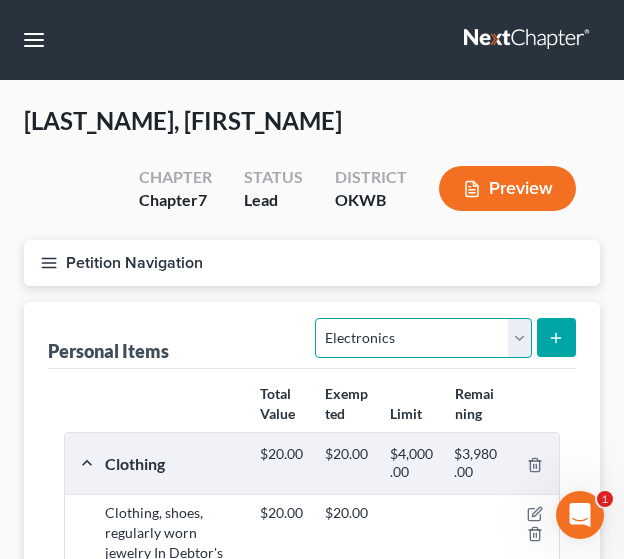 click on "Select Item Type Clothing Collectibles Of Value Electronics Firearms Household Goods Jewelry Other Pet(s) Sports & Hobby Equipment" at bounding box center [423, 338] 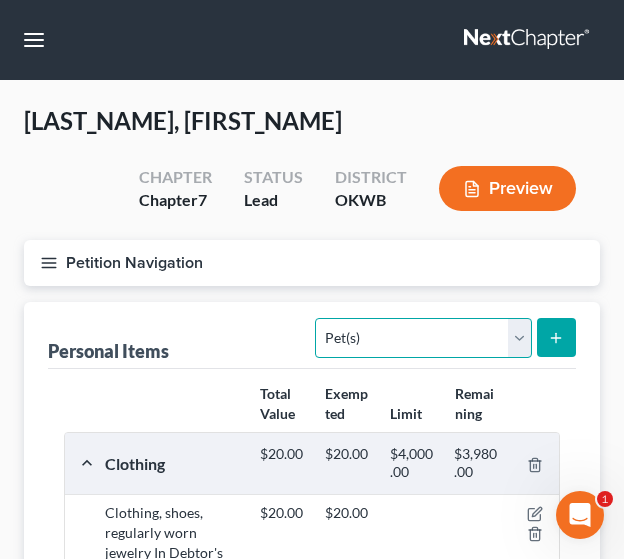 click on "Select Item Type Clothing Collectibles Of Value Electronics Firearms Household Goods Jewelry Other Pet(s) Sports & Hobby Equipment" at bounding box center [423, 338] 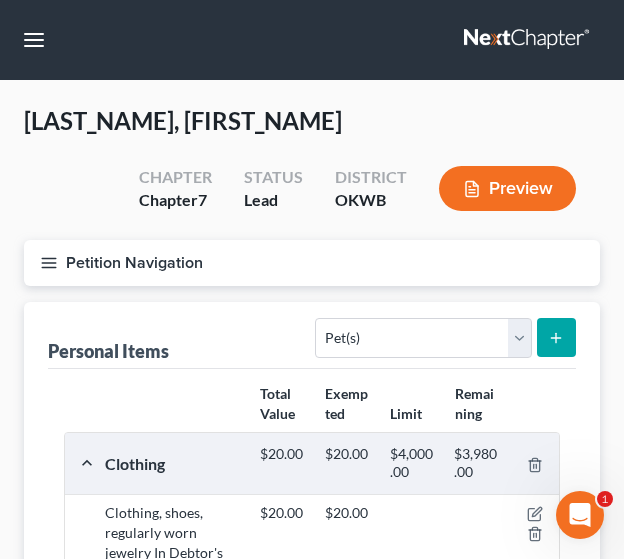 click at bounding box center (556, 337) 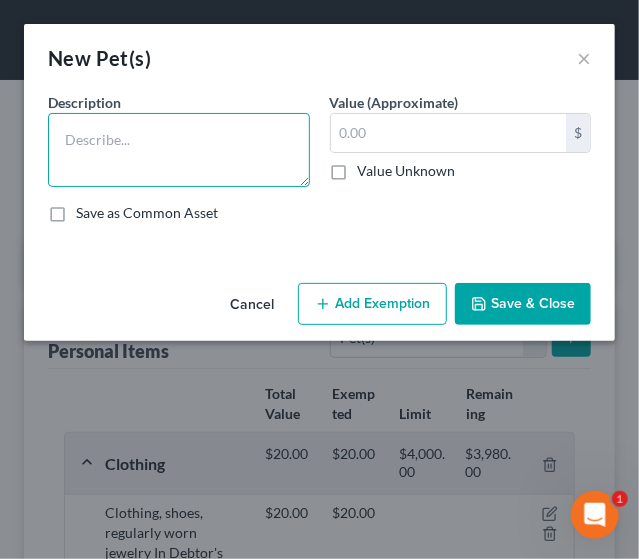 click at bounding box center [179, 150] 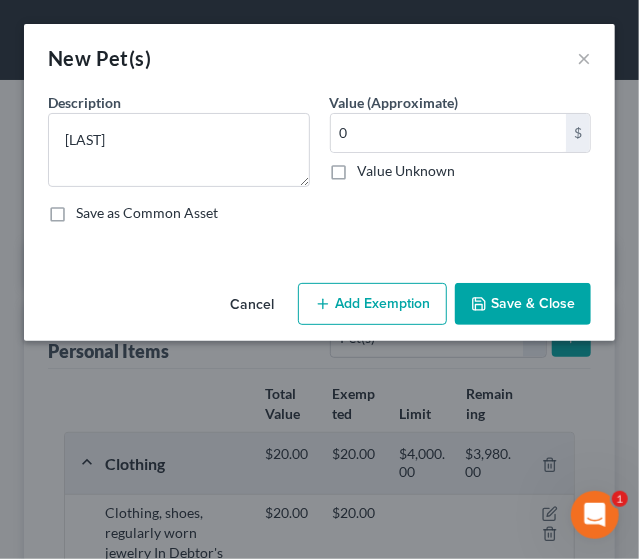 click 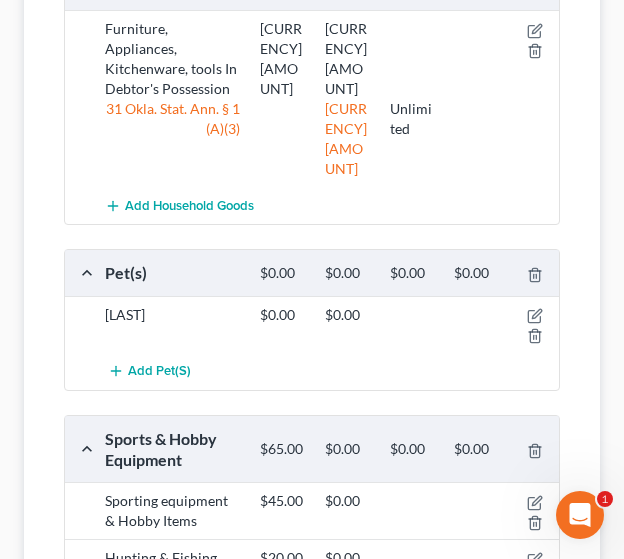scroll, scrollTop: 1468, scrollLeft: 0, axis: vertical 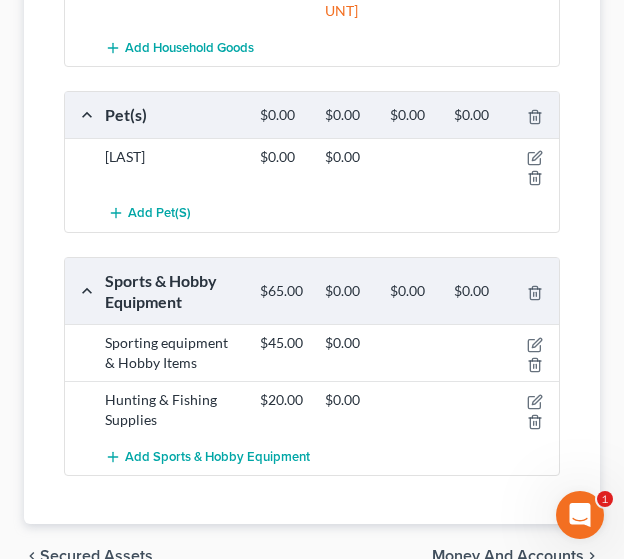 click on "Money and Accounts" at bounding box center (508, 556) 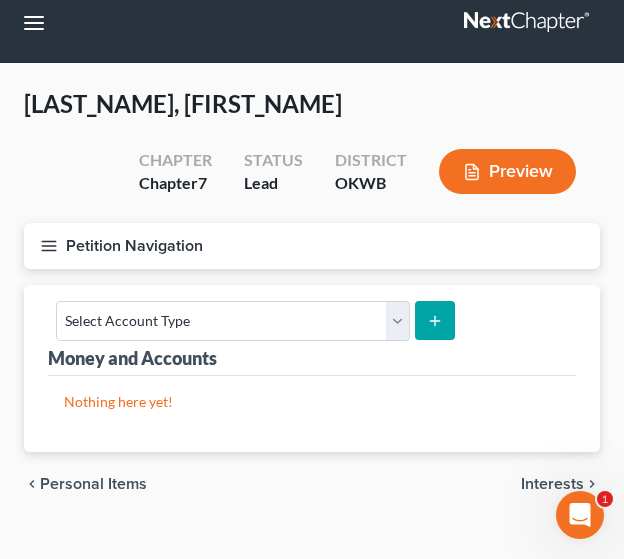 scroll, scrollTop: 0, scrollLeft: 0, axis: both 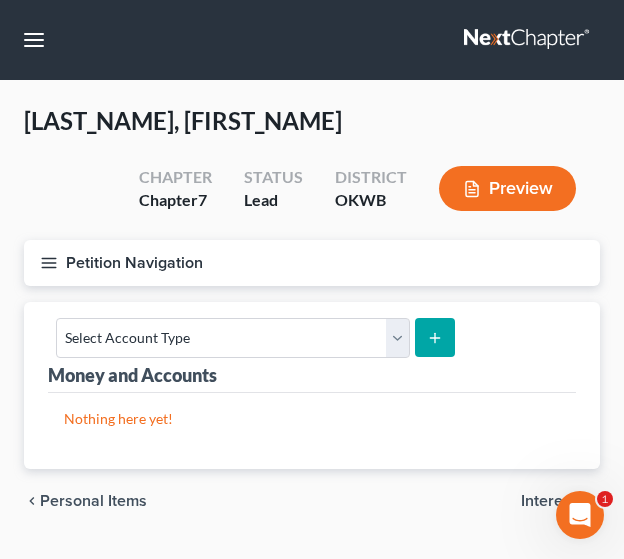 click on "chevron_left
Personal Items
Interests
chevron_right" at bounding box center [312, 501] 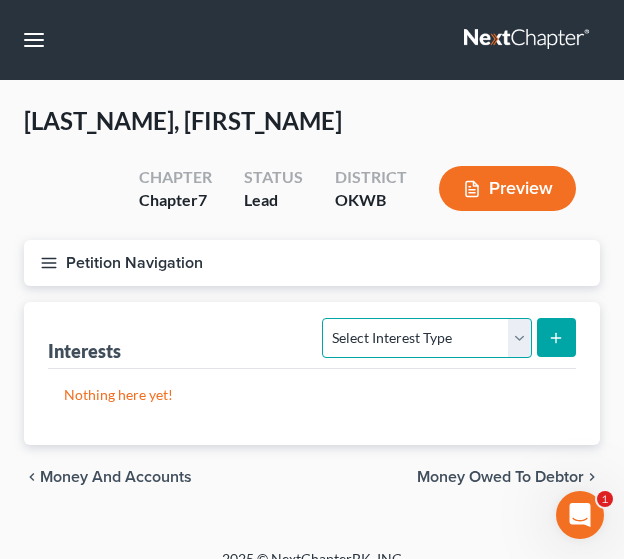 click on "Select Interest Type 401K Annuity Bond Education IRA Government Bond Government Pension Plan Incorporated Business IRA Joint Venture (Active) Joint Venture (Inactive) Keogh Mutual Fund Other Retirement Plan Partnership (Active) Partnership (Inactive) Pension Plan Stock Term Life Insurance Unincorporated Business Whole Life Insurance" at bounding box center (426, 338) 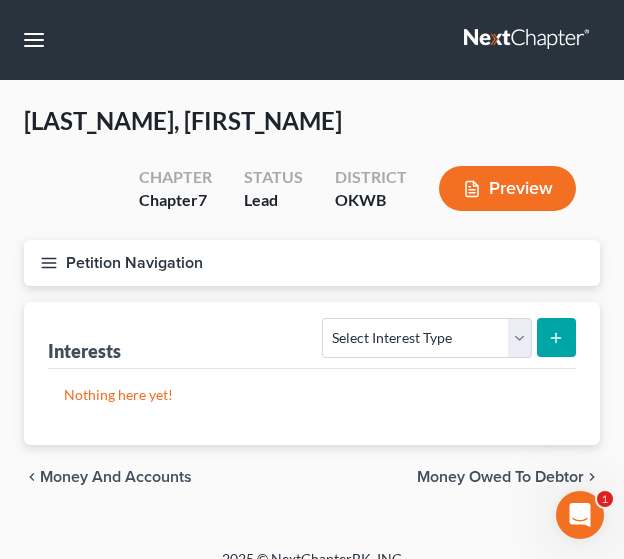 click on "Money Owed to Debtor" at bounding box center (500, 477) 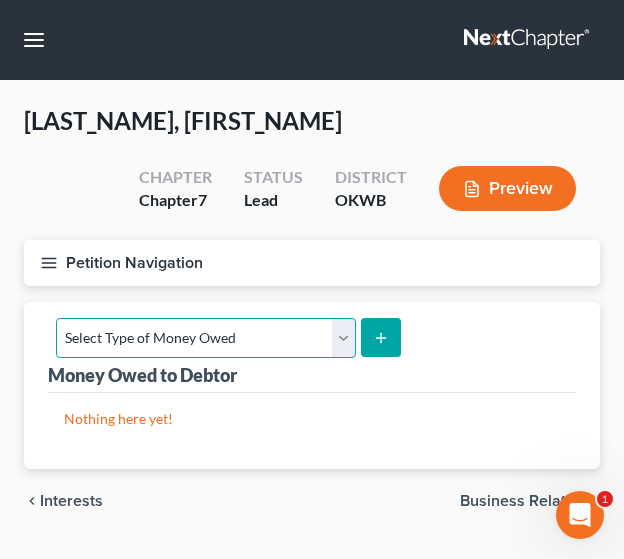 click on "Select Type of Money Owed Accounts Receivable Alimony Child Support Claims Against Third Parties Disability Benefits Disability Insurance Payments Divorce Settlements Equitable or Future Interests Expected Tax Refund and Unused NOLs Financial Assets Not Yet Listed Life Estate of Descendants Maintenance Other Contingent & Unliquidated Claims Property Settlements Sick or Vacation Pay Social Security Benefits Trusts Unpaid Loans Unpaid Wages Workers Compensation" at bounding box center (206, 338) 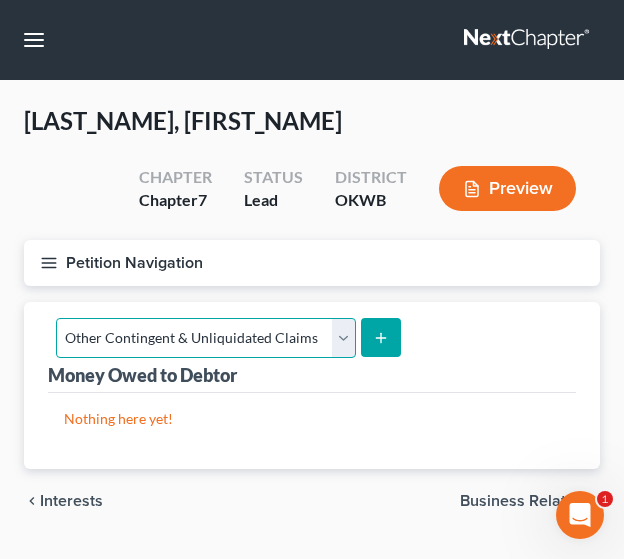click on "Select Type of Money Owed Accounts Receivable Alimony Child Support Claims Against Third Parties Disability Benefits Disability Insurance Payments Divorce Settlements Equitable or Future Interests Expected Tax Refund and Unused NOLs Financial Assets Not Yet Listed Life Estate of Descendants Maintenance Other Contingent & Unliquidated Claims Property Settlements Sick or Vacation Pay Social Security Benefits Trusts Unpaid Loans Unpaid Wages Workers Compensation" at bounding box center (206, 338) 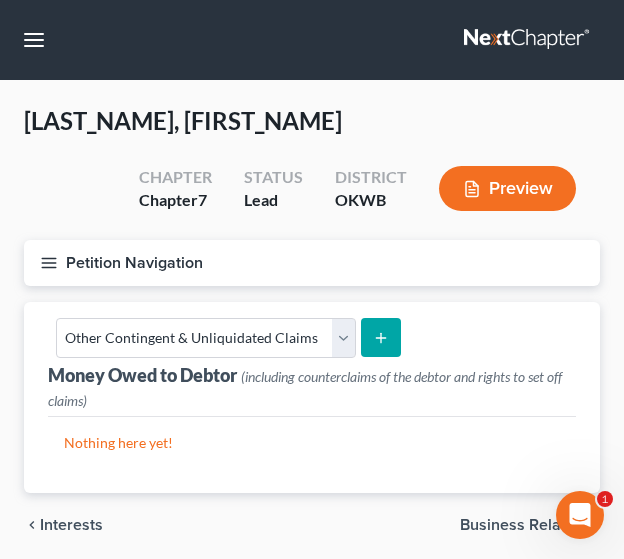 click 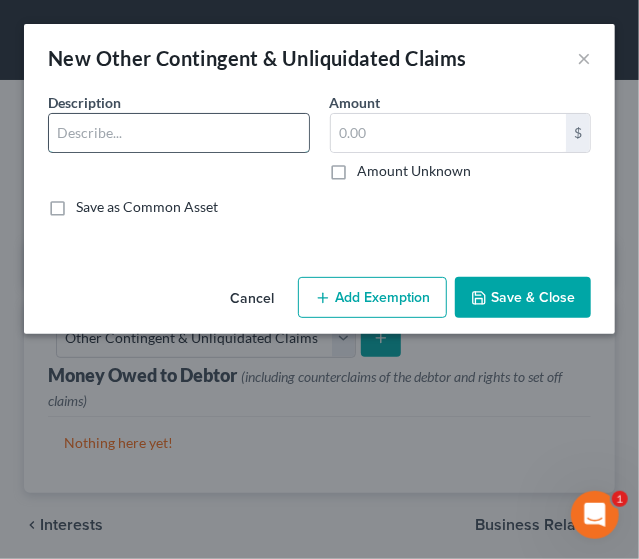 click at bounding box center (179, 133) 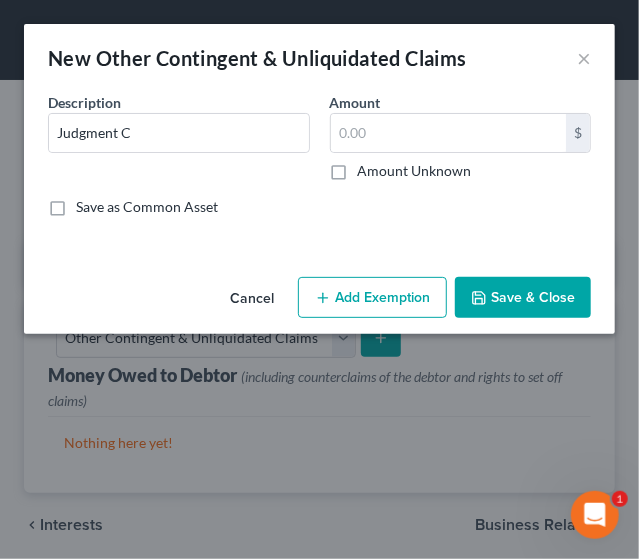 click on "An exemption set must first be selected from the Filing Information section. Common Asset Select
Description
*
Judgment C Amount
$
Amount Unknown
Balance Undetermined
$
Amount Unknown
Save as Common Asset" at bounding box center [319, 180] 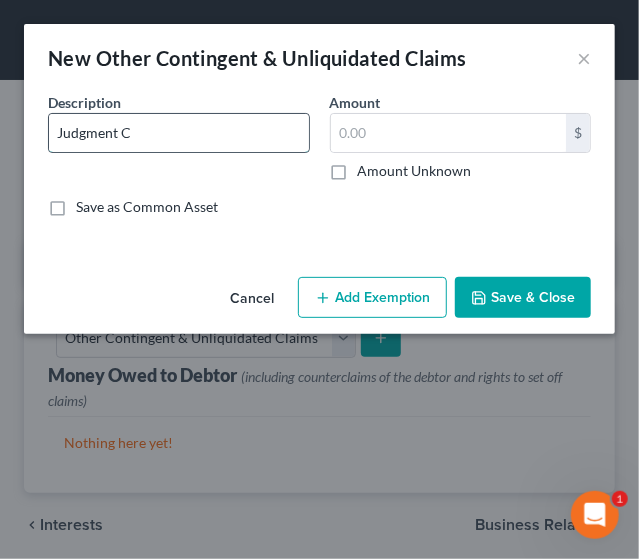click on "Judgment C" at bounding box center (179, 133) 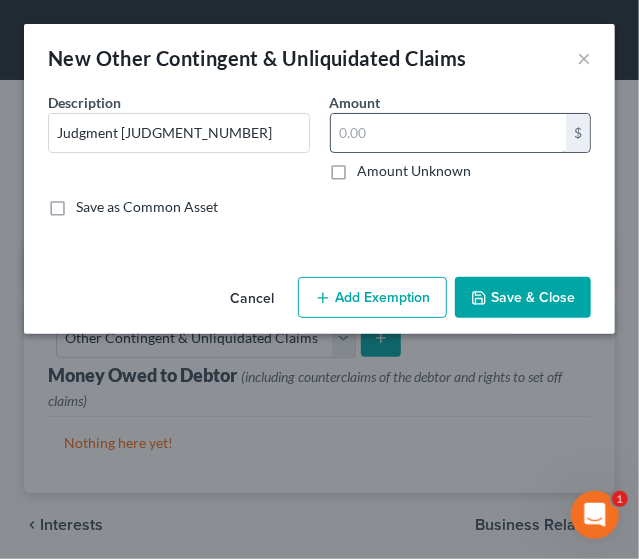 click at bounding box center (449, 133) 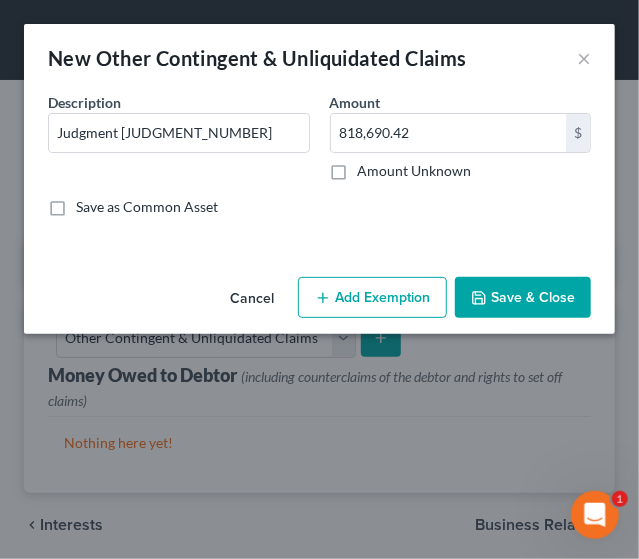 click on "Save & Close" at bounding box center (523, 298) 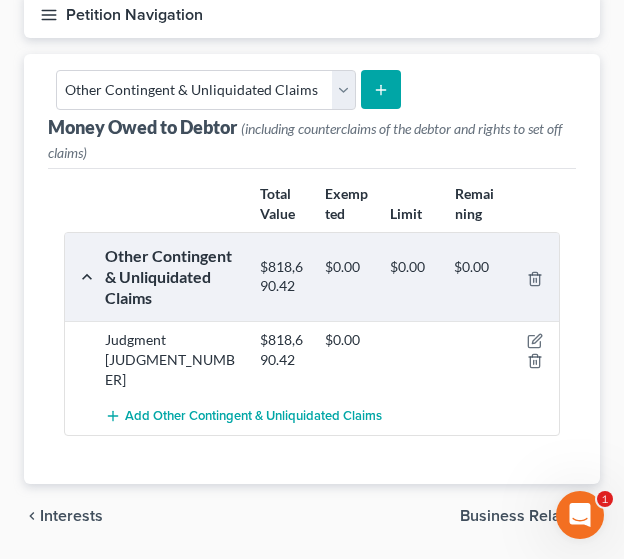 scroll, scrollTop: 289, scrollLeft: 0, axis: vertical 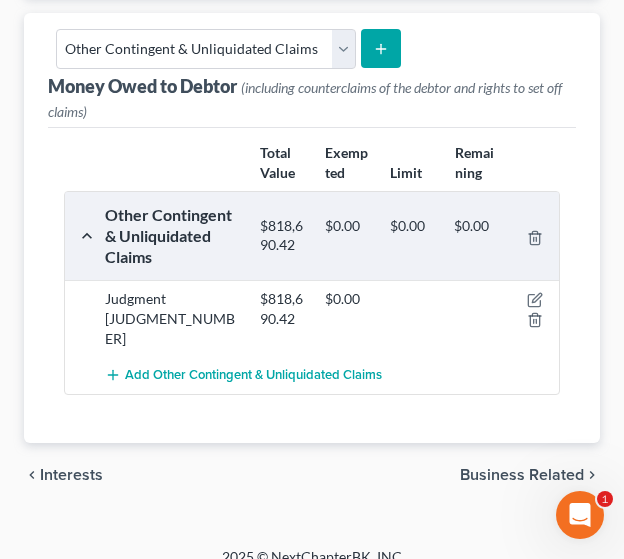click on "Interests" at bounding box center [71, 475] 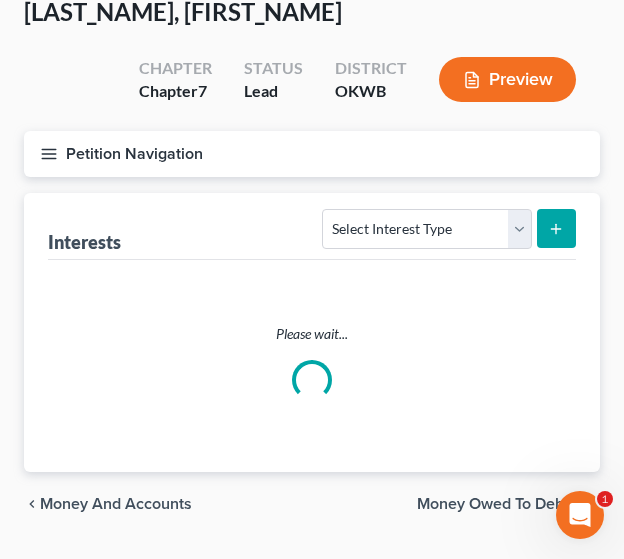 scroll, scrollTop: 0, scrollLeft: 0, axis: both 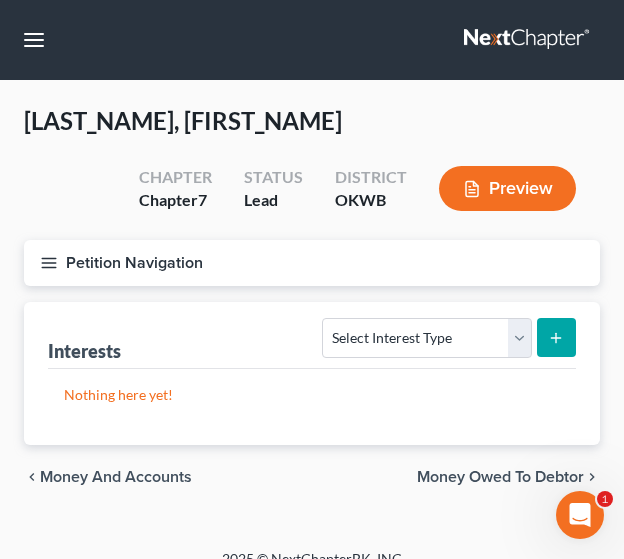 click on "Money and Accounts" at bounding box center [116, 477] 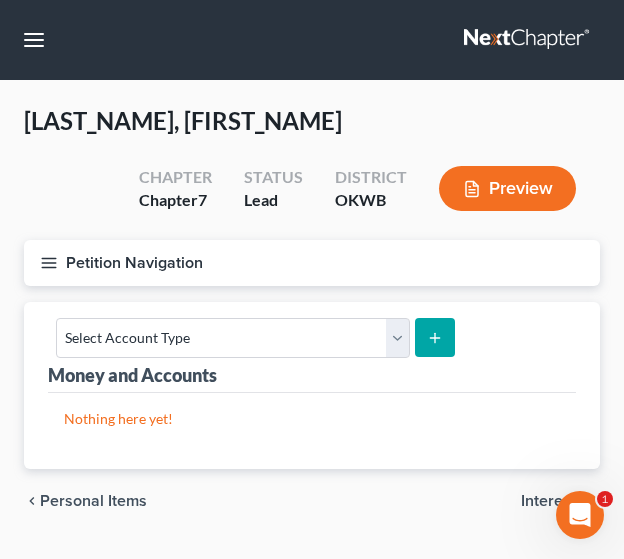 click on "Interests" at bounding box center [552, 501] 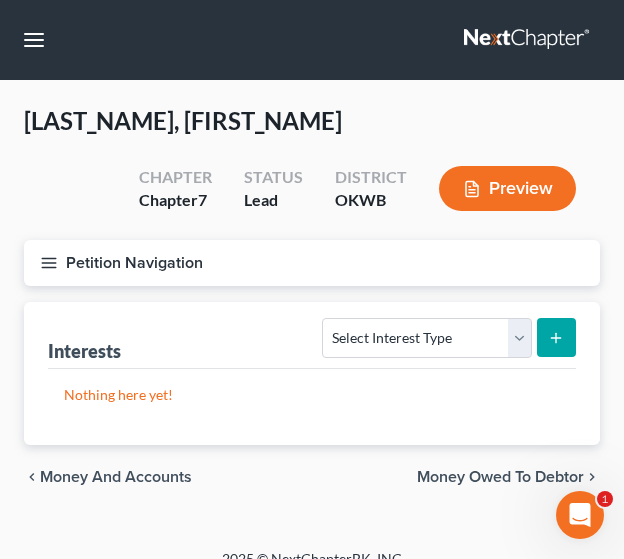 click on "Money Owed to Debtor" at bounding box center [500, 477] 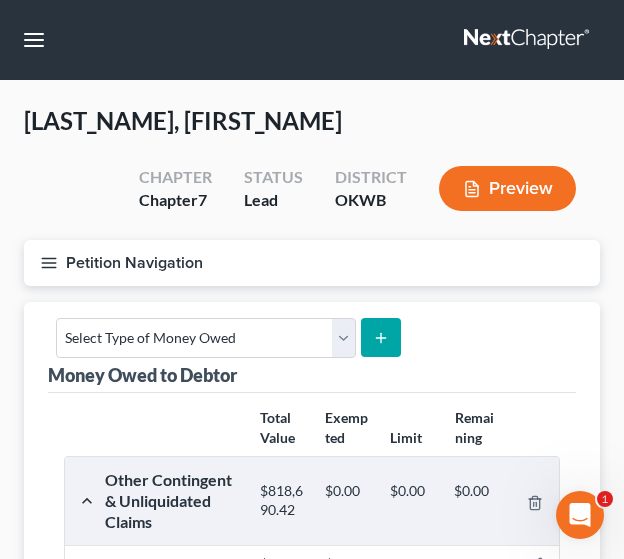 scroll, scrollTop: 265, scrollLeft: 0, axis: vertical 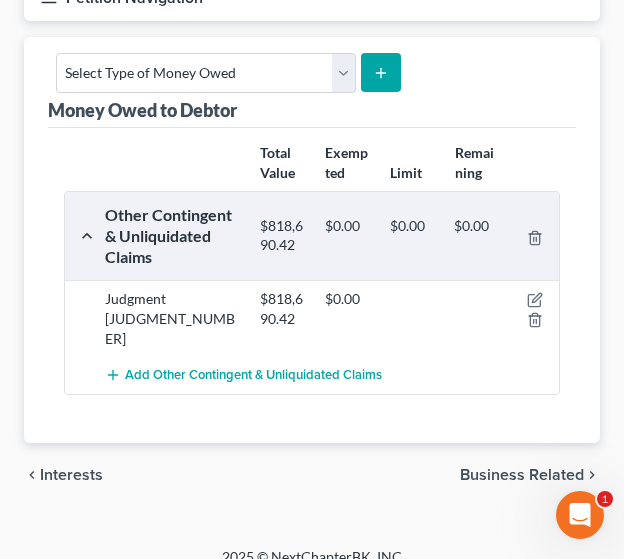 click on "Business Related" at bounding box center (522, 475) 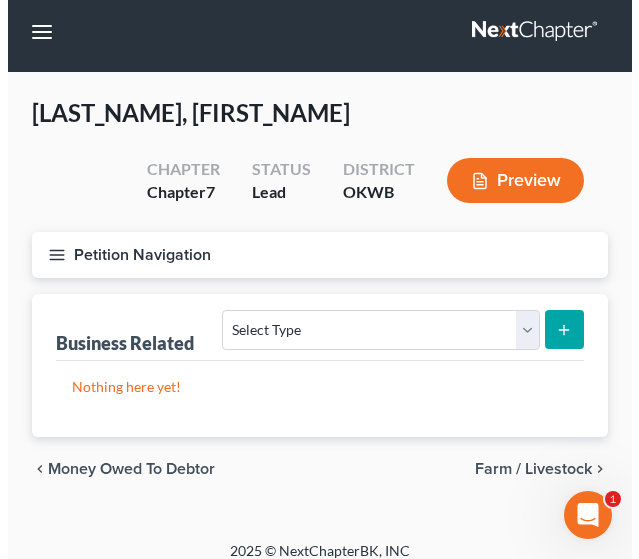 scroll, scrollTop: 0, scrollLeft: 0, axis: both 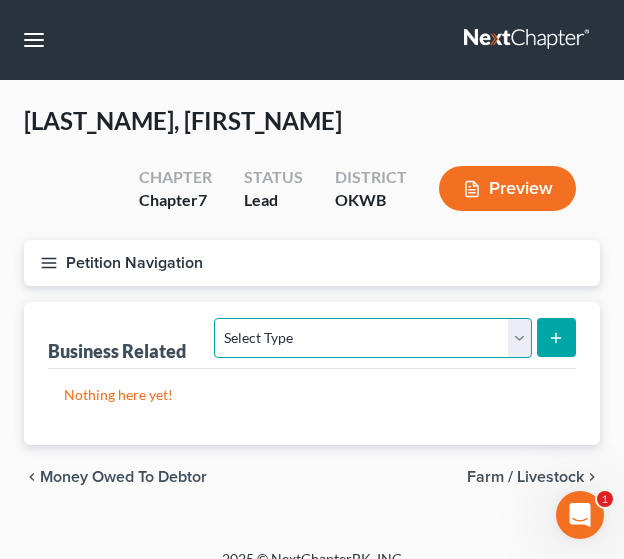 click on "Select Type Customer Lists Franchises Inventory Licenses Machinery Office Equipment, Furnishings, Supplies Other Business Related Property Not Listed Patents, Copyrights, Intellectual Property" at bounding box center [372, 338] 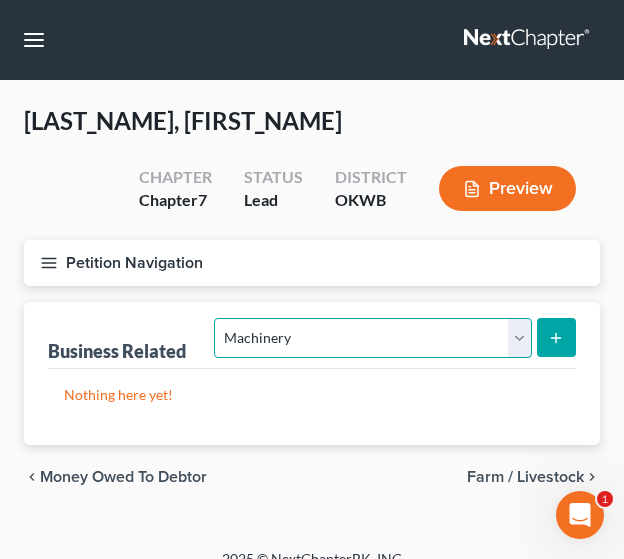 click on "Select Type Customer Lists Franchises Inventory Licenses Machinery Office Equipment, Furnishings, Supplies Other Business Related Property Not Listed Patents, Copyrights, Intellectual Property" at bounding box center (372, 338) 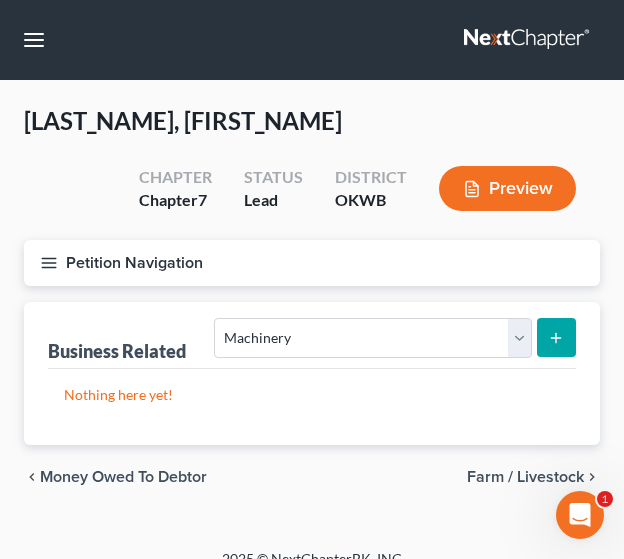 click at bounding box center [556, 337] 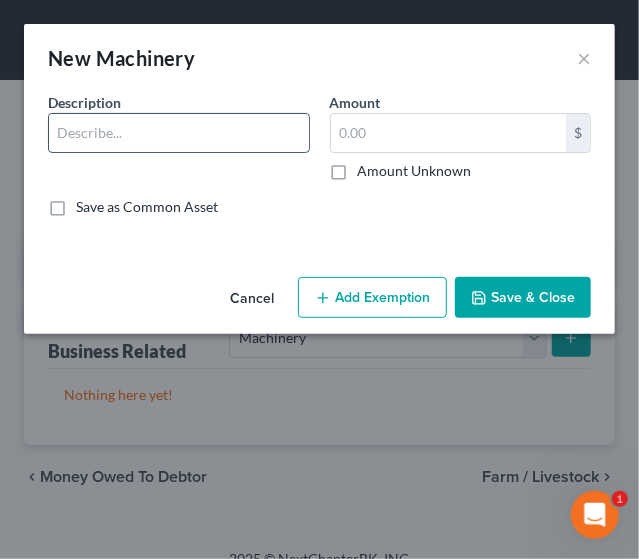 click at bounding box center [179, 133] 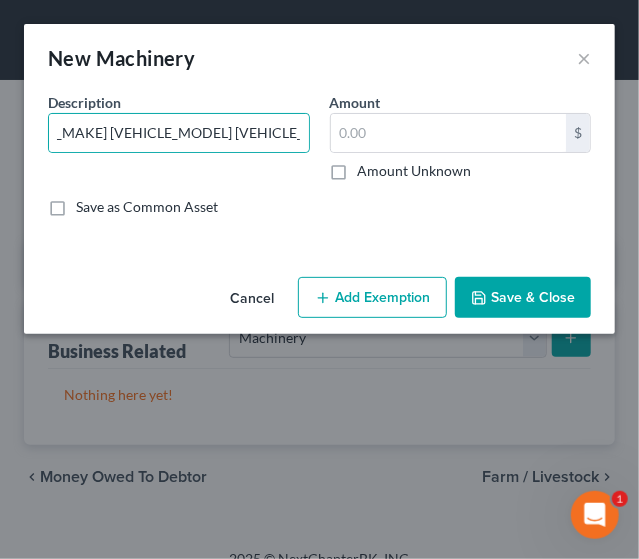 scroll, scrollTop: 0, scrollLeft: 0, axis: both 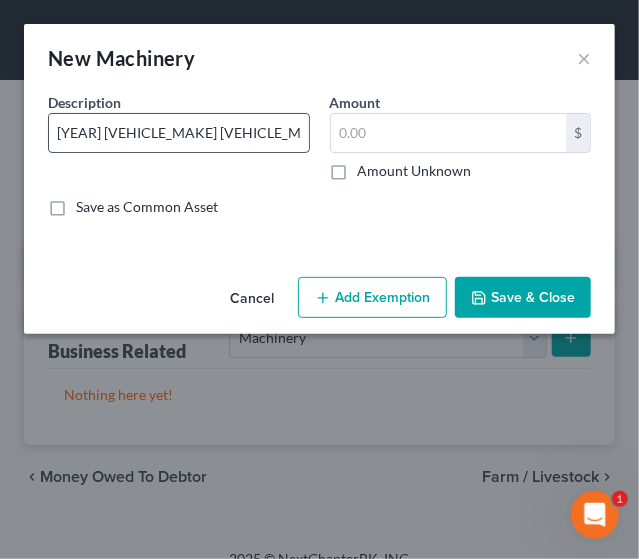 click on "2022 Geith Mini Trackhoe Bucket Model H04-0450-943Q" at bounding box center (179, 133) 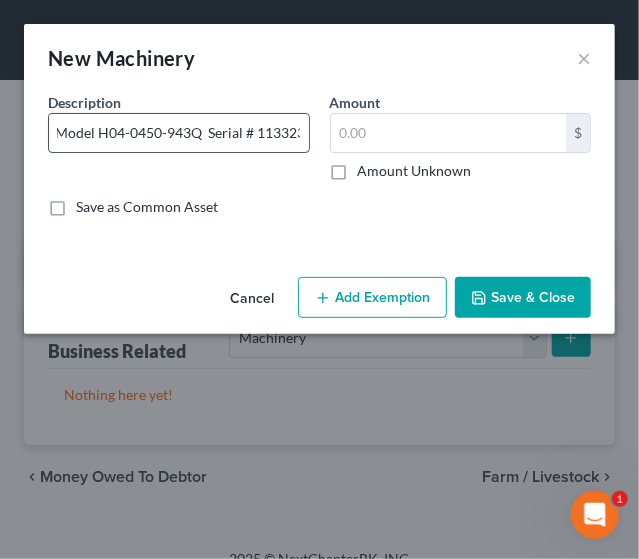 scroll, scrollTop: 0, scrollLeft: 221, axis: horizontal 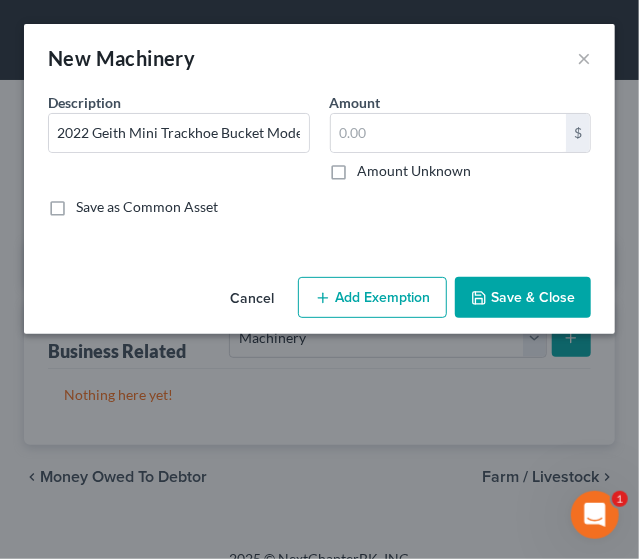 click on "Save & Close" at bounding box center [523, 298] 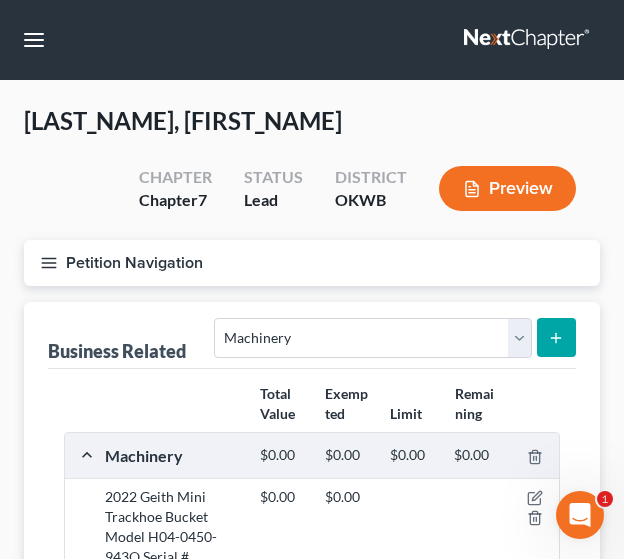 click 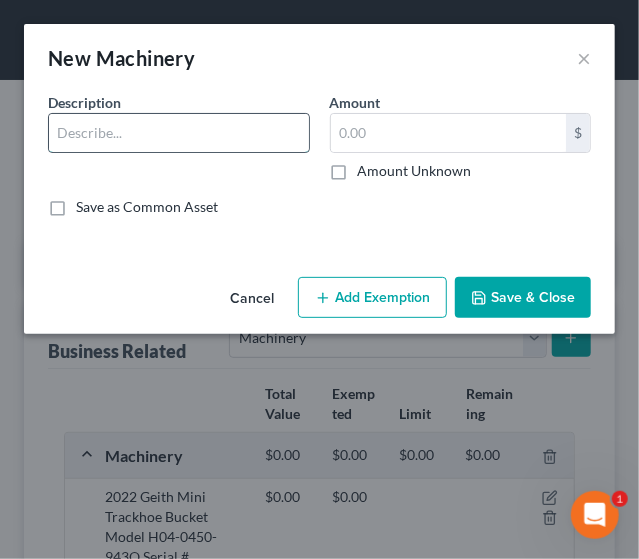 click at bounding box center (179, 133) 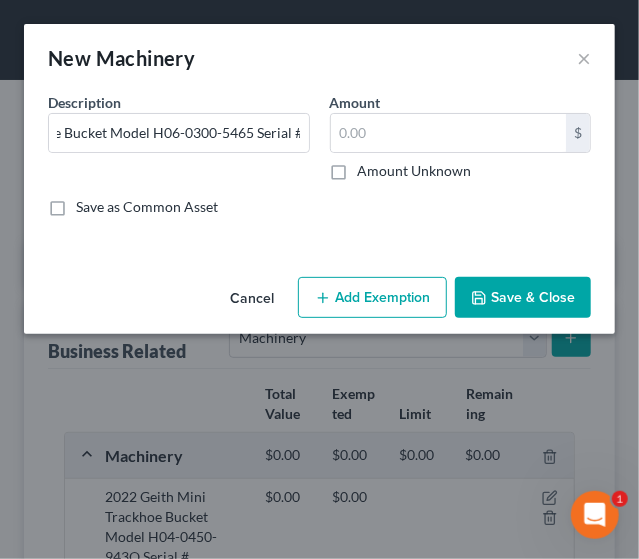 scroll, scrollTop: 0, scrollLeft: 0, axis: both 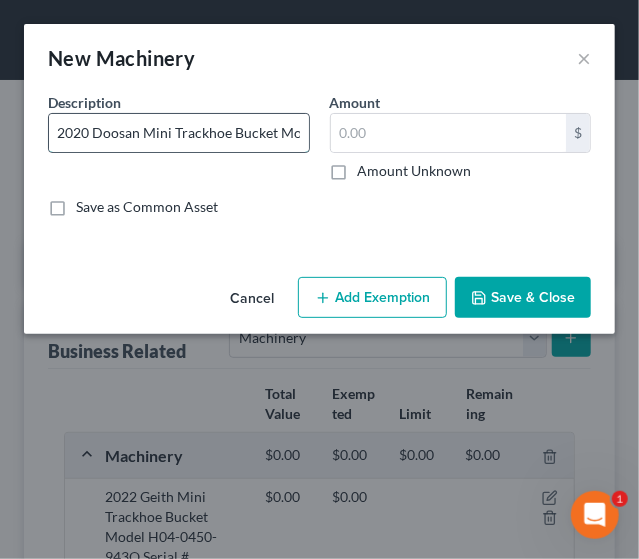 click on "2020 Doosan Mini Trackhoe Bucket Model H06-0300-5465 Serial #" at bounding box center [179, 133] 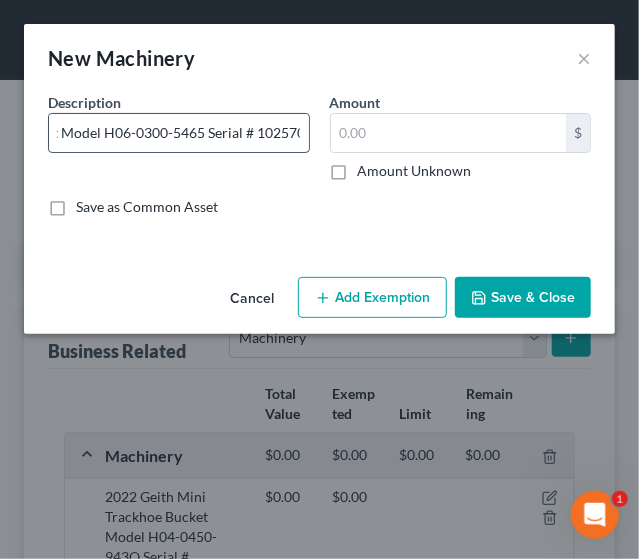 scroll, scrollTop: 0, scrollLeft: 228, axis: horizontal 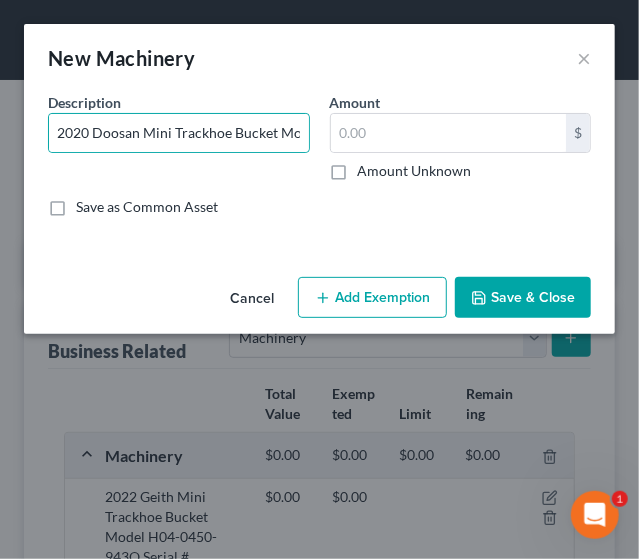 click on "Save & Close" at bounding box center (523, 298) 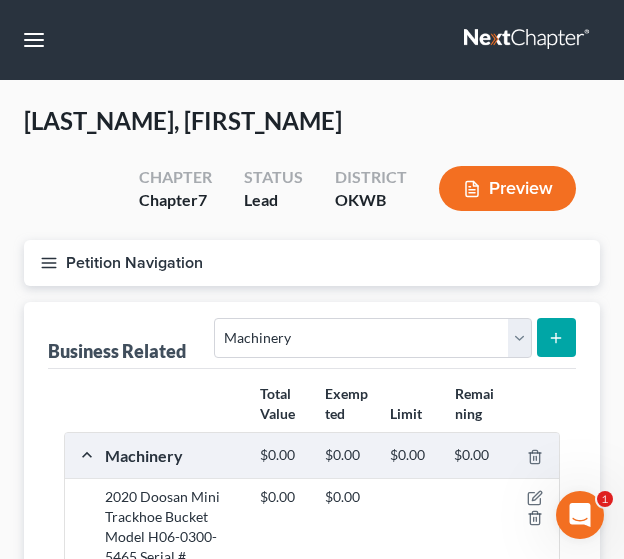 click 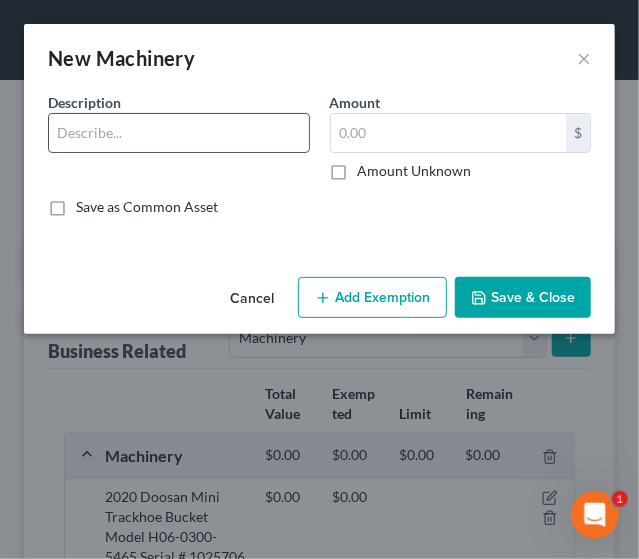 click at bounding box center (179, 133) 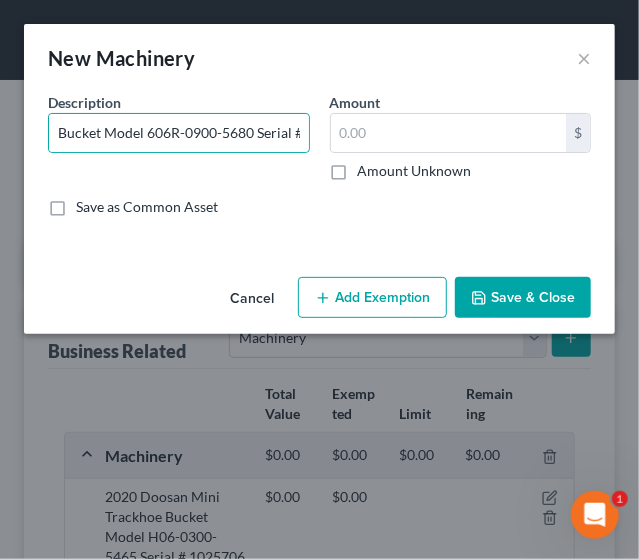 scroll, scrollTop: 0, scrollLeft: 0, axis: both 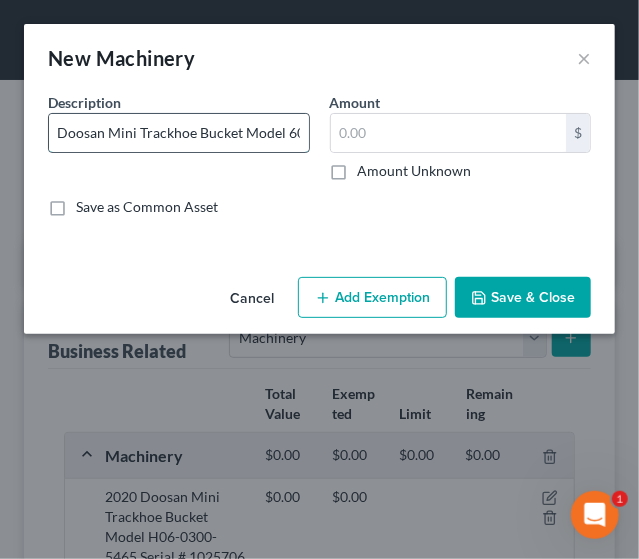 click on "Doosan Mini Trackhoe Bucket Model 606R-0900-5680 Serial #" at bounding box center (179, 133) 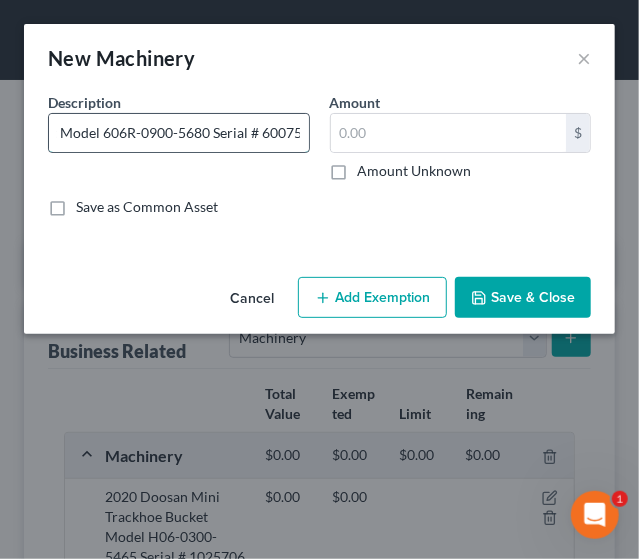 scroll, scrollTop: 0, scrollLeft: 194, axis: horizontal 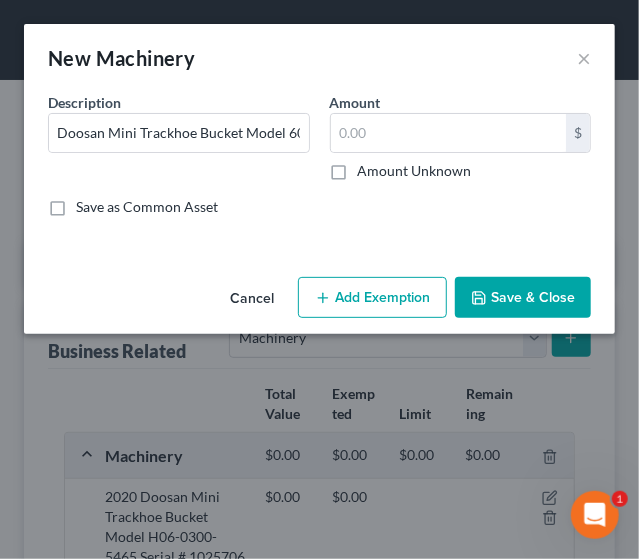 click on "Save & Close" at bounding box center (523, 298) 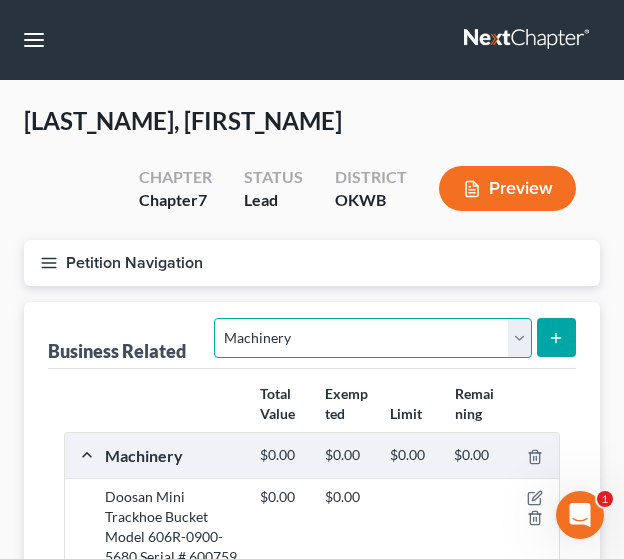 click on "Select Type Customer Lists Franchises Inventory Licenses Machinery Office Equipment, Furnishings, Supplies Other Business Related Property Not Listed Patents, Copyrights, Intellectual Property" at bounding box center [372, 338] 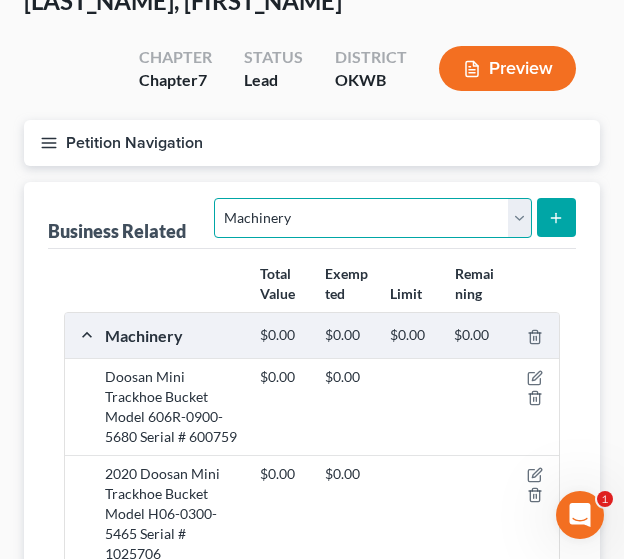 scroll, scrollTop: 140, scrollLeft: 0, axis: vertical 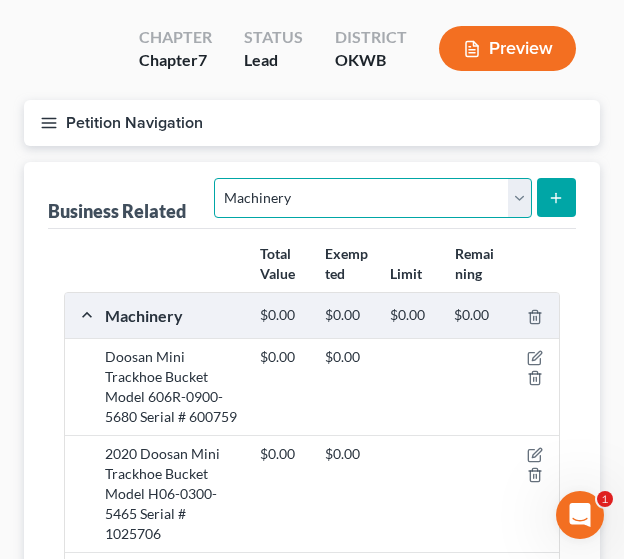 click on "Select Type Customer Lists Franchises Inventory Licenses Machinery Office Equipment, Furnishings, Supplies Other Business Related Property Not Listed Patents, Copyrights, Intellectual Property" at bounding box center [372, 198] 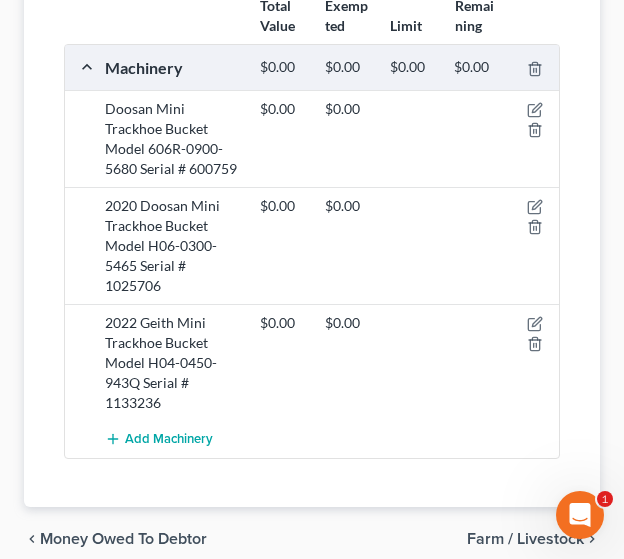 scroll, scrollTop: 472, scrollLeft: 0, axis: vertical 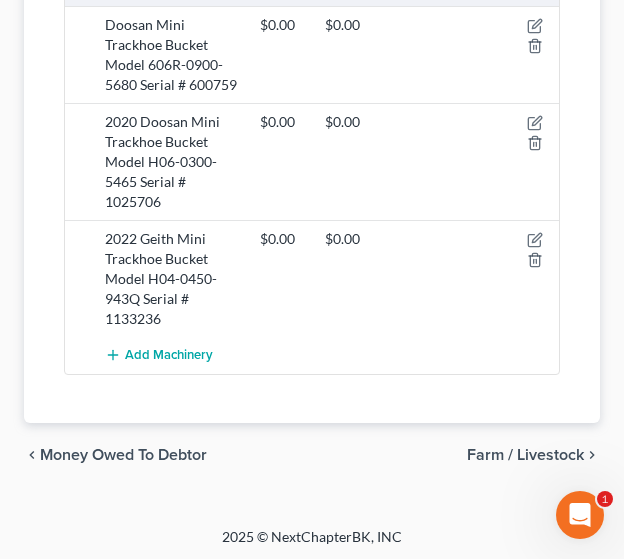 click on "Money Owed to Debtor" at bounding box center (123, 455) 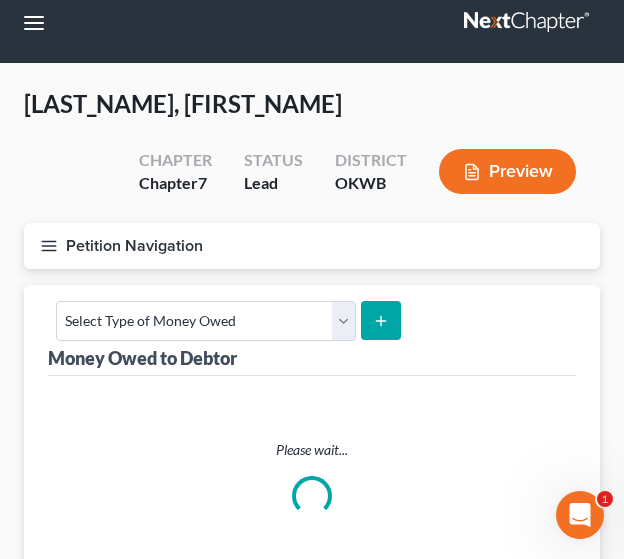 scroll, scrollTop: 0, scrollLeft: 0, axis: both 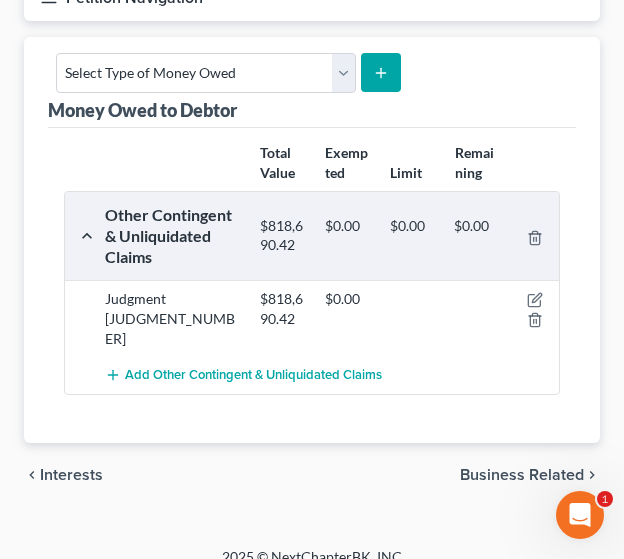 click on "Interests" at bounding box center [71, 475] 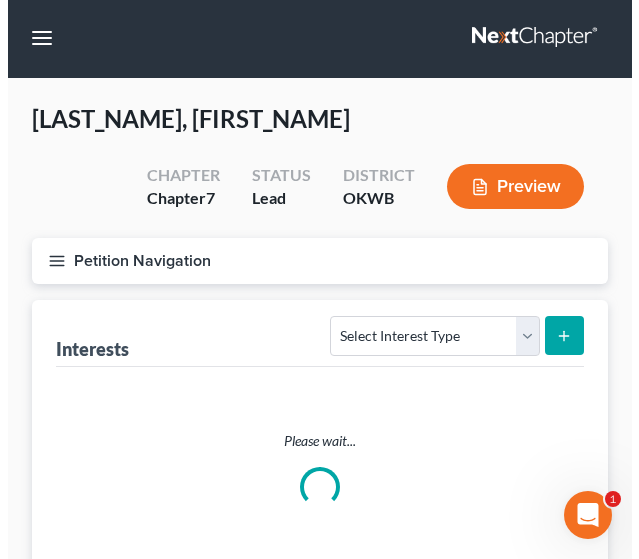 scroll, scrollTop: 0, scrollLeft: 0, axis: both 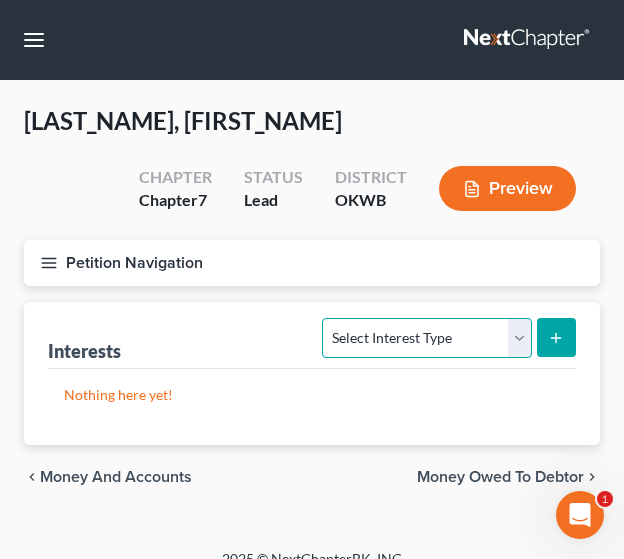 click on "Select Interest Type 401K Annuity Bond Education IRA Government Bond Government Pension Plan Incorporated Business IRA Joint Venture (Active) Joint Venture (Inactive) Keogh Mutual Fund Other Retirement Plan Partnership (Active) Partnership (Inactive) Pension Plan Stock Term Life Insurance Unincorporated Business Whole Life Insurance" at bounding box center (426, 338) 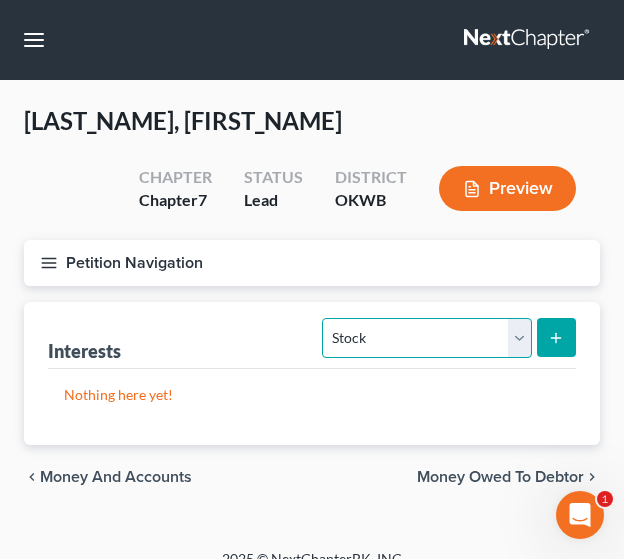 click on "Select Interest Type 401K Annuity Bond Education IRA Government Bond Government Pension Plan Incorporated Business IRA Joint Venture (Active) Joint Venture (Inactive) Keogh Mutual Fund Other Retirement Plan Partnership (Active) Partnership (Inactive) Pension Plan Stock Term Life Insurance Unincorporated Business Whole Life Insurance" at bounding box center (426, 338) 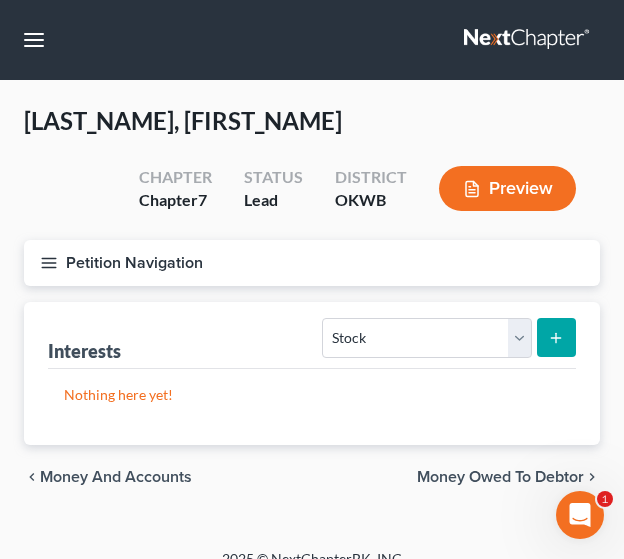 click at bounding box center (556, 337) 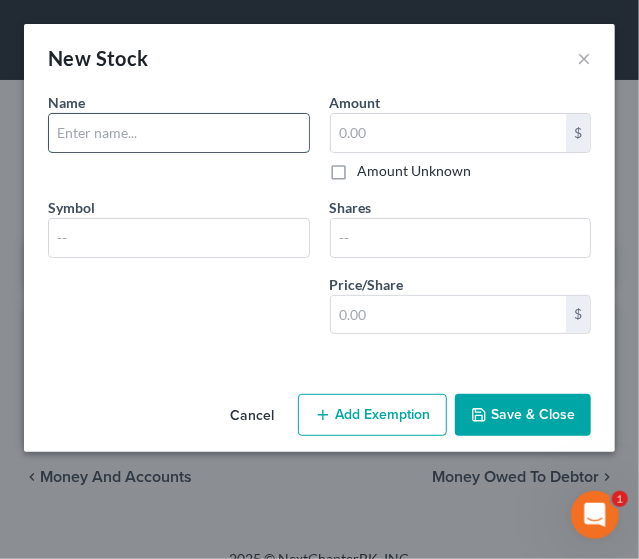 click at bounding box center (179, 133) 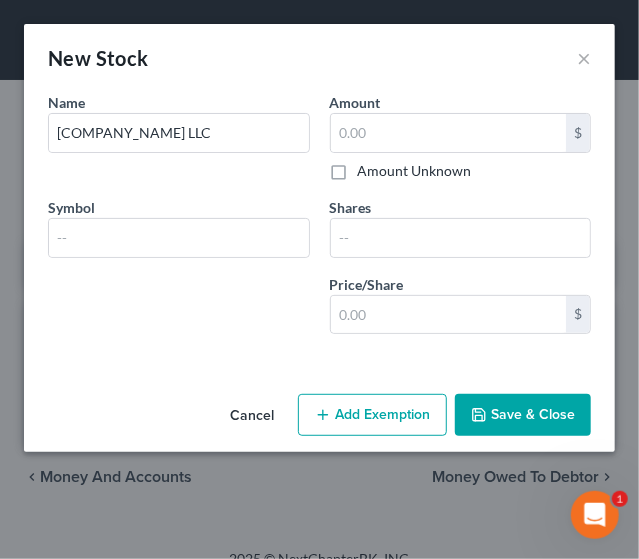 click on "Amount Unknown" at bounding box center (415, 171) 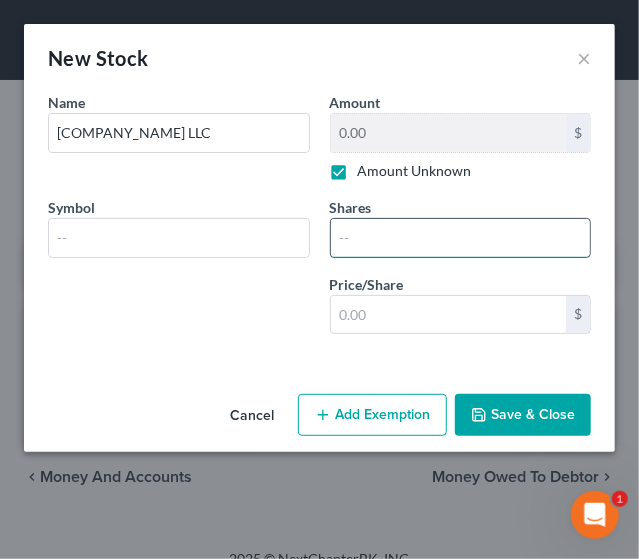 click at bounding box center [461, 238] 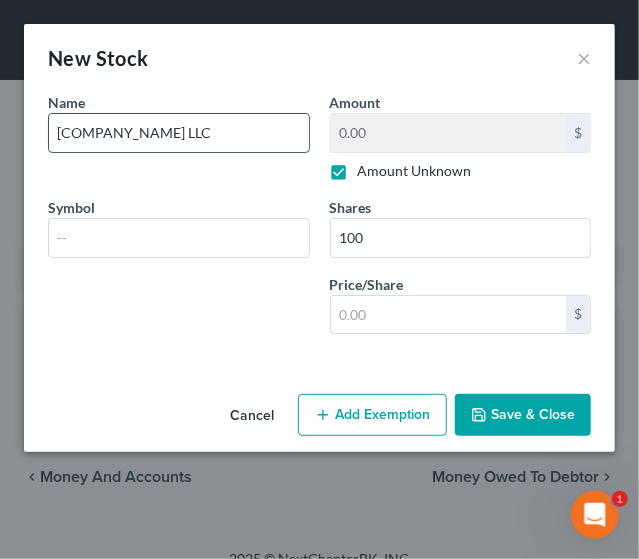 click on "Aker Trucking LLC" at bounding box center [179, 133] 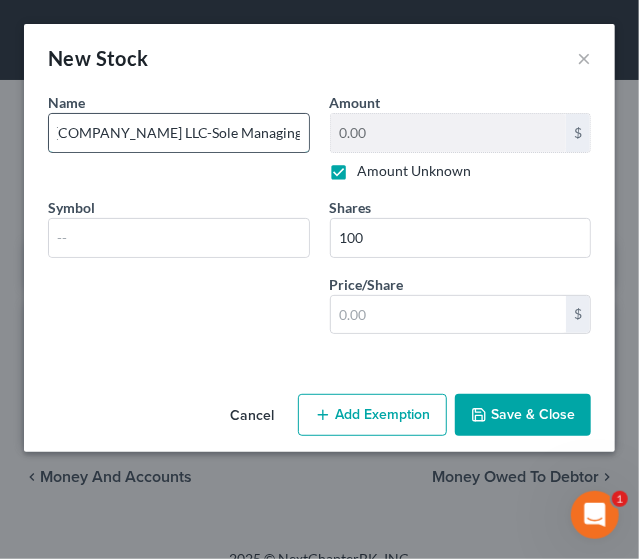 scroll, scrollTop: 0, scrollLeft: 16, axis: horizontal 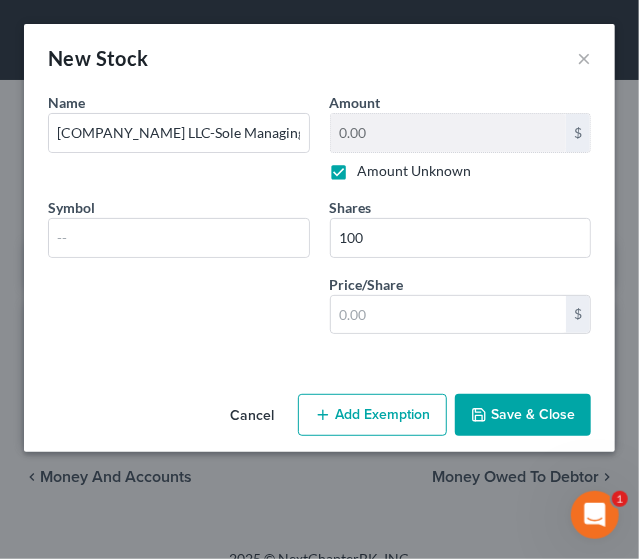 click on "Save & Close" at bounding box center [523, 415] 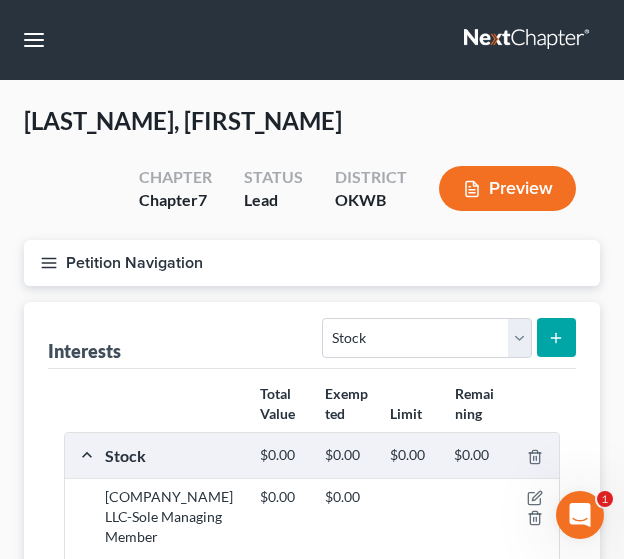 click 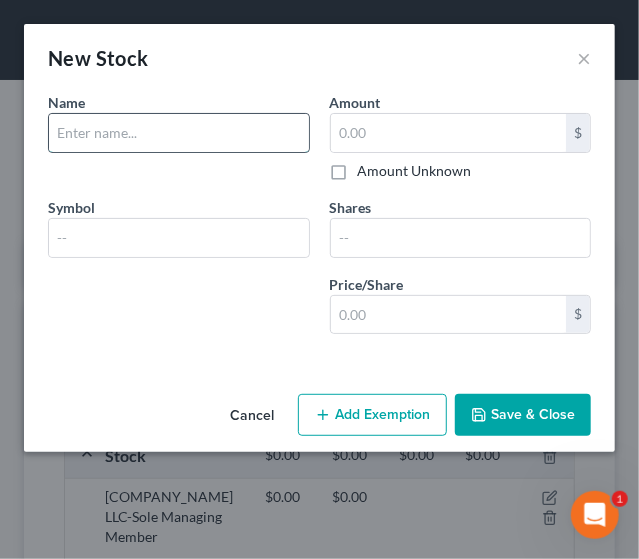 click at bounding box center (179, 133) 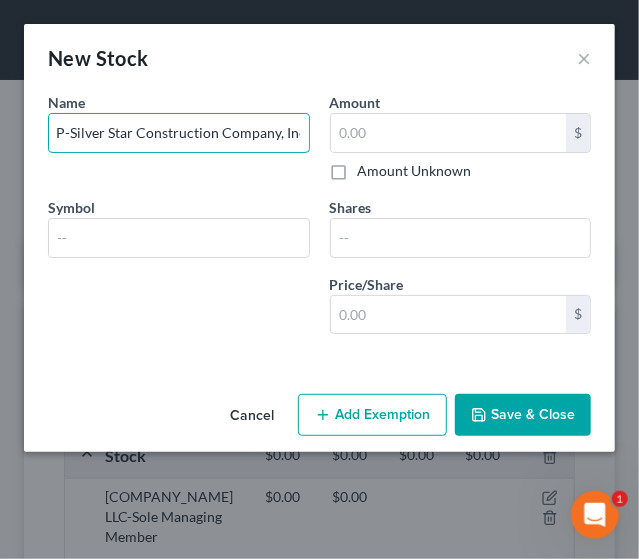 scroll, scrollTop: 0, scrollLeft: 30, axis: horizontal 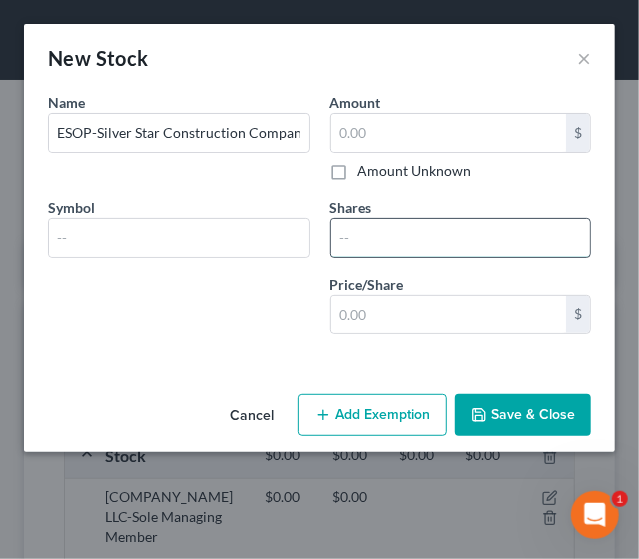 click at bounding box center (461, 238) 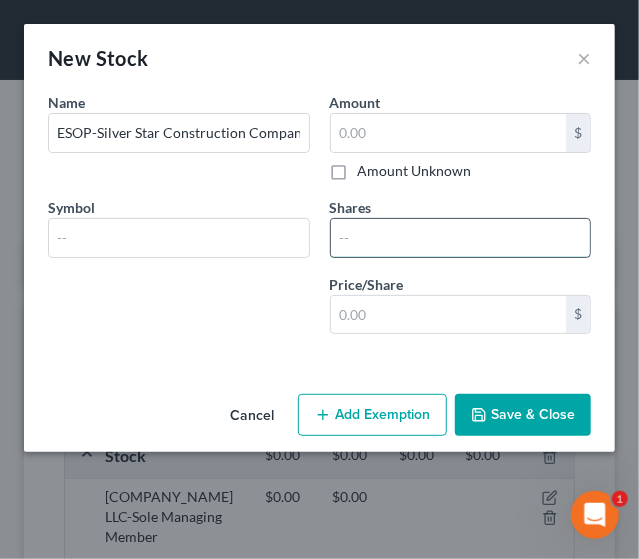 click at bounding box center [461, 238] 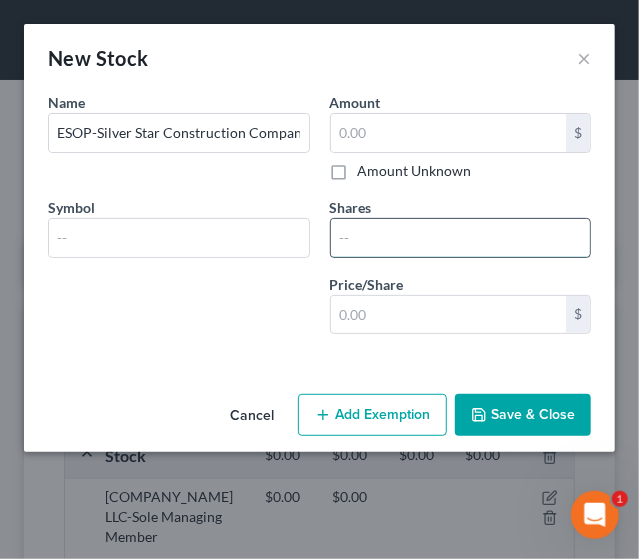 click at bounding box center (461, 238) 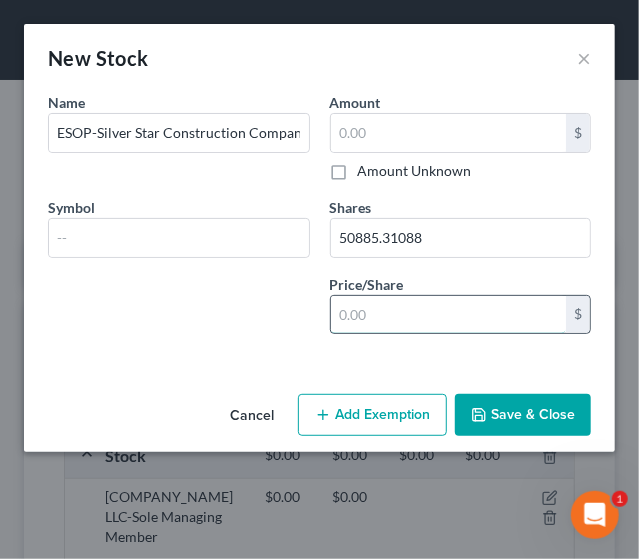 click at bounding box center [449, 315] 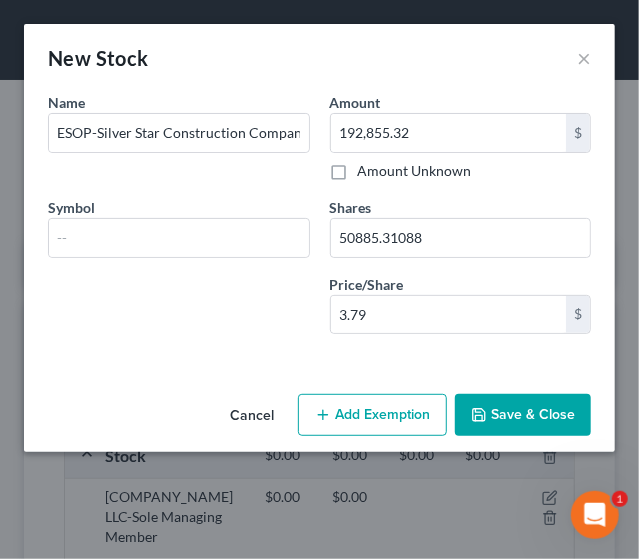 click 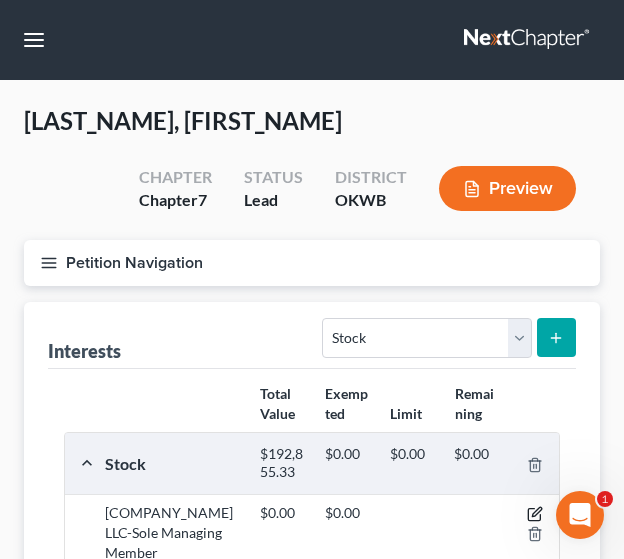 click 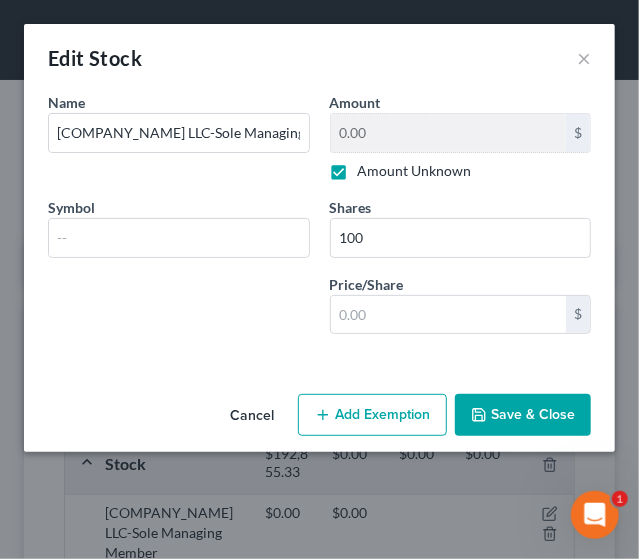 click 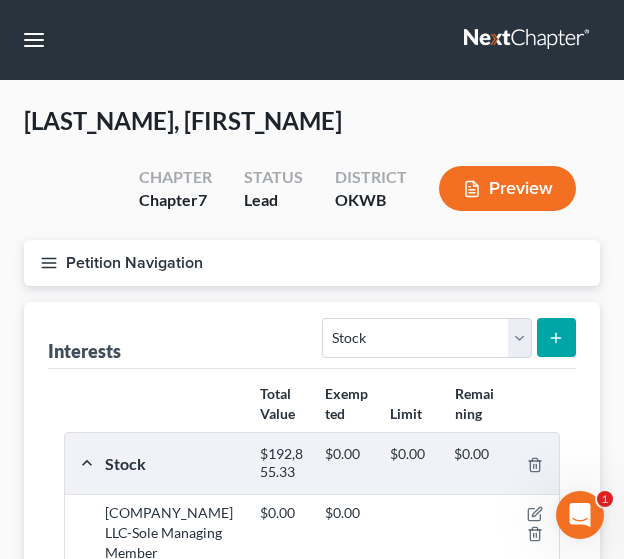 scroll, scrollTop: 311, scrollLeft: 0, axis: vertical 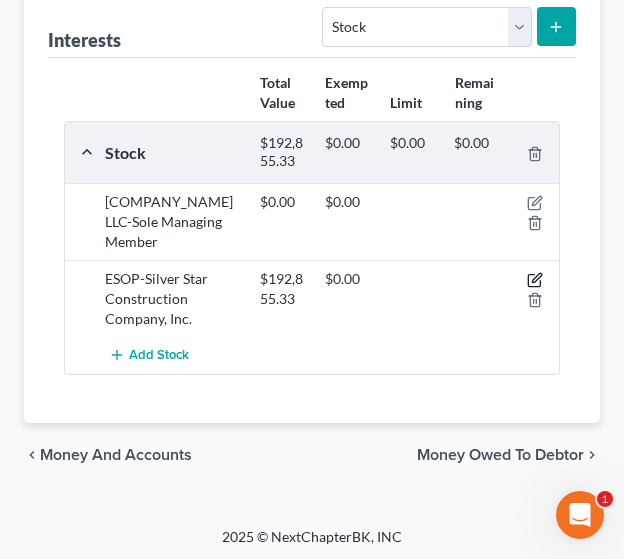 click 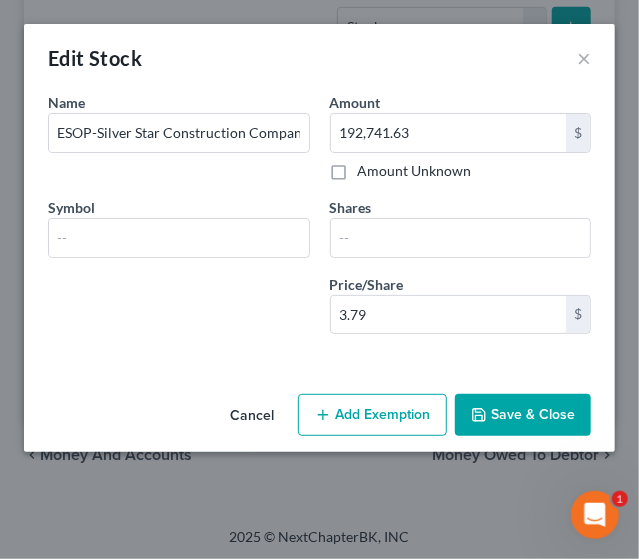 click on "Save & Close" at bounding box center [523, 415] 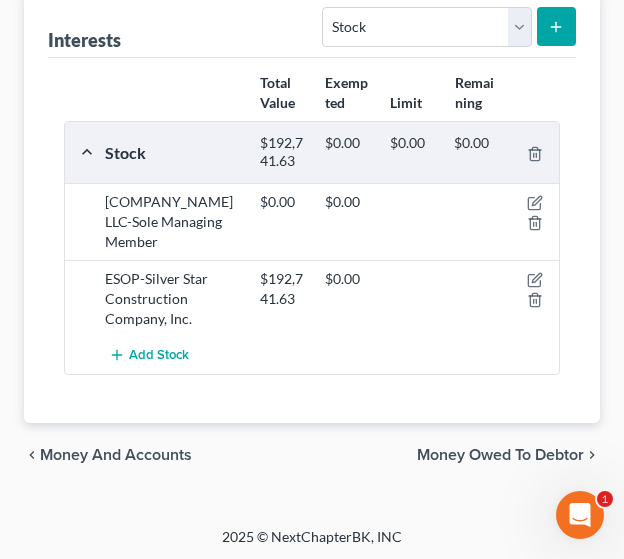 click on "Total Value Exempted Limit Remaining
Stock $192,741.63 $0.00 $0.00 $0.00
Aker Trucking LLC-Sole Managing Member $0.00 $0.00 ESOP-Silver Star Construction Company, Inc. $192,741.63 $0.00 Add Stock" at bounding box center [312, 240] 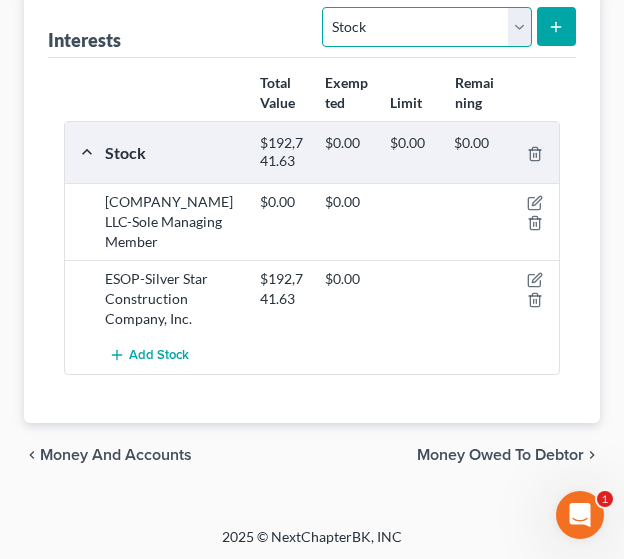 click on "Select Interest Type 401K Annuity Bond Education IRA Government Bond Government Pension Plan Incorporated Business IRA Joint Venture (Active) Joint Venture (Inactive) Keogh Mutual Fund Other Retirement Plan Partnership (Active) Partnership (Inactive) Pension Plan Stock Term Life Insurance Unincorporated Business Whole Life Insurance" at bounding box center (426, 27) 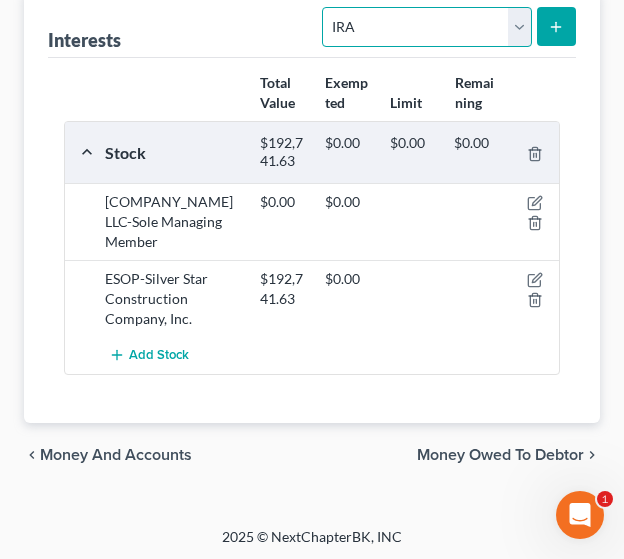 click on "Select Interest Type 401K Annuity Bond Education IRA Government Bond Government Pension Plan Incorporated Business IRA Joint Venture (Active) Joint Venture (Inactive) Keogh Mutual Fund Other Retirement Plan Partnership (Active) Partnership (Inactive) Pension Plan Stock Term Life Insurance Unincorporated Business Whole Life Insurance" at bounding box center (426, 27) 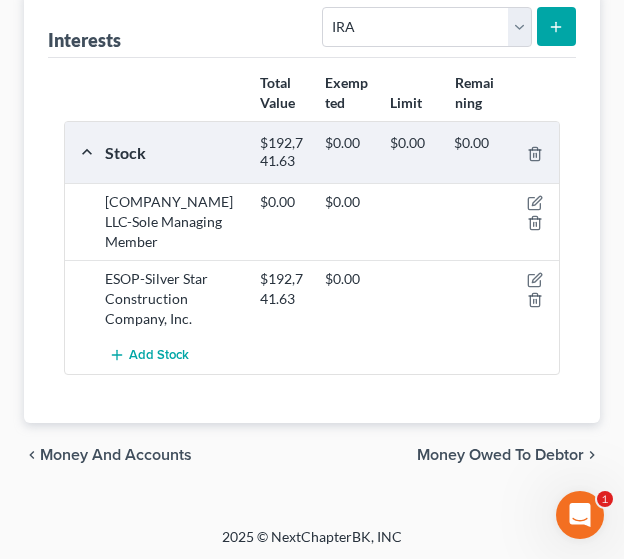 click at bounding box center (556, 26) 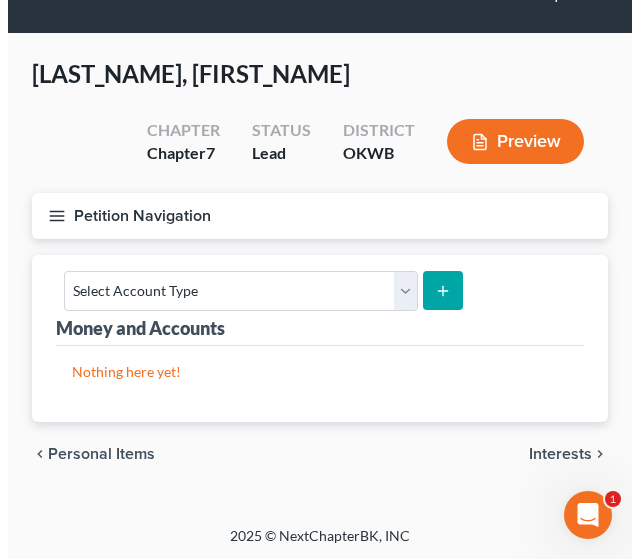 scroll, scrollTop: 0, scrollLeft: 0, axis: both 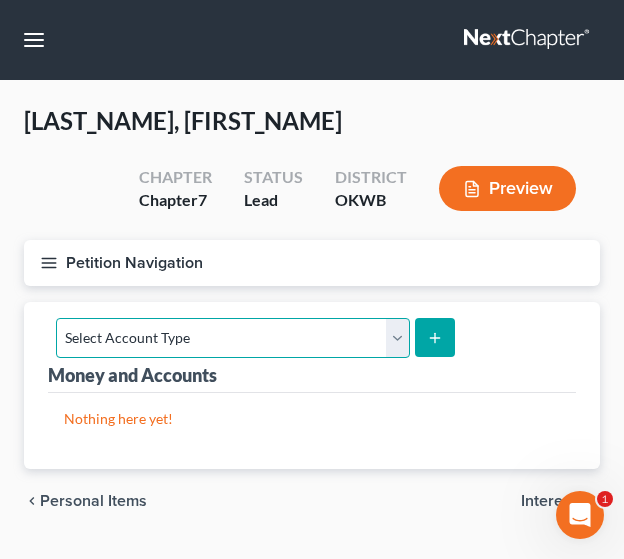 click on "Select Account Type Brokerage Cash on Hand Certificates of Deposit Checking Account Money Market Other (Credit Union, Health Savings Account, etc) Safe Deposit Box Savings Account Security Deposits or Prepayments" at bounding box center [233, 338] 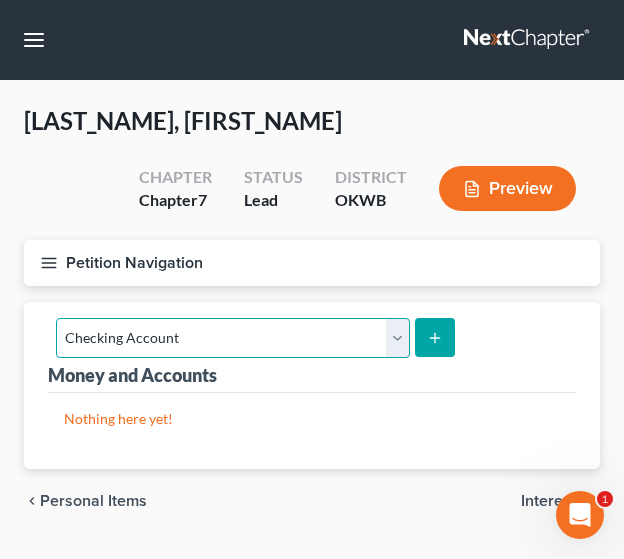 click on "Select Account Type Brokerage Cash on Hand Certificates of Deposit Checking Account Money Market Other (Credit Union, Health Savings Account, etc) Safe Deposit Box Savings Account Security Deposits or Prepayments" at bounding box center [233, 338] 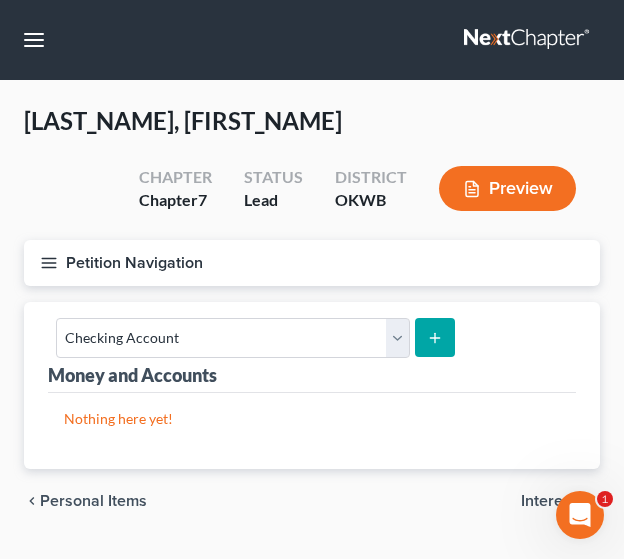 click 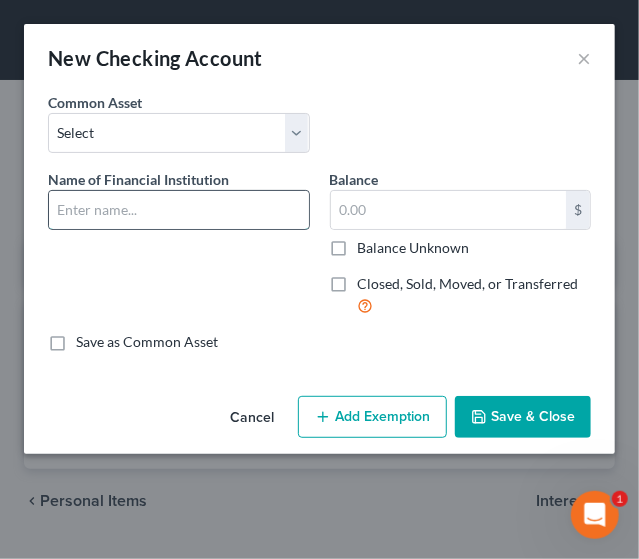 click at bounding box center (179, 210) 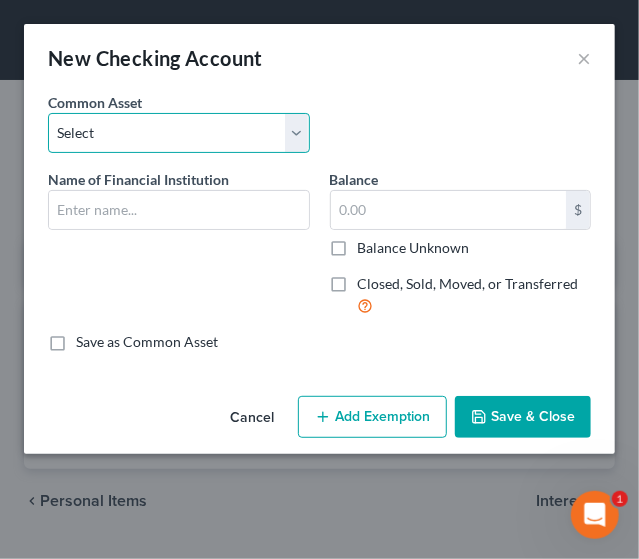 click on "Select CashApp WeOkie First Fidelity GreenDot BancFirst Bank of Oklahoma Venmo IBC Bank PayPal WellsFargo Capital One USAA Greenlight Bank of America Communication FCU" at bounding box center (179, 133) 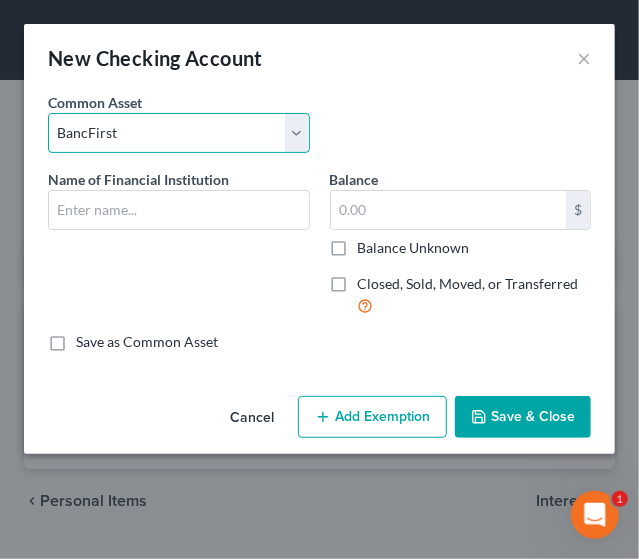 click on "Select CashApp WeOkie First Fidelity GreenDot BancFirst Bank of Oklahoma Venmo IBC Bank PayPal WellsFargo Capital One USAA Greenlight Bank of America Communication FCU" at bounding box center [179, 133] 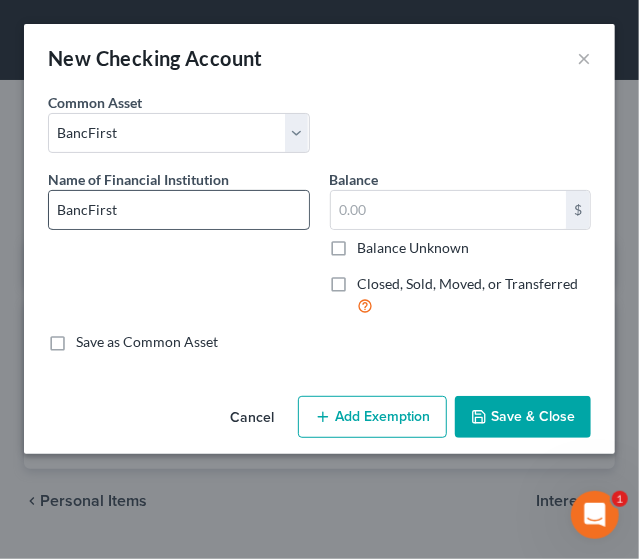 click on "BancFirst" at bounding box center (179, 210) 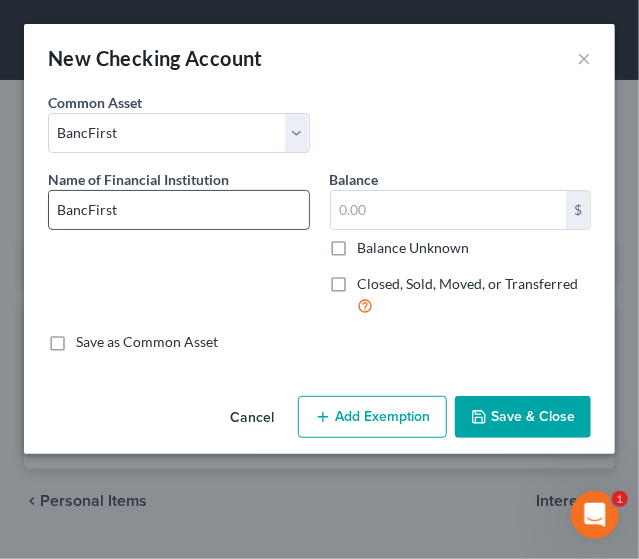 click on "BancFirst" at bounding box center (179, 210) 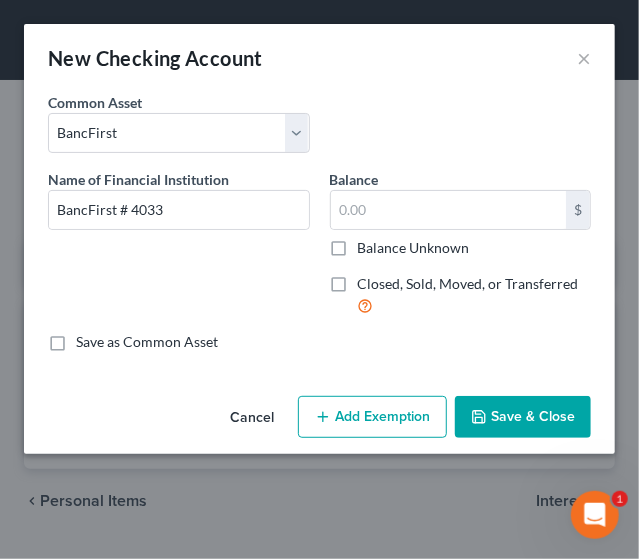click 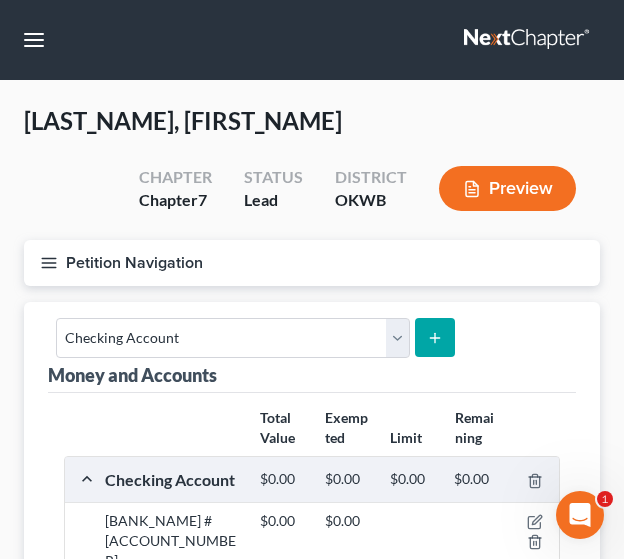 click 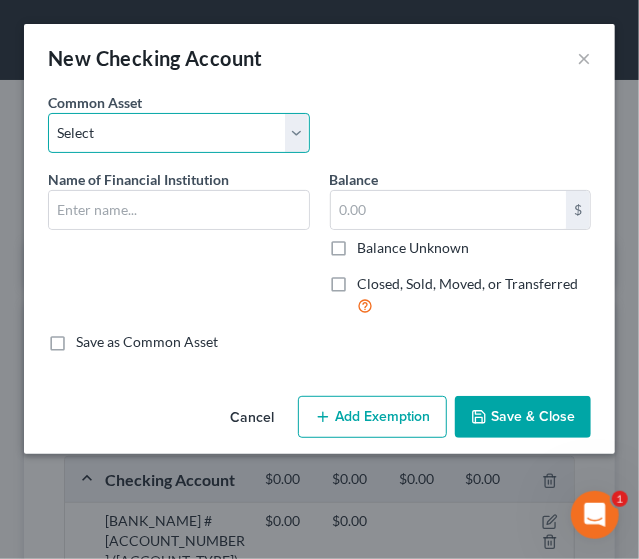 click on "Select CashApp WeOkie First Fidelity GreenDot BancFirst Bank of Oklahoma Venmo IBC Bank PayPal WellsFargo Capital One USAA Greenlight Bank of America Communication FCU" at bounding box center (179, 133) 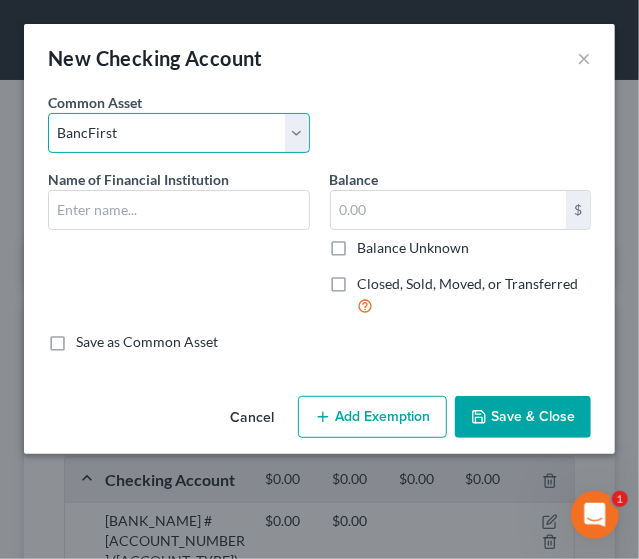 click on "Select CashApp WeOkie First Fidelity GreenDot BancFirst Bank of Oklahoma Venmo IBC Bank PayPal WellsFargo Capital One USAA Greenlight Bank of America Communication FCU" at bounding box center (179, 133) 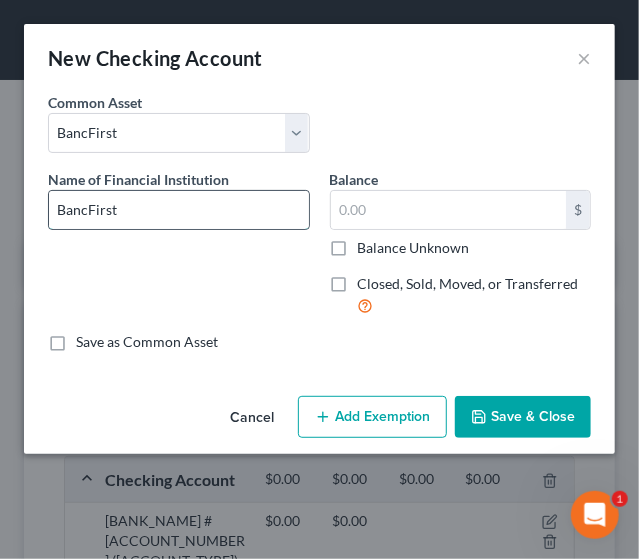 click on "BancFirst" at bounding box center [179, 210] 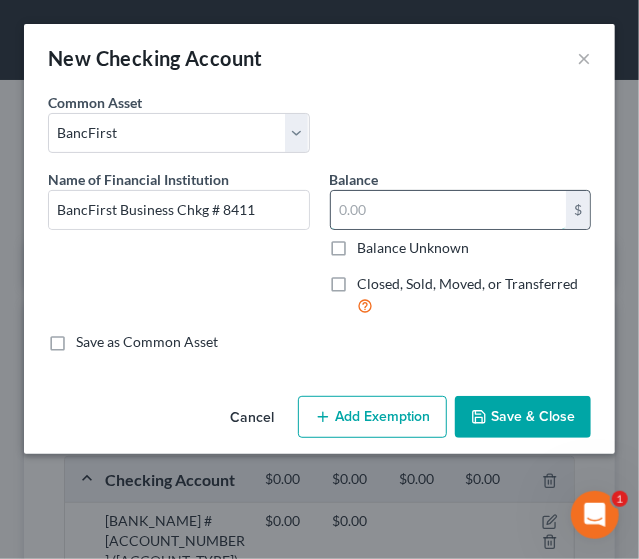 click at bounding box center [449, 210] 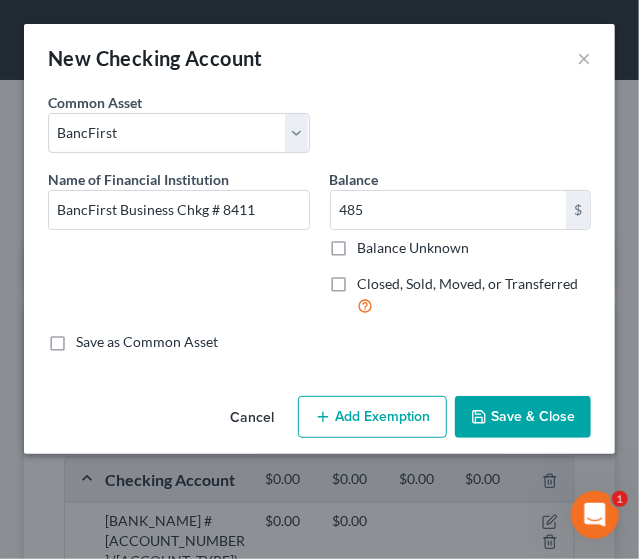 click on "Save & Close" at bounding box center (523, 417) 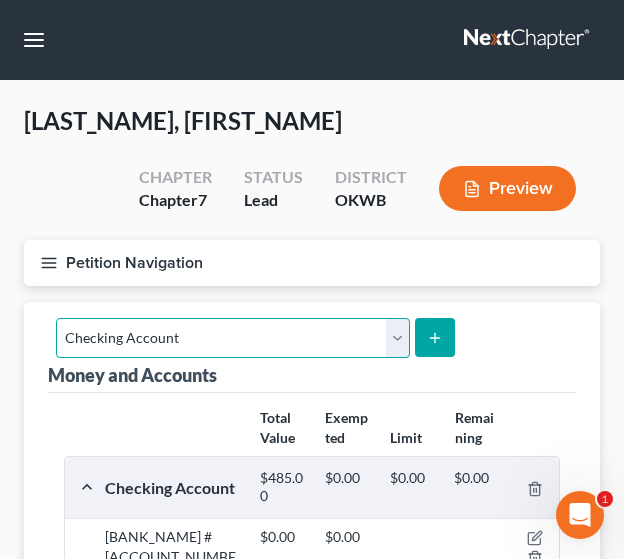 click on "Select Account Type Brokerage Cash on Hand Certificates of Deposit Checking Account Money Market Other (Credit Union, Health Savings Account, etc) Safe Deposit Box Savings Account Security Deposits or Prepayments" at bounding box center [233, 338] 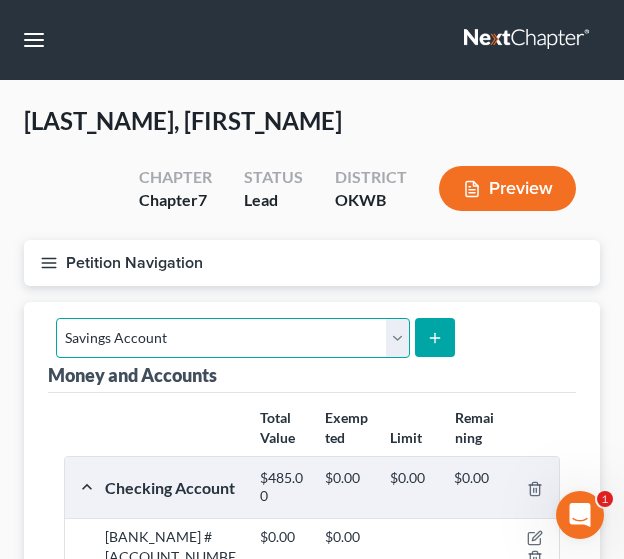 click on "Select Account Type Brokerage Cash on Hand Certificates of Deposit Checking Account Money Market Other (Credit Union, Health Savings Account, etc) Safe Deposit Box Savings Account Security Deposits or Prepayments" at bounding box center (233, 338) 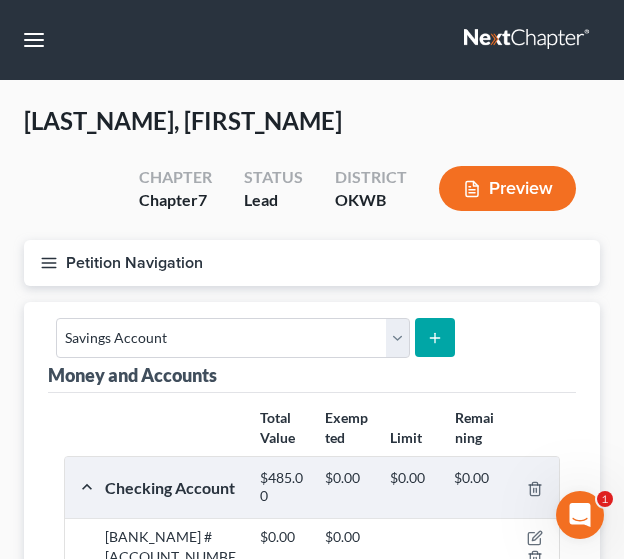 click 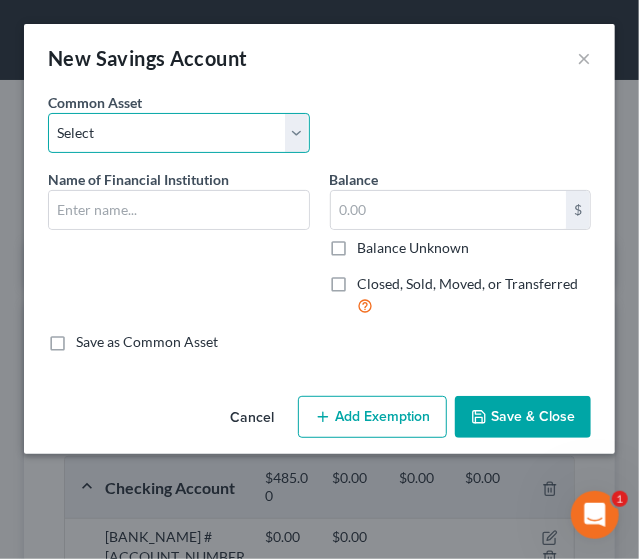 click on "Select WeOkie GreenDot DeltaCommunityCU Quorum Capital One BancFirst" at bounding box center (179, 133) 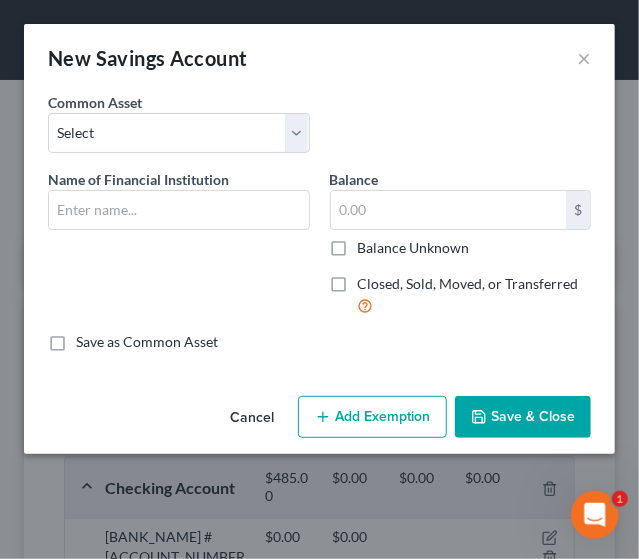 click on "New Savings Account  ×" at bounding box center [319, 58] 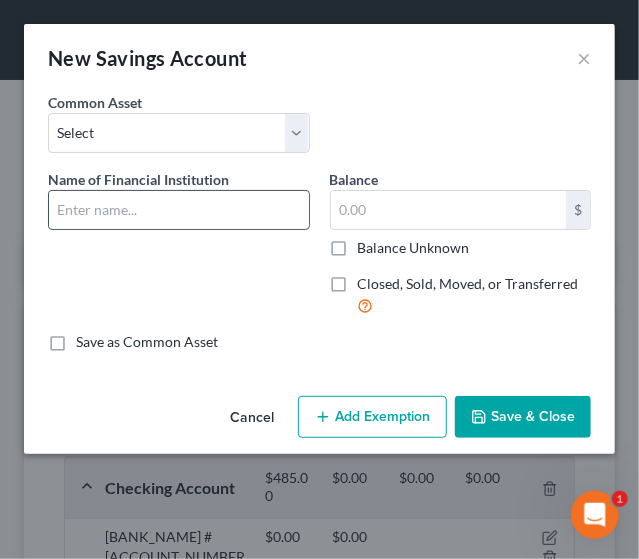 click at bounding box center [179, 210] 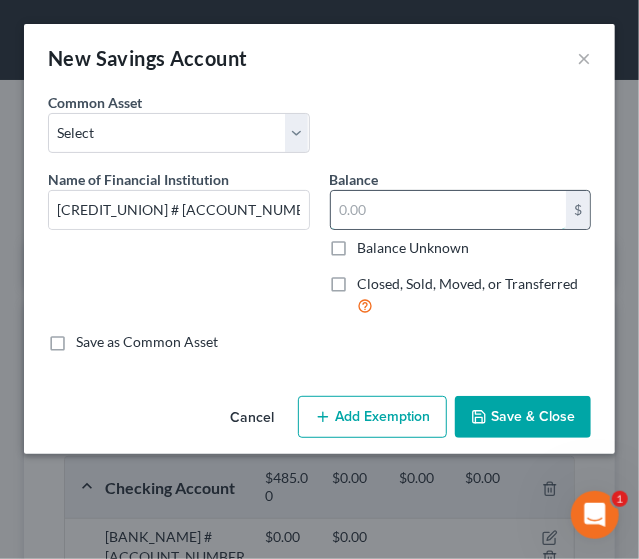 click at bounding box center [449, 210] 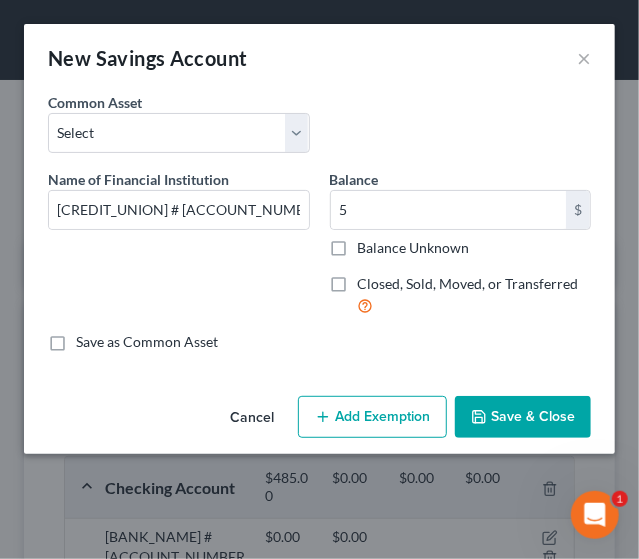 click on "Save & Close" at bounding box center [523, 417] 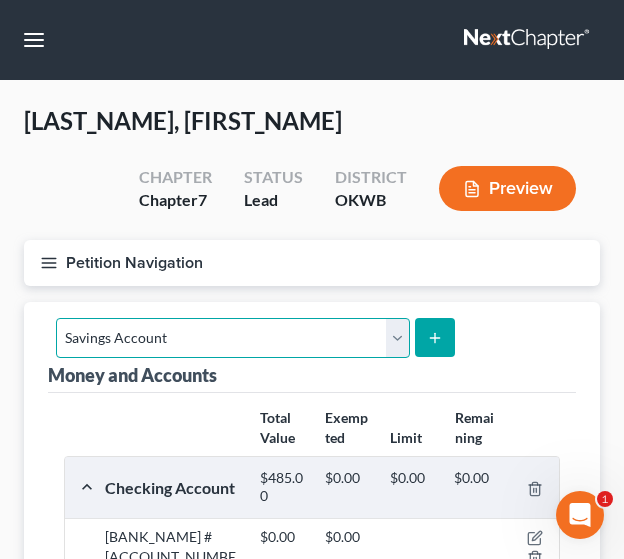 click on "Select Account Type Brokerage Cash on Hand Certificates of Deposit Checking Account Money Market Other (Credit Union, Health Savings Account, etc) Safe Deposit Box Savings Account Security Deposits or Prepayments" at bounding box center [233, 338] 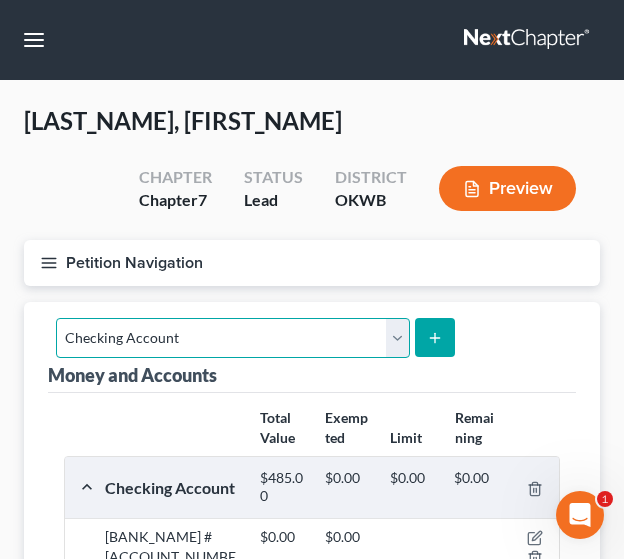 click on "Select Account Type Brokerage Cash on Hand Certificates of Deposit Checking Account Money Market Other (Credit Union, Health Savings Account, etc) Safe Deposit Box Savings Account Security Deposits or Prepayments" at bounding box center [233, 338] 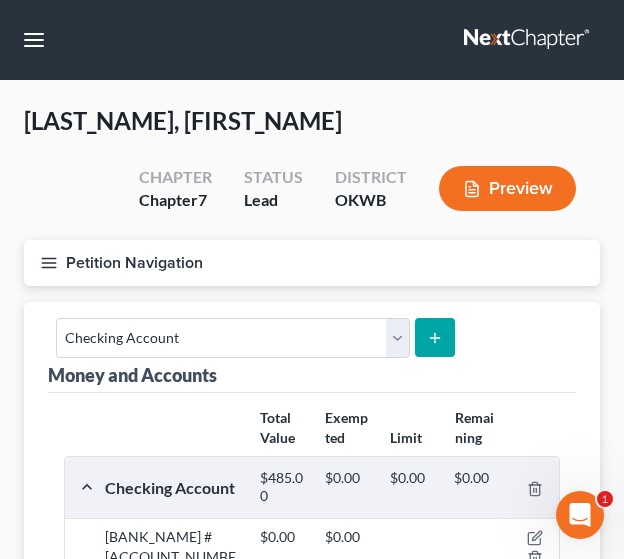 click at bounding box center [434, 337] 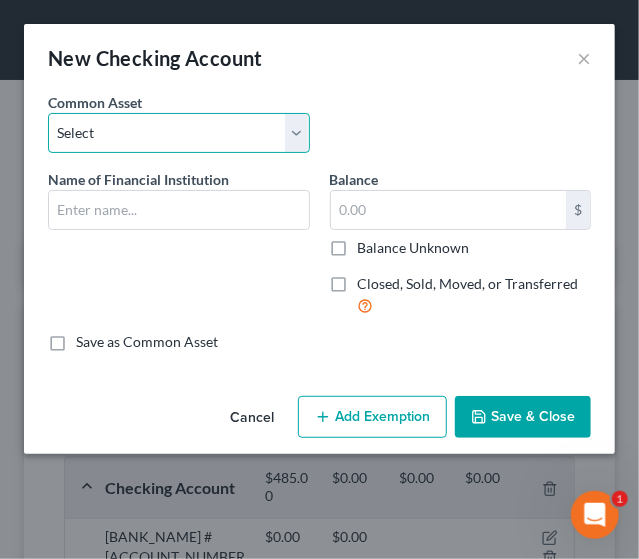 click on "Select CashApp WeOkie First Fidelity GreenDot BancFirst Bank of Oklahoma Venmo IBC Bank PayPal WellsFargo Capital One USAA Greenlight Bank of America Communication FCU" at bounding box center [179, 133] 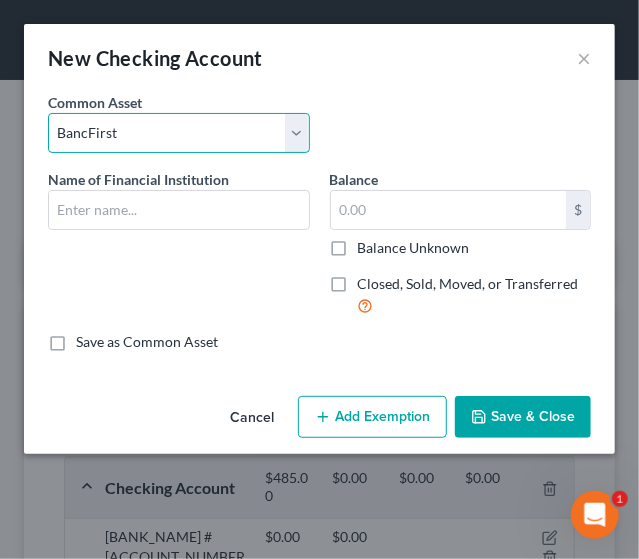 click on "Select CashApp WeOkie First Fidelity GreenDot BancFirst Bank of Oklahoma Venmo IBC Bank PayPal WellsFargo Capital One USAA Greenlight Bank of America Communication FCU" at bounding box center [179, 133] 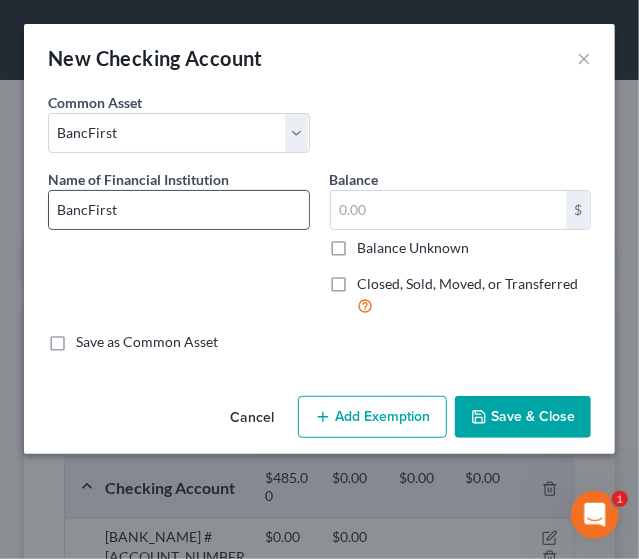 click on "BancFirst" at bounding box center [179, 210] 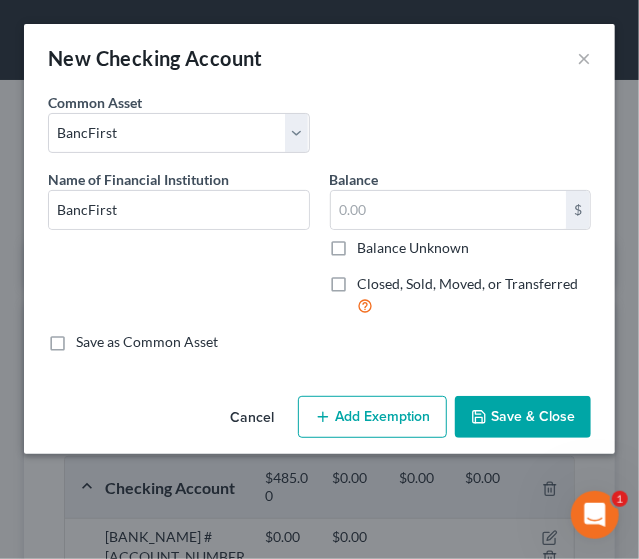 drag, startPoint x: 412, startPoint y: 76, endPoint x: 338, endPoint y: 288, distance: 224.54398 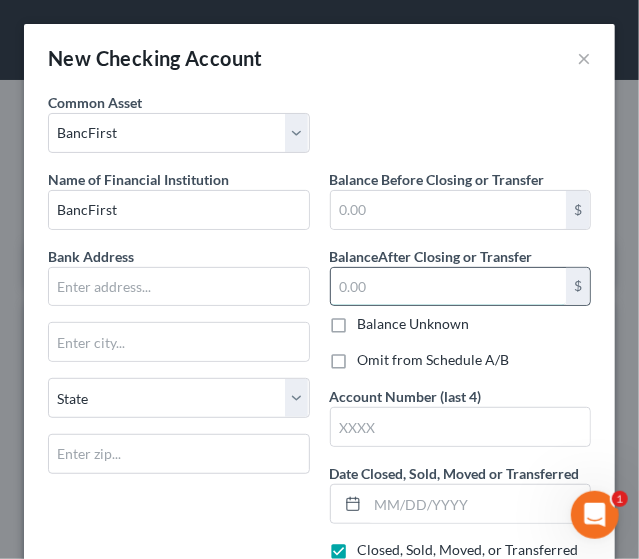 click at bounding box center (449, 287) 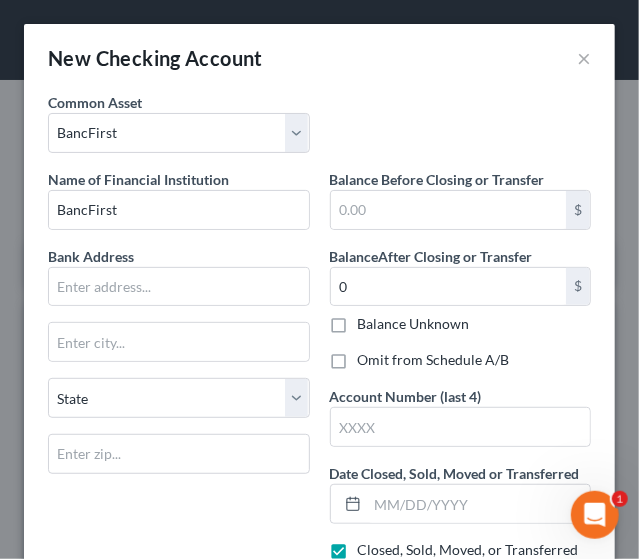 click on "Omit from Schedule A/B" at bounding box center [434, 360] 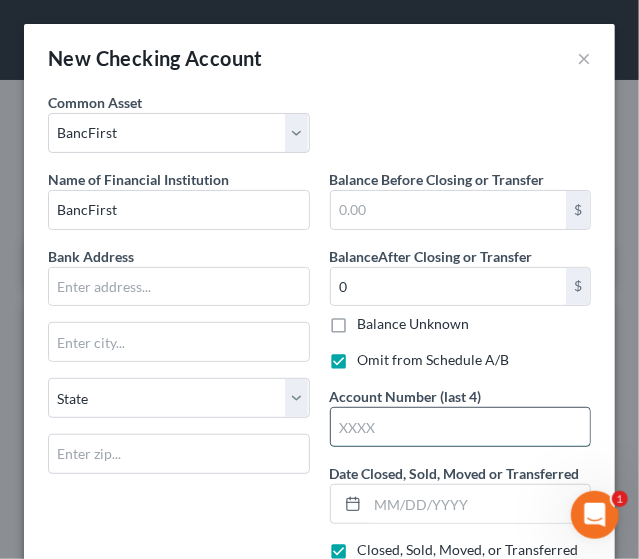 click at bounding box center (461, 427) 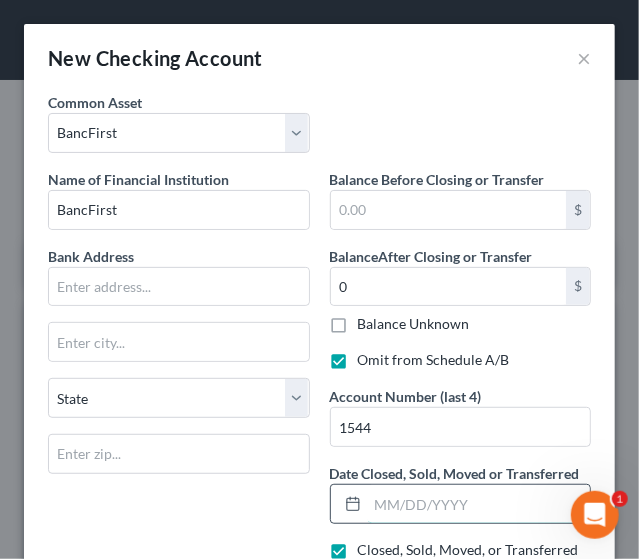 click at bounding box center (479, 504) 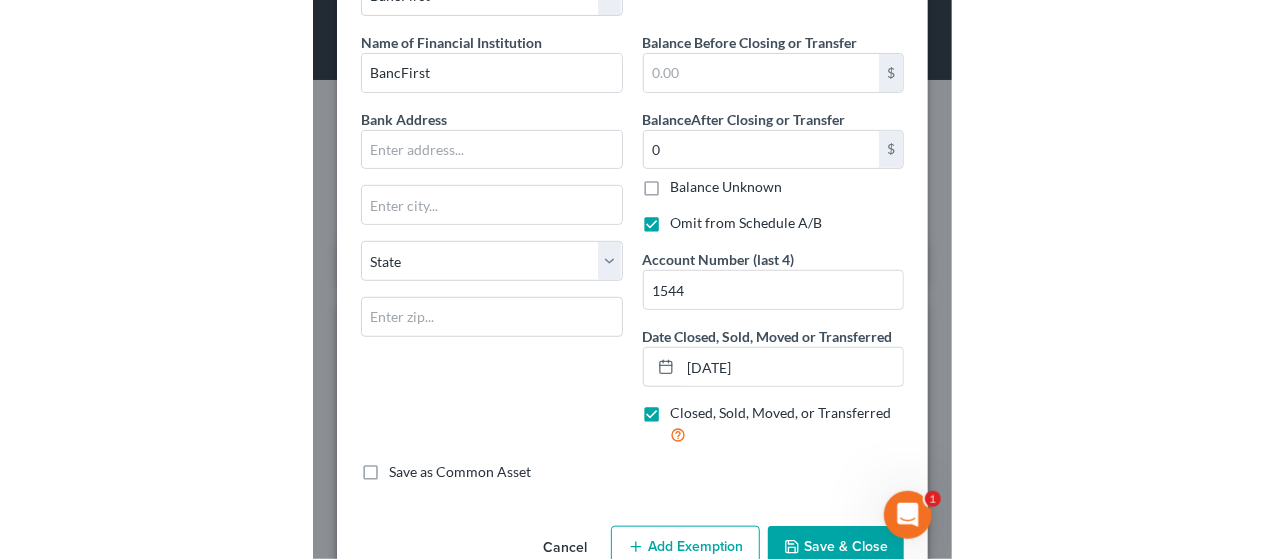 scroll, scrollTop: 182, scrollLeft: 0, axis: vertical 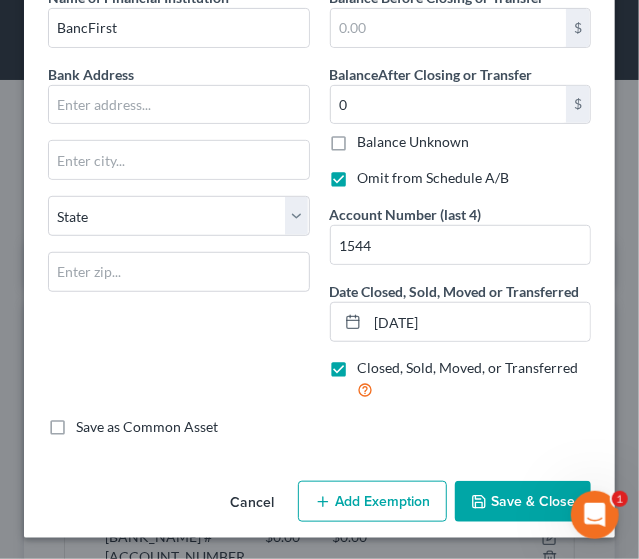 click on "Name of Financial Institution
*
BancFirst Bank Address State AL AK AR AZ CA CO CT DE DC FL GA GU HI ID IL IN IA KS KY LA ME MD MA MI MN MS MO MT NC ND NE NV NH NJ NM NY OH OK OR PA PR RI SC SD TN TX UT VI VA VT WA WV WI WY" at bounding box center (179, 202) 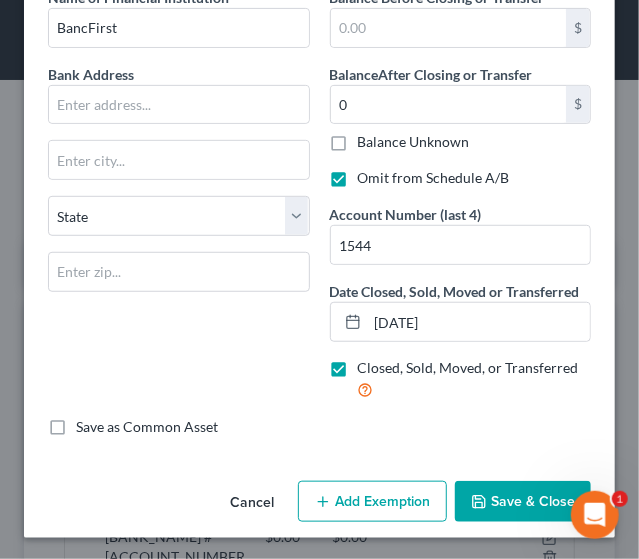 click on "Save & Close" at bounding box center [523, 502] 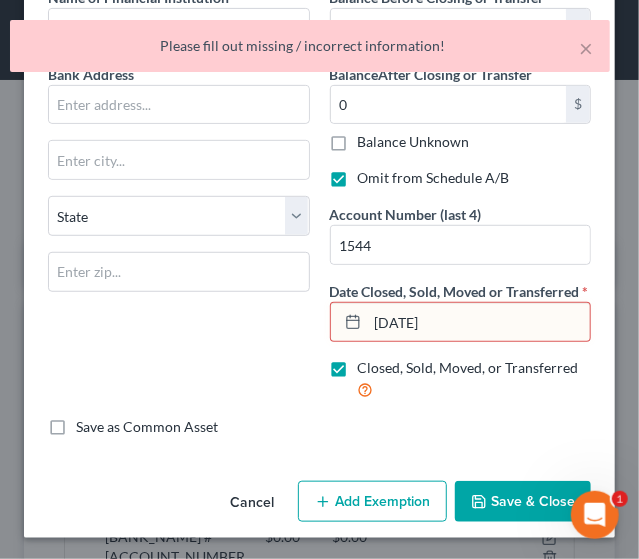 click on "06/03/24" at bounding box center (479, 322) 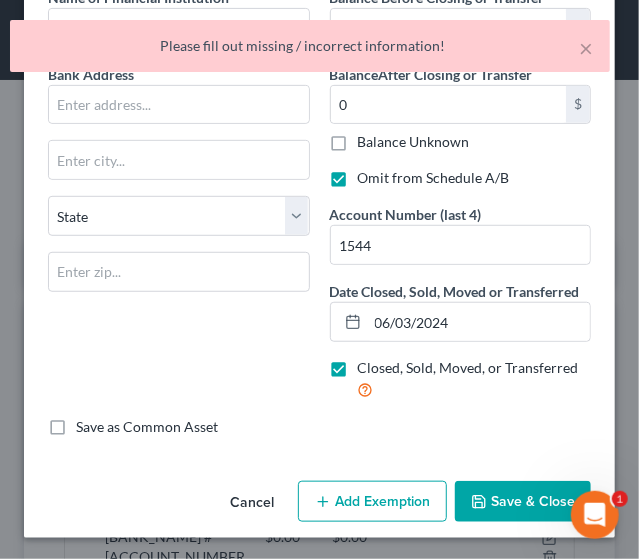 click 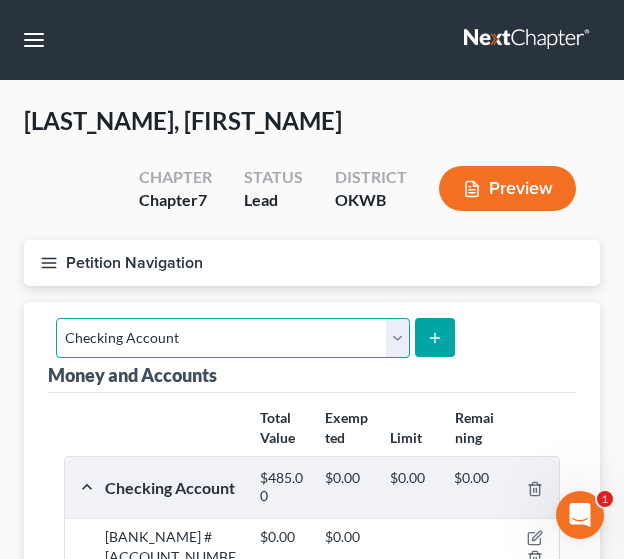 click on "Select Account Type Brokerage Cash on Hand Certificates of Deposit Checking Account Money Market Other (Credit Union, Health Savings Account, etc) Safe Deposit Box Savings Account Security Deposits or Prepayments" at bounding box center [233, 338] 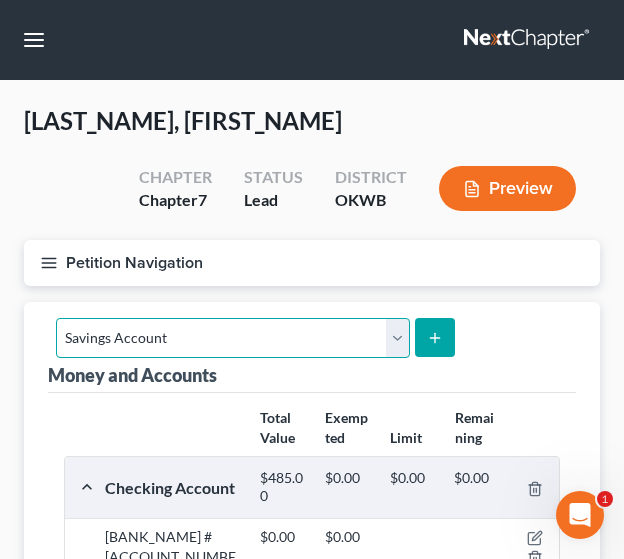 click on "Select Account Type Brokerage Cash on Hand Certificates of Deposit Checking Account Money Market Other (Credit Union, Health Savings Account, etc) Safe Deposit Box Savings Account Security Deposits or Prepayments" at bounding box center [233, 338] 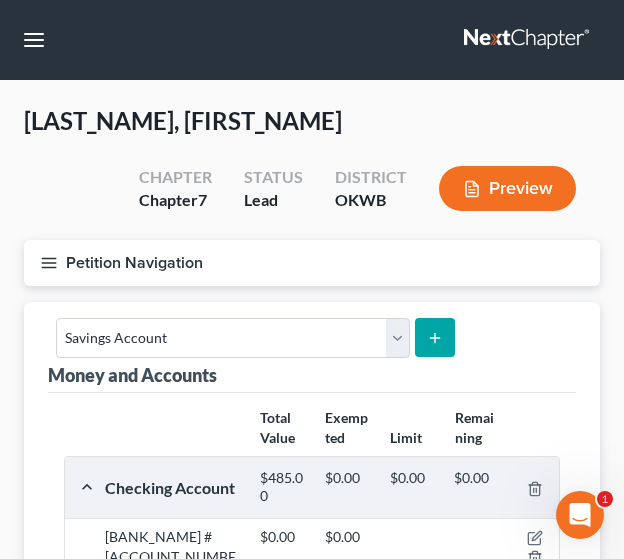 click 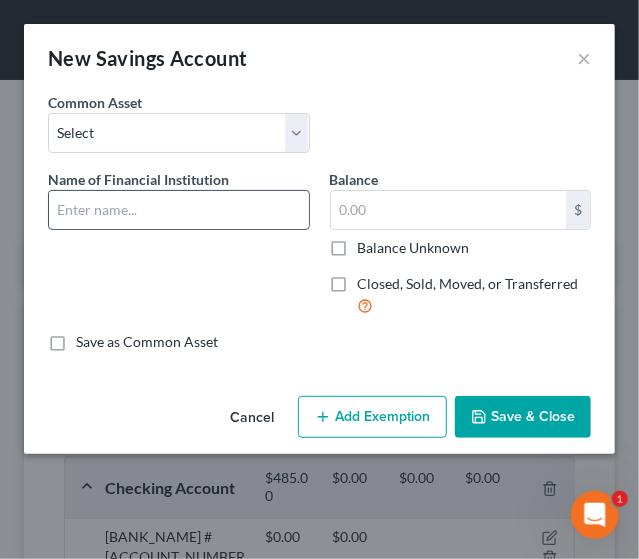 click at bounding box center [179, 210] 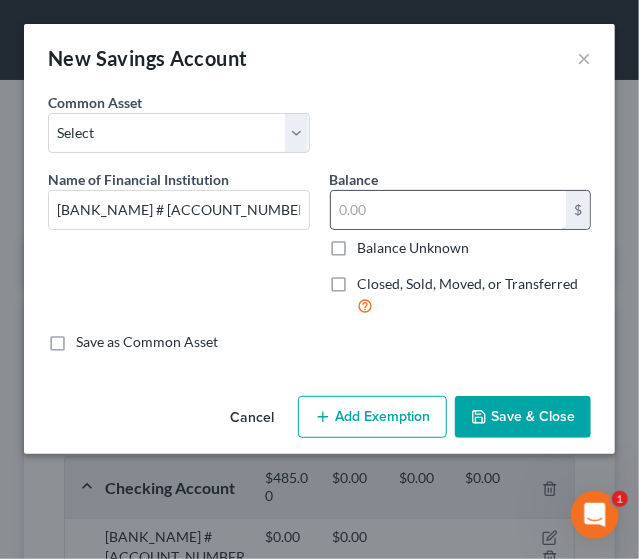click at bounding box center [449, 210] 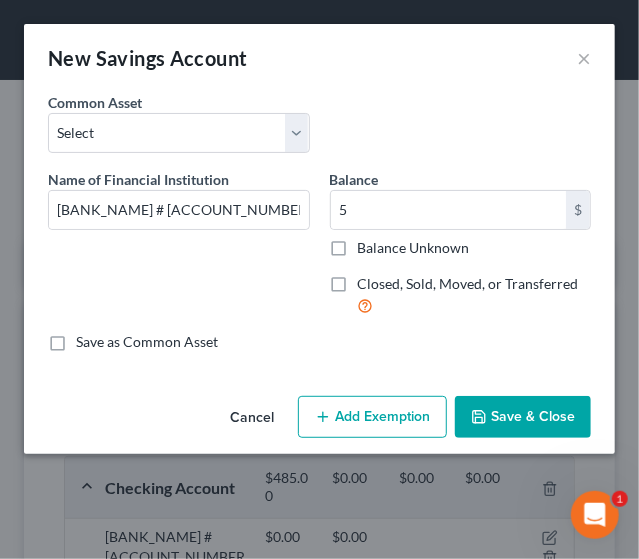 click on "Save & Close" at bounding box center [523, 417] 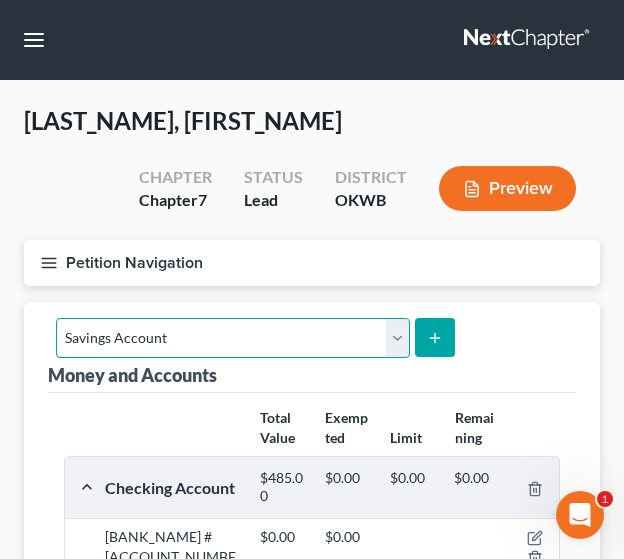 click on "Select Account Type Brokerage Cash on Hand Certificates of Deposit Checking Account Money Market Other (Credit Union, Health Savings Account, etc) Safe Deposit Box Savings Account Security Deposits or Prepayments" at bounding box center (233, 338) 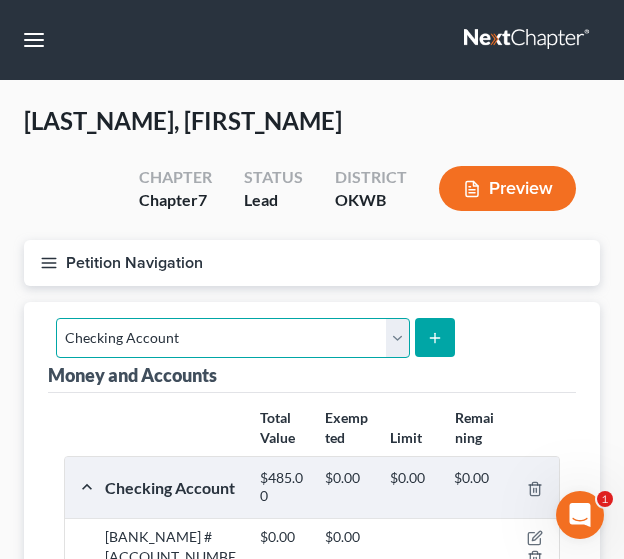 click on "Select Account Type Brokerage Cash on Hand Certificates of Deposit Checking Account Money Market Other (Credit Union, Health Savings Account, etc) Safe Deposit Box Savings Account Security Deposits or Prepayments" at bounding box center (233, 338) 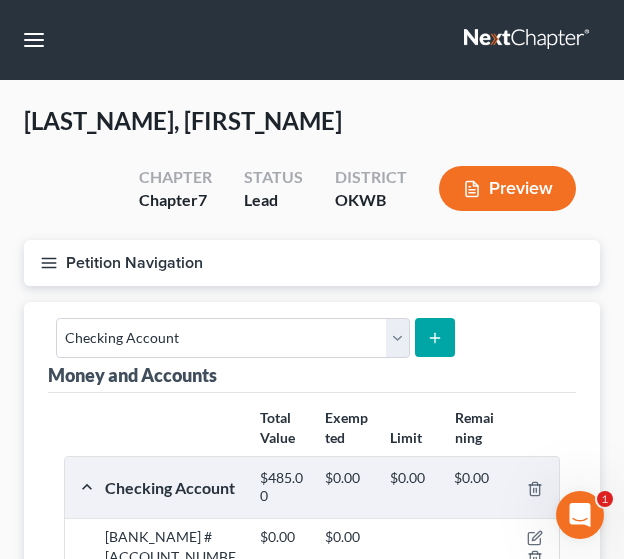 click 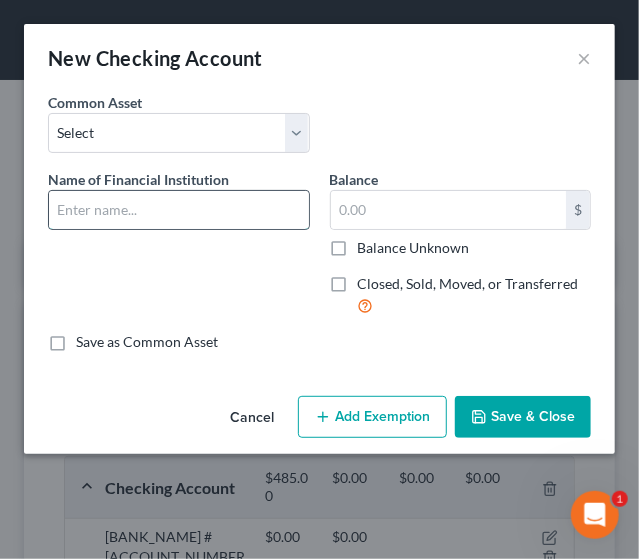 click at bounding box center [179, 210] 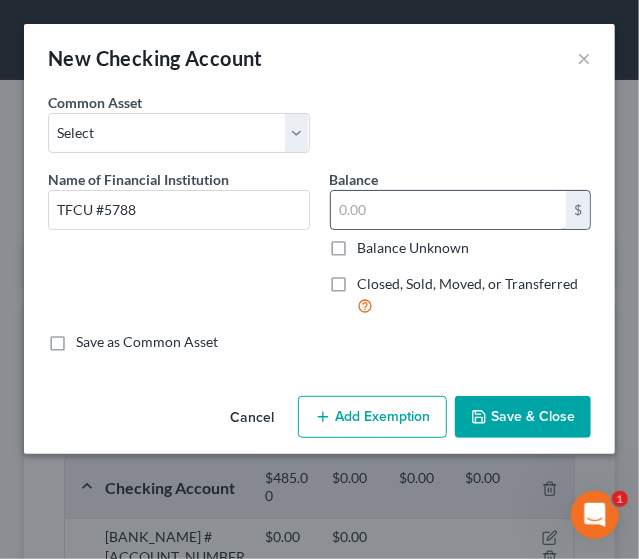 click at bounding box center (449, 210) 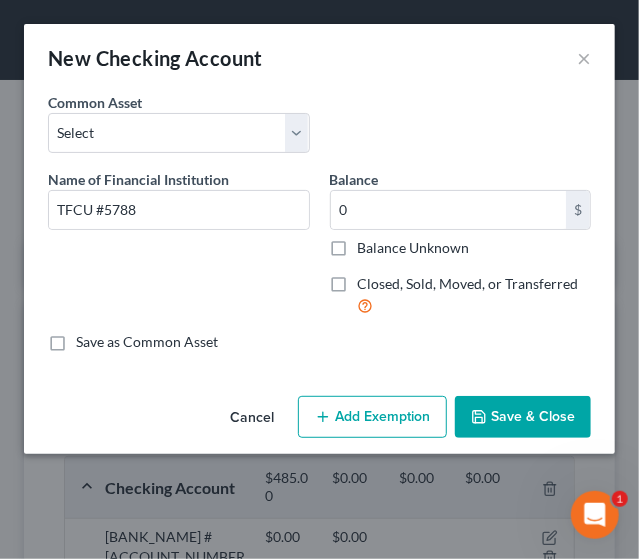 click on "Save & Close" at bounding box center [523, 417] 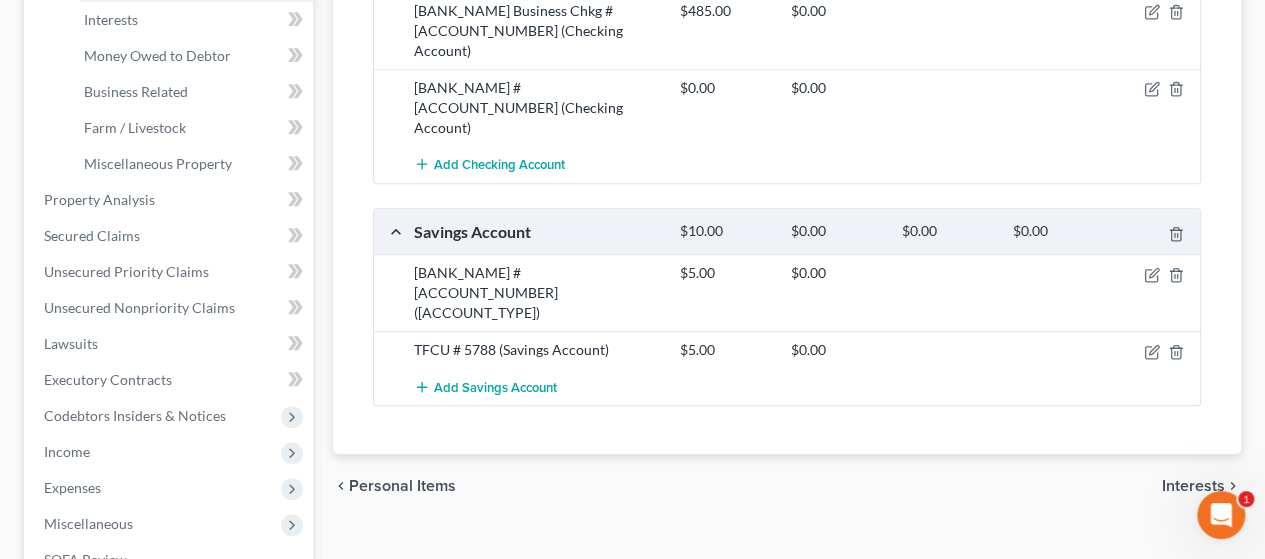 scroll, scrollTop: 628, scrollLeft: 0, axis: vertical 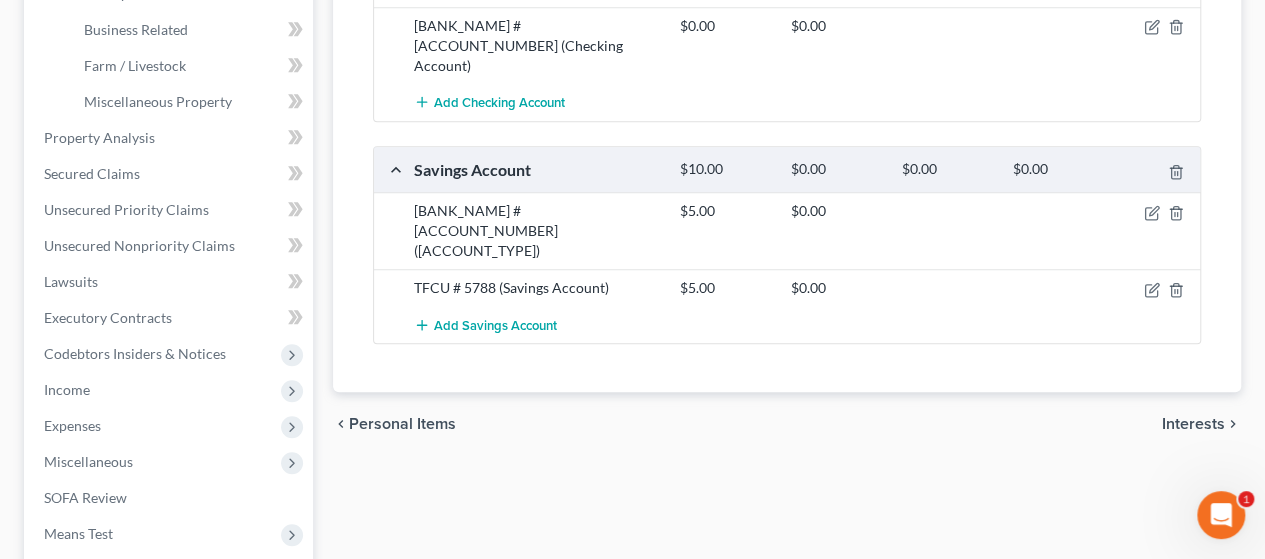 click on "Interests" at bounding box center (1193, 424) 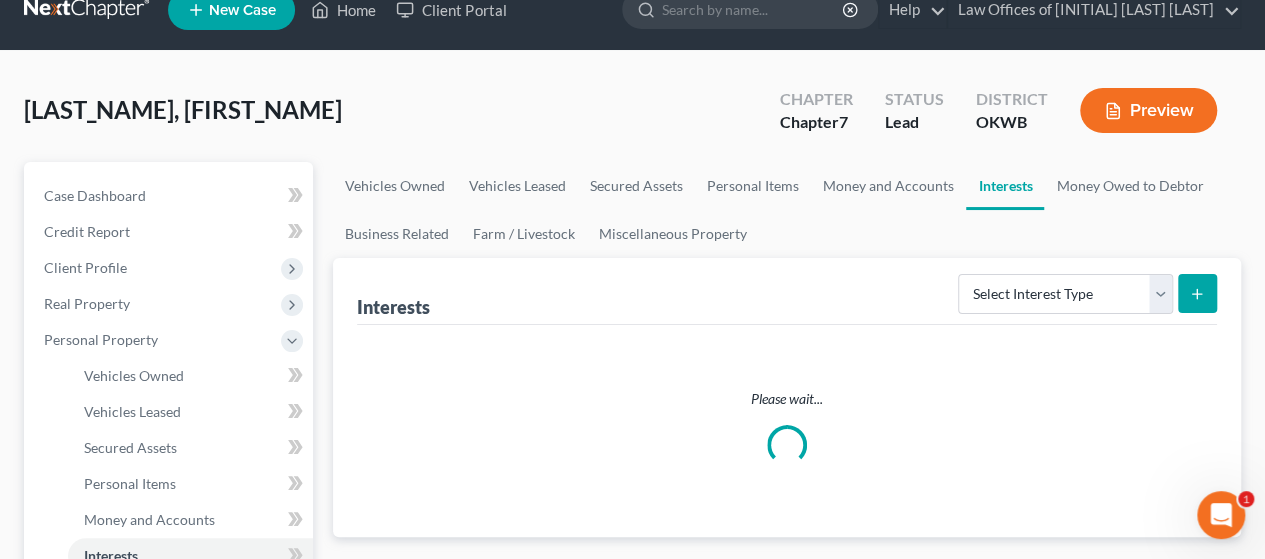 scroll, scrollTop: 0, scrollLeft: 0, axis: both 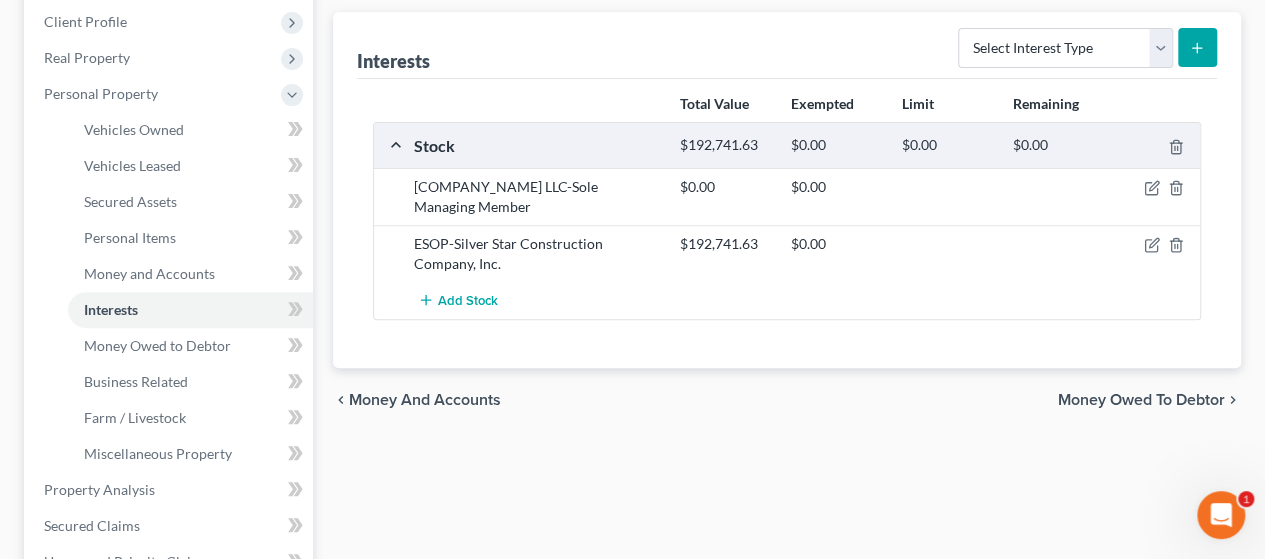click on "Money Owed to Debtor" at bounding box center (1141, 400) 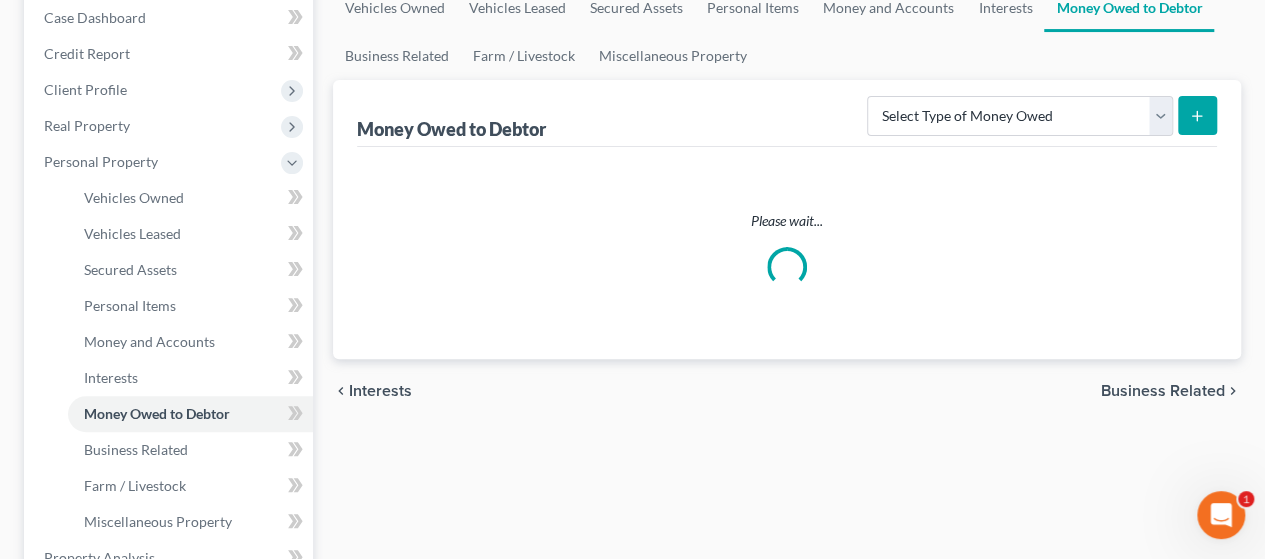 scroll, scrollTop: 0, scrollLeft: 0, axis: both 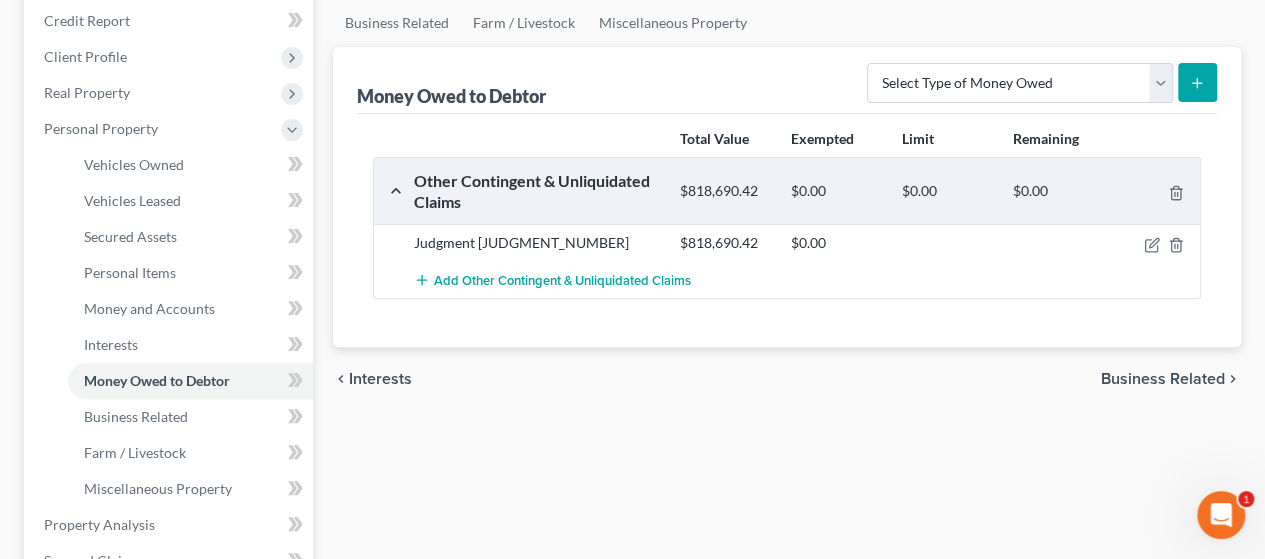 click on "Business Related" at bounding box center (1163, 379) 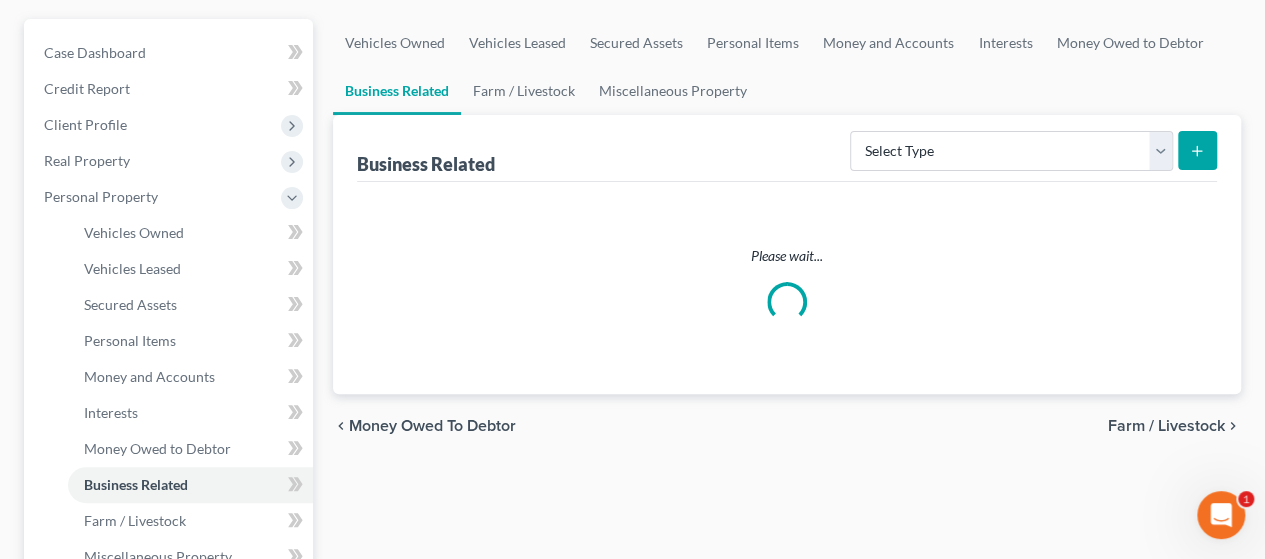 scroll, scrollTop: 0, scrollLeft: 0, axis: both 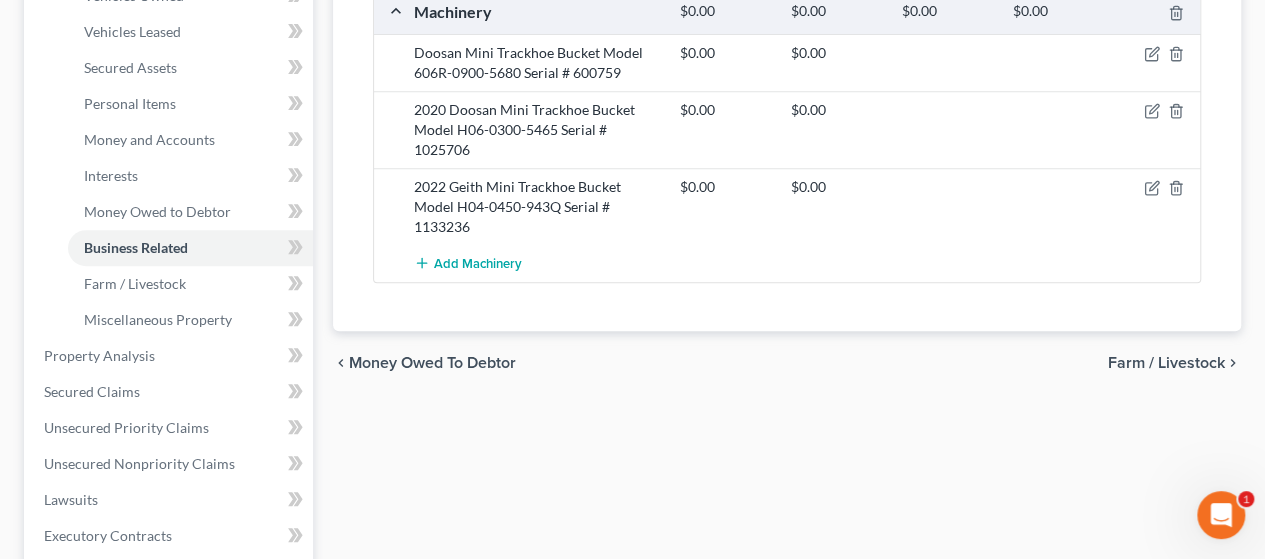 click on "Farm / Livestock" at bounding box center [1166, 363] 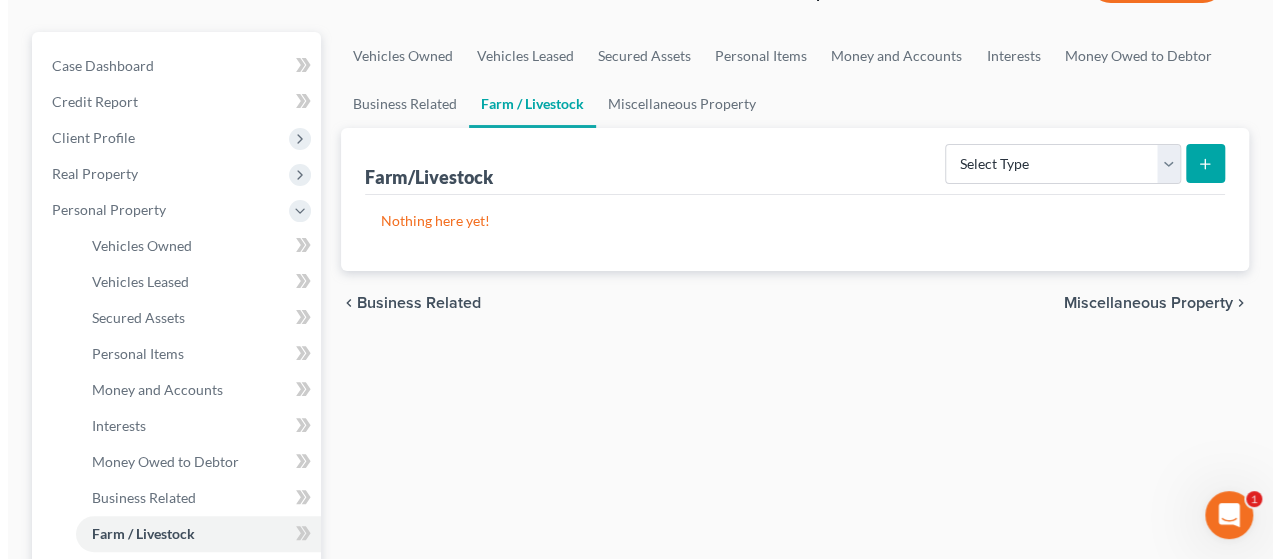 scroll, scrollTop: 0, scrollLeft: 0, axis: both 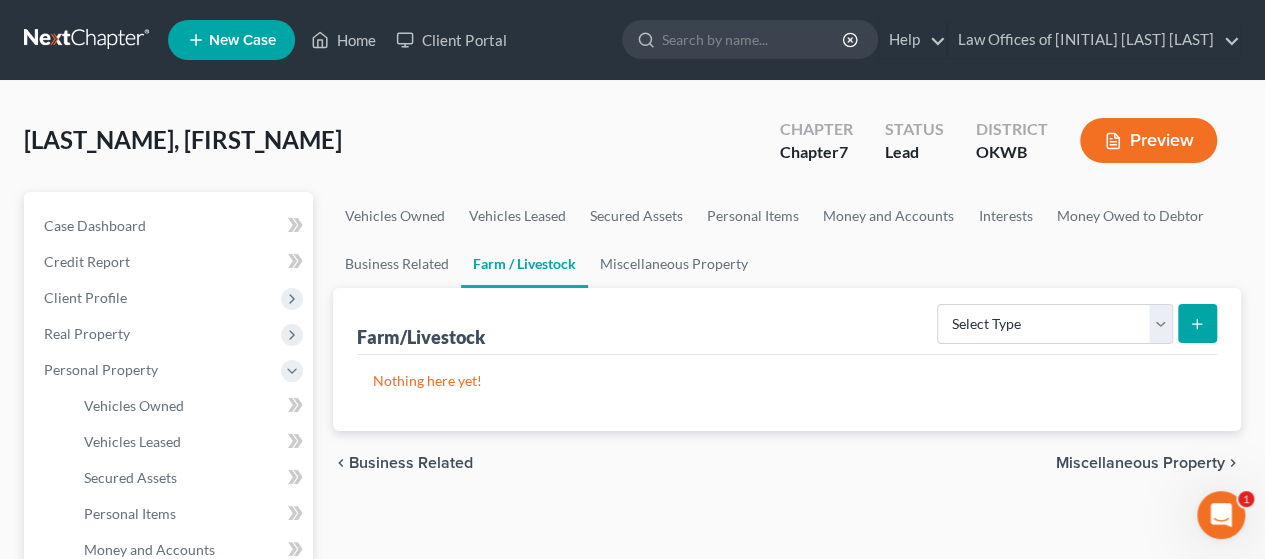 click on "Miscellaneous Property" at bounding box center (1140, 463) 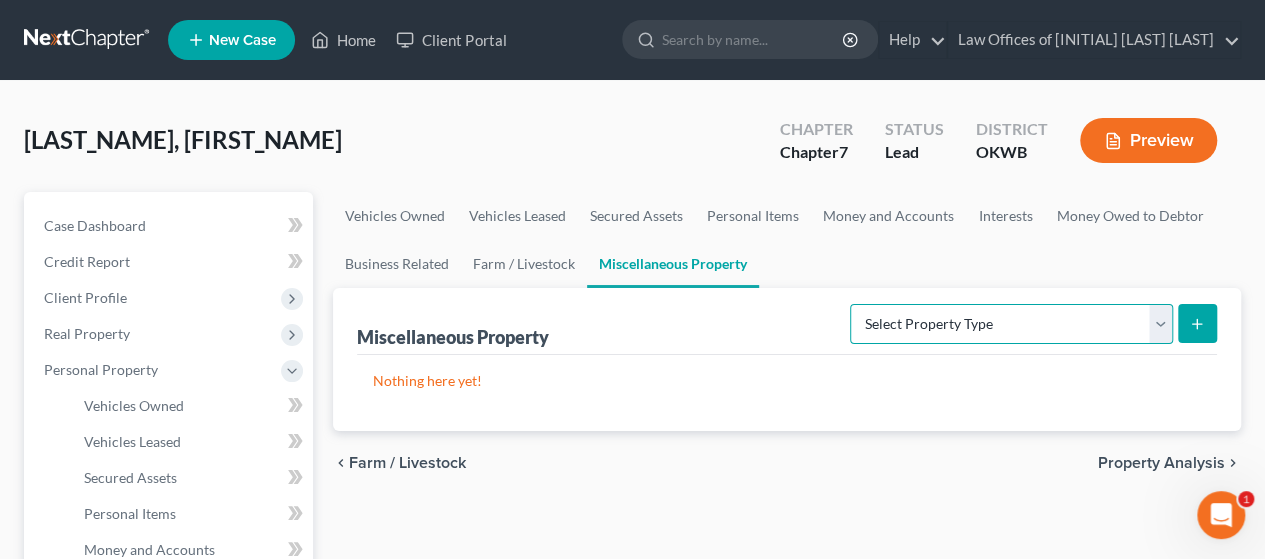 click on "Select Property Type Assigned for Creditor Benefit Within 1 Year Holding for Another Not Yet Listed Stored Within 1 Year Transferred" at bounding box center (1011, 324) 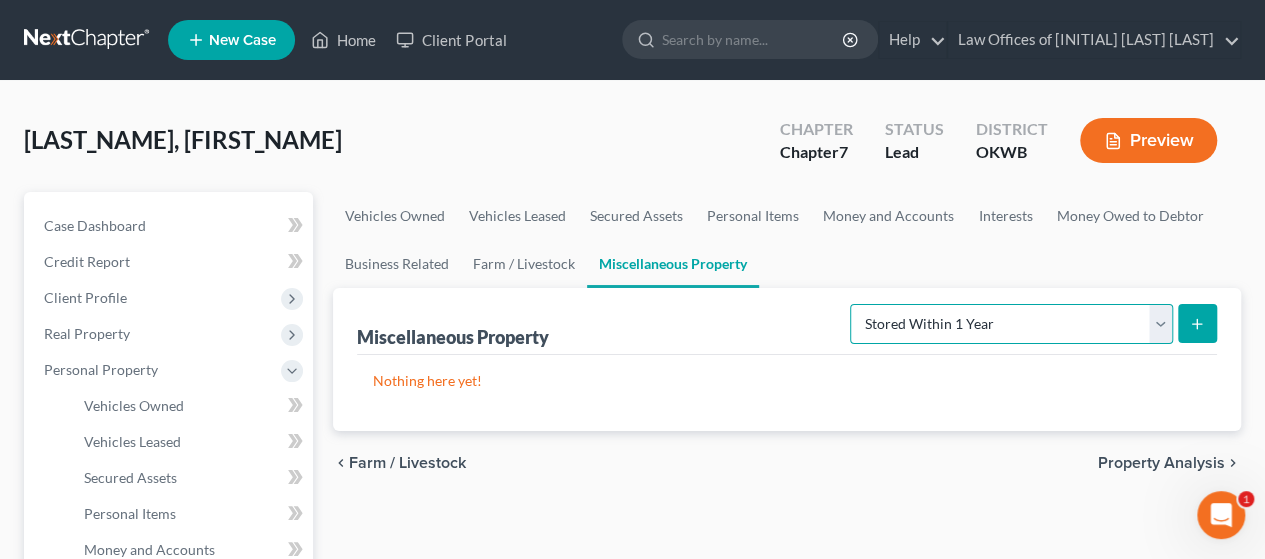 click on "Select Property Type Assigned for Creditor Benefit Within 1 Year Holding for Another Not Yet Listed Stored Within 1 Year Transferred" at bounding box center (1011, 324) 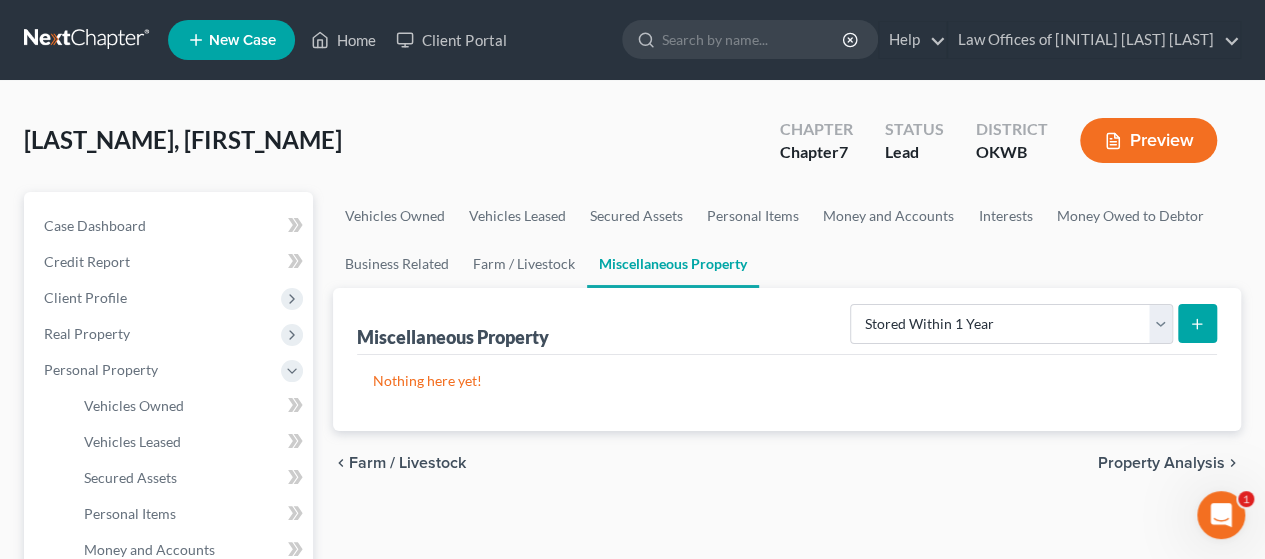 click 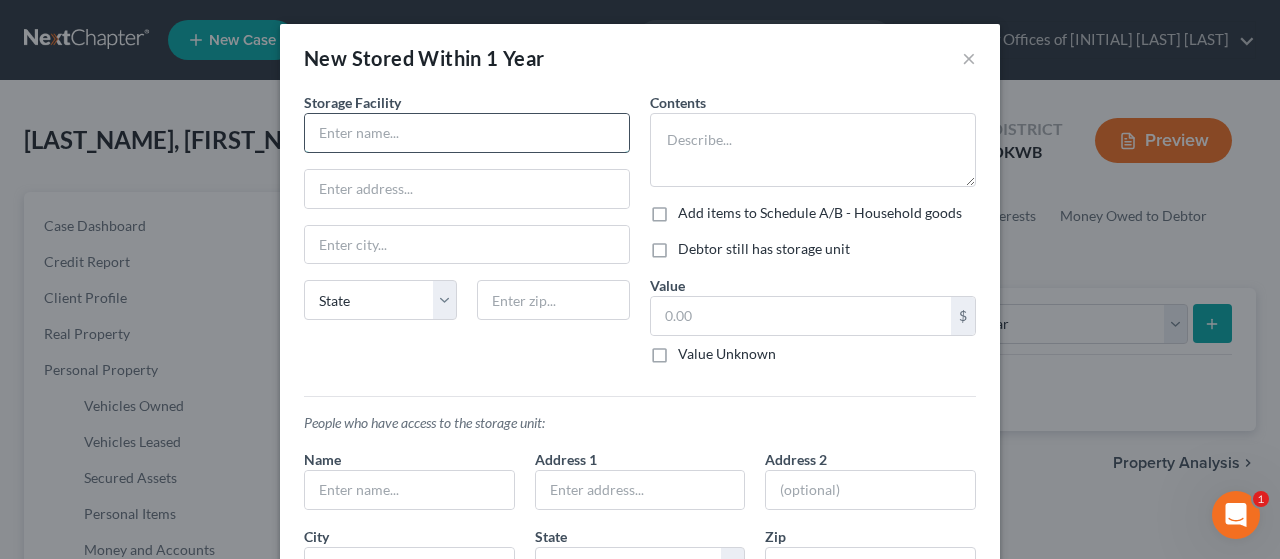 click at bounding box center (467, 133) 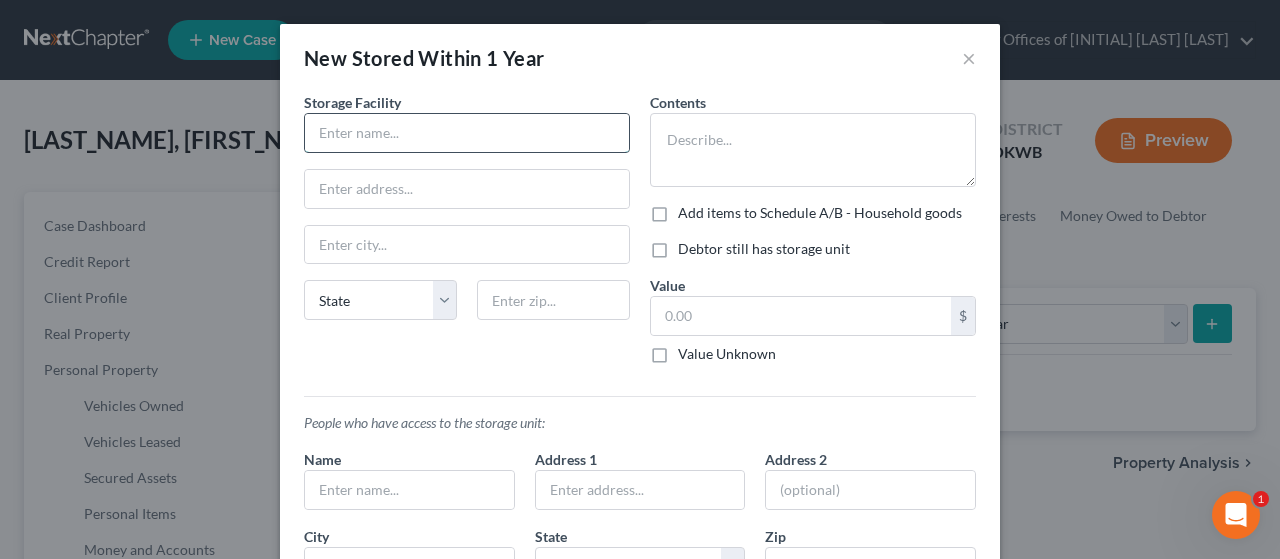 click at bounding box center (467, 133) 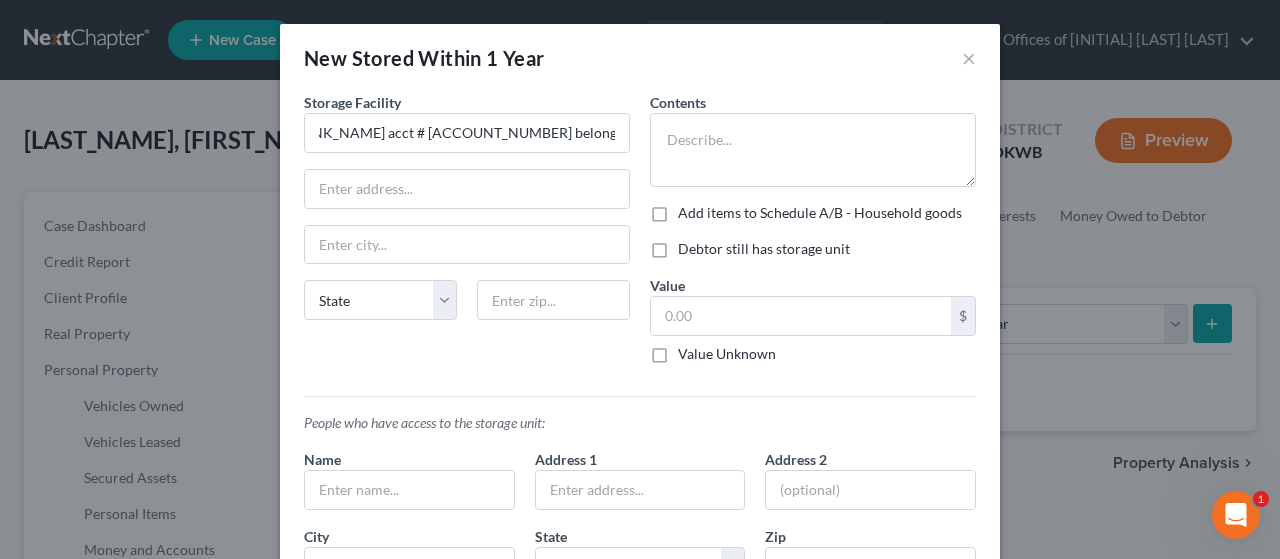 scroll, scrollTop: 0, scrollLeft: 0, axis: both 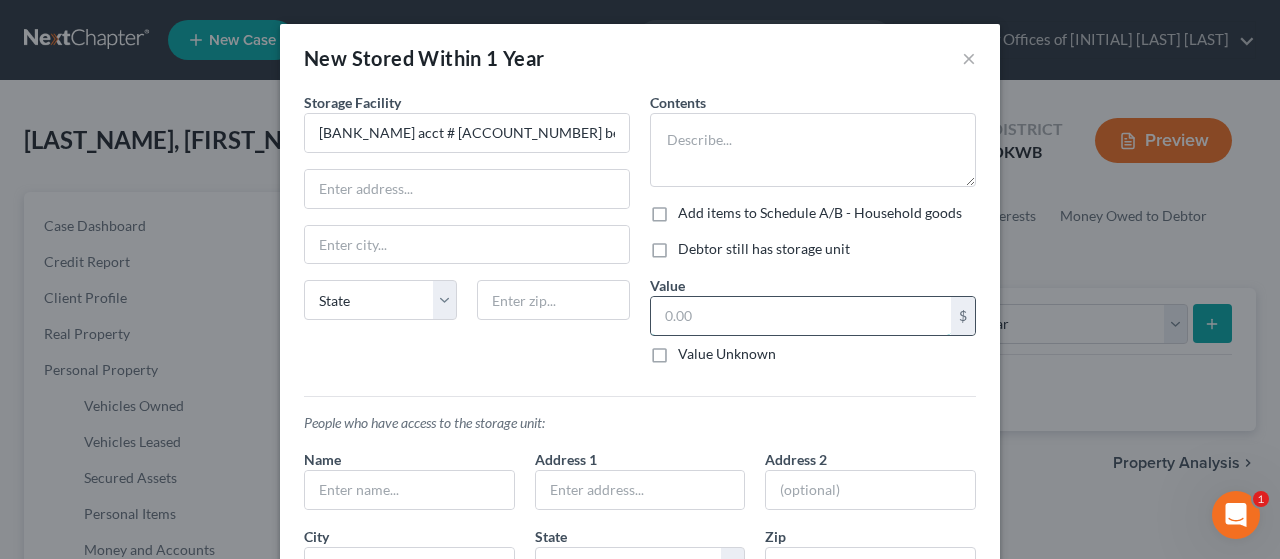 click at bounding box center (801, 316) 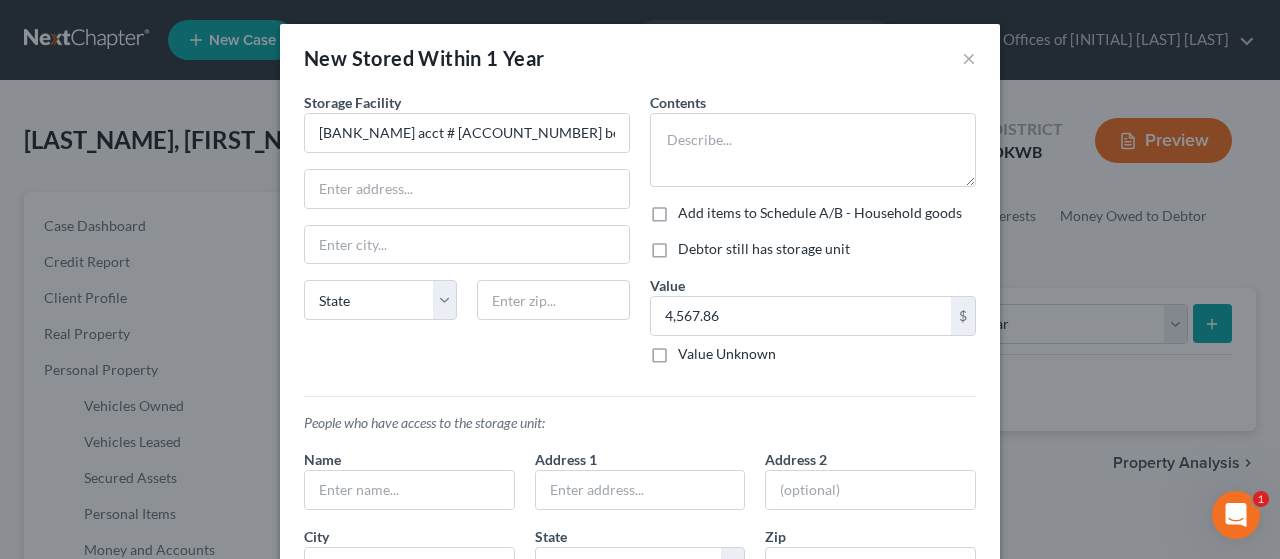 click on "Storage Facility BancFirst acct # 0918 belonging to parents Tom & Sue State AL AK AR AZ CA CO CT DE DC FL GA GU HI ID IL IN IA KS KY LA ME MD MA MI MN MS MO MT NC ND NE NV NH NJ NM NY OH OK OR PA PR RI SC SD TN TX UT VI VA VT WA WV WI WY" at bounding box center [467, 236] 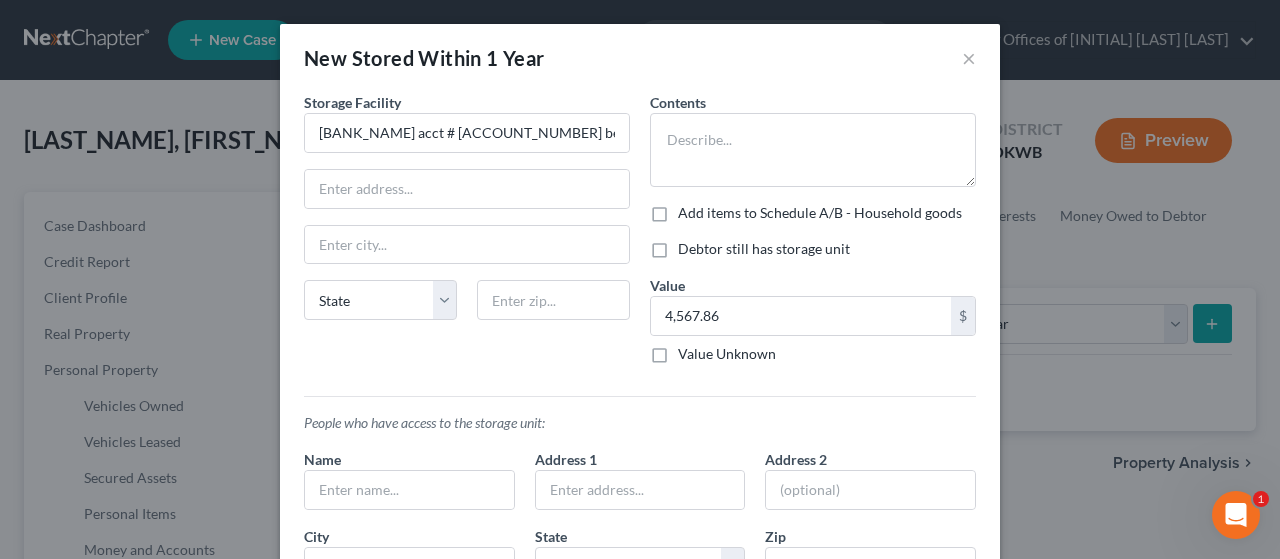 click on "New Stored Within 1 Year  × An exemption set must first be selected from the Filing Information section. Storage Facility BancFirst acct # 0918 belonging to parents Tom & Sue State AL AK AR AZ CA CO CT DE DC FL GA GU HI ID IL IN IA KS KY LA ME MD MA MI MN MS MO MT NC ND NE NV NH NJ NM NY OH OK OR PA PR RI SC SD TN TX UT VI VA VT WA WV WI WY
Contents
*
Add items to Schedule A/B - Household goods Debtor still has storage unit Value
4,567.86 $
Value Unknown
Balance Undetermined
4,567.86 $
Value Unknown
People who have access to the storage unit: Name Address 1 Address 2 City State State AL AK AR AZ CA CO CT DE DC FL GA GU HI ID IL IN IA KS KY LA ME MD MA MI MN MS MO MT NC ND NE NV NH NJ NM NY OH OK OR PA PR RI SC SD TN TX UT VI VA VT WA WV WI WY Zip Cancel Save & Close" at bounding box center (640, 279) 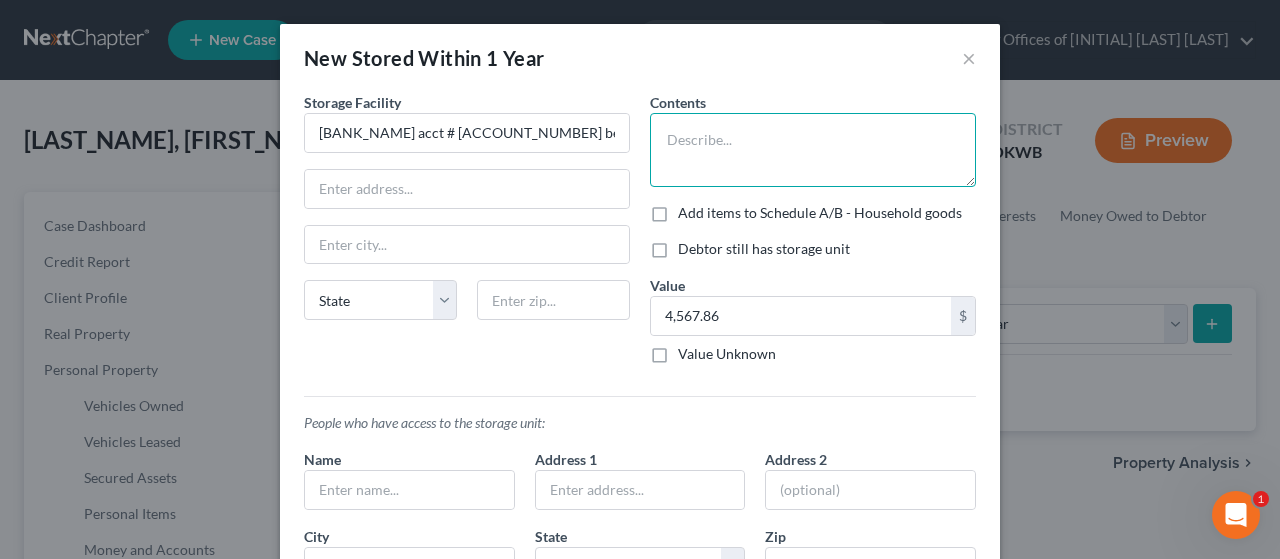 click at bounding box center (813, 150) 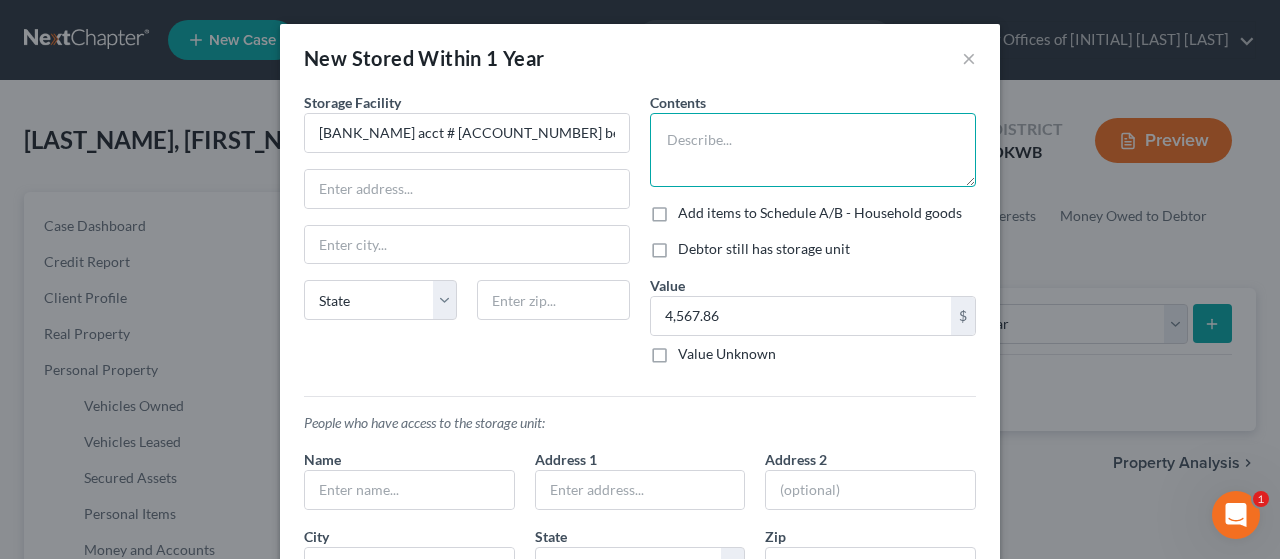 click at bounding box center [813, 150] 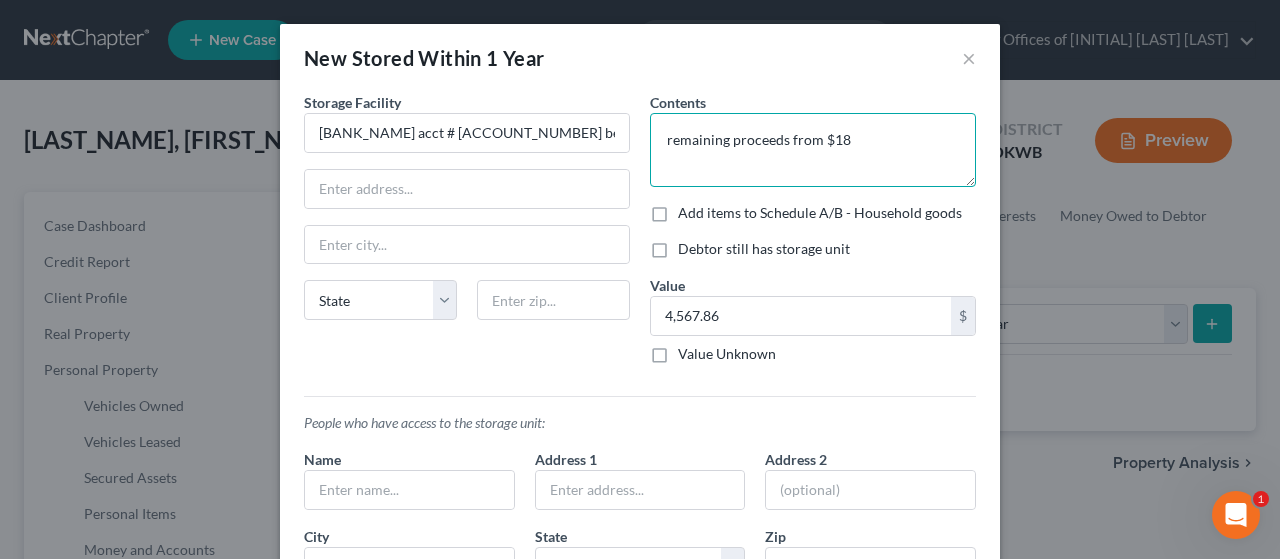 click on "remaining proceeds from $18" at bounding box center [813, 150] 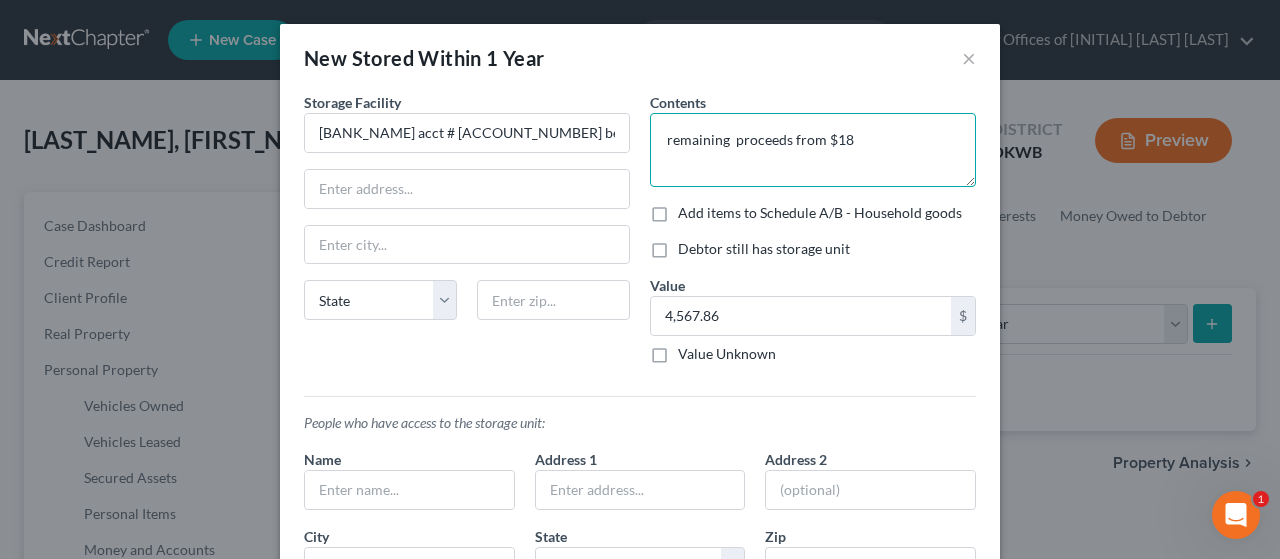 click on "remaining  proceeds from $18" at bounding box center (813, 150) 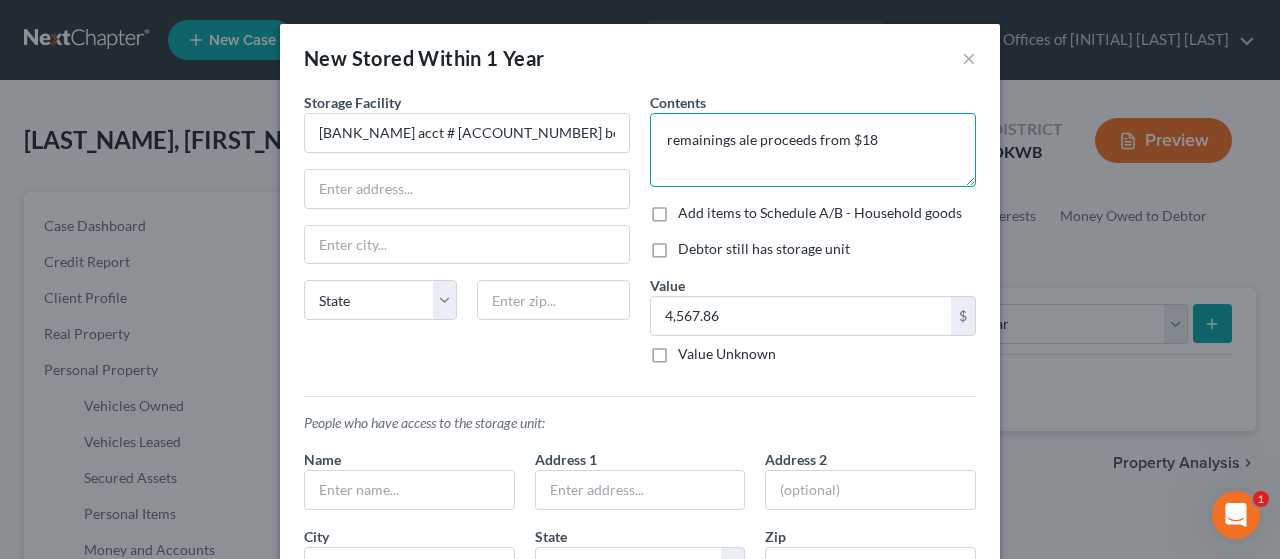 click on "remainings ale  proceeds from $18" at bounding box center [813, 150] 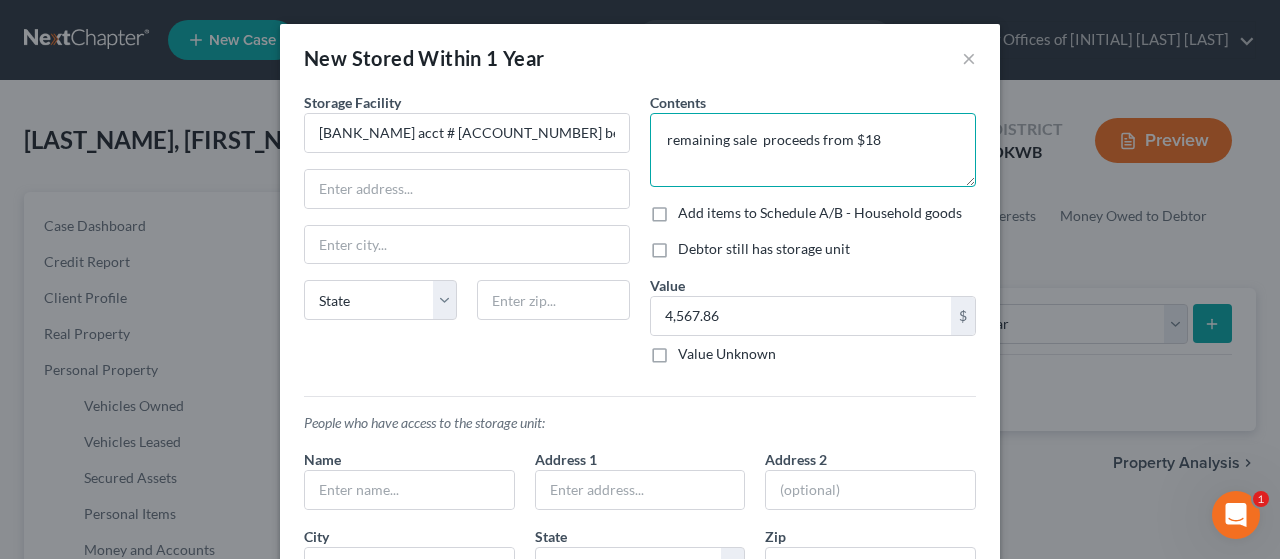 click on "remaining sale  proceeds from $18" at bounding box center [813, 150] 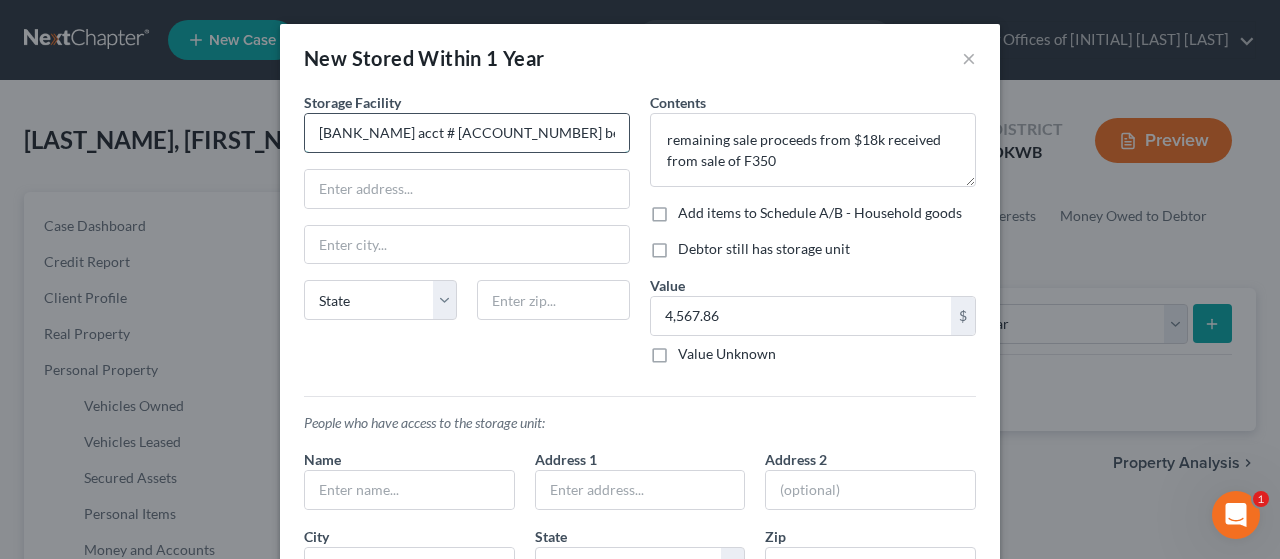 click on "BancFirst acct # 0918 belonging to parents Tom & Sue" at bounding box center (467, 133) 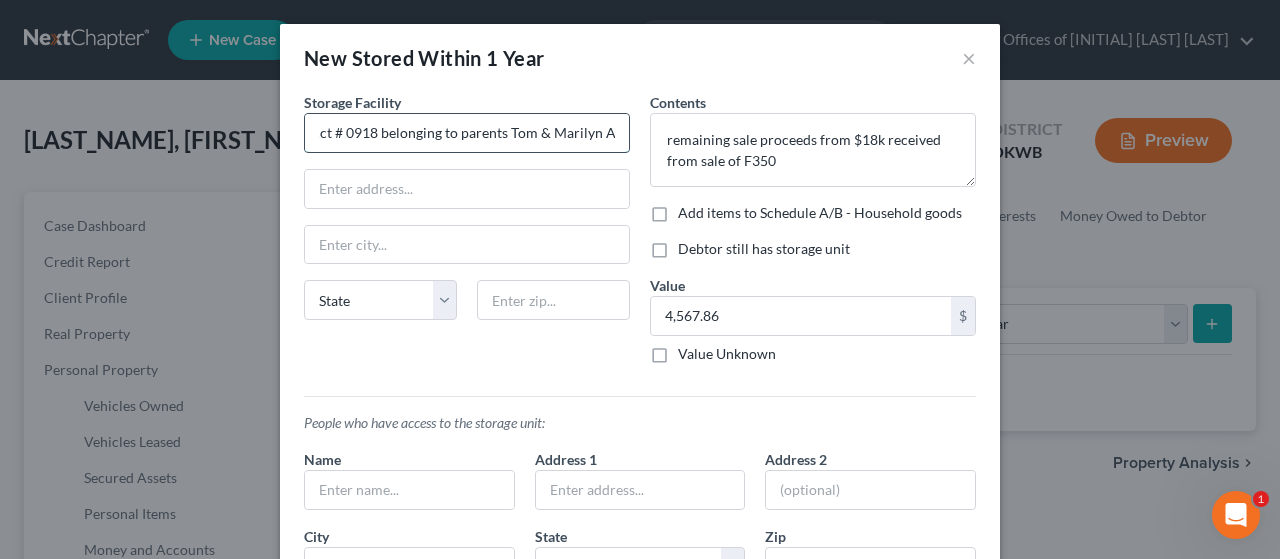 scroll, scrollTop: 0, scrollLeft: 88, axis: horizontal 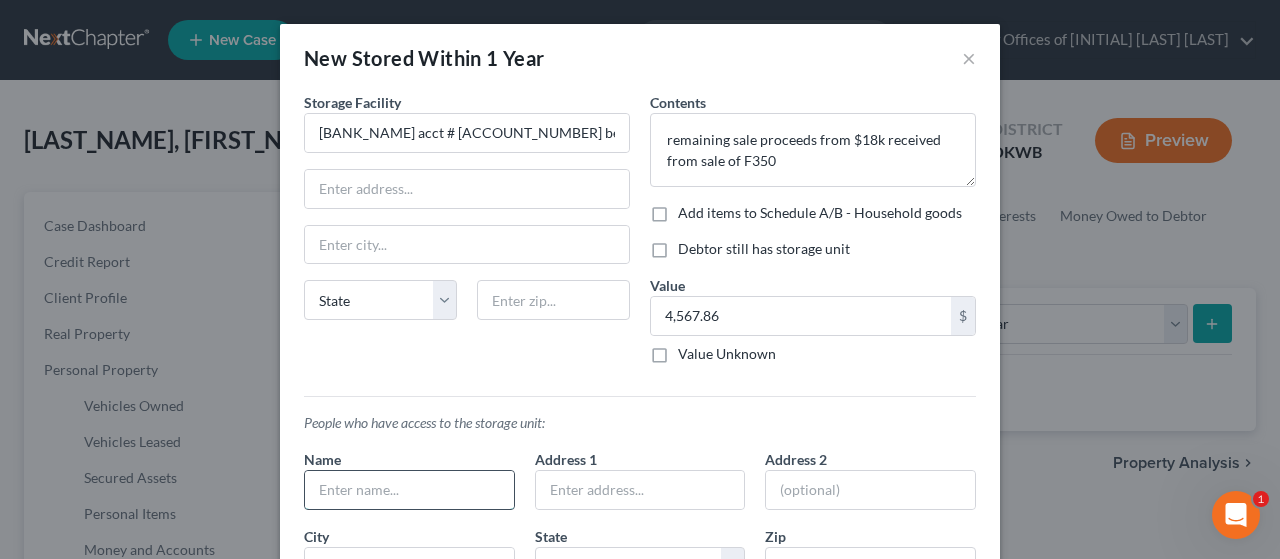 click at bounding box center (409, 490) 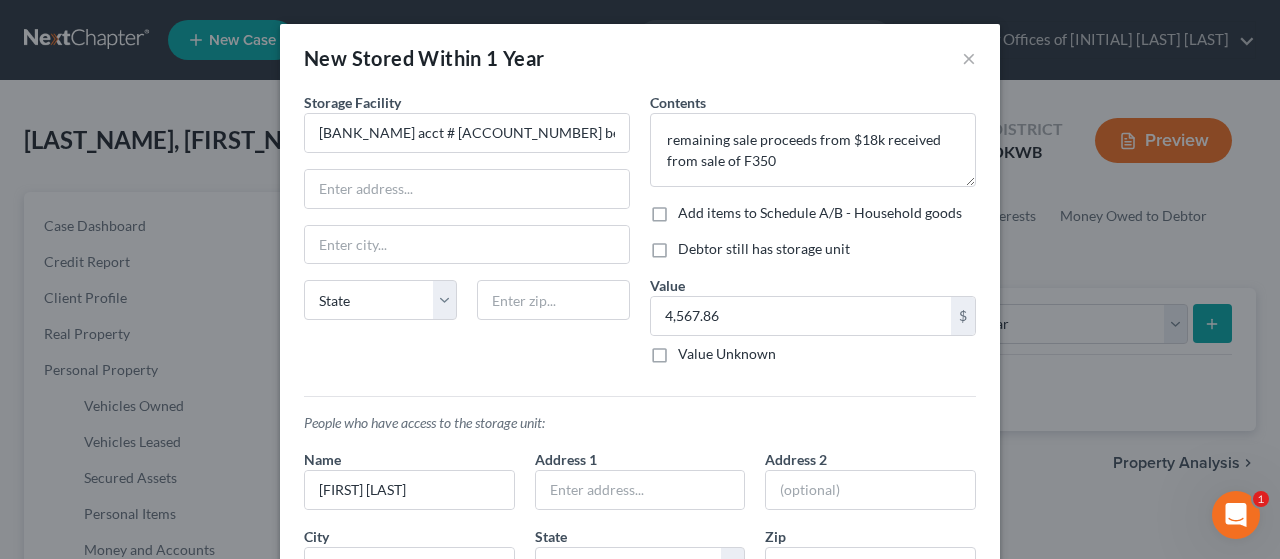 click on "Debtor still has storage unit" at bounding box center (764, 249) 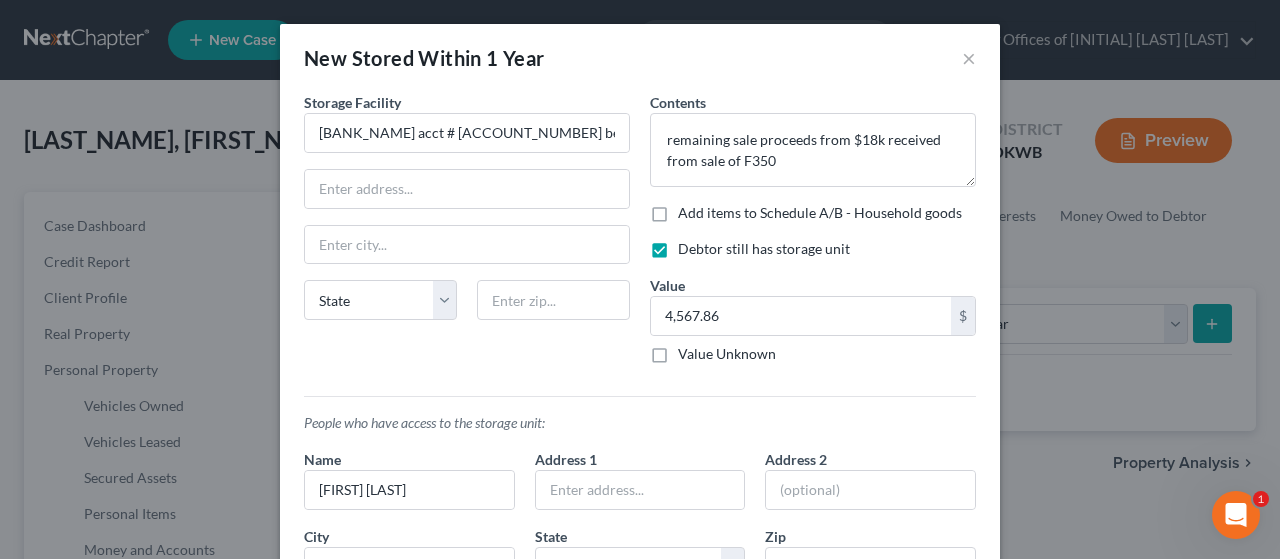 click on "Add items to Schedule A/B - Household goods" at bounding box center (820, 213) 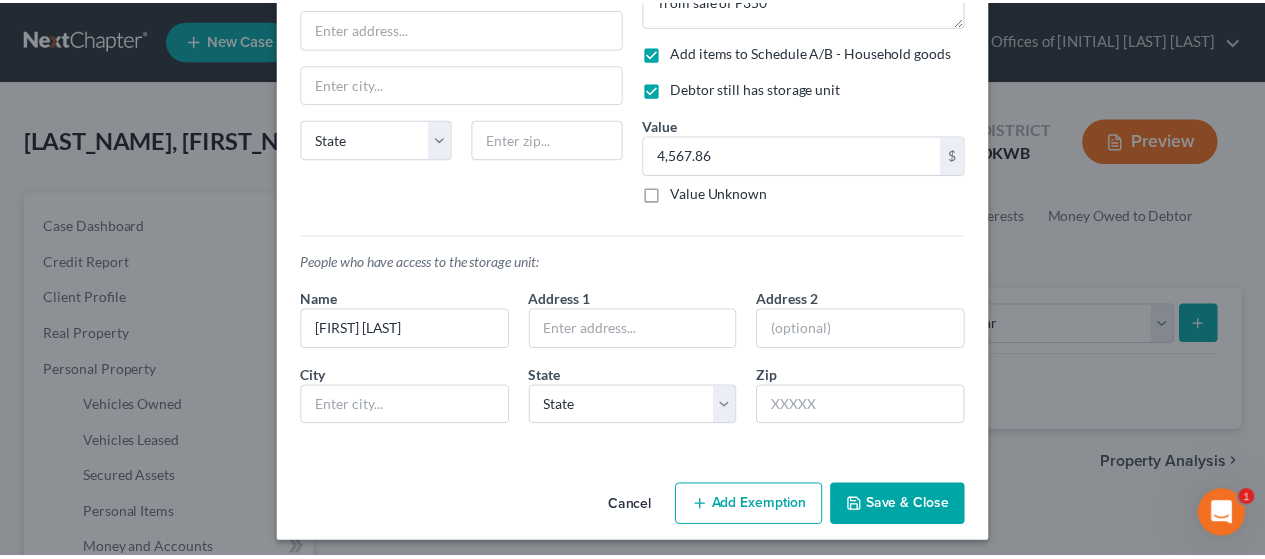 scroll, scrollTop: 165, scrollLeft: 0, axis: vertical 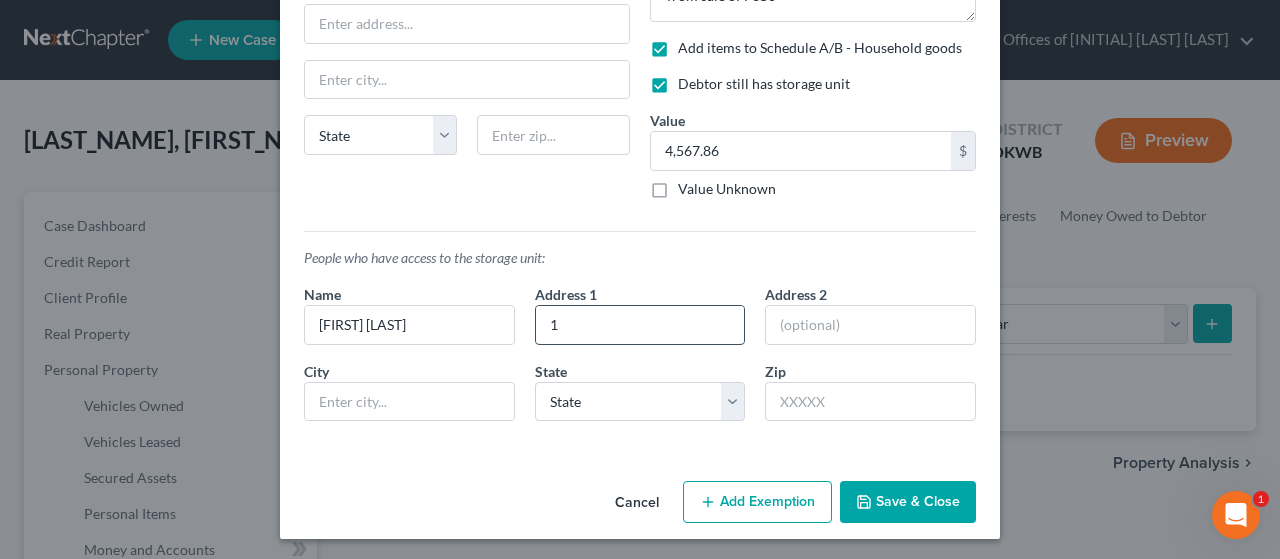 click on "1" at bounding box center (640, 325) 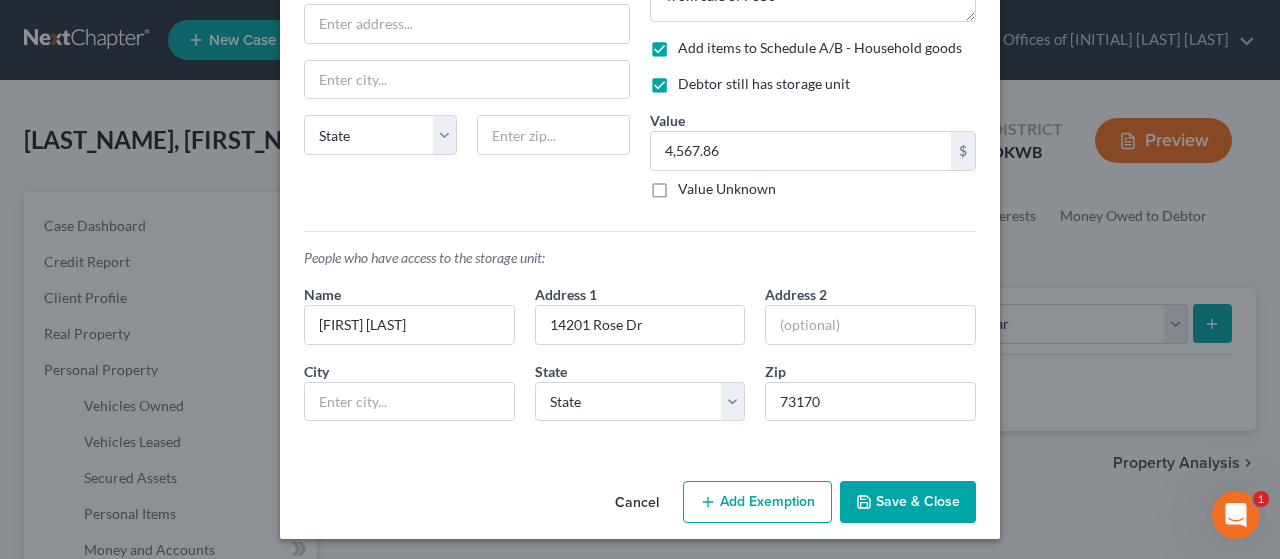 click on "Save & Close" at bounding box center (908, 502) 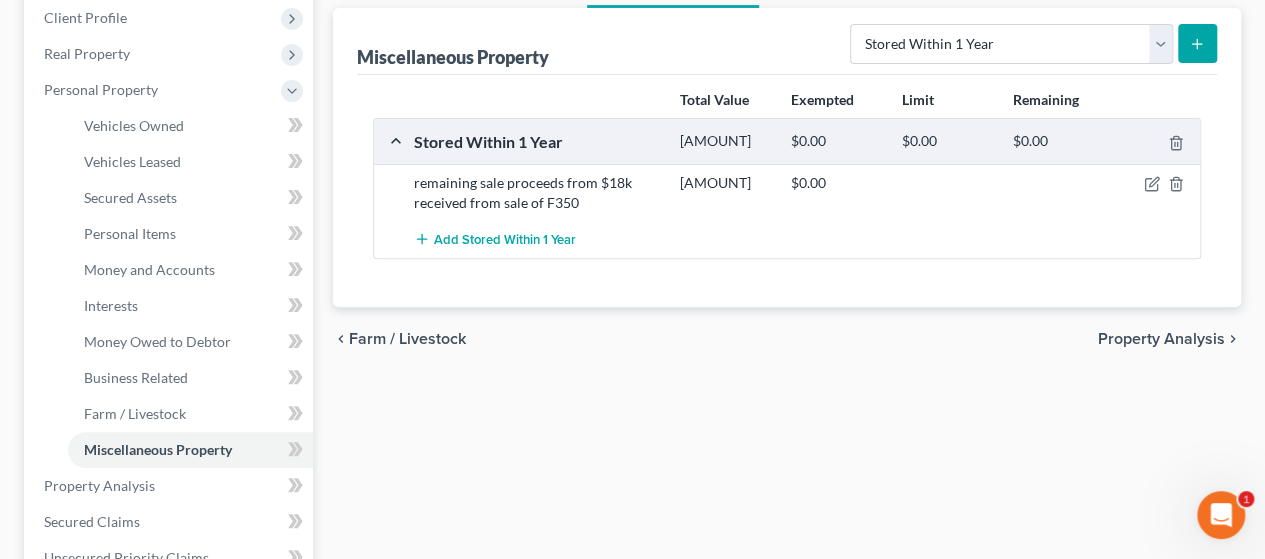 scroll, scrollTop: 282, scrollLeft: 0, axis: vertical 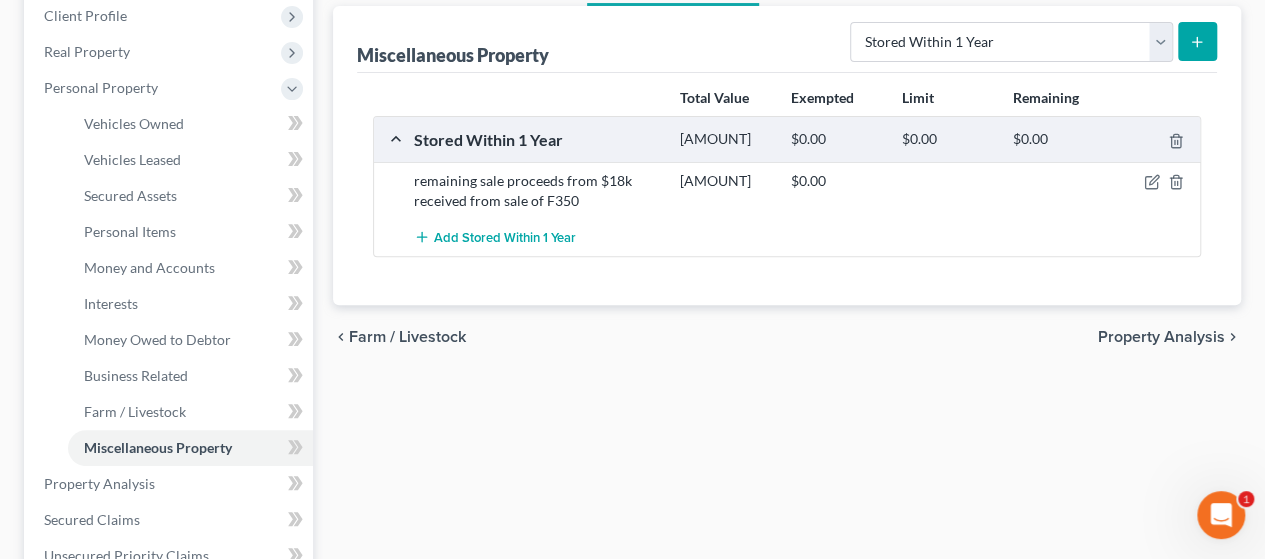 click on "Property Analysis" at bounding box center [1161, 337] 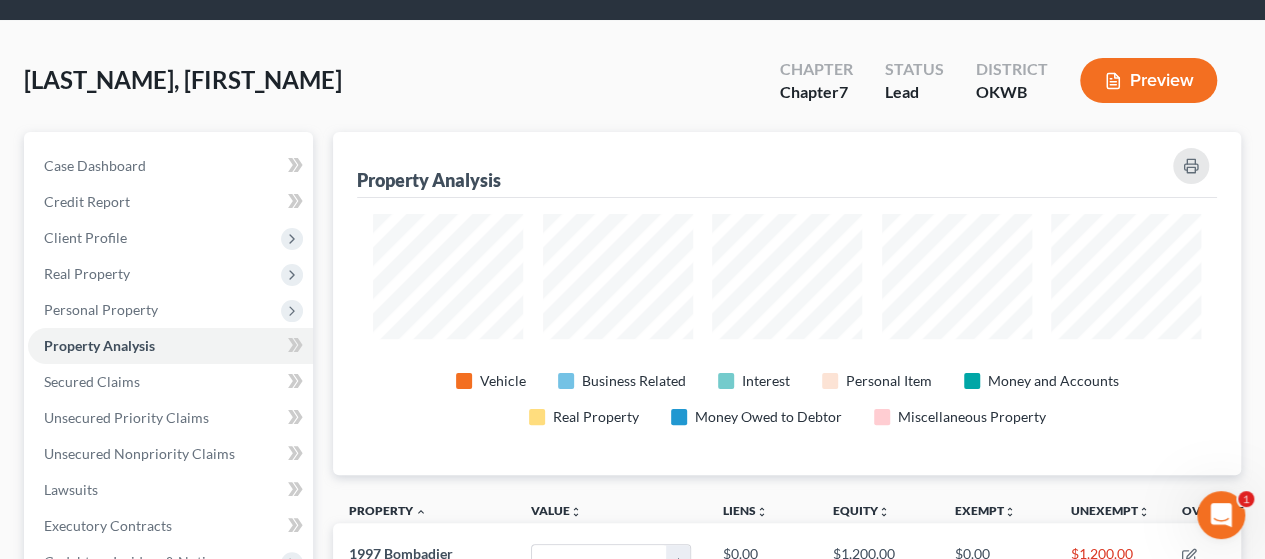 scroll, scrollTop: 0, scrollLeft: 0, axis: both 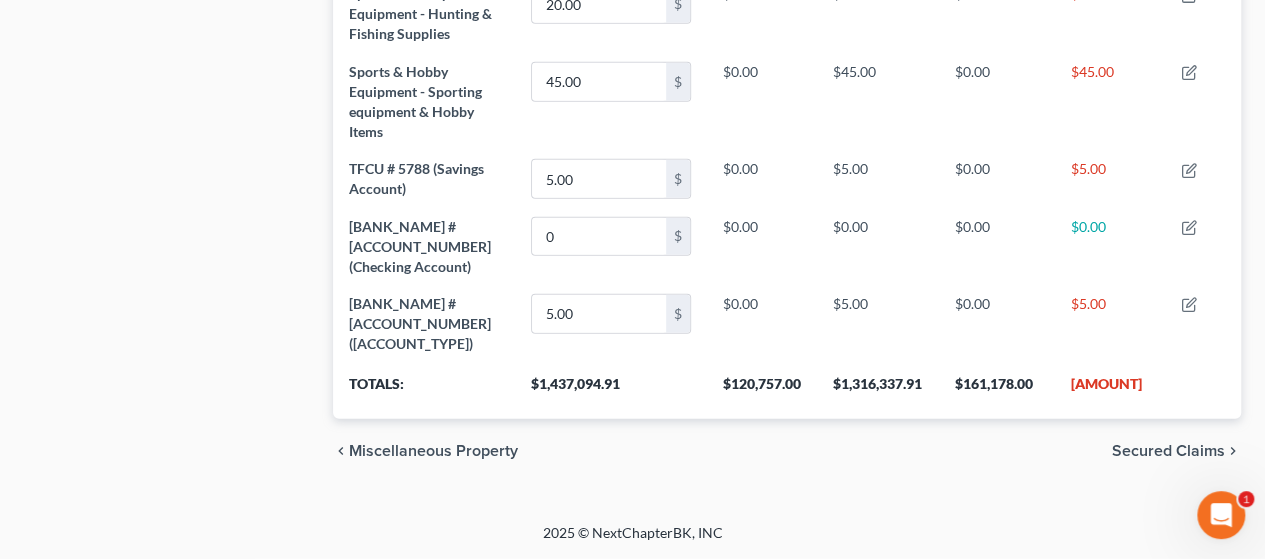 click on "Miscellaneous Property" at bounding box center (433, 451) 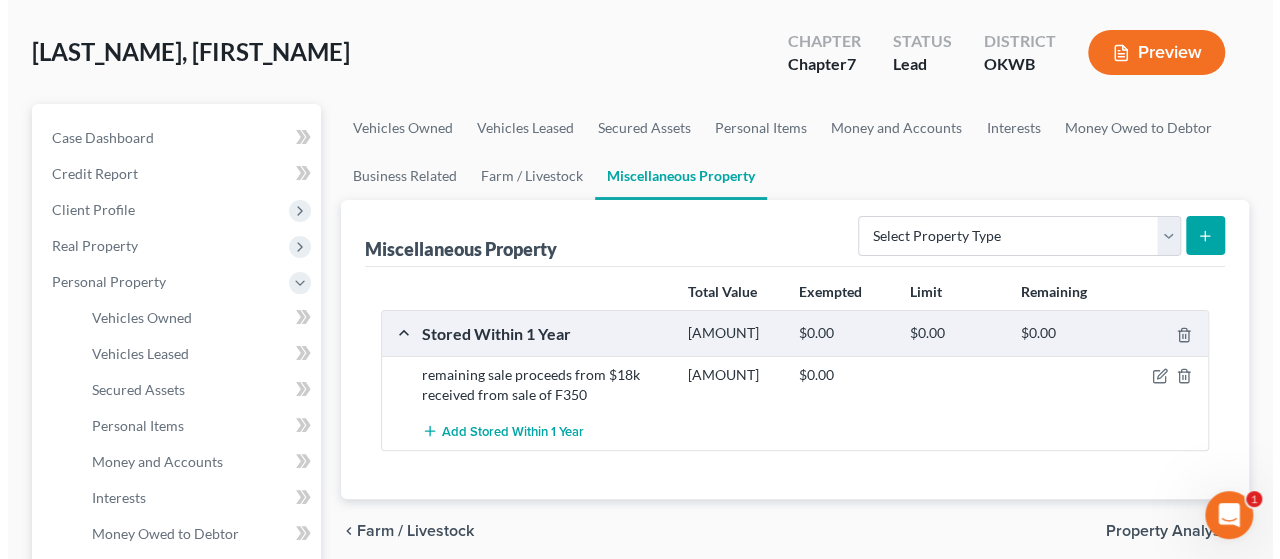 scroll, scrollTop: 0, scrollLeft: 0, axis: both 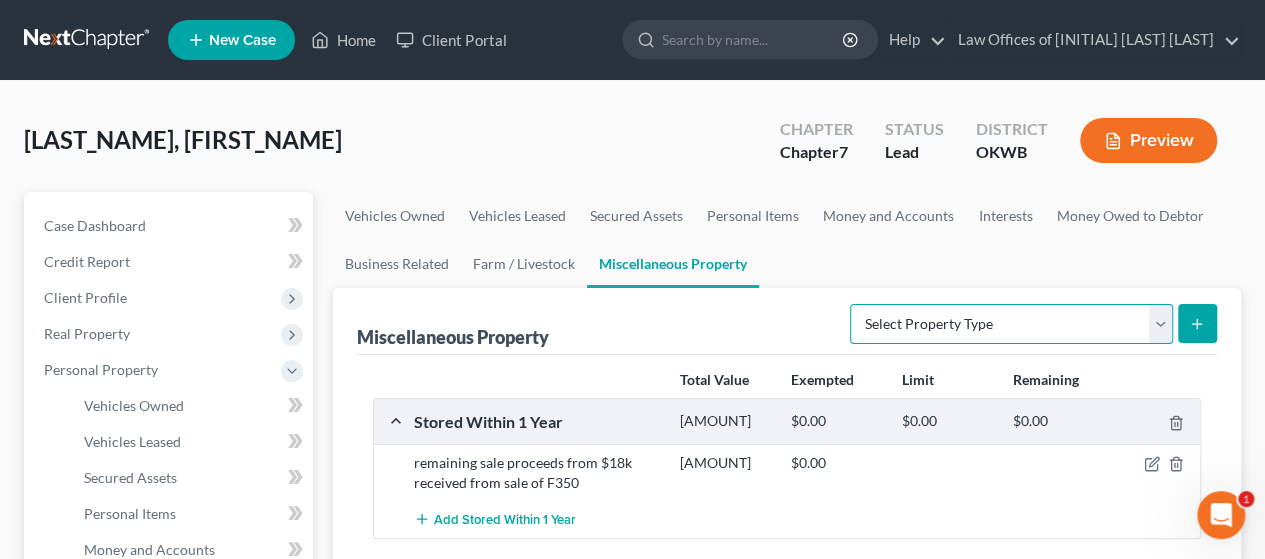click on "Select Property Type Assigned for Creditor Benefit Within 1 Year Holding for Another Not Yet Listed Stored Within 1 Year Transferred" at bounding box center (1011, 324) 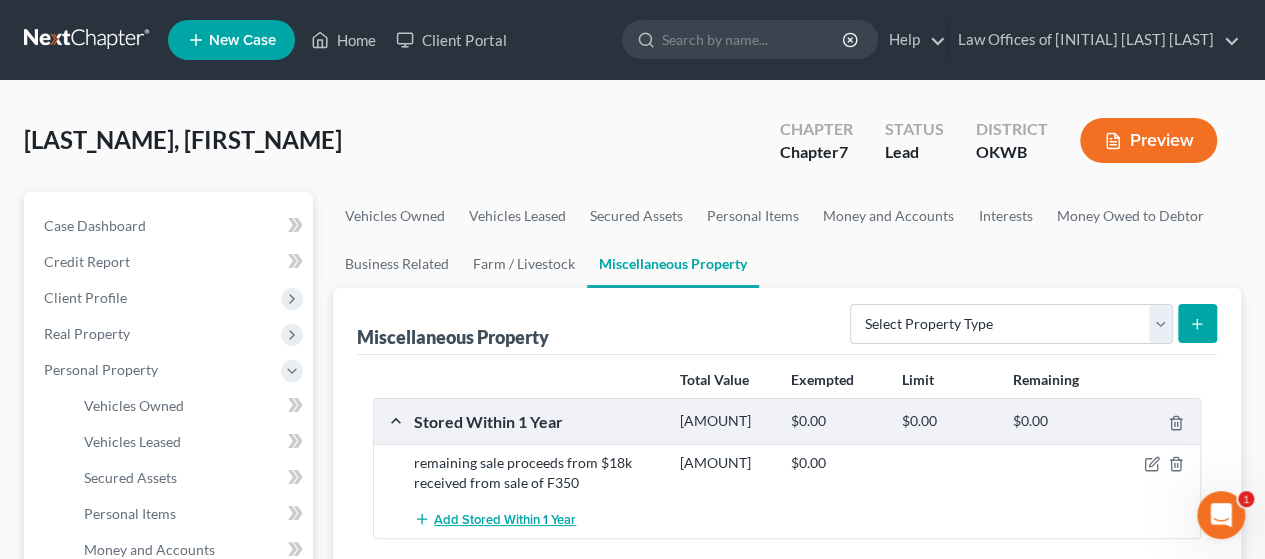 click on "Add Stored Within 1 Year" at bounding box center [505, 520] 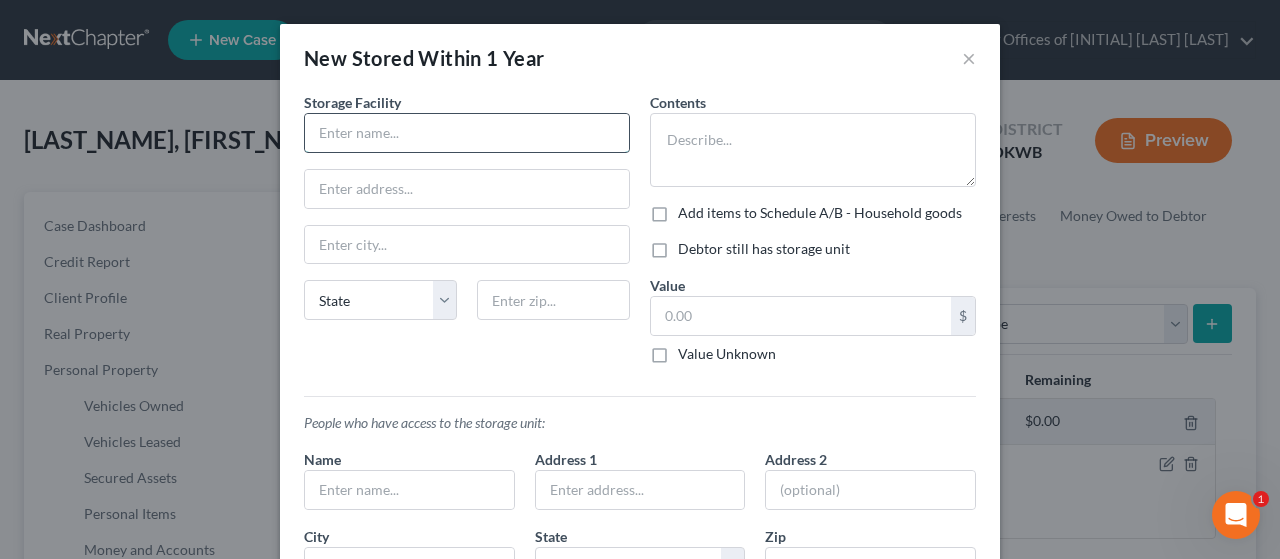 click at bounding box center (467, 133) 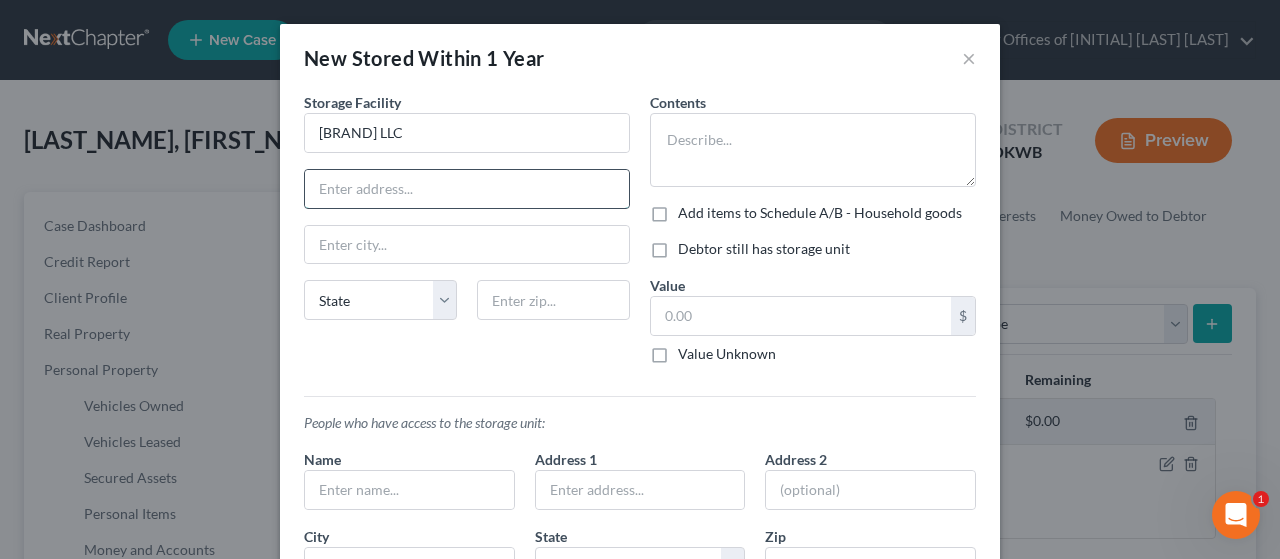 click at bounding box center [467, 189] 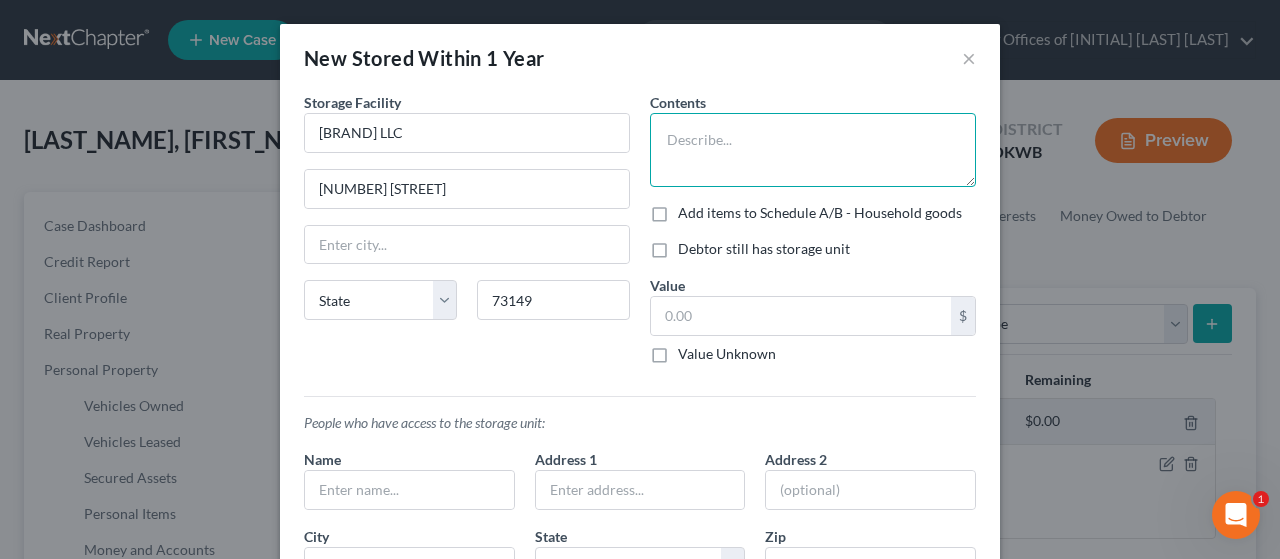click at bounding box center [813, 150] 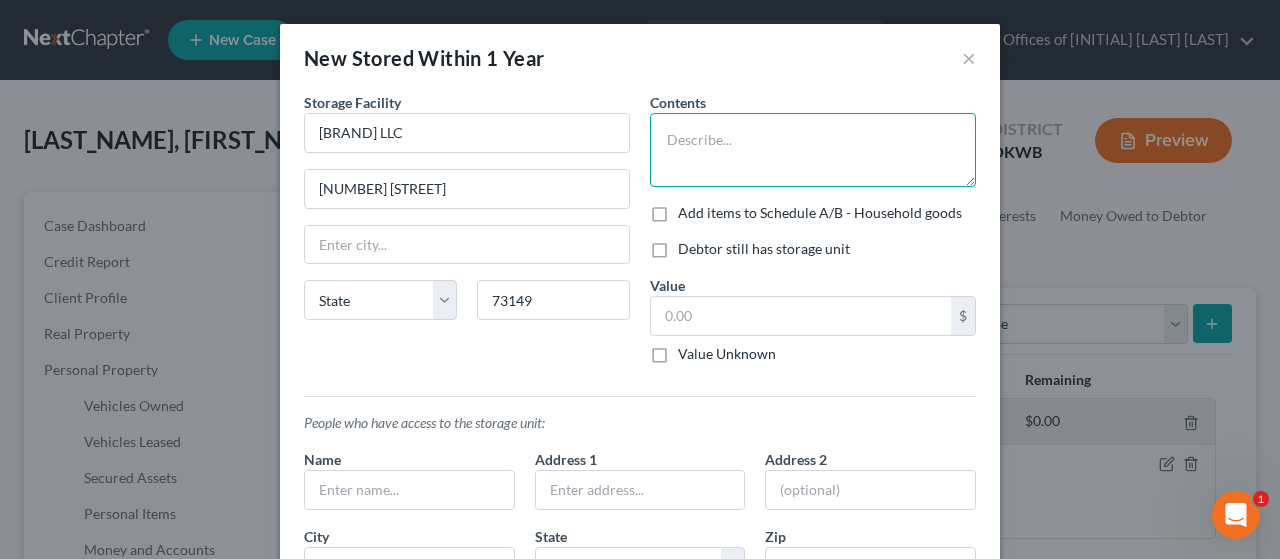 click at bounding box center [813, 150] 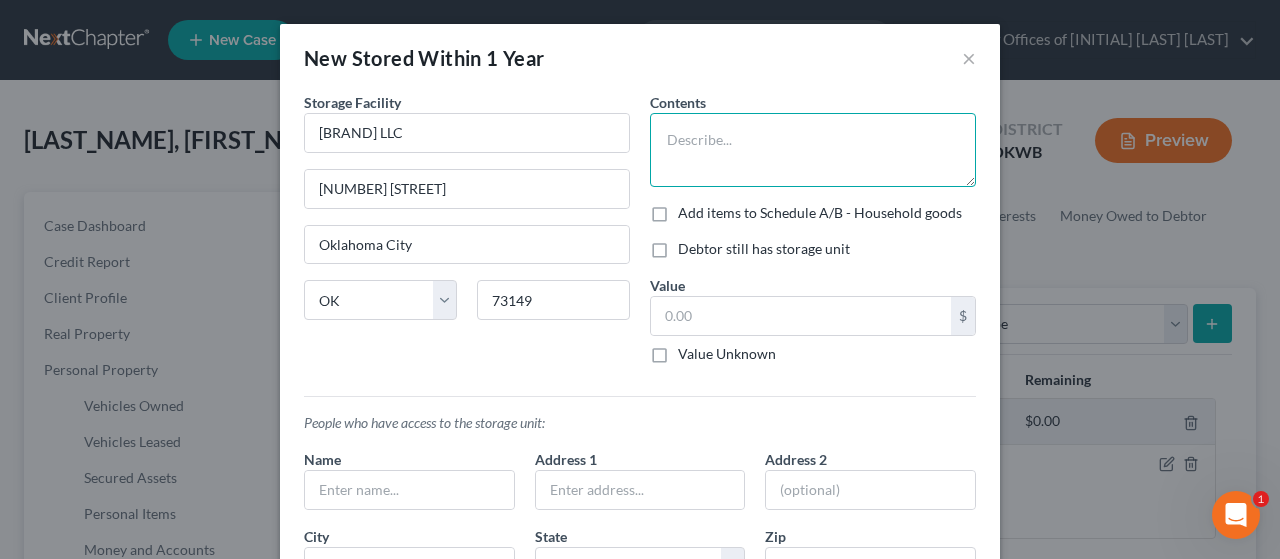 click at bounding box center (813, 150) 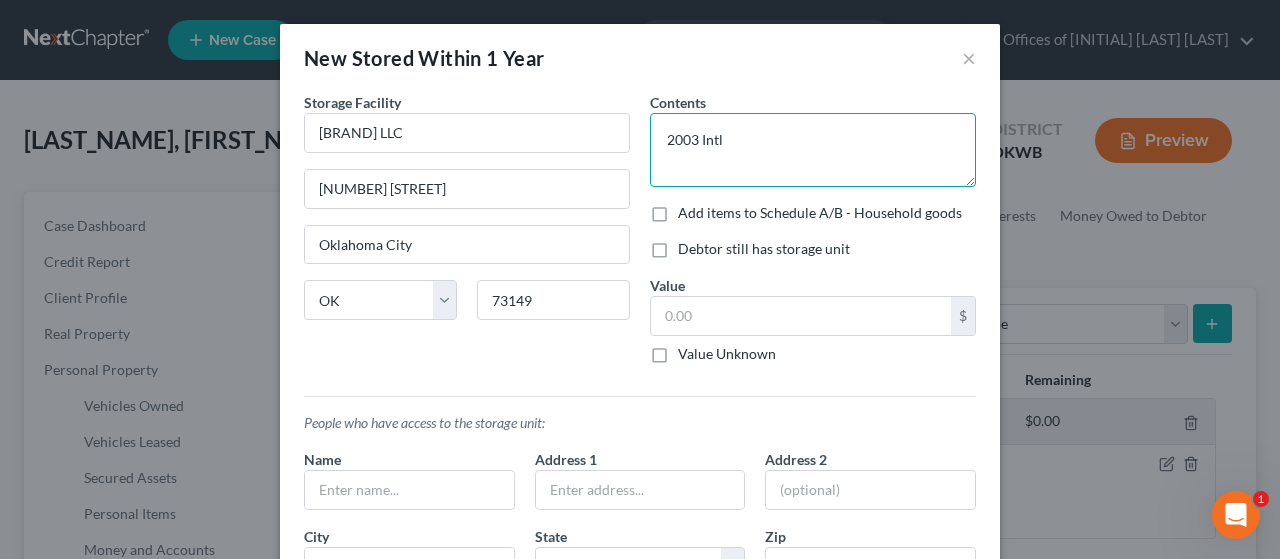 click on "2003 Intl" at bounding box center (813, 150) 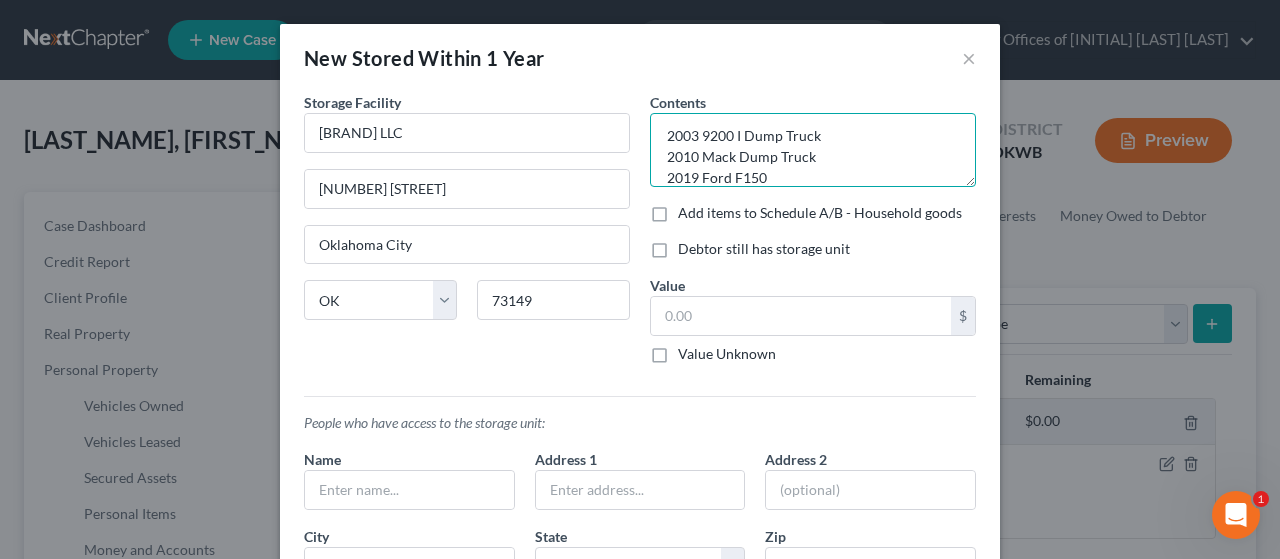 scroll, scrollTop: 25, scrollLeft: 0, axis: vertical 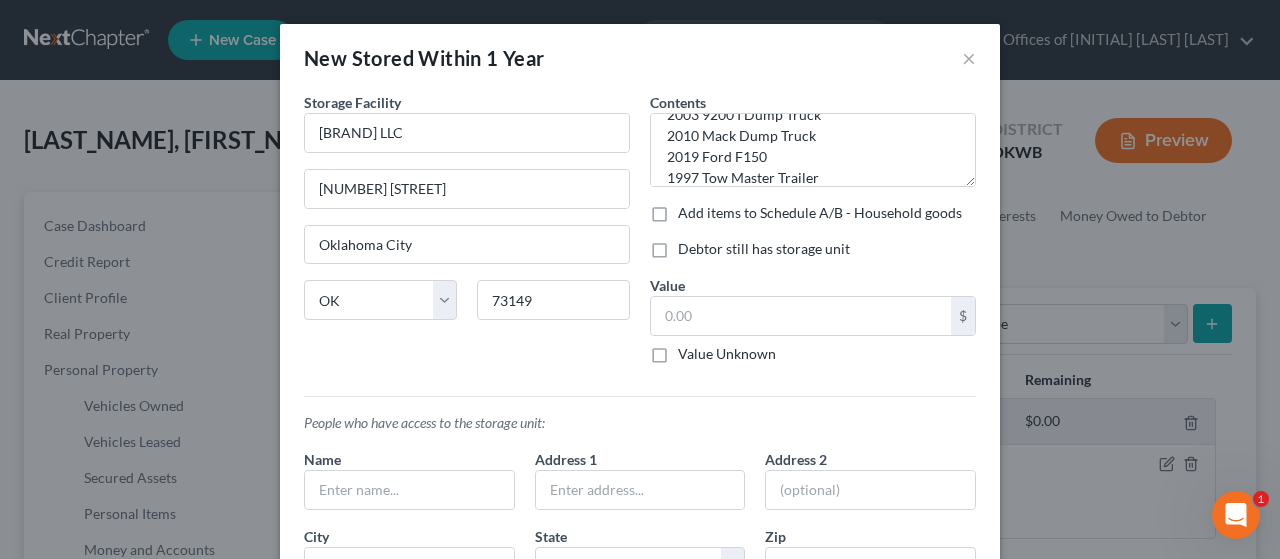 click on "Debtor still has storage unit" at bounding box center (764, 249) 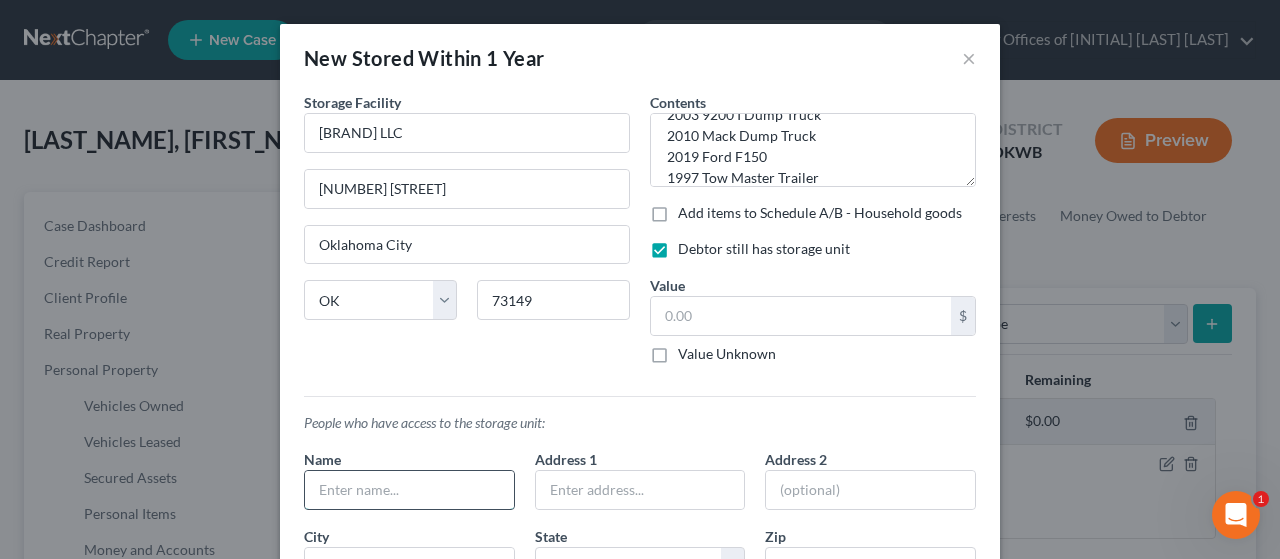 click at bounding box center (409, 490) 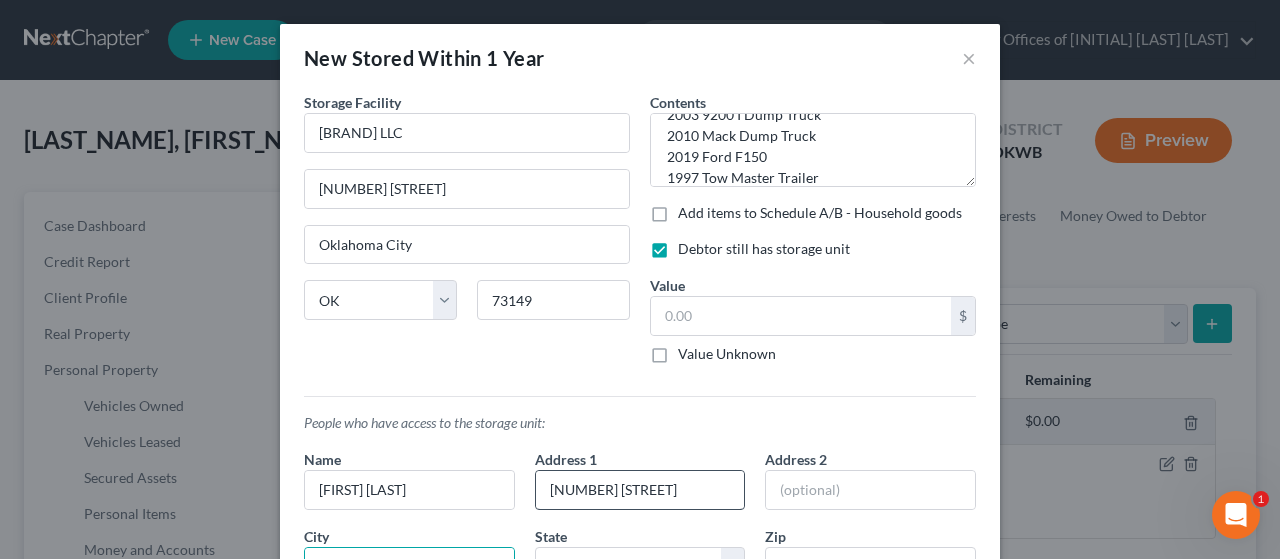 scroll, scrollTop: 23, scrollLeft: 0, axis: vertical 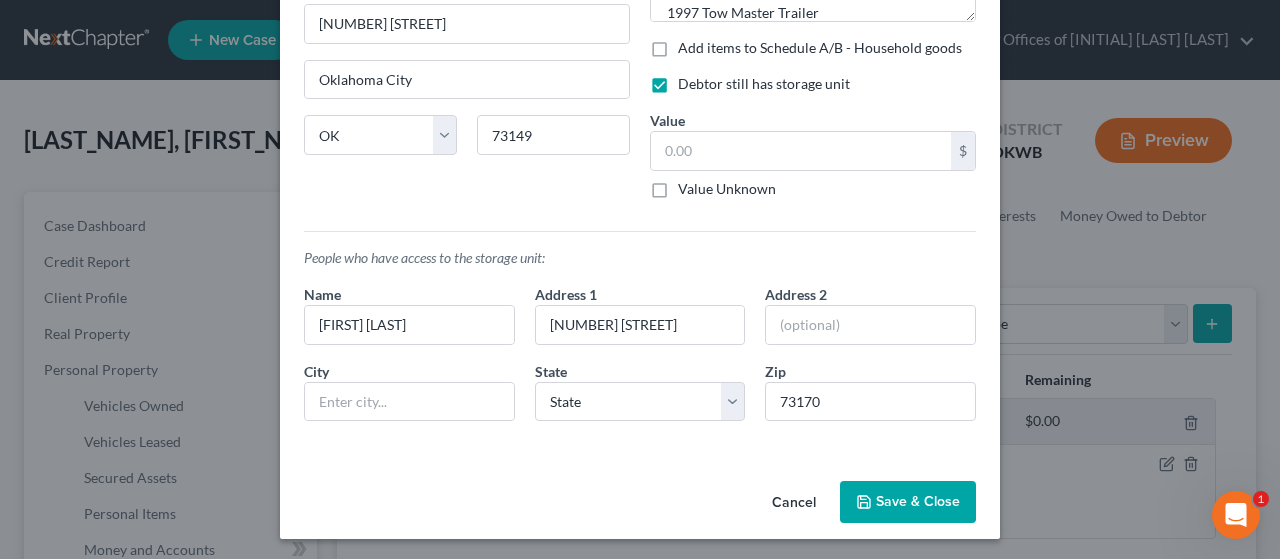 click on "Save & Close" at bounding box center [908, 502] 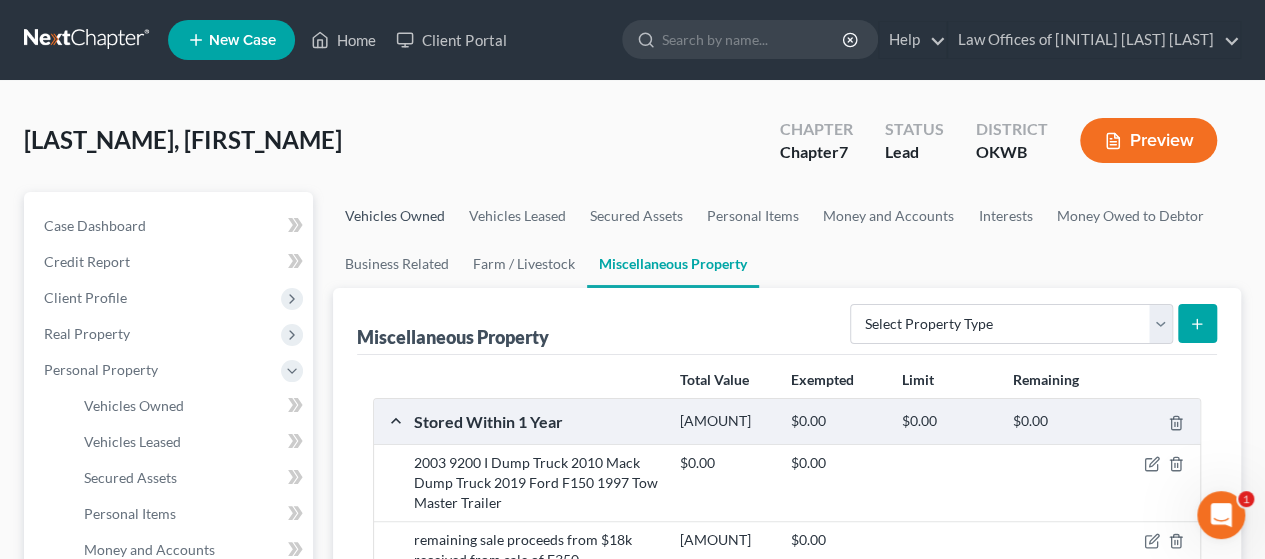 click on "Vehicles Owned" at bounding box center (395, 216) 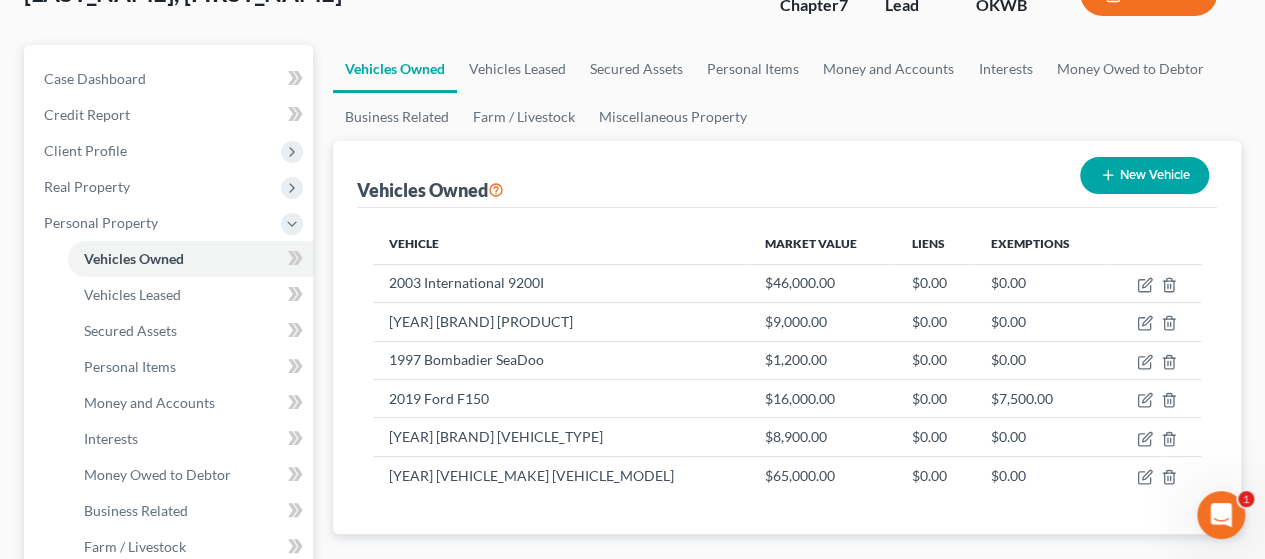 scroll, scrollTop: 138, scrollLeft: 0, axis: vertical 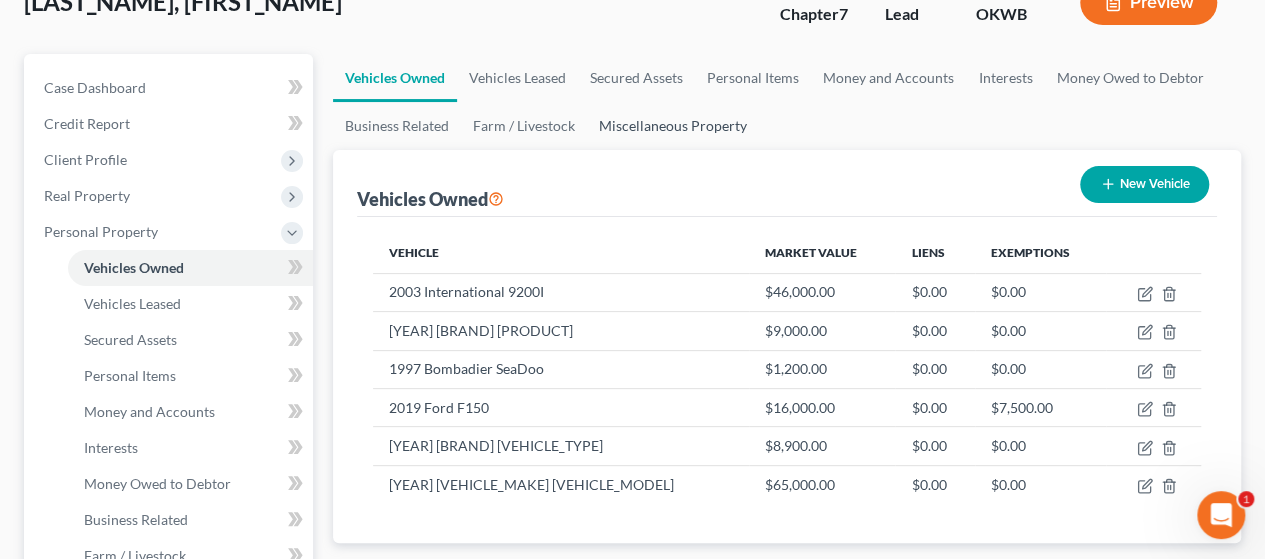 click on "Miscellaneous Property" at bounding box center (673, 126) 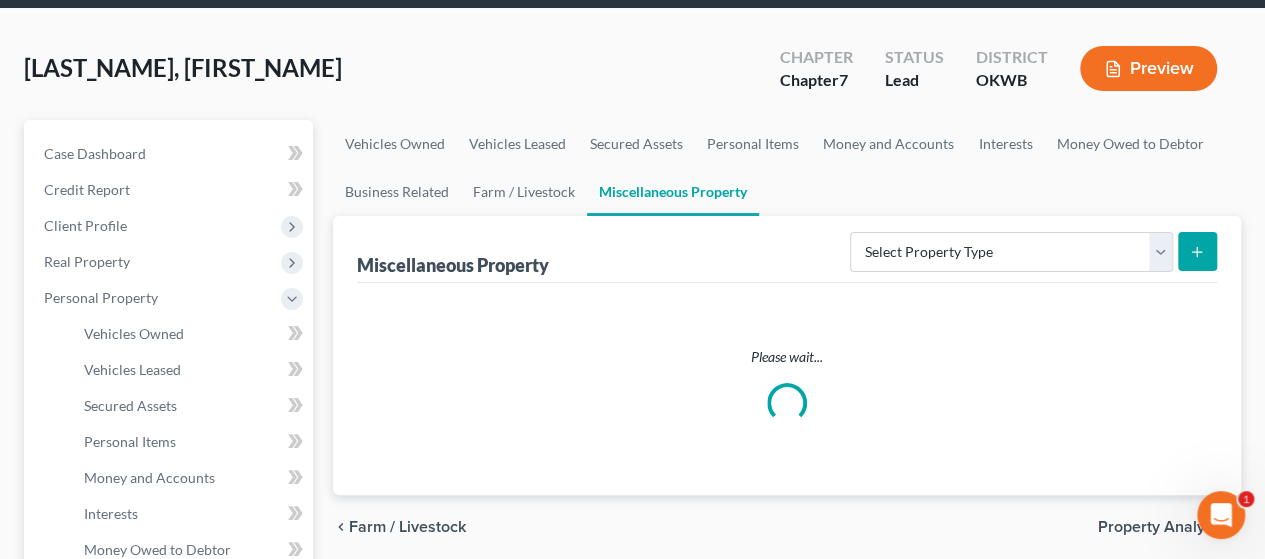 scroll, scrollTop: 0, scrollLeft: 0, axis: both 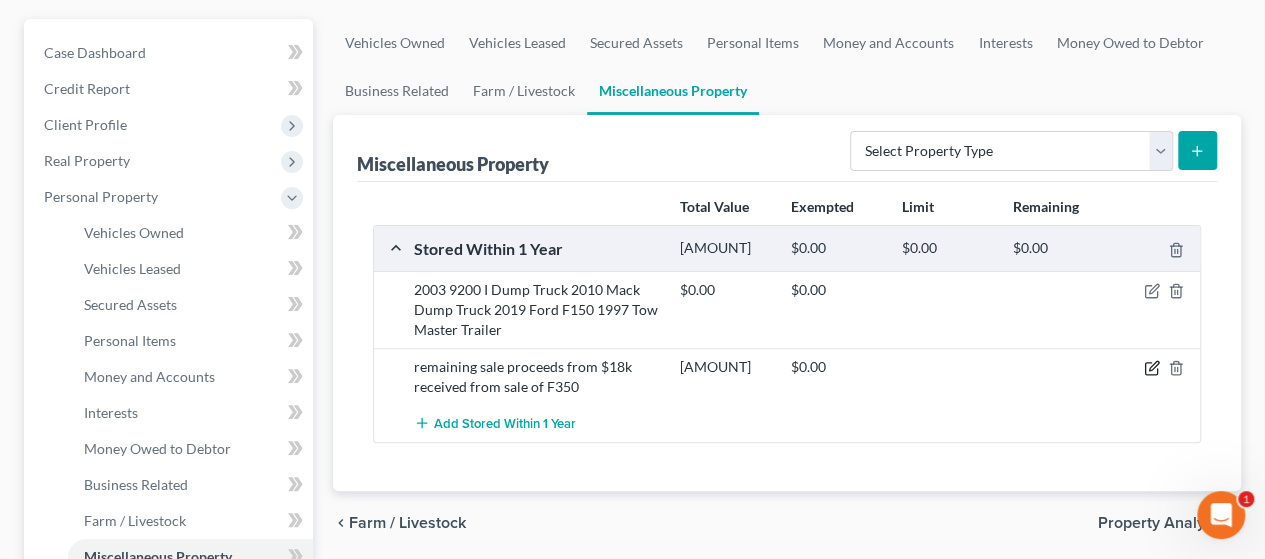 click 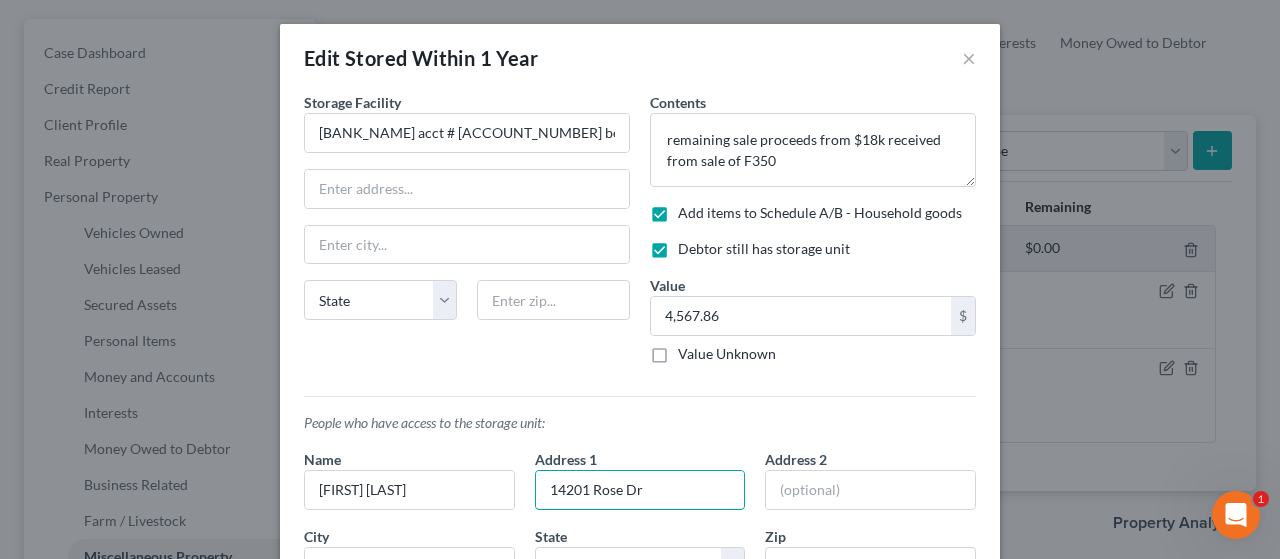 drag, startPoint x: 583, startPoint y: 487, endPoint x: 526, endPoint y: 489, distance: 57.035076 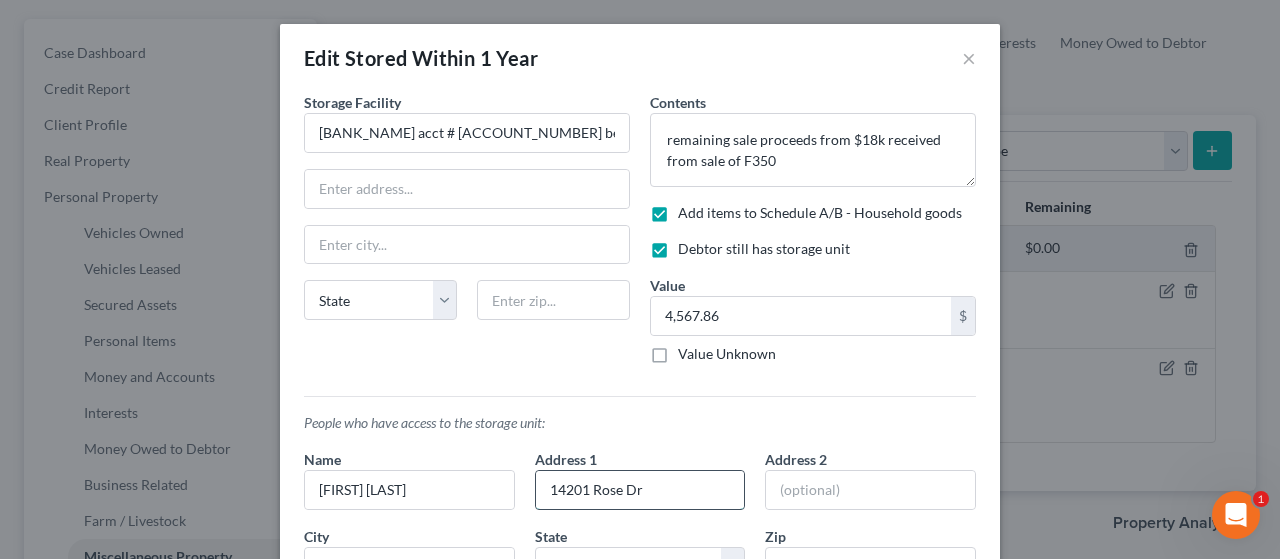click on "14201 Rose Dr" at bounding box center (640, 490) 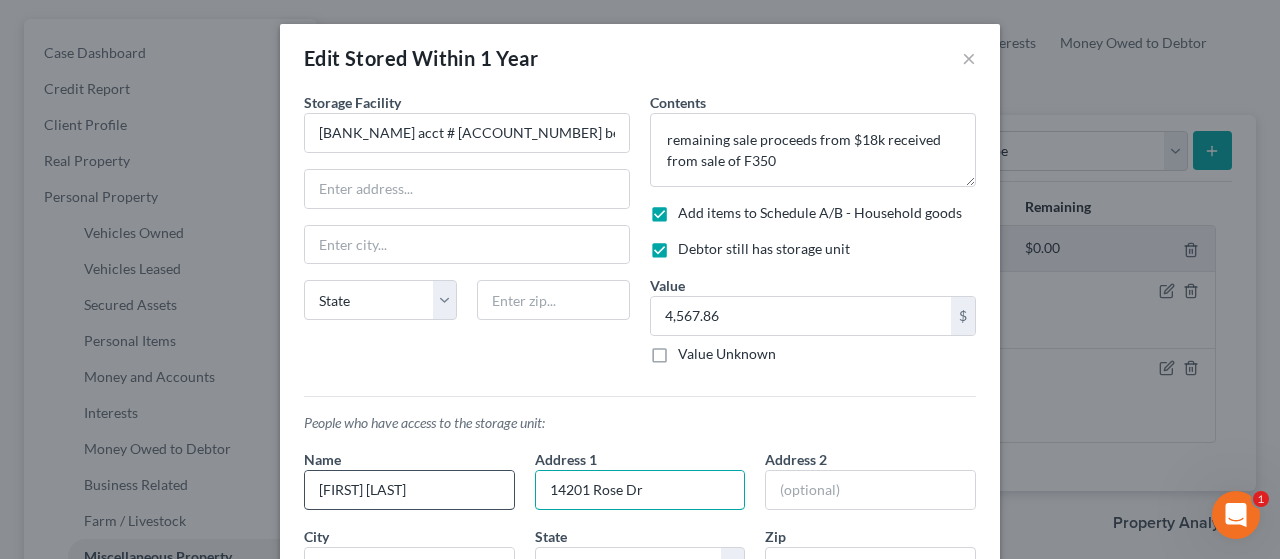 drag, startPoint x: 692, startPoint y: 475, endPoint x: 502, endPoint y: 491, distance: 190.6725 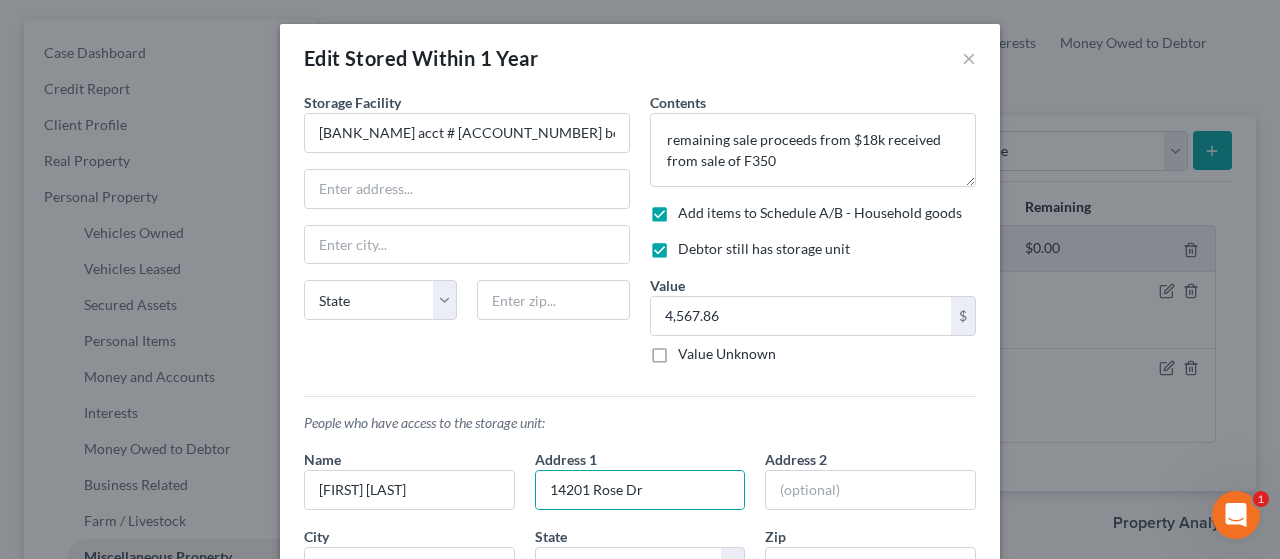 scroll, scrollTop: 165, scrollLeft: 0, axis: vertical 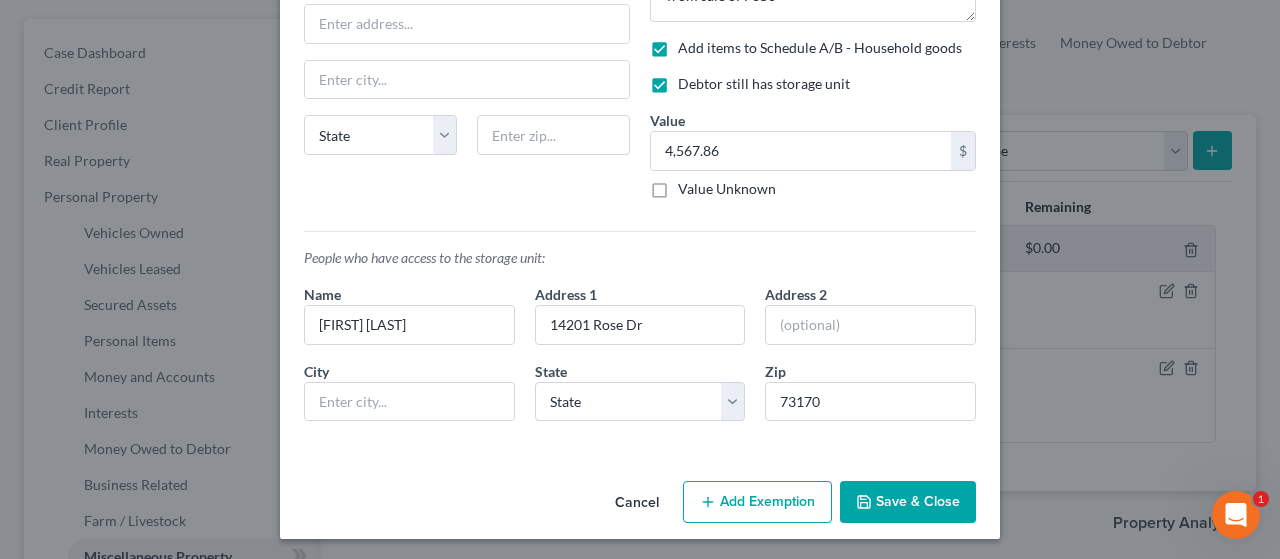 click on "Save & Close" at bounding box center (908, 502) 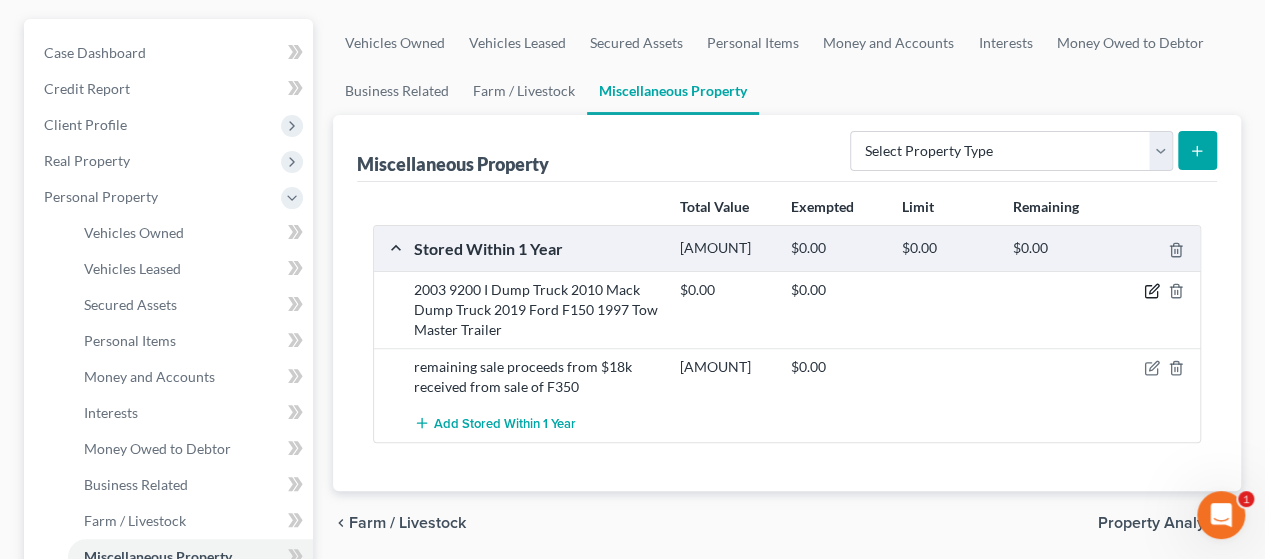click 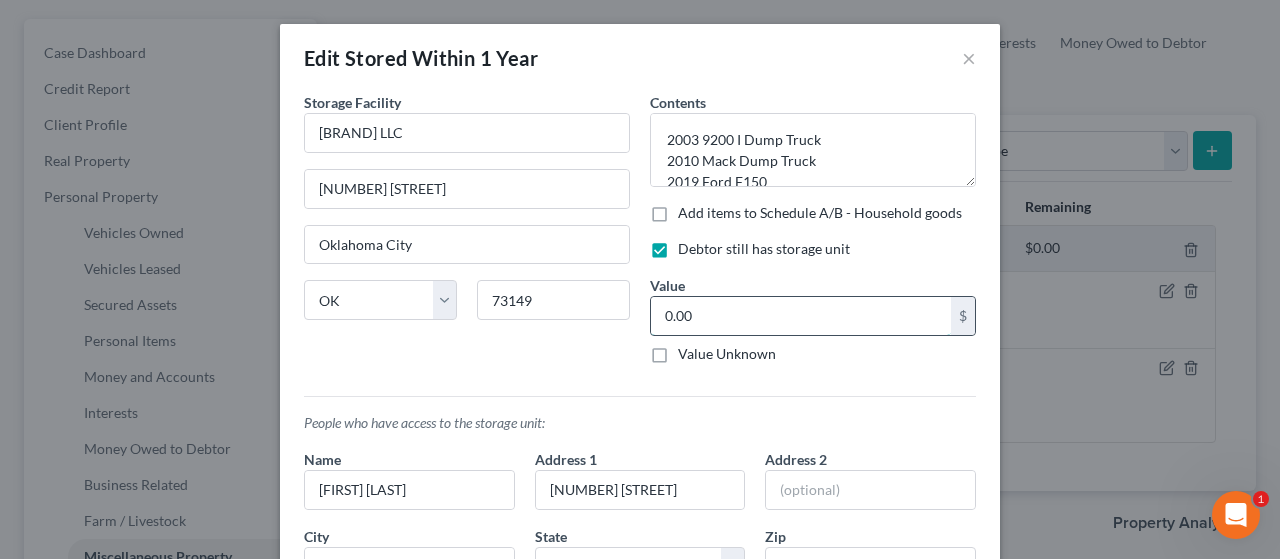 click on "0.00" at bounding box center [801, 316] 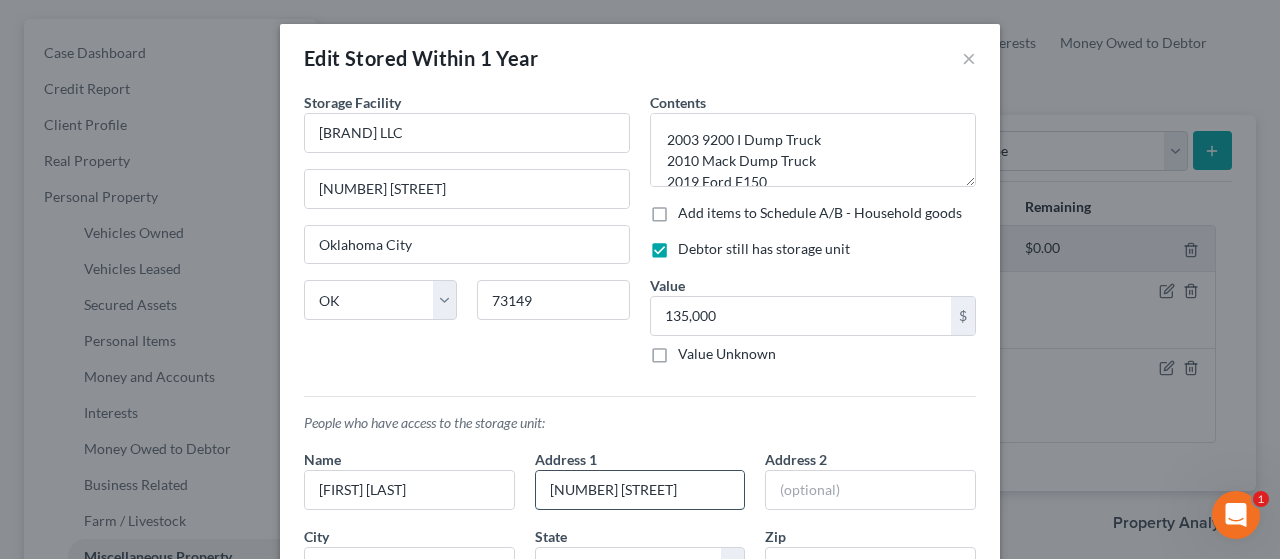 click on "Rose Dr." at bounding box center (640, 490) 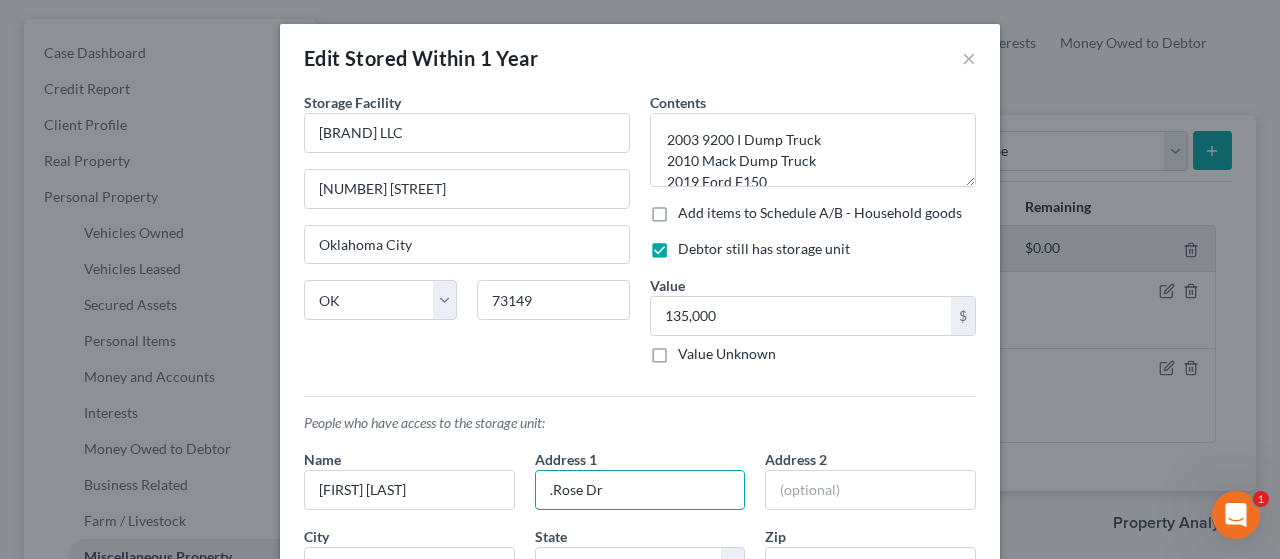 drag, startPoint x: 618, startPoint y: 488, endPoint x: 512, endPoint y: 495, distance: 106.23088 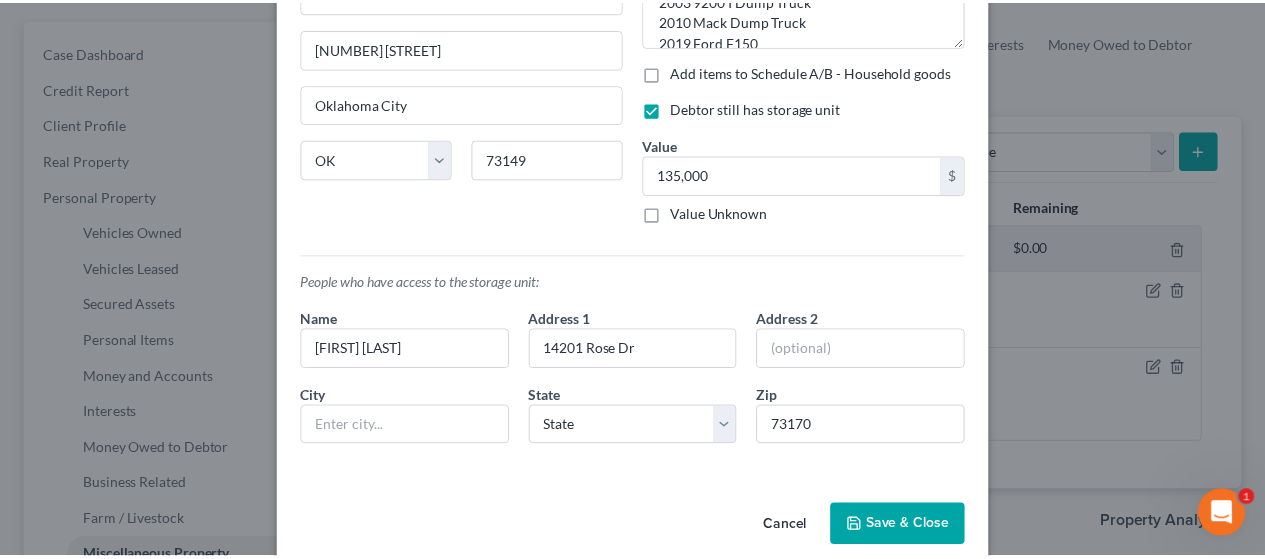 scroll, scrollTop: 165, scrollLeft: 0, axis: vertical 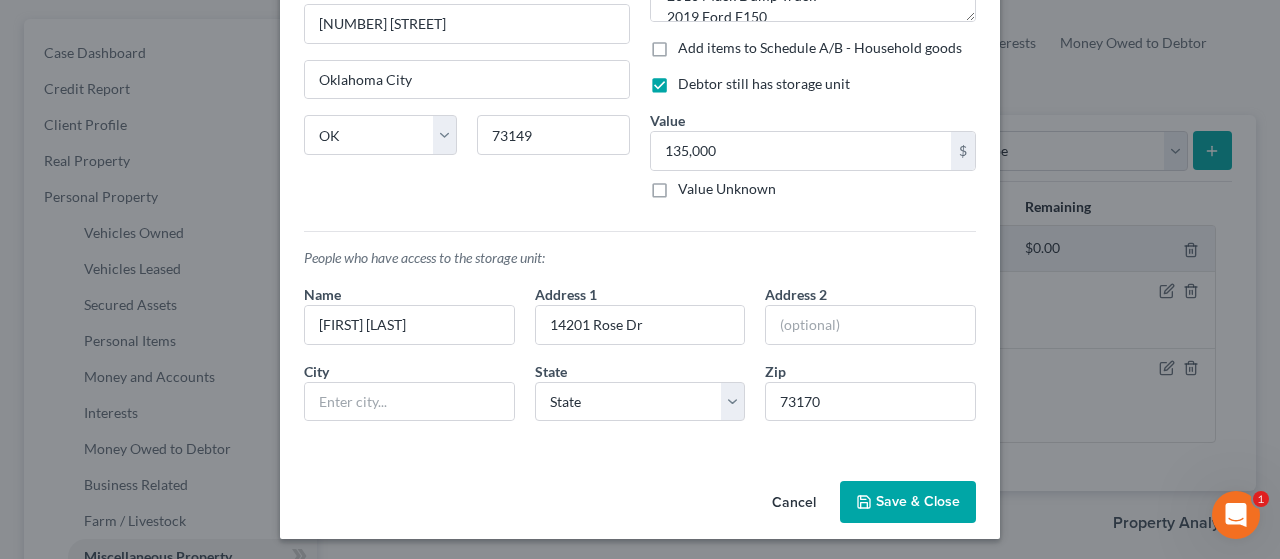 click on "Save & Close" at bounding box center [908, 502] 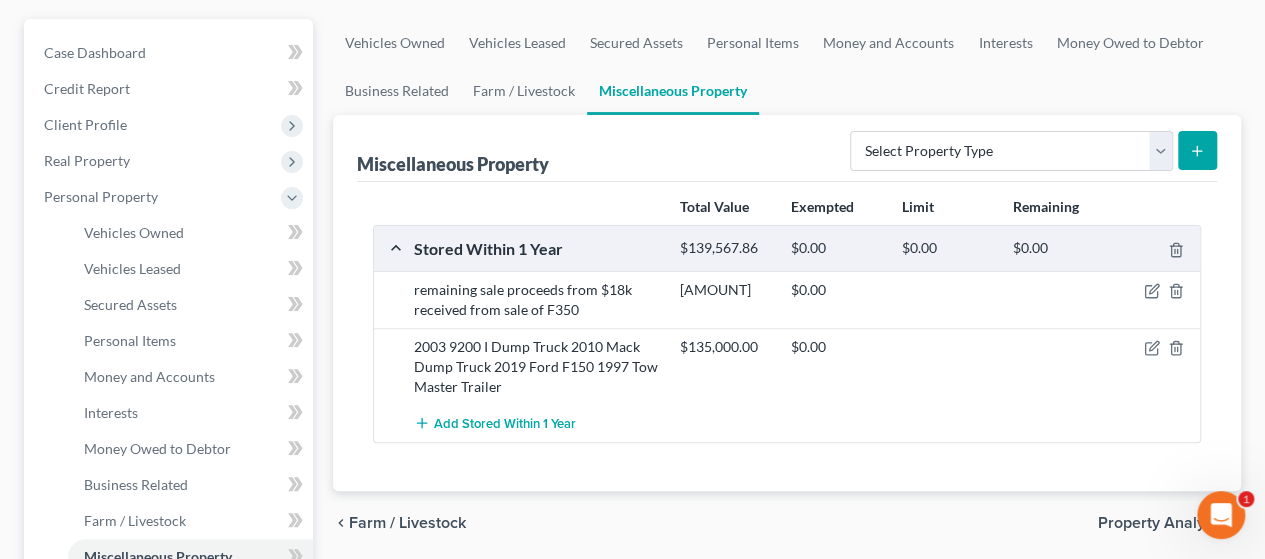 click on "Farm / Livestock" at bounding box center [407, 523] 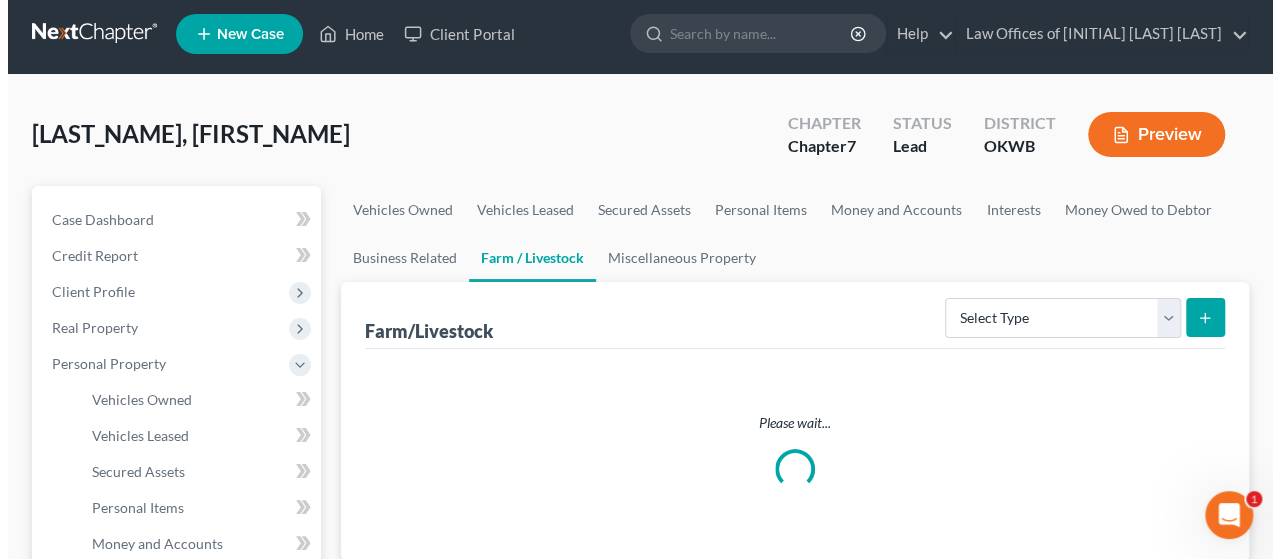 scroll, scrollTop: 0, scrollLeft: 0, axis: both 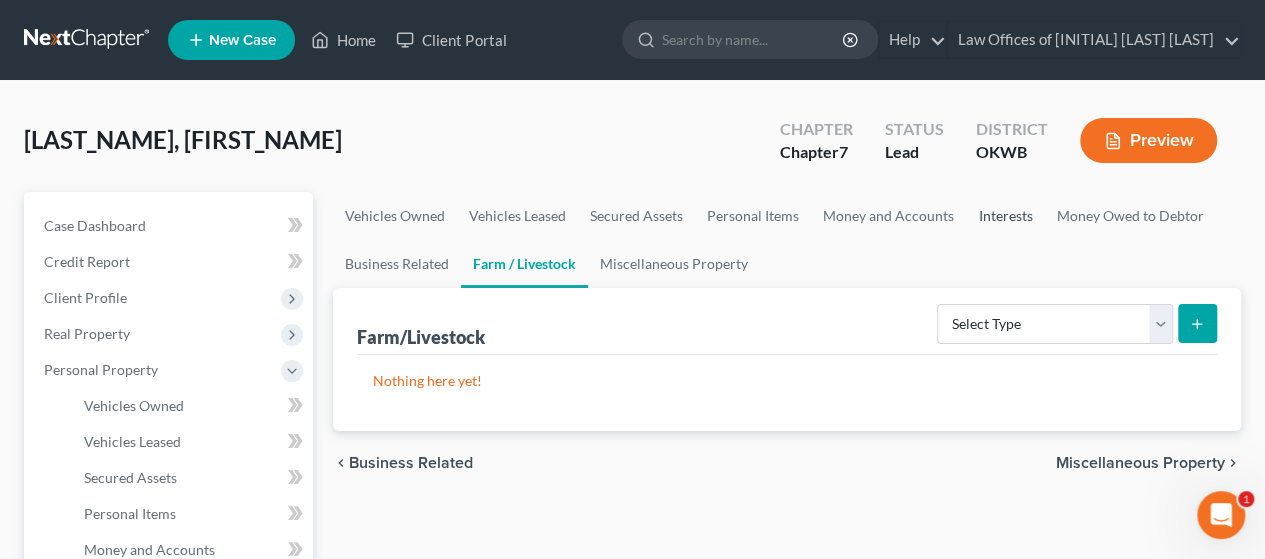 click on "Interests" at bounding box center (1005, 216) 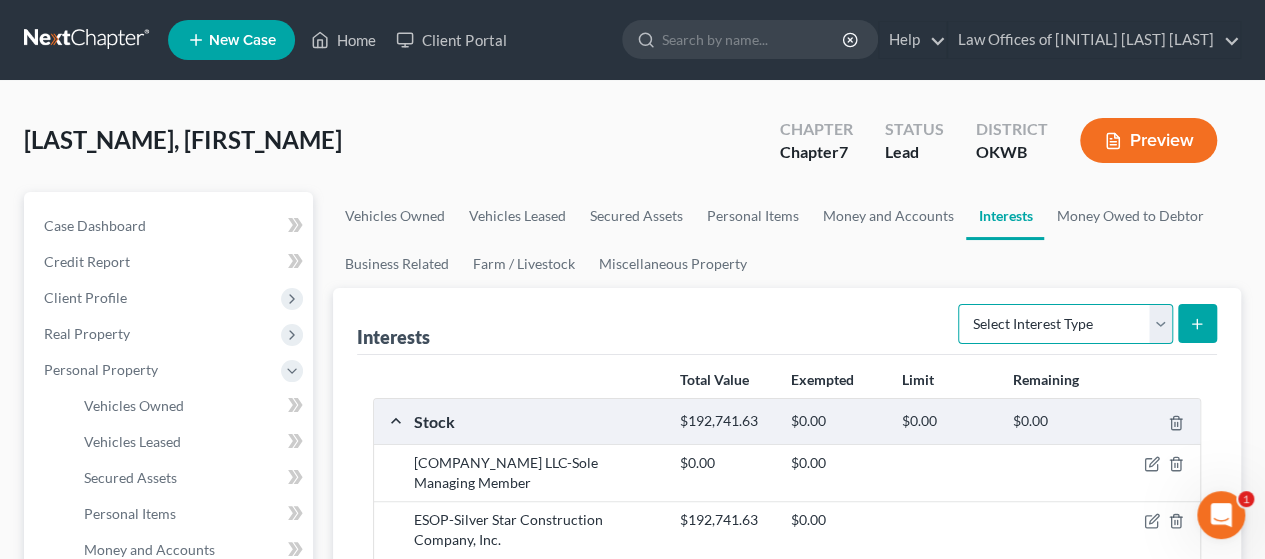 click on "Select Interest Type 401K Annuity Bond Education IRA Government Bond Government Pension Plan Incorporated Business IRA Joint Venture (Active) Joint Venture (Inactive) Keogh Mutual Fund Other Retirement Plan Partnership (Active) Partnership (Inactive) Pension Plan Stock Term Life Insurance Unincorporated Business Whole Life Insurance" at bounding box center [1065, 324] 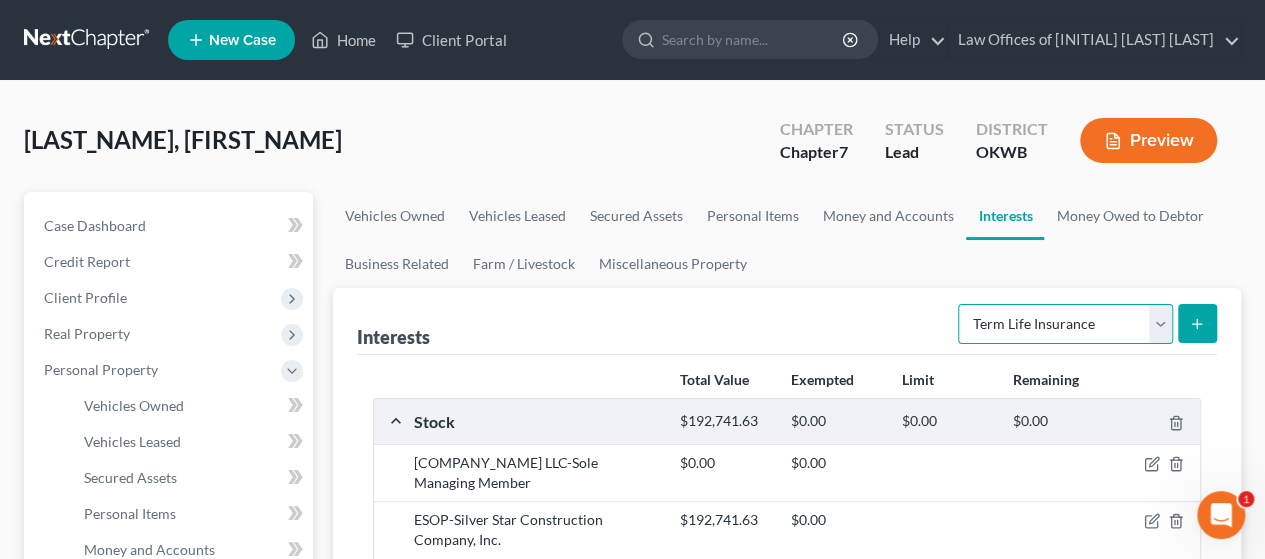 click on "Select Interest Type 401K Annuity Bond Education IRA Government Bond Government Pension Plan Incorporated Business IRA Joint Venture (Active) Joint Venture (Inactive) Keogh Mutual Fund Other Retirement Plan Partnership (Active) Partnership (Inactive) Pension Plan Stock Term Life Insurance Unincorporated Business Whole Life Insurance" at bounding box center [1065, 324] 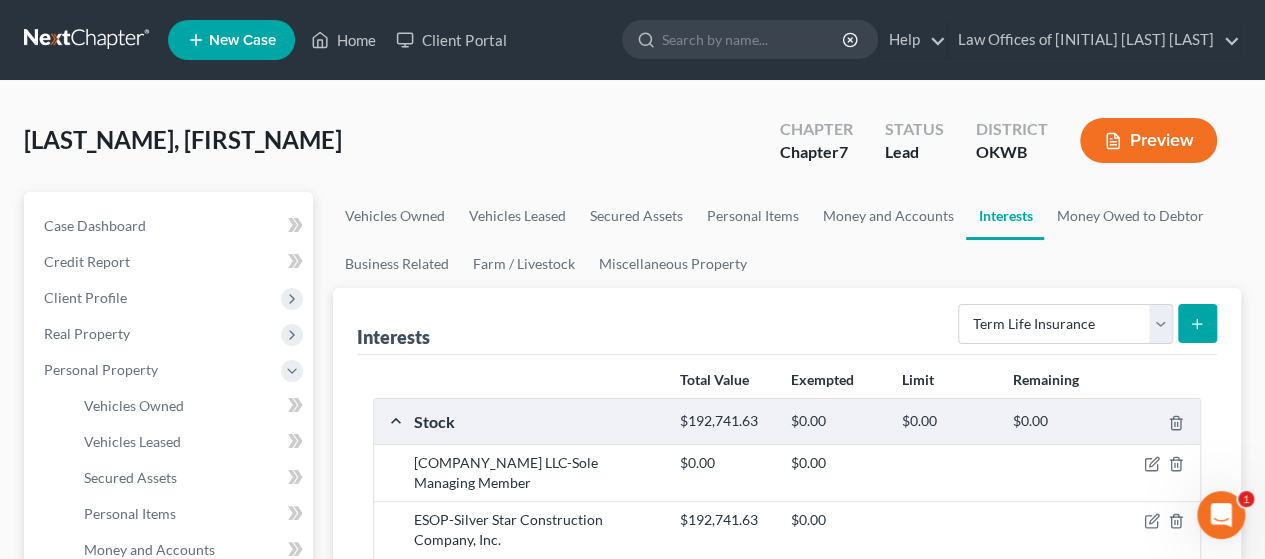 click 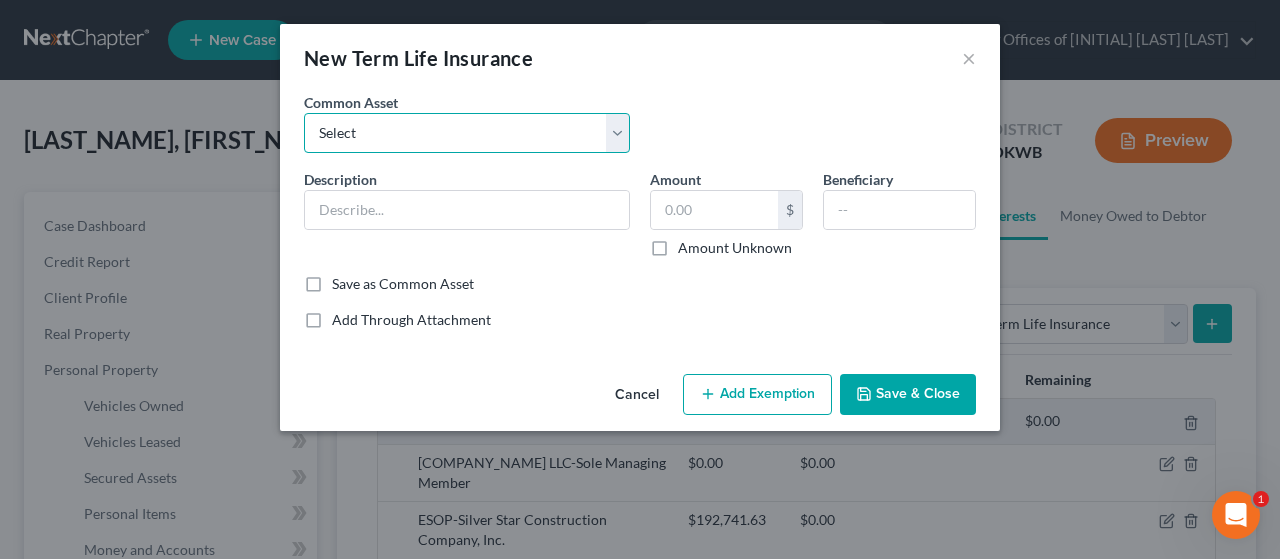 click on "Select American Amicable Life Minnesota Life Ins Co State Farm Foresters Financial Gerber Life Insurance" at bounding box center [467, 133] 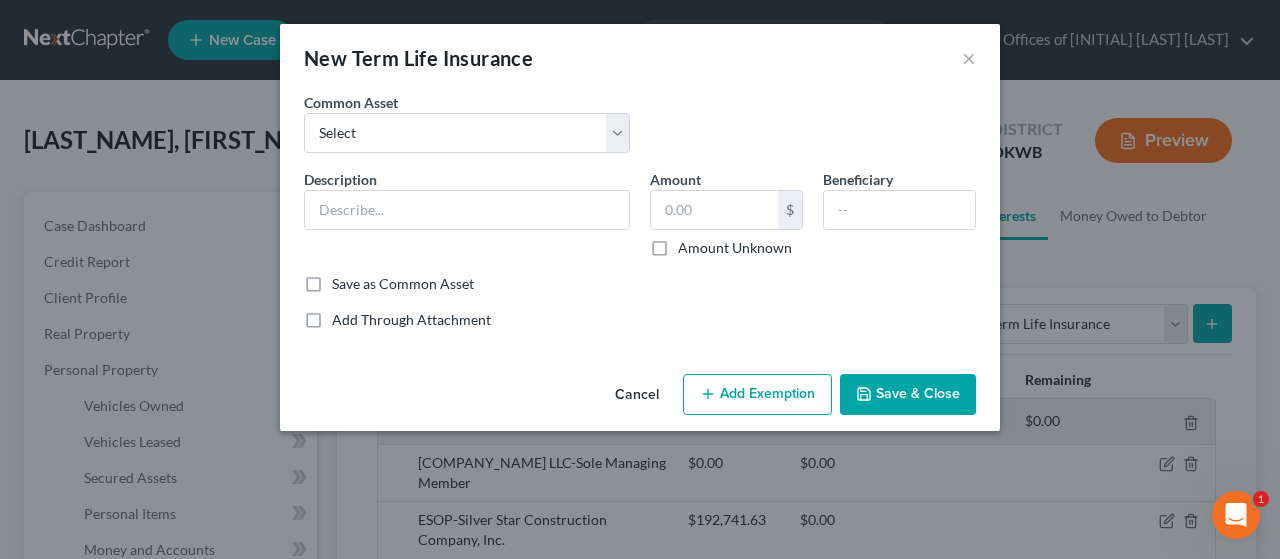 click on "New Term Life Insurance  ×" at bounding box center [640, 58] 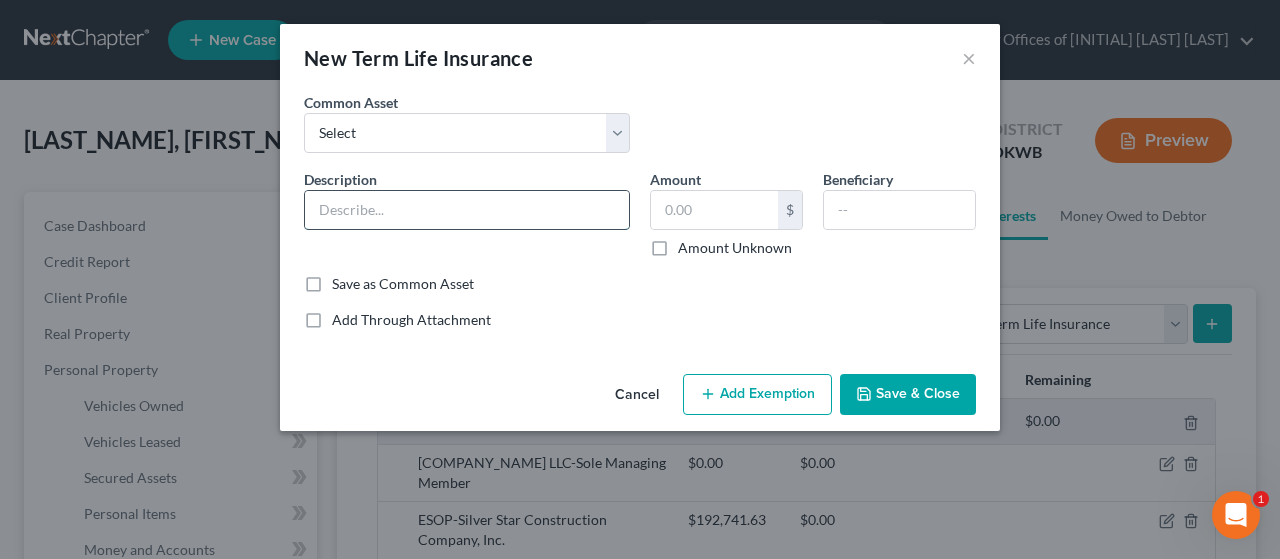 click at bounding box center [467, 210] 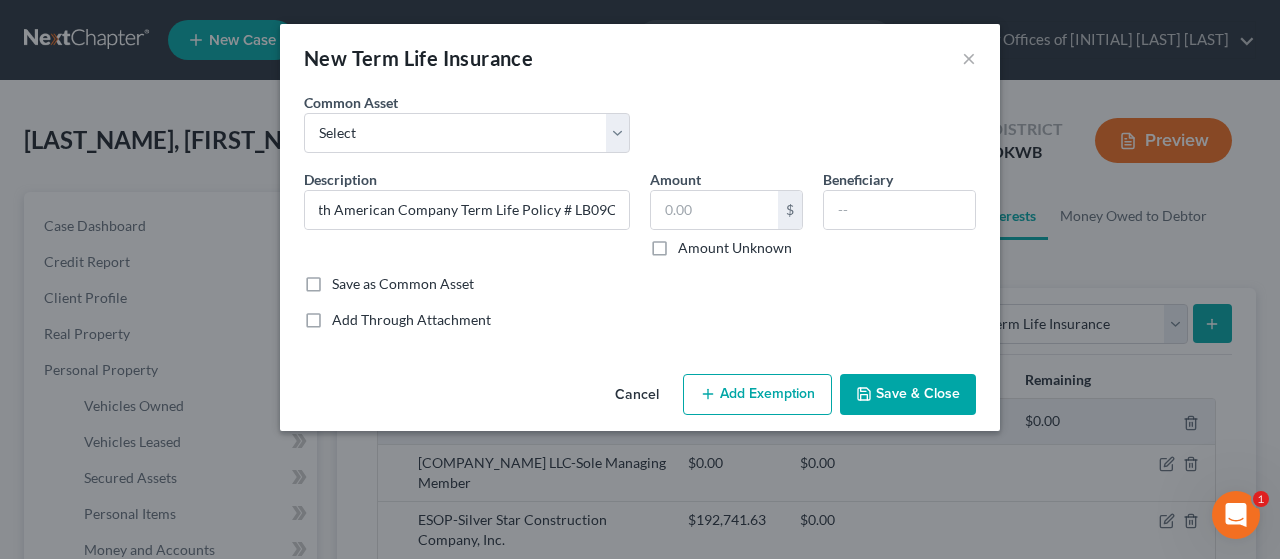 scroll, scrollTop: 0, scrollLeft: 0, axis: both 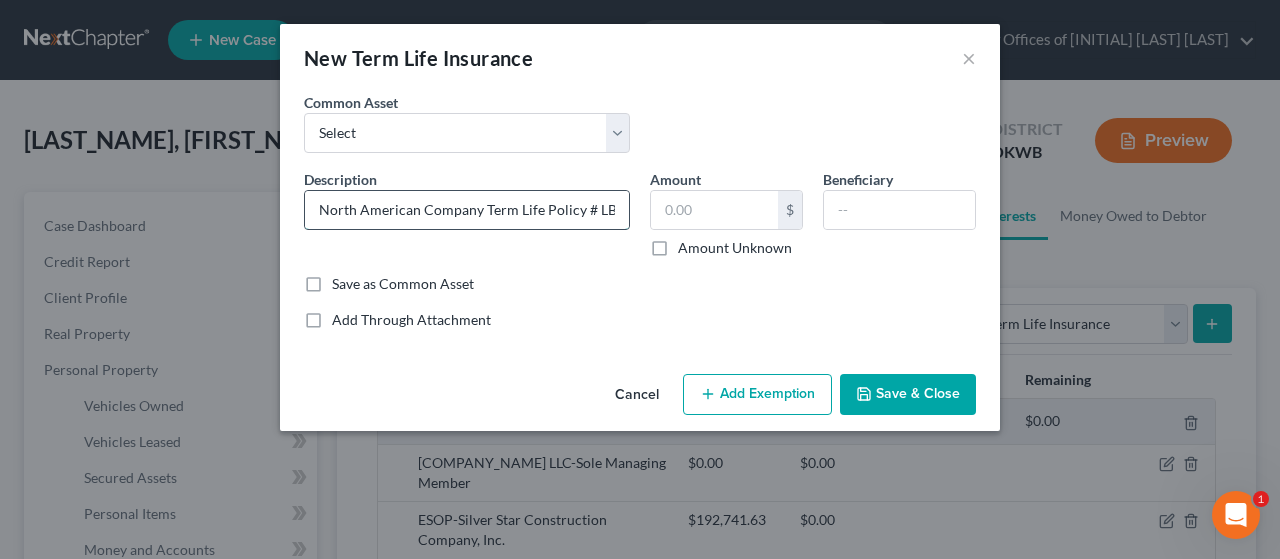 click on "North American Company Term Life Policy # LB09C5" at bounding box center (467, 210) 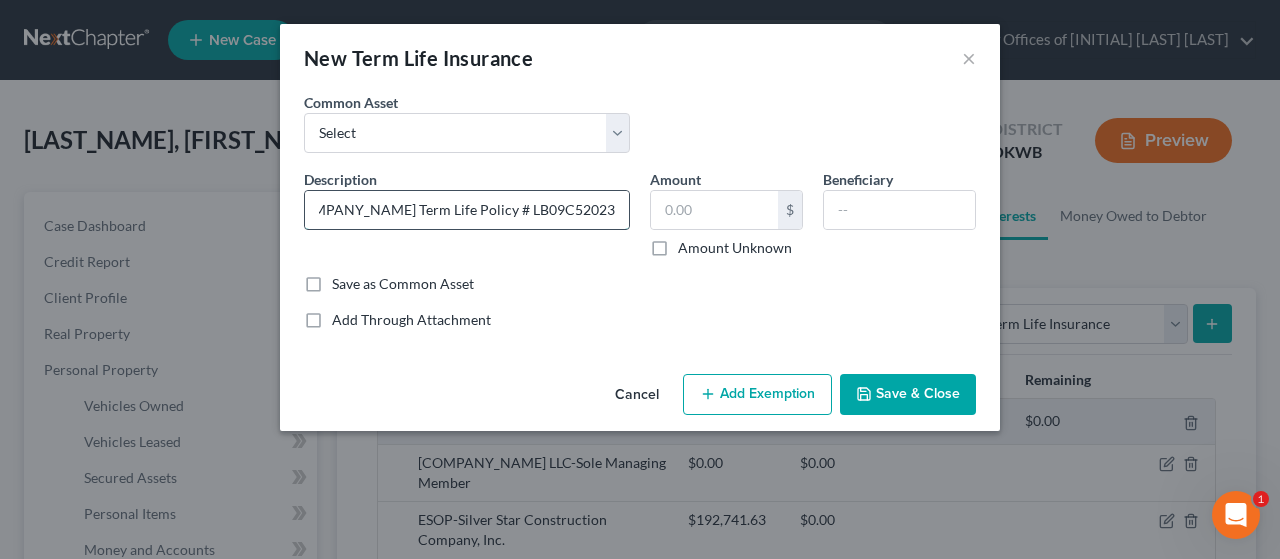 scroll, scrollTop: 0, scrollLeft: 58, axis: horizontal 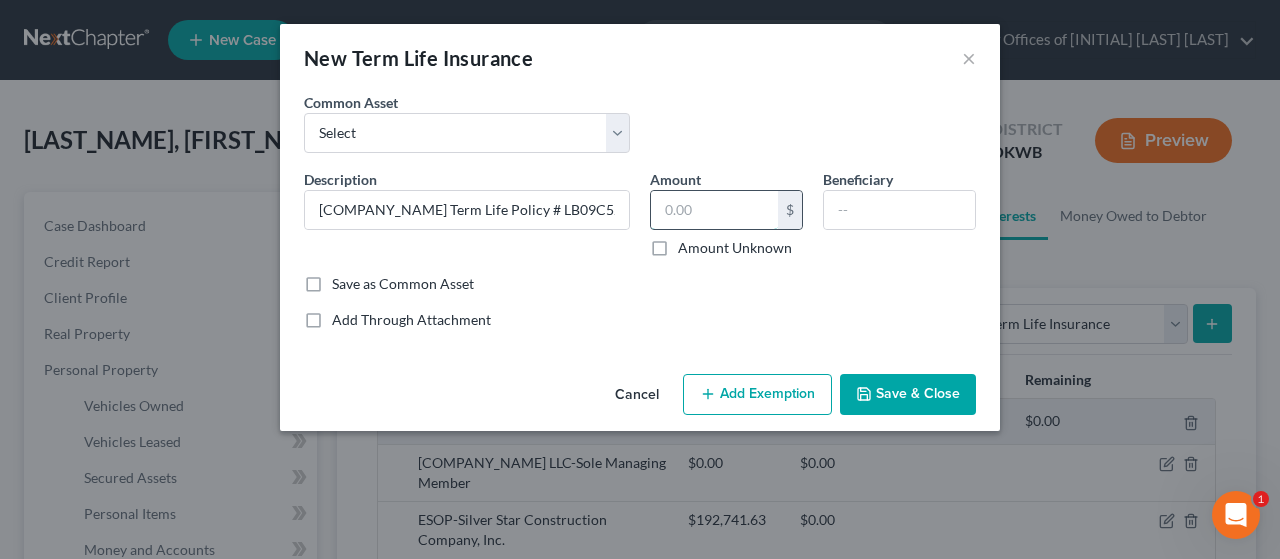 click at bounding box center (714, 210) 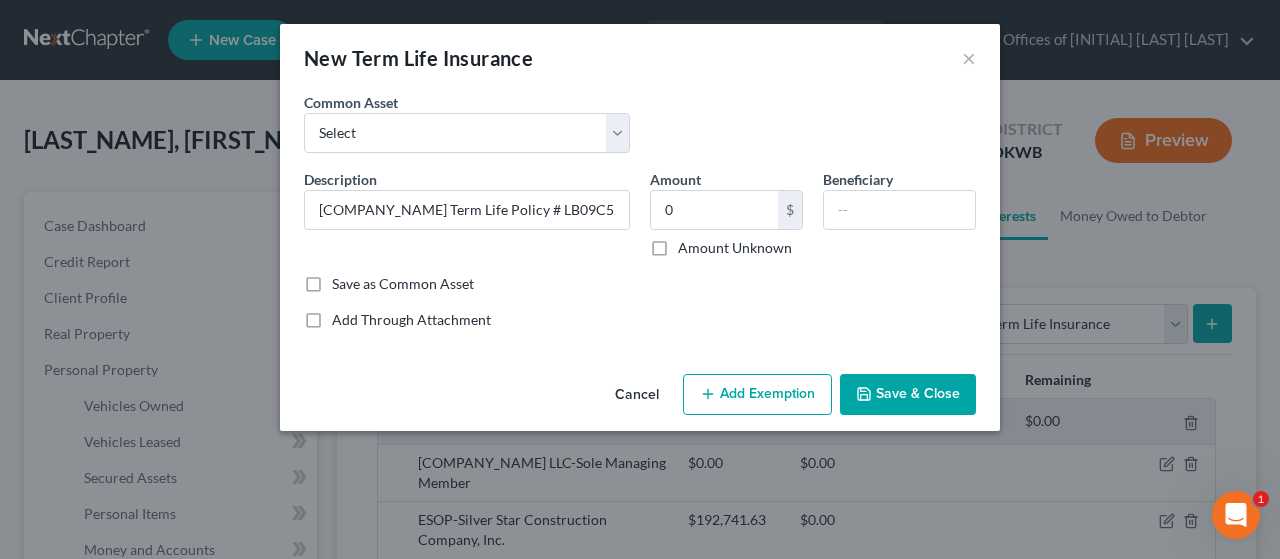 click on "Add Exemption" at bounding box center [757, 395] 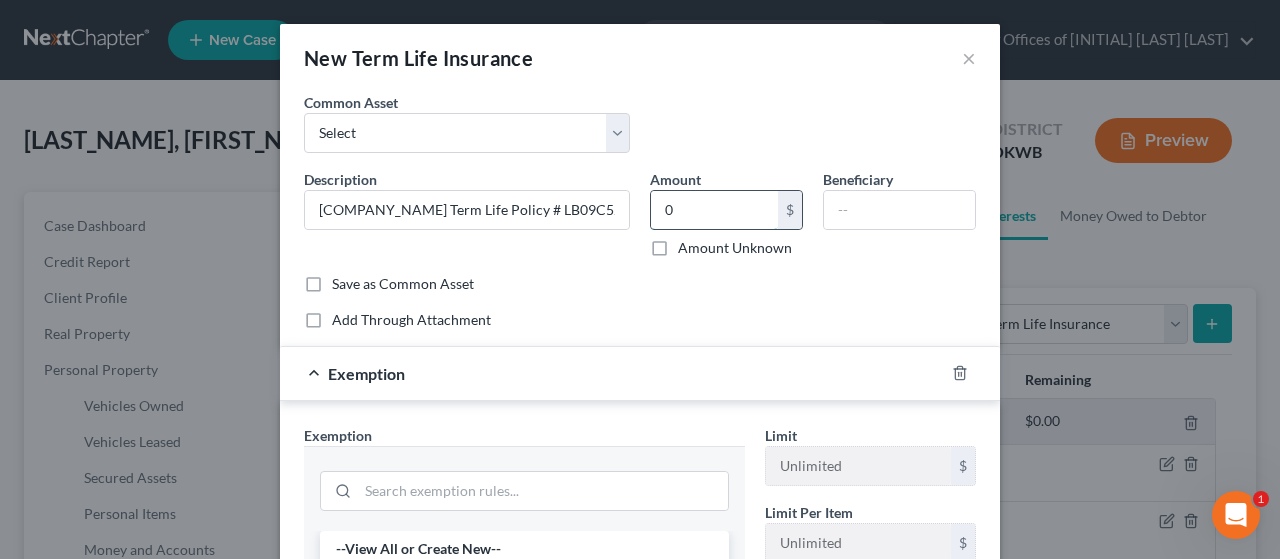 click on "0" at bounding box center [714, 210] 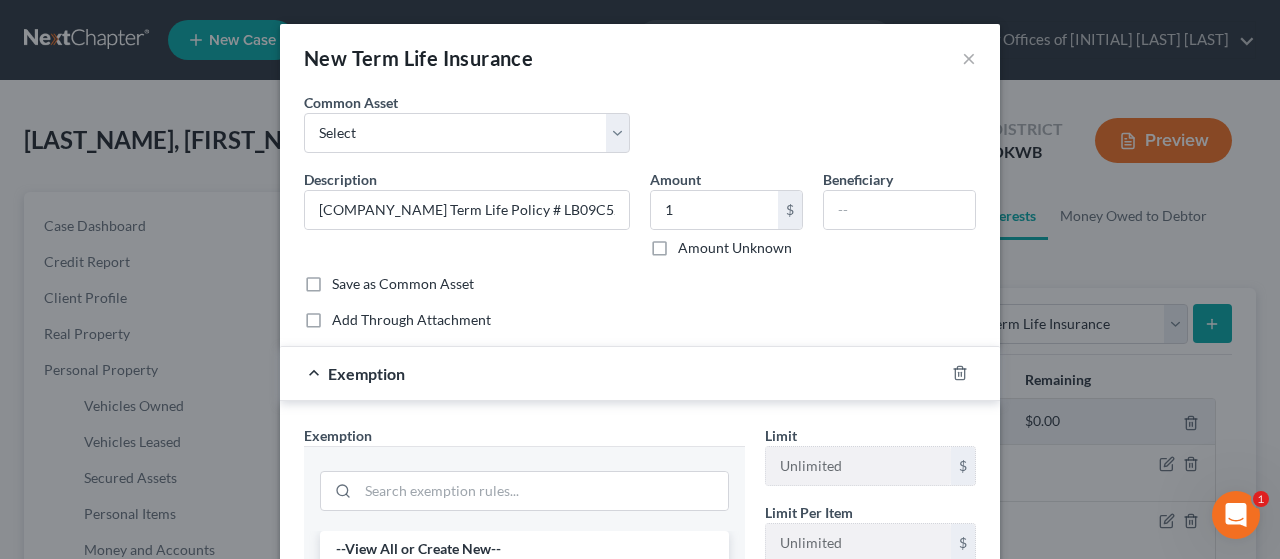 drag, startPoint x: 562, startPoint y: 289, endPoint x: 1276, endPoint y: 282, distance: 714.0343 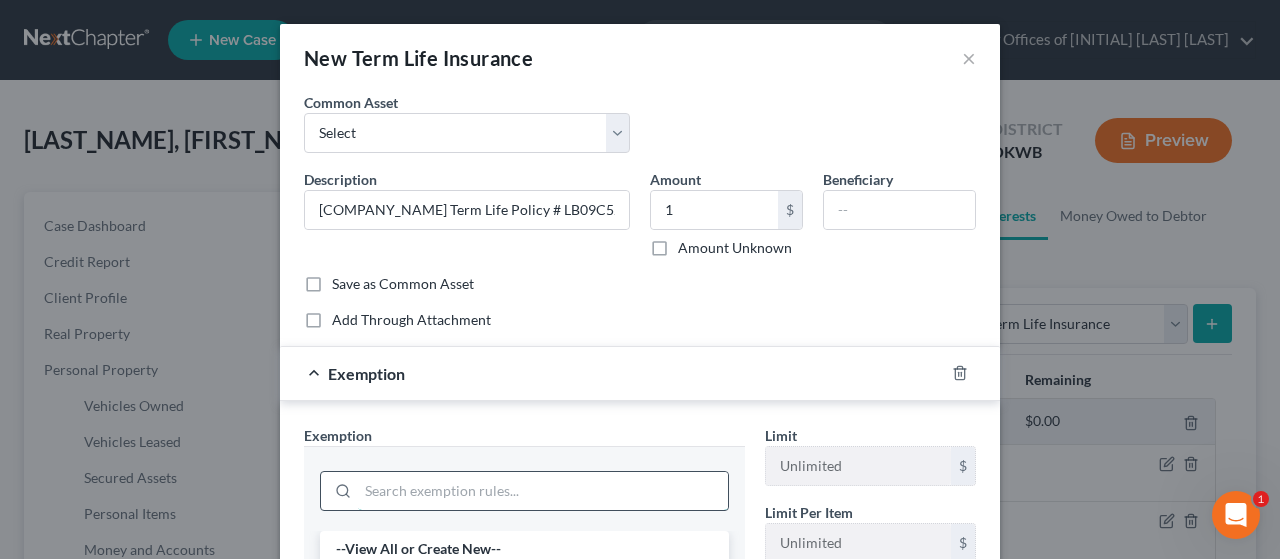 click at bounding box center (543, 491) 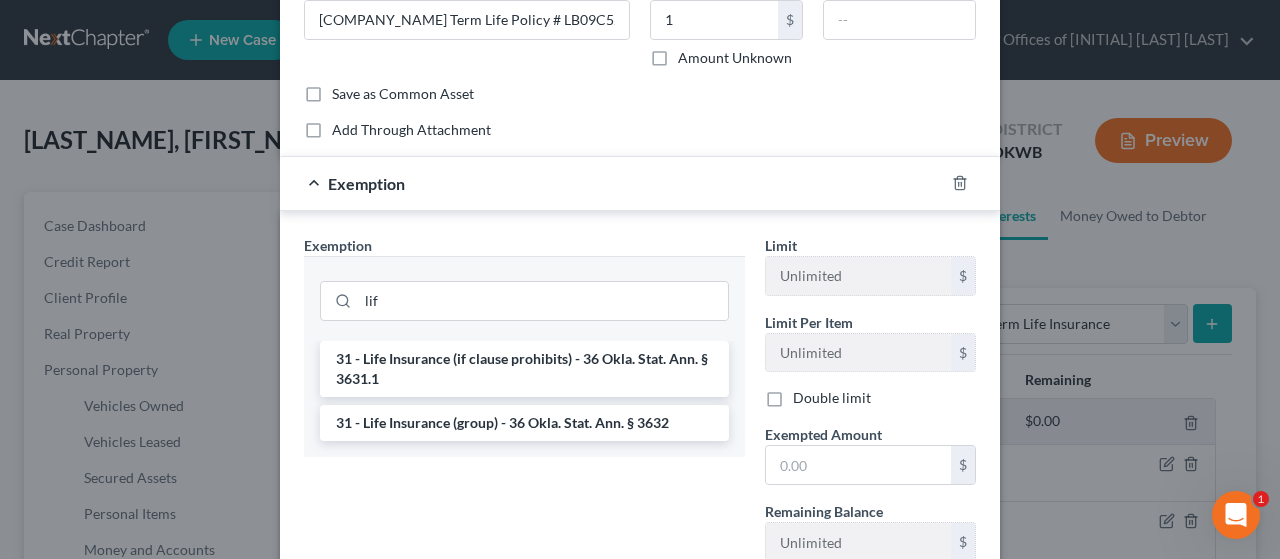 scroll, scrollTop: 193, scrollLeft: 0, axis: vertical 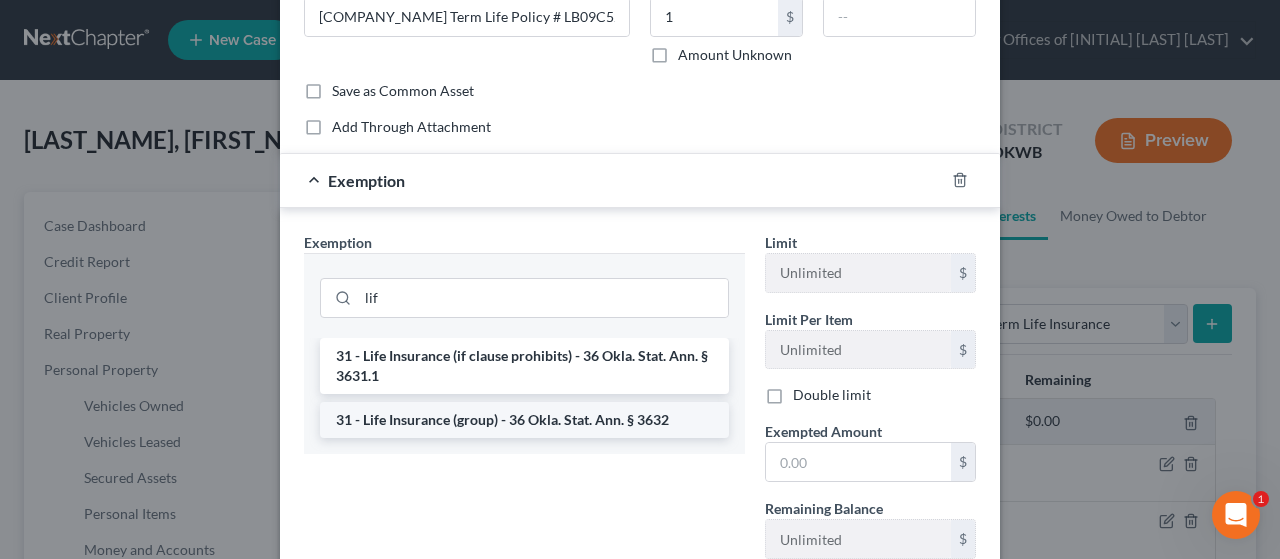click on "31 - Life Insurance (group) - 36 Okla. Stat. Ann. § 3632" at bounding box center [524, 420] 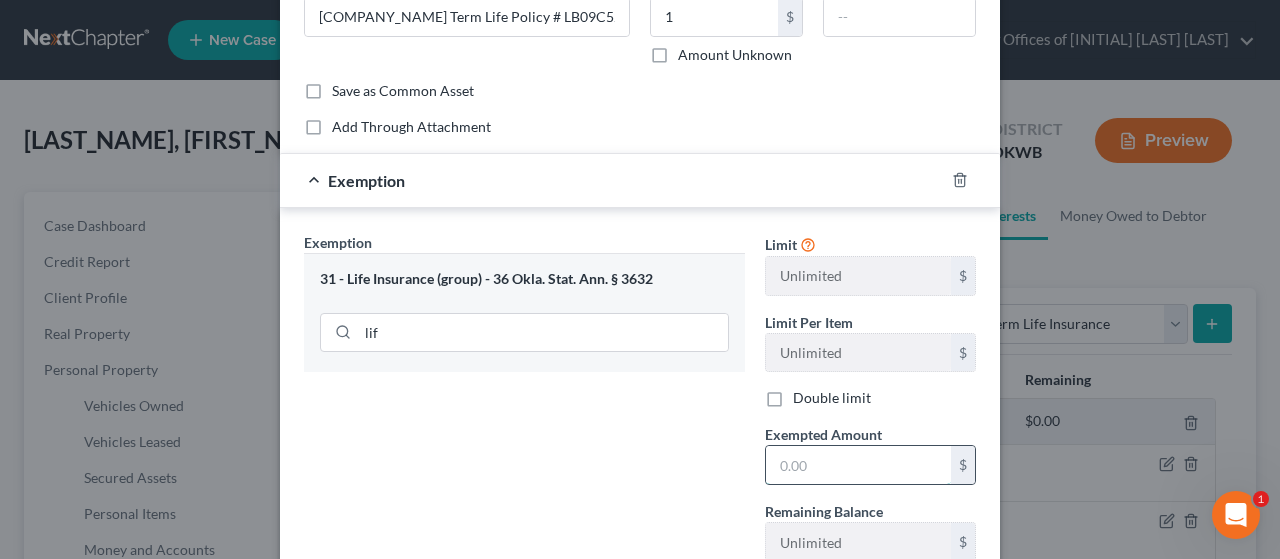 click at bounding box center [858, 465] 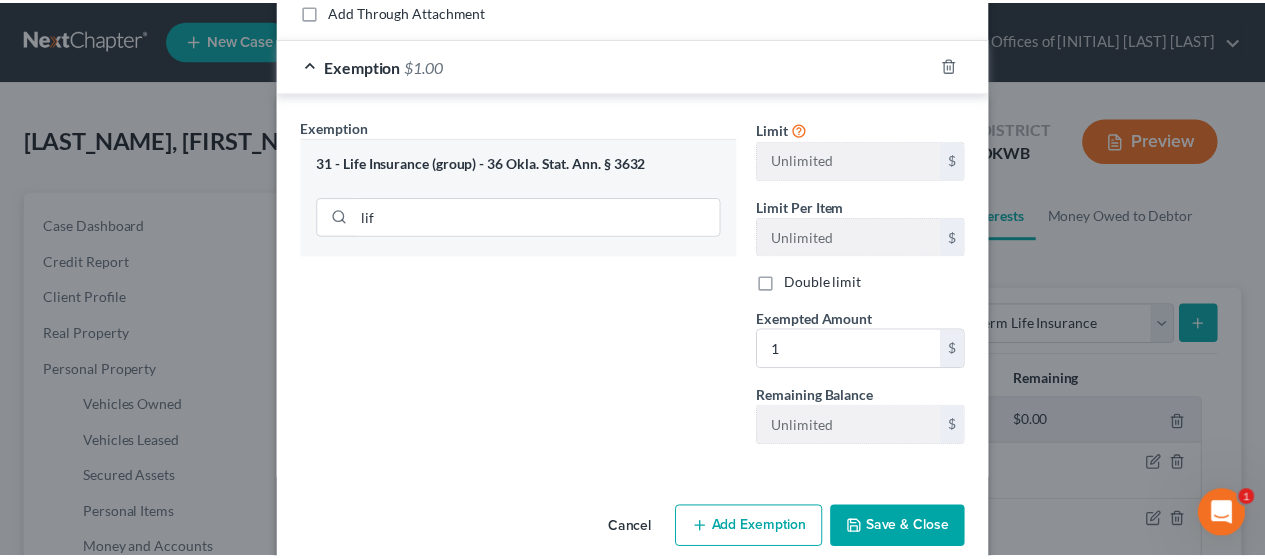 scroll, scrollTop: 334, scrollLeft: 0, axis: vertical 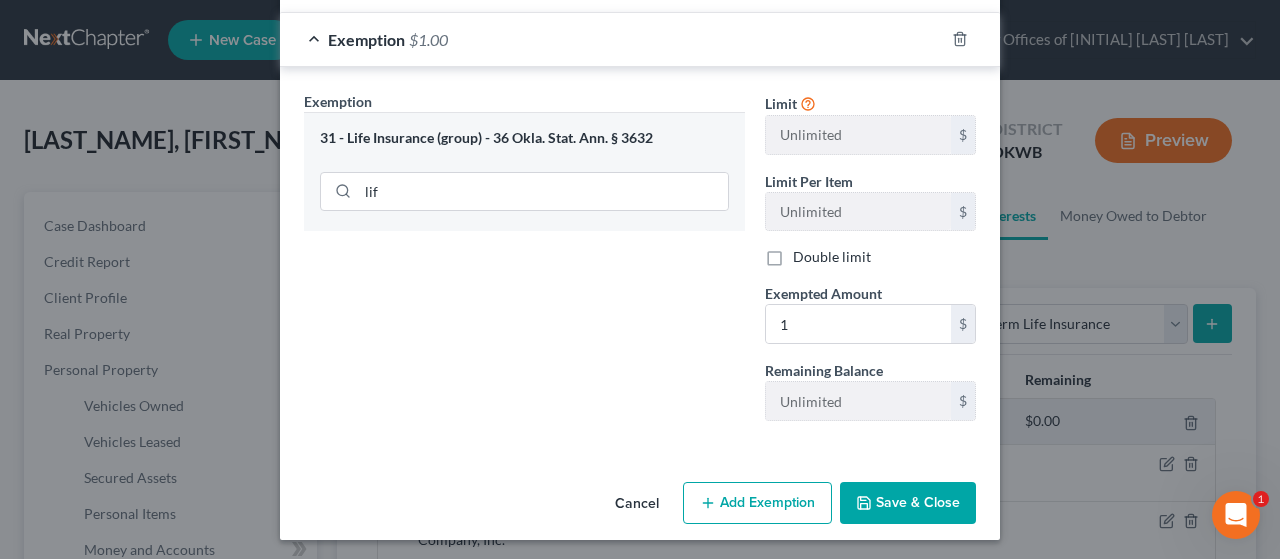 click on "Save & Close" at bounding box center [908, 503] 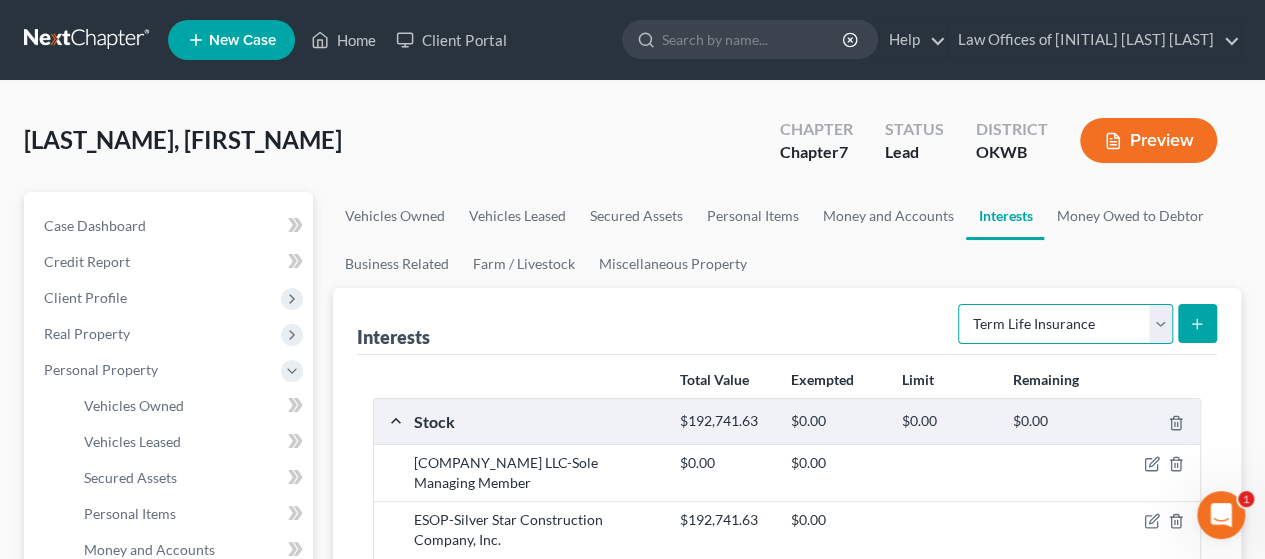 click on "Select Interest Type 401K Annuity Bond Education IRA Government Bond Government Pension Plan Incorporated Business IRA Joint Venture (Active) Joint Venture (Inactive) Keogh Mutual Fund Other Retirement Plan Partnership (Active) Partnership (Inactive) Pension Plan Stock Term Life Insurance Unincorporated Business Whole Life Insurance" at bounding box center (1065, 324) 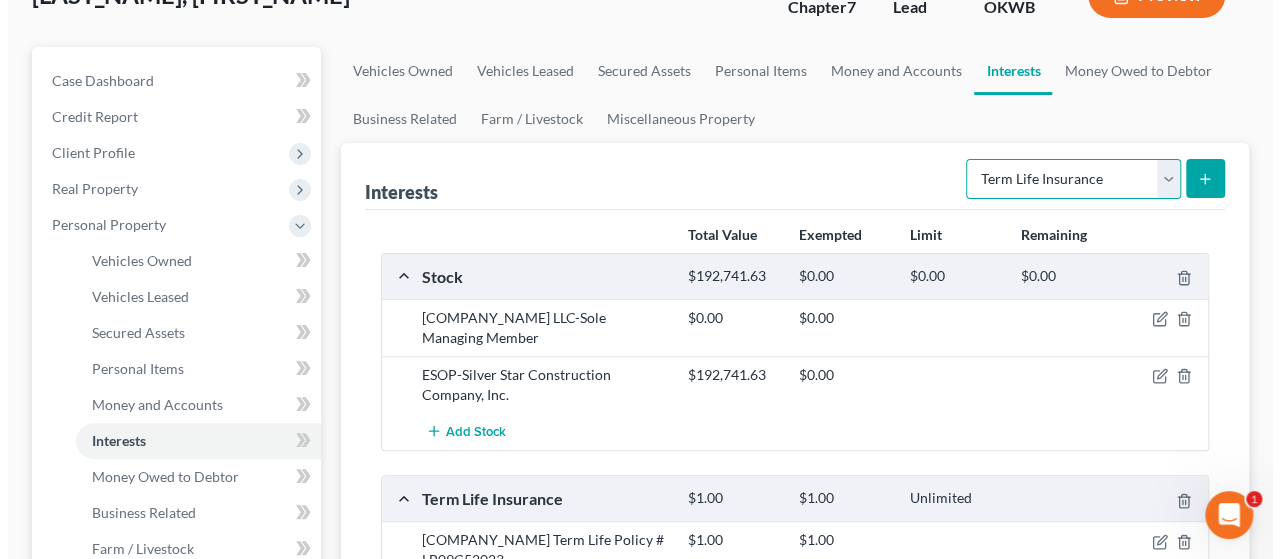 scroll, scrollTop: 140, scrollLeft: 0, axis: vertical 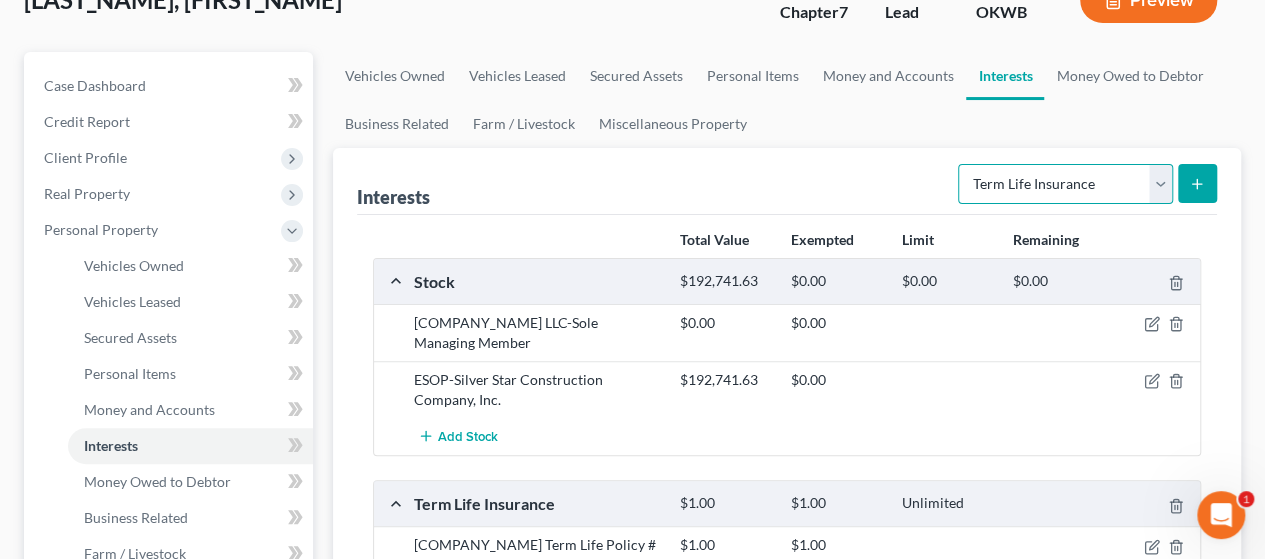 click on "Select Interest Type 401K Annuity Bond Education IRA Government Bond Government Pension Plan Incorporated Business IRA Joint Venture (Active) Joint Venture (Inactive) Keogh Mutual Fund Other Retirement Plan Partnership (Active) Partnership (Inactive) Pension Plan Stock Term Life Insurance Unincorporated Business Whole Life Insurance" at bounding box center [1065, 184] 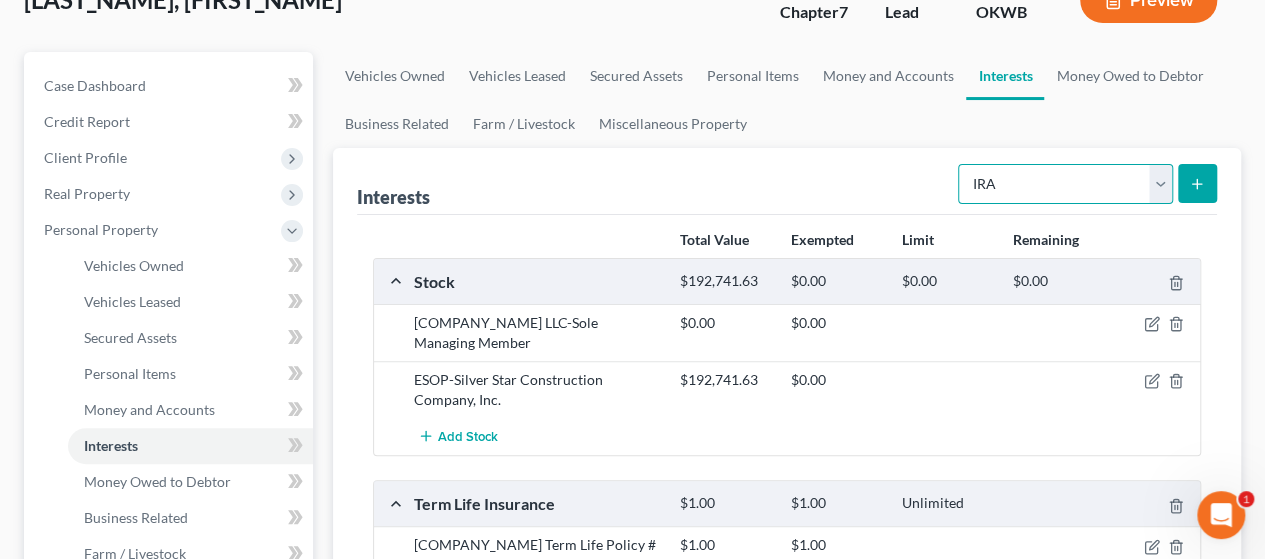 click on "Select Interest Type 401K Annuity Bond Education IRA Government Bond Government Pension Plan Incorporated Business IRA Joint Venture (Active) Joint Venture (Inactive) Keogh Mutual Fund Other Retirement Plan Partnership (Active) Partnership (Inactive) Pension Plan Stock Term Life Insurance Unincorporated Business Whole Life Insurance" at bounding box center [1065, 184] 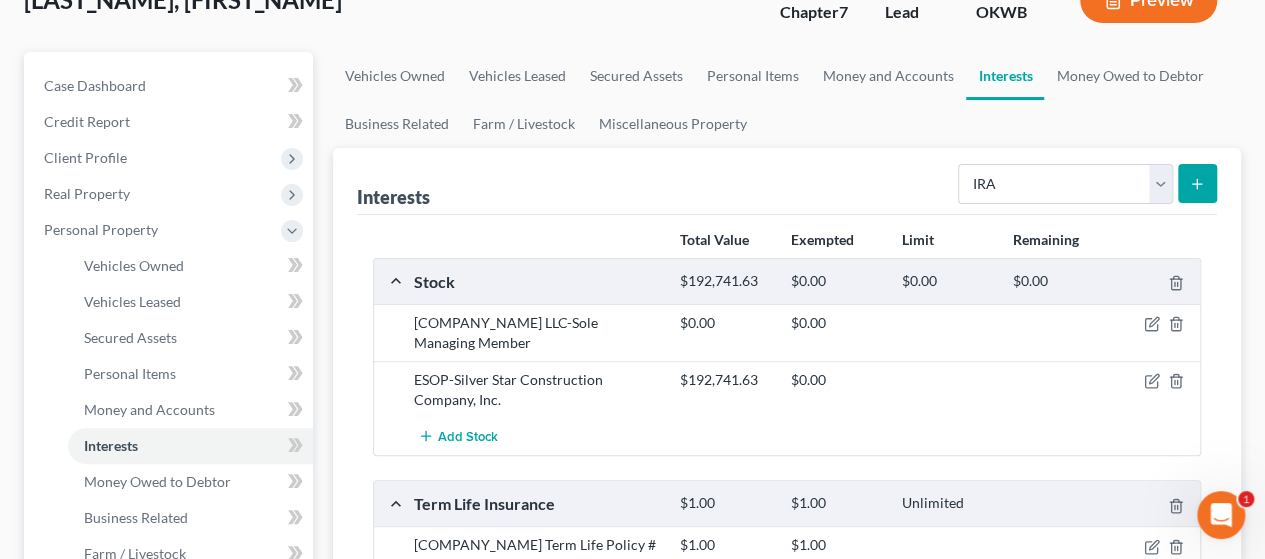 click at bounding box center [1197, 183] 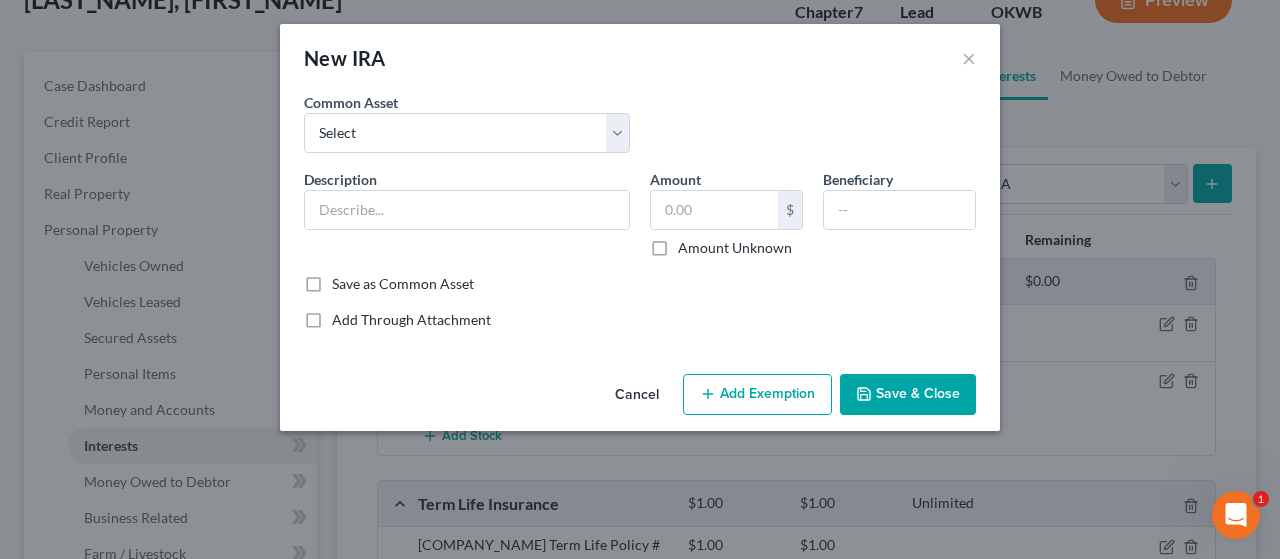 click on "Common Asset Select Capital Group
Description
*
Amount $ Amount Unknown Beneficiary Save as Common Asset
Add Through Attachment" at bounding box center (640, 211) 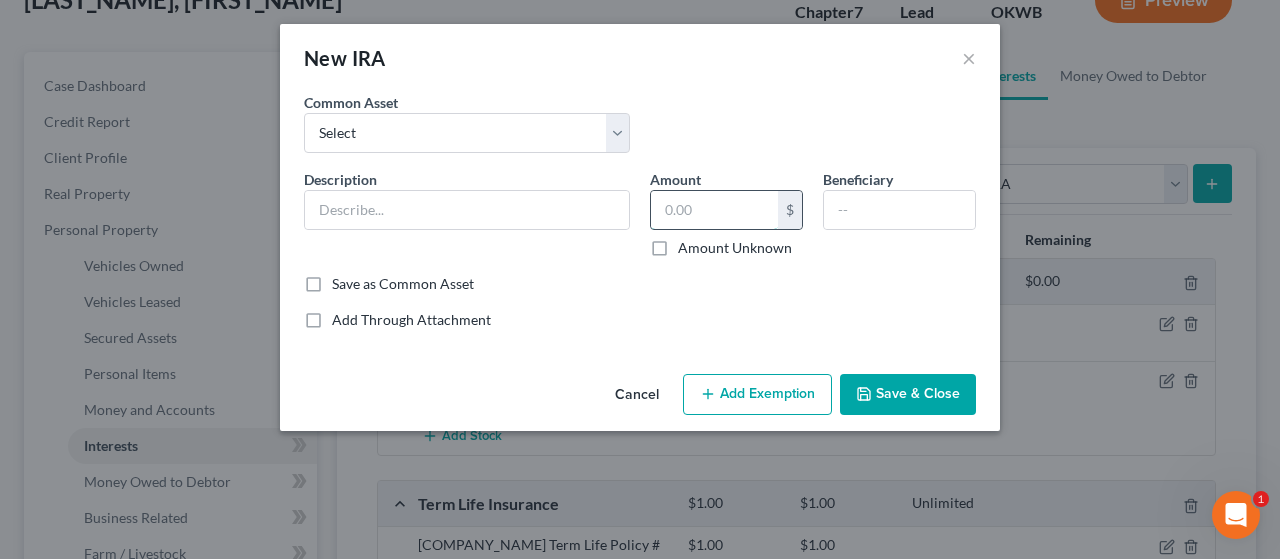 click at bounding box center (714, 210) 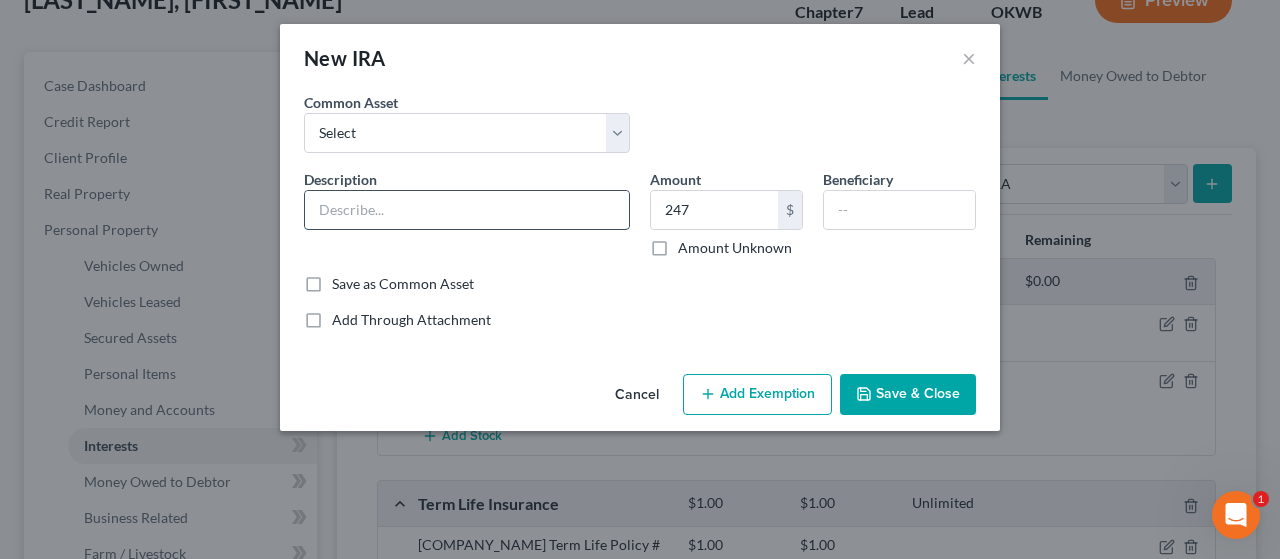 click at bounding box center (467, 210) 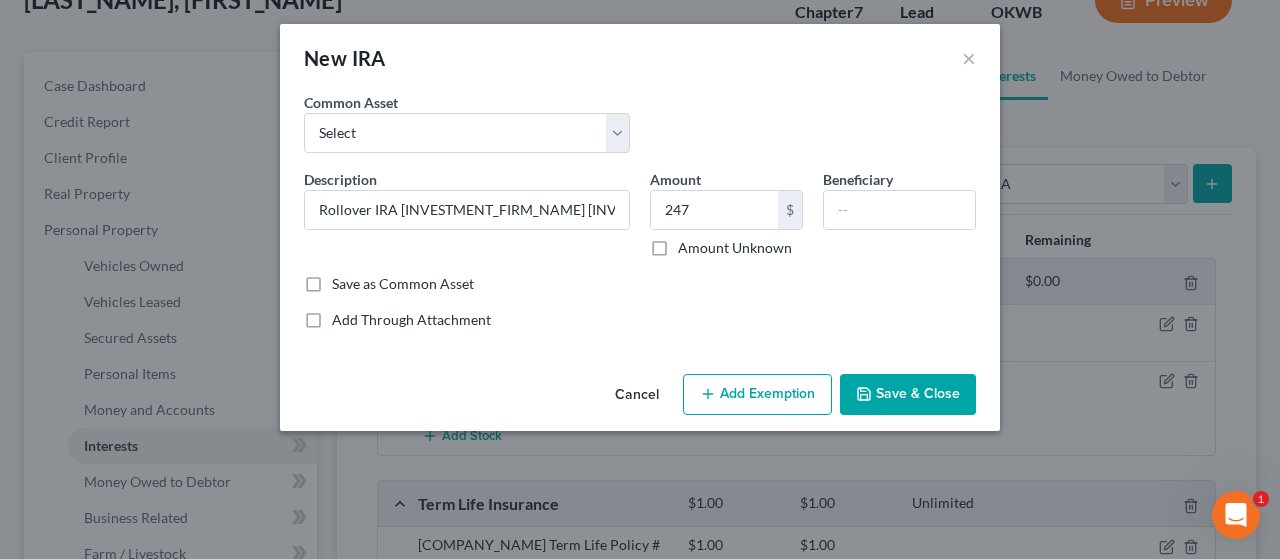 click on "Add Exemption" at bounding box center (757, 395) 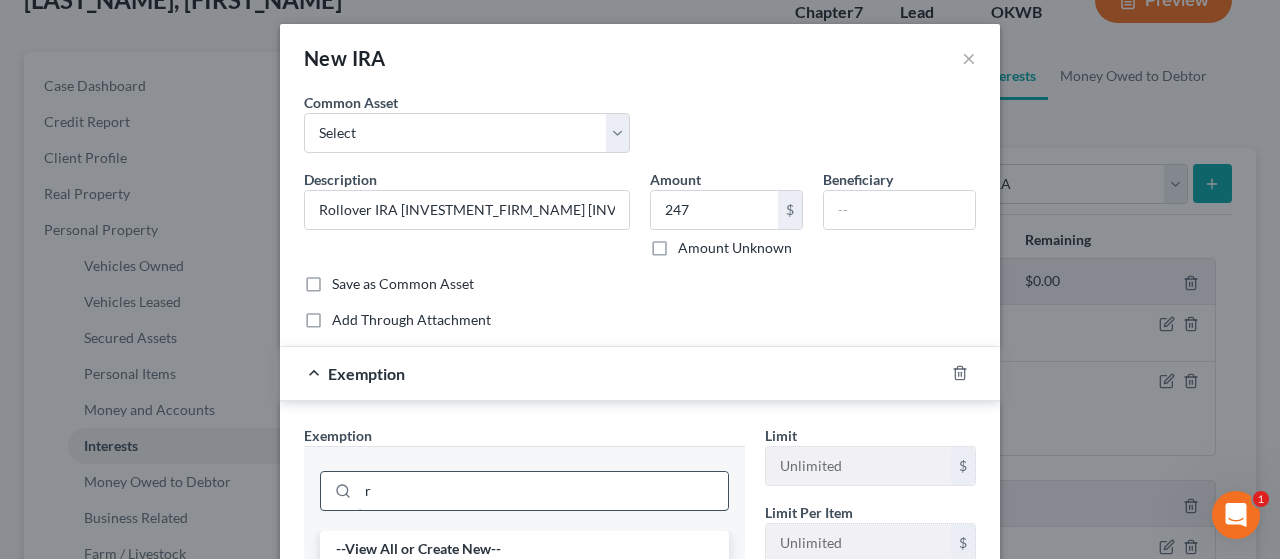 click on "r" at bounding box center [543, 491] 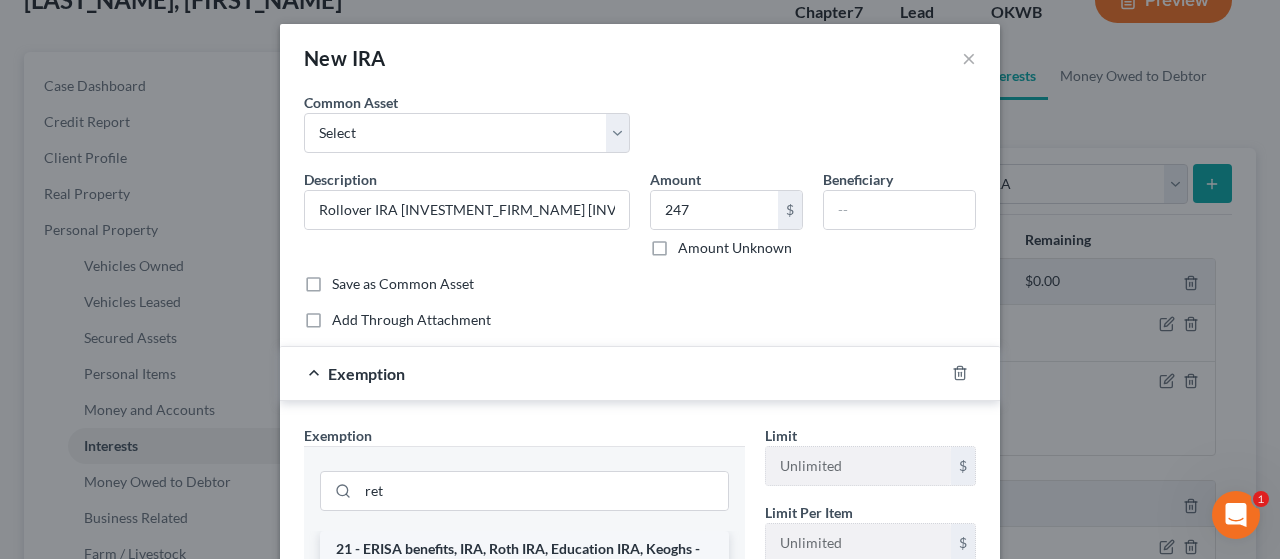 click on "21 - ERISA benefits, IRA, Roth IRA, Education IRA, Keoghs - 31 Okla. Stat. Ann. § 1 (A)(20),(24)" at bounding box center (524, 559) 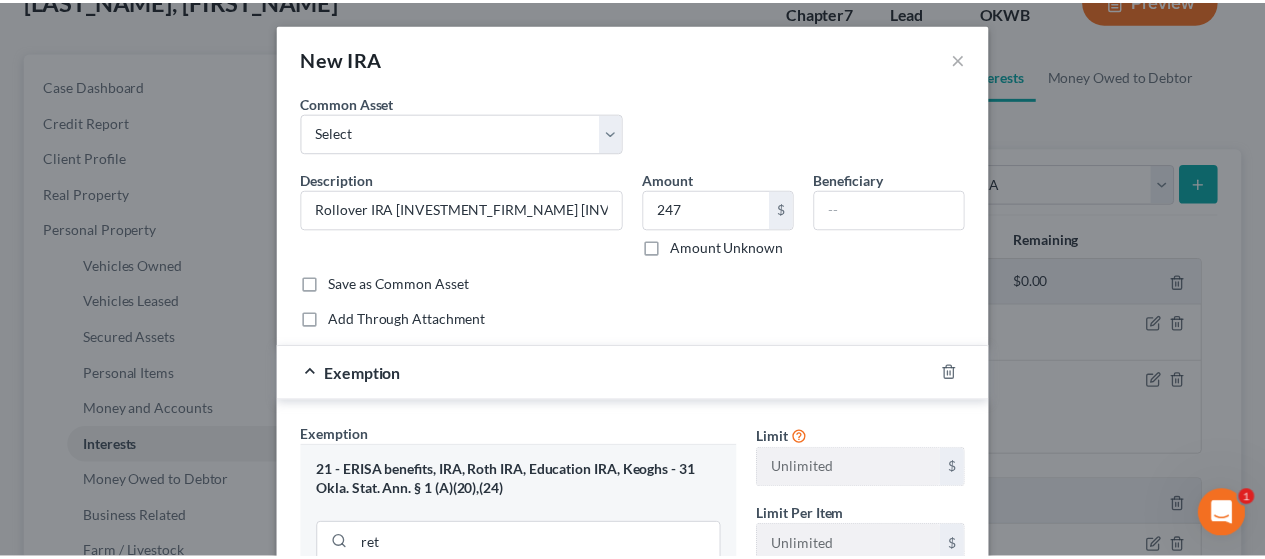 scroll, scrollTop: 334, scrollLeft: 0, axis: vertical 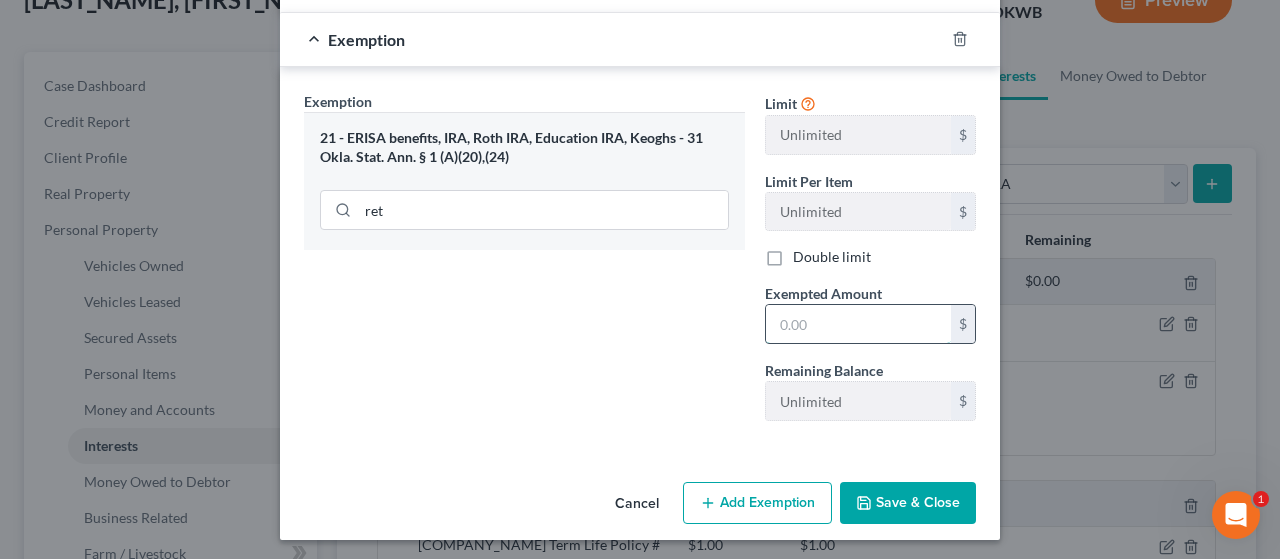 click at bounding box center [858, 324] 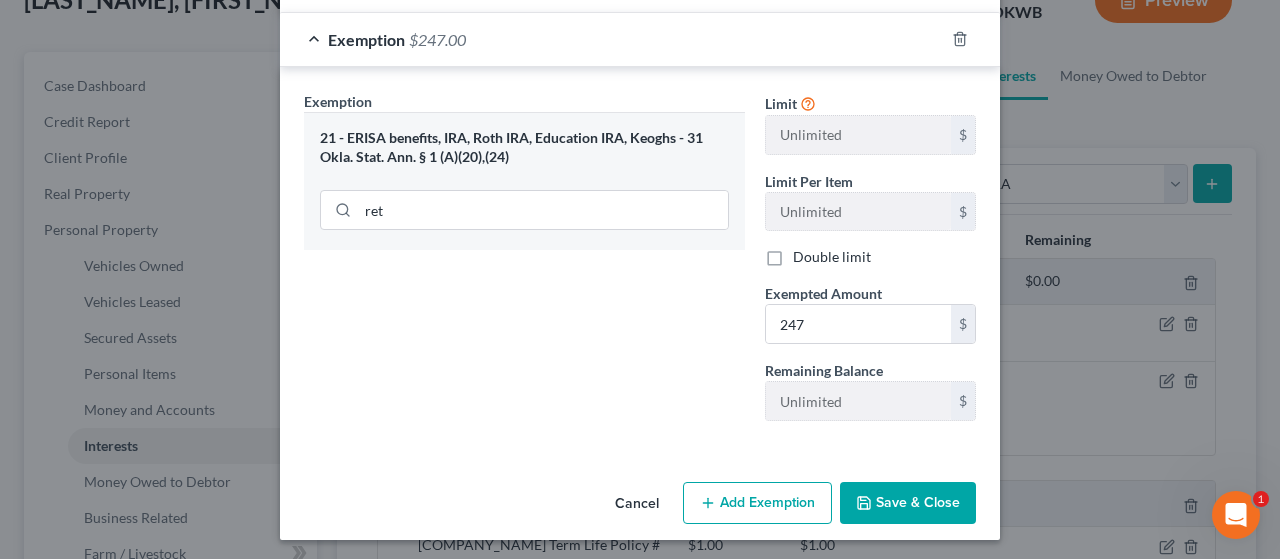 click on "Save & Close" at bounding box center [908, 503] 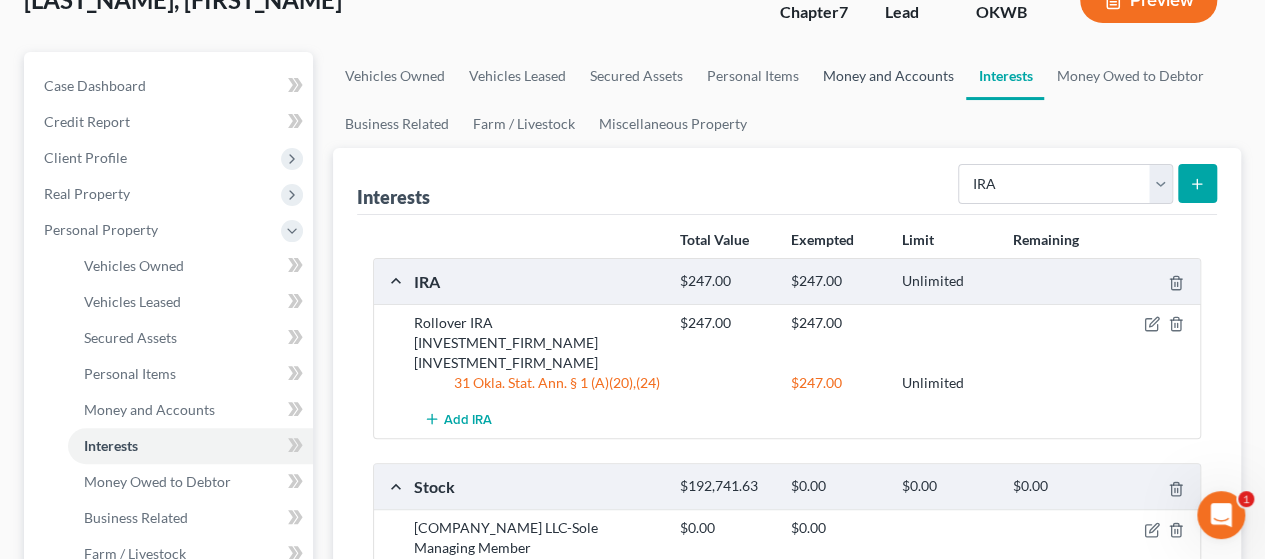 click on "Money and Accounts" at bounding box center [888, 76] 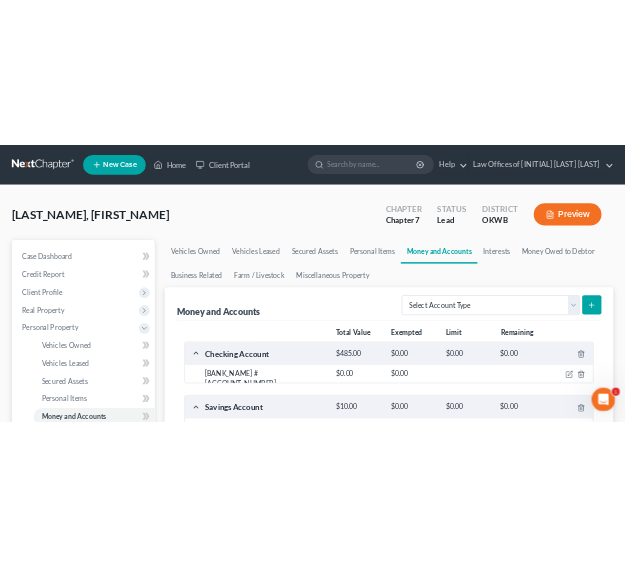 scroll, scrollTop: 0, scrollLeft: 0, axis: both 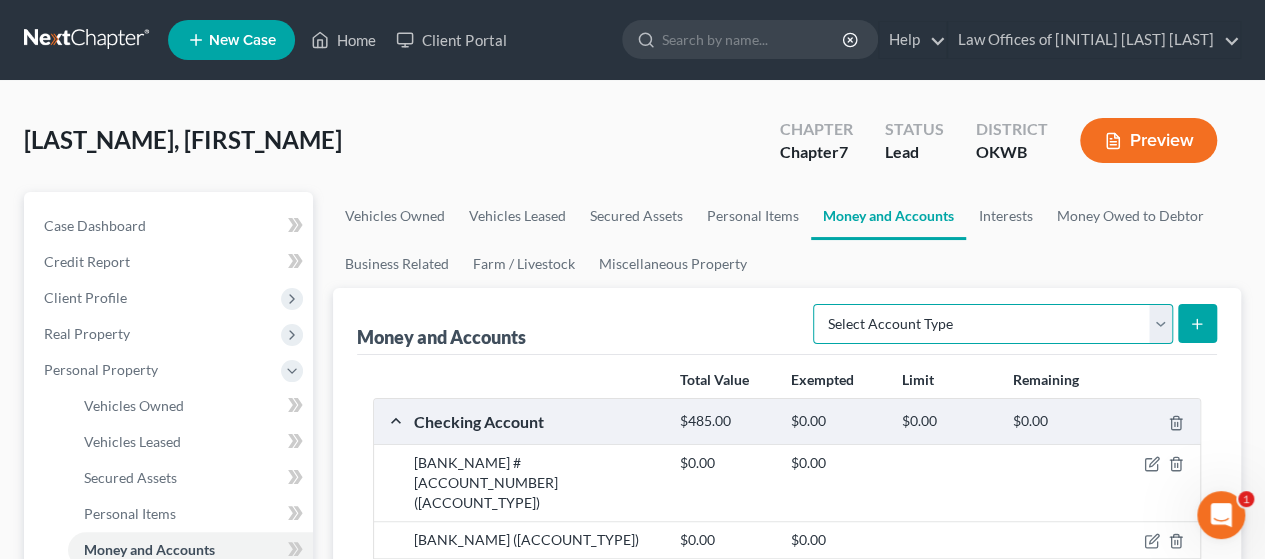 click on "Select Account Type Brokerage Cash on Hand Certificates of Deposit Checking Account Money Market Other (Credit Union, Health Savings Account, etc) Safe Deposit Box Savings Account Security Deposits or Prepayments" at bounding box center (993, 324) 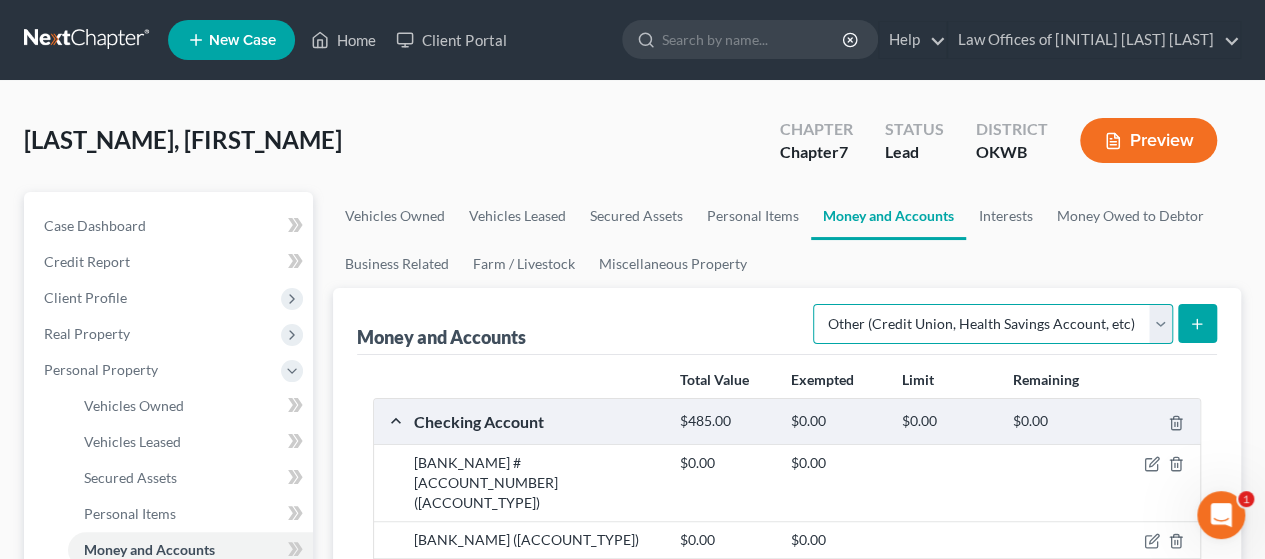 click on "Select Account Type Brokerage Cash on Hand Certificates of Deposit Checking Account Money Market Other (Credit Union, Health Savings Account, etc) Safe Deposit Box Savings Account Security Deposits or Prepayments" at bounding box center [993, 324] 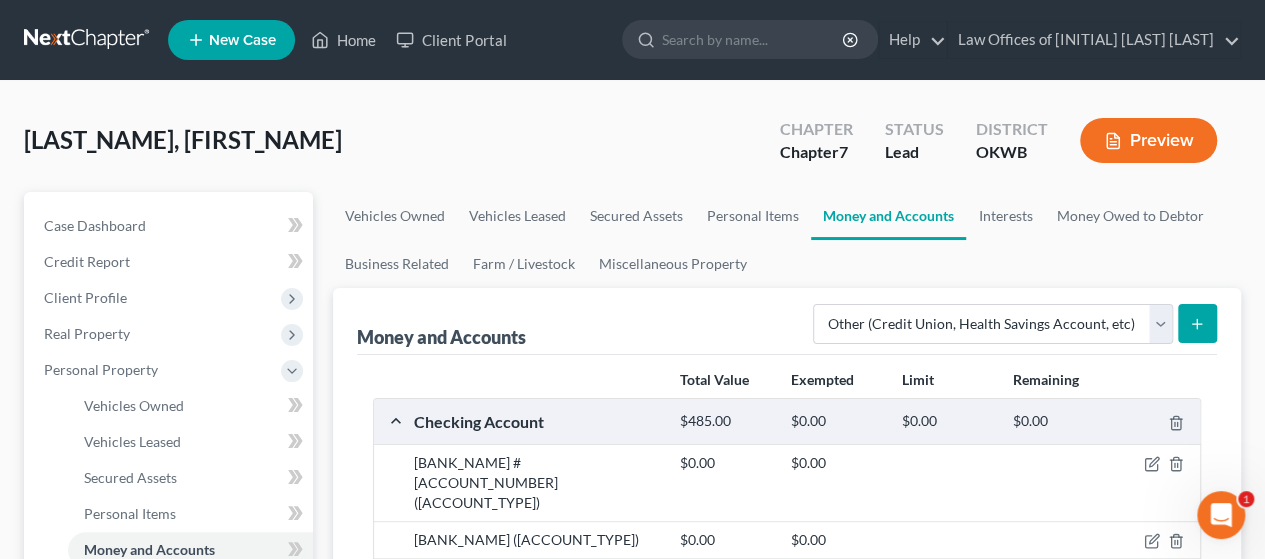 click 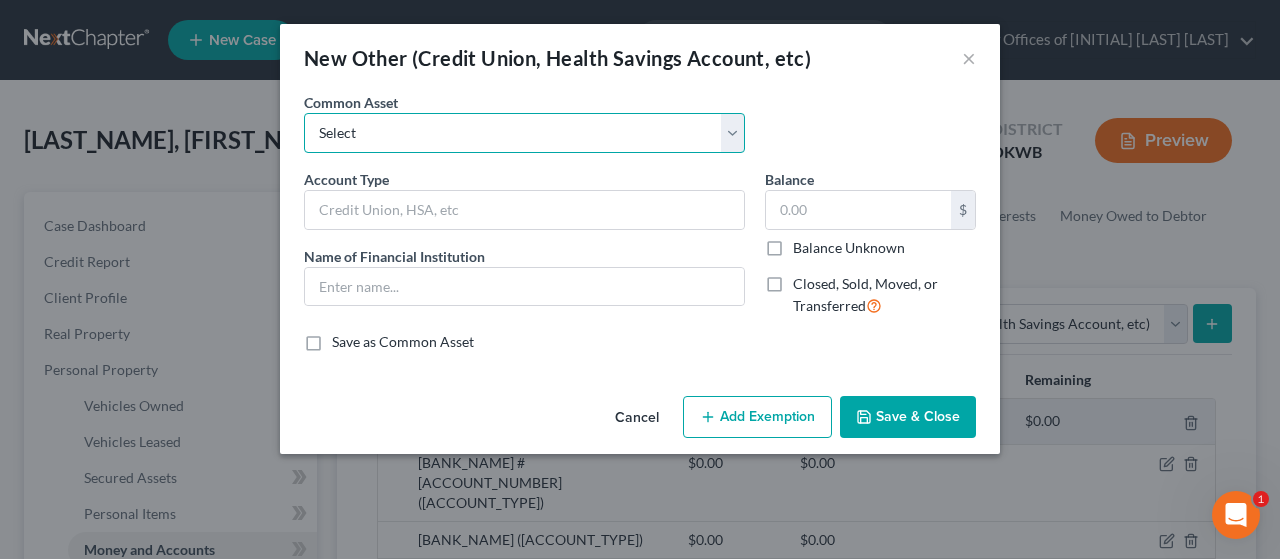 click on "Select Health Savings Account" at bounding box center [524, 133] 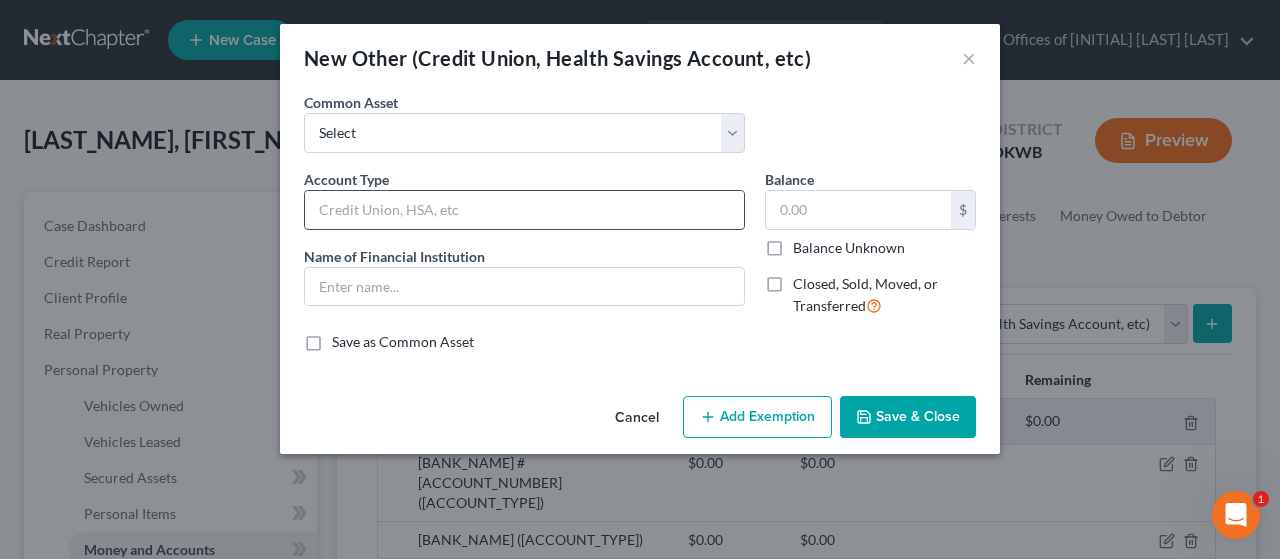 click at bounding box center [524, 210] 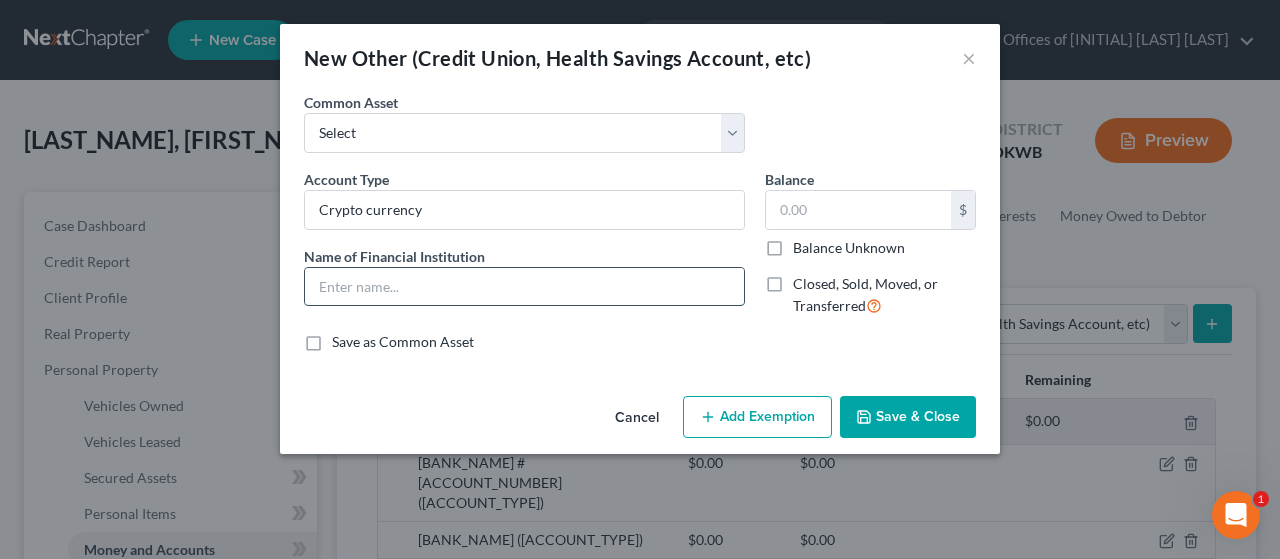click at bounding box center (524, 287) 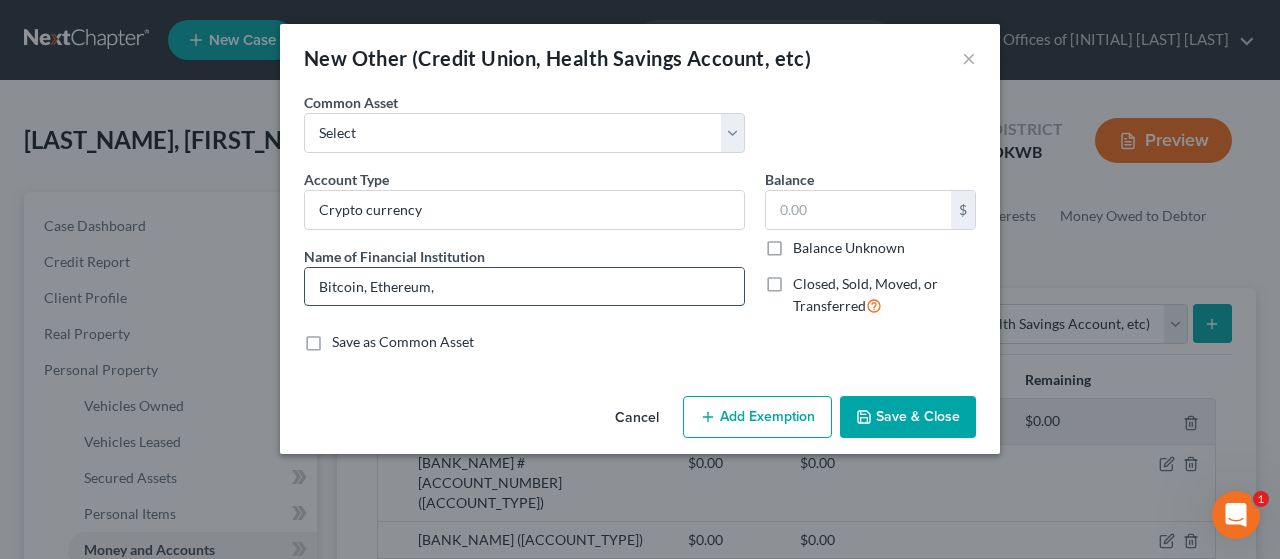 click on "Bitcoin, Ethereum," at bounding box center (524, 287) 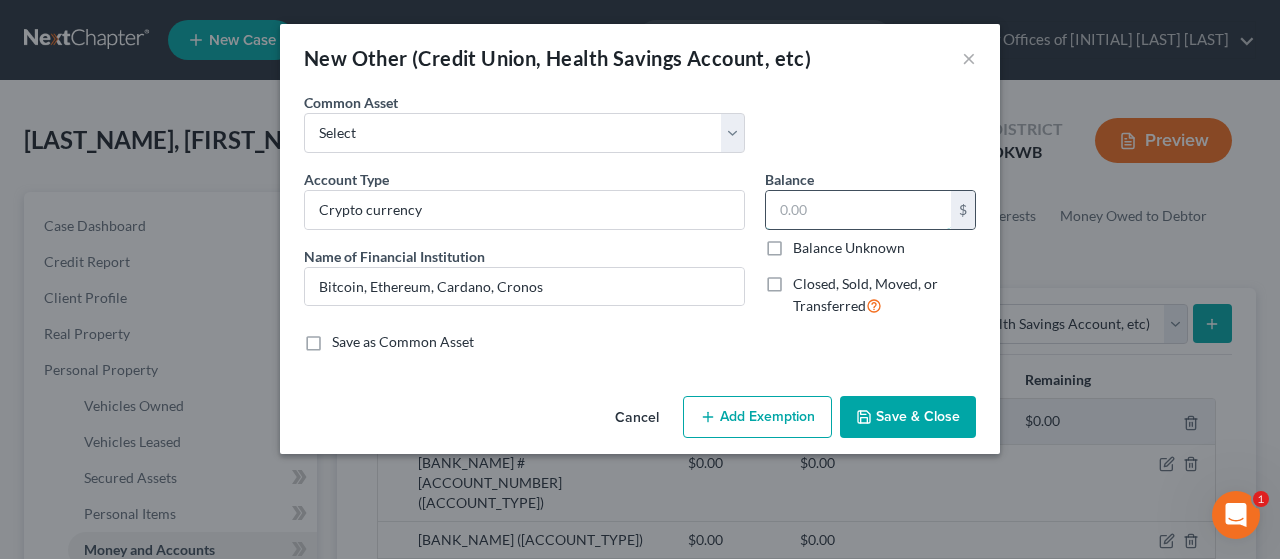 click at bounding box center (858, 210) 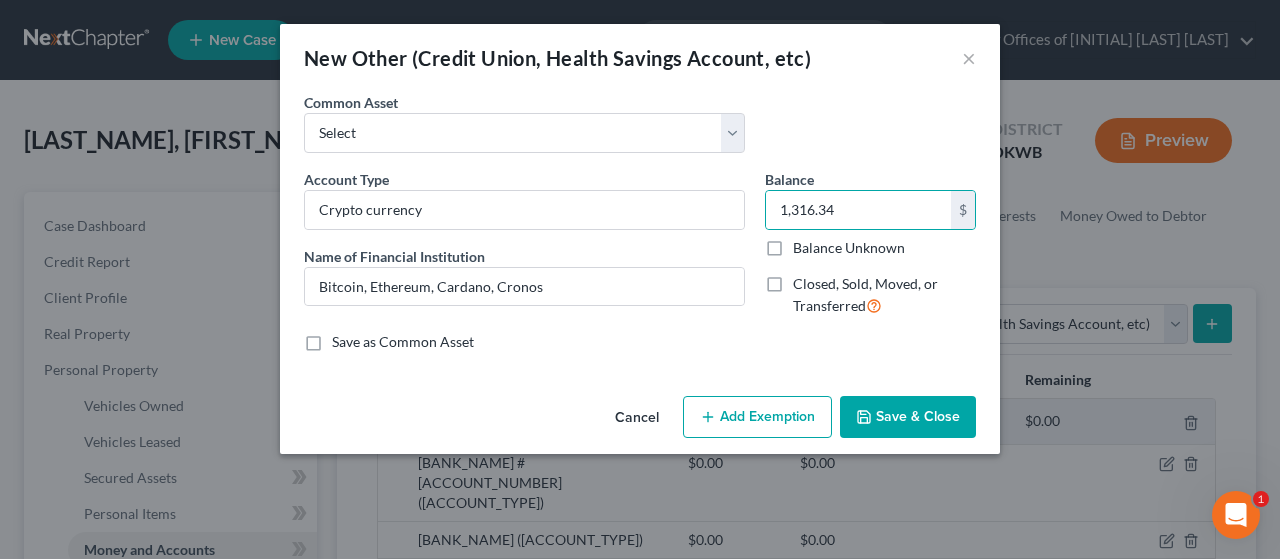 click on "Save & Close" at bounding box center (908, 417) 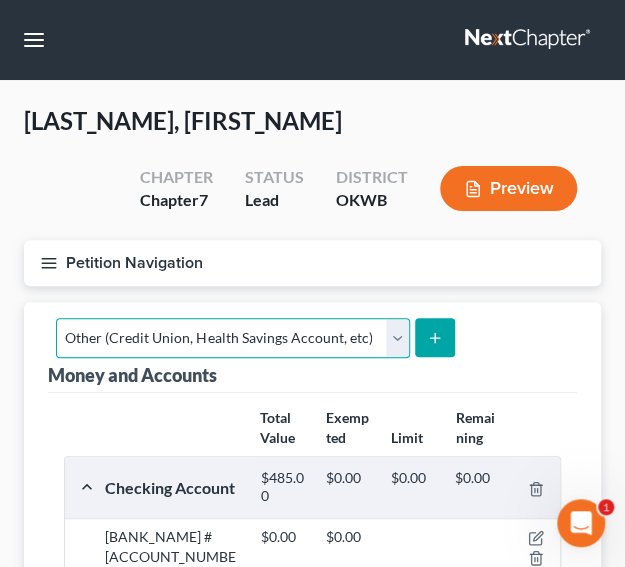 click on "Select Account Type Brokerage Cash on Hand Certificates of Deposit Checking Account Money Market Other (Credit Union, Health Savings Account, etc) Safe Deposit Box Savings Account Security Deposits or Prepayments" at bounding box center [233, 338] 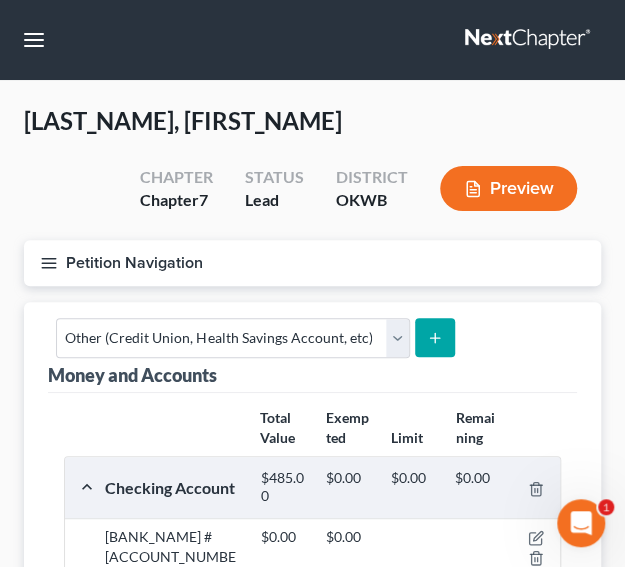 click on "Money and Accounts Select Account Type Brokerage Cash on Hand Certificates of Deposit Checking Account Money Market Other (Credit Union, Health Savings Account, etc) Safe Deposit Box Savings Account Security Deposits or Prepayments" at bounding box center (312, 347) 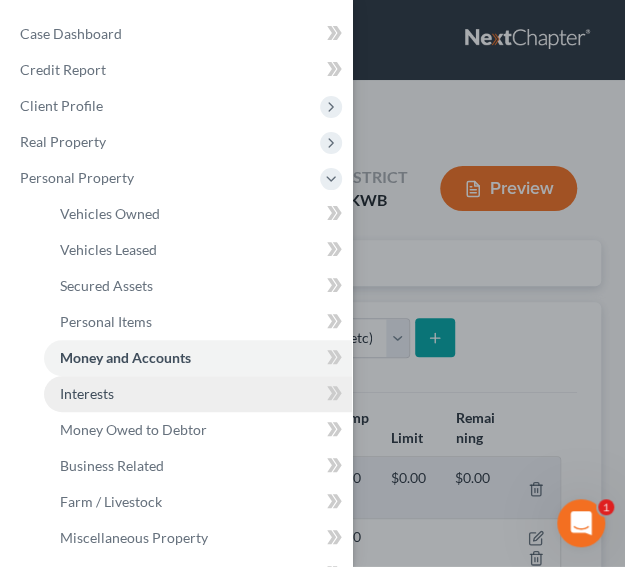 click on "Interests" at bounding box center [198, 394] 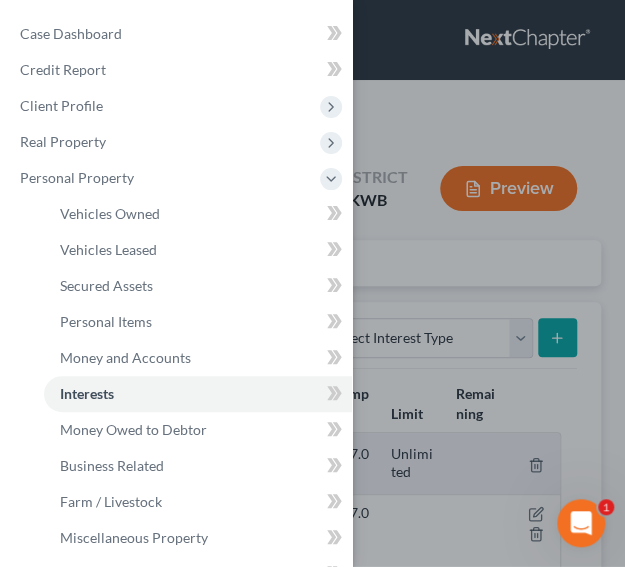 click on "Case Dashboard
Payments
Invoices
Payments
Payments
Credit Report
Client Profile" at bounding box center [312, 283] 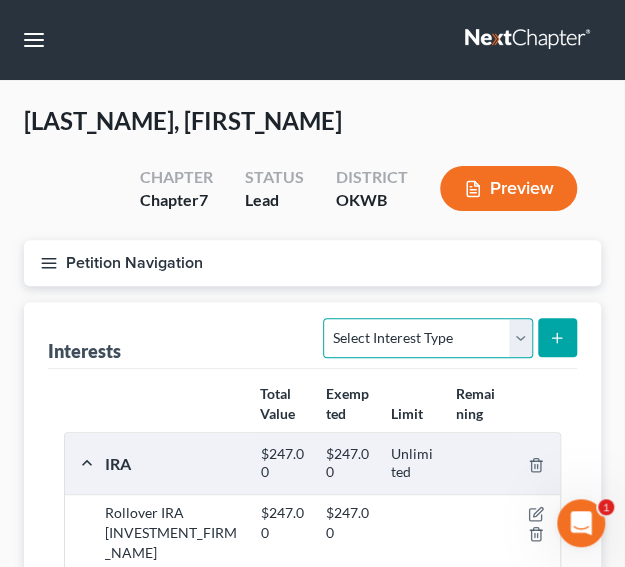 click on "Select Interest Type 401K Annuity Bond Education IRA Government Bond Government Pension Plan Incorporated Business IRA Joint Venture (Active) Joint Venture (Inactive) Keogh Mutual Fund Other Retirement Plan Partnership (Active) Partnership (Inactive) Pension Plan Stock Term Life Insurance Unincorporated Business Whole Life Insurance" at bounding box center (427, 338) 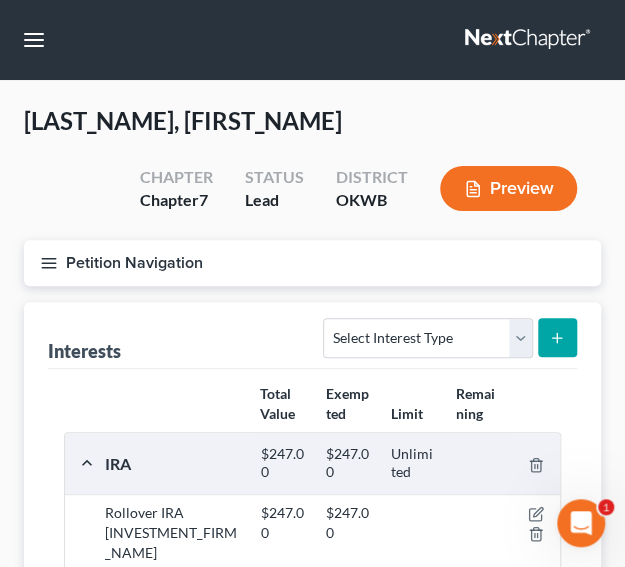 click 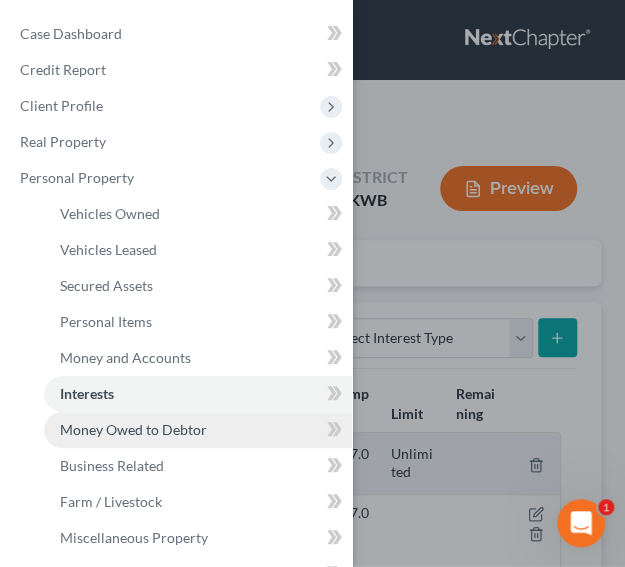 click on "Money Owed to Debtor" at bounding box center (133, 429) 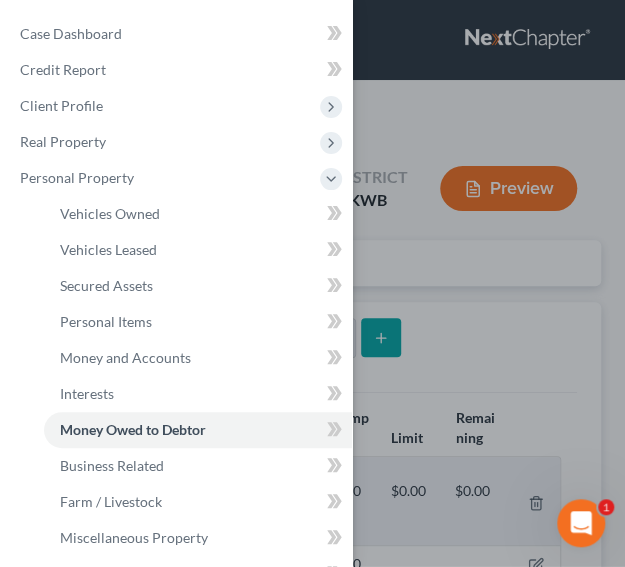 click on "Case Dashboard
Payments
Invoices
Payments
Payments
Credit Report
Client Profile" at bounding box center (312, 283) 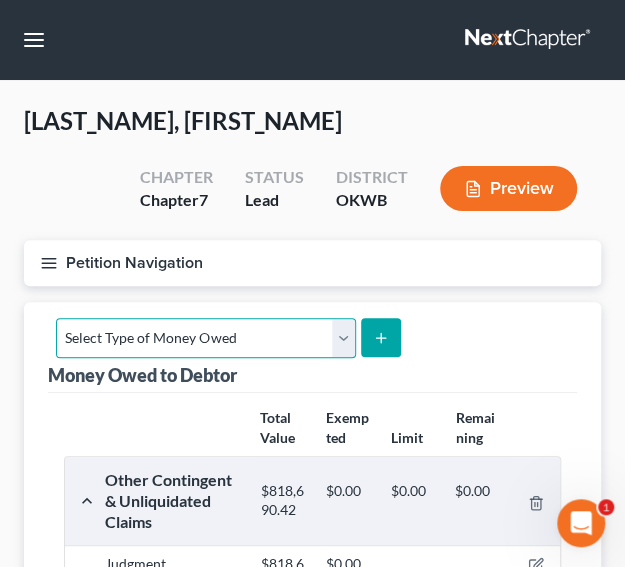 click on "Select Type of Money Owed Accounts Receivable Alimony Child Support Claims Against Third Parties Disability Benefits Disability Insurance Payments Divorce Settlements Equitable or Future Interests Expected Tax Refund and Unused NOLs Financial Assets Not Yet Listed Life Estate of Descendants Maintenance Other Contingent & Unliquidated Claims Property Settlements Sick or Vacation Pay Social Security Benefits Trusts Unpaid Loans Unpaid Wages Workers Compensation" at bounding box center (206, 338) 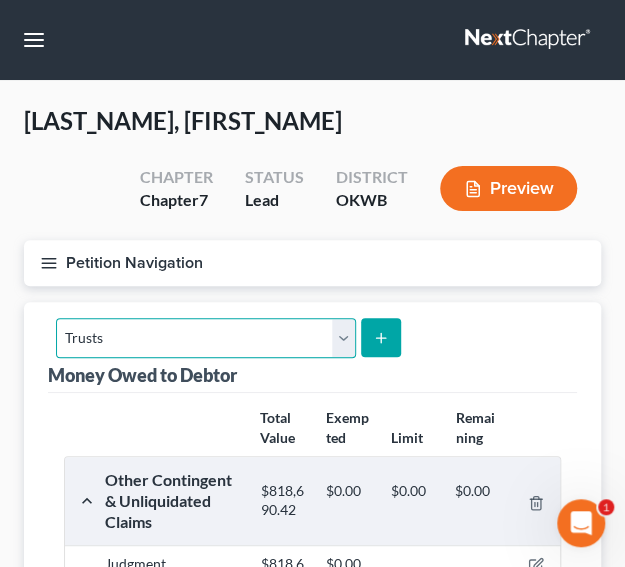 click on "Select Type of Money Owed Accounts Receivable Alimony Child Support Claims Against Third Parties Disability Benefits Disability Insurance Payments Divorce Settlements Equitable or Future Interests Expected Tax Refund and Unused NOLs Financial Assets Not Yet Listed Life Estate of Descendants Maintenance Other Contingent & Unliquidated Claims Property Settlements Sick or Vacation Pay Social Security Benefits Trusts Unpaid Loans Unpaid Wages Workers Compensation" at bounding box center [206, 338] 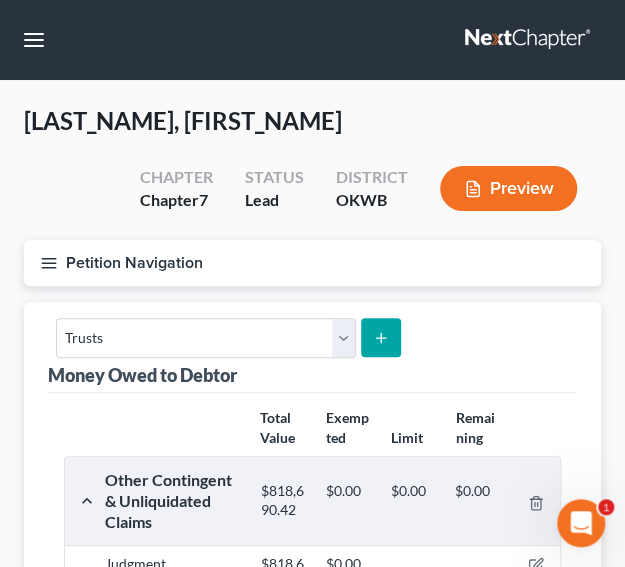 click at bounding box center [380, 337] 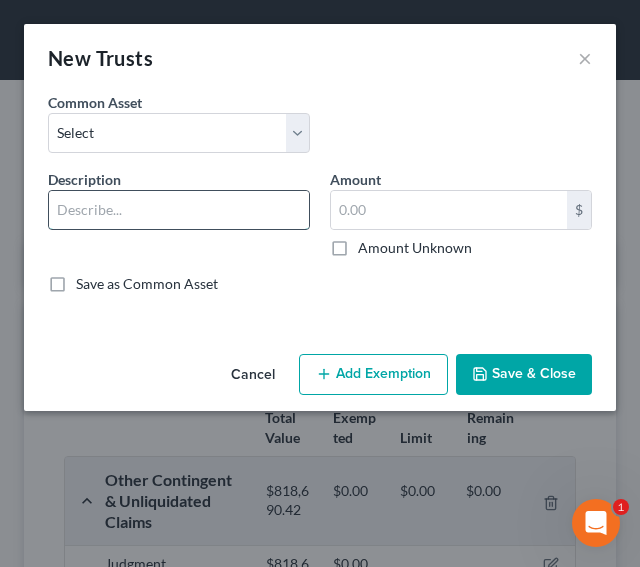 click at bounding box center [179, 210] 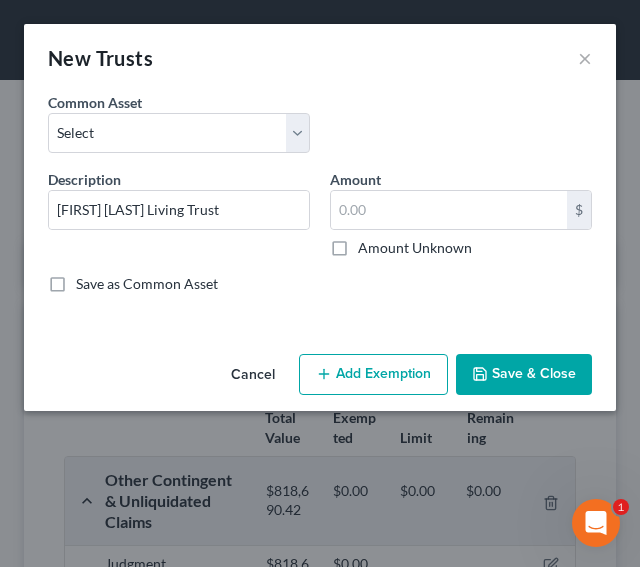 click on "Amount Unknown" at bounding box center [415, 248] 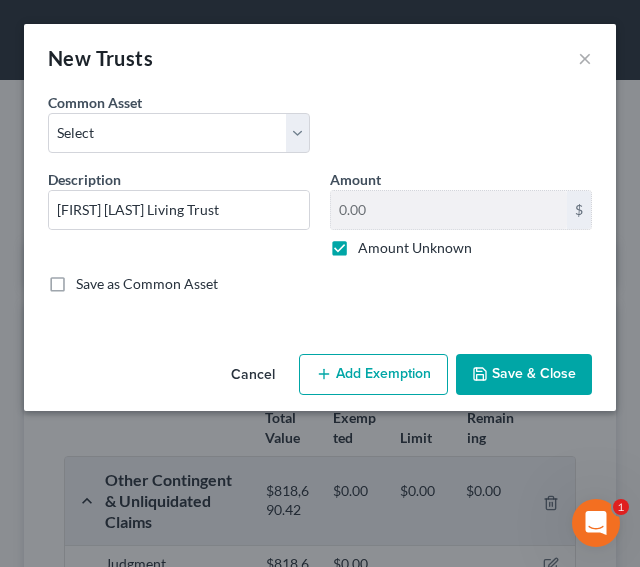 click on "Save & Close" at bounding box center [524, 375] 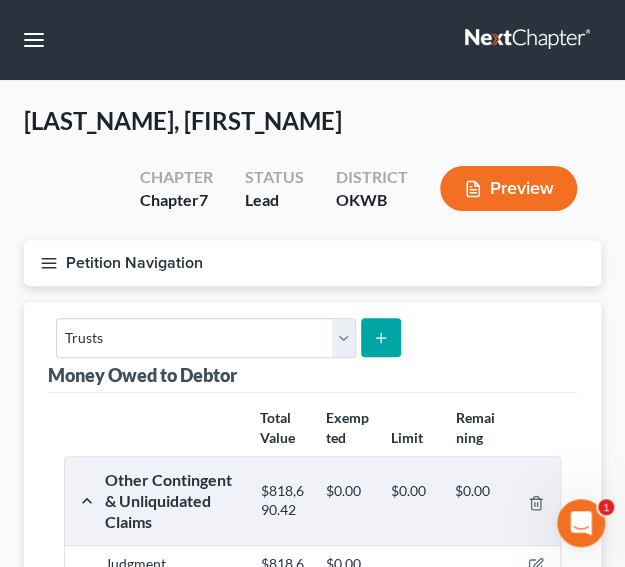 click on "Petition Navigation" at bounding box center (312, 263) 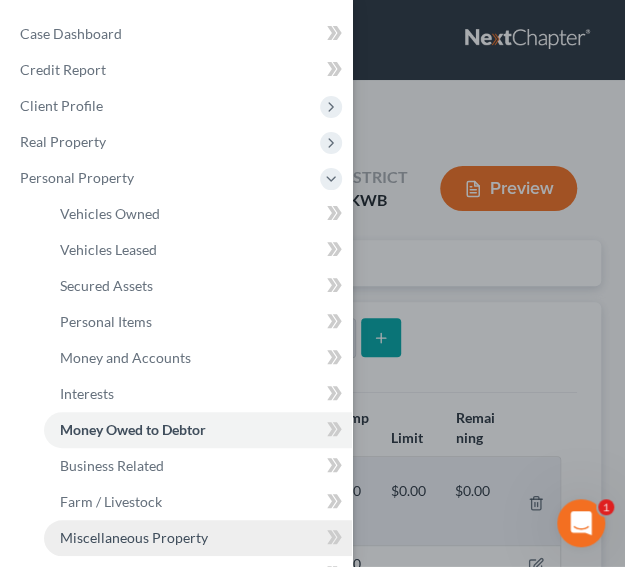 click on "Miscellaneous Property" at bounding box center (134, 537) 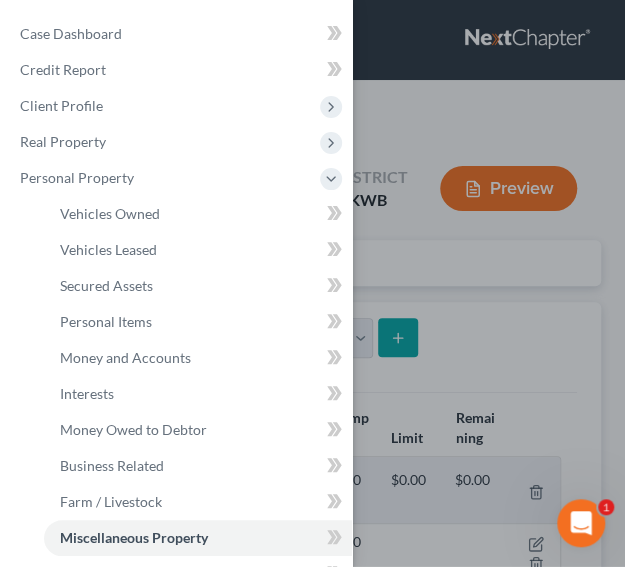 click on "Case Dashboard
Payments
Invoices
Payments
Payments
Credit Report
Client Profile" at bounding box center (312, 283) 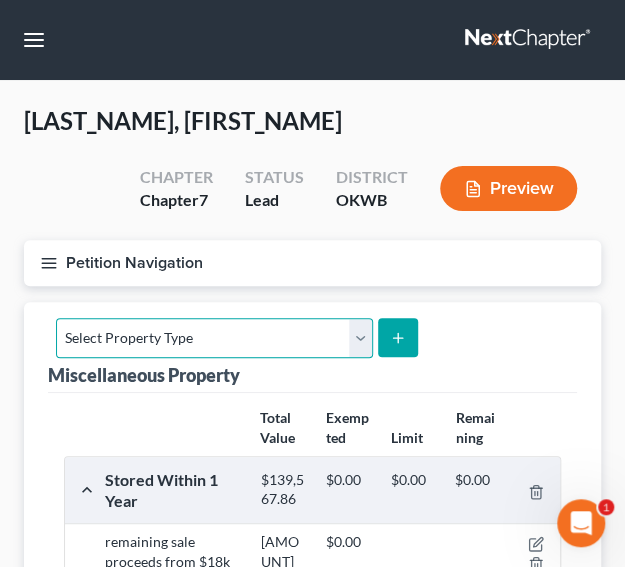 click on "Select Property Type Assigned for Creditor Benefit Within 1 Year Holding for Another Not Yet Listed Stored Within 1 Year Transferred" at bounding box center (214, 338) 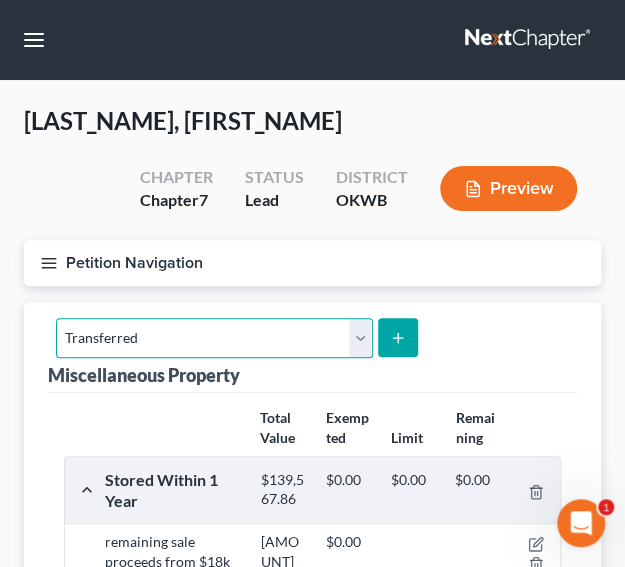 click on "Select Property Type Assigned for Creditor Benefit Within 1 Year Holding for Another Not Yet Listed Stored Within 1 Year Transferred" at bounding box center (214, 338) 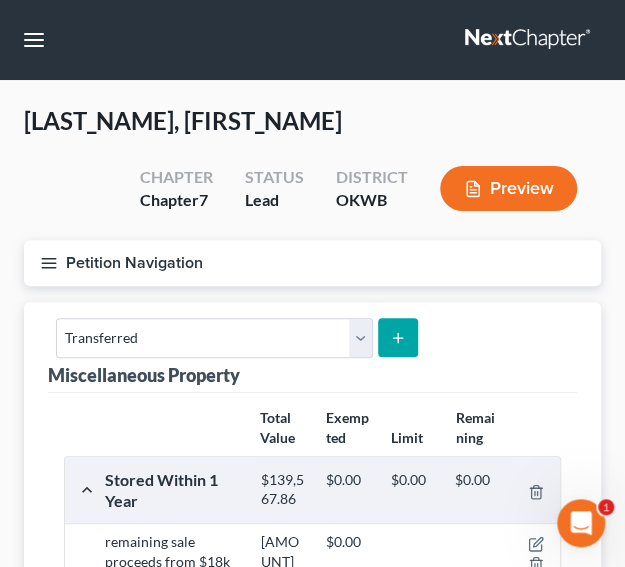 click at bounding box center [397, 337] 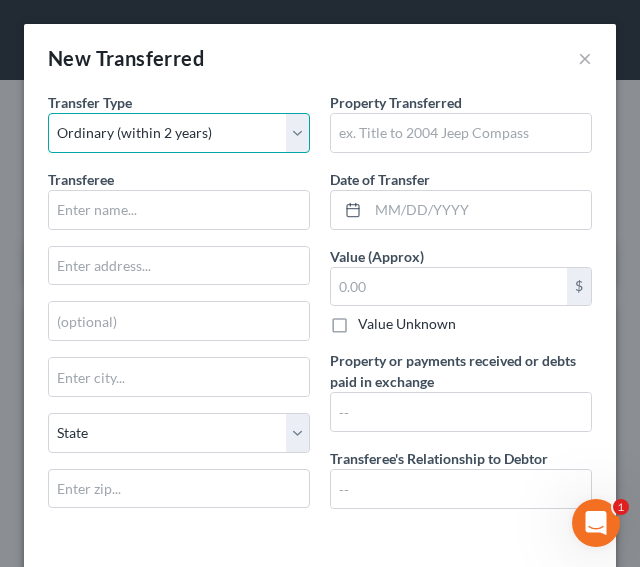click on "Select Ordinary (within 2 years) Within 10 Years" at bounding box center (179, 133) 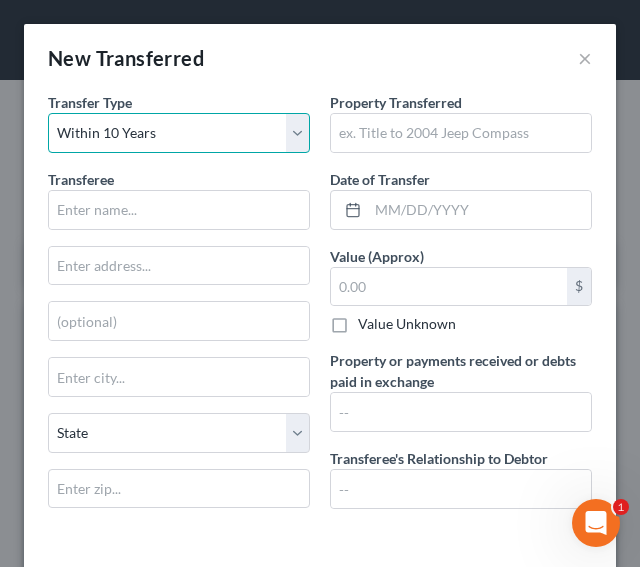 click on "Select Ordinary (within 2 years) Within 10 Years" at bounding box center [179, 133] 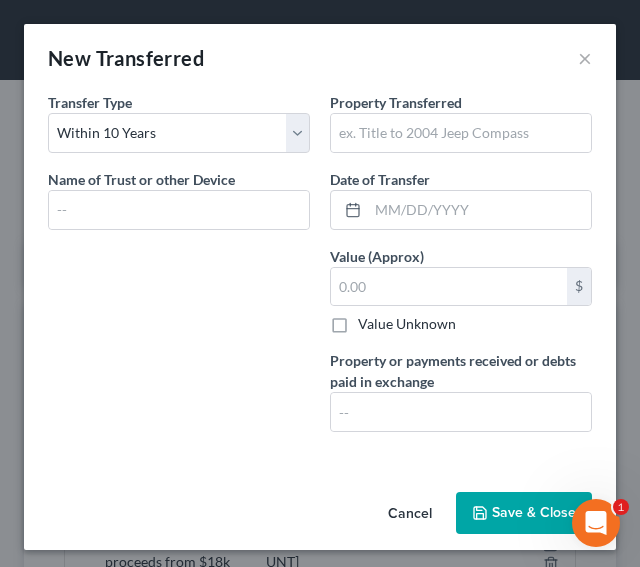 click on "Cancel" at bounding box center (410, 514) 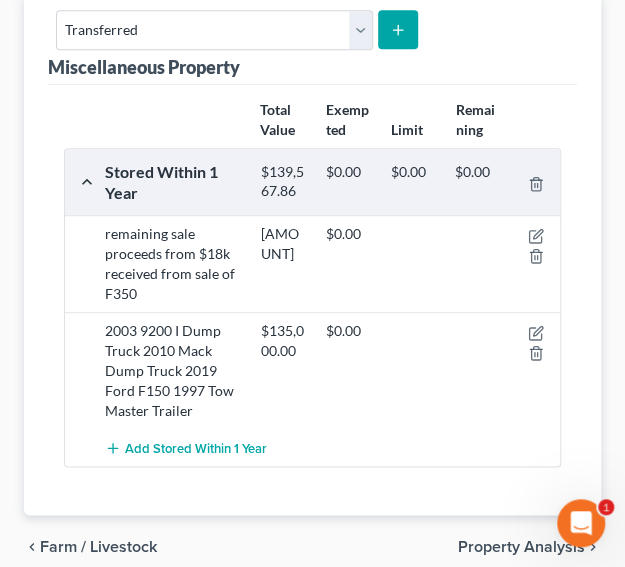 scroll, scrollTop: 392, scrollLeft: 0, axis: vertical 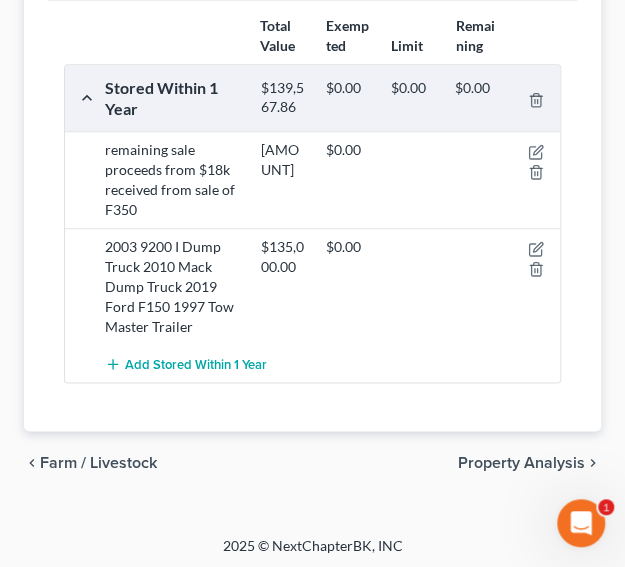 click on "Property Analysis" at bounding box center (521, 463) 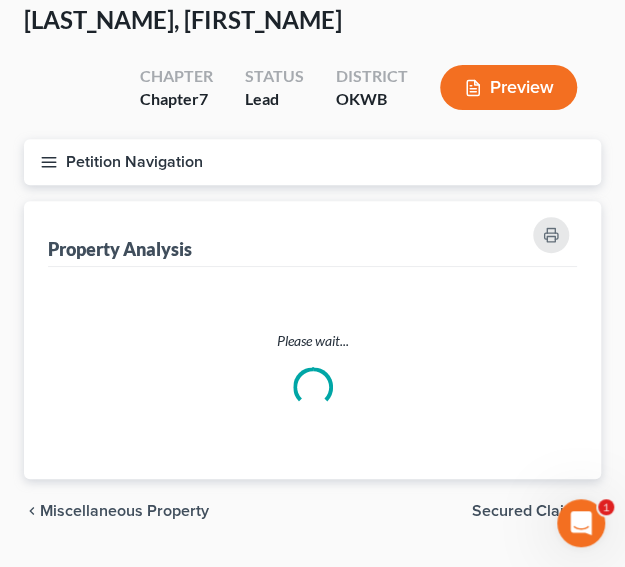 scroll, scrollTop: 0, scrollLeft: 0, axis: both 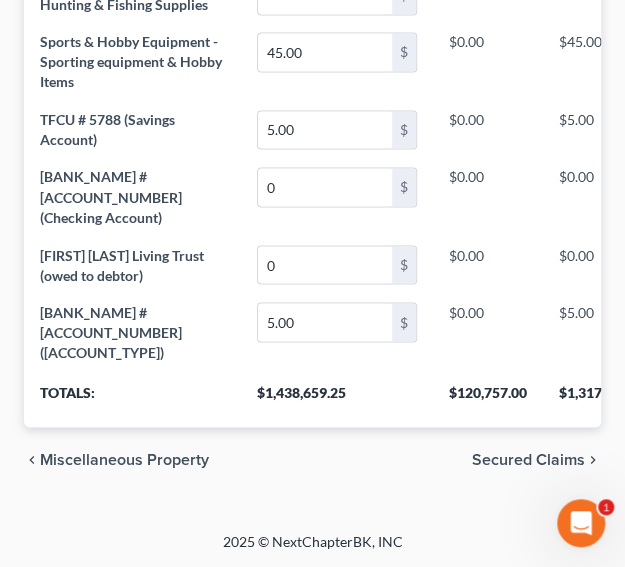 click on "Secured Claims" at bounding box center [528, 459] 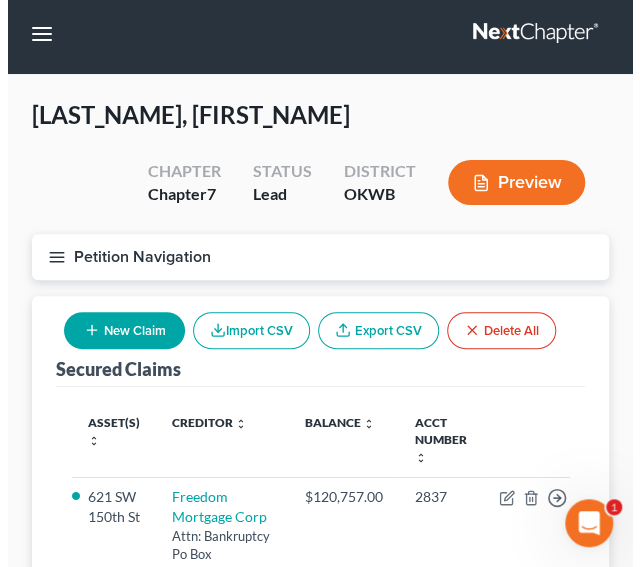 scroll, scrollTop: 0, scrollLeft: 0, axis: both 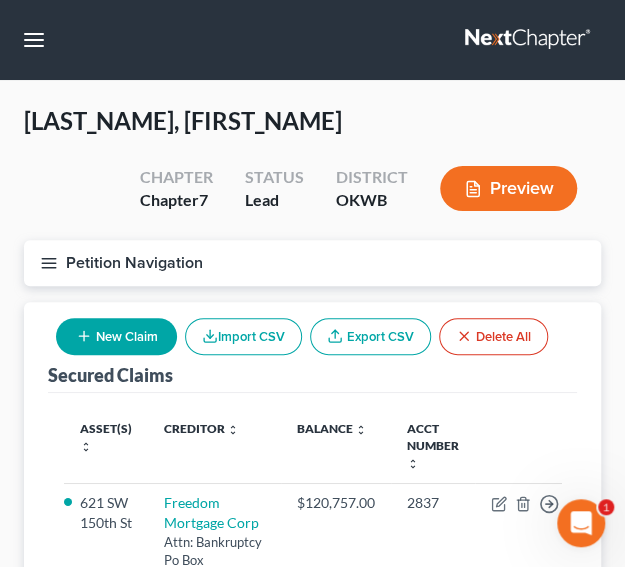 click on "Petition Navigation" at bounding box center [312, 263] 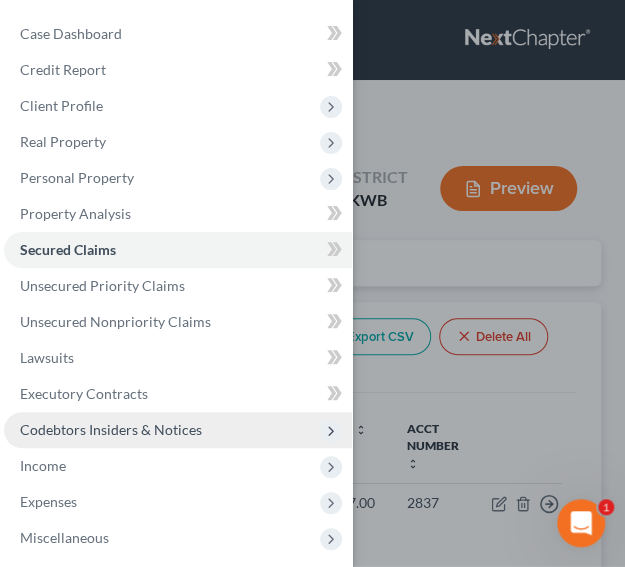click on "Codebtors Insiders & Notices" at bounding box center [111, 429] 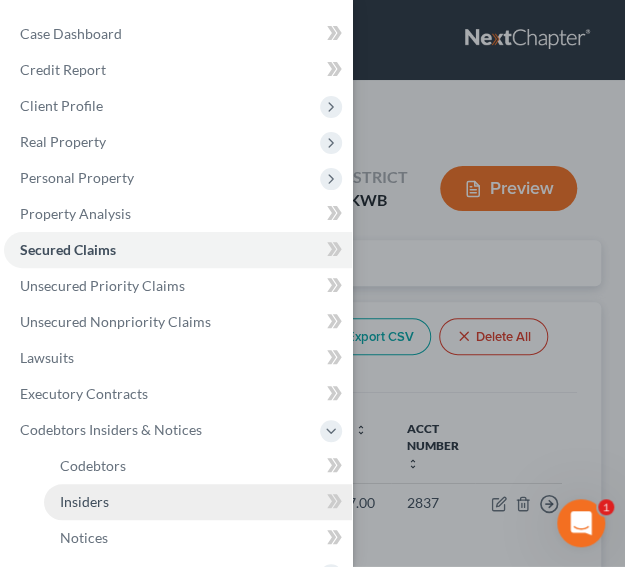 click on "Insiders" at bounding box center (84, 501) 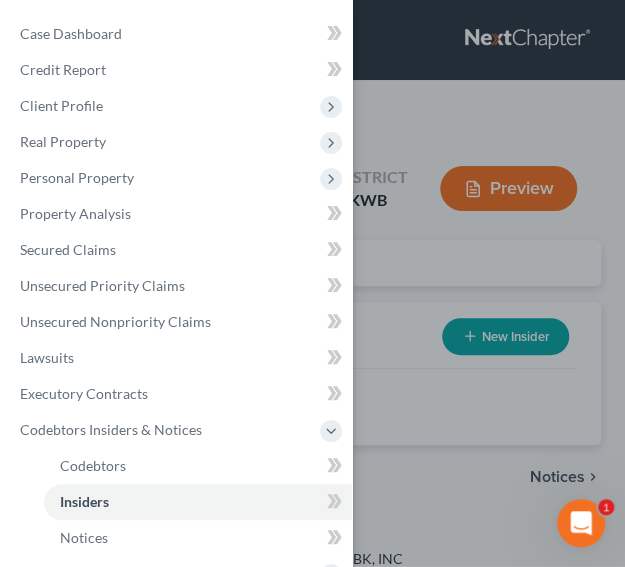click on "Case Dashboard
Payments
Invoices
Payments
Payments
Credit Report
Client Profile" at bounding box center [312, 283] 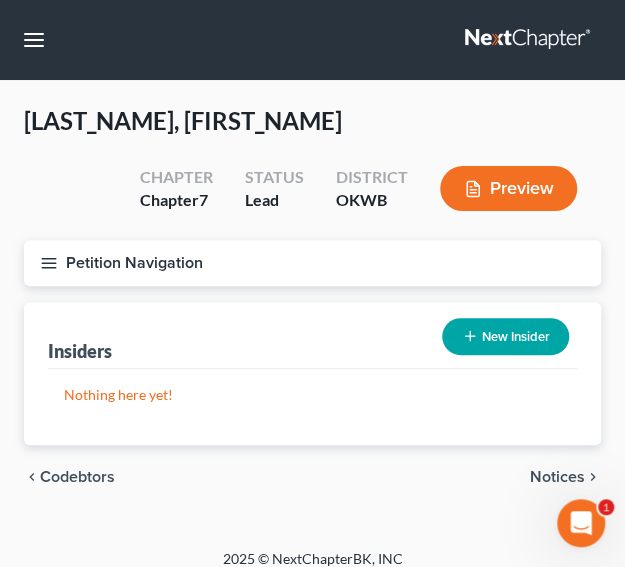click on "New Insider" at bounding box center (505, 336) 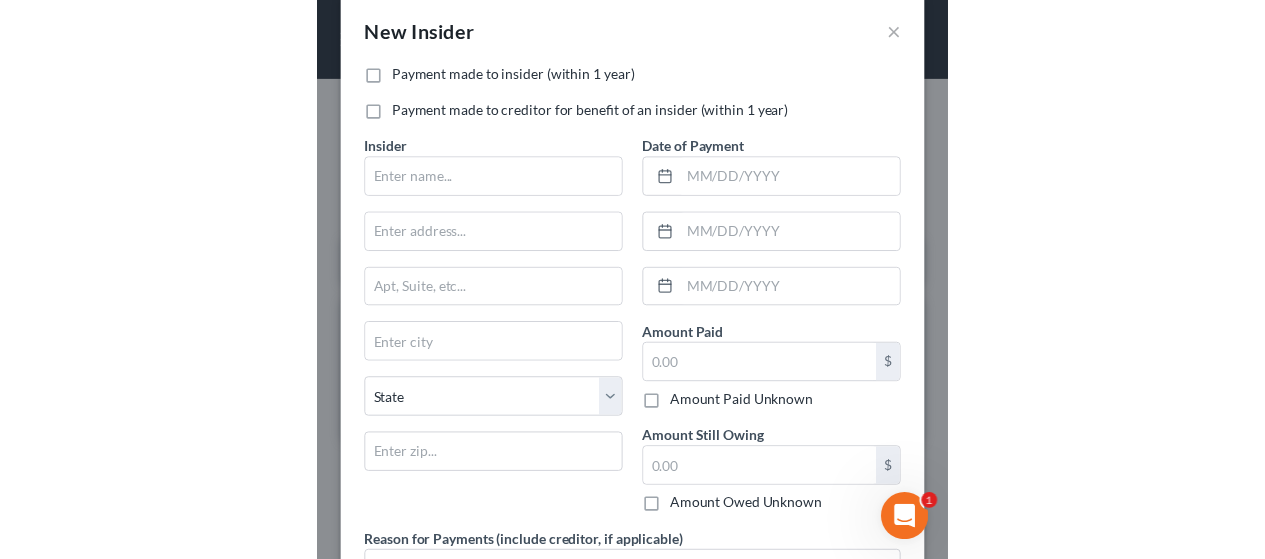 scroll, scrollTop: 0, scrollLeft: 0, axis: both 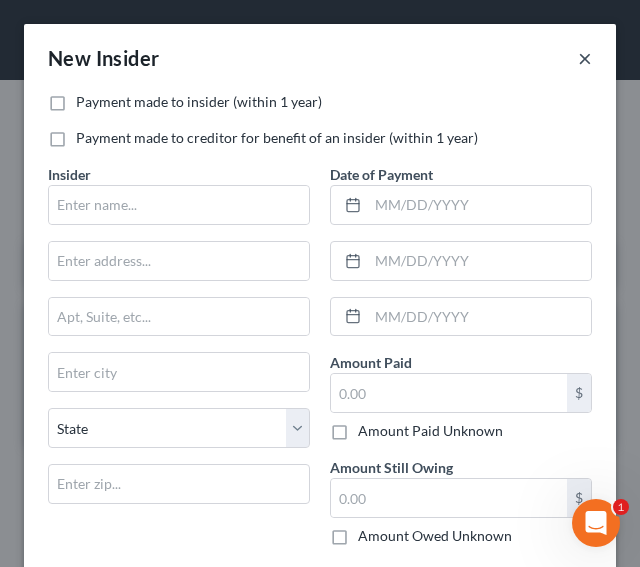 click on "×" at bounding box center (585, 58) 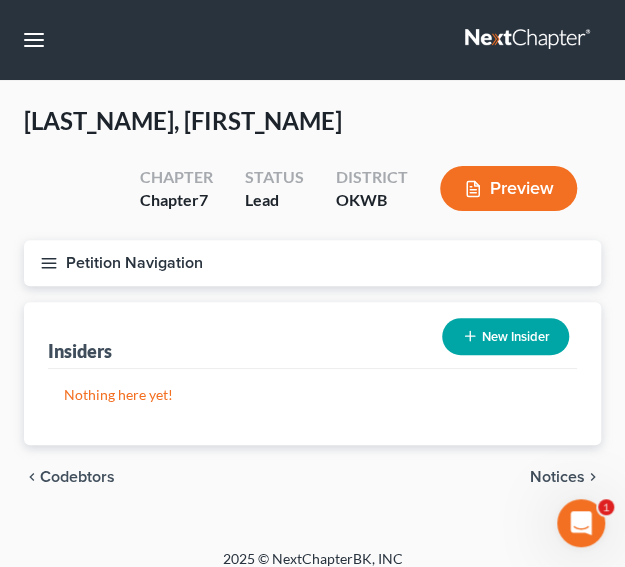 click 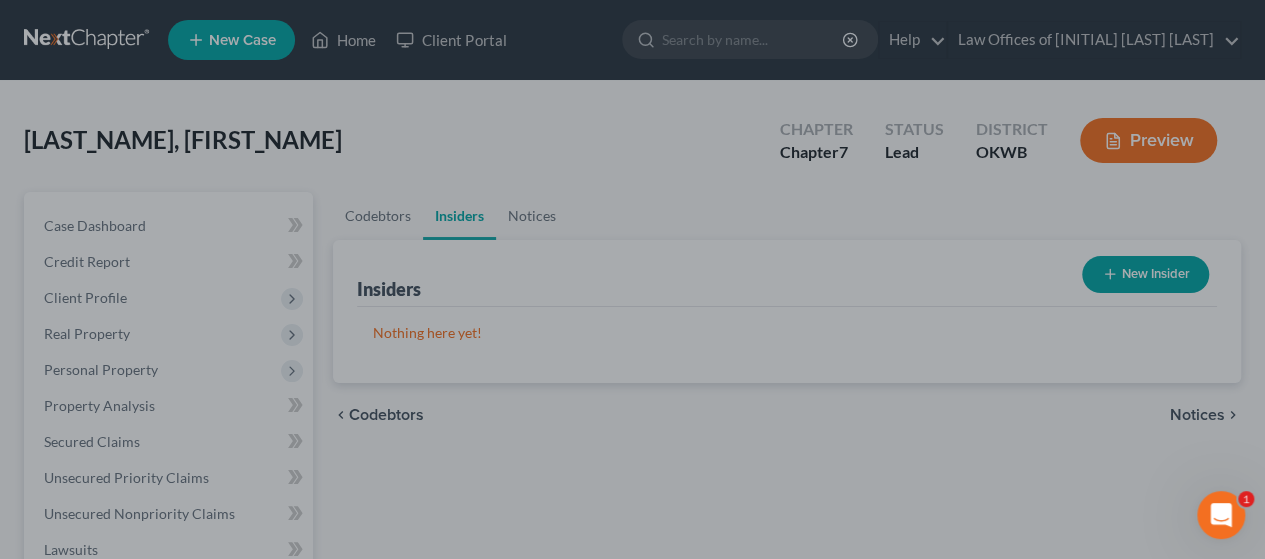 click at bounding box center (632, 279) 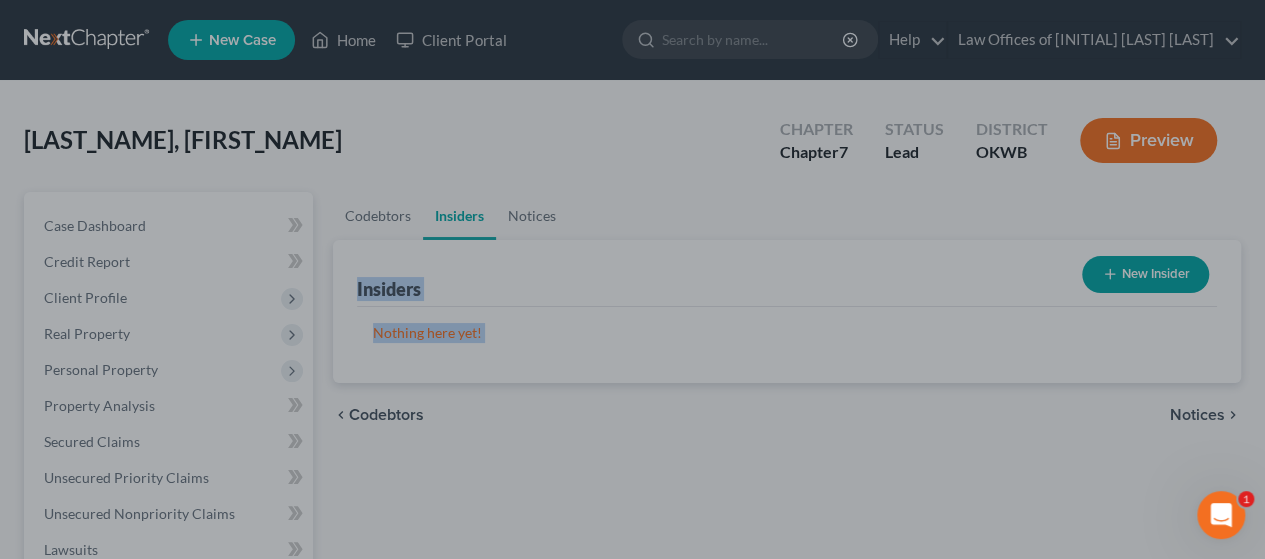 drag, startPoint x: 1064, startPoint y: 283, endPoint x: 1272, endPoint y: 222, distance: 216.76024 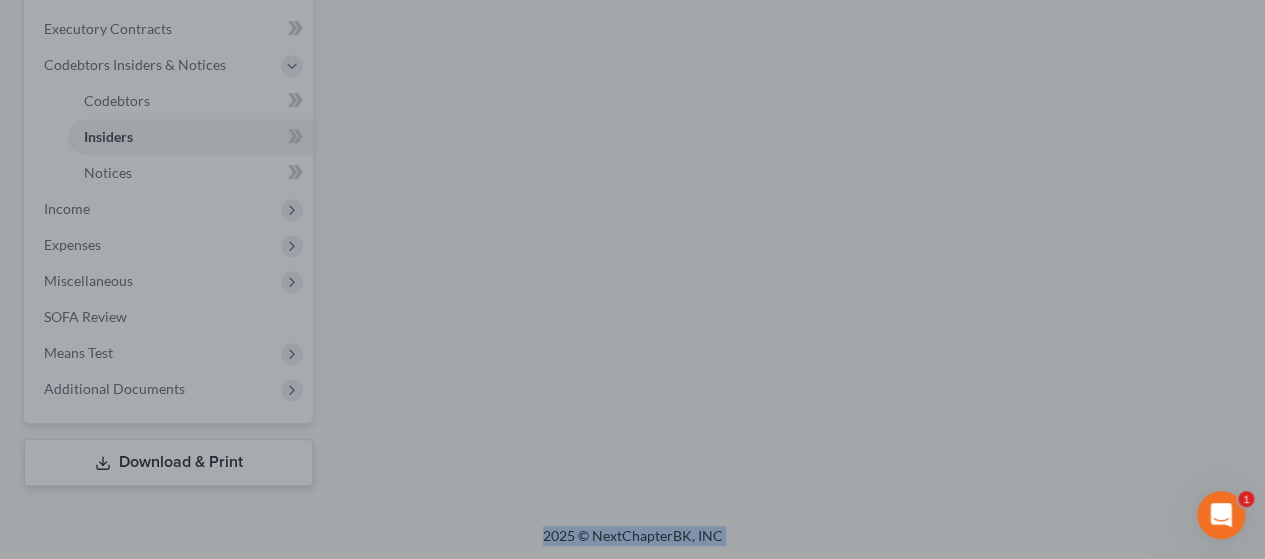 scroll, scrollTop: 0, scrollLeft: 0, axis: both 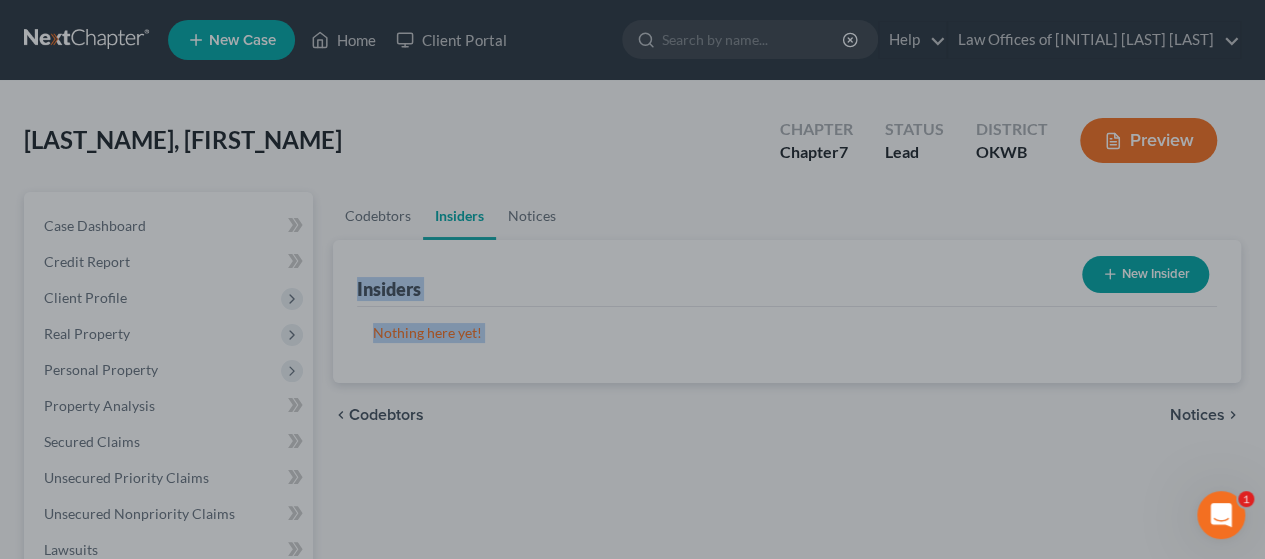 click at bounding box center [632, 279] 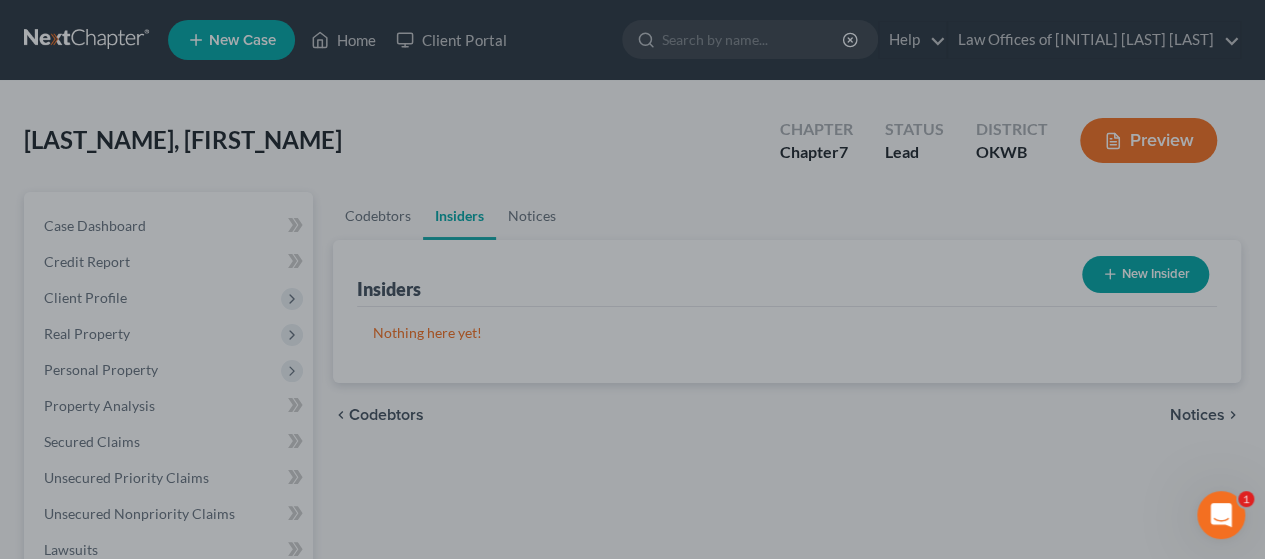 drag, startPoint x: 560, startPoint y: 206, endPoint x: 1197, endPoint y: 411, distance: 669.17413 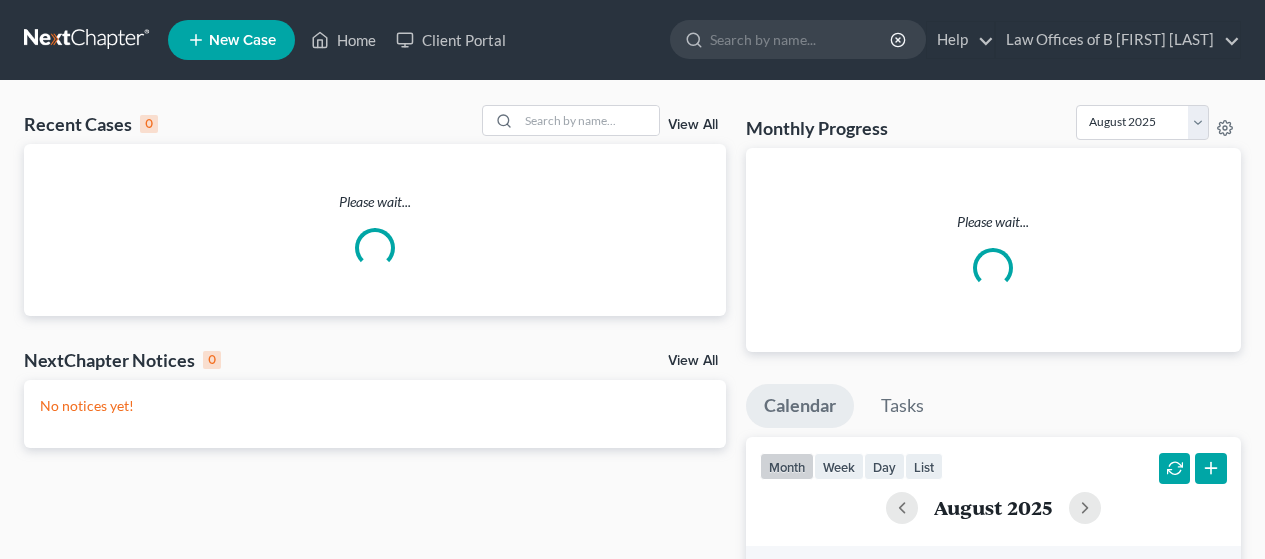 scroll, scrollTop: 0, scrollLeft: 0, axis: both 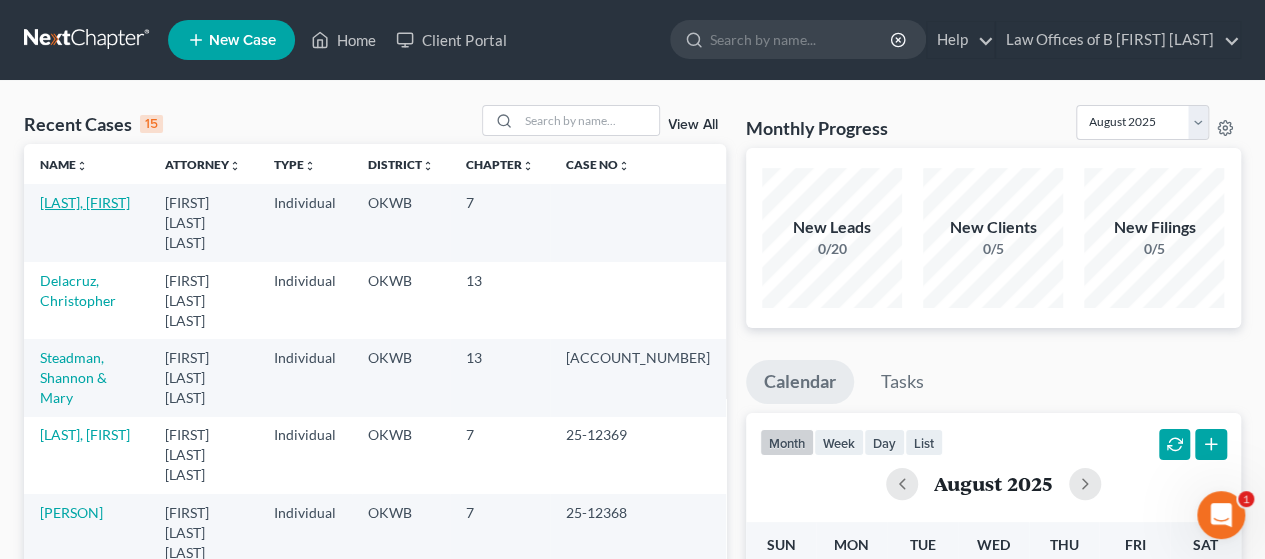 click on "[LAST], [FIRST]" at bounding box center [85, 202] 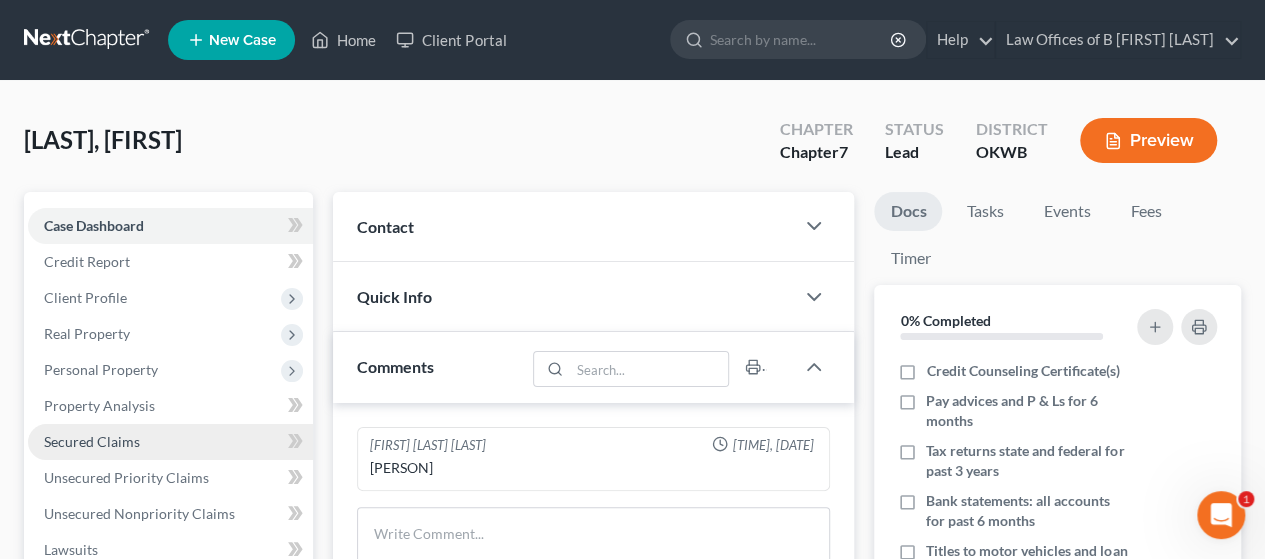 click on "Secured Claims" at bounding box center (92, 441) 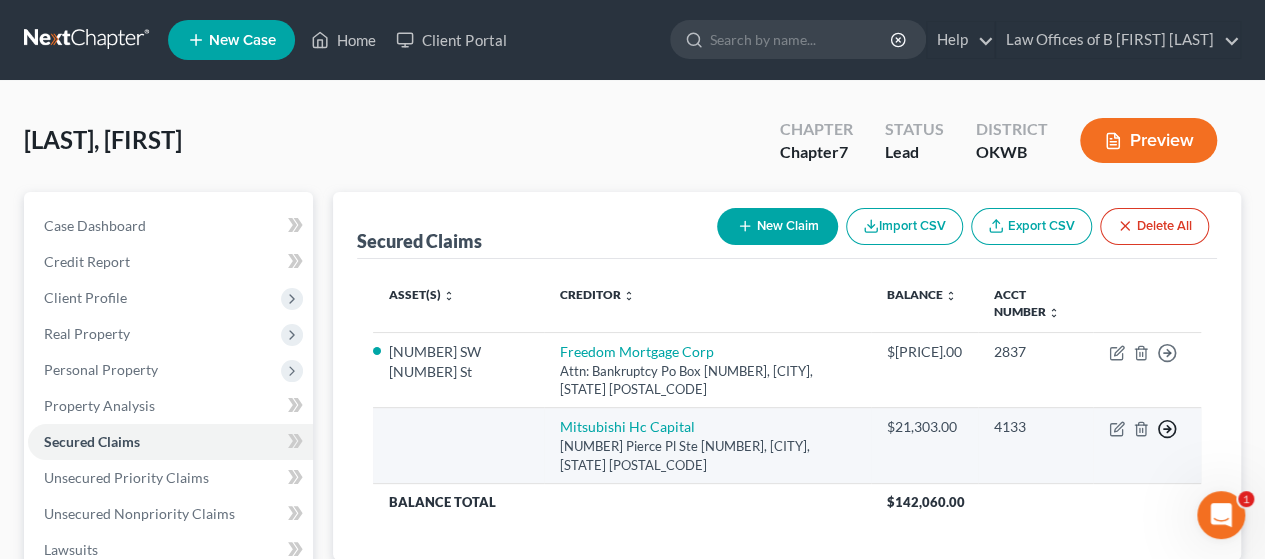 click 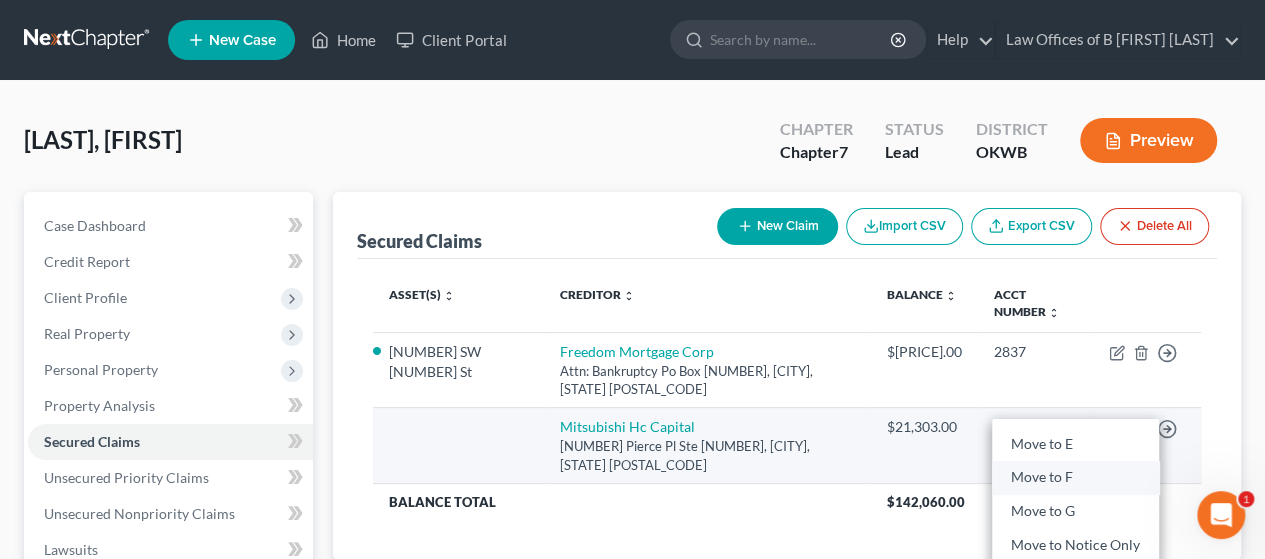 click on "Move to F" at bounding box center [1075, 478] 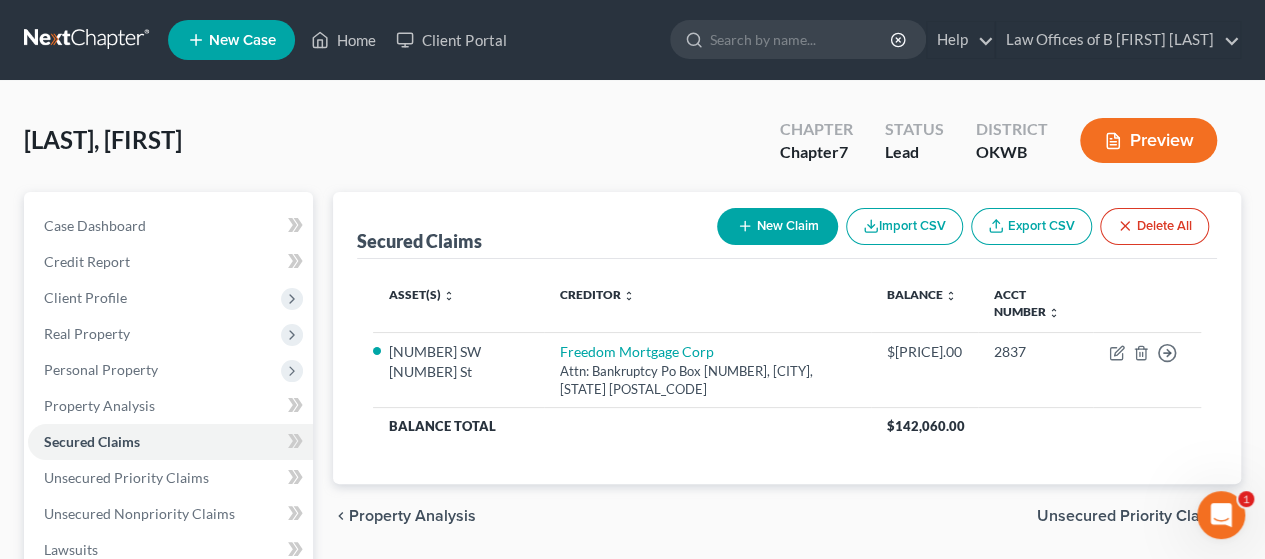 click on "Unsecured Priority Claims" at bounding box center [1131, 516] 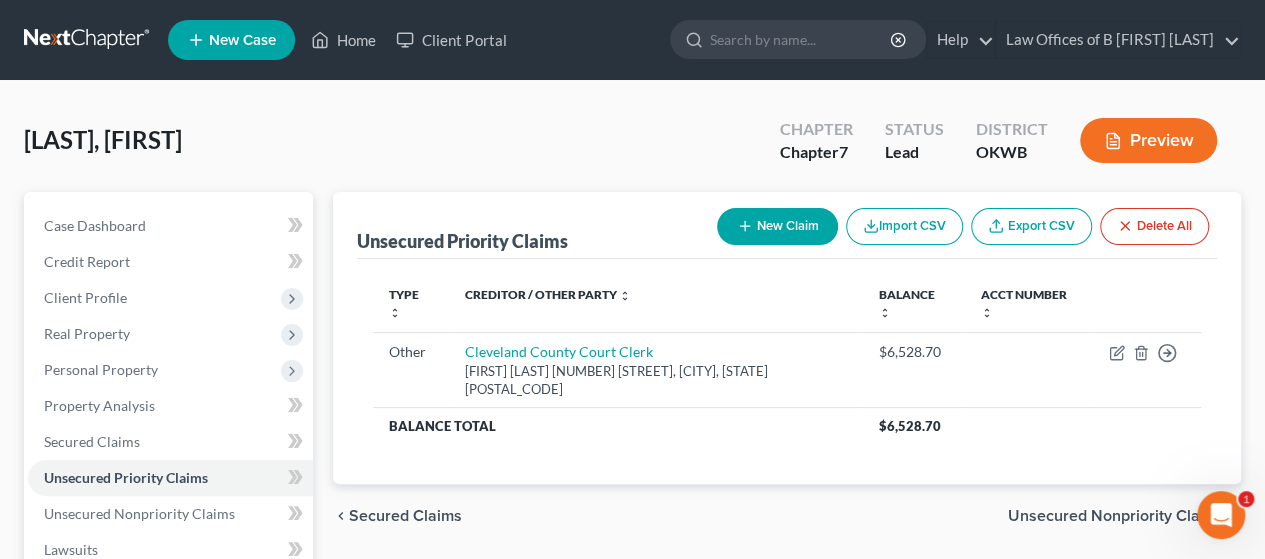 click on "Unsecured Nonpriority Claims" at bounding box center [1116, 516] 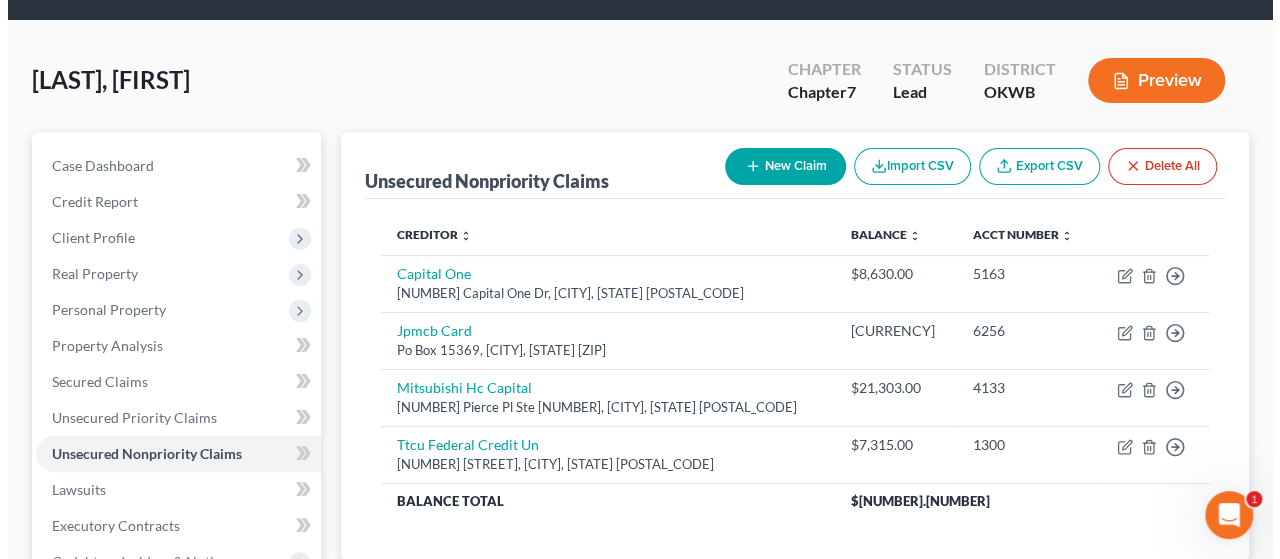scroll, scrollTop: 72, scrollLeft: 0, axis: vertical 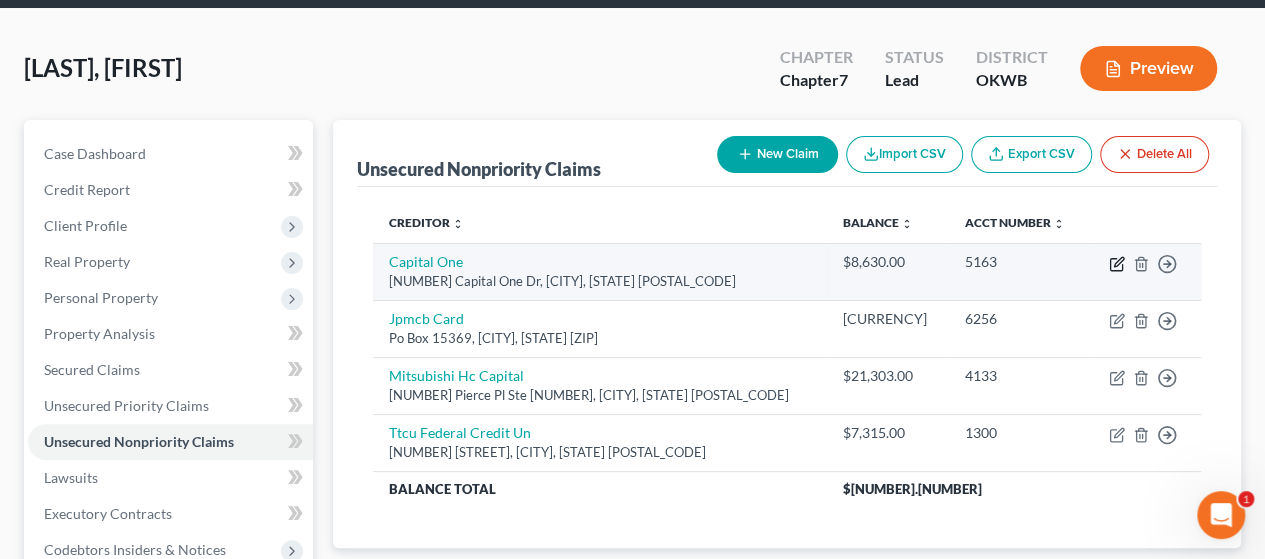 click 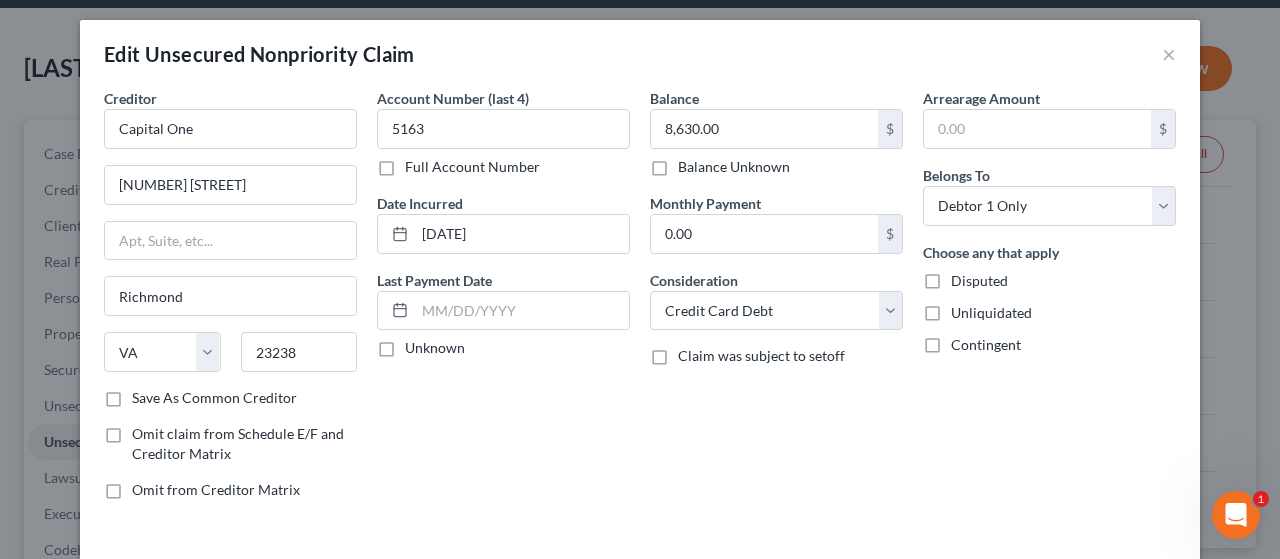 scroll, scrollTop: 10, scrollLeft: 0, axis: vertical 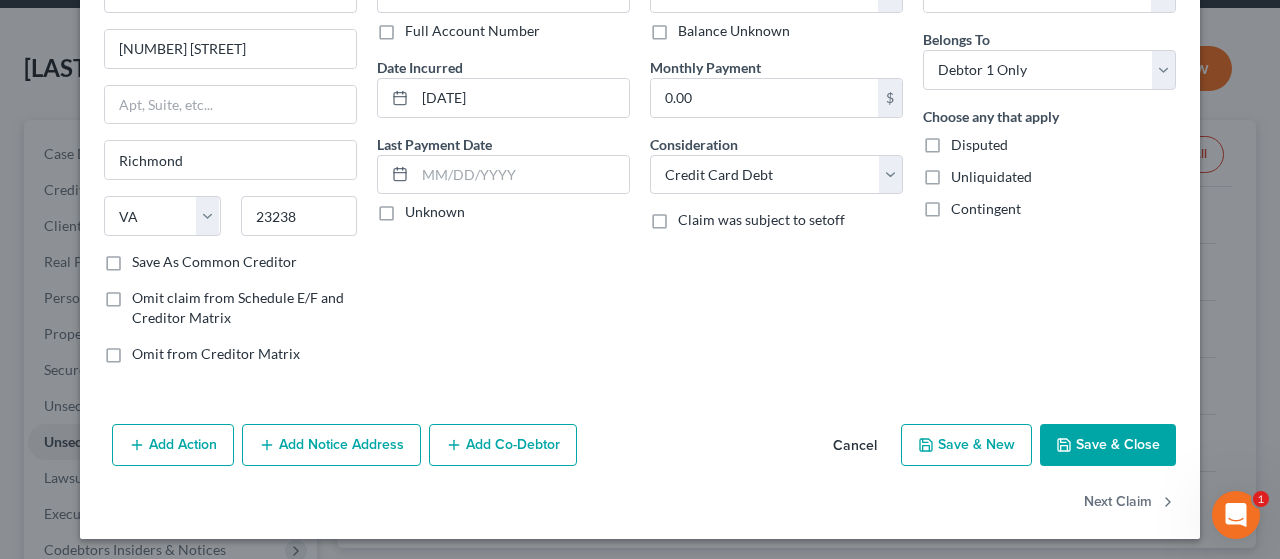click on "Add Notice Address" at bounding box center [331, 445] 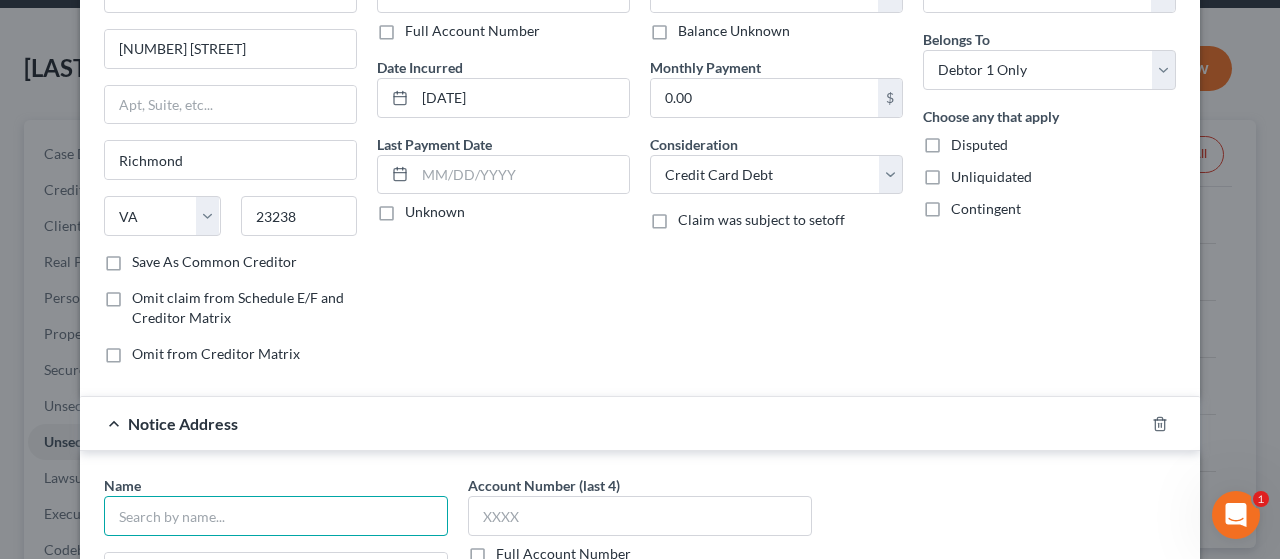 click at bounding box center (276, 516) 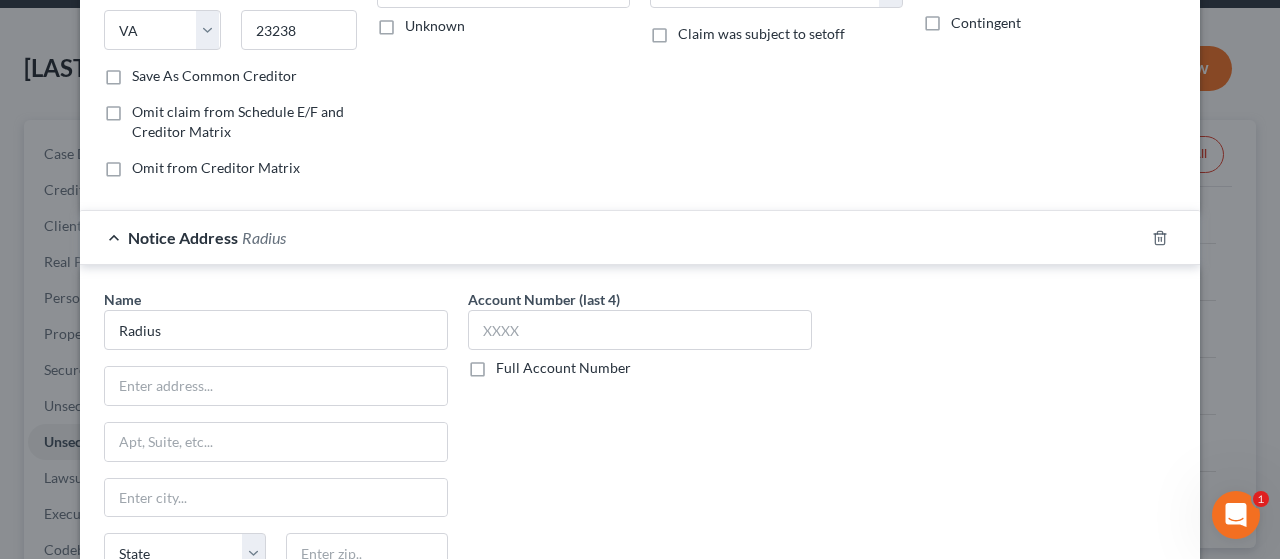 scroll, scrollTop: 339, scrollLeft: 0, axis: vertical 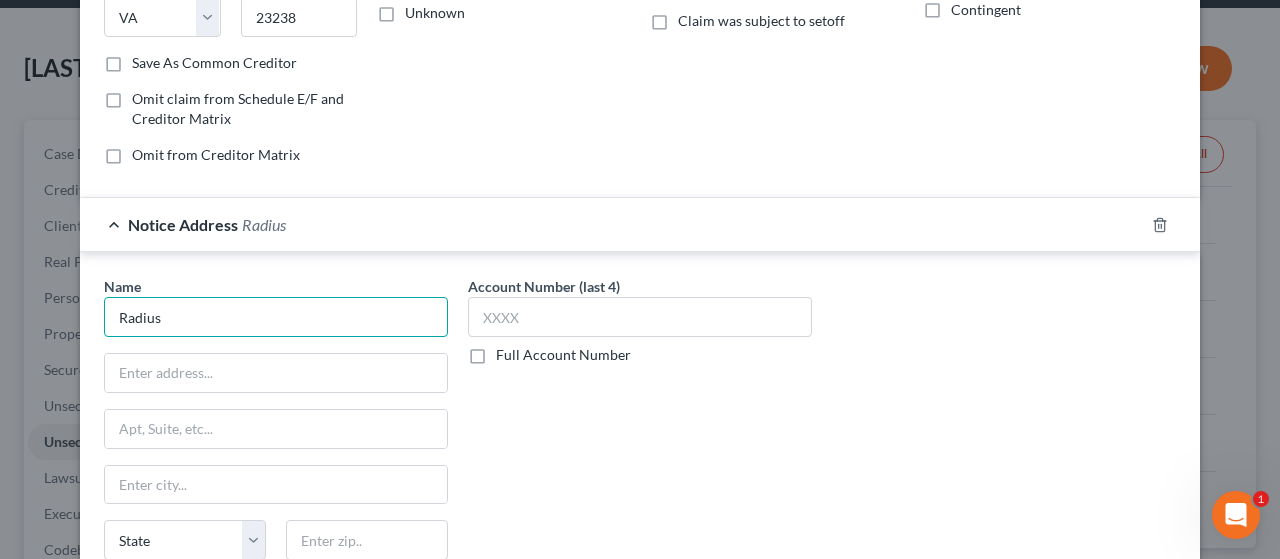 click on "Radius" at bounding box center (276, 317) 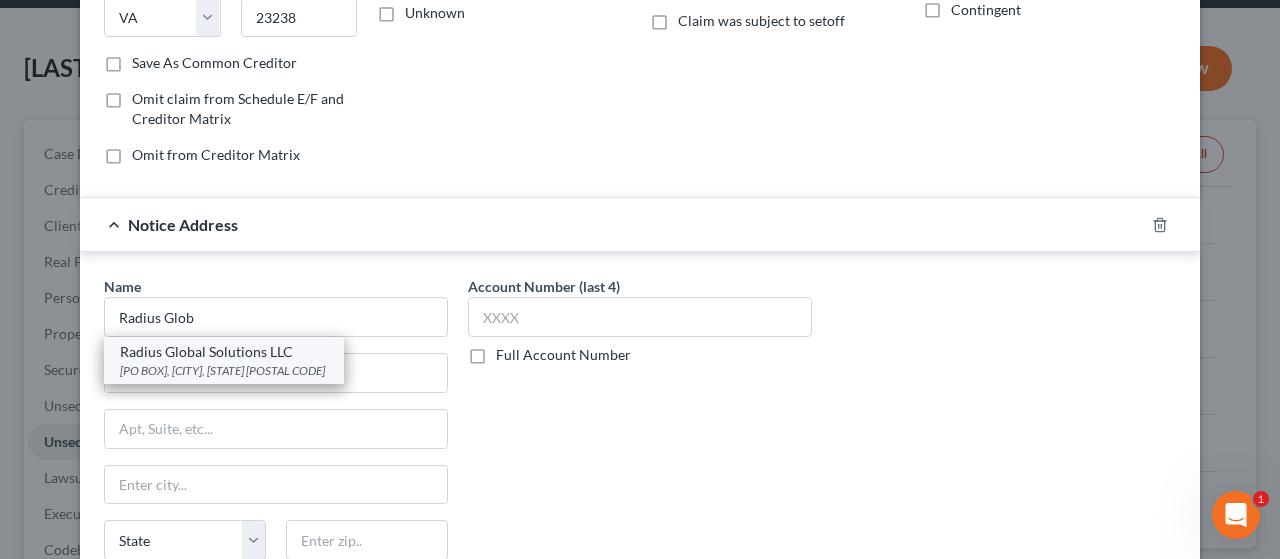click on "[COMPANY_NAME] LLC               PO Box [NUMBER], [CITY], [STATE] [POSTAL_CODE]" at bounding box center [224, 360] 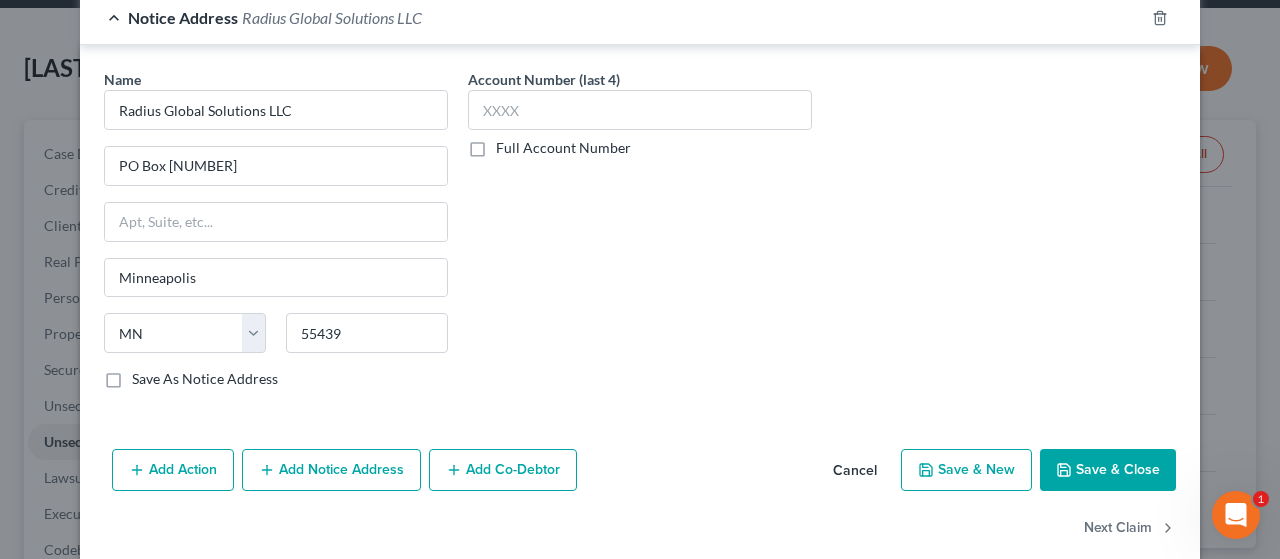 scroll, scrollTop: 568, scrollLeft: 0, axis: vertical 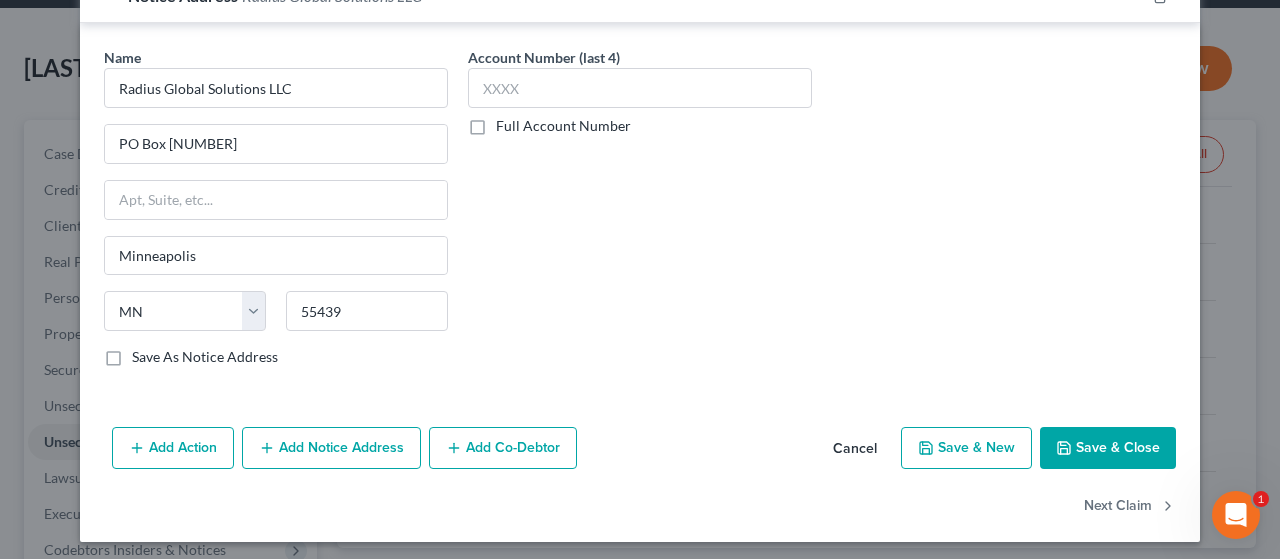 click on "Save & Close" at bounding box center (1108, 448) 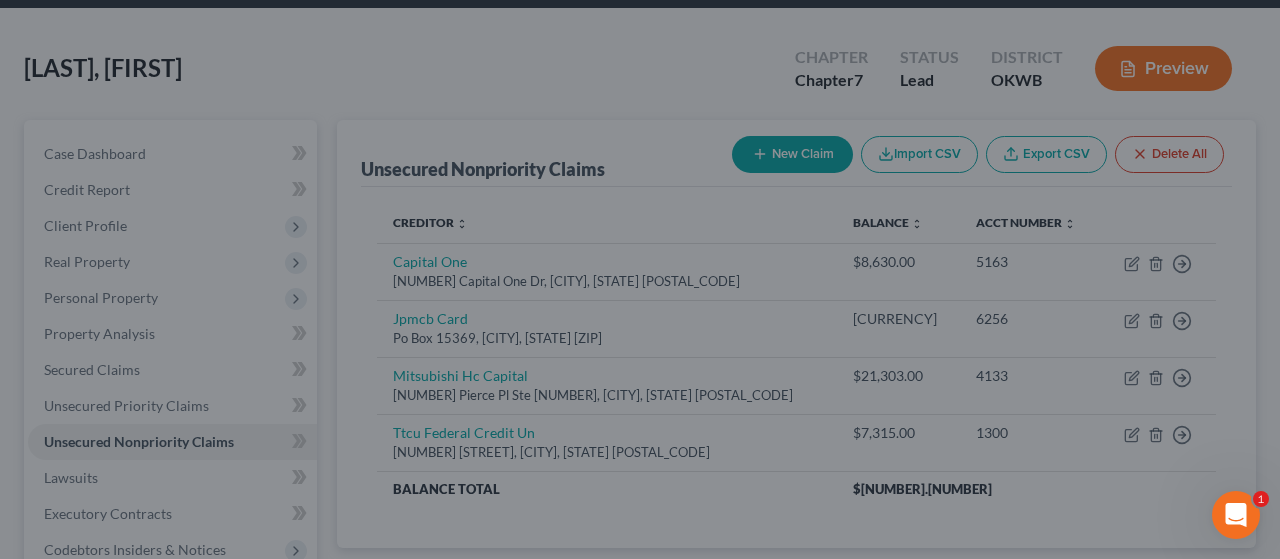 type on "0" 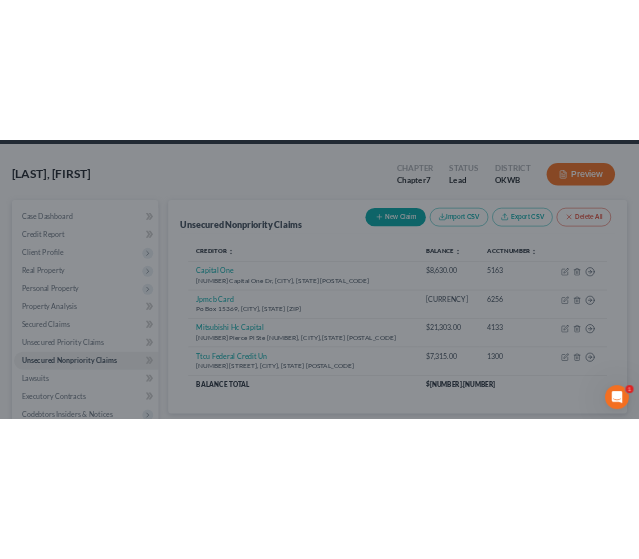 scroll, scrollTop: 0, scrollLeft: 0, axis: both 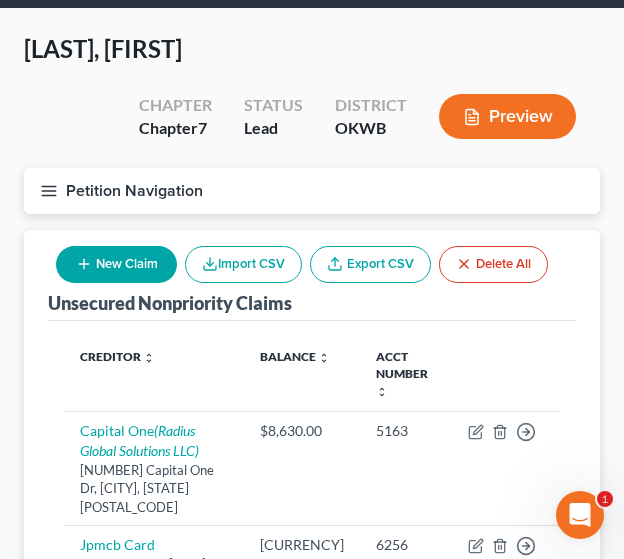 click on "New Claim" at bounding box center [116, 264] 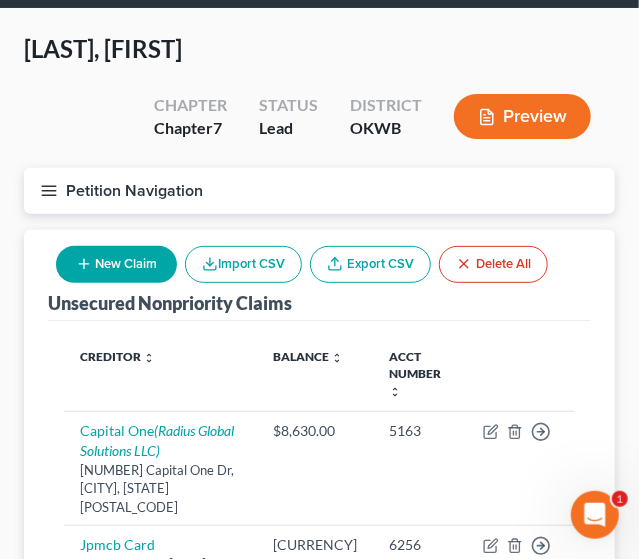 select on "0" 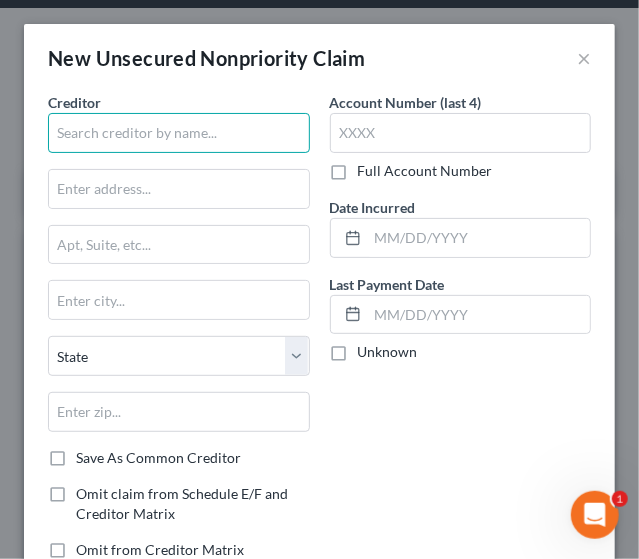 click at bounding box center [179, 133] 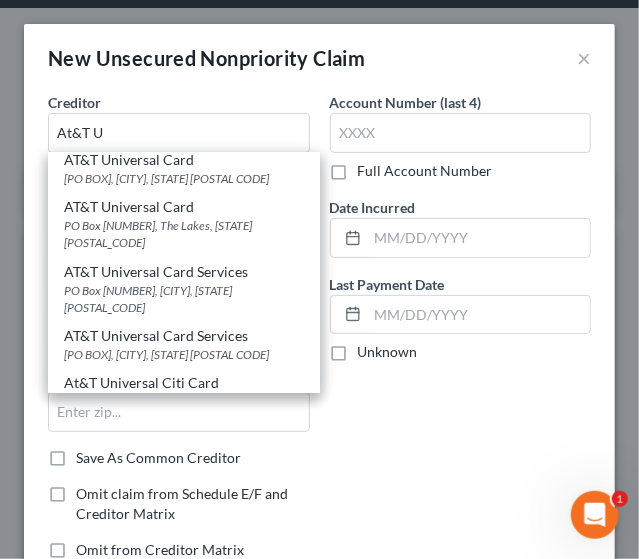 scroll, scrollTop: 137, scrollLeft: 0, axis: vertical 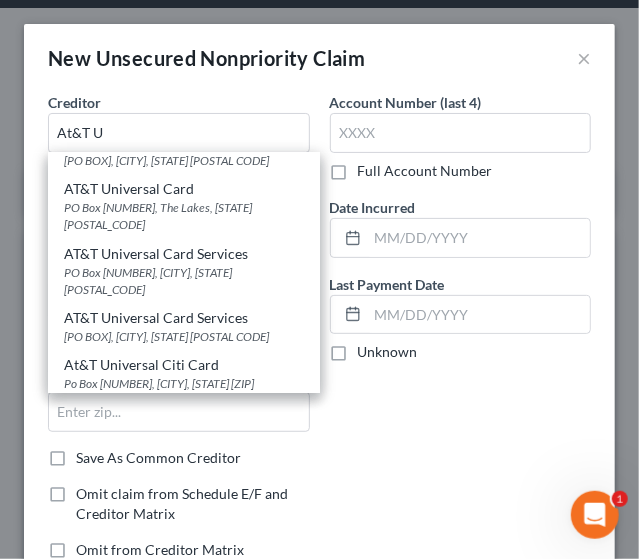 click on "P.O. Box [NUMBER], [CITY], [STATE] [POSTAL_CODE]" at bounding box center (184, 439) 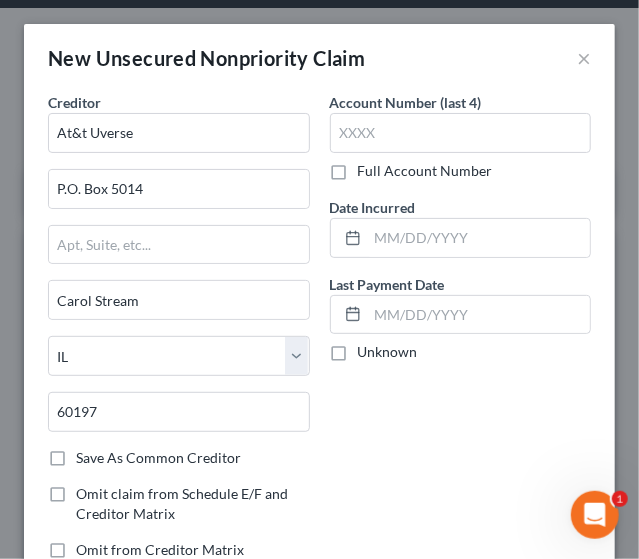 scroll, scrollTop: 0, scrollLeft: 0, axis: both 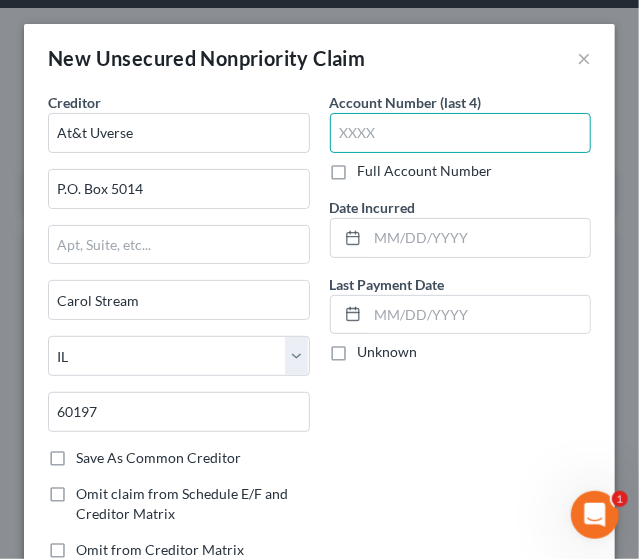 click at bounding box center (461, 133) 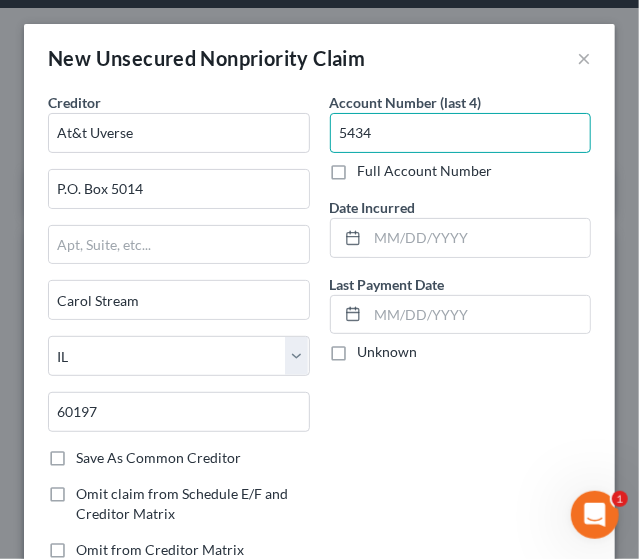 type on "5434" 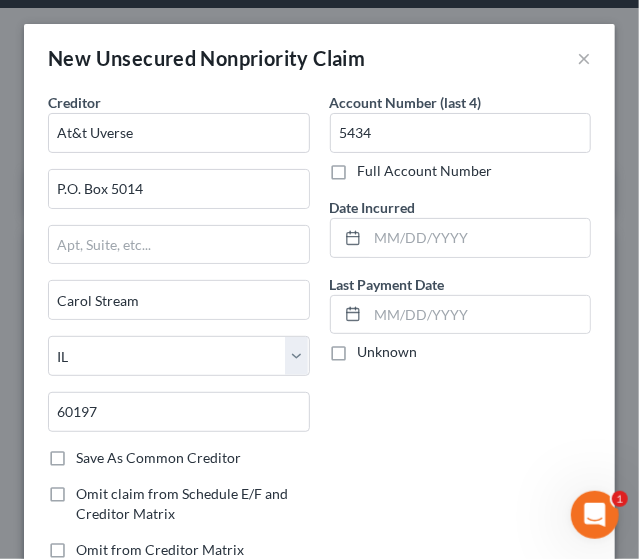 scroll, scrollTop: 430, scrollLeft: 0, axis: vertical 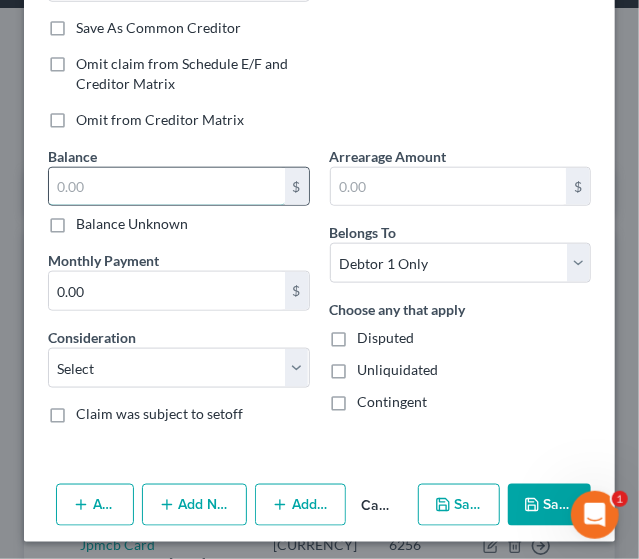 click at bounding box center [167, 187] 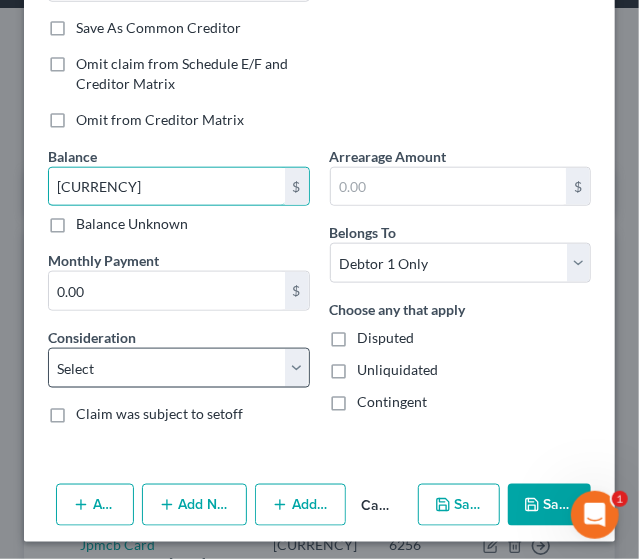 type on "[CURRENCY]" 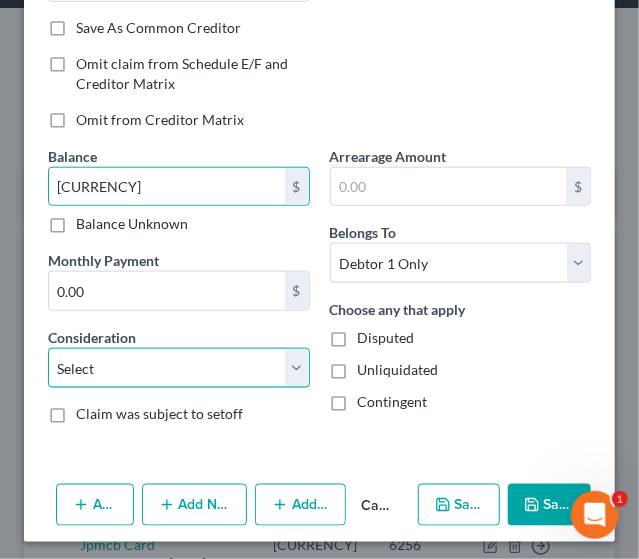 click on "Select Cable / Satellite Services Collection Agency Credit Card Debt Debt Counseling / Attorneys Deficiency Balance Domestic Support Obligations Home / Car Repairs Income Taxes Judgment Liens Medical Services Monies Loaned / Advanced Mortgage Obligation From Divorce Or Separation Obligation To Pensions Other Overdrawn Bank Account Promised To Help Pay Creditors Student Loans Suppliers And Vendors Telephone / Internet Services Utility Services" at bounding box center [179, 368] 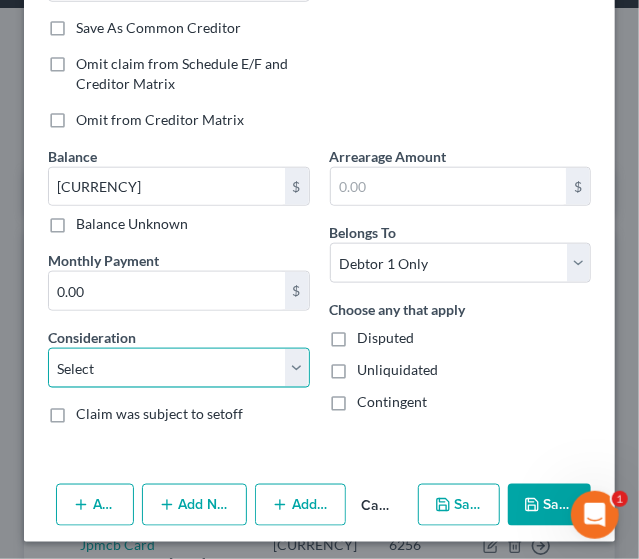 select on "20" 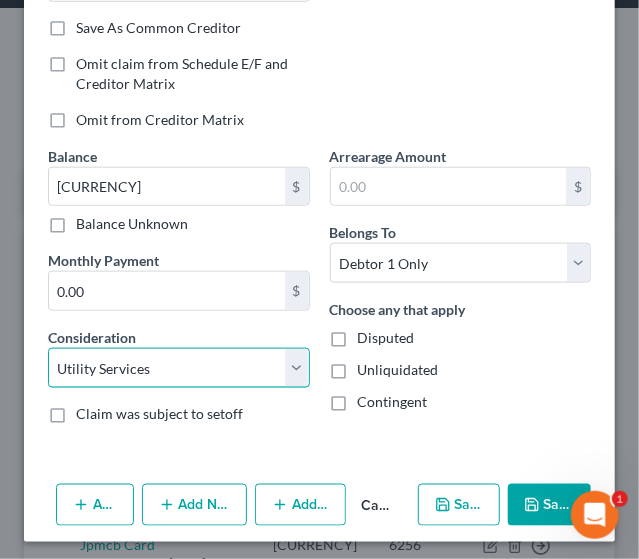 click on "Select Cable / Satellite Services Collection Agency Credit Card Debt Debt Counseling / Attorneys Deficiency Balance Domestic Support Obligations Home / Car Repairs Income Taxes Judgment Liens Medical Services Monies Loaned / Advanced Mortgage Obligation From Divorce Or Separation Obligation To Pensions Other Overdrawn Bank Account Promised To Help Pay Creditors Student Loans Suppliers And Vendors Telephone / Internet Services Utility Services" at bounding box center [179, 368] 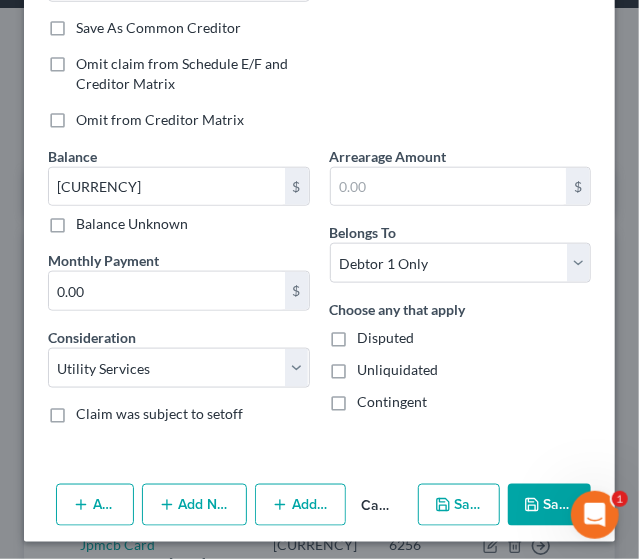 click on "Save & New" at bounding box center [459, 505] 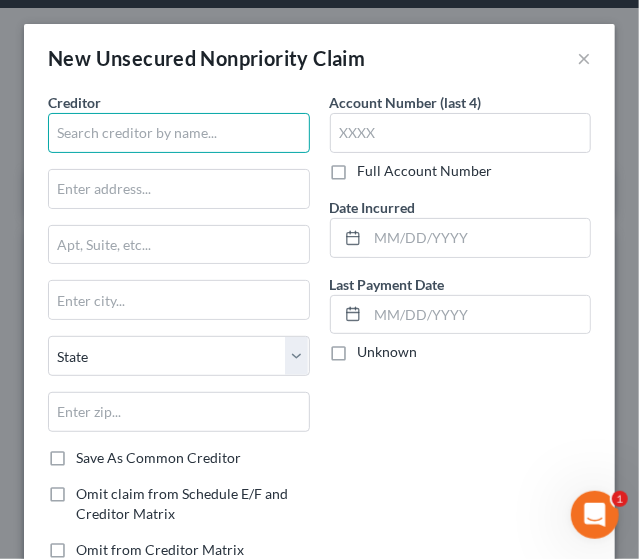 click at bounding box center [179, 133] 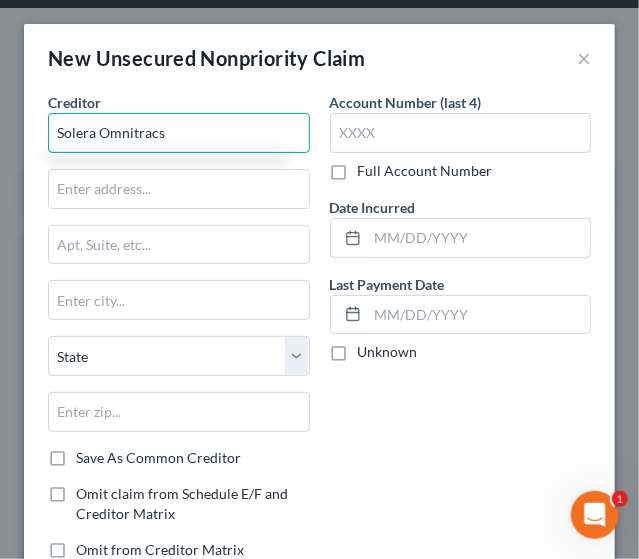 type on "Solera Omnitracs" 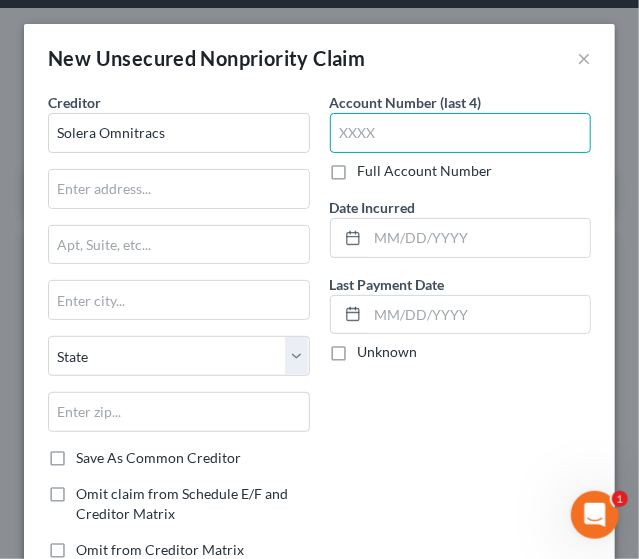 click at bounding box center [461, 133] 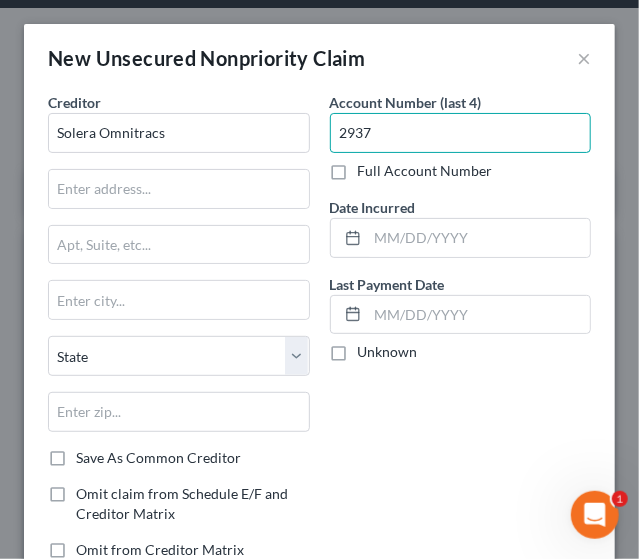 type on "2937" 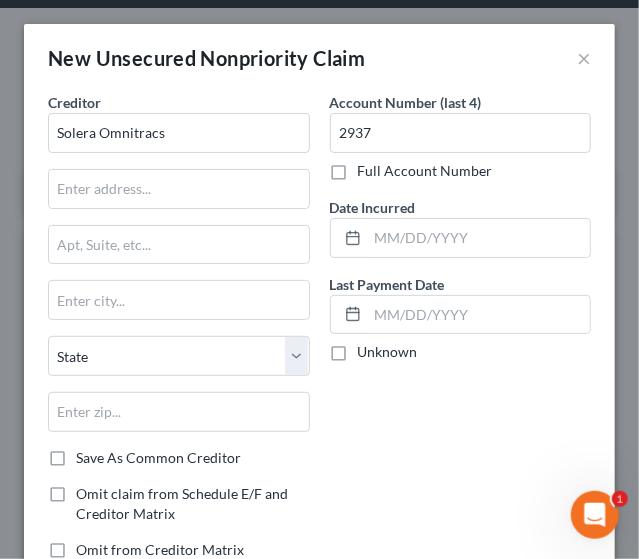 scroll, scrollTop: 430, scrollLeft: 0, axis: vertical 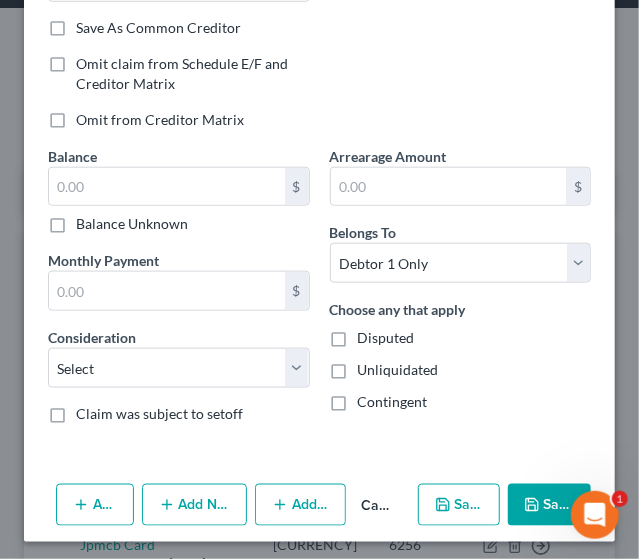 click on "Balance Unknown" at bounding box center (132, 224) 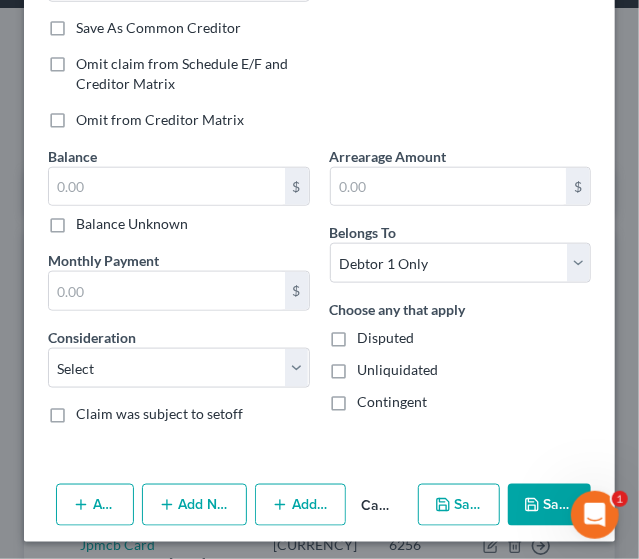 click on "Balance Unknown" at bounding box center [90, 220] 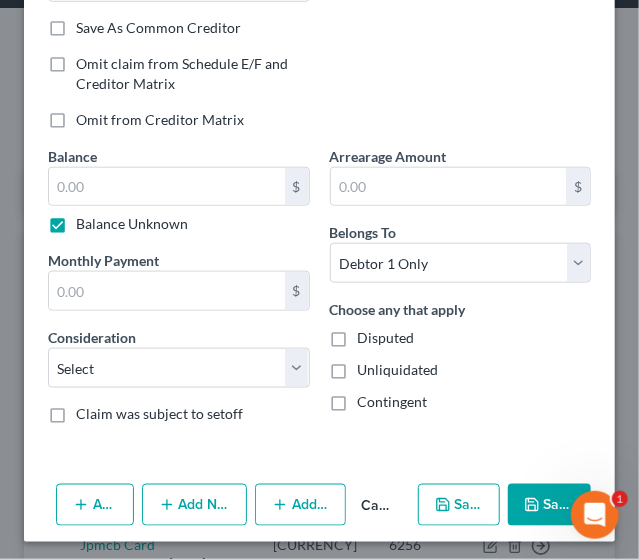 type on "0.00" 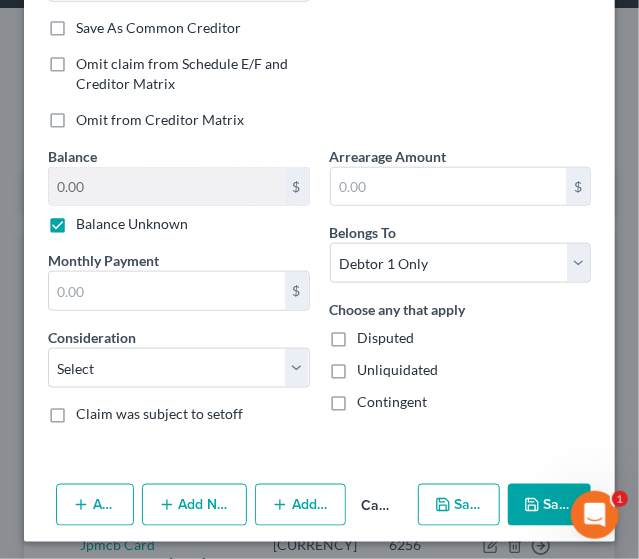 click on "Save & Close" at bounding box center [549, 505] 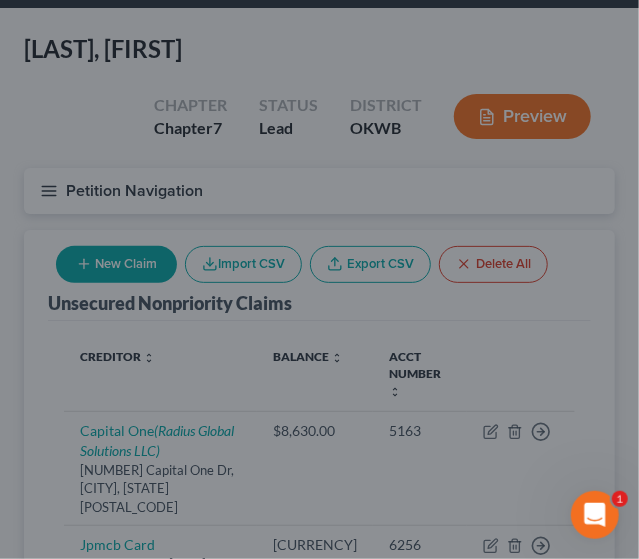 type on "0.00" 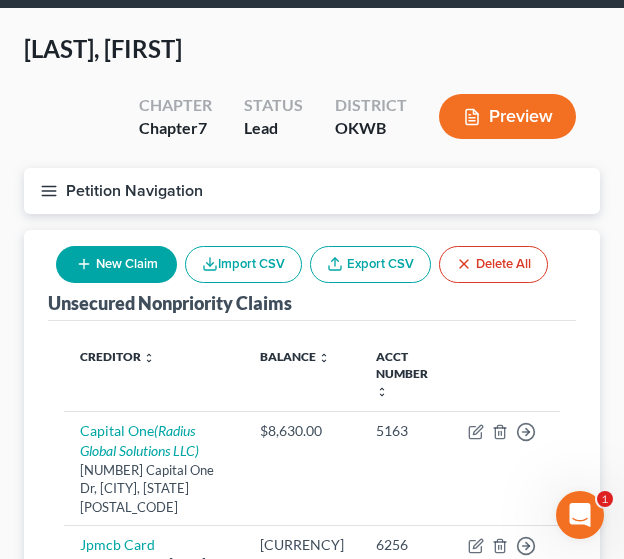 click on "New Claim" at bounding box center [116, 264] 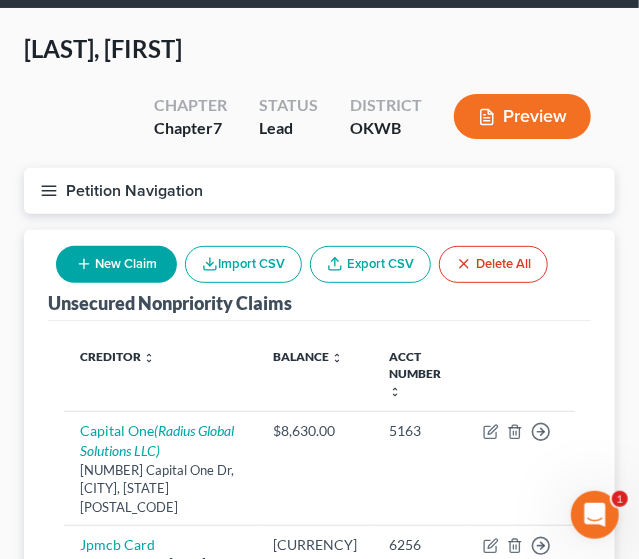 select on "0" 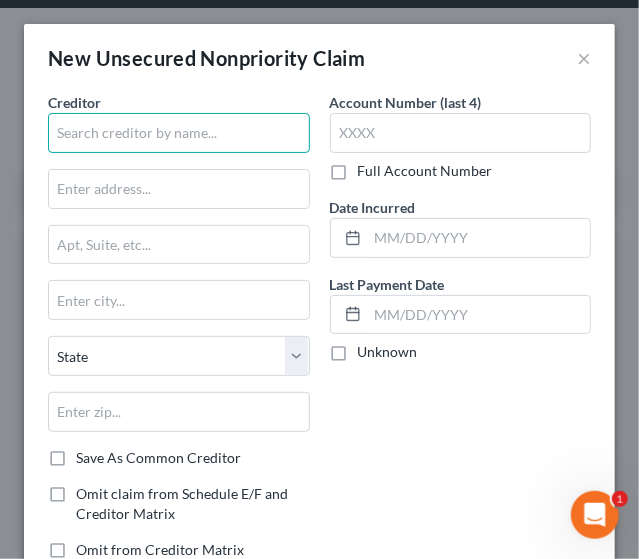click at bounding box center [179, 133] 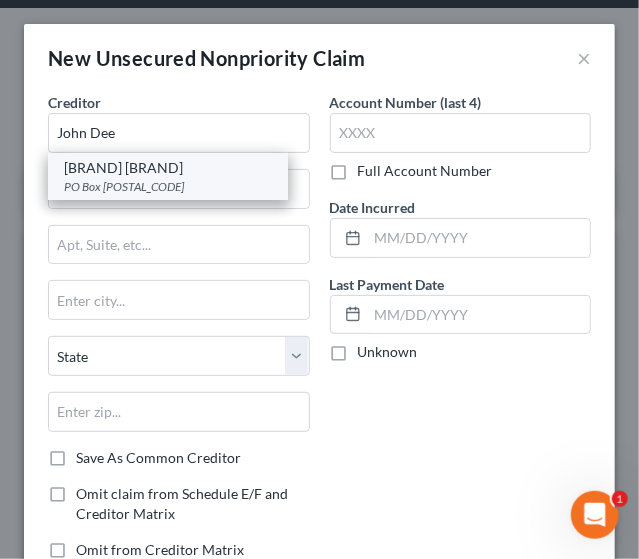 click on "PO Box [POSTAL_CODE]" at bounding box center (168, 186) 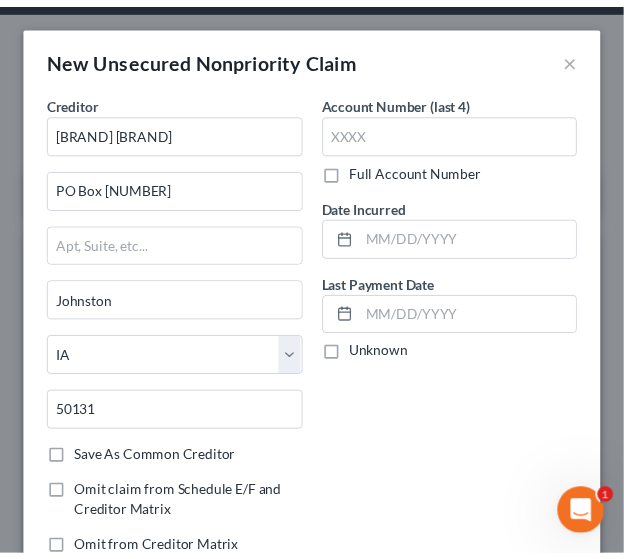 scroll, scrollTop: 430, scrollLeft: 0, axis: vertical 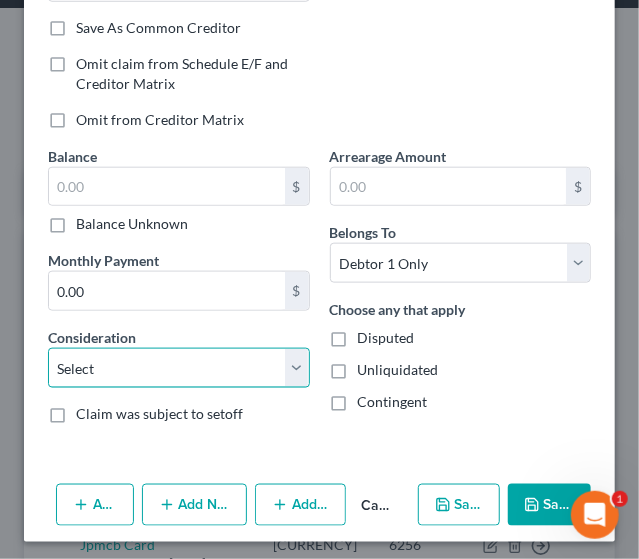 click on "Select Cable / Satellite Services Collection Agency Credit Card Debt Debt Counseling / Attorneys Deficiency Balance Domestic Support Obligations Home / Car Repairs Income Taxes Judgment Liens Medical Services Monies Loaned / Advanced Mortgage Obligation From Divorce Or Separation Obligation To Pensions Other Overdrawn Bank Account Promised To Help Pay Creditors Student Loans Suppliers And Vendors Telephone / Internet Services Utility Services" at bounding box center (179, 368) 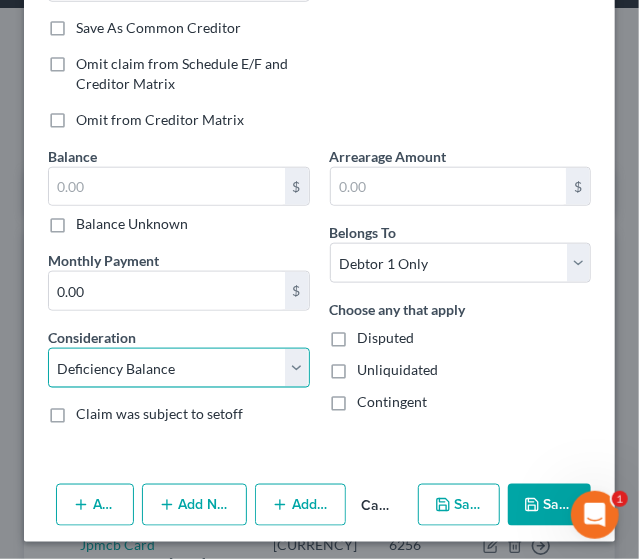 click on "Select Cable / Satellite Services Collection Agency Credit Card Debt Debt Counseling / Attorneys Deficiency Balance Domestic Support Obligations Home / Car Repairs Income Taxes Judgment Liens Medical Services Monies Loaned / Advanced Mortgage Obligation From Divorce Or Separation Obligation To Pensions Other Overdrawn Bank Account Promised To Help Pay Creditors Student Loans Suppliers And Vendors Telephone / Internet Services Utility Services" at bounding box center [179, 368] 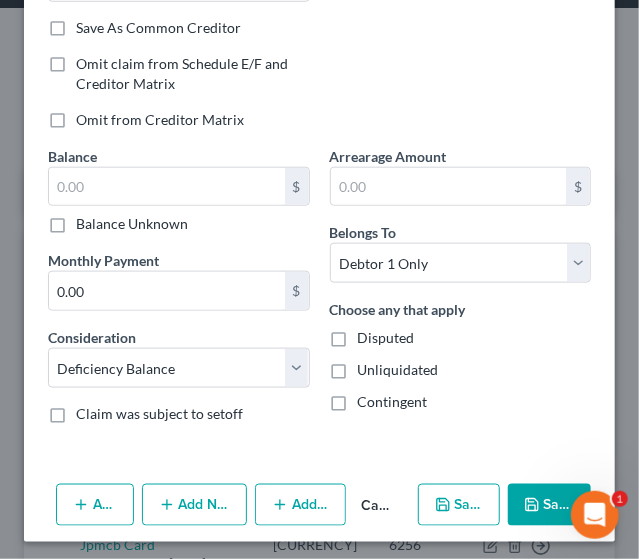 click on "Balance Unknown" at bounding box center [132, 224] 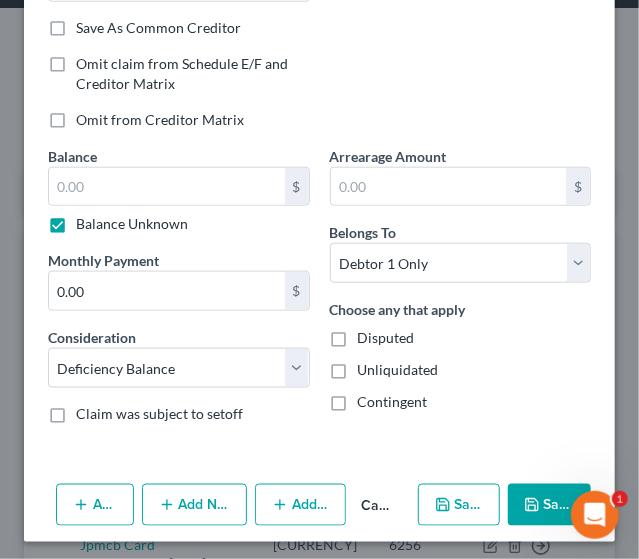 type on "0.00" 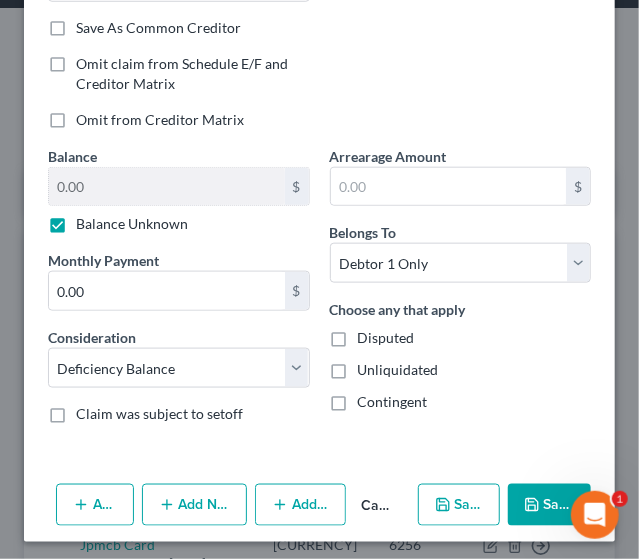 click on "Save & Close" at bounding box center [549, 505] 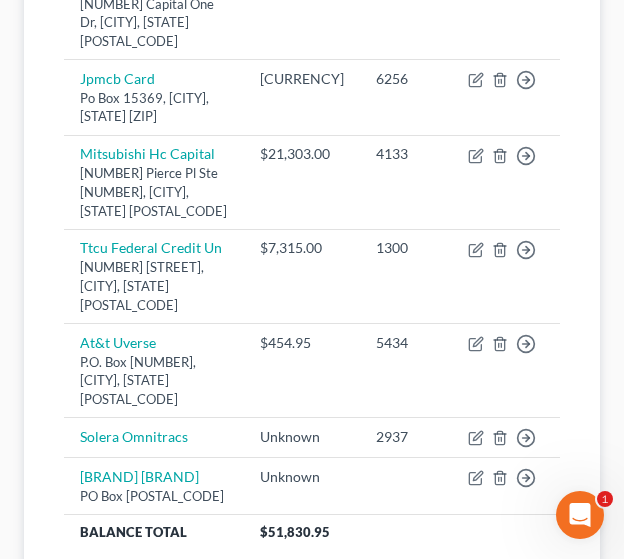 scroll, scrollTop: 542, scrollLeft: 0, axis: vertical 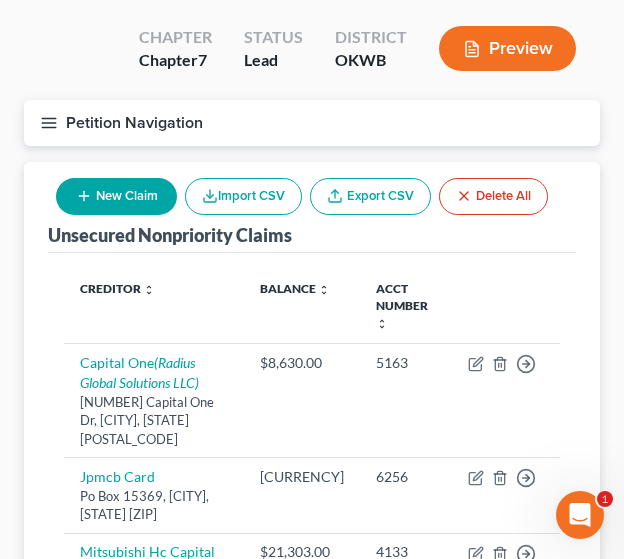 click on "New Claim" at bounding box center (116, 196) 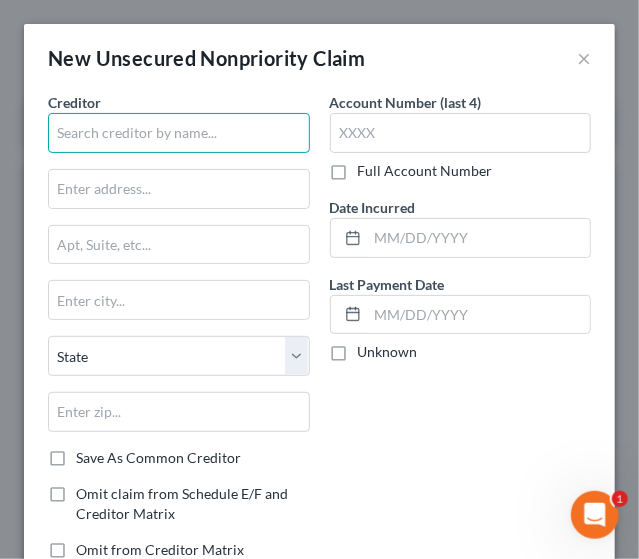 click at bounding box center (179, 133) 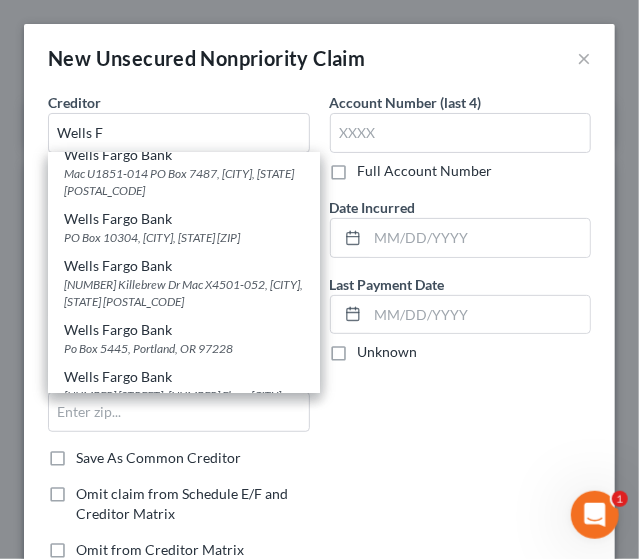 scroll, scrollTop: 346, scrollLeft: 0, axis: vertical 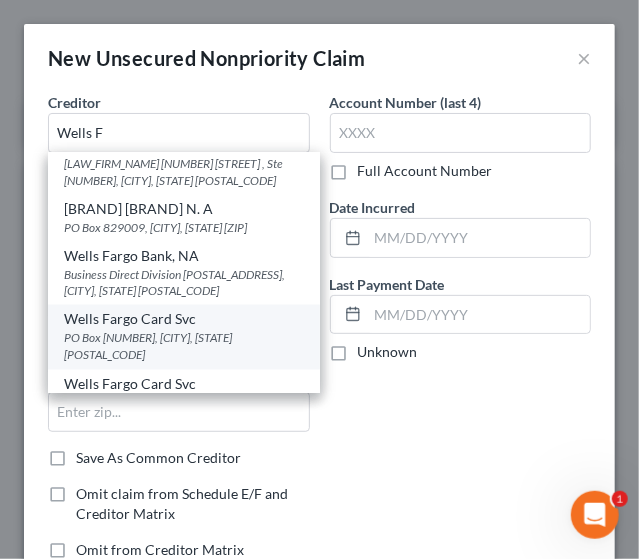 click on "PO Box [NUMBER], [CITY], [STATE] [POSTAL_CODE]" at bounding box center (184, 347) 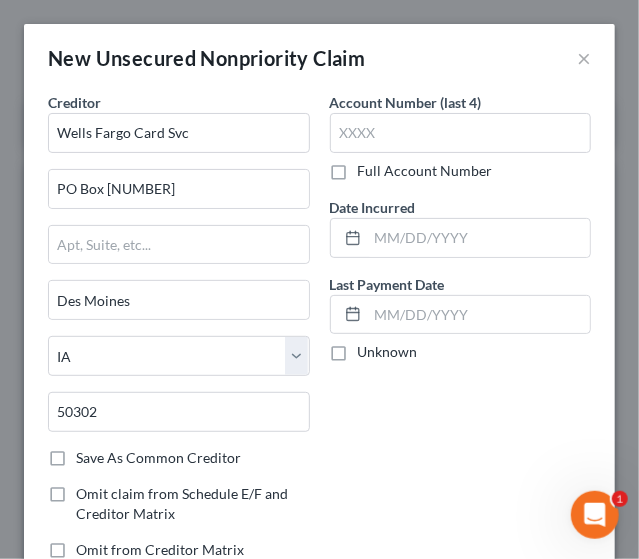 scroll, scrollTop: 0, scrollLeft: 0, axis: both 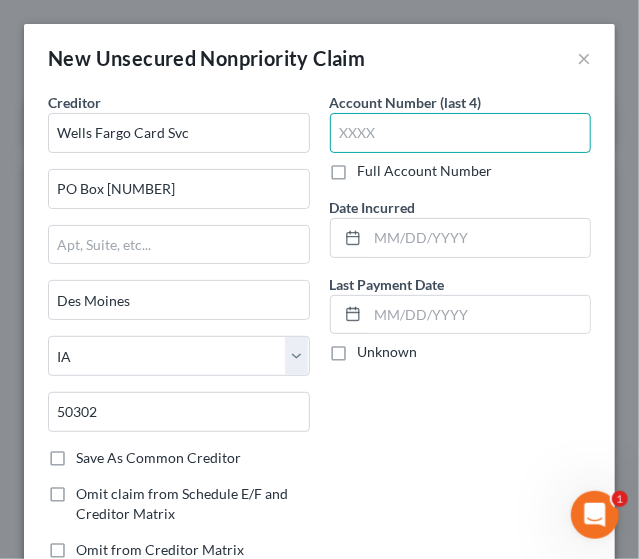 click at bounding box center (461, 133) 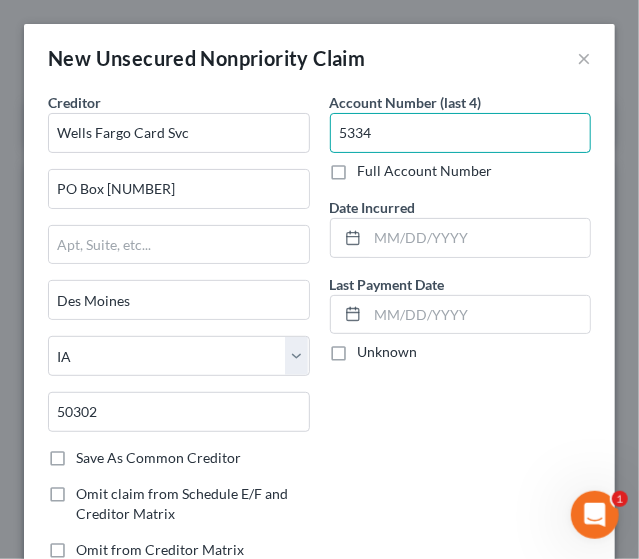 type on "5334" 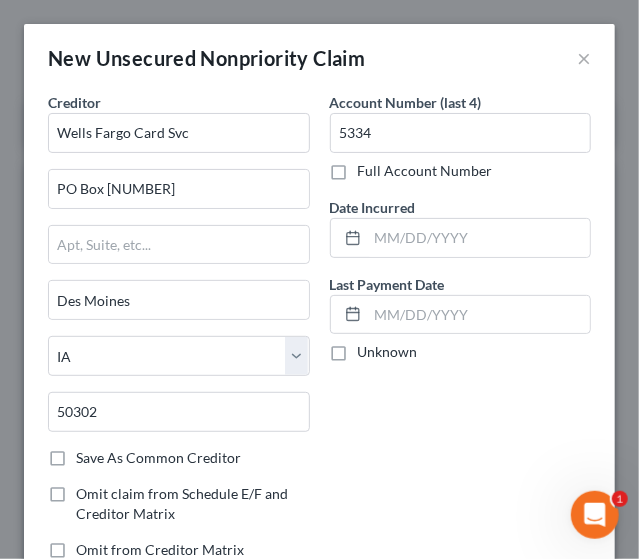 scroll, scrollTop: 430, scrollLeft: 0, axis: vertical 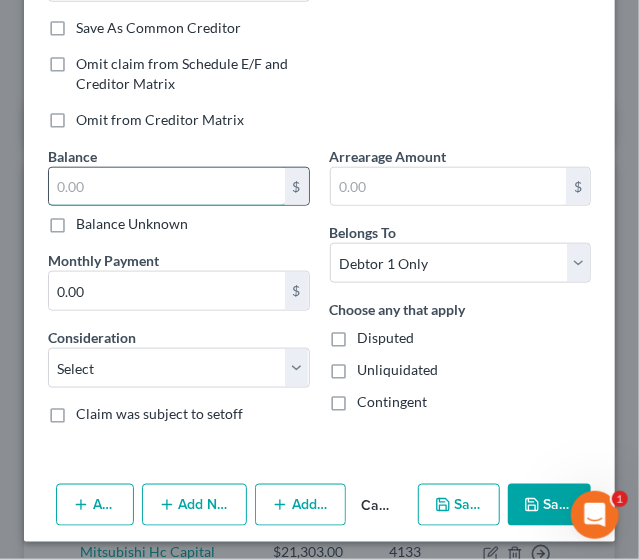 click at bounding box center (167, 187) 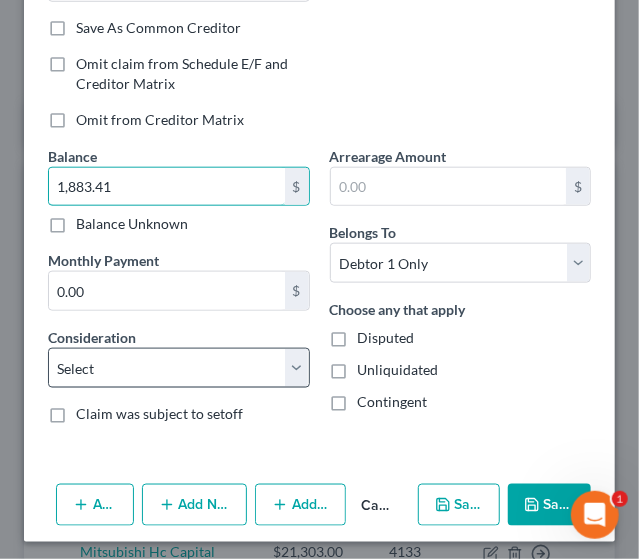 type on "1,883.41" 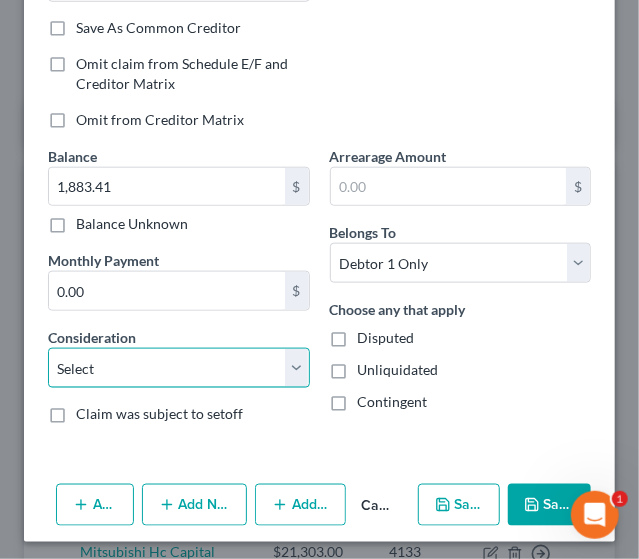click on "Select Cable / Satellite Services Collection Agency Credit Card Debt Debt Counseling / Attorneys Deficiency Balance Domestic Support Obligations Home / Car Repairs Income Taxes Judgment Liens Medical Services Monies Loaned / Advanced Mortgage Obligation From Divorce Or Separation Obligation To Pensions Other Overdrawn Bank Account Promised To Help Pay Creditors Student Loans Suppliers And Vendors Telephone / Internet Services Utility Services" at bounding box center [179, 368] 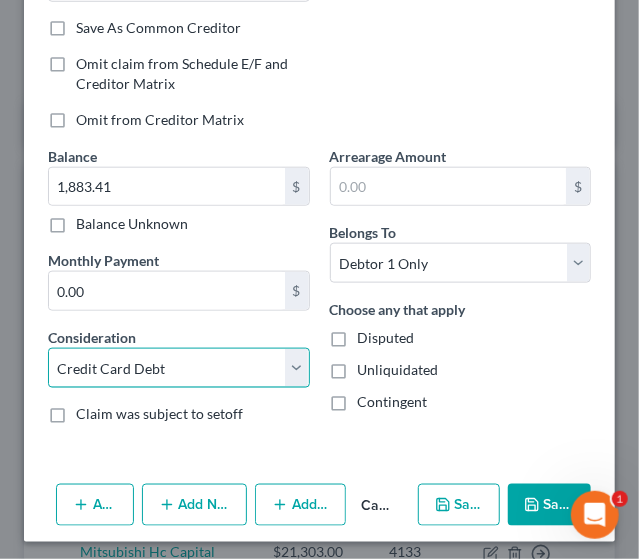 click on "Select Cable / Satellite Services Collection Agency Credit Card Debt Debt Counseling / Attorneys Deficiency Balance Domestic Support Obligations Home / Car Repairs Income Taxes Judgment Liens Medical Services Monies Loaned / Advanced Mortgage Obligation From Divorce Or Separation Obligation To Pensions Other Overdrawn Bank Account Promised To Help Pay Creditors Student Loans Suppliers And Vendors Telephone / Internet Services Utility Services" at bounding box center [179, 368] 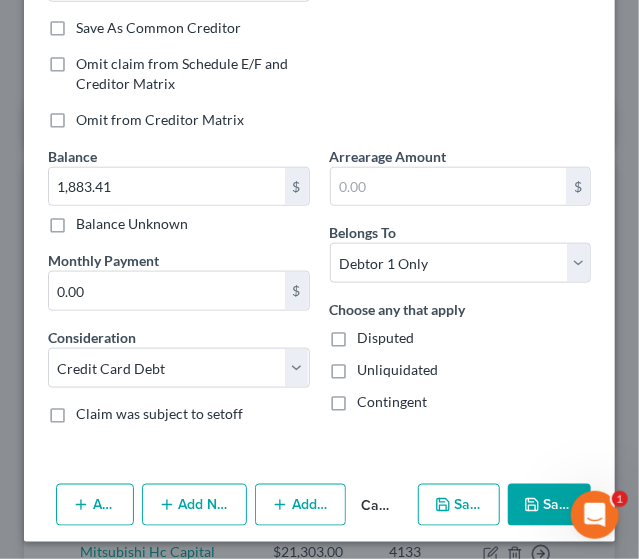 click on "Add Notice Address" at bounding box center [195, 505] 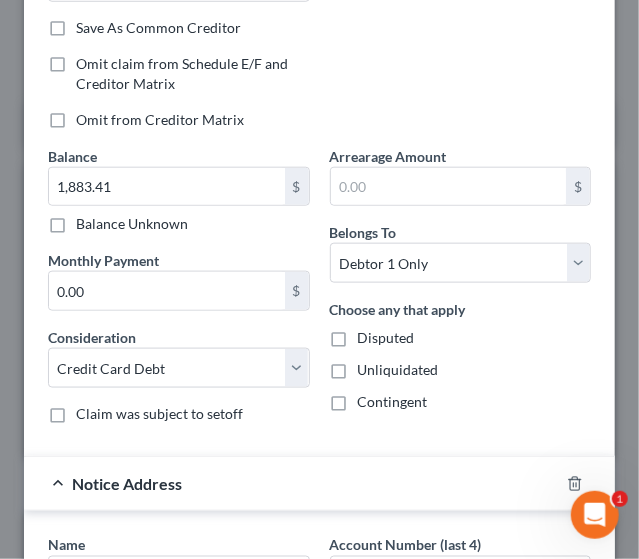 scroll, scrollTop: 912, scrollLeft: 0, axis: vertical 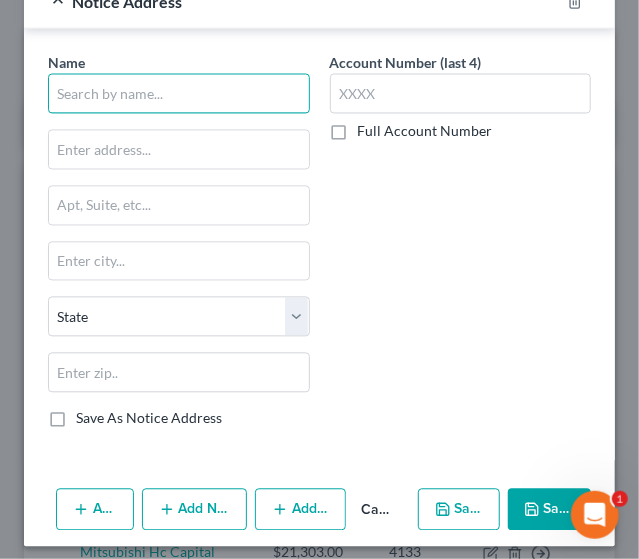 click at bounding box center (179, 94) 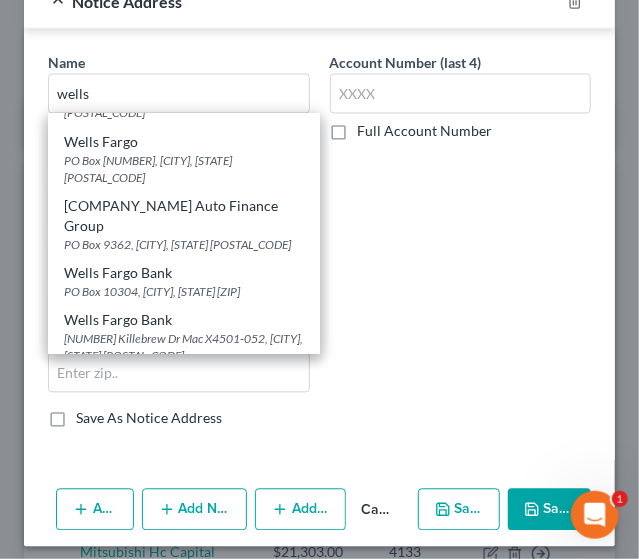 scroll, scrollTop: 120, scrollLeft: 0, axis: vertical 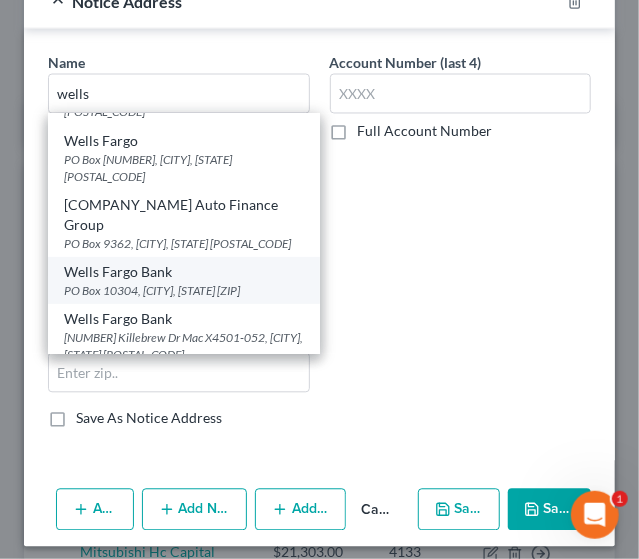 click on "PO Box 10304, [CITY], [STATE] [ZIP]" at bounding box center (184, 290) 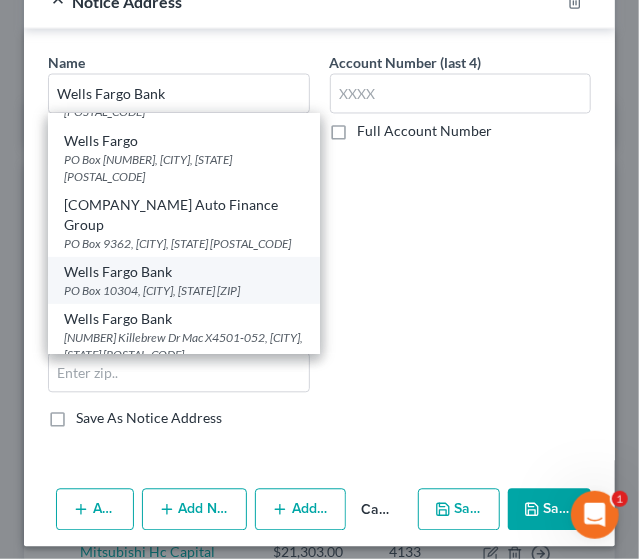select on "16" 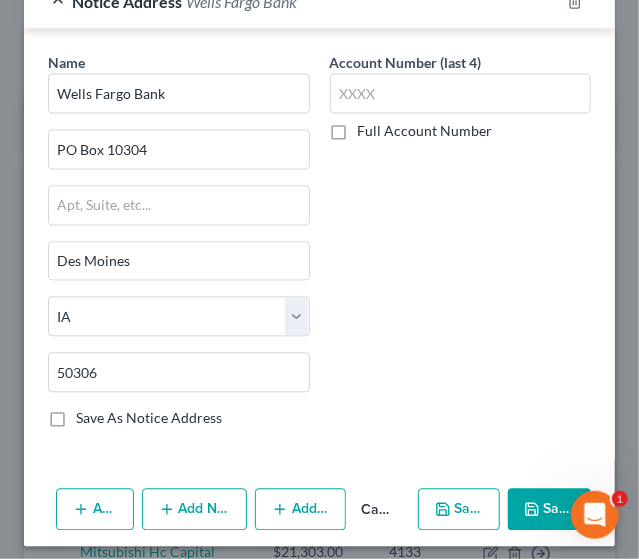 scroll, scrollTop: 0, scrollLeft: 0, axis: both 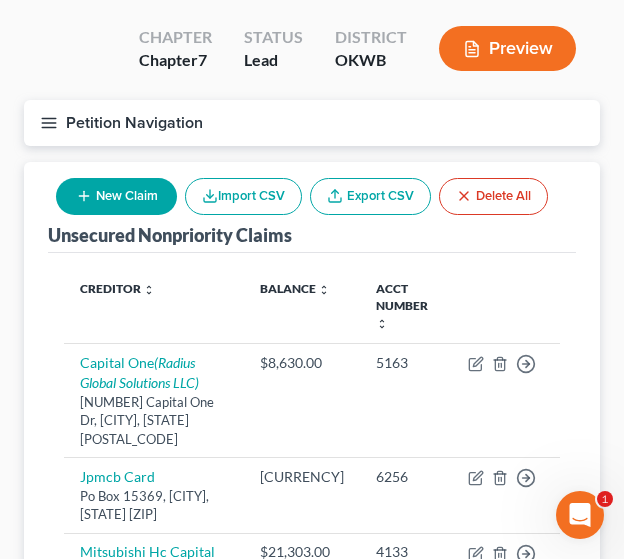 click on "New Claim" at bounding box center [116, 196] 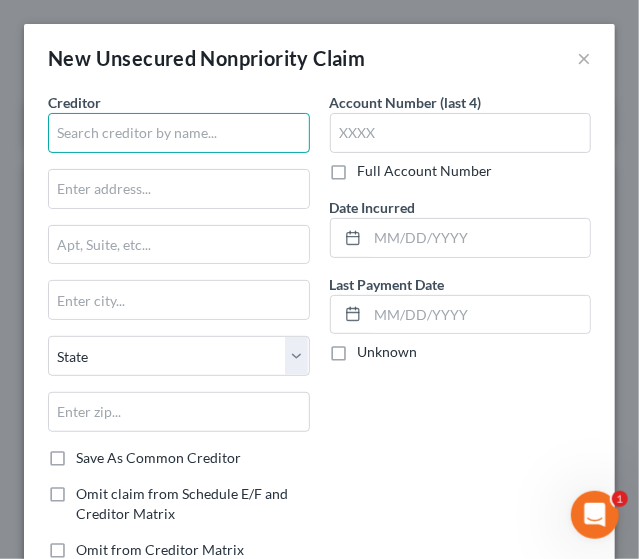click at bounding box center [179, 133] 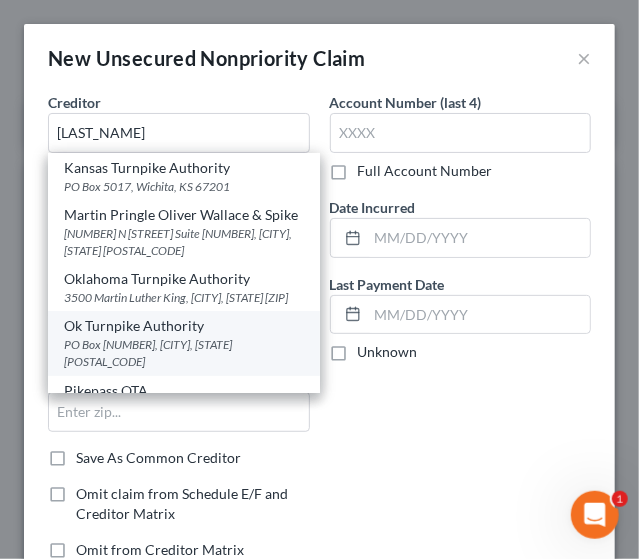 click on "Ok Turnpike Authority" at bounding box center (184, 326) 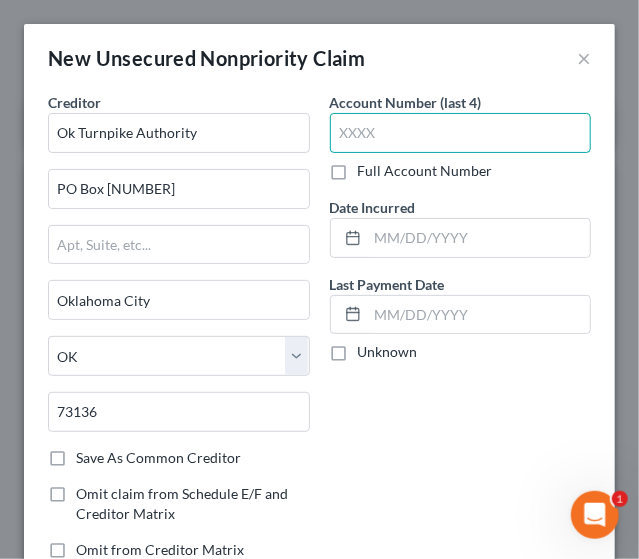 click at bounding box center [461, 133] 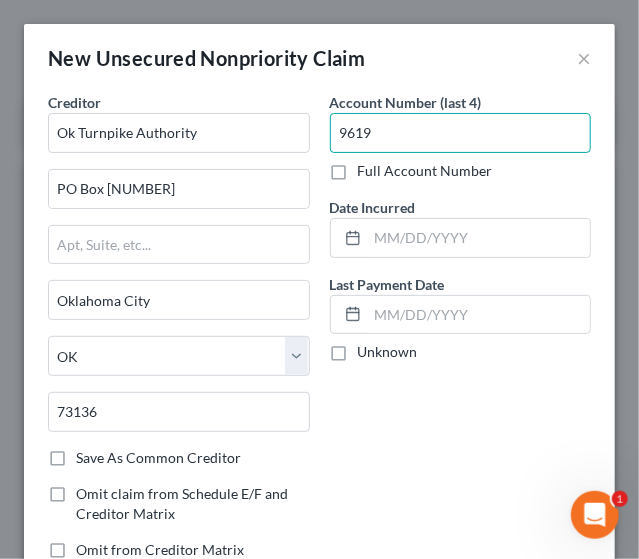 type on "9619" 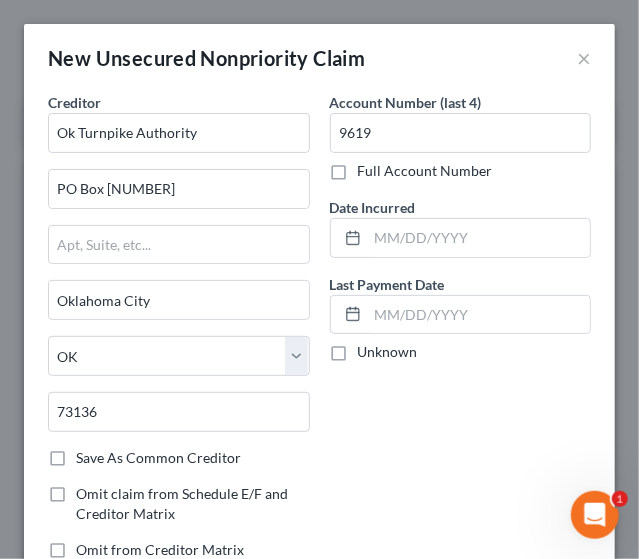 scroll, scrollTop: 430, scrollLeft: 0, axis: vertical 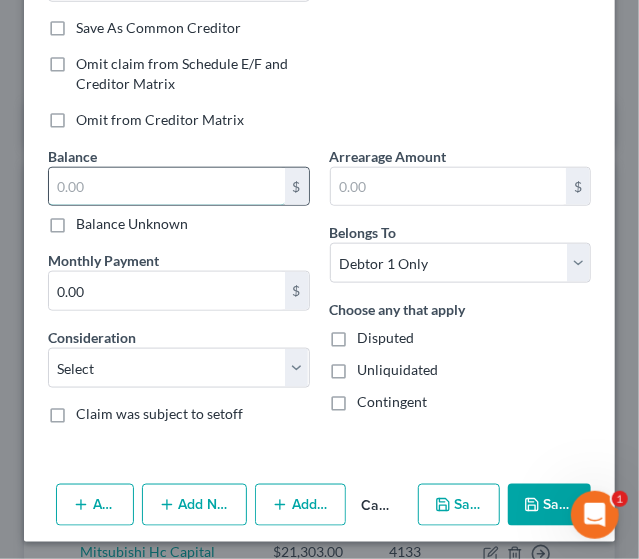 click at bounding box center (167, 187) 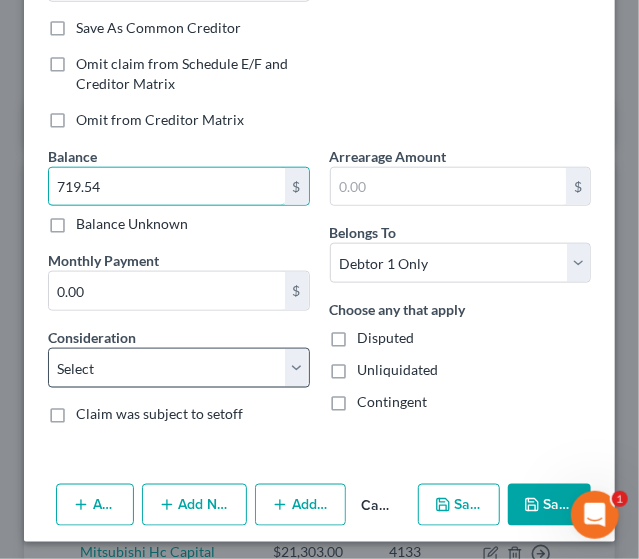 type on "719.54" 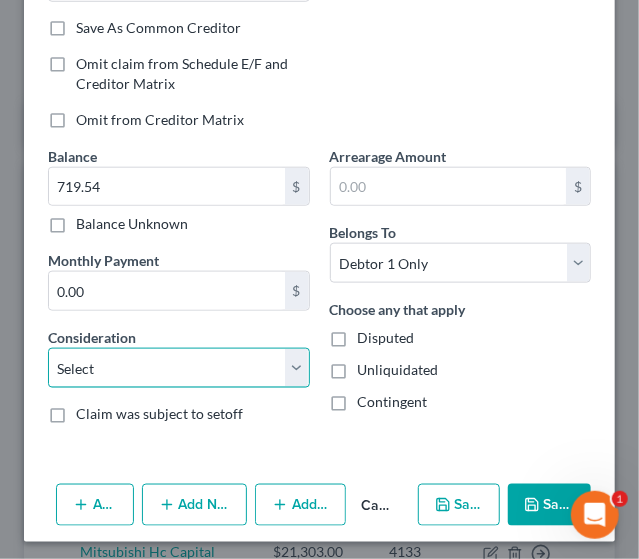 click on "Select Cable / Satellite Services Collection Agency Credit Card Debt Debt Counseling / Attorneys Deficiency Balance Domestic Support Obligations Home / Car Repairs Income Taxes Judgment Liens Medical Services Monies Loaned / Advanced Mortgage Obligation From Divorce Or Separation Obligation To Pensions Other Overdrawn Bank Account Promised To Help Pay Creditors Student Loans Suppliers And Vendors Telephone / Internet Services Utility Services" at bounding box center (179, 368) 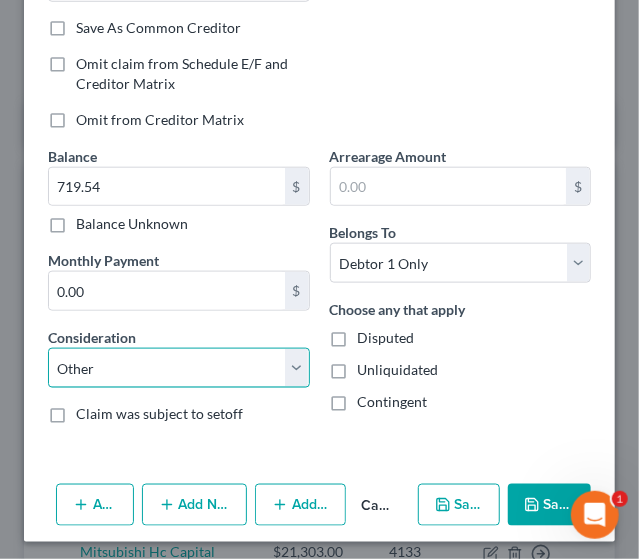 click on "Select Cable / Satellite Services Collection Agency Credit Card Debt Debt Counseling / Attorneys Deficiency Balance Domestic Support Obligations Home / Car Repairs Income Taxes Judgment Liens Medical Services Monies Loaned / Advanced Mortgage Obligation From Divorce Or Separation Obligation To Pensions Other Overdrawn Bank Account Promised To Help Pay Creditors Student Loans Suppliers And Vendors Telephone / Internet Services Utility Services" at bounding box center [179, 368] 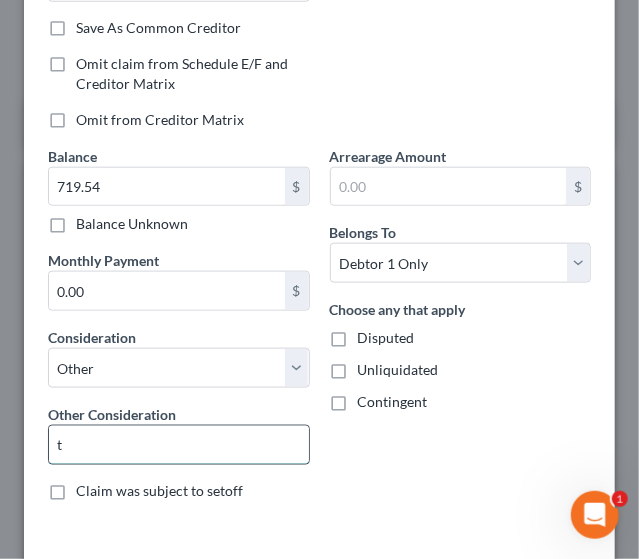 click on "t" at bounding box center (179, 445) 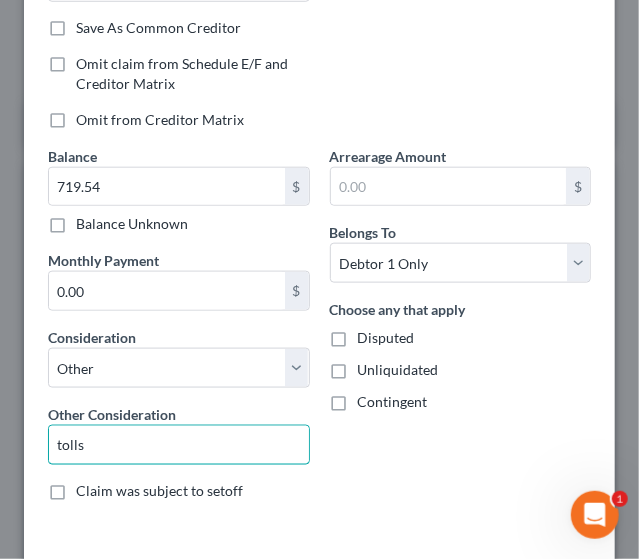 type on "tolls" 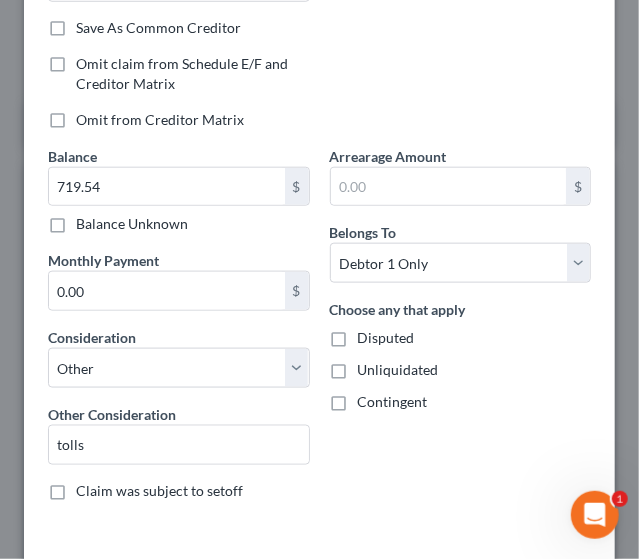 scroll, scrollTop: 506, scrollLeft: 0, axis: vertical 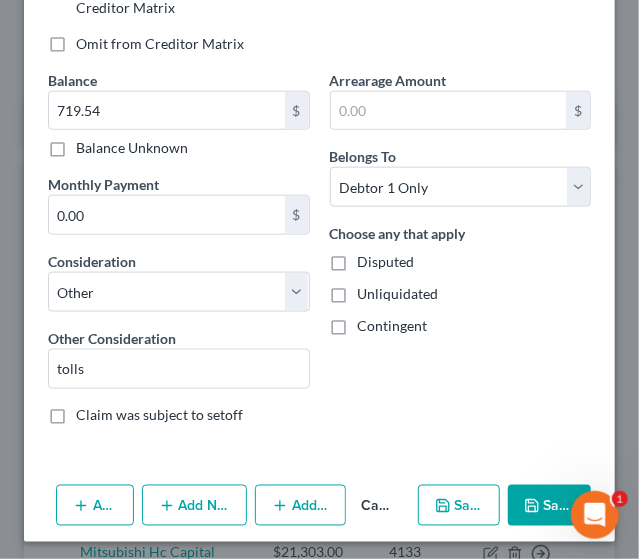 click 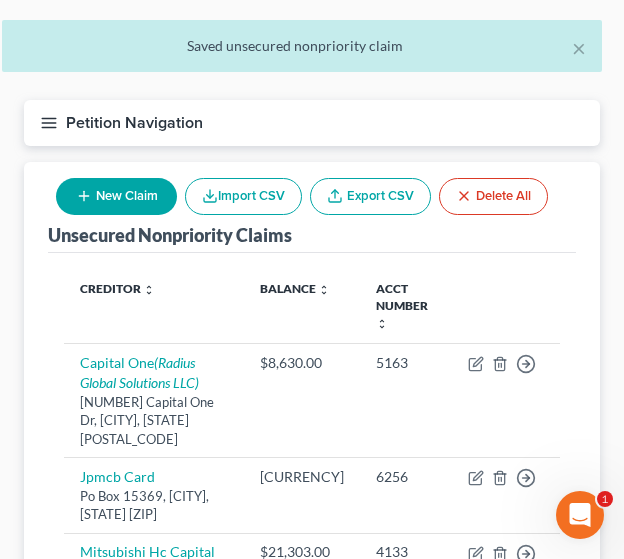 click 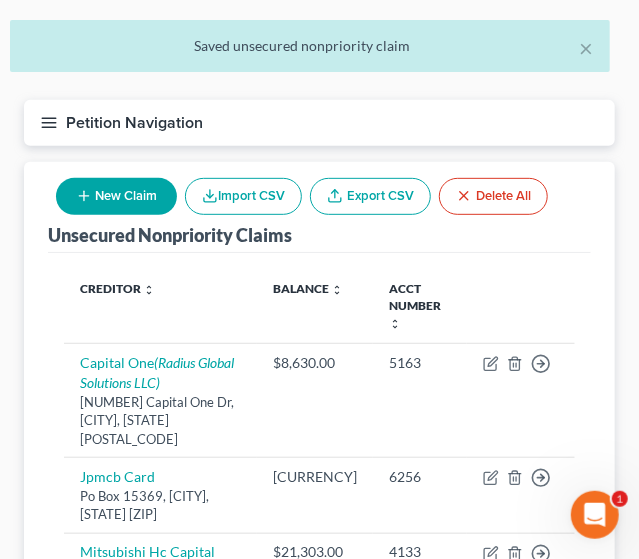 select on "0" 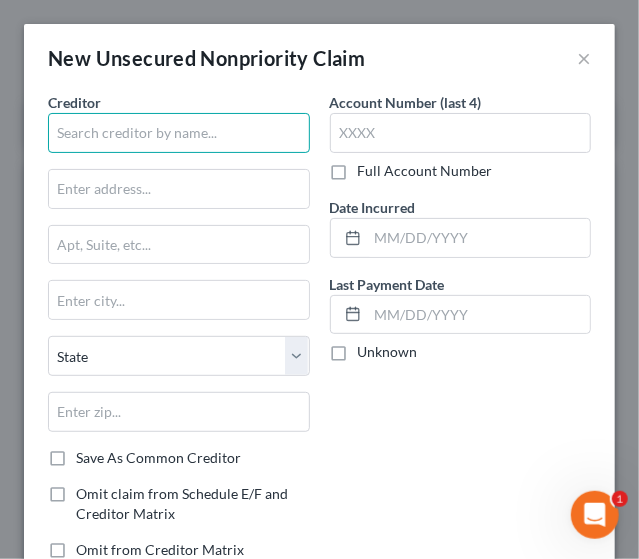 click at bounding box center (179, 133) 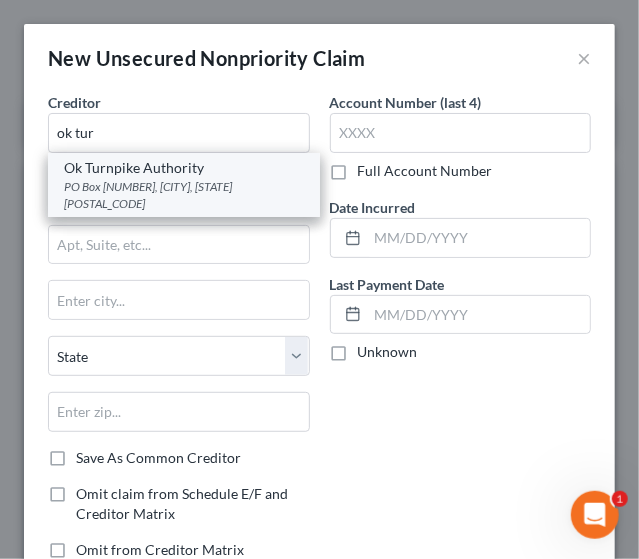 click on "PO Box [NUMBER], [CITY], [STATE] [POSTAL_CODE]" at bounding box center [184, 195] 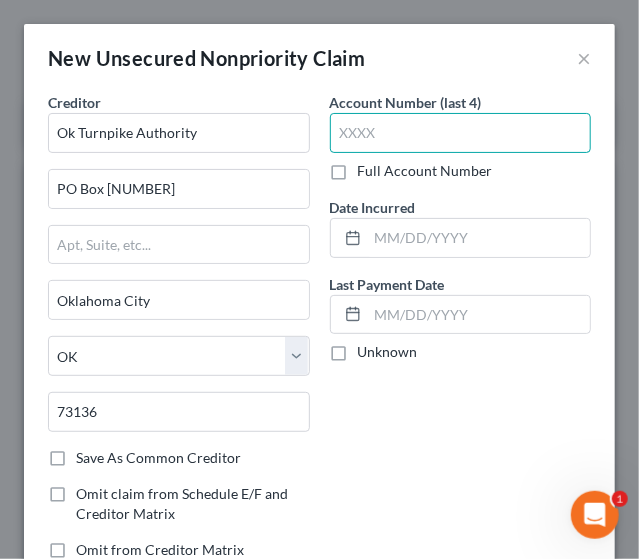 click at bounding box center (461, 133) 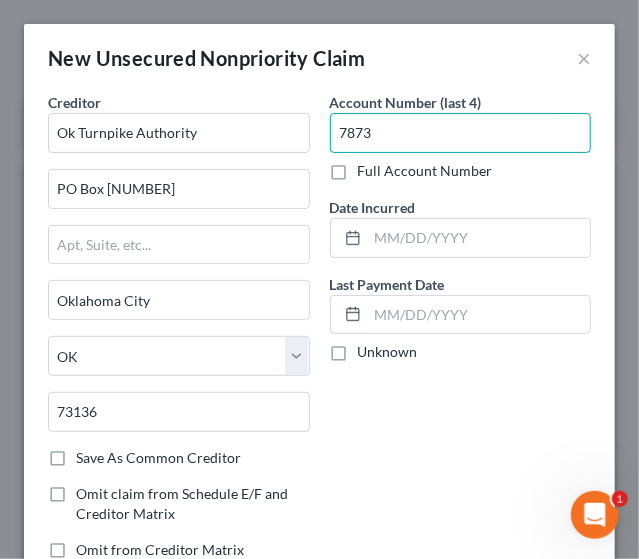 type on "7873" 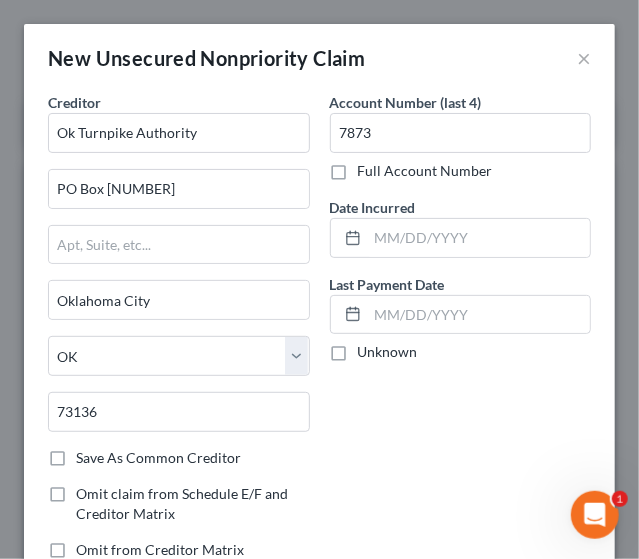 scroll, scrollTop: 430, scrollLeft: 0, axis: vertical 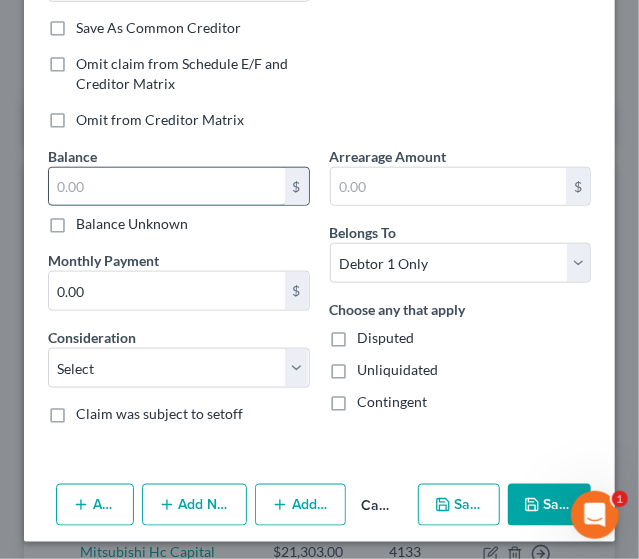 click at bounding box center [167, 187] 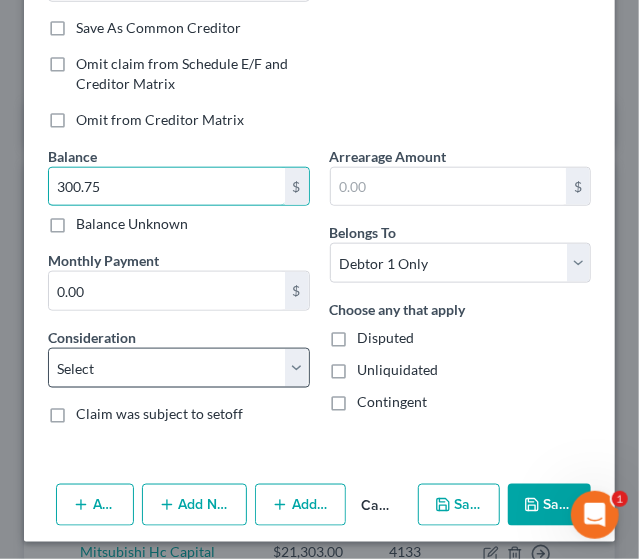 type on "300.75" 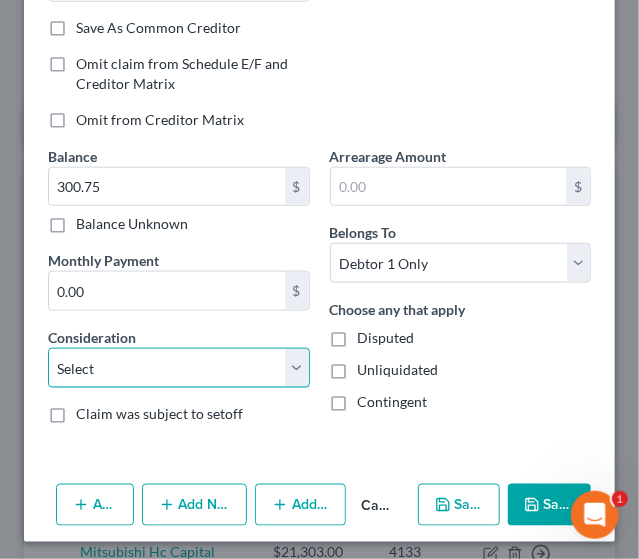 click on "Select Cable / Satellite Services Collection Agency Credit Card Debt Debt Counseling / Attorneys Deficiency Balance Domestic Support Obligations Home / Car Repairs Income Taxes Judgment Liens Medical Services Monies Loaned / Advanced Mortgage Obligation From Divorce Or Separation Obligation To Pensions Other Overdrawn Bank Account Promised To Help Pay Creditors Student Loans Suppliers And Vendors Telephone / Internet Services Utility Services" at bounding box center [179, 368] 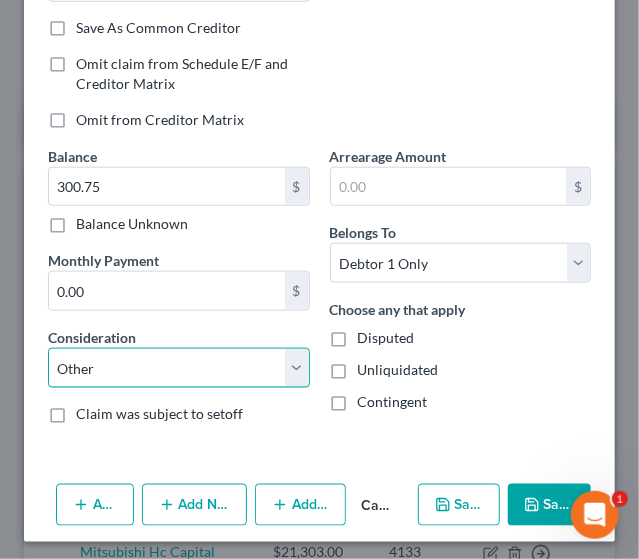 click on "Select Cable / Satellite Services Collection Agency Credit Card Debt Debt Counseling / Attorneys Deficiency Balance Domestic Support Obligations Home / Car Repairs Income Taxes Judgment Liens Medical Services Monies Loaned / Advanced Mortgage Obligation From Divorce Or Separation Obligation To Pensions Other Overdrawn Bank Account Promised To Help Pay Creditors Student Loans Suppliers And Vendors Telephone / Internet Services Utility Services" at bounding box center (179, 368) 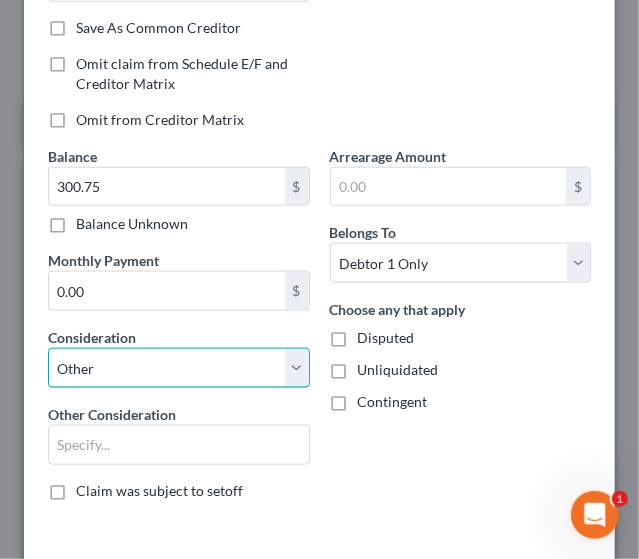 click on "Select Cable / Satellite Services Collection Agency Credit Card Debt Debt Counseling / Attorneys Deficiency Balance Domestic Support Obligations Home / Car Repairs Income Taxes Judgment Liens Medical Services Monies Loaned / Advanced Mortgage Obligation From Divorce Or Separation Obligation To Pensions Other Overdrawn Bank Account Promised To Help Pay Creditors Student Loans Suppliers And Vendors Telephone / Internet Services Utility Services" at bounding box center [179, 368] 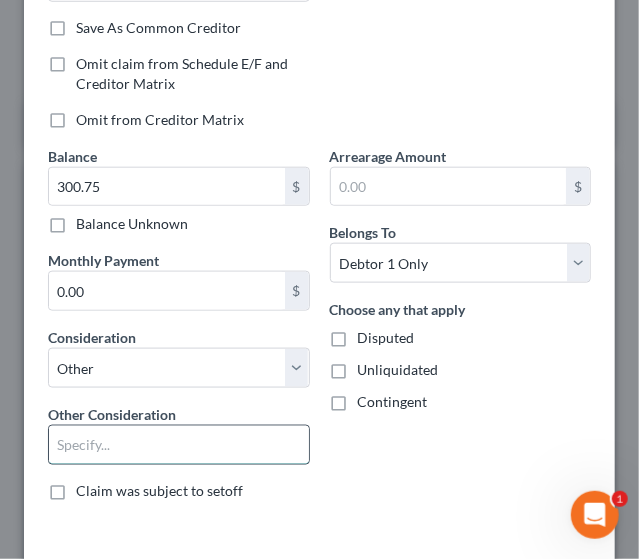 click at bounding box center (179, 445) 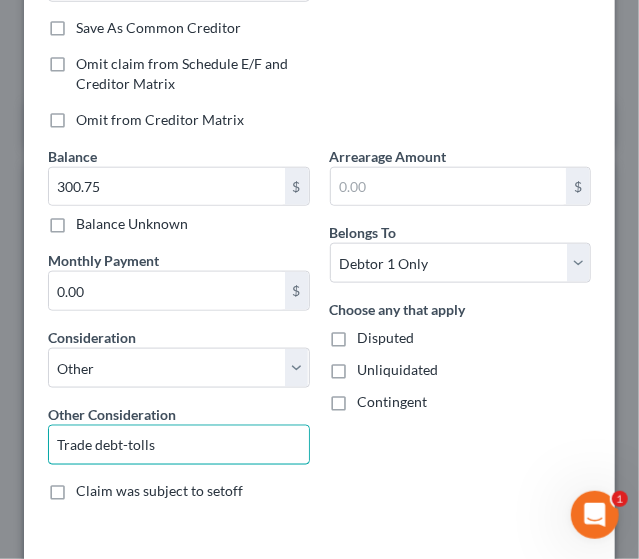 type on "Trade debt-tolls" 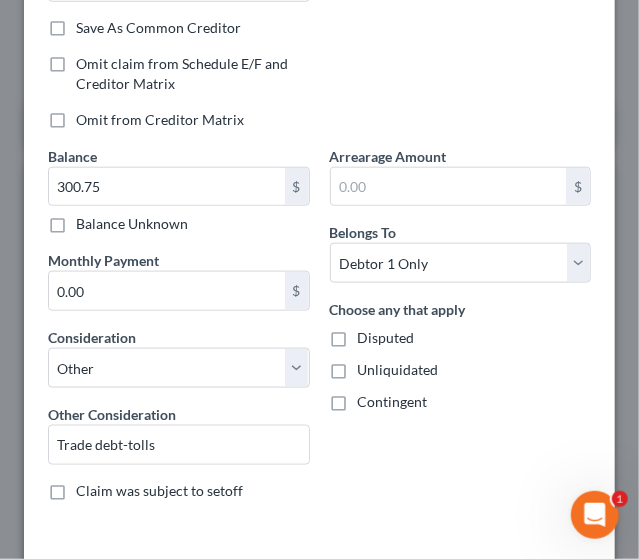 click on "Balance
300.75 $
Balance Unknown
Balance Undetermined
300.75 $
Balance Unknown
Monthly Payment 0.00 $ Consideration Select Cable / Satellite Services Collection Agency Credit Card Debt Debt Counseling / Attorneys Deficiency Balance Domestic Support Obligations Home / Car Repairs Income Taxes Judgment Liens Medical Services Monies Loaned / Advanced Mortgage Obligation From Divorce Or Separation Obligation To Pensions Other Overdrawn Bank Account Promised To Help Pay Creditors Student Loans Suppliers And Vendors Telephone / Internet Services Utility Services Other Consideration Trade debt-tolls Claim was subject to setoff" at bounding box center [179, 331] 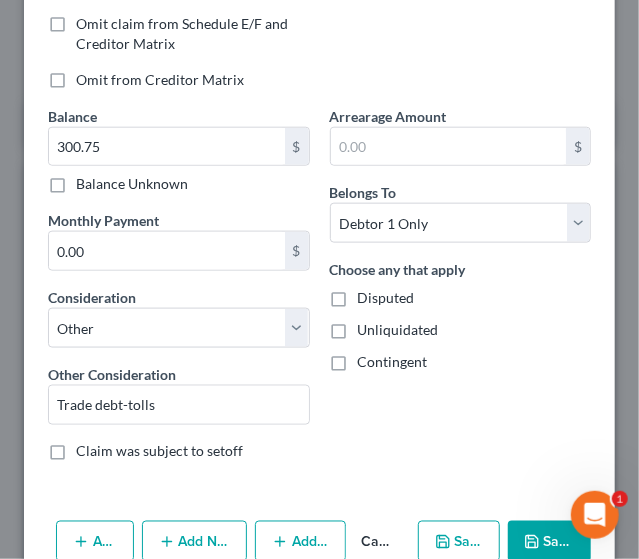 scroll, scrollTop: 506, scrollLeft: 0, axis: vertical 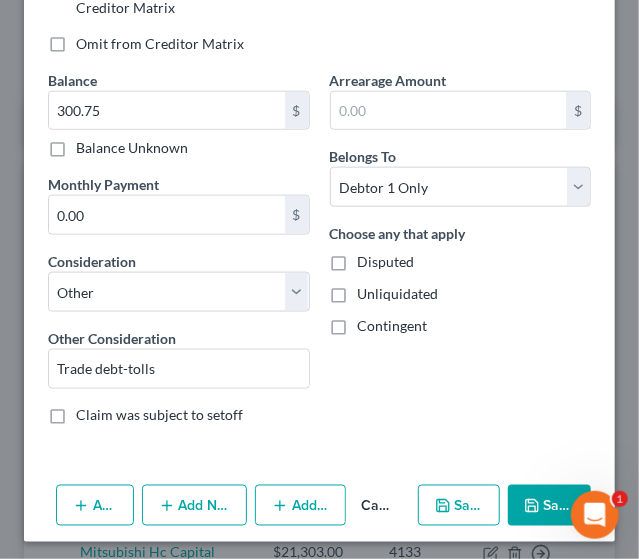 click 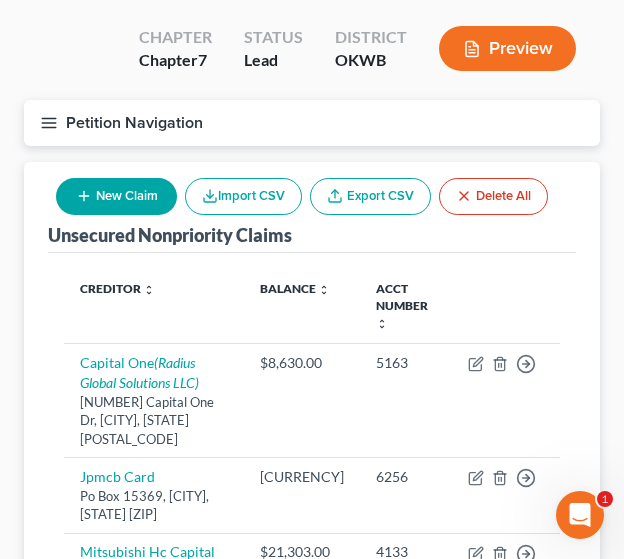 click on "New Claim" at bounding box center (116, 196) 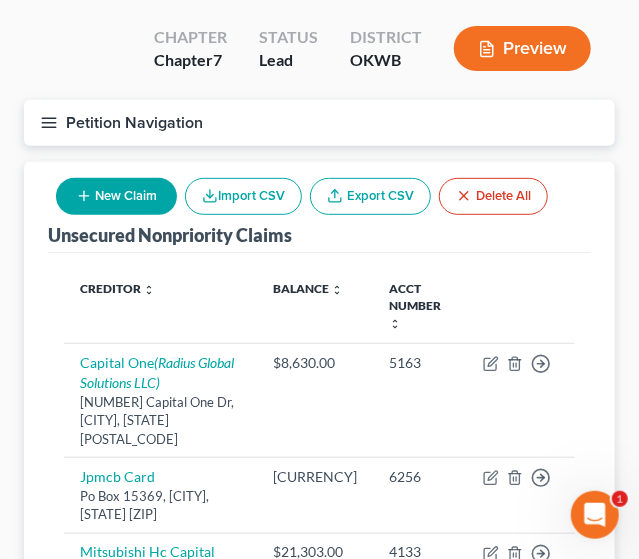 select on "0" 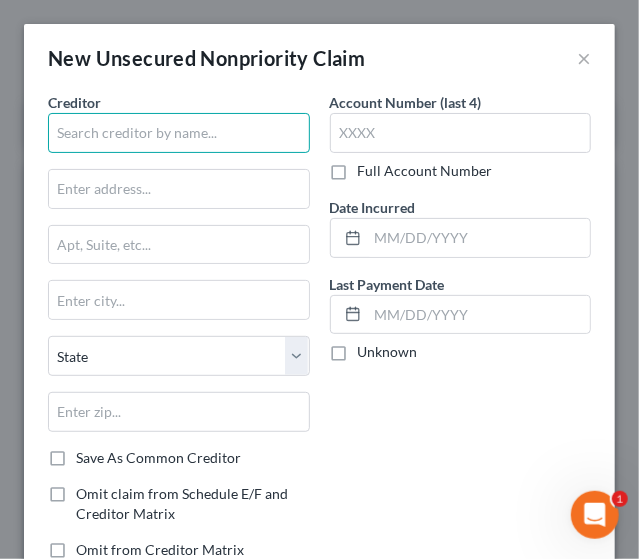 click at bounding box center [179, 133] 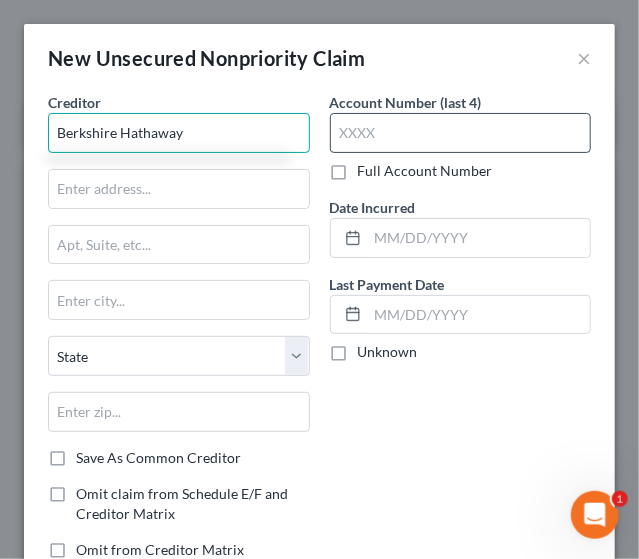 type on "Berkshire Hathaway" 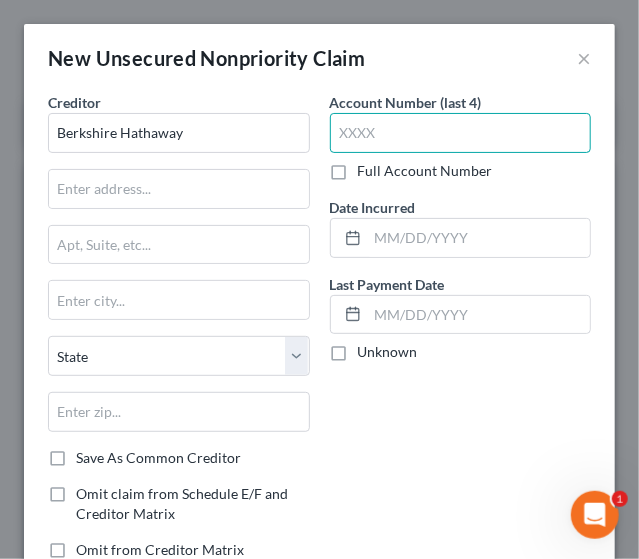 click at bounding box center (461, 133) 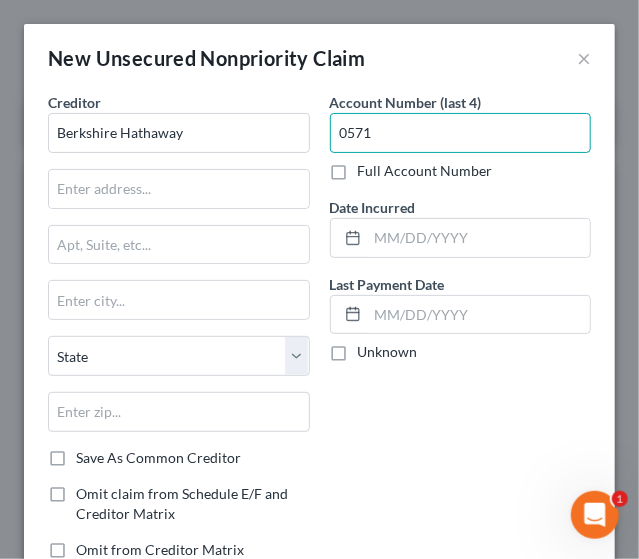 type on "0571" 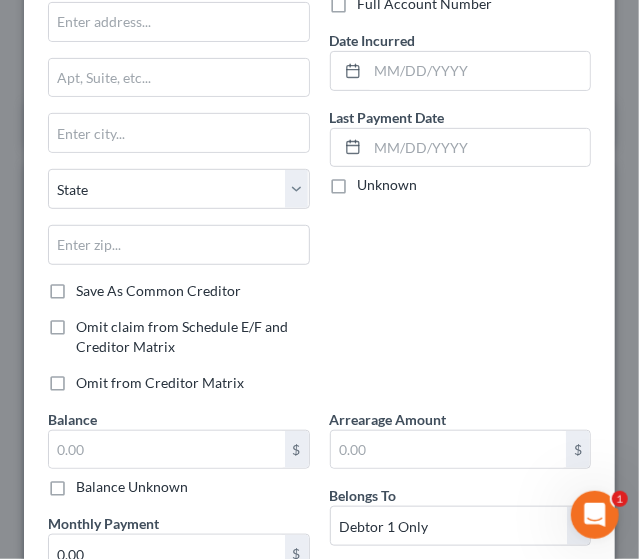 scroll, scrollTop: 195, scrollLeft: 0, axis: vertical 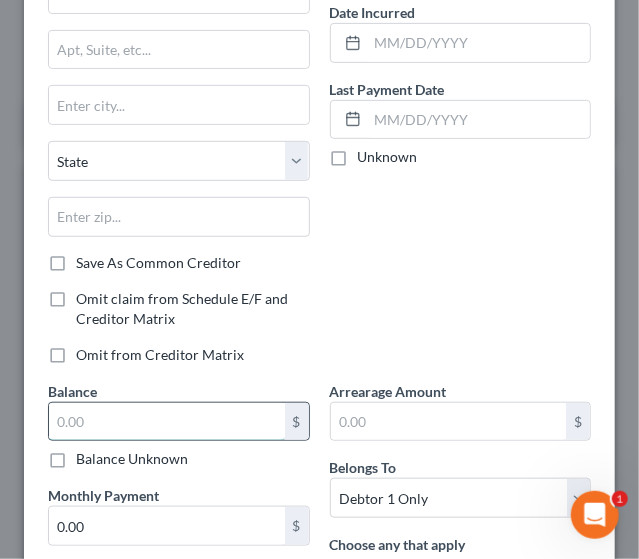 click at bounding box center (167, 422) 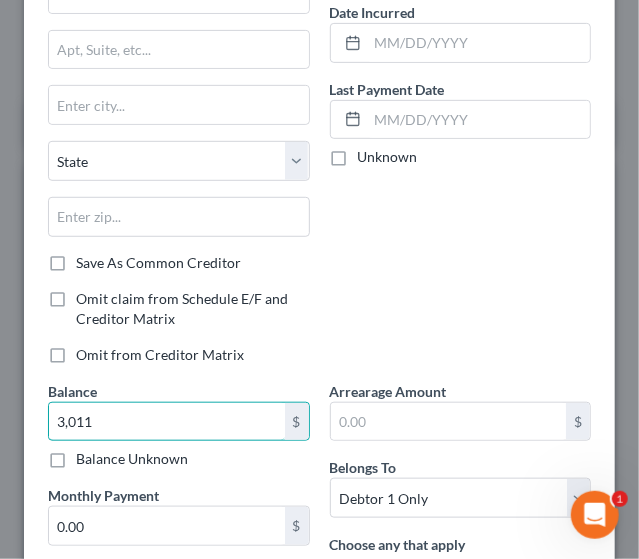type on "3,011" 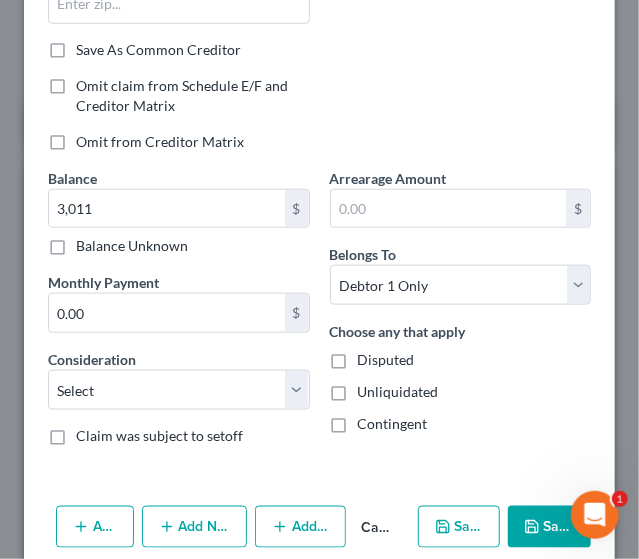 scroll, scrollTop: 430, scrollLeft: 0, axis: vertical 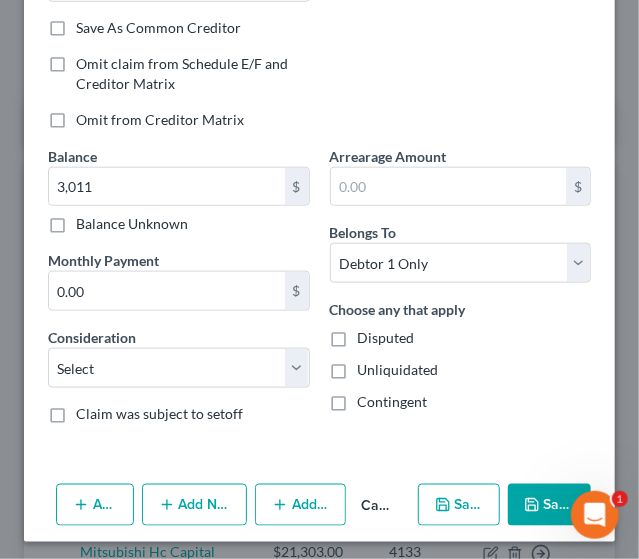 click on "Save & Close" at bounding box center (549, 505) 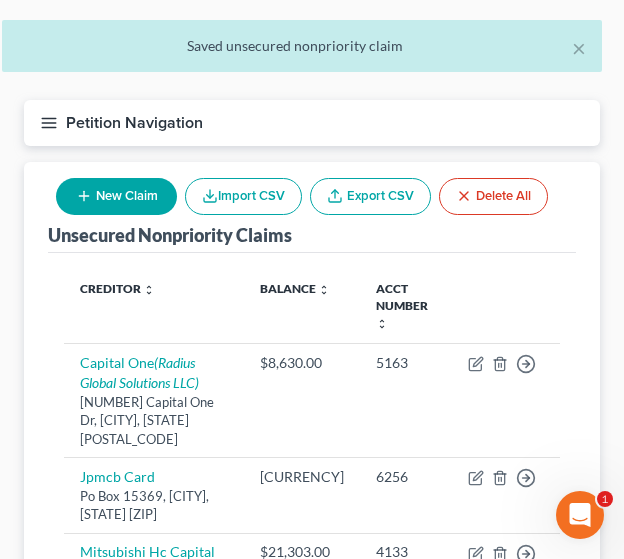 click 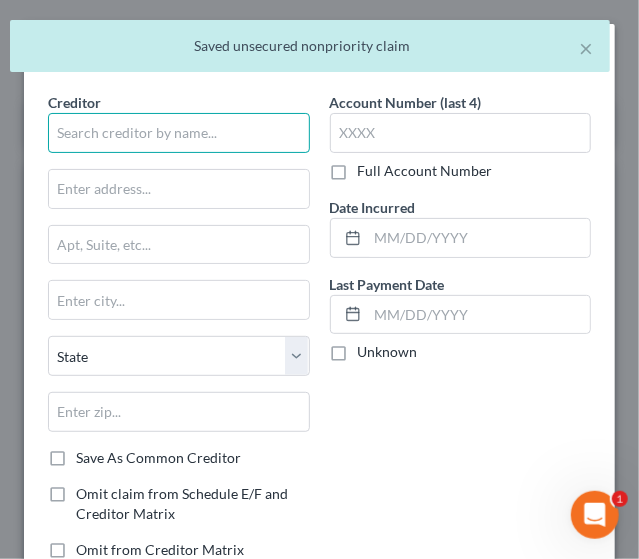 click at bounding box center (179, 133) 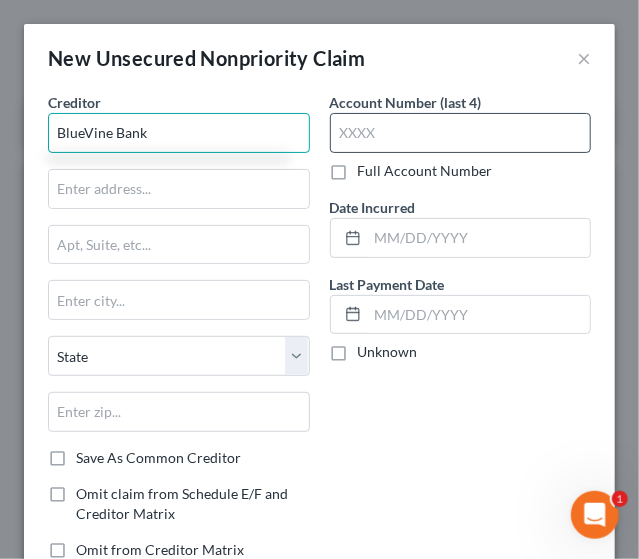 type on "BlueVine Bank" 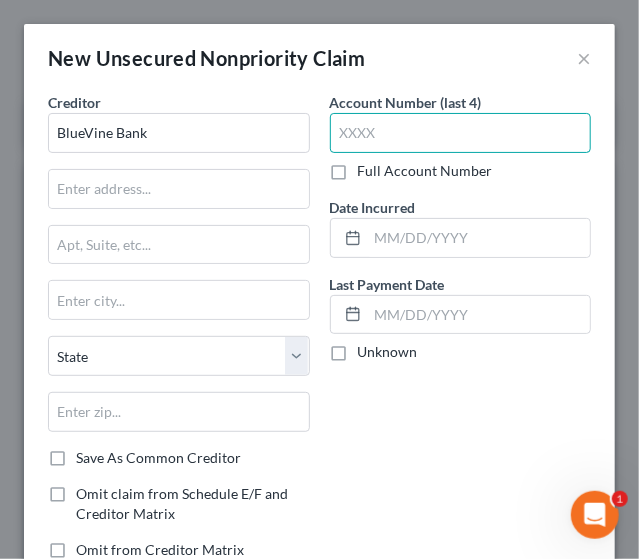 click at bounding box center (461, 133) 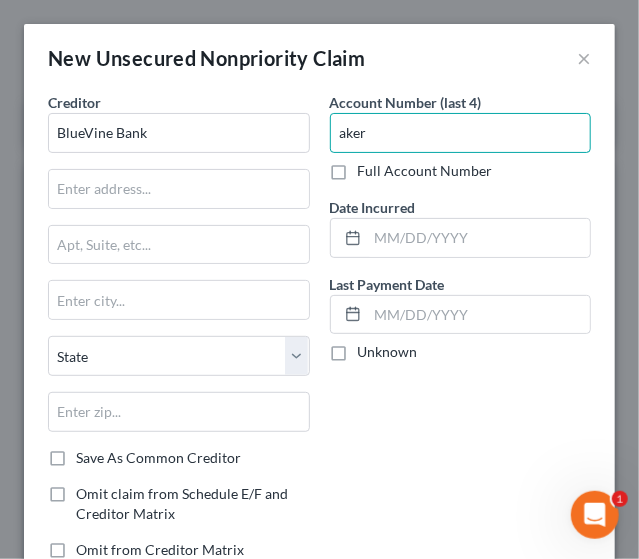 type on "aker" 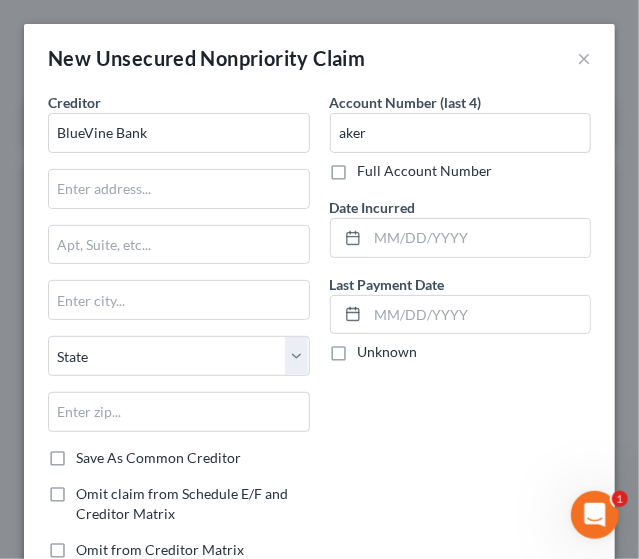 scroll, scrollTop: 430, scrollLeft: 0, axis: vertical 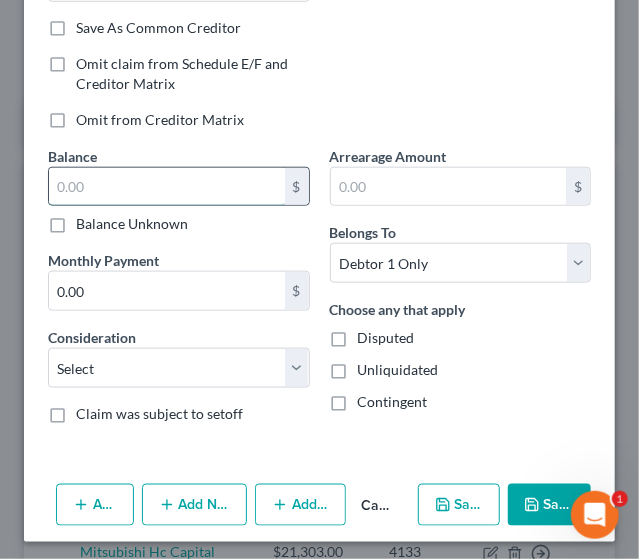 click at bounding box center [167, 187] 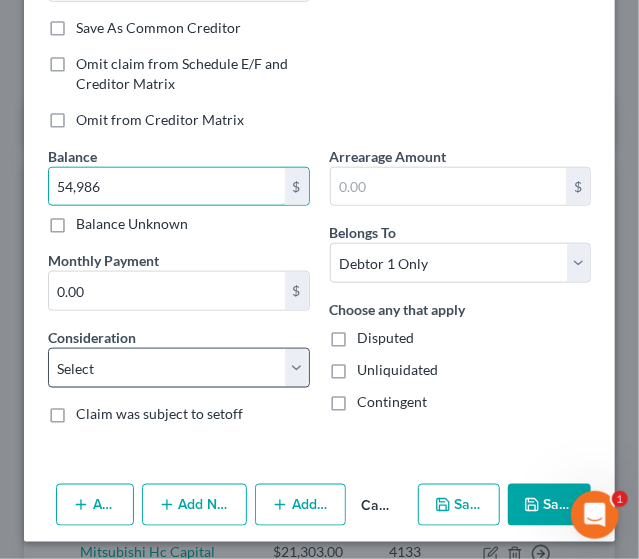 type on "54,986" 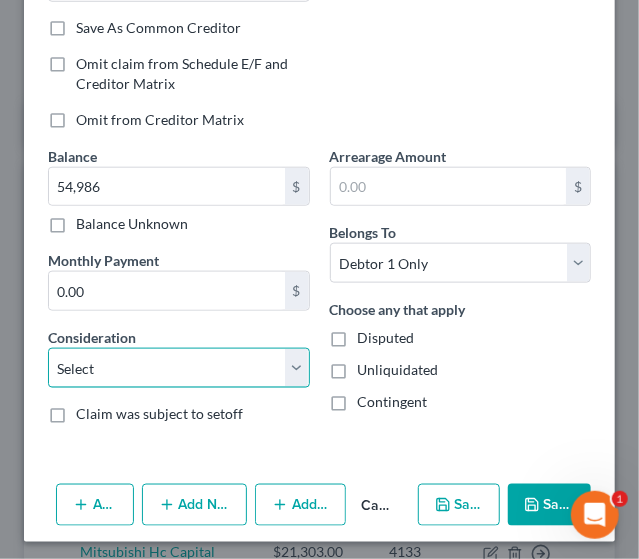 click on "Select Cable / Satellite Services Collection Agency Credit Card Debt Debt Counseling / Attorneys Deficiency Balance Domestic Support Obligations Home / Car Repairs Income Taxes Judgment Liens Medical Services Monies Loaned / Advanced Mortgage Obligation From Divorce Or Separation Obligation To Pensions Other Overdrawn Bank Account Promised To Help Pay Creditors Student Loans Suppliers And Vendors Telephone / Internet Services Utility Services" at bounding box center (179, 368) 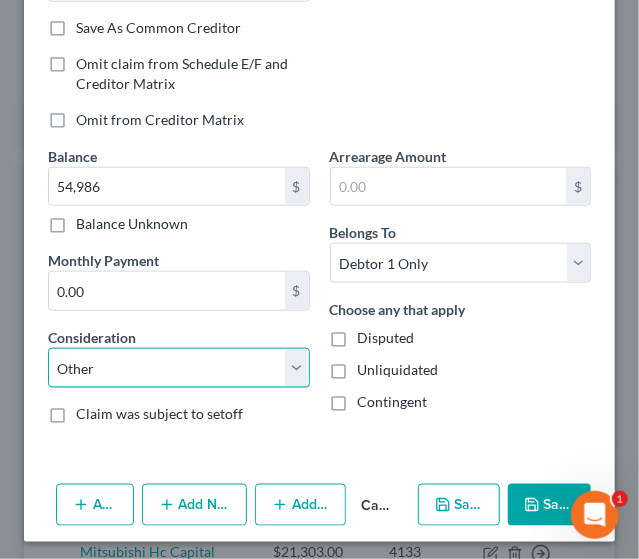 click on "Select Cable / Satellite Services Collection Agency Credit Card Debt Debt Counseling / Attorneys Deficiency Balance Domestic Support Obligations Home / Car Repairs Income Taxes Judgment Liens Medical Services Monies Loaned / Advanced Mortgage Obligation From Divorce Or Separation Obligation To Pensions Other Overdrawn Bank Account Promised To Help Pay Creditors Student Loans Suppliers And Vendors Telephone / Internet Services Utility Services" at bounding box center [179, 368] 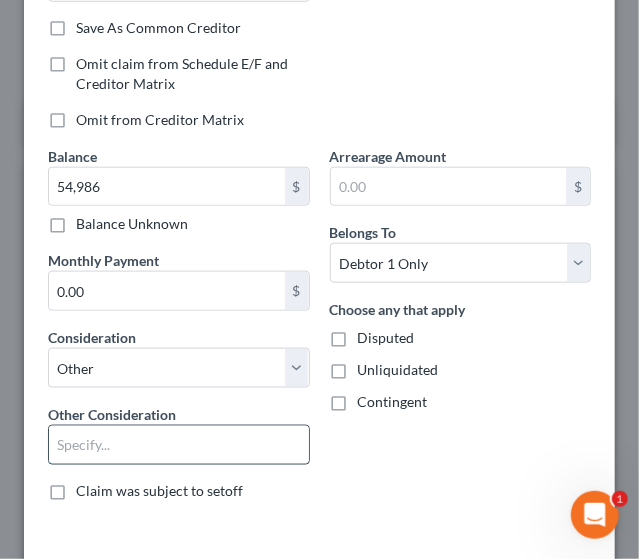 click at bounding box center (179, 445) 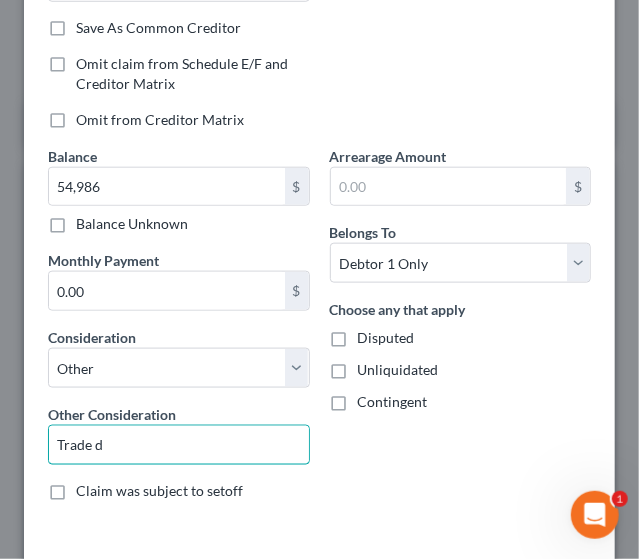 type on "Trade d" 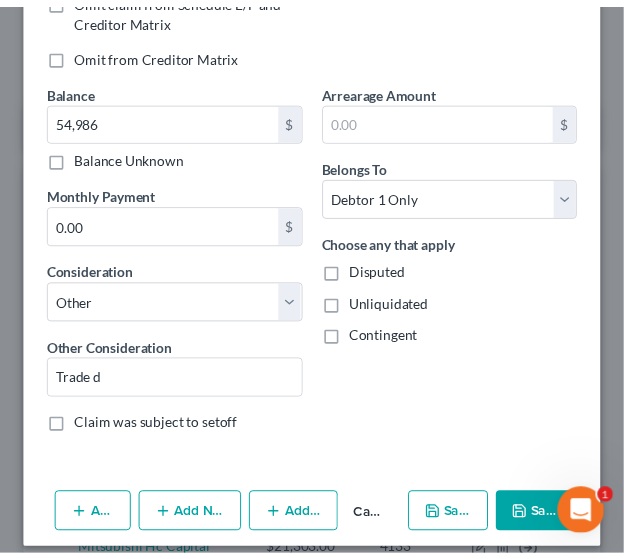 scroll, scrollTop: 506, scrollLeft: 0, axis: vertical 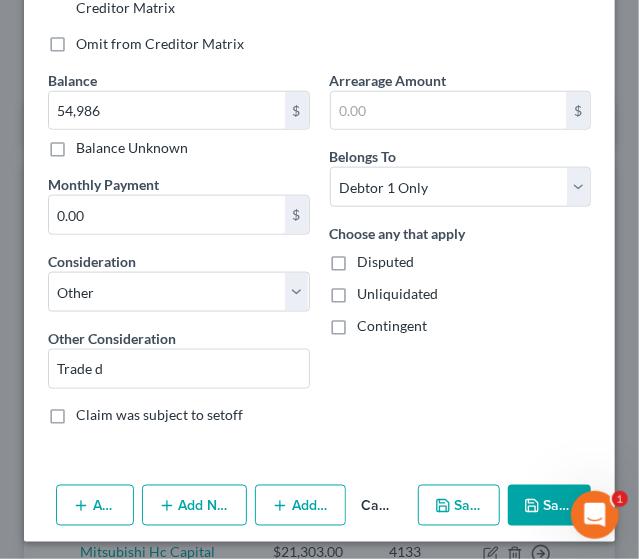 click on "Save & Close" at bounding box center [549, 506] 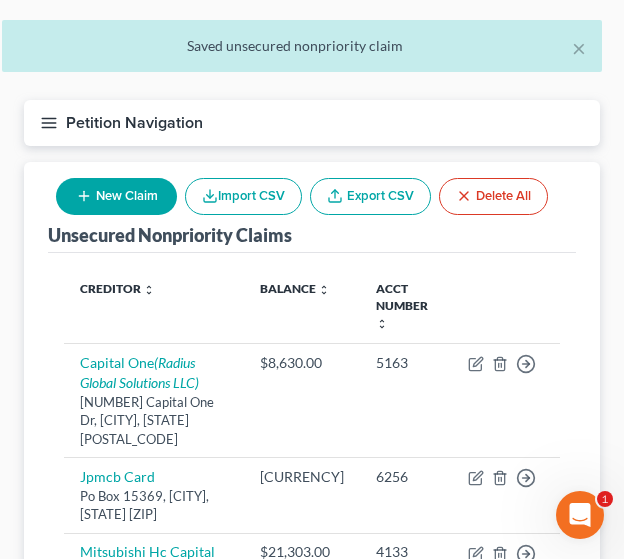 scroll, scrollTop: 629, scrollLeft: 0, axis: vertical 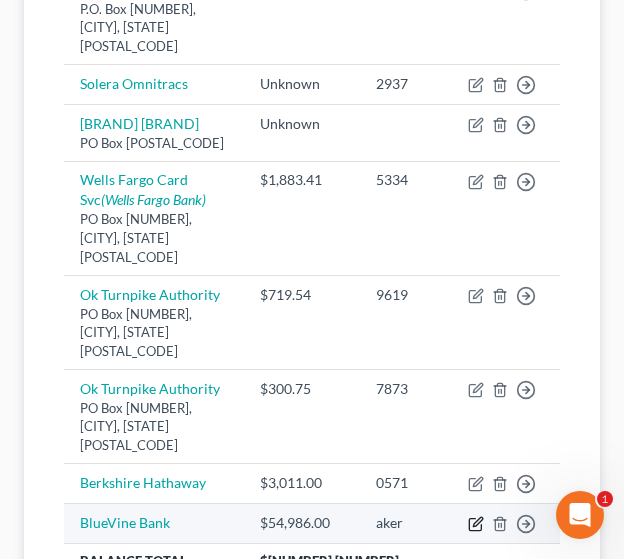 click 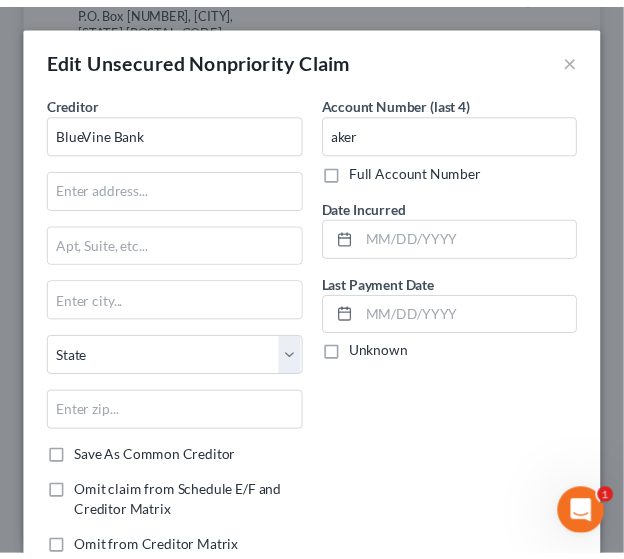 scroll, scrollTop: 489, scrollLeft: 0, axis: vertical 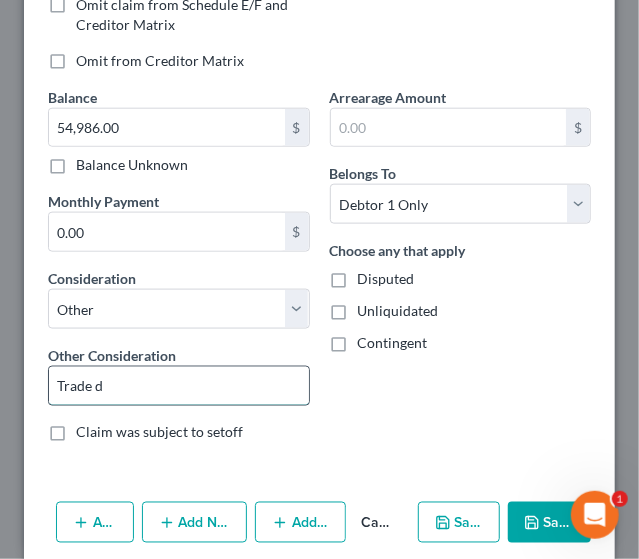 click on "Trade d" at bounding box center [179, 386] 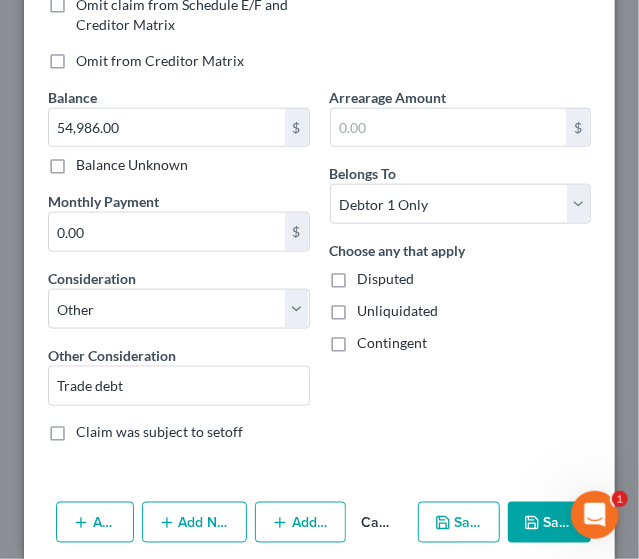 click 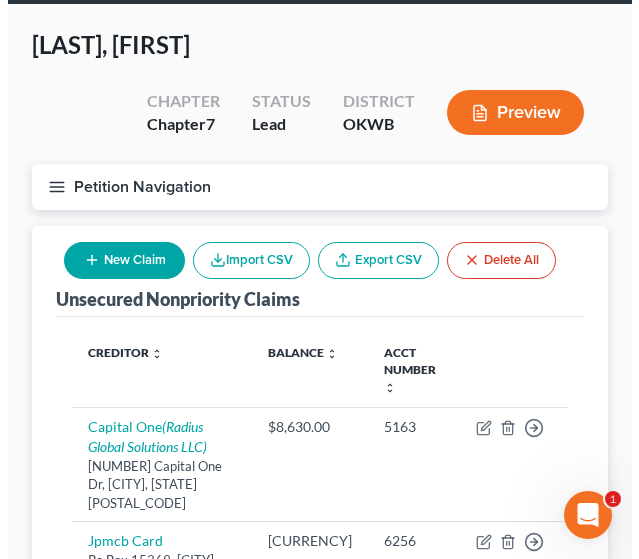 scroll, scrollTop: 49, scrollLeft: 0, axis: vertical 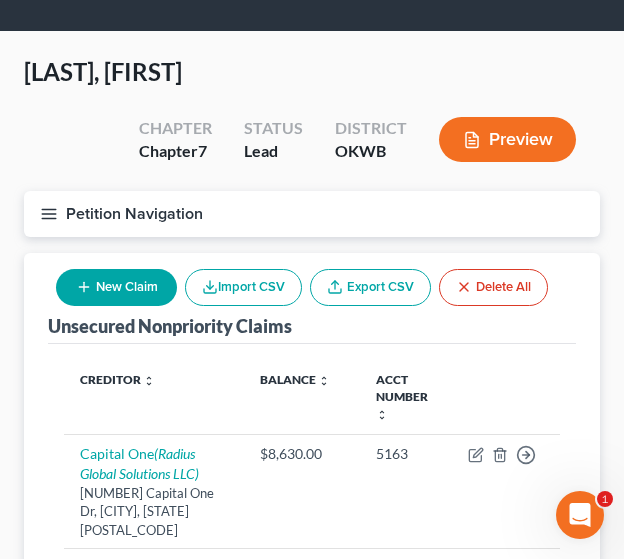 click on "New Claim" at bounding box center (116, 287) 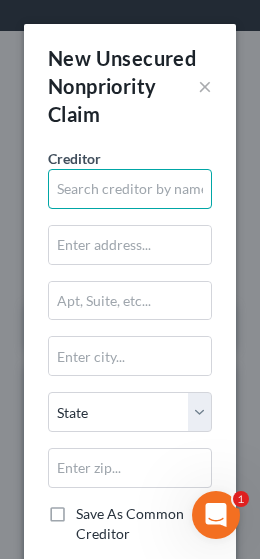 click at bounding box center (130, 189) 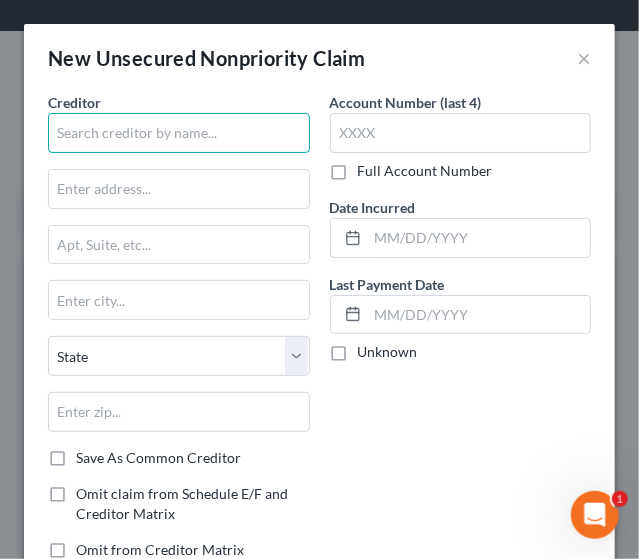 click at bounding box center (179, 133) 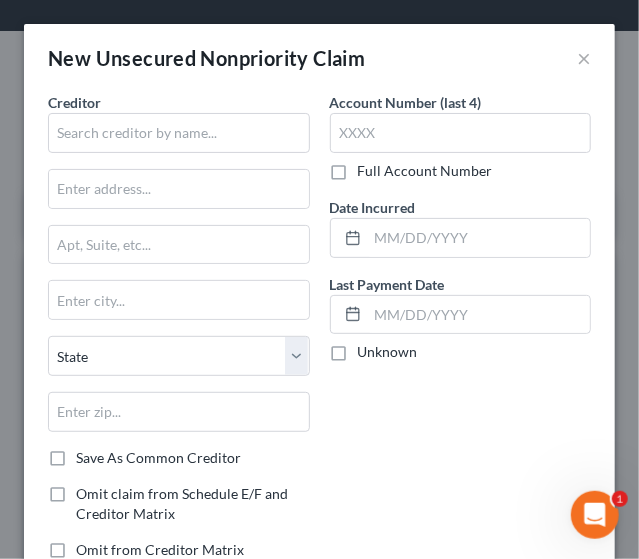 click on "Creditor *                         State AL AK AR AZ CA CO CT DE DC FL GA GU HI ID IL IN IA KS KY LA ME MD MA MI MN MS MO MT NC ND NE NV NH NJ NM NY OH OK OR PA PR RI SC SD TN TX UT VI VA VT WA WV WI WY Save As Common Creditor Omit claim from Schedule E/F and Creditor Matrix Omit from Creditor Matrix
Balance
[PRICE].75 $
Balance Unknown
Balance Undetermined
[PRICE].75 $
Balance Unknown
Monthly Payment 0.00 $ Consideration Select Cable / Satellite Services Collection Agency Credit Card Debt Debt Counseling / Attorneys Deficiency Balance Domestic Support Obligations Home / Car Repairs Income Taxes Judgment Liens Medical Services Monies Loaned / Advanced Suppliers And Vendors Telephone / Internet Services Utility Services Other Consideration Trade debt-tolls Claim was subject to setoff" at bounding box center [179, 334] 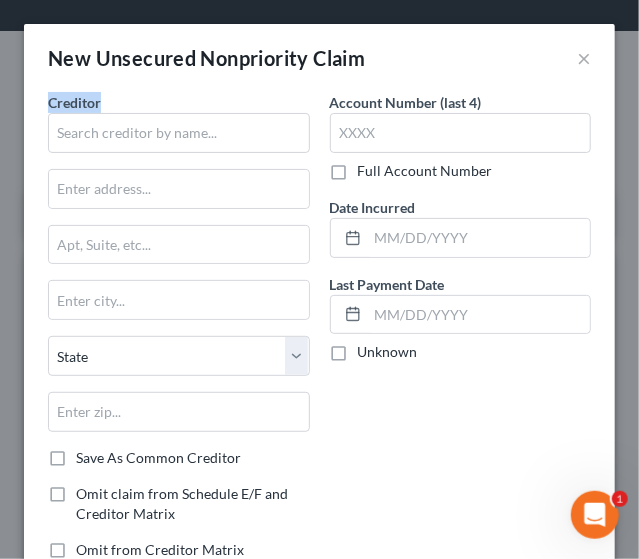 click on "Creditor *                         State AL AK AR AZ CA CO CT DE DC FL GA GU HI ID IL IN IA KS KY LA ME MD MA MI MN MS MO MT NC ND NE NV NH NJ NM NY OH OK OR PA PR RI SC SD TN TX UT VI VA VT WA WV WI WY Save As Common Creditor Omit claim from Schedule E/F and Creditor Matrix Omit from Creditor Matrix
Balance
[PRICE].75 $
Balance Unknown
Balance Undetermined
[PRICE].75 $
Balance Unknown
Monthly Payment 0.00 $ Consideration Select Cable / Satellite Services Collection Agency Credit Card Debt Debt Counseling / Attorneys Deficiency Balance Domestic Support Obligations Home / Car Repairs Income Taxes Judgment Liens Medical Services Monies Loaned / Advanced Suppliers And Vendors Telephone / Internet Services Utility Services Other Consideration Trade debt-tolls Claim was subject to setoff" at bounding box center [179, 334] 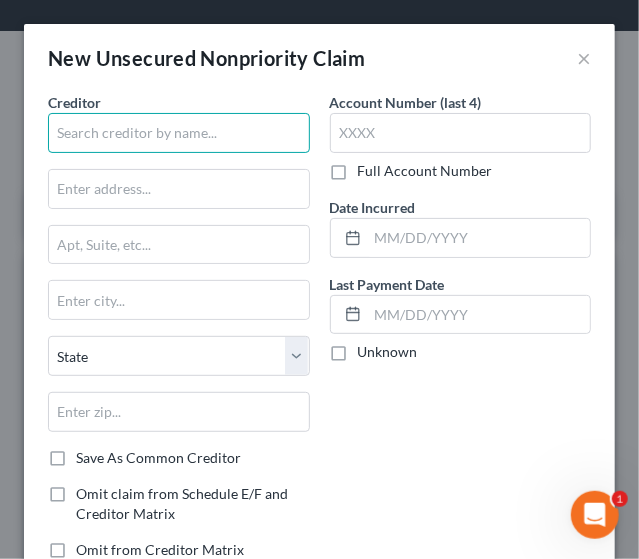 click at bounding box center [179, 133] 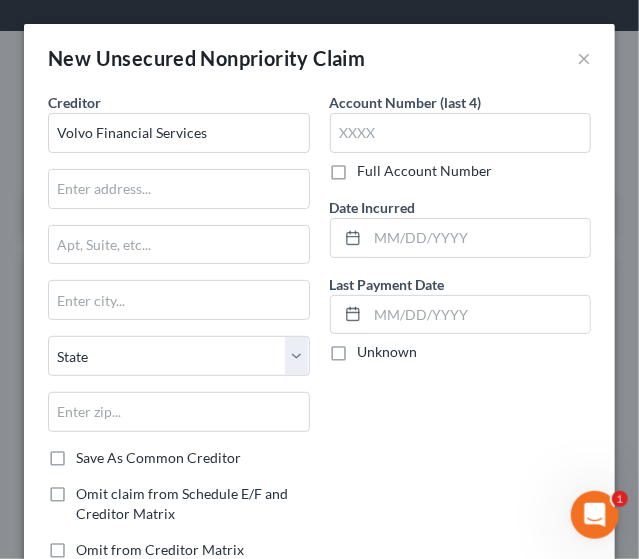 type on "Volvo Financial Services" 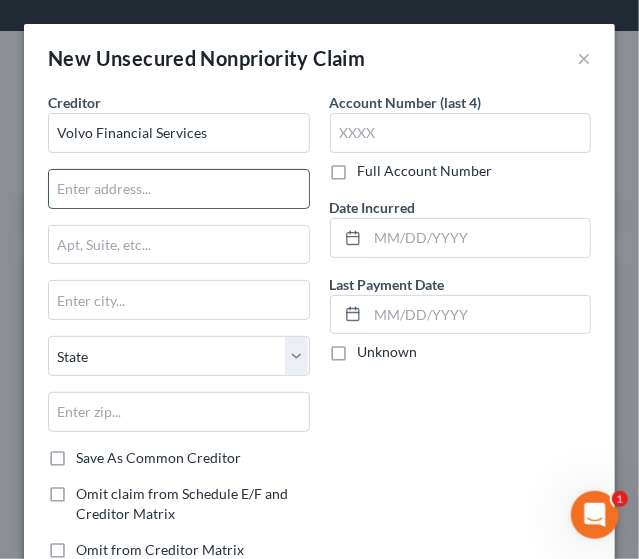 click at bounding box center [179, 189] 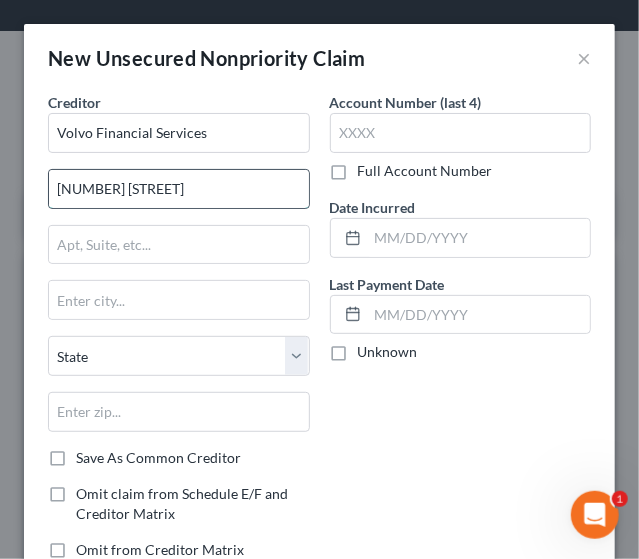 type on "[NUMBER] [STREET]" 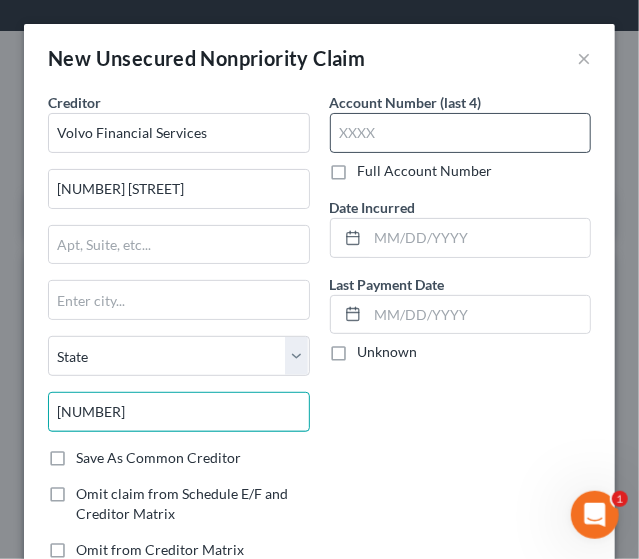 type on "[NUMBER]" 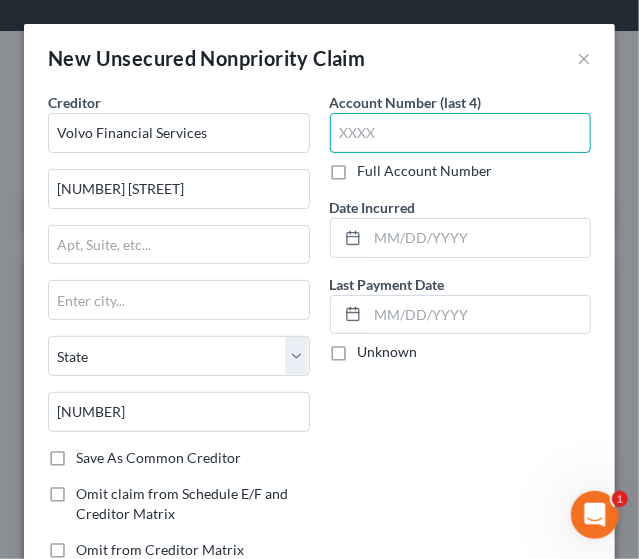click at bounding box center (461, 133) 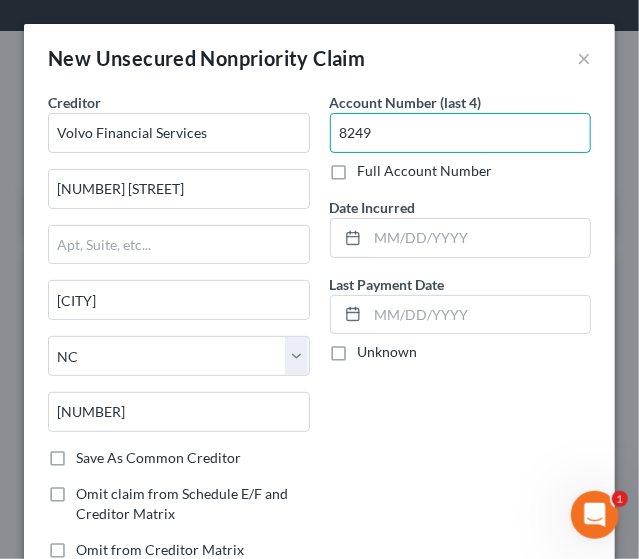 type on "8249" 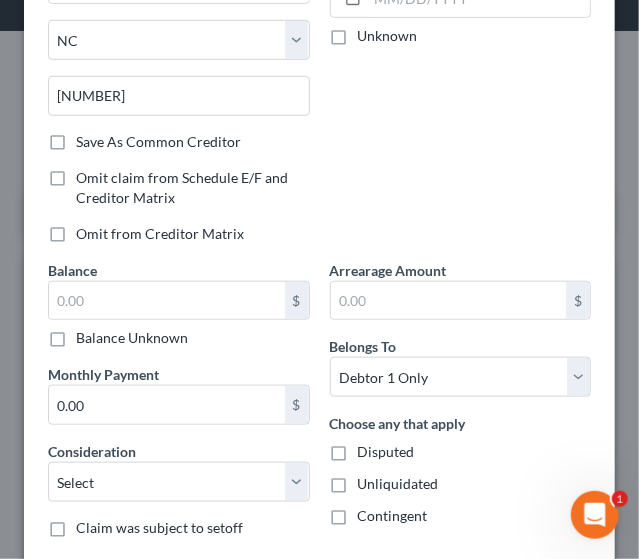 scroll, scrollTop: 332, scrollLeft: 0, axis: vertical 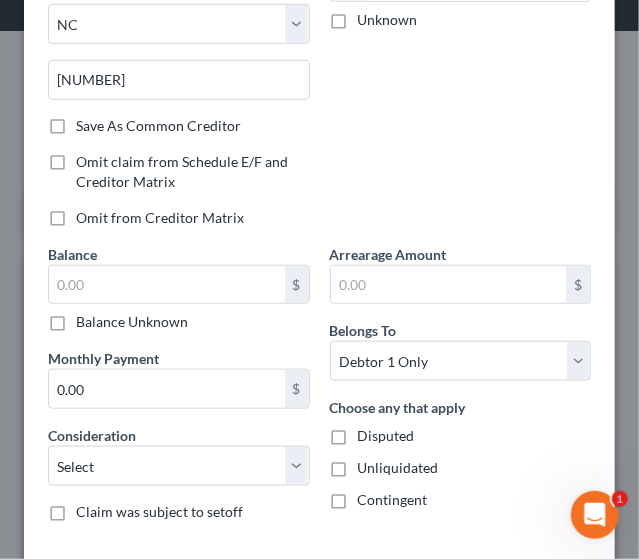 click on "Balance Unknown" at bounding box center [132, 322] 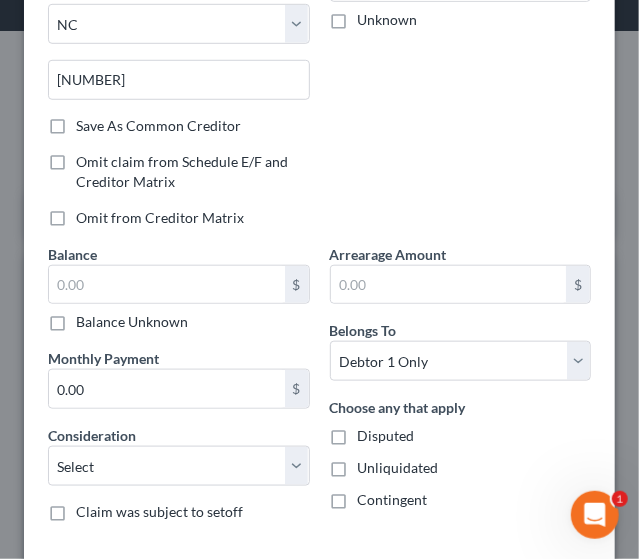 click on "Balance Unknown" at bounding box center [90, 318] 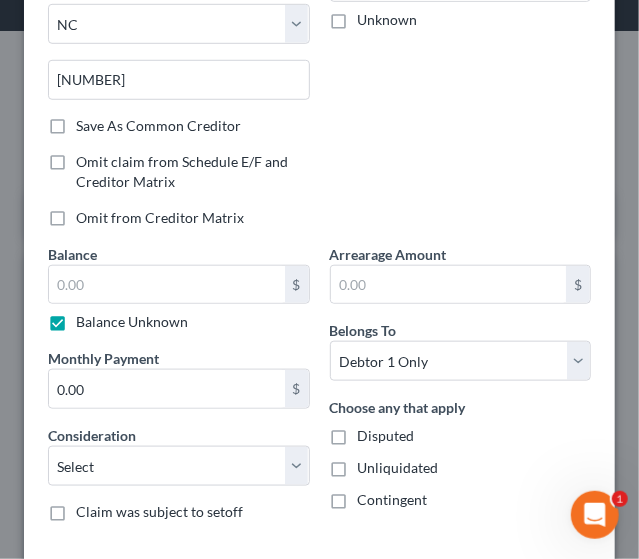 type on "0.00" 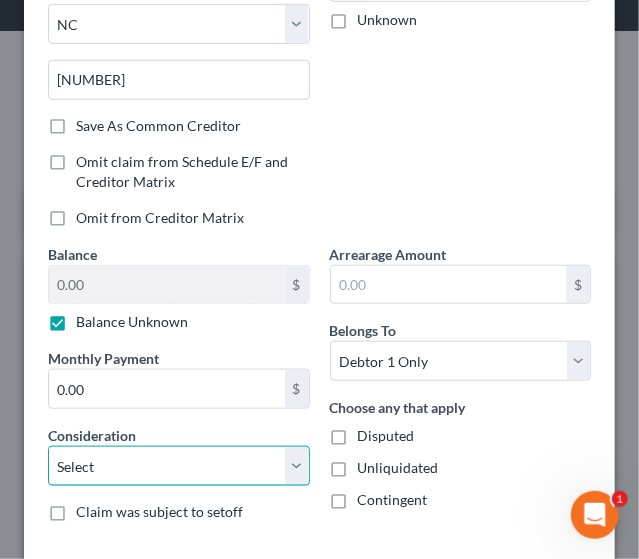 click on "Select Cable / Satellite Services Collection Agency Credit Card Debt Debt Counseling / Attorneys Deficiency Balance Domestic Support Obligations Home / Car Repairs Income Taxes Judgment Liens Medical Services Monies Loaned / Advanced Mortgage Obligation From Divorce Or Separation Obligation To Pensions Other Overdrawn Bank Account Promised To Help Pay Creditors Student Loans Suppliers And Vendors Telephone / Internet Services Utility Services" at bounding box center (179, 466) 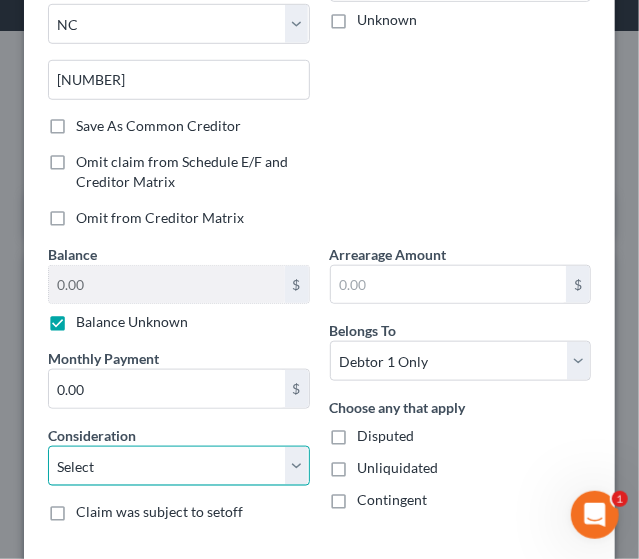 select on "4" 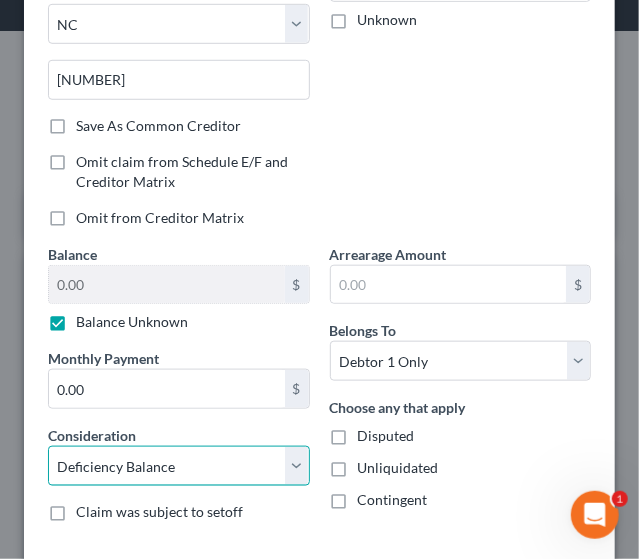 click on "Select Cable / Satellite Services Collection Agency Credit Card Debt Debt Counseling / Attorneys Deficiency Balance Domestic Support Obligations Home / Car Repairs Income Taxes Judgment Liens Medical Services Monies Loaned / Advanced Mortgage Obligation From Divorce Or Separation Obligation To Pensions Other Overdrawn Bank Account Promised To Help Pay Creditors Student Loans Suppliers And Vendors Telephone / Internet Services Utility Services" at bounding box center [179, 466] 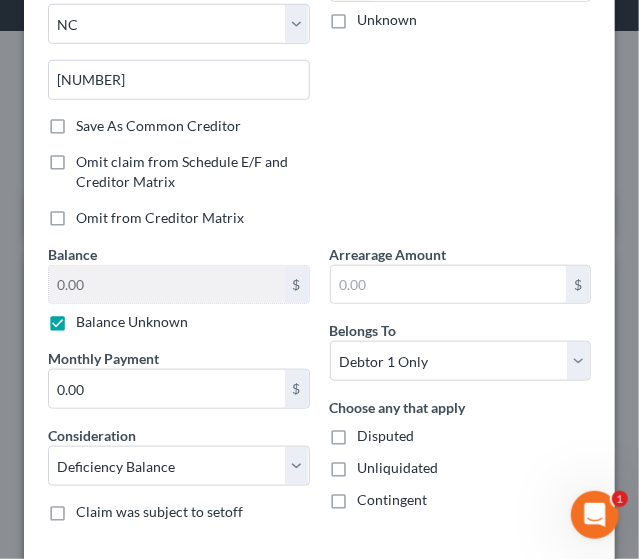 scroll, scrollTop: 430, scrollLeft: 0, axis: vertical 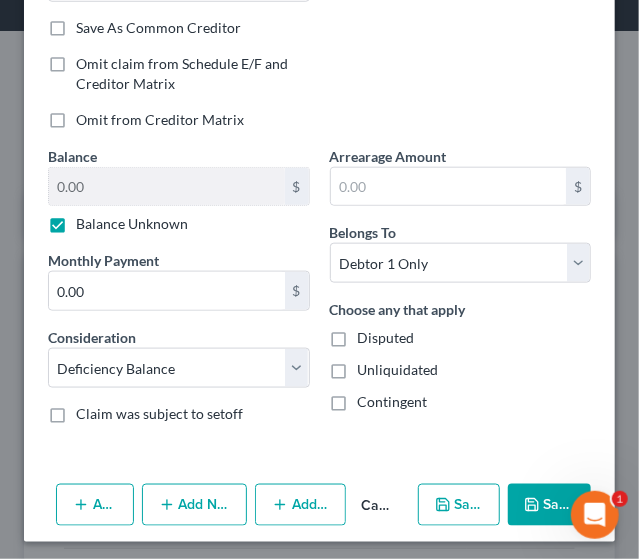 click 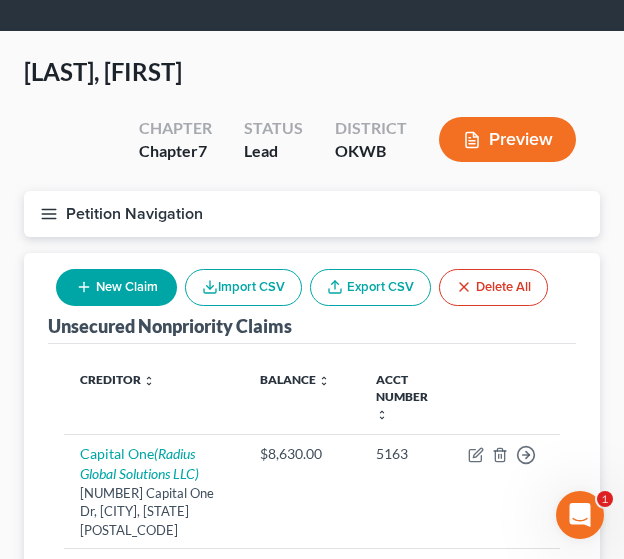click on "New Claim" at bounding box center [116, 287] 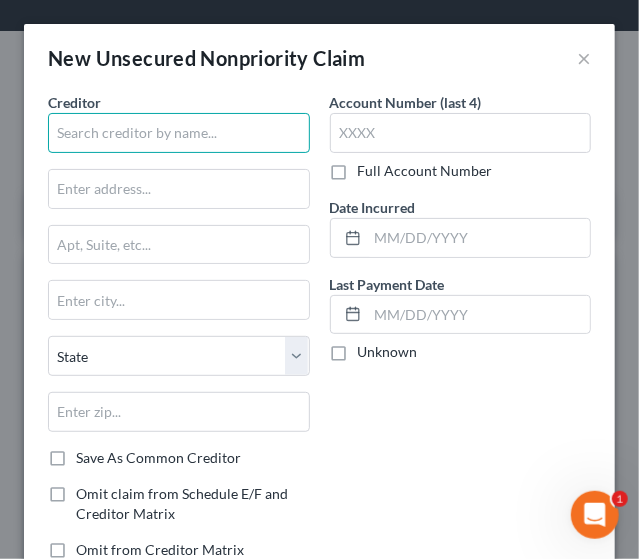 click at bounding box center (179, 133) 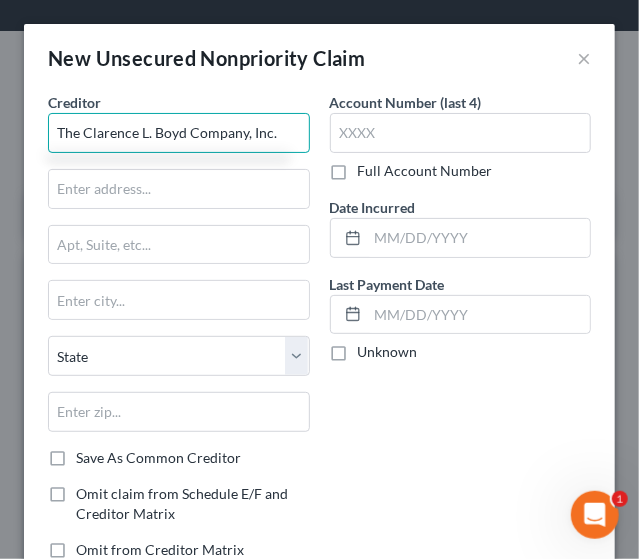 type on "The Clarence L. Boyd Company, Inc." 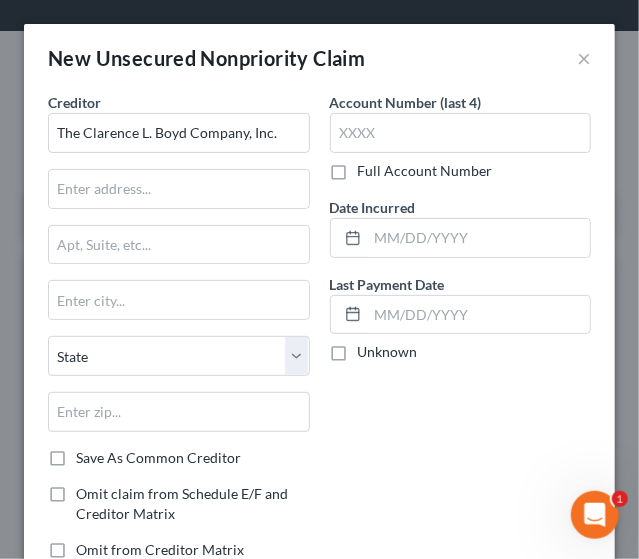 scroll, scrollTop: 430, scrollLeft: 0, axis: vertical 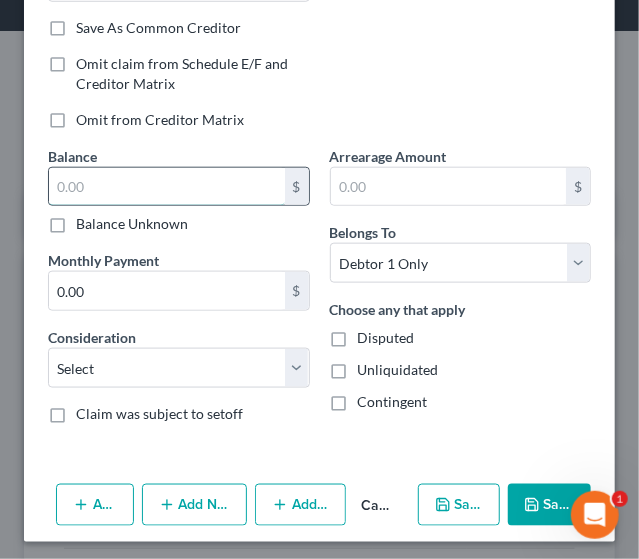 click at bounding box center [167, 187] 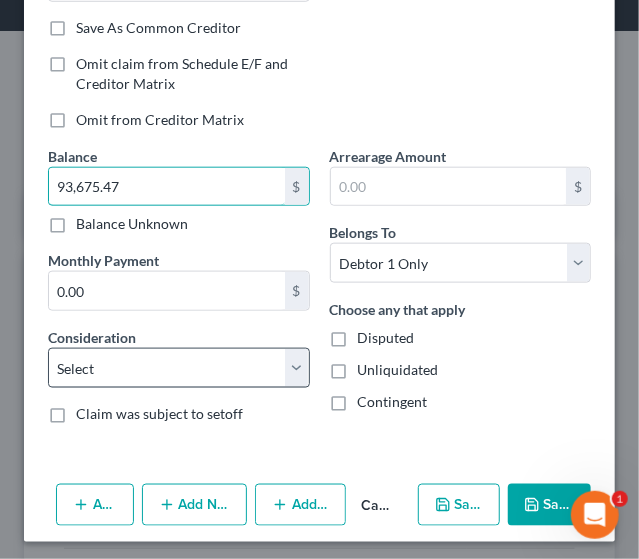 type on "93,675.47" 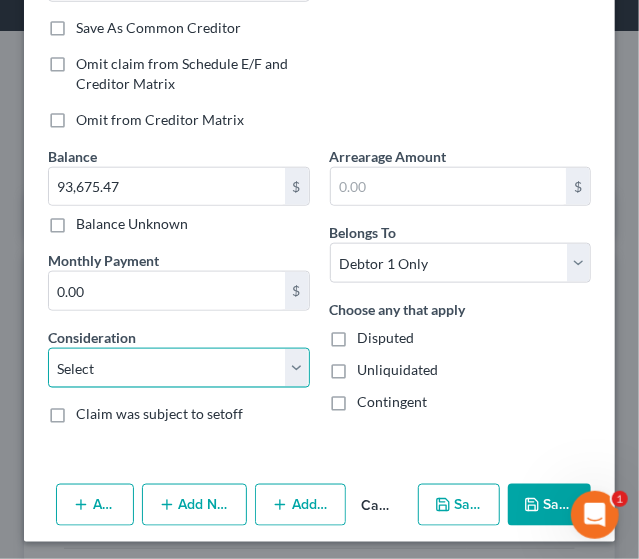 click on "Select Cable / Satellite Services Collection Agency Credit Card Debt Debt Counseling / Attorneys Deficiency Balance Domestic Support Obligations Home / Car Repairs Income Taxes Judgment Liens Medical Services Monies Loaned / Advanced Mortgage Obligation From Divorce Or Separation Obligation To Pensions Other Overdrawn Bank Account Promised To Help Pay Creditors Student Loans Suppliers And Vendors Telephone / Internet Services Utility Services" at bounding box center [179, 368] 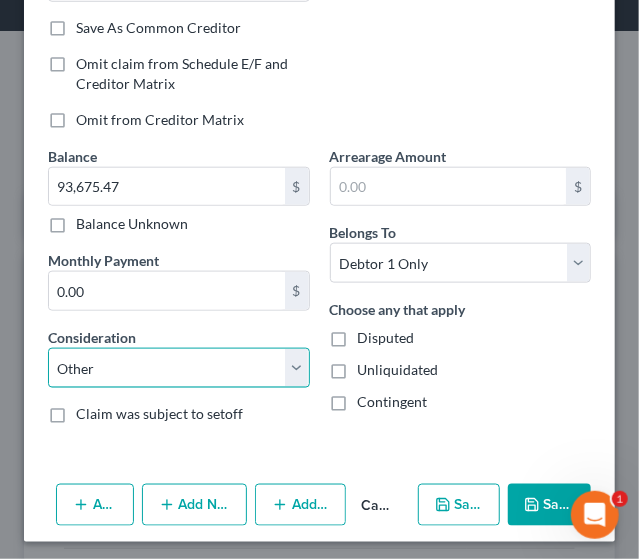 click on "Select Cable / Satellite Services Collection Agency Credit Card Debt Debt Counseling / Attorneys Deficiency Balance Domestic Support Obligations Home / Car Repairs Income Taxes Judgment Liens Medical Services Monies Loaned / Advanced Mortgage Obligation From Divorce Or Separation Obligation To Pensions Other Overdrawn Bank Account Promised To Help Pay Creditors Student Loans Suppliers And Vendors Telephone / Internet Services Utility Services" at bounding box center [179, 368] 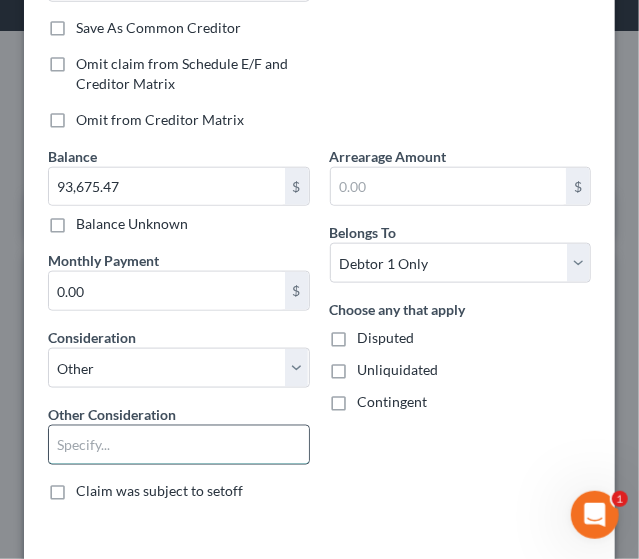 click at bounding box center (179, 445) 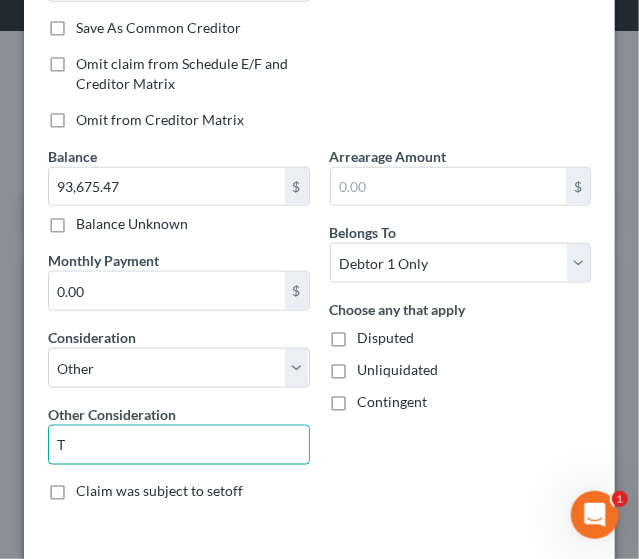 type on "Trade debt" 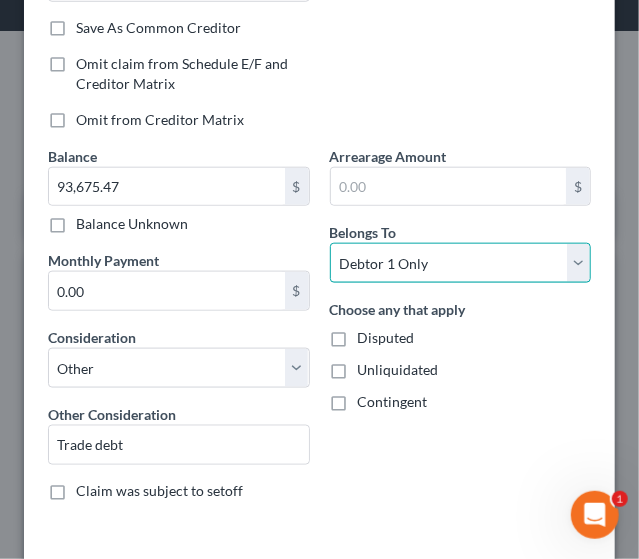 click on "Select Debtor 1 Only Debtor 2 Only Debtor 1 And Debtor 2 Only At Least One Of The Debtors And Another Community Property" at bounding box center [461, 263] 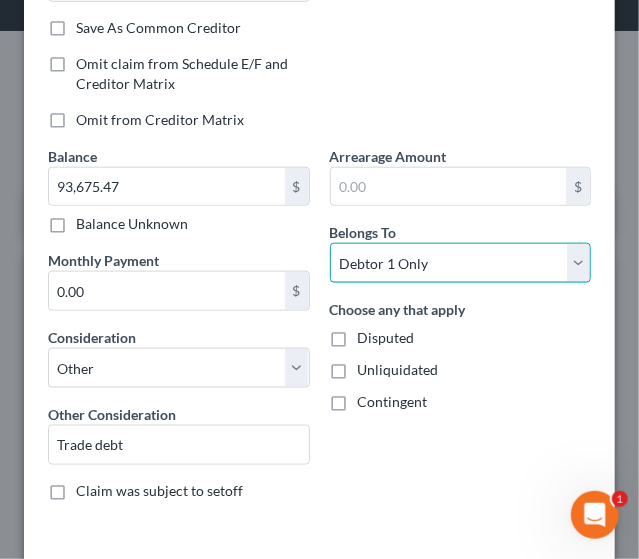 select on "3" 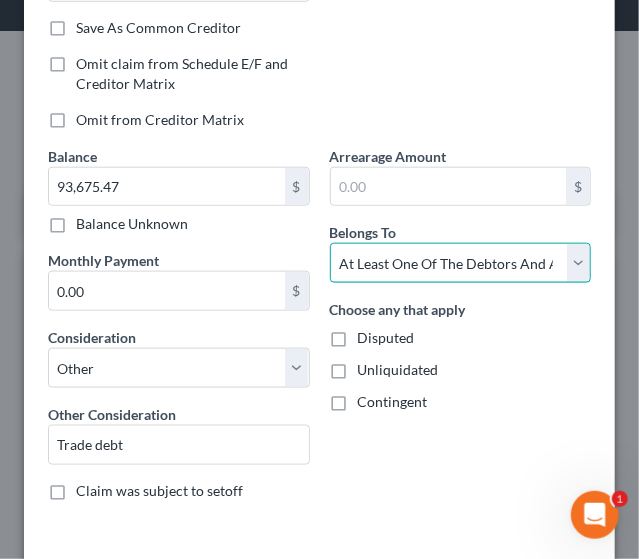 click on "Select Debtor 1 Only Debtor 2 Only Debtor 1 And Debtor 2 Only At Least One Of The Debtors And Another Community Property" at bounding box center (461, 263) 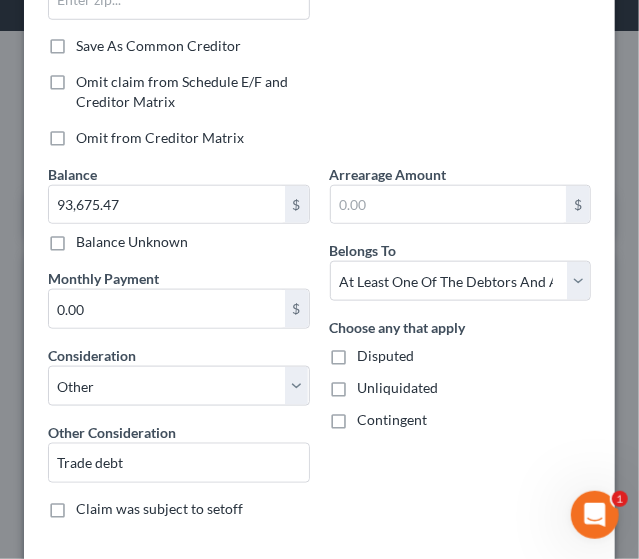 scroll, scrollTop: 408, scrollLeft: 0, axis: vertical 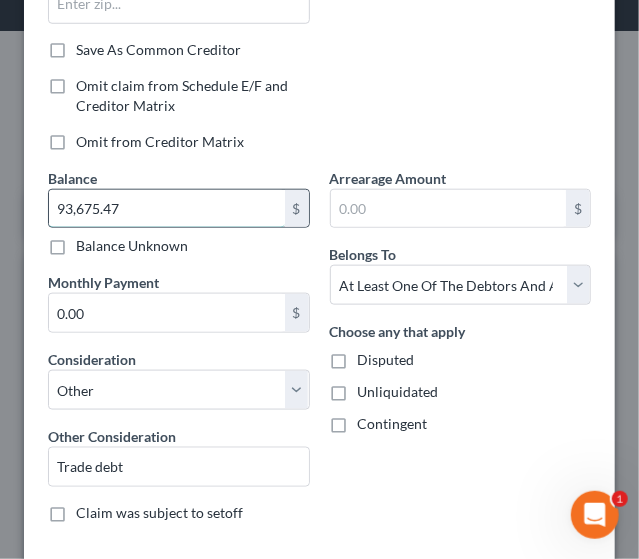 click on "93,675.47" at bounding box center (167, 209) 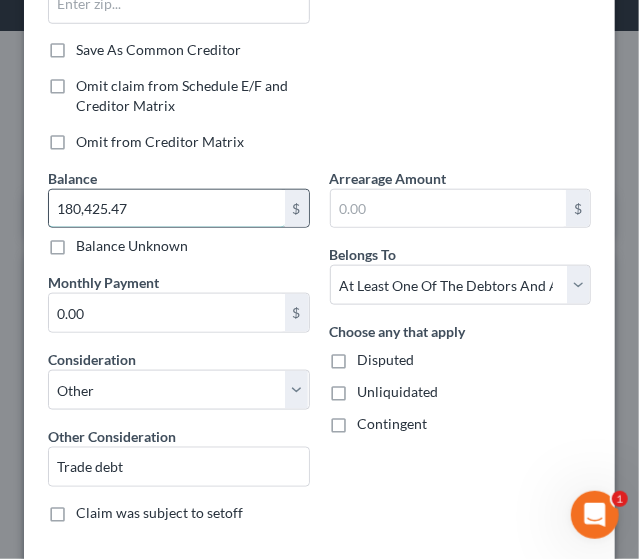 click on "180,425.47" at bounding box center (167, 209) 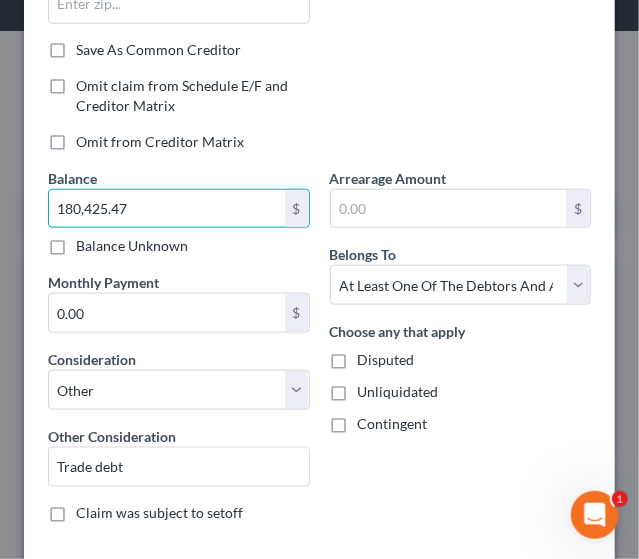 drag, startPoint x: 144, startPoint y: 194, endPoint x: 19, endPoint y: 220, distance: 127.67537 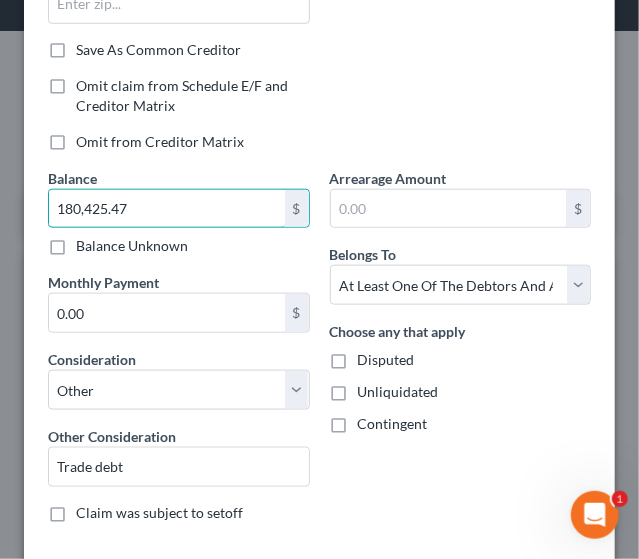 click on "New Unsecured Nonpriority Claim  × Creditor *    The Clarence L. Boyd Company, Inc.                      State AL AK AR AZ CA CO CT DE DC FL GA GU HI ID IL IN IA KS KY LA ME MD MA MI MN MS MO MT NC ND NE NV NH NJ NM NY OH OK OR PA PR RI SC SD TN TX UT VI VA VT WA WV WI WY Save As Common Creditor Omit claim from Schedule E/F and Creditor Matrix Omit from Creditor Matrix
Account Number (last 4)
Full Account Number
Date Incurred         Last Payment Date         Unknown Balance
180,425.47 $
Balance Unknown
Balance Undetermined
180,425.47 $
Balance Unknown
Monthly Payment 0.00 $ Consideration Select Cable / Satellite Services Collection Agency Credit Card Debt Debt Counseling / Attorneys Deficiency Balance Domestic Support Obligations Home / Car Repairs Income Taxes Judgment Liens Medical Services Monies Loaned / Advanced Mortgage Obligation To Pensions Other $ *" at bounding box center (319, 279) 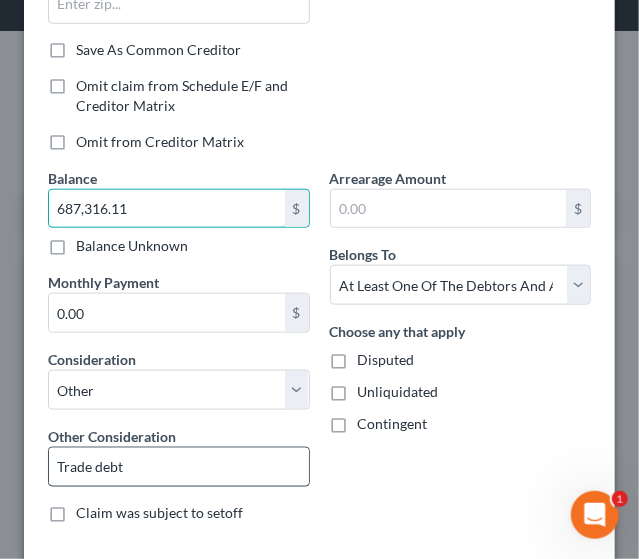 type on "687,316.11" 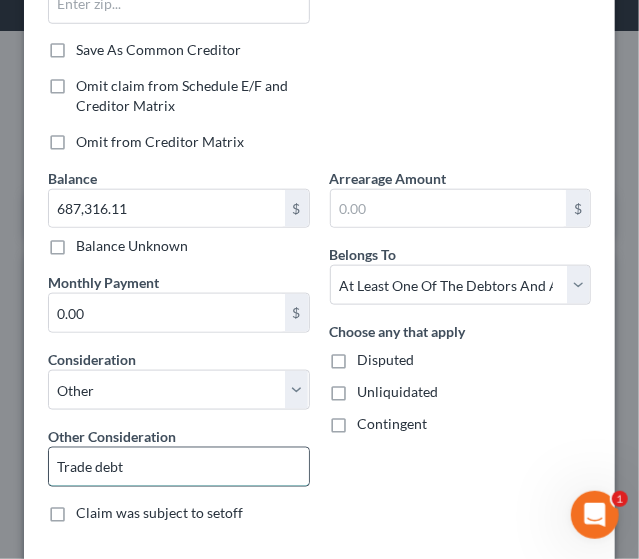 click on "Trade debt" at bounding box center [179, 467] 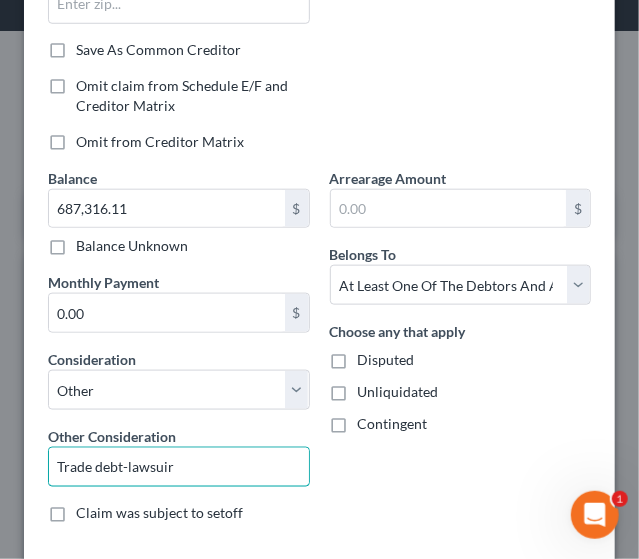 type on "Trade debt-lawsuir" 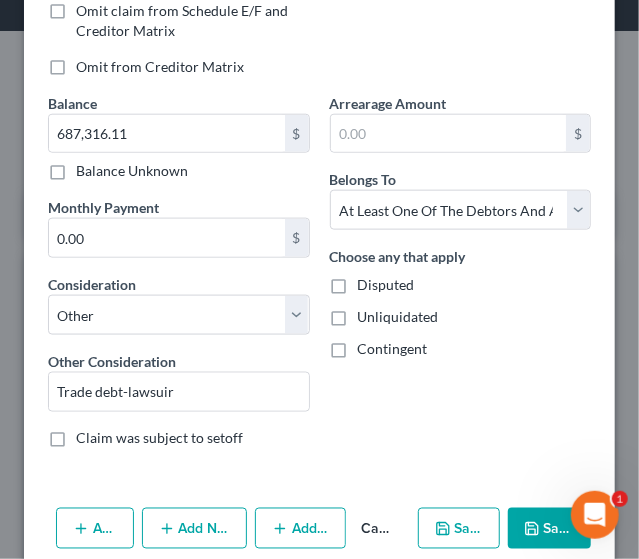 scroll, scrollTop: 506, scrollLeft: 0, axis: vertical 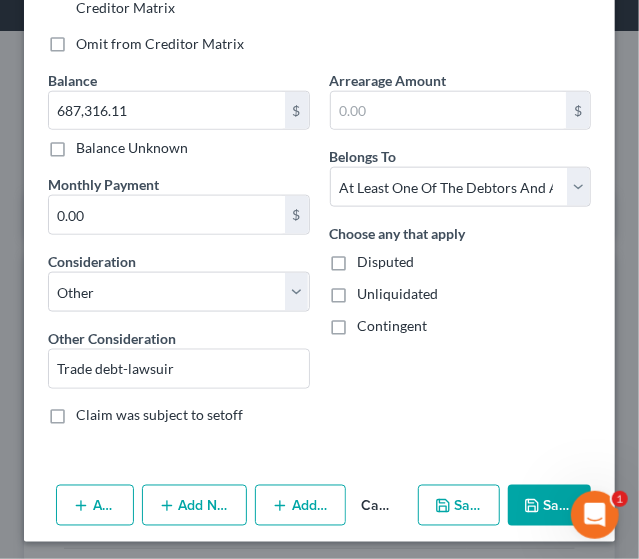 click on "Add Notice Address" at bounding box center [195, 506] 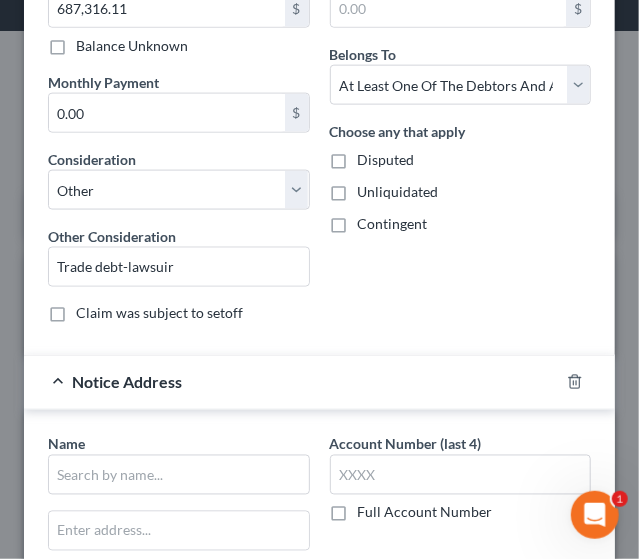 scroll, scrollTop: 618, scrollLeft: 0, axis: vertical 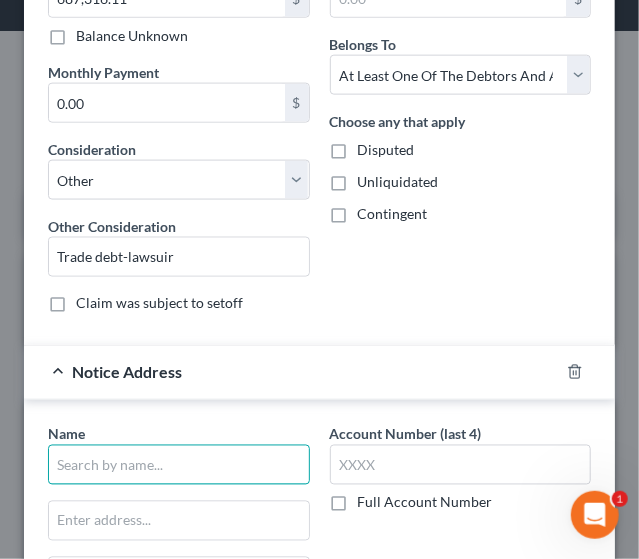 click at bounding box center (179, 465) 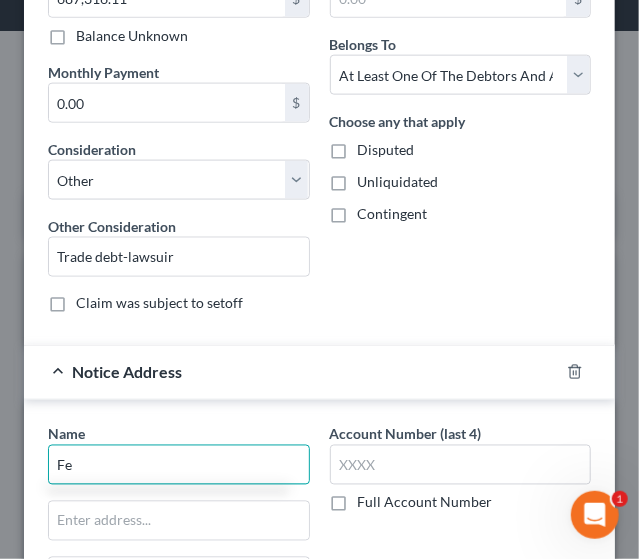 type on "F" 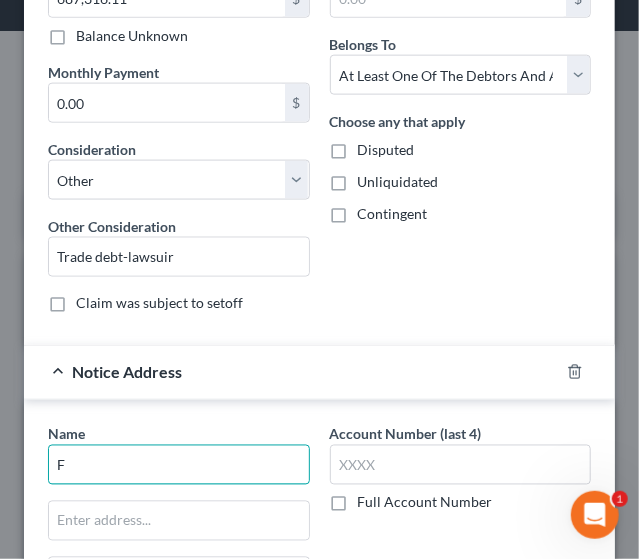 type 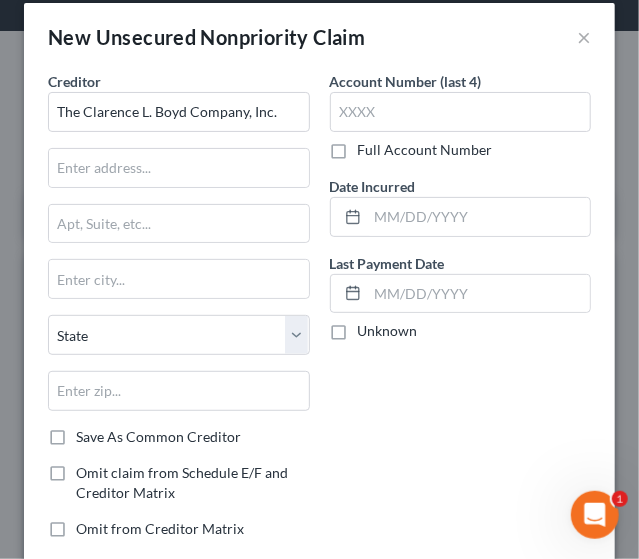 scroll, scrollTop: 0, scrollLeft: 0, axis: both 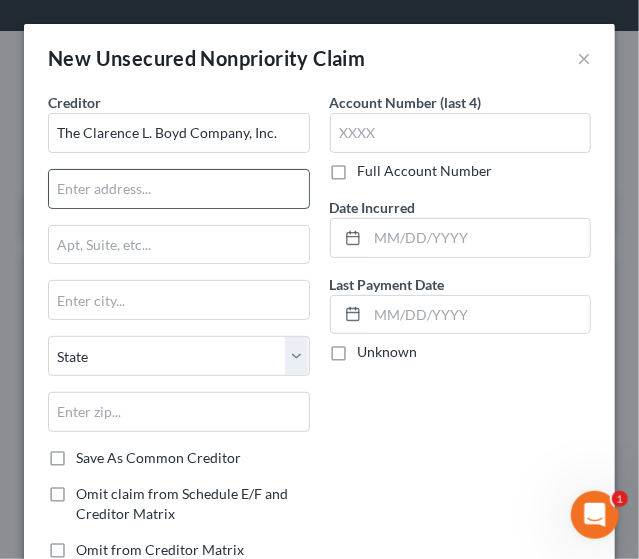 click at bounding box center (179, 189) 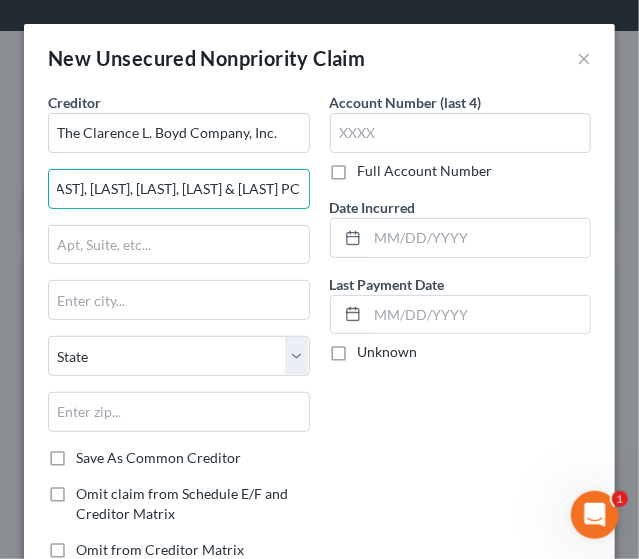 scroll, scrollTop: 0, scrollLeft: 79, axis: horizontal 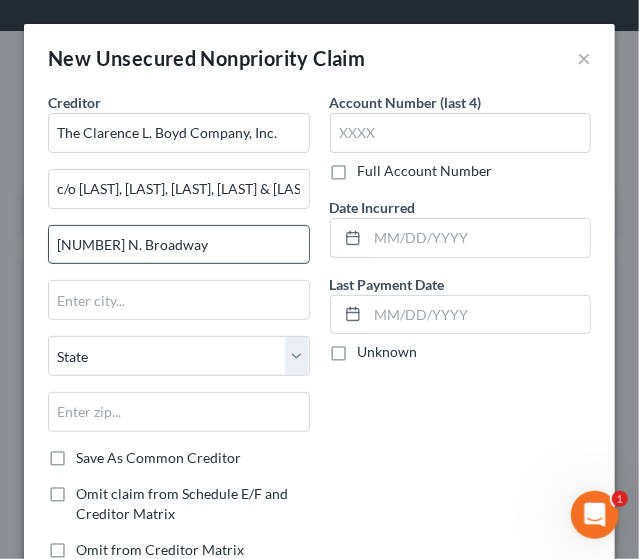 click on "[NUMBER] N. Broadway" at bounding box center [179, 245] 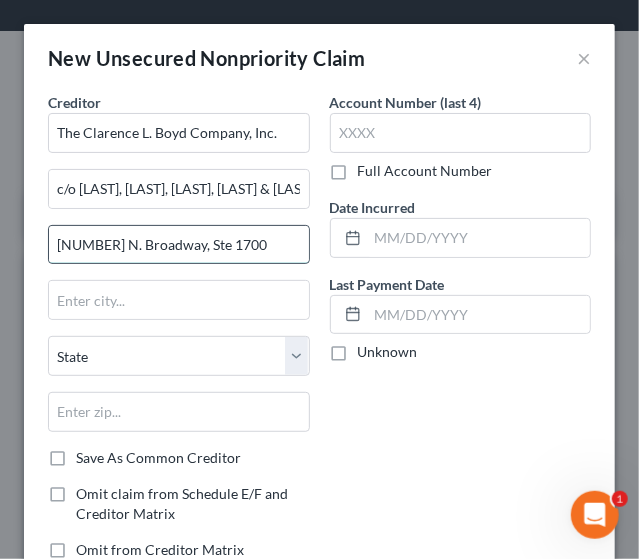 type on "[NUMBER] N. Broadway, Ste 1700" 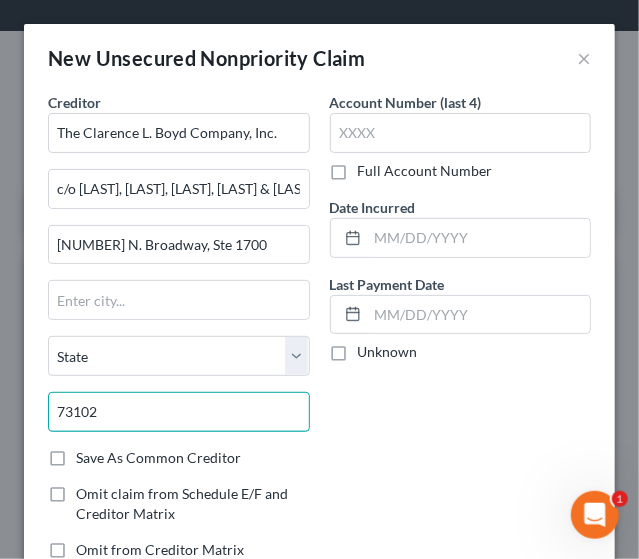 type on "73102" 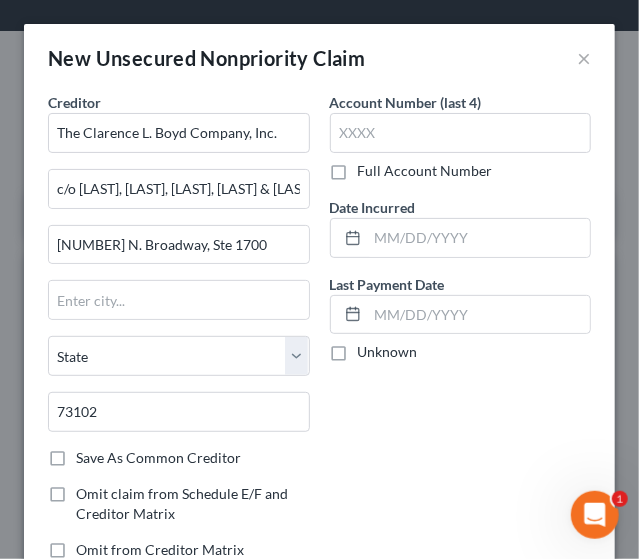 type on "Oklahoma City" 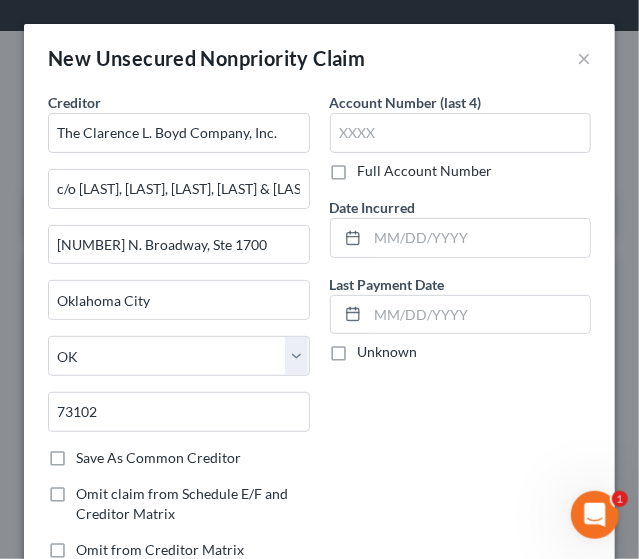 click on "Account Number (last 4)
Full Account Number
Date Incurred         Last Payment Date         Unknown" at bounding box center [461, 334] 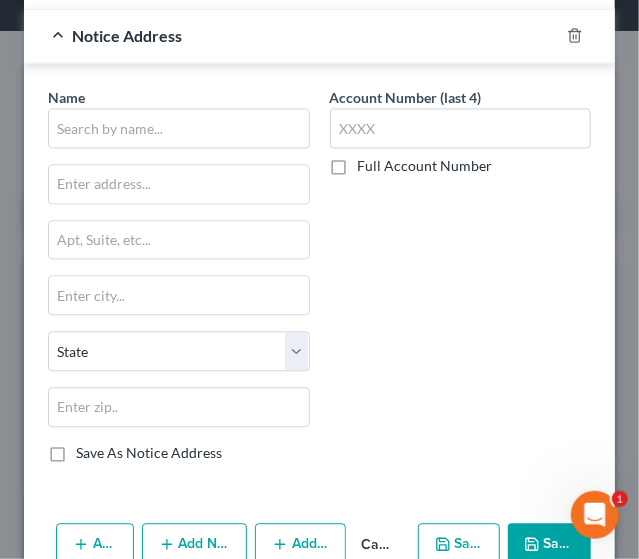 scroll, scrollTop: 988, scrollLeft: 0, axis: vertical 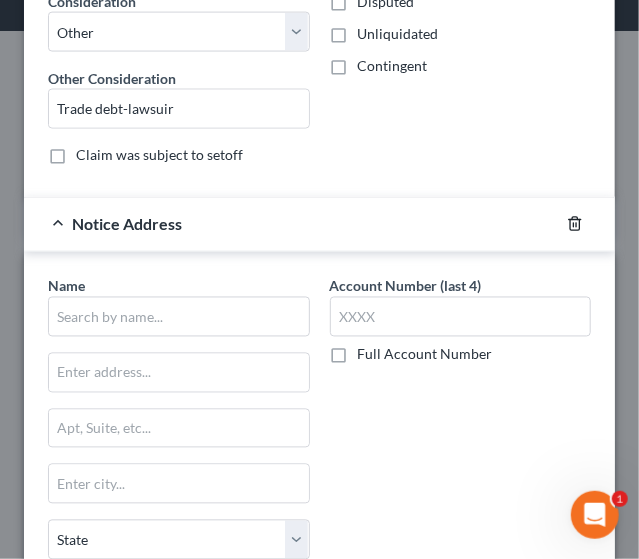 click 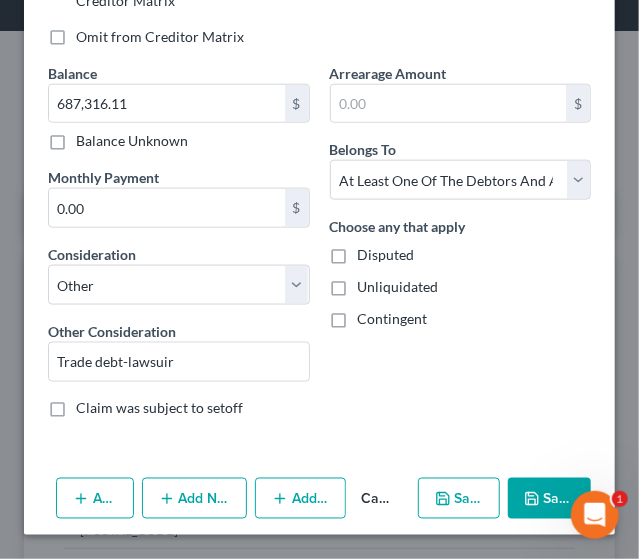 scroll, scrollTop: 506, scrollLeft: 0, axis: vertical 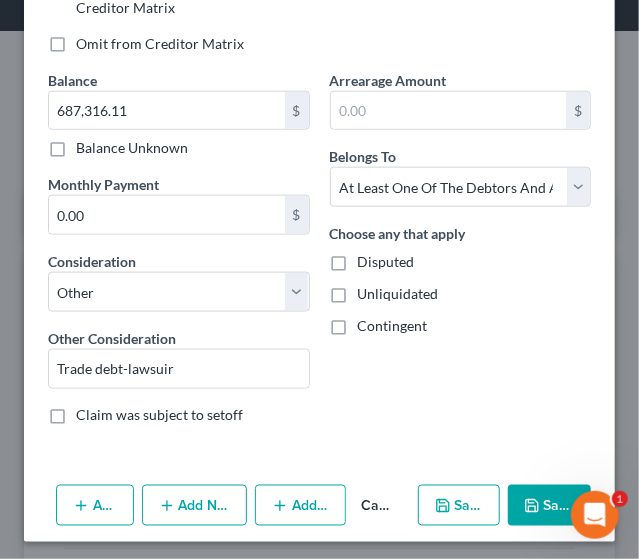 click on "Add Co-Debtor" at bounding box center [300, 506] 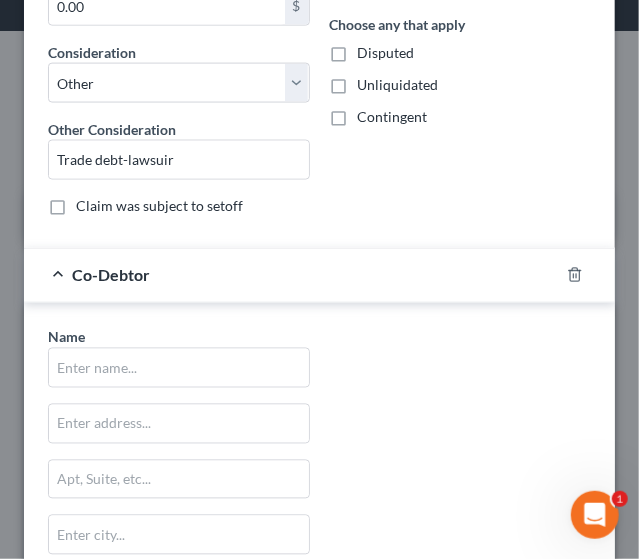 scroll, scrollTop: 719, scrollLeft: 0, axis: vertical 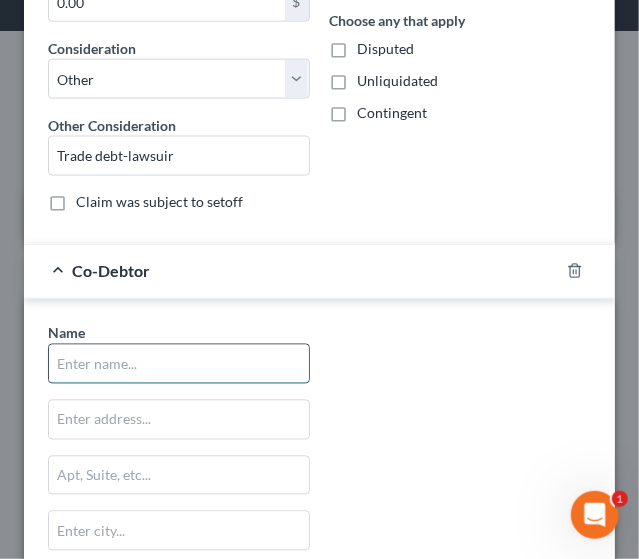 click at bounding box center [179, 364] 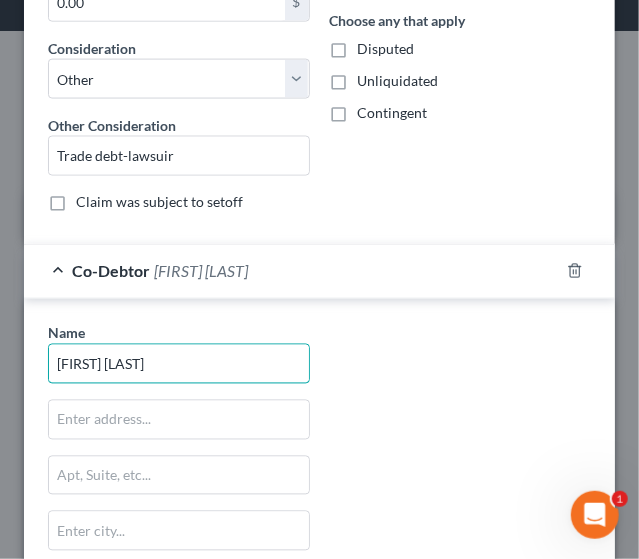 type on "[FIRST] [LAST]" 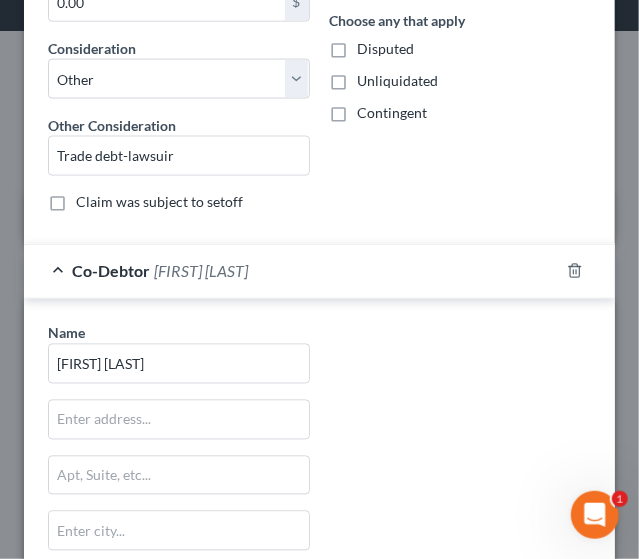 click on "Name
*
[FIRST] [LAST] State AL AK AR AZ CA CO CT DE DC FL GA GU HI ID IL IN IA KS KY LA ME MD MA MI MN MS MO MT NC ND NE NV NH NJ NM NY OH OK OR PA PR RI SC SD TN TX UT VI VA VT WI WY Omit from Creditor Matrix Save as Common Co-Debtor" at bounding box center [319, 537] 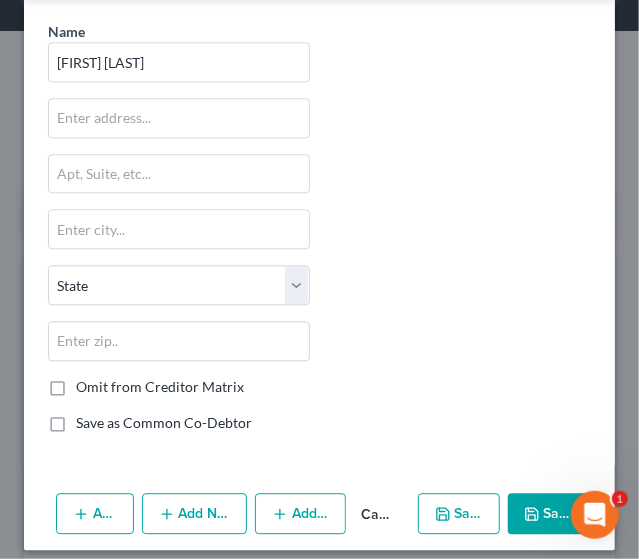 scroll, scrollTop: 1024, scrollLeft: 0, axis: vertical 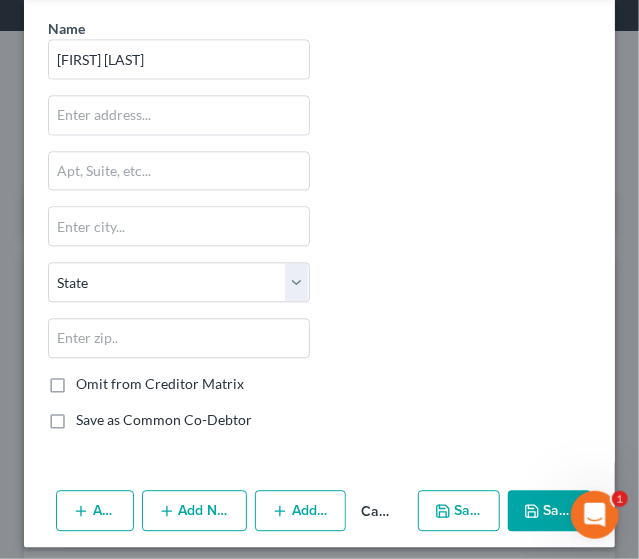 click on "Add Action" at bounding box center [95, 511] 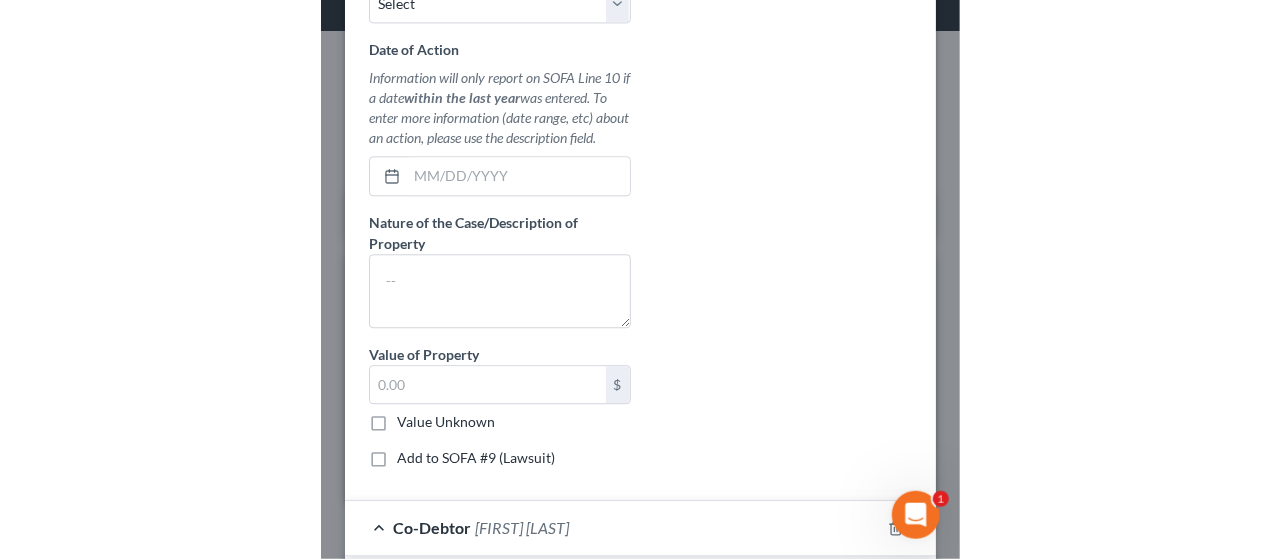 scroll, scrollTop: 1699, scrollLeft: 0, axis: vertical 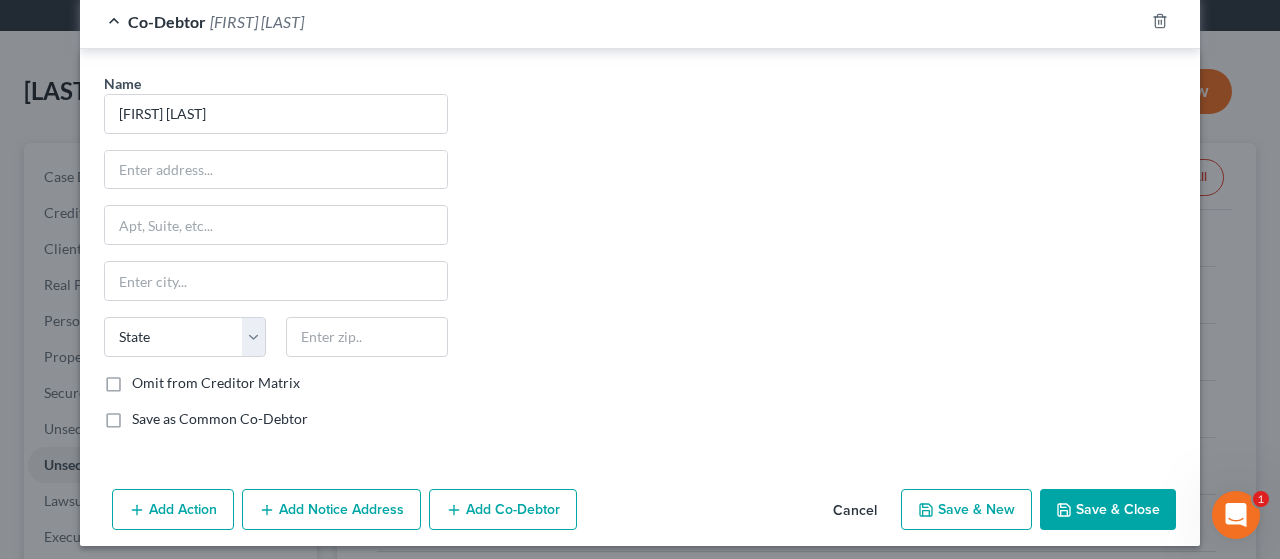 click on "Add Action" at bounding box center (173, 510) 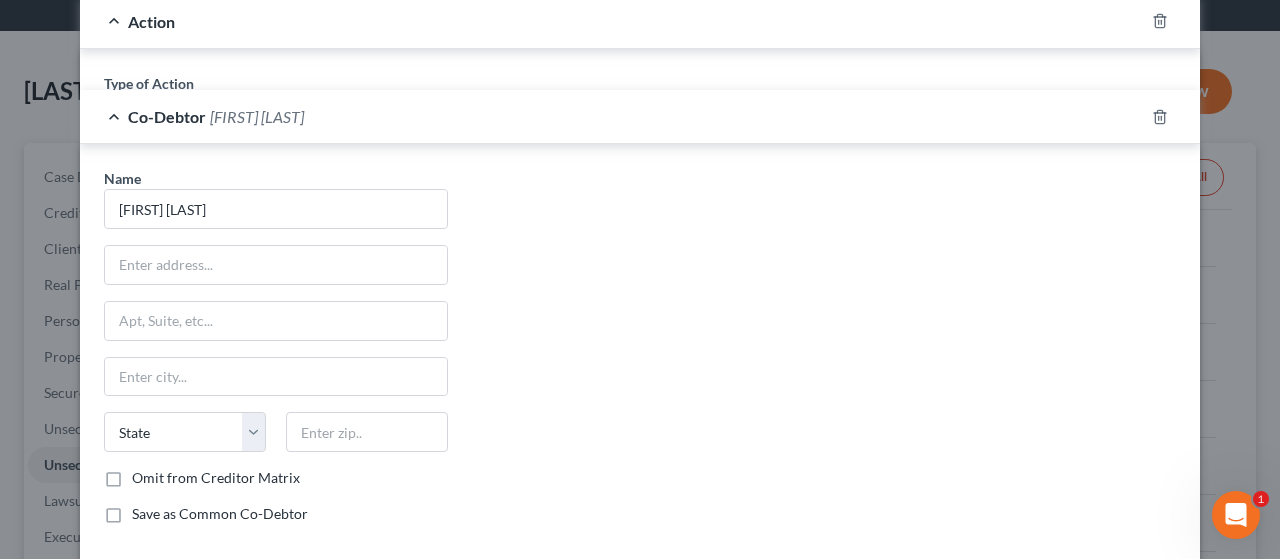 scroll, scrollTop: 1732, scrollLeft: 0, axis: vertical 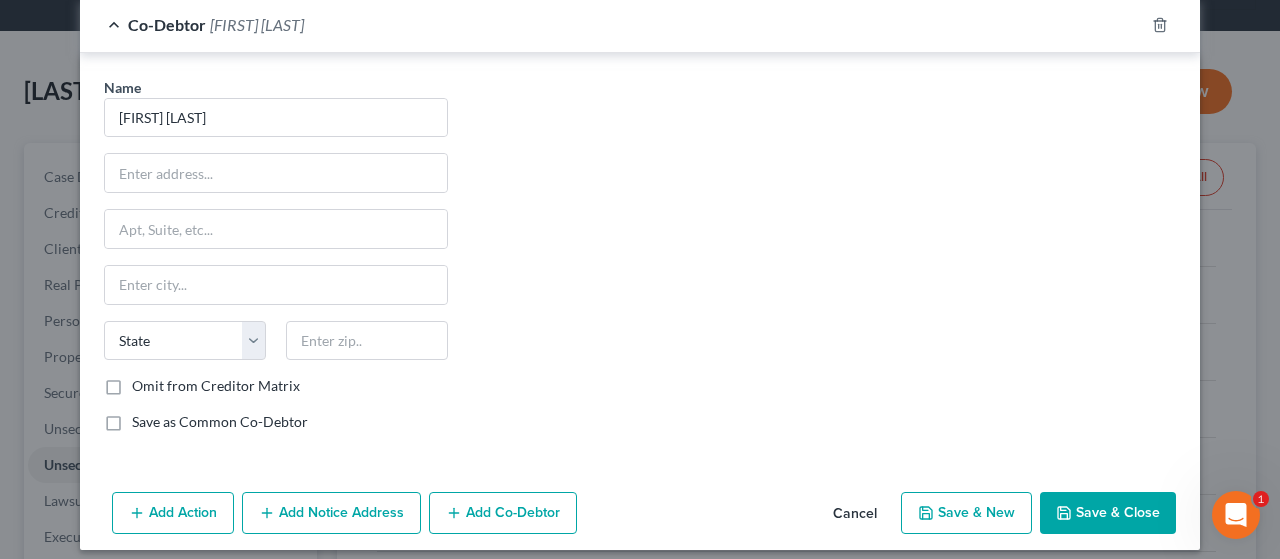 click on "Add Action" at bounding box center (173, 513) 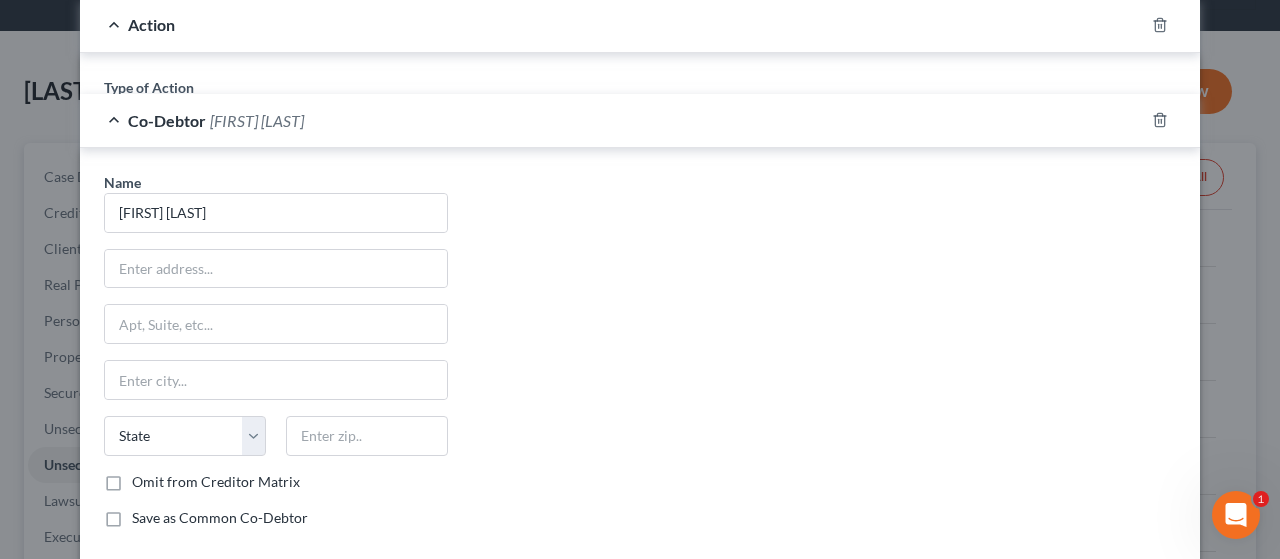 scroll, scrollTop: 2326, scrollLeft: 0, axis: vertical 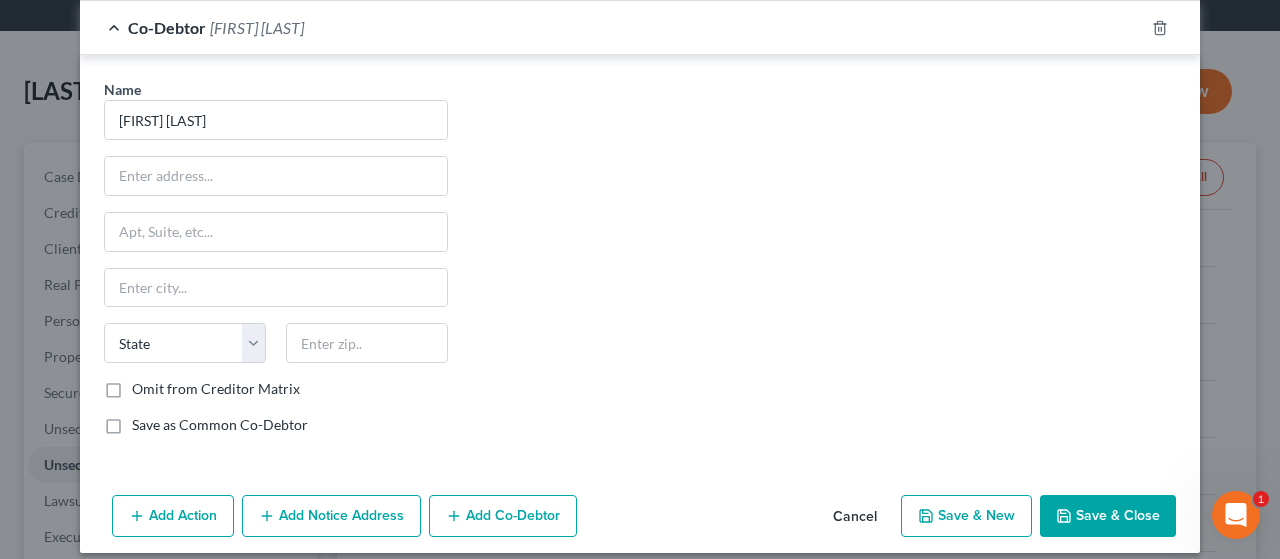 click on "Add Action" at bounding box center (173, 516) 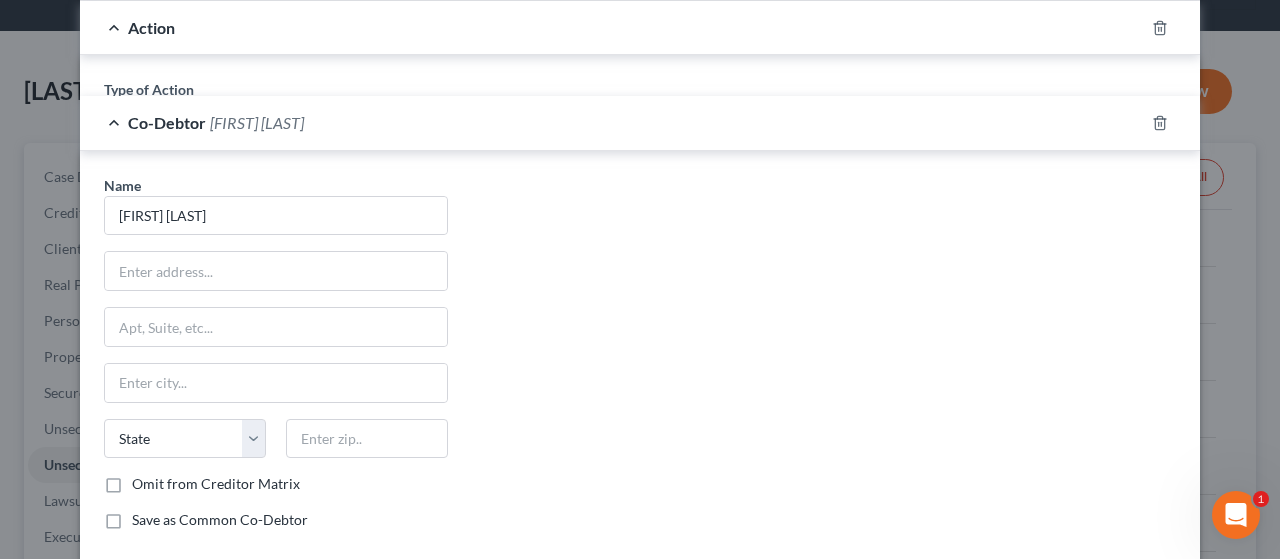 scroll, scrollTop: 2919, scrollLeft: 0, axis: vertical 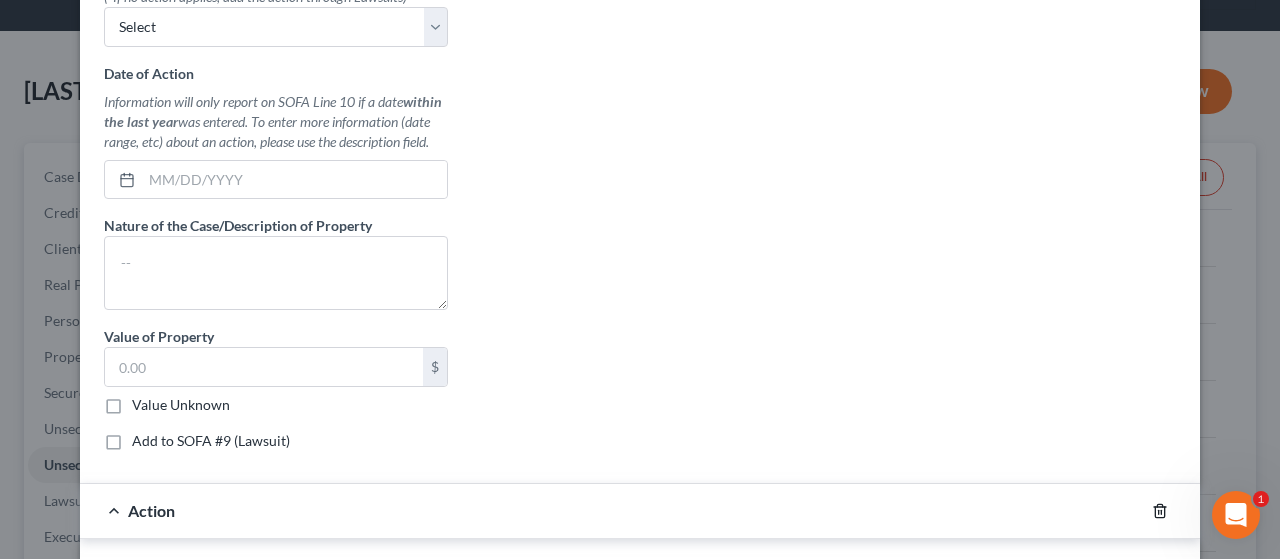 click 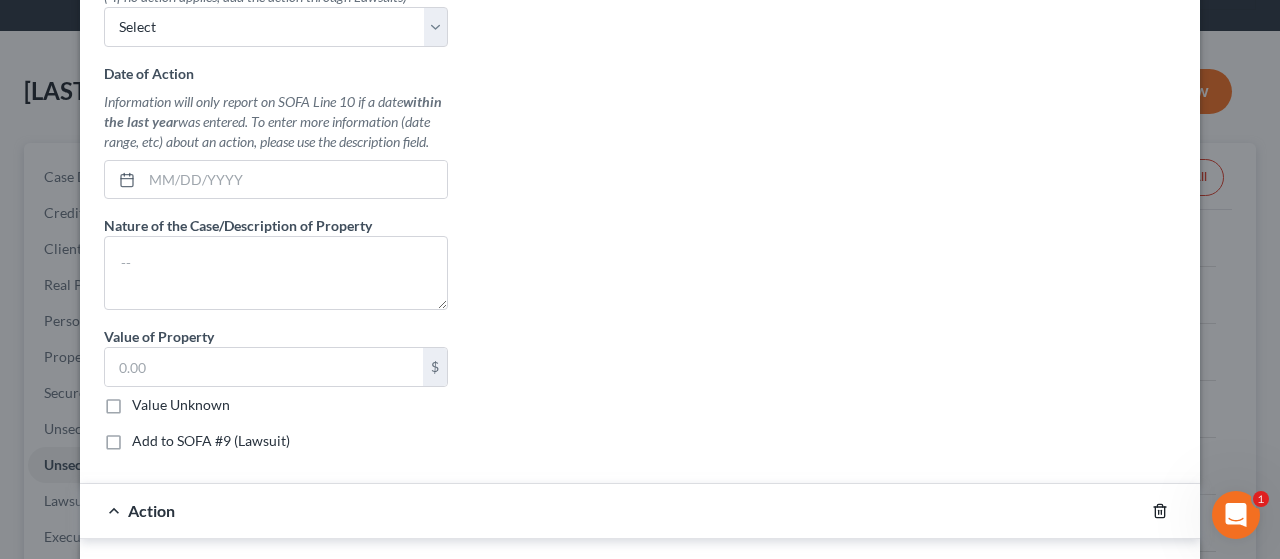 click 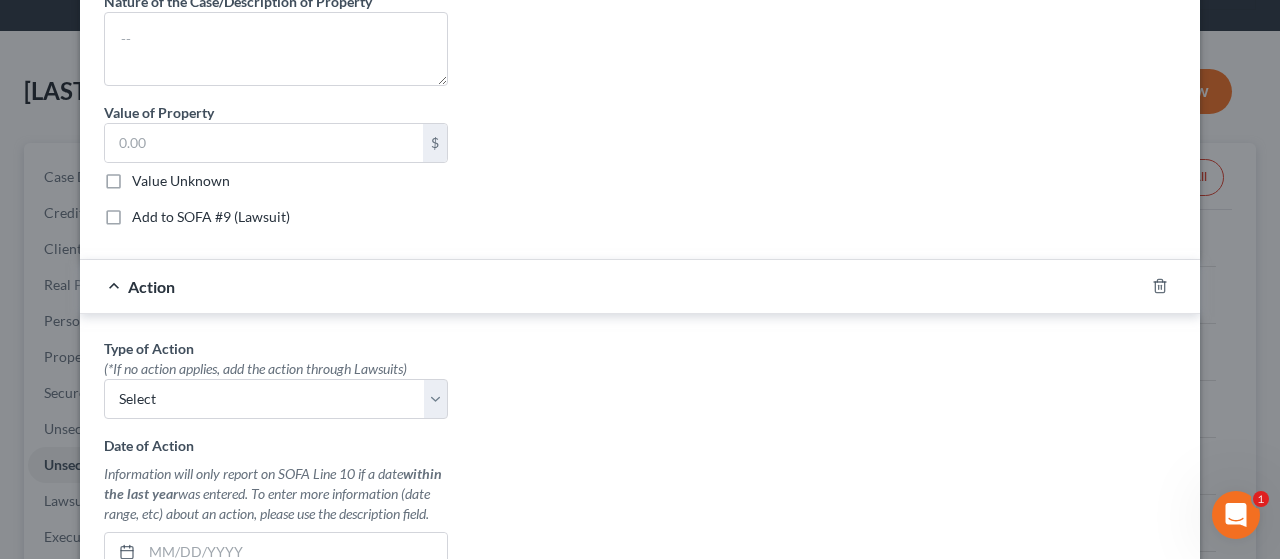 scroll, scrollTop: 839, scrollLeft: 0, axis: vertical 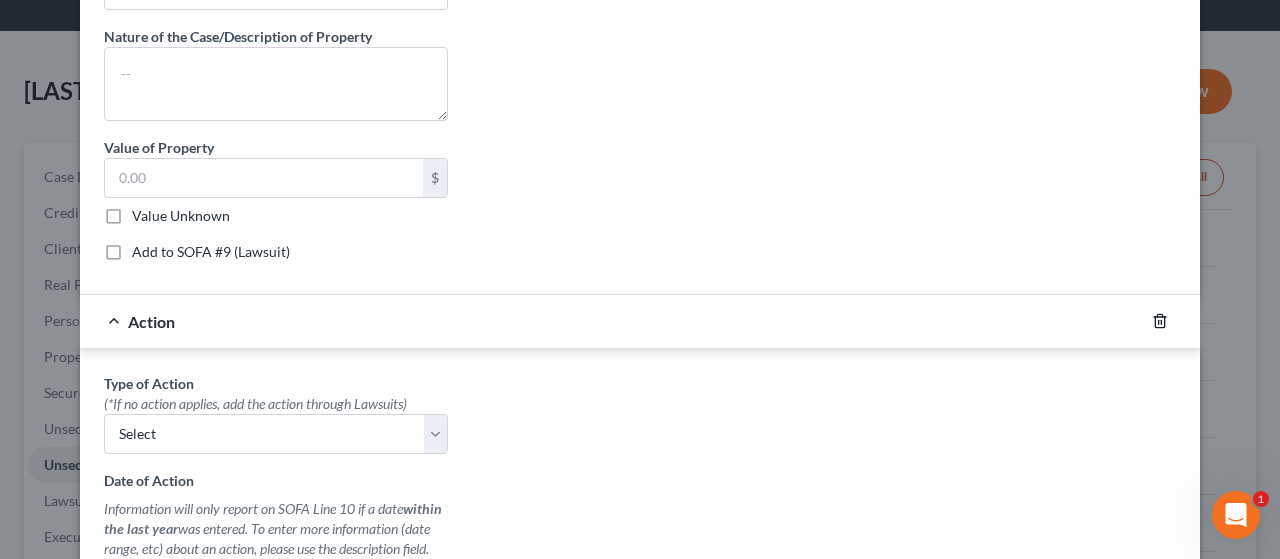 click 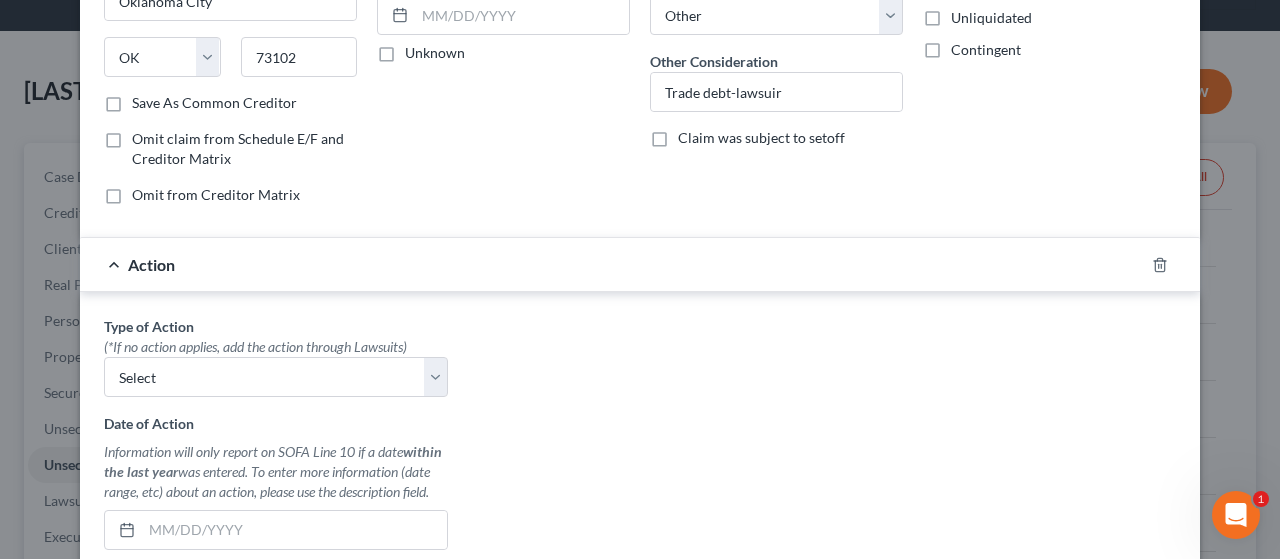 scroll, scrollTop: 308, scrollLeft: 0, axis: vertical 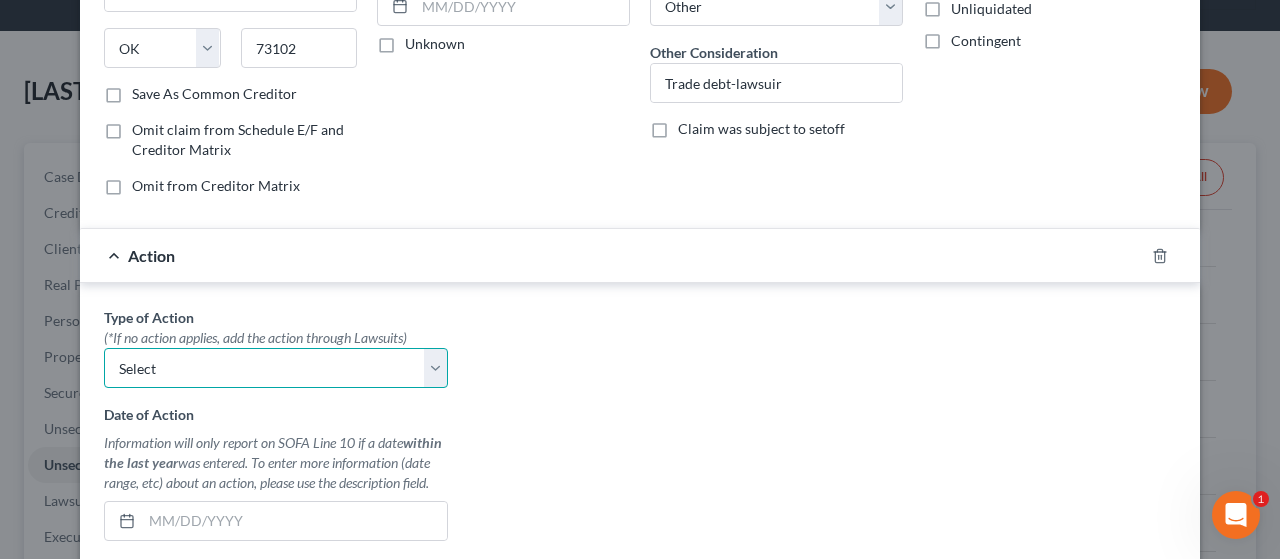 click on "Select Repossession Garnishment Foreclosure Personal Injury Attached, Seized, Or Levied" at bounding box center [276, 368] 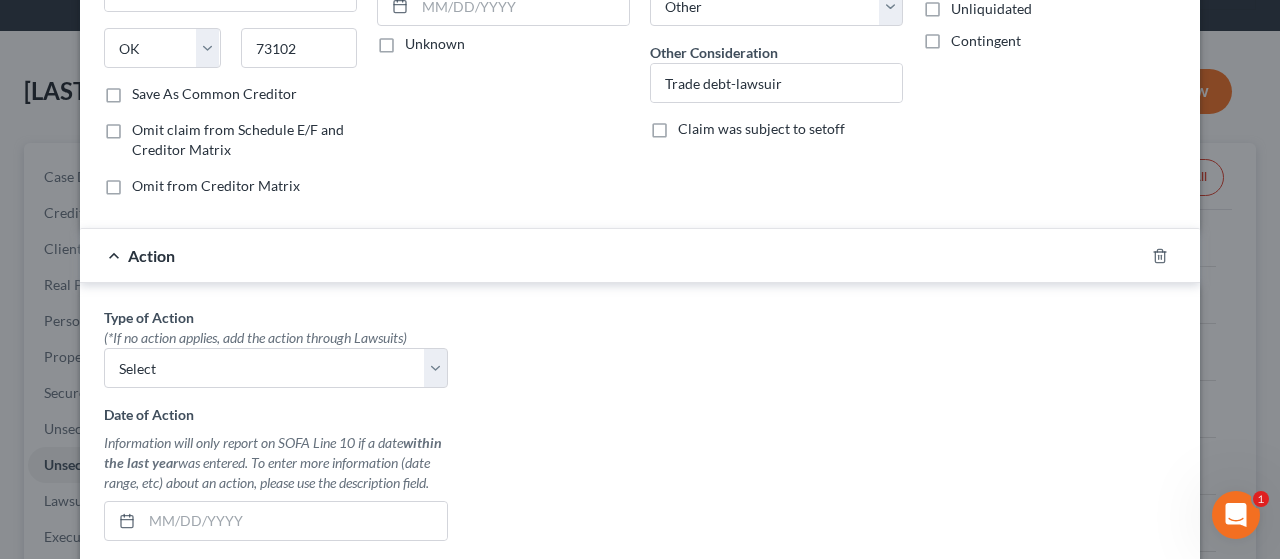 click at bounding box center [1172, 256] 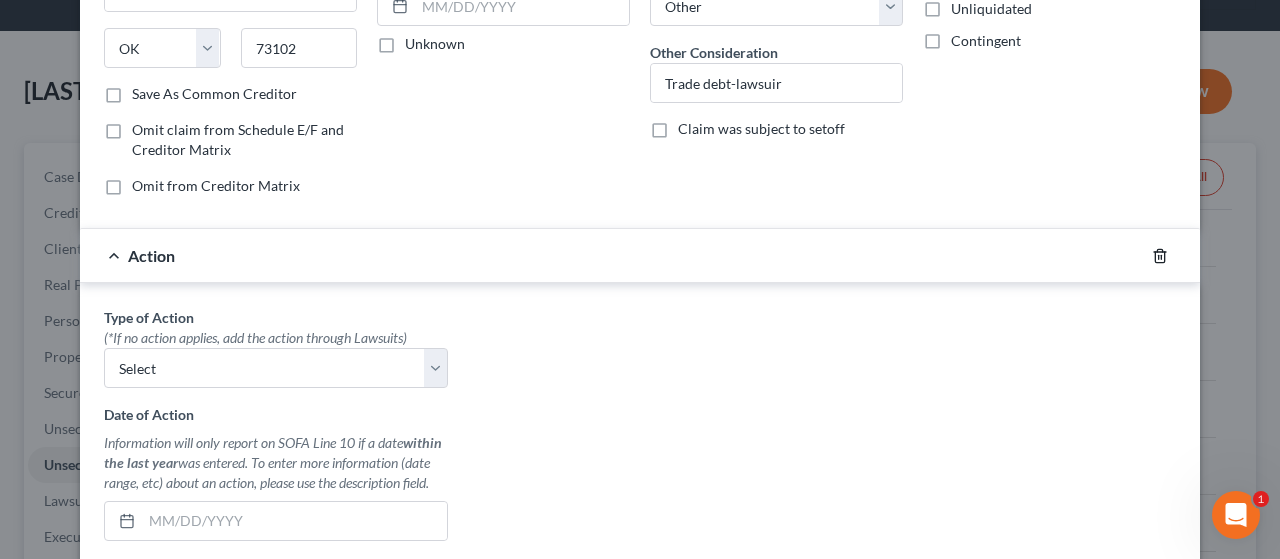 click 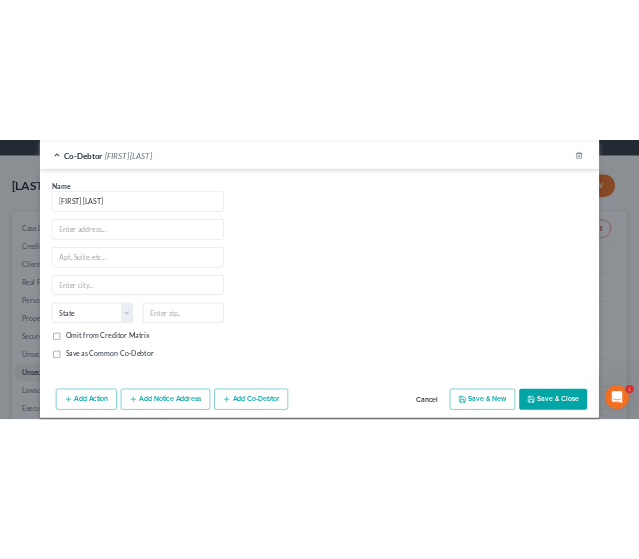 scroll, scrollTop: 546, scrollLeft: 0, axis: vertical 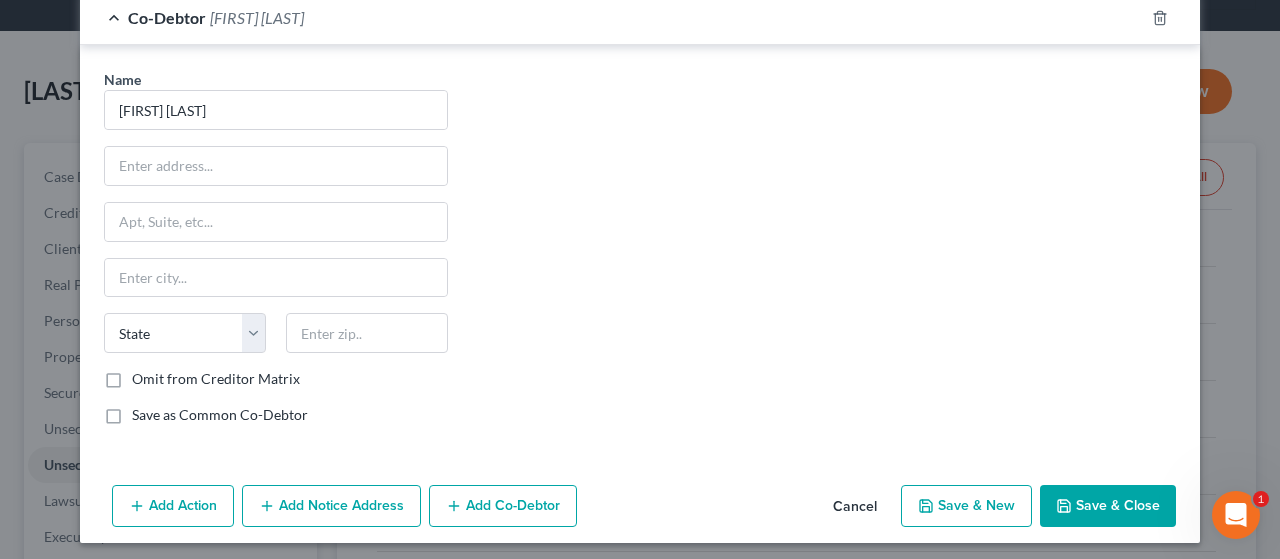 click on "Save & Close" at bounding box center [1108, 506] 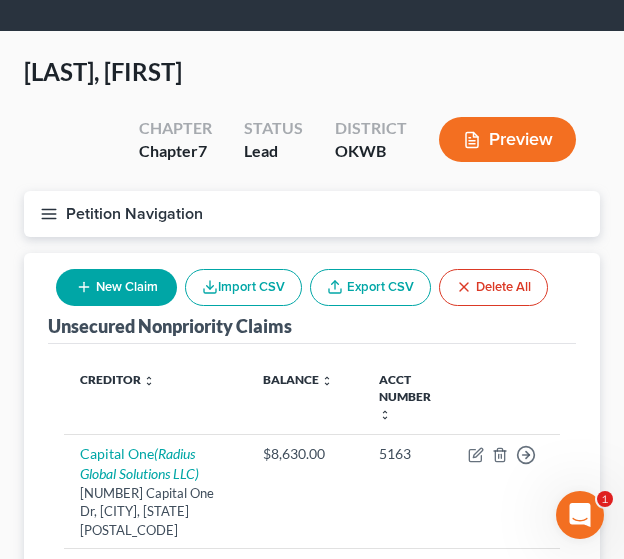 click on "New Claim" at bounding box center (116, 287) 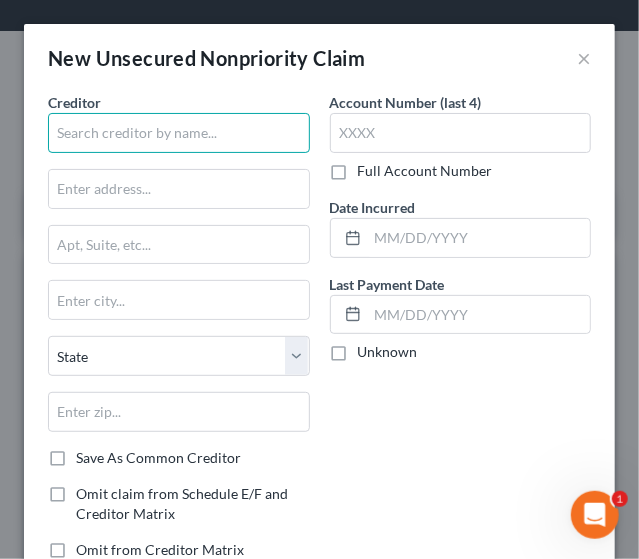 click at bounding box center (179, 133) 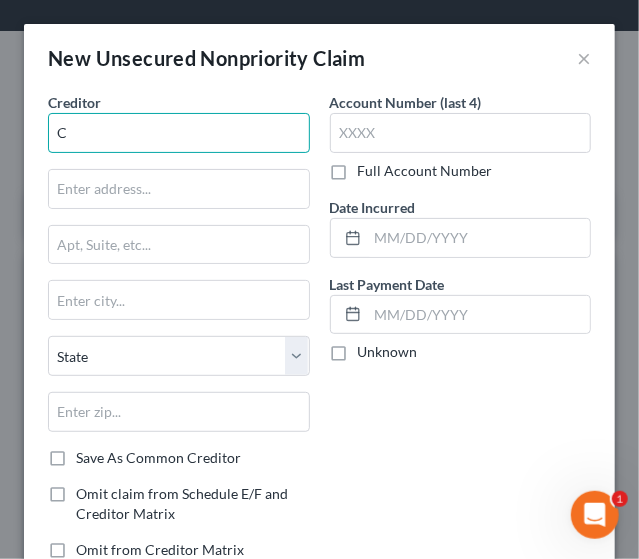 click on "C" at bounding box center [179, 133] 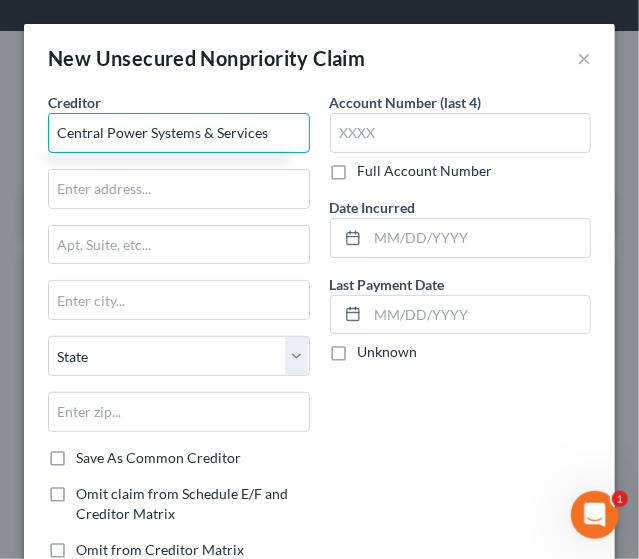 type on "Central Power Systems & Services" 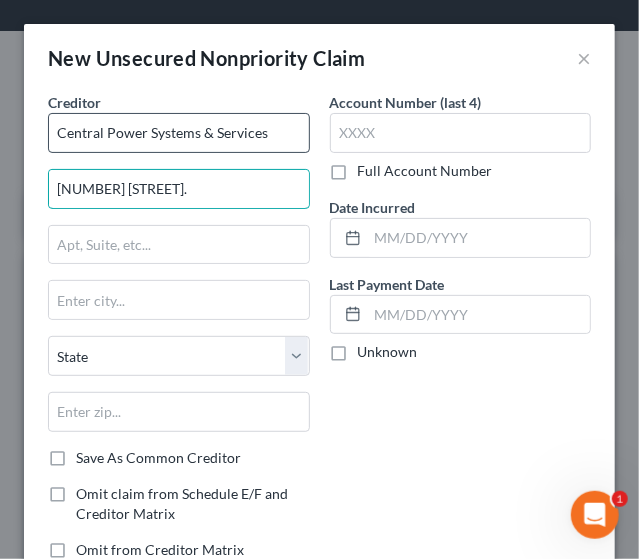 type on "[NUMBER] [STREET]." 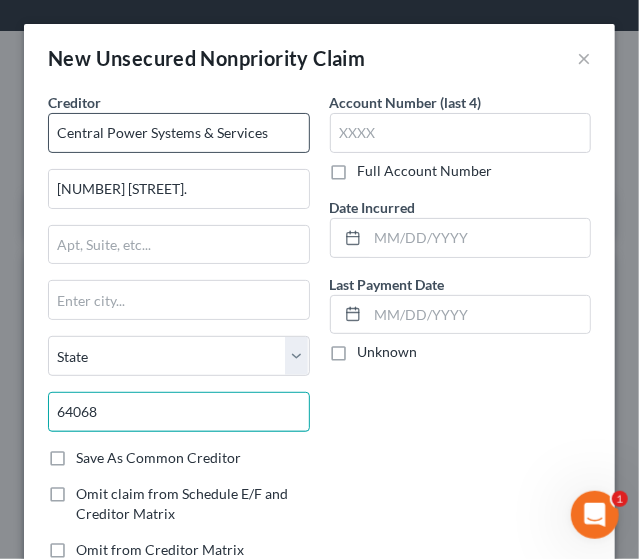 type on "64068" 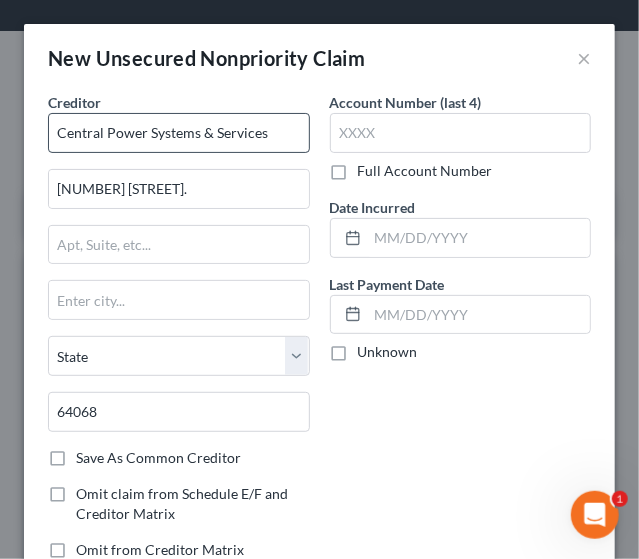 type on "Liberty" 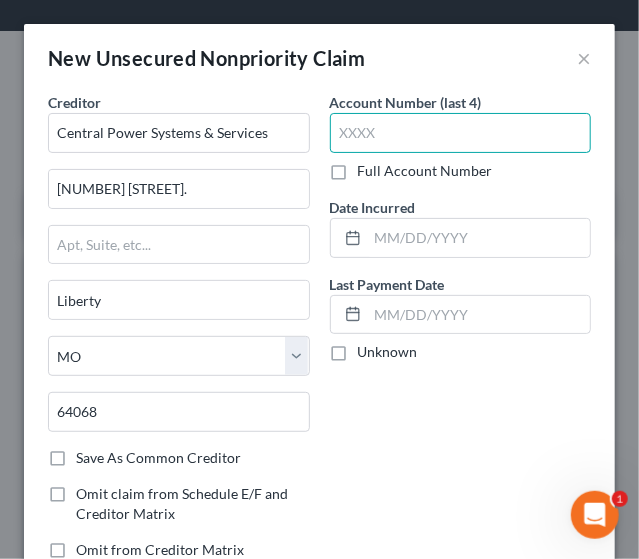 click at bounding box center [461, 133] 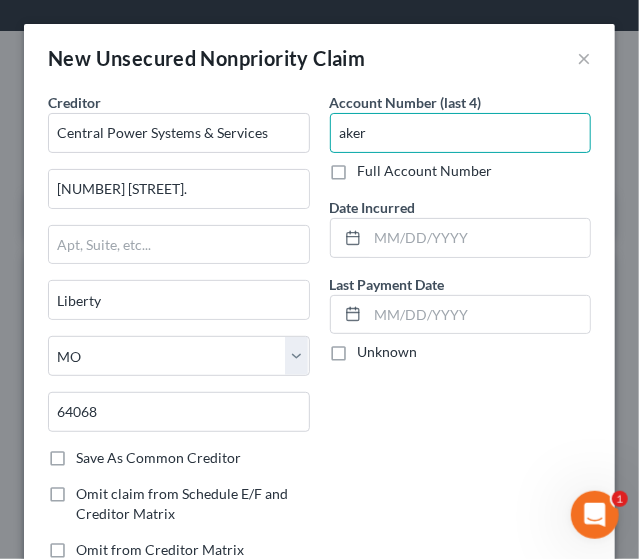 type on "aker" 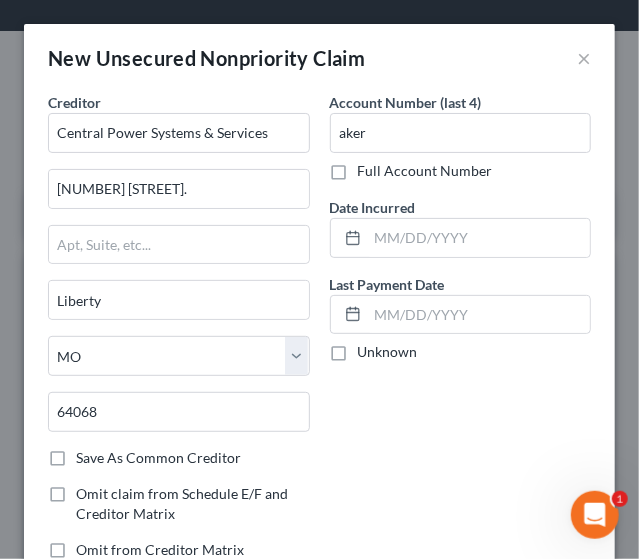 click on "Account Number (last 4)
aker
Full Account Number
Date Incurred         Last Payment Date         Unknown" at bounding box center (461, 334) 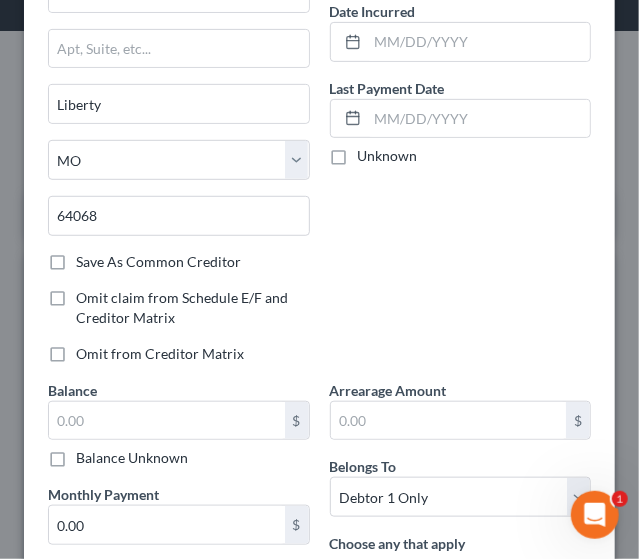 scroll, scrollTop: 200, scrollLeft: 0, axis: vertical 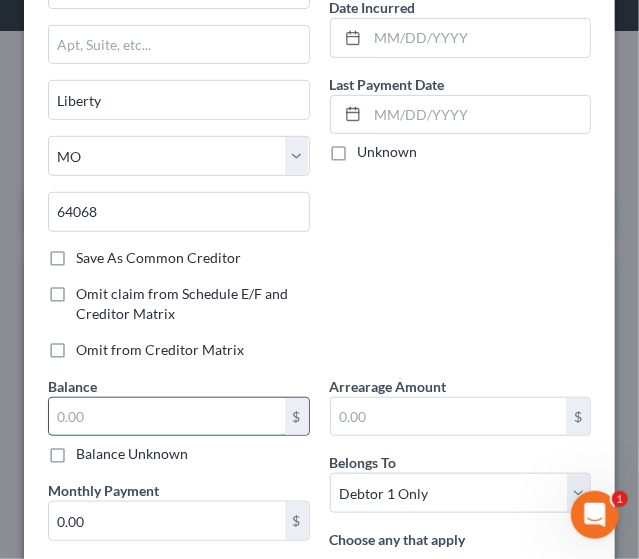 click at bounding box center (167, 417) 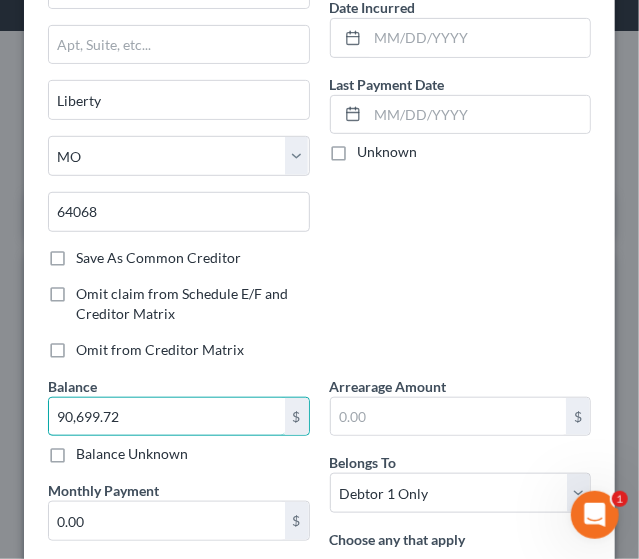 type on "90,699.72" 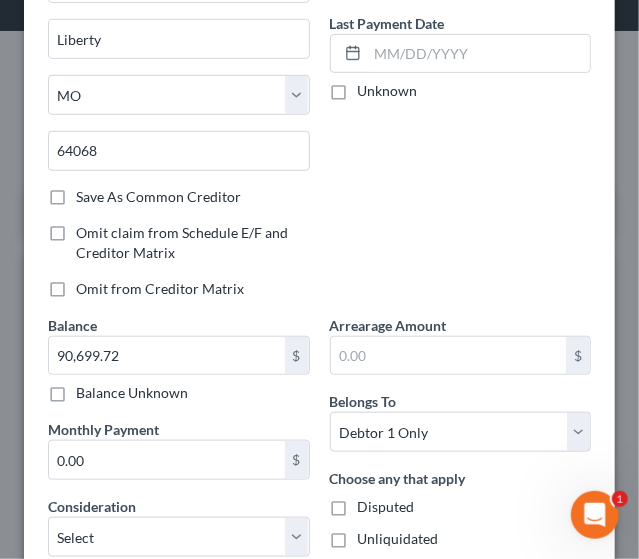 scroll, scrollTop: 288, scrollLeft: 0, axis: vertical 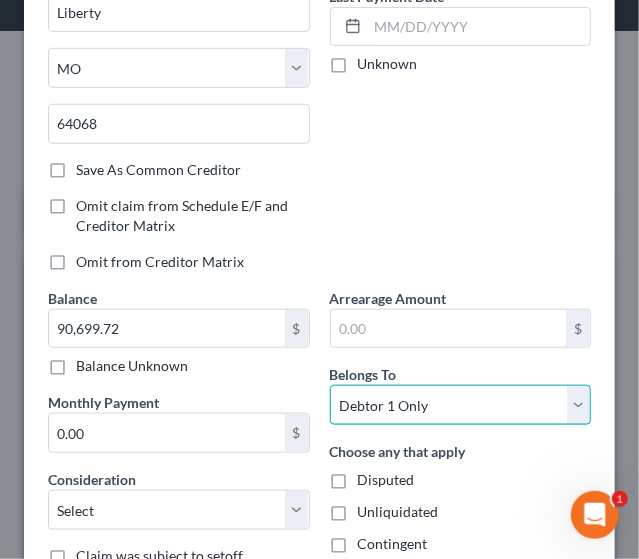 click on "Select Debtor 1 Only Debtor 2 Only Debtor 1 And Debtor 2 Only At Least One Of The Debtors And Another Community Property" at bounding box center (461, 405) 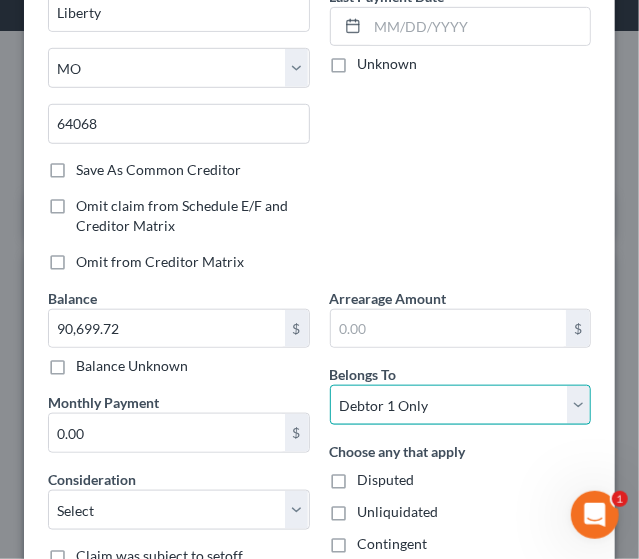 select on "3" 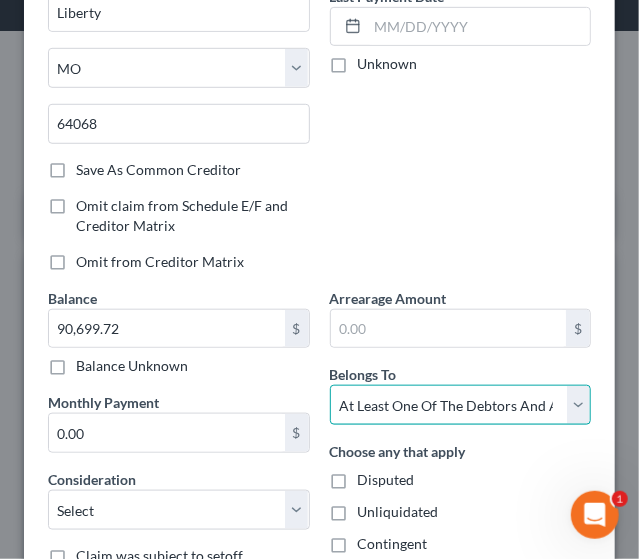 click on "Select Debtor 1 Only Debtor 2 Only Debtor 1 And Debtor 2 Only At Least One Of The Debtors And Another Community Property" at bounding box center [461, 405] 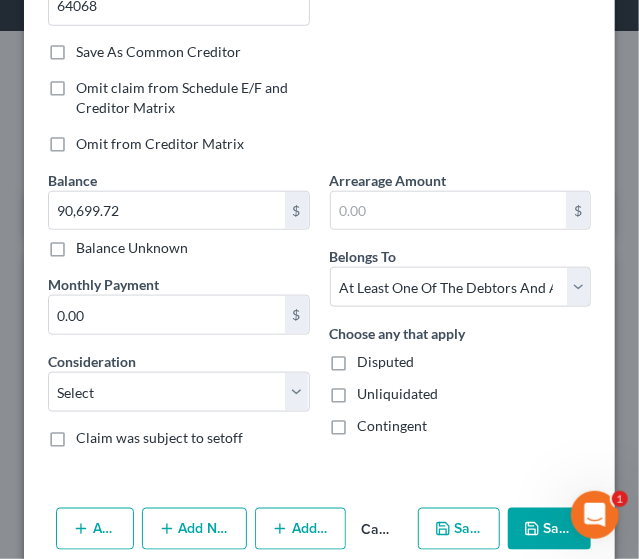 scroll, scrollTop: 430, scrollLeft: 0, axis: vertical 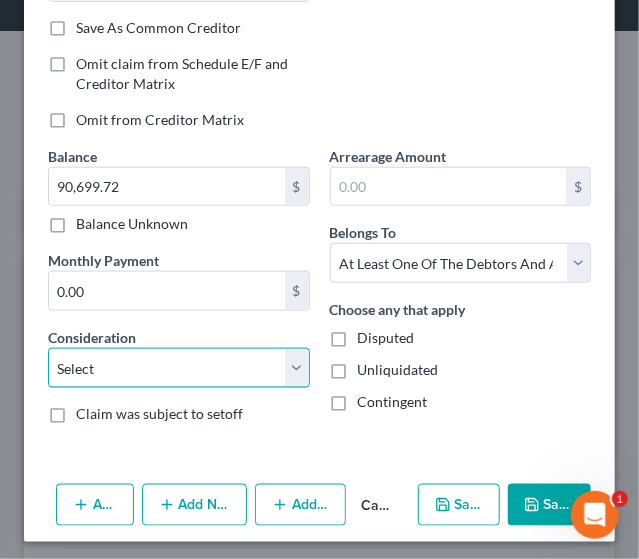 click on "Select Cable / Satellite Services Collection Agency Credit Card Debt Debt Counseling / Attorneys Deficiency Balance Domestic Support Obligations Home / Car Repairs Income Taxes Judgment Liens Medical Services Monies Loaned / Advanced Mortgage Obligation From Divorce Or Separation Obligation To Pensions Other Overdrawn Bank Account Promised To Help Pay Creditors Student Loans Suppliers And Vendors Telephone / Internet Services Utility Services" at bounding box center (179, 368) 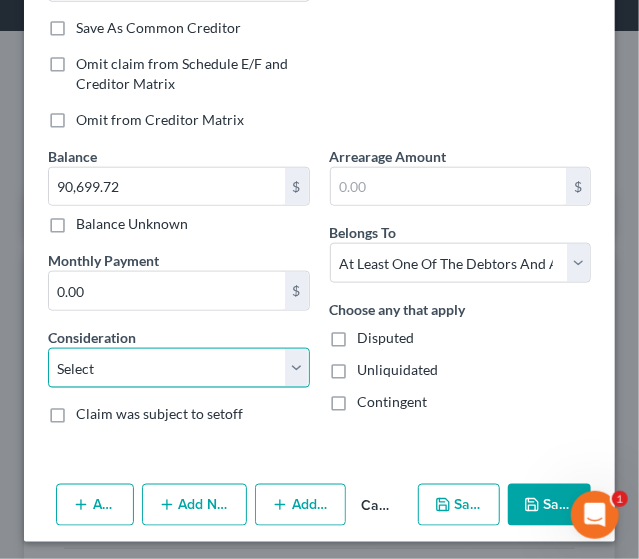 select on "14" 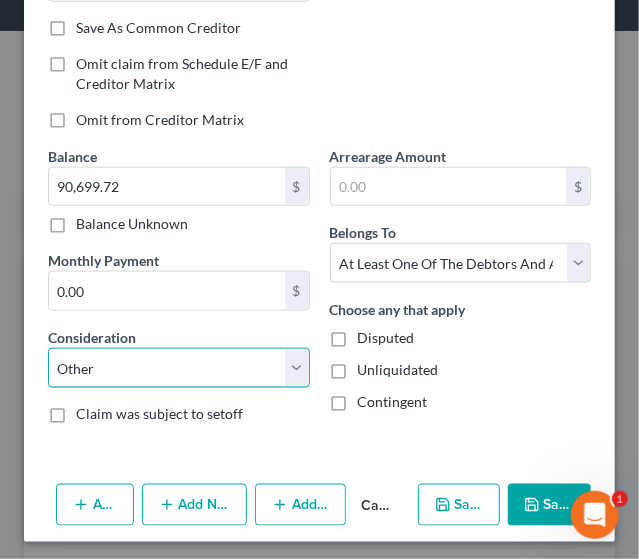 click on "Select Cable / Satellite Services Collection Agency Credit Card Debt Debt Counseling / Attorneys Deficiency Balance Domestic Support Obligations Home / Car Repairs Income Taxes Judgment Liens Medical Services Monies Loaned / Advanced Mortgage Obligation From Divorce Or Separation Obligation To Pensions Other Overdrawn Bank Account Promised To Help Pay Creditors Student Loans Suppliers And Vendors Telephone / Internet Services Utility Services" at bounding box center (179, 368) 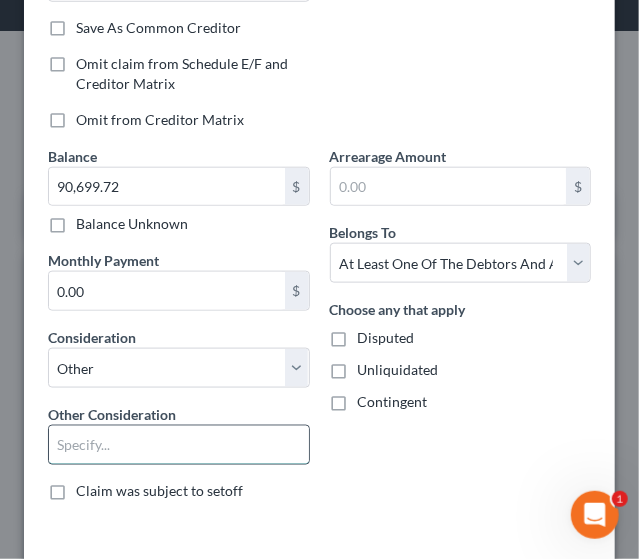 click at bounding box center [179, 445] 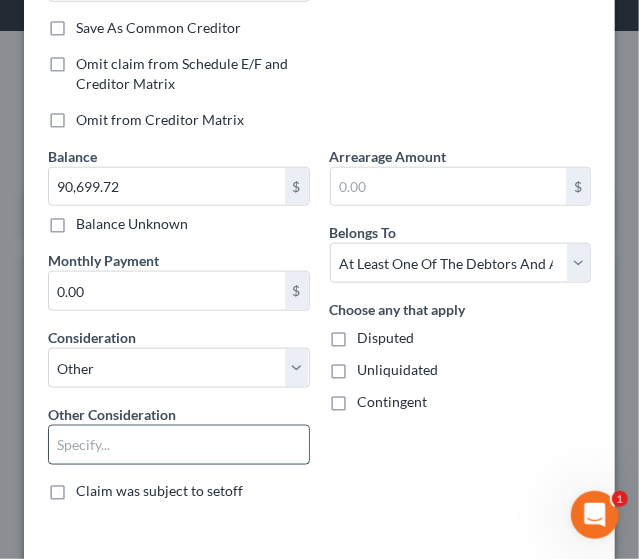 click at bounding box center (179, 445) 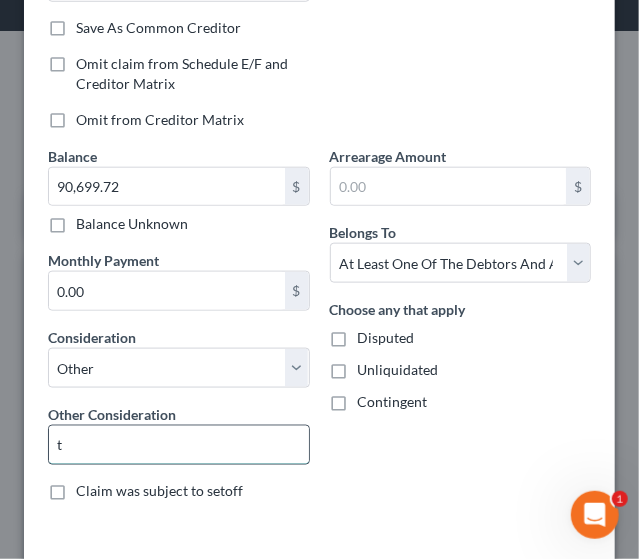 type on "Trade debt" 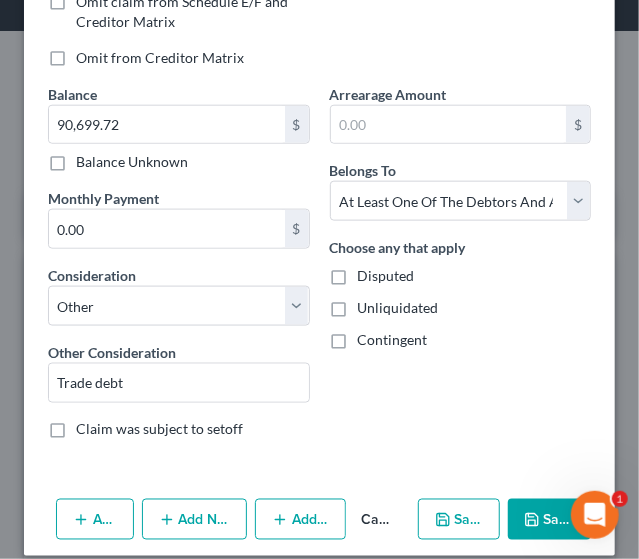 scroll, scrollTop: 506, scrollLeft: 0, axis: vertical 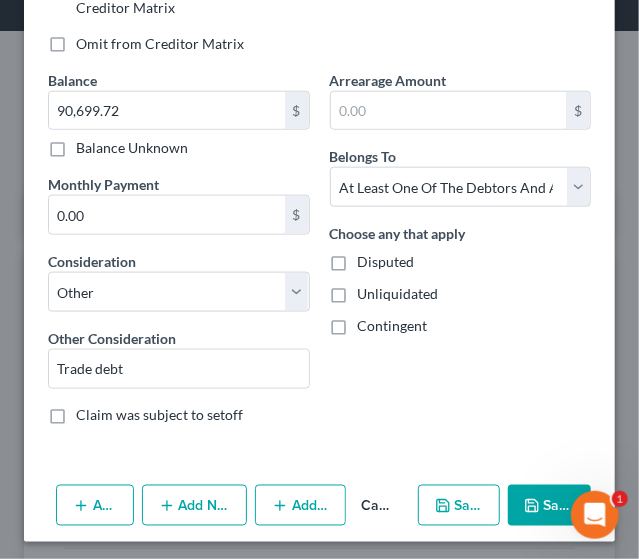 click on "Add Notice Address" at bounding box center (195, 506) 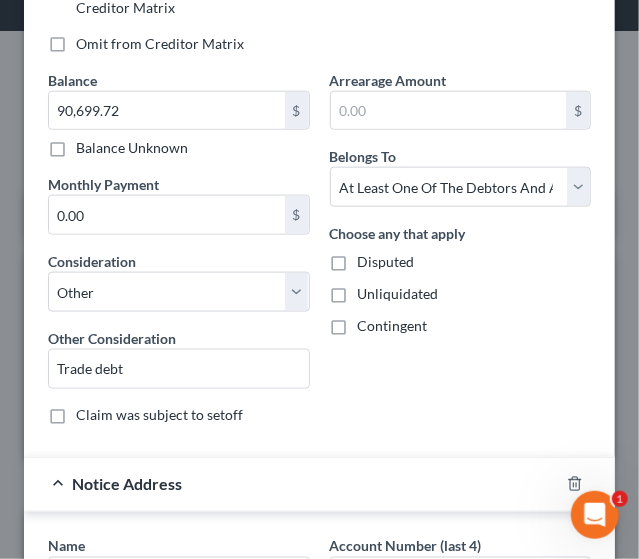scroll, scrollTop: 988, scrollLeft: 0, axis: vertical 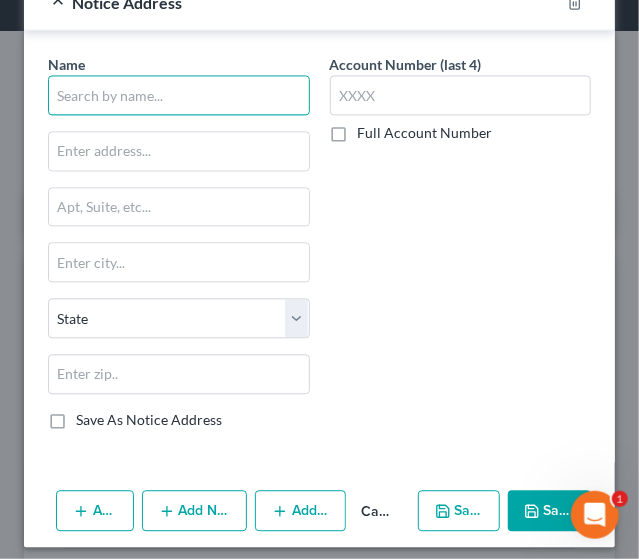 click at bounding box center [179, 95] 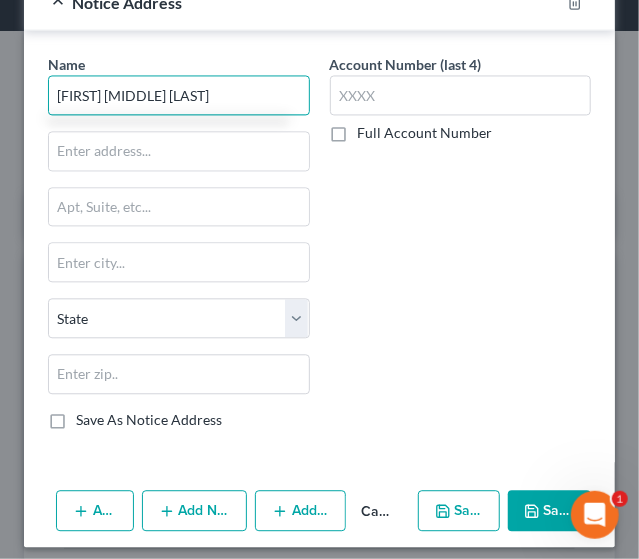 type on "[FIRST] [MIDDLE] [LAST]" 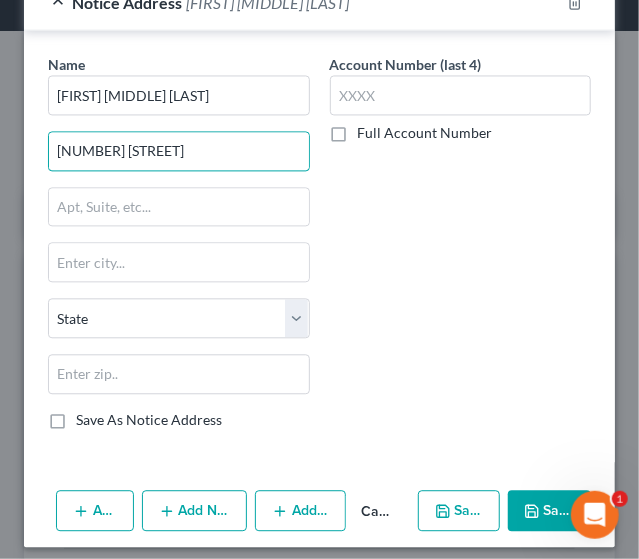 type on "[NUMBER] [STREET]" 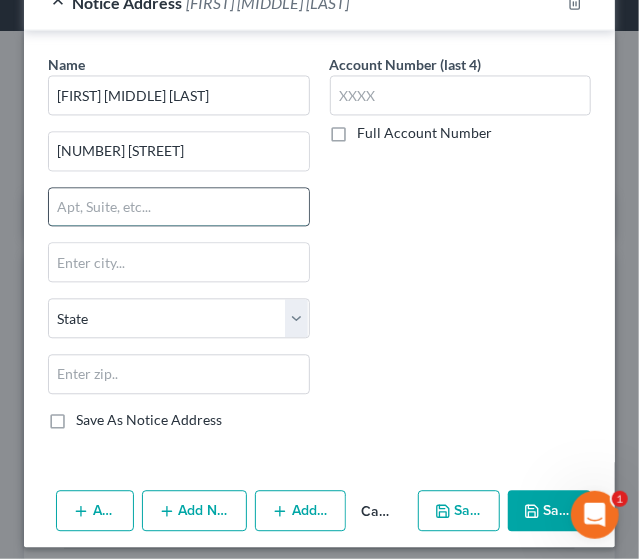 click at bounding box center (179, 207) 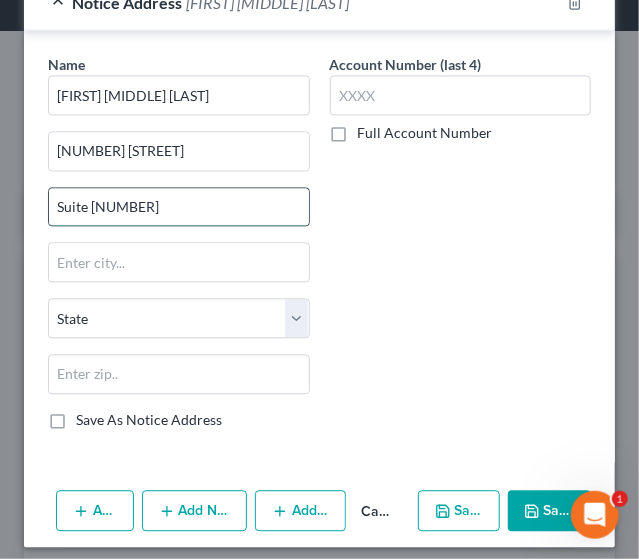 type on "Suite [NUMBER]" 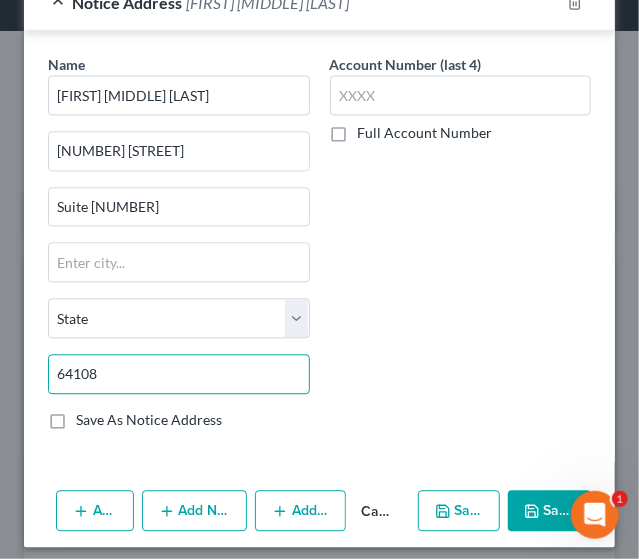 type on "64108" 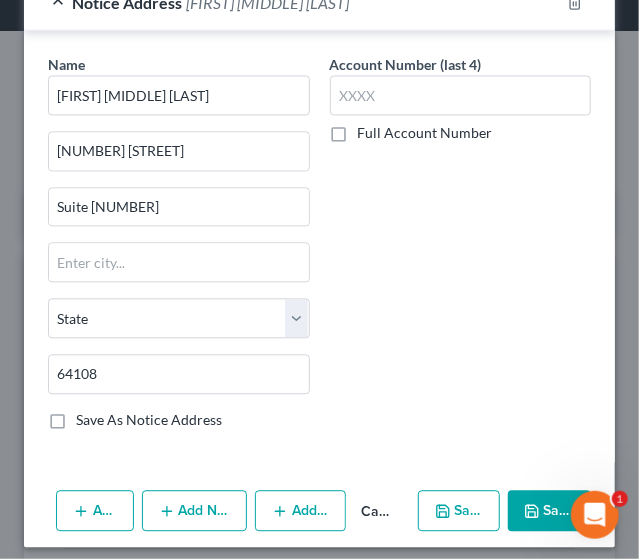 click on "Save As Notice Address" at bounding box center [149, 420] 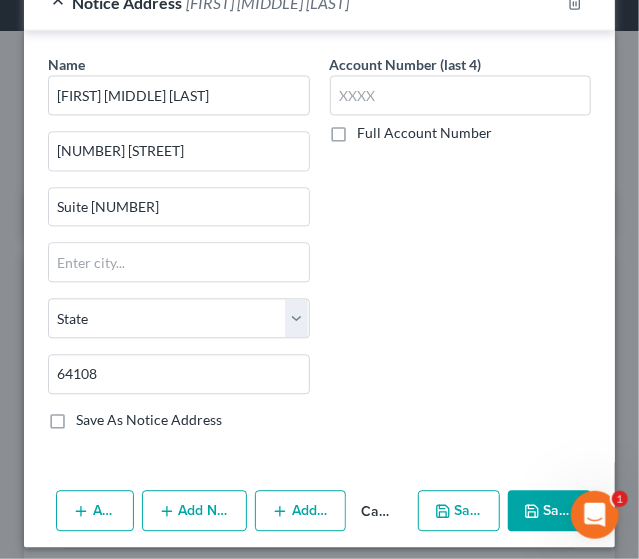 click on "Save As Notice Address" at bounding box center [90, 416] 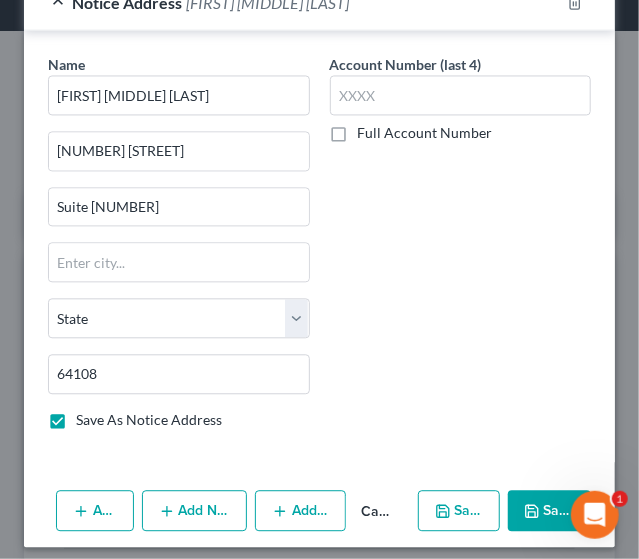 type on "Kansas City" 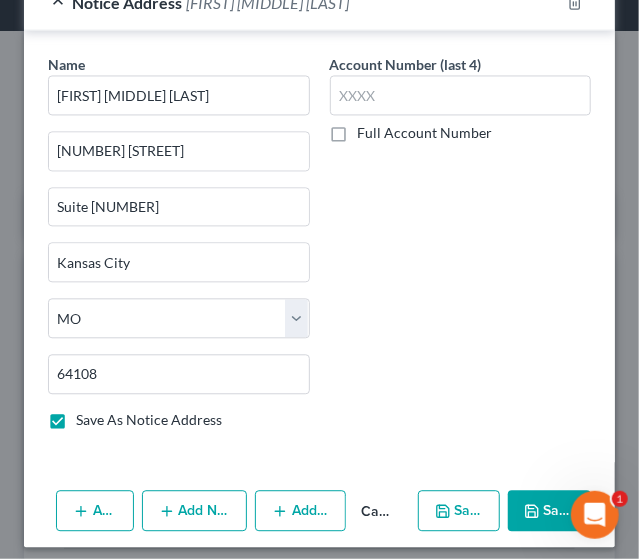 click 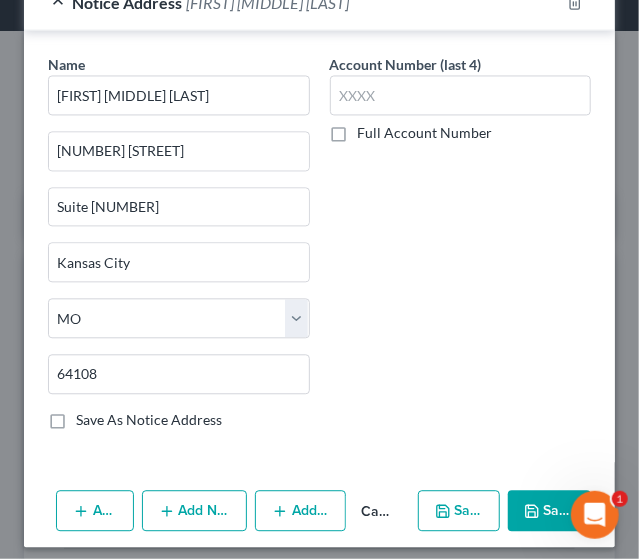 checkbox on "false" 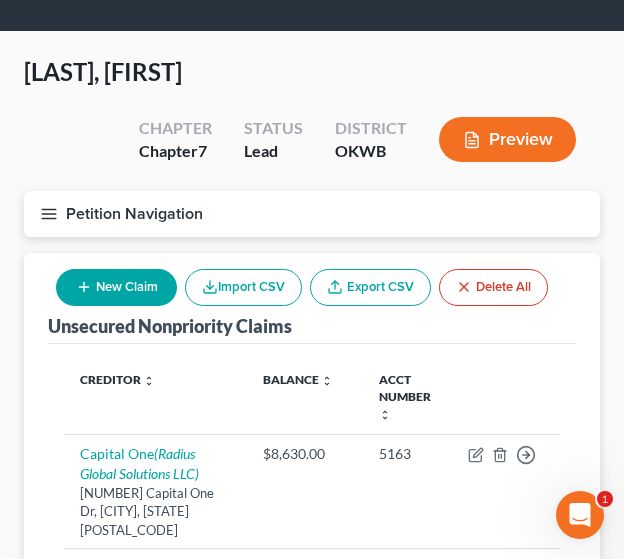 click on "New Claim" at bounding box center (116, 287) 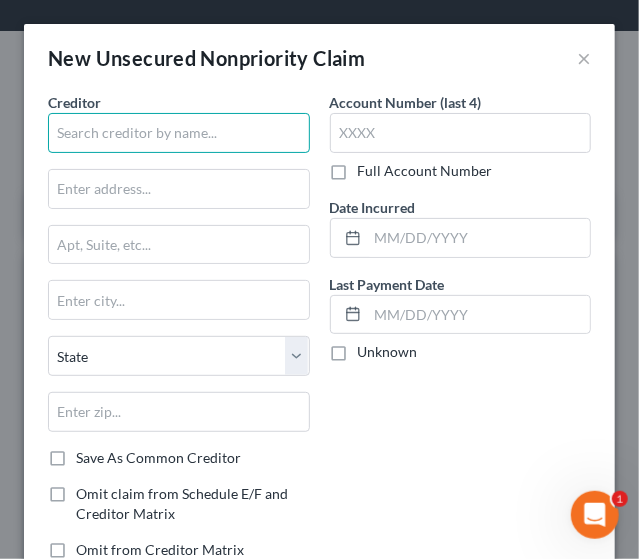 click at bounding box center [179, 133] 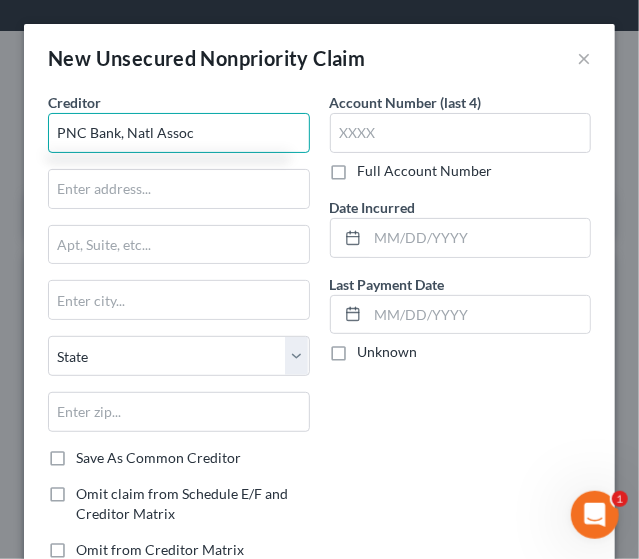 type on "PNC Bank, Natl Assoc" 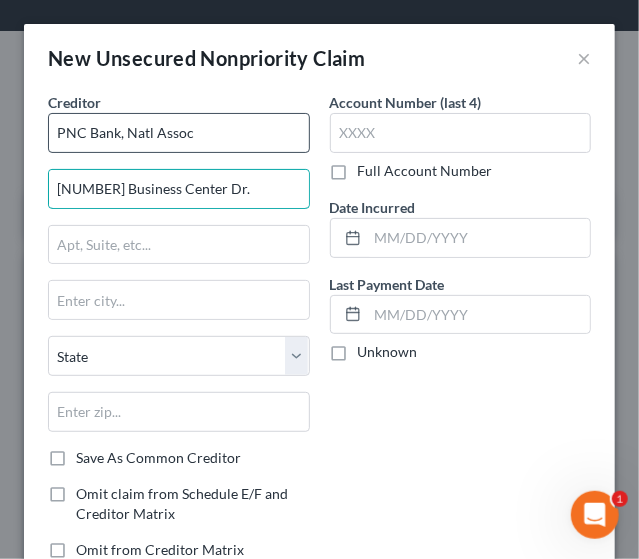 type on "[NUMBER] Business Center Dr." 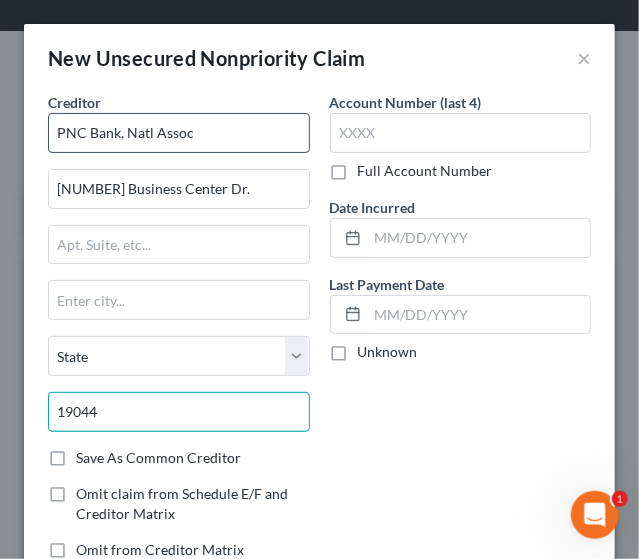 type on "19044" 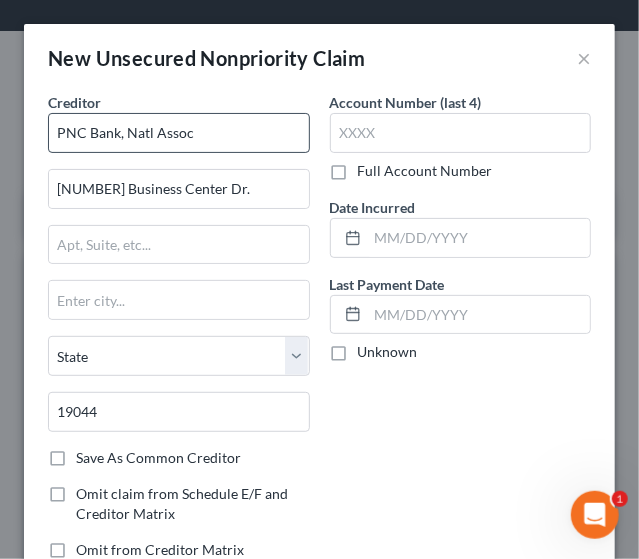 type on "Horsham" 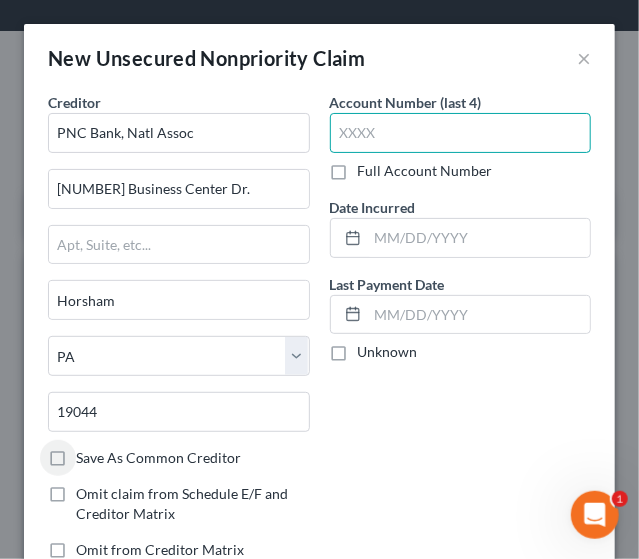 click at bounding box center (461, 133) 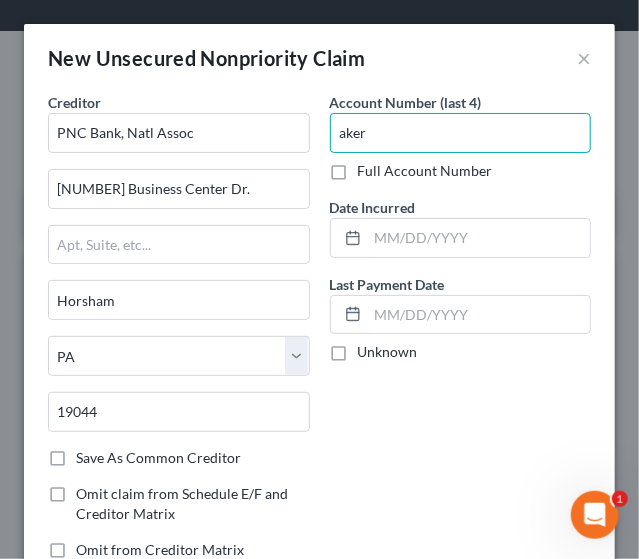 type on "aker" 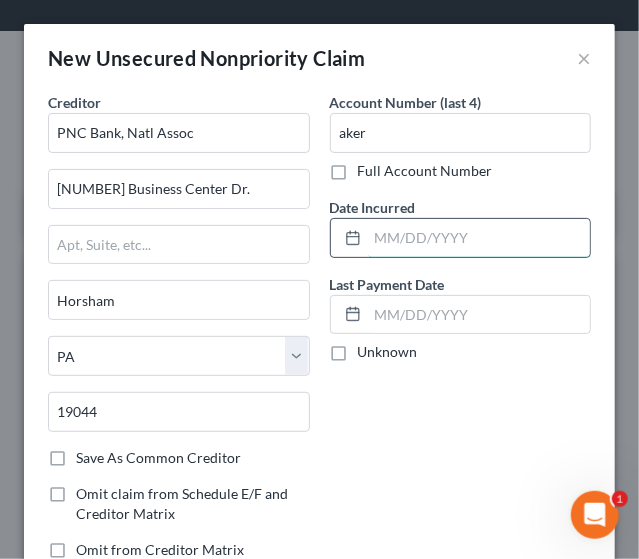 click at bounding box center [479, 238] 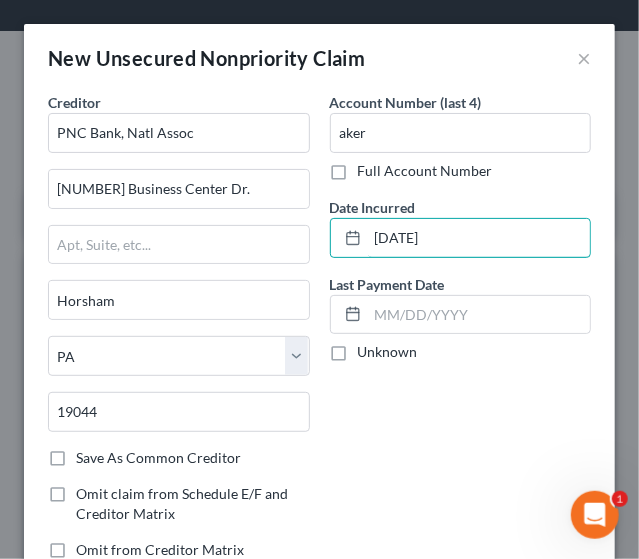 type on "[DATE]" 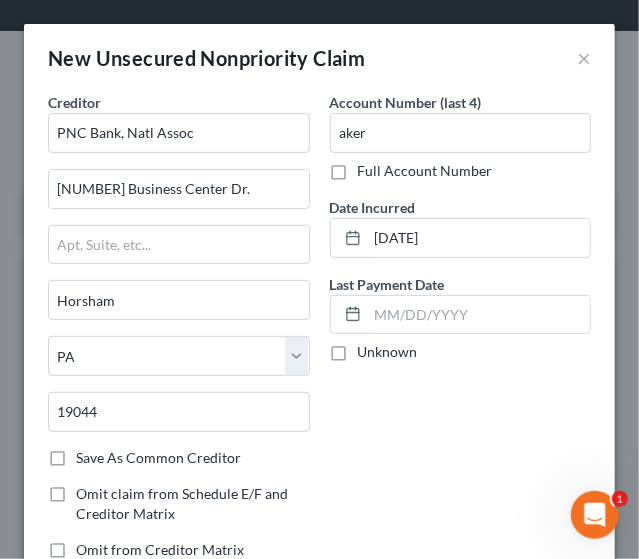click on "Account Number (last 4)
aker
Full Account Number
Date Incurred         7/11/23 Last Payment Date         Unknown" at bounding box center (461, 334) 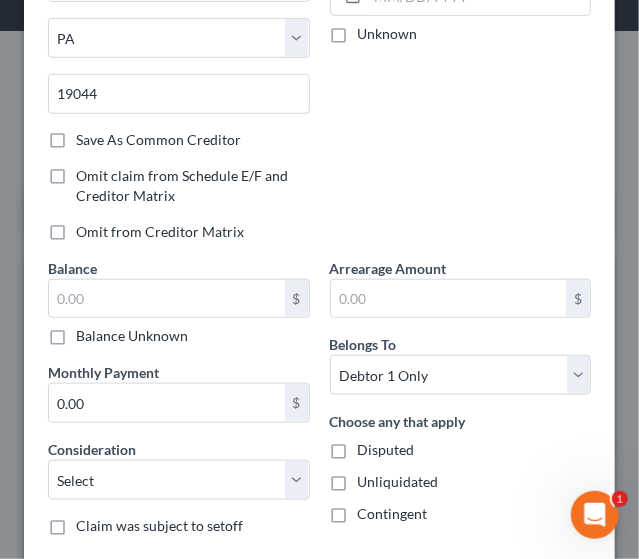 scroll, scrollTop: 320, scrollLeft: 0, axis: vertical 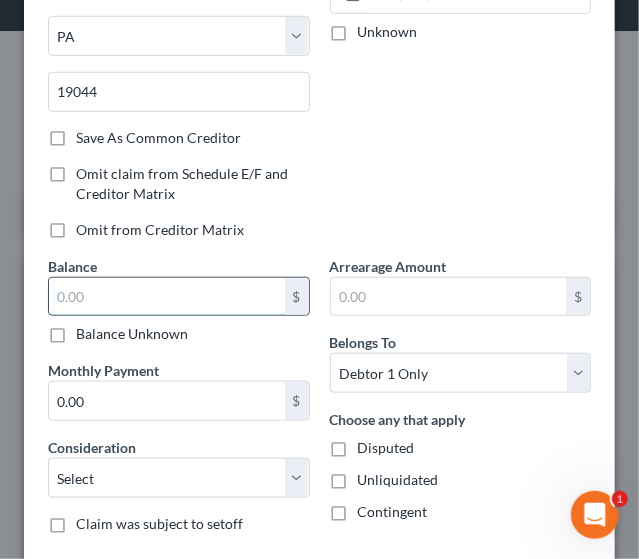 click at bounding box center (167, 297) 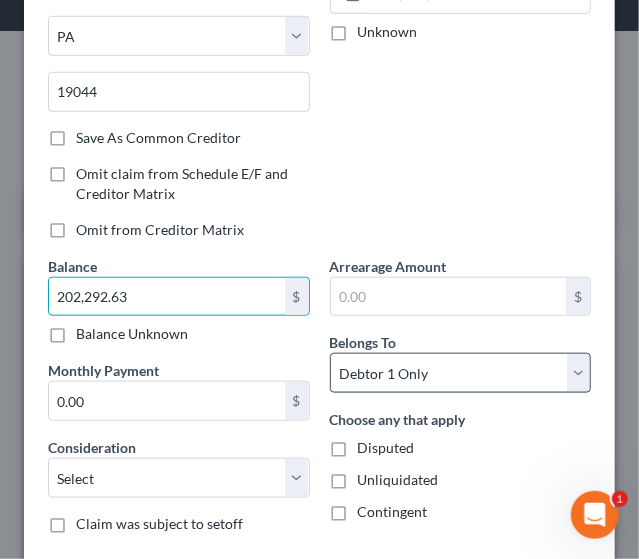 type on "202,292.63" 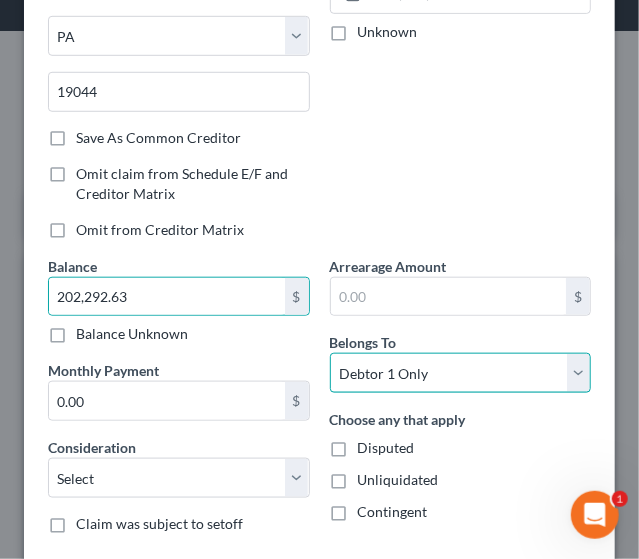 click on "Select Debtor 1 Only Debtor 2 Only Debtor 1 And Debtor 2 Only At Least One Of The Debtors And Another Community Property" at bounding box center (461, 373) 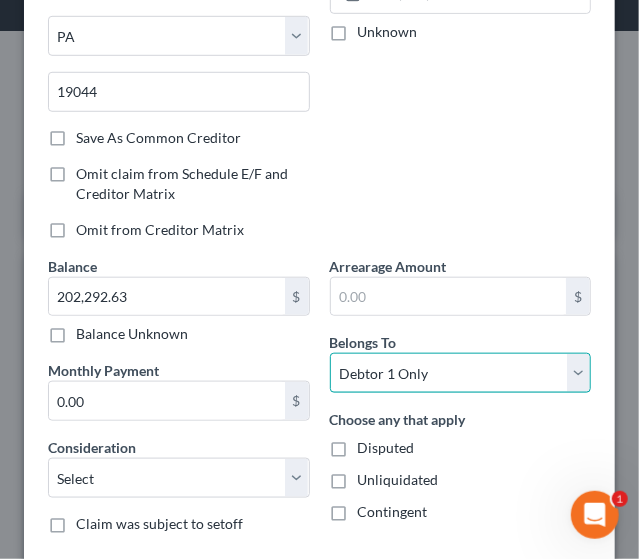 select on "3" 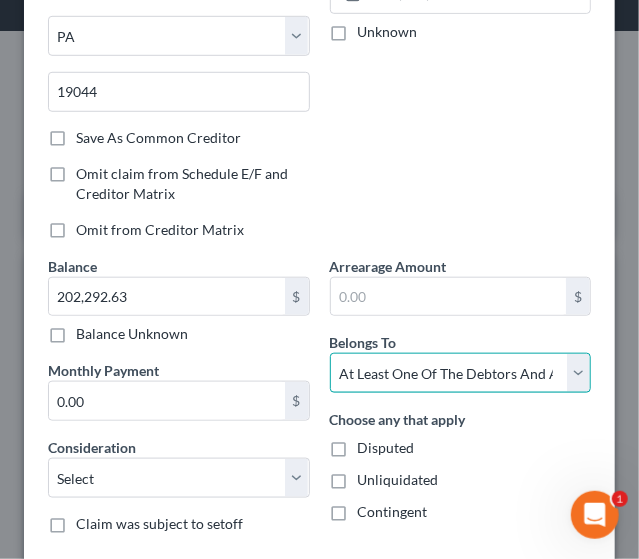 click on "Select Debtor 1 Only Debtor 2 Only Debtor 1 And Debtor 2 Only At Least One Of The Debtors And Another Community Property" at bounding box center [461, 373] 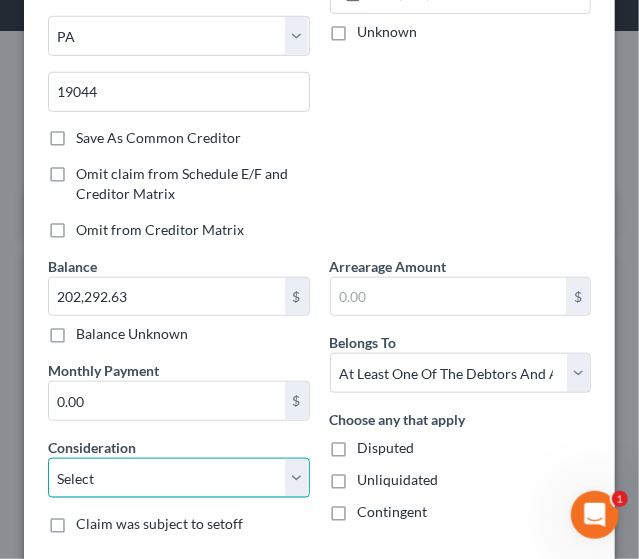 click on "Select Cable / Satellite Services Collection Agency Credit Card Debt Debt Counseling / Attorneys Deficiency Balance Domestic Support Obligations Home / Car Repairs Income Taxes Judgment Liens Medical Services Monies Loaned / Advanced Mortgage Obligation From Divorce Or Separation Obligation To Pensions Other Overdrawn Bank Account Promised To Help Pay Creditors Student Loans Suppliers And Vendors Telephone / Internet Services Utility Services" at bounding box center (179, 478) 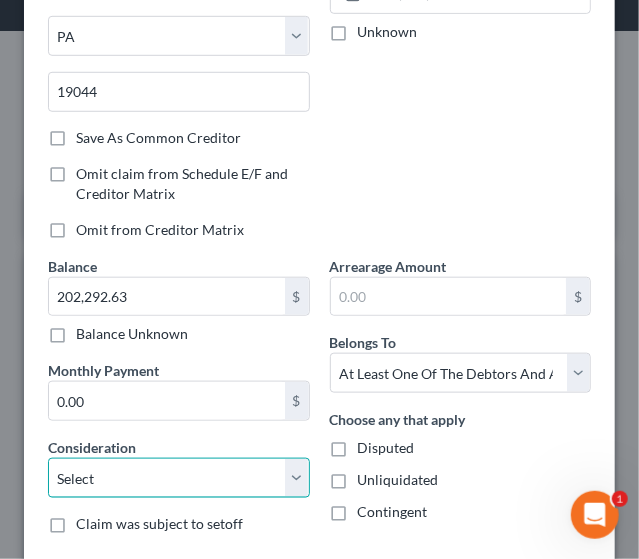 select on "14" 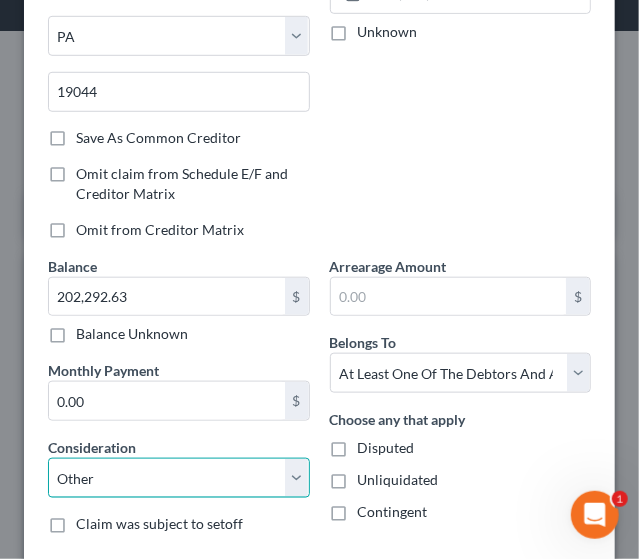 click on "Select Cable / Satellite Services Collection Agency Credit Card Debt Debt Counseling / Attorneys Deficiency Balance Domestic Support Obligations Home / Car Repairs Income Taxes Judgment Liens Medical Services Monies Loaned / Advanced Mortgage Obligation From Divorce Or Separation Obligation To Pensions Other Overdrawn Bank Account Promised To Help Pay Creditors Student Loans Suppliers And Vendors Telephone / Internet Services Utility Services" at bounding box center (179, 478) 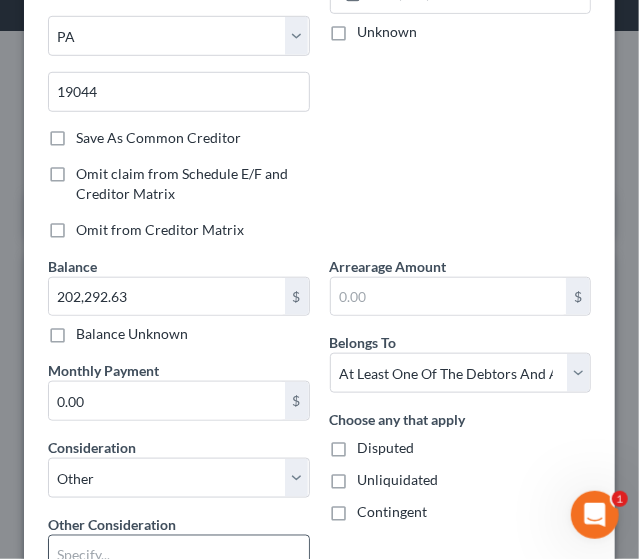click at bounding box center [179, 555] 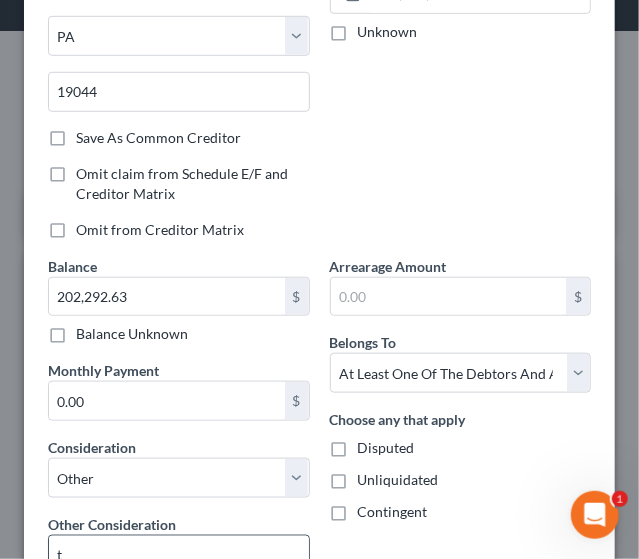type on "Trade debt" 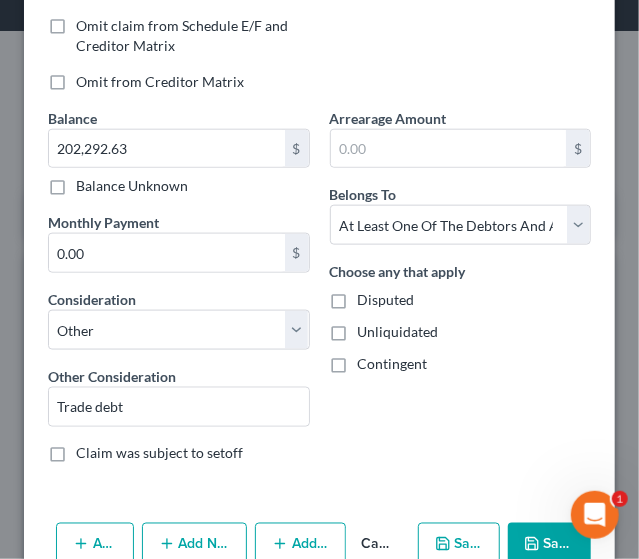 scroll, scrollTop: 506, scrollLeft: 0, axis: vertical 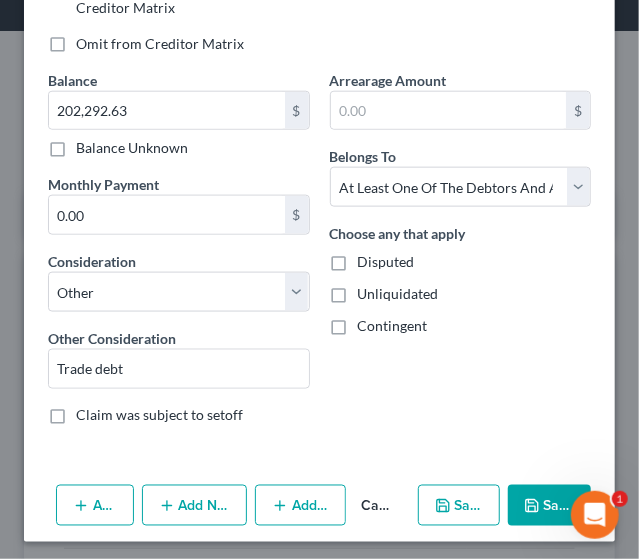 click on "Add Notice Address" at bounding box center [195, 506] 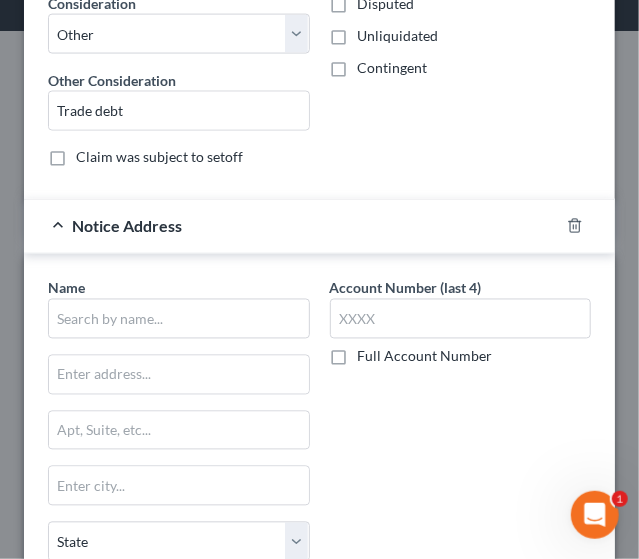 scroll, scrollTop: 766, scrollLeft: 0, axis: vertical 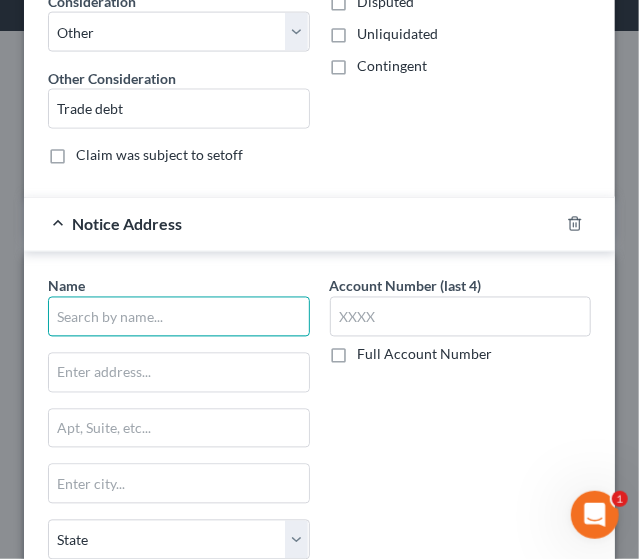 click at bounding box center (179, 317) 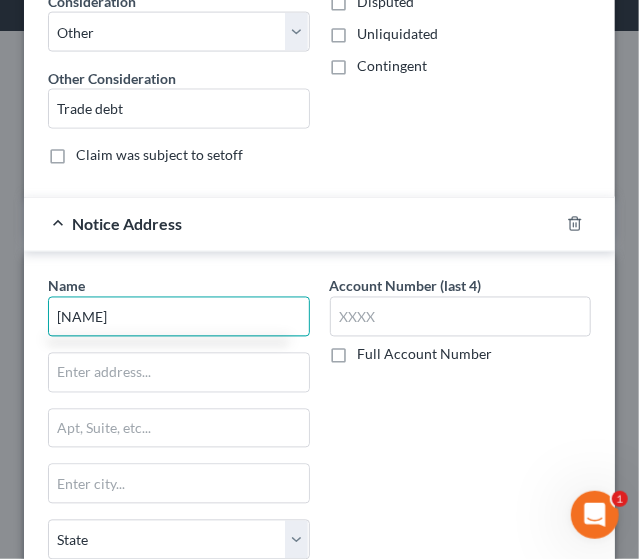 type on "[NAME]" 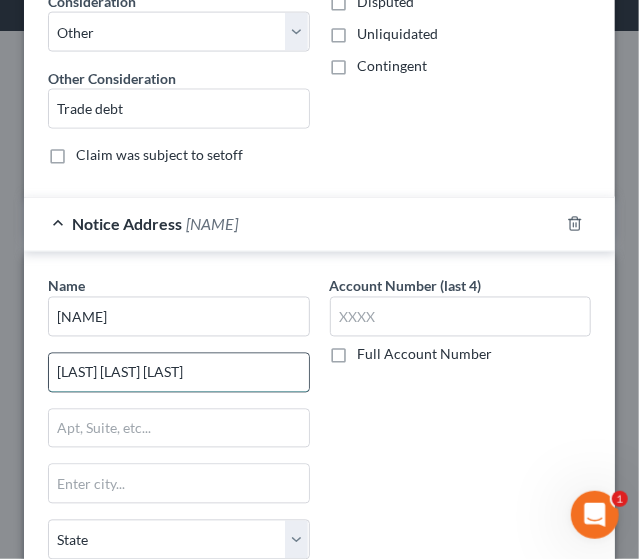 click on "[LAST] [LAST] [LAST]" at bounding box center (179, 373) 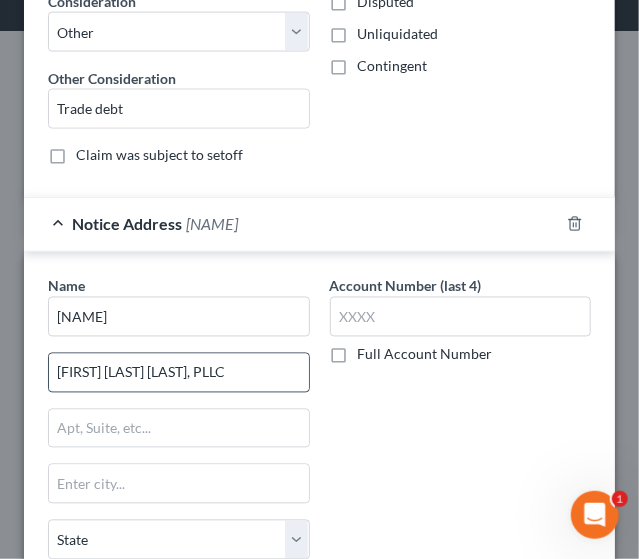 type on "[FIRST] [LAST] [LAST], PLLC" 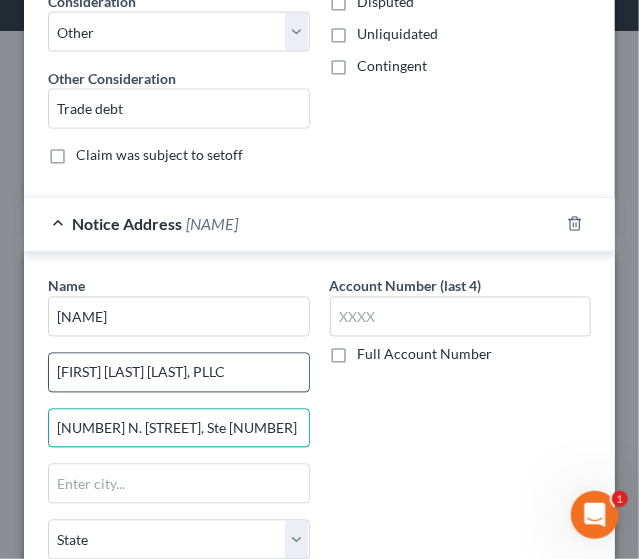 type on "[NUMBER] N. [STREET], Ste [NUMBER]" 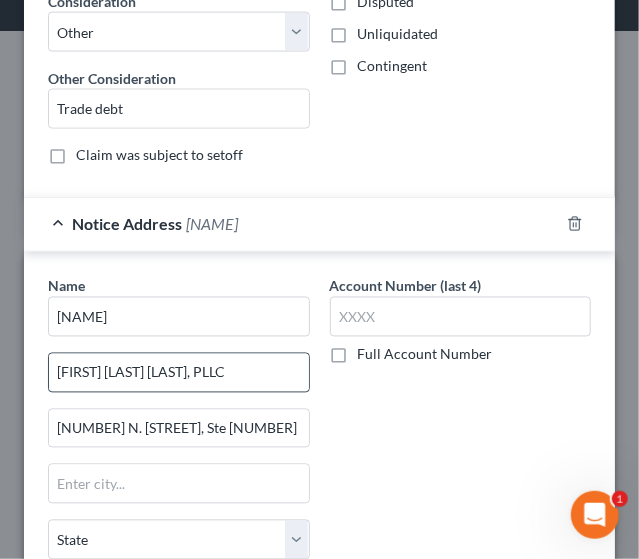 scroll, scrollTop: 988, scrollLeft: 0, axis: vertical 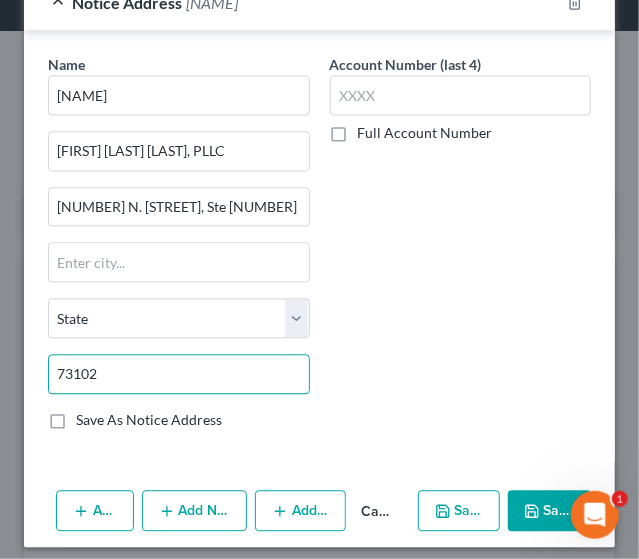 type on "73102" 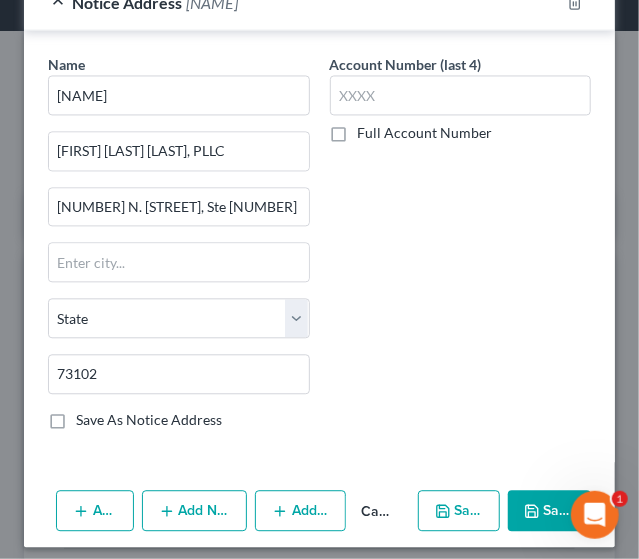 type on "Oklahoma City" 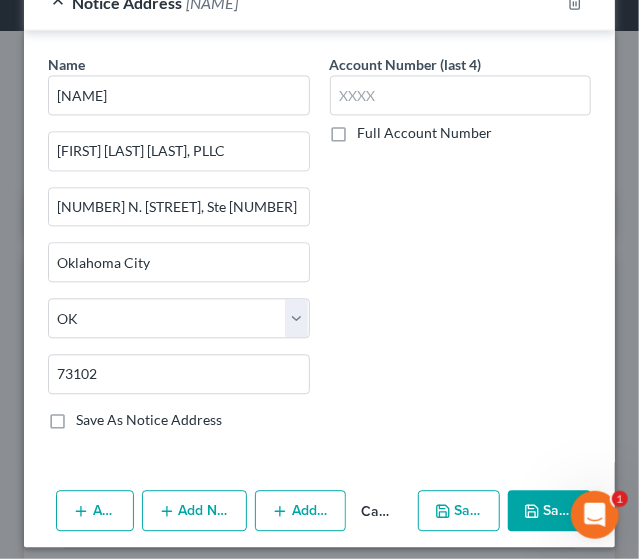 click on "Save As Notice Address" at bounding box center (149, 420) 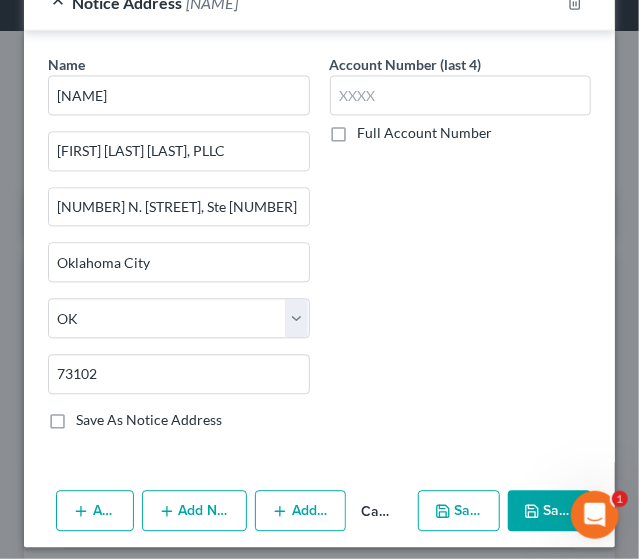 click on "Save As Notice Address" at bounding box center (90, 416) 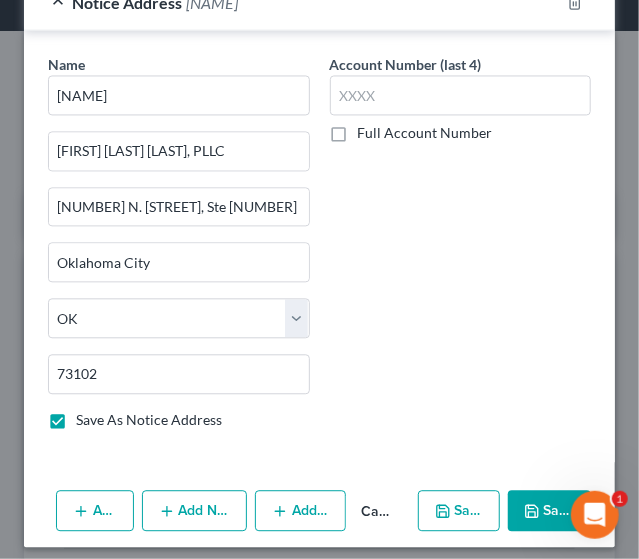 click 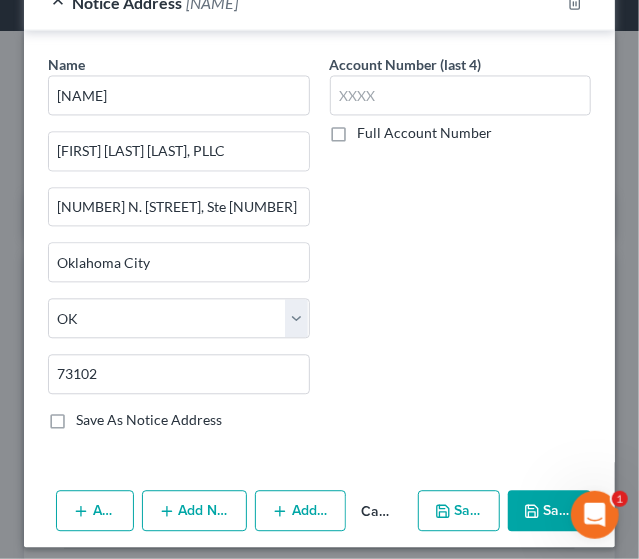 checkbox on "false" 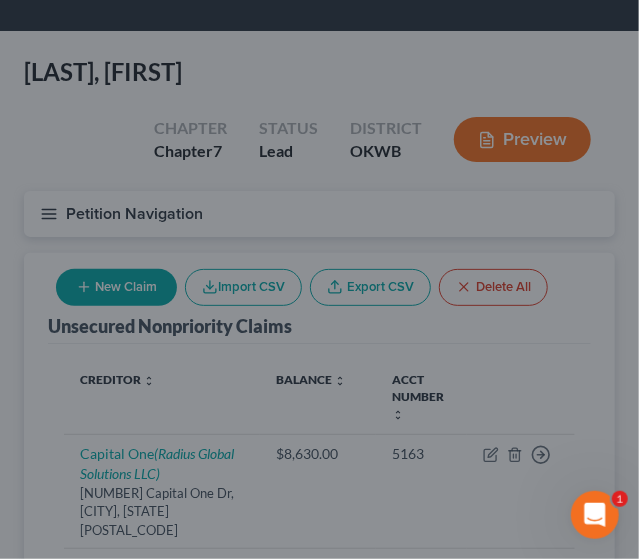 scroll, scrollTop: 0, scrollLeft: 0, axis: both 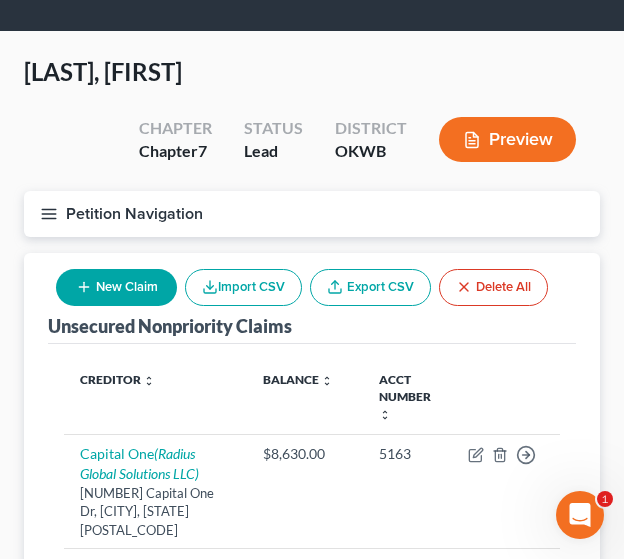 click on "New Claim" at bounding box center (116, 287) 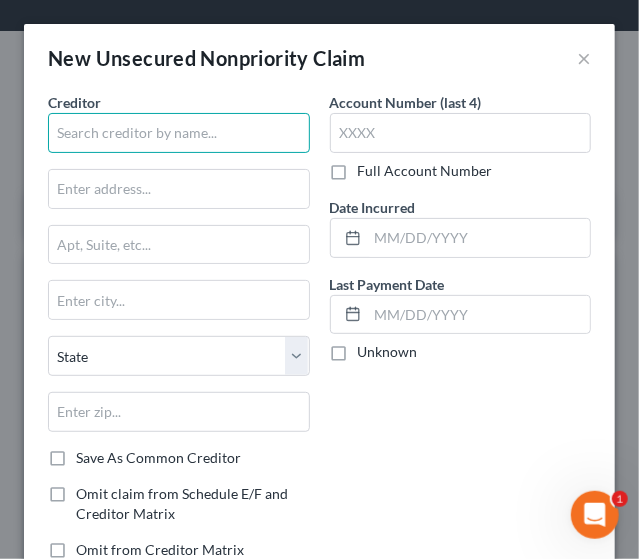 click at bounding box center [179, 133] 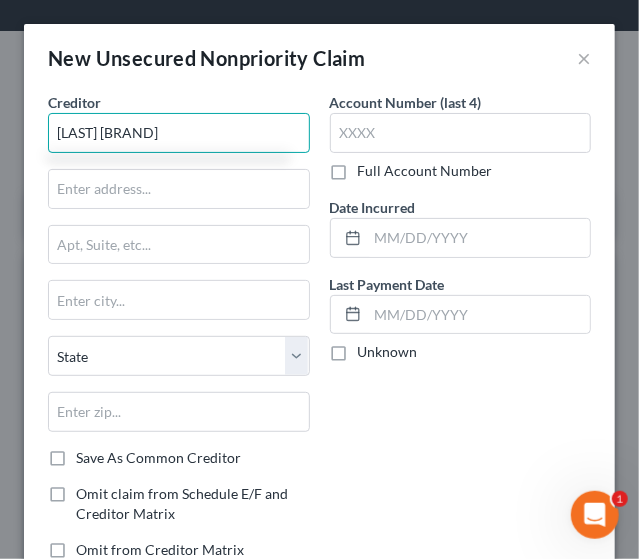 type on "[LAST] [BRAND]" 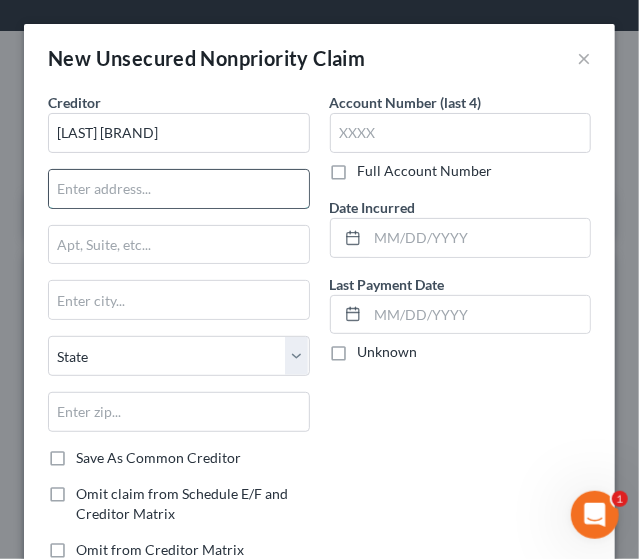 click at bounding box center [179, 189] 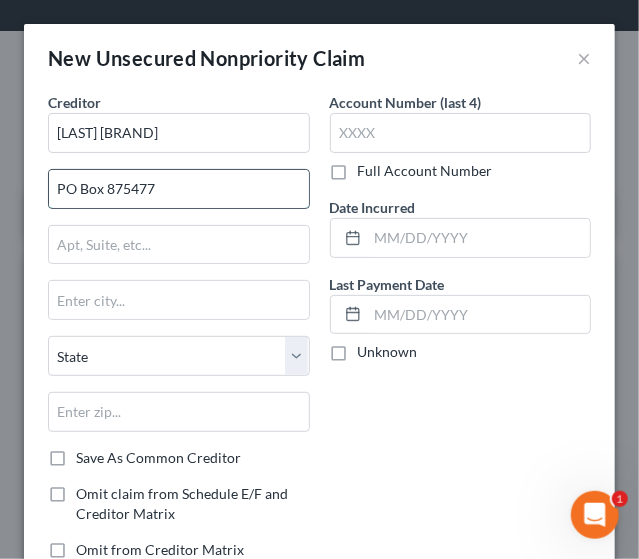 type on "PO Box 875477" 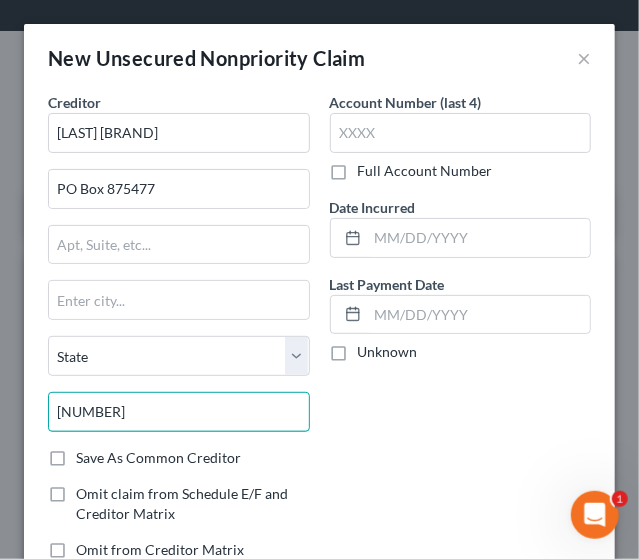 type on "[NUMBER]" 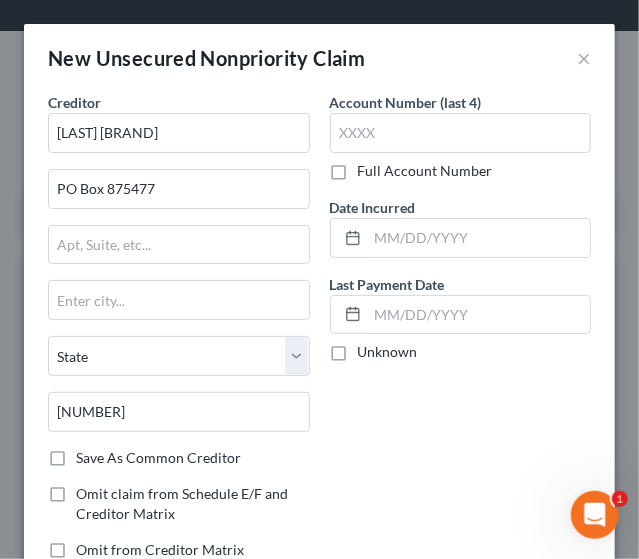 type on "Kansas City" 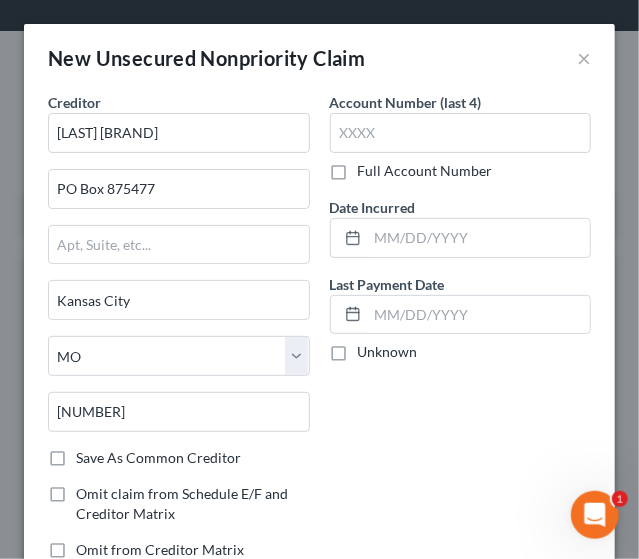 click on "Save As Common Creditor" at bounding box center (158, 458) 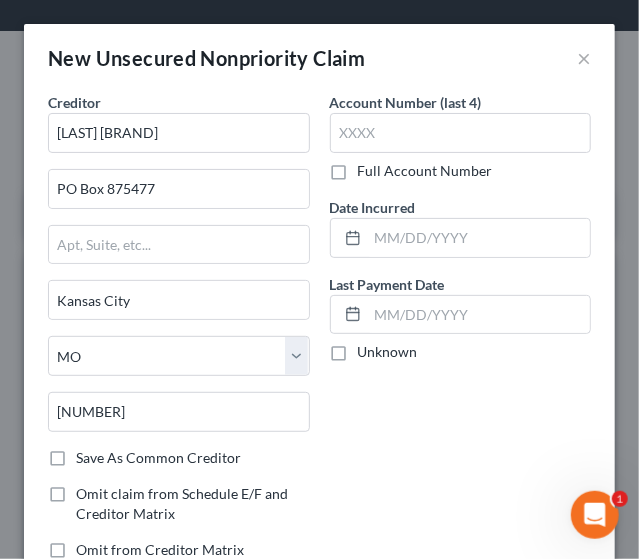 click on "Save As Common Creditor" at bounding box center [90, 454] 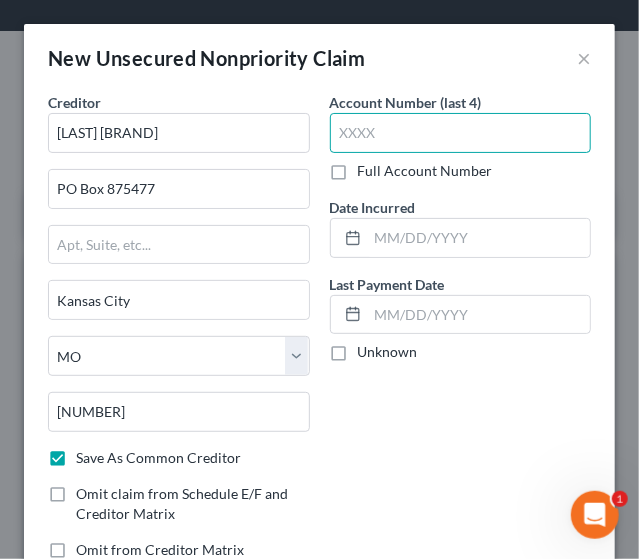 click at bounding box center [461, 133] 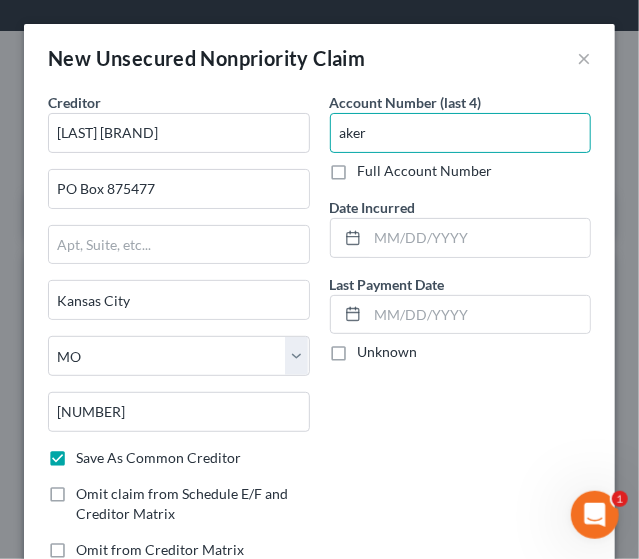 type on "aker" 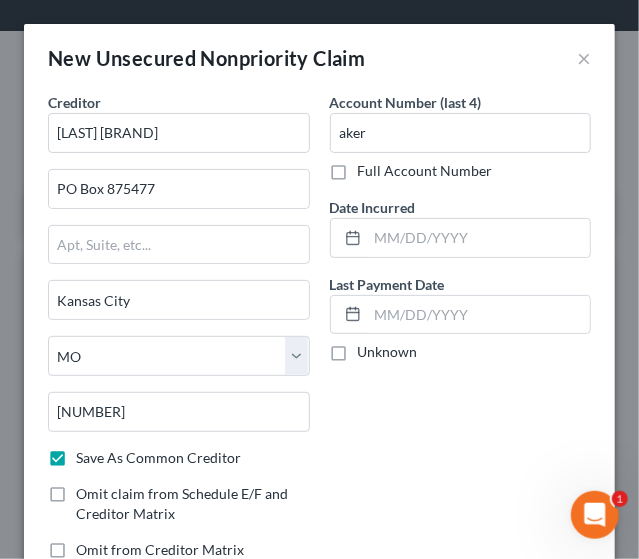 click on "Account Number (last 4)
aker
Full Account Number
Date Incurred         Last Payment Date         Unknown" at bounding box center (461, 334) 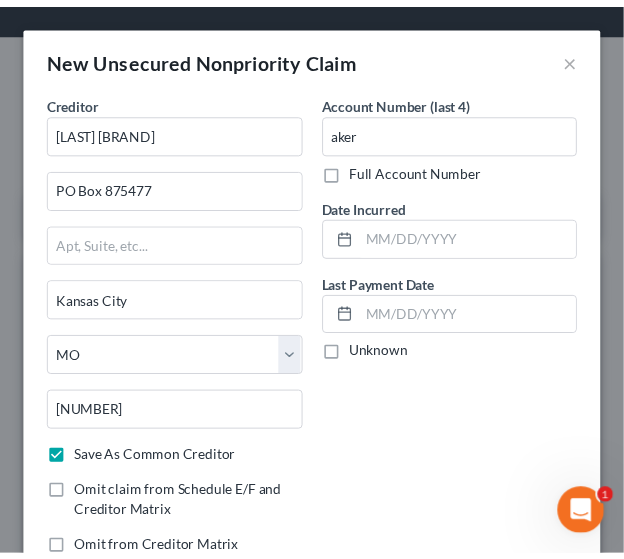 scroll, scrollTop: 430, scrollLeft: 0, axis: vertical 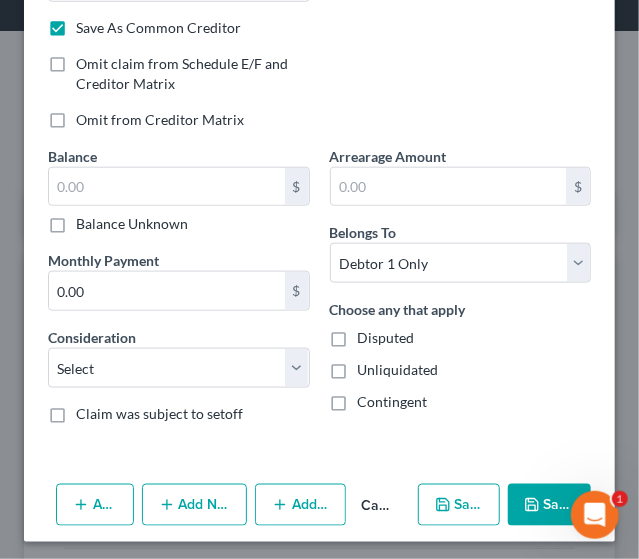 click on "Save & Close" at bounding box center (549, 505) 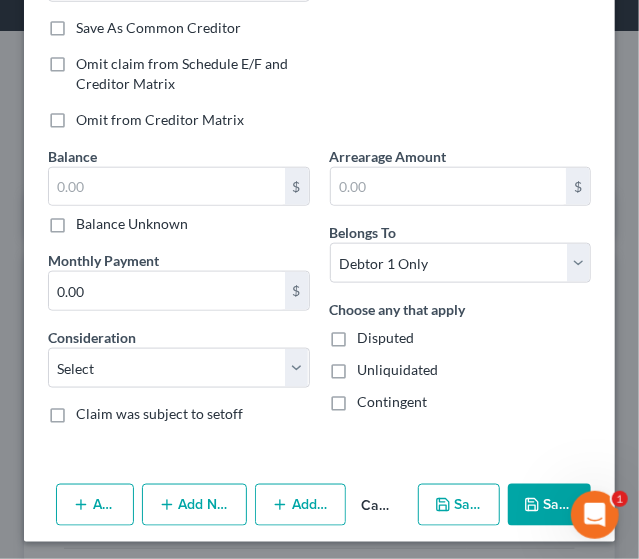 checkbox on "false" 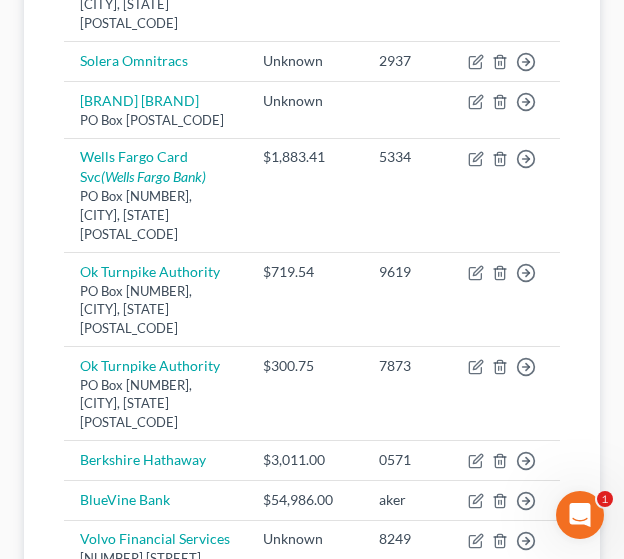 scroll, scrollTop: 946, scrollLeft: 0, axis: vertical 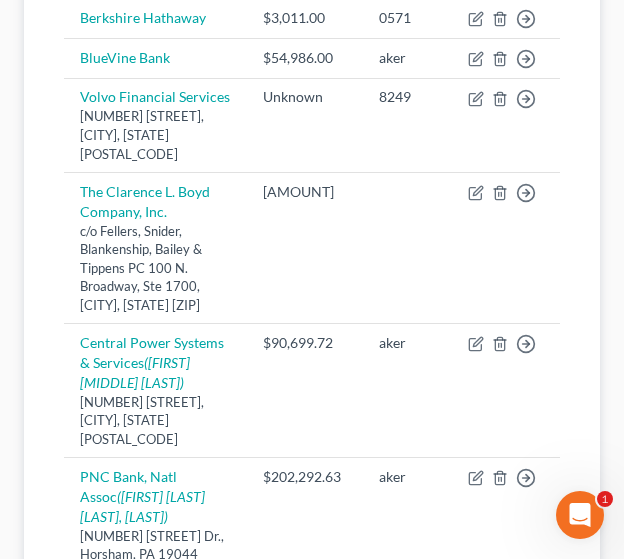 click 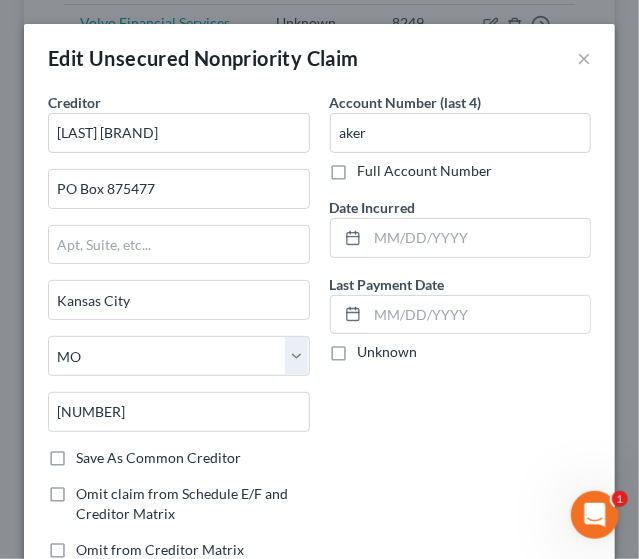 scroll, scrollTop: 488, scrollLeft: 0, axis: vertical 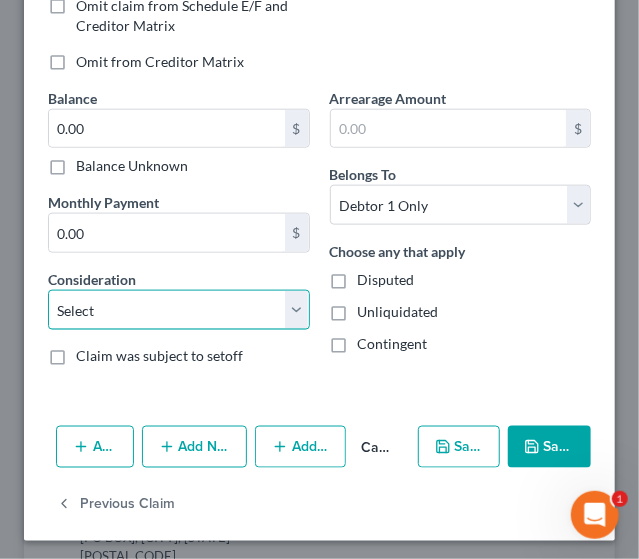 click on "Select Cable / Satellite Services Collection Agency Credit Card Debt Debt Counseling / Attorneys Deficiency Balance Domestic Support Obligations Home / Car Repairs Income Taxes Judgment Liens Medical Services Monies Loaned / Advanced Mortgage Obligation From Divorce Or Separation Obligation To Pensions Other Overdrawn Bank Account Promised To Help Pay Creditors Student Loans Suppliers And Vendors Telephone / Internet Services Utility Services" at bounding box center (179, 310) 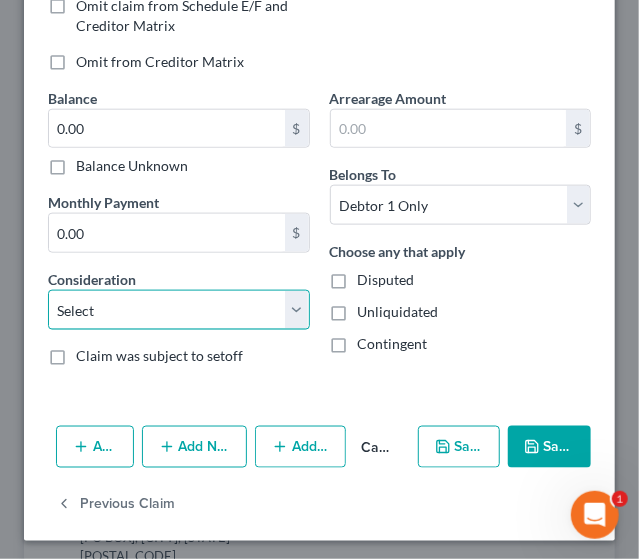 select on "14" 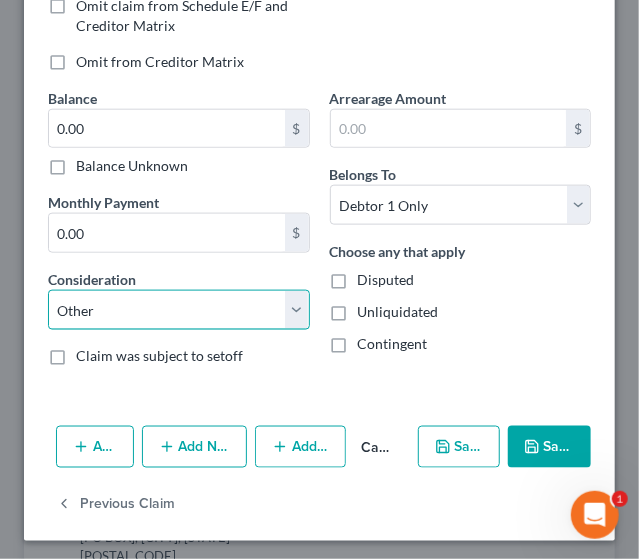 click on "Select Cable / Satellite Services Collection Agency Credit Card Debt Debt Counseling / Attorneys Deficiency Balance Domestic Support Obligations Home / Car Repairs Income Taxes Judgment Liens Medical Services Monies Loaned / Advanced Mortgage Obligation From Divorce Or Separation Obligation To Pensions Other Overdrawn Bank Account Promised To Help Pay Creditors Student Loans Suppliers And Vendors Telephone / Internet Services Utility Services" at bounding box center [179, 310] 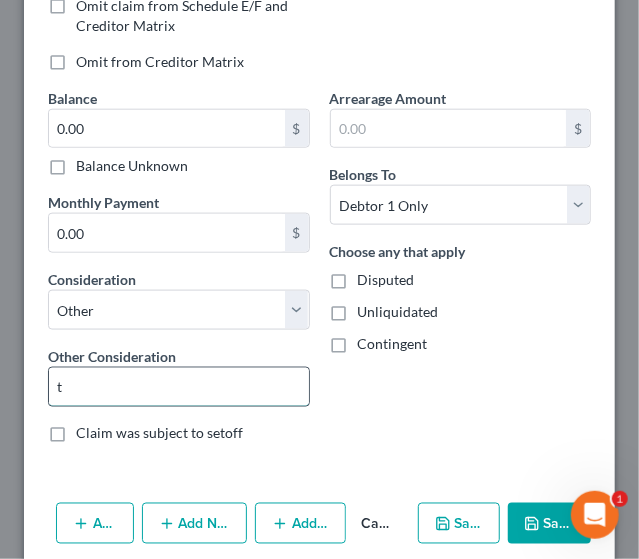 click on "t" at bounding box center [179, 387] 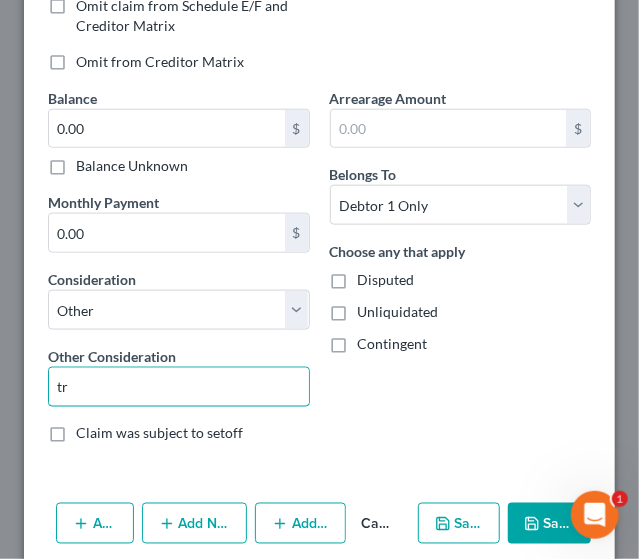 type on "Trade debt" 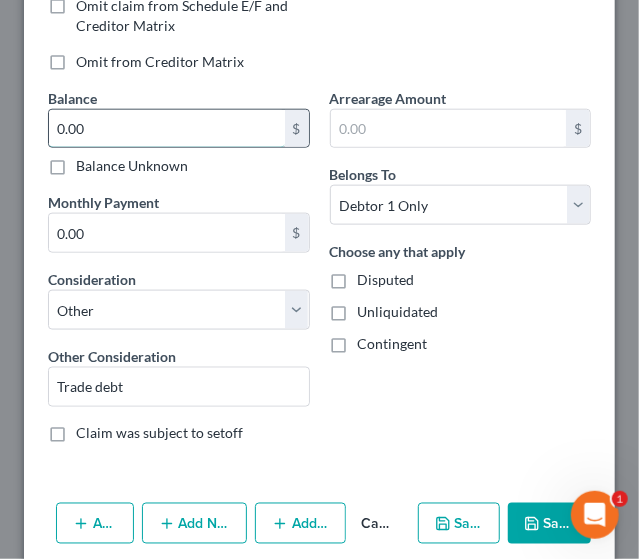click on "0.00" at bounding box center [167, 129] 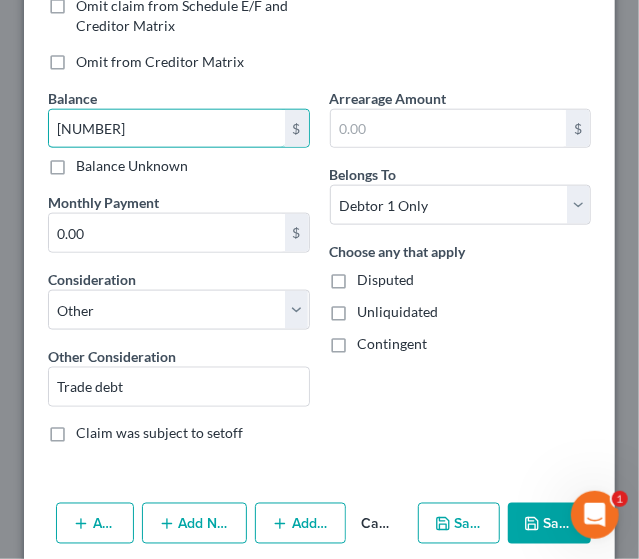type on "[NUMBER]" 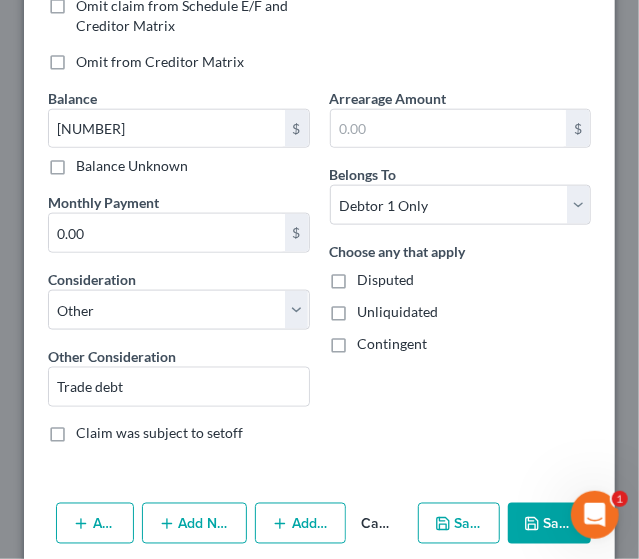 click on "Save & Close" at bounding box center [549, 524] 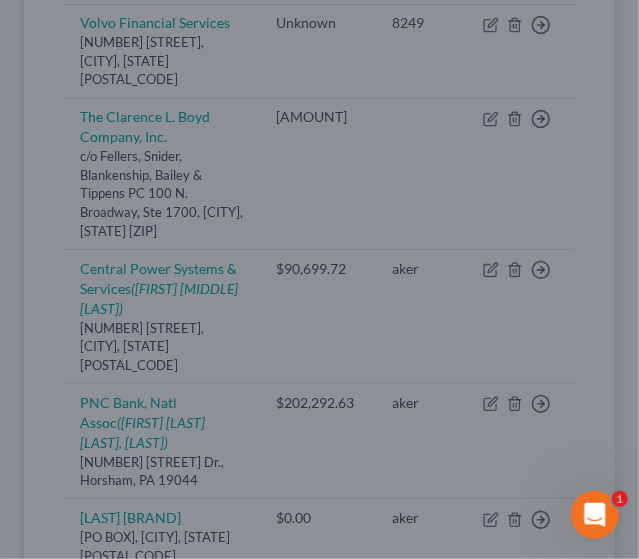 type on "0" 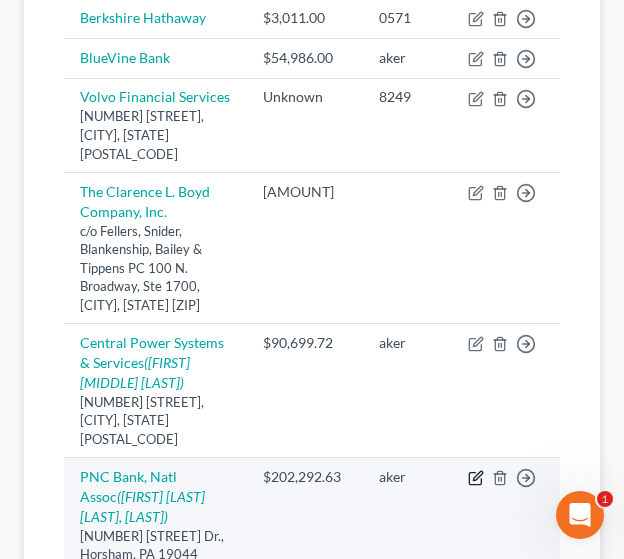 click 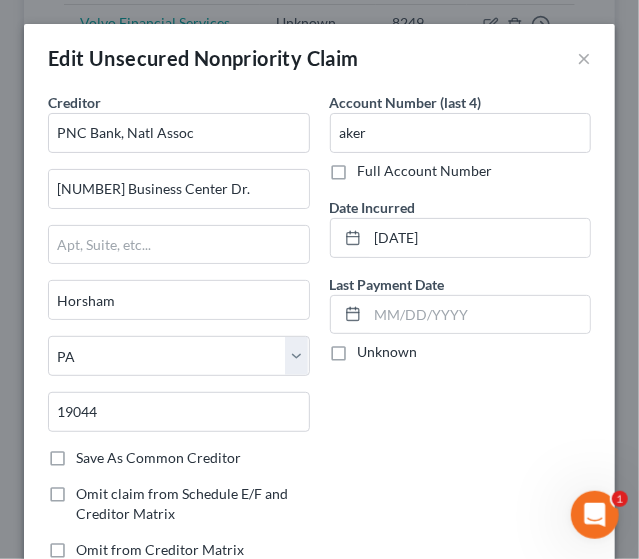 click on "Account Number (last 4)
aker
Full Account Number
Date Incurred         7/11/23 Last Payment Date         Unknown" at bounding box center (461, 334) 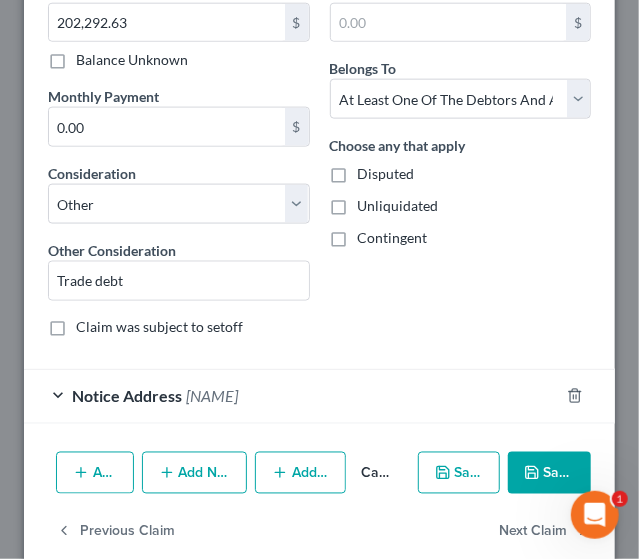 scroll, scrollTop: 618, scrollLeft: 0, axis: vertical 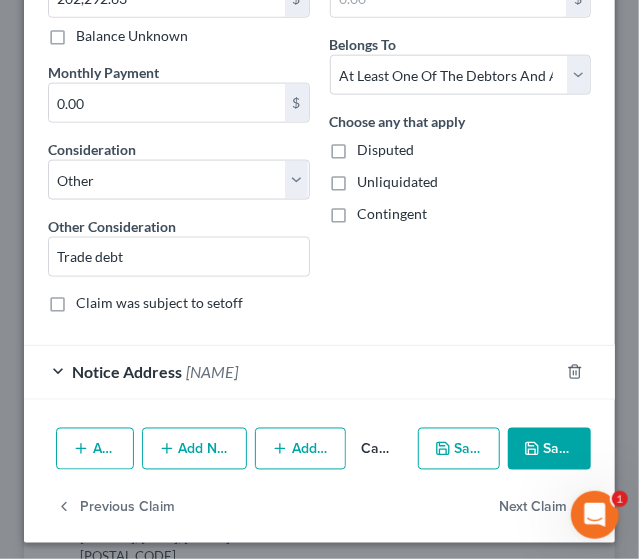 click 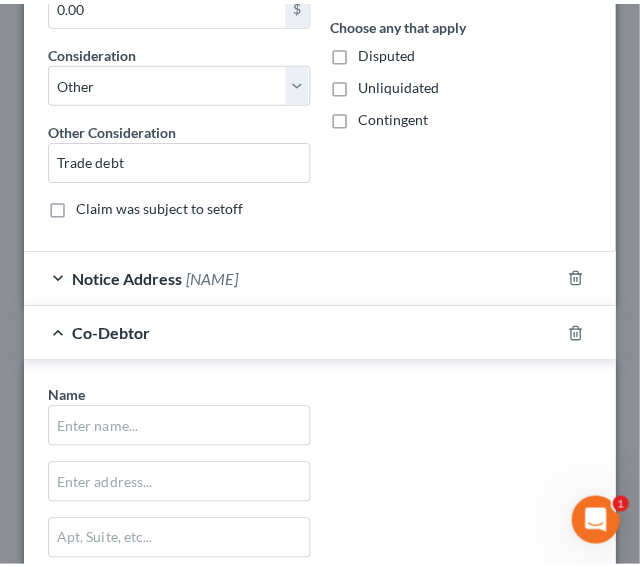 scroll, scrollTop: 725, scrollLeft: 0, axis: vertical 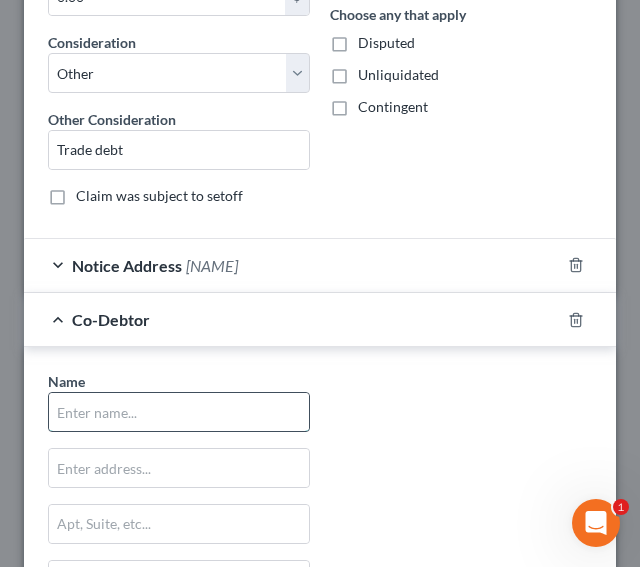 click at bounding box center [179, 412] 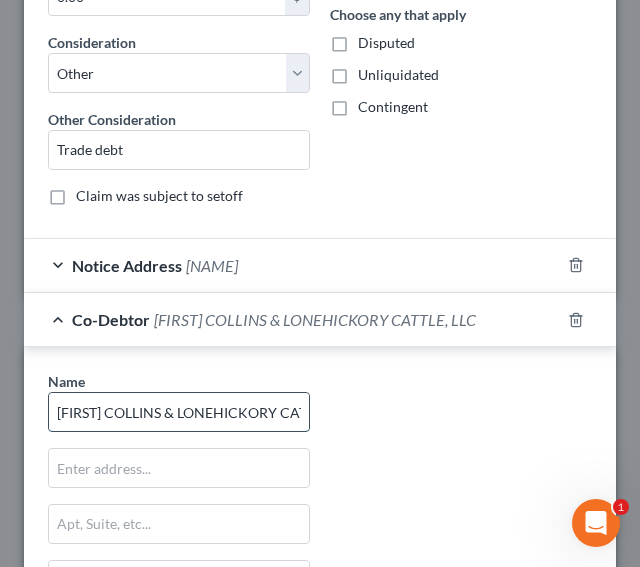 type on "[FIRST] COLLINS & LONEHICKORY CATTLE, LLC" 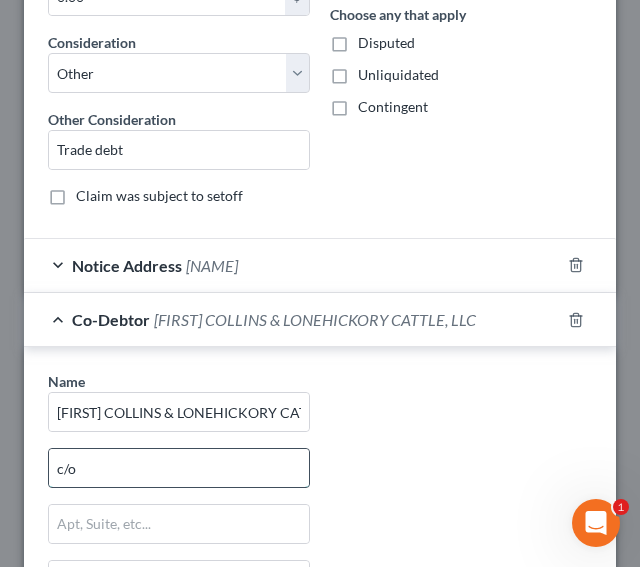 click on "c/o" at bounding box center (179, 468) 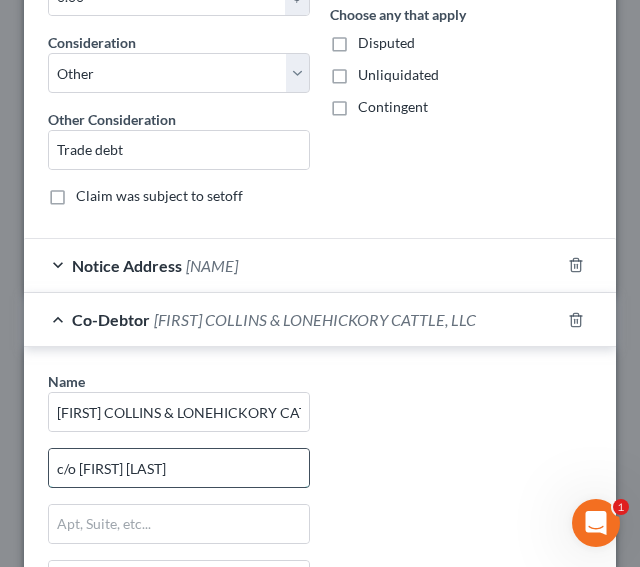 type on "c/o [FIRST] [LAST]" 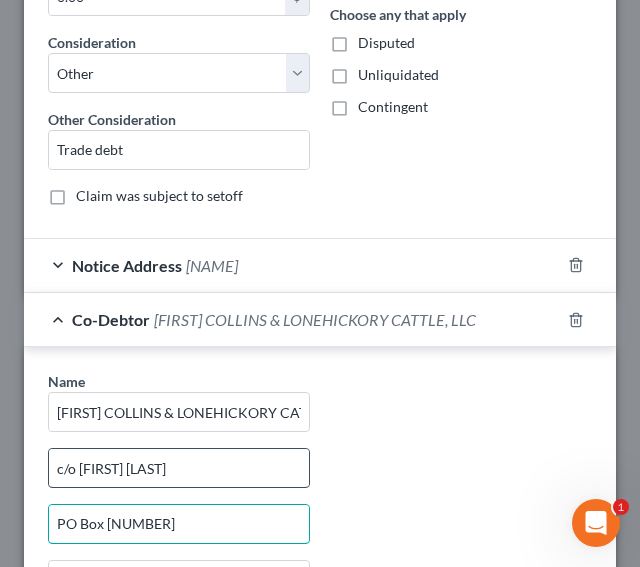 type on "PO Box [NUMBER]" 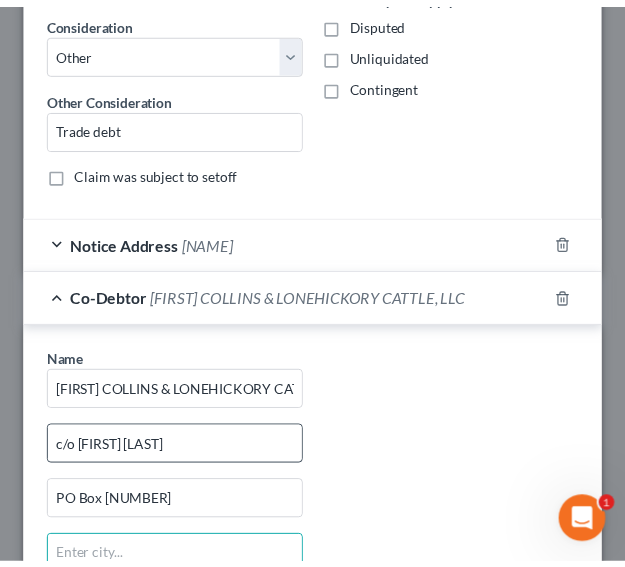 scroll, scrollTop: 1066, scrollLeft: 0, axis: vertical 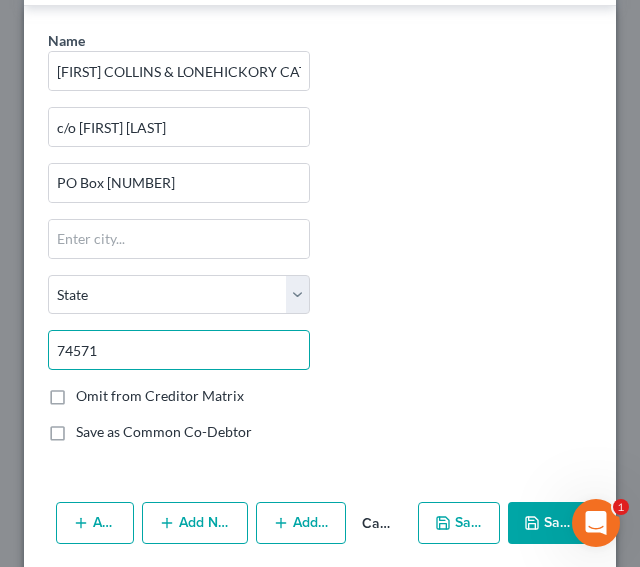 type on "74571" 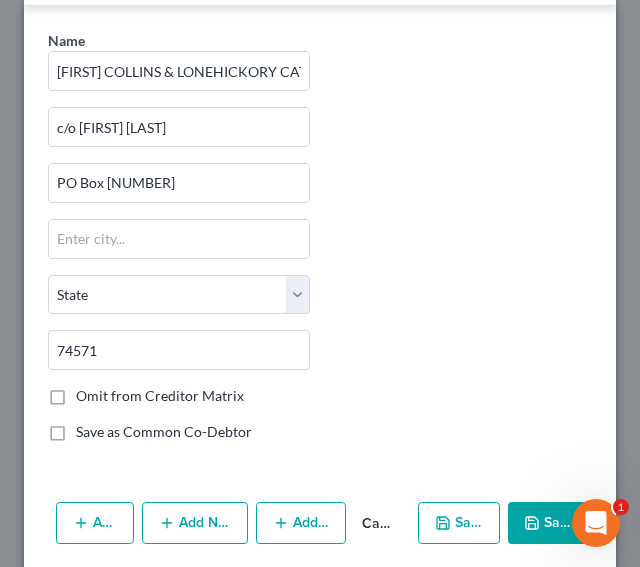 click on "Save & Close" at bounding box center [550, 523] 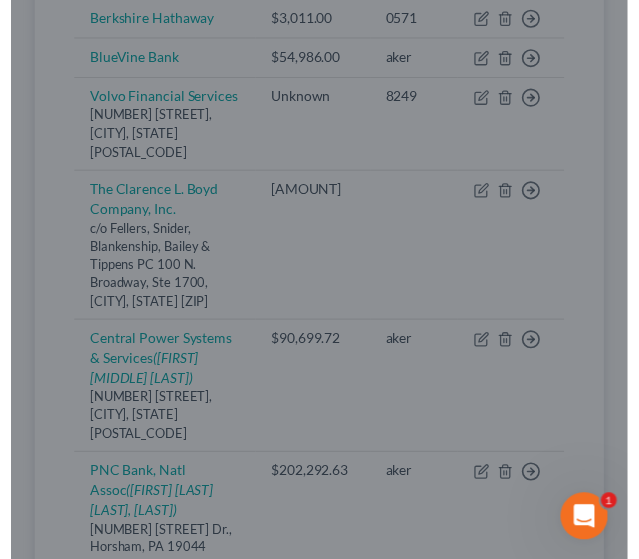 scroll, scrollTop: 0, scrollLeft: 0, axis: both 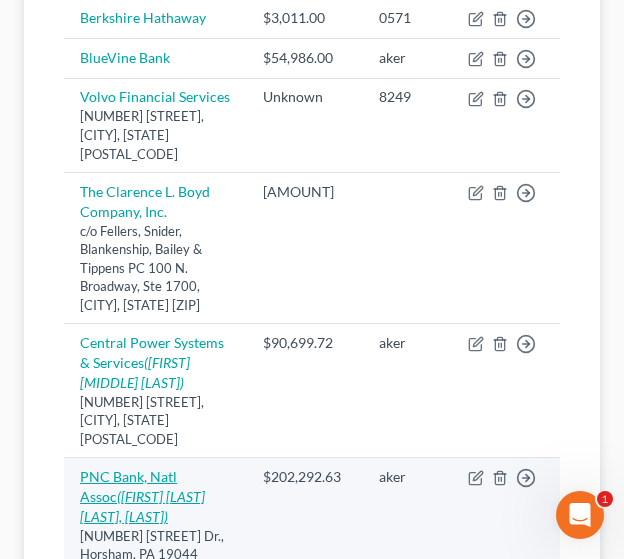 click on "([FIRST] [LAST] [LAST], [LAST])" at bounding box center (142, 506) 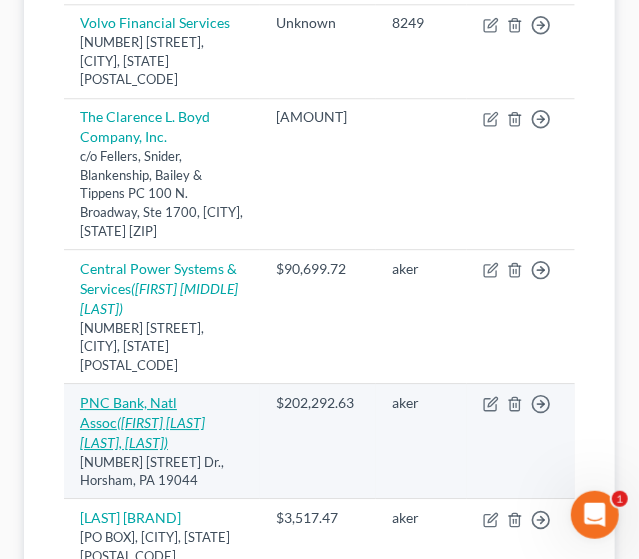 select on "39" 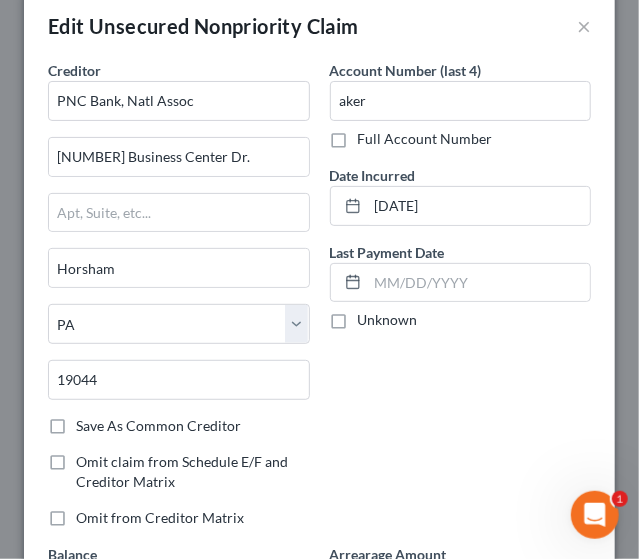 scroll, scrollTop: 0, scrollLeft: 0, axis: both 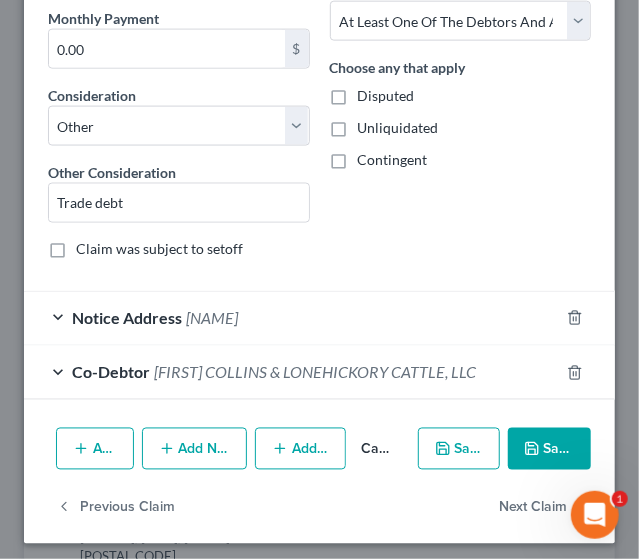 click on "Add Co-Debtor" at bounding box center (300, 449) 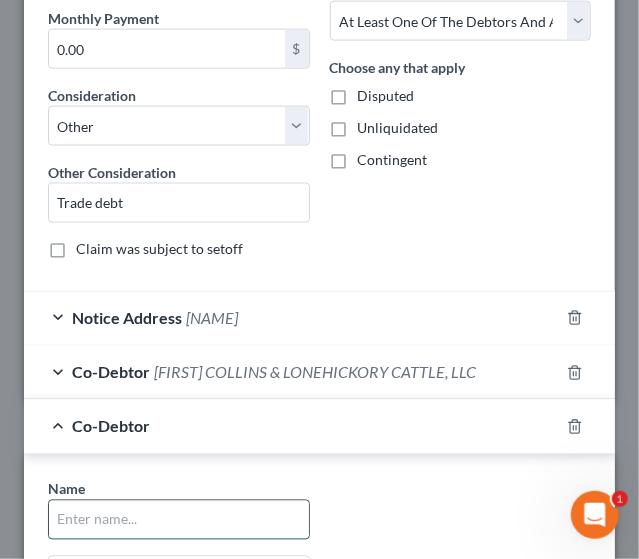 click at bounding box center (179, 520) 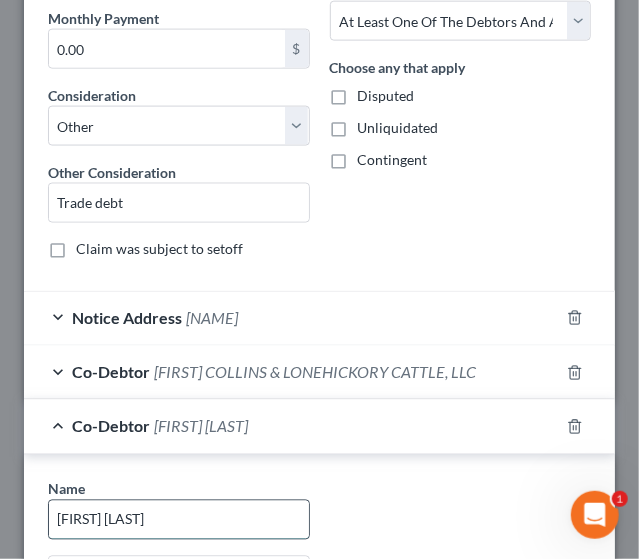 type on "[FIRST] [LAST]" 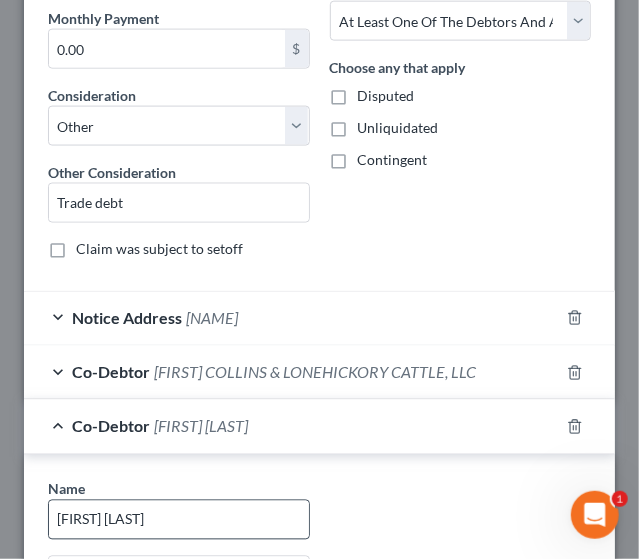 scroll, scrollTop: 698, scrollLeft: 0, axis: vertical 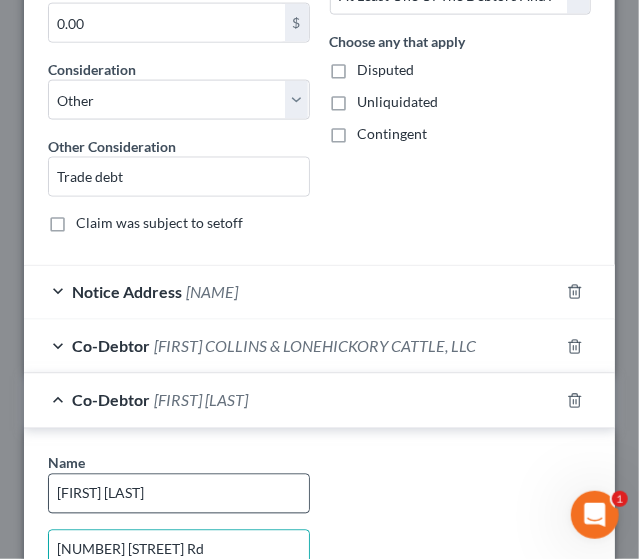 type on "[NUMBER] [STREET] Rd" 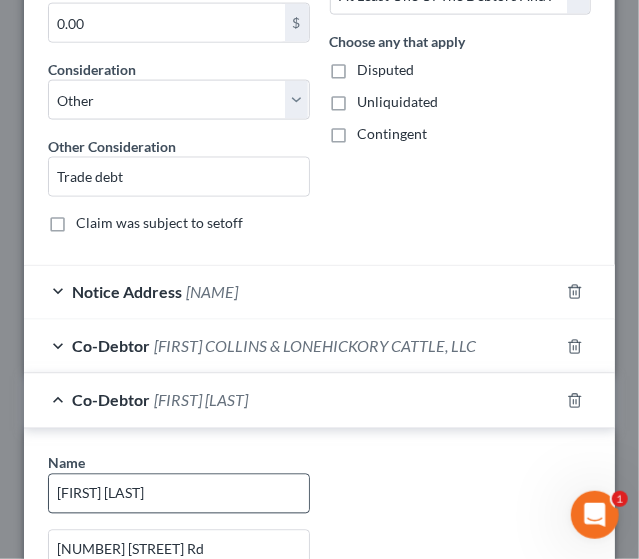 scroll, scrollTop: 1014, scrollLeft: 0, axis: vertical 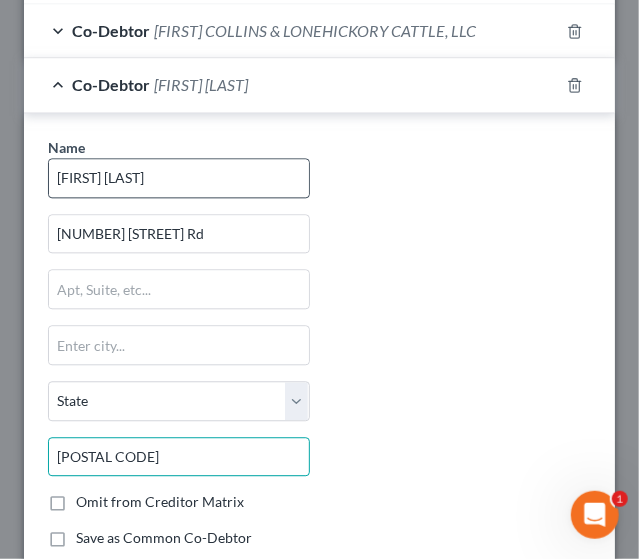 type on "[POSTAL CODE]" 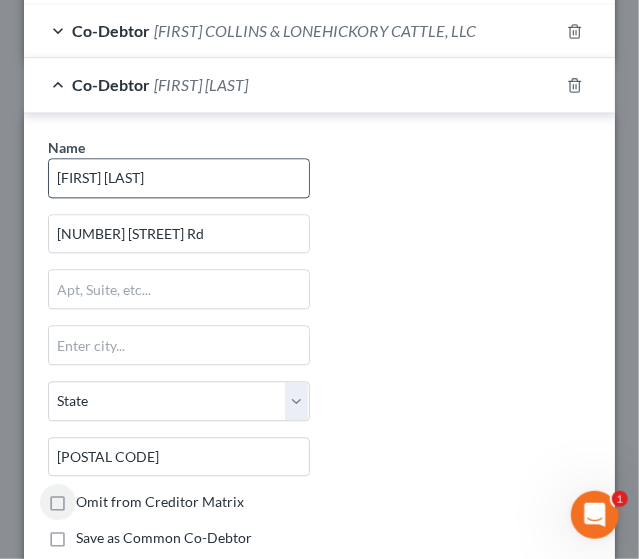 type on "Spencer" 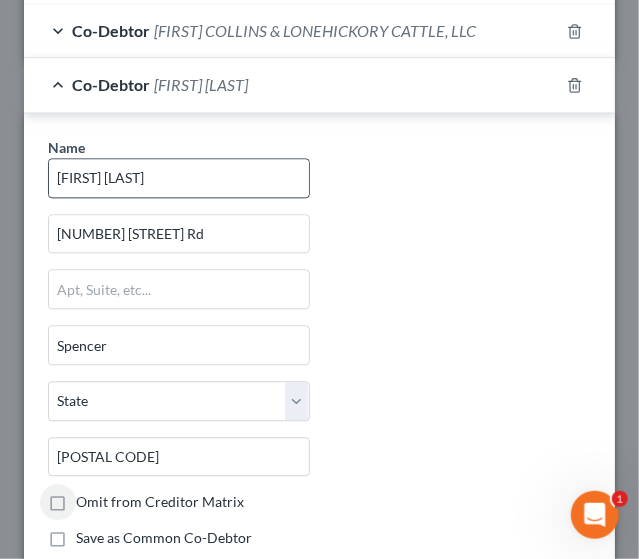 select on "37" 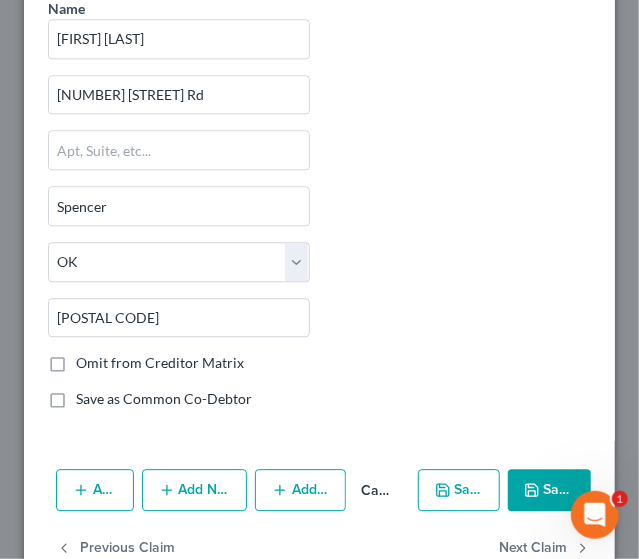 scroll, scrollTop: 1155, scrollLeft: 0, axis: vertical 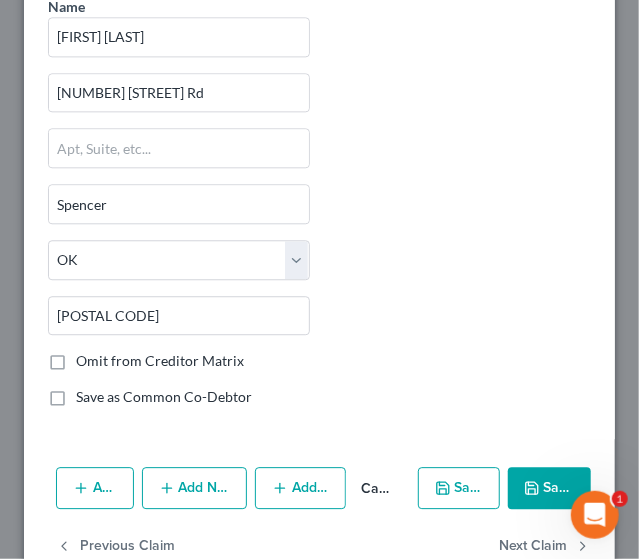 click on "Save as Common Co-Debtor" at bounding box center (164, 397) 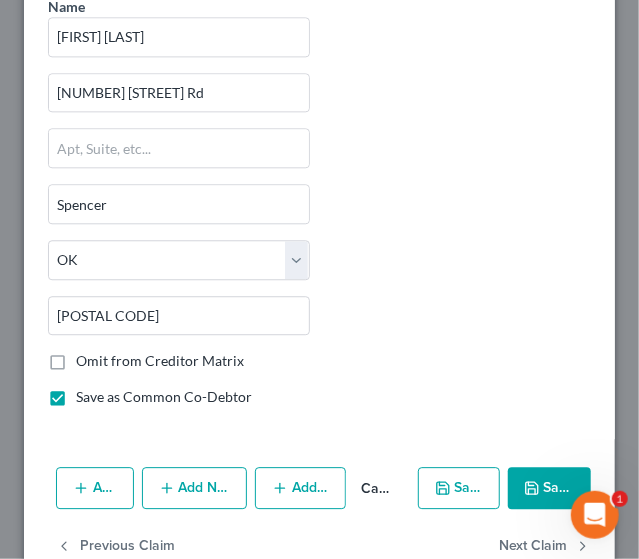 click on "Save & Close" at bounding box center [549, 488] 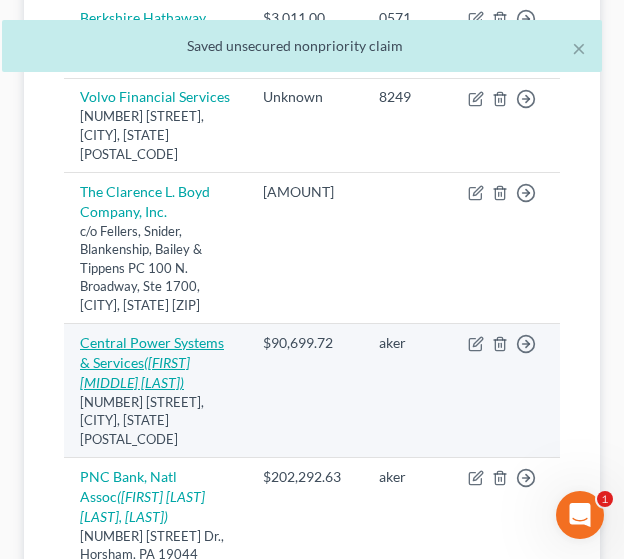 click on "([FIRST] [MIDDLE] [LAST])" at bounding box center [135, 372] 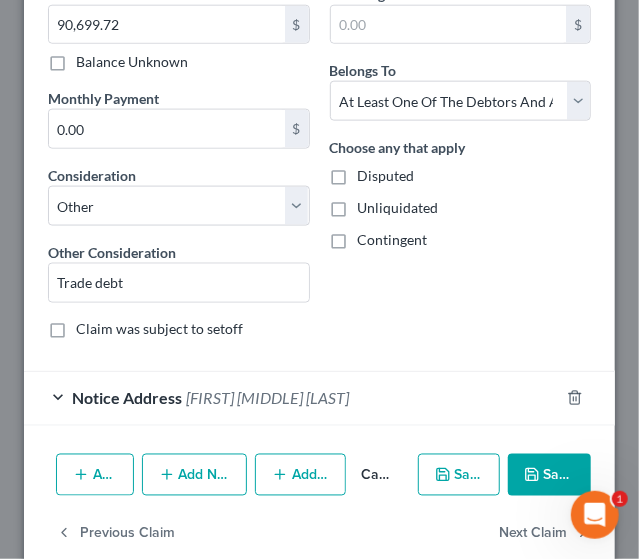 scroll, scrollTop: 618, scrollLeft: 0, axis: vertical 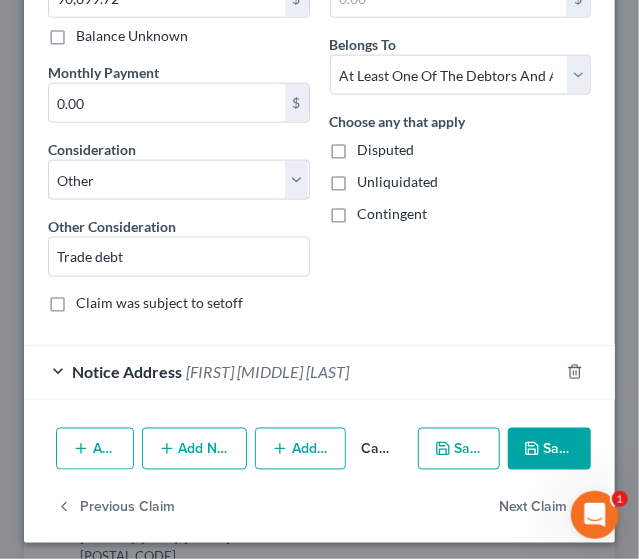 click 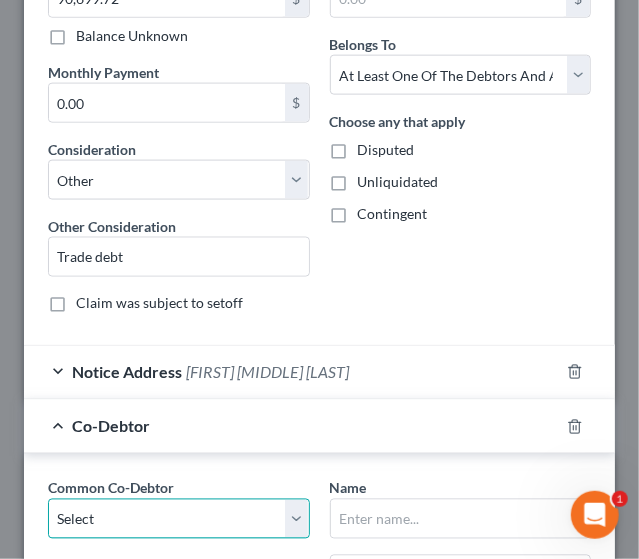 click on "Select [FIRST] [LAST]" at bounding box center (179, 519) 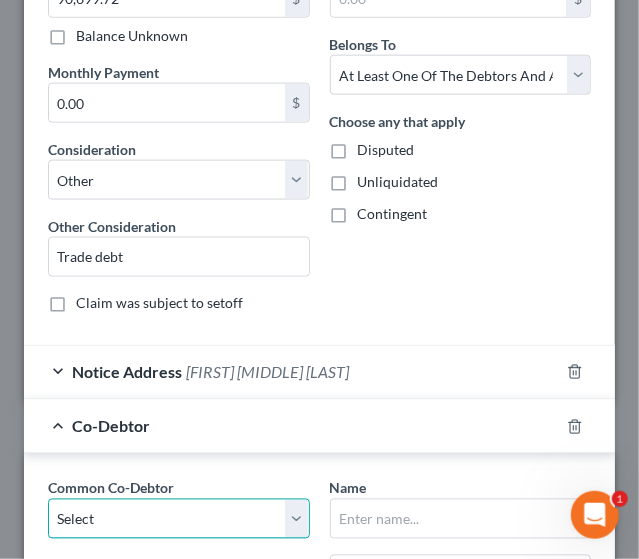 select on "0" 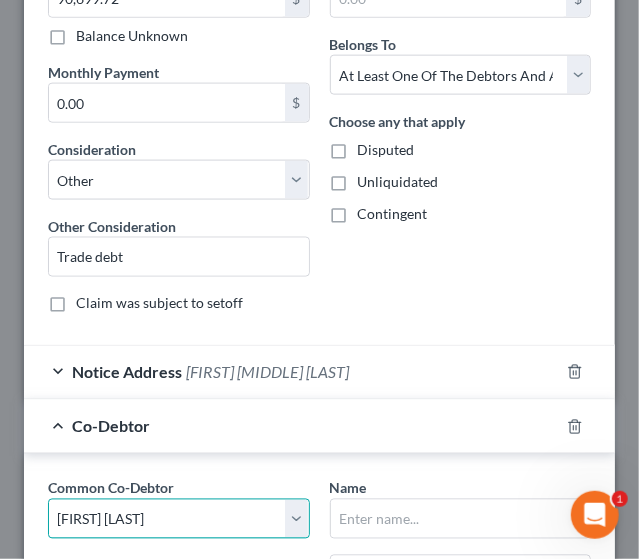 click on "Select [FIRST] [LAST]" at bounding box center (179, 519) 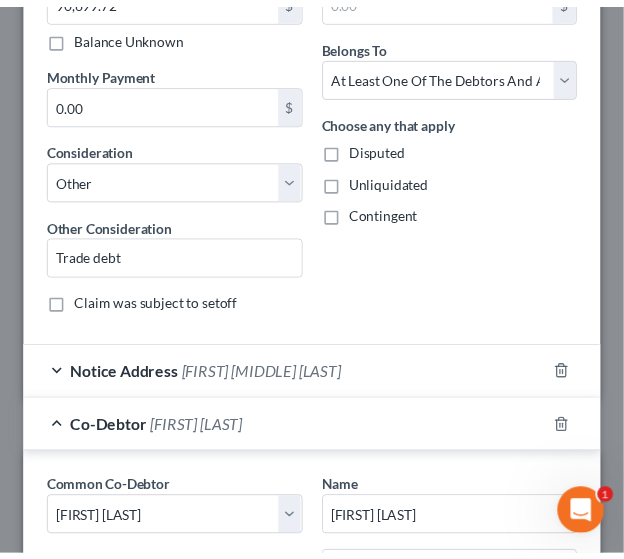scroll, scrollTop: 1108, scrollLeft: 0, axis: vertical 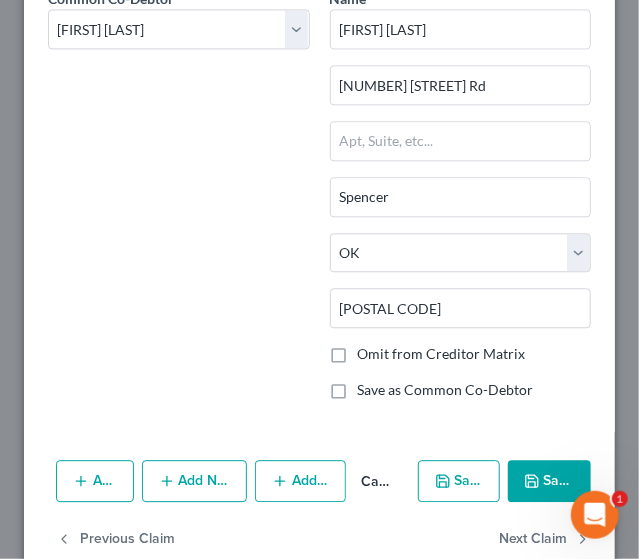 click on "Save & Close" at bounding box center (549, 481) 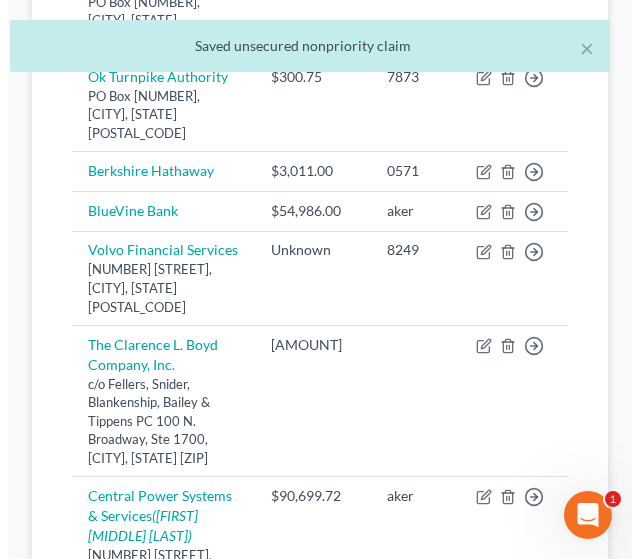 scroll, scrollTop: 1196, scrollLeft: 0, axis: vertical 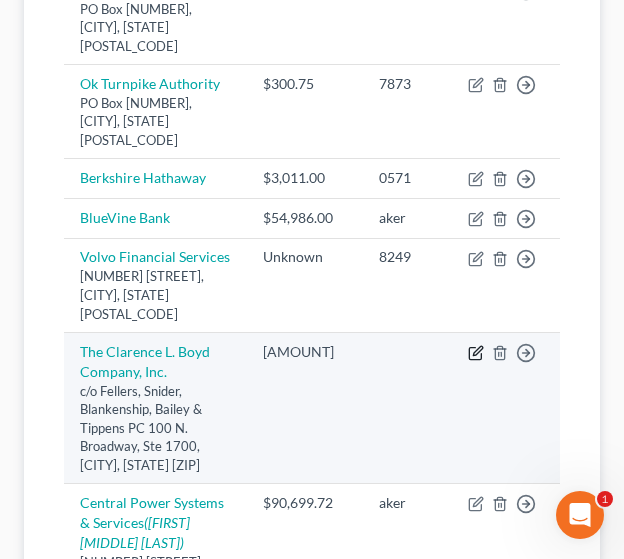 click 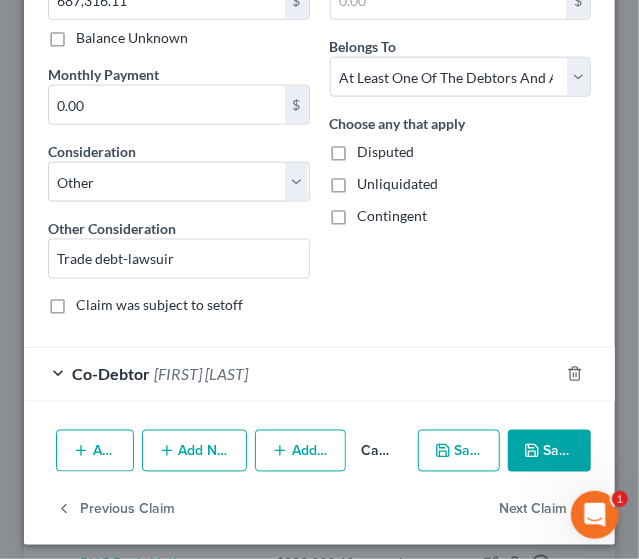 scroll, scrollTop: 618, scrollLeft: 0, axis: vertical 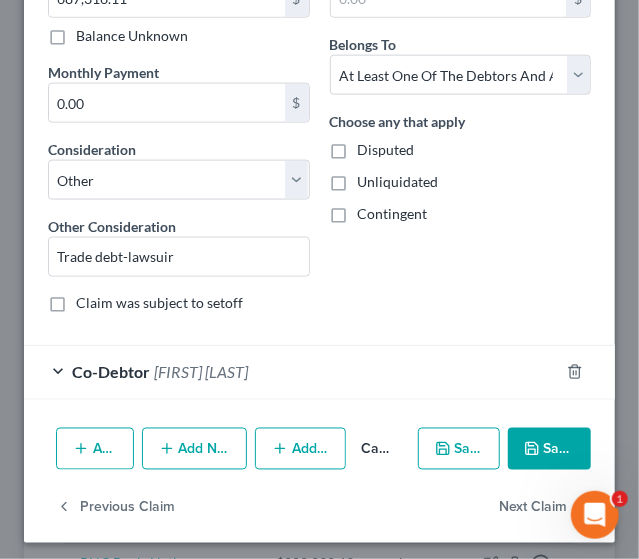 click on "Disputed" at bounding box center [386, 150] 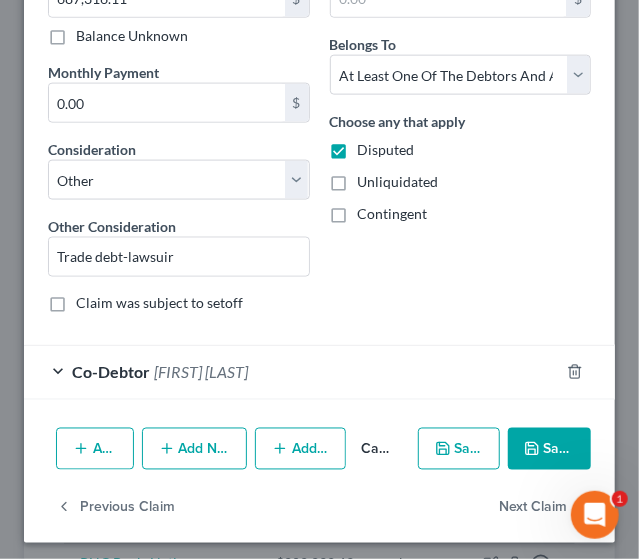 click on "Unliquidated" at bounding box center (398, 182) 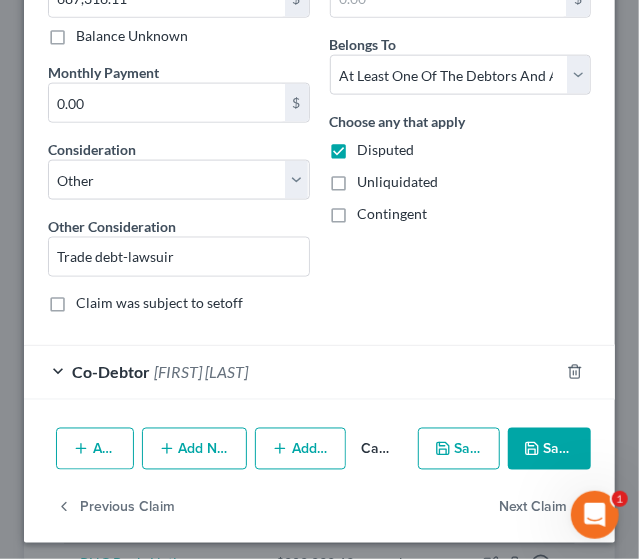 click on "Unliquidated" at bounding box center (372, 178) 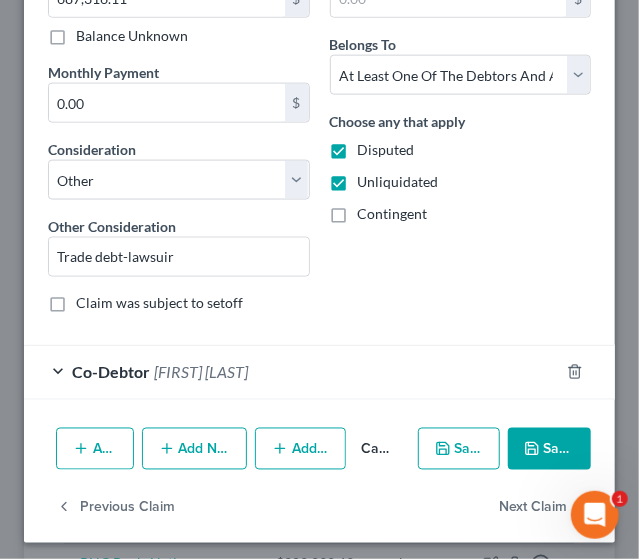 click on "Contingent" at bounding box center [393, 214] 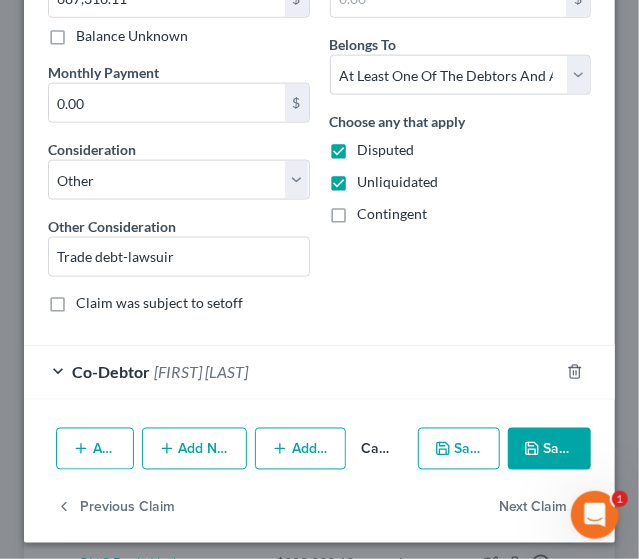 click on "Contingent" at bounding box center (372, 210) 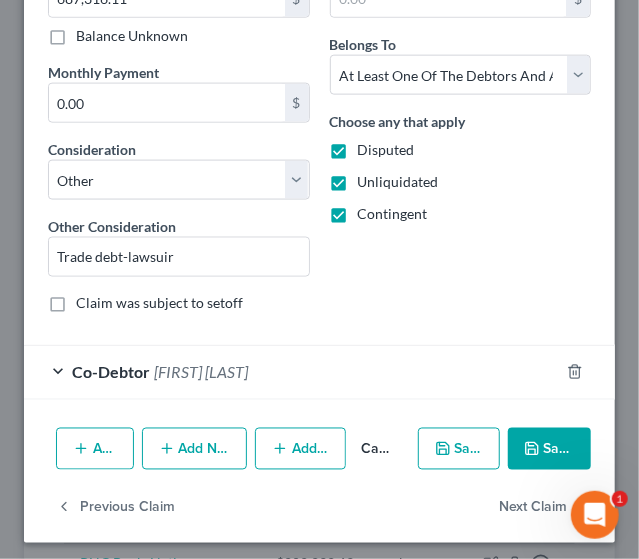 click on "[FIRST] [LAST]" at bounding box center (201, 372) 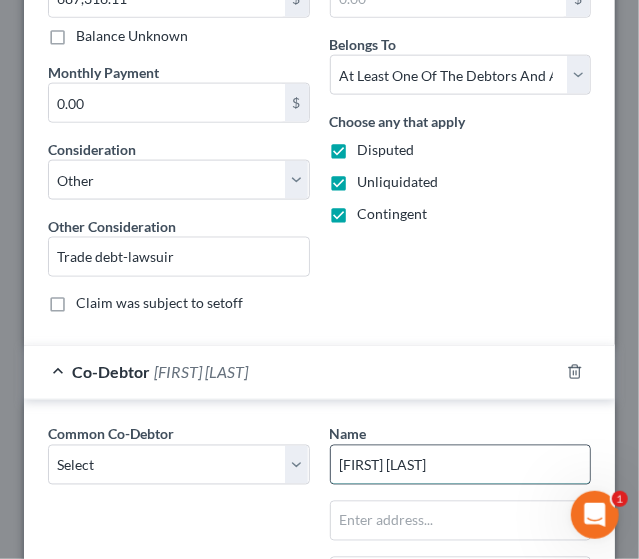 click on "[FIRST] [LAST]" at bounding box center (461, 465) 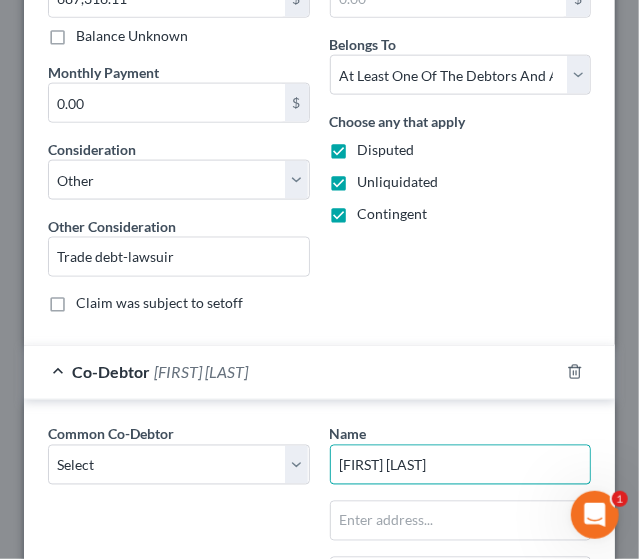 drag, startPoint x: 433, startPoint y: 454, endPoint x: 274, endPoint y: 477, distance: 160.6549 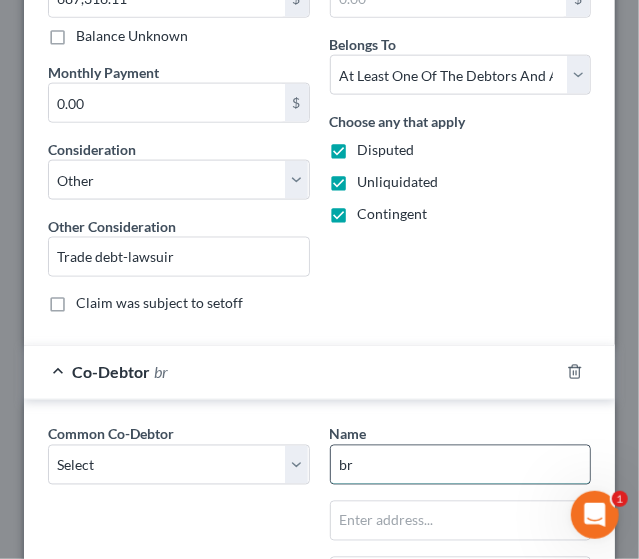 type on "b" 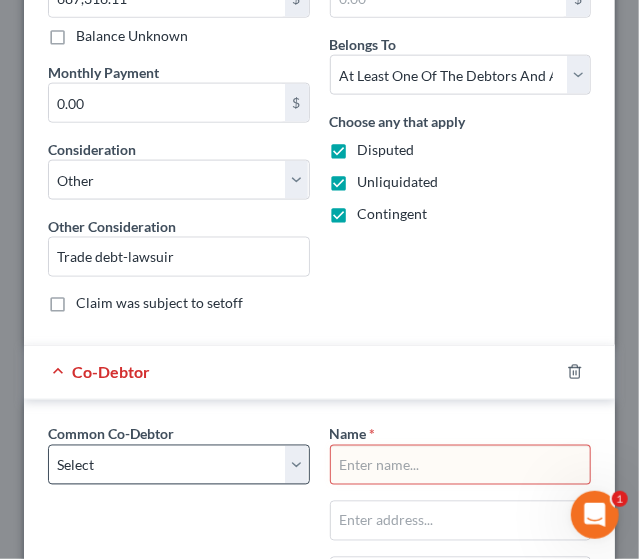 type 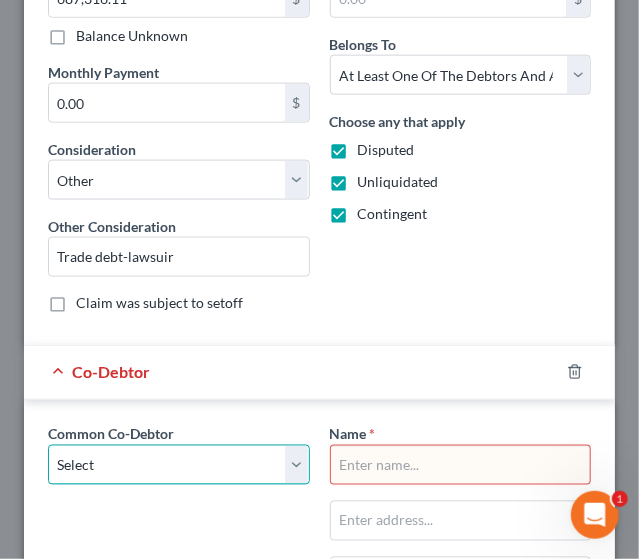 click on "Select [FIRST] [LAST]" at bounding box center (179, 465) 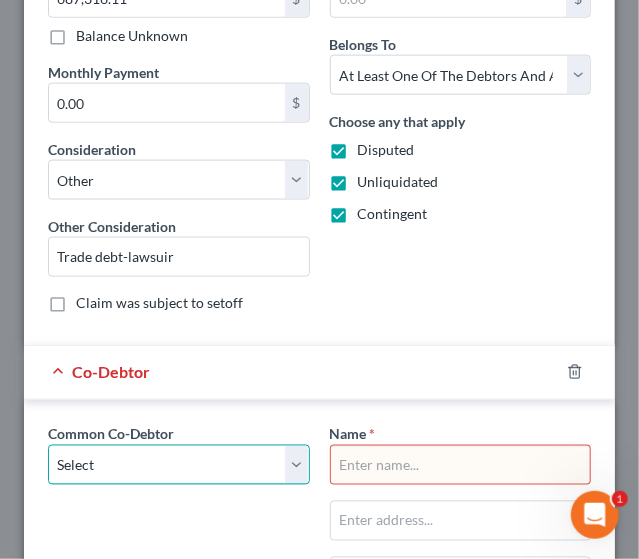 select on "0" 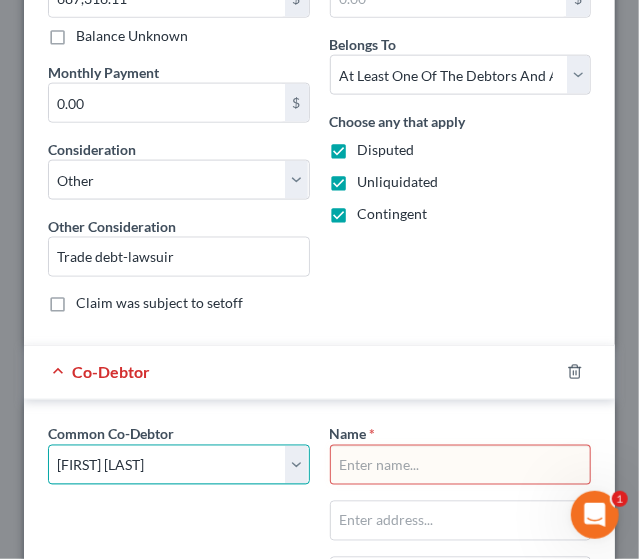 click on "Select [FIRST] [LAST]" at bounding box center (179, 465) 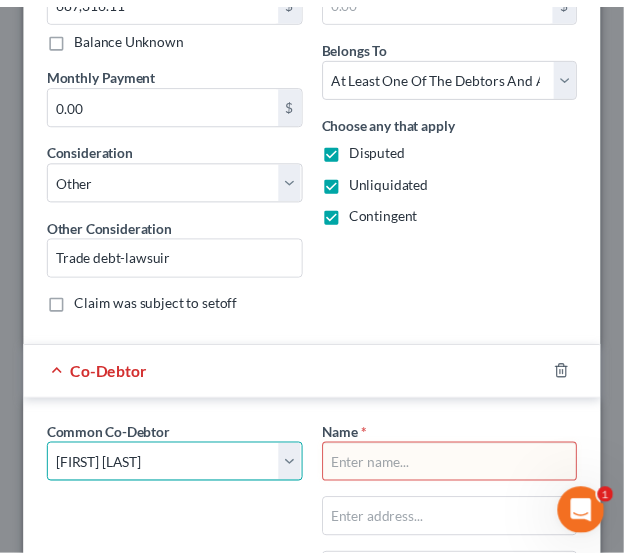 type 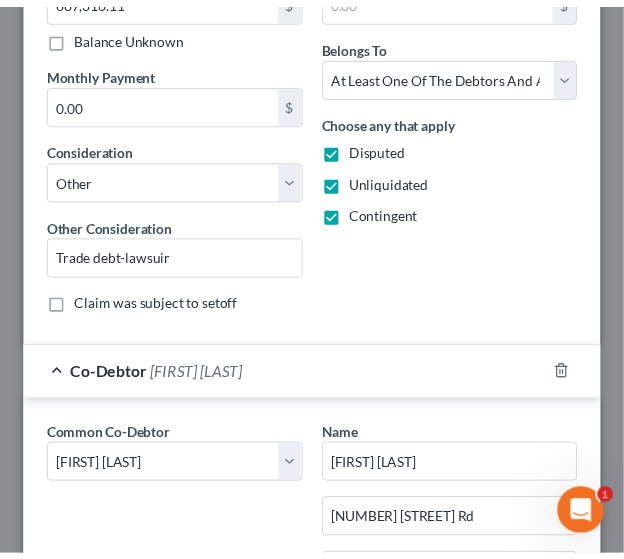 scroll, scrollTop: 1082, scrollLeft: 0, axis: vertical 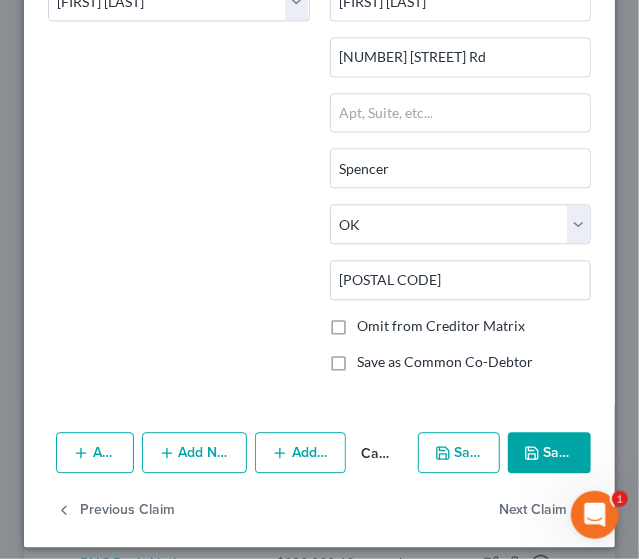 click 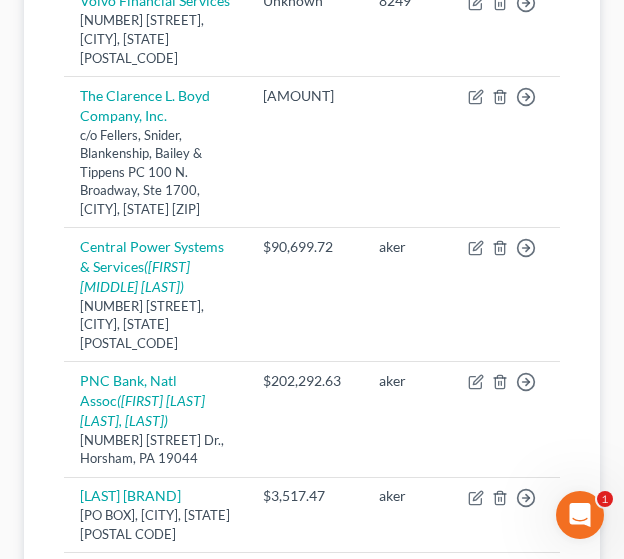 scroll, scrollTop: 1466, scrollLeft: 0, axis: vertical 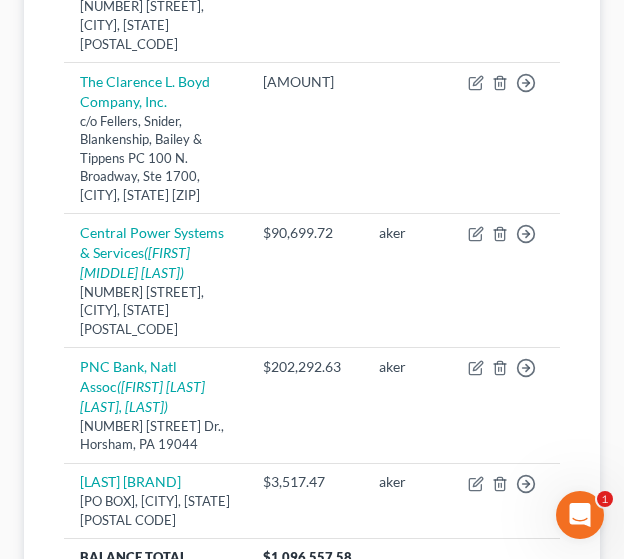 click on "Lawsuits" at bounding box center [552, 647] 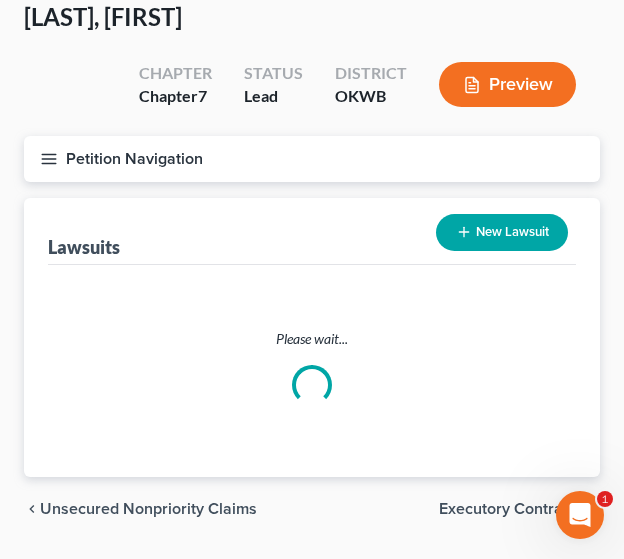 scroll, scrollTop: 0, scrollLeft: 0, axis: both 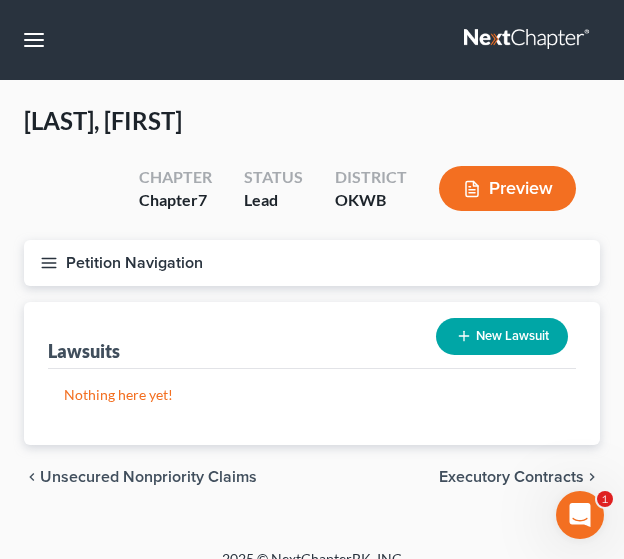 click on "Unsecured Nonpriority Claims" at bounding box center [148, 477] 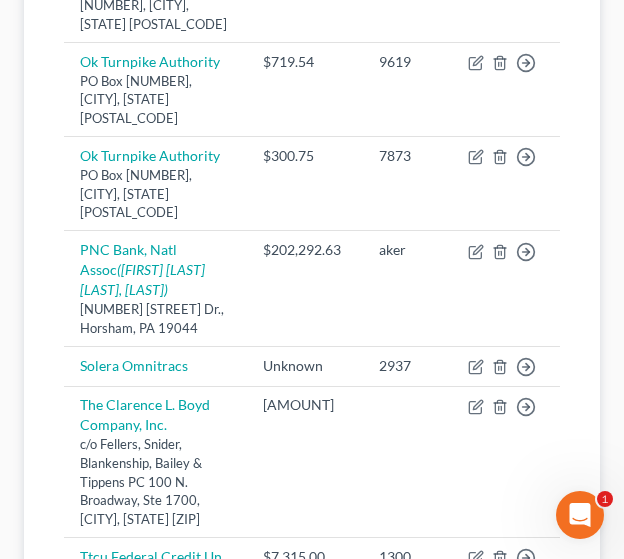 scroll, scrollTop: 1487, scrollLeft: 0, axis: vertical 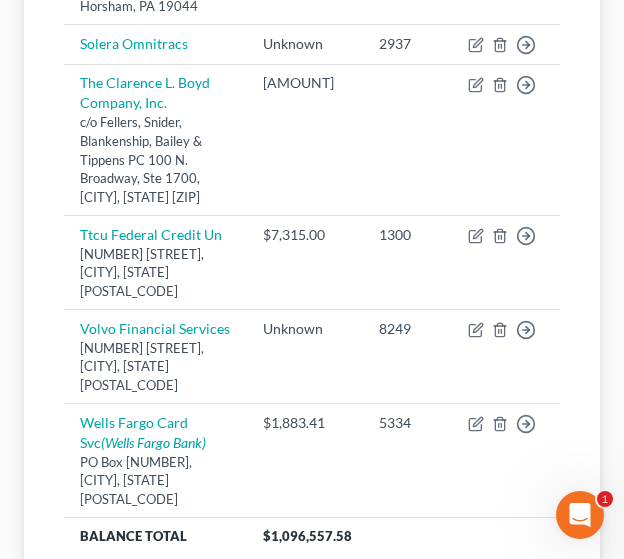 click on "Lawsuits" at bounding box center (552, 626) 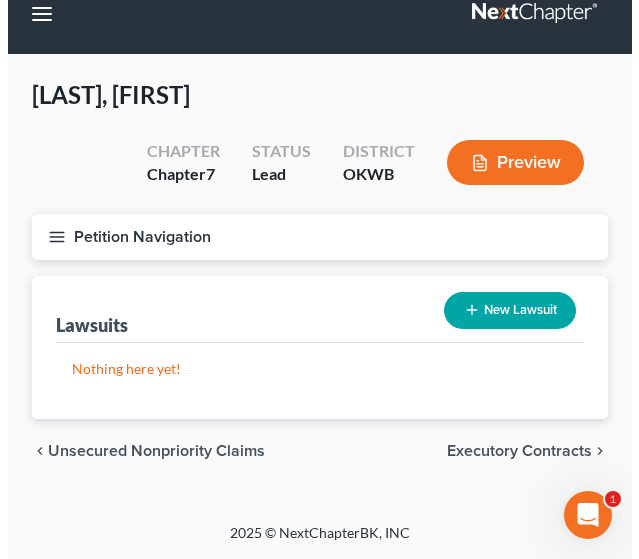 scroll, scrollTop: 0, scrollLeft: 0, axis: both 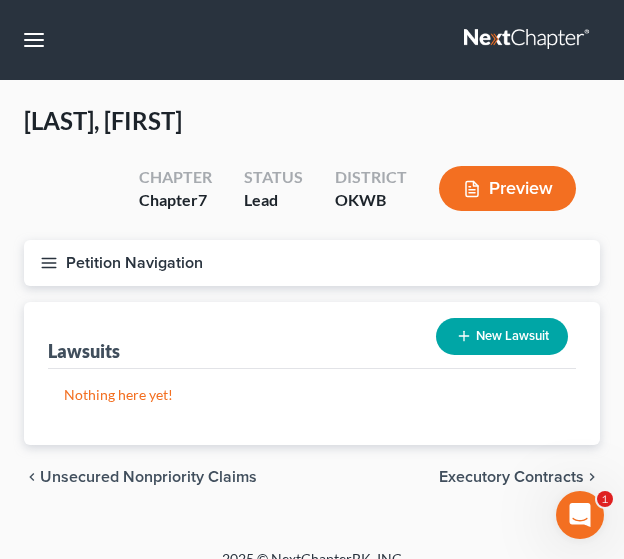 click on "New Lawsuit" at bounding box center [502, 336] 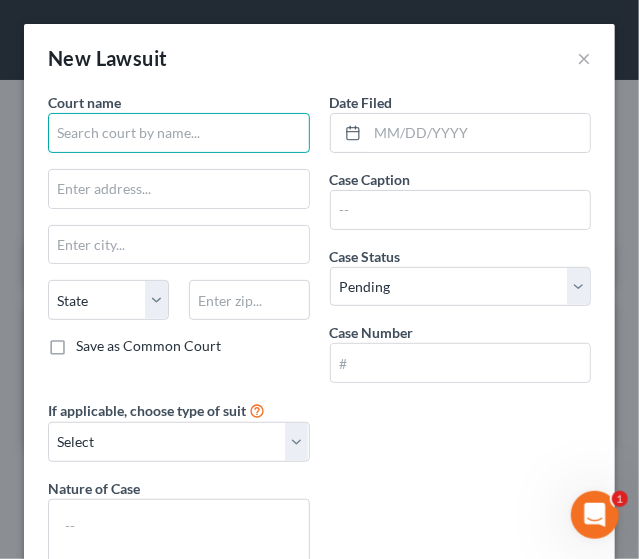 click at bounding box center (179, 133) 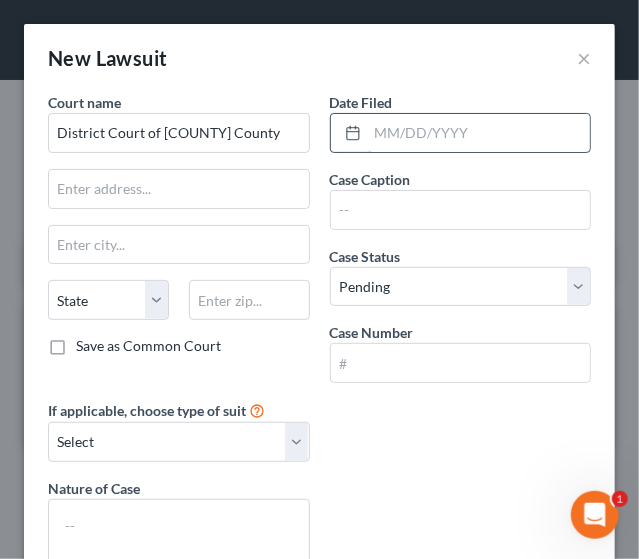 click at bounding box center [479, 133] 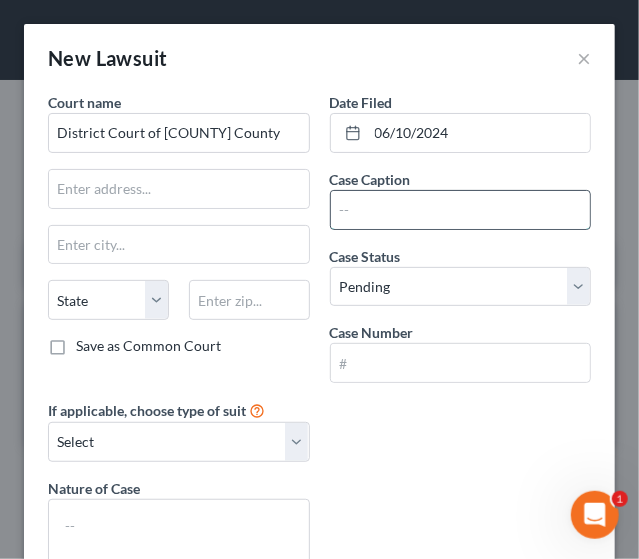 click at bounding box center (461, 210) 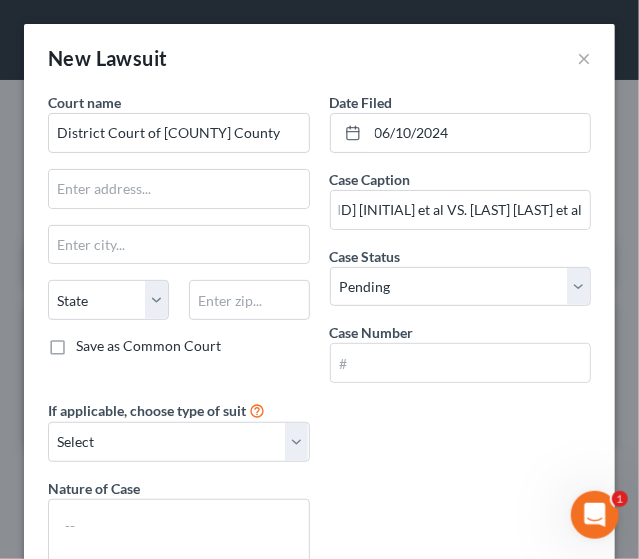 scroll, scrollTop: 0, scrollLeft: 0, axis: both 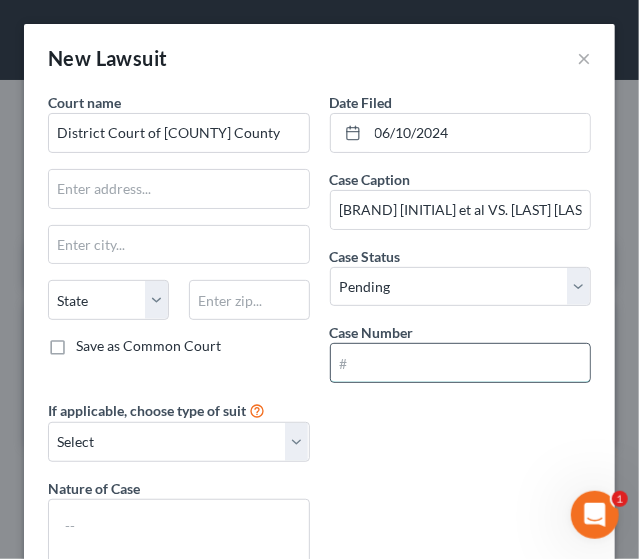 click at bounding box center (461, 363) 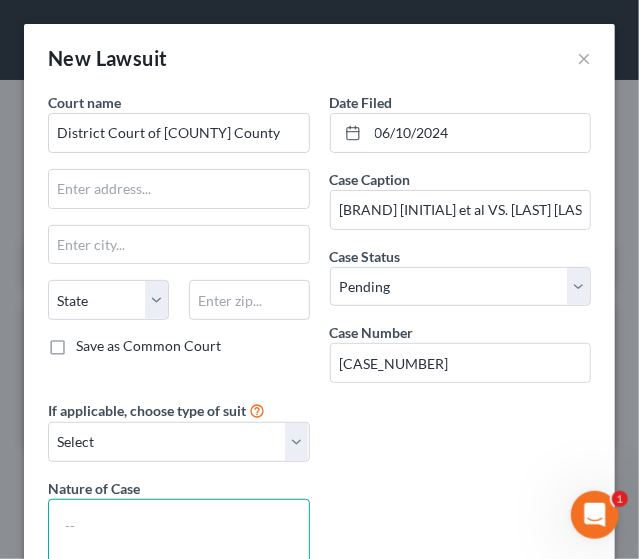 click at bounding box center [179, 536] 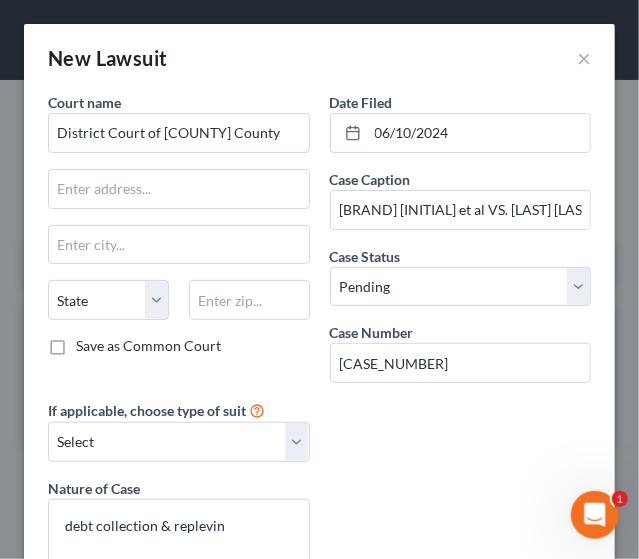 scroll, scrollTop: 135, scrollLeft: 0, axis: vertical 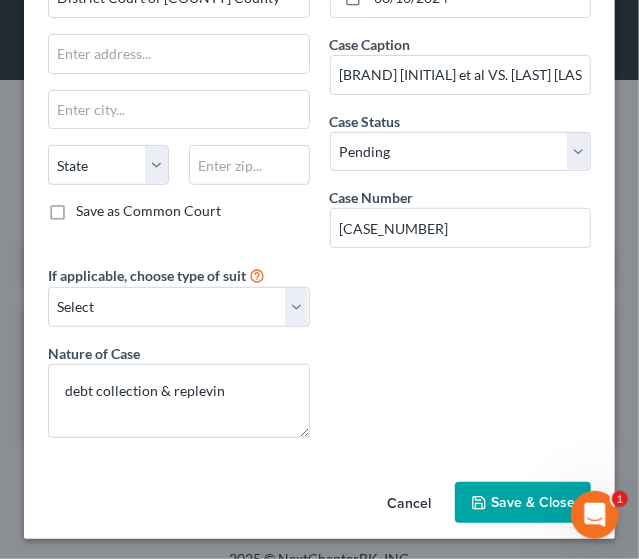 click on "Save & Close" at bounding box center [533, 502] 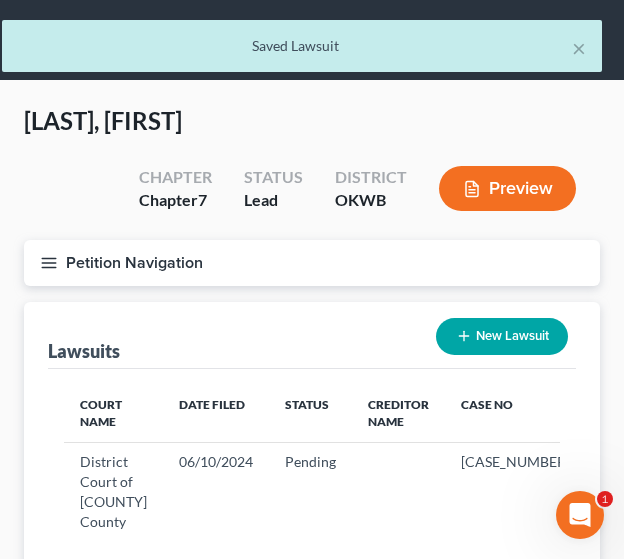 click on "New Lawsuit" at bounding box center (502, 336) 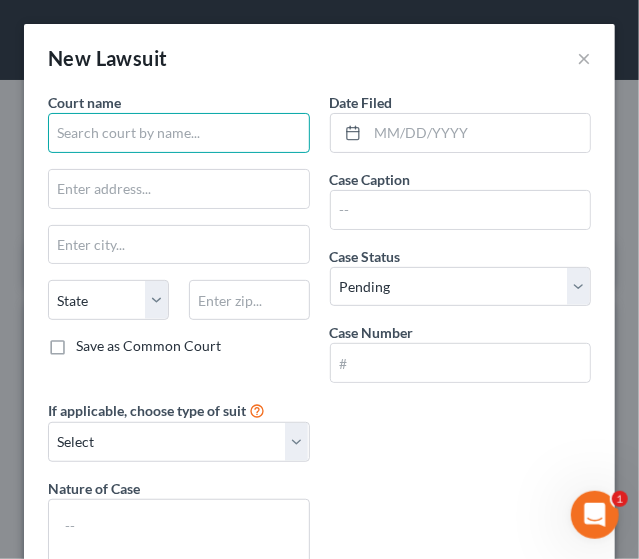 click at bounding box center (179, 133) 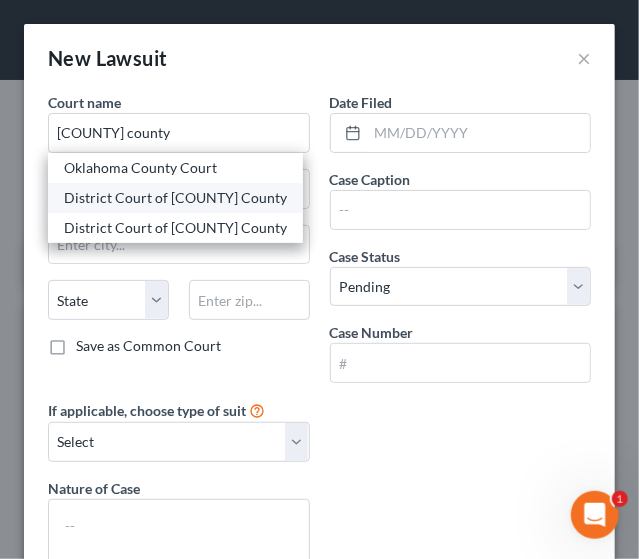 click on "District Court of [COUNTY] County" at bounding box center [175, 198] 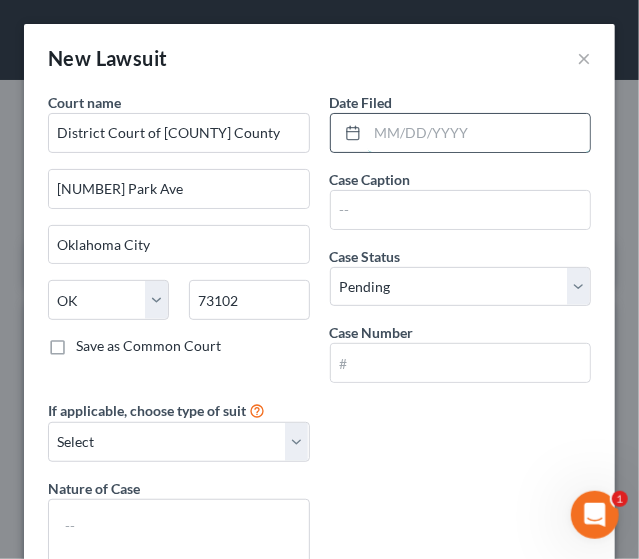 click at bounding box center [479, 133] 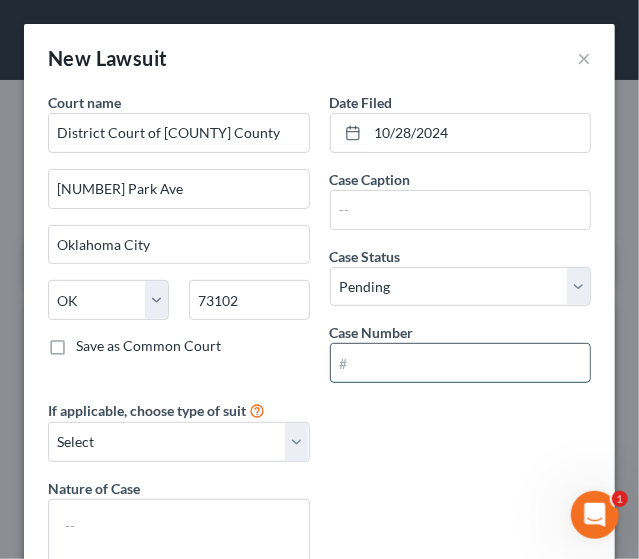 click at bounding box center (461, 363) 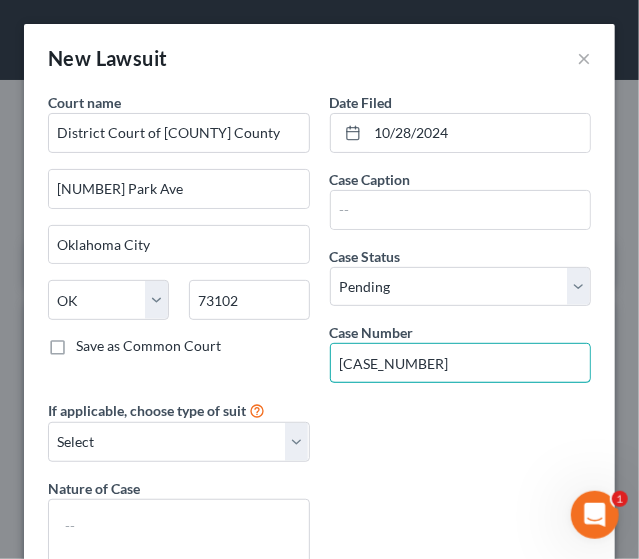 drag, startPoint x: 462, startPoint y: 365, endPoint x: 304, endPoint y: 382, distance: 158.91193 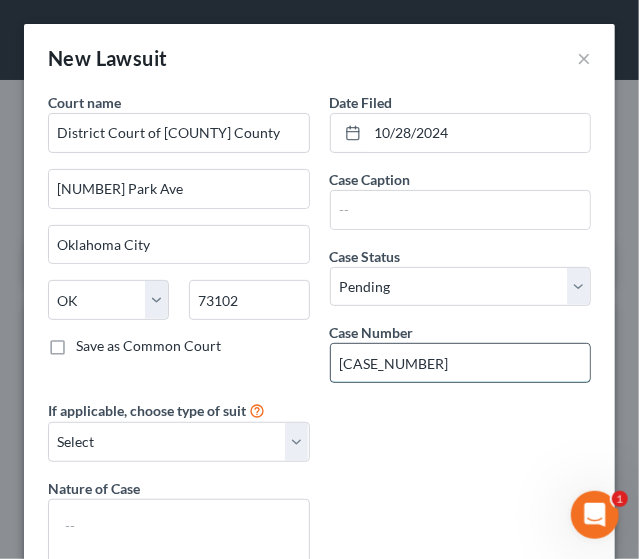 click on "[CASE_NUMBER]" at bounding box center [461, 363] 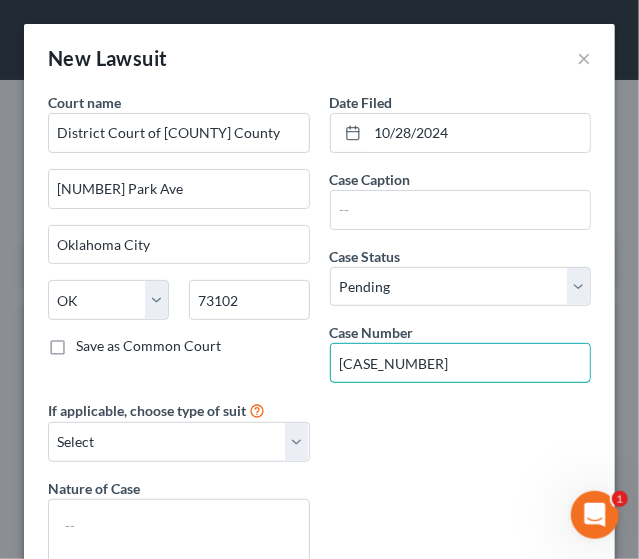 drag, startPoint x: 445, startPoint y: 365, endPoint x: 254, endPoint y: 371, distance: 191.09422 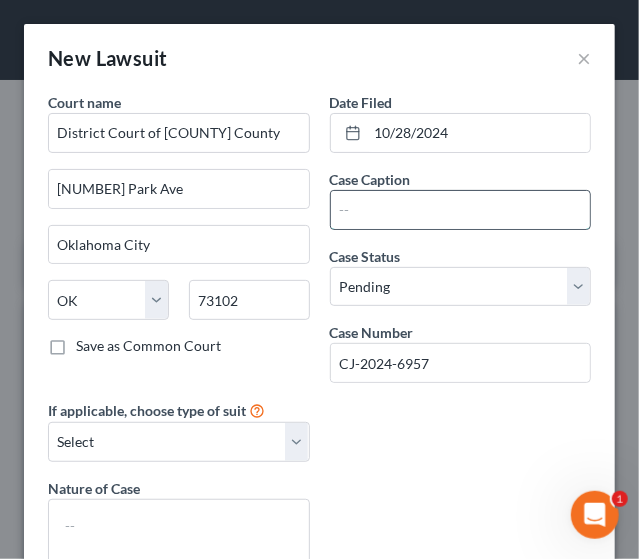 click at bounding box center (461, 210) 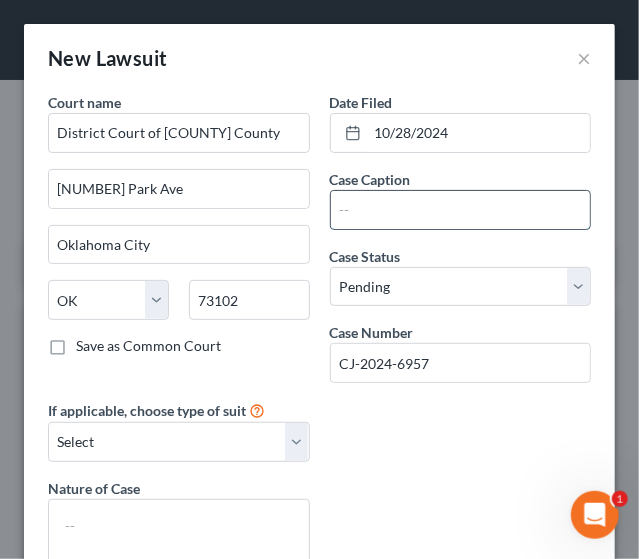 paste on "PNC Bank N.A., SUCCESSOR TO PNC EQUIPMENT FINANCE, LLC           Plaintiff, v.  Aker Trucking Llc; [NAME]; Lone Hickory Cattle, Llc; and [NAME],           Defendant." 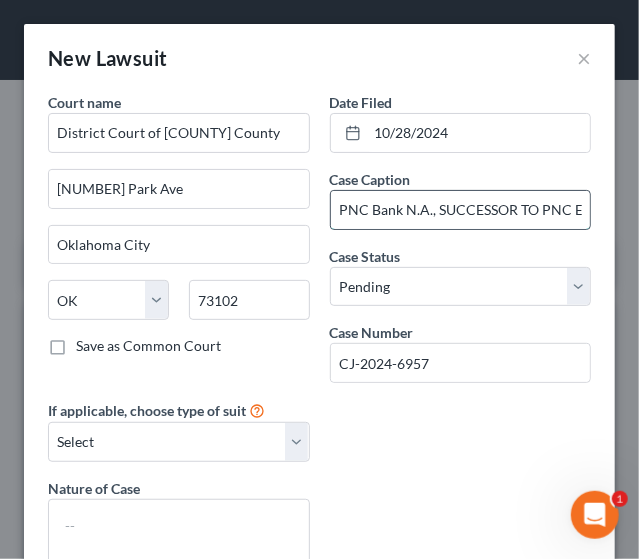 scroll, scrollTop: 0, scrollLeft: 835, axis: horizontal 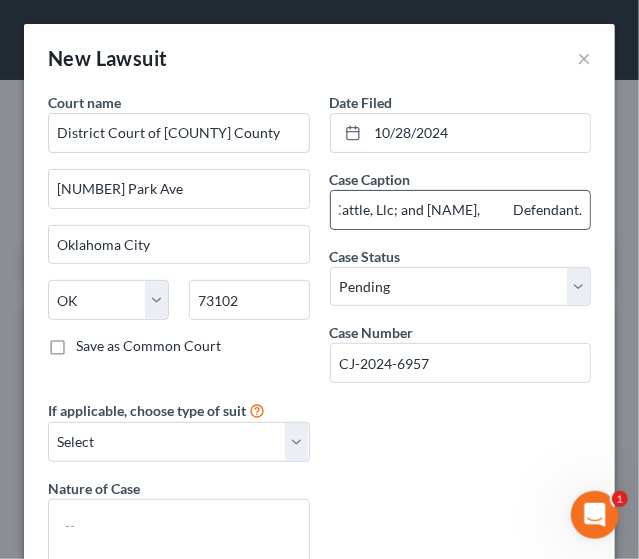 drag, startPoint x: 492, startPoint y: 209, endPoint x: 564, endPoint y: 213, distance: 72.11102 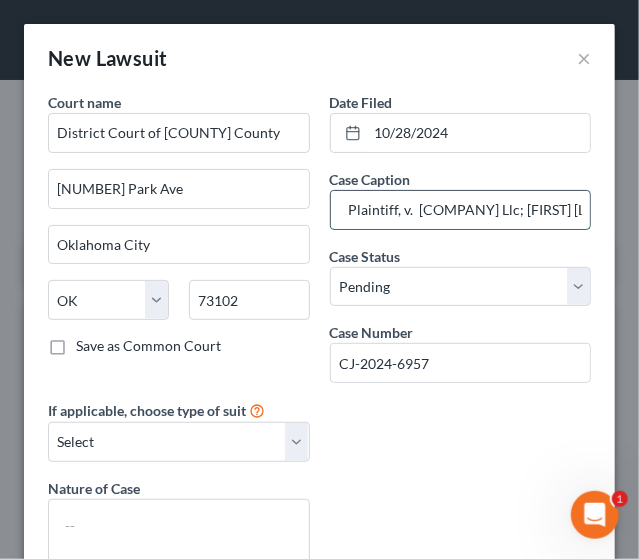 scroll, scrollTop: 0, scrollLeft: 422, axis: horizontal 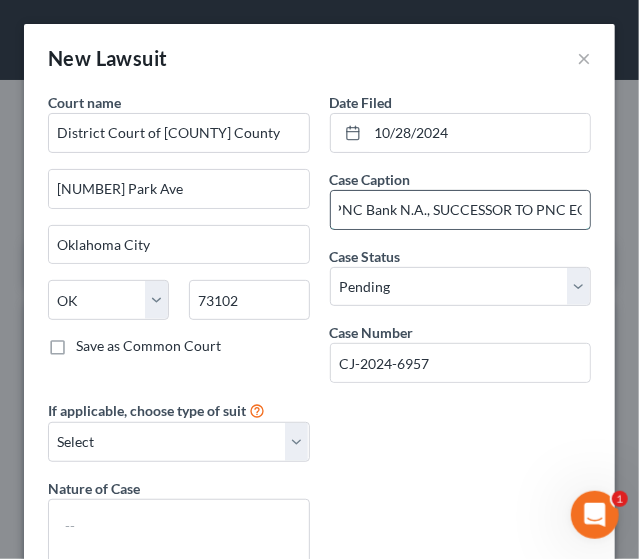 drag, startPoint x: 396, startPoint y: 207, endPoint x: 436, endPoint y: 201, distance: 40.4475 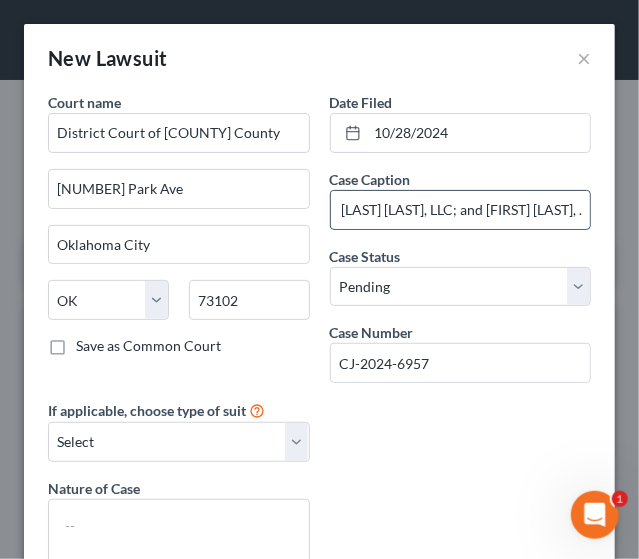 scroll, scrollTop: 0, scrollLeft: 691, axis: horizontal 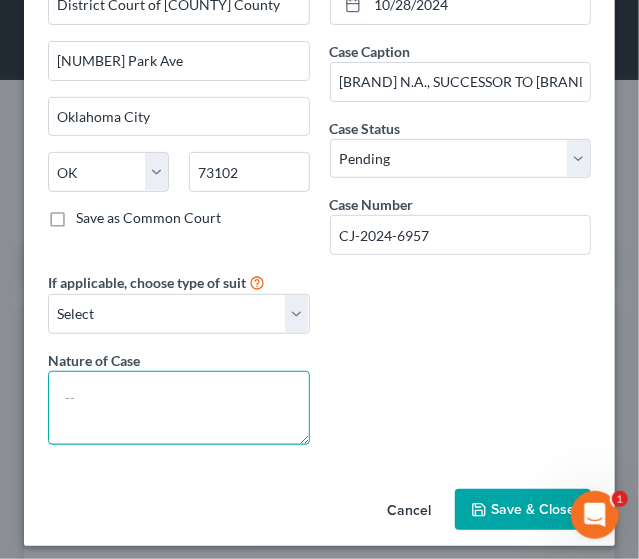 click at bounding box center [179, 408] 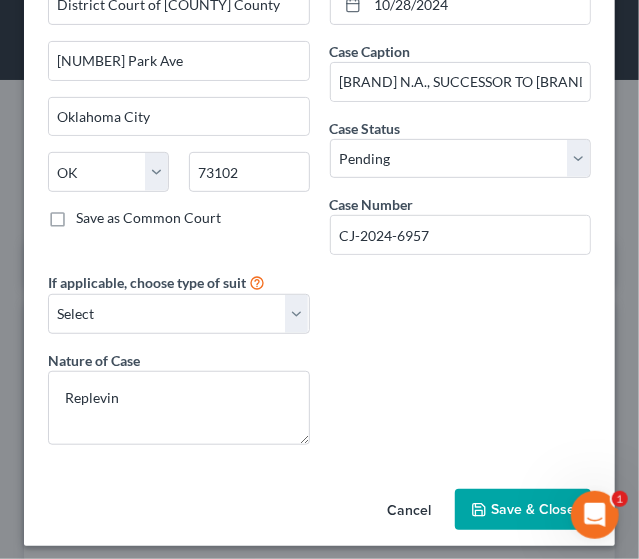 click on "Save & Close" at bounding box center [533, 509] 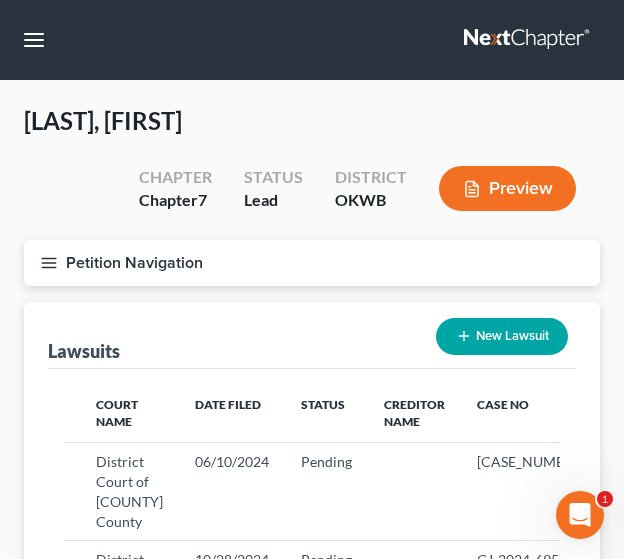 click on "New Lawsuit" at bounding box center (502, 336) 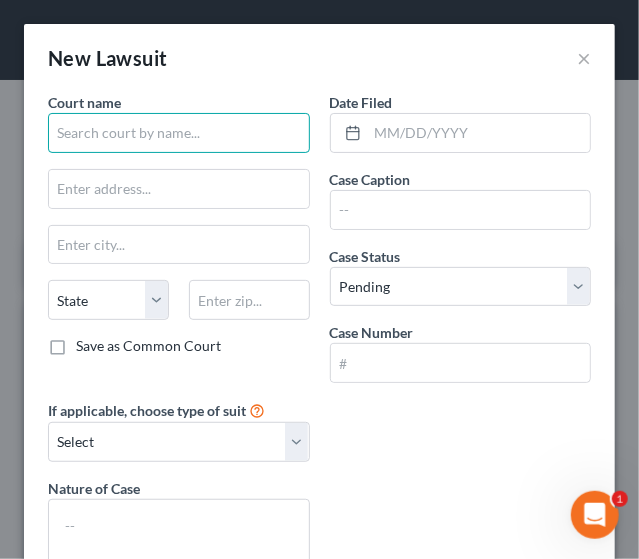 click at bounding box center (179, 133) 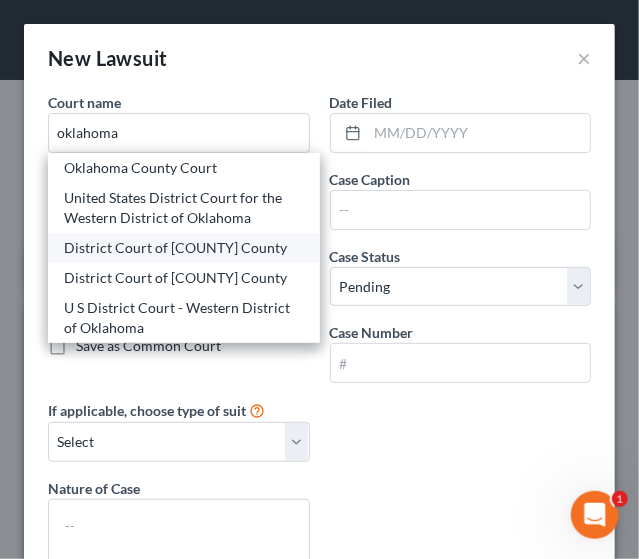 click on "District Court of [COUNTY] County" at bounding box center (184, 248) 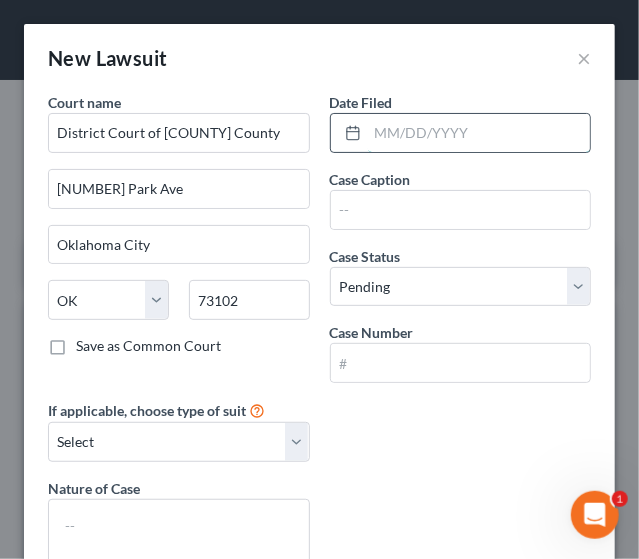 click at bounding box center [479, 133] 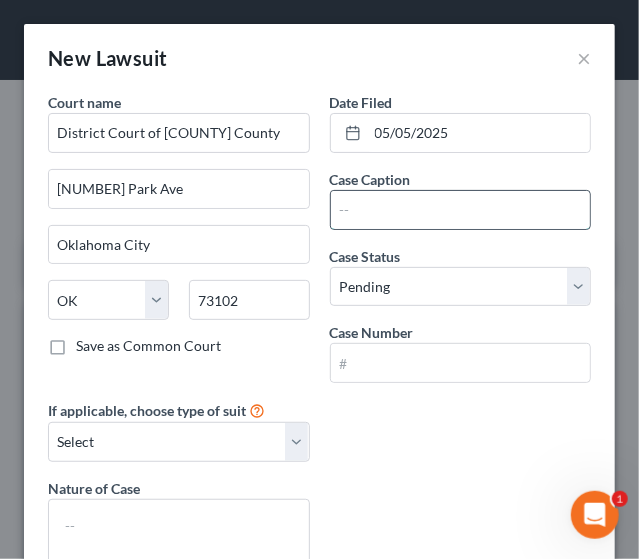 click at bounding box center [461, 210] 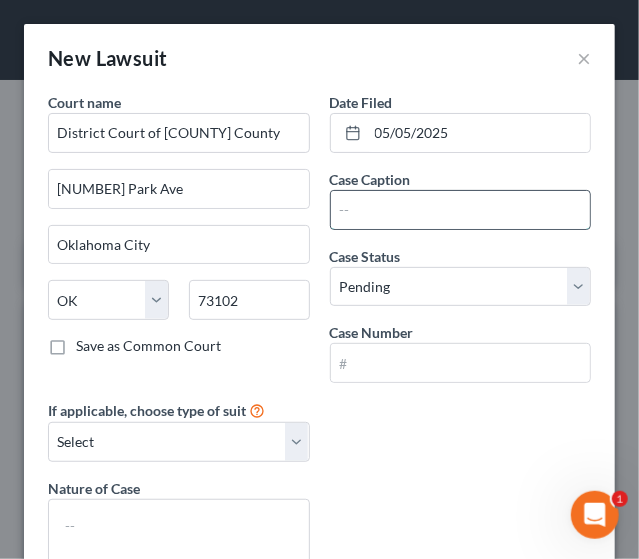 paste on "[COMPANY_NAME],                  Plaintiff,  v.  [COMPANY_NAME],  and  [FIRST] [LAST]," 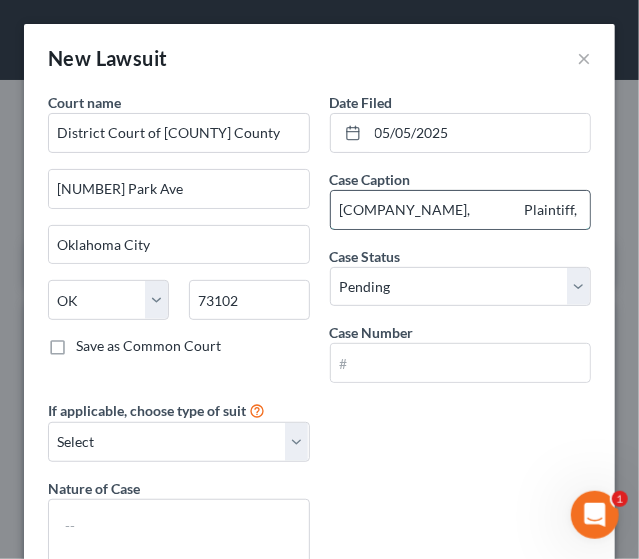 scroll, scrollTop: 0, scrollLeft: 408, axis: horizontal 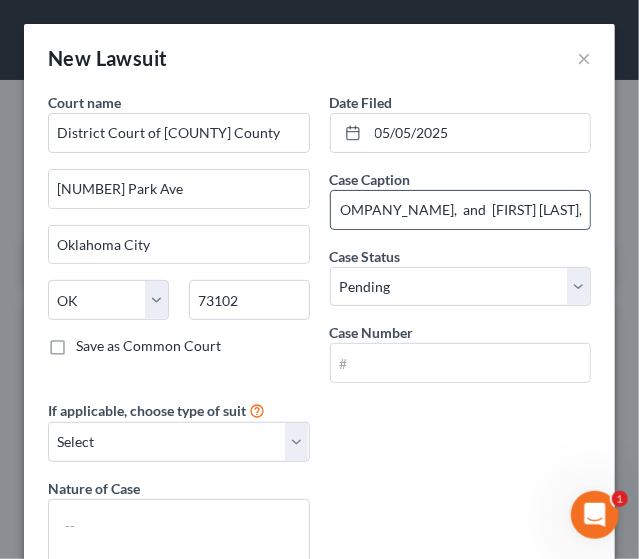 click on "[COMPANY_NAME],                  Plaintiff,  v.  [COMPANY_NAME],  and  [FIRST] [LAST]," at bounding box center (461, 210) 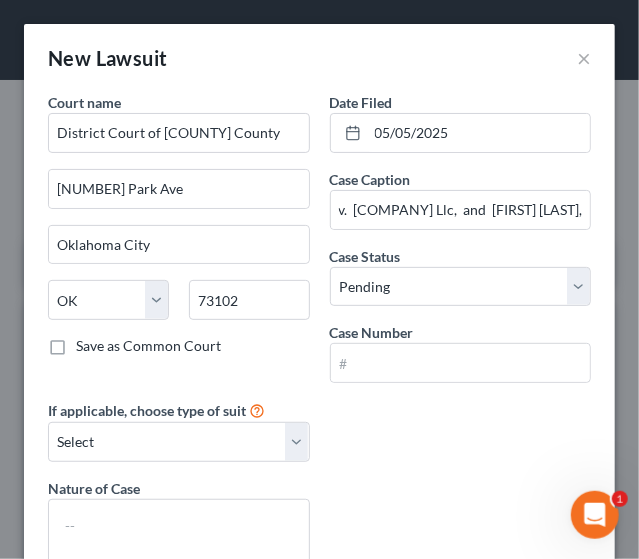 scroll, scrollTop: 0, scrollLeft: 0, axis: both 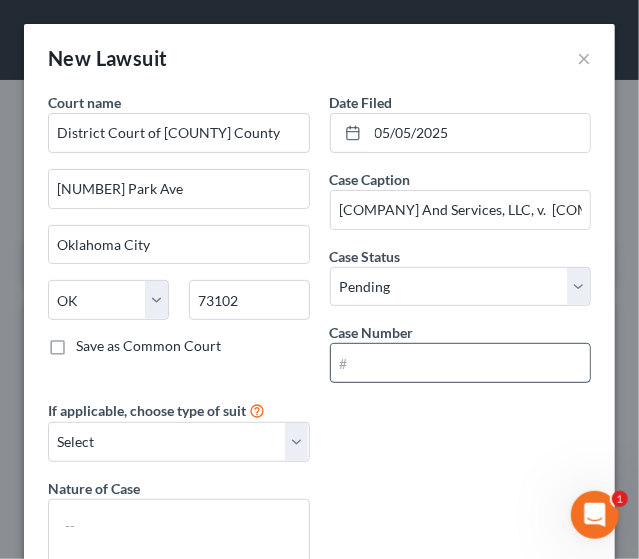 click at bounding box center [461, 363] 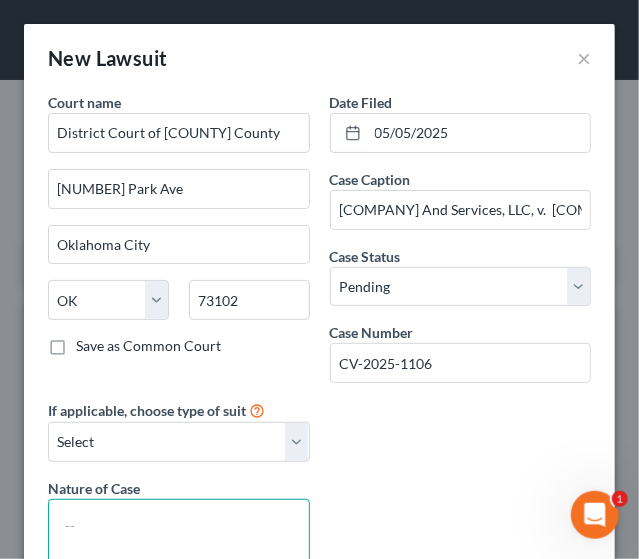 click at bounding box center (179, 536) 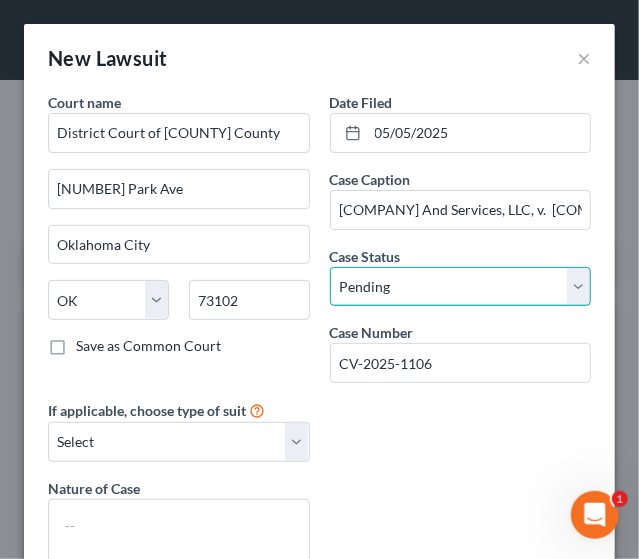 click on "Select Pending On Appeal Concluded" at bounding box center (461, 287) 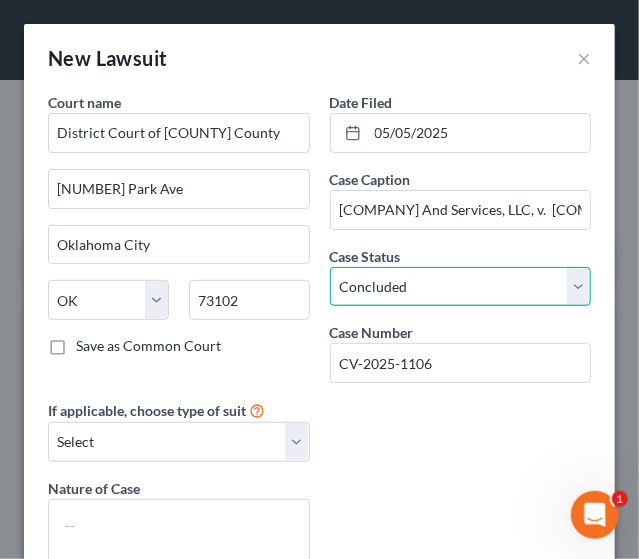 click on "Select Pending On Appeal Concluded" at bounding box center [461, 287] 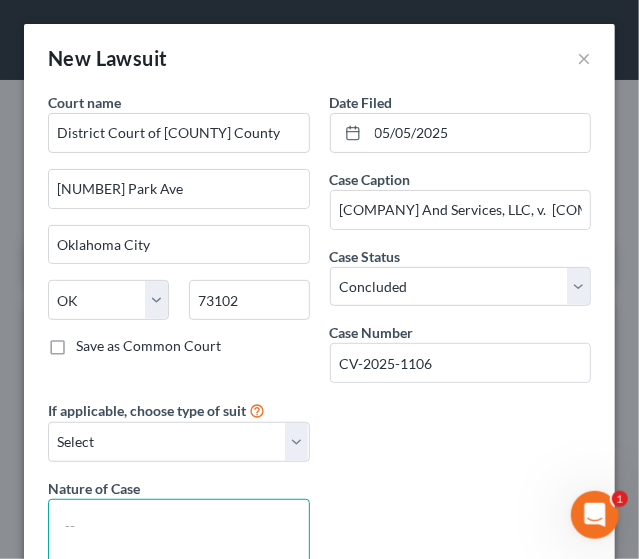 click at bounding box center [179, 536] 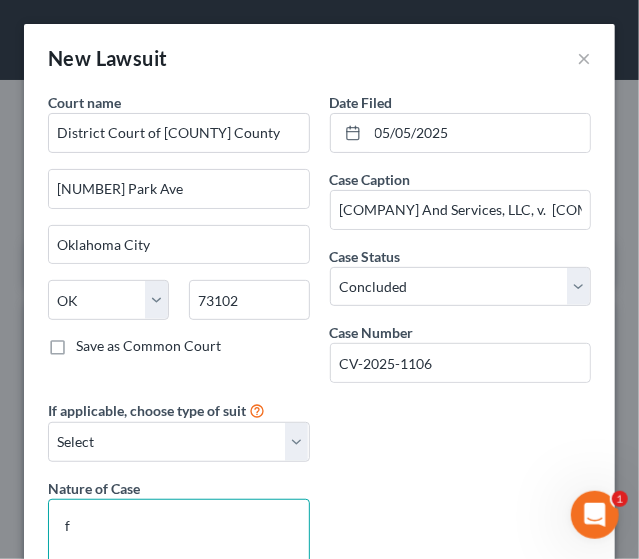 click on "f" at bounding box center [179, 536] 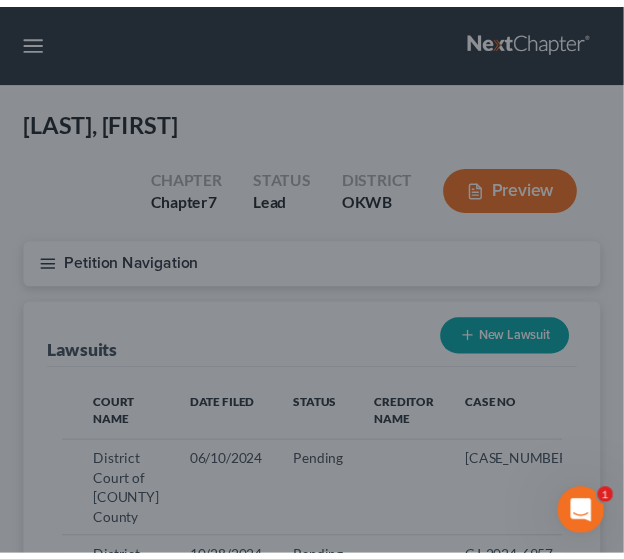scroll, scrollTop: 135, scrollLeft: 0, axis: vertical 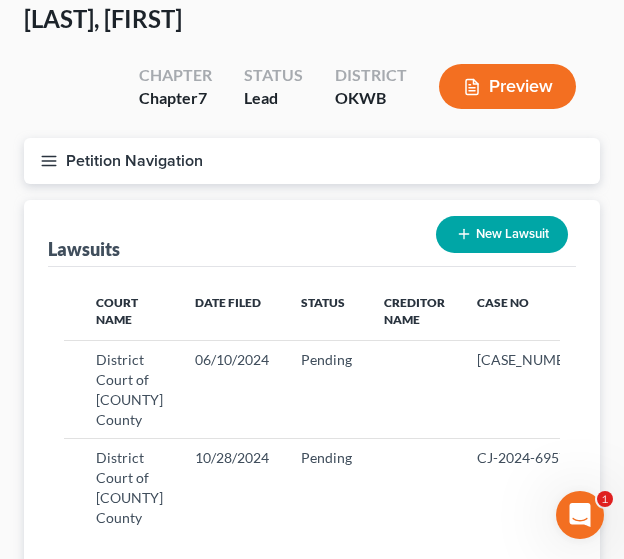 click on "New Lawsuit" at bounding box center [502, 234] 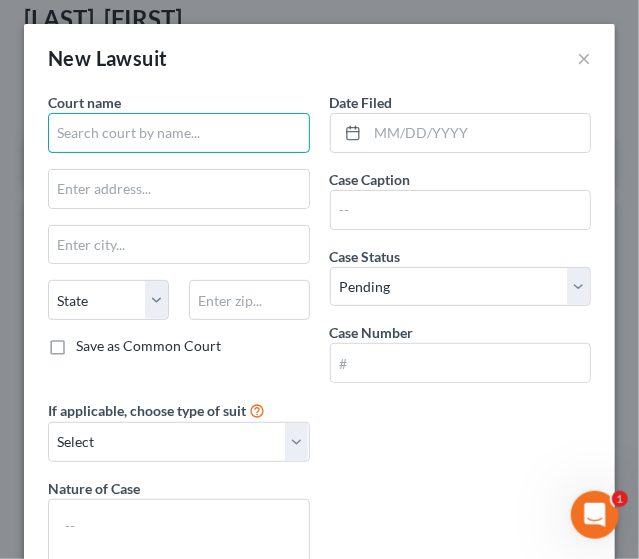 click at bounding box center [179, 133] 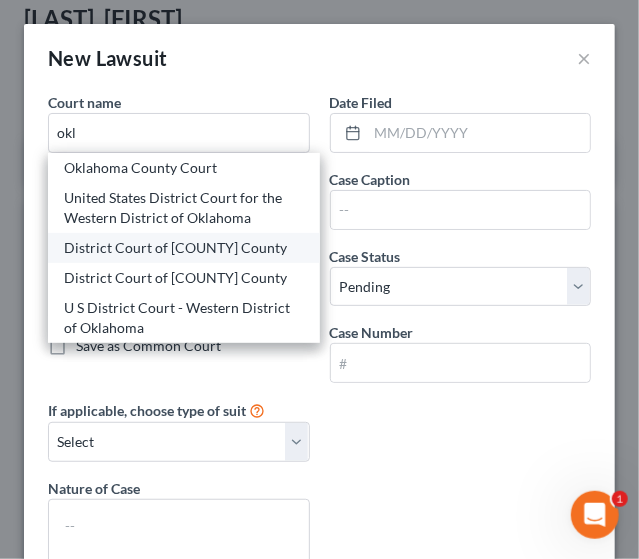 click on "District Court of [COUNTY] County" at bounding box center (184, 248) 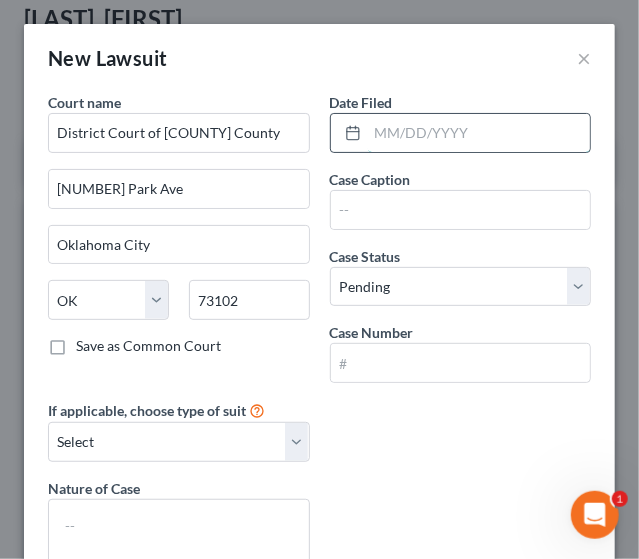 click at bounding box center [479, 133] 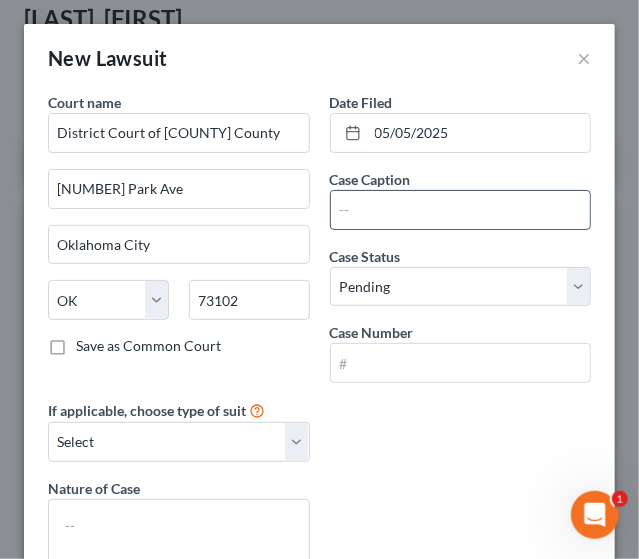 click at bounding box center (461, 210) 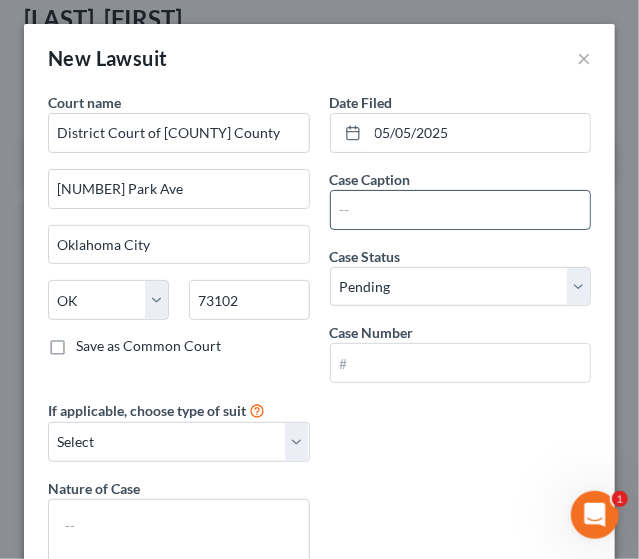paste on "CV-2025-1106" 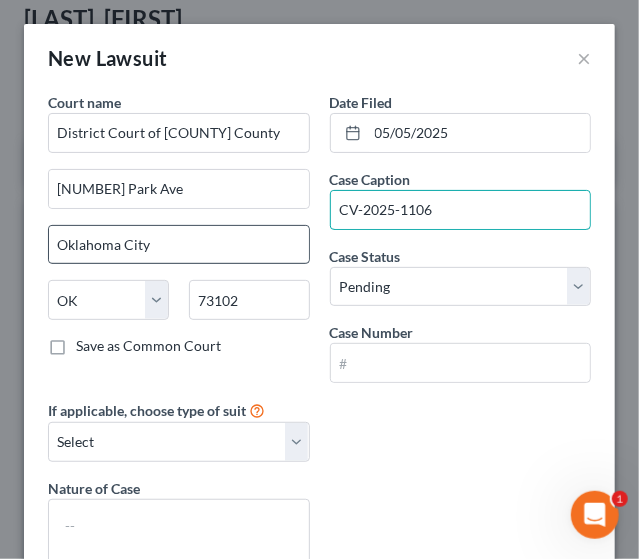 drag, startPoint x: 430, startPoint y: 203, endPoint x: 290, endPoint y: 228, distance: 142.21463 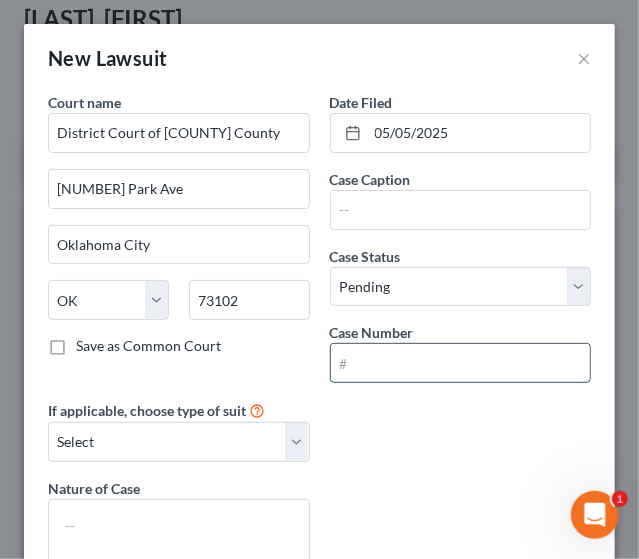 click at bounding box center (461, 363) 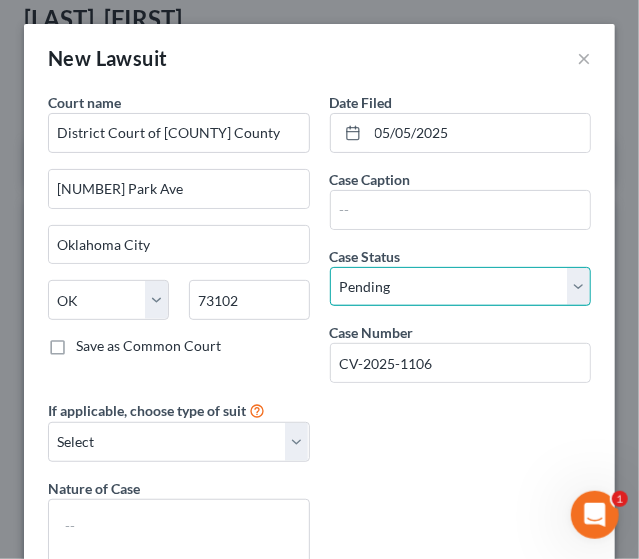click on "Select Pending On Appeal Concluded" at bounding box center (461, 287) 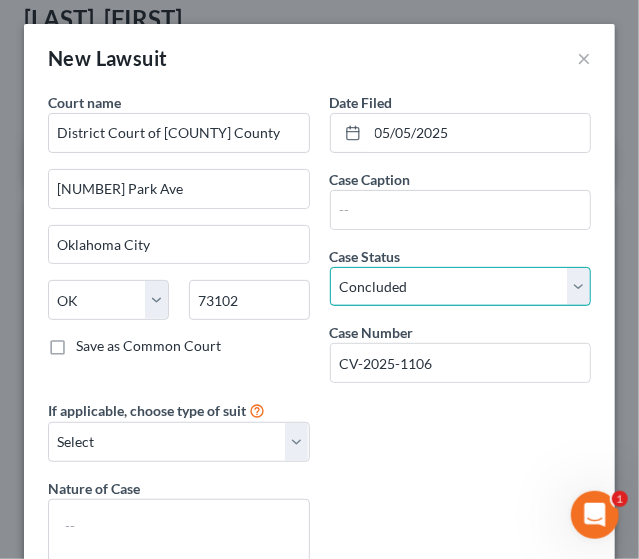 click on "Select Pending On Appeal Concluded" at bounding box center (461, 287) 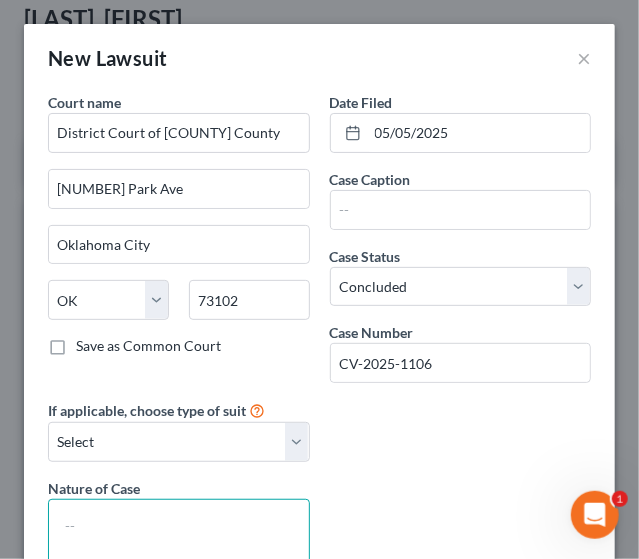 click at bounding box center [179, 536] 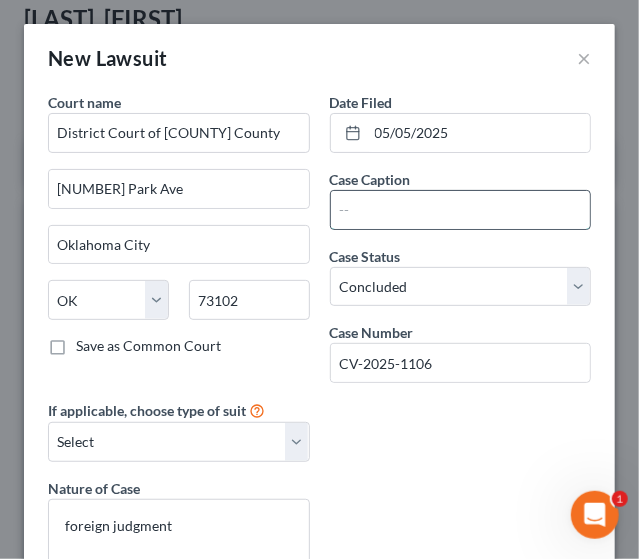 click at bounding box center (461, 210) 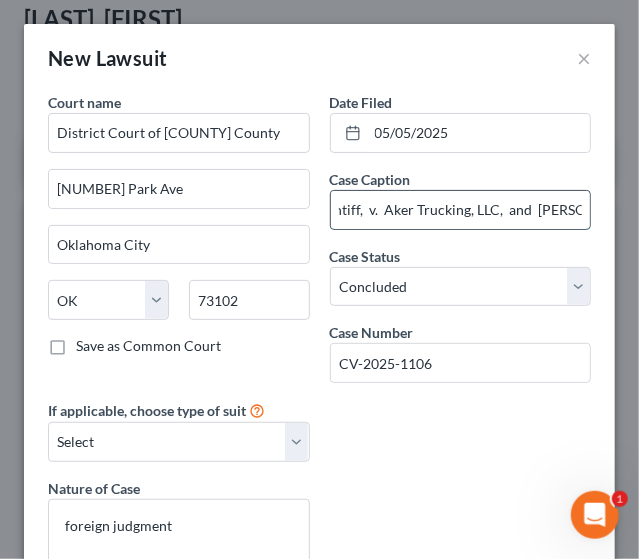 scroll, scrollTop: 0, scrollLeft: 322, axis: horizontal 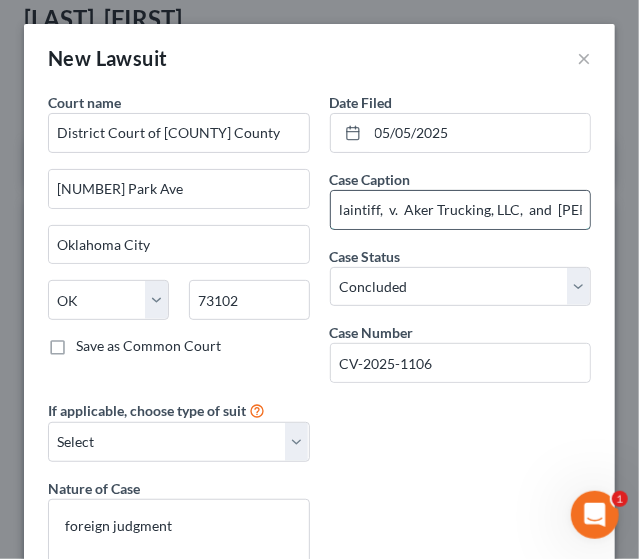 click on "Central Power Systems And Services, LLC,                  Plaintiff,  v.  Aker Trucking, LLC,  and  [PERSON]" at bounding box center [461, 210] 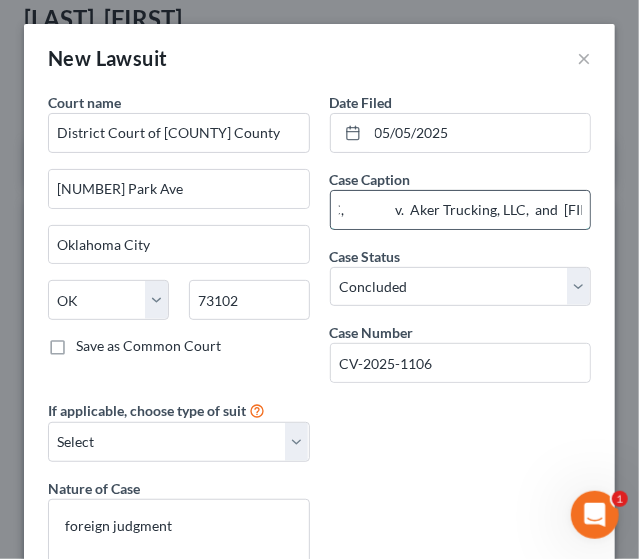 scroll, scrollTop: 0, scrollLeft: 216, axis: horizontal 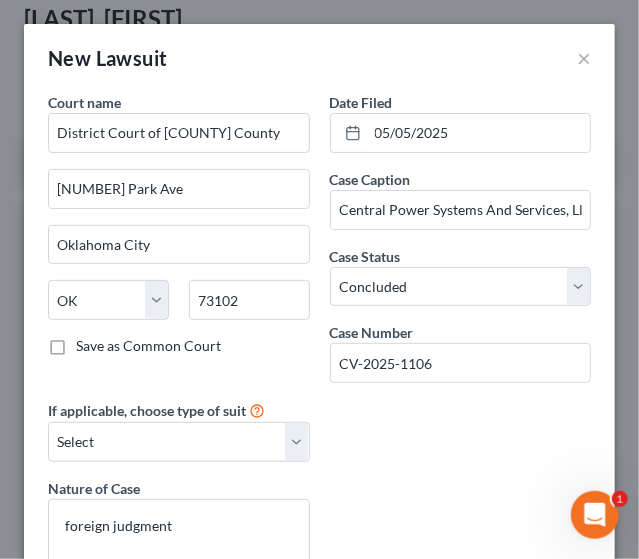 click on "Court name
*
District Court of Oklahoma County                      [NUMBER] [STREET] [CITY] [STATE] [POSTAL CODE] Save as Common Court Date Filed         [DATE] Case Caption Central Power Systems And Services, LLC, v.  Aker Trucking, LLC,  and  [FIRST] [MIDDLE] [LAST]
Case Status
*
Select Pending On Appeal Concluded Case Number If applicable, choose type of suit     Select Repossession Garnishment Foreclosure Attached, Seized, Or Levied Other Nature of Case foreign judgment" at bounding box center [319, 340] 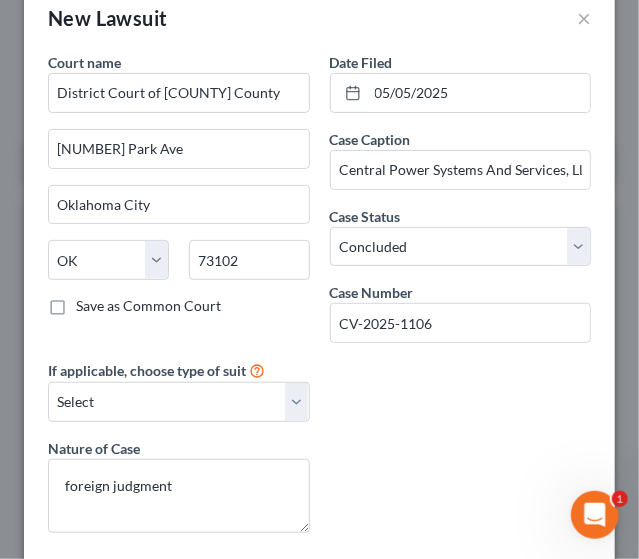 scroll, scrollTop: 135, scrollLeft: 0, axis: vertical 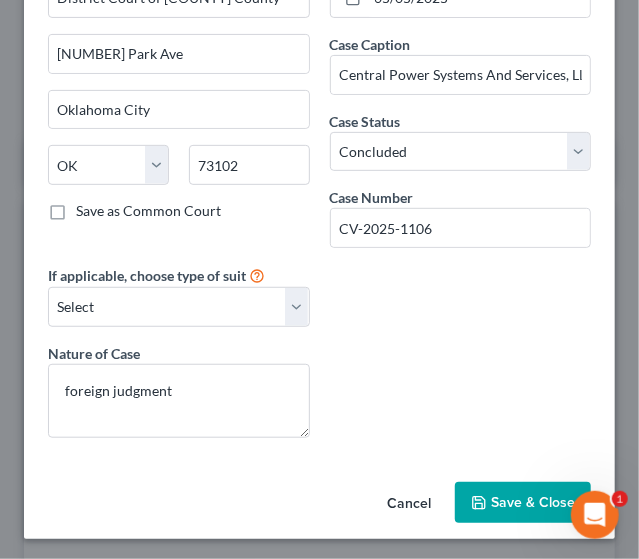 click on "Save & Close" at bounding box center [533, 502] 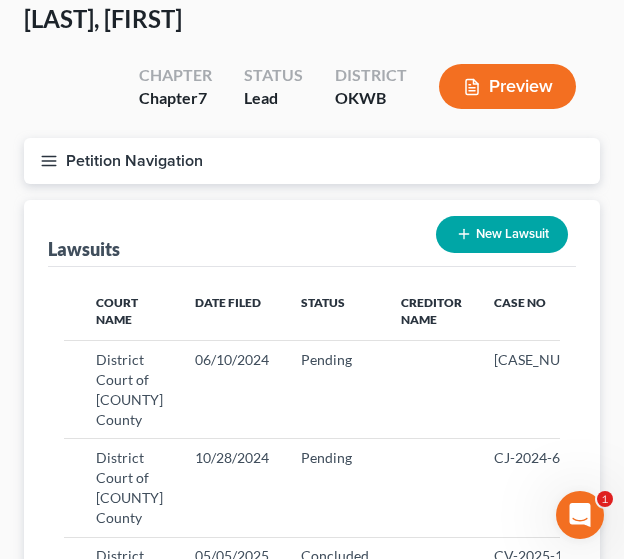 click on "New Lawsuit" at bounding box center (502, 234) 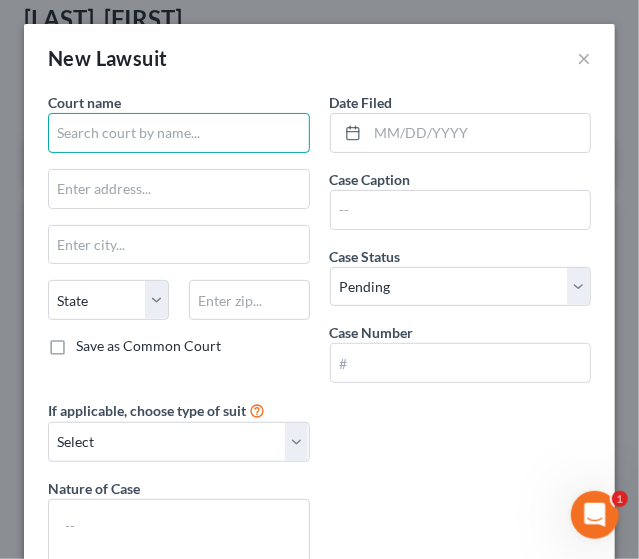 click at bounding box center (179, 133) 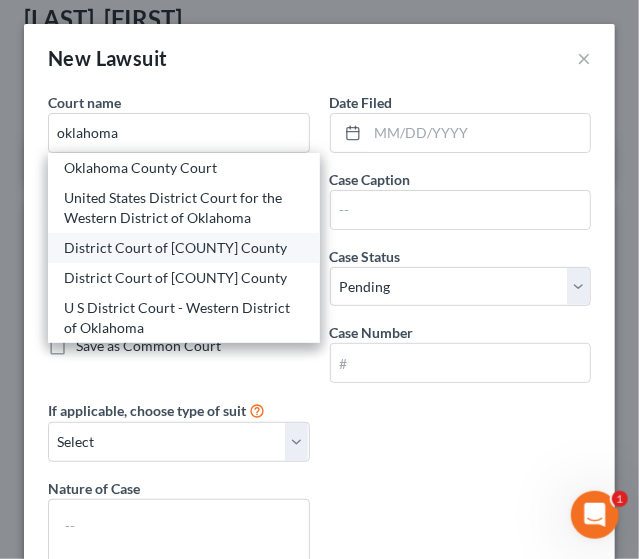click on "District Court of [COUNTY] County" at bounding box center (184, 248) 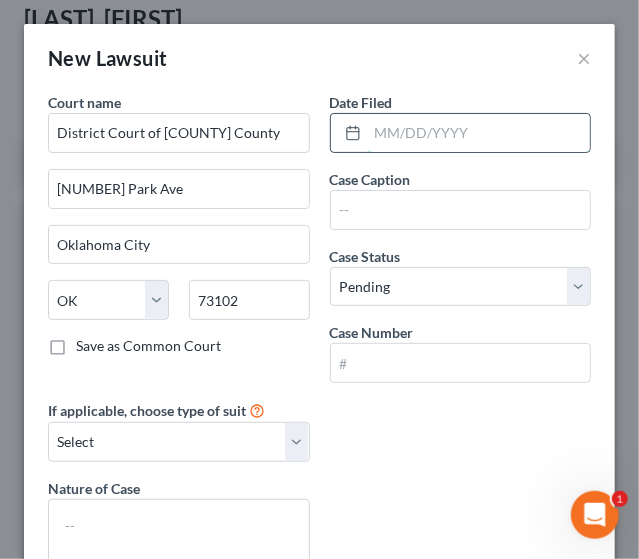 click at bounding box center (479, 133) 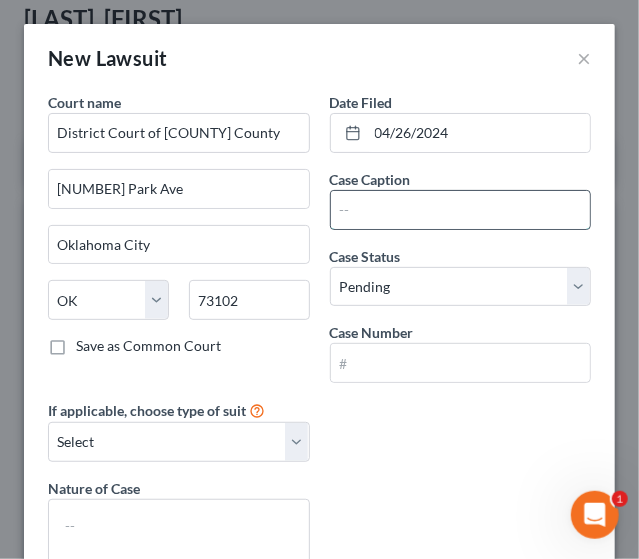 click at bounding box center (461, 210) 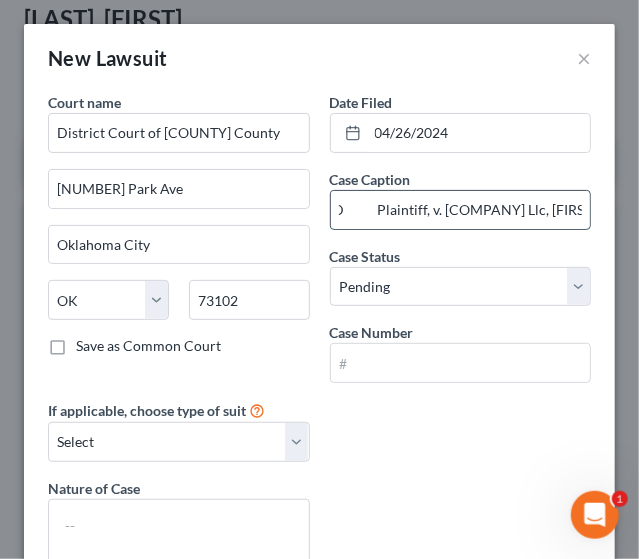scroll, scrollTop: 0, scrollLeft: 284, axis: horizontal 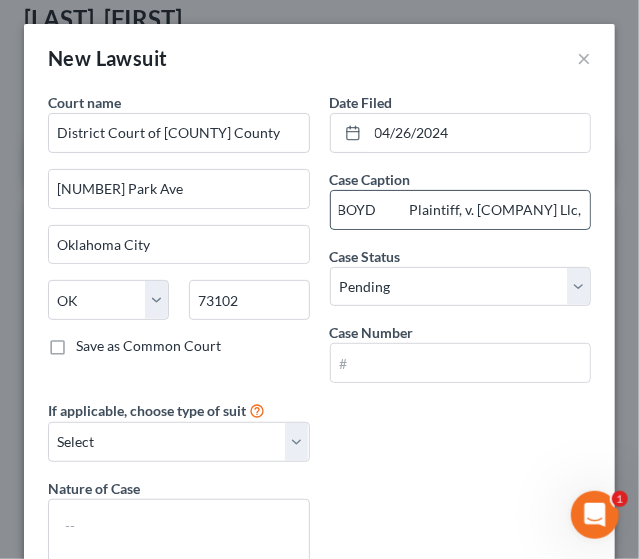 click on "The Clarence L. Boyd Company, Inc., DBA C.L BOYD           Plaintiff, v. [COMPANY] Llc, [FIRST] [LAST], [FIRST] [LAST]  AND [COMPANY] LLC" at bounding box center [461, 210] 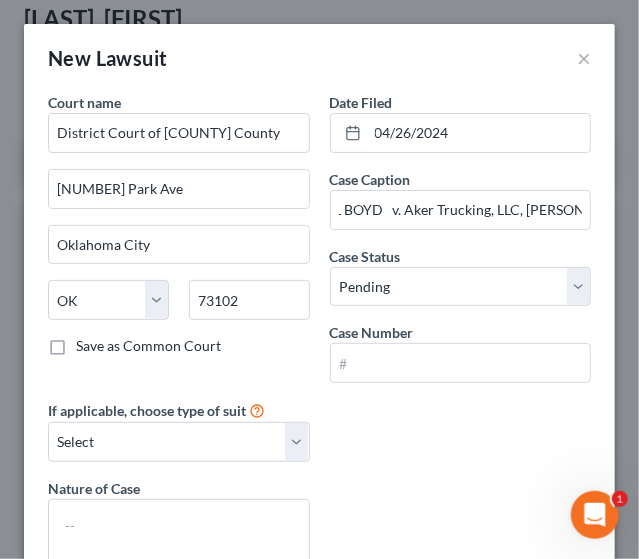scroll, scrollTop: 0, scrollLeft: 0, axis: both 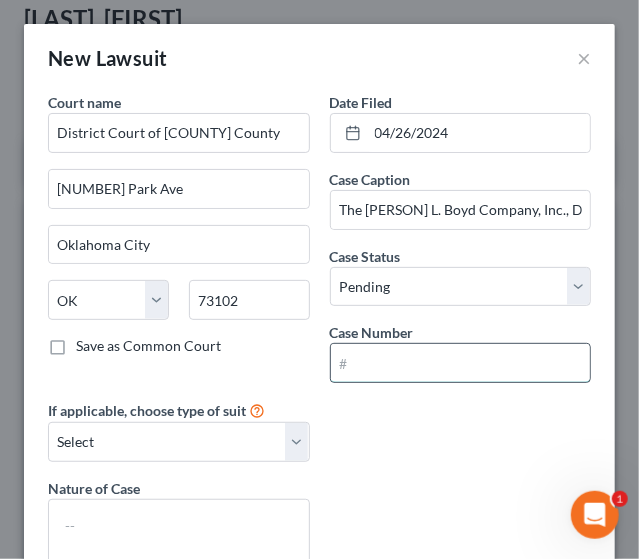 click at bounding box center (461, 363) 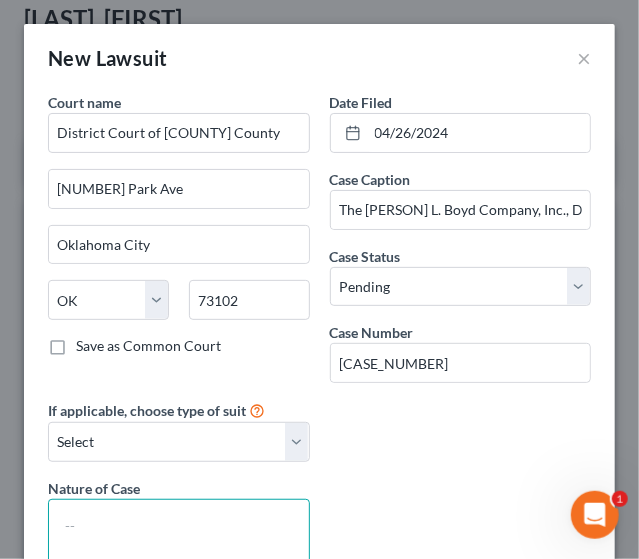 click at bounding box center [179, 536] 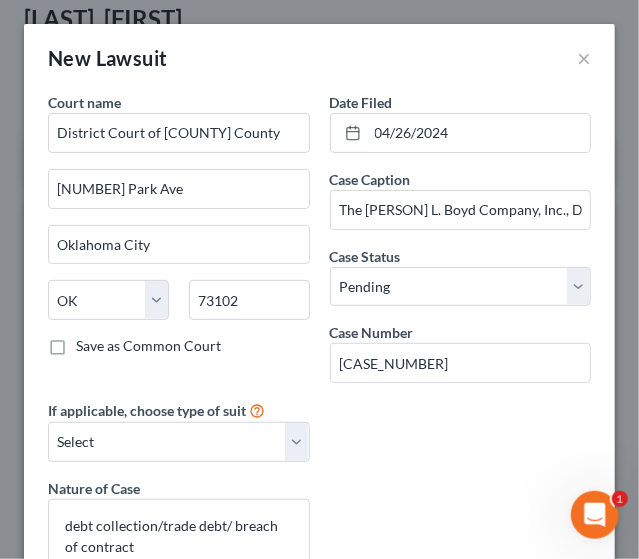 click on "Court name
*
[CITY] County                      [NUMBER] [STREET] [CITY] State AL AK AR AZ CA CO CT DE DC FL GA GU HI ID IL IN IA KS KY LA ME MD MA MI MN MS MO MT NC ND NE NV NH NJ NM NY OH OK OR PA PR RI SC SD TN TX UT VI VA VT WA WV WI WY [POSTAL_CODE] Save as Common Court Date Filed         [DATE] Case Caption [COMPANY_NAME], DBA [COMPANY_NAME]   v. [COMPANY_NAME], [FIRST] [MIDDLE] [LAST], [FIRST] [MIDDLE] [LAST], [FIRST] [LAST]  AND [COMPANY_NAME]
Case Status
*
Select Pending On Appeal Concluded Case Number [CASE_NUMBER] If applicable, choose type of suit     Select Repossession Garnishment Foreclosure Attached, Seized, Or Levied Other Nature of Case [NATURE_OF_CASE]" at bounding box center [319, 340] 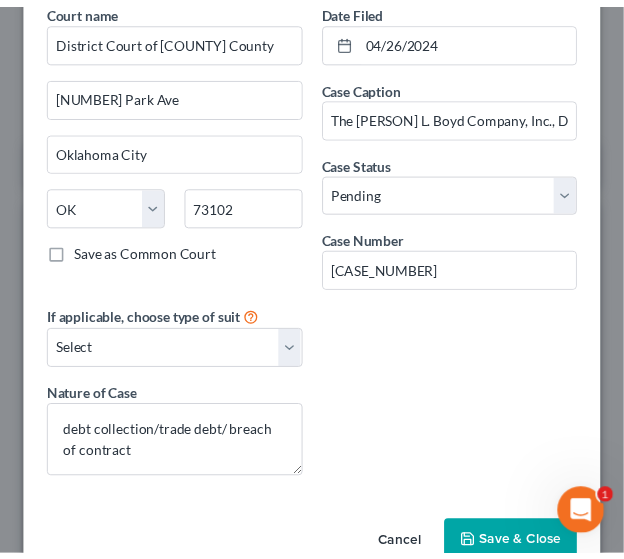 scroll, scrollTop: 135, scrollLeft: 0, axis: vertical 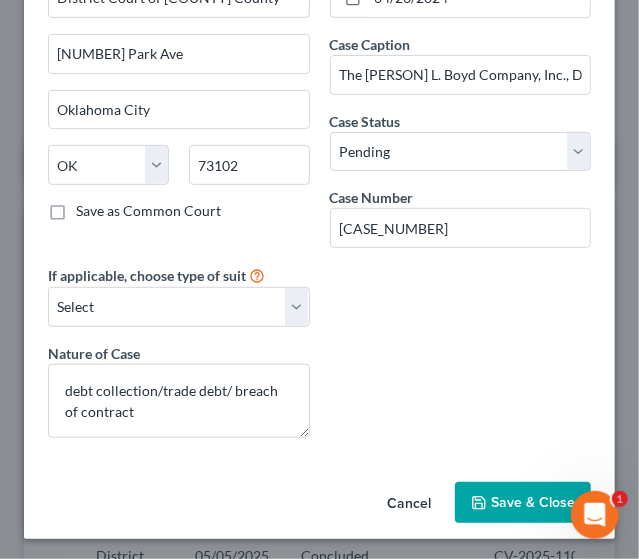 click on "Save & Close" at bounding box center [533, 502] 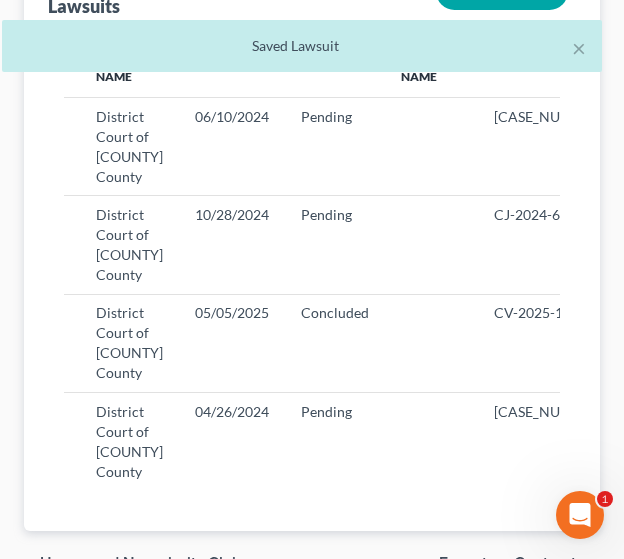 scroll, scrollTop: 469, scrollLeft: 0, axis: vertical 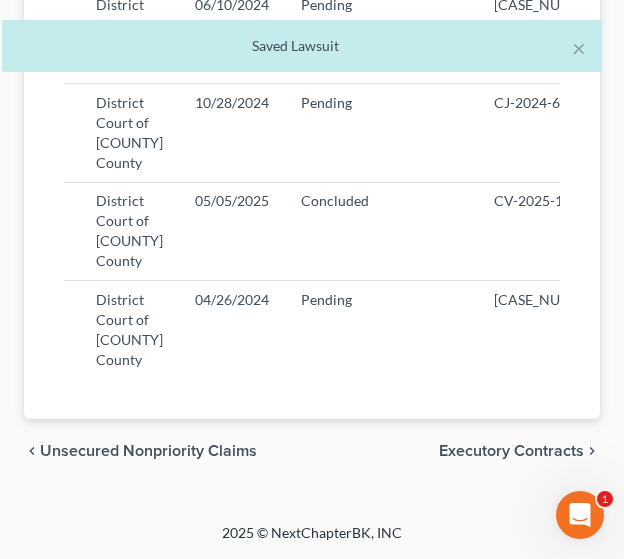 click on "Executory Contracts" at bounding box center [511, 451] 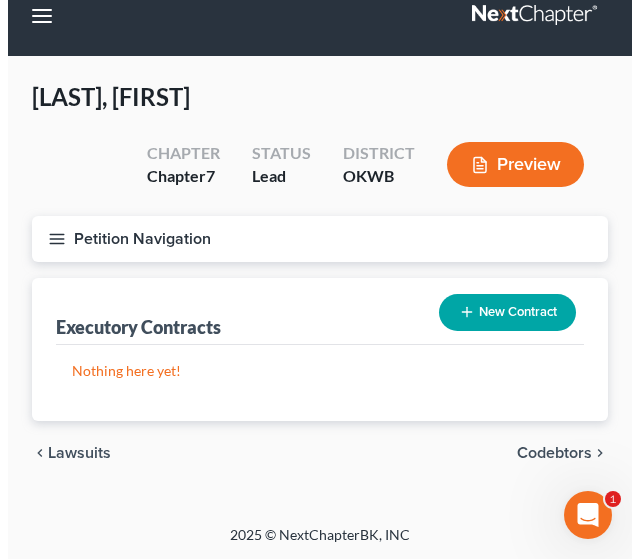 scroll, scrollTop: 0, scrollLeft: 0, axis: both 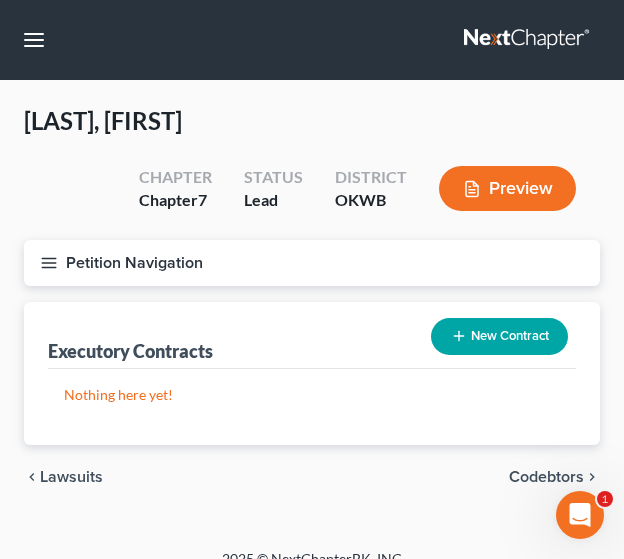 click 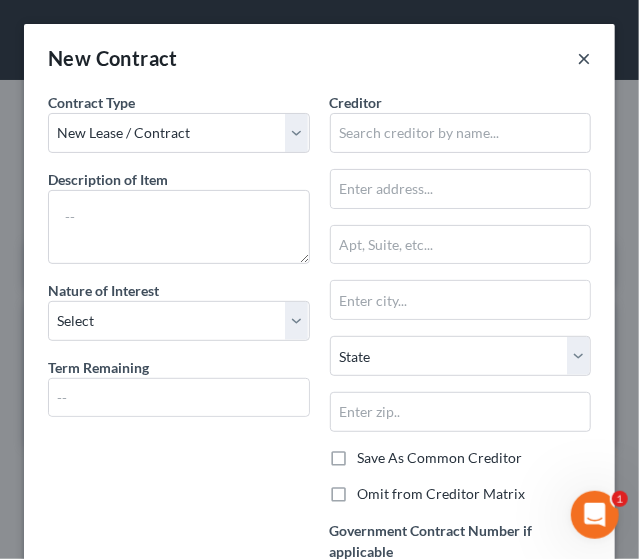 click on "×" at bounding box center (584, 58) 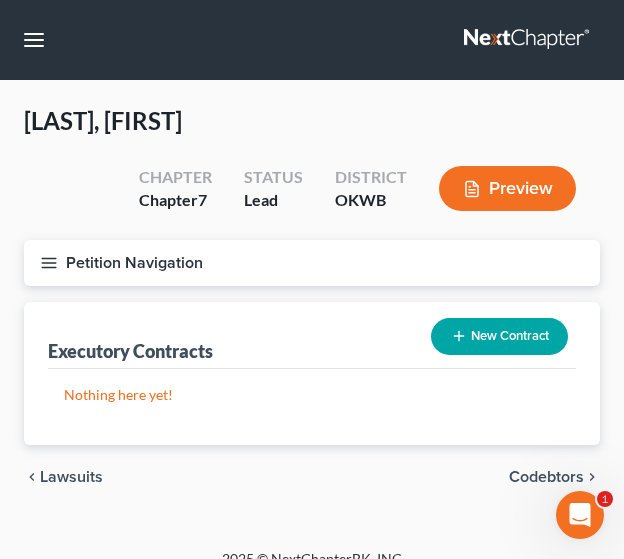 click on "Lawsuits" at bounding box center [71, 477] 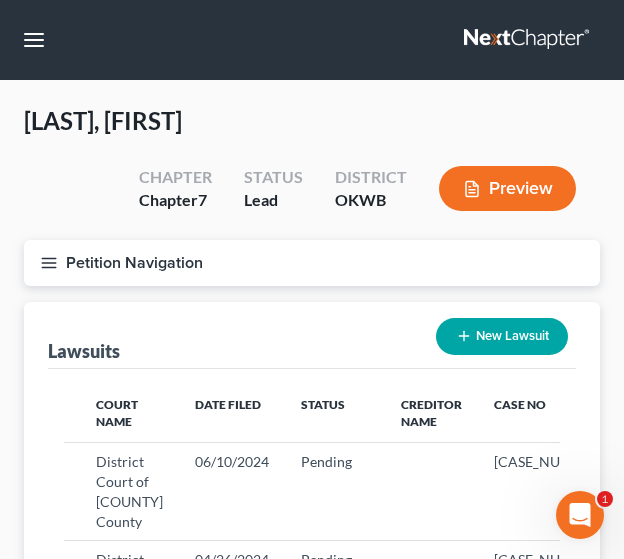 click on "New Lawsuit" at bounding box center (502, 336) 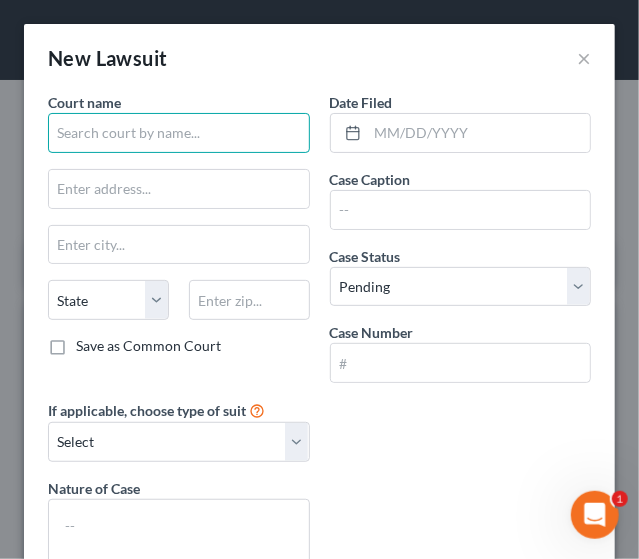 click at bounding box center [179, 133] 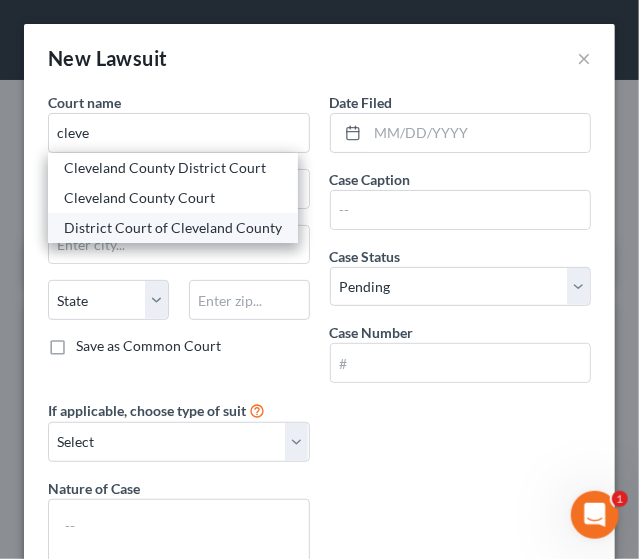 click on "District Court of Cleveland County" at bounding box center [173, 228] 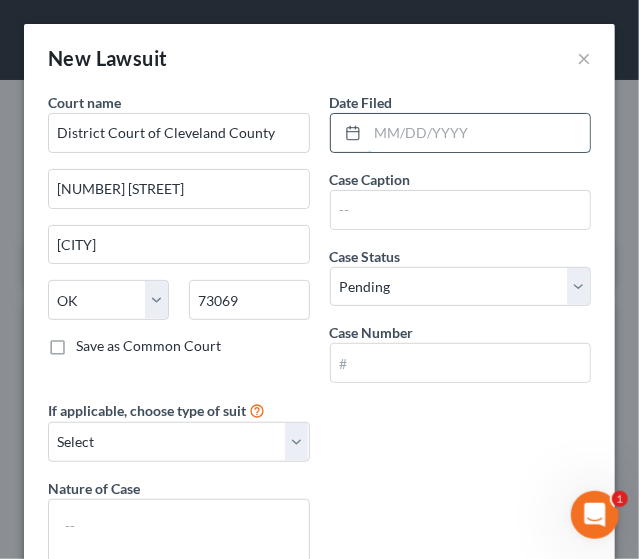 click at bounding box center [479, 133] 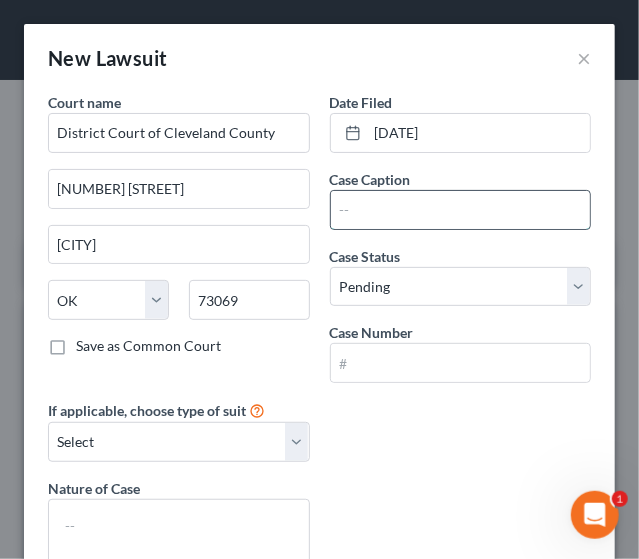 click at bounding box center (461, 210) 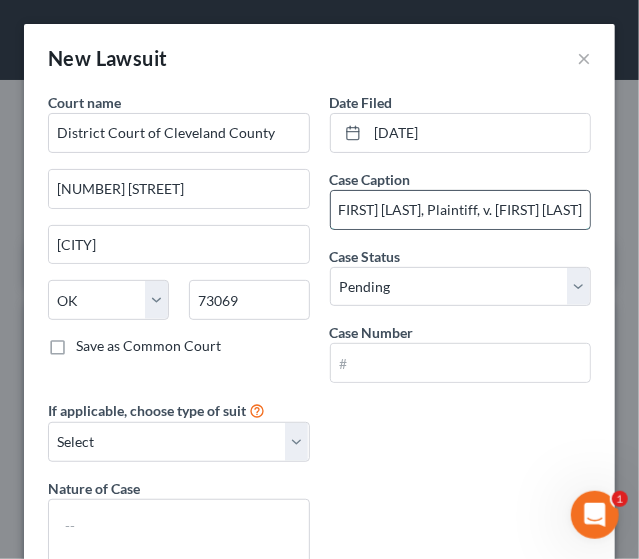 scroll, scrollTop: 0, scrollLeft: 142, axis: horizontal 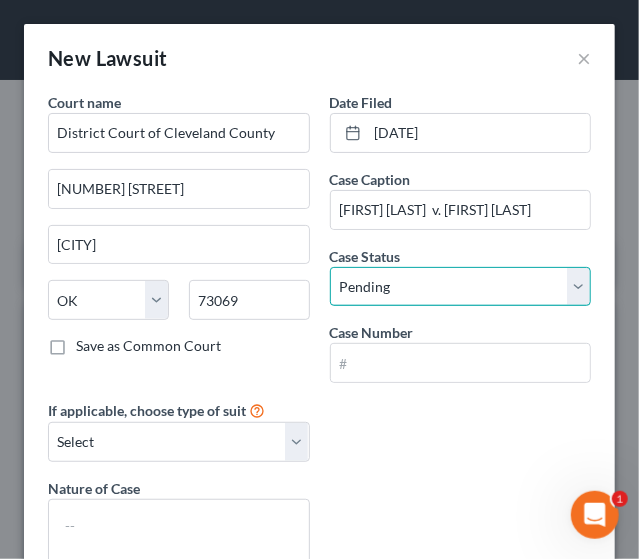 click on "Select Pending On Appeal Concluded" at bounding box center (461, 287) 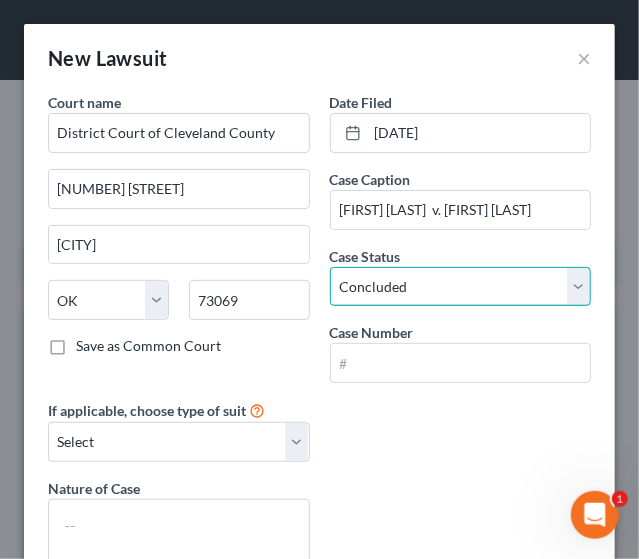 click on "Select Pending On Appeal Concluded" at bounding box center (461, 287) 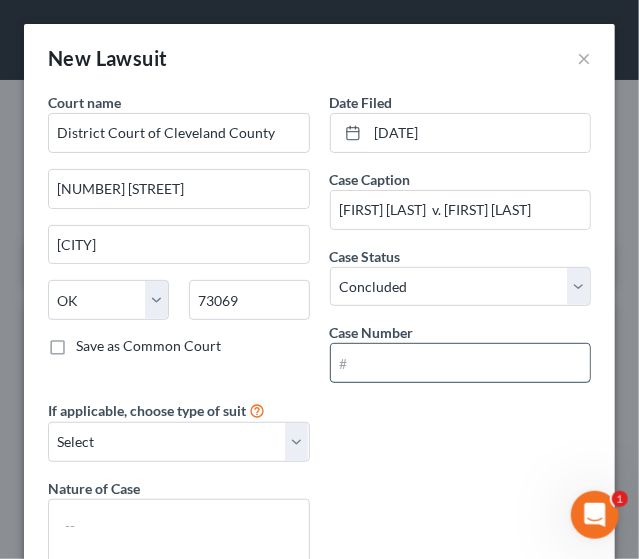 click at bounding box center (461, 363) 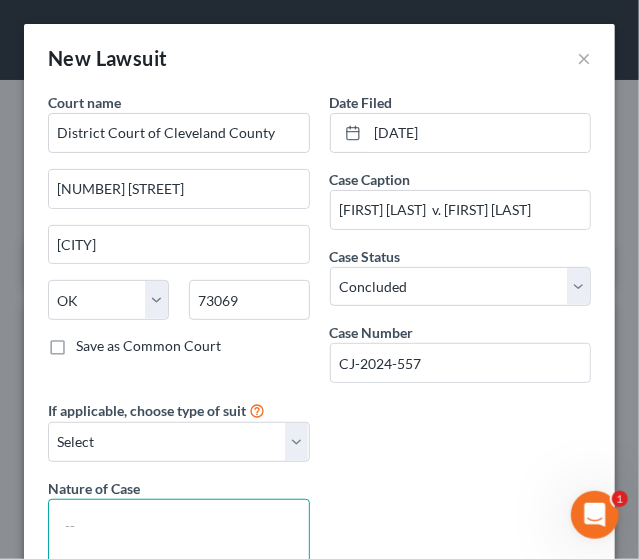 click at bounding box center [179, 536] 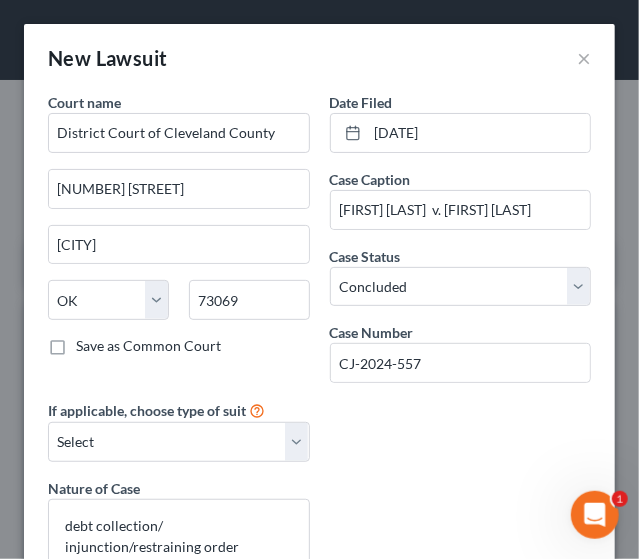 click on "Court name
* District Court of Cleveland County [NUMBER] [STREET] [CITY] State [STATE] [POSTAL_CODE] Save as Common Court Date Filed [DATE] Case Caption [FIRST] [LAST] v. [FIRST] [LAST]
Case Status
* Select Pending On Appeal Concluded Case Number [NUMBER] If applicable, choose type of suit Select Repossession Garnishment Foreclosure Attached, Seized, Or Levied Other Nature of Case debt collection/ injunction/restraining order" at bounding box center (319, 340) 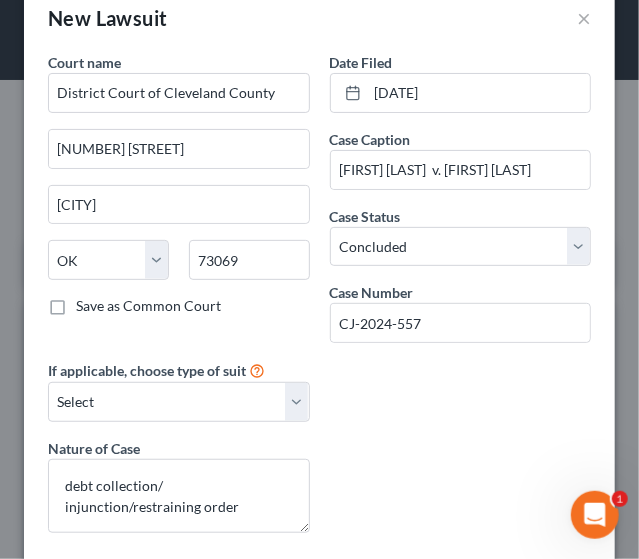scroll, scrollTop: 135, scrollLeft: 0, axis: vertical 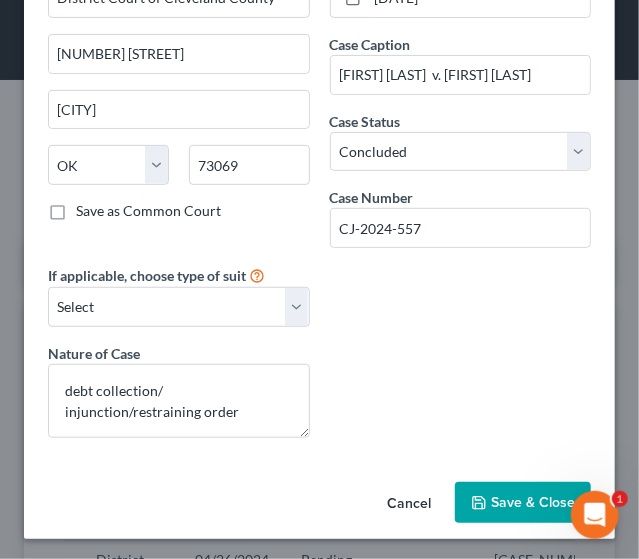 click on "Save & Close" at bounding box center [533, 502] 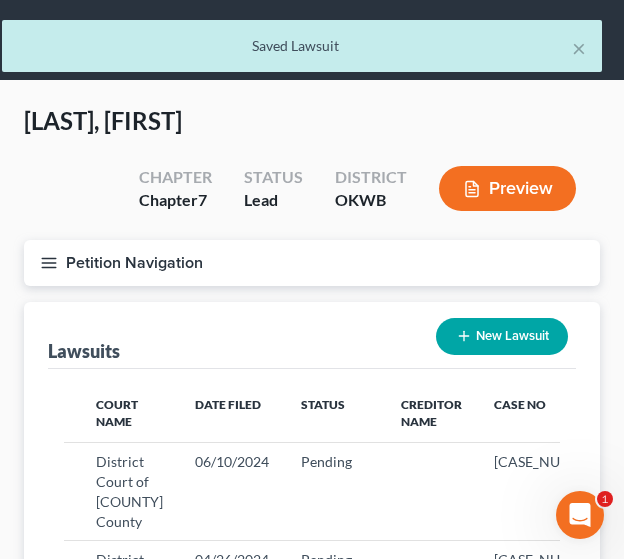 click on "New Lawsuit" at bounding box center [502, 336] 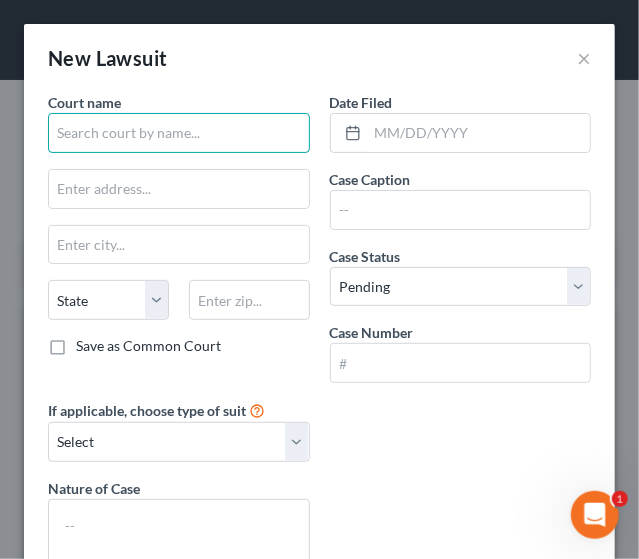 click at bounding box center [179, 133] 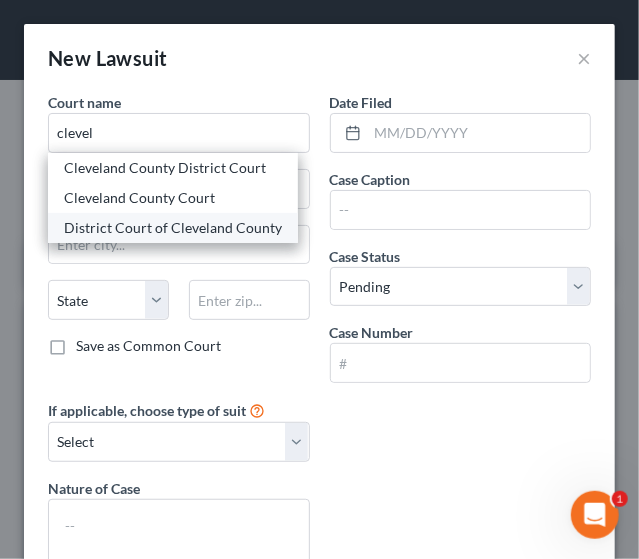 click on "District Court of Cleveland County" at bounding box center [173, 228] 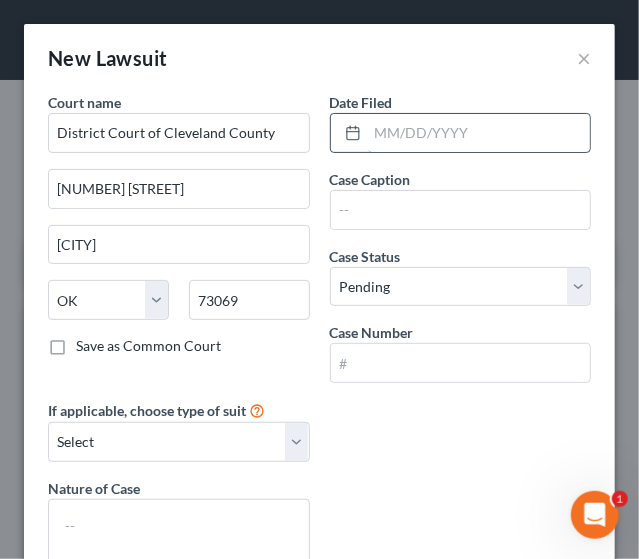 click at bounding box center [479, 133] 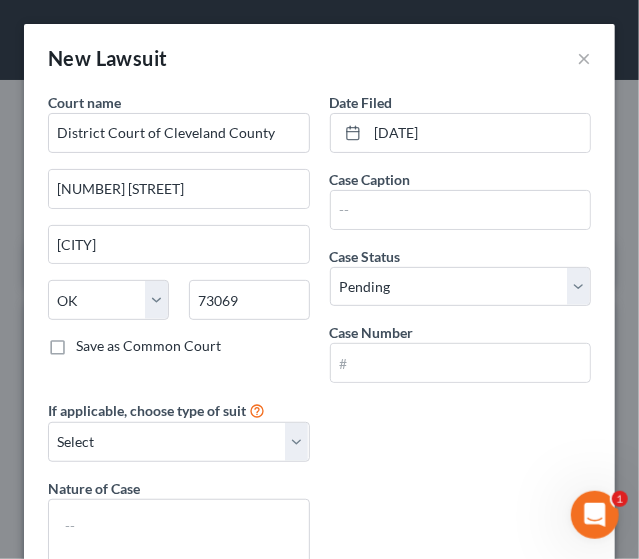 click on "Case Caption" at bounding box center (370, 179) 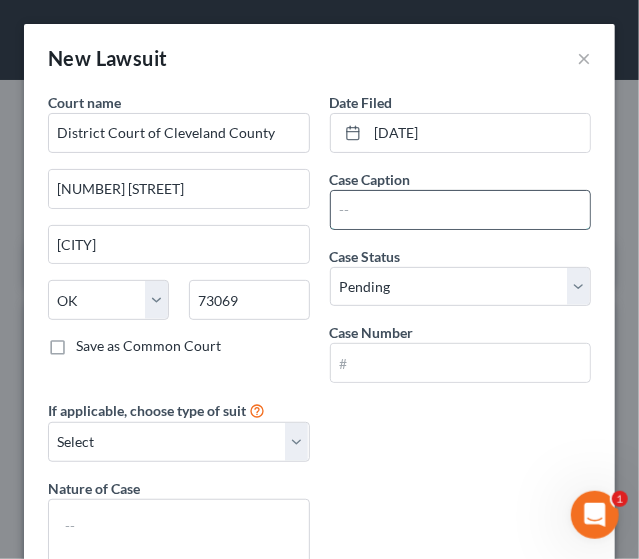 click at bounding box center [461, 210] 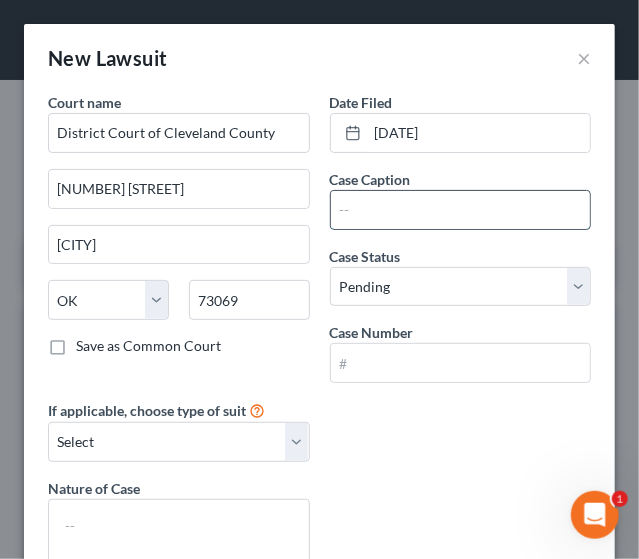 paste on "State of Oklahoma v. [PERSON], [PERSON]" 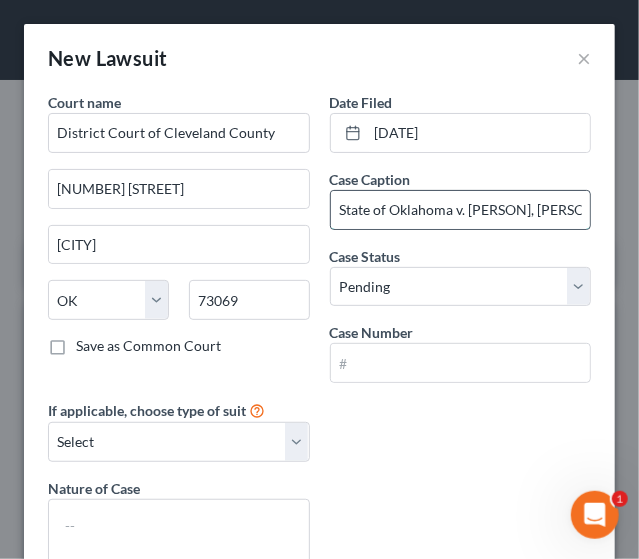 scroll, scrollTop: 0, scrollLeft: 36, axis: horizontal 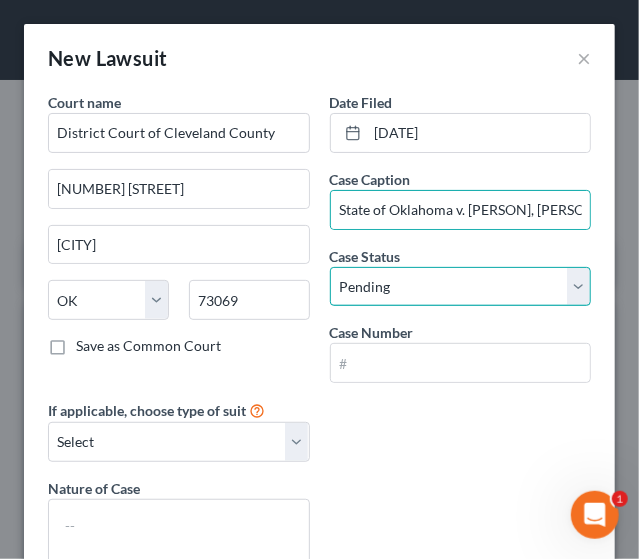 click on "Select Pending On Appeal Concluded" at bounding box center [461, 287] 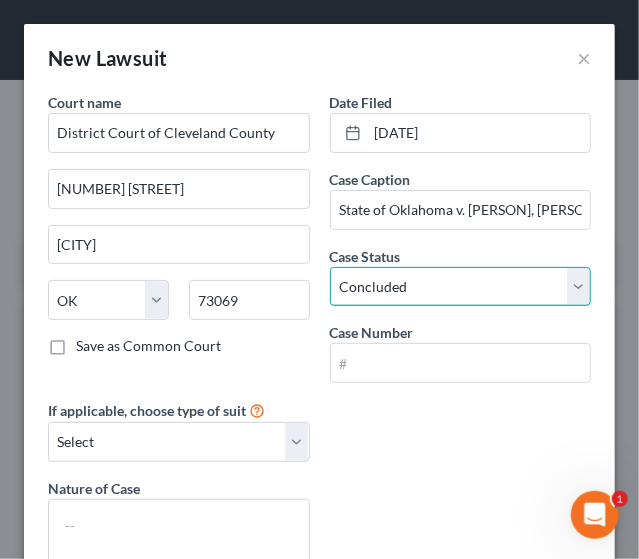 click on "Select Pending On Appeal Concluded" at bounding box center (461, 287) 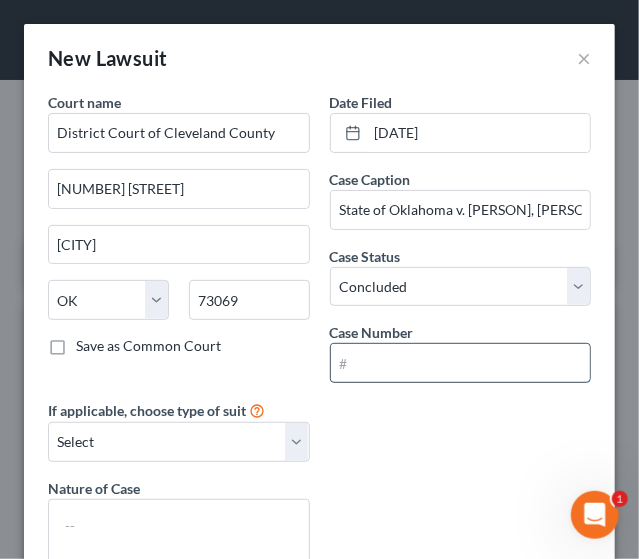 click at bounding box center (461, 363) 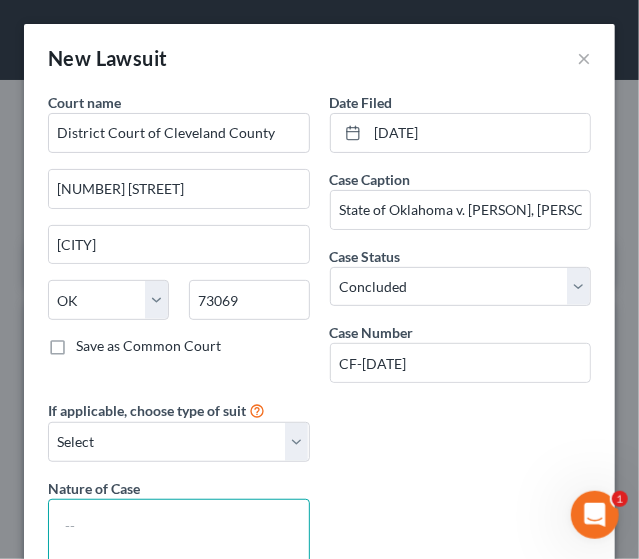 click at bounding box center (179, 536) 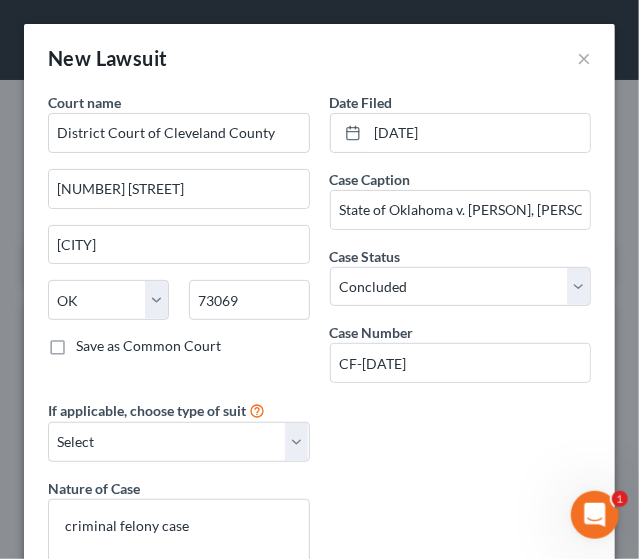 click on "Court name
*
District Court of Cleveland County                      [NUMBER] [STREET], [CITY] [STATE] [POSTAL_CODE] Save as Common Court Date Filed         12/29/2020 Case Caption State of Oklahoma v. [LAST], [FIRST] [MIDDLE]
Case Status
*
Select Pending On Appeal Concluded Case Number CF-2020-1465 If applicable, choose type of suit     Select Repossession Garnishment Foreclosure Attached, Seized, Or Levied Other Nature of Case criminal felony case" at bounding box center (319, 340) 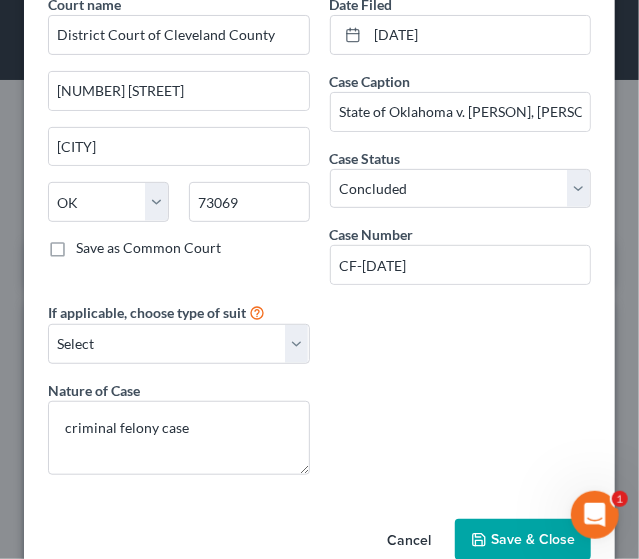 scroll, scrollTop: 135, scrollLeft: 0, axis: vertical 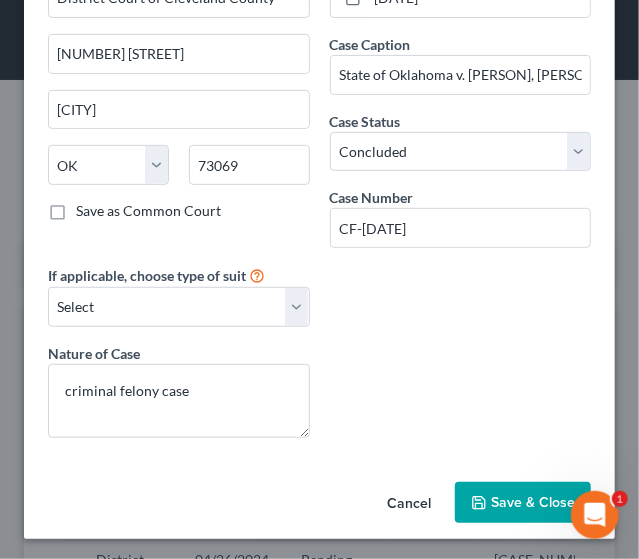click on "Save & Close" at bounding box center [533, 502] 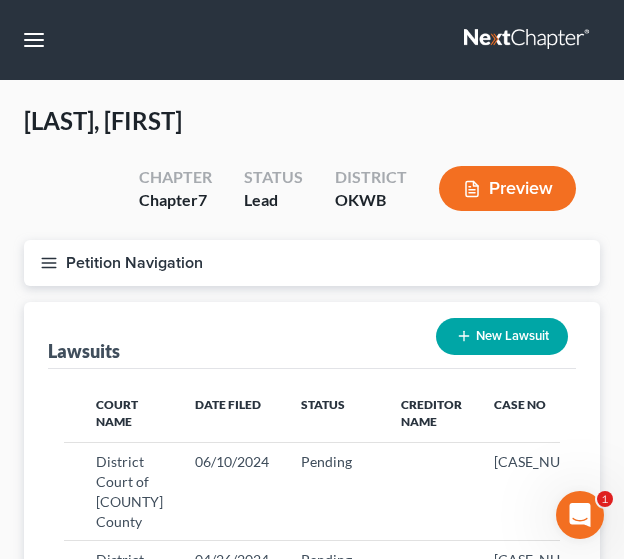 click 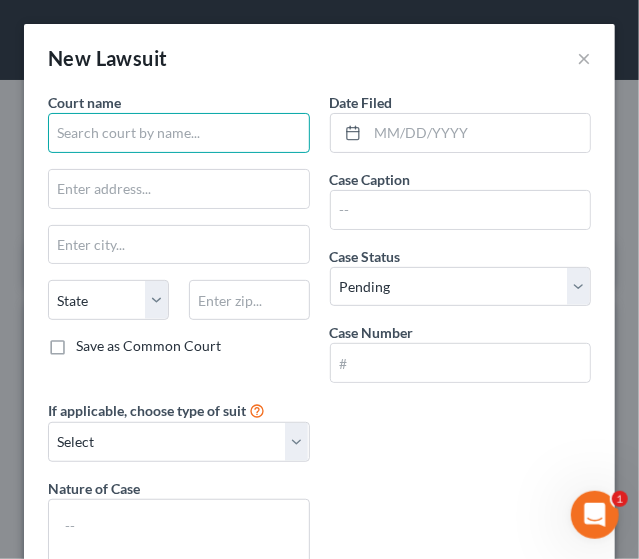 click at bounding box center (179, 133) 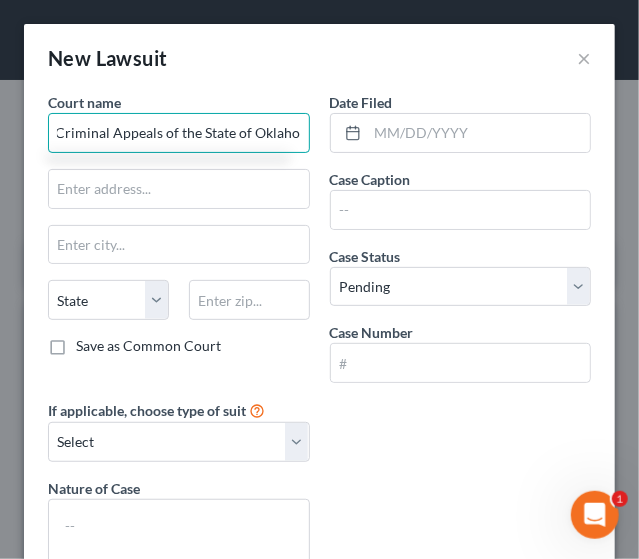 scroll, scrollTop: 0, scrollLeft: 76, axis: horizontal 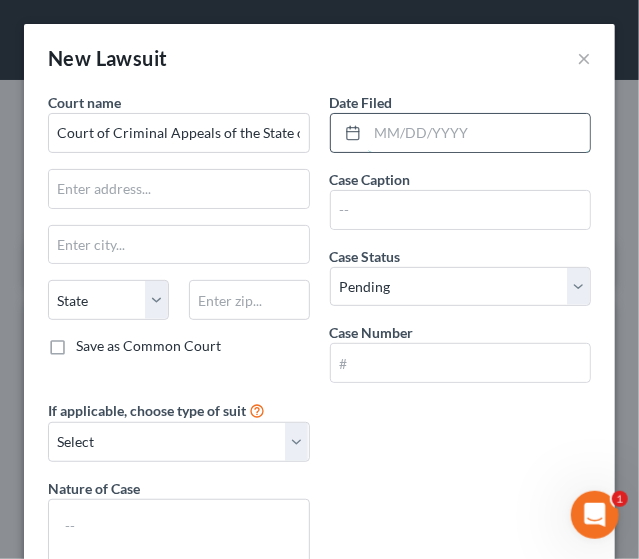 click at bounding box center (479, 133) 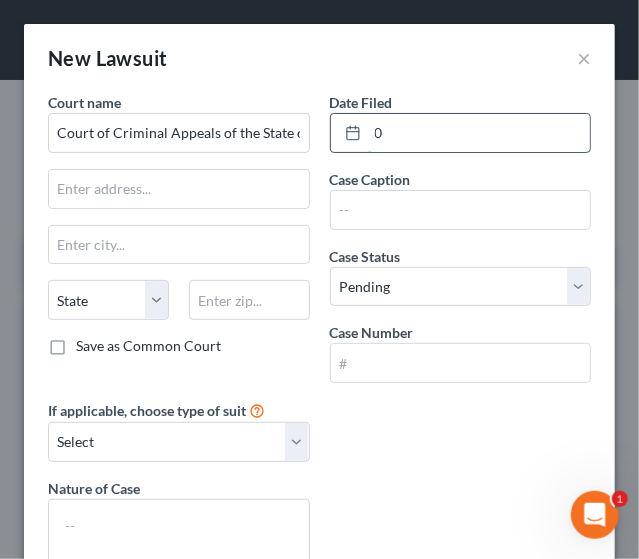 click on "0" at bounding box center (479, 133) 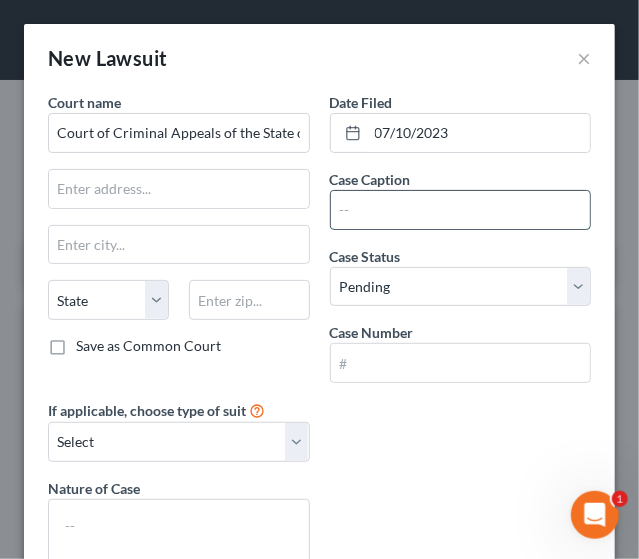 click at bounding box center [461, 210] 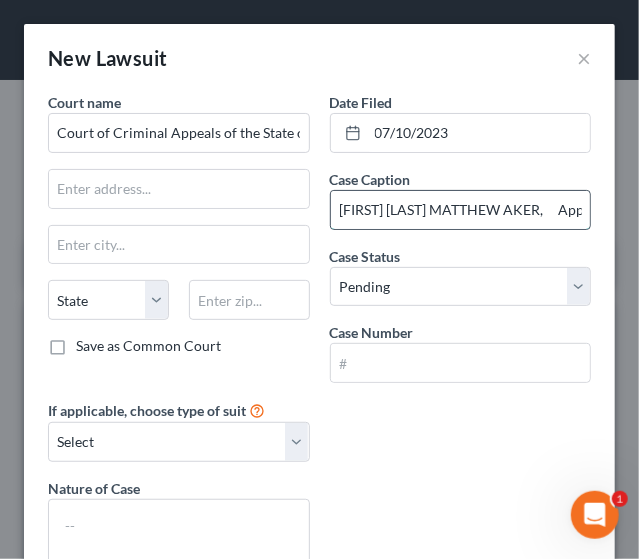 scroll, scrollTop: 0, scrollLeft: 218, axis: horizontal 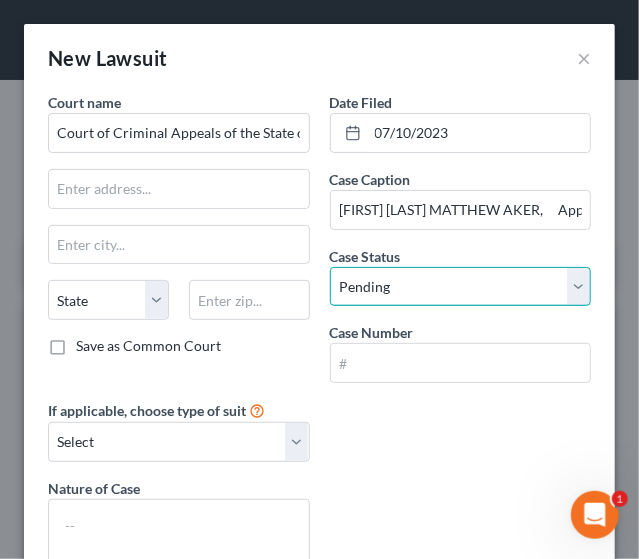click on "Select Pending On Appeal Concluded" at bounding box center (461, 287) 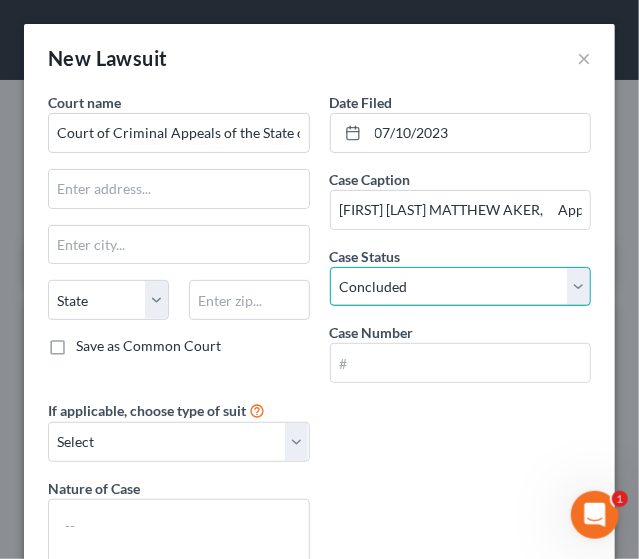 click on "Select Pending On Appeal Concluded" at bounding box center (461, 287) 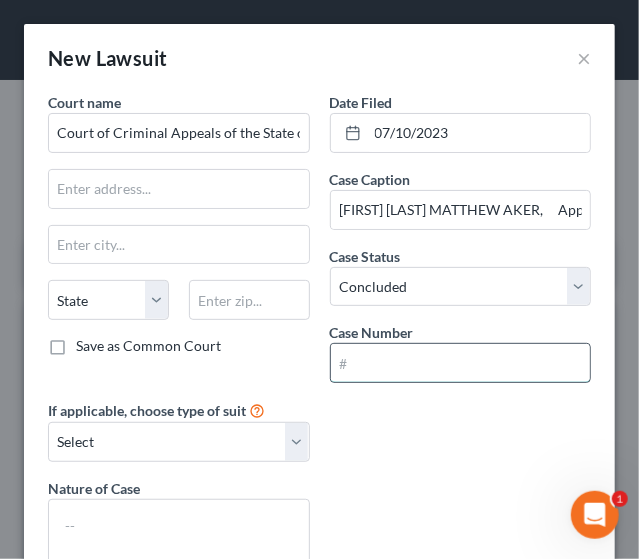 click at bounding box center [461, 363] 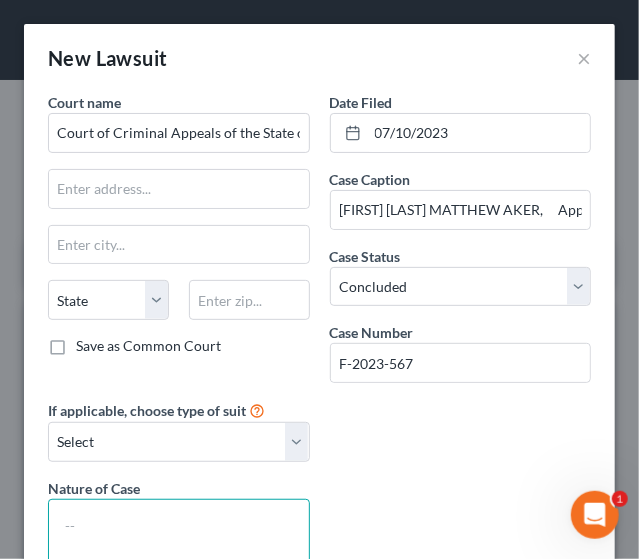 click at bounding box center [179, 536] 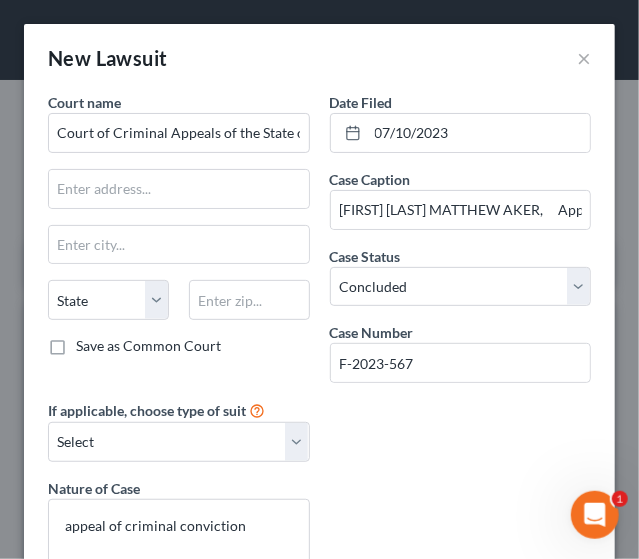 click on "Court name
*
Court of Criminal Appeals of the State of Oklahoma                      State [STATE] Save as Common Court Date Filed         [DATE] Case Caption [FIRST] [MIDDLE] [LAST],     Appellant, v. STATE OF OKLAHOMA,     Appellee,
Case Status
*
Select Pending On Appeal Concluded Case Number F-2023-567 If applicable, choose type of suit     Select Repossession Garnishment Foreclosure Attached, Seized, Or Levied Other Nature of Case appeal of criminal conviction" at bounding box center [319, 340] 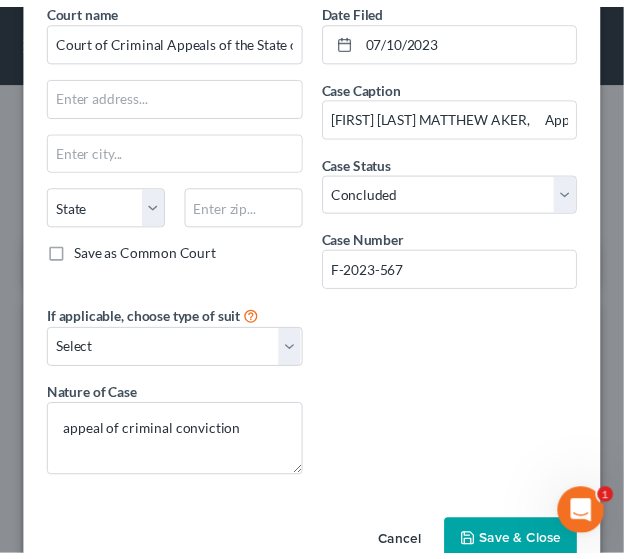 scroll, scrollTop: 135, scrollLeft: 0, axis: vertical 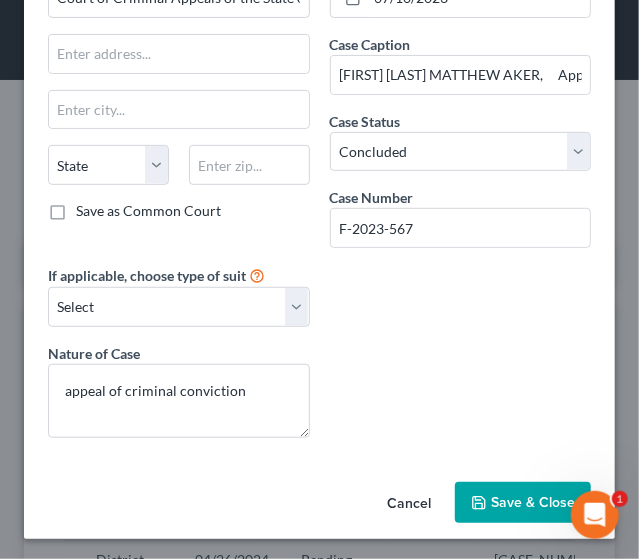 click on "Save & Close" at bounding box center (523, 503) 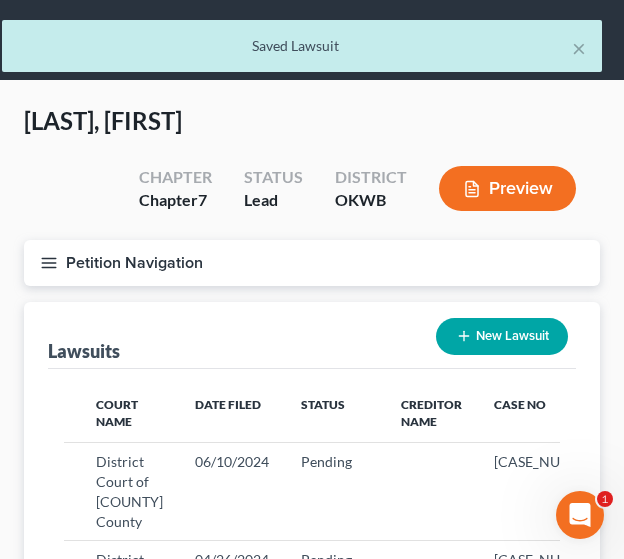 click on "New Lawsuit" at bounding box center [502, 336] 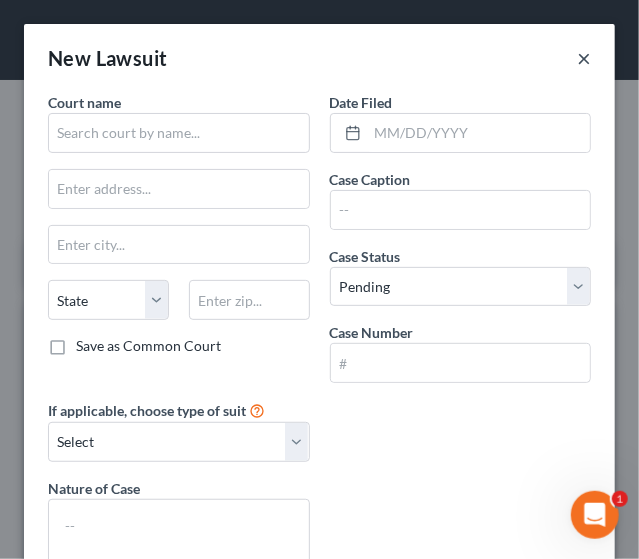 click on "×" at bounding box center (584, 58) 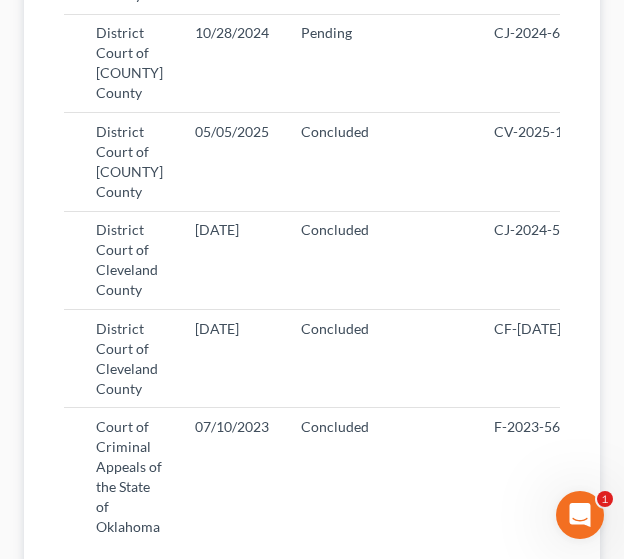 scroll, scrollTop: 803, scrollLeft: 0, axis: vertical 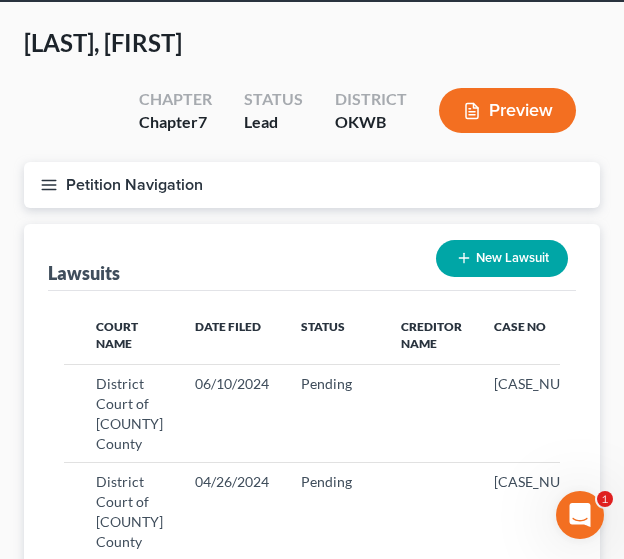 click on "New Lawsuit" at bounding box center (502, 258) 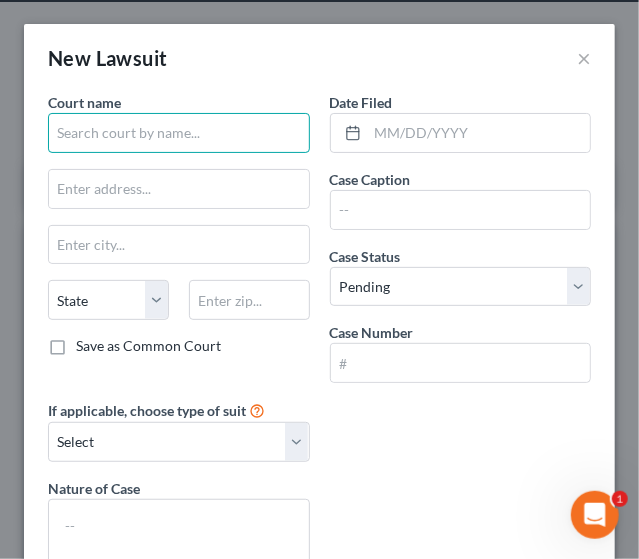 click at bounding box center (179, 133) 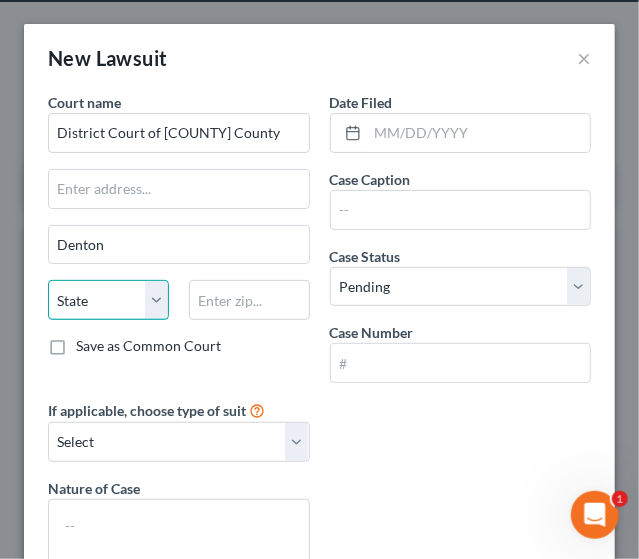 click on "State AL AK AR AZ CA CO CT DE DC FL GA GU HI ID IL IN IA KS KY LA ME MD MA MI MN MS MO MT NC ND NE NV NH NJ NM NY OH OK OR PA PR RI SC SD TN TX UT VI VA VT WA WV WI WY" at bounding box center [108, 300] 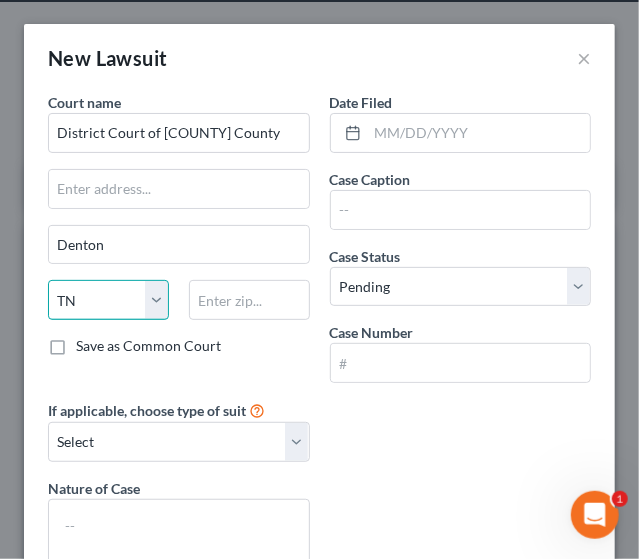 click on "State AL AK AR AZ CA CO CT DE DC FL GA GU HI ID IL IN IA KS KY LA ME MD MA MI MN MS MO MT NC ND NE NV NH NJ NM NY OH OK OR PA PR RI SC SD TN TX UT VI VA VT WA WV WI WY" at bounding box center (108, 300) 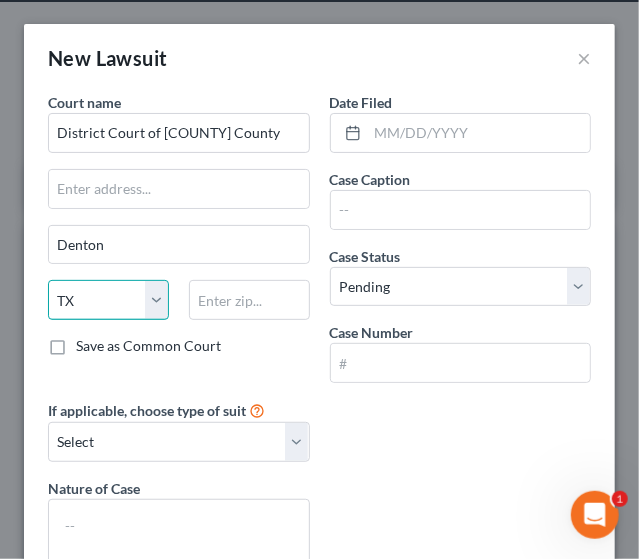 click on "State AL AK AR AZ CA CO CT DE DC FL GA GU HI ID IL IN IA KS KY LA ME MD MA MI MN MS MO MT NC ND NE NV NH NJ NM NY OH OK OR PA PR RI SC SD TN TX UT VI VA VT WA WV WI WY" at bounding box center (108, 300) 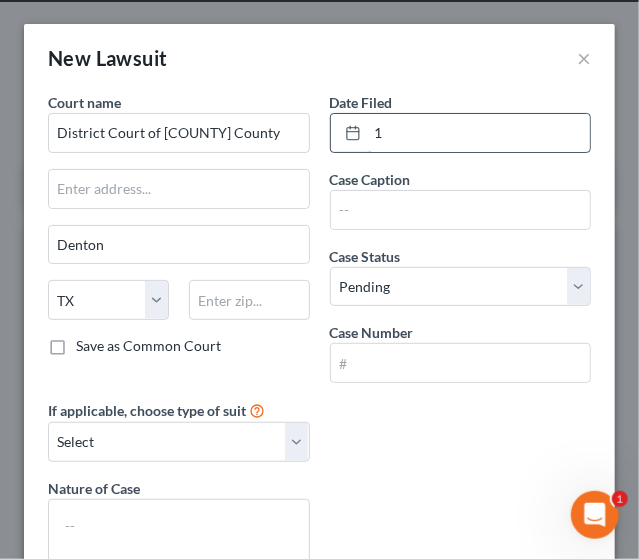 click on "1" at bounding box center (479, 133) 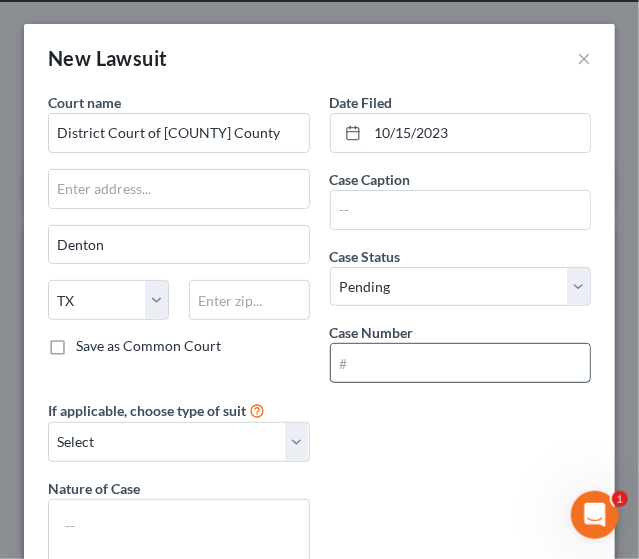 click at bounding box center [461, 363] 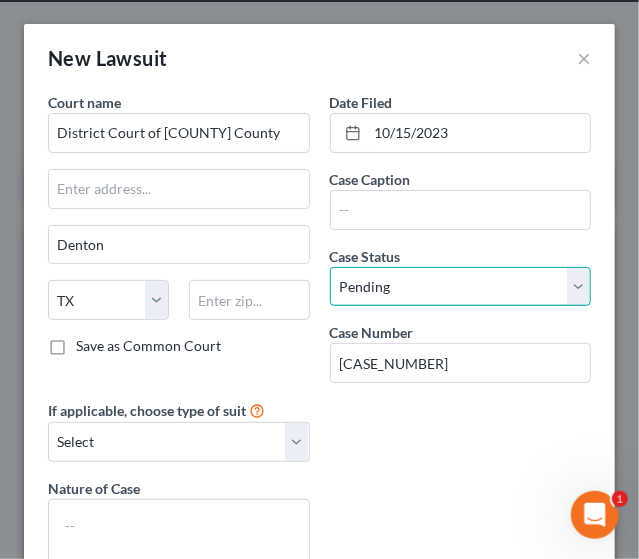 click on "Select Pending On Appeal Concluded" at bounding box center [461, 287] 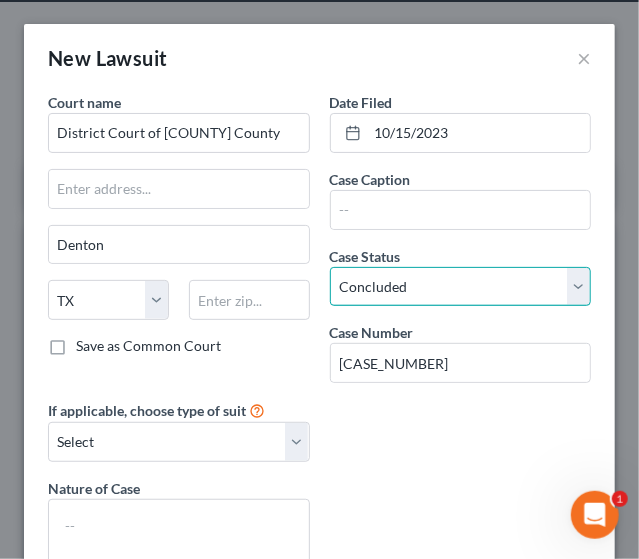 click on "Select Pending On Appeal Concluded" at bounding box center (461, 287) 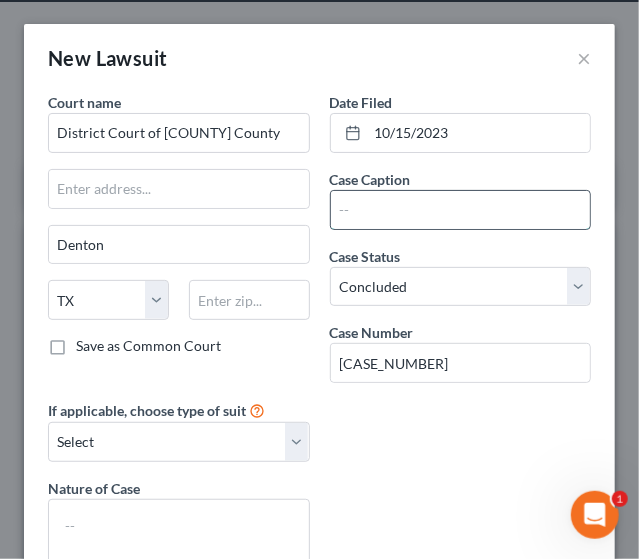 click at bounding box center (461, 210) 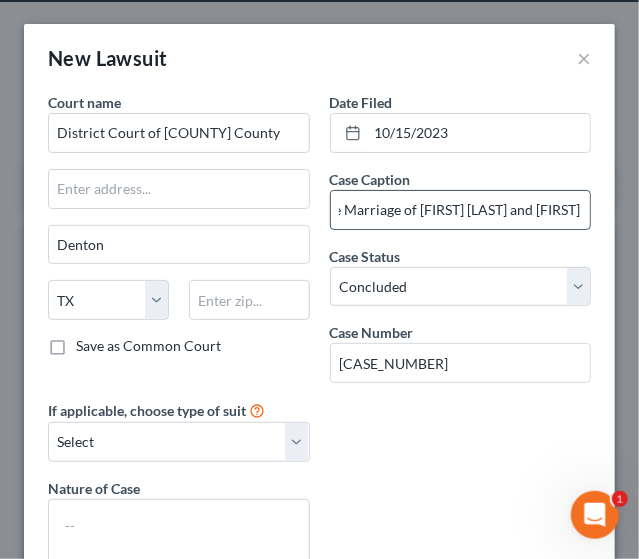 scroll, scrollTop: 0, scrollLeft: 130, axis: horizontal 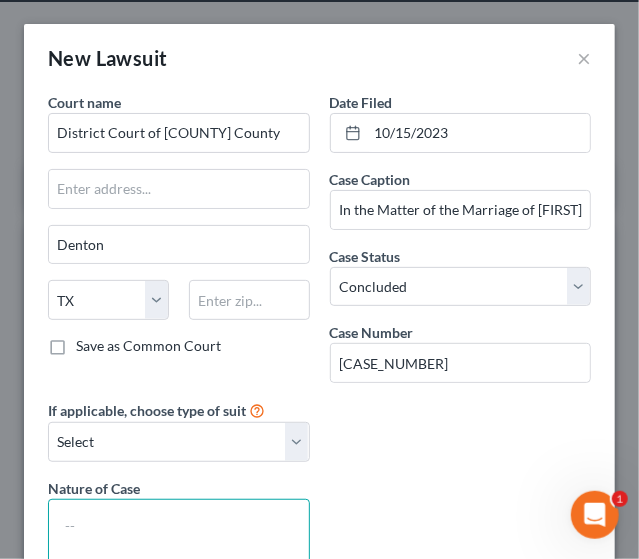 click at bounding box center (179, 536) 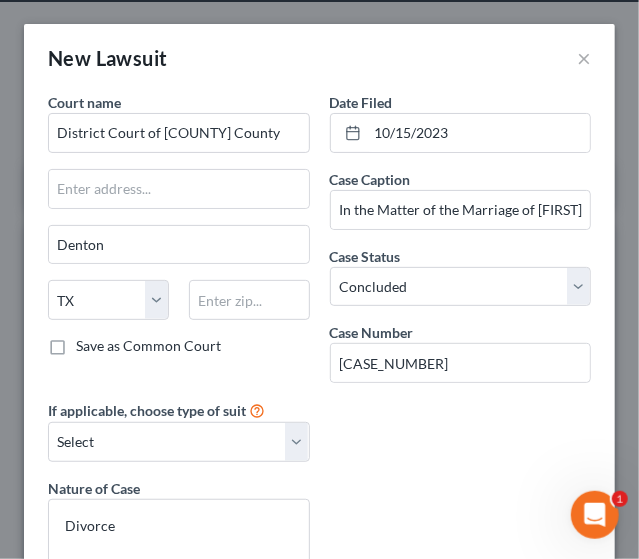 click on "Court name
*
District Court of Denton County                      Denton [STATE] Save as Common Court Date Filed         10/15/2023 Case Caption In the Matter of the Marriage of [FIRST] [LAST] and [FIRST] [LAST]
Case Status
*
Select Pending On Appeal Concluded Case Number 23-5129-211 If applicable, choose type of suit     Select Repossession Garnishment Foreclosure Attached, Seized, Or Levied Other Nature of Case Divorce" at bounding box center [319, 340] 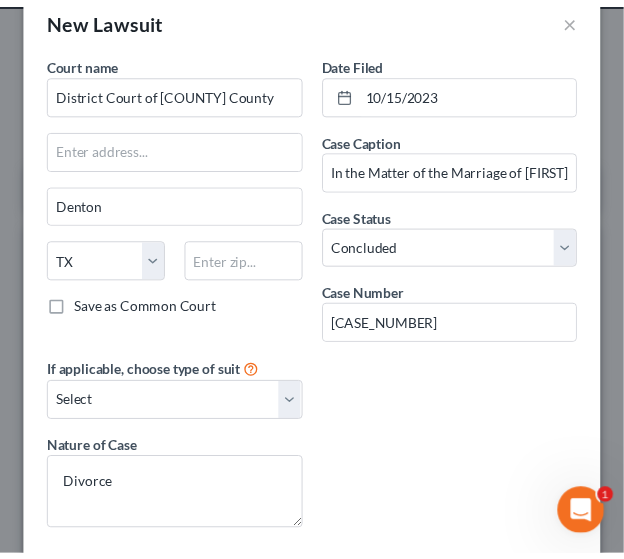 scroll, scrollTop: 135, scrollLeft: 0, axis: vertical 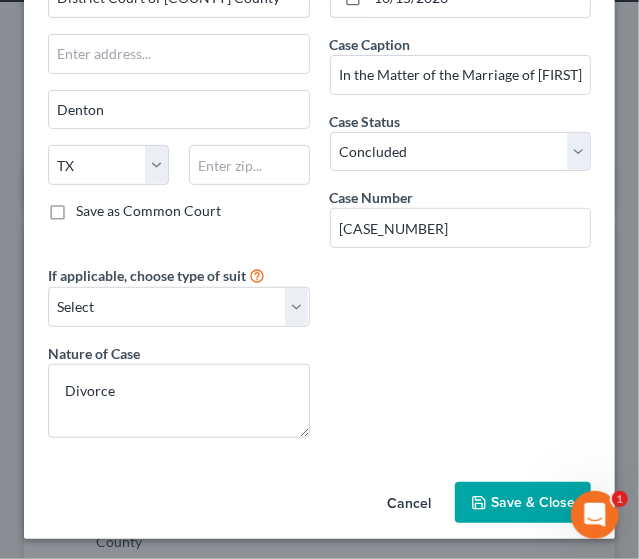 click on "Save & Close" at bounding box center (533, 502) 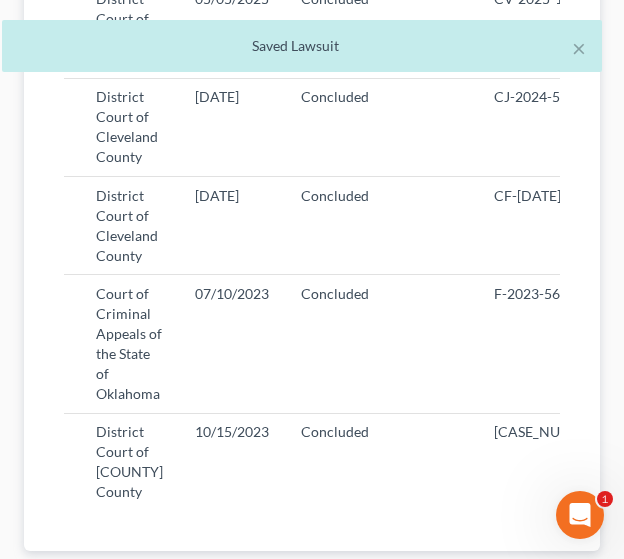 scroll, scrollTop: 901, scrollLeft: 0, axis: vertical 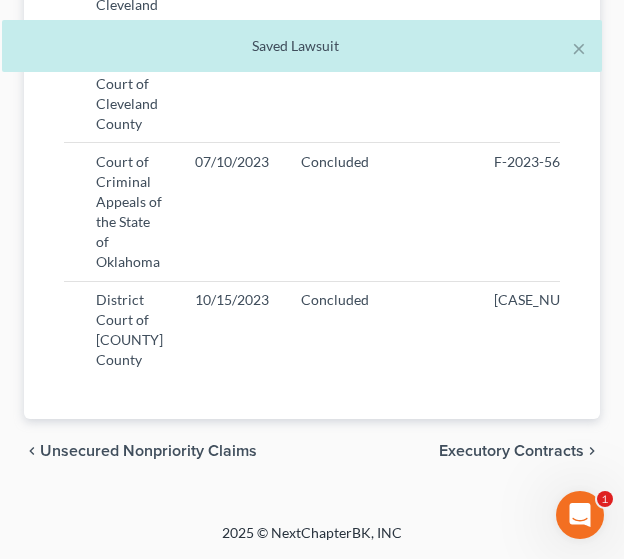 click on "Executory Contracts" at bounding box center [511, 451] 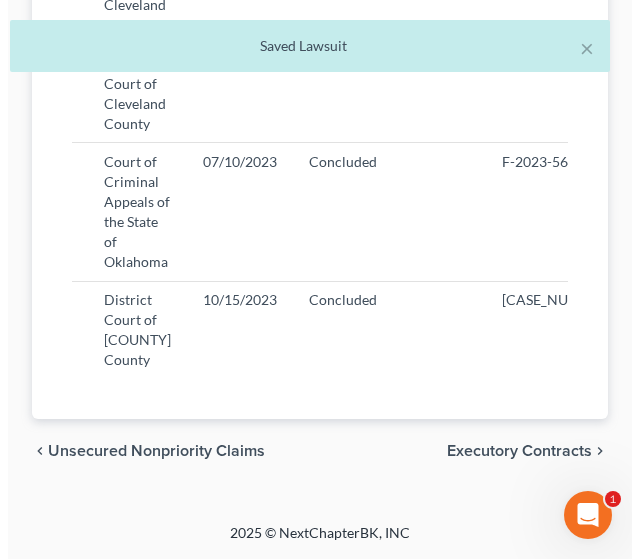 scroll, scrollTop: 0, scrollLeft: 0, axis: both 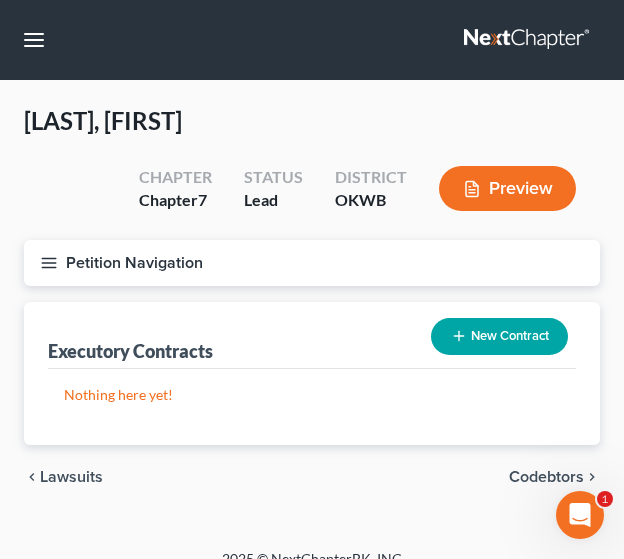click on "New Contract" at bounding box center (499, 336) 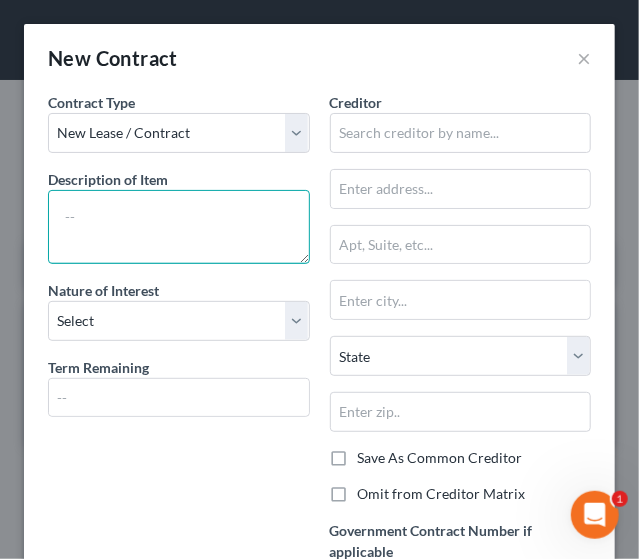 click at bounding box center (179, 227) 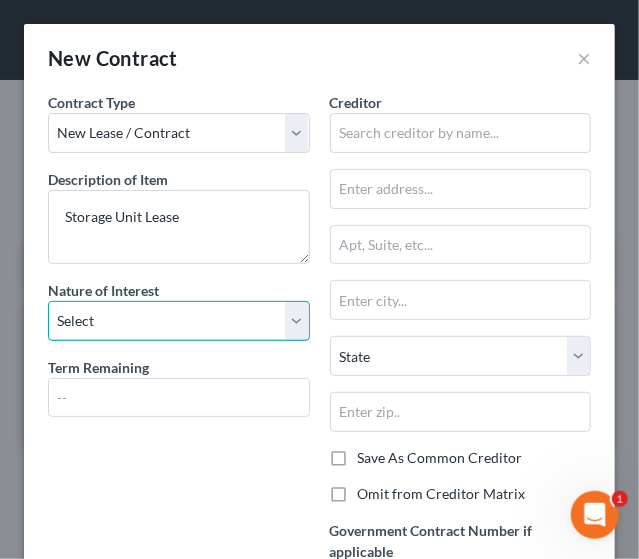 click on "Select Purchaser Agent Lessor Lessee" at bounding box center [179, 321] 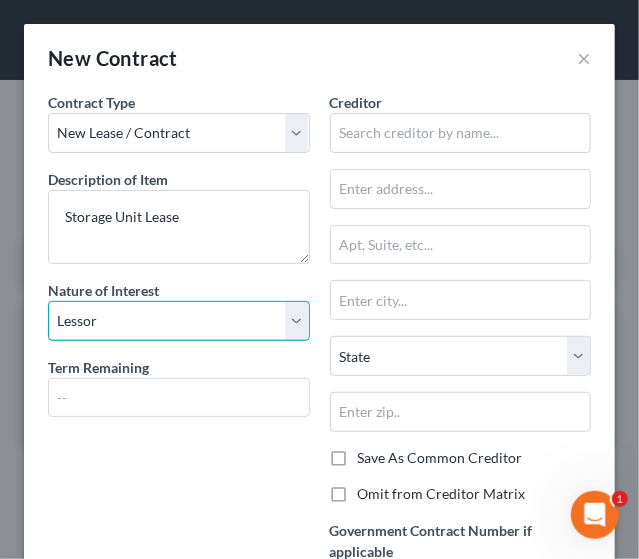 click on "Select Purchaser Agent Lessor Lessee" at bounding box center [179, 321] 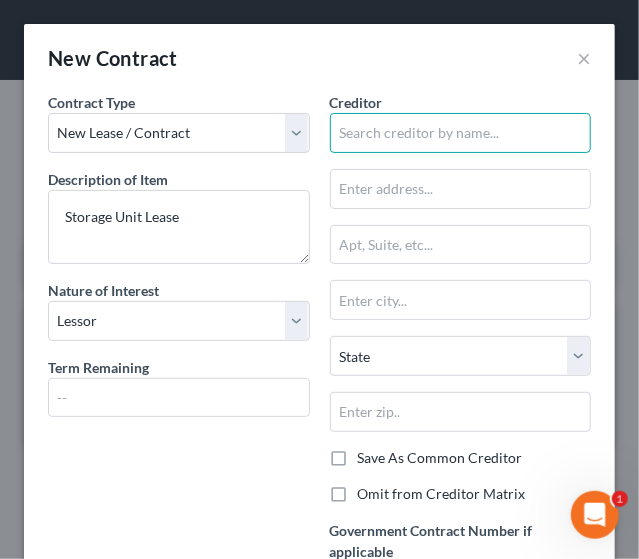 click at bounding box center [461, 133] 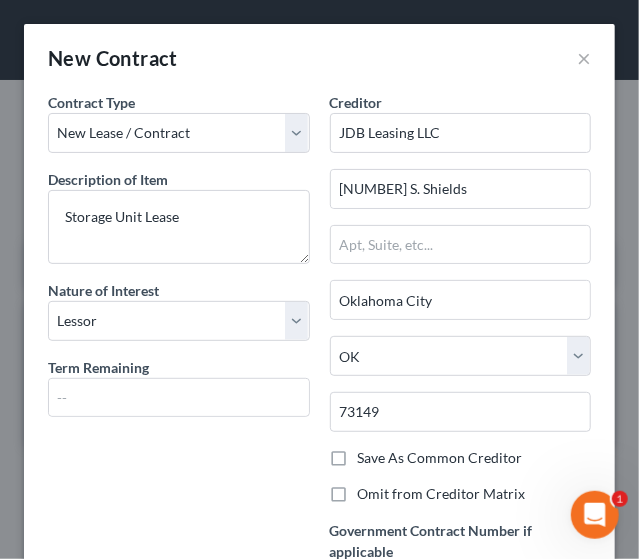 click on "Omit from Creditor Matrix" at bounding box center (442, 494) 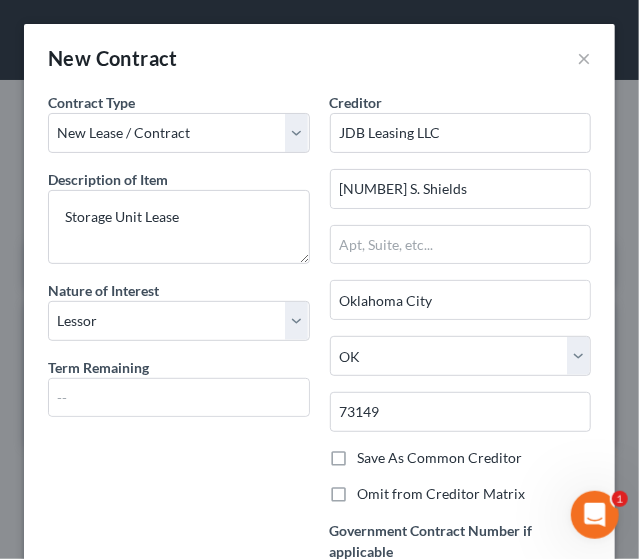 click on "Omit from Creditor Matrix" at bounding box center (372, 490) 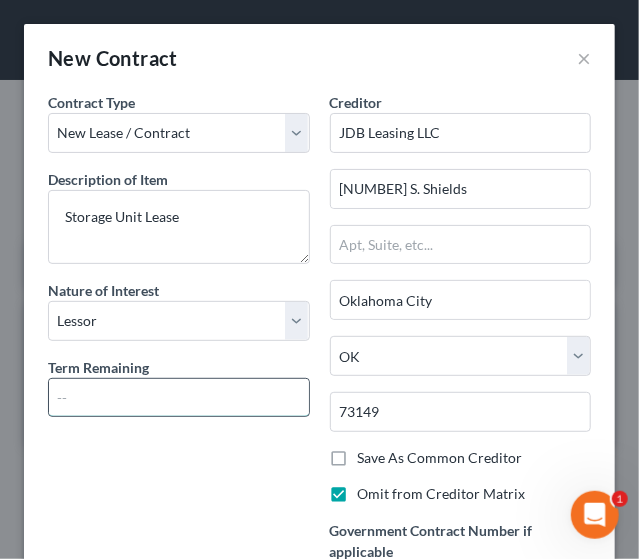 click at bounding box center [179, 398] 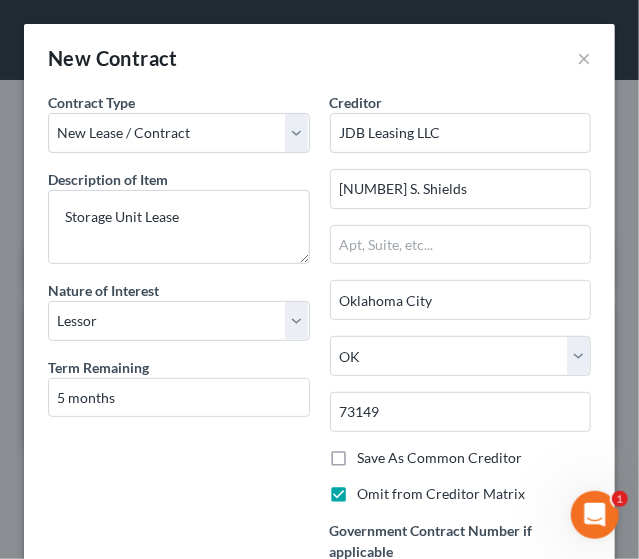 click on "Contract Type New Lease / Contract New Timeshare
Description of non-residential real property
*
Description of Item
*
Storage Unit Lease Nature of Interest Select Purchaser Agent Lessor Lessee Term Remaining 5 months" at bounding box center (179, 354) 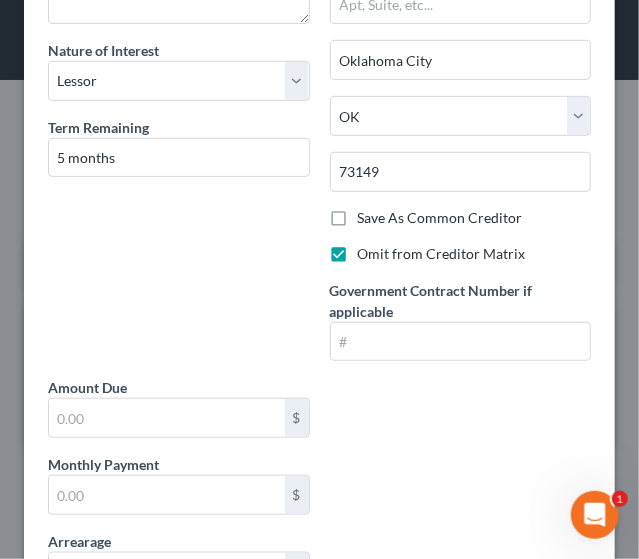 scroll, scrollTop: 280, scrollLeft: 0, axis: vertical 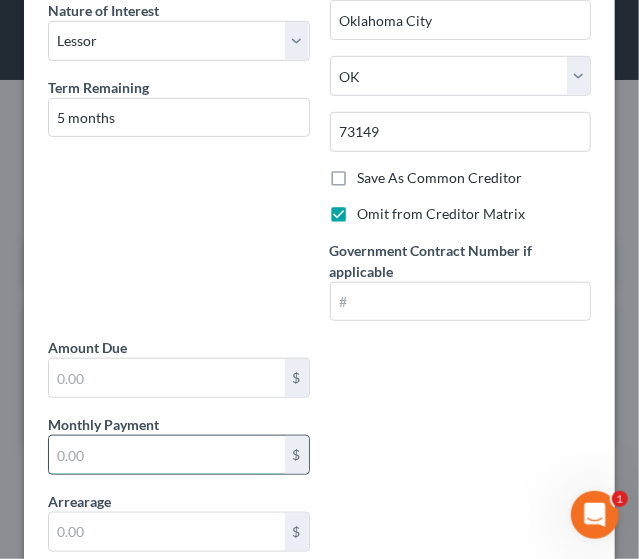 click at bounding box center [167, 455] 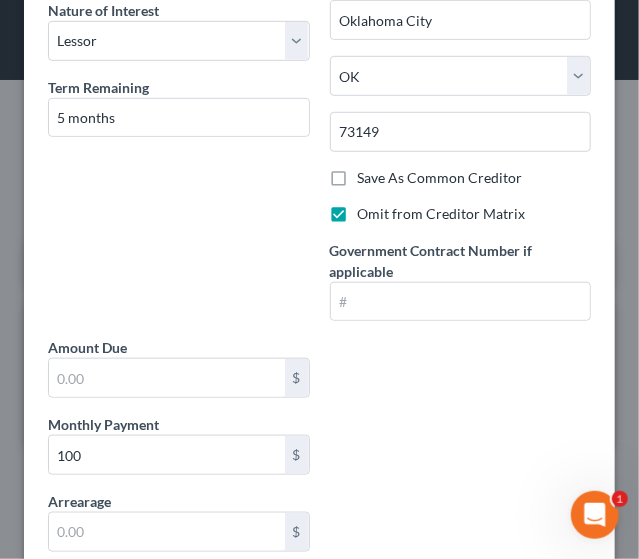 click on "Contract Type New Lease / Contract New Timeshare
Description of non-residential real property
*
Description of Item
*
Storage Unit Lease Nature of Interest Select Purchaser Agent Lessor Lessee Term Remaining 5 months Creditor *    JDB Leasing LLC                      [NUMBER] S. Shields [CITY] State AL AK AR AZ CA CO CT DE DC FL GA GU HI ID IL IN IA KS KY LA ME MD MA MI MN MS MO MT NC ND NE NV NH NJ NM NY OH OK OR PA PR RI SC SD TN TX UT VI VA VT WA WV WI WY [POSTAL_CODE] Save As Common Creditor Omit from Creditor Matrix Government Contract Number if applicable Amount Due $ Monthly Payment 100 $ Arrearage $
Belongs To
*
Select Debtor 1 Only Debtor 2 Only Debtor 1 And Debtor 2 Only At Least One Of The Debtors And Another Community Property Intent on Lease None Assume Reject
Type of Lease
*
Select Real Estate Car Other Asset Select" at bounding box center [319, 331] 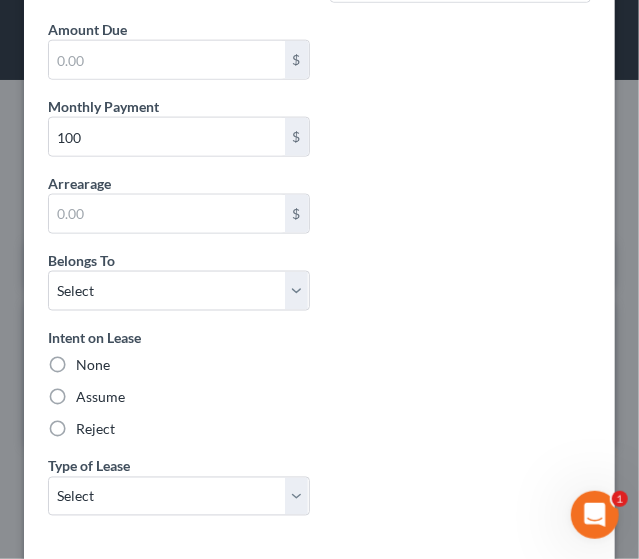 scroll, scrollTop: 600, scrollLeft: 0, axis: vertical 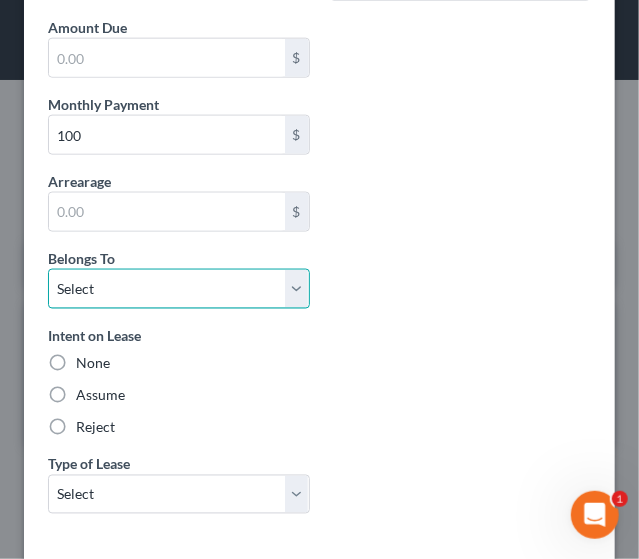 click on "Select Debtor 1 Only Debtor 2 Only Debtor 1 And Debtor 2 Only At Least One Of The Debtors And Another Community Property" at bounding box center (179, 289) 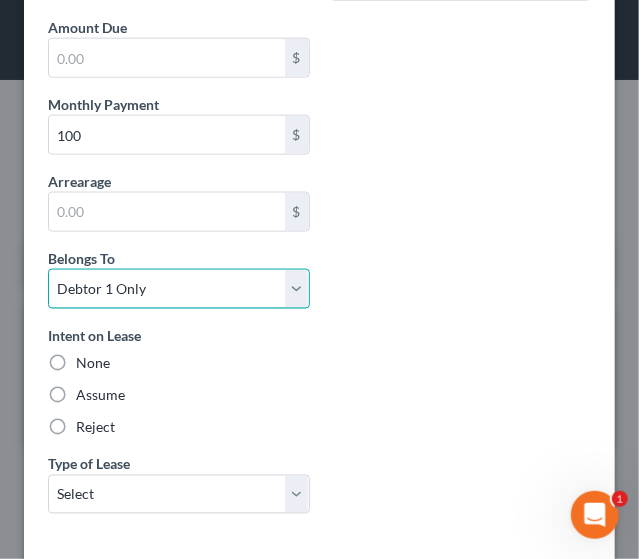 click on "Select Debtor 1 Only Debtor 2 Only Debtor 1 And Debtor 2 Only At Least One Of The Debtors And Another Community Property" at bounding box center (179, 289) 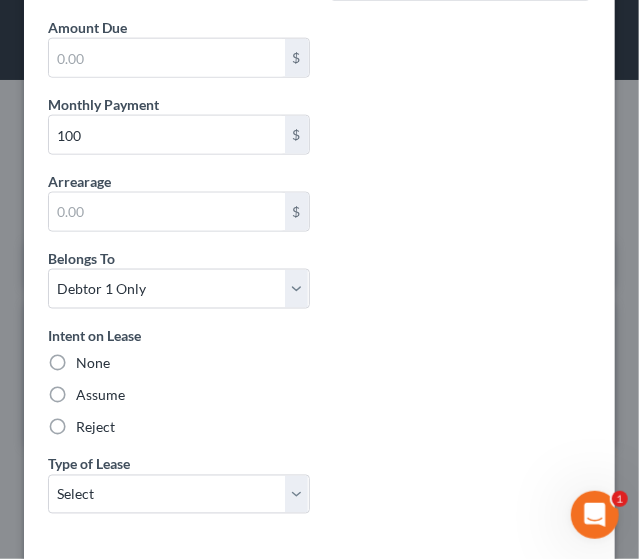 click on "Assume" at bounding box center [100, 396] 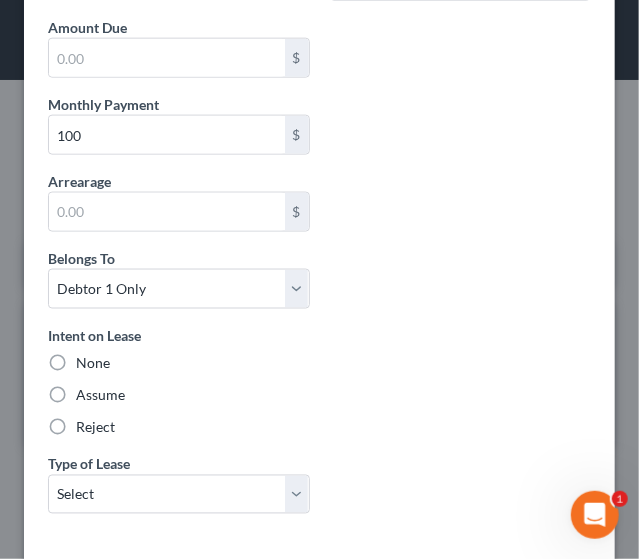 click on "Assume" at bounding box center [90, 392] 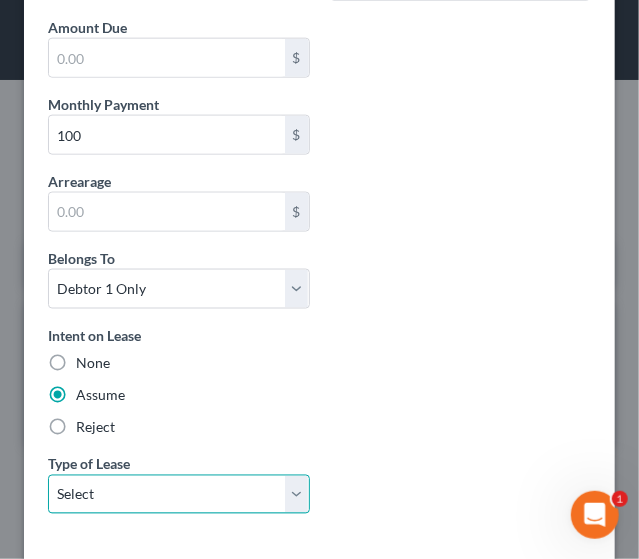 click on "Select Real Estate Car Other" at bounding box center [179, 495] 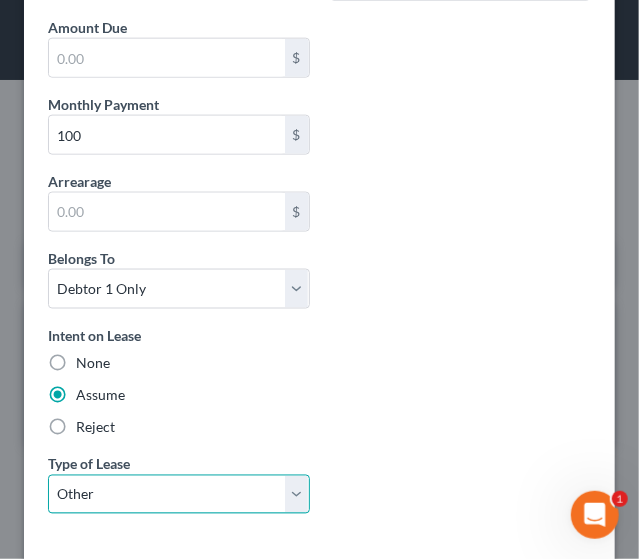click on "Select Real Estate Car Other" at bounding box center (179, 495) 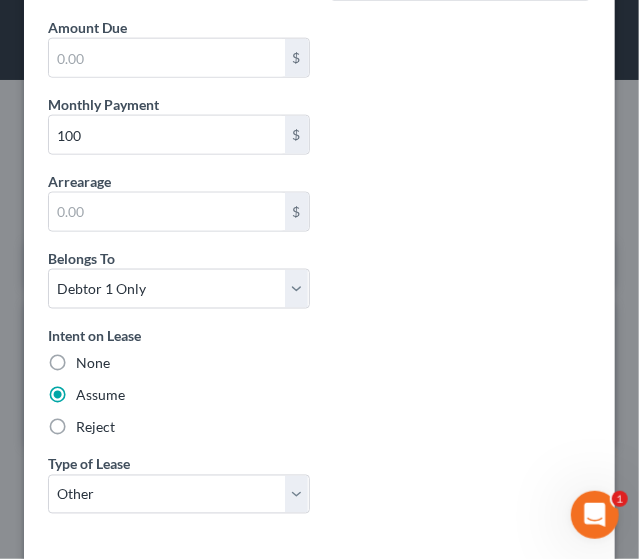 click on "Contract Type New Lease / Contract New Timeshare
Description of non-residential real property
*
Description of Item
*
Storage Unit Lease Nature of Interest Select Purchaser Agent Lessor Lessee Term Remaining 5 months Creditor *    JDB Leasing LLC                      [NUMBER] S. Shields [CITY] State AL AK AR AZ CA CO CT DE DC FL GA GU HI ID IL IN IA KS KY LA ME MD MA MI MN MS MO MT NC ND NE NV NH NJ NM NY OH OK OR PA PR RI SC SD TN TX UT VI VA VT WA WV WI WY [POSTAL_CODE] Save As Common Creditor Omit from Creditor Matrix Government Contract Number if applicable Amount Due $ Monthly Payment 100 $ Arrearage $
Belongs To
*
Select Debtor 1 Only Debtor 2 Only Debtor 1 And Debtor 2 Only At Least One Of The Debtors And Another Community Property Intent on Lease None Assume Reject
Type of Lease
*
Select Real Estate Car Other Asset Select" at bounding box center [319, 11] 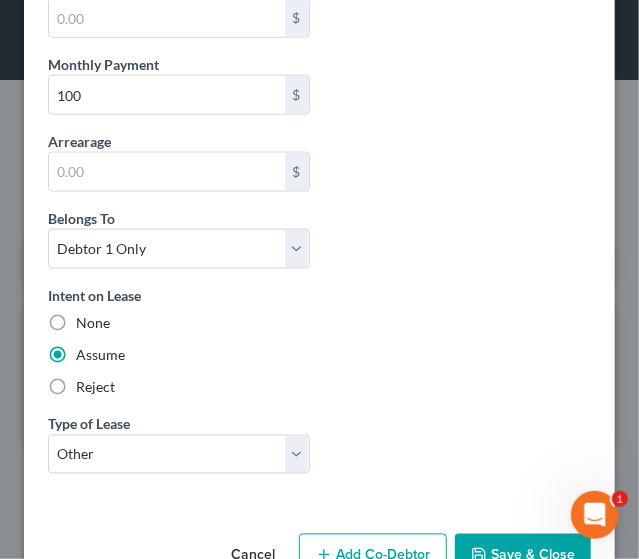 scroll, scrollTop: 680, scrollLeft: 0, axis: vertical 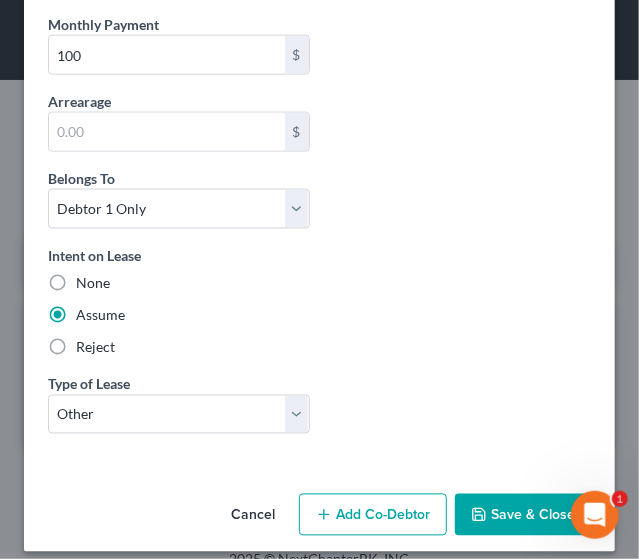 click on "Save & Close" at bounding box center (523, 515) 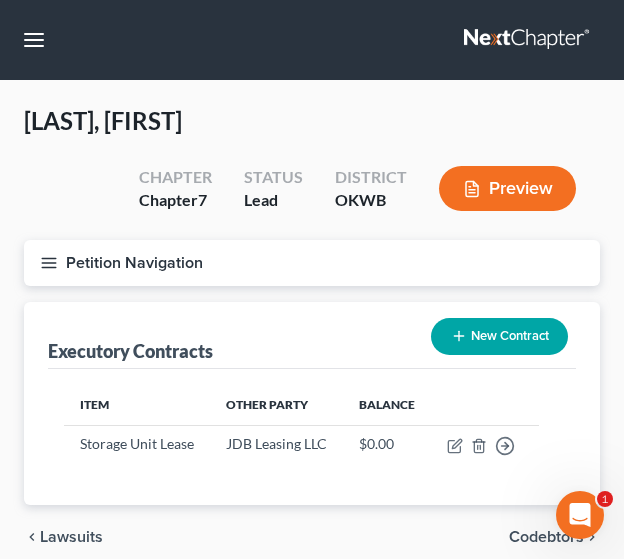 click on "New Contract" at bounding box center [499, 336] 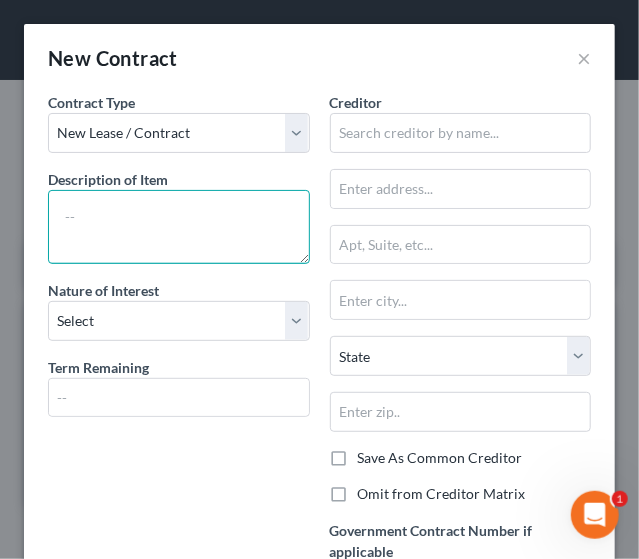 click at bounding box center (179, 227) 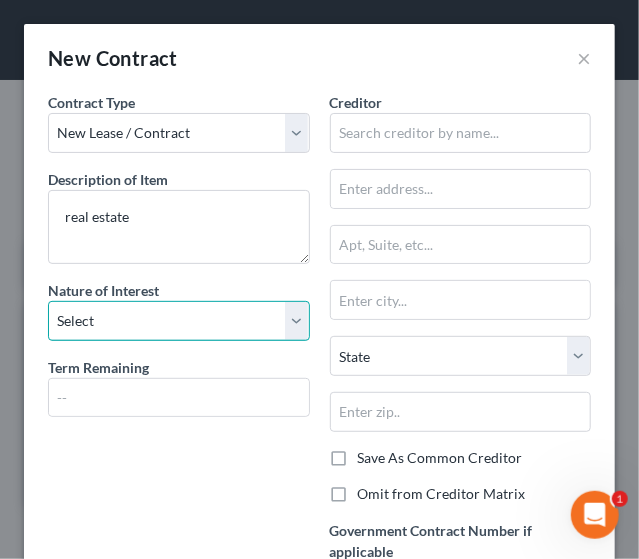 click on "Select Purchaser Agent Lessor Lessee" at bounding box center [179, 321] 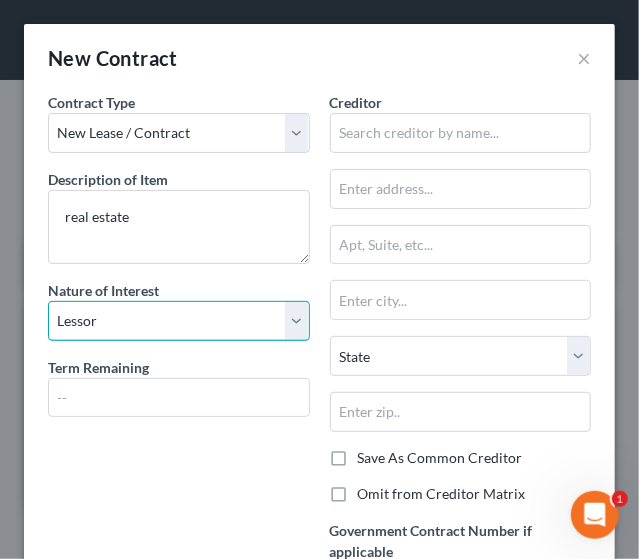 click on "Select Purchaser Agent Lessor Lessee" at bounding box center [179, 321] 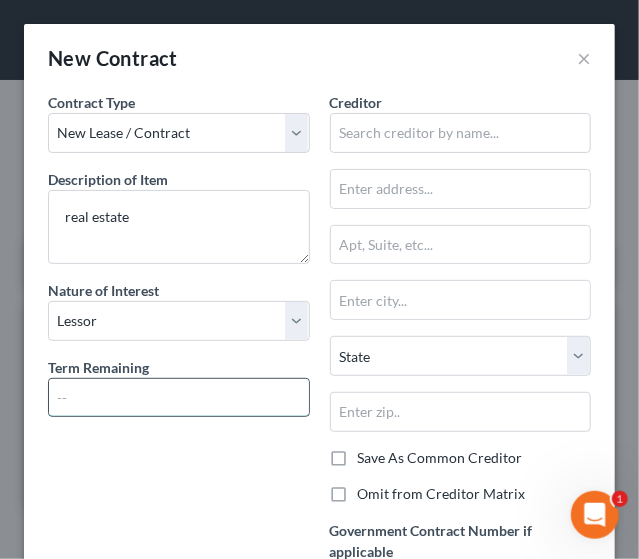 click at bounding box center (179, 398) 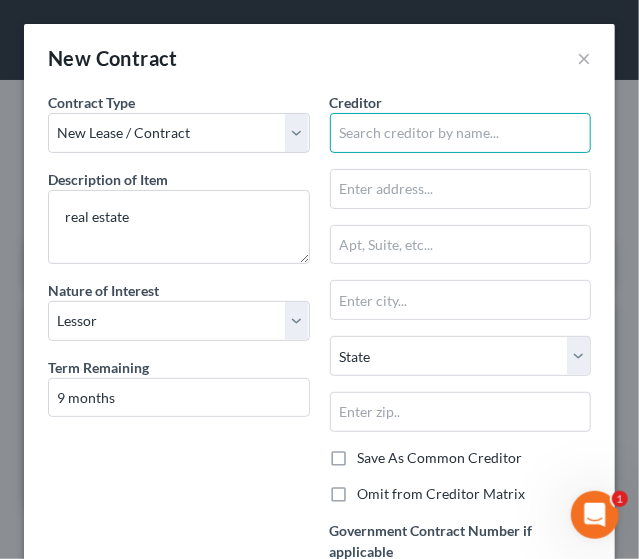 click at bounding box center (461, 133) 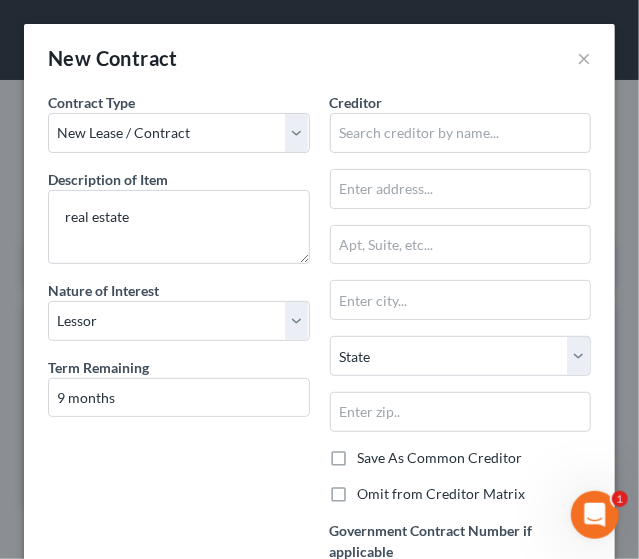 click on "Omit from Creditor Matrix" at bounding box center (442, 494) 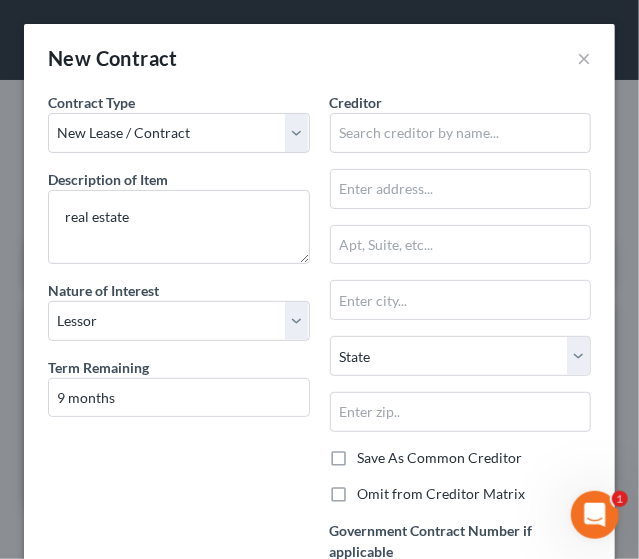 click on "Omit from Creditor Matrix" at bounding box center [372, 490] 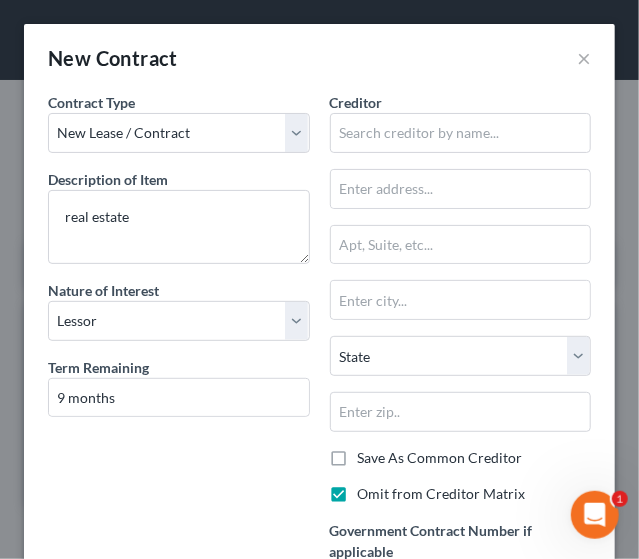 click on "Contract Type New Lease / Contract New Timeshare
Description of non-residential real property
*
Description of Item
*
real estate Nature of Interest Select Purchaser Agent Lessor Lessee Term Remaining 9 months" at bounding box center (179, 354) 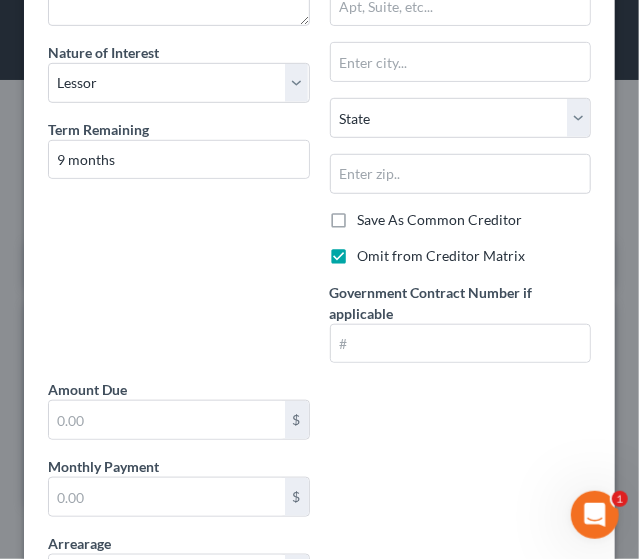 scroll, scrollTop: 240, scrollLeft: 0, axis: vertical 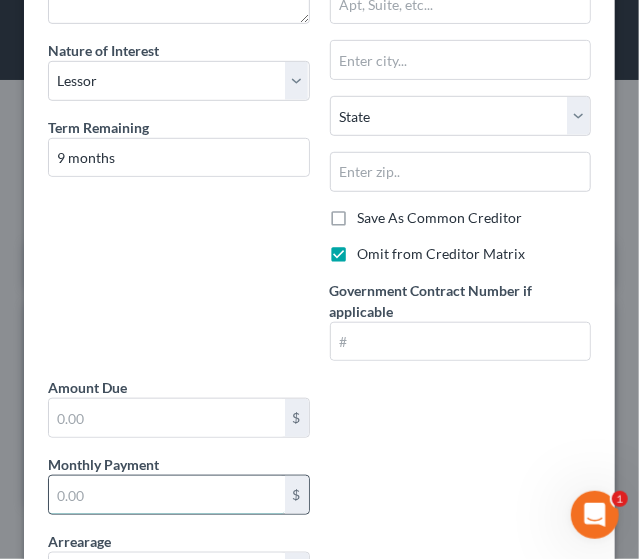 click at bounding box center (167, 495) 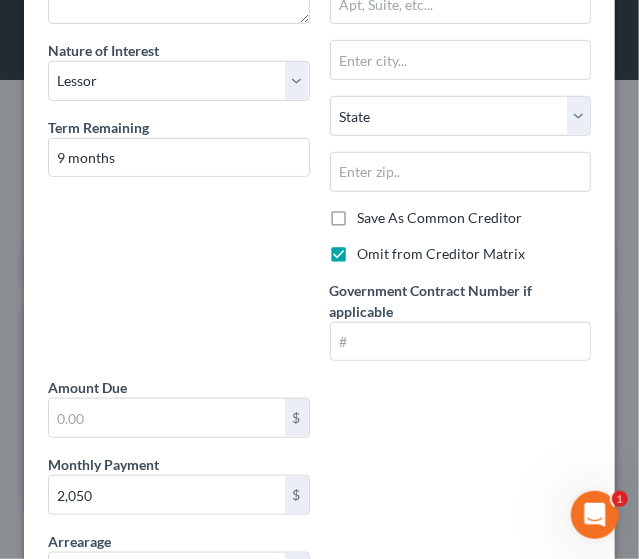 click on "Contract Type New Lease / Contract New Timeshare
Description of non-residential real property
*
Description of Item
*
real estate Nature of Interest Select Purchaser Agent Lessor Lessee Term Remaining [NUMBER] months Creditor *                         State AL AK AR AZ CA CO CT DE DC FL GA GU HI ID IL IN IA KS KY LA ME MD MA MI MN MS MO MT NC ND NE NV NH NJ NM NY OH OK OR PA PR RI SC SD TN TX UT VI VA VT WI WY Save As Common Creditor Omit from Creditor Matrix Government Contract Number if applicable Amount Due $ Monthly Payment [NUMBER] $ Arrearage $
Belongs To
*
Select Debtor 1 Only Debtor 2 Only Debtor 1 And Debtor 2 Only At Least One Of The Debtors And Another Community Property Intent on Lease None Assume Reject
Type of Lease
*
Select Real Estate Car Other Asset Select" at bounding box center [319, 371] 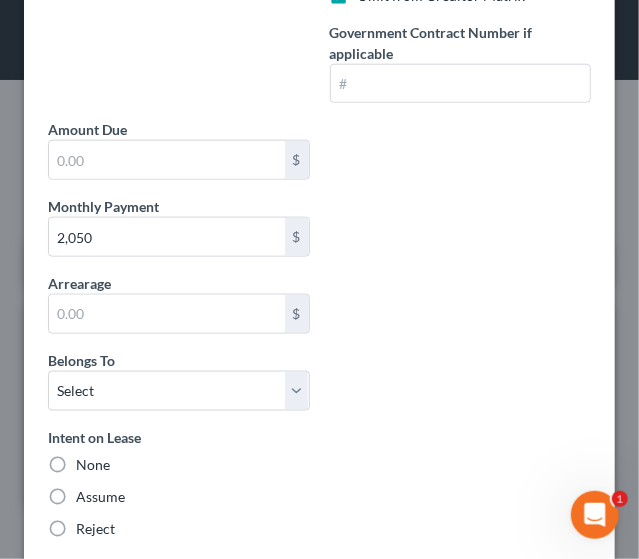 scroll, scrollTop: 560, scrollLeft: 0, axis: vertical 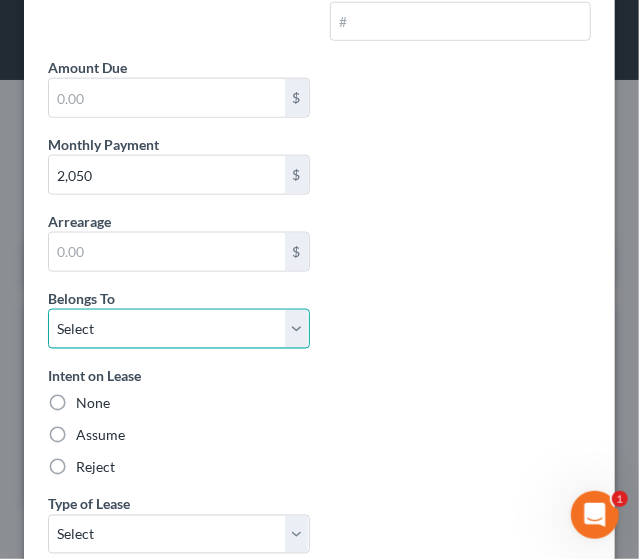 click on "Select Debtor 1 Only Debtor 2 Only Debtor 1 And Debtor 2 Only At Least One Of The Debtors And Another Community Property" at bounding box center [179, 329] 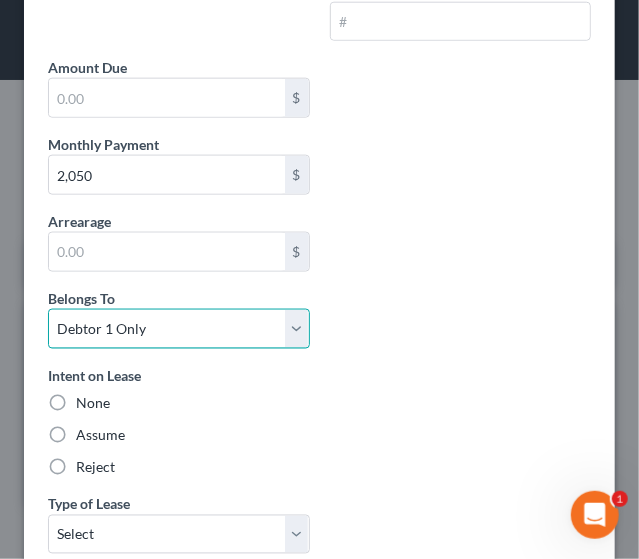 click on "Select Debtor 1 Only Debtor 2 Only Debtor 1 And Debtor 2 Only At Least One Of The Debtors And Another Community Property" at bounding box center [179, 329] 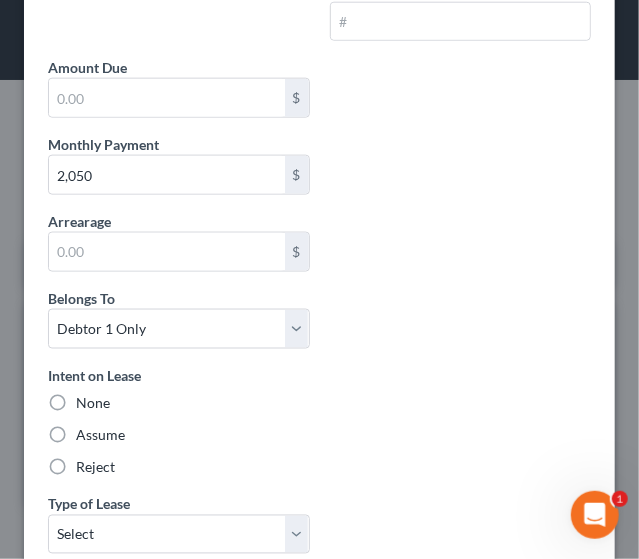 click on "Assume" at bounding box center [100, 436] 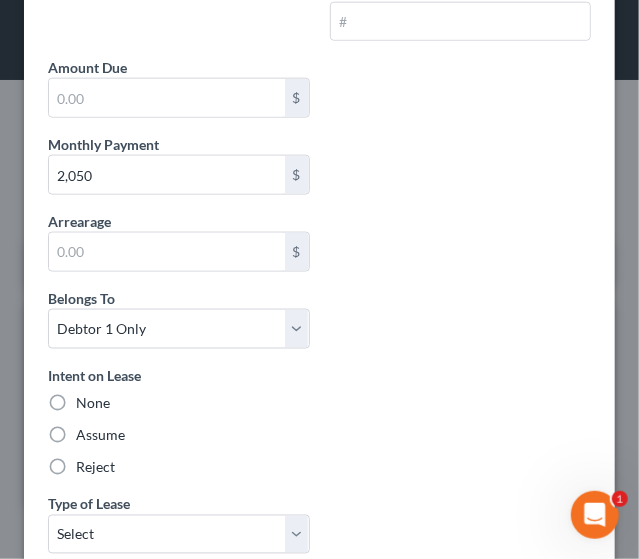 click on "Assume" at bounding box center [90, 432] 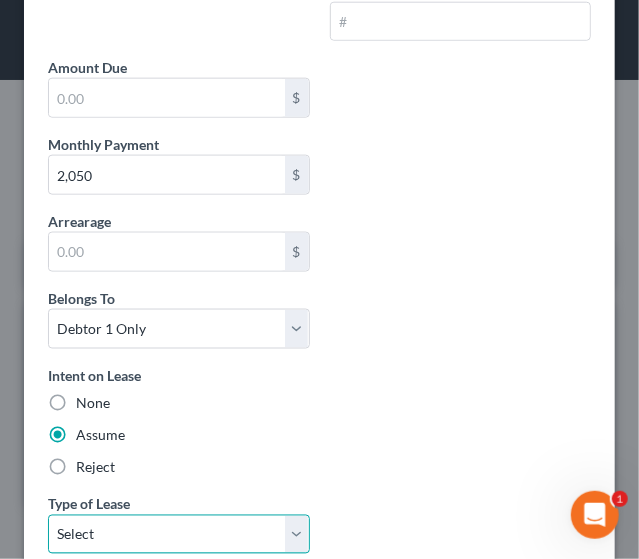 click on "Select Real Estate Car Other" at bounding box center (179, 535) 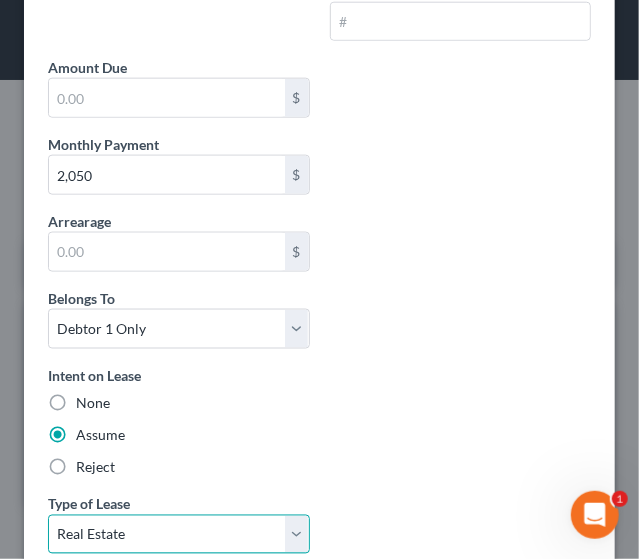 click on "Select Real Estate Car Other" at bounding box center [179, 535] 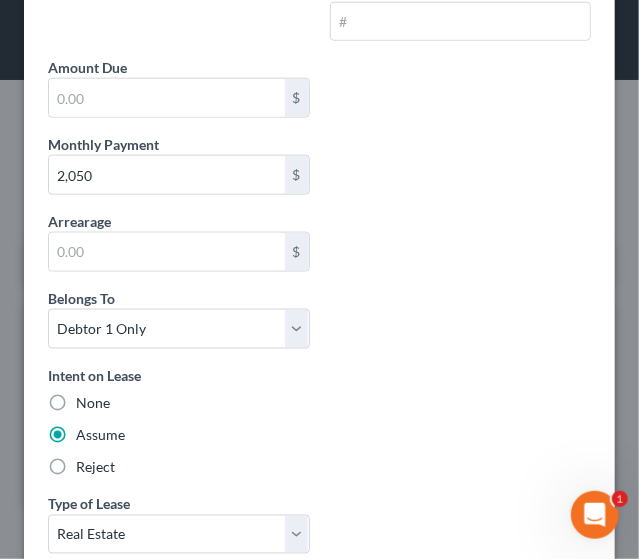 click on "Assume" at bounding box center [179, 436] 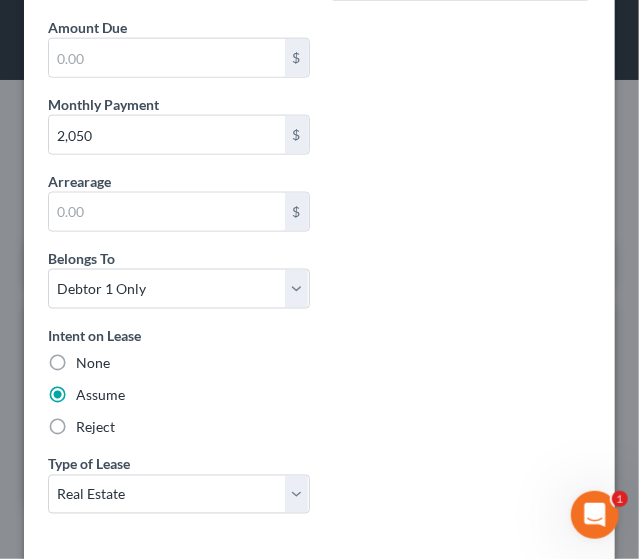 scroll, scrollTop: 688, scrollLeft: 0, axis: vertical 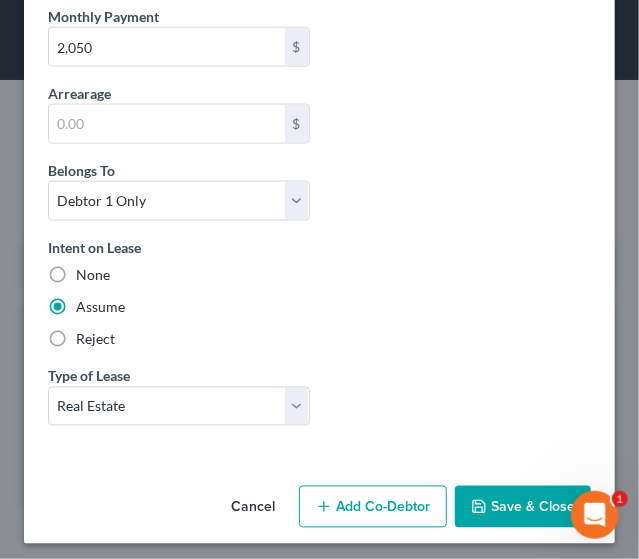 click on "Save & Close" at bounding box center [523, 507] 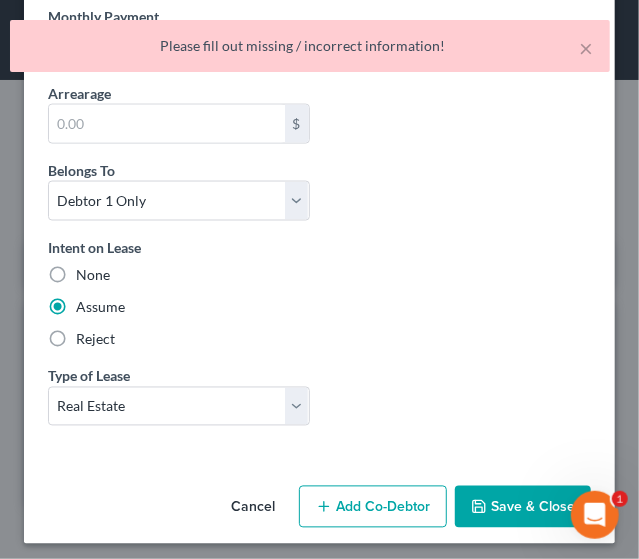 click on "Contract Type New Lease / Contract New Timeshare
Description of non-residential real property
*
Description of Item
*
real estate Nature of Interest Select Purchaser Agent Lessor Lessee Term Remaining [NUMBER] months Creditor *                         State AL AK AR AZ CA CO CT DE DC FL GA GU HI ID IL IN IA KS KY LA ME MD MA MI MN MS MO MT NC ND NE NV NH NJ NM NY OH OK OR PA PR RI SC SD TN TX UT VI VA VT WI WY Save As Common Creditor Omit from Creditor Matrix Government Contract Number if applicable Amount Due $ Monthly Payment [NUMBER] $ Arrearage $
Belongs To
*
Select Debtor 1 Only Debtor 2 Only Debtor 1 And Debtor 2 Only At Least One Of The Debtors And Another Community Property Intent on Lease None Assume Reject
Type of Lease
*
Select Real Estate Car Other Asset Select" at bounding box center (319, -77) 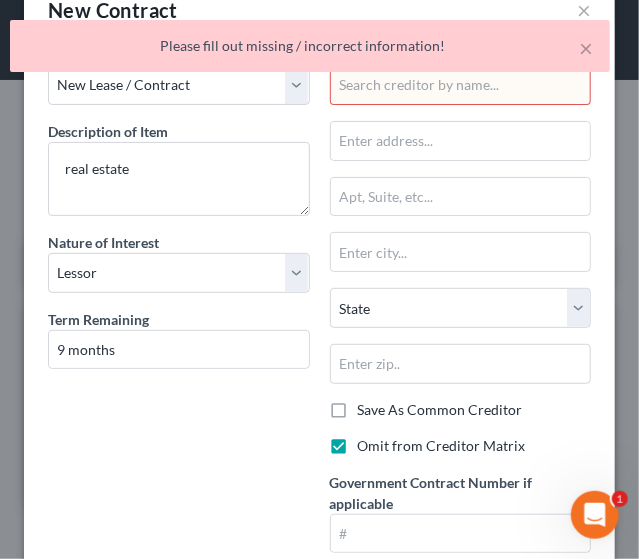 scroll, scrollTop: 0, scrollLeft: 0, axis: both 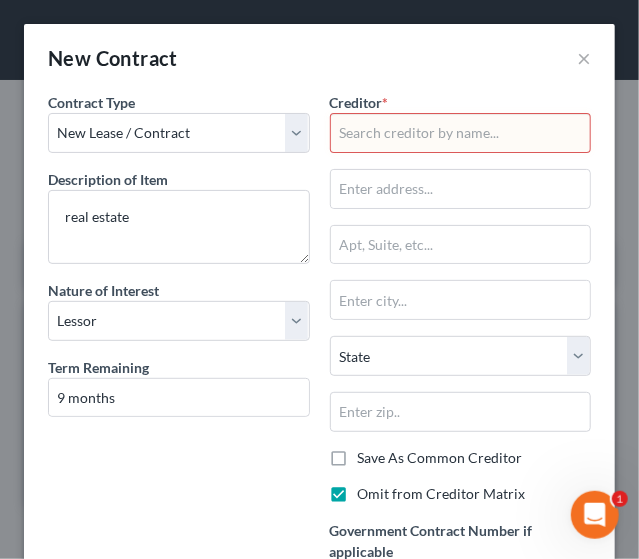 click at bounding box center [461, 133] 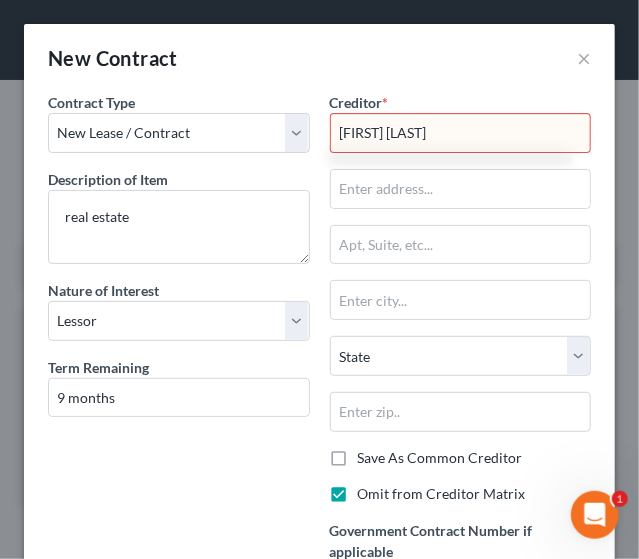 drag, startPoint x: 383, startPoint y: 131, endPoint x: 254, endPoint y: 503, distance: 393.73215 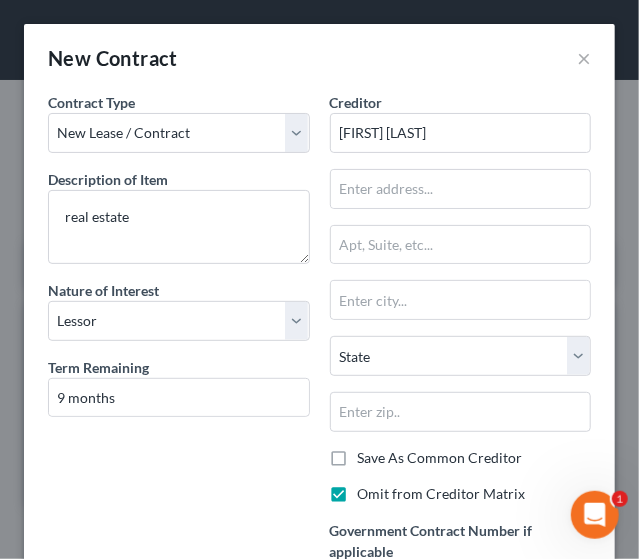 click on "Contract Type New Lease / Contract New Timeshare
Description of non-residential real property
*
Description of Item
*
real estate Nature of Interest Select Purchaser Agent Lessor Lessee Term Remaining 9 months" at bounding box center [179, 354] 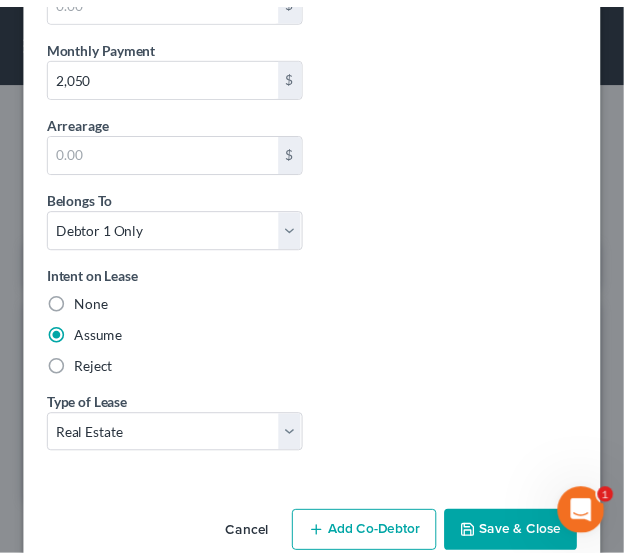 scroll, scrollTop: 688, scrollLeft: 0, axis: vertical 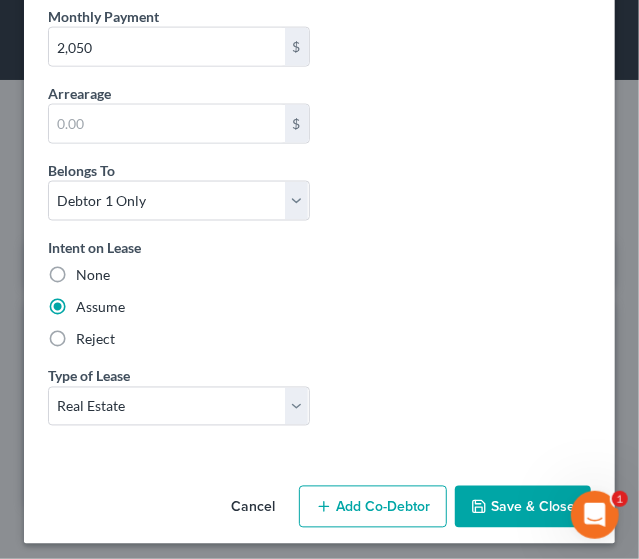 click on "Save & Close" at bounding box center (523, 507) 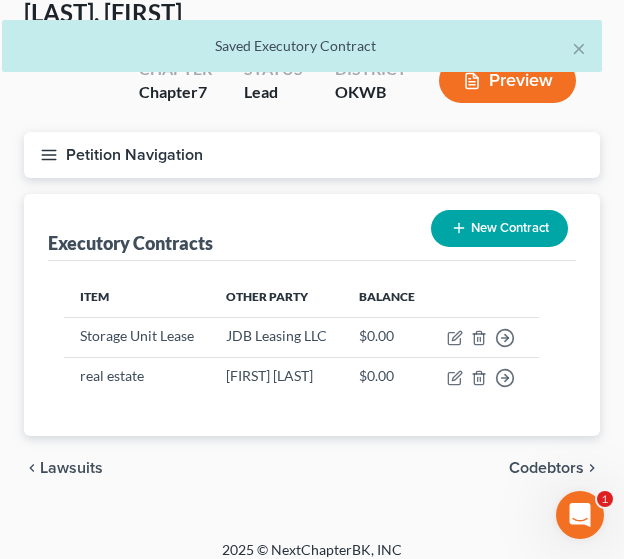 scroll, scrollTop: 124, scrollLeft: 0, axis: vertical 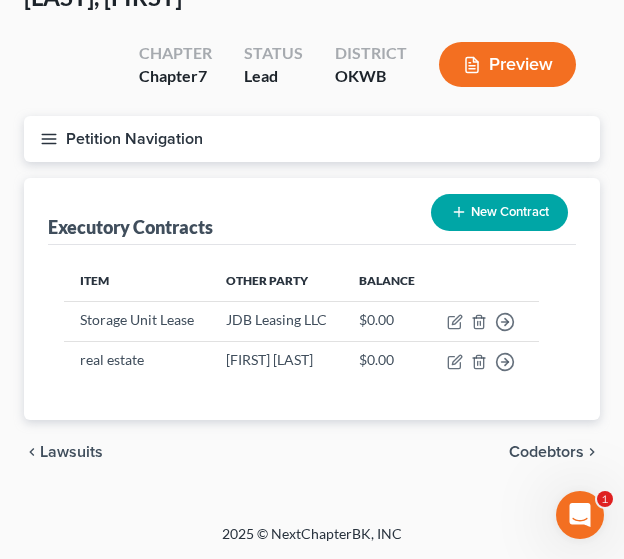 click on "Codebtors" at bounding box center (546, 452) 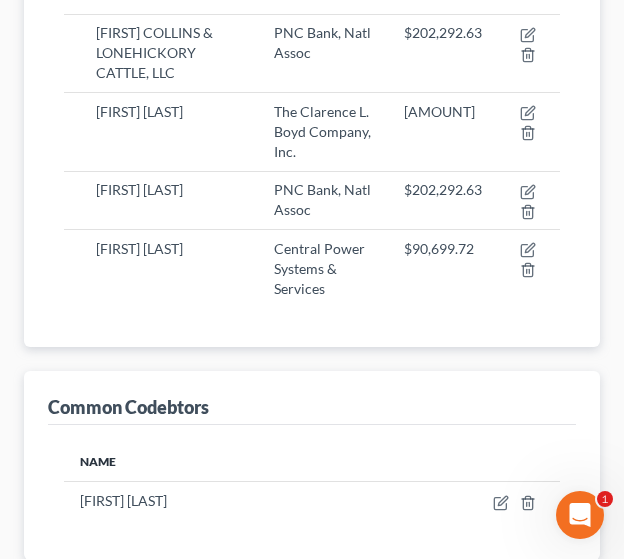 scroll, scrollTop: 548, scrollLeft: 0, axis: vertical 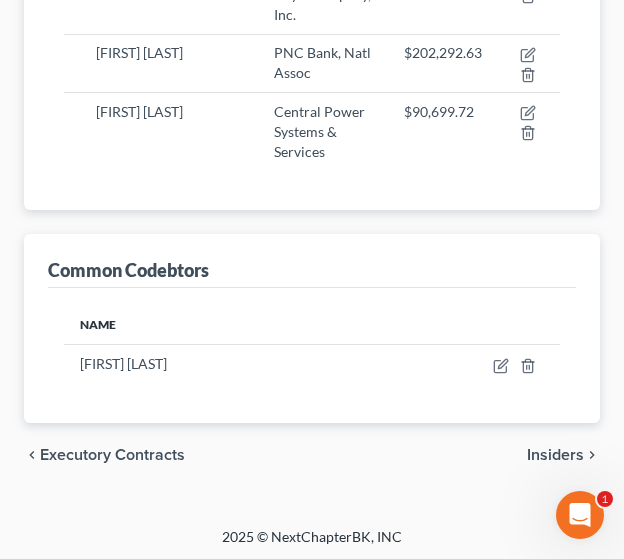 click on "Insiders" at bounding box center (555, 455) 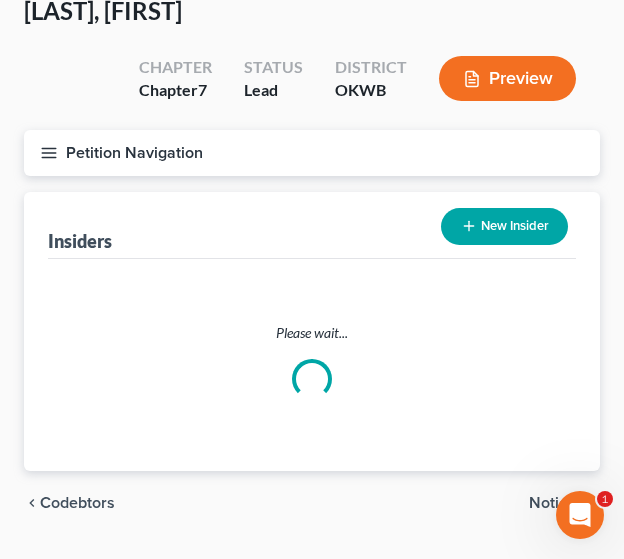 scroll, scrollTop: 0, scrollLeft: 0, axis: both 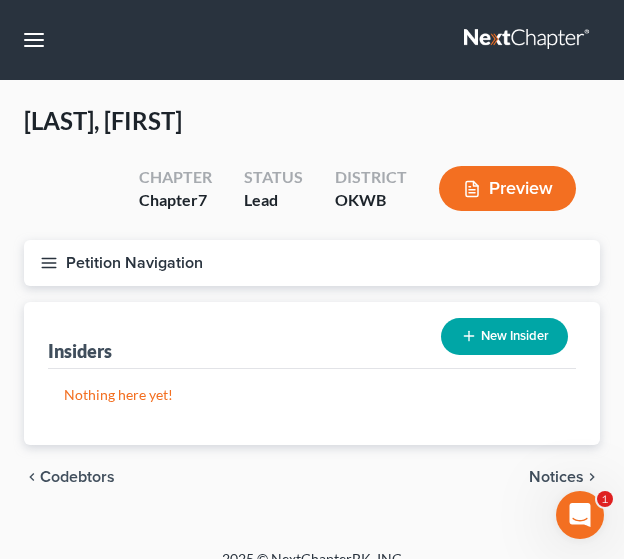 click on "Notices" at bounding box center (556, 477) 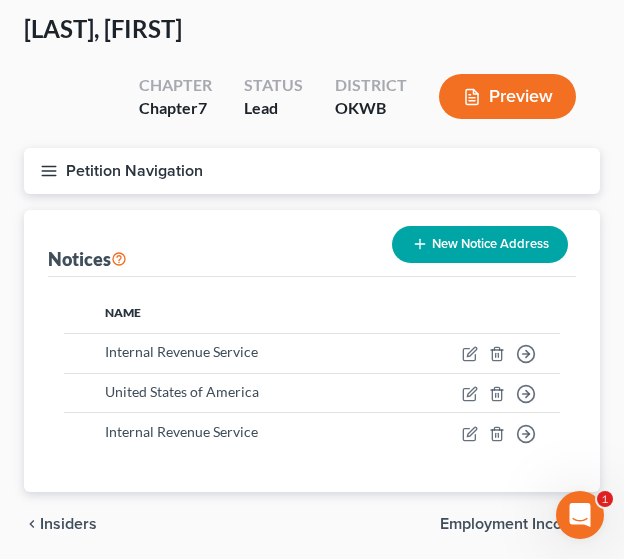scroll, scrollTop: 164, scrollLeft: 0, axis: vertical 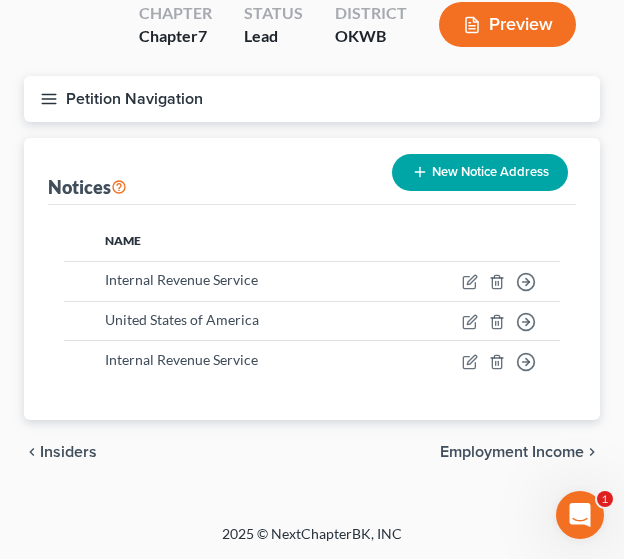 click on "Employment Income" at bounding box center (512, 452) 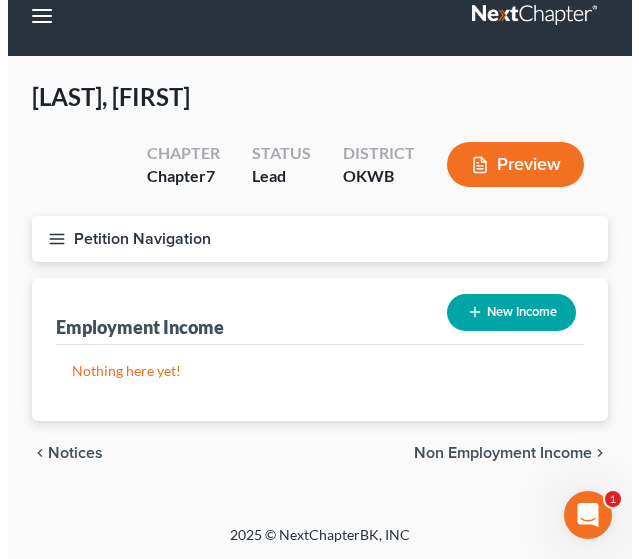 scroll, scrollTop: 0, scrollLeft: 0, axis: both 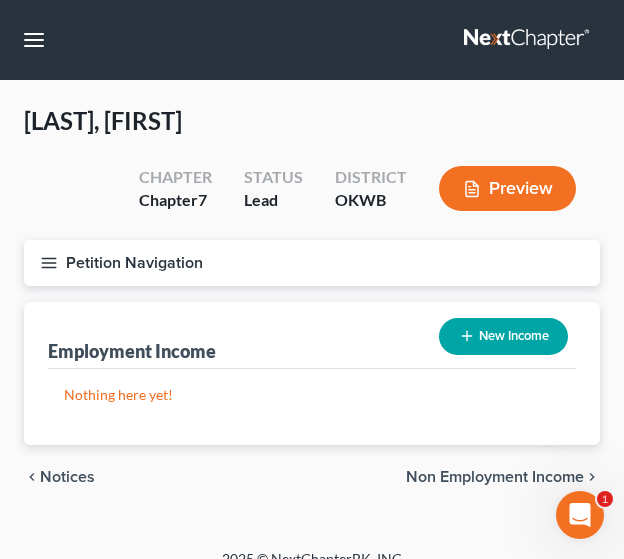 click on "Non Employment Income" at bounding box center (495, 477) 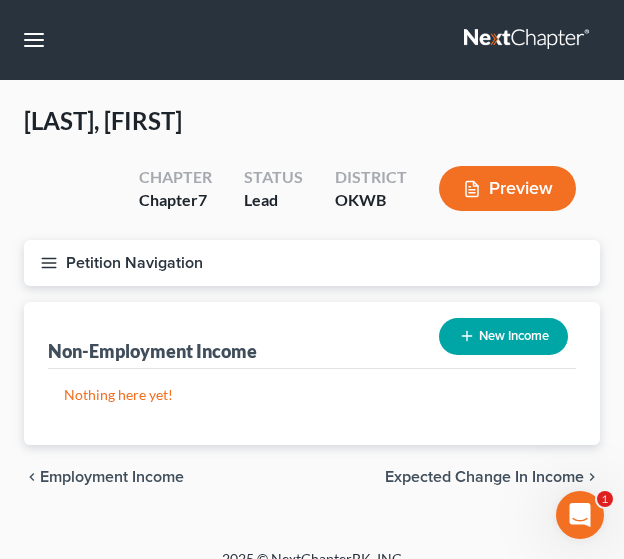 click on "New Income" at bounding box center (503, 336) 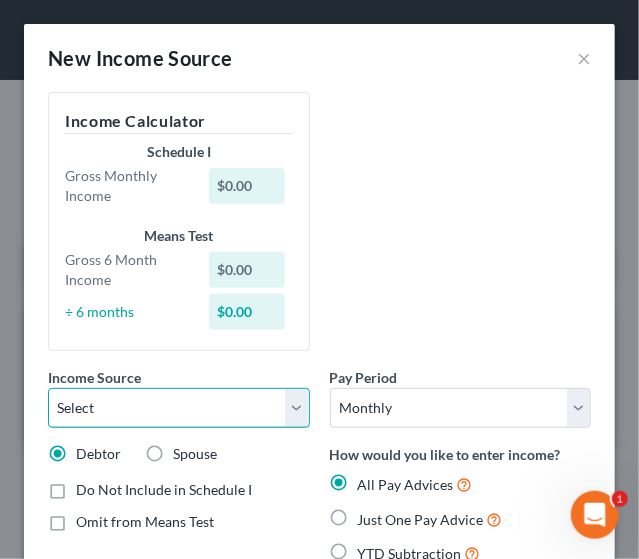 click on "Select Unemployment Disability (from employer) Pension Retirement Social Security / Social Security Disability Other Government Assistance Interests, Dividends or Royalties Child / Family Support Contributions to Household Property / Rental Business, Professional or Farm Alimony / Maintenance Payments Military Disability Benefits Other Monthly Income" at bounding box center (179, 408) 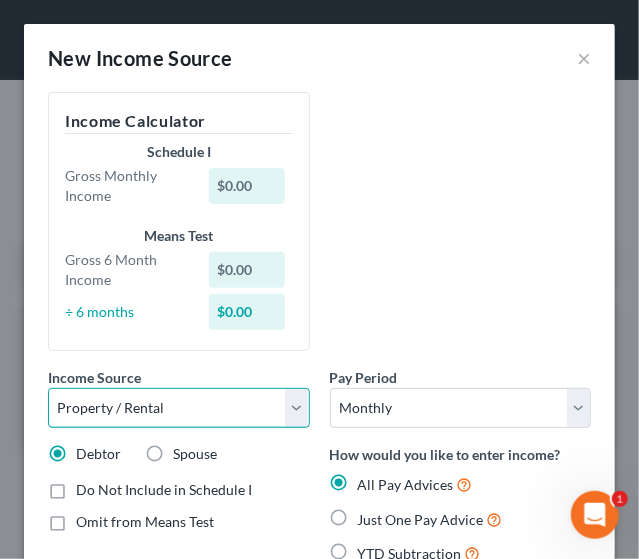 click on "Select Unemployment Disability (from employer) Pension Retirement Social Security / Social Security Disability Other Government Assistance Interests, Dividends or Royalties Child / Family Support Contributions to Household Property / Rental Business, Professional or Farm Alimony / Maintenance Payments Military Disability Benefits Other Monthly Income" at bounding box center (179, 408) 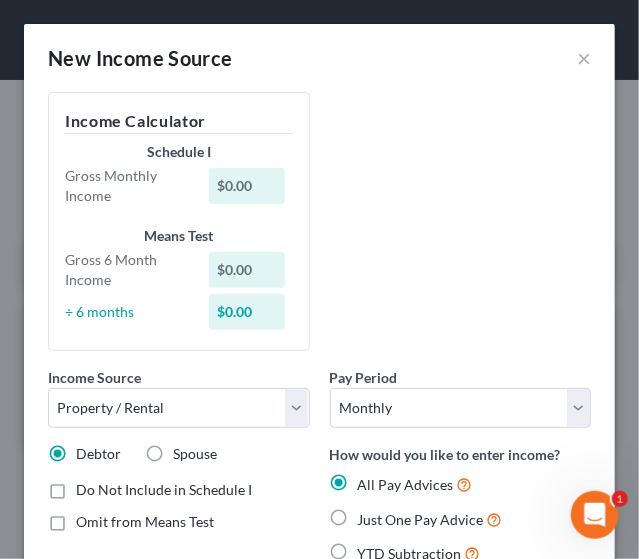 click on "Omit from Means Test" at bounding box center [179, 522] 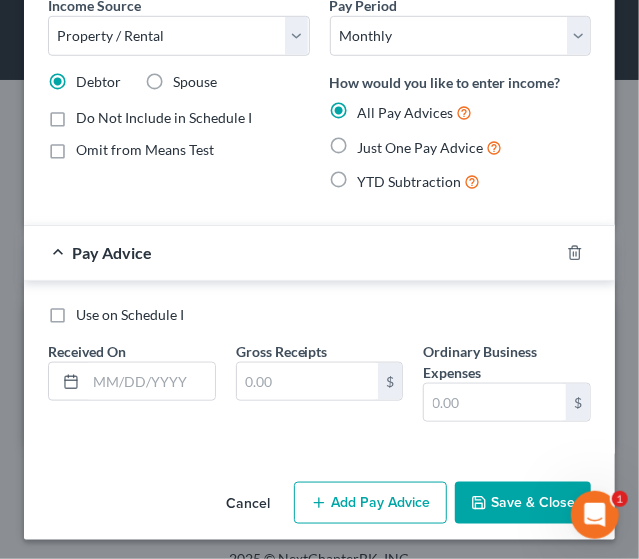scroll, scrollTop: 374, scrollLeft: 0, axis: vertical 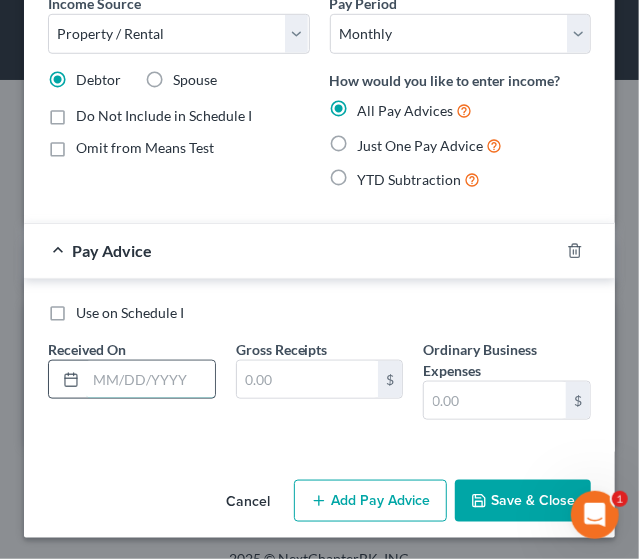 click at bounding box center (150, 380) 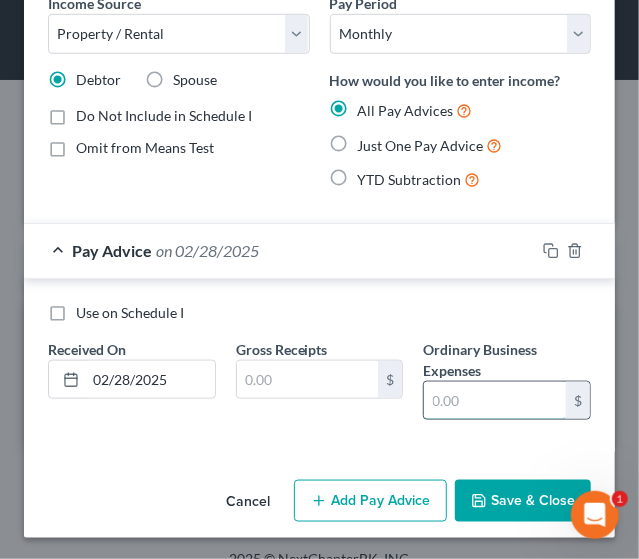 click at bounding box center [495, 401] 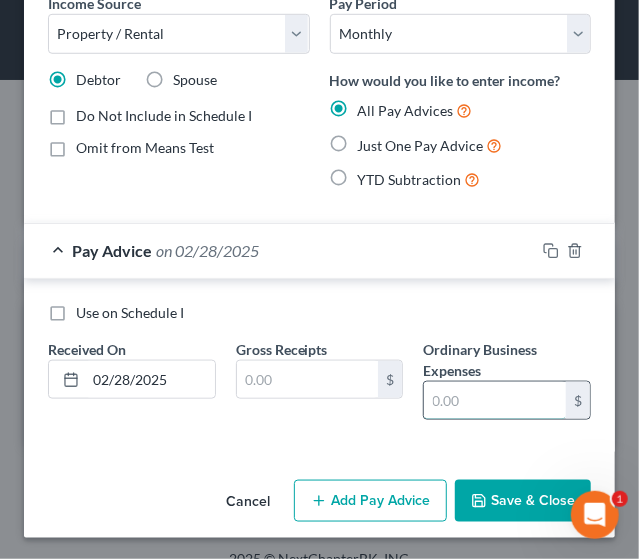 click at bounding box center [495, 401] 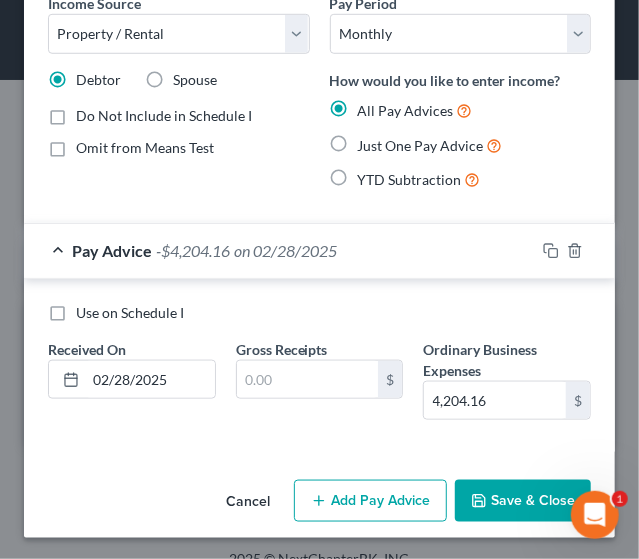 click on "Add Pay Advice" at bounding box center (370, 501) 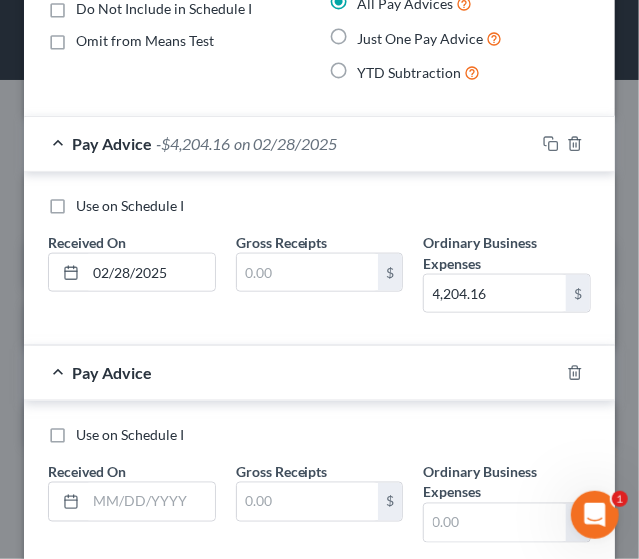 scroll, scrollTop: 528, scrollLeft: 0, axis: vertical 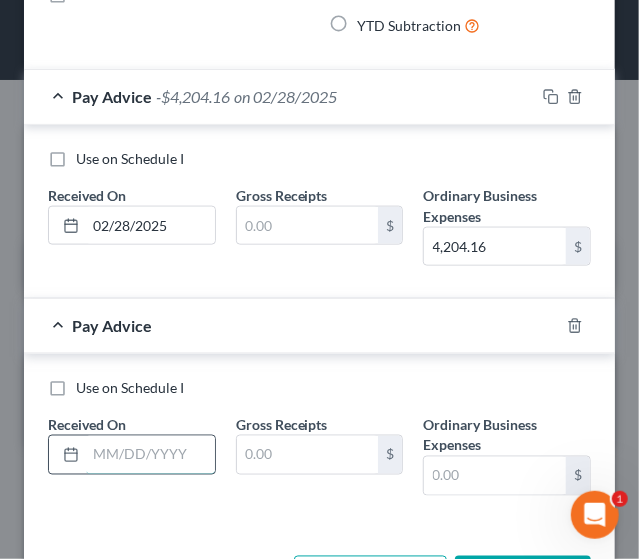 click at bounding box center (150, 455) 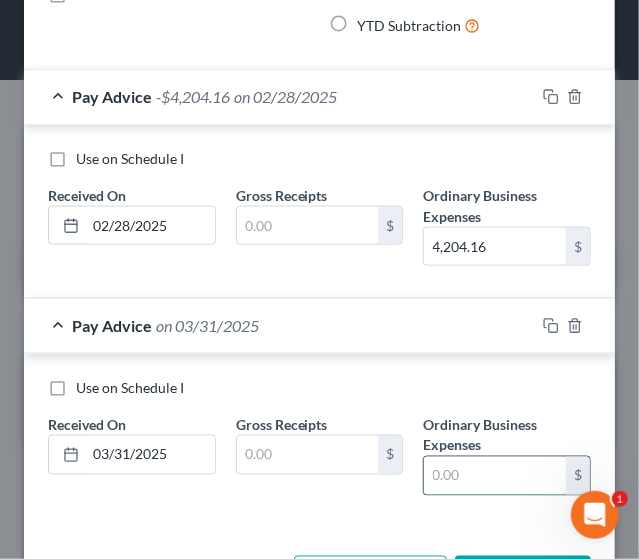 click at bounding box center (495, 476) 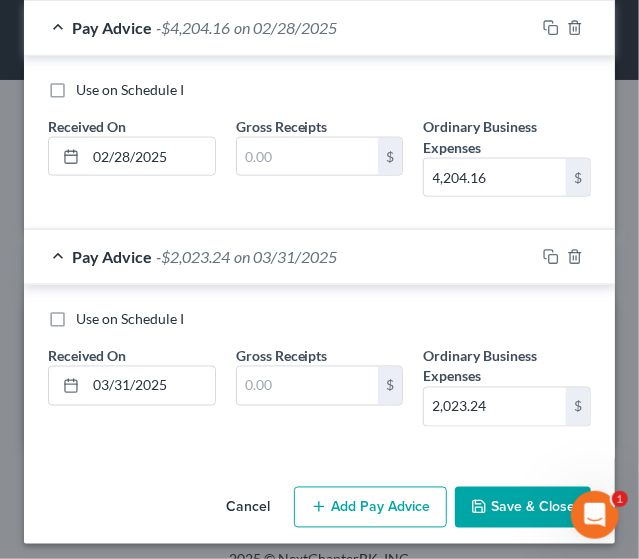 scroll, scrollTop: 601, scrollLeft: 0, axis: vertical 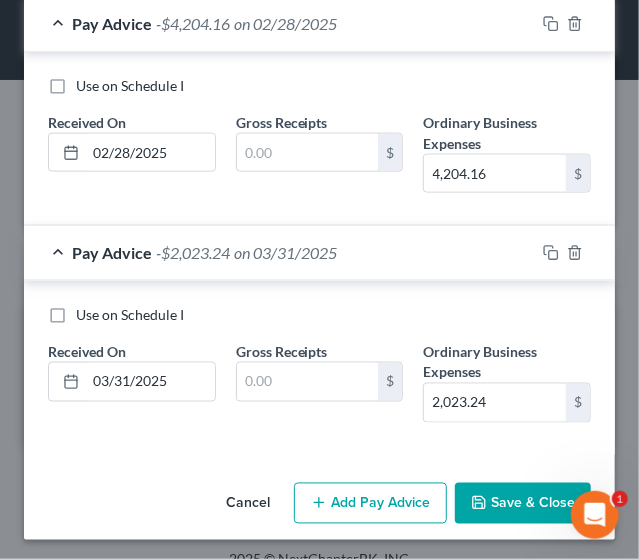 click on "Add Pay Advice" at bounding box center [370, 504] 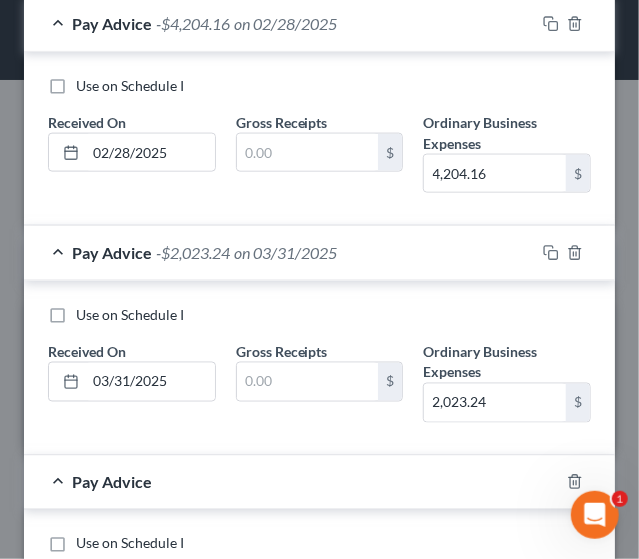 scroll, scrollTop: 829, scrollLeft: 0, axis: vertical 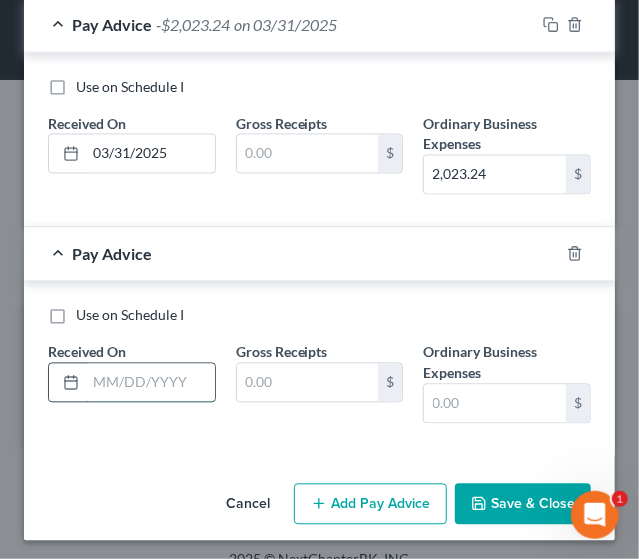 click at bounding box center [150, 383] 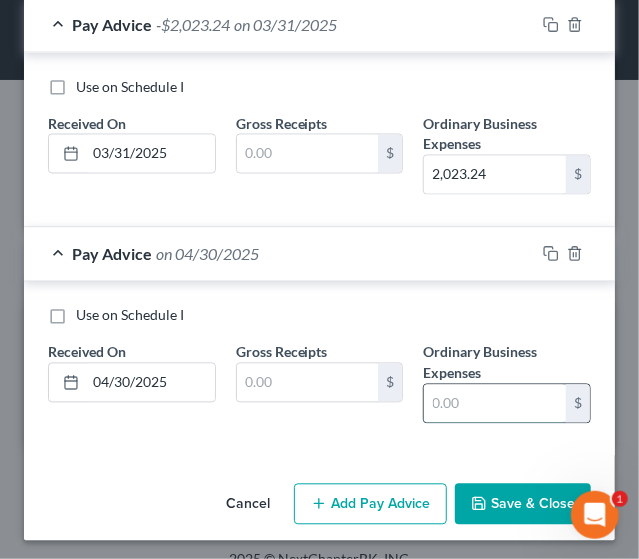 click at bounding box center [495, 404] 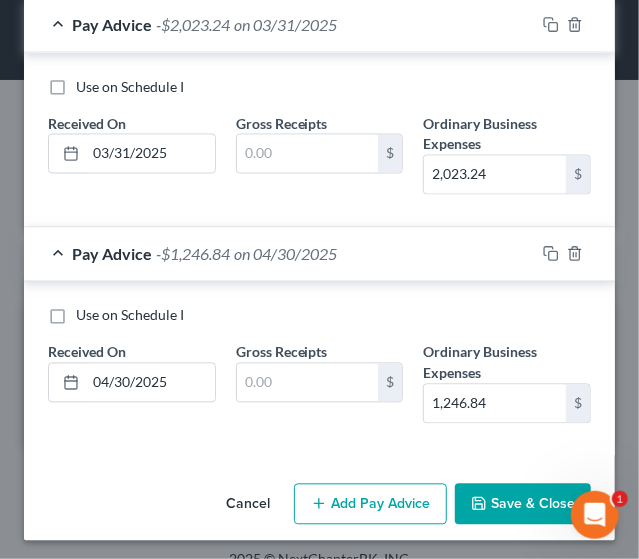click on "Add Pay Advice" at bounding box center [370, 505] 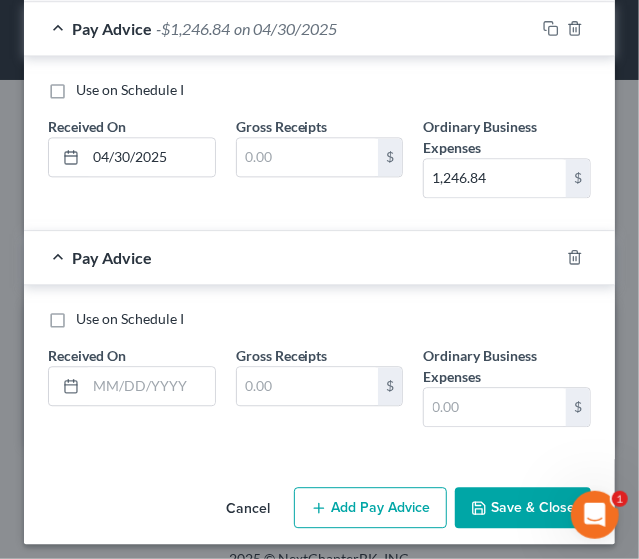 scroll, scrollTop: 1057, scrollLeft: 0, axis: vertical 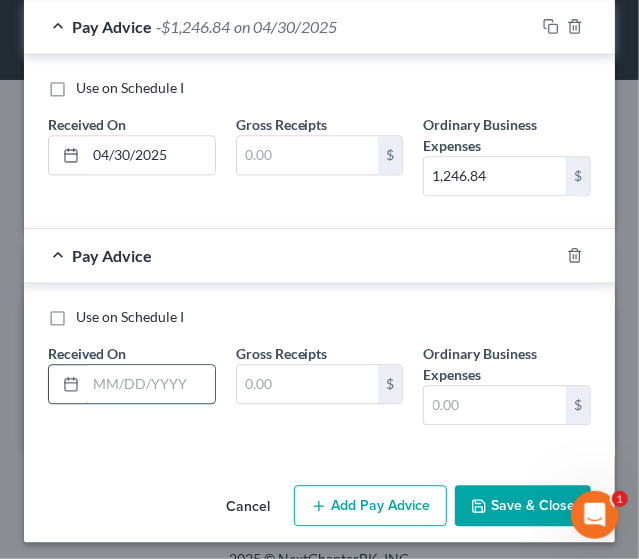 click at bounding box center (150, 384) 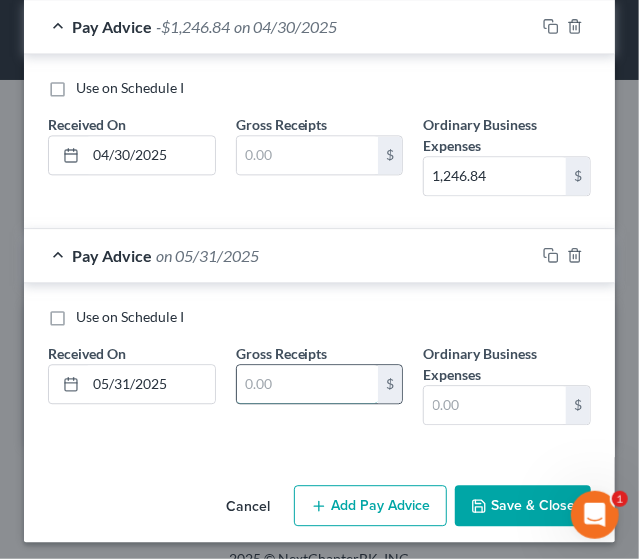 click at bounding box center (308, 384) 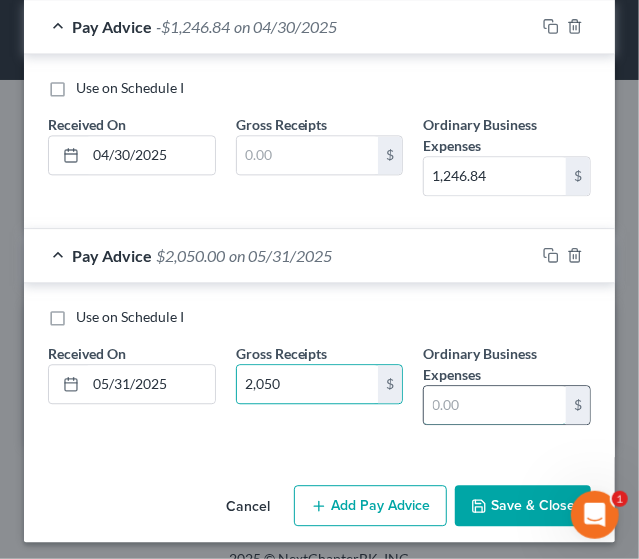 click at bounding box center [495, 405] 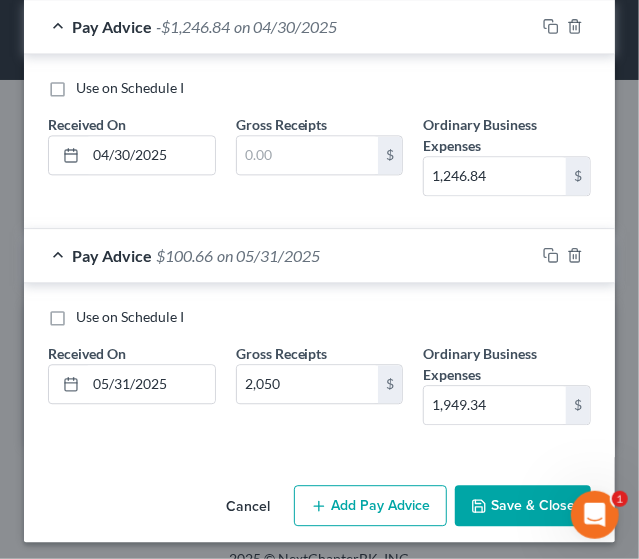 click on "Add Pay Advice" at bounding box center [370, 506] 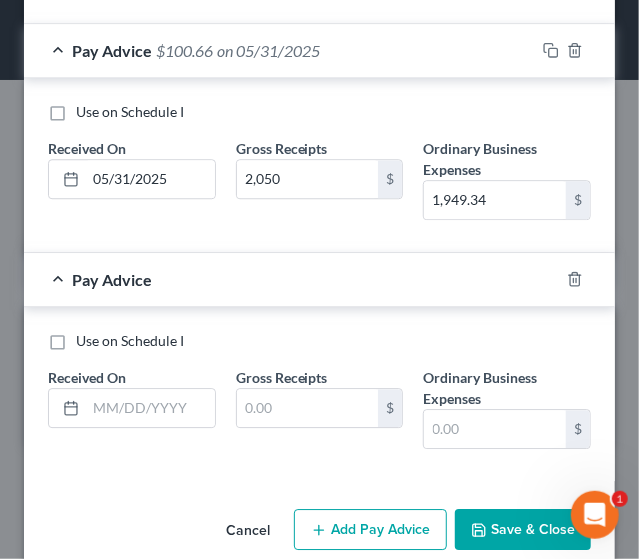 scroll, scrollTop: 1284, scrollLeft: 0, axis: vertical 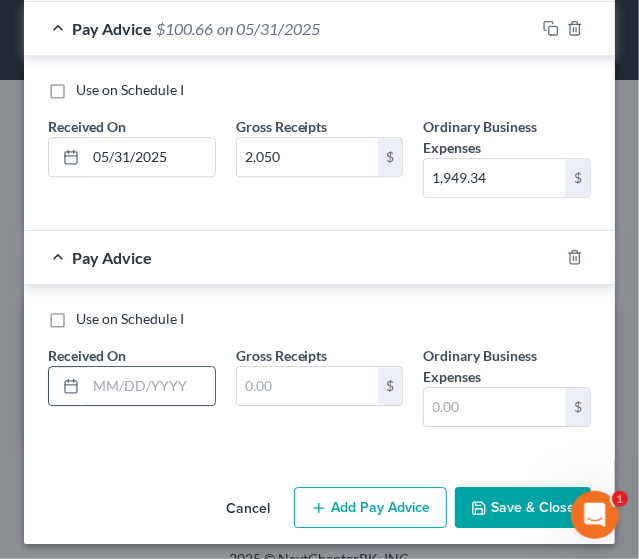 click at bounding box center [150, 386] 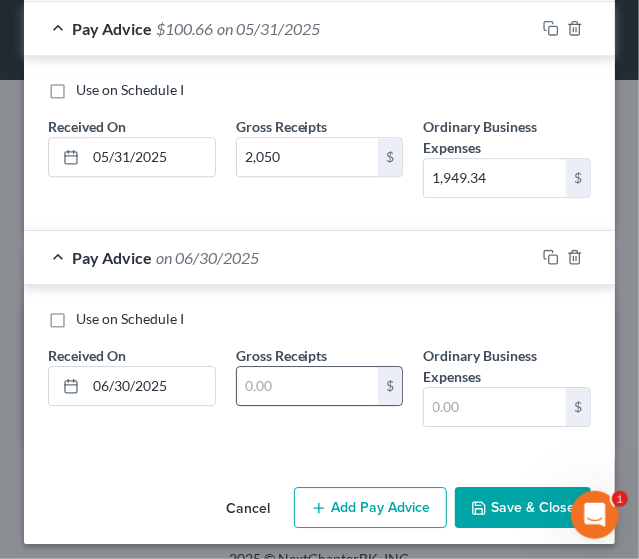 click at bounding box center [308, 386] 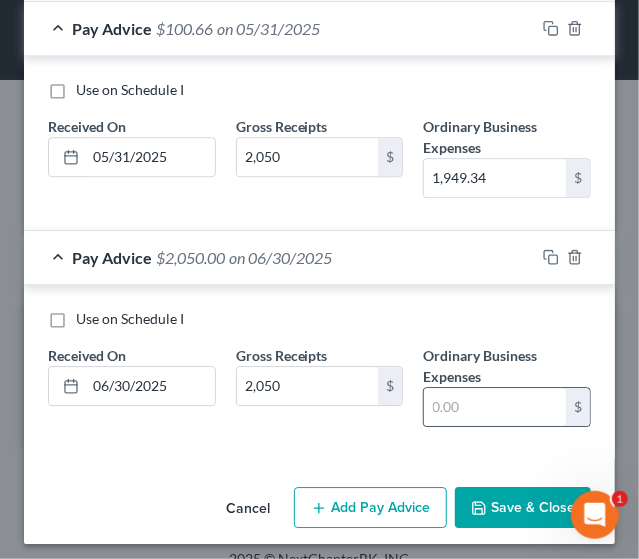 click at bounding box center (495, 407) 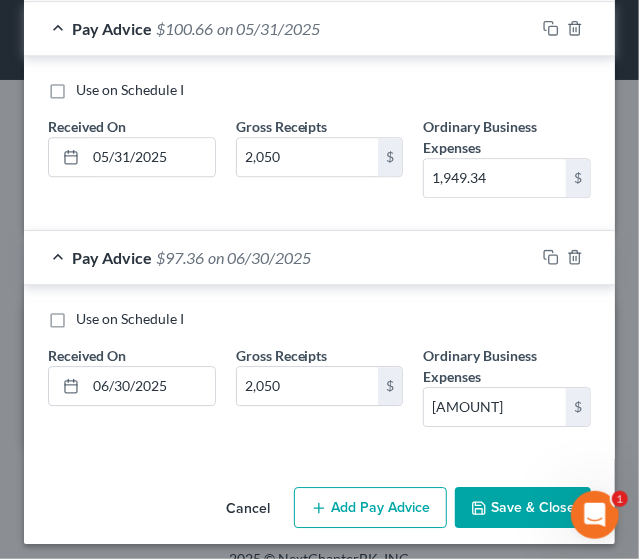 click on "Add Pay Advice" at bounding box center [370, 508] 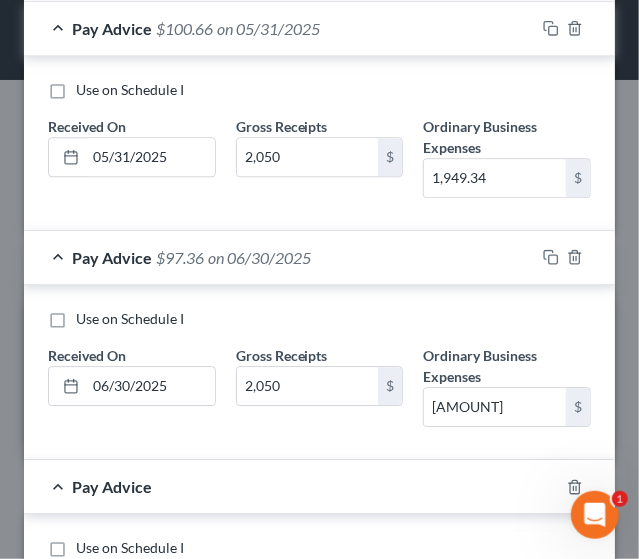 scroll, scrollTop: 1512, scrollLeft: 0, axis: vertical 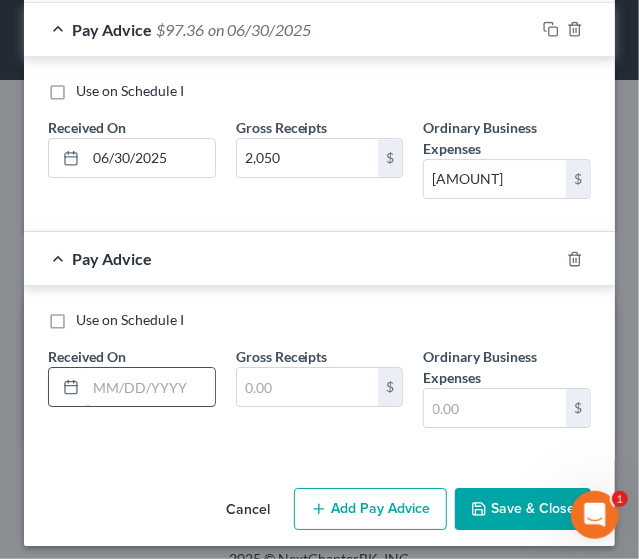 click at bounding box center (150, 387) 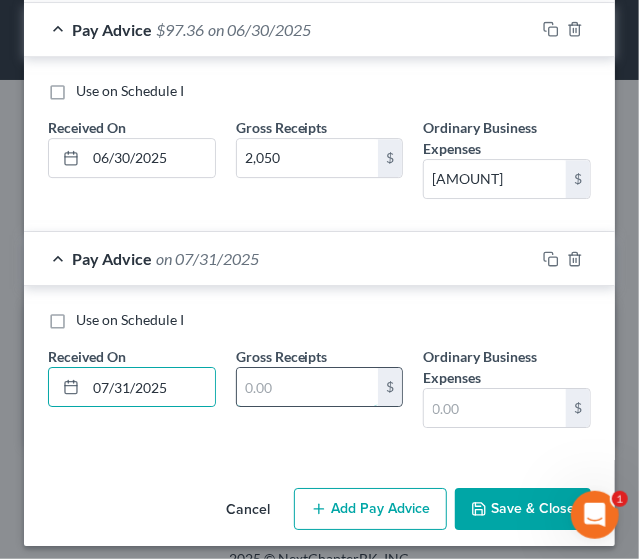 click at bounding box center [308, 387] 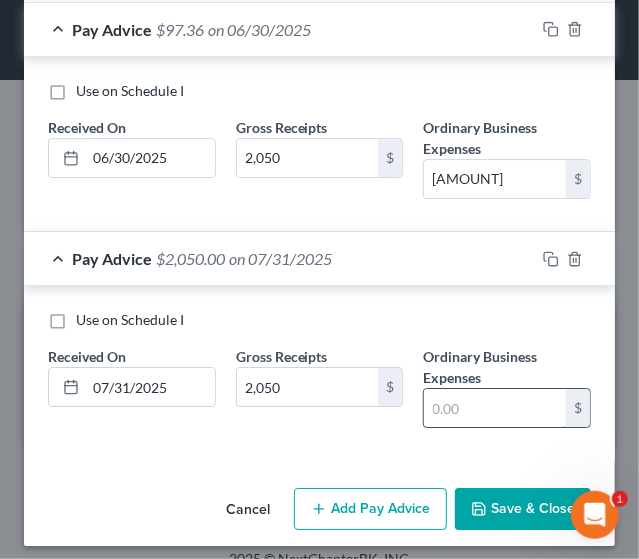 click at bounding box center [495, 408] 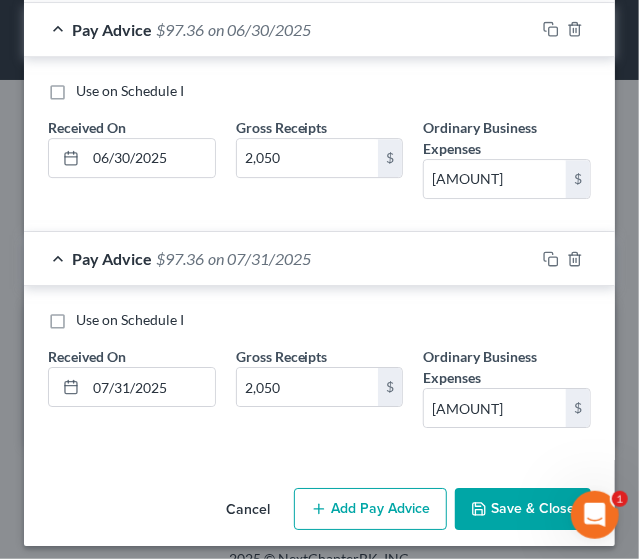 click on "Save & Close" at bounding box center (523, 509) 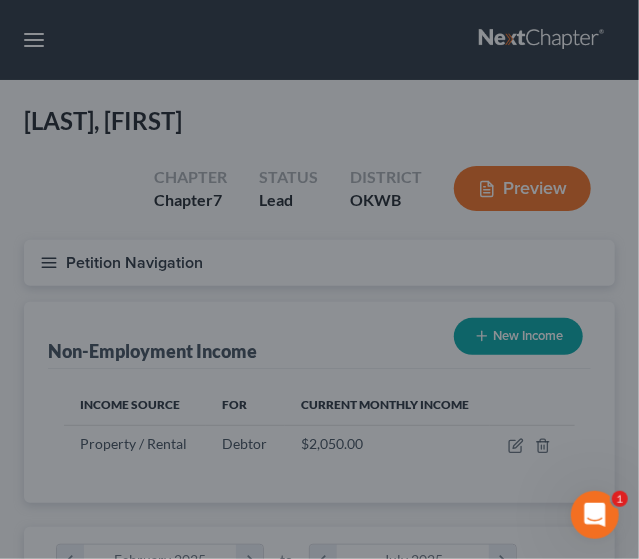 scroll, scrollTop: 999752, scrollLeft: 999464, axis: both 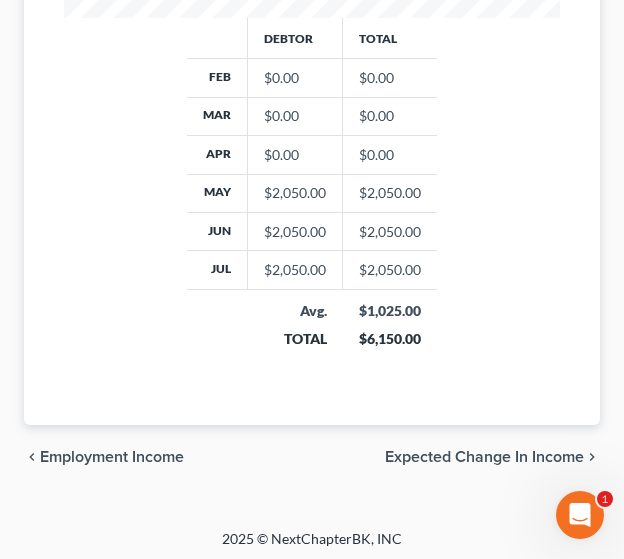 click on "Expected Change in Income" at bounding box center (484, 457) 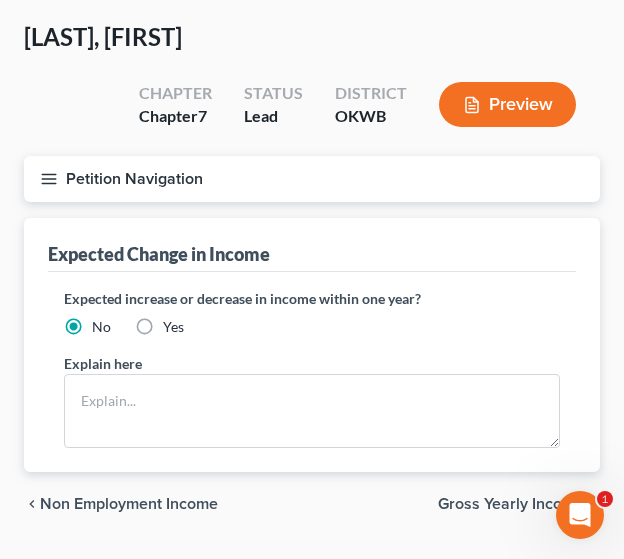 scroll, scrollTop: 0, scrollLeft: 0, axis: both 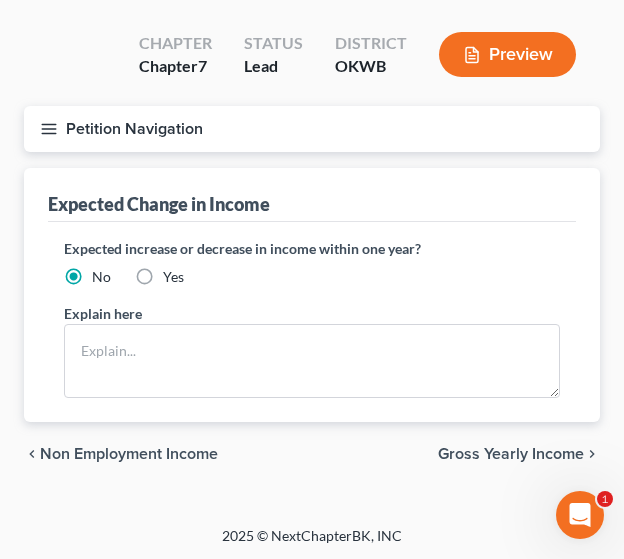 click on "Gross Yearly Income" at bounding box center [511, 454] 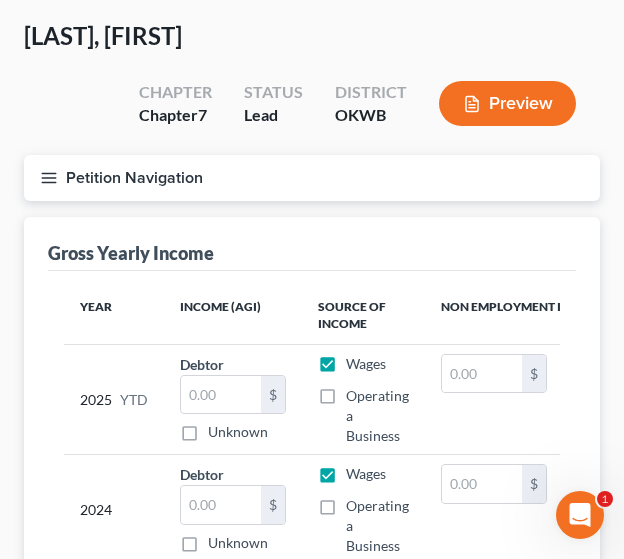 scroll, scrollTop: 0, scrollLeft: 0, axis: both 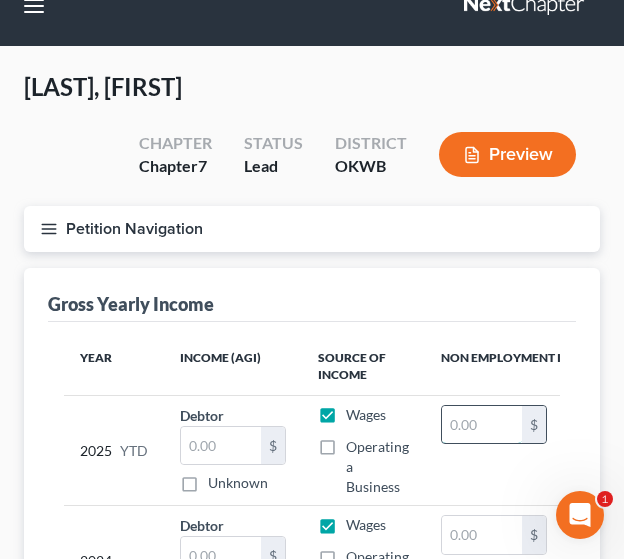 click at bounding box center [482, 425] 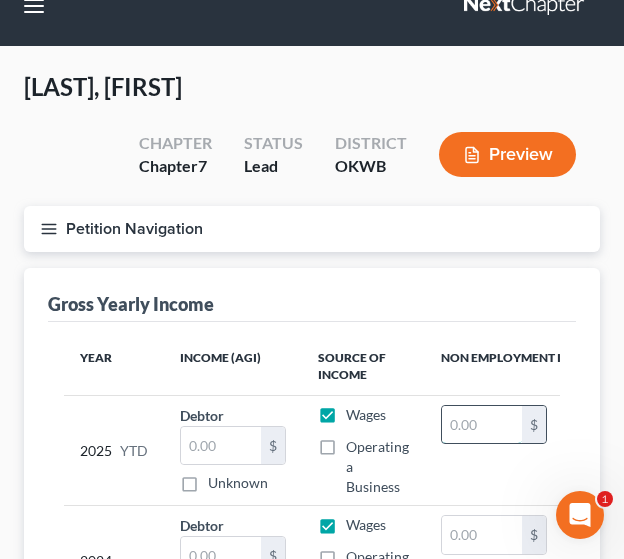 click at bounding box center [482, 425] 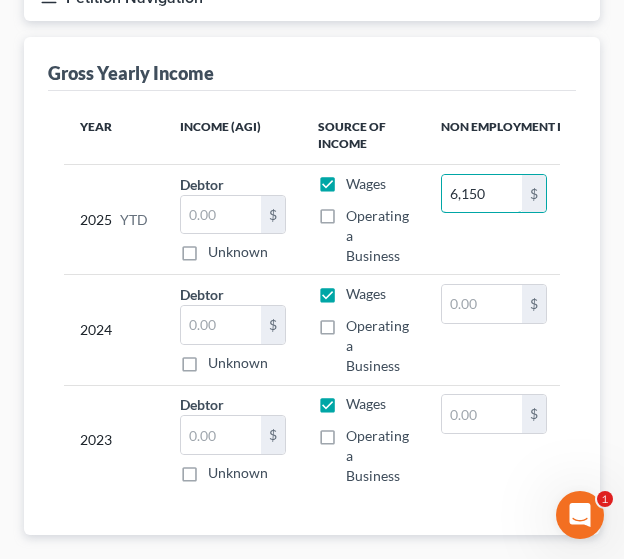 scroll, scrollTop: 268, scrollLeft: 0, axis: vertical 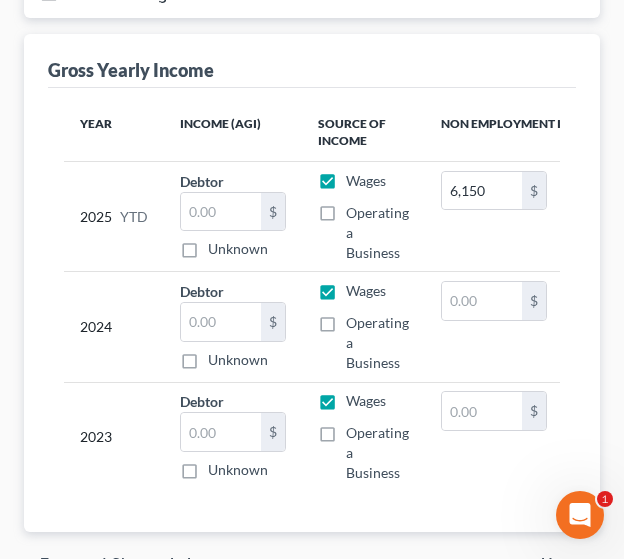 click on "Unknown" at bounding box center [238, 360] 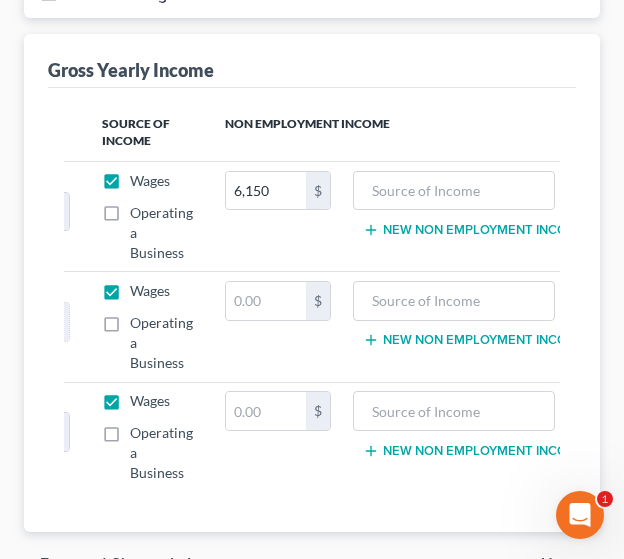 scroll, scrollTop: 0, scrollLeft: 216, axis: horizontal 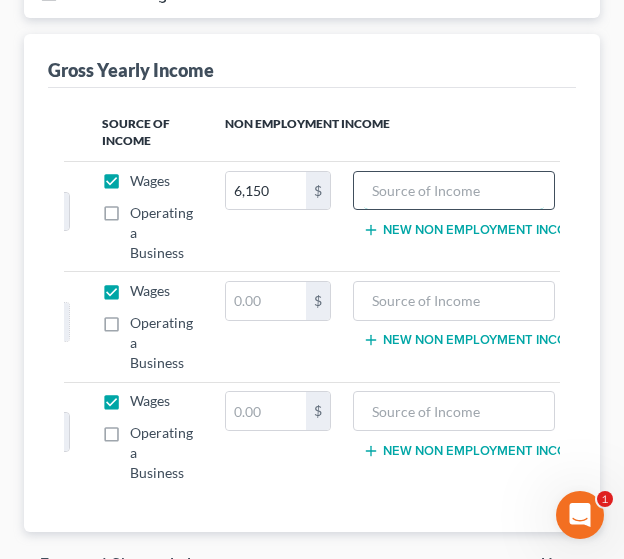 click at bounding box center (454, 191) 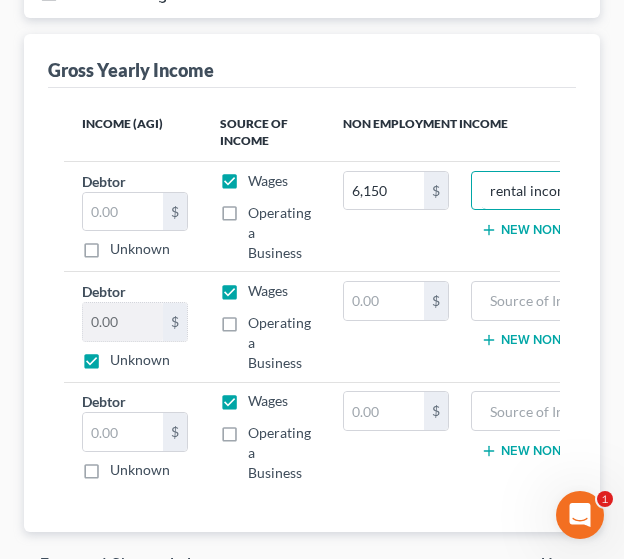 scroll, scrollTop: 0, scrollLeft: 0, axis: both 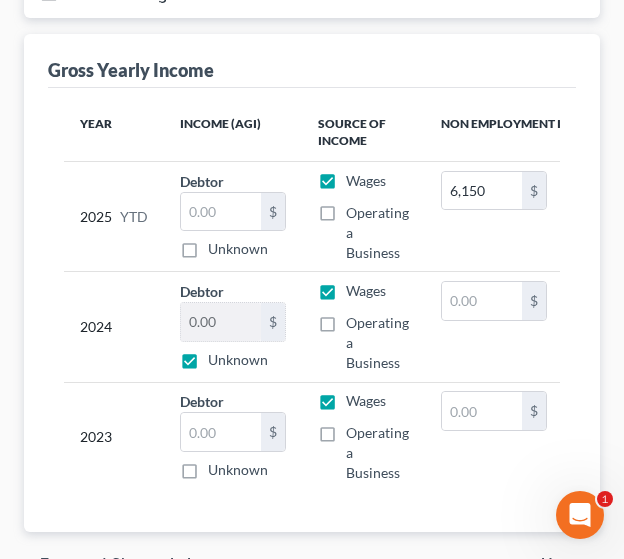 click on "Unknown" at bounding box center (238, 470) 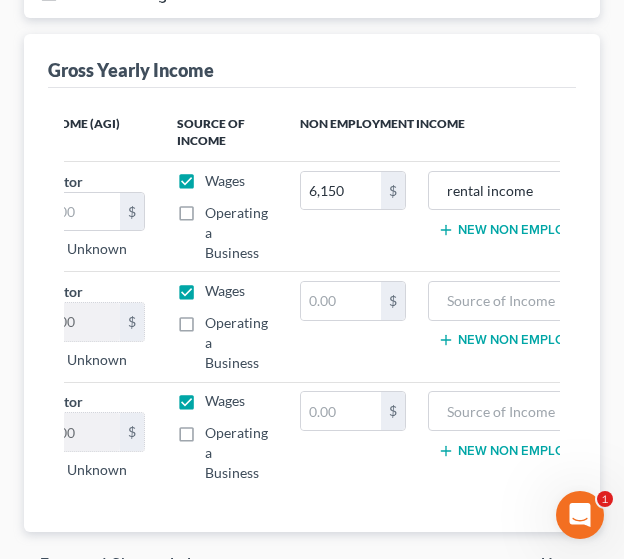 scroll, scrollTop: 0, scrollLeft: 168, axis: horizontal 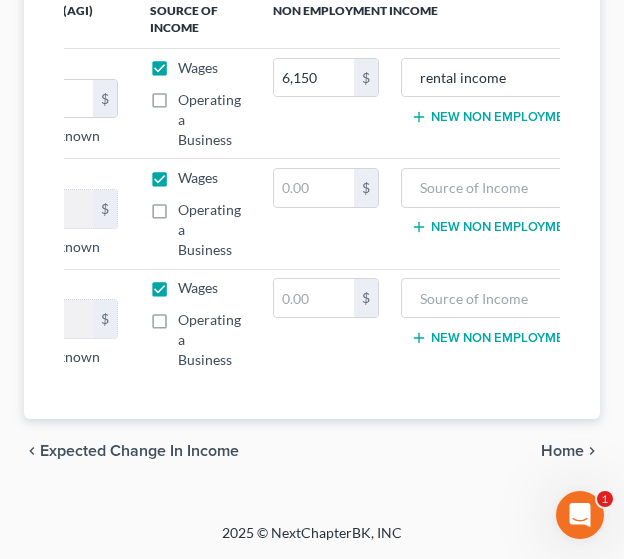 click on "Home" at bounding box center (562, 451) 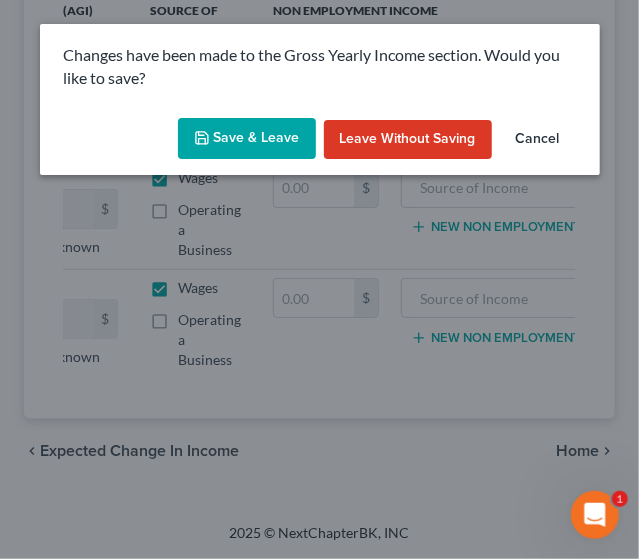 click on "Save & Leave" at bounding box center [247, 139] 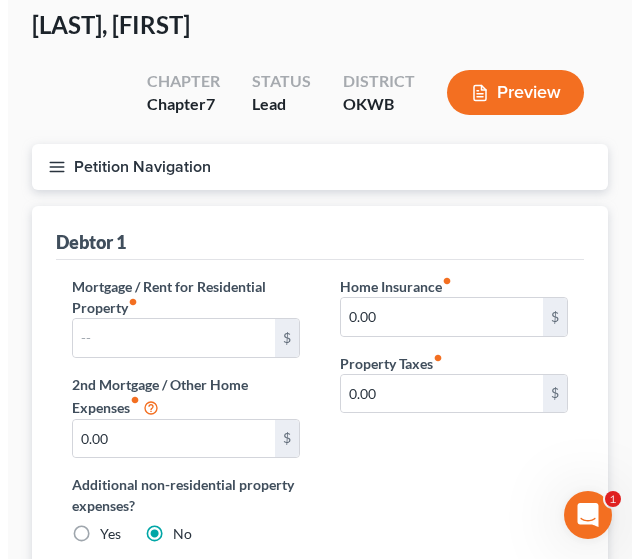 scroll, scrollTop: 0, scrollLeft: 0, axis: both 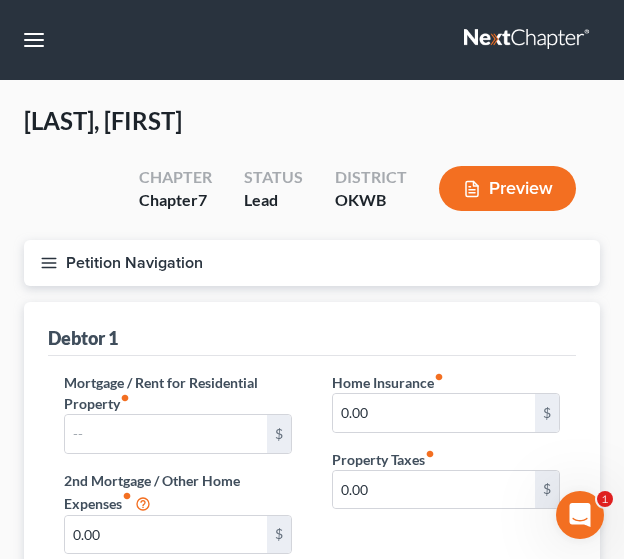 click 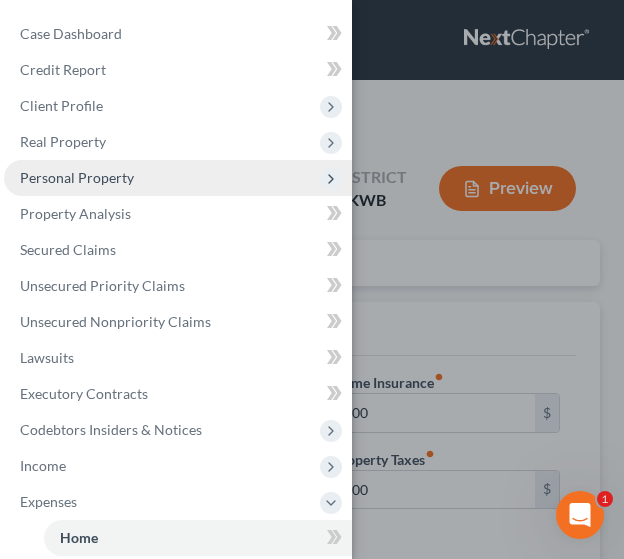 click on "Personal Property" at bounding box center [77, 177] 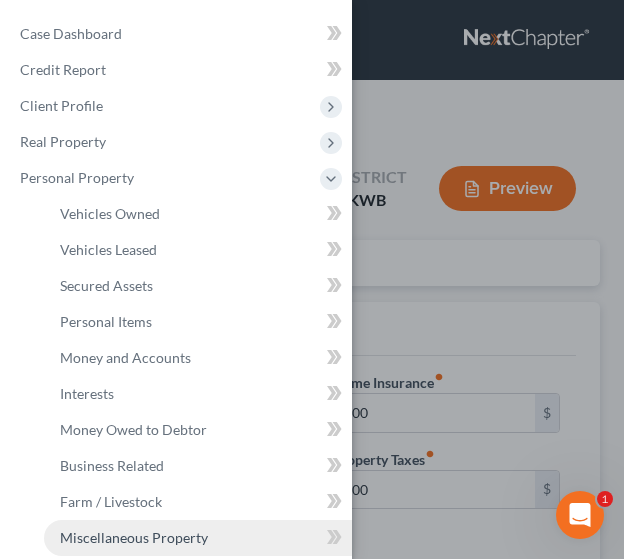 click on "Miscellaneous Property" at bounding box center (134, 537) 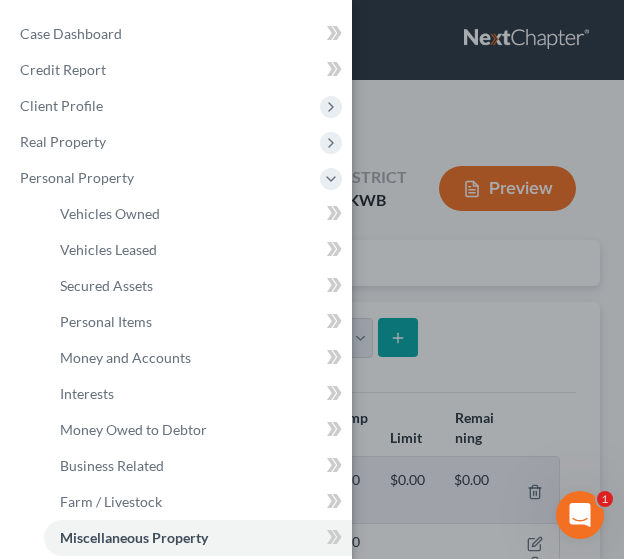 click on "Case Dashboard
Payments
Invoices
Payments
Payments
Credit Report
Client Profile" at bounding box center [312, 279] 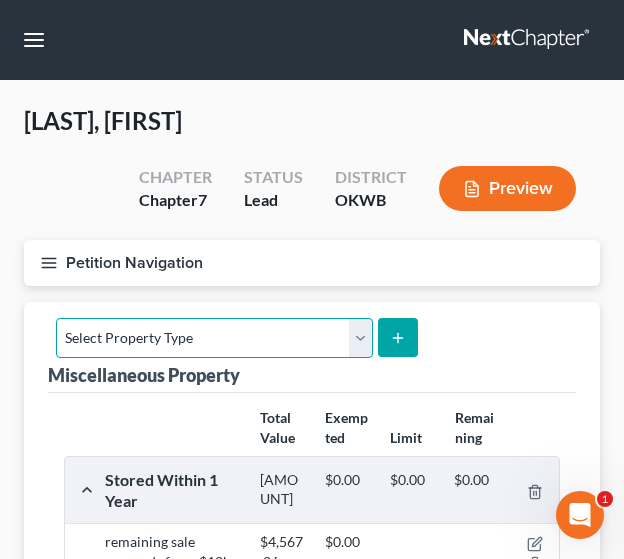 click on "Select Property Type Assigned for Creditor Benefit Within 1 Year Holding for Another Not Yet Listed Stored Within 1 Year Transferred" at bounding box center (214, 338) 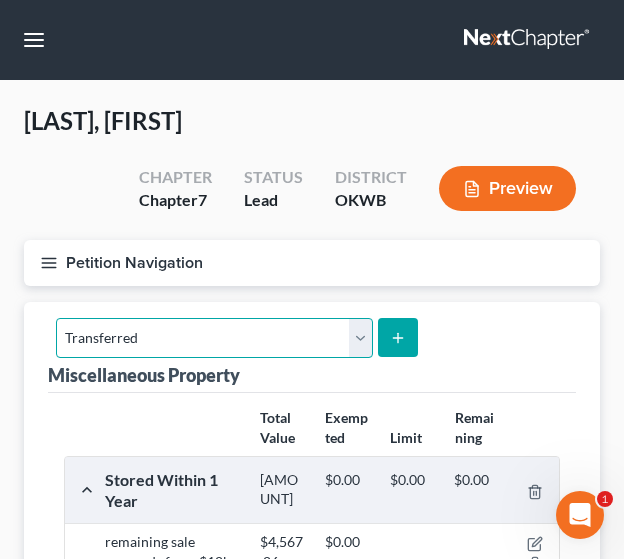 click on "Select Property Type Assigned for Creditor Benefit Within 1 Year Holding for Another Not Yet Listed Stored Within 1 Year Transferred" at bounding box center [214, 338] 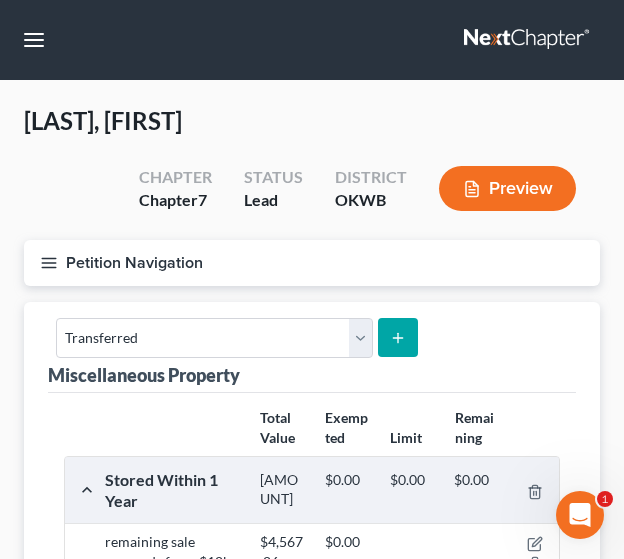 click 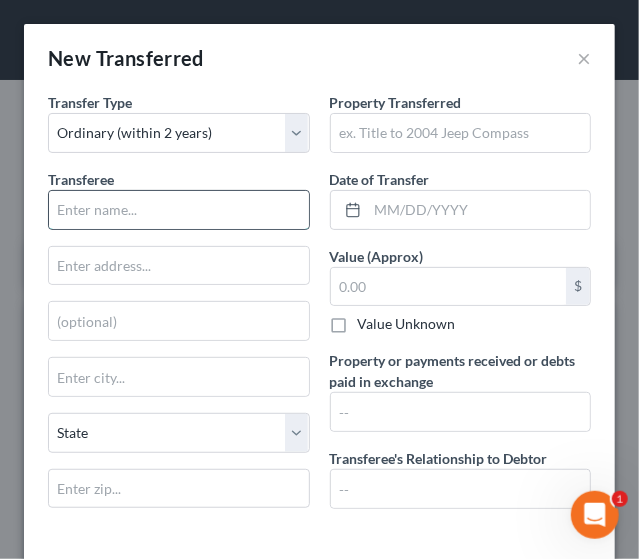click at bounding box center (179, 210) 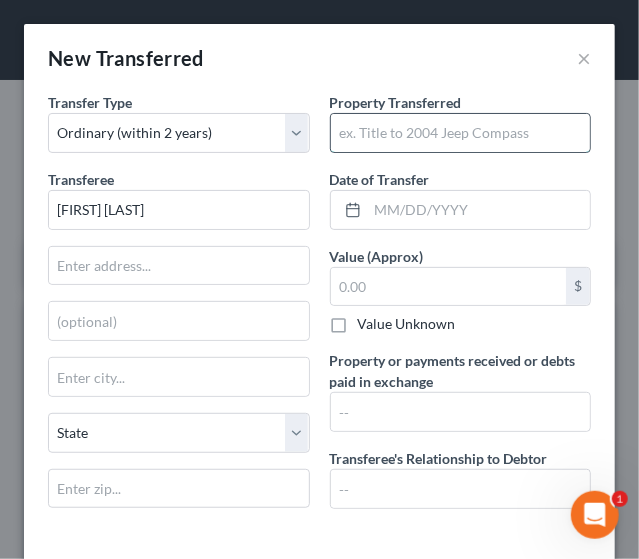 click at bounding box center (461, 133) 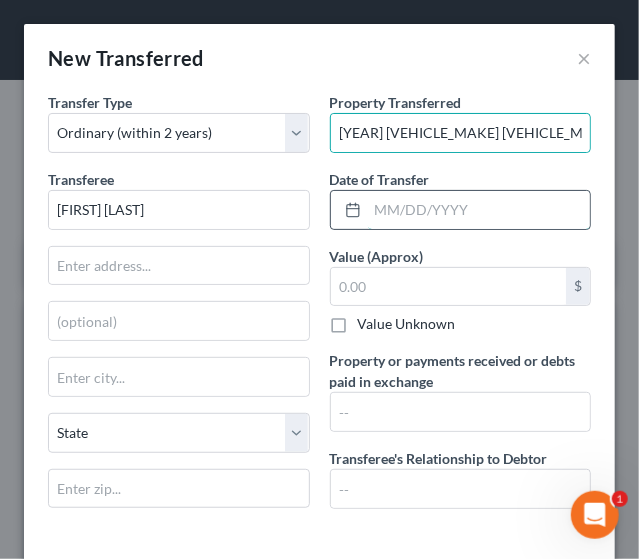 click at bounding box center (479, 210) 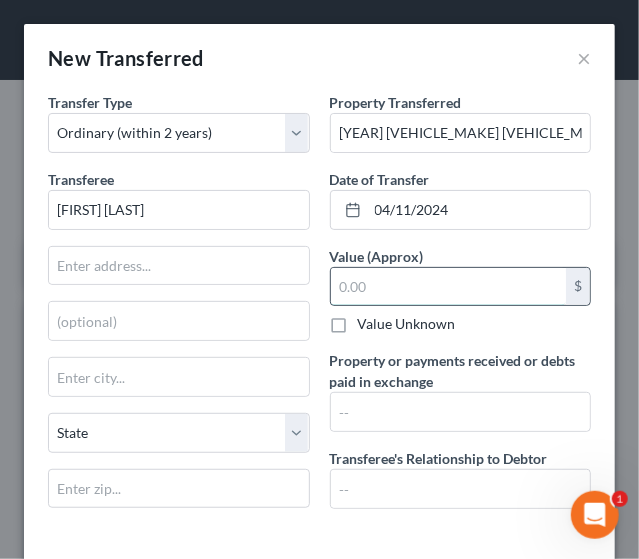 click at bounding box center [449, 287] 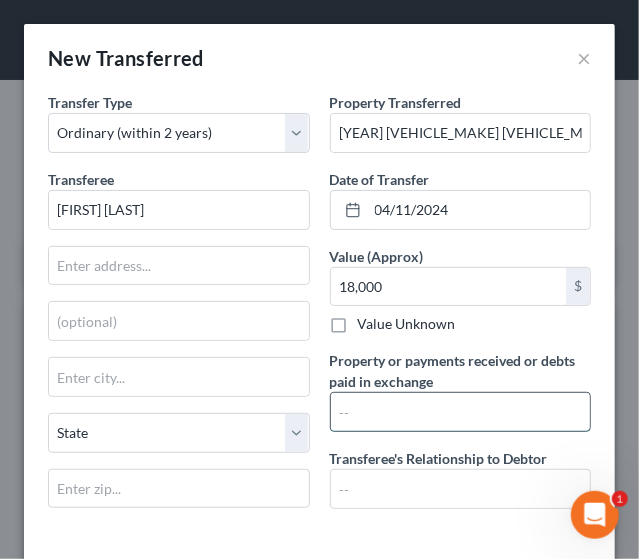 click at bounding box center (461, 412) 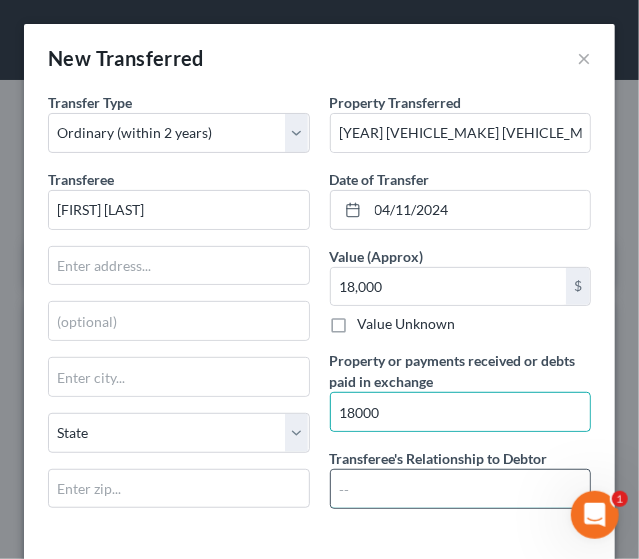 click at bounding box center [461, 489] 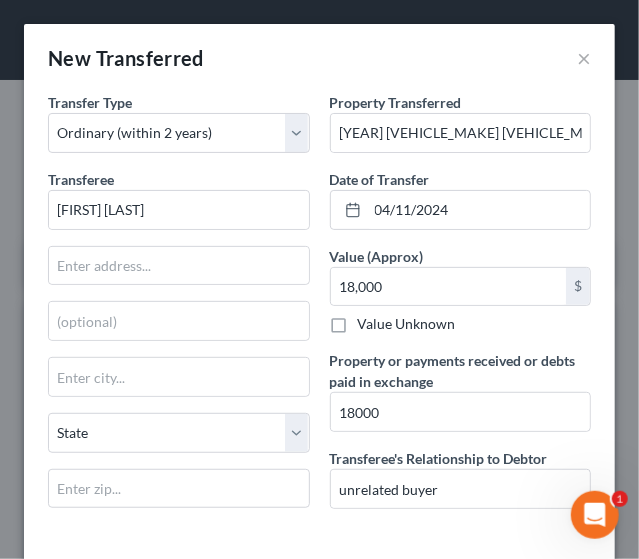 click on "An exemption set must first be selected from the Filing Information section.
Transfer Type
*
Select Ordinary (within 2 years) Within 10 Years
Transferee
*
[FIRST] [LAST] State AL AK AR AZ CA CO CT DE DC FL GA GU HI ID IL IN IA KS KY LA ME MD MA MI MN MS MO MT NC ND NE NV NH NJ NM NY OH OK OR PA PR RI SC SD TN TX UT VI VA VT WA WV WI WY
Property Transferred
*
2005 Ford F350
Date of Transfer
*
04/11/2024 Value (Approx)
18,000.00 $
Value Unknown
Balance Undetermined
18,000 $
Value Unknown
Property or payments received or debts paid in exchange 18000 Transferee's Relationship to Debtor unrelated buyer" at bounding box center (319, 326) 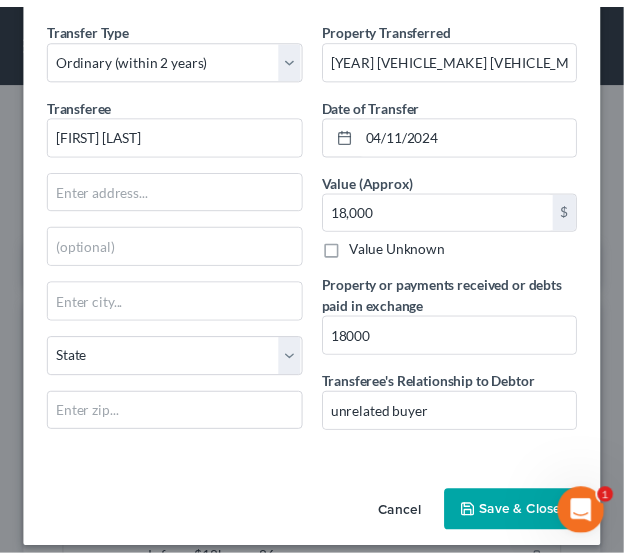scroll, scrollTop: 80, scrollLeft: 0, axis: vertical 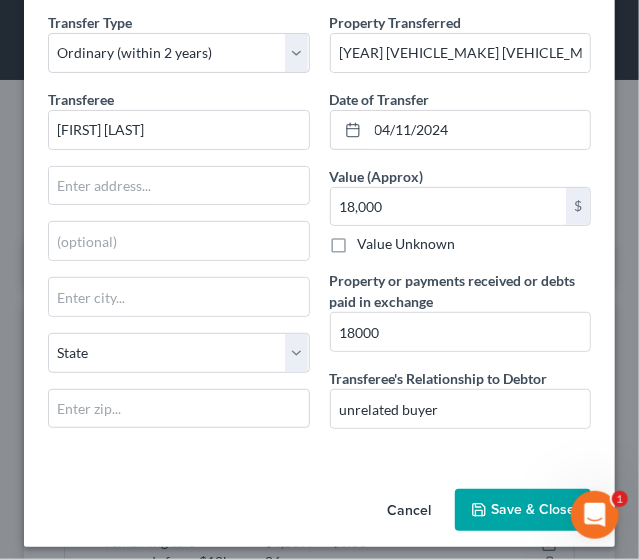 click on "Save & Close" at bounding box center [523, 510] 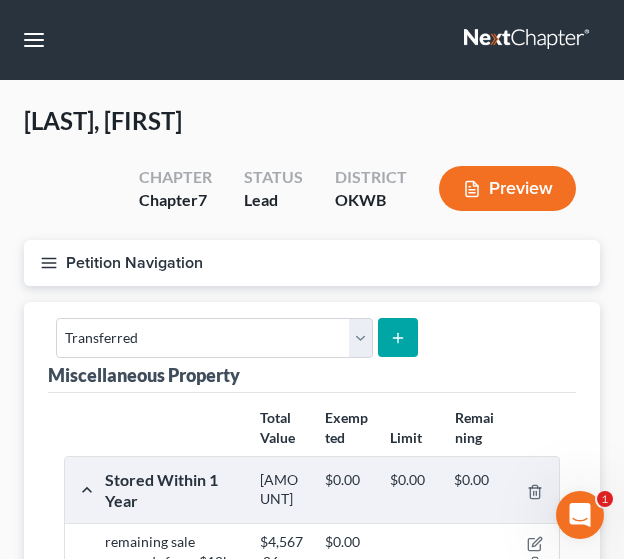 click 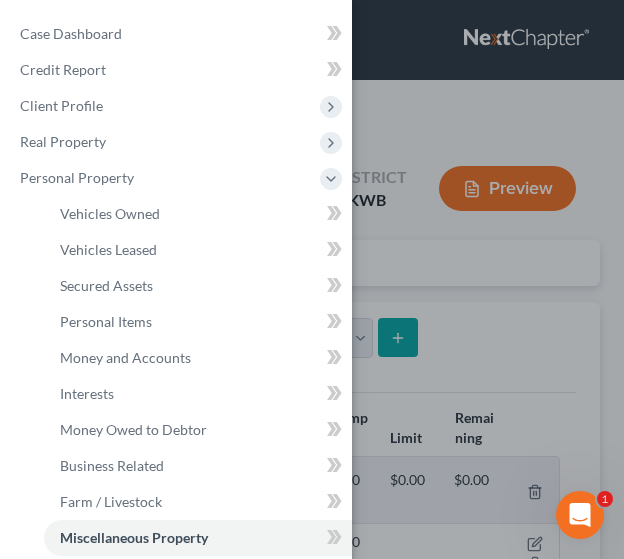 scroll, scrollTop: 489, scrollLeft: 0, axis: vertical 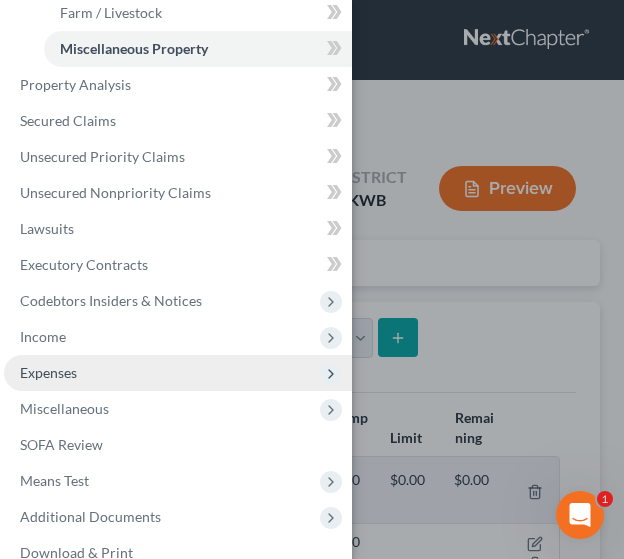 click on "Expenses" at bounding box center (48, 372) 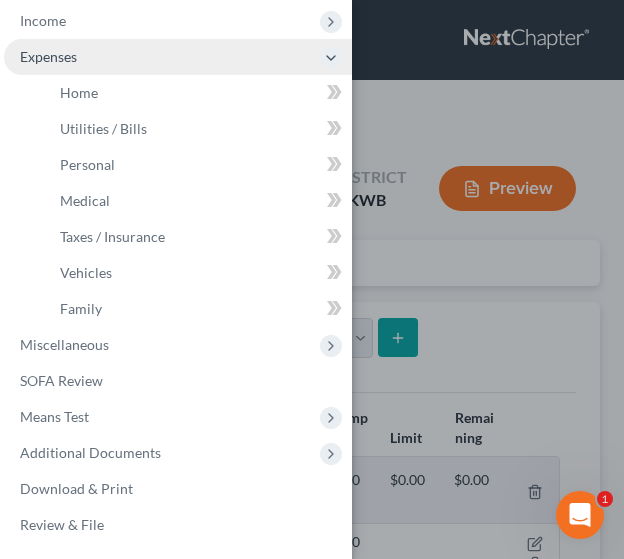 scroll, scrollTop: 444, scrollLeft: 0, axis: vertical 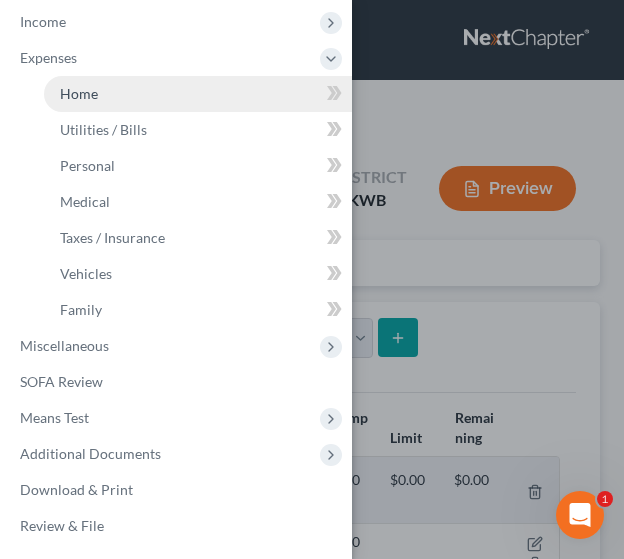 click on "Home" at bounding box center [79, 93] 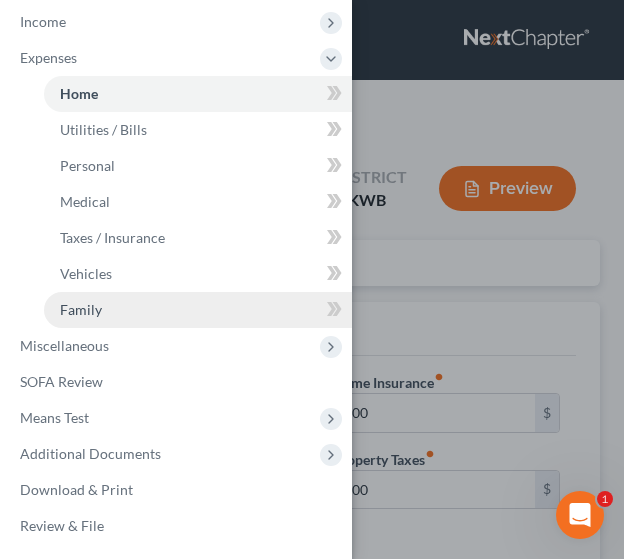 click on "Family" at bounding box center (81, 309) 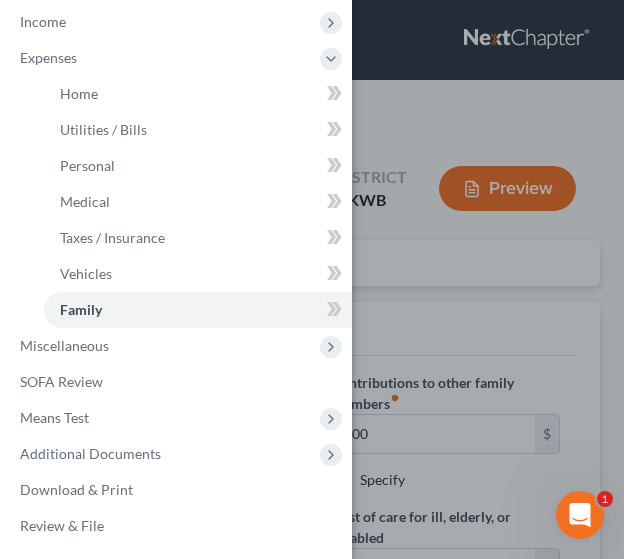 click on "Case Dashboard
Payments
Invoices
Payments
Payments
Credit Report
Client Profile" at bounding box center (312, 279) 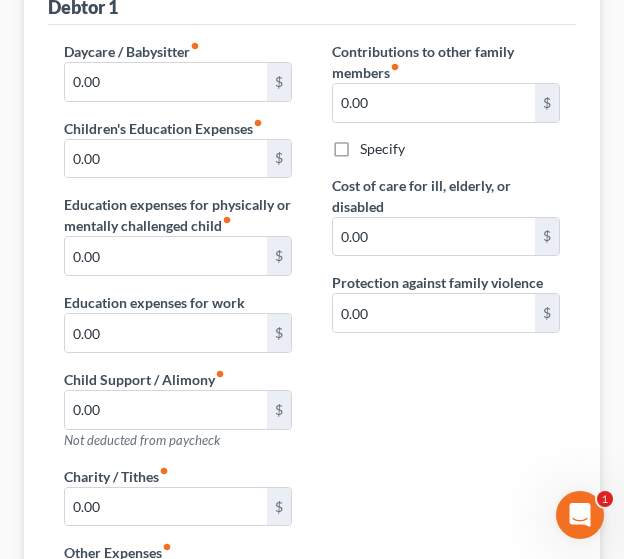 scroll, scrollTop: 333, scrollLeft: 0, axis: vertical 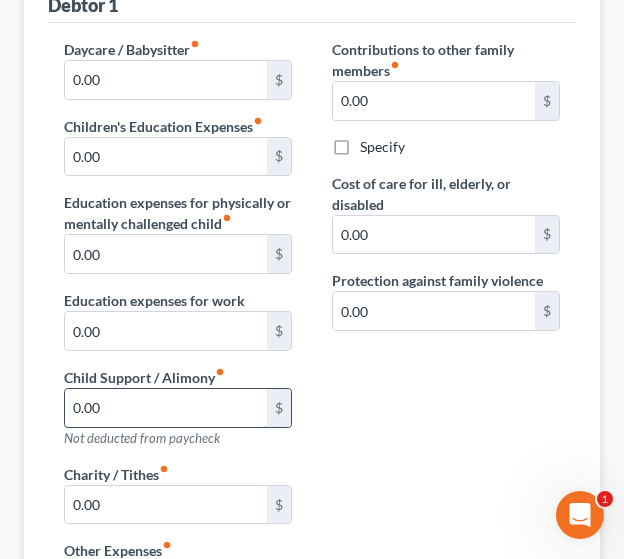 click on "0.00" at bounding box center (166, 408) 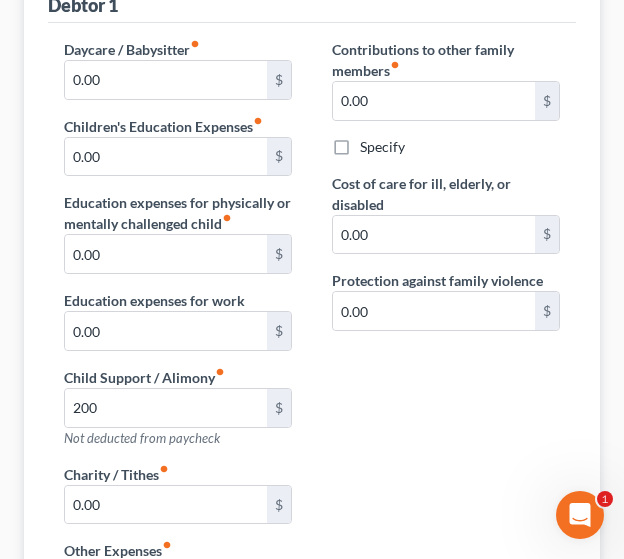 click on "Daycare / Babysitter  fiber_manual_record 0.00 $ Children's Education Expenses  fiber_manual_record 0.00 $ Education expenses for physically or mentally challenged child  fiber_manual_record 0.00 $ Education expenses for work 0.00 $ Child Support / Alimony  fiber_manual_record 200 $ Not deducted from paycheck Contributions to other family members  fiber_manual_record 0.00 $ Specify Cost of care for ill, elderly, or disabled 0.00 $ Protection against family violence 0.00 $ Charity / Tithes  fiber_manual_record 0.00 $ Other Expenses  fiber_manual_record 0.00 $ Specify Add Other Expenses Expected increase or decrease in expenses within one year Do expenses include the expenses of people other than yourself and your dependents? Yes No" at bounding box center (312, 483) 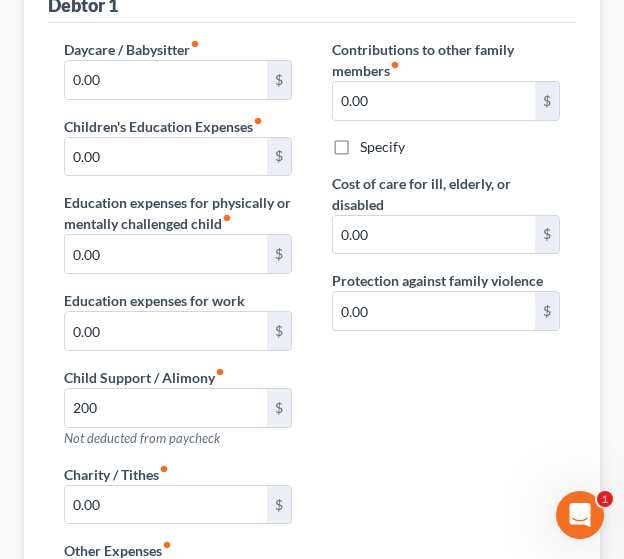 click on "Daycare / Babysitter  fiber_manual_record 0.00 $ Children's Education Expenses  fiber_manual_record 0.00 $ Education expenses for physically or mentally challenged child  fiber_manual_record 0.00 $ Education expenses for work 0.00 $ Child Support / Alimony  fiber_manual_record 200 $ Not deducted from paycheck Contributions to other family members  fiber_manual_record 0.00 $ Specify Cost of care for ill, elderly, or disabled 0.00 $ Protection against family violence 0.00 $ Charity / Tithes  fiber_manual_record 0.00 $ Other Expenses  fiber_manual_record 0.00 $ Specify Add Other Expenses Expected increase or decrease in expenses within one year Do expenses include the expenses of people other than yourself and your dependents? Yes No" at bounding box center (312, 483) 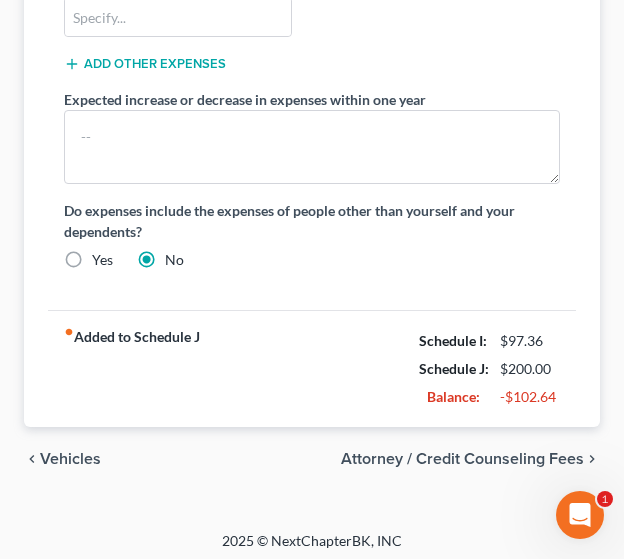 scroll, scrollTop: 974, scrollLeft: 0, axis: vertical 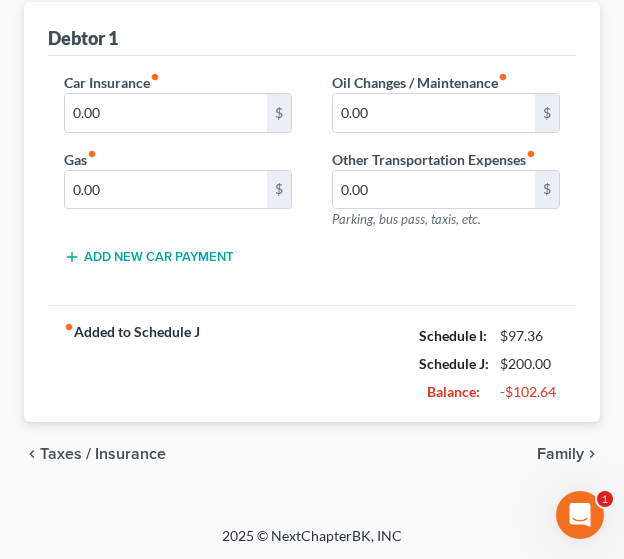 click on "Taxes / Insurance" at bounding box center (103, 454) 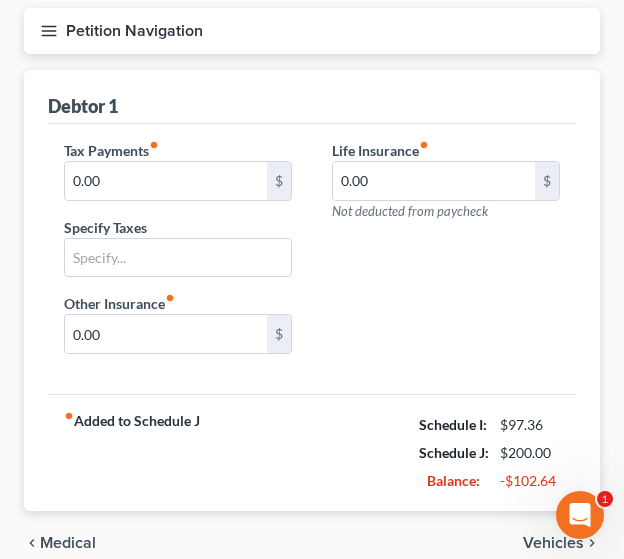 scroll, scrollTop: 0, scrollLeft: 0, axis: both 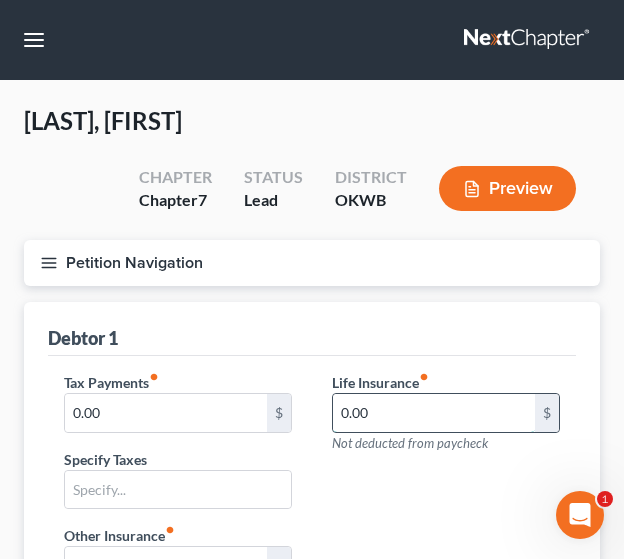 click on "0.00" at bounding box center [434, 413] 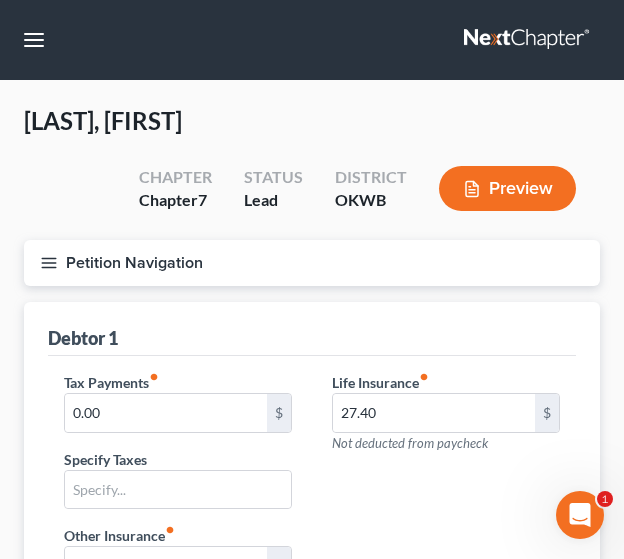 click on "Life Insurance  fiber_manual_record 27.40 $ Not deducted from paycheck" at bounding box center (446, 449) 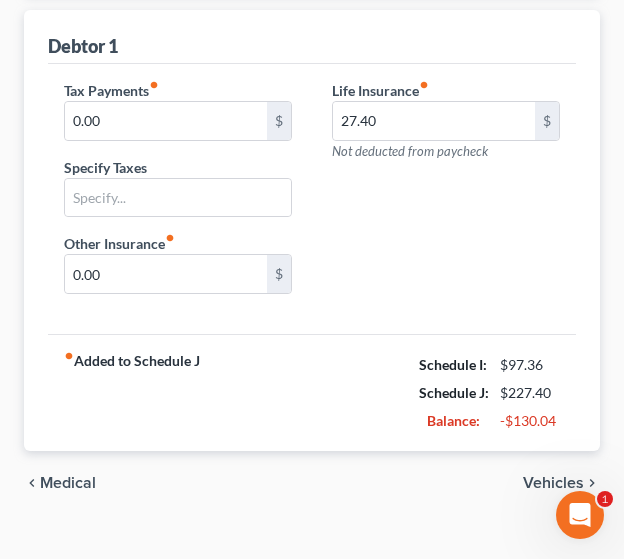scroll, scrollTop: 320, scrollLeft: 0, axis: vertical 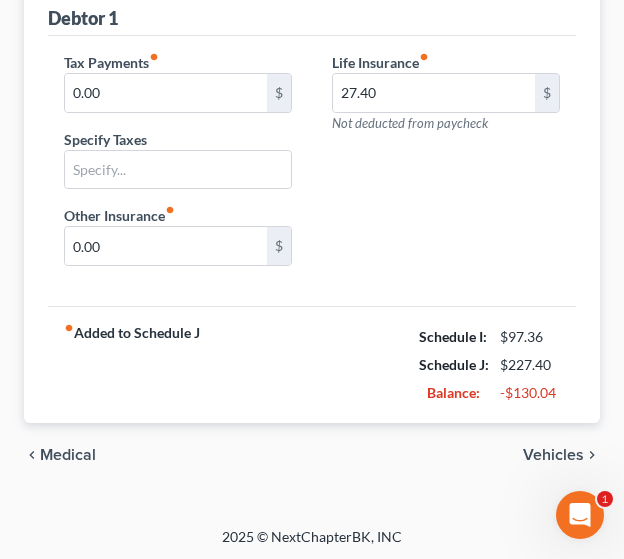 click on "Vehicles" at bounding box center (553, 455) 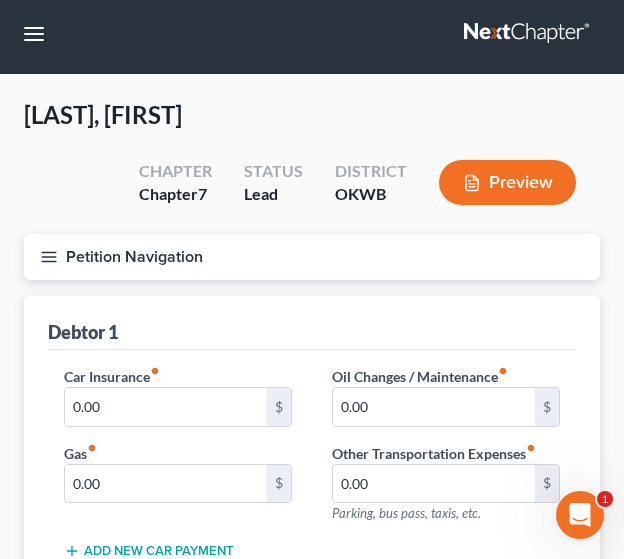 scroll, scrollTop: 0, scrollLeft: 0, axis: both 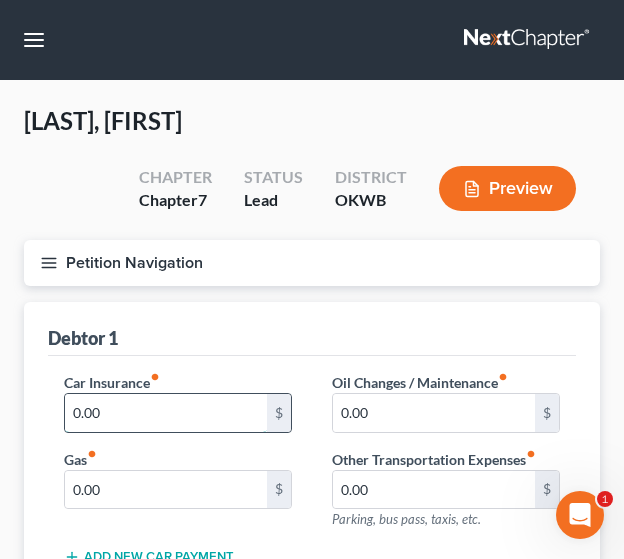click on "0.00" at bounding box center (166, 413) 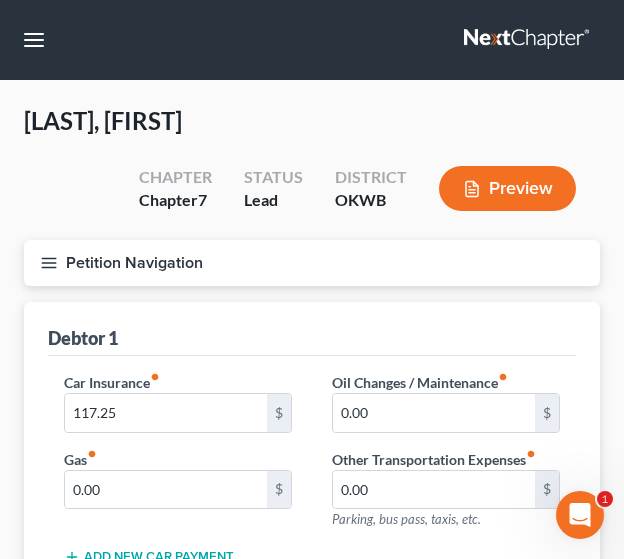 click on "Debtor 1" at bounding box center (312, 329) 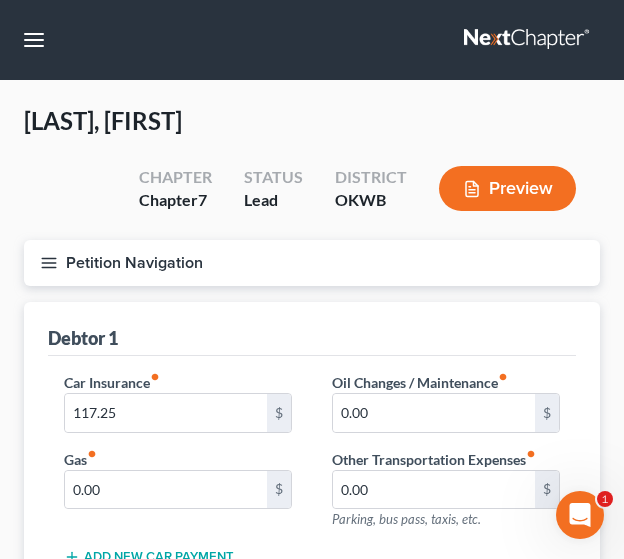 click on "Debtor 1 Car Insurance  fiber_manual_record 117.25 $ Gas  fiber_manual_record 0.00 $ Oil Changes / Maintenance  fiber_manual_record 0.00 $ Other Transportation Expenses  fiber_manual_record 0.00 $ Parking, bus pass, taxis, etc. Add New Car Payment fiber_manual_record  Added to Schedule J Schedule I: $97.36 Schedule J: $344.65 Balance: -$247.29" at bounding box center [312, 512] 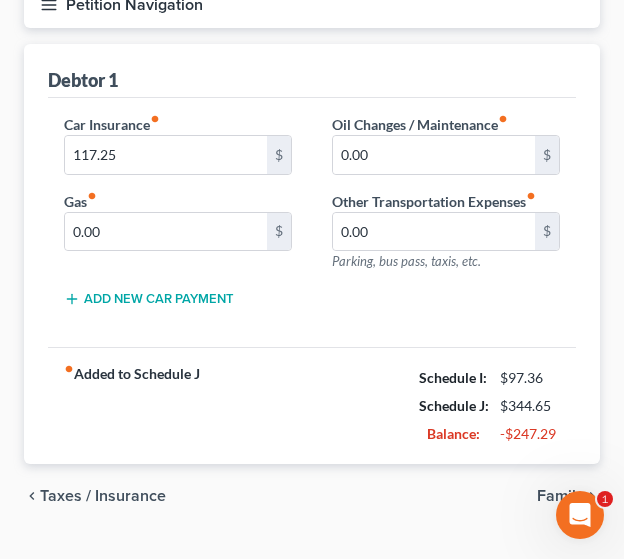 scroll, scrollTop: 300, scrollLeft: 0, axis: vertical 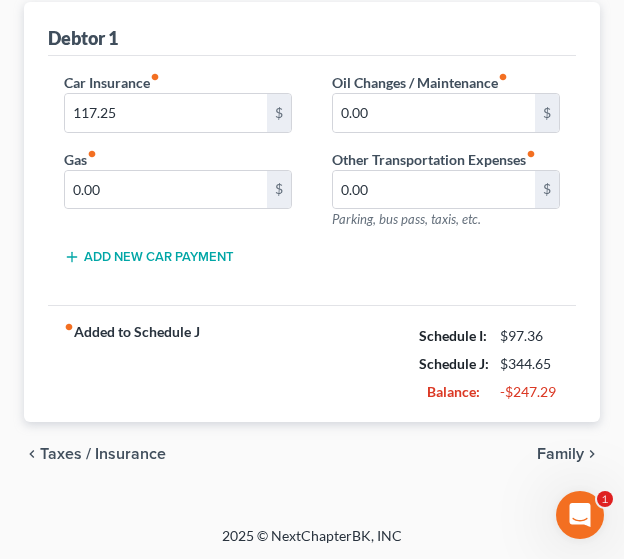 click on "Taxes / Insurance" at bounding box center (103, 454) 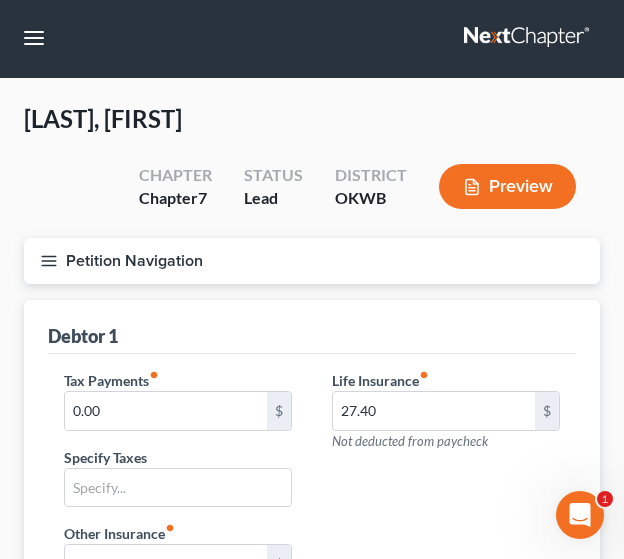 scroll, scrollTop: 0, scrollLeft: 0, axis: both 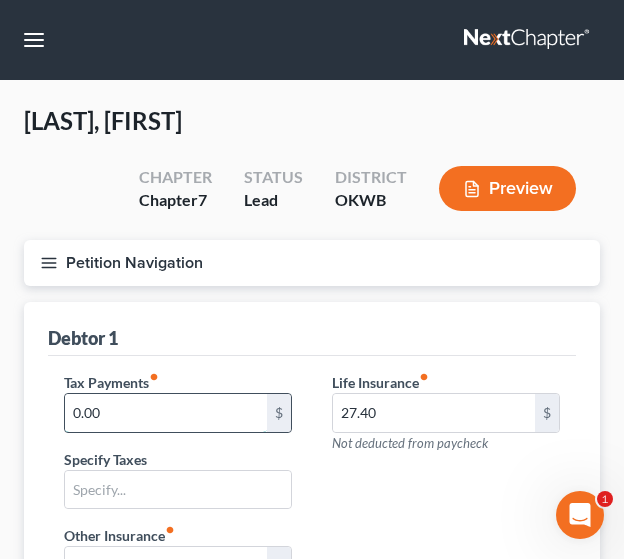 click on "0.00" at bounding box center (166, 413) 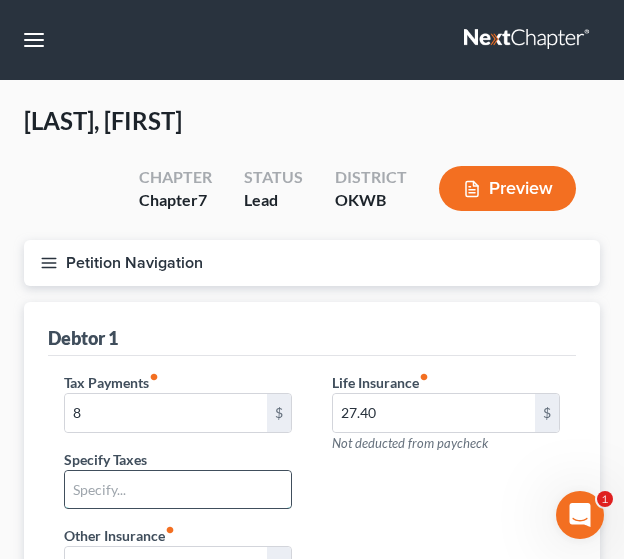 click at bounding box center [178, 490] 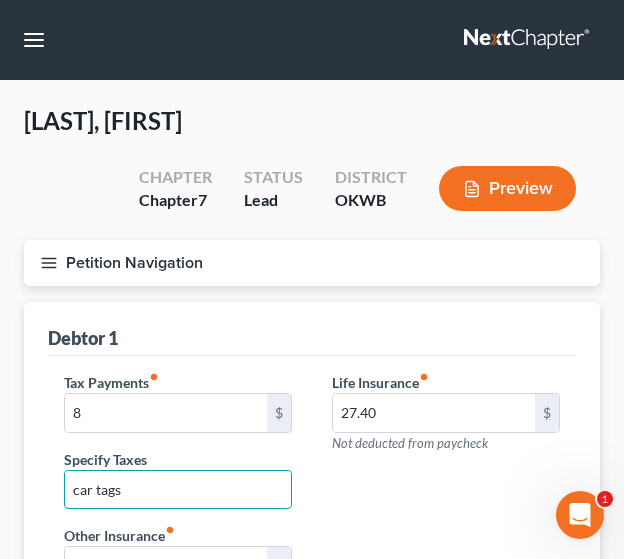 scroll, scrollTop: 320, scrollLeft: 0, axis: vertical 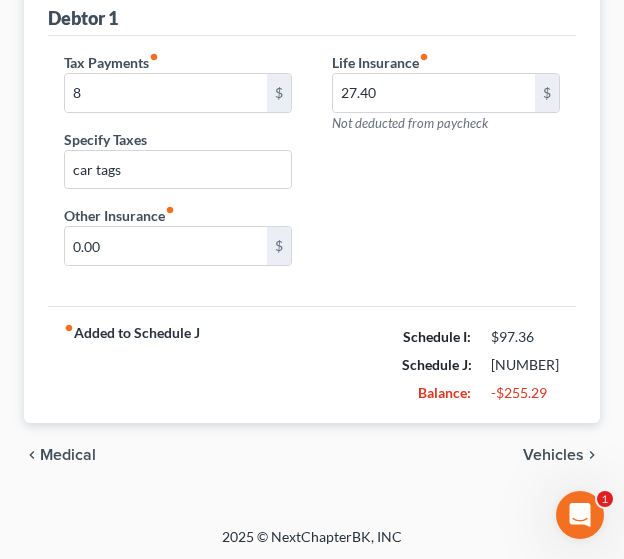 click on "Vehicles" at bounding box center (553, 455) 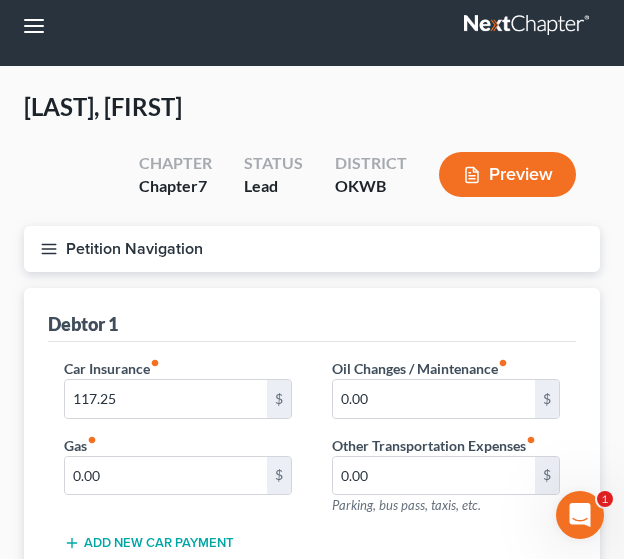 scroll, scrollTop: 0, scrollLeft: 0, axis: both 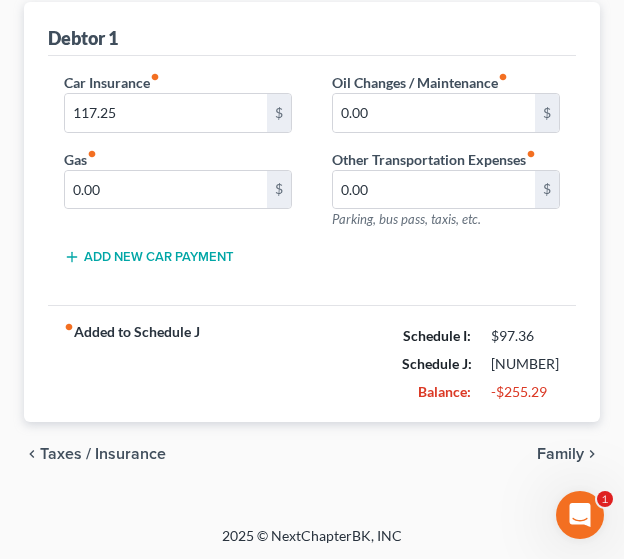 click on "Family" at bounding box center (560, 454) 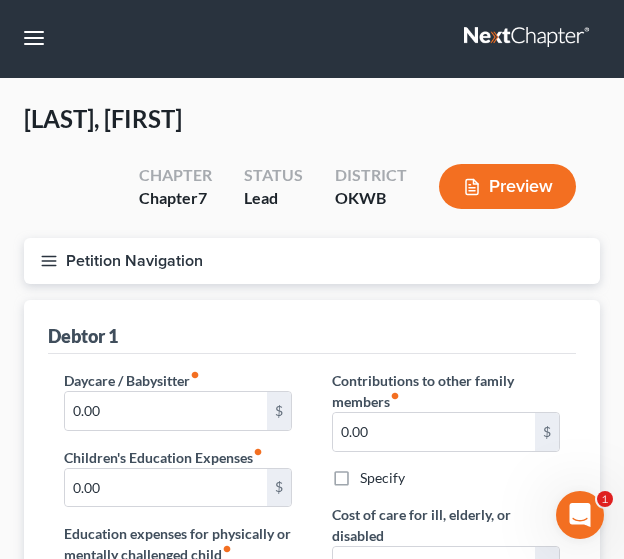 scroll, scrollTop: 0, scrollLeft: 0, axis: both 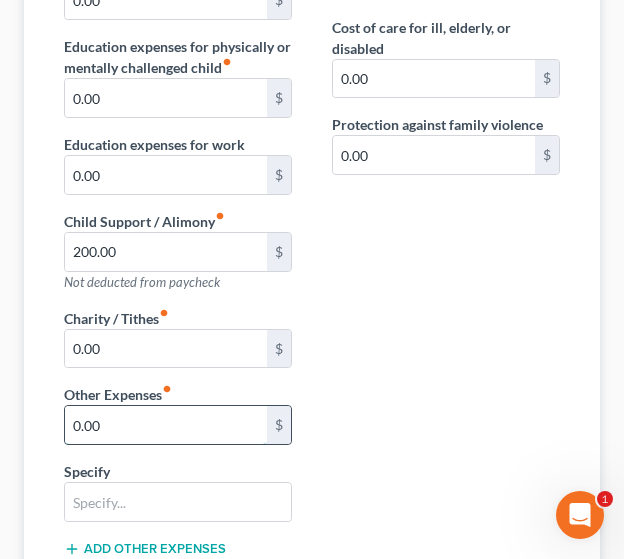 click on "0.00" at bounding box center (166, 425) 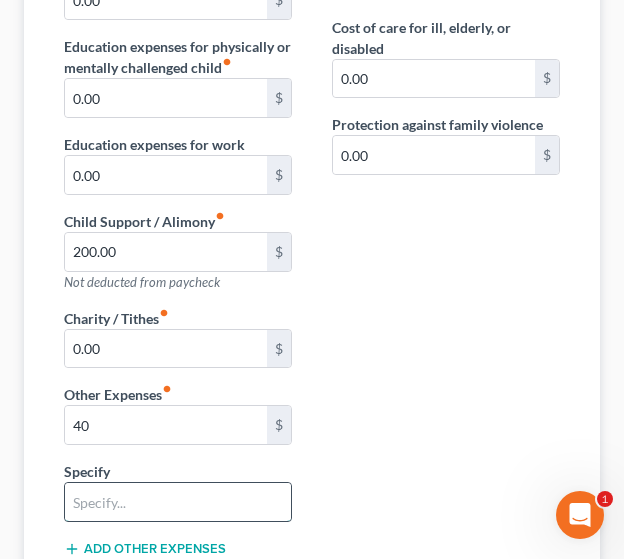 click at bounding box center (178, 502) 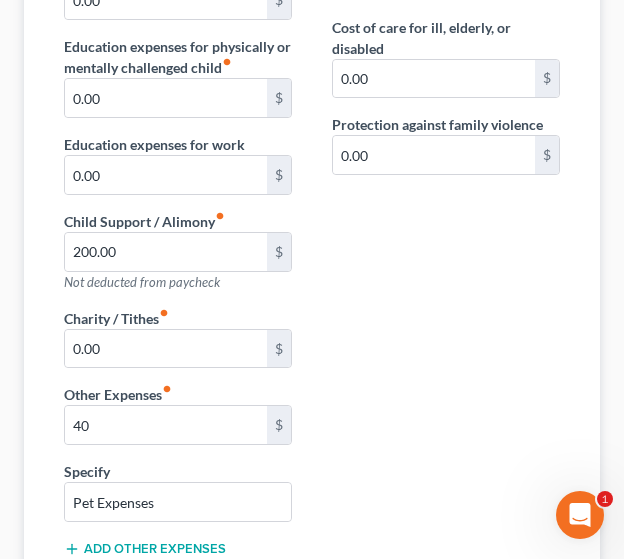 click on "Daycare / Babysitter  fiber_manual_record [CURRENCY] Children's Education Expenses  fiber_manual_record [CURRENCY] Education expenses for physically or mentally challenged child  fiber_manual_record [CURRENCY] Education expenses for work [CURRENCY] Child Support / Alimony  fiber_manual_record [CURRENCY] Not deducted from paycheck Contributions to other family members  fiber_manual_record [CURRENCY] Specify Cost of care for ill, elderly, or disabled [CURRENCY] Protection against family violence [CURRENCY] Charity / Tithes  fiber_manual_record [CURRENCY] Other Expenses  fiber_manual_record [CURRENCY] Specify Pet Expenses Add Other Expenses Expected increase or decrease in expenses within one year Do expenses include the expenses of people other than yourself and your dependents? Yes No" at bounding box center (312, 327) 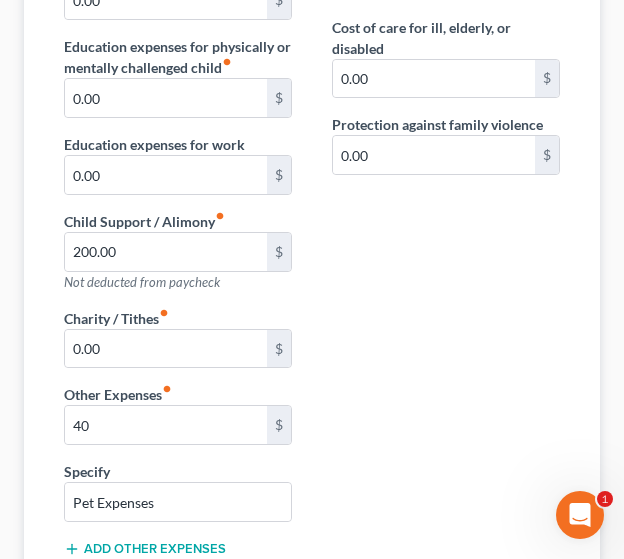 click on "Contributions to other family members  fiber_manual_record 0.00 $ Specify Cost of care for ill, elderly, or disabled 0.00 $ Protection against family violence 0.00 $" at bounding box center (446, 95) 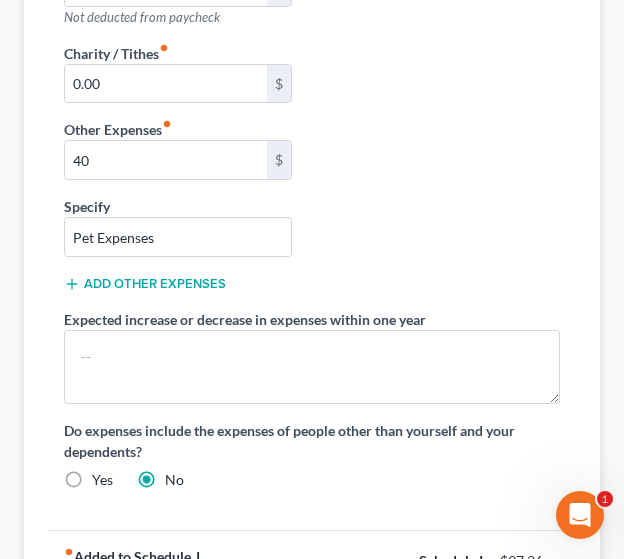 scroll, scrollTop: 929, scrollLeft: 0, axis: vertical 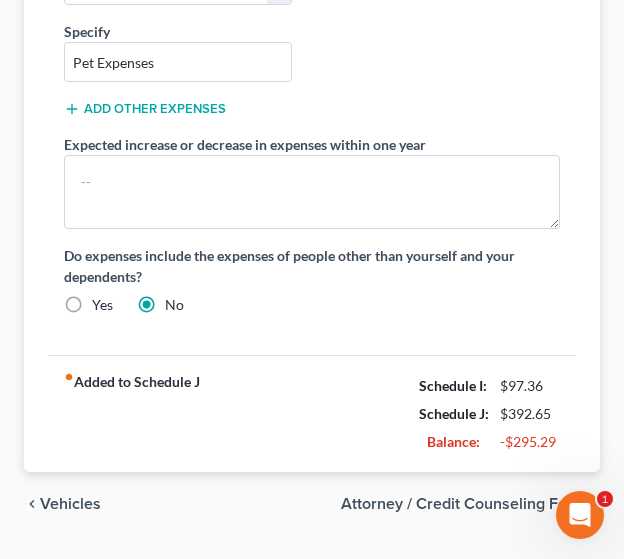 click on "Attorney / Credit Counseling Fees" at bounding box center [462, 504] 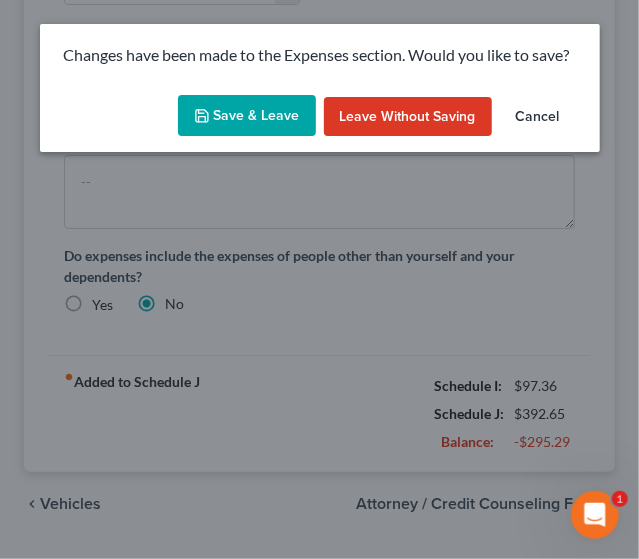 click on "Save & Leave" at bounding box center [247, 116] 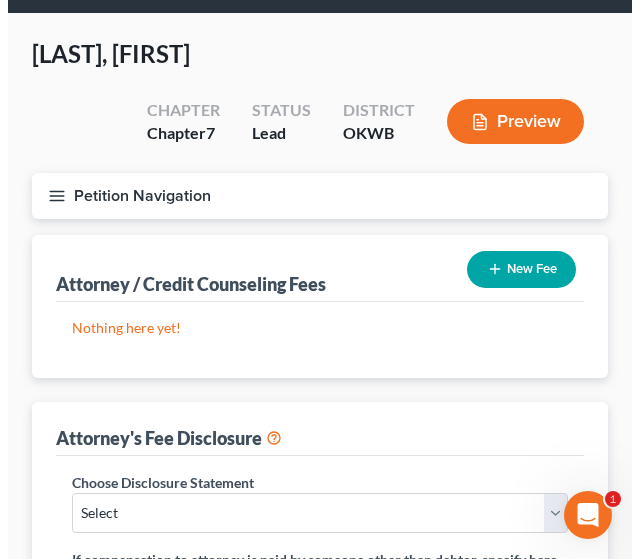 scroll, scrollTop: 0, scrollLeft: 0, axis: both 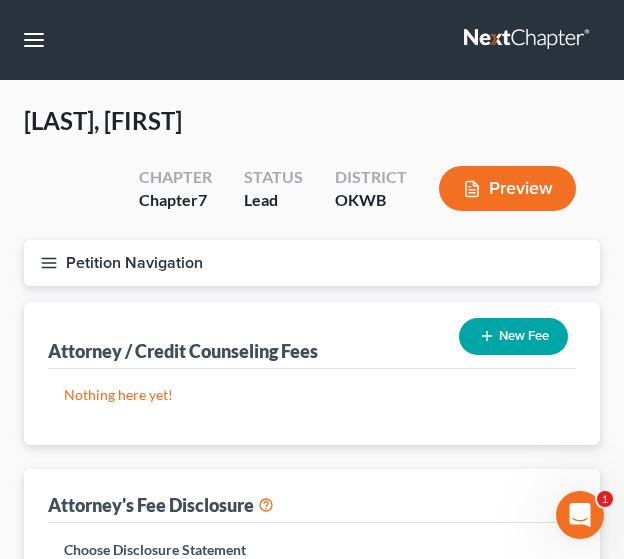 click on "New Fee" at bounding box center [513, 336] 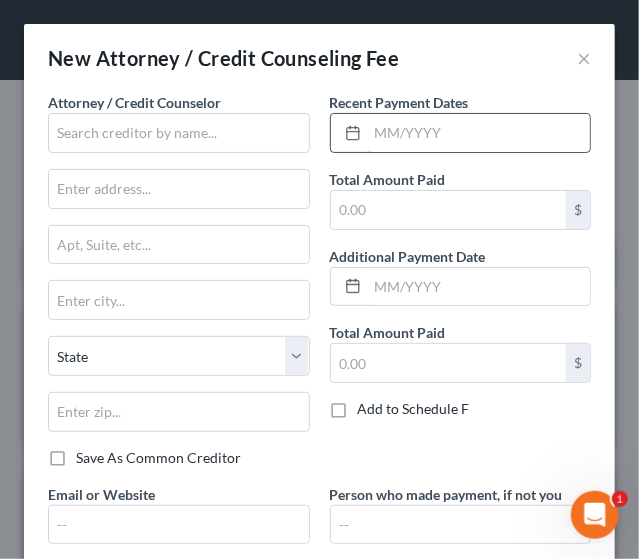 click at bounding box center (479, 133) 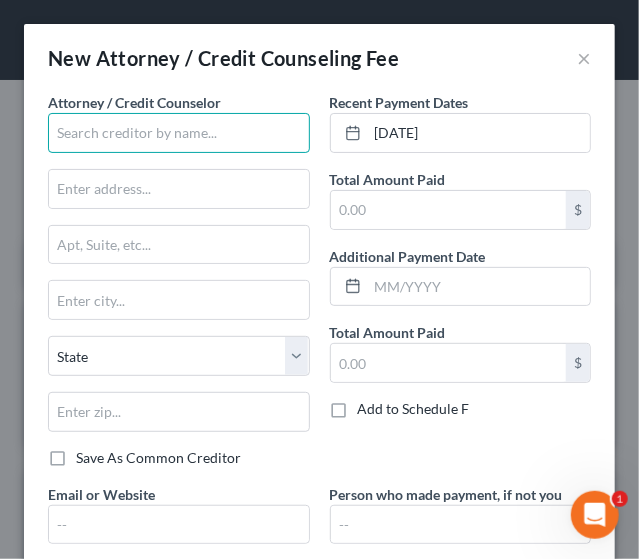 click at bounding box center (179, 133) 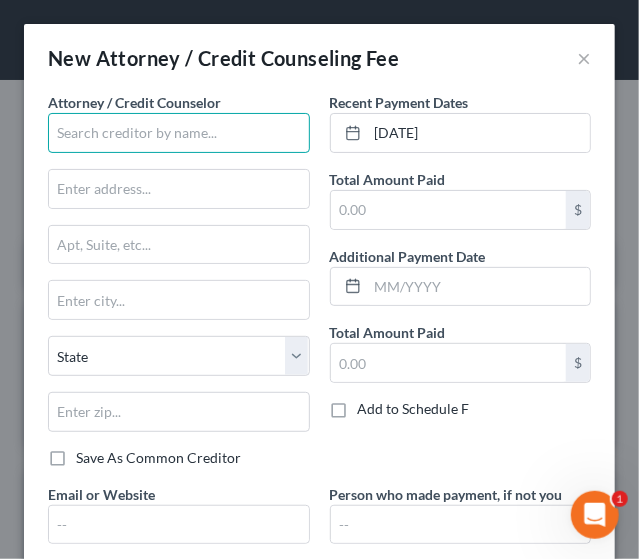 click at bounding box center [179, 133] 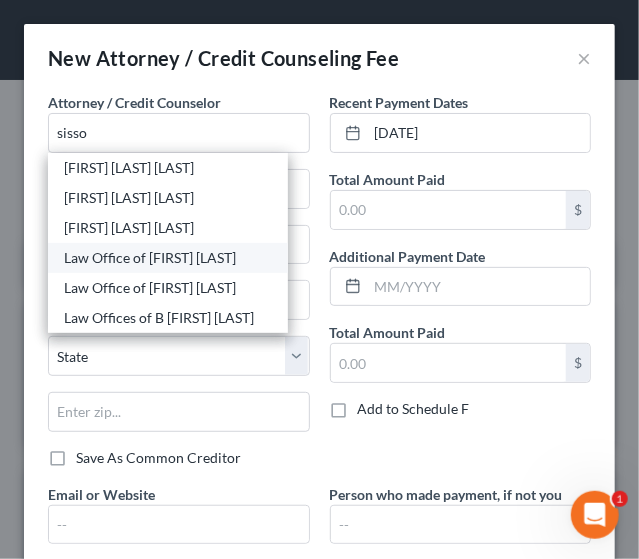 click on "Law Office of [FIRST] [LAST]" at bounding box center (168, 258) 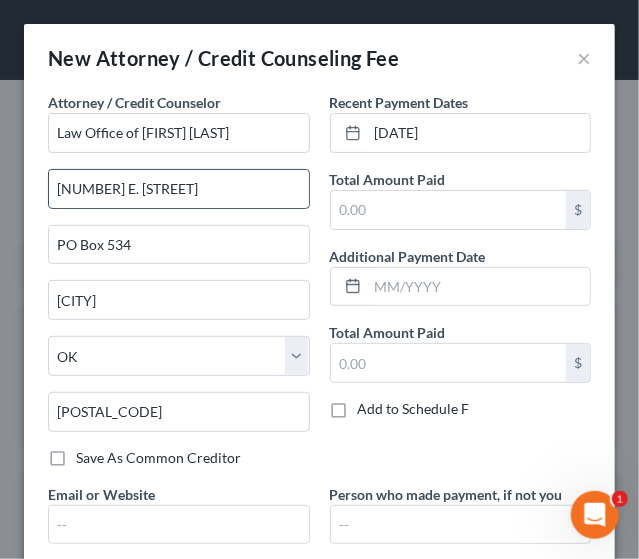 click on "[NUMBER] E. [STREET]" at bounding box center [179, 189] 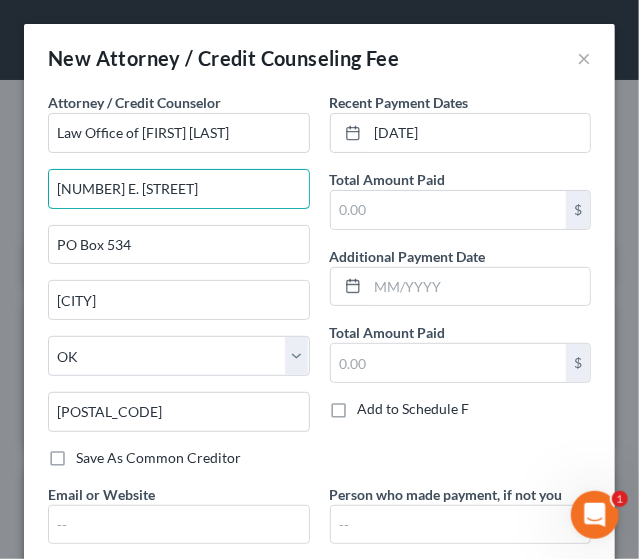 drag, startPoint x: 194, startPoint y: 191, endPoint x: -108, endPoint y: 259, distance: 309.56097 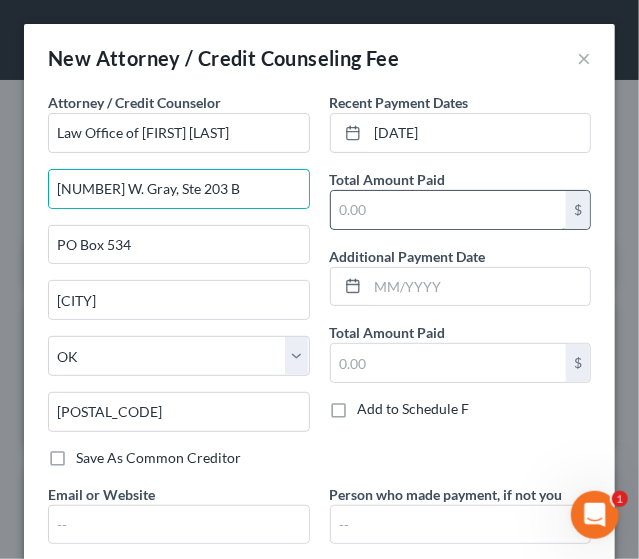 click at bounding box center (449, 210) 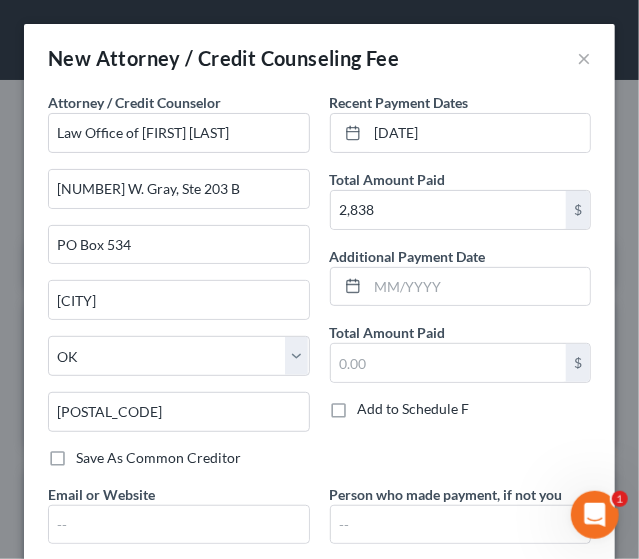 click on "Recent Payment Dates         [DATE] Total Amount Paid [AMOUNT] $ Additional Payment Date         Total Amount Paid $ Add to Schedule F" at bounding box center [461, 288] 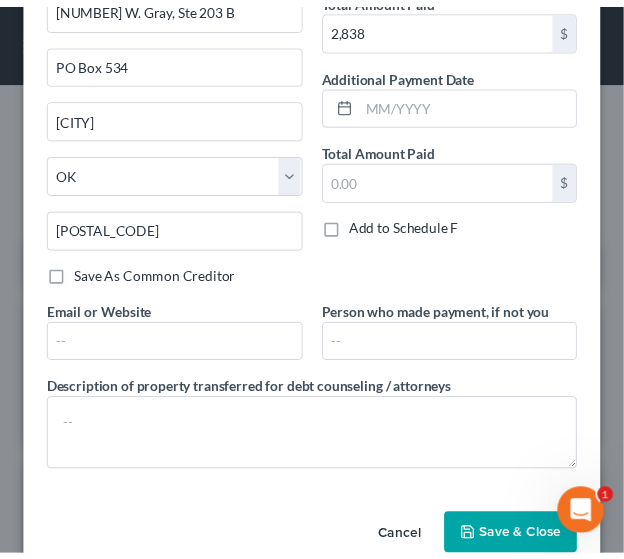 scroll, scrollTop: 216, scrollLeft: 0, axis: vertical 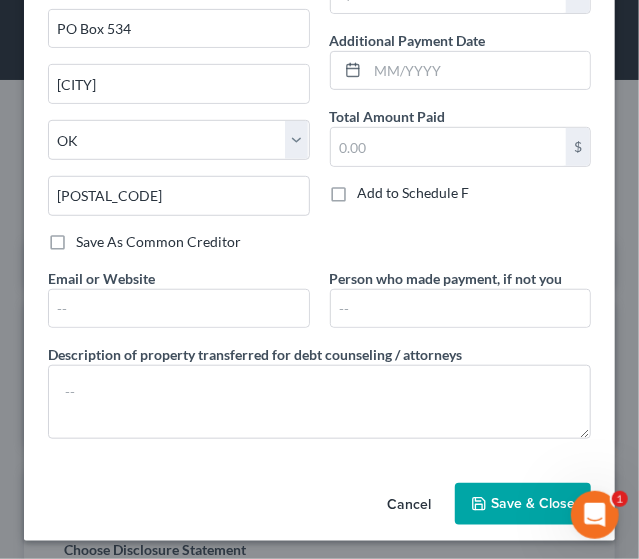 click on "Save & Close" at bounding box center (523, 504) 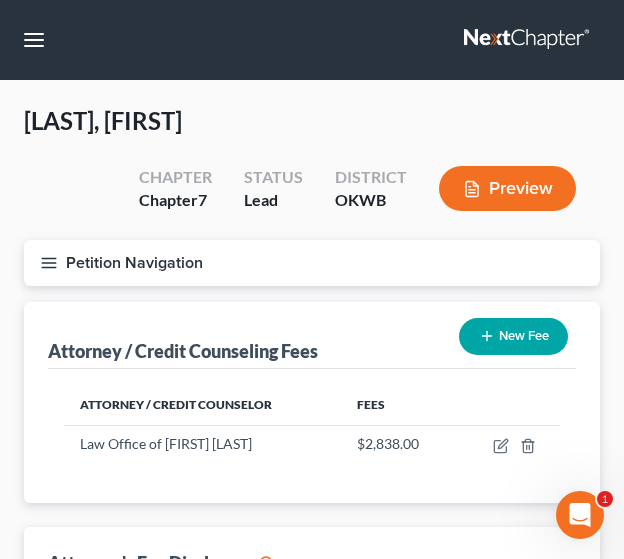 scroll, scrollTop: 489, scrollLeft: 0, axis: vertical 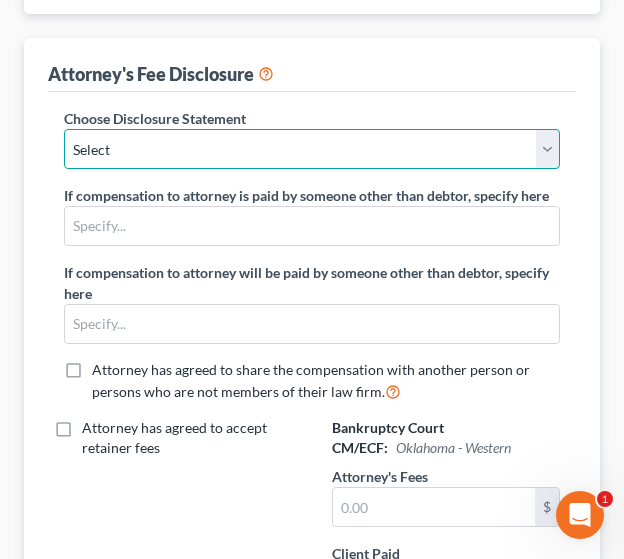 click on "Select Rule 2030(b)" at bounding box center (312, 149) 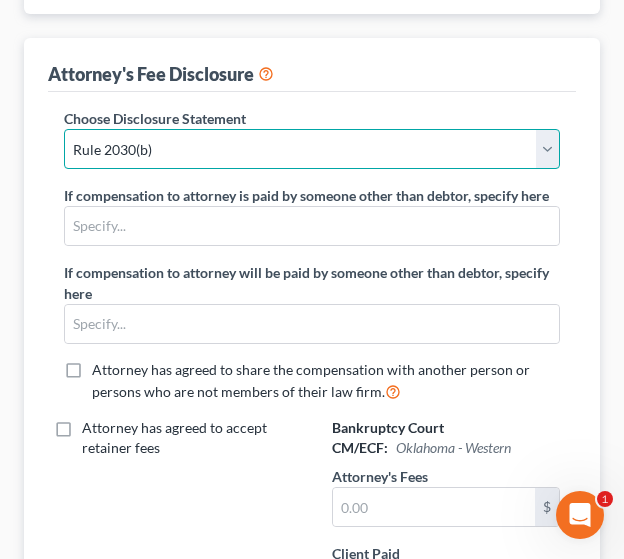 click on "Select Rule 2030(b)" at bounding box center [312, 149] 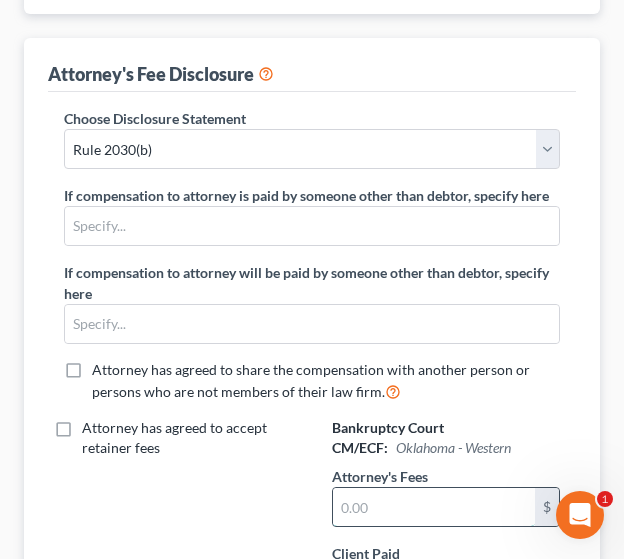 click at bounding box center (434, 507) 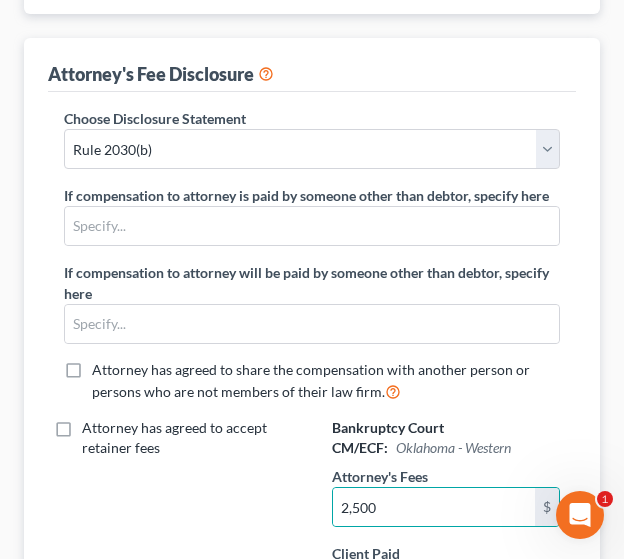 click on "Attorney has agreed to accept retainer fees" at bounding box center (178, 557) 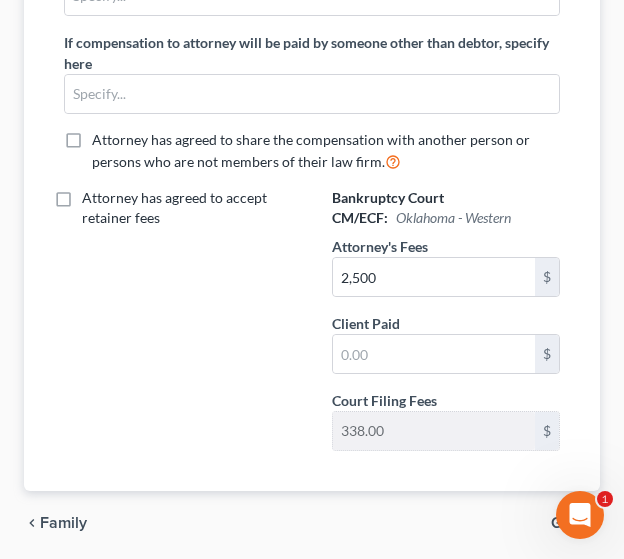 scroll, scrollTop: 729, scrollLeft: 0, axis: vertical 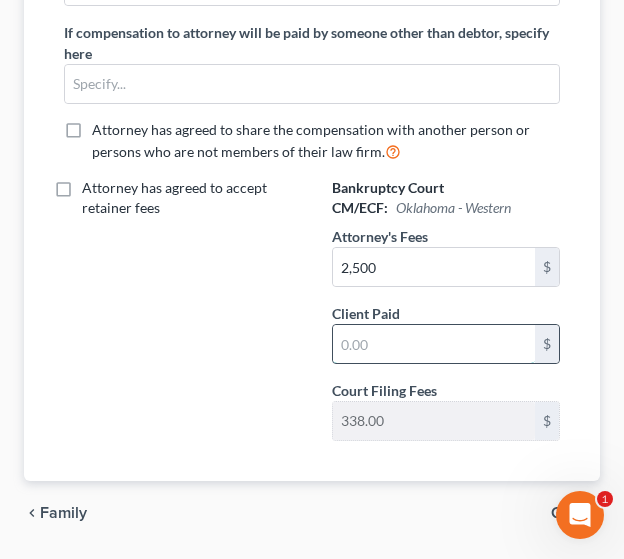 click at bounding box center (434, 344) 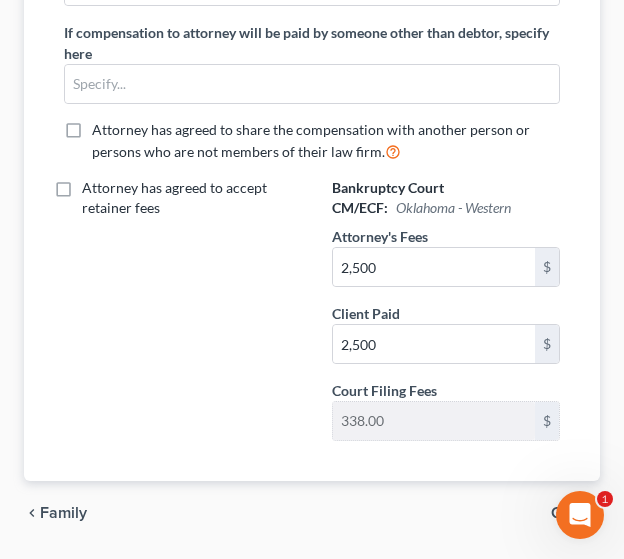 click on "chevron_left
Family
Gifts
chevron_right" at bounding box center (312, 513) 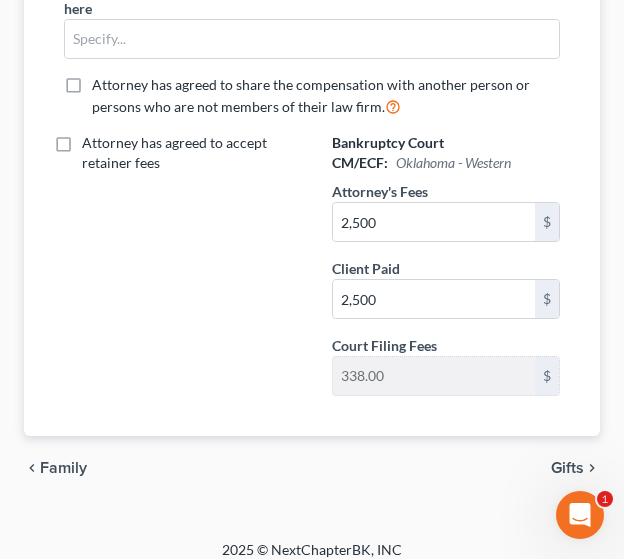 scroll, scrollTop: 784, scrollLeft: 0, axis: vertical 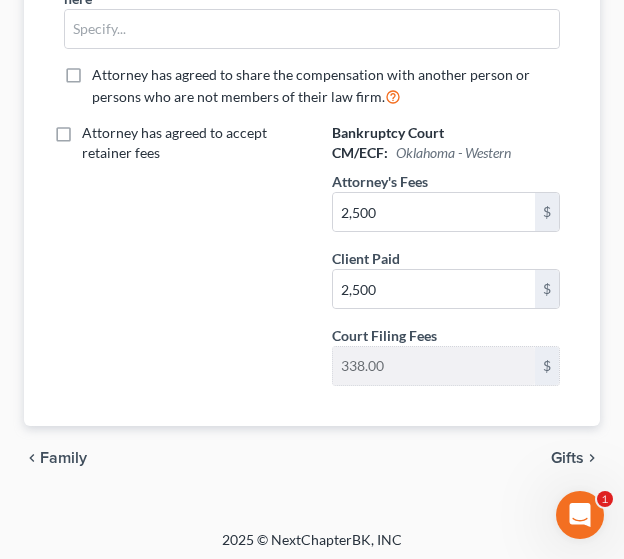 click on "Gifts" at bounding box center [567, 458] 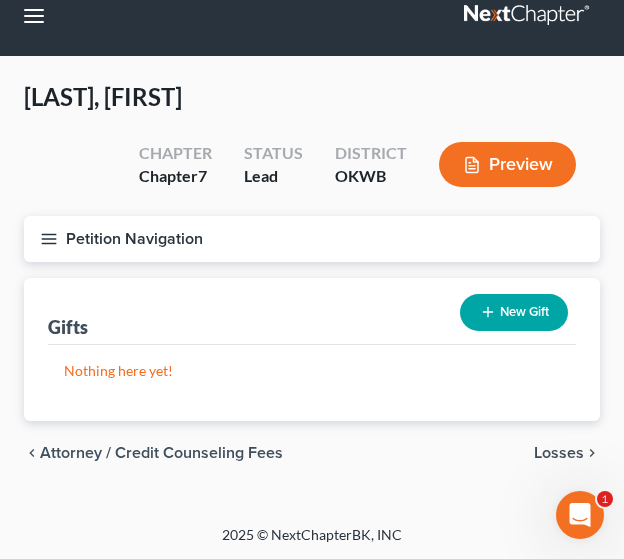 scroll, scrollTop: 0, scrollLeft: 0, axis: both 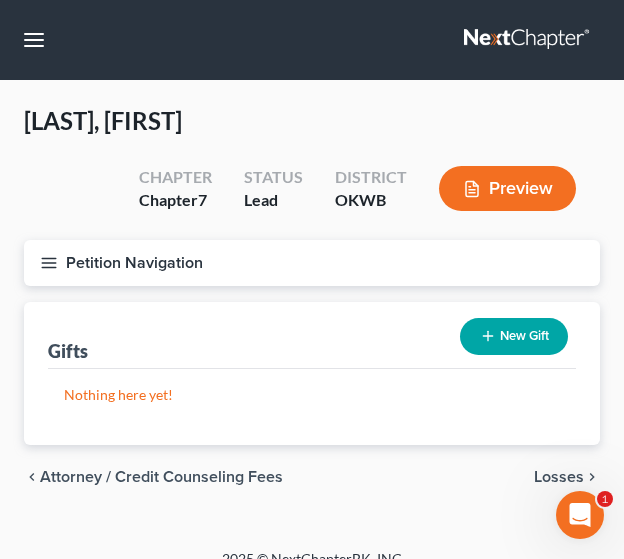 click on "Losses" at bounding box center (559, 477) 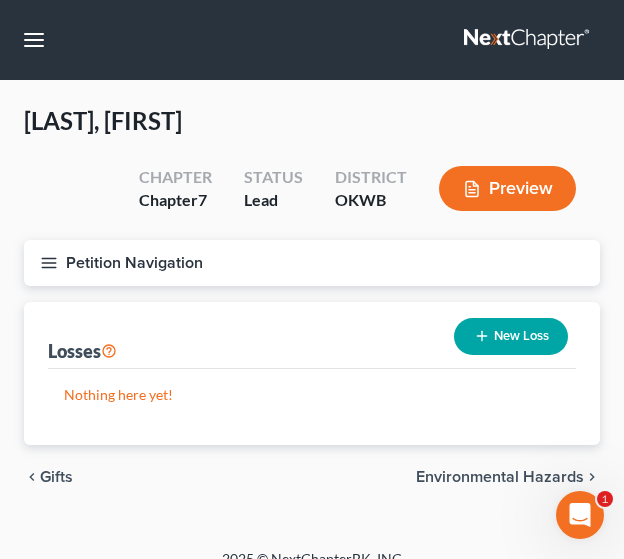 click on "Environmental Hazards" at bounding box center (500, 477) 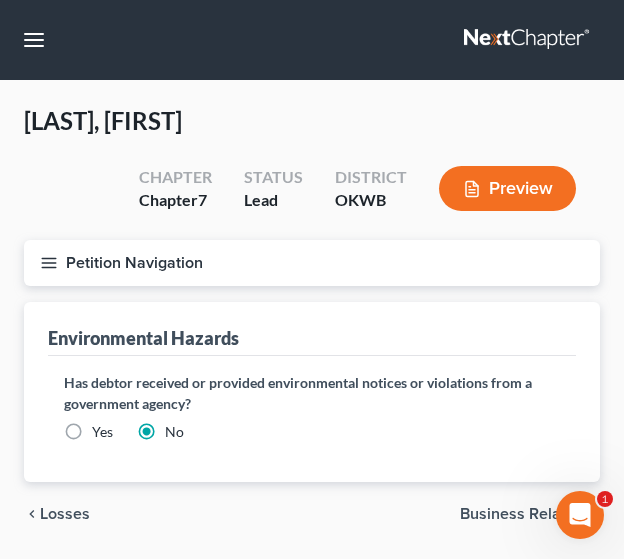click on "Business Related" at bounding box center [522, 514] 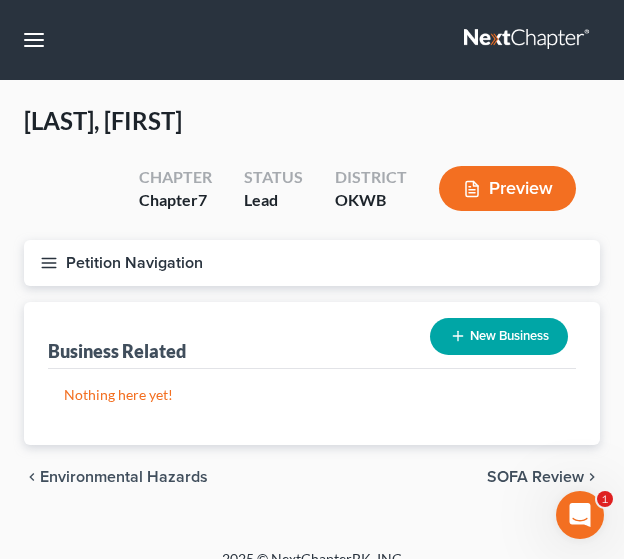 click on "SOFA Review" at bounding box center [535, 477] 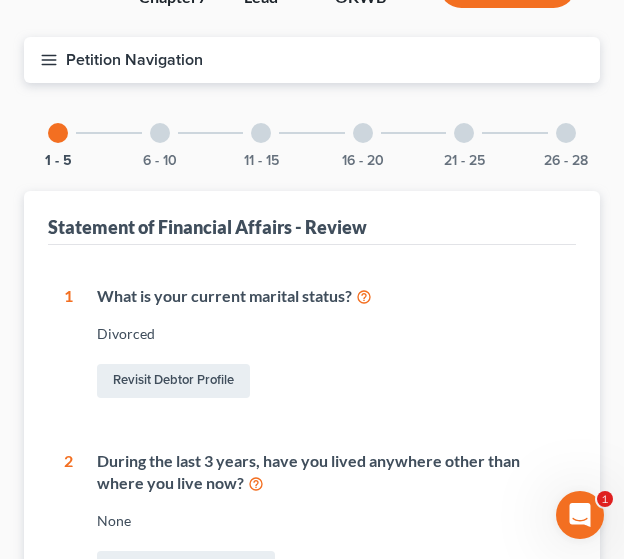 scroll, scrollTop: 188, scrollLeft: 0, axis: vertical 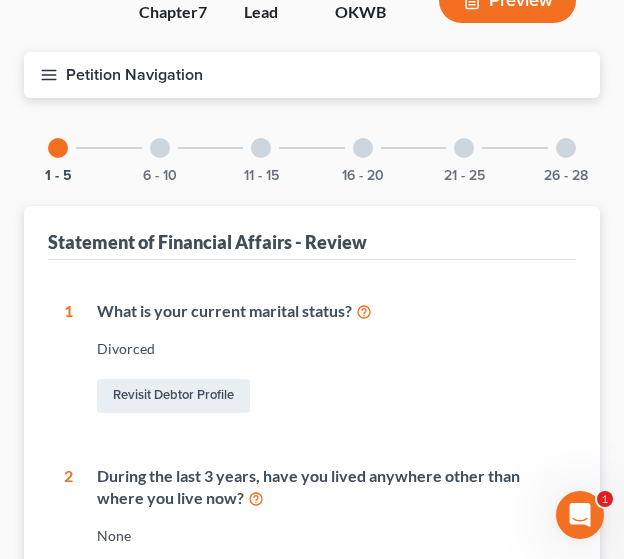 click at bounding box center [160, 148] 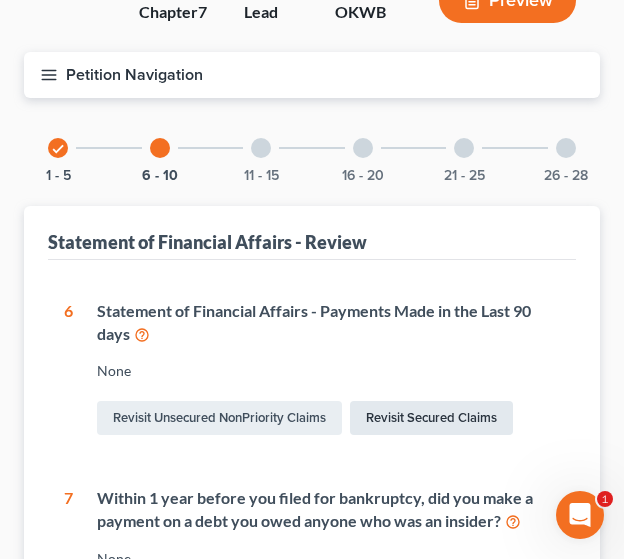 click on "Revisit Secured Claims" at bounding box center [431, 418] 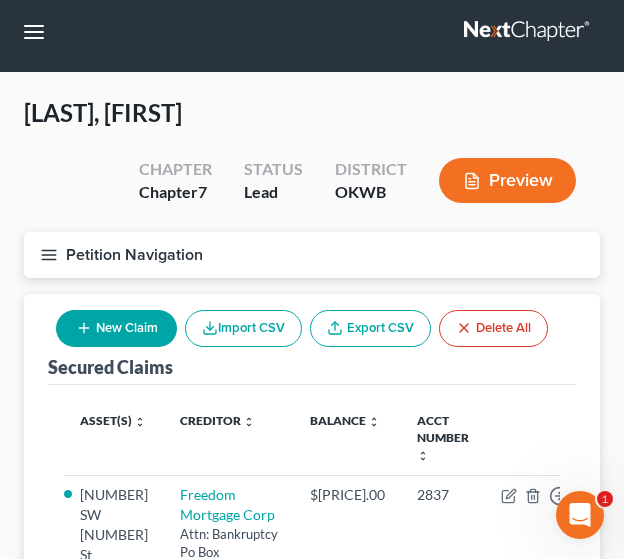 scroll, scrollTop: 0, scrollLeft: 0, axis: both 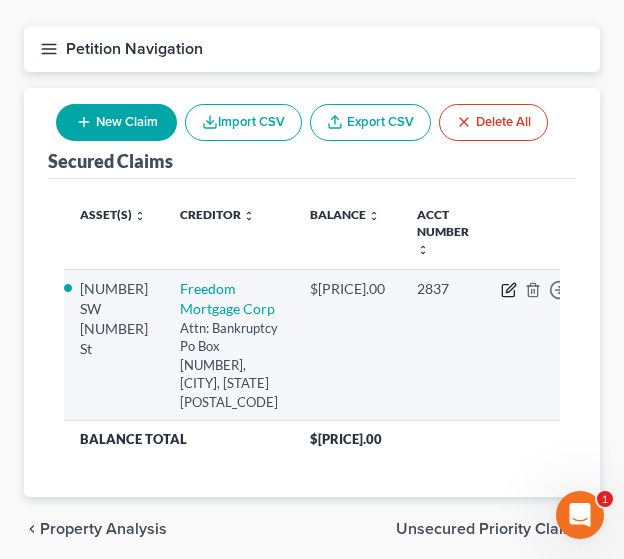 click 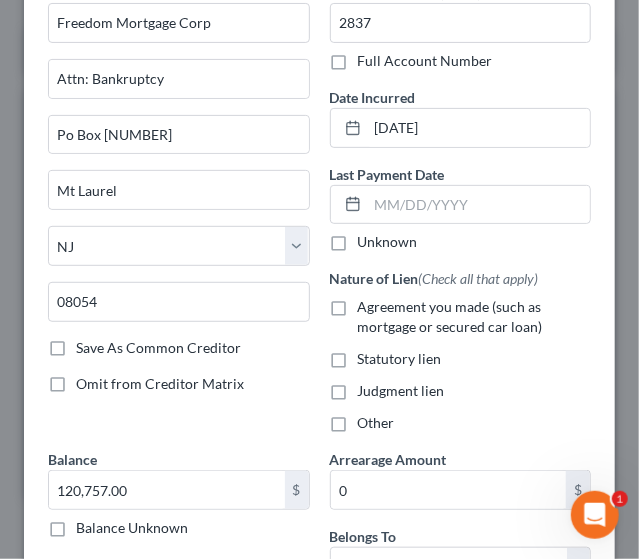 scroll, scrollTop: 121, scrollLeft: 0, axis: vertical 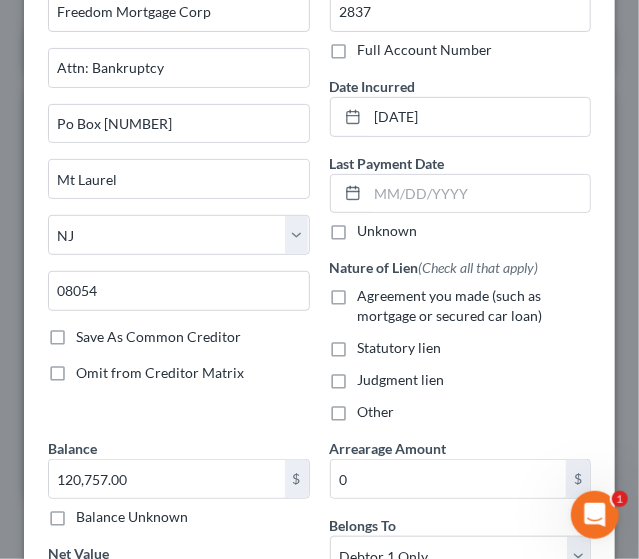 click on "Agreement you made (such as mortgage or secured car loan)" at bounding box center (475, 306) 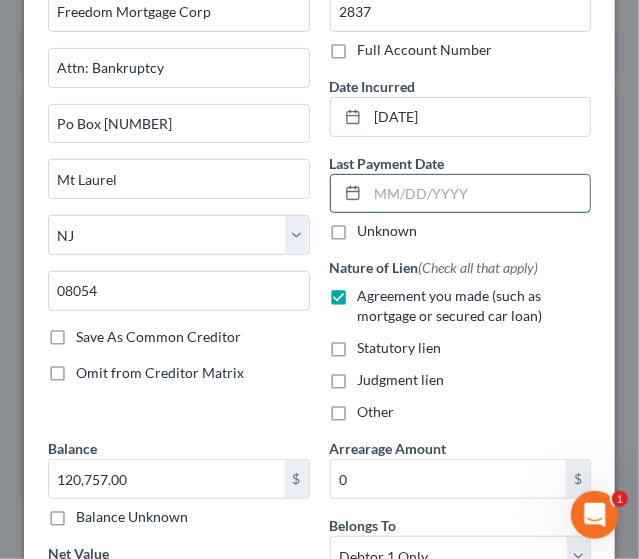 click at bounding box center (479, 194) 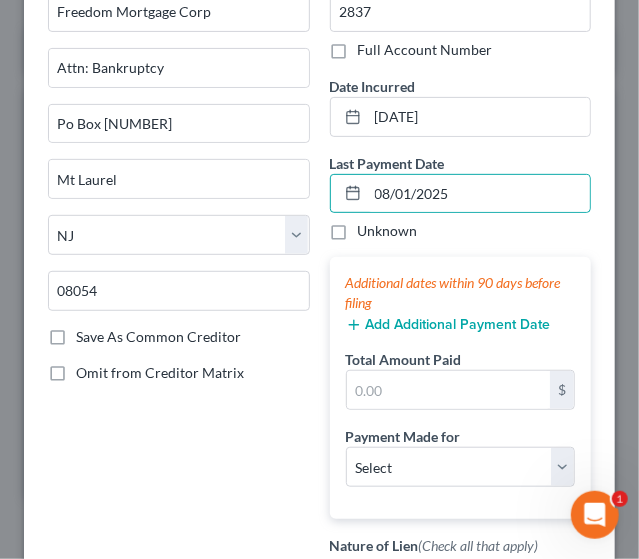 click on "Add Additional Payment Date" at bounding box center [448, 325] 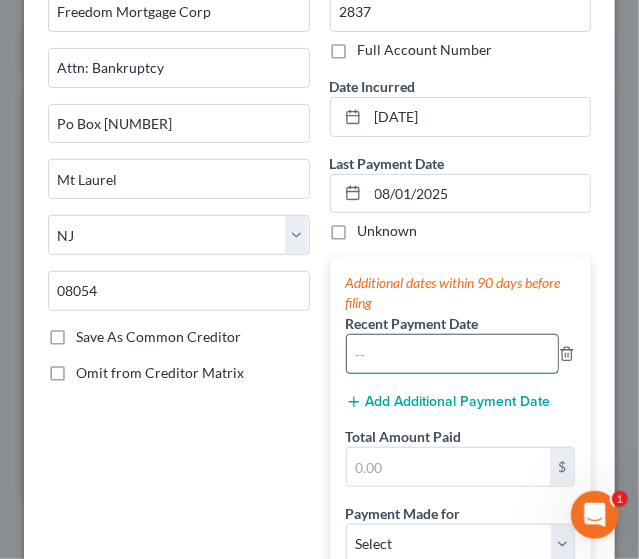 click at bounding box center (453, 354) 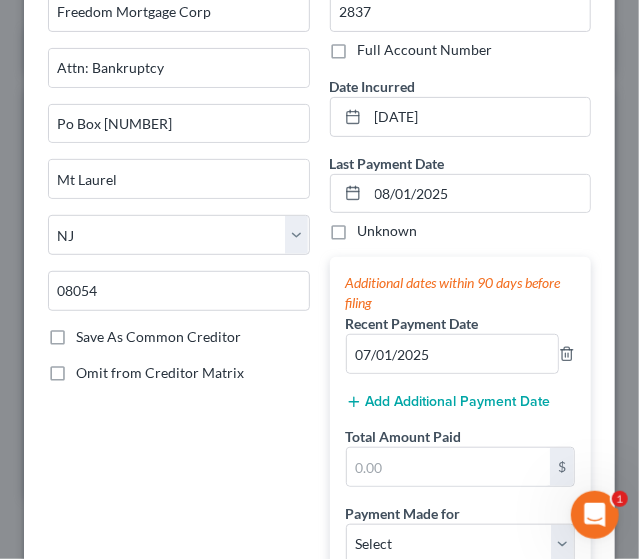 click on "Add Additional Payment Date" at bounding box center [448, 402] 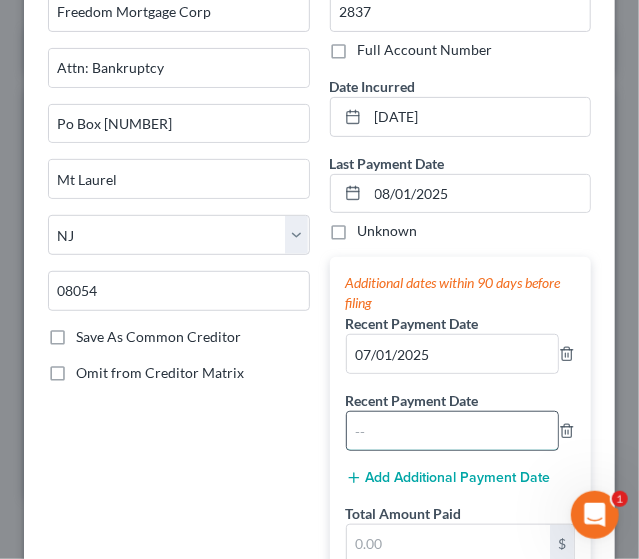 click at bounding box center [453, 431] 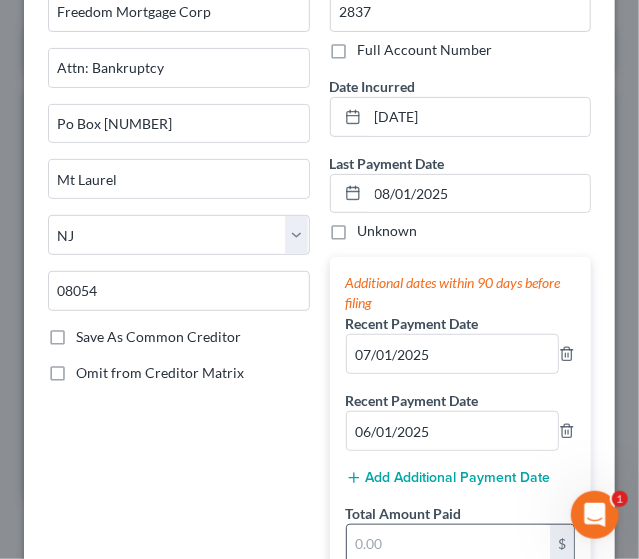 click at bounding box center [449, 544] 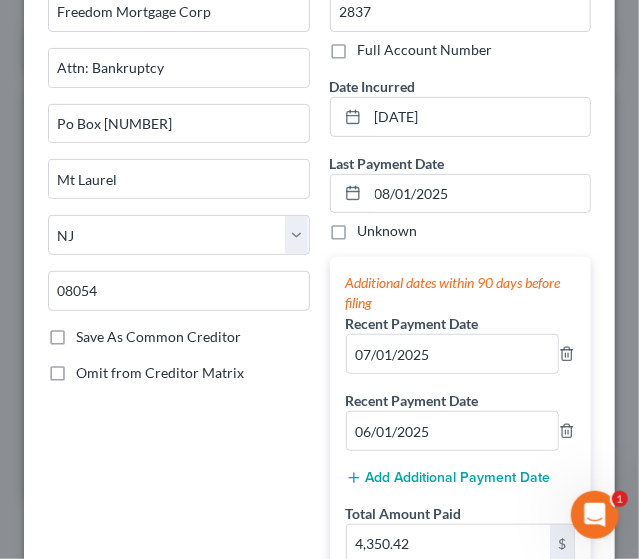 click on "Creditor *    [COMPANY_NAME]                      Attn: Bankruptcy Po Box [NUMBER] [CITY] State AL AK AR AZ CA CO CT DE DC FL GA GU HI ID IL IN IA KS KY LA ME MD MA MI MN MS MO MT NC ND NE NV NH NJ NM NY OH OK OR PA PR RI SC SD TN TX UT VI VA VT WA WV WI WY 08054 Save As Common Creditor Omit from Creditor Matrix" at bounding box center (179, 420) 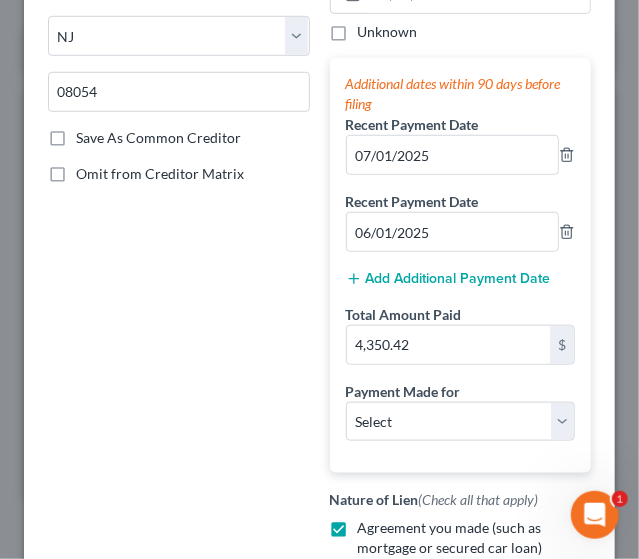 scroll, scrollTop: 321, scrollLeft: 0, axis: vertical 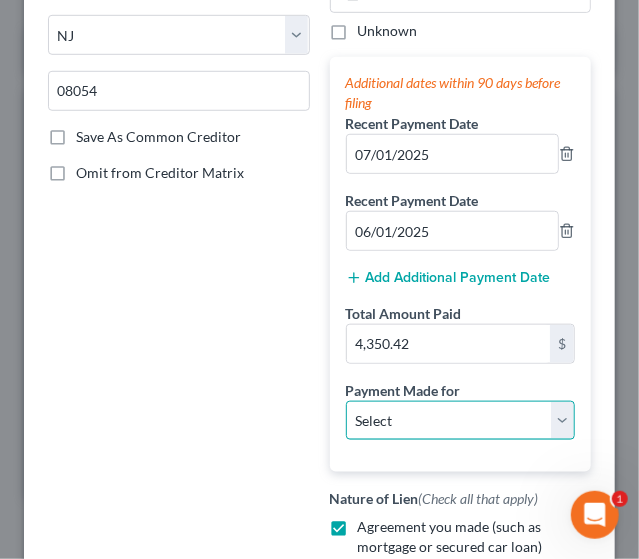 click on "Select Car Credit Card Loan Repayment Mortgage Other Suppliers Or Vendors" at bounding box center [461, 421] 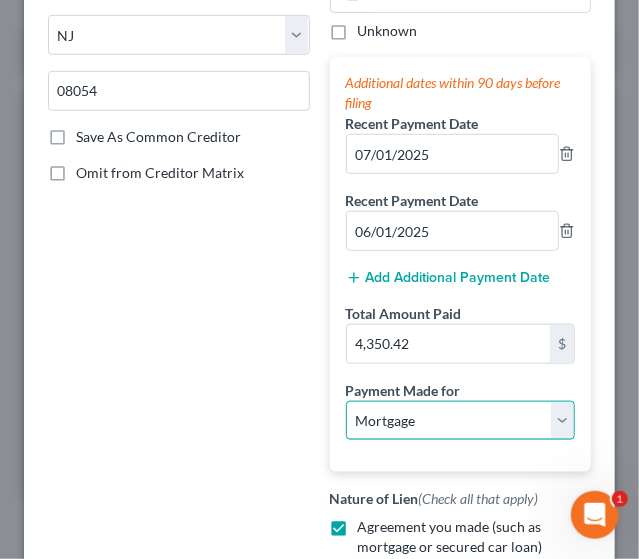 click on "Select Car Credit Card Loan Repayment Mortgage Other Suppliers Or Vendors" at bounding box center (461, 421) 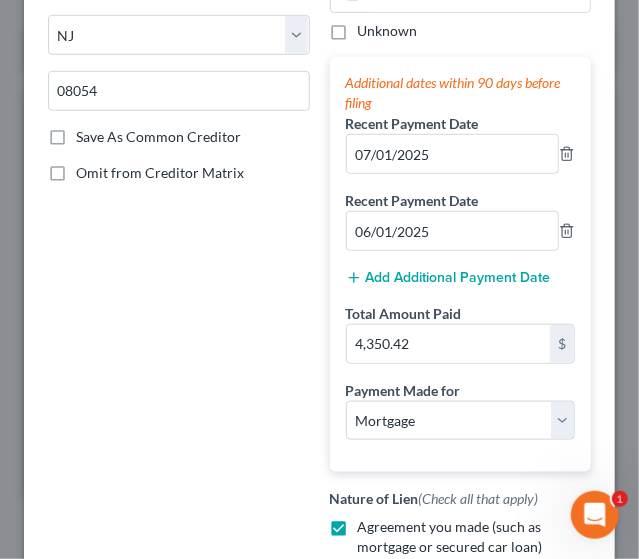 click on "Creditor *    [COMPANY_NAME]                      Attn: Bankruptcy Po Box [NUMBER] [CITY] State AL AK AR AZ CA CO CT DE DC FL GA GU HI ID IL IN IA KS KY LA ME MD MA MI MN MS MO MT NC ND NE NV NH NJ NM NY OH OK OR PA PR RI SC SD TN TX UT VI VA VT WA WV WI WY 08054 Save As Common Creditor Omit from Creditor Matrix" at bounding box center (179, 220) 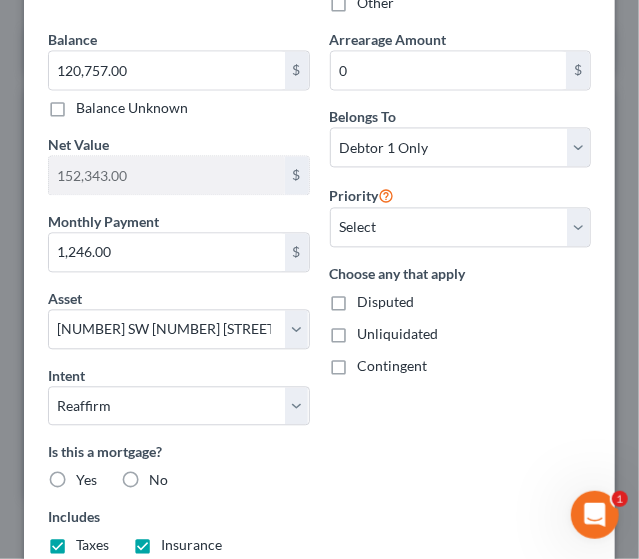 scroll, scrollTop: 1001, scrollLeft: 0, axis: vertical 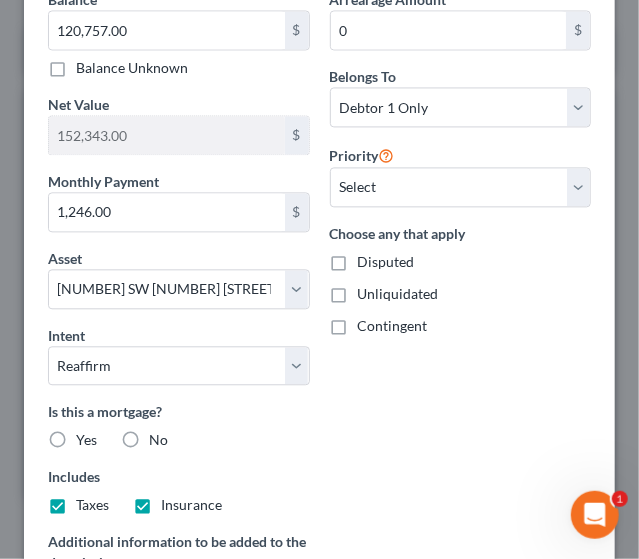 click on "Yes" at bounding box center (86, 440) 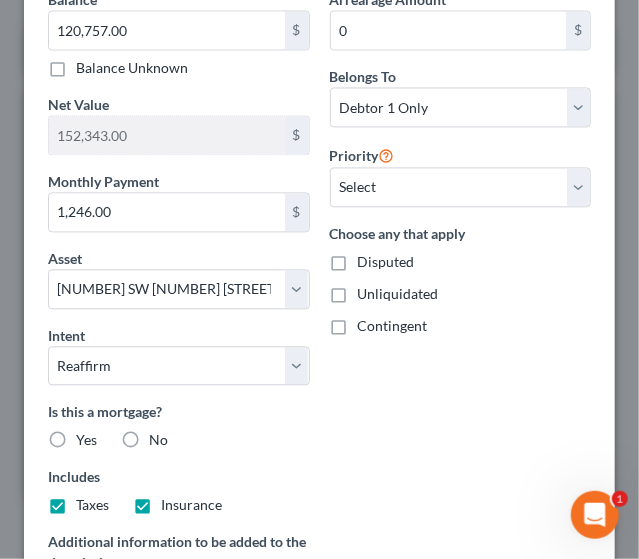 click on "Yes" at bounding box center [90, 436] 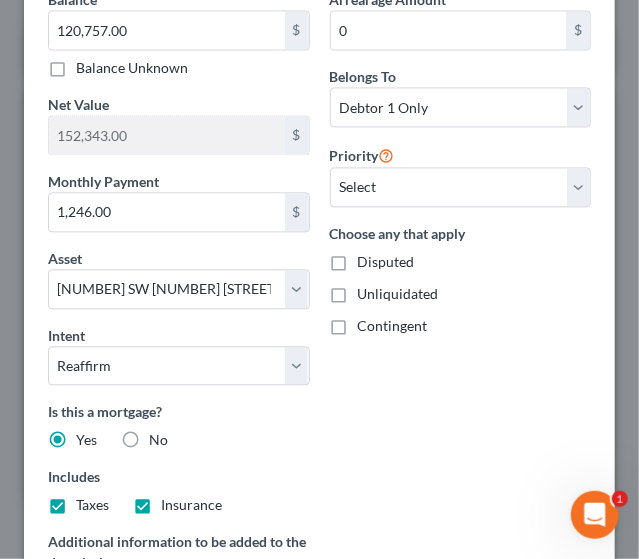click on "Includes" at bounding box center [179, 476] 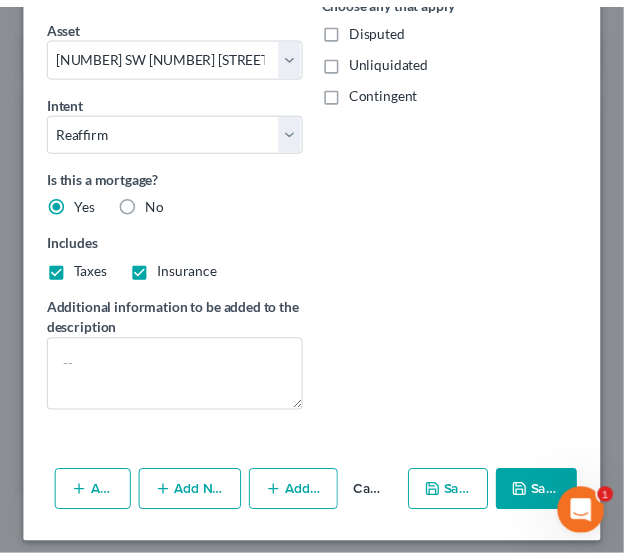 scroll, scrollTop: 1238, scrollLeft: 0, axis: vertical 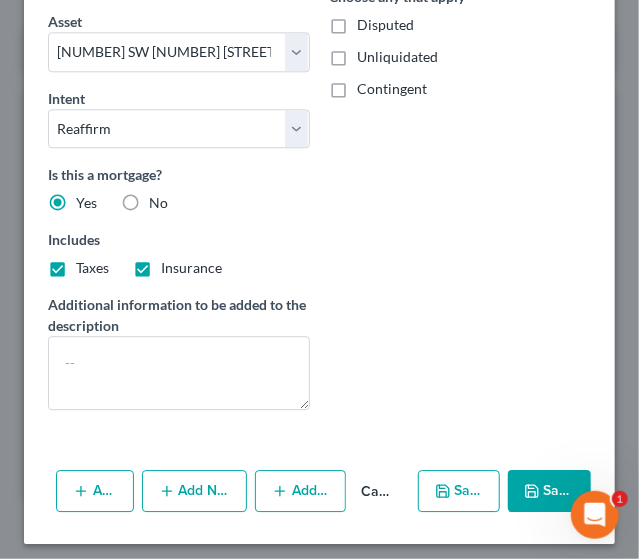 click on "Save & Close" at bounding box center (549, 491) 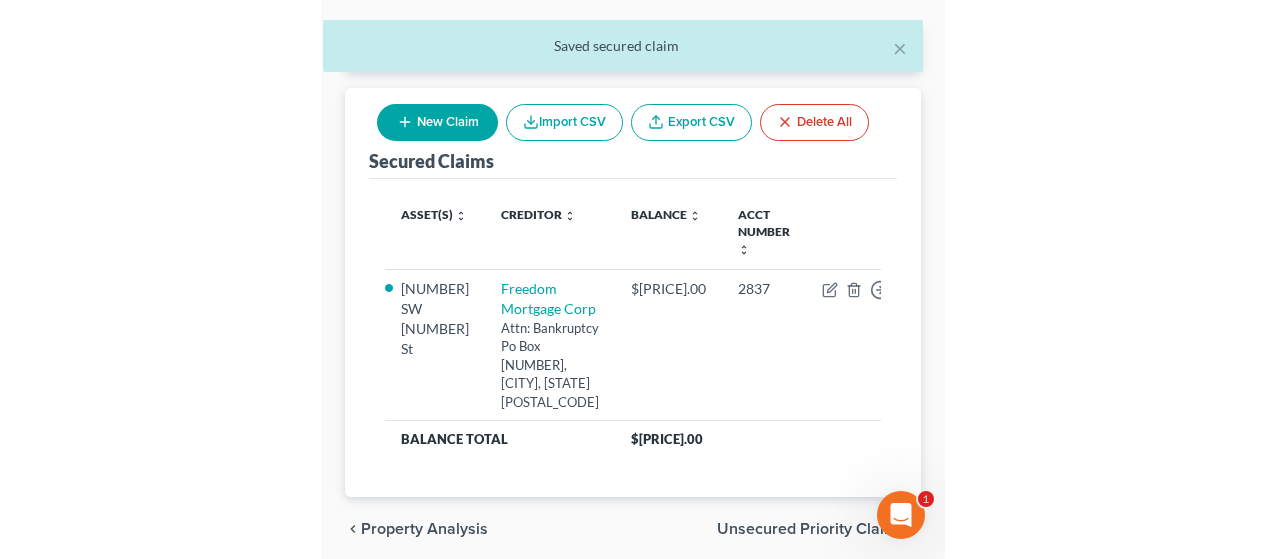 scroll, scrollTop: 166, scrollLeft: 0, axis: vertical 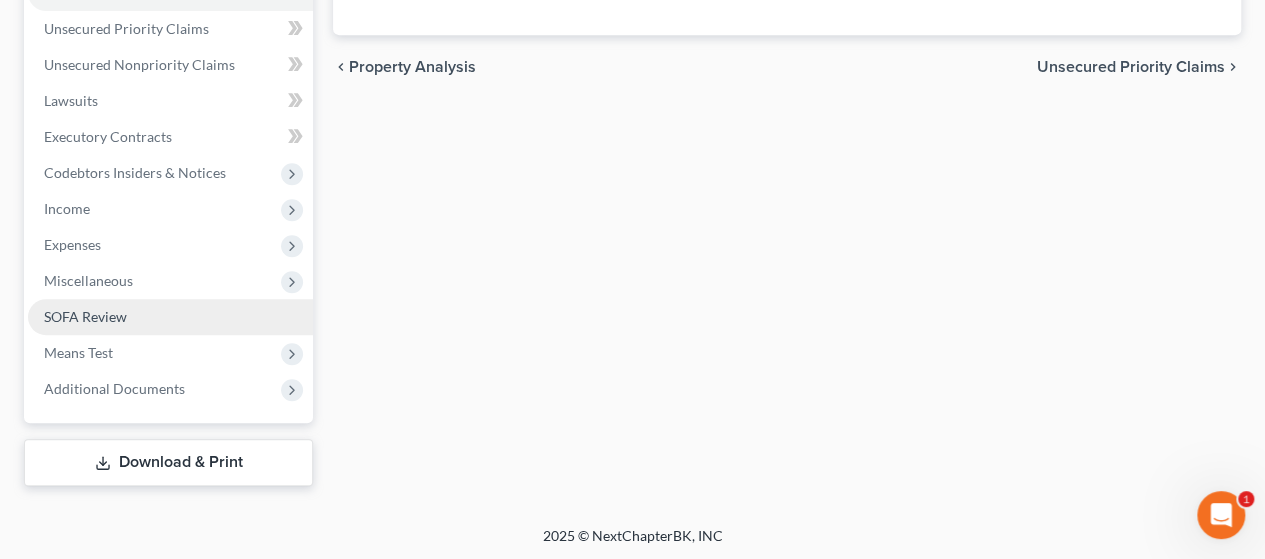 click on "SOFA Review" at bounding box center (85, 316) 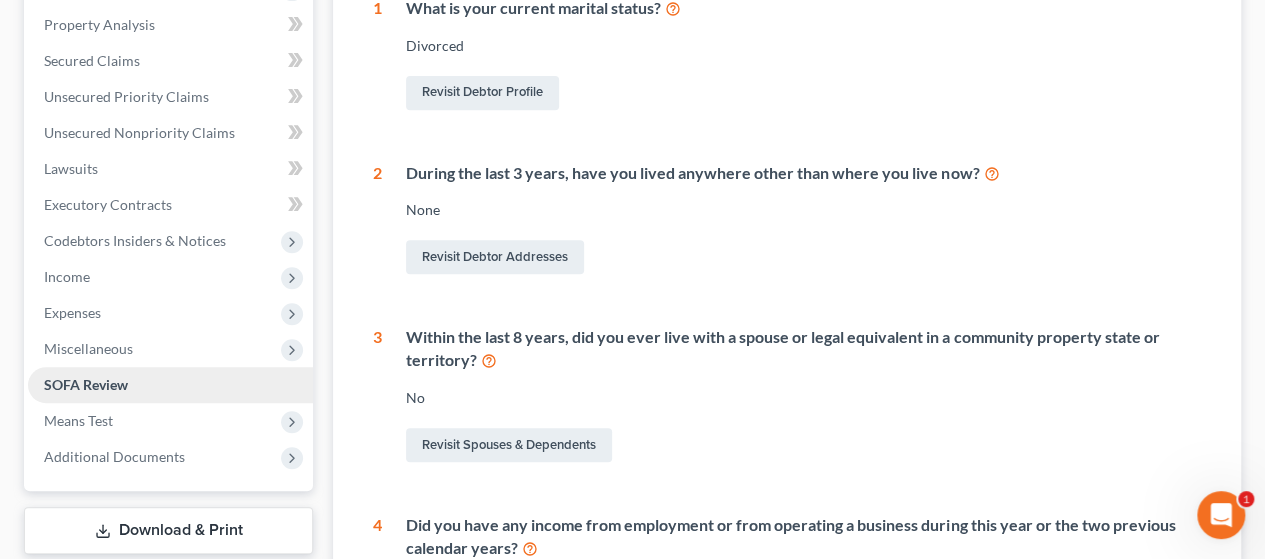 scroll, scrollTop: 0, scrollLeft: 0, axis: both 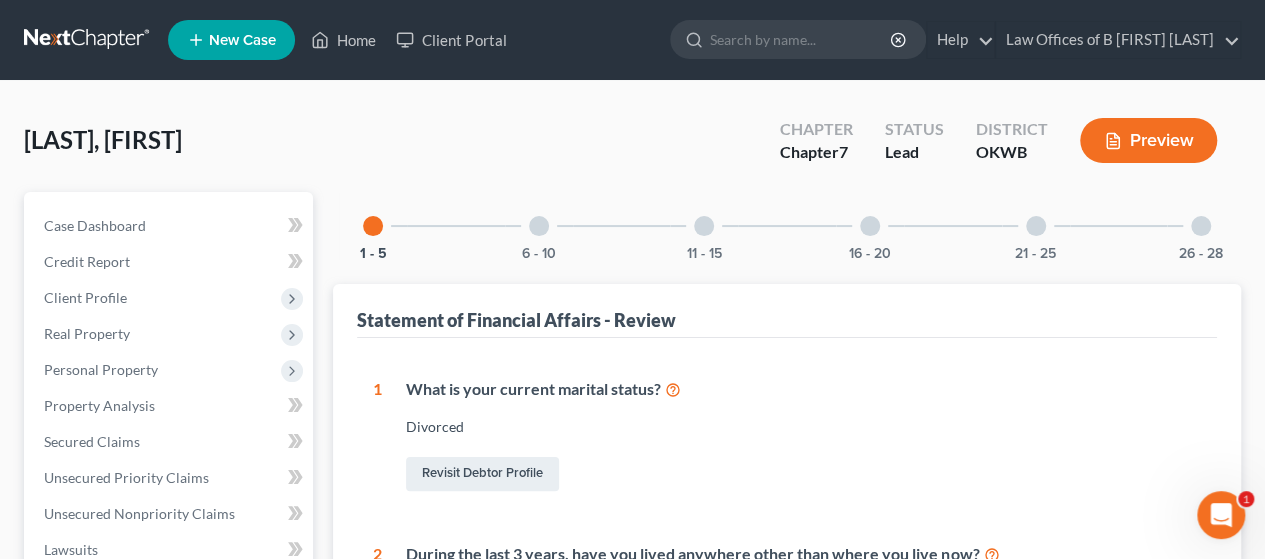 click at bounding box center [539, 226] 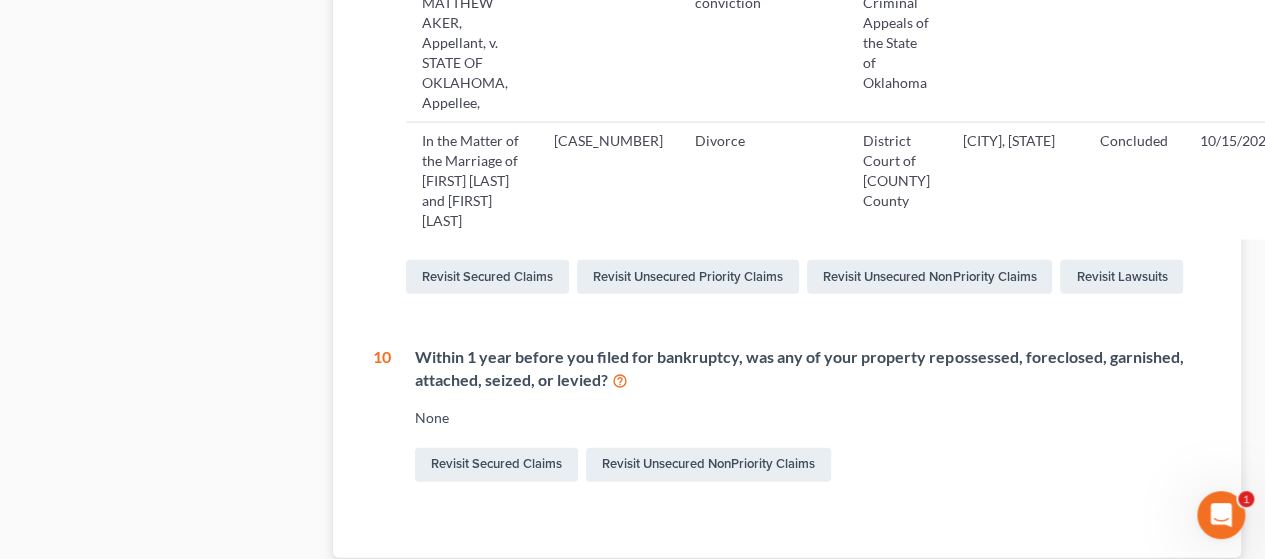 scroll, scrollTop: 2188, scrollLeft: 0, axis: vertical 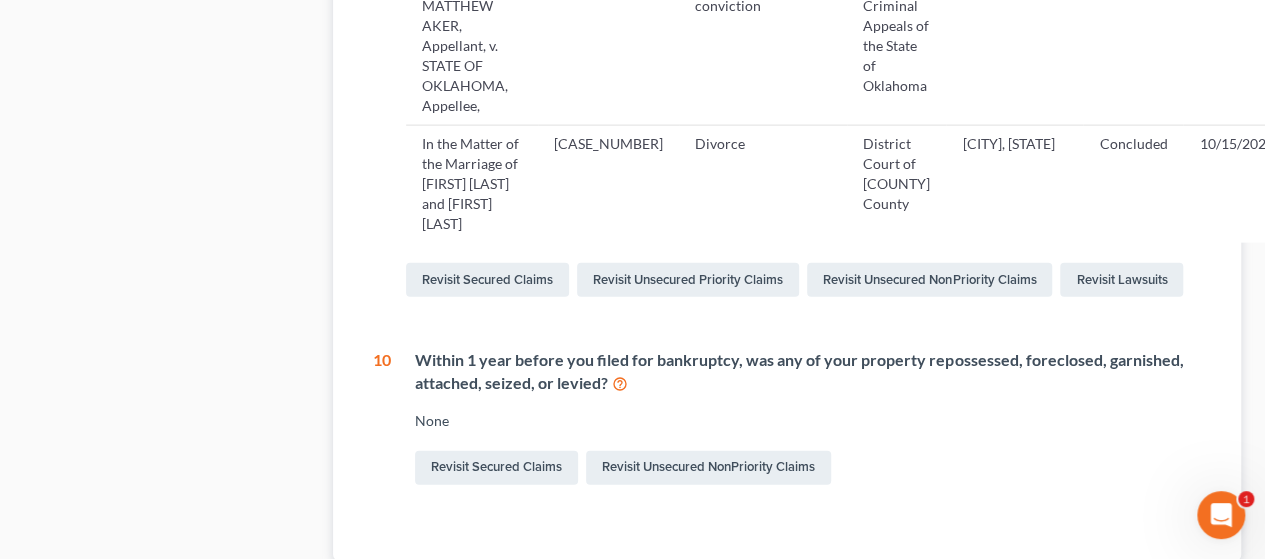 click on "1 What is your current marital status? Divorced Revisit Debtor Profile 2 During the last 3 years, have you lived anywhere other than where you live now?  None Revisit Debtor Addresses 3 Within the last 8 years, did you ever live with a spouse or legal equivalent in a community property state or territory? No Revisit Spouses & Dependents 4 Did you have any income from employment or from operating a business during this year or the two previous calendar years? Year Debtor Amount Wages Operating a Business 2024 $0.00 Yes No 2023 $0.00 Yes No Revisit Gross Yearly Income 5 Did you receive any other income during this year or the two previous calendar years? Year Amount Source Debtor/Spouse 2025 $[AMOUNT] rental income Debtor Revisit Gross Yearly Income 6 Statement of Financial Affairs - Payments Made in the Last 90 days Creditor Name Creditor Address Amount Paid Balance Payment Dates Consideration Freedom Mortgage Corp Attn: Bankruptcy Po Box [NUMBER], [CITY] [STATE] $[AMOUNT] $[AMOUNT] Mortgage 7 None 8 9" at bounding box center (787, -645) 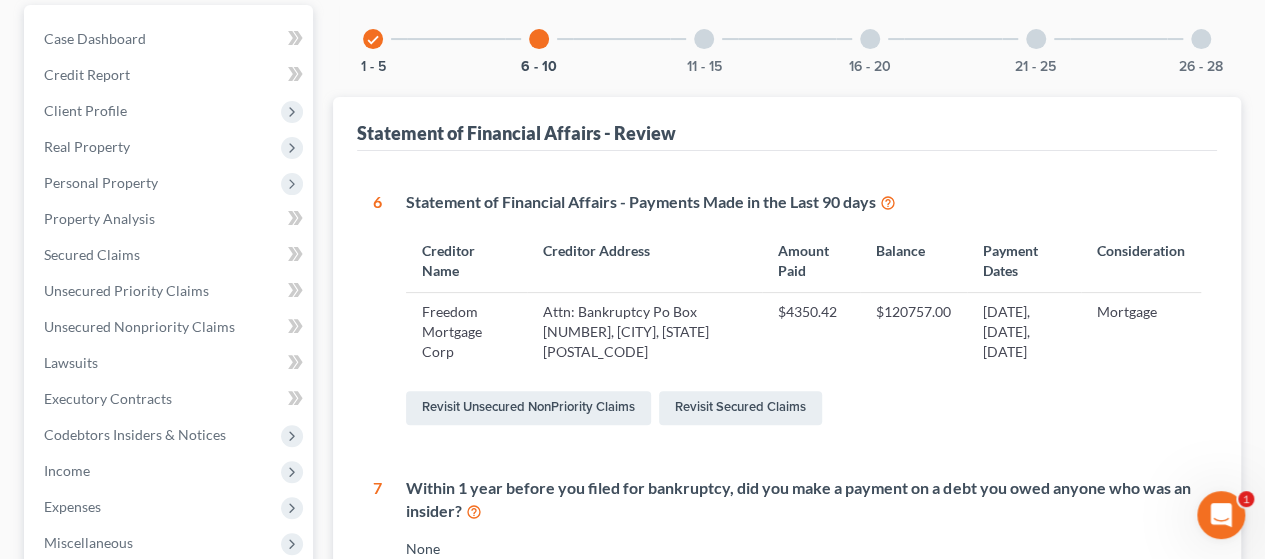 scroll, scrollTop: 0, scrollLeft: 0, axis: both 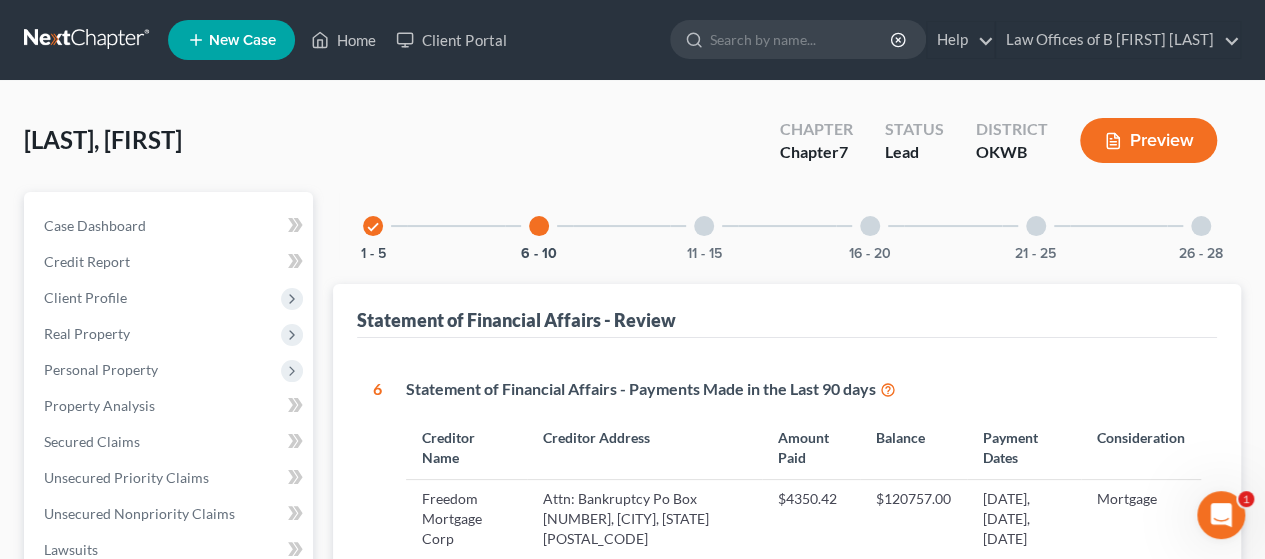 click at bounding box center [704, 226] 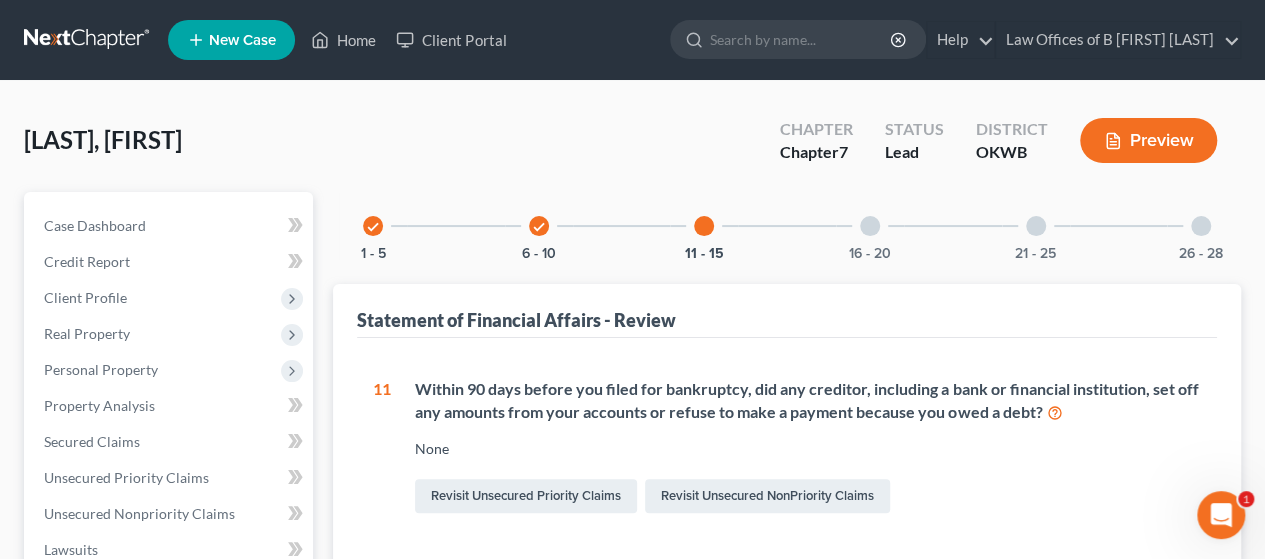 click on "Within 90 days before you filed for bankruptcy, did any creditor, including a bank or financial institution, set off any amounts from your accounts or refuse to make a payment because you owed a debt? None Revisit Unsecured Priority Claims Revisit Unsecured NonPriority Claims" at bounding box center (796, 448) 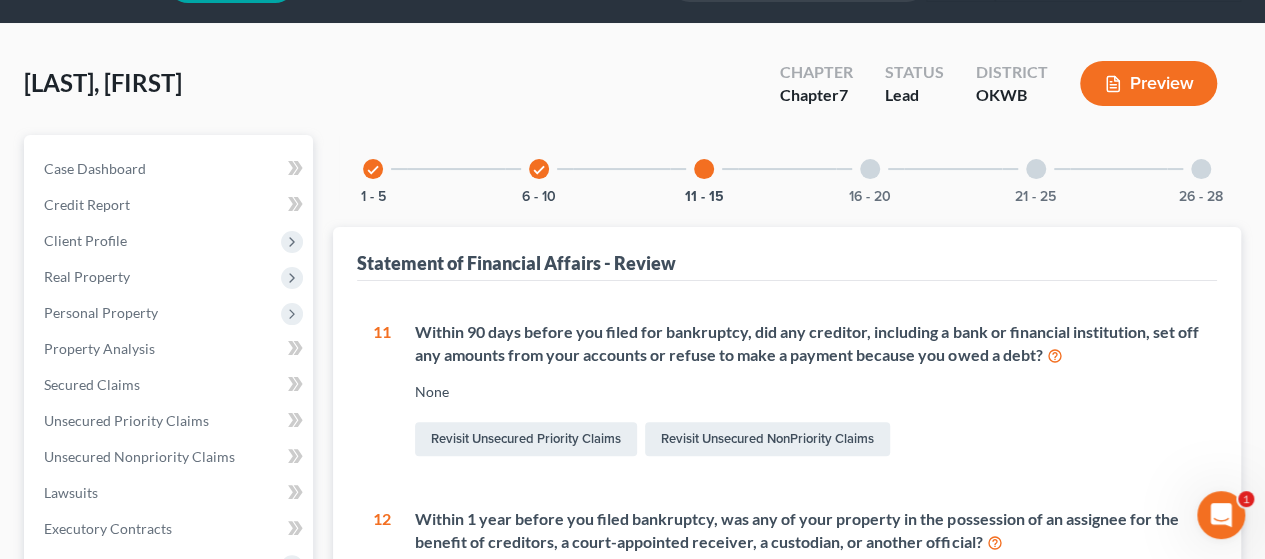 scroll, scrollTop: 0, scrollLeft: 0, axis: both 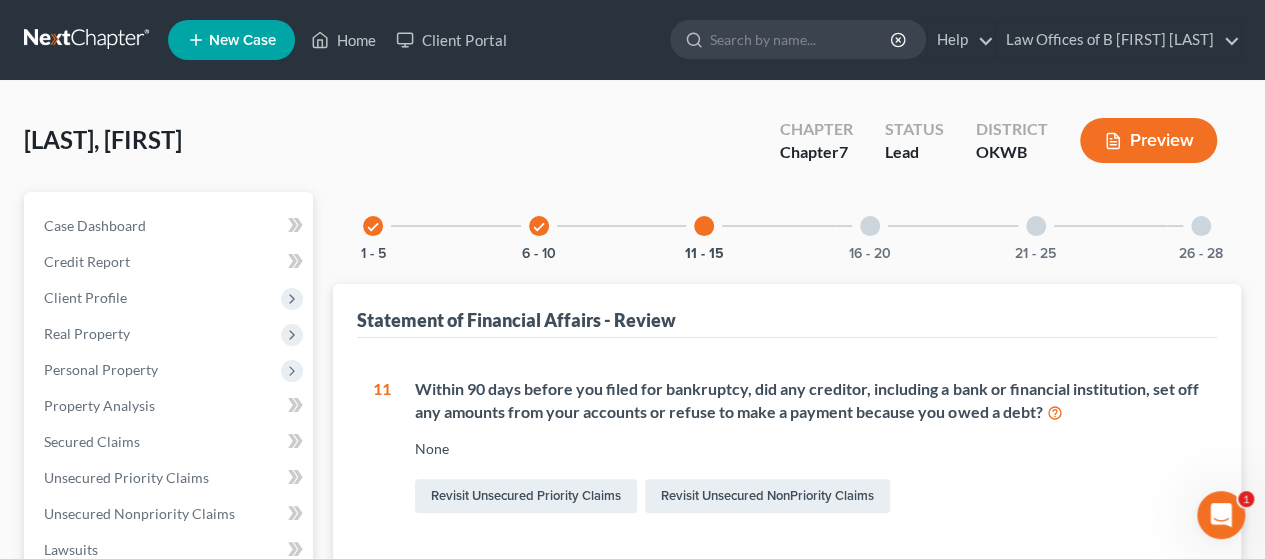 click at bounding box center [870, 226] 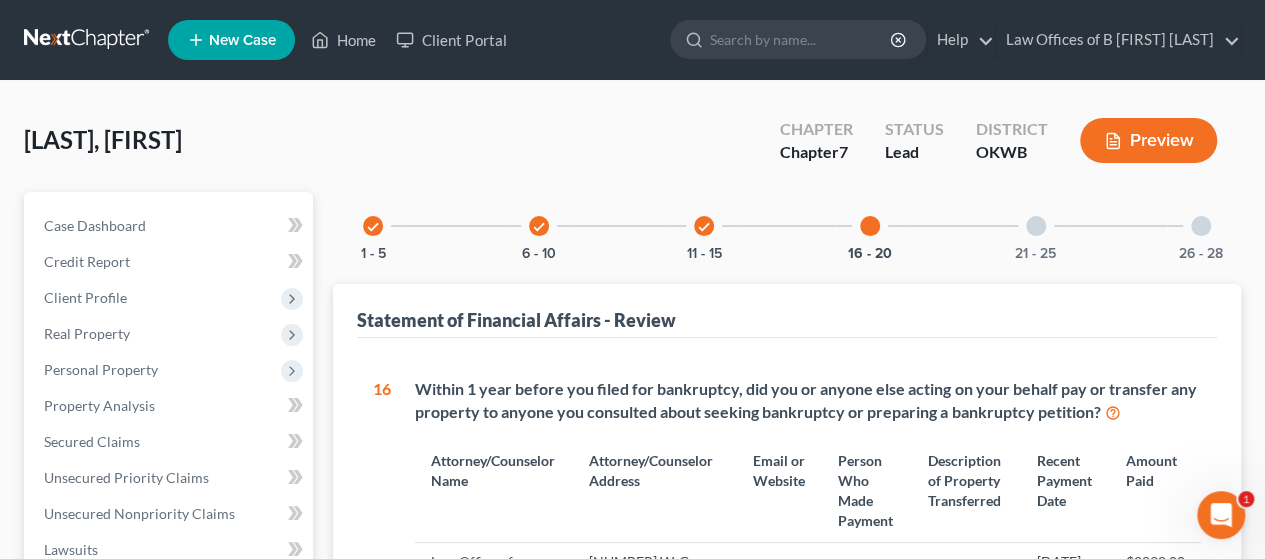 click on "Statement of Financial Affairs - Review" at bounding box center [787, 311] 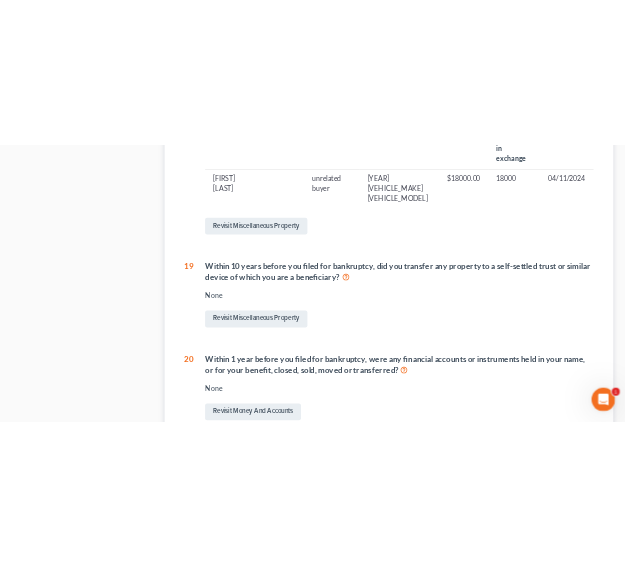 scroll, scrollTop: 1160, scrollLeft: 0, axis: vertical 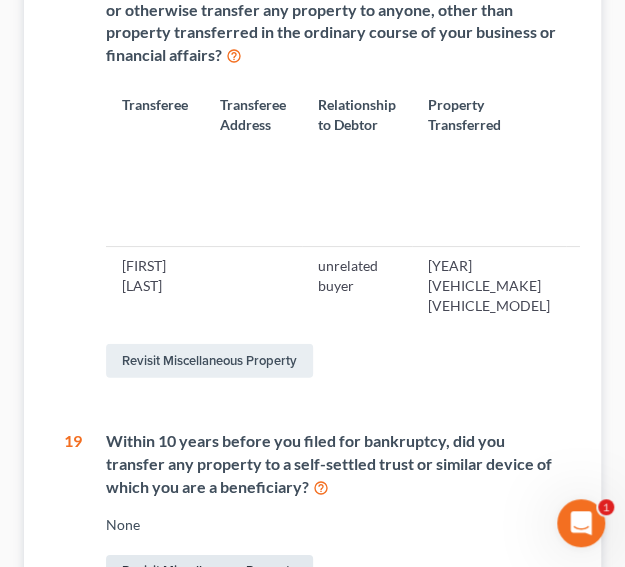 click on "Revisit Miscellaneous Property" at bounding box center [209, 572] 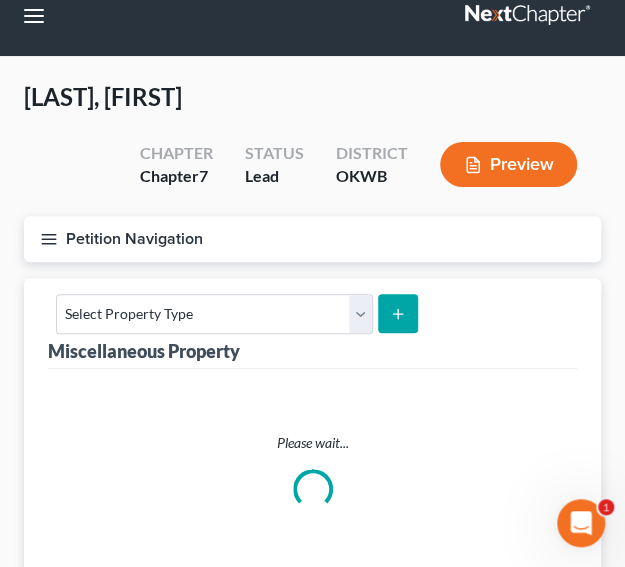 scroll, scrollTop: 0, scrollLeft: 0, axis: both 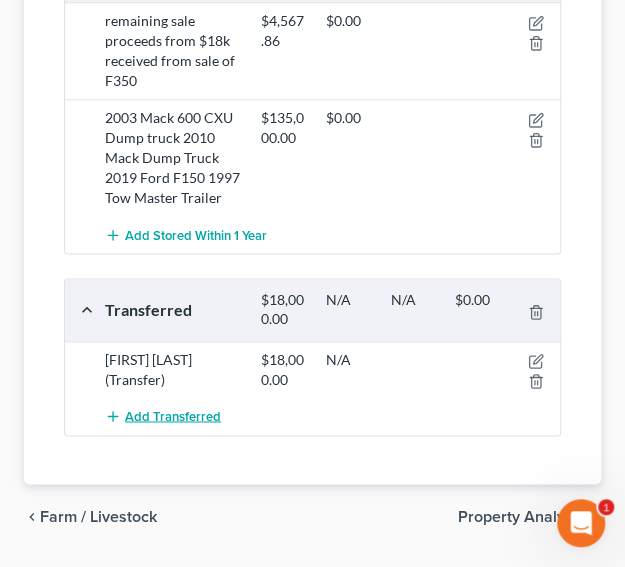click on "Add Transferred" at bounding box center (173, 416) 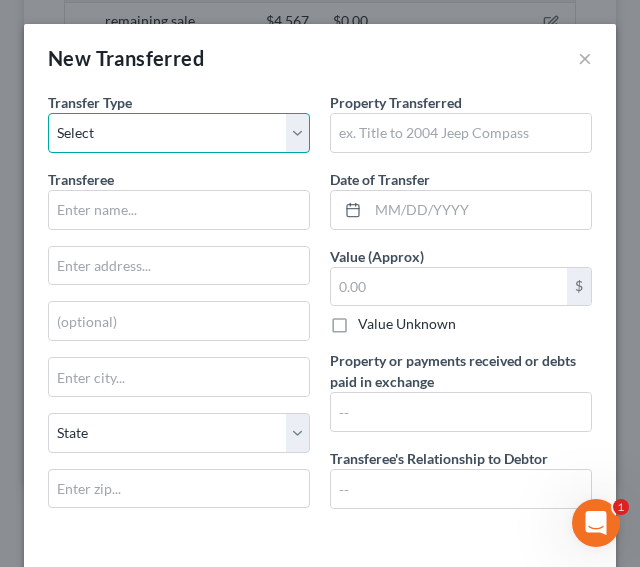 click on "Select Ordinary (within 2 years) Within 10 Years" at bounding box center (179, 133) 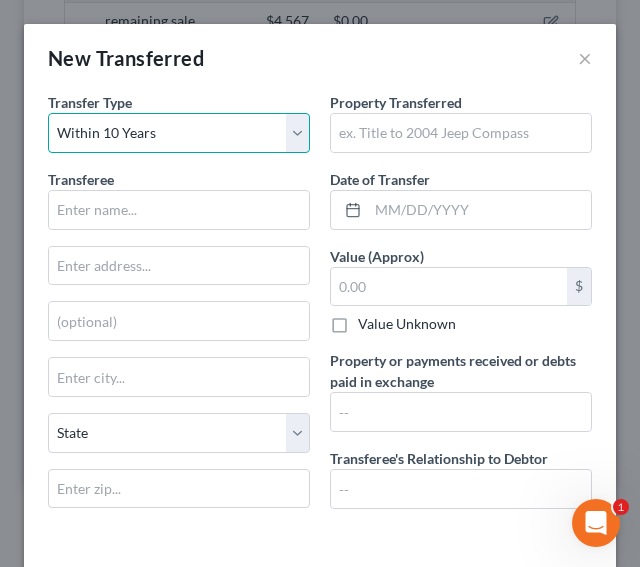 click on "Select Ordinary (within 2 years) Within 10 Years" at bounding box center (179, 133) 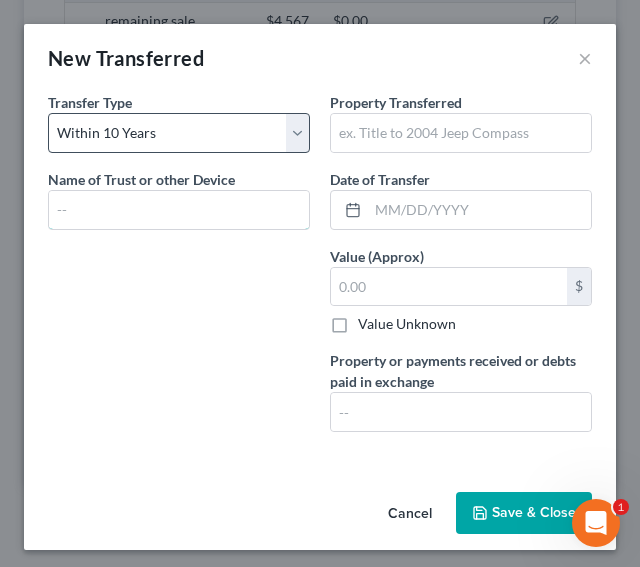 click at bounding box center [179, 210] 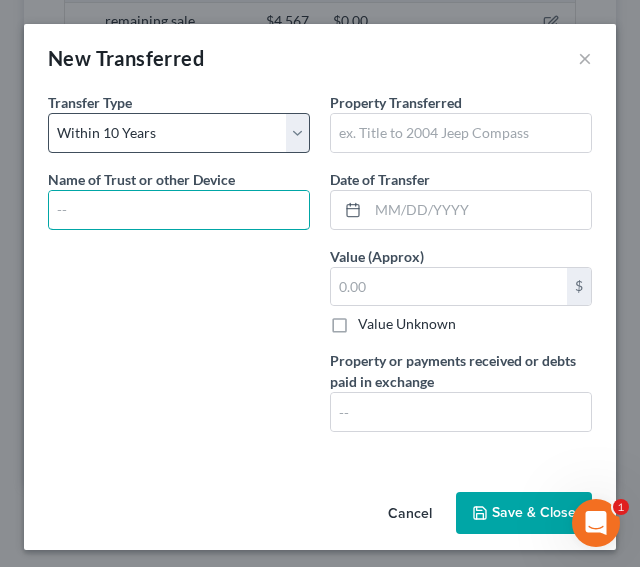 click at bounding box center [179, 210] 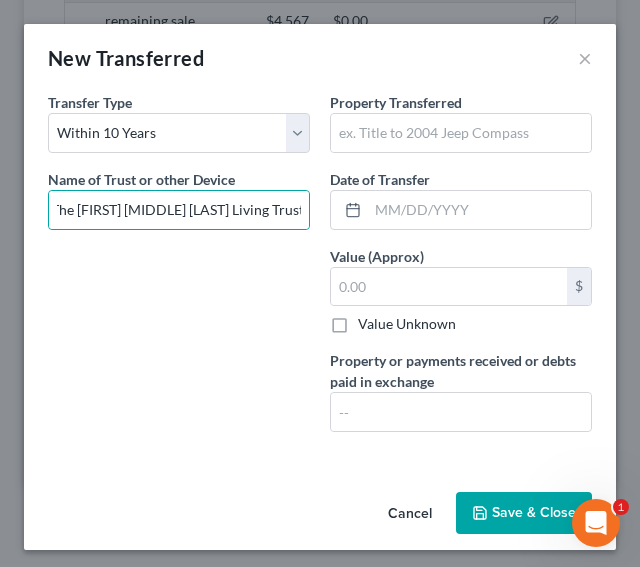 scroll, scrollTop: 0, scrollLeft: 0, axis: both 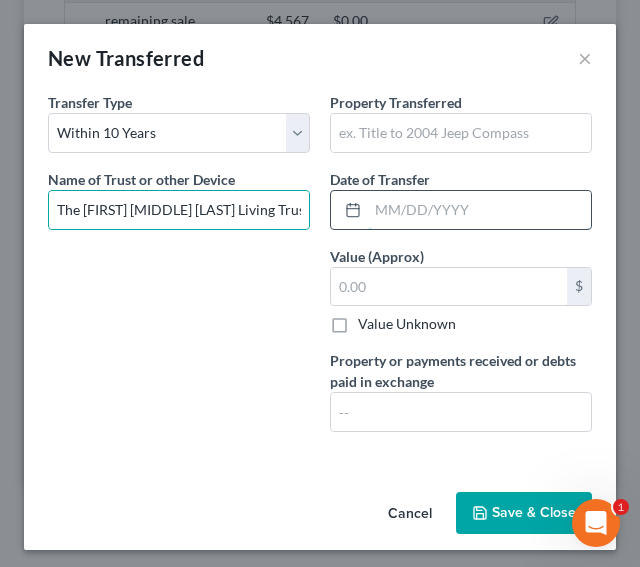 click at bounding box center (479, 210) 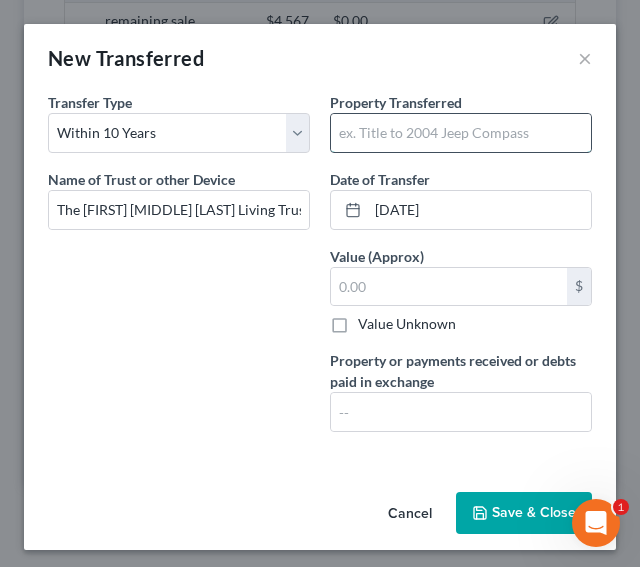 click at bounding box center [461, 133] 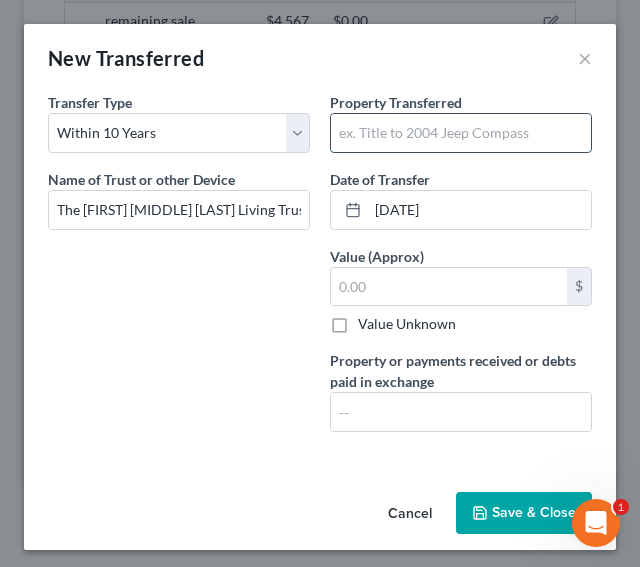 click at bounding box center [461, 133] 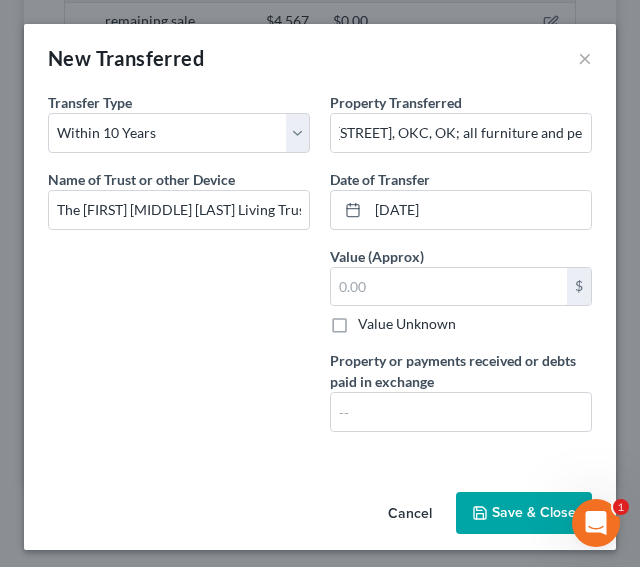 scroll, scrollTop: 0, scrollLeft: 0, axis: both 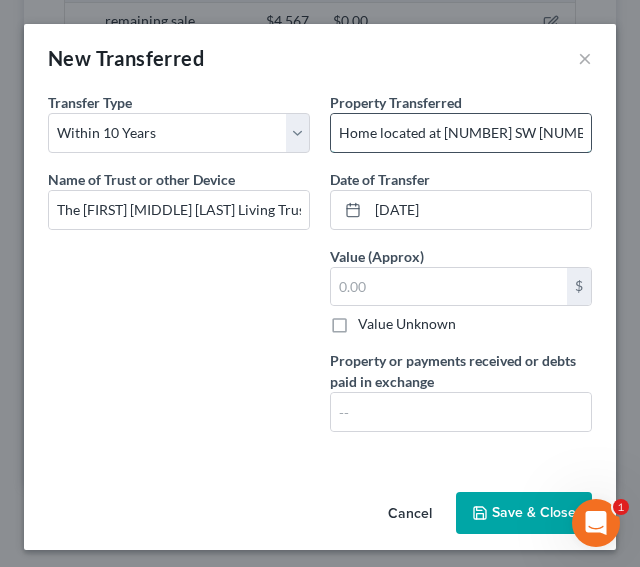 click on "Home located at [NUMBER] SW [NUMBER] [STREET], OKC, OK; all furniture and personal possessions," at bounding box center (461, 133) 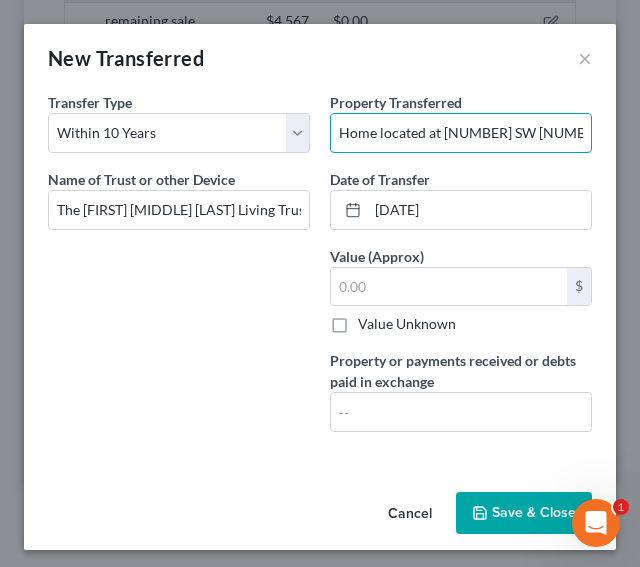 drag, startPoint x: 548, startPoint y: 131, endPoint x: 556, endPoint y: 154, distance: 24.351591 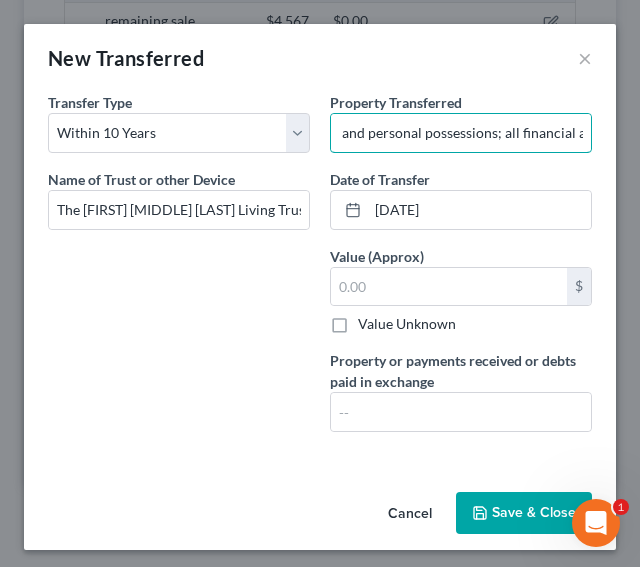 scroll, scrollTop: 0, scrollLeft: 414, axis: horizontal 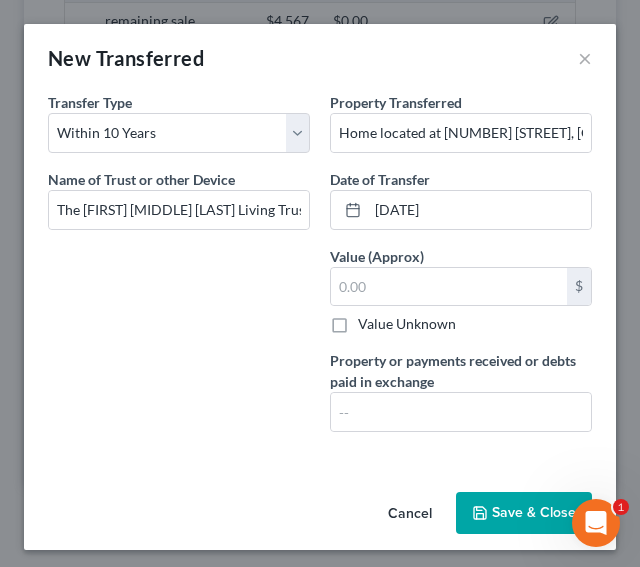 click on "Value Unknown" at bounding box center [407, 324] 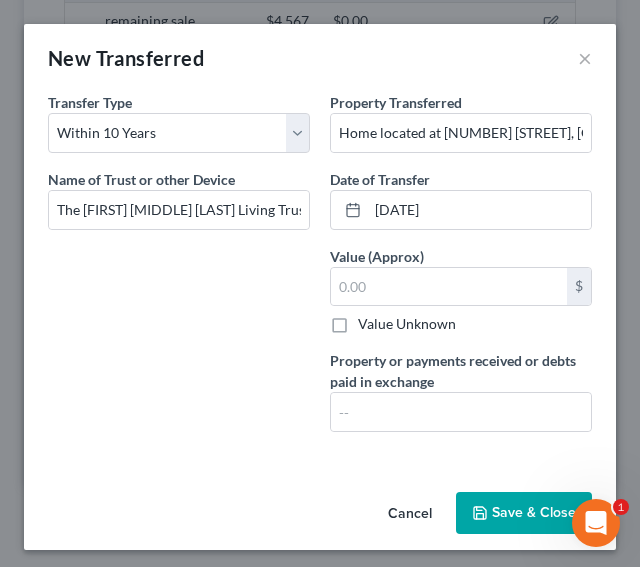 click on "Value Unknown" at bounding box center (372, 320) 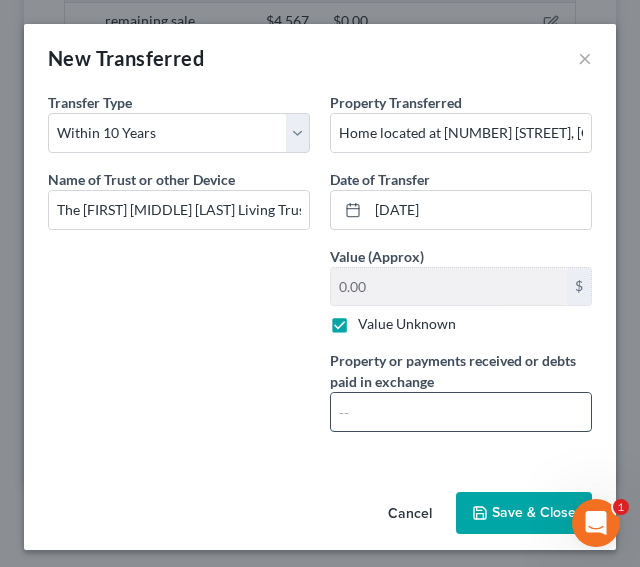 click at bounding box center (461, 412) 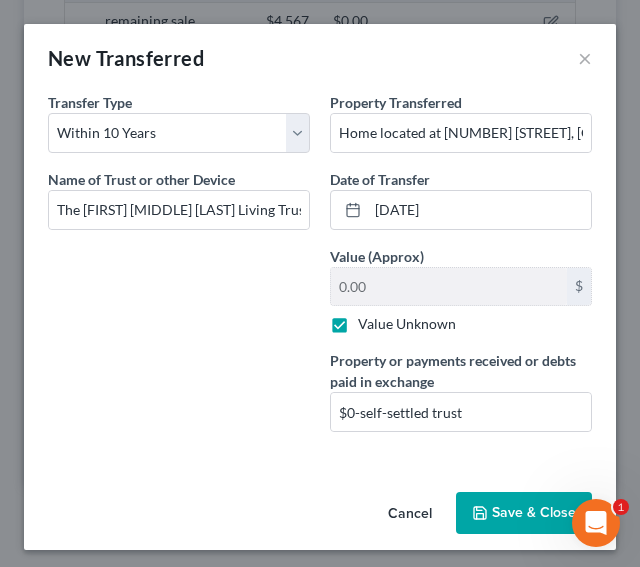 click on "Save & Close" at bounding box center [524, 513] 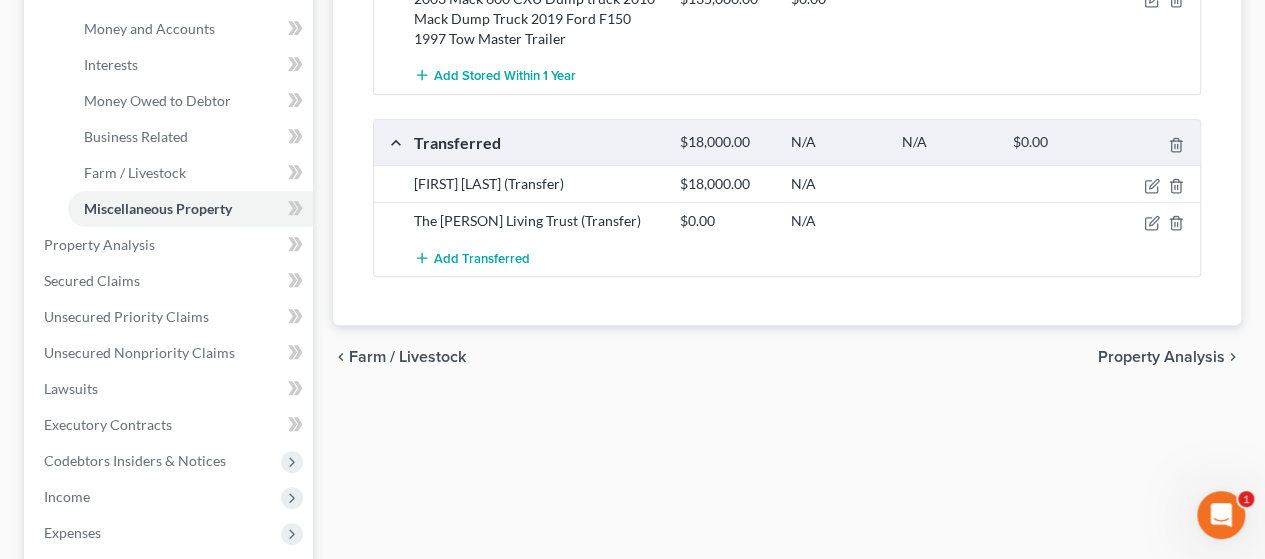 scroll, scrollTop: 809, scrollLeft: 0, axis: vertical 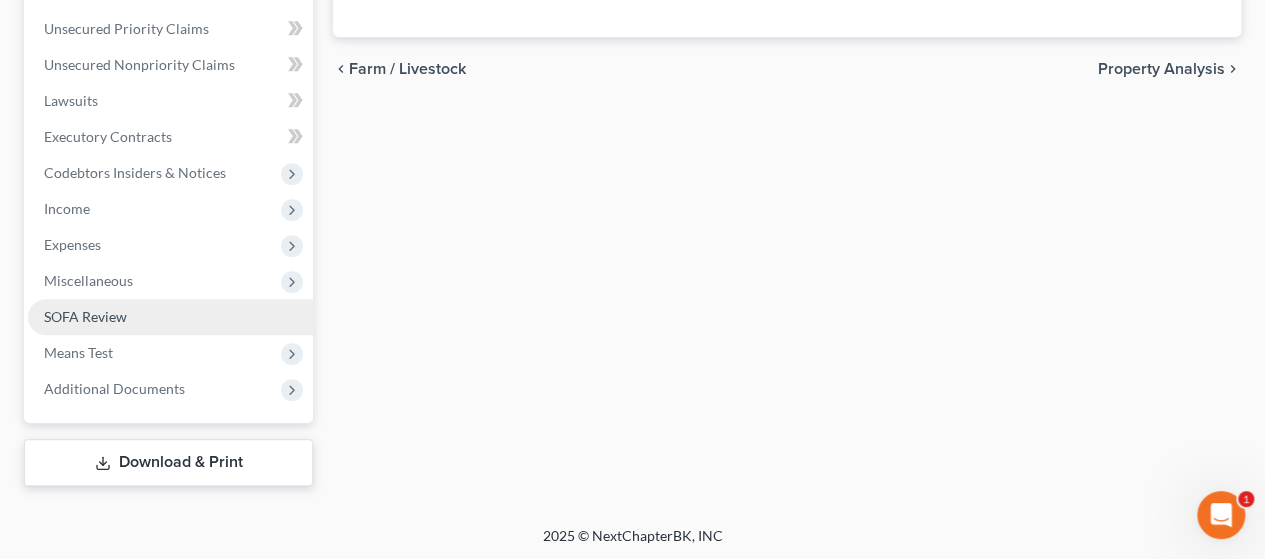 click on "SOFA Review" at bounding box center (170, 317) 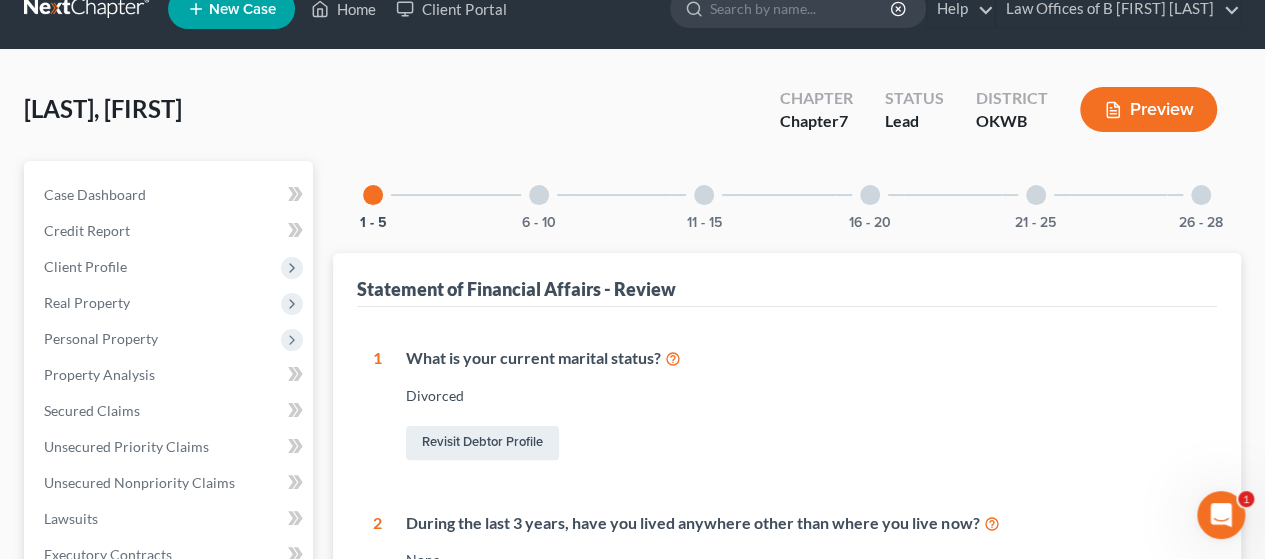scroll, scrollTop: 0, scrollLeft: 0, axis: both 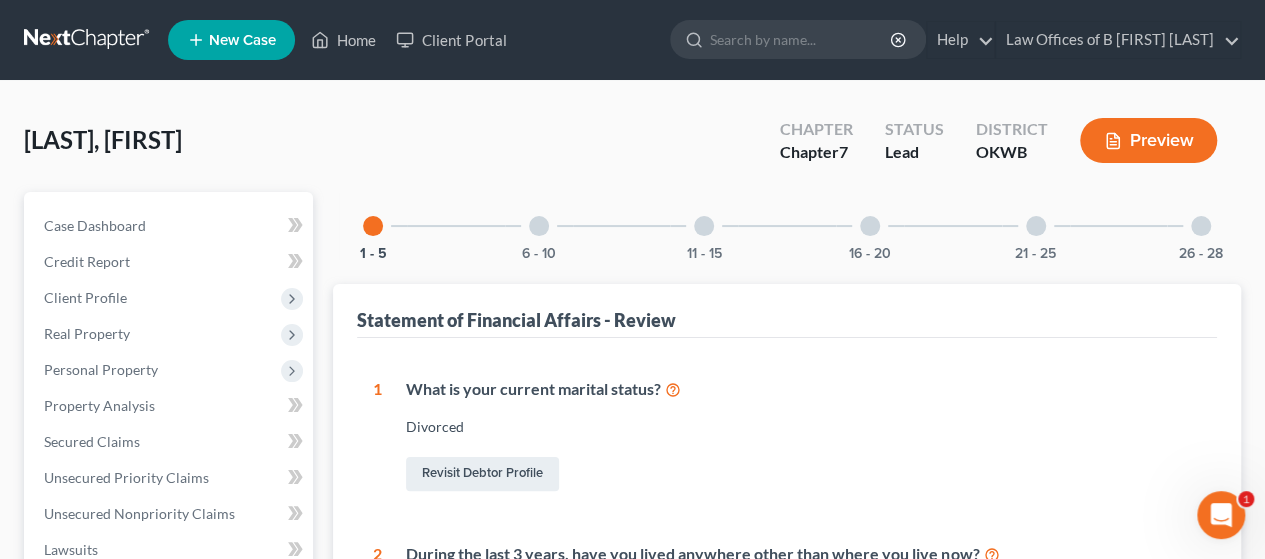 click at bounding box center (704, 226) 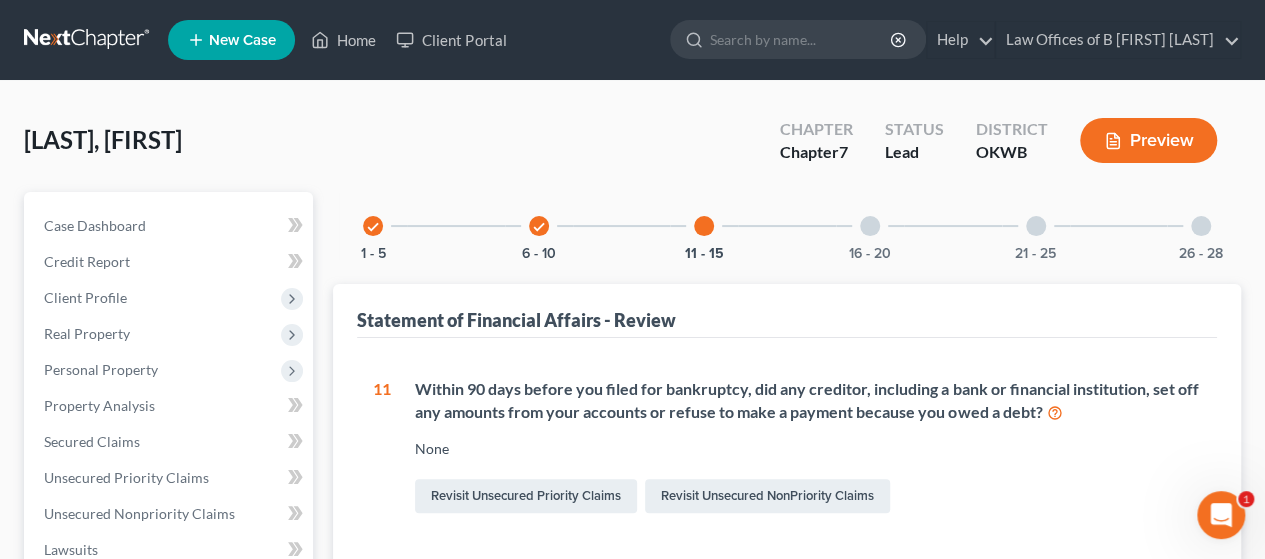 click on "16 - 20" at bounding box center (870, 226) 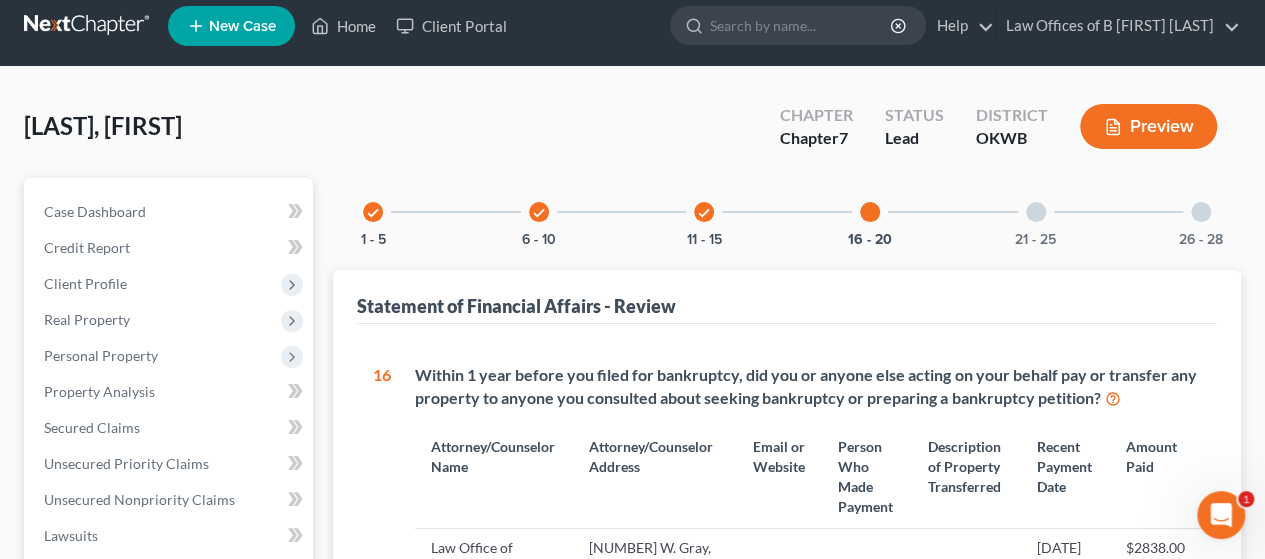 scroll, scrollTop: 9, scrollLeft: 0, axis: vertical 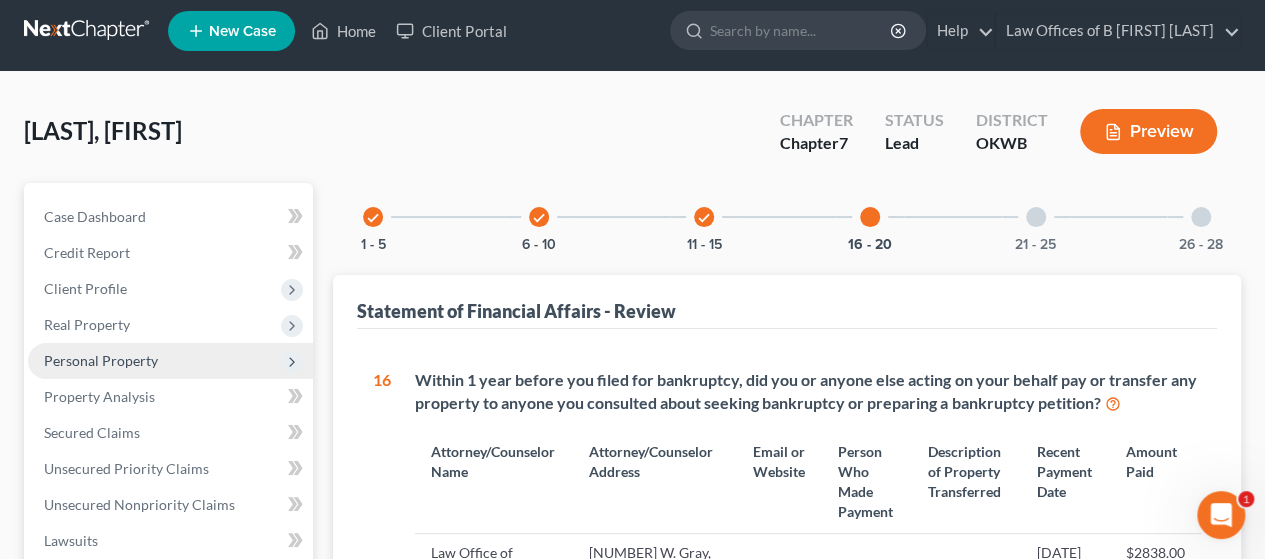 click on "Personal Property" at bounding box center [101, 360] 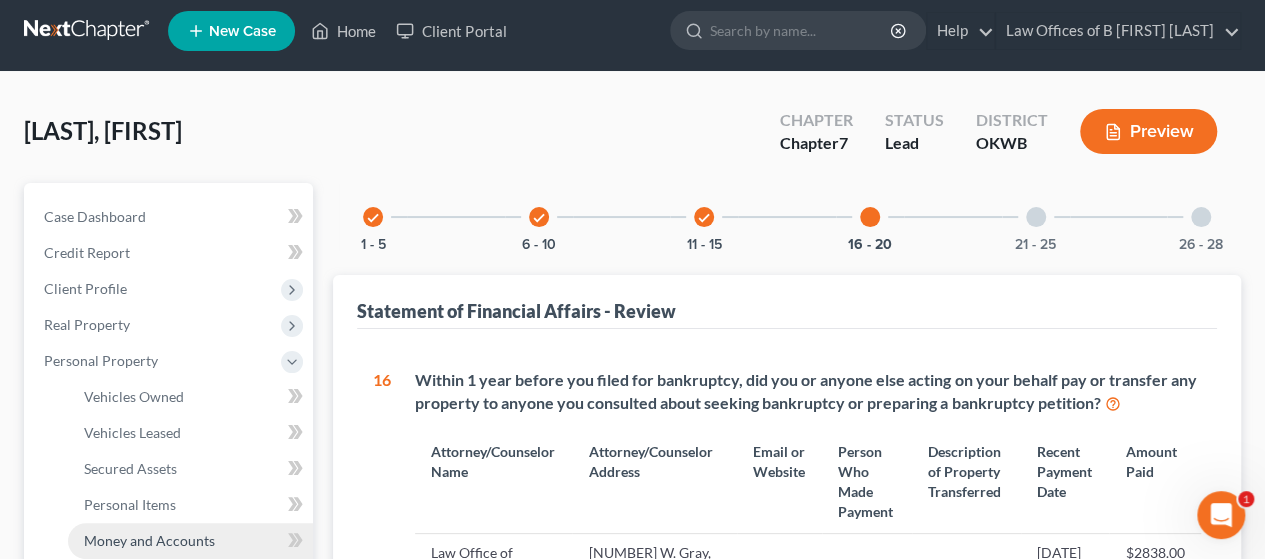 click on "Money and Accounts" at bounding box center [149, 540] 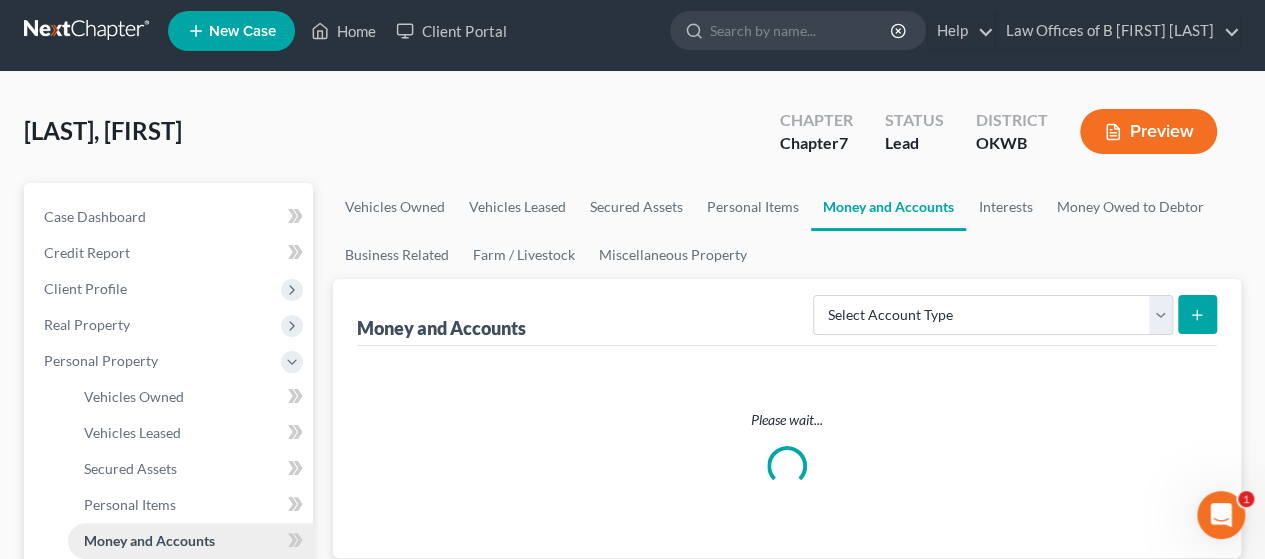 scroll, scrollTop: 0, scrollLeft: 0, axis: both 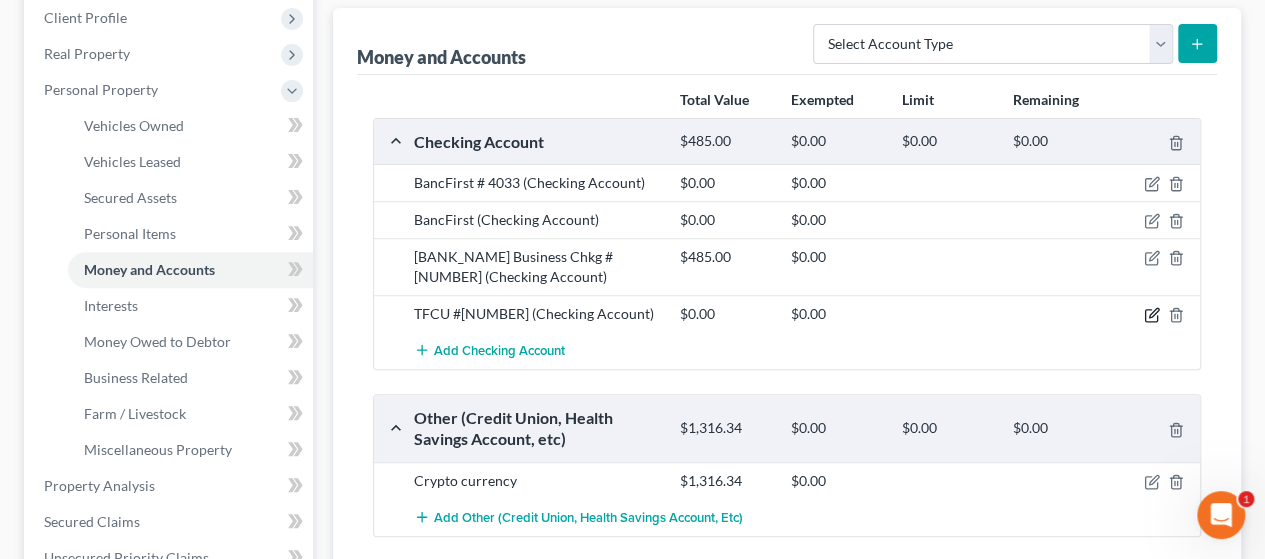 click 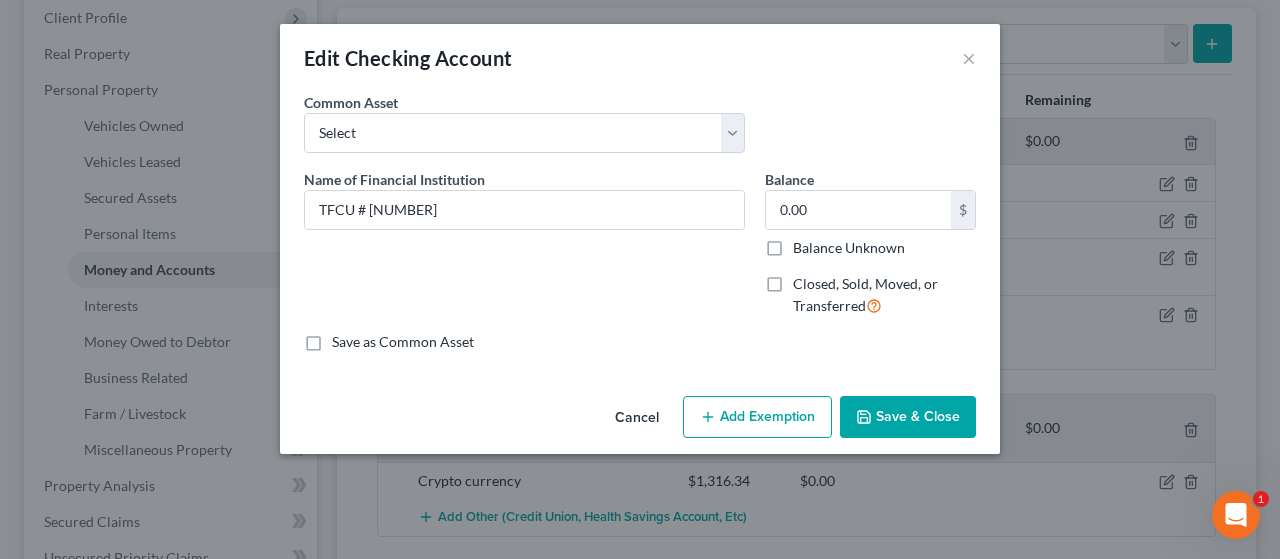 click on "Closed, Sold, Moved, or Transferred" at bounding box center (884, 295) 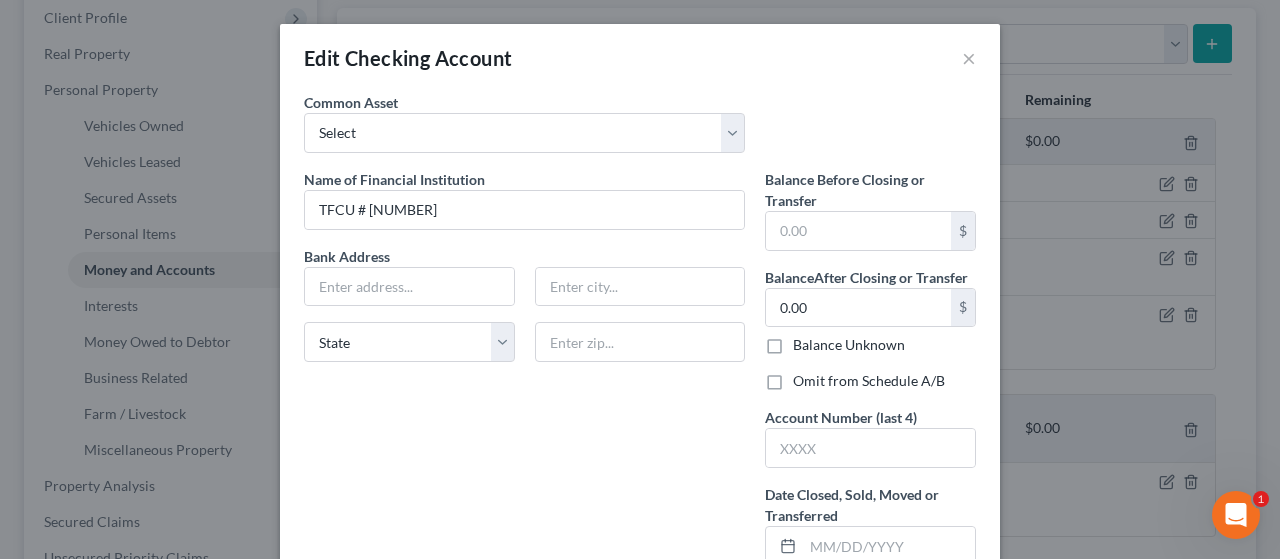 click on "Omit from Schedule A/B" at bounding box center (869, 381) 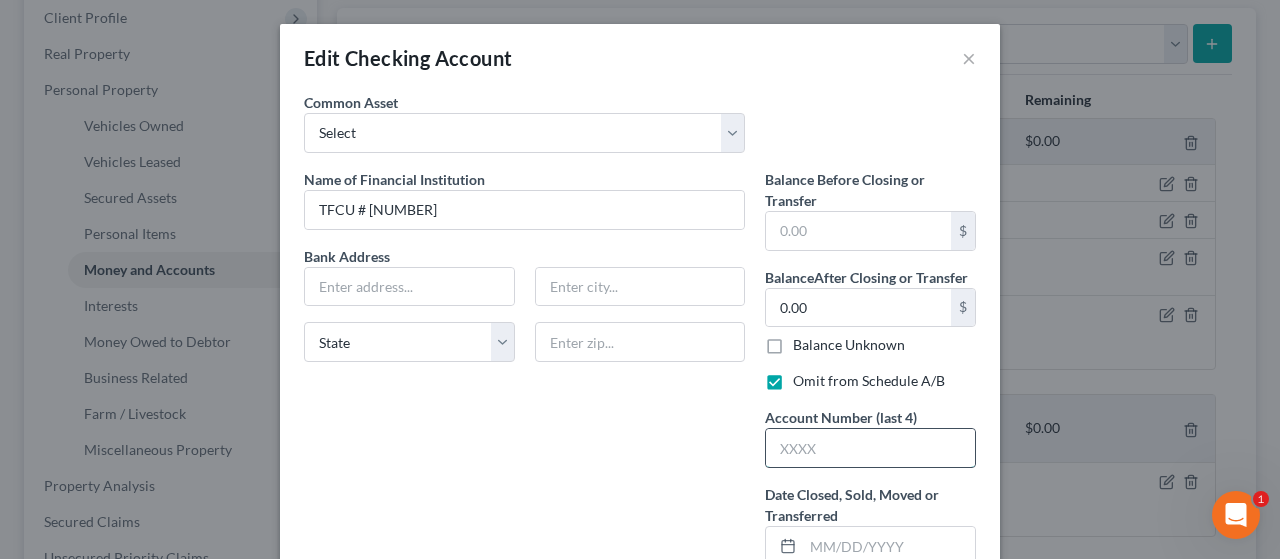 click at bounding box center (870, 448) 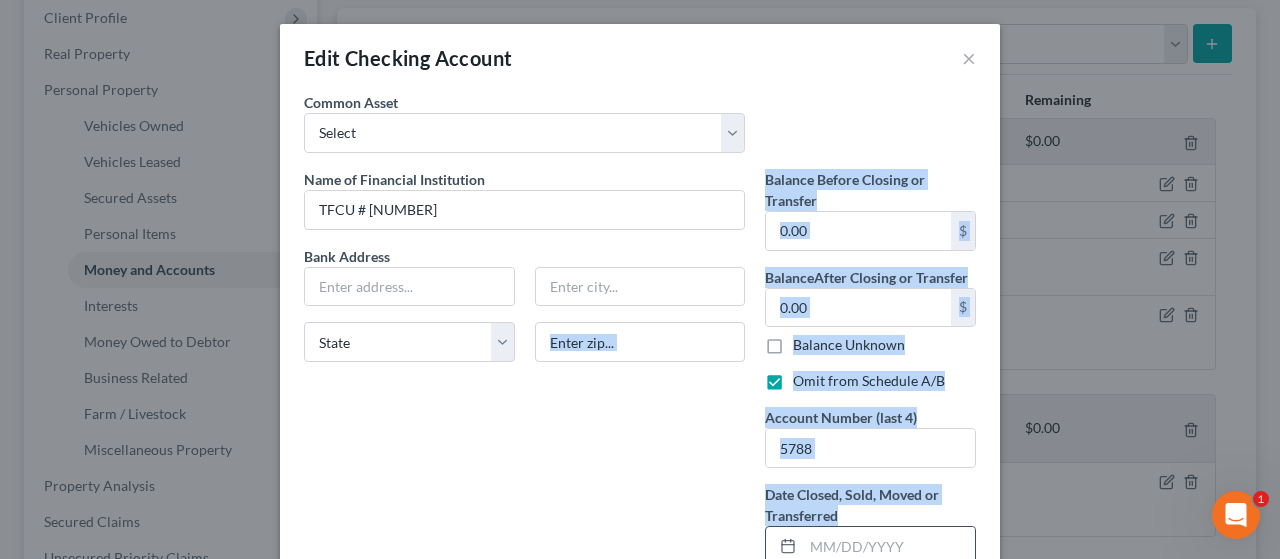 drag, startPoint x: 651, startPoint y: 503, endPoint x: 832, endPoint y: 539, distance: 184.5454 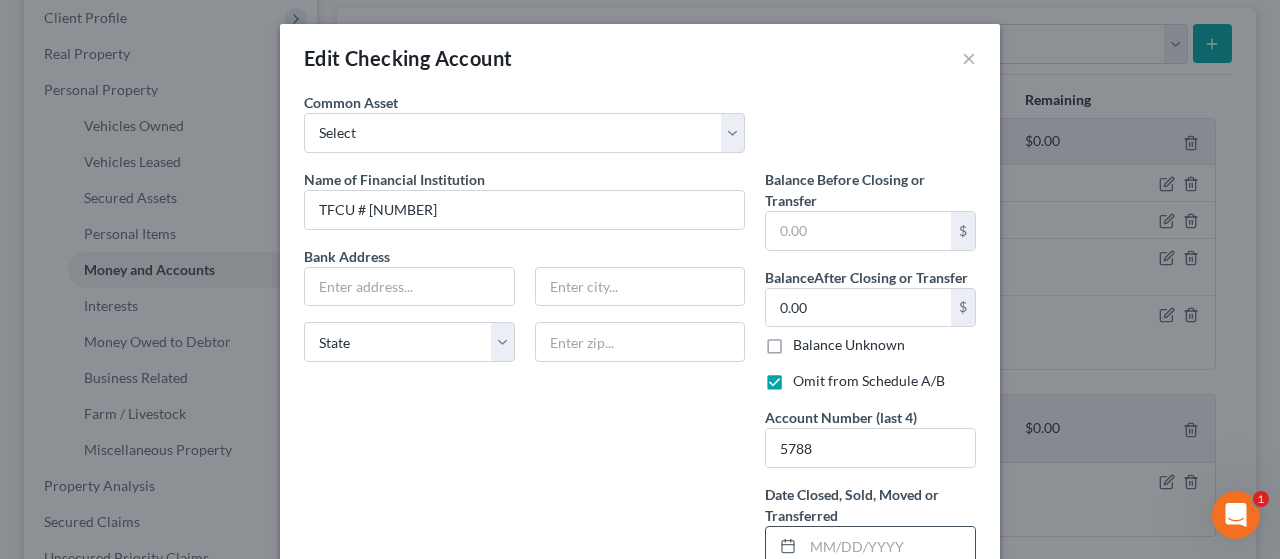 click at bounding box center (889, 546) 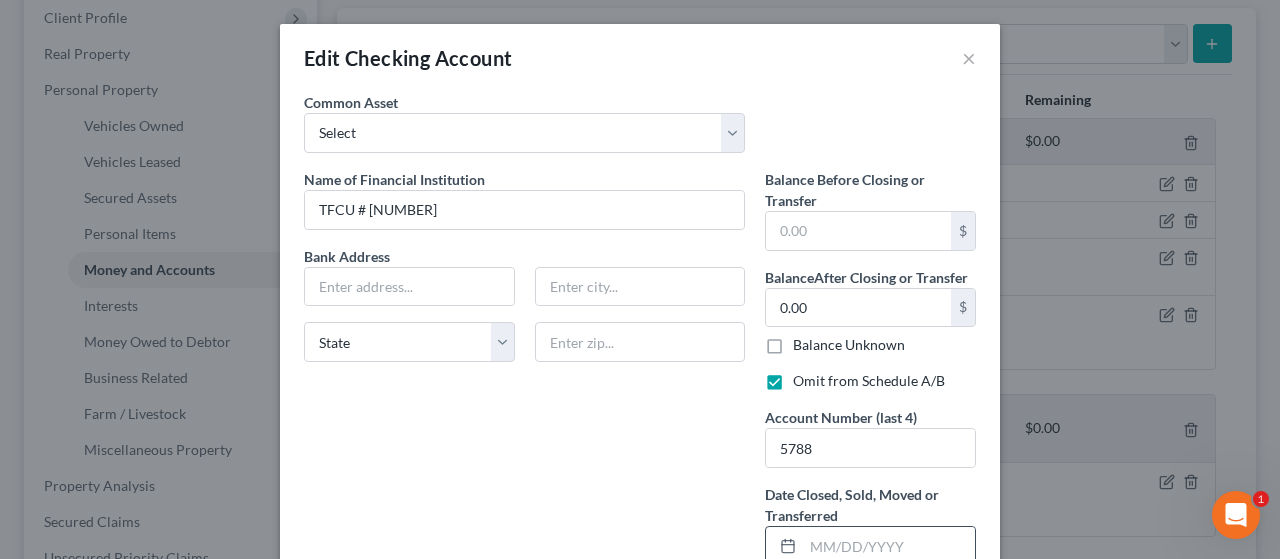 click at bounding box center (889, 546) 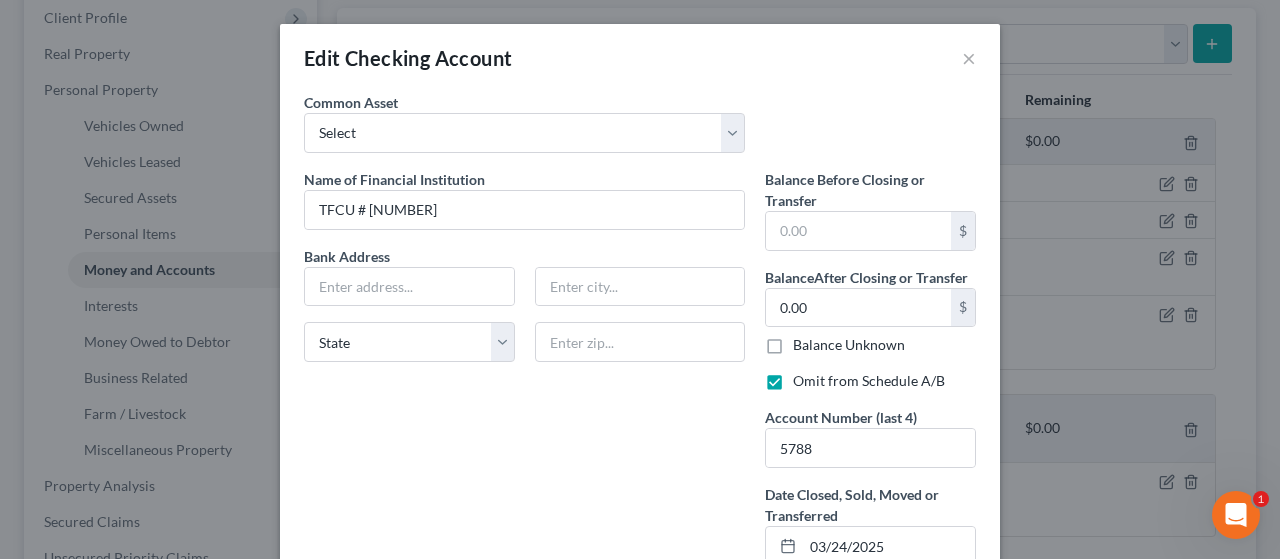click on "Name of Financial Institution
*
TFCU #5788 Bank Address State AL AK AR AZ CA CO CT DE DC FL GA GU HI ID IL IN IA KS KY LA ME MD MA MI MN MS MO MT NC ND NE NV NH NJ NM NY OH OK OR PA PR RI SC SD TN TX UT VI VA VT WA WV WI WY" at bounding box center [524, 405] 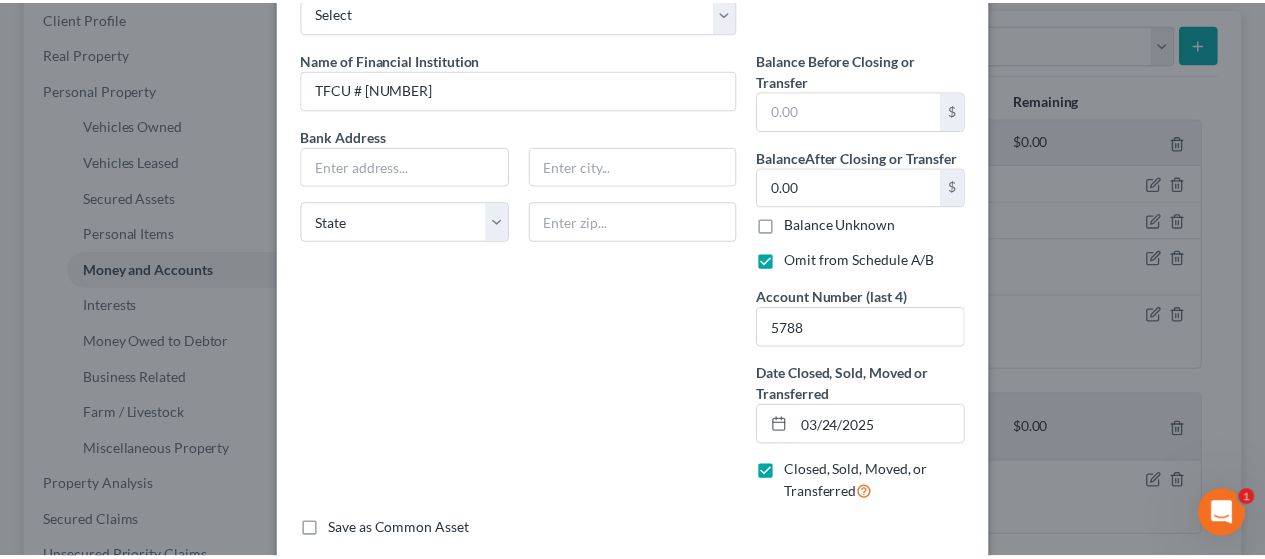 scroll, scrollTop: 224, scrollLeft: 0, axis: vertical 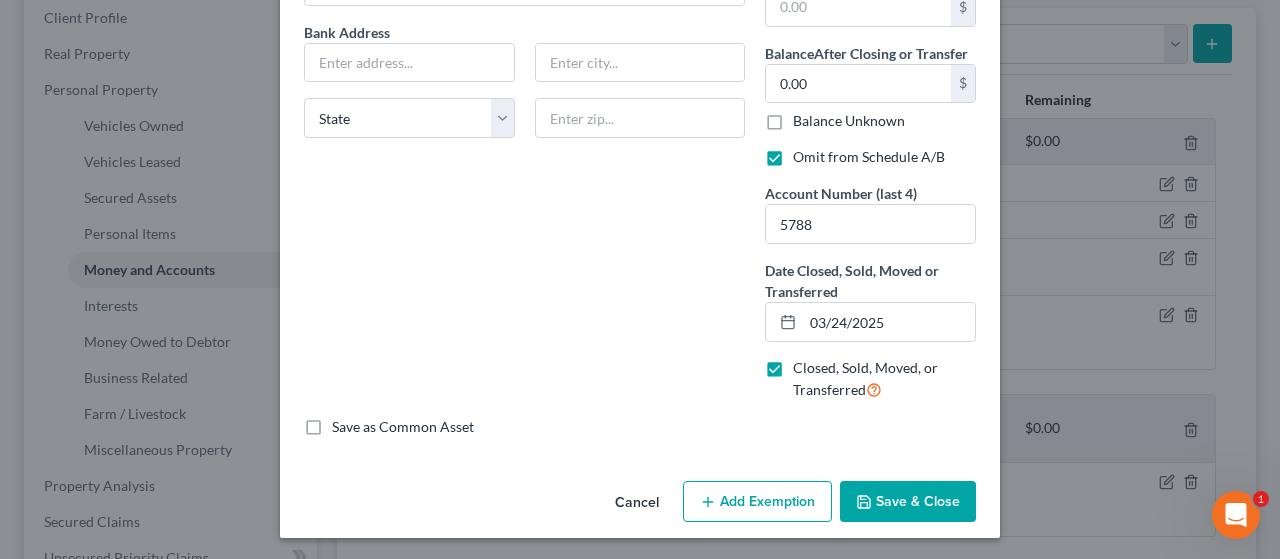 click on "Save & Close" at bounding box center (908, 502) 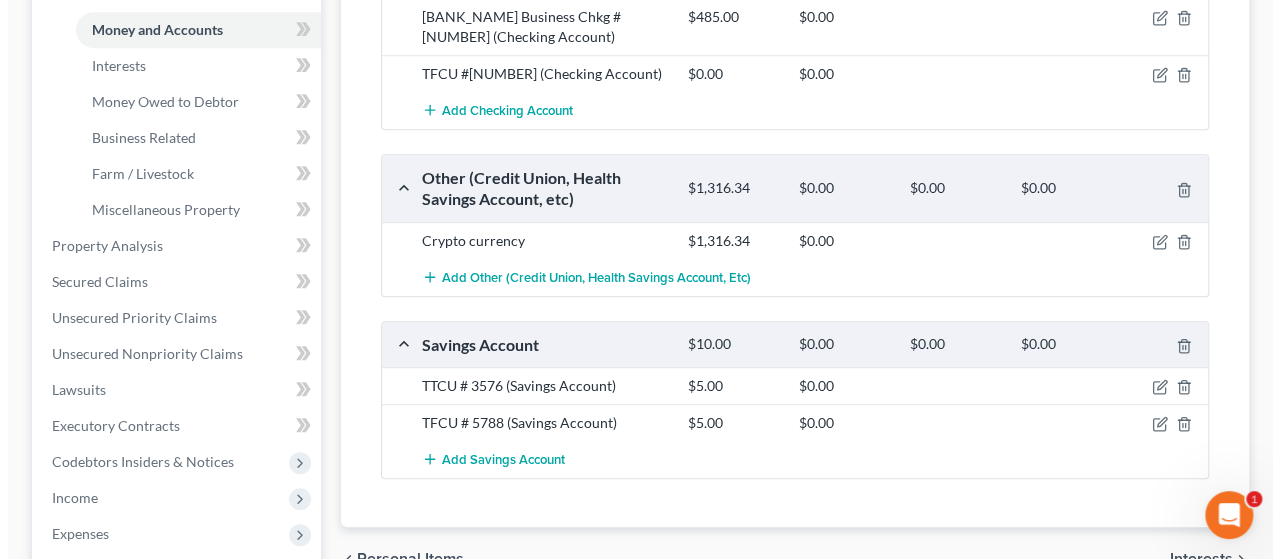 scroll, scrollTop: 534, scrollLeft: 0, axis: vertical 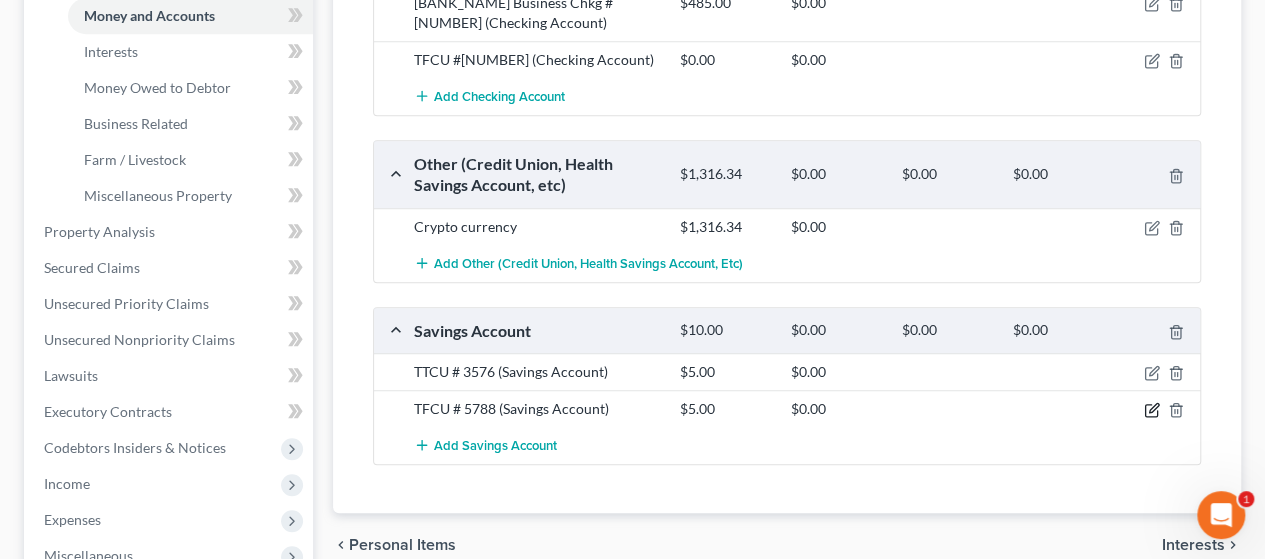 click 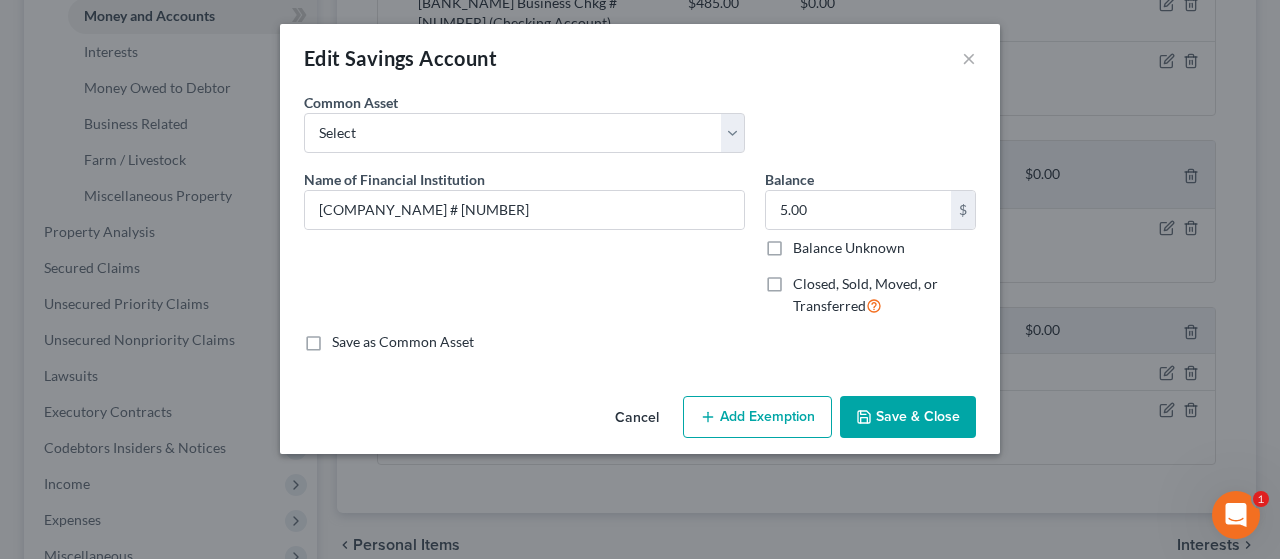 click on "Closed, Sold, Moved, or Transferred" at bounding box center (884, 295) 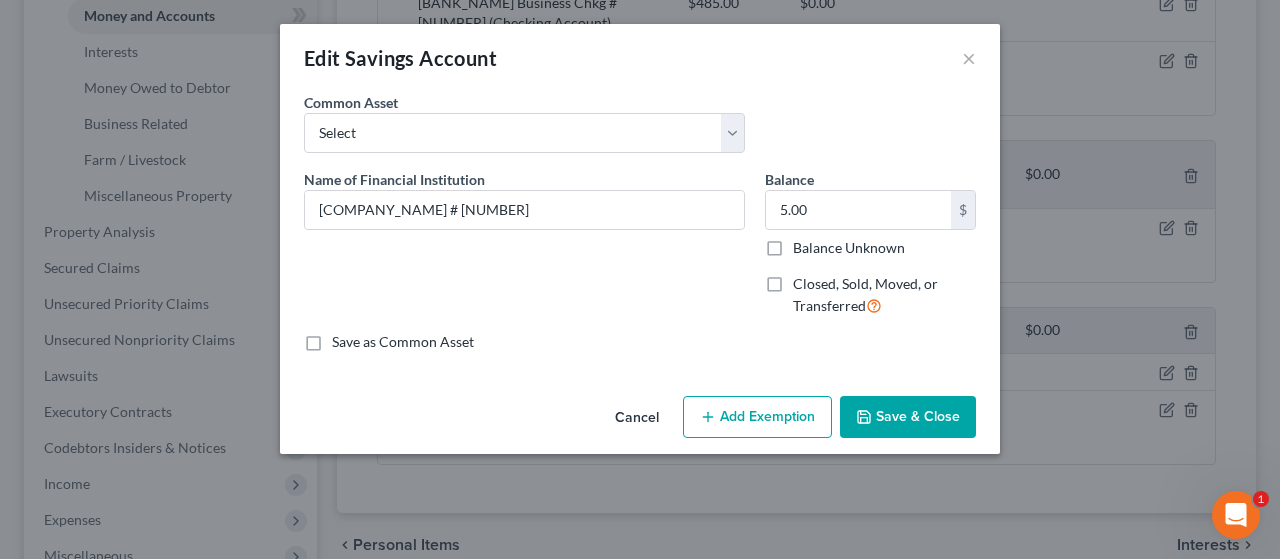 click on "Closed, Sold, Moved, or Transferred" at bounding box center [807, 280] 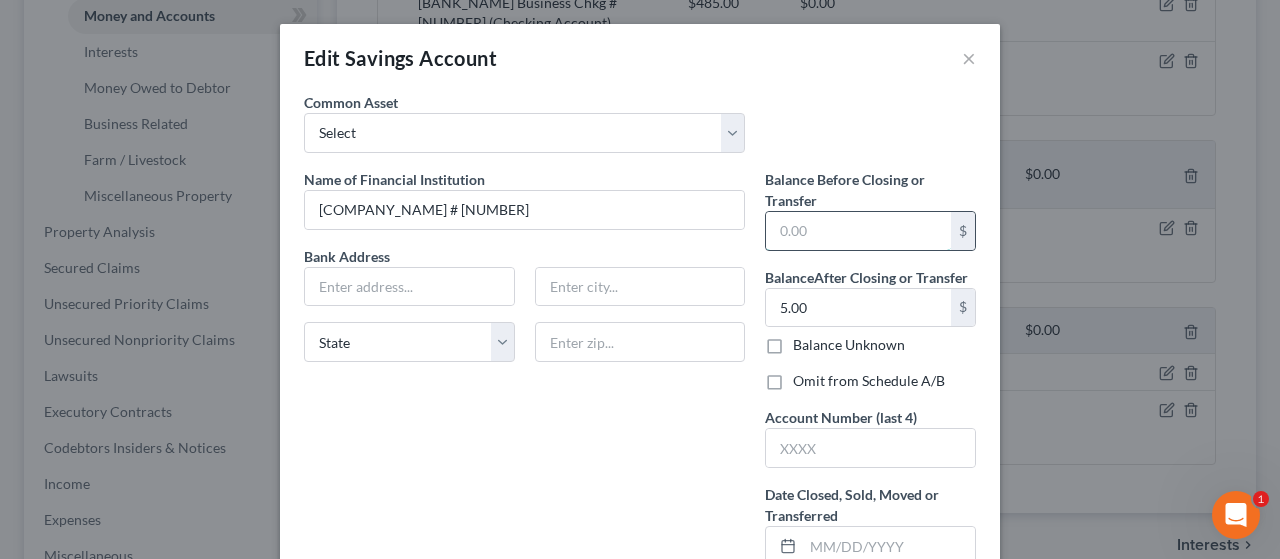 click at bounding box center (858, 231) 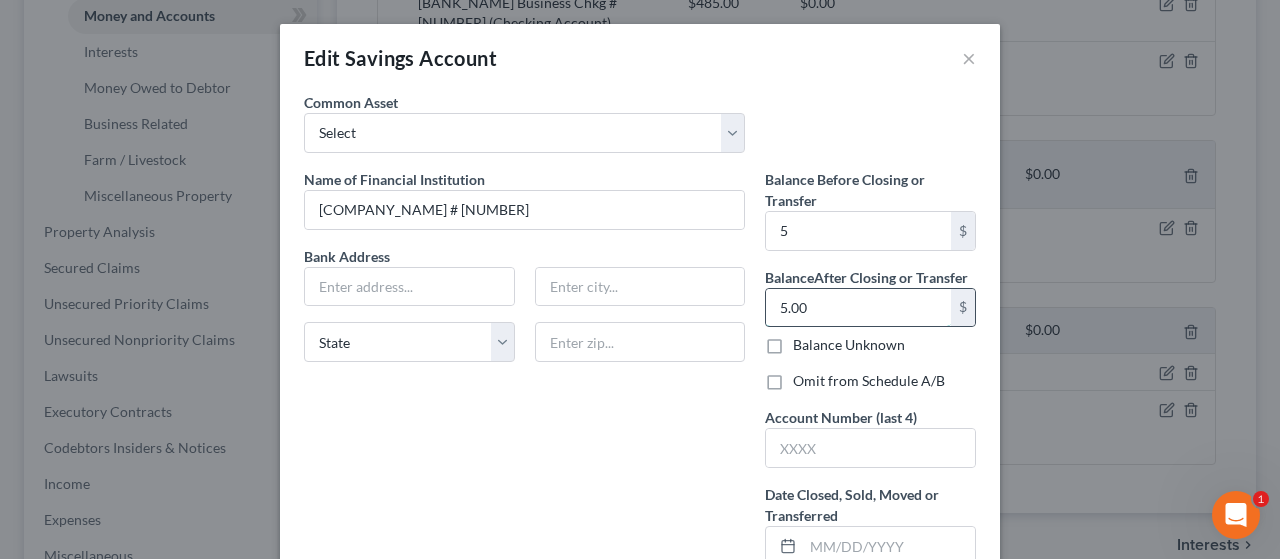 click on "5.00" at bounding box center (858, 308) 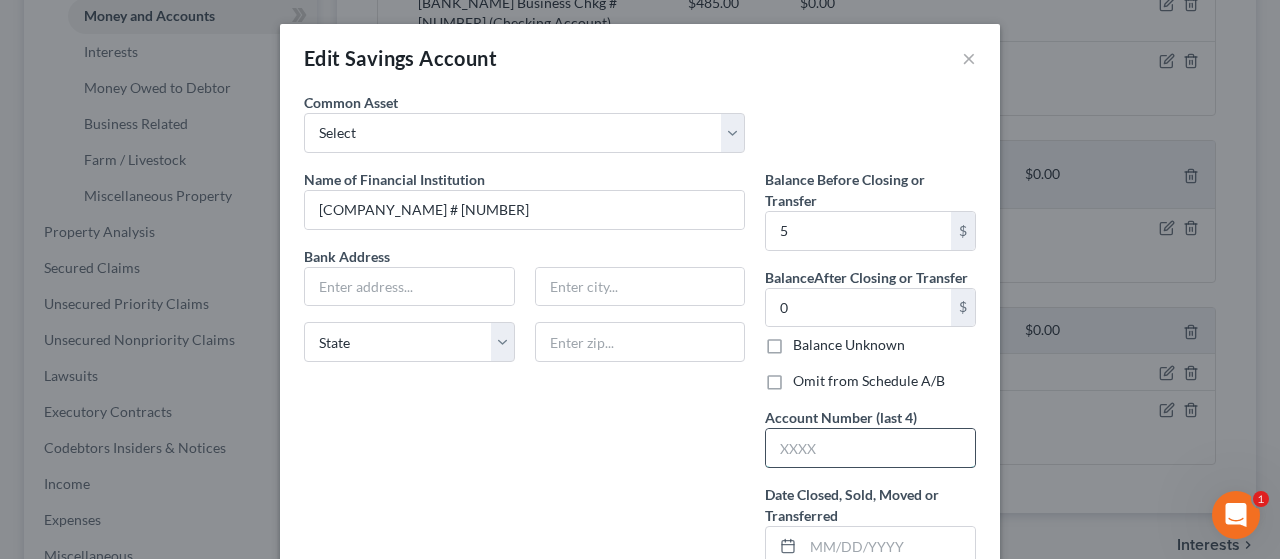 click at bounding box center [870, 448] 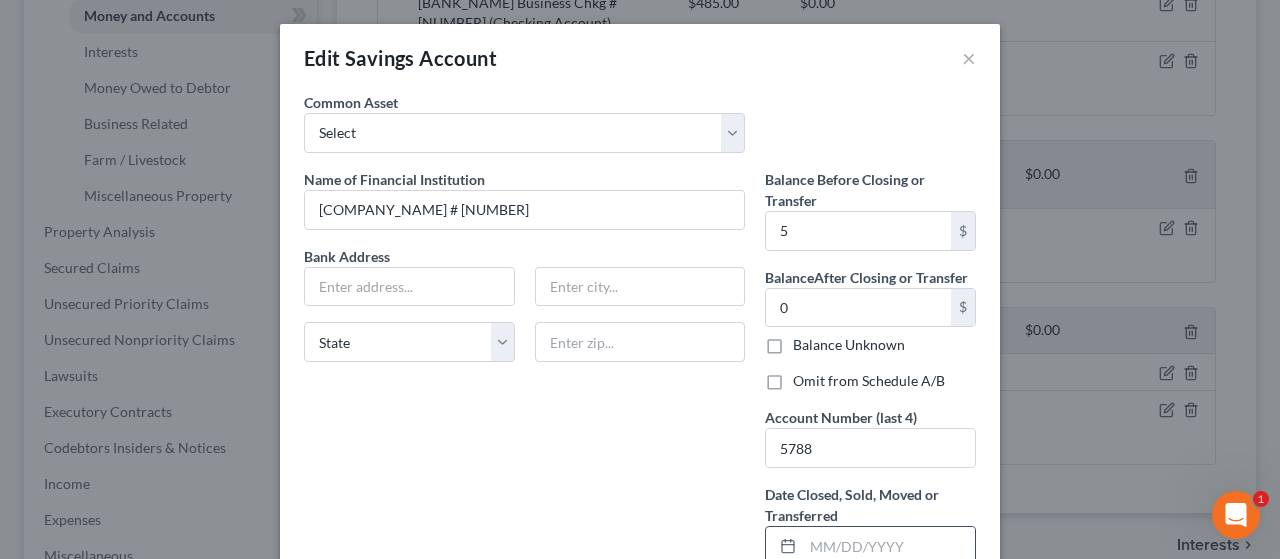click at bounding box center [889, 546] 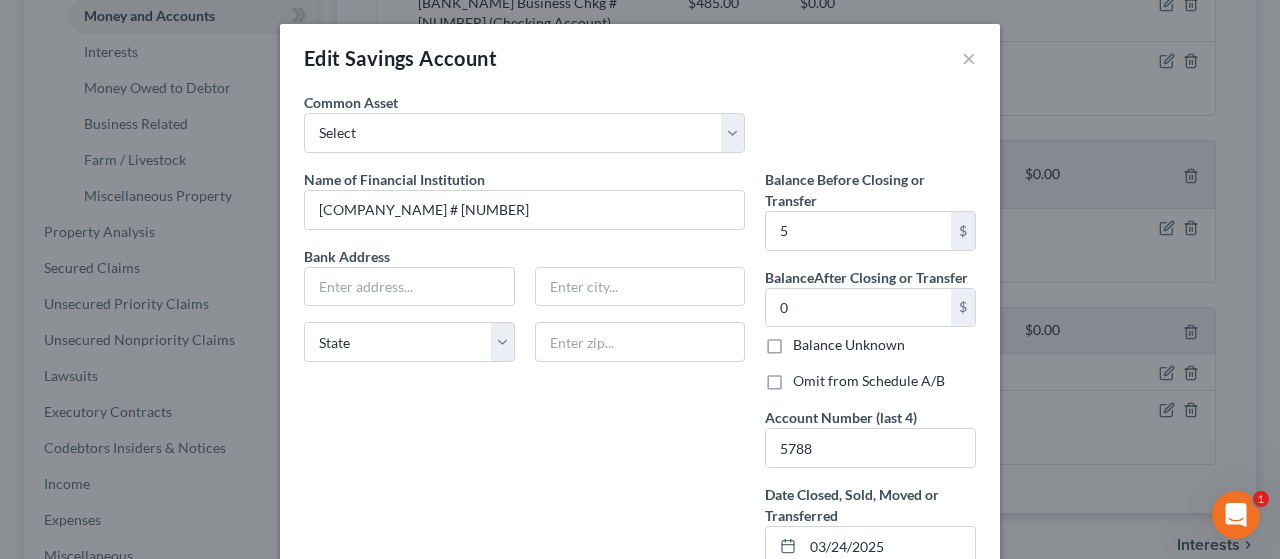 click on "Name of Financial Institution
*
TFCU # [NUMBER] Bank Address State AL AK AR AZ CA CO CT DE DC FL GA GU HI ID IL IN IA KS KY LA ME MD MA MI MN MS MO MT NC ND NE NV NH NJ NM NY OH OK OR PA PR RI SC SD TN TX UT VI VA VT WA WV WI WY" at bounding box center [524, 405] 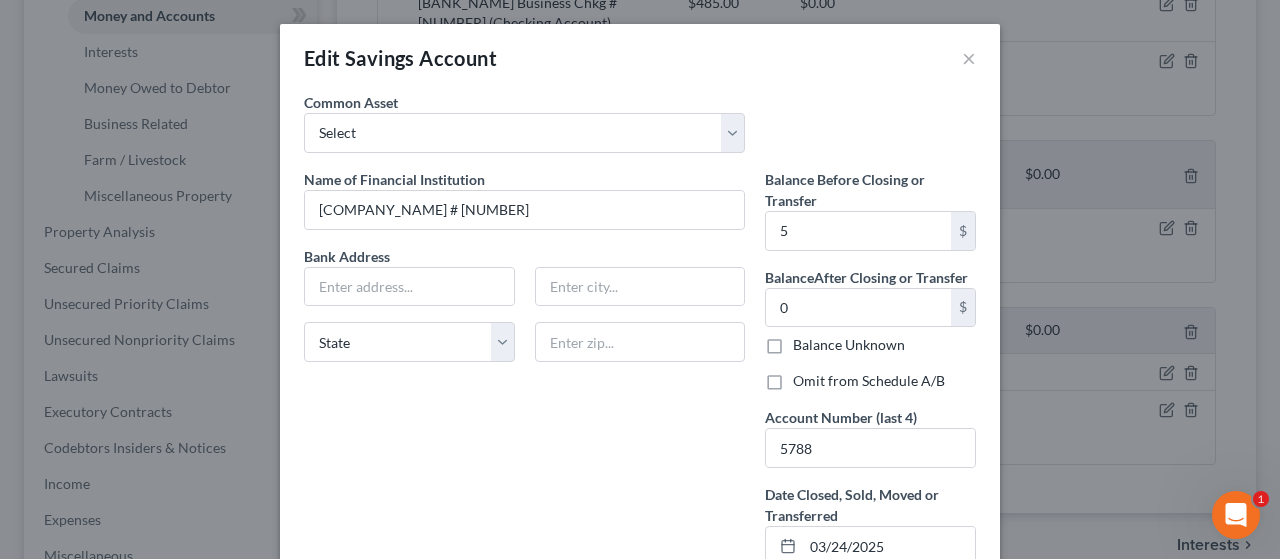 click on "Omit from Schedule A/B" at bounding box center (869, 381) 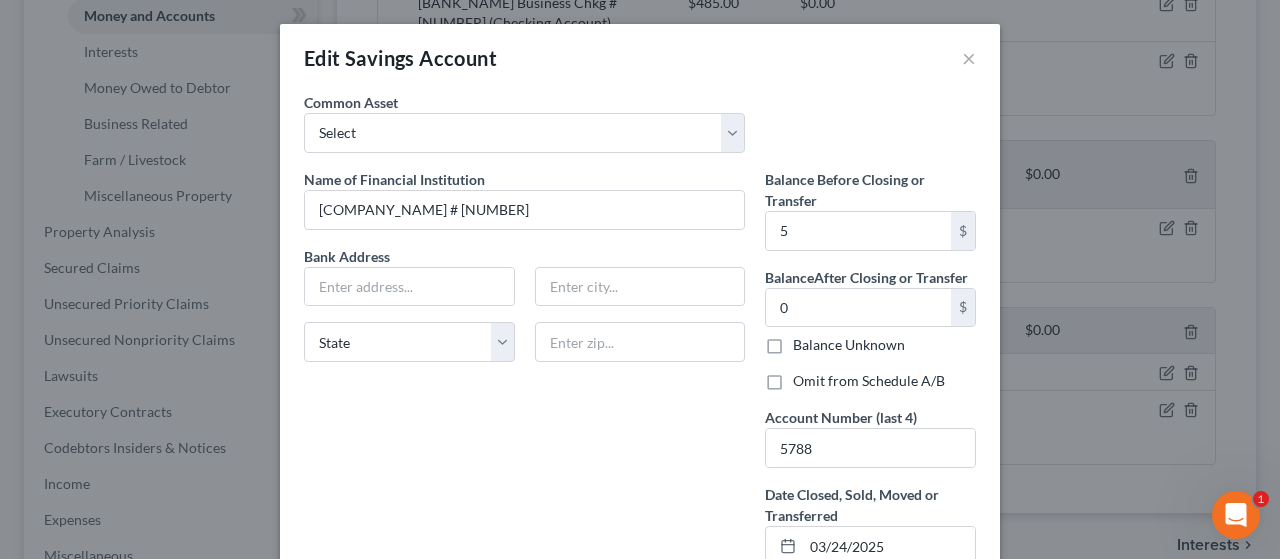 click on "Omit from Schedule A/B" at bounding box center [807, 377] 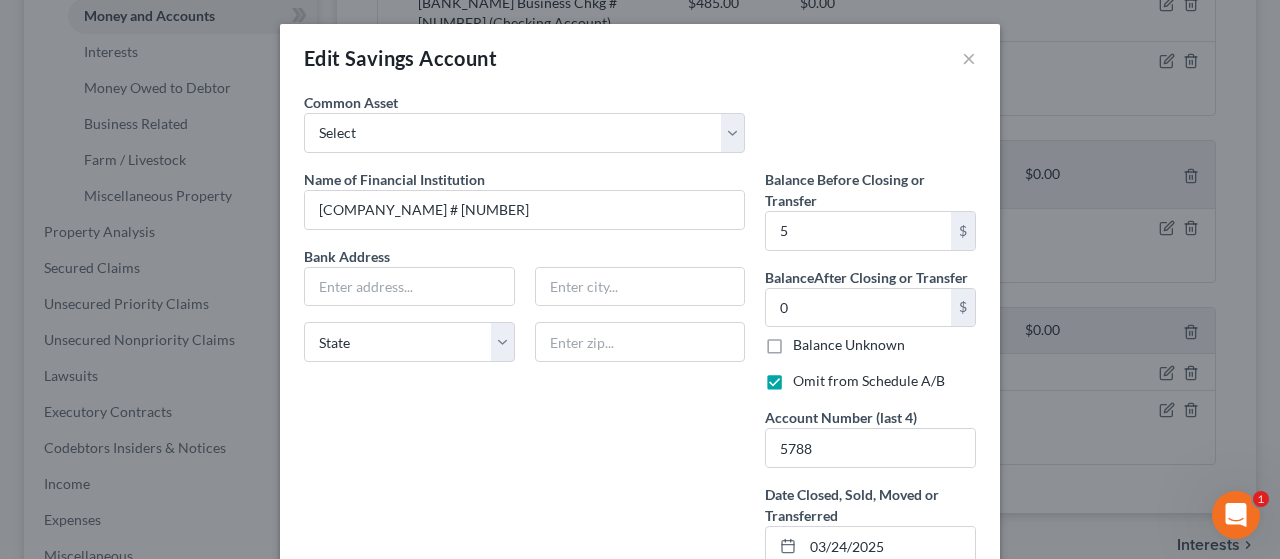 click on "Name of Financial Institution
*
TFCU # [NUMBER] Bank Address State AL AK AR AZ CA CO CT DE DC FL GA GU HI ID IL IN IA KS KY LA ME MD MA MI MN MS MO MT NC ND NE NV NH NJ NM NY OH OK OR PA PR RI SC SD TN TX UT VI VA VT WA WV WI WY" at bounding box center (524, 405) 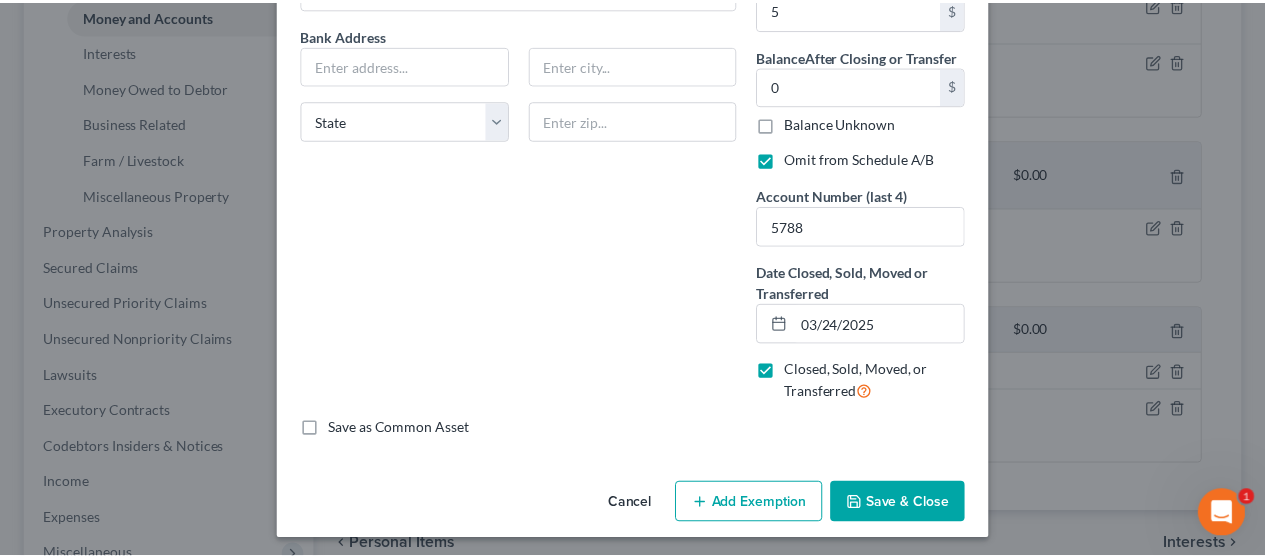 scroll, scrollTop: 224, scrollLeft: 0, axis: vertical 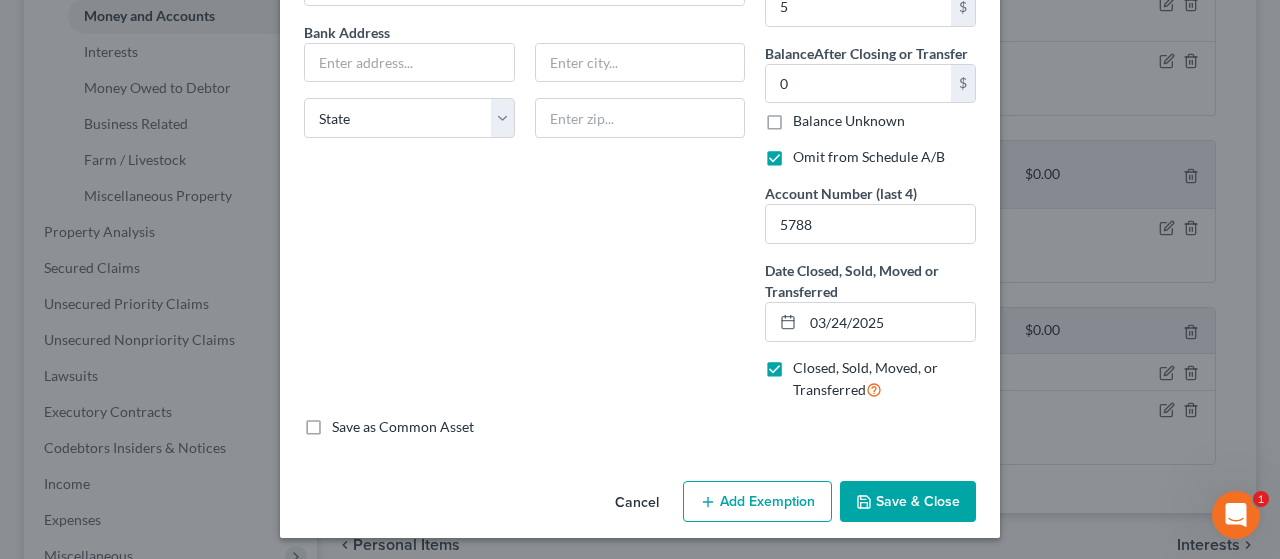 click on "Save & Close" at bounding box center (908, 502) 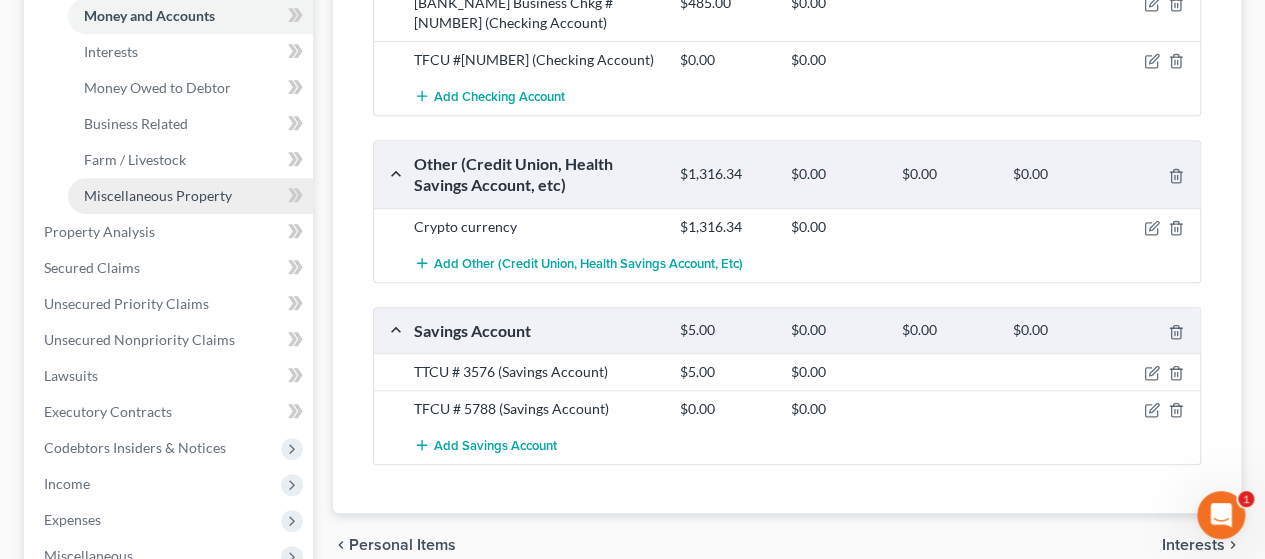 click on "Miscellaneous Property" at bounding box center [158, 195] 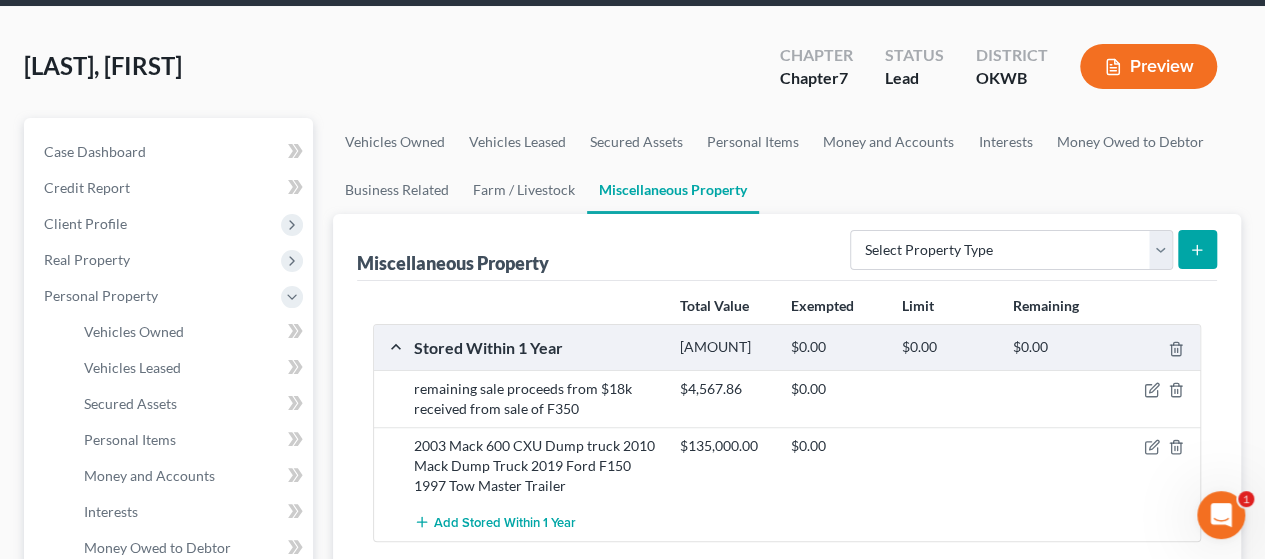 scroll, scrollTop: 0, scrollLeft: 0, axis: both 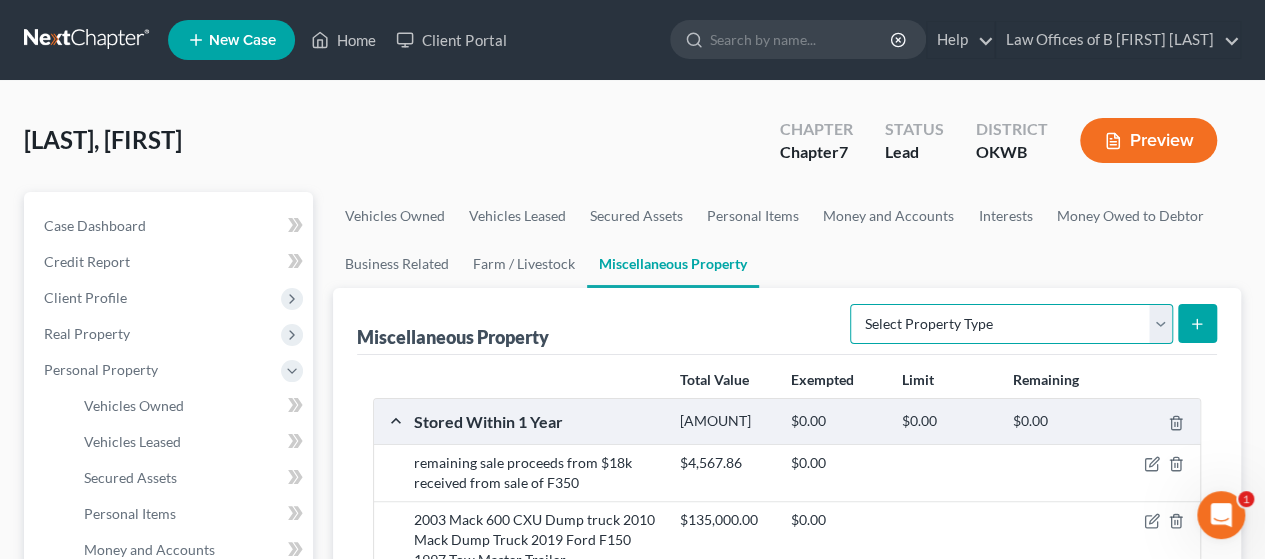 click on "Select Property Type Assigned for Creditor Benefit Within 1 Year Holding for Another Not Yet Listed Stored Within 1 Year Transferred" at bounding box center (1011, 324) 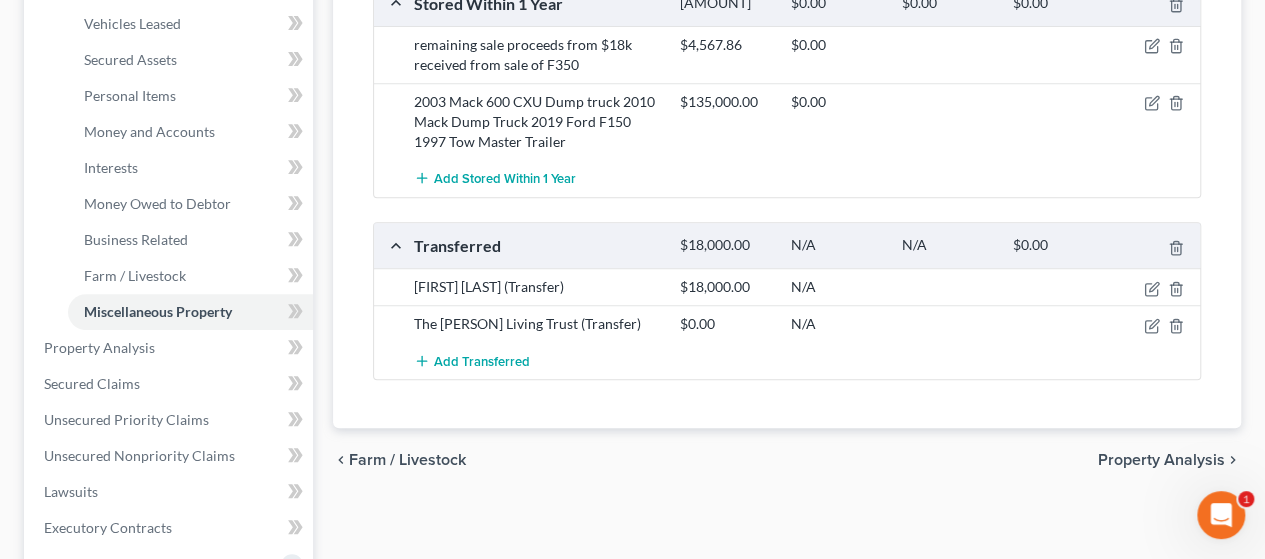 scroll, scrollTop: 463, scrollLeft: 0, axis: vertical 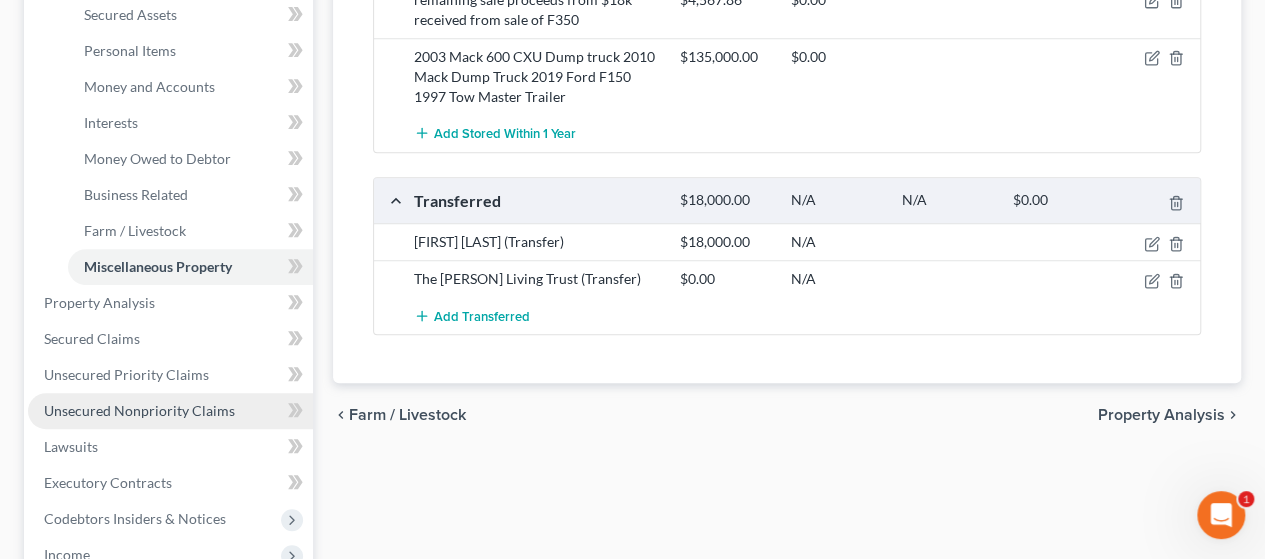 click on "Unsecured Nonpriority Claims" at bounding box center [139, 410] 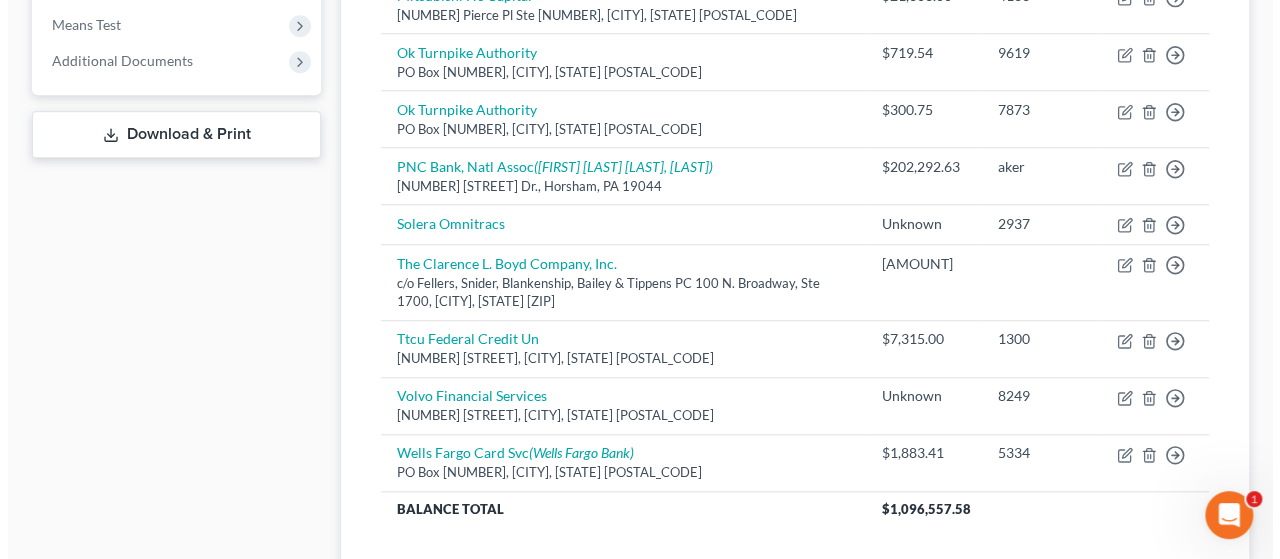 scroll, scrollTop: 814, scrollLeft: 0, axis: vertical 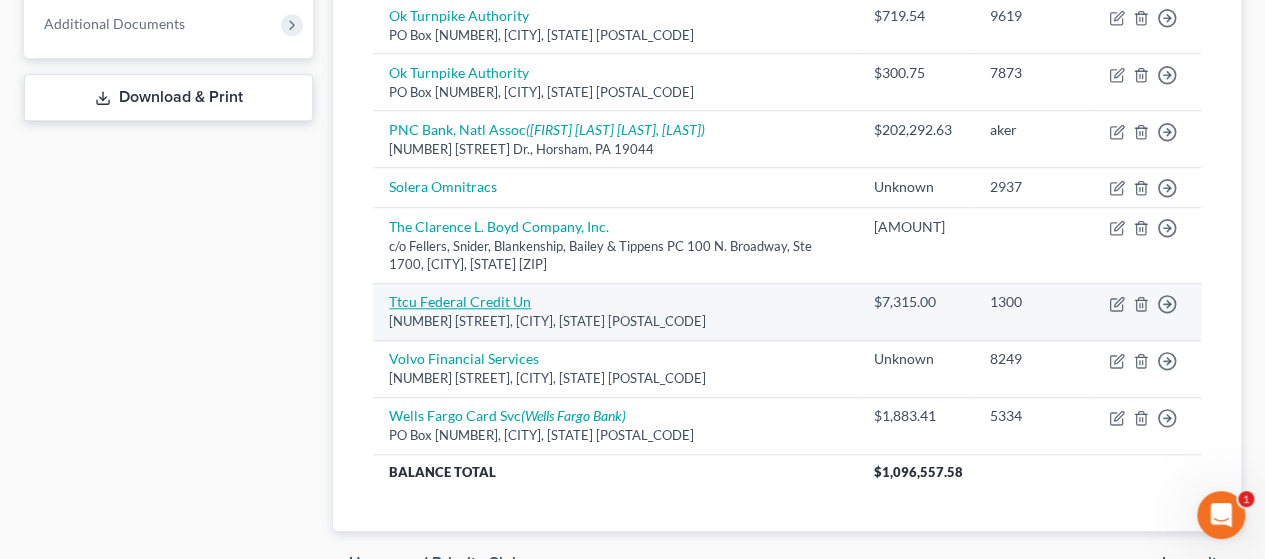 click on "Ttcu Federal Credit Un" at bounding box center [460, 301] 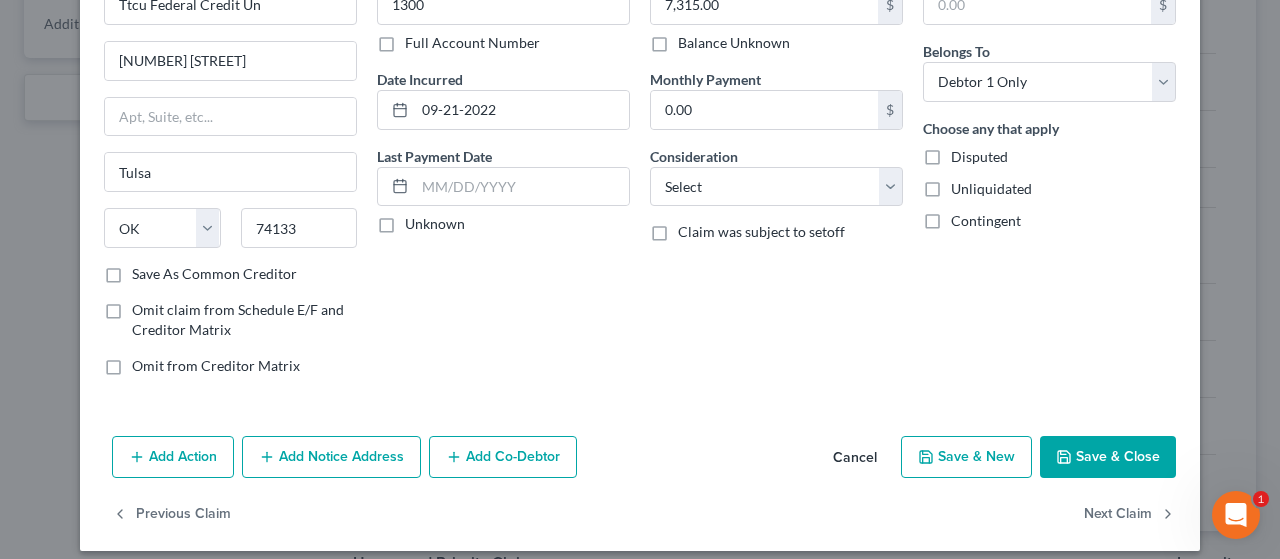 scroll, scrollTop: 140, scrollLeft: 0, axis: vertical 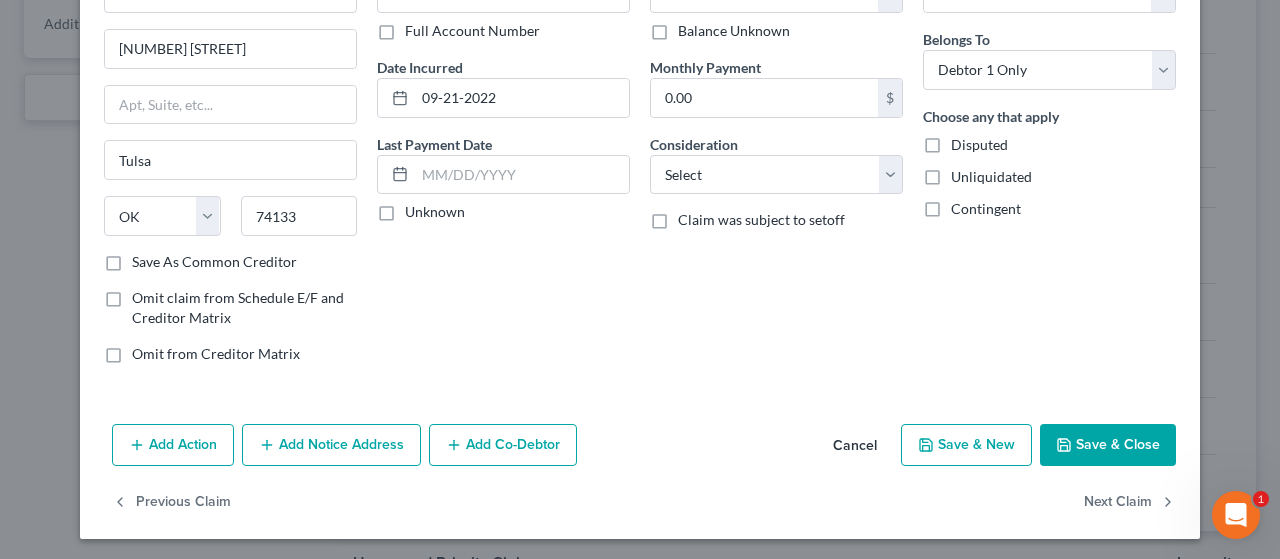 click on "Add Action" at bounding box center [173, 445] 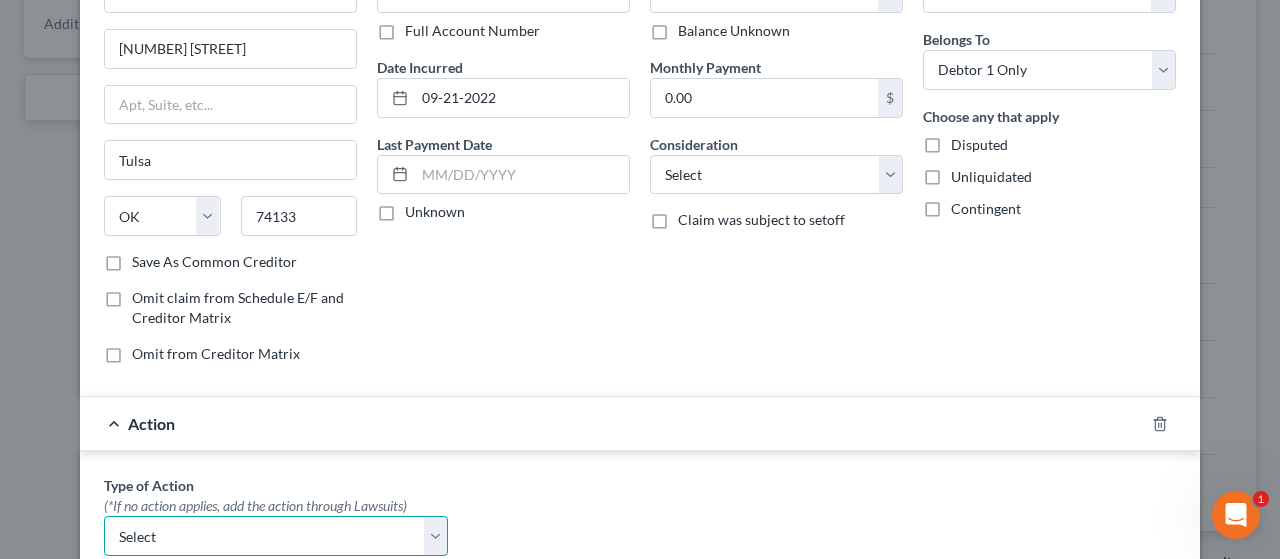 click on "Select Repossession Garnishment Foreclosure Personal Injury Attached, Seized, Or Levied" at bounding box center [276, 536] 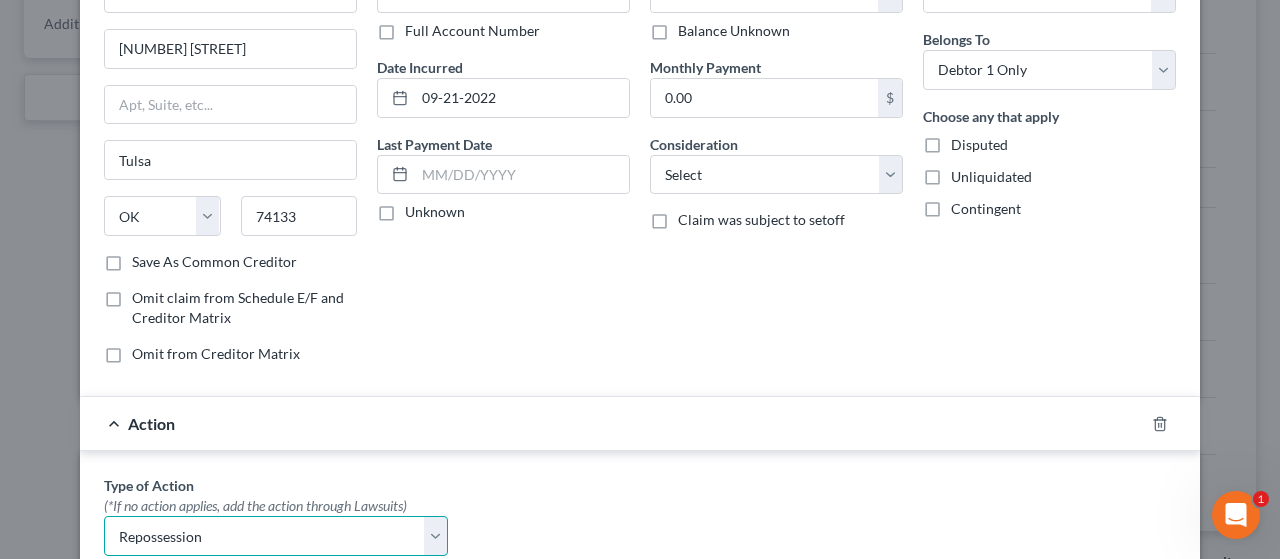 click on "Select Repossession Garnishment Foreclosure Personal Injury Attached, Seized, Or Levied" at bounding box center (276, 536) 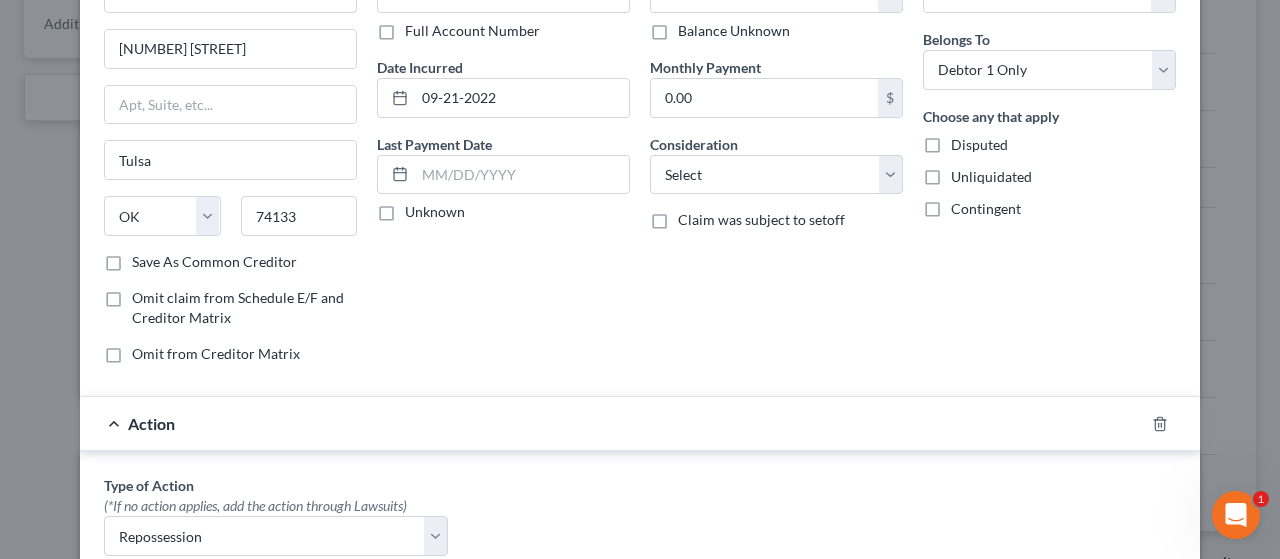 click on "Type of Action
*
(*If no action applies, add the action through Lawsuits) Select Repossession Garnishment Foreclosure Personal Injury Attached, Seized, Or Levied Date of Action Information will only report on SOFA Line 10 if a date  within the last year  was entered. To enter more information (date range, etc) about an action, please use the description field.         Nature of the Case/Description of Property Value of Property
$
Value Unknown
Balance Undetermined
$
Value Unknown
Add to SOFA #9 (Lawsuit)" at bounding box center [640, 725] 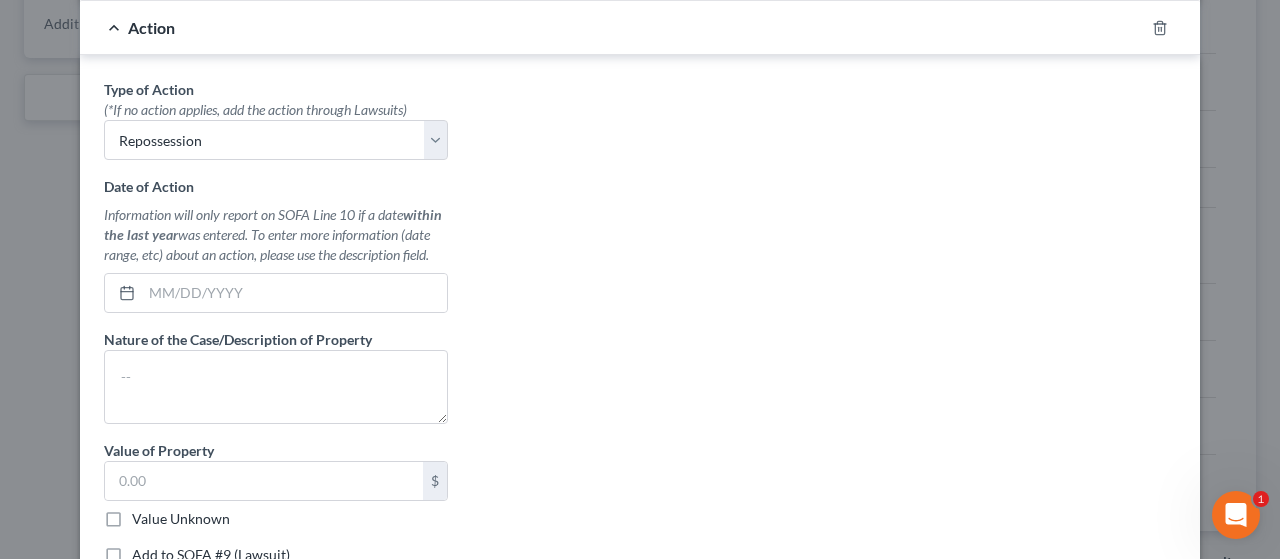 scroll, scrollTop: 540, scrollLeft: 0, axis: vertical 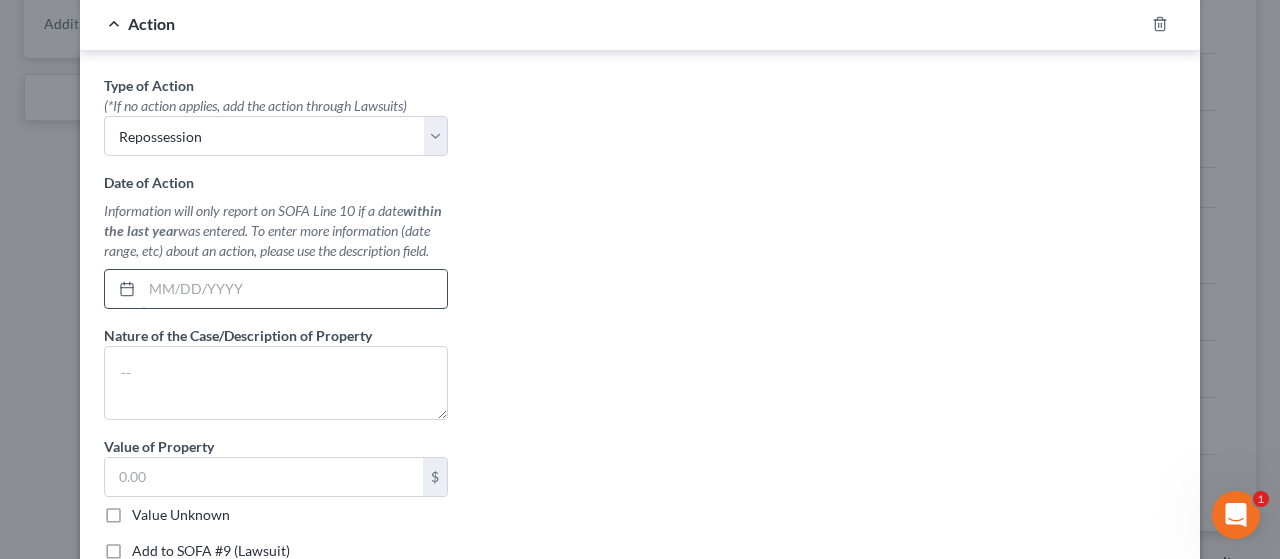click at bounding box center (294, 289) 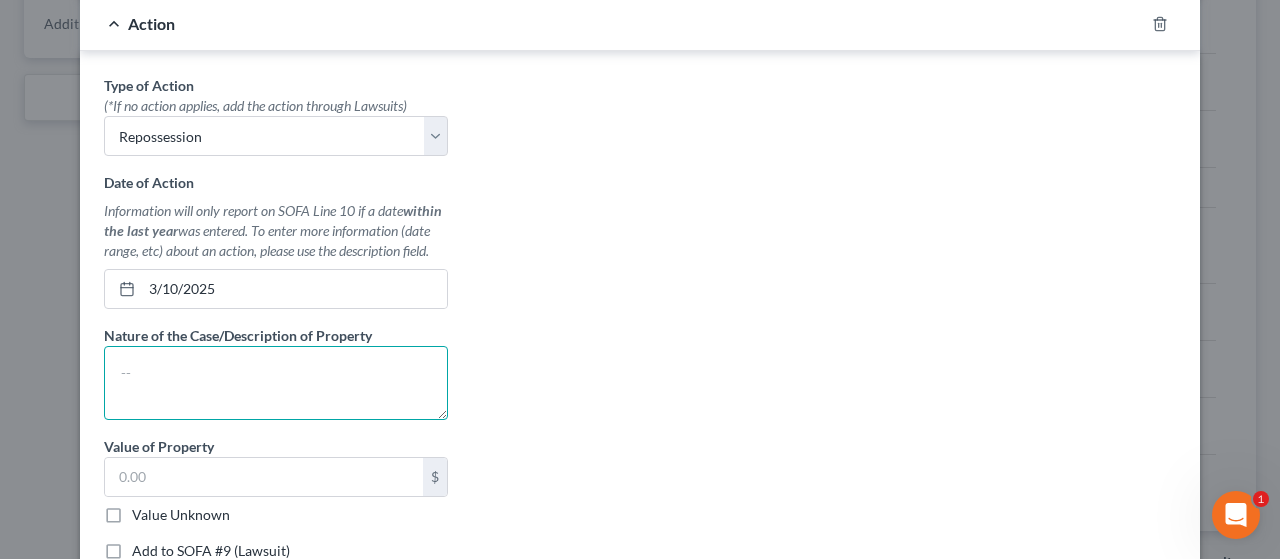 click at bounding box center [276, 383] 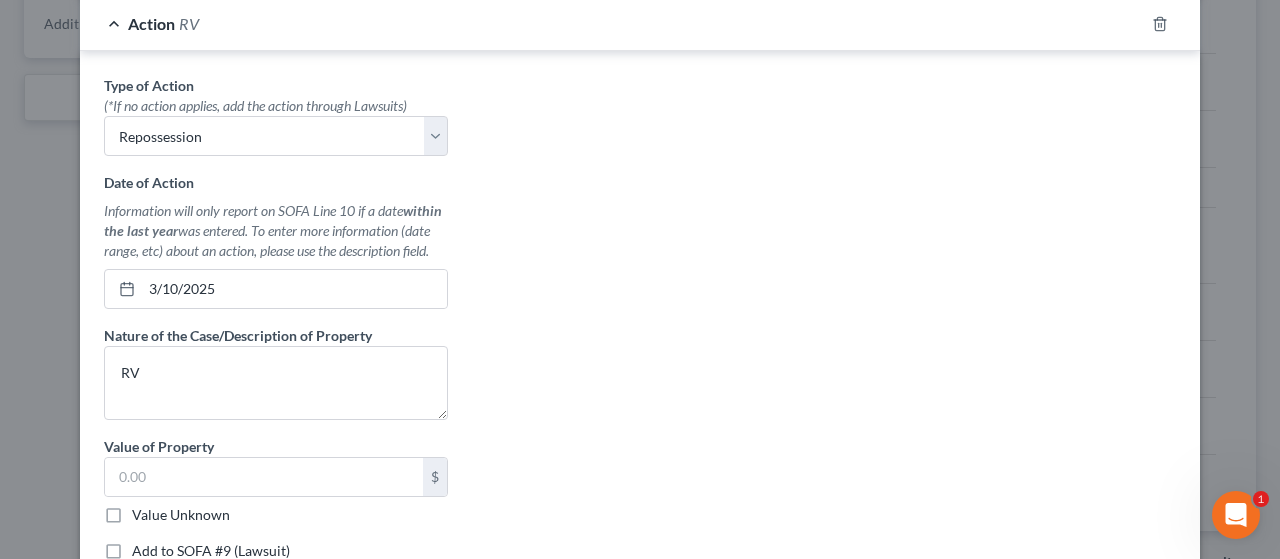 click on "Value Unknown" at bounding box center (181, 515) 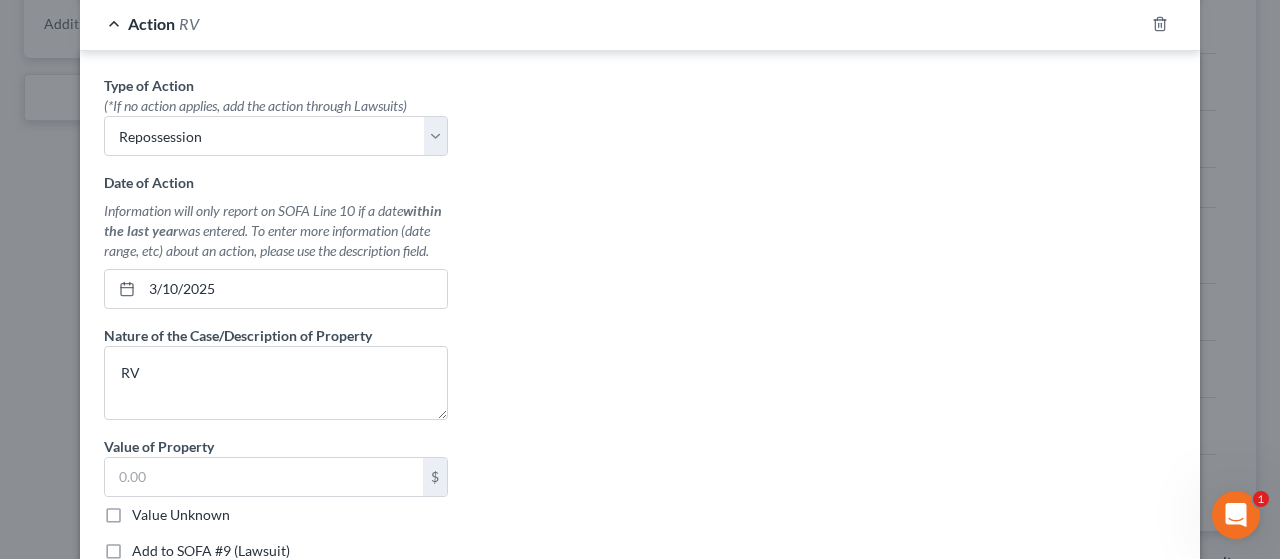 click on "Value Unknown" at bounding box center [146, 511] 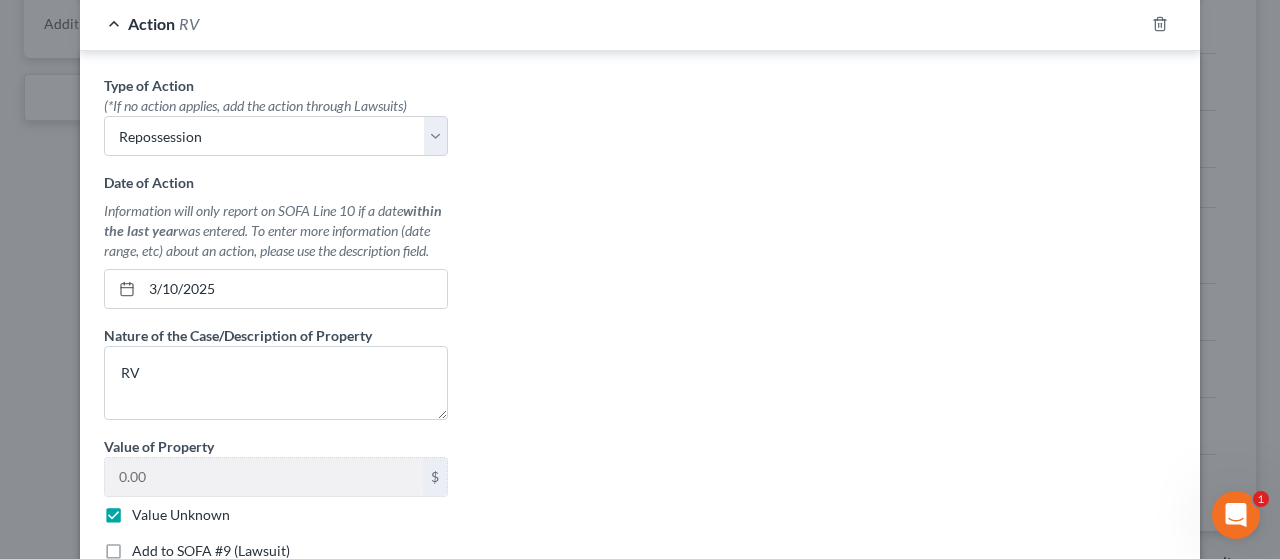 click on "Type of Action
*
(*If no action applies, add the action through Lawsuits) Select Repossession Garnishment Foreclosure Personal Injury Attached, Seized, Or Levied Date of Action Information will only report on SOFA Line 10 if a date  within the last year  was entered. To enter more information (date range, etc) about an action, please use the description field.         [DATE] Nature of the Case/Description of Property RV Value of Property
0.00 $
Value Unknown
Balance Undetermined
0.00 $
Value Unknown
Add to SOFA #9 (Lawsuit)" at bounding box center [640, 325] 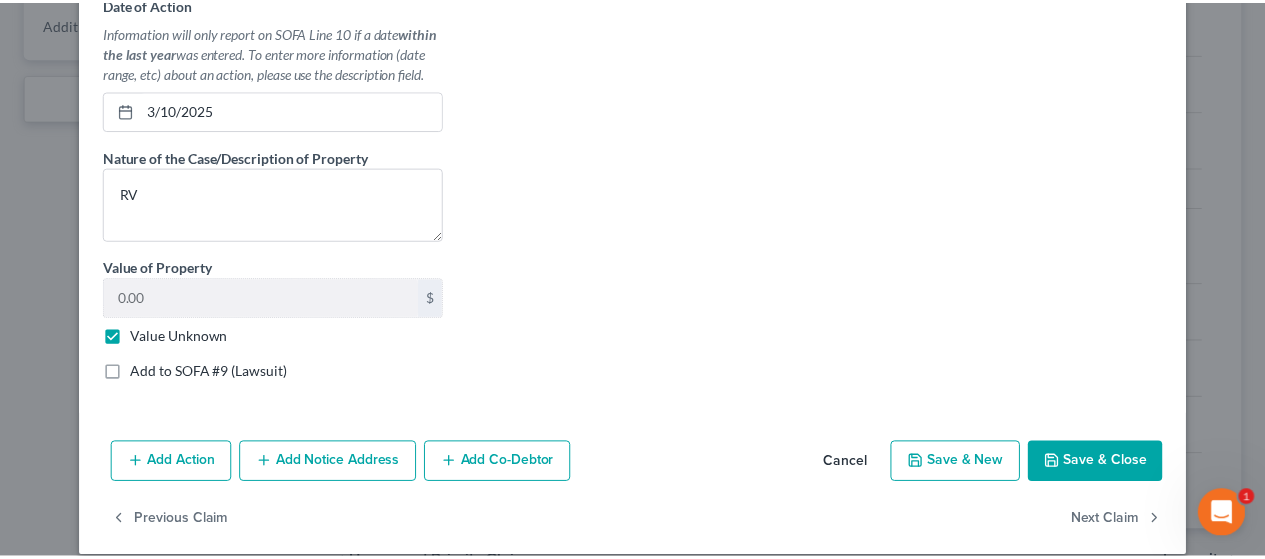 scroll, scrollTop: 734, scrollLeft: 0, axis: vertical 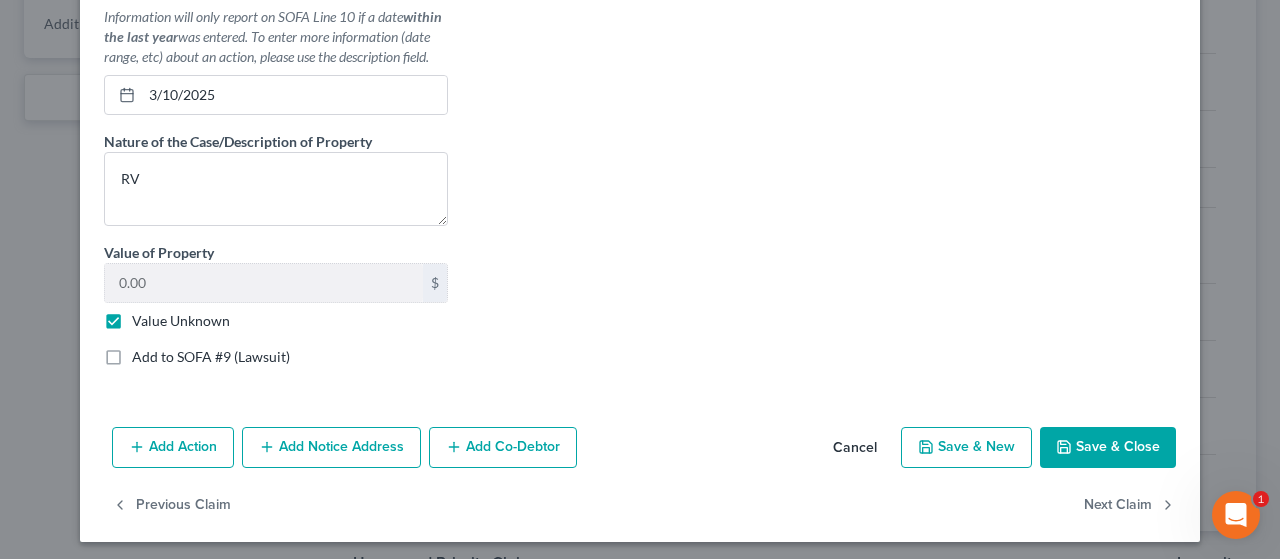 click on "Save & Close" at bounding box center (1108, 448) 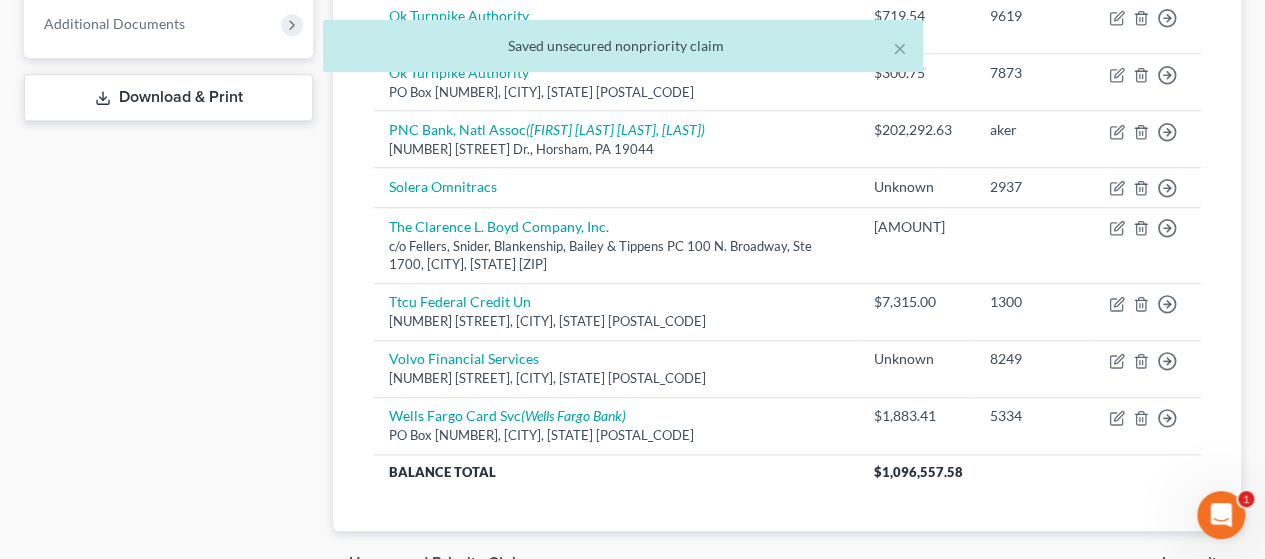 click on "Case Dashboard
Payments
Invoices
Payments
Payments
Credit Report
Client Profile" at bounding box center (168, -14) 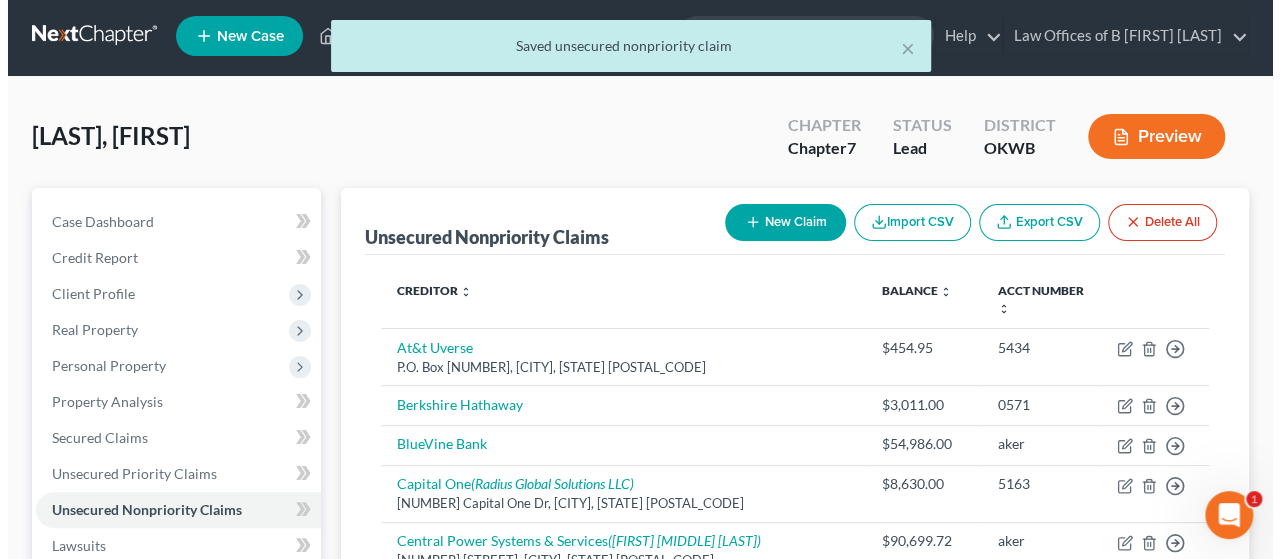scroll, scrollTop: 0, scrollLeft: 0, axis: both 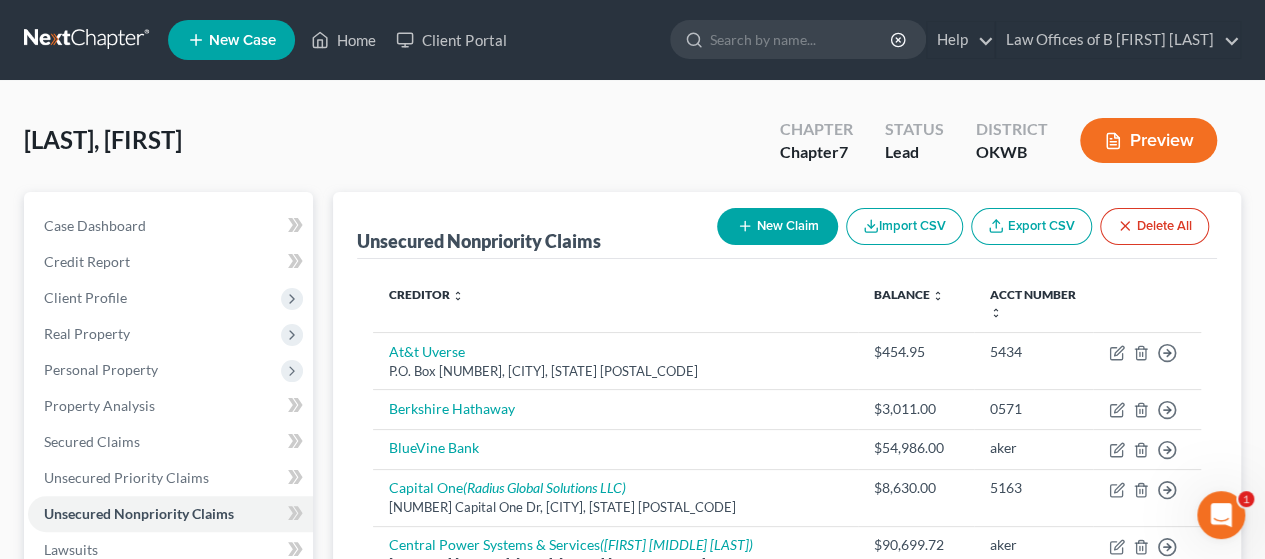 click on "Preview" at bounding box center [1148, 140] 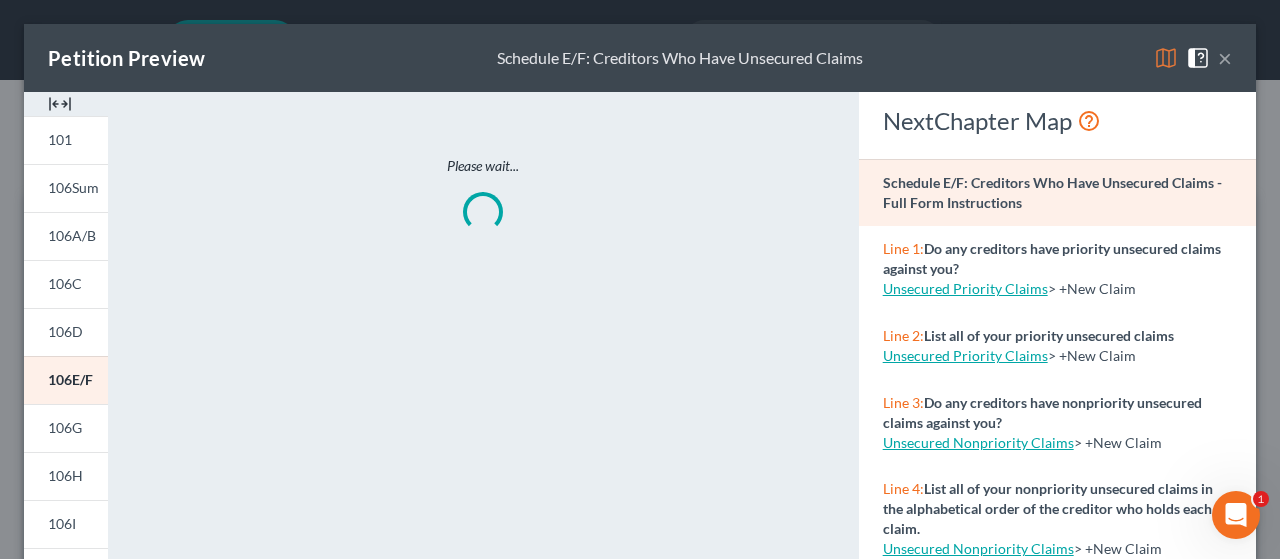 click at bounding box center (1166, 58) 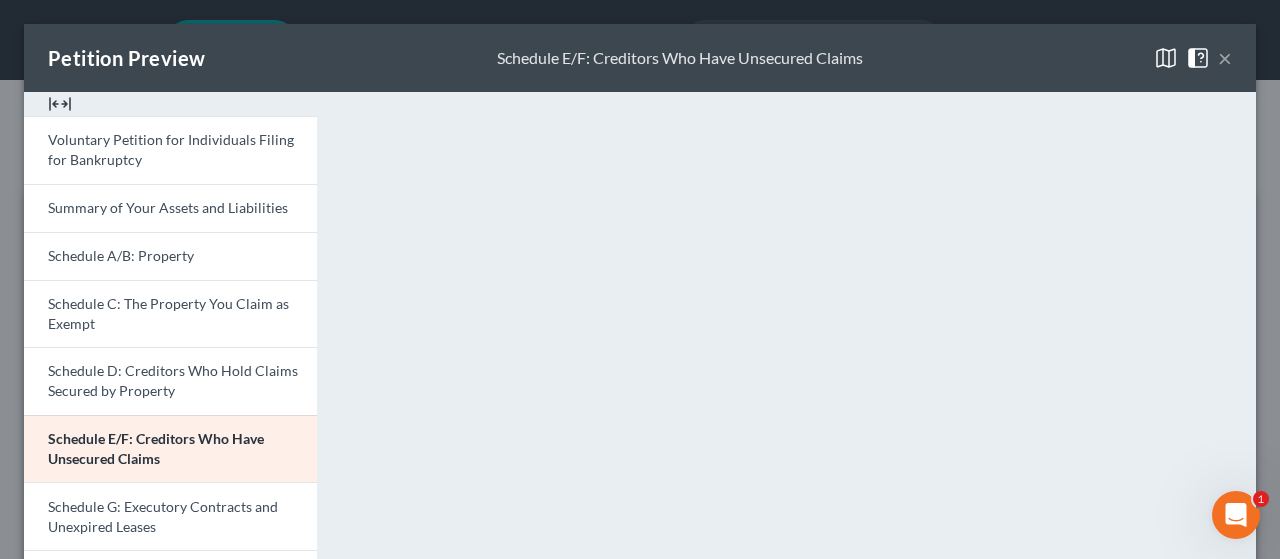 click on "<object ng-attr-data='https://nextchapter-prod.s3.amazonaws.com/pdfs/21bdd3a4-2d93-4dde-a04d-49ca8bc581e0.pdf' type='application/pdf' width='100%' height='975px'></object>
<p><a href='https://nextchapter-prod.s3.amazonaws.com/pdfs/21bdd3a4-2d93-4dde-a04d-49ca8bc581e0.pdf' target='_blank'>Click here</a> to open in a new window.</p>" at bounding box center (796, 598) 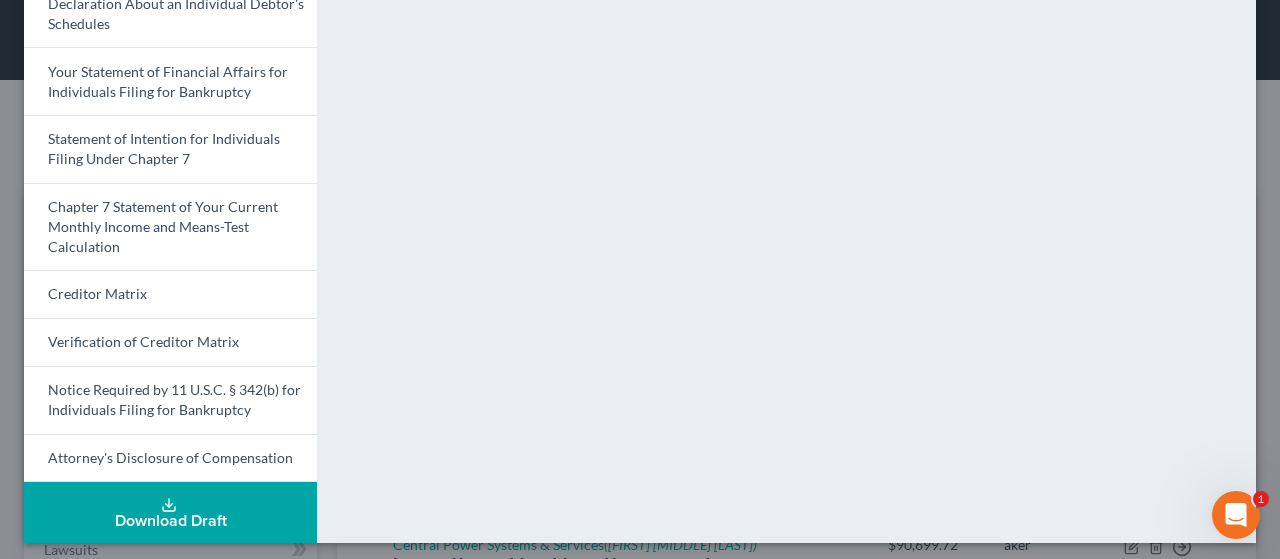 scroll, scrollTop: 717, scrollLeft: 0, axis: vertical 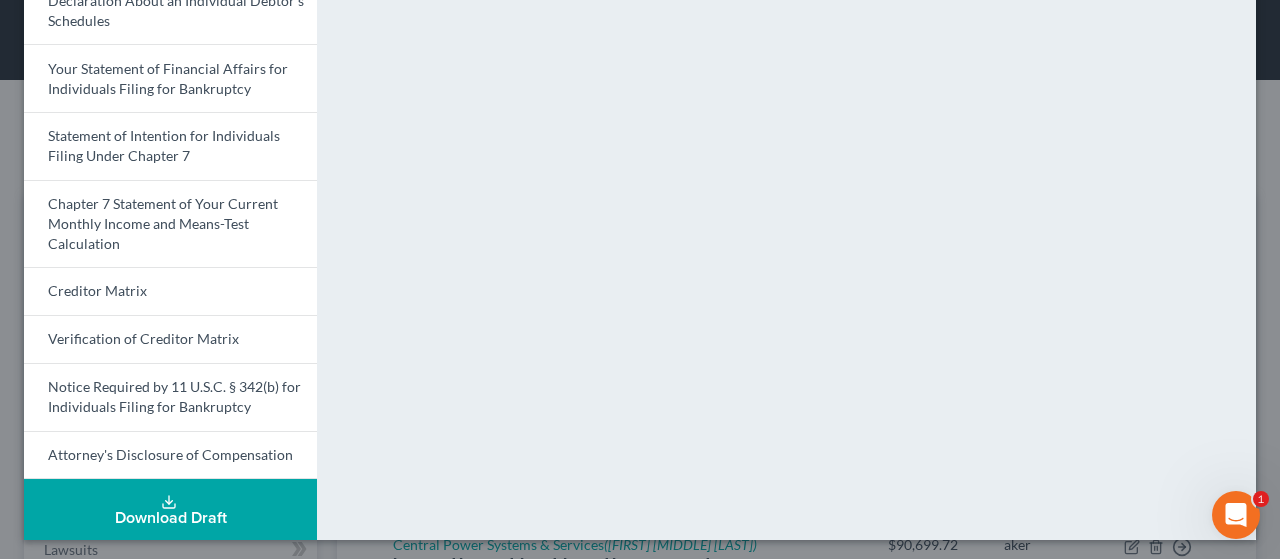 click on "Download Draft" at bounding box center [170, 509] 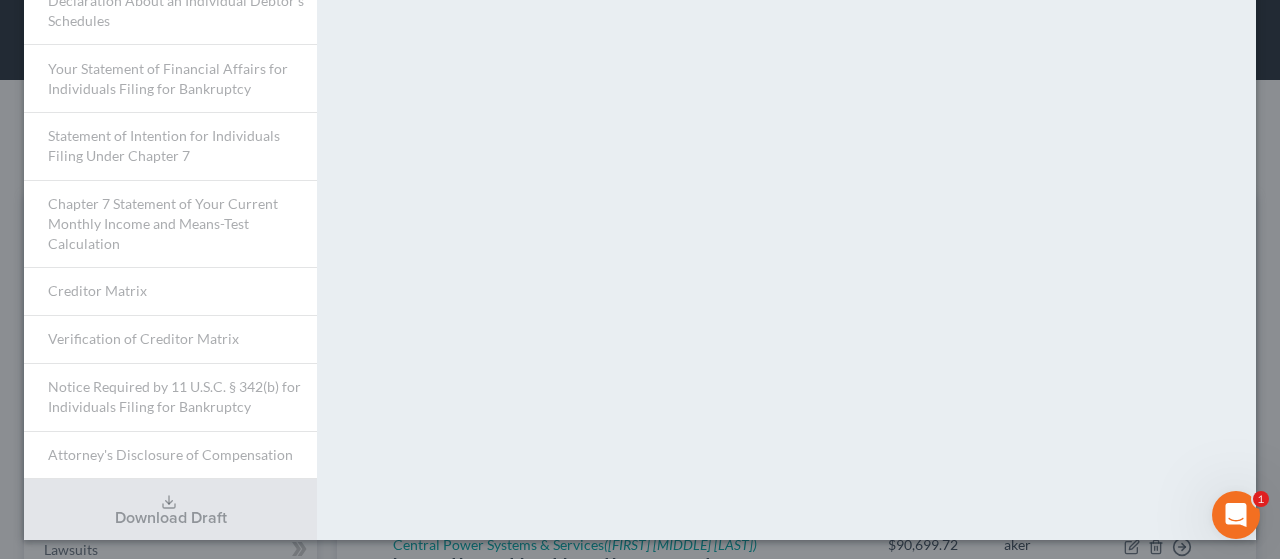 click on "Please wait while we merge your full draft packet. This will take approximately 3 minutes to compile. Thanks for your patience." at bounding box center [796, -43] 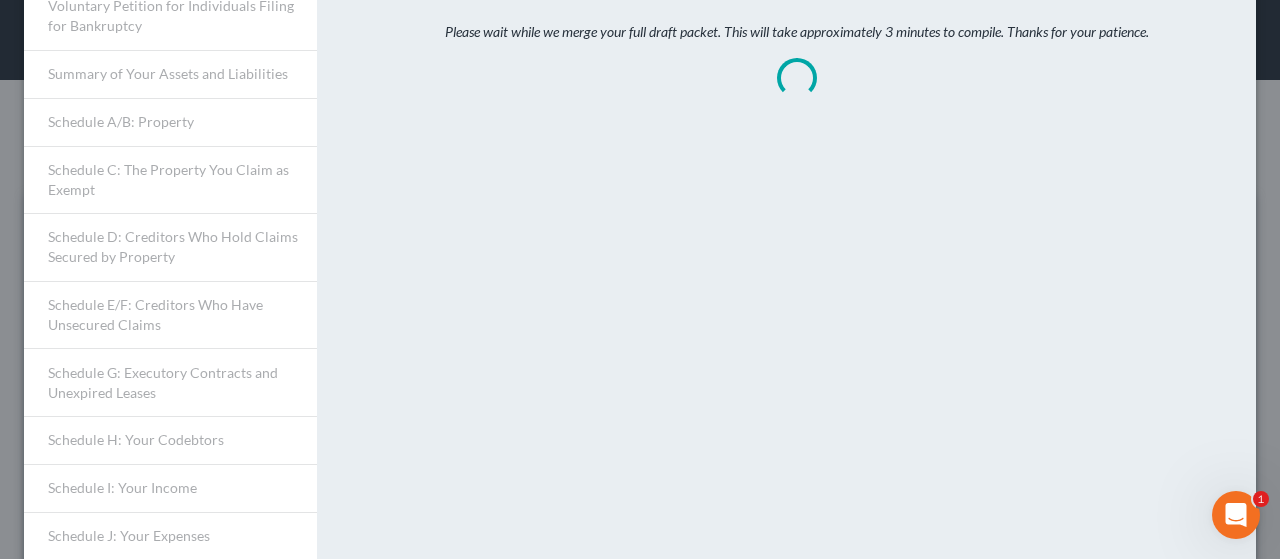 scroll, scrollTop: 0, scrollLeft: 0, axis: both 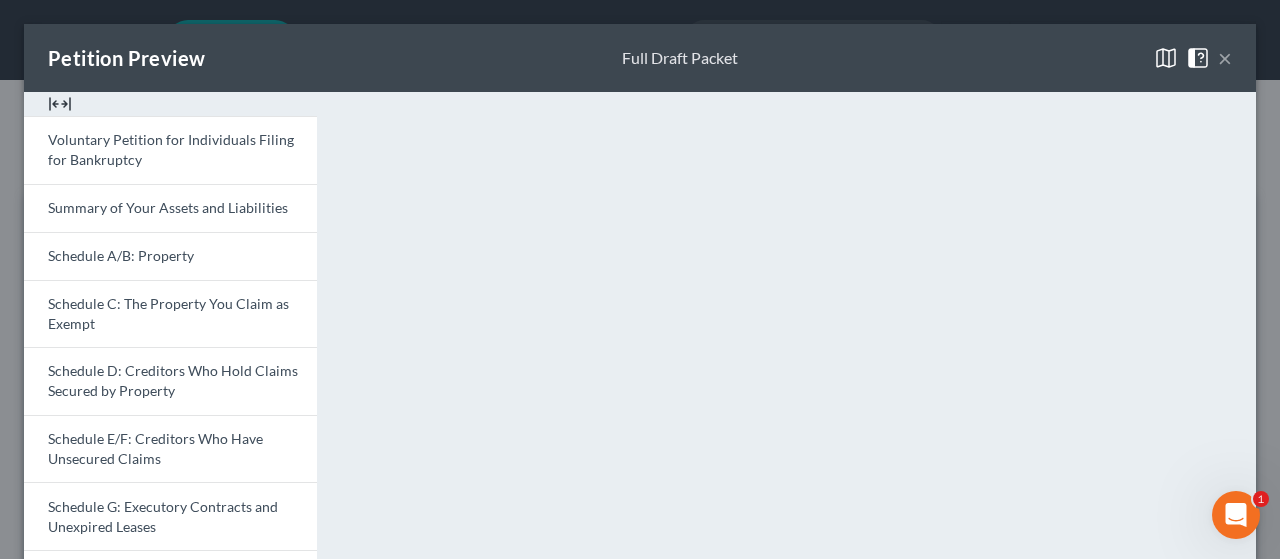 click on "×" at bounding box center [1225, 58] 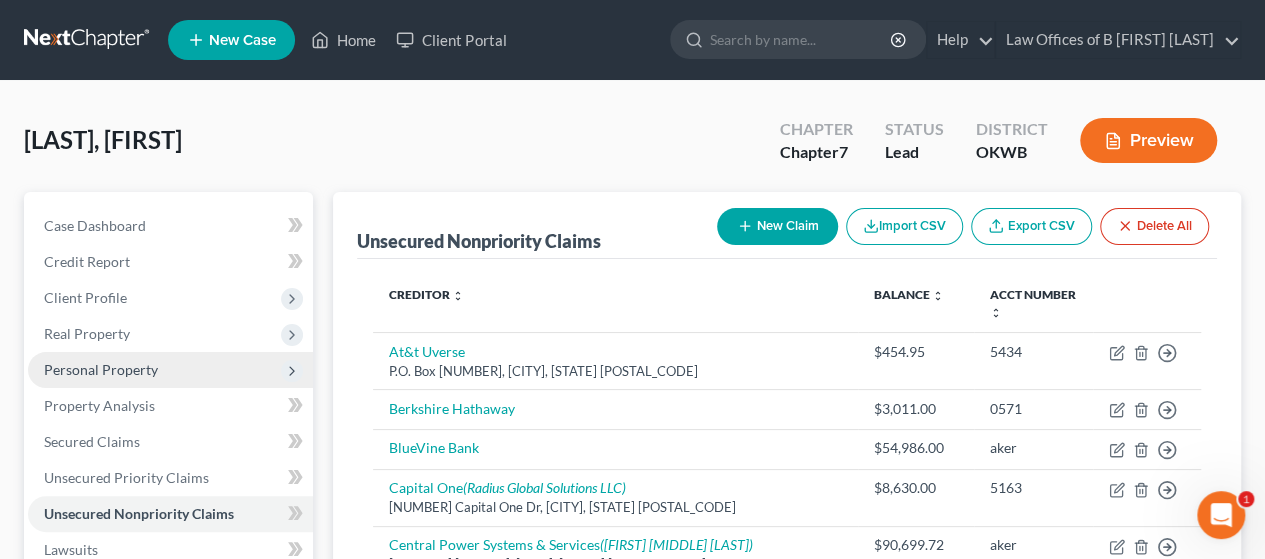 click on "Personal Property" at bounding box center [170, 370] 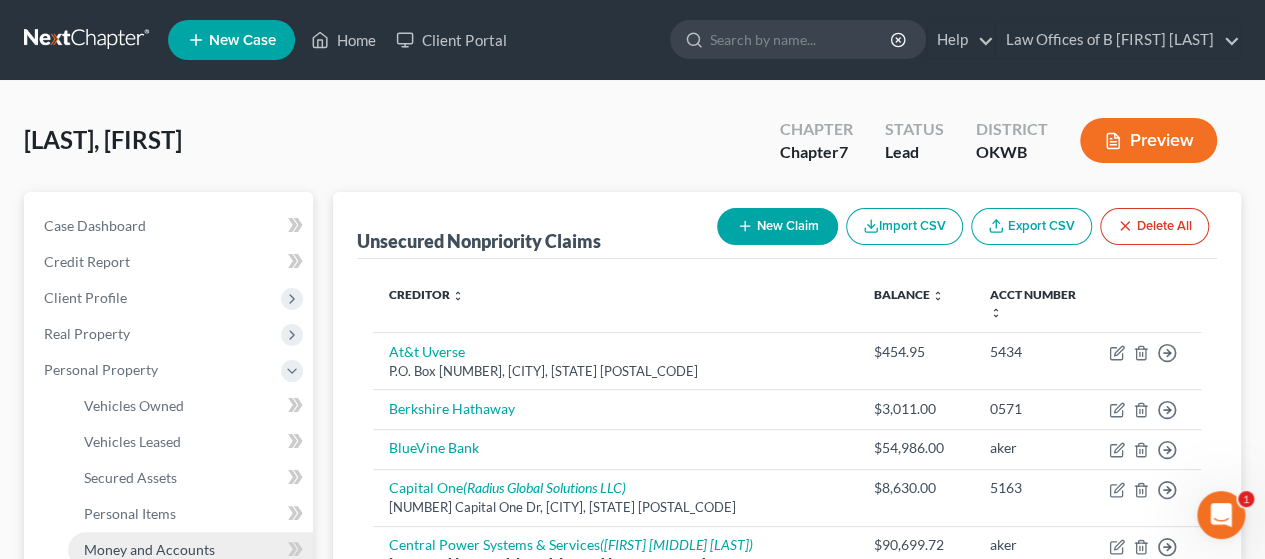click on "Money and Accounts" at bounding box center [149, 549] 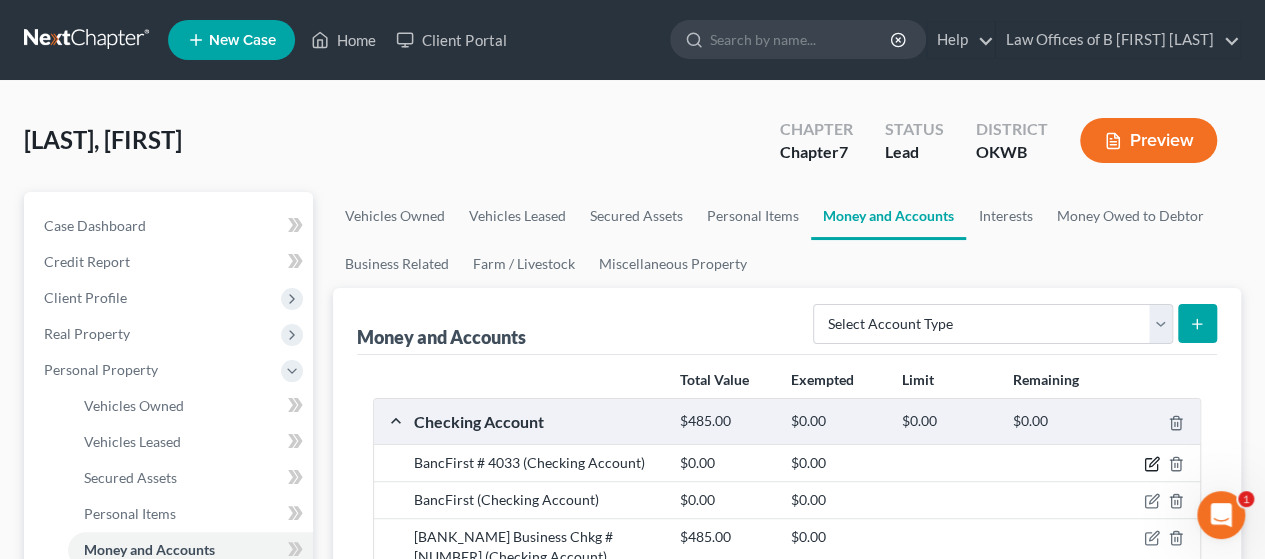 click 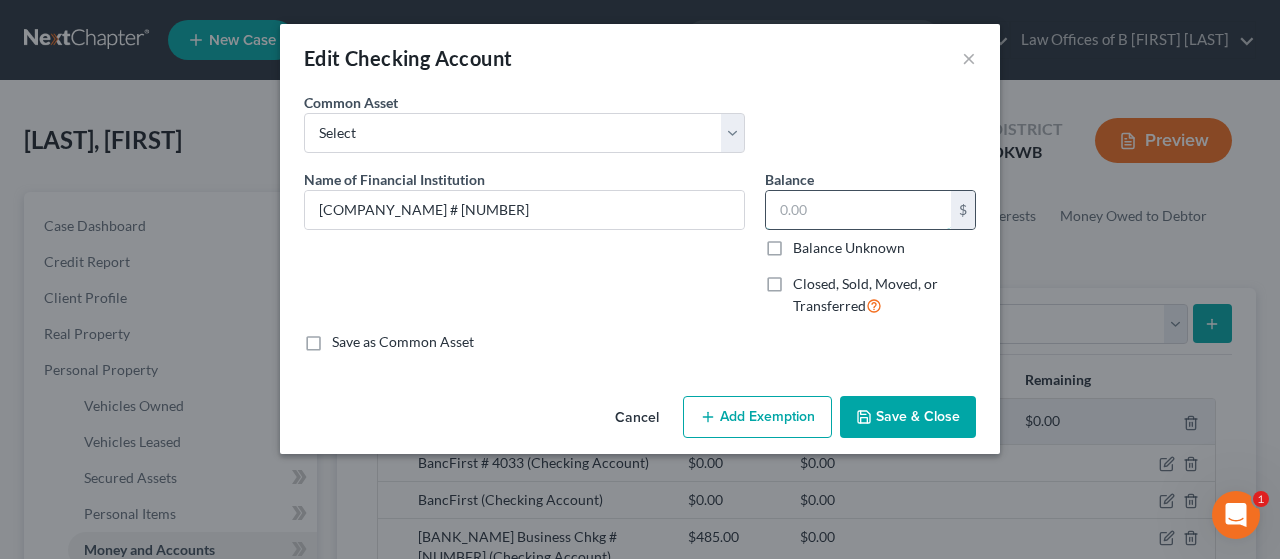 click at bounding box center [858, 210] 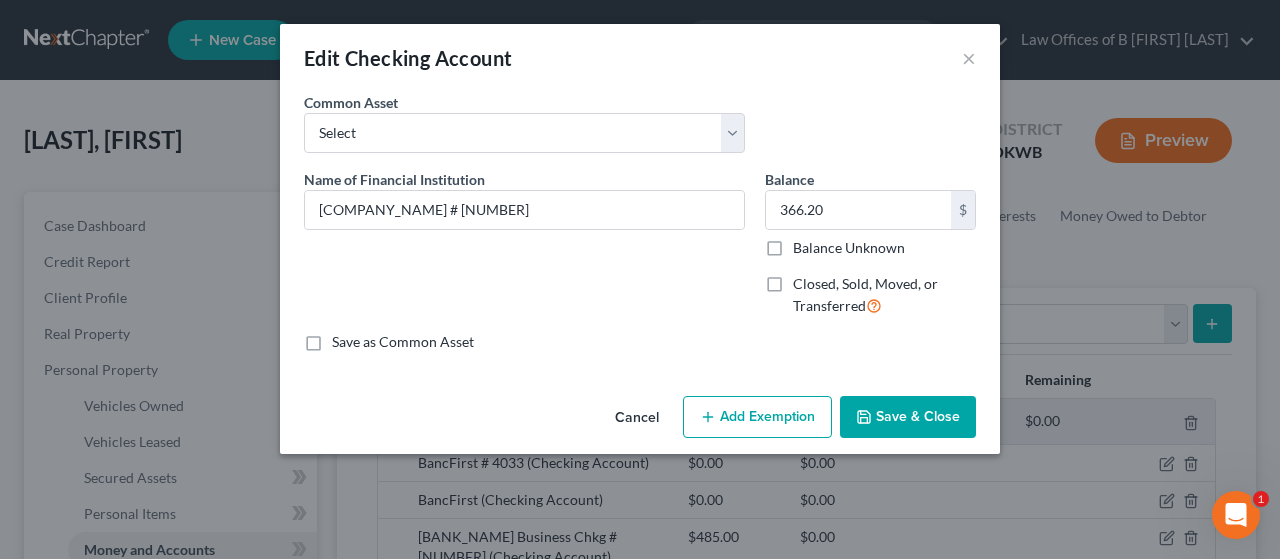 click on "Add Exemption" at bounding box center [757, 417] 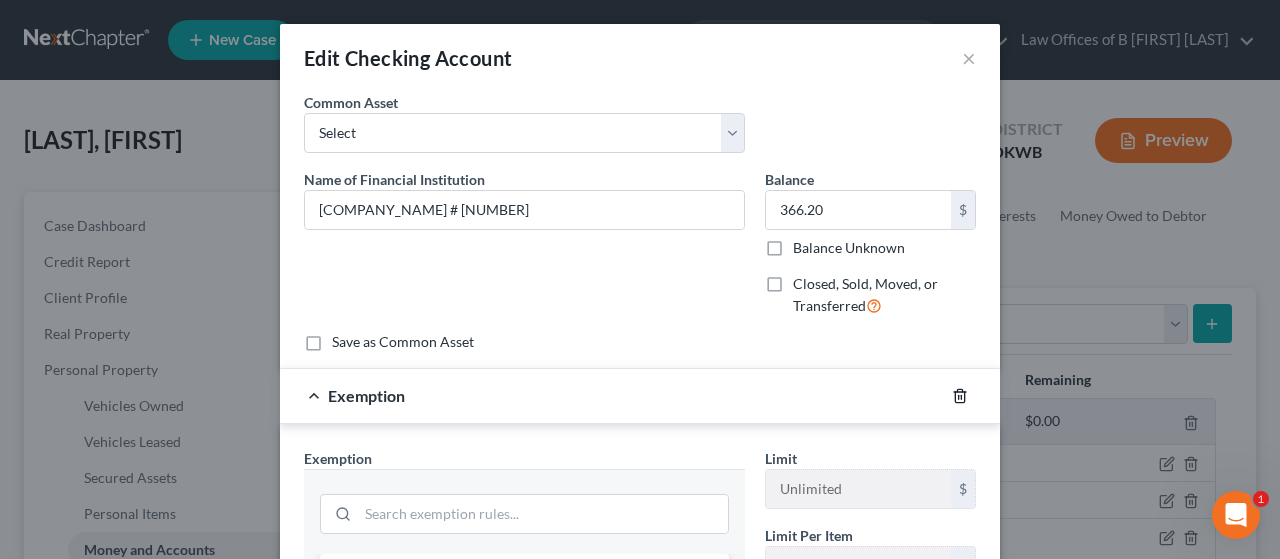 click 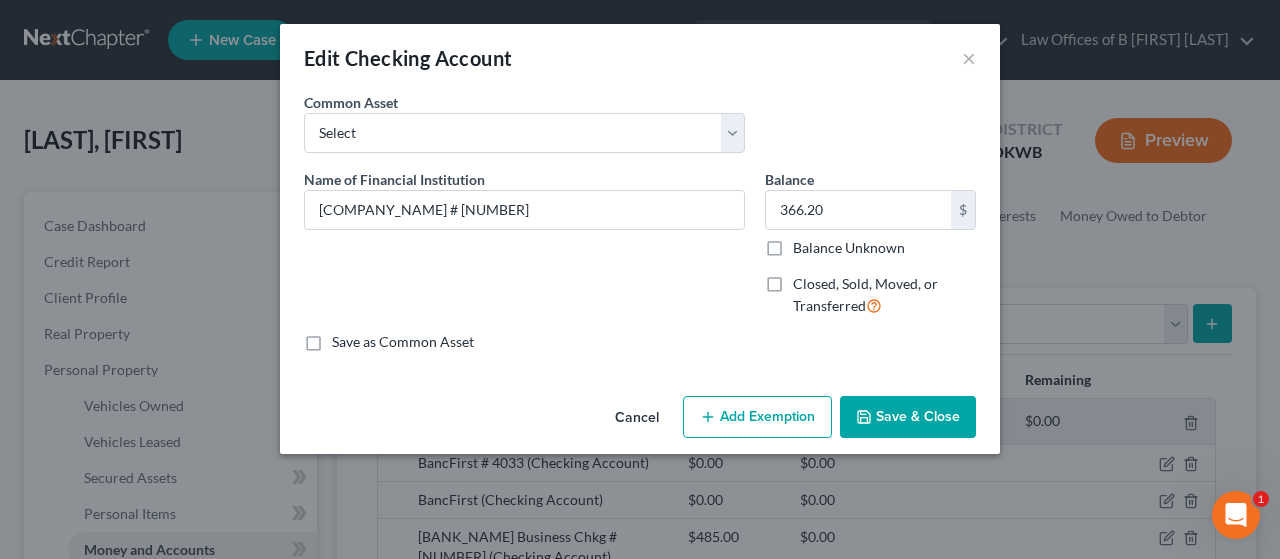 click on "Save & Close" at bounding box center [908, 417] 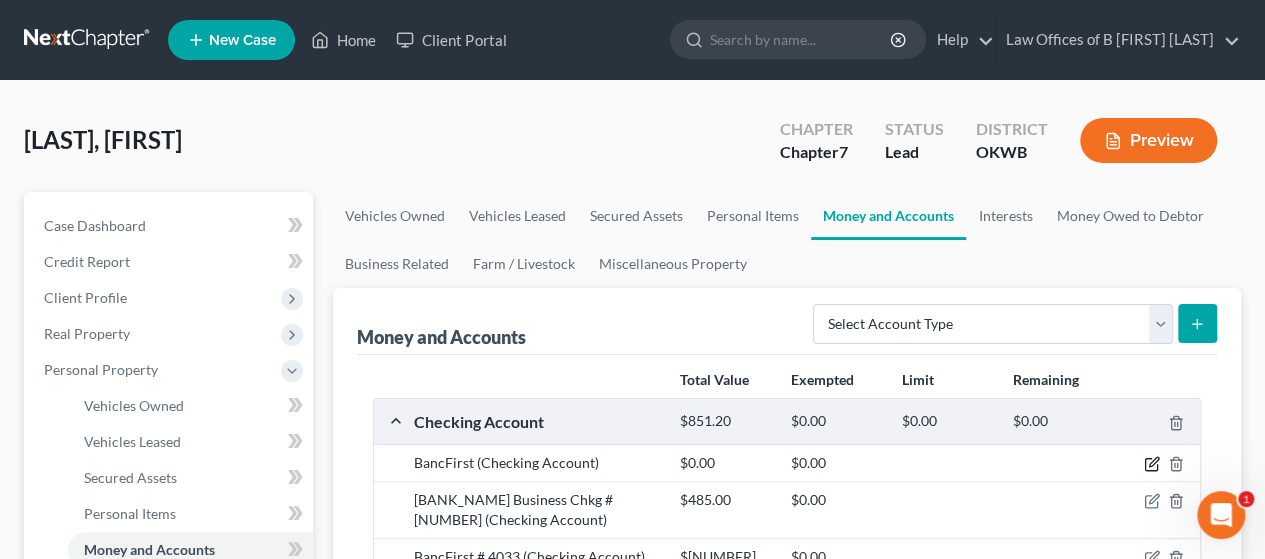 click 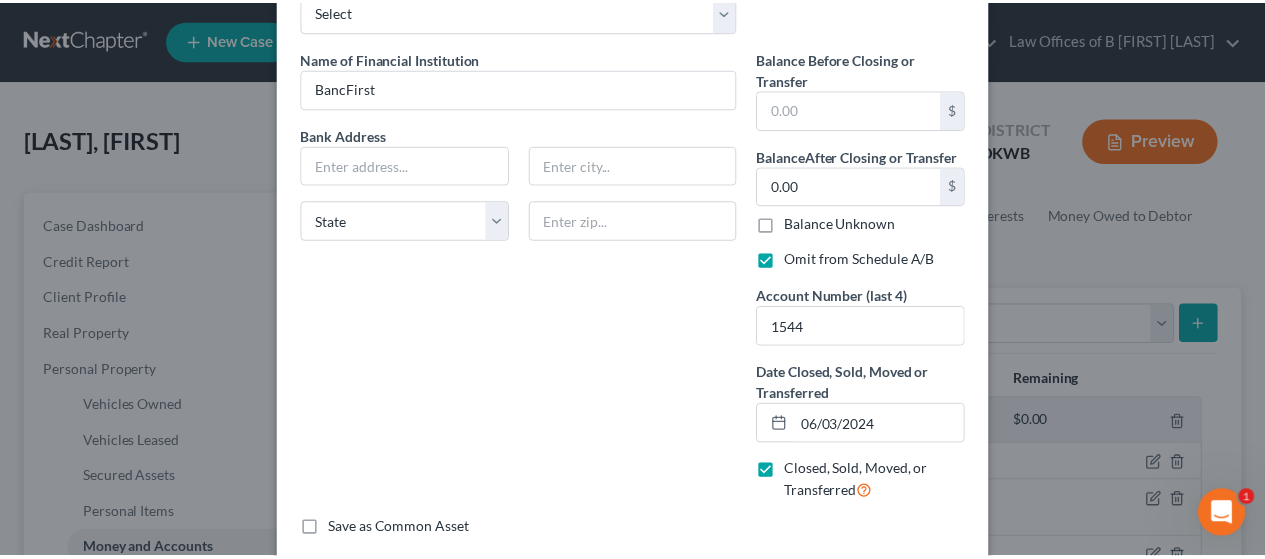 scroll, scrollTop: 224, scrollLeft: 0, axis: vertical 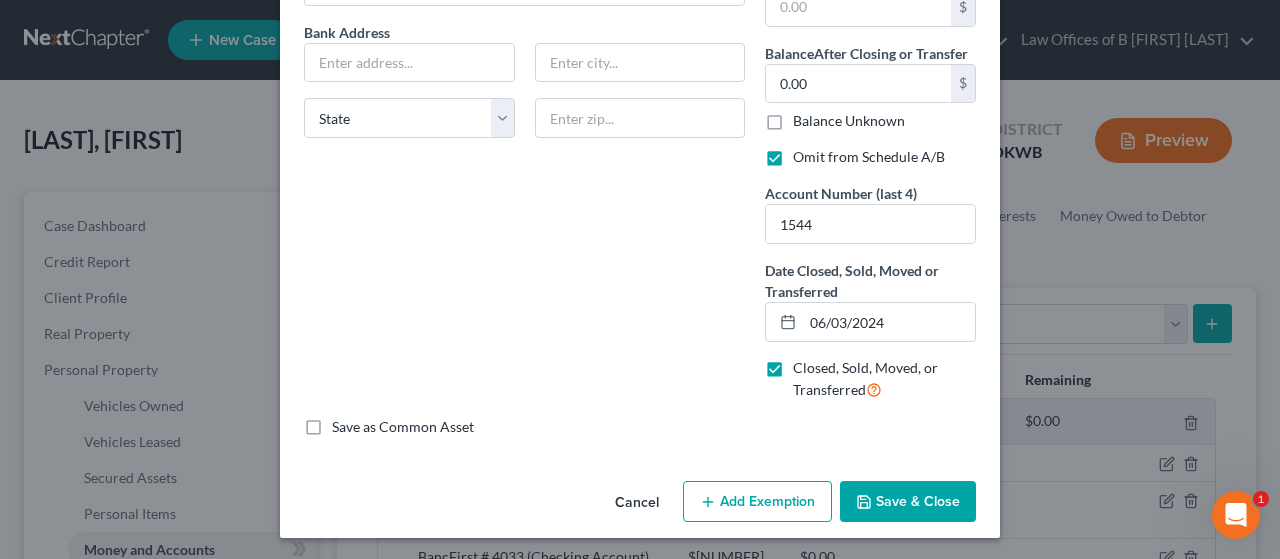 click on "Save & Close" at bounding box center [908, 502] 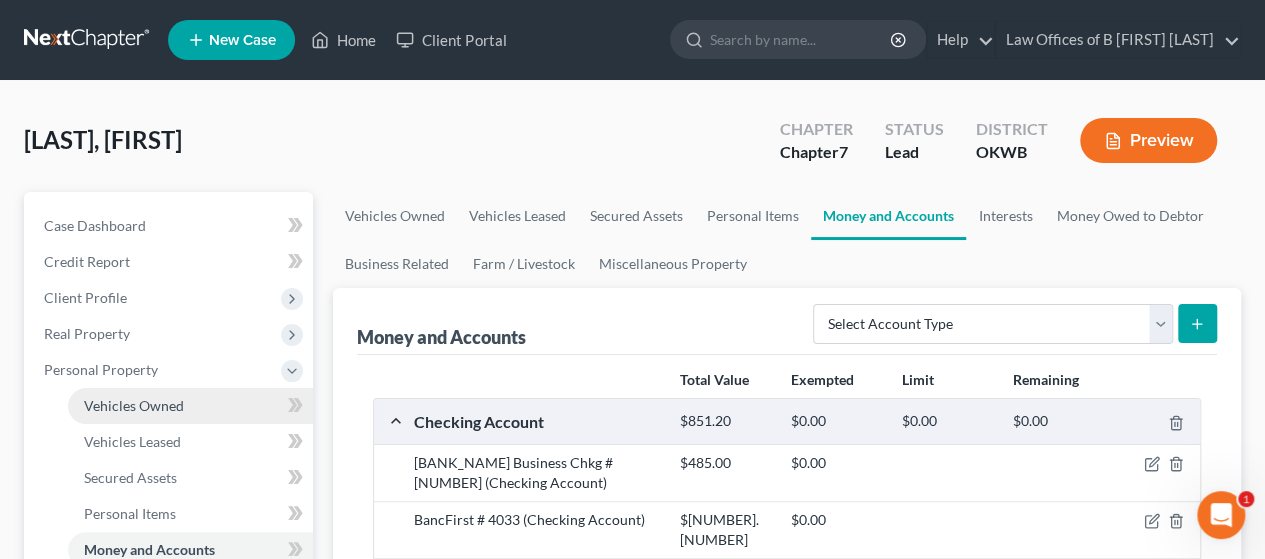 click on "Vehicles Owned" at bounding box center (134, 405) 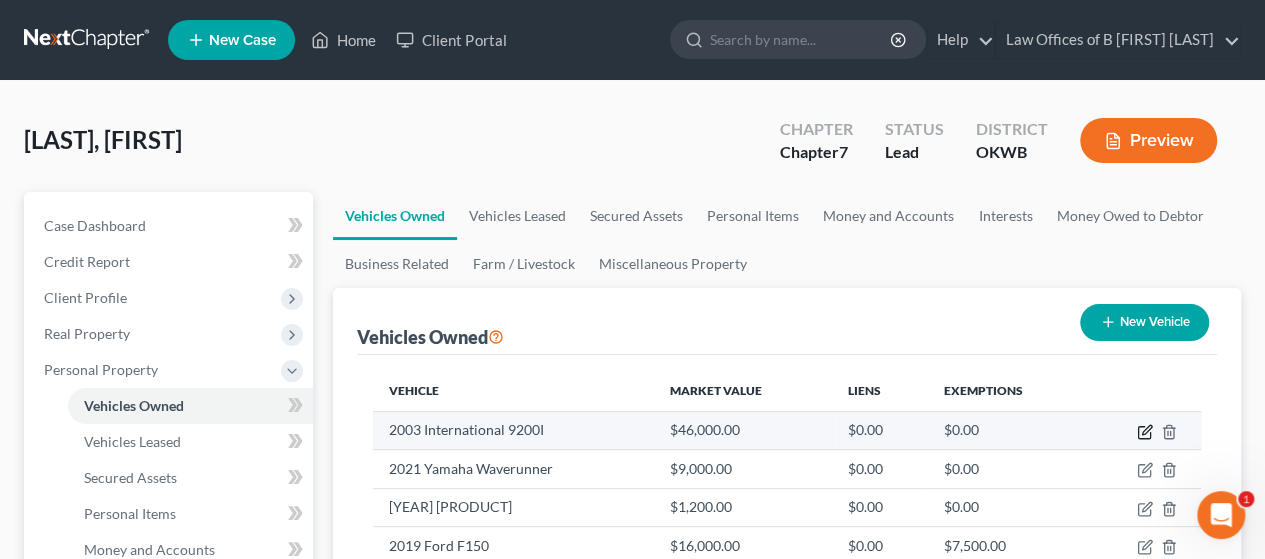 click 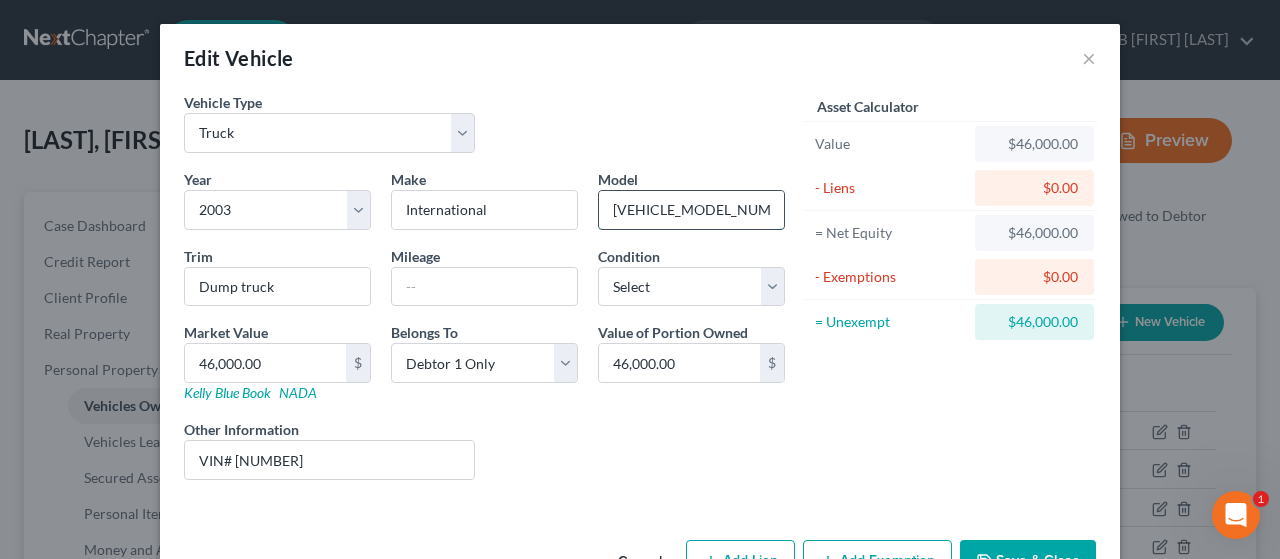 click on "[VEHICLE_MODEL_NUMBER]" at bounding box center [691, 210] 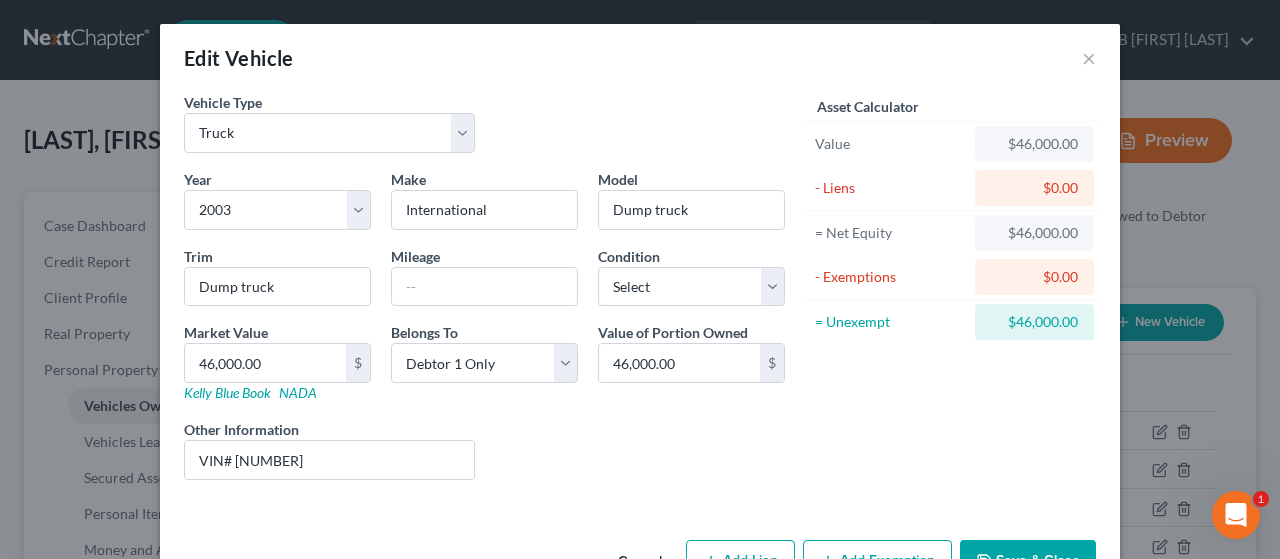click on "Save & Close" at bounding box center (1028, 561) 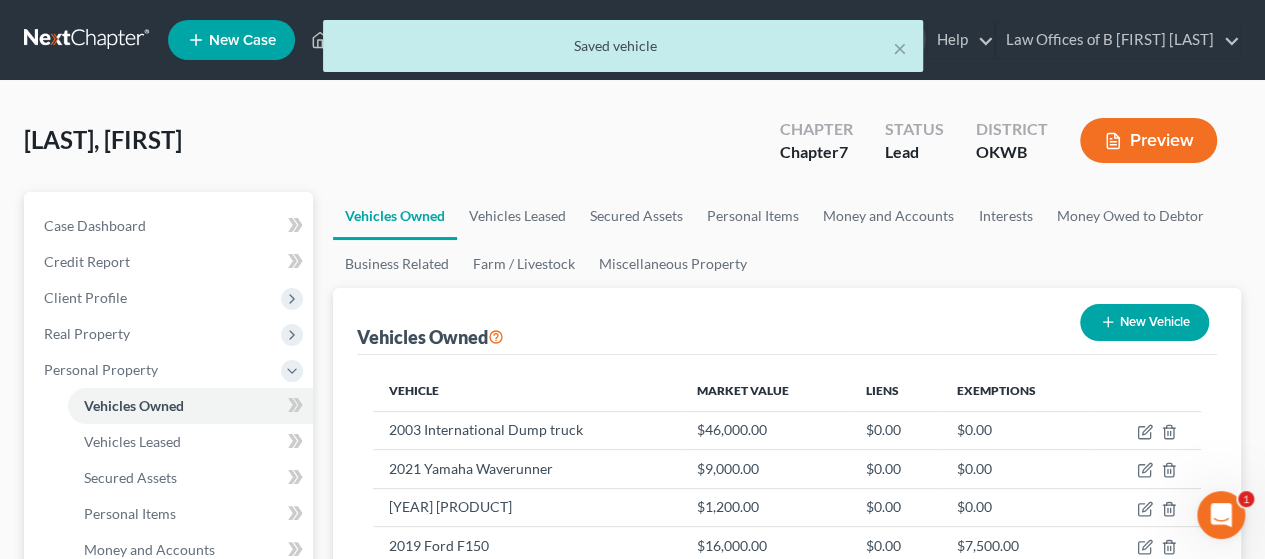 scroll, scrollTop: 489, scrollLeft: 0, axis: vertical 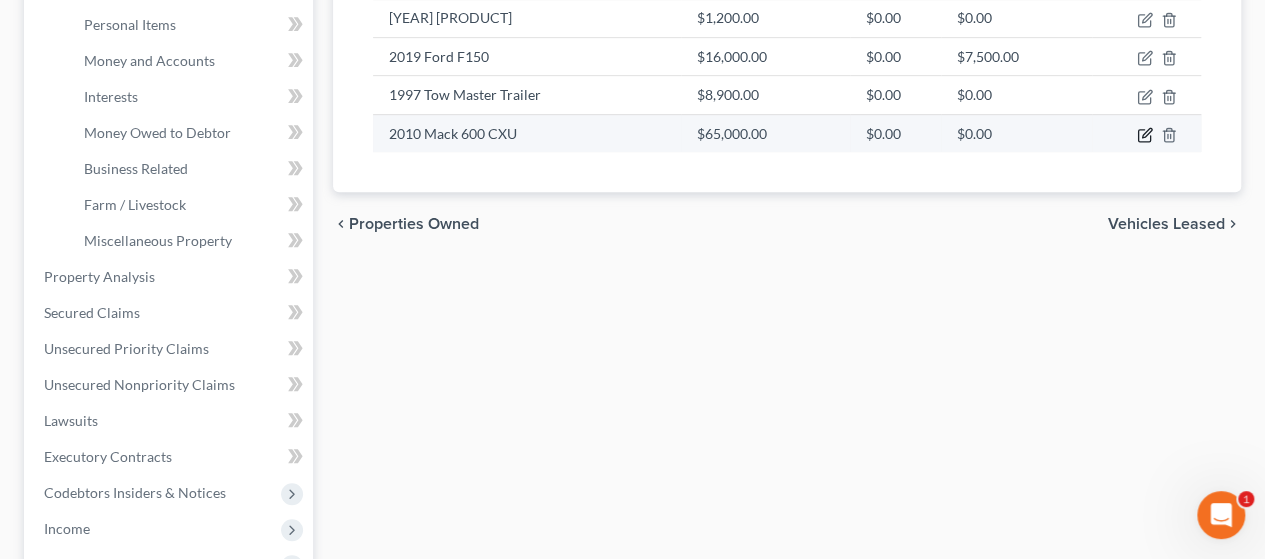click 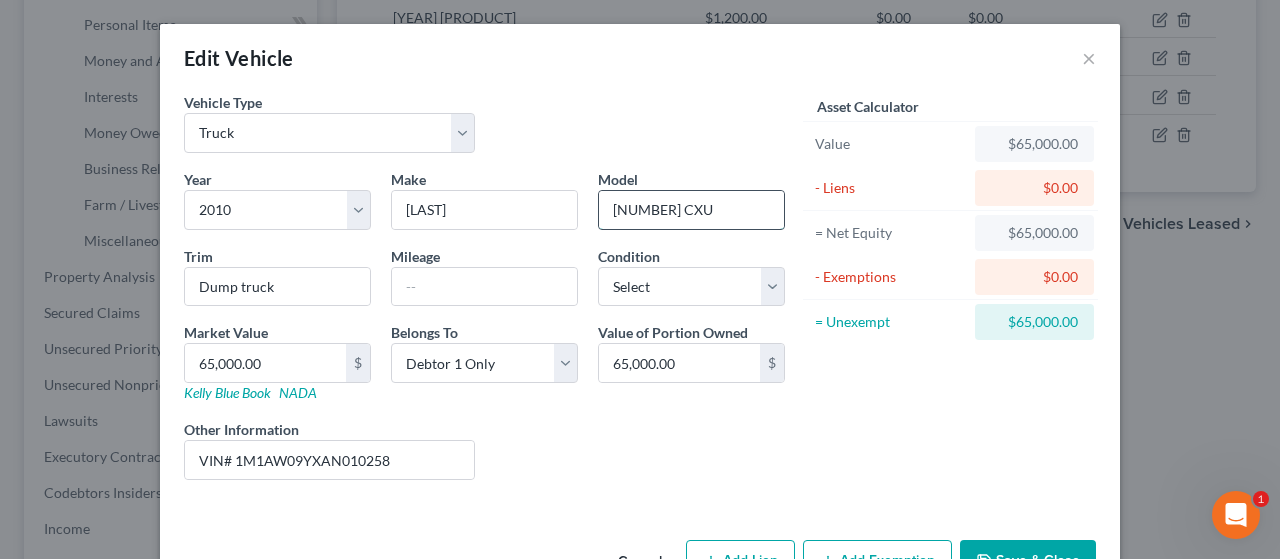 click on "[NUMBER] CXU" at bounding box center [691, 210] 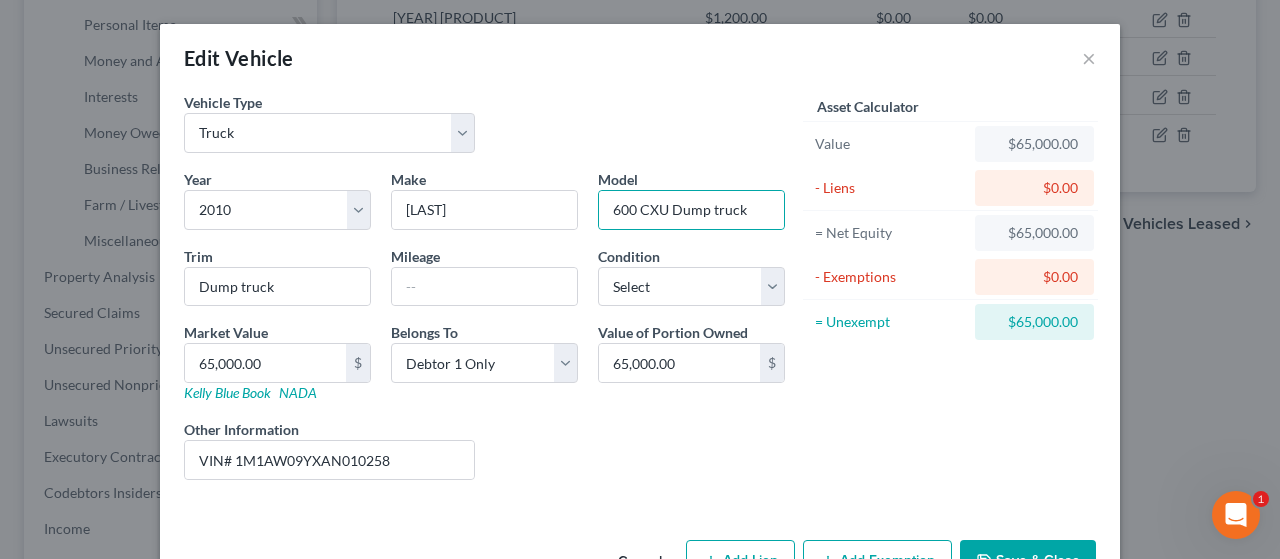 click on "Save & Close" at bounding box center [1028, 561] 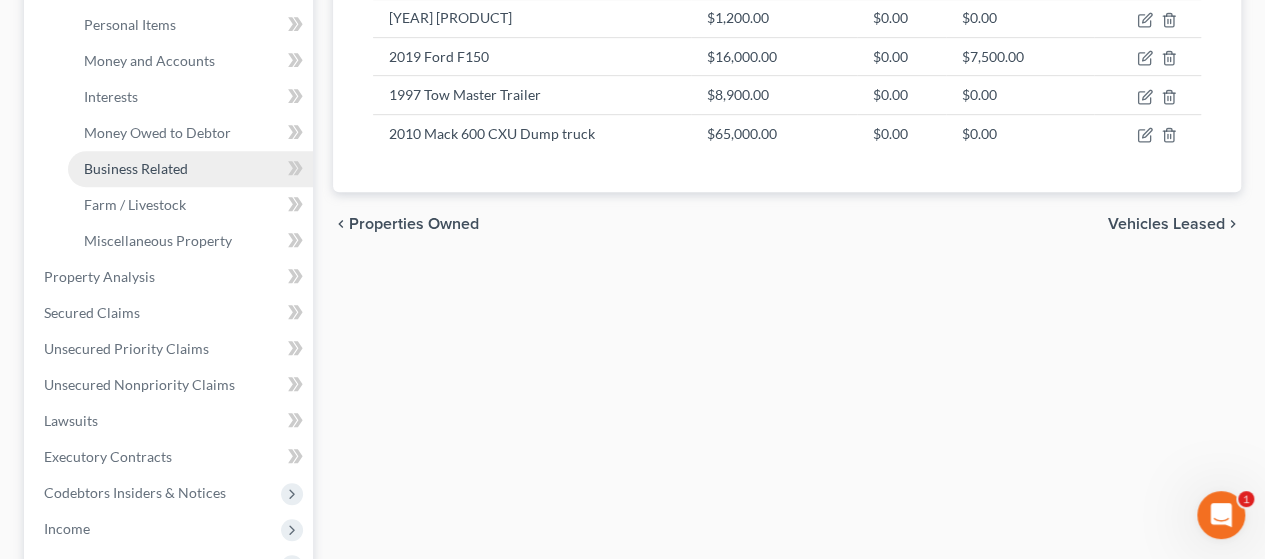click on "Business Related" at bounding box center (136, 168) 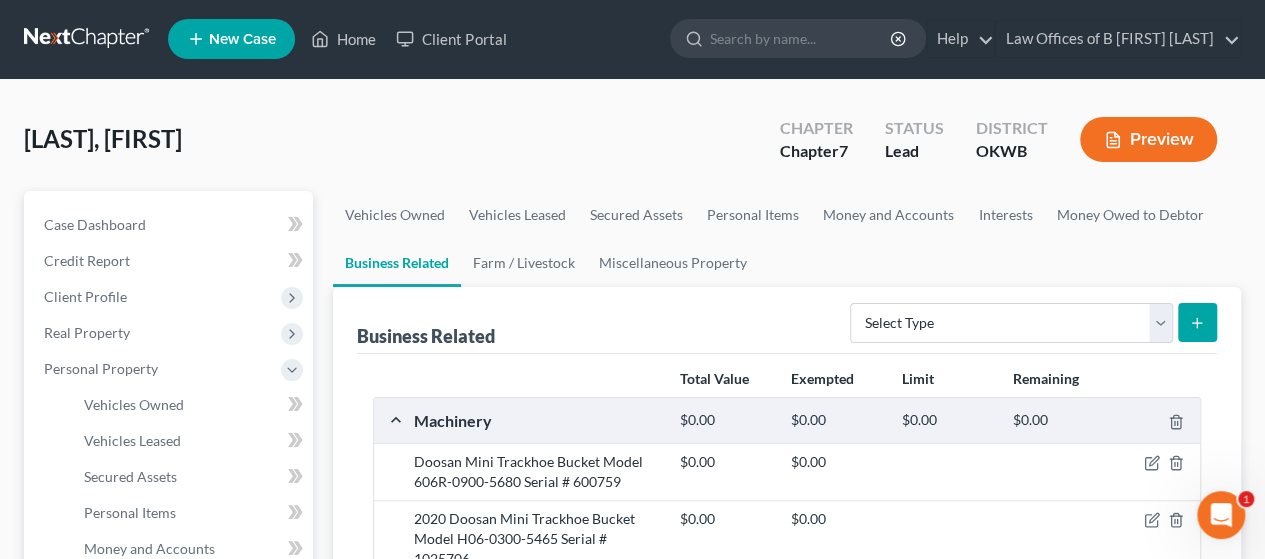 scroll, scrollTop: 0, scrollLeft: 0, axis: both 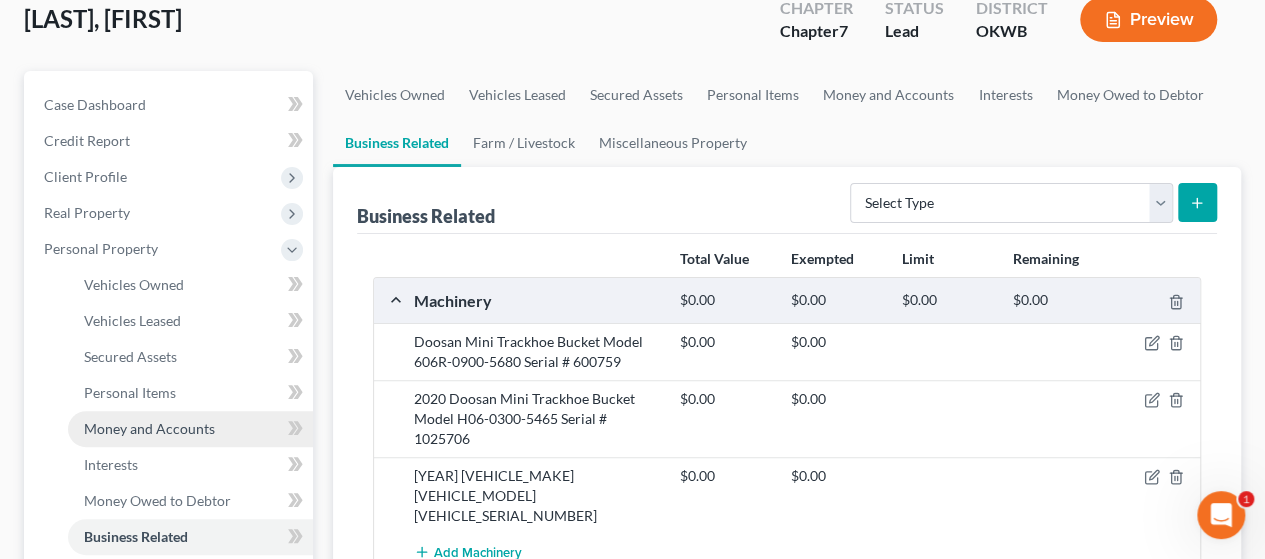 click on "Money and Accounts" at bounding box center (190, 429) 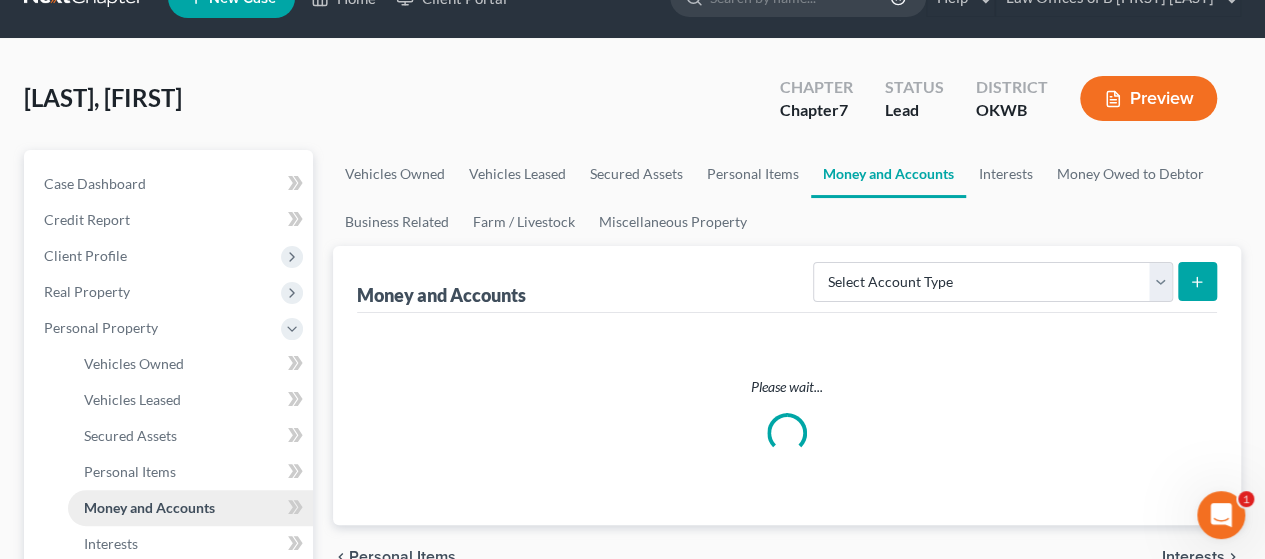 scroll, scrollTop: 0, scrollLeft: 0, axis: both 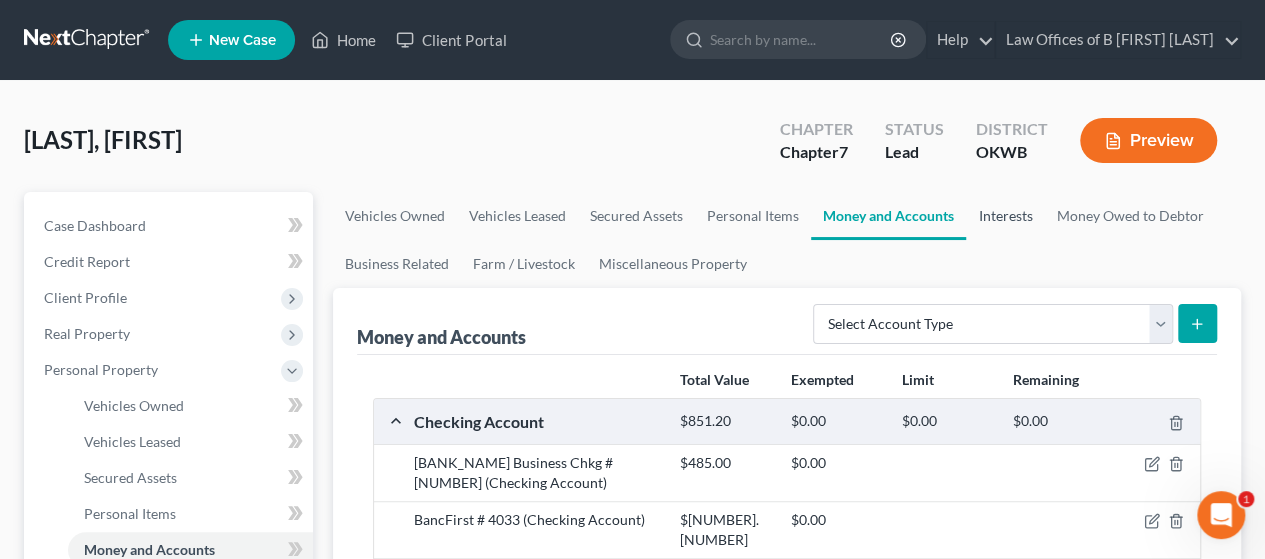 click on "Interests" at bounding box center [1005, 216] 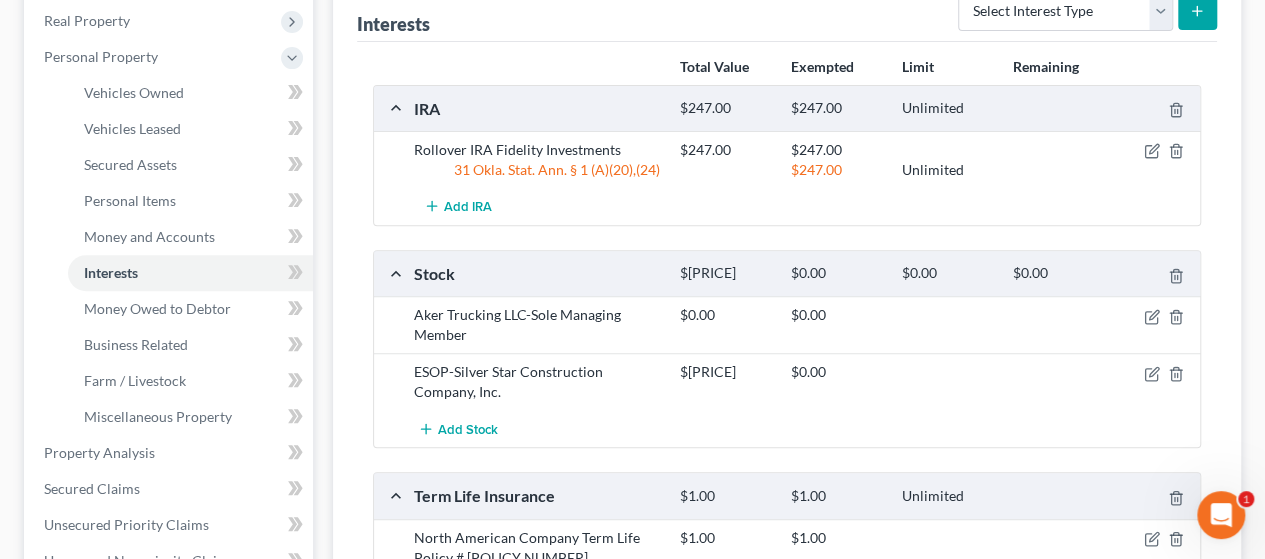 scroll, scrollTop: 330, scrollLeft: 0, axis: vertical 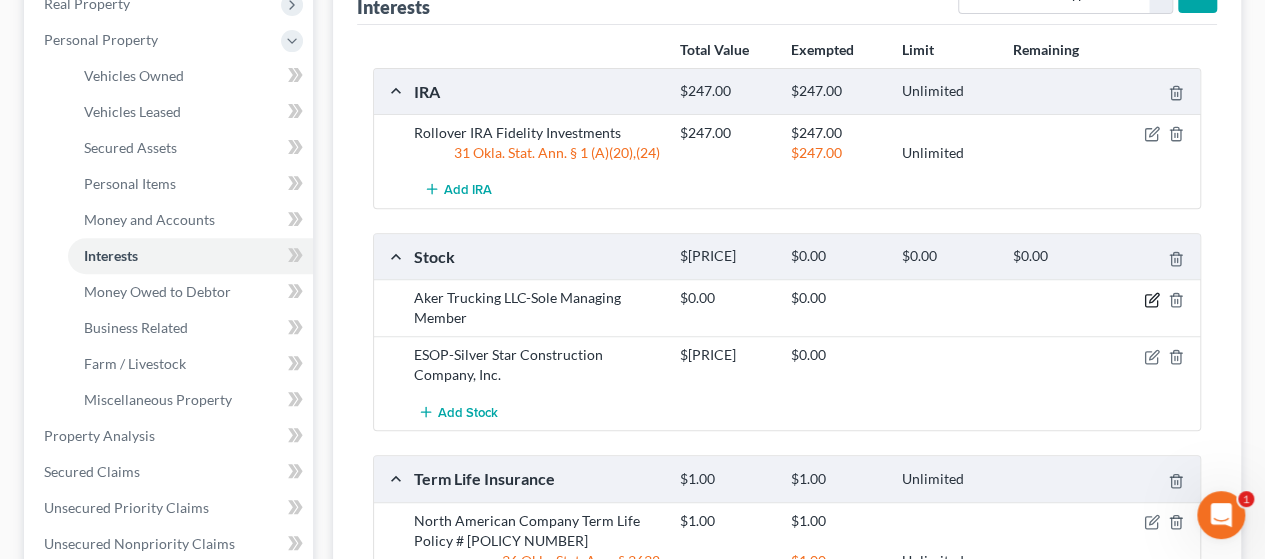 click 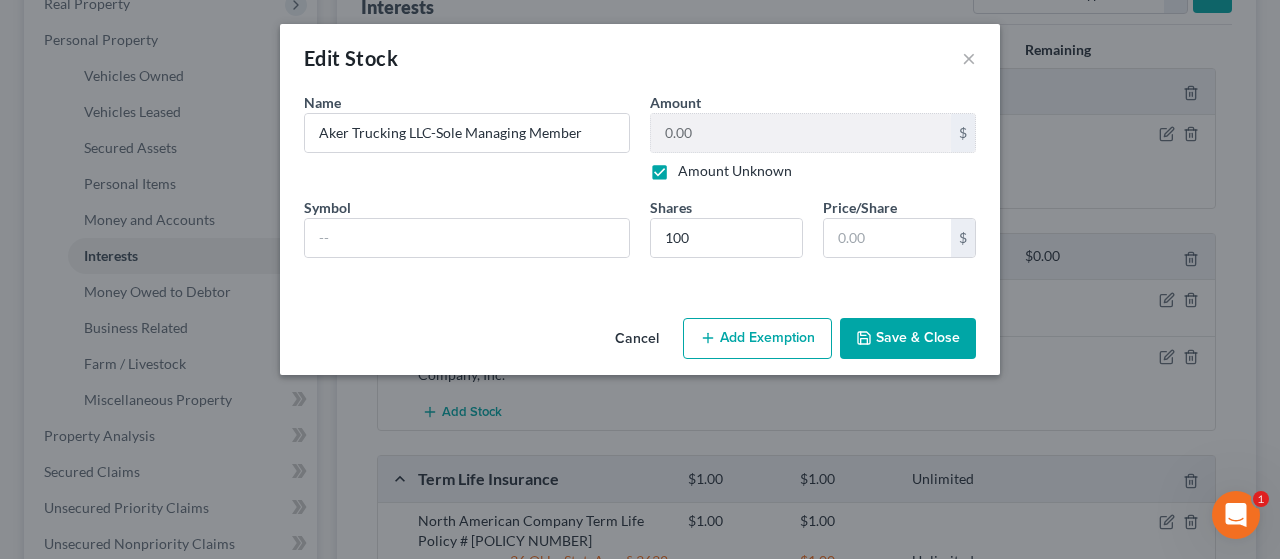 click on "Save & Close" at bounding box center [908, 339] 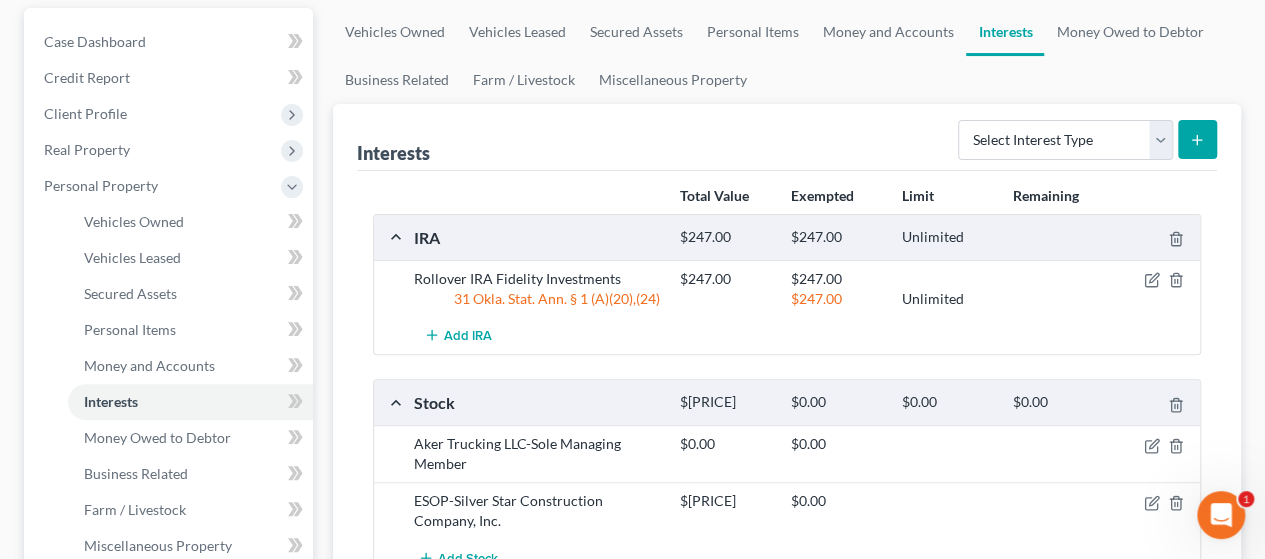 scroll, scrollTop: 183, scrollLeft: 0, axis: vertical 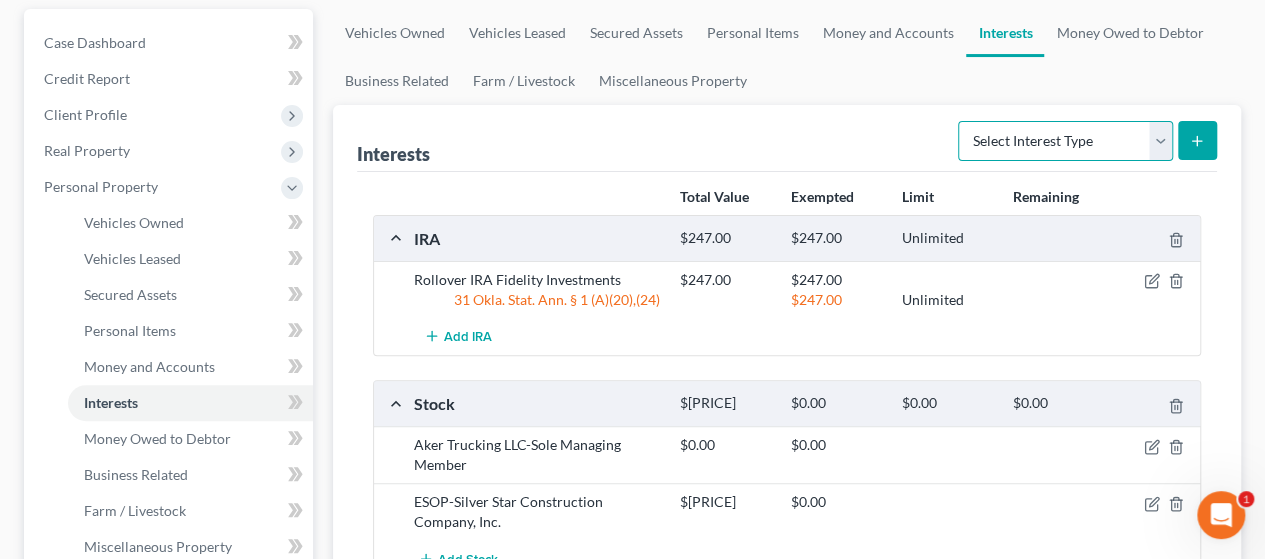 click on "Select Interest Type 401K Annuity Bond Education IRA Government Bond Government Pension Plan Incorporated Business IRA Joint Venture (Active) Joint Venture (Inactive) Keogh Mutual Fund Other Retirement Plan Partnership (Active) Partnership (Inactive) Pension Plan Stock Term Life Insurance Unincorporated Business Whole Life Insurance" at bounding box center (1065, 141) 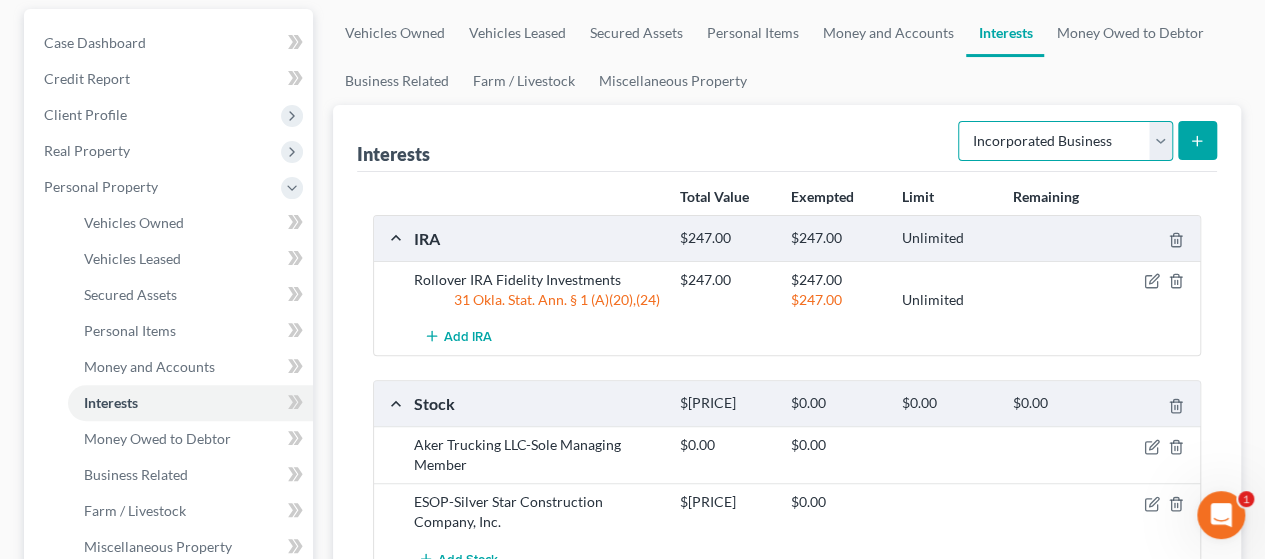 click on "Select Interest Type 401K Annuity Bond Education IRA Government Bond Government Pension Plan Incorporated Business IRA Joint Venture (Active) Joint Venture (Inactive) Keogh Mutual Fund Other Retirement Plan Partnership (Active) Partnership (Inactive) Pension Plan Stock Term Life Insurance Unincorporated Business Whole Life Insurance" at bounding box center [1065, 141] 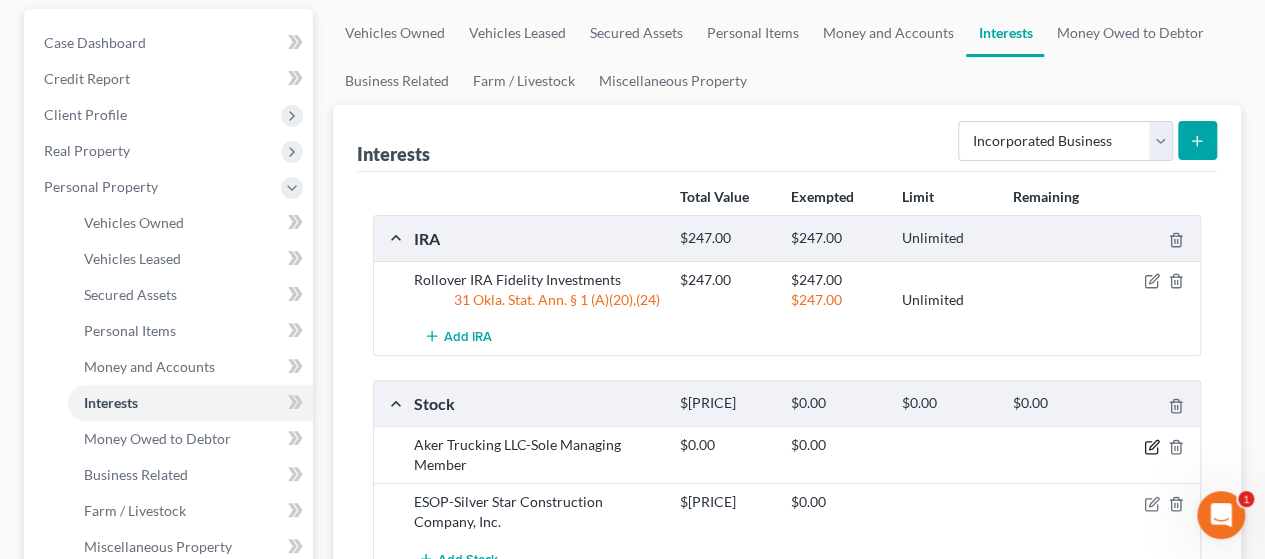 click 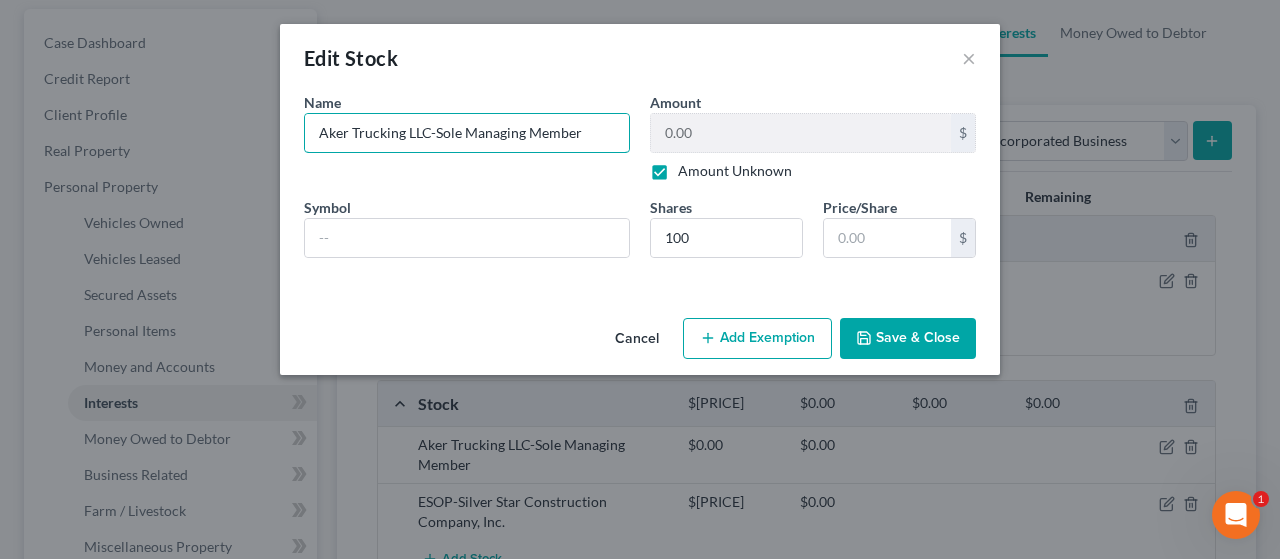 drag, startPoint x: 605, startPoint y: 137, endPoint x: 113, endPoint y: 149, distance: 492.14633 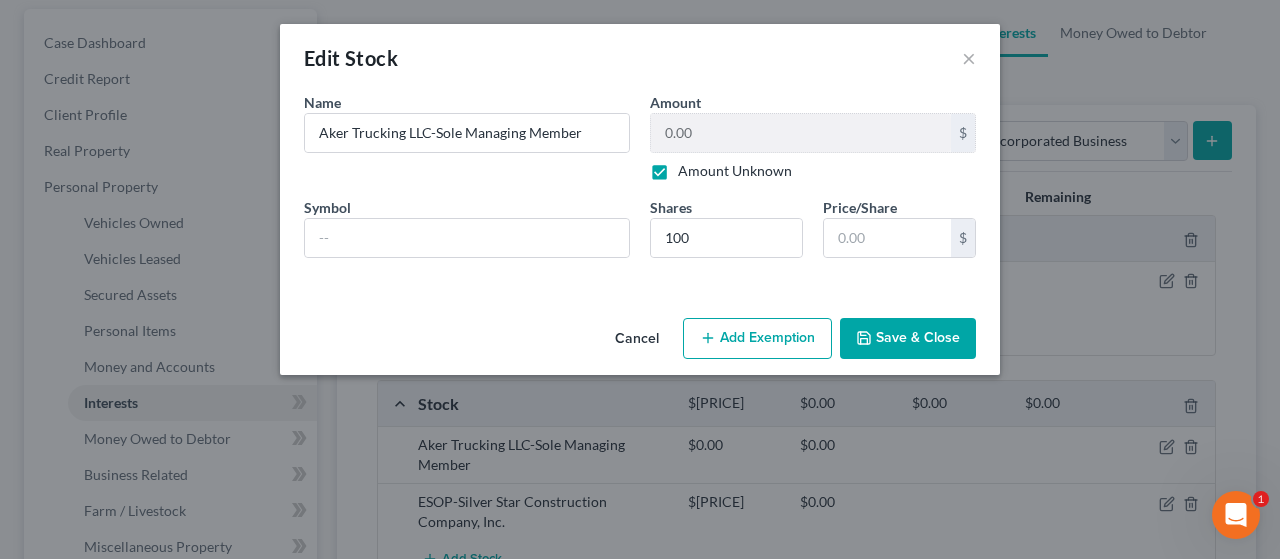 click on "Save & Close" at bounding box center [908, 339] 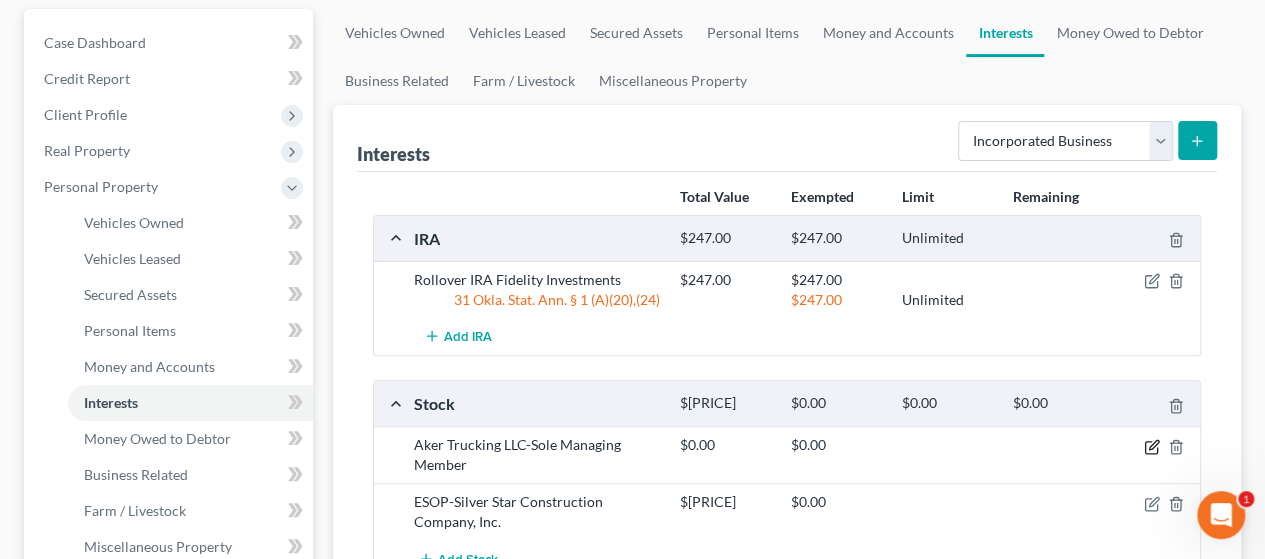 click 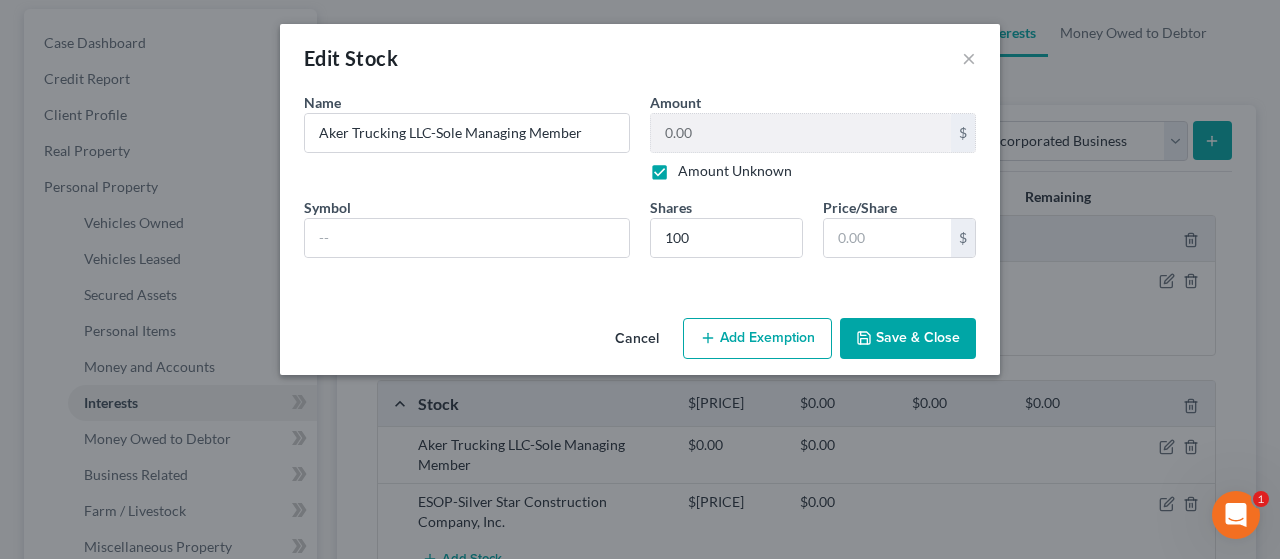 click on "Save & Close" at bounding box center [908, 339] 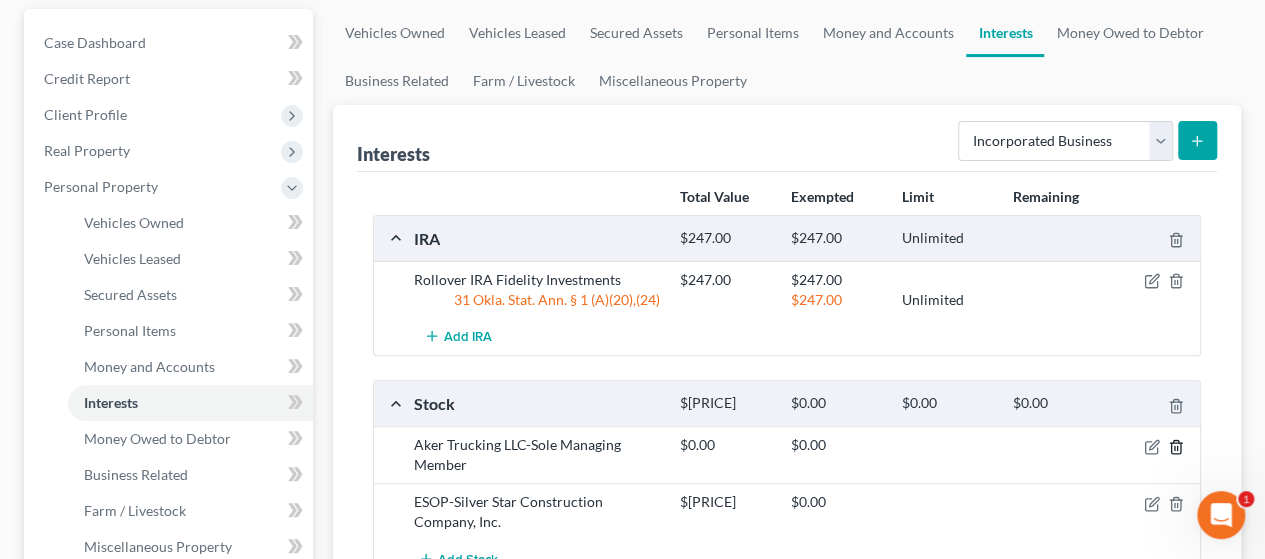 click 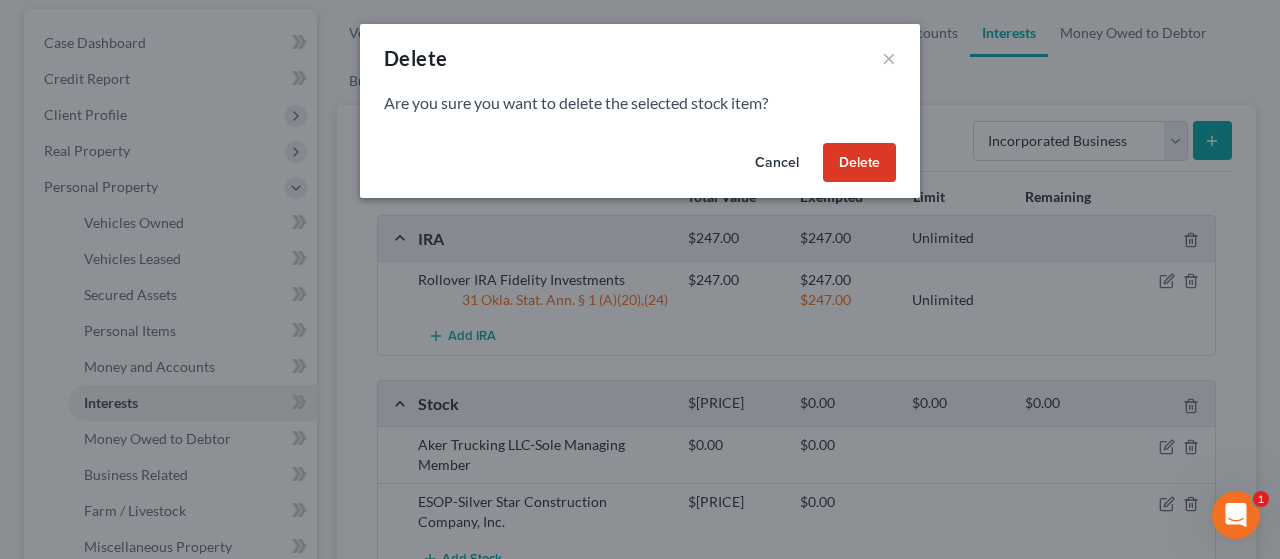click on "Delete" at bounding box center (859, 163) 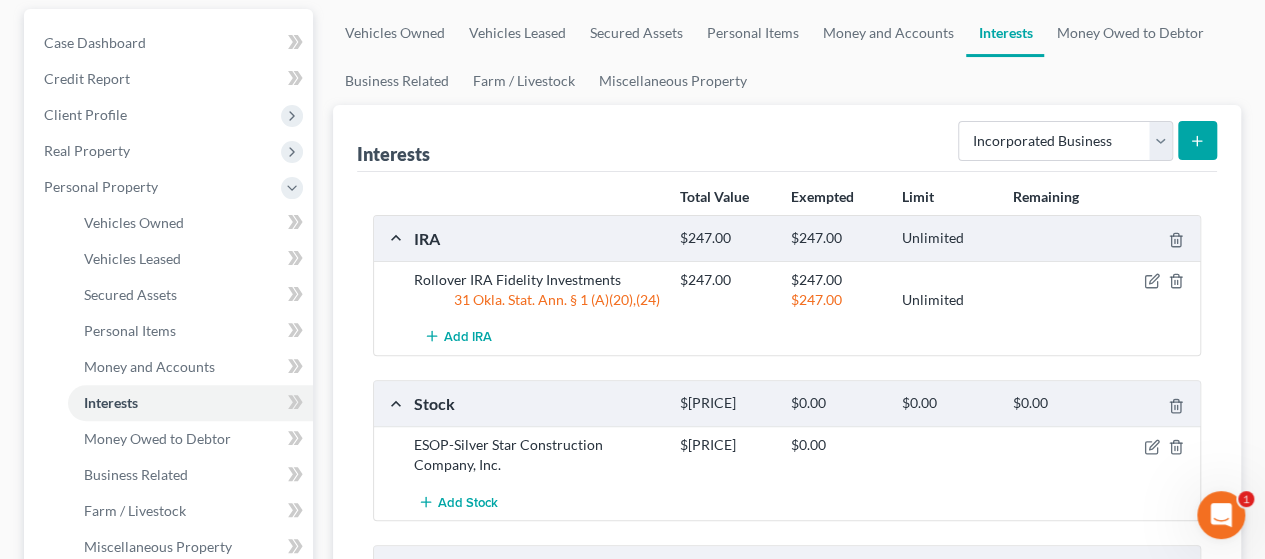 click 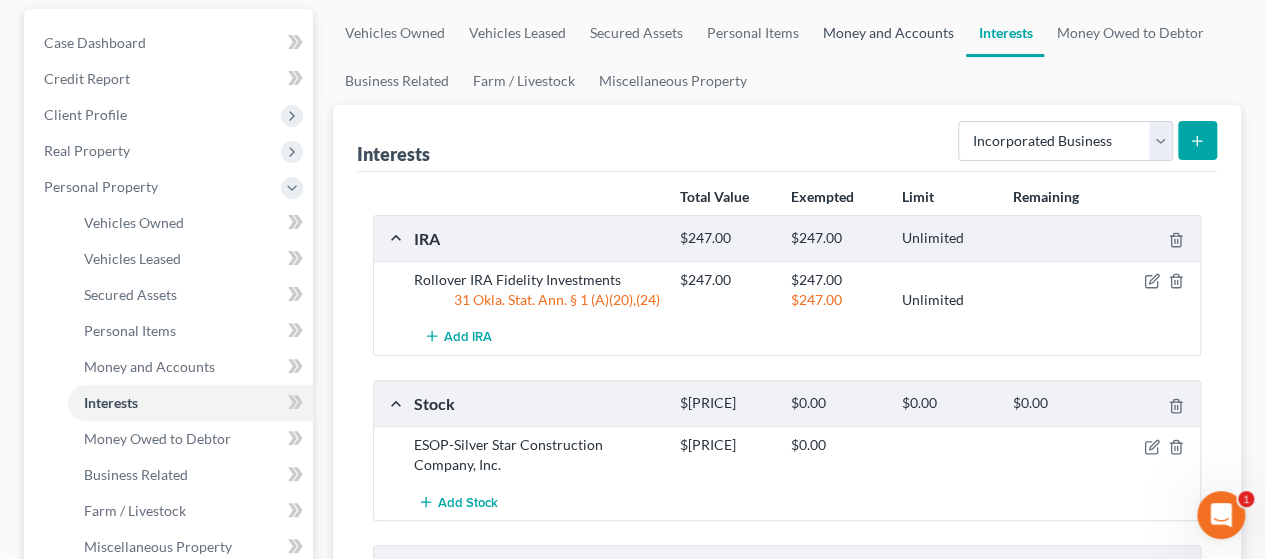click on "Money and Accounts" at bounding box center [888, 33] 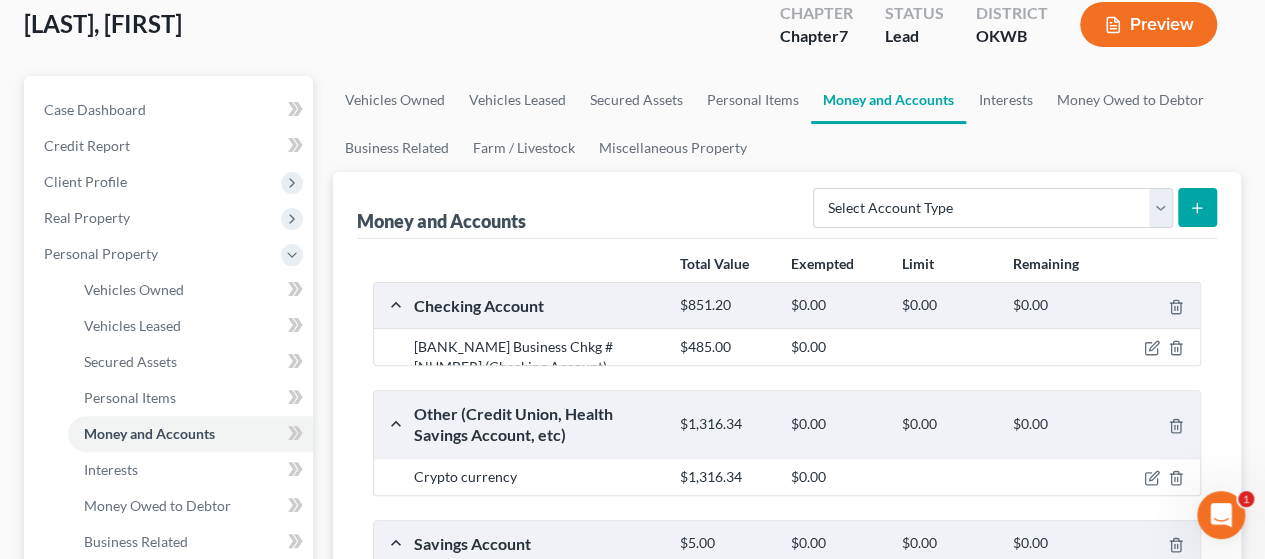 scroll, scrollTop: 0, scrollLeft: 0, axis: both 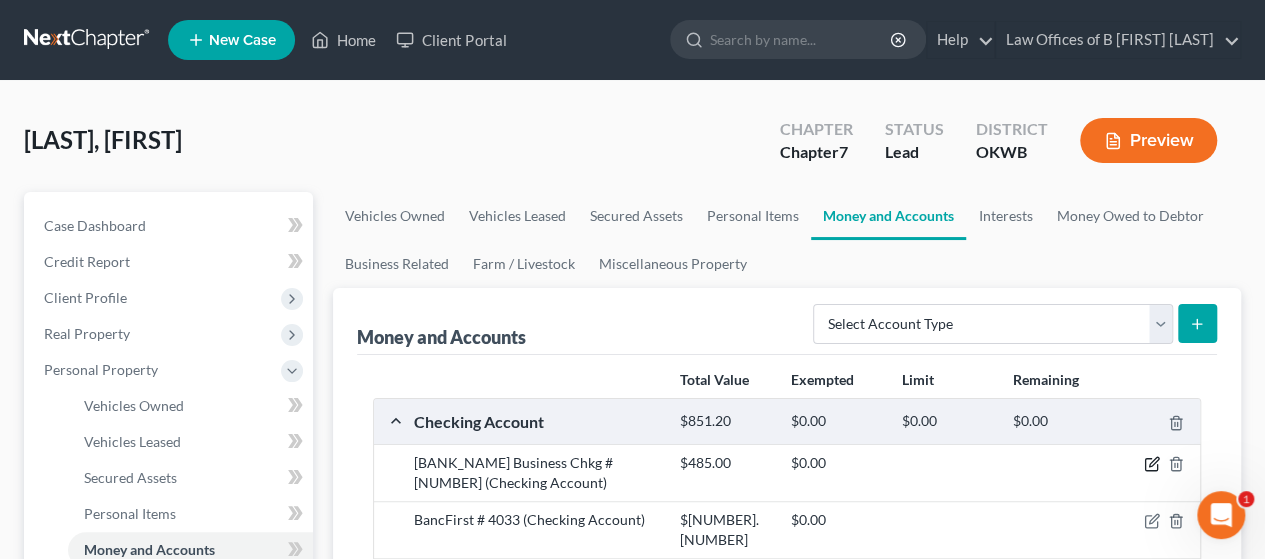 click 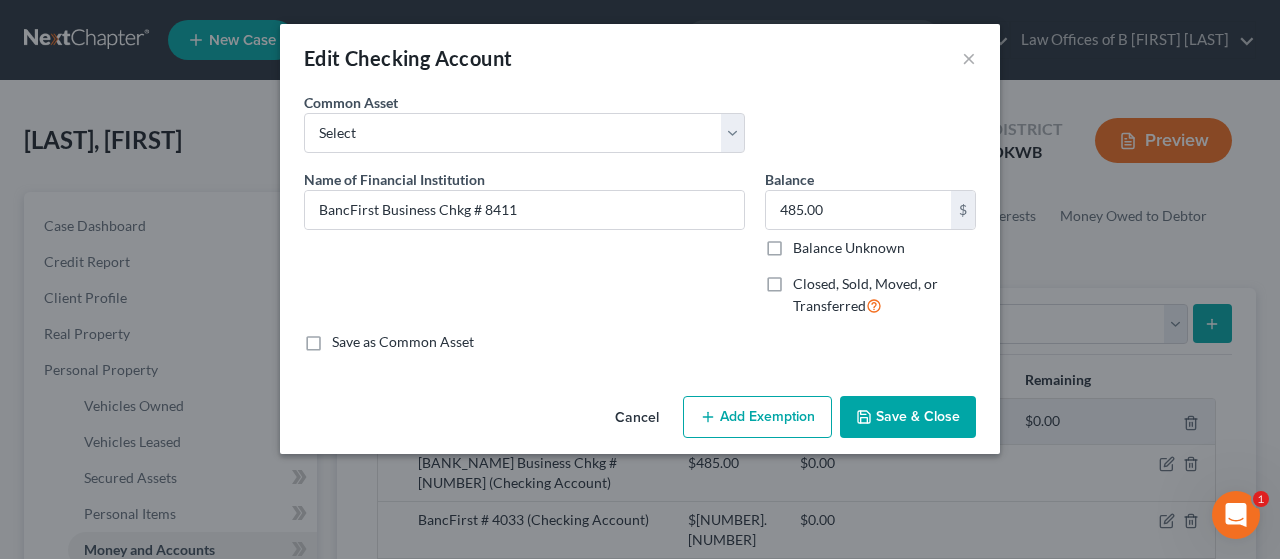 click on "Save & Close" at bounding box center (908, 417) 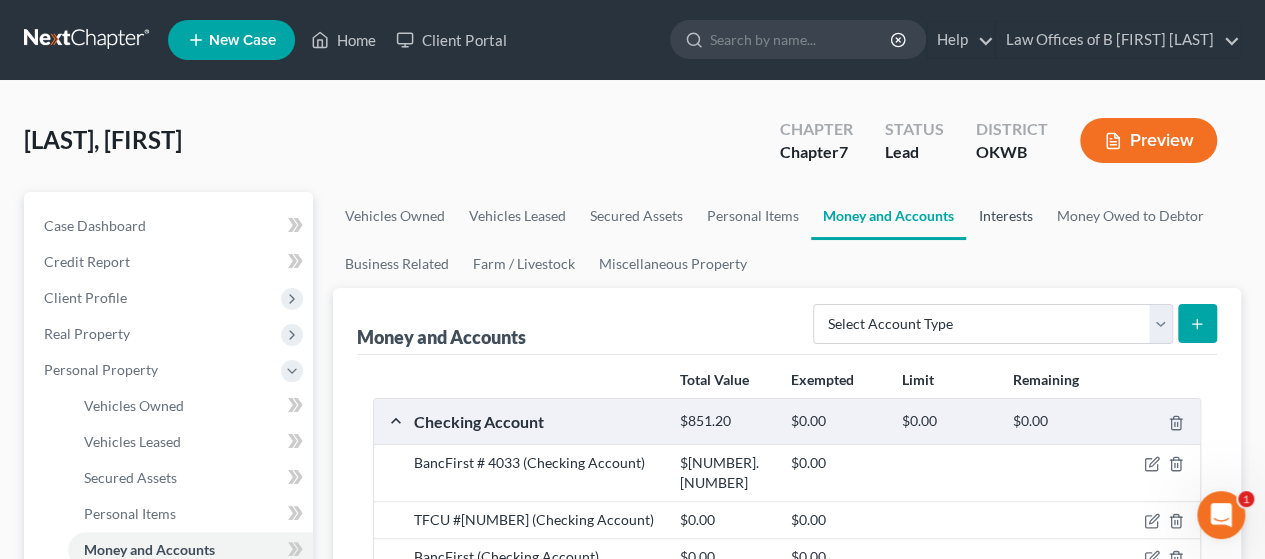 click on "Interests" at bounding box center [1005, 216] 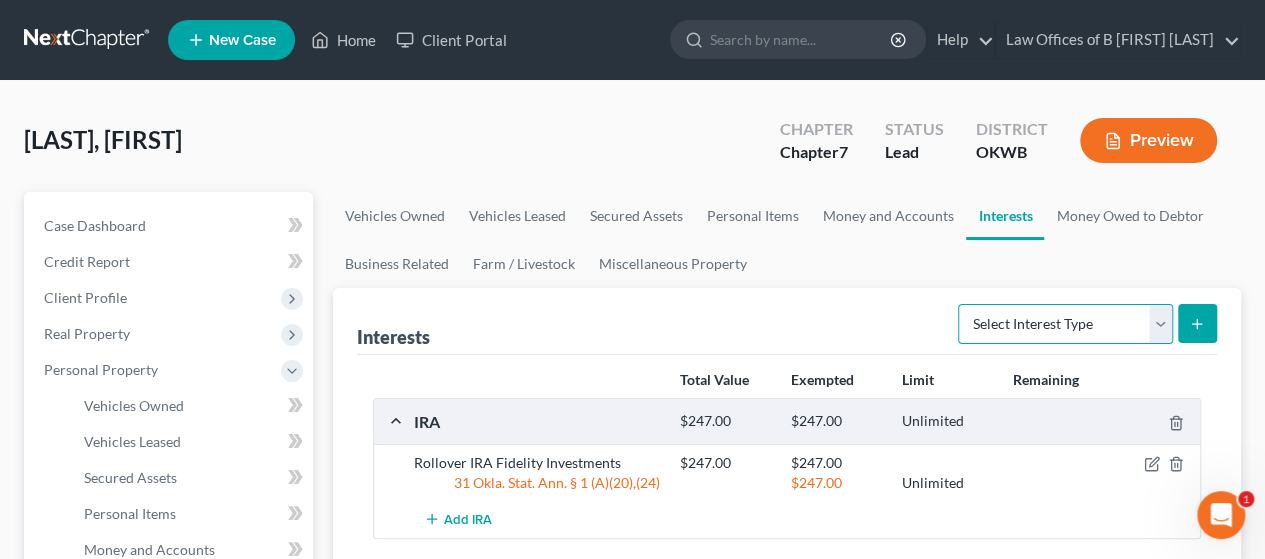 click on "Select Interest Type 401K Annuity Bond Education IRA Government Bond Government Pension Plan Incorporated Business IRA Joint Venture (Active) Joint Venture (Inactive) Keogh Mutual Fund Other Retirement Plan Partnership (Active) Partnership (Inactive) Pension Plan Stock Term Life Insurance Unincorporated Business Whole Life Insurance" at bounding box center [1065, 324] 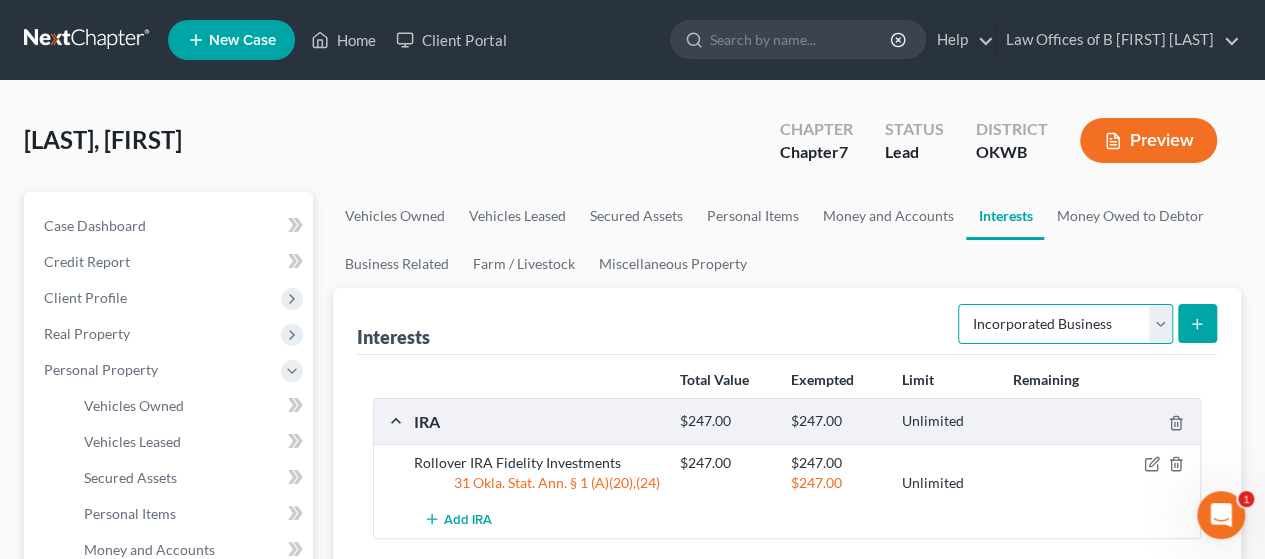 click on "Select Interest Type 401K Annuity Bond Education IRA Government Bond Government Pension Plan Incorporated Business IRA Joint Venture (Active) Joint Venture (Inactive) Keogh Mutual Fund Other Retirement Plan Partnership (Active) Partnership (Inactive) Pension Plan Stock Term Life Insurance Unincorporated Business Whole Life Insurance" at bounding box center [1065, 324] 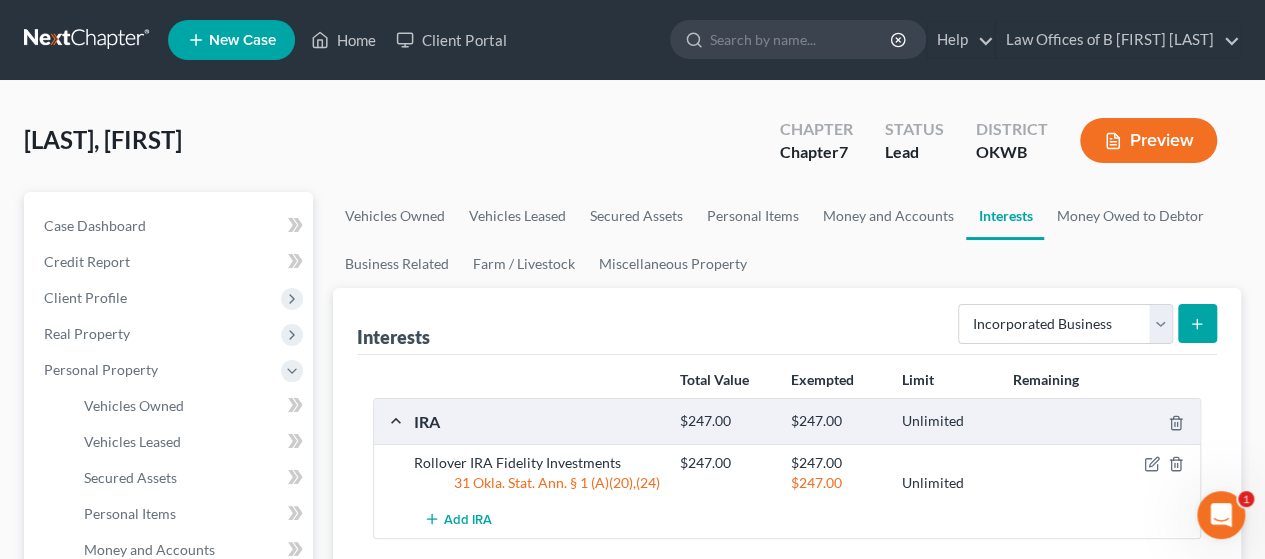 click 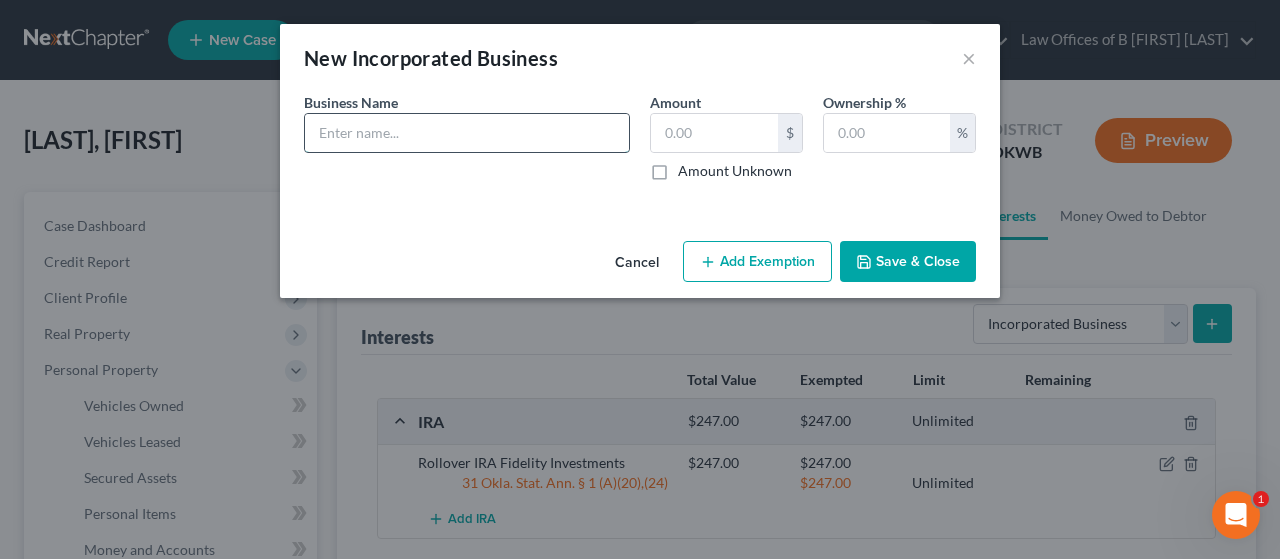 click at bounding box center (467, 133) 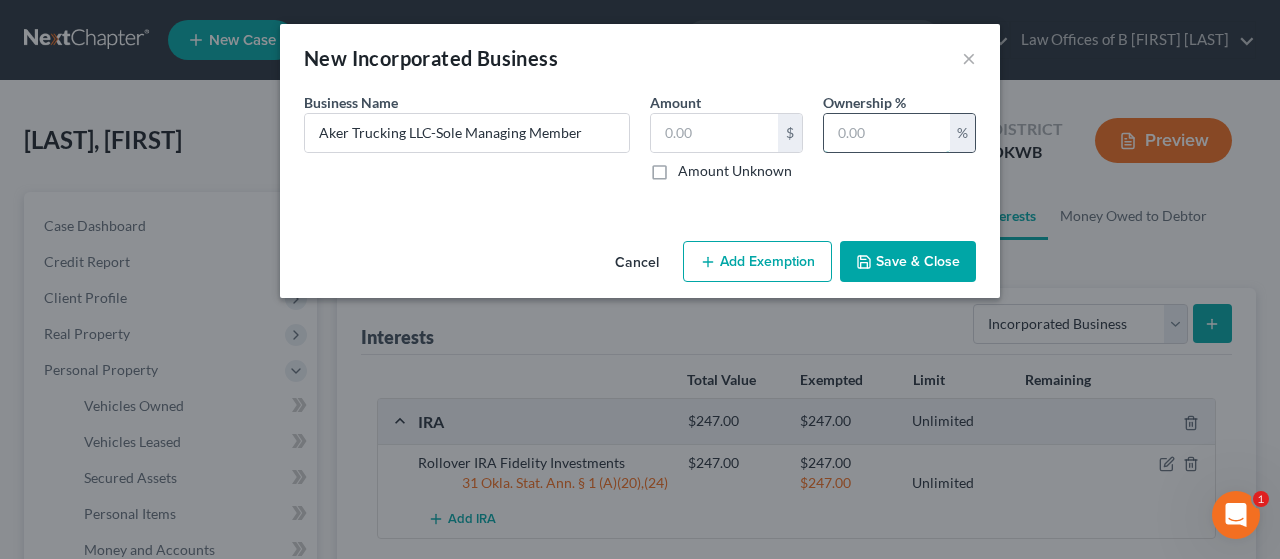click at bounding box center [887, 133] 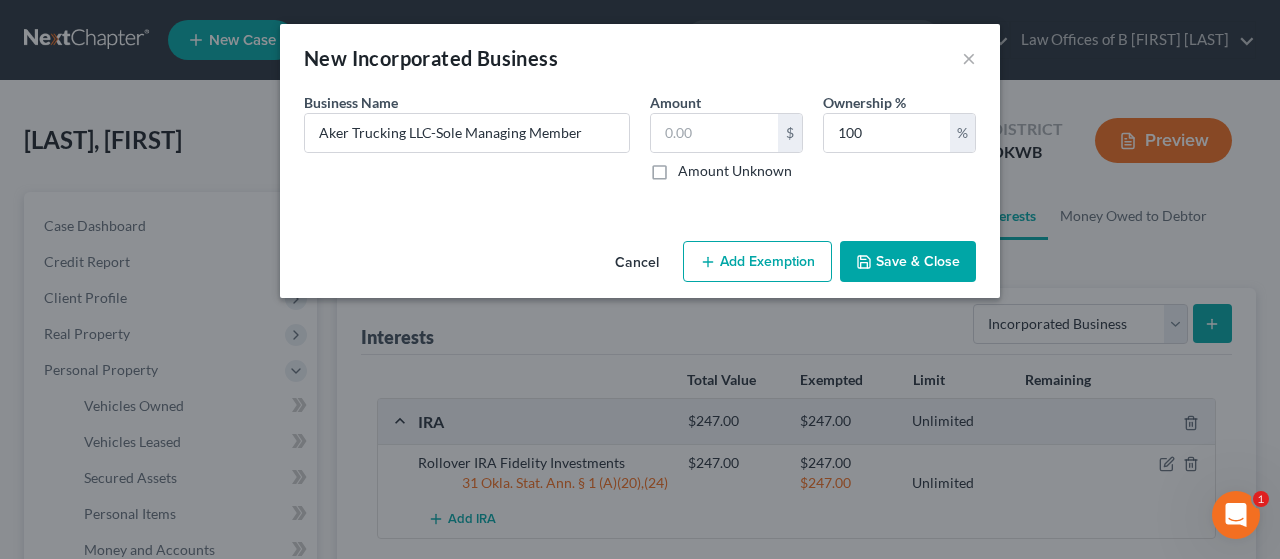 click on "Amount Unknown" at bounding box center (735, 171) 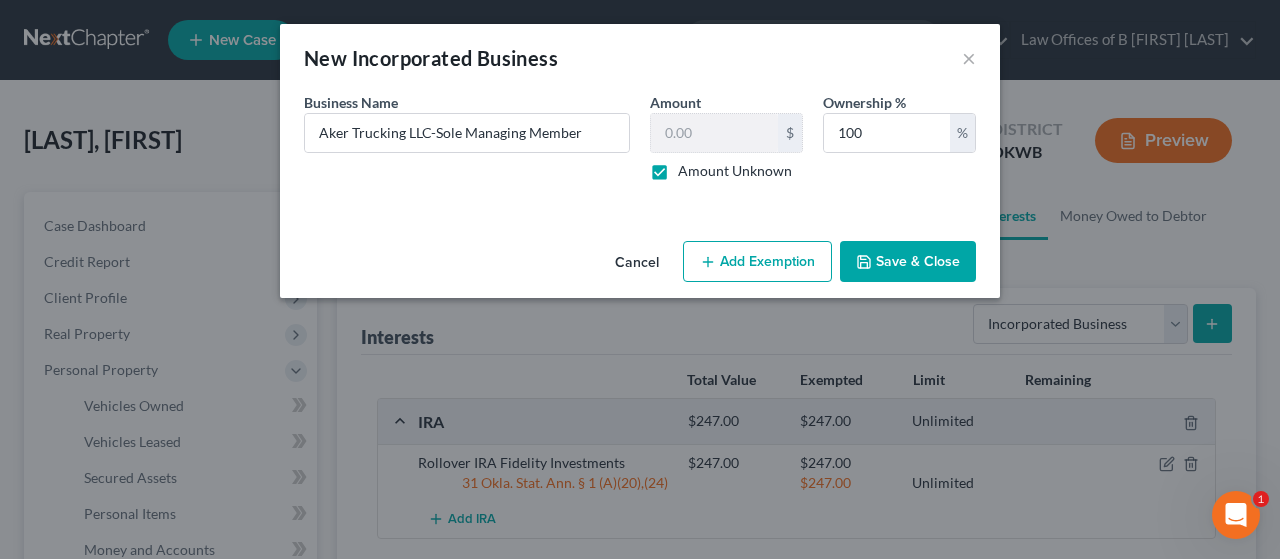 click on "Save & Close" at bounding box center (908, 262) 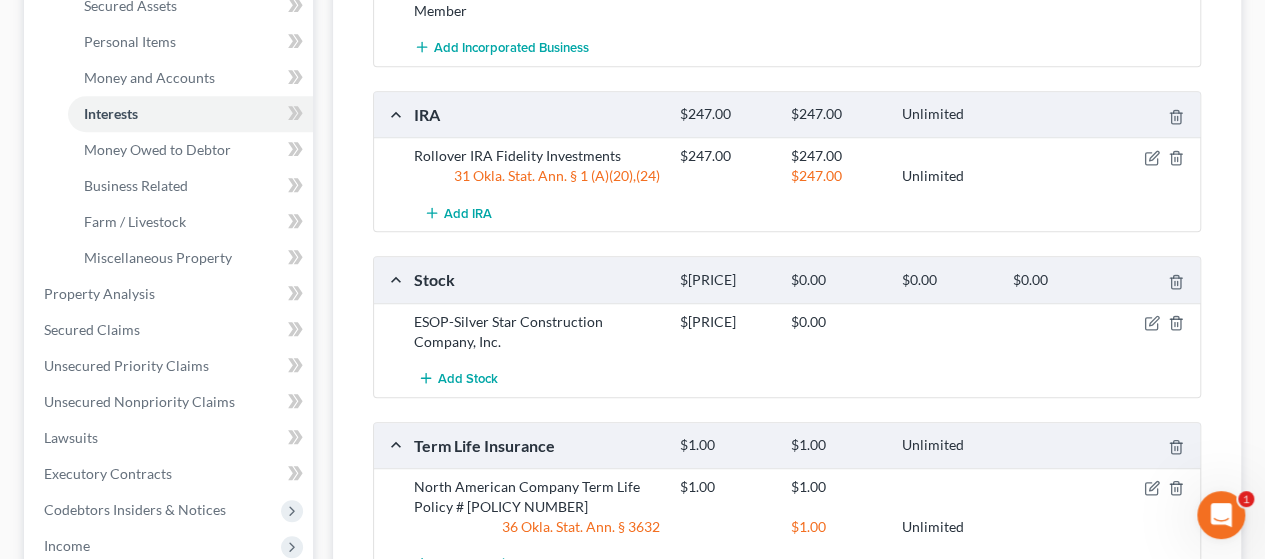 scroll, scrollTop: 456, scrollLeft: 0, axis: vertical 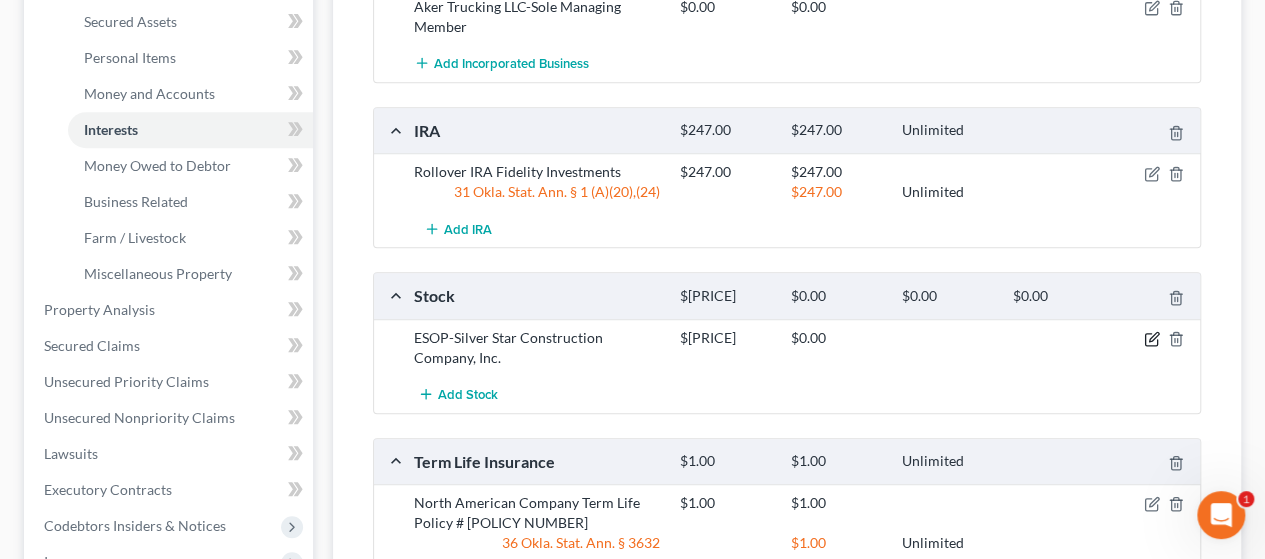 click 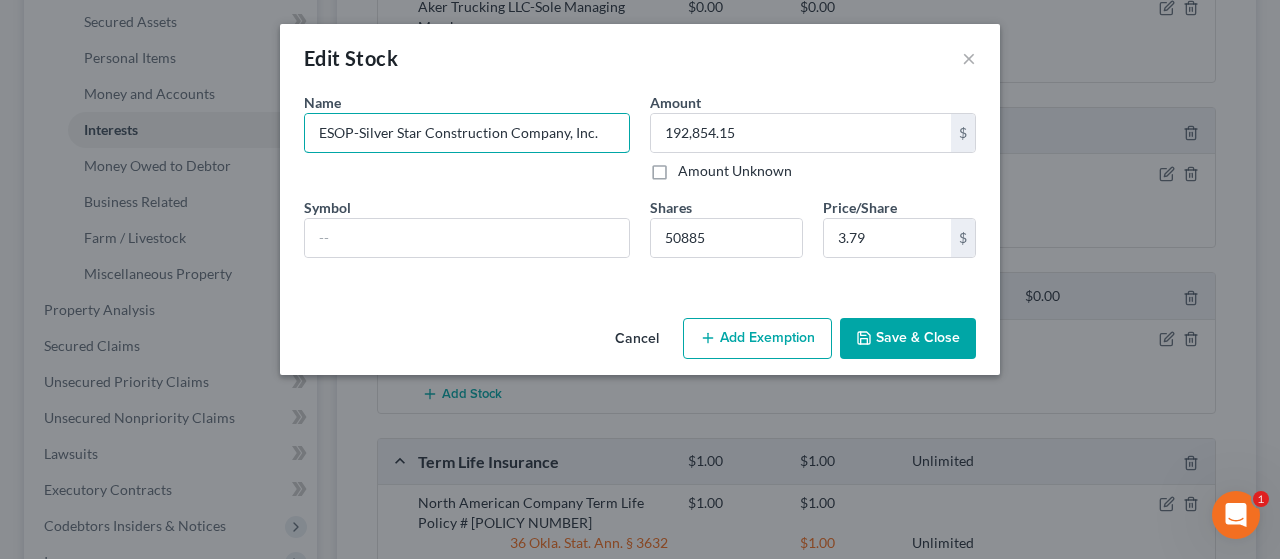 drag, startPoint x: 317, startPoint y: 135, endPoint x: 636, endPoint y: 147, distance: 319.22562 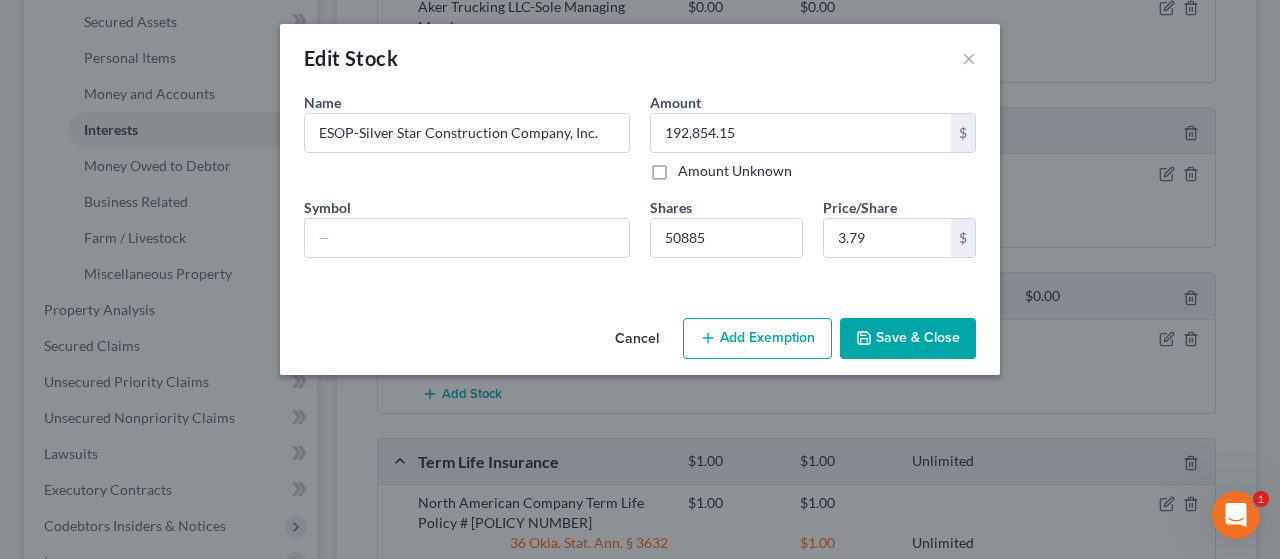 click on "Save & Close" at bounding box center (908, 339) 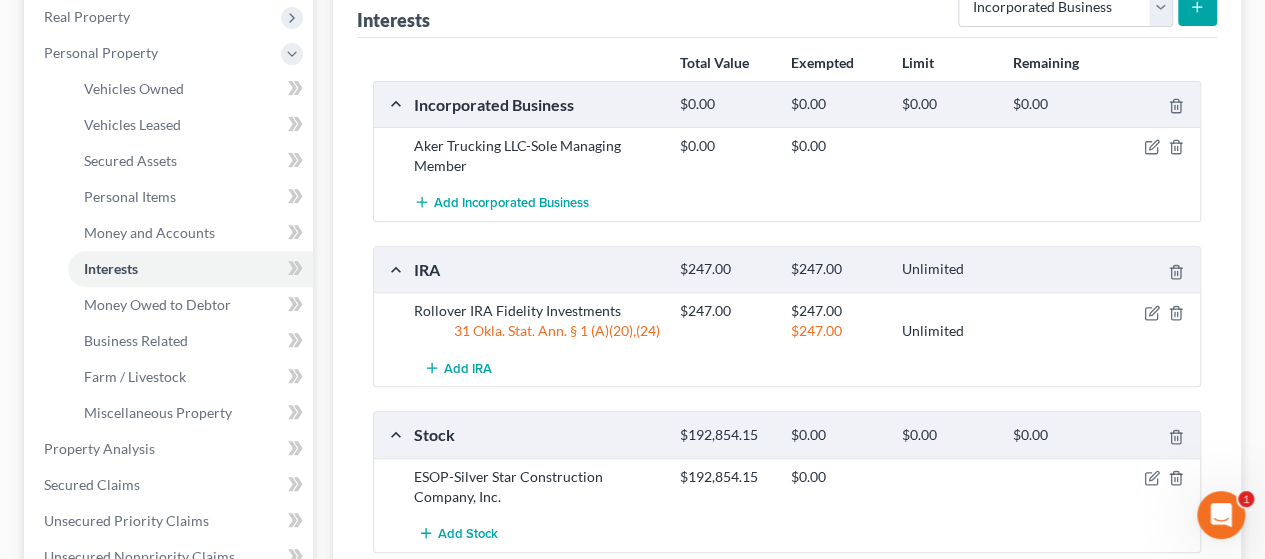 scroll, scrollTop: 268, scrollLeft: 0, axis: vertical 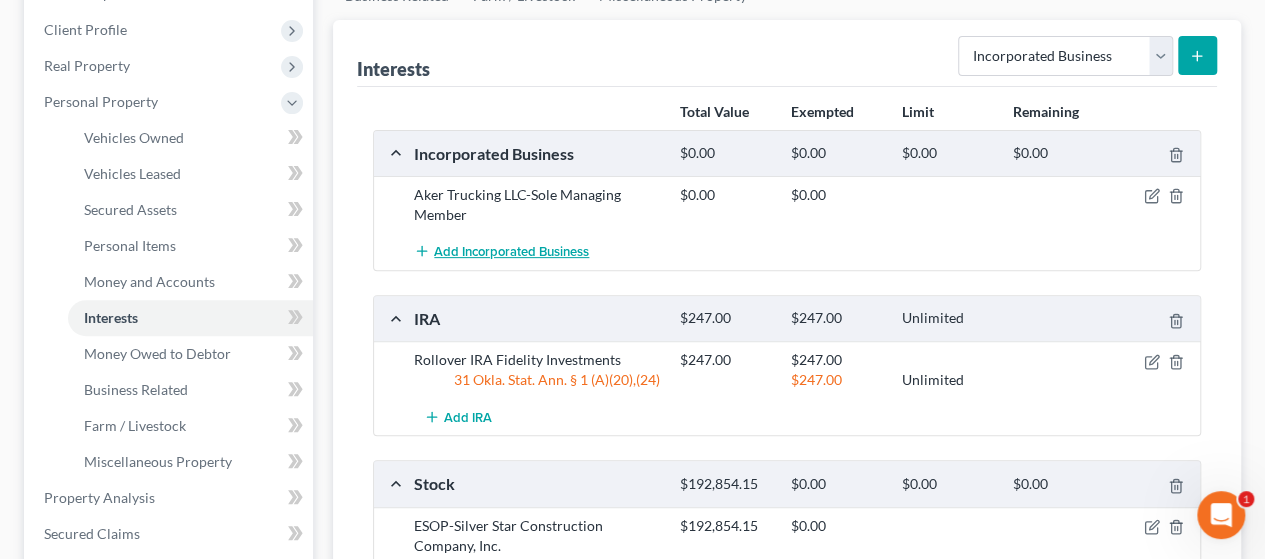 click on "Add Incorporated Business" at bounding box center [511, 252] 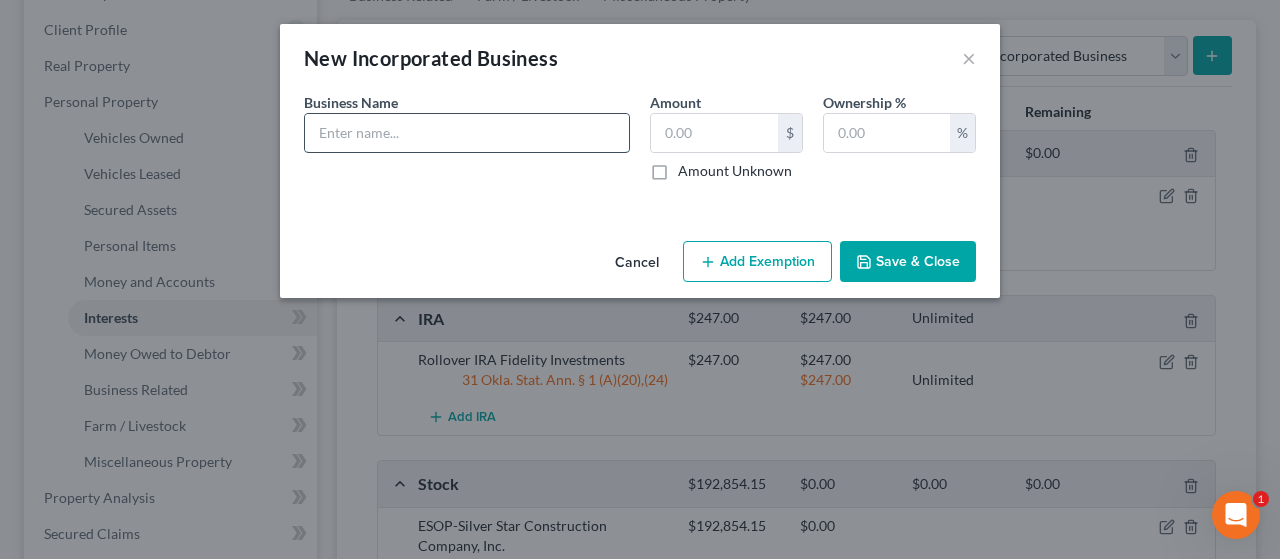 click at bounding box center (467, 133) 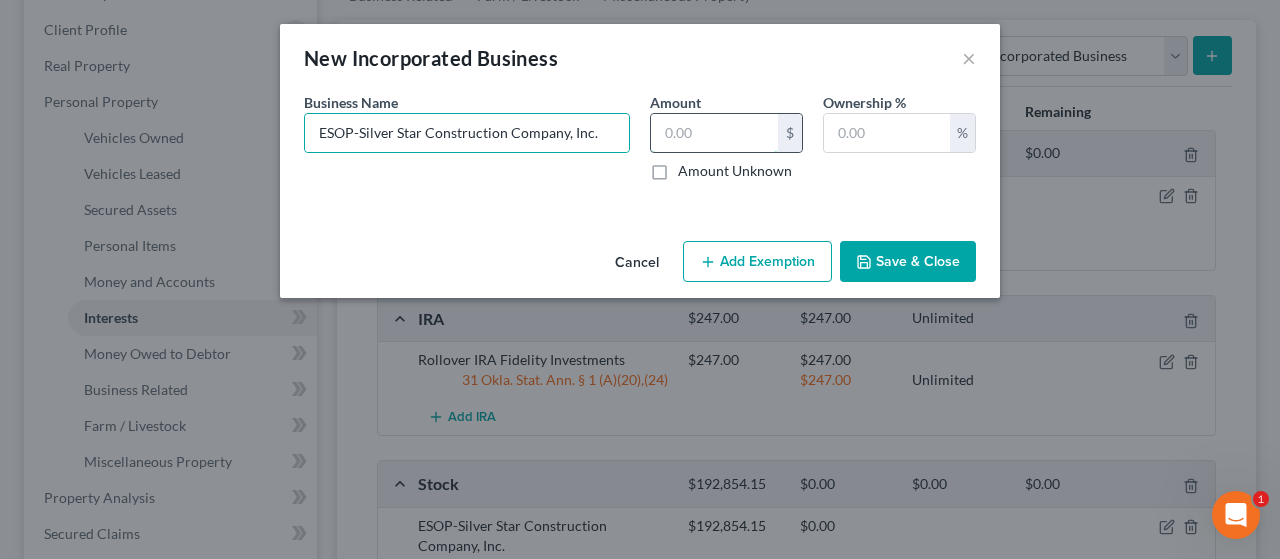 click at bounding box center [714, 133] 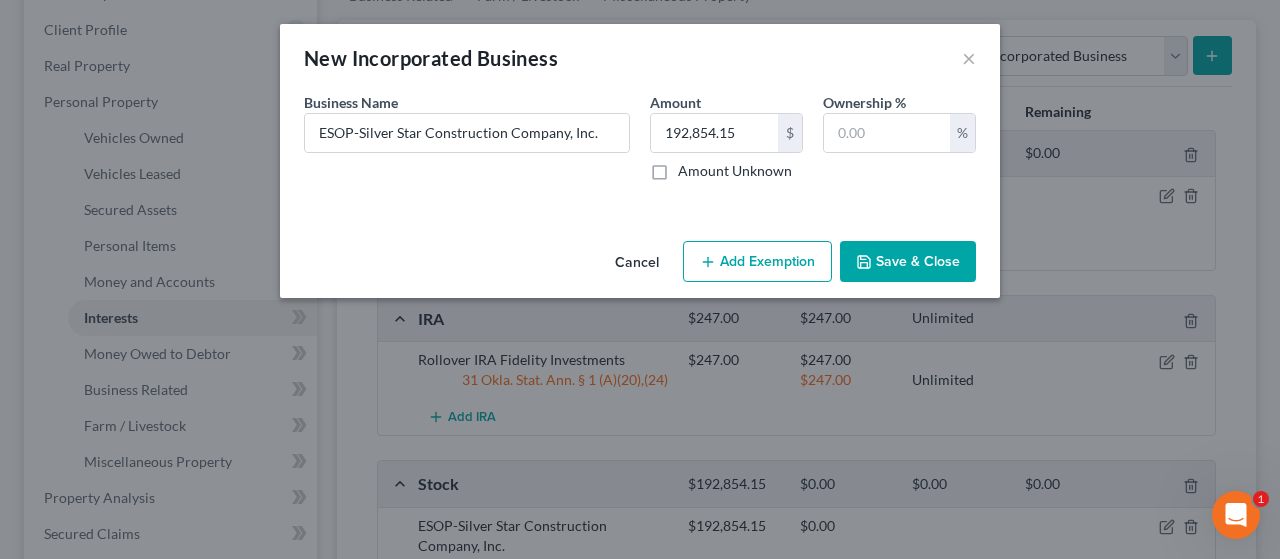 click on "Save & Close" at bounding box center [908, 262] 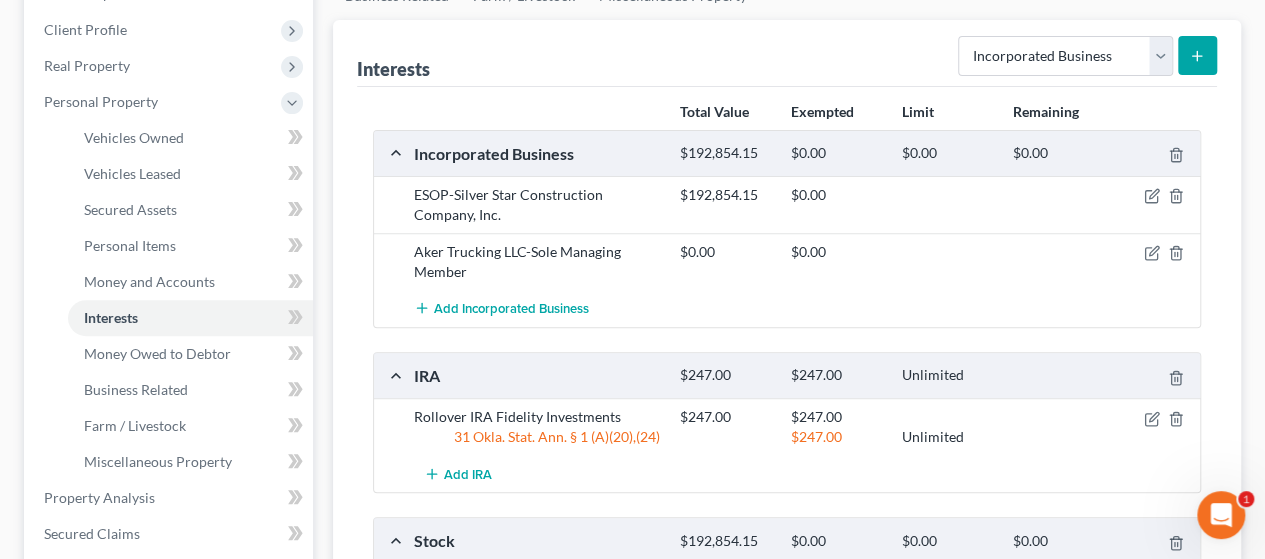 scroll, scrollTop: 758, scrollLeft: 0, axis: vertical 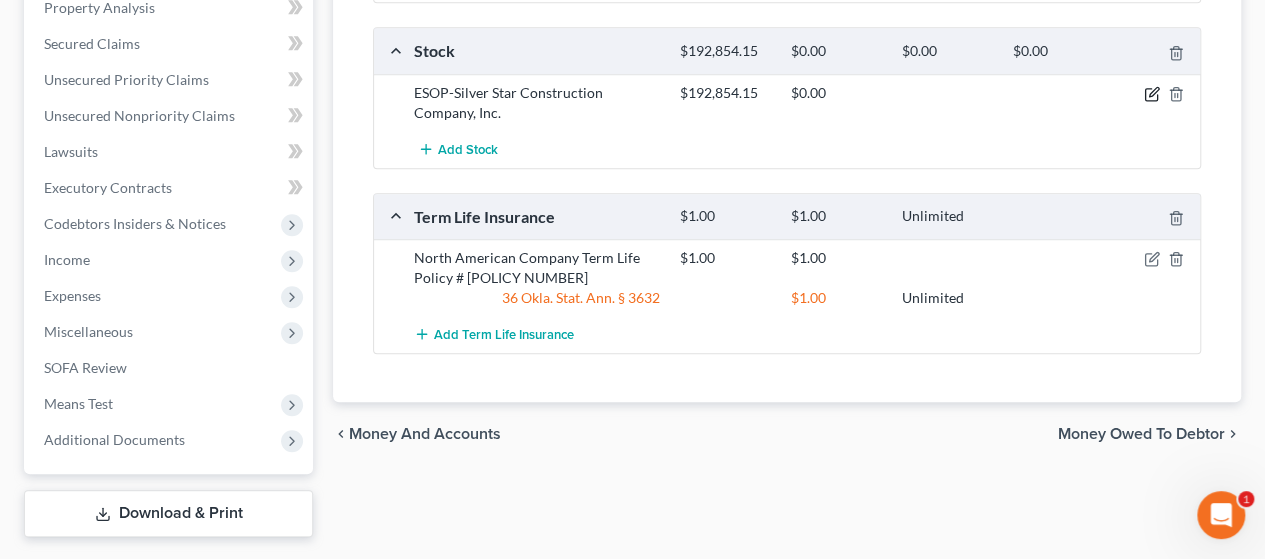 click 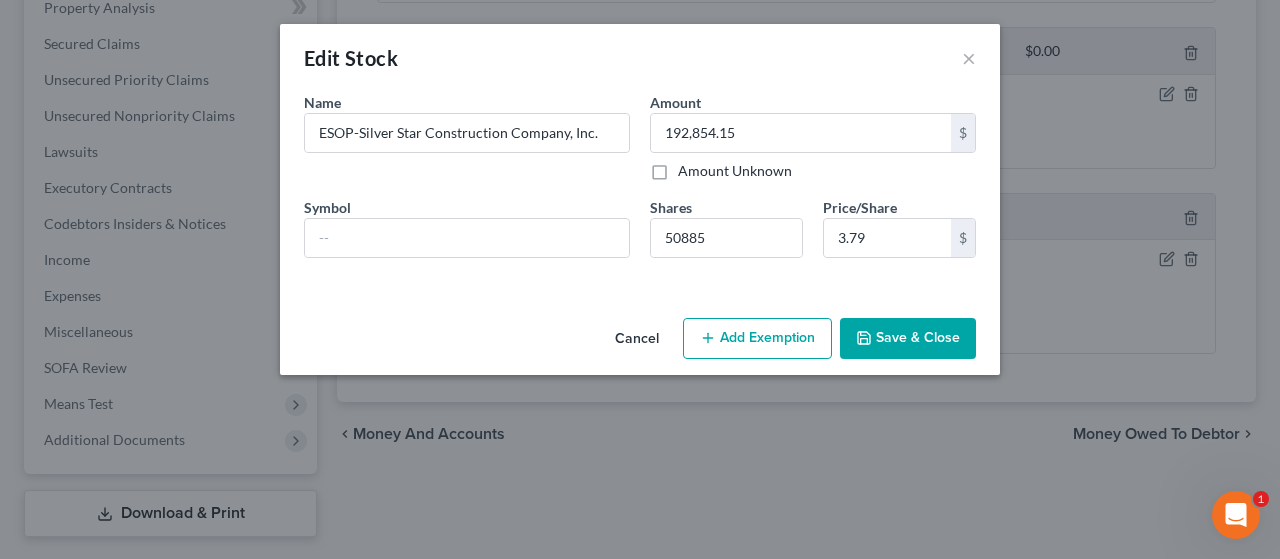 click on "Save & Close" at bounding box center [908, 339] 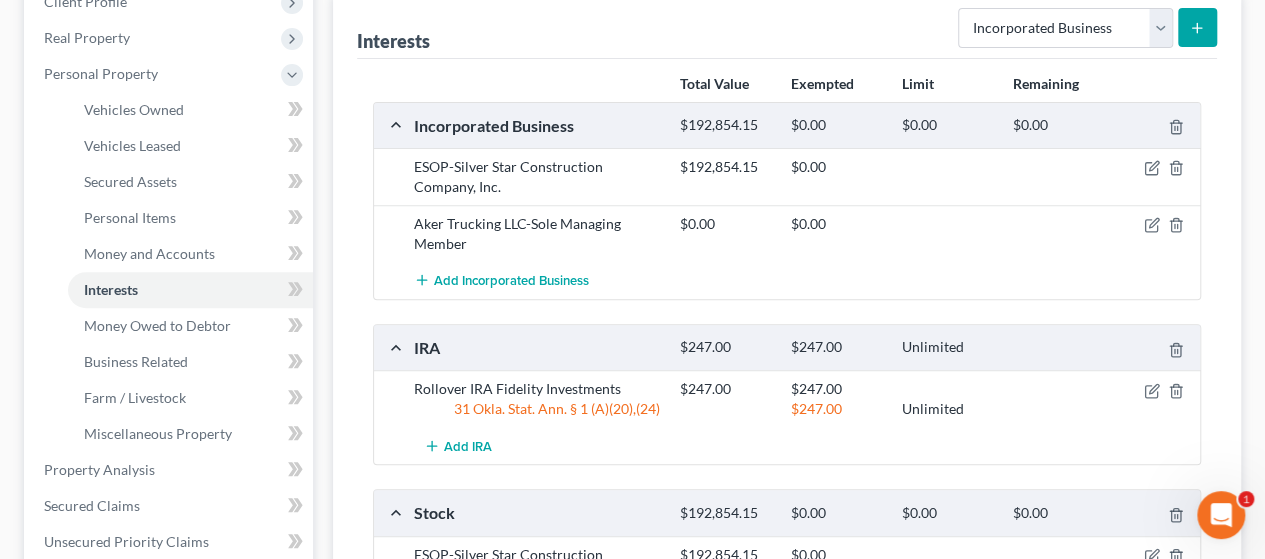 scroll, scrollTop: 291, scrollLeft: 0, axis: vertical 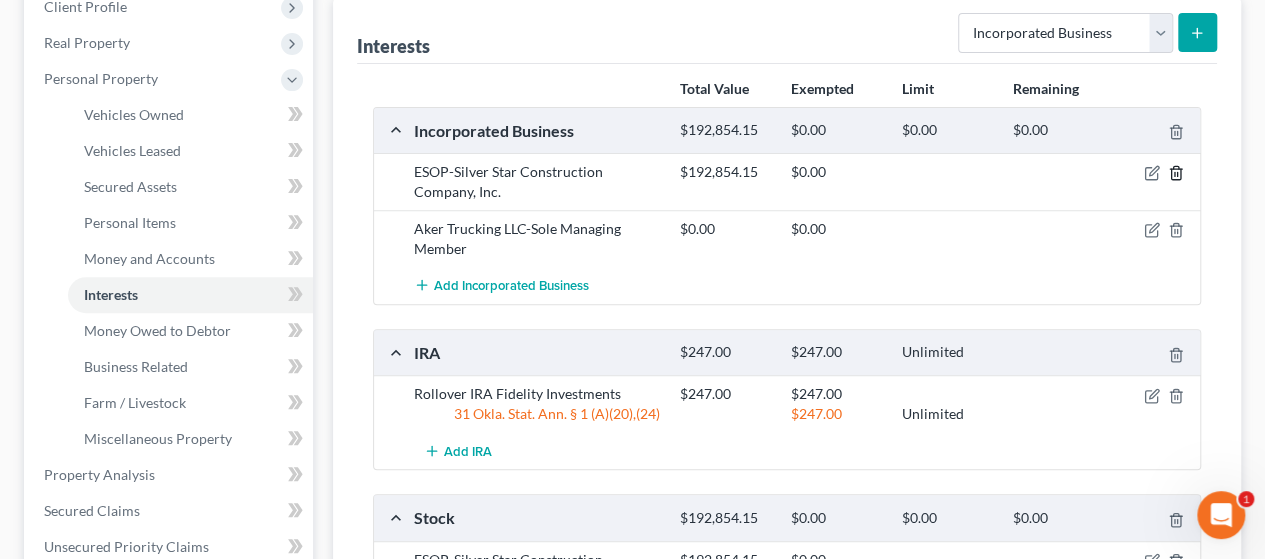 click 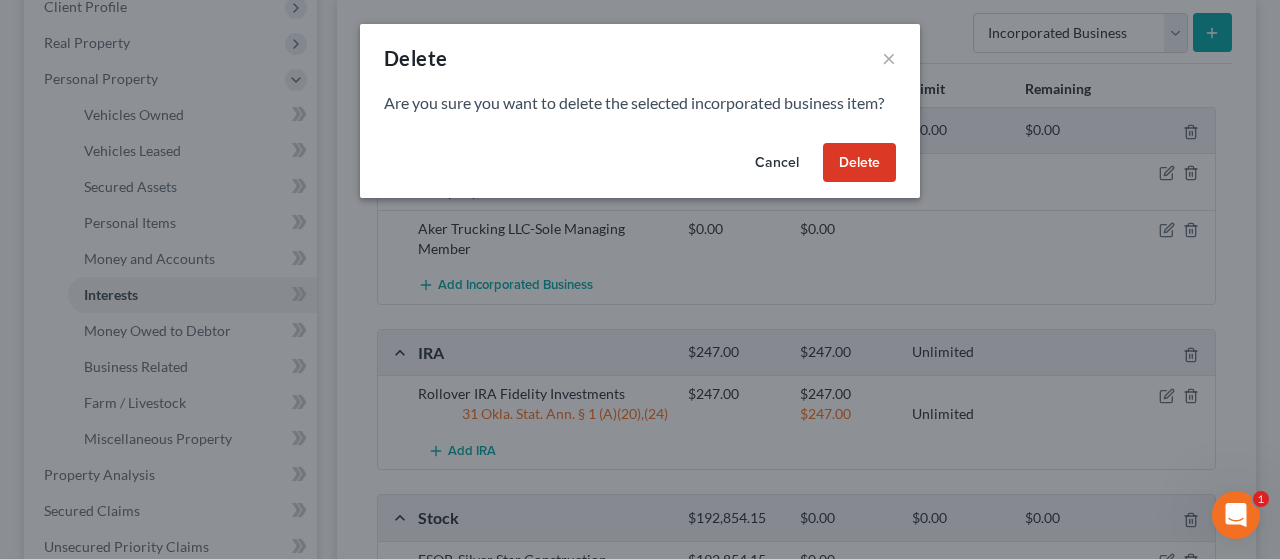 click on "Delete" at bounding box center [859, 163] 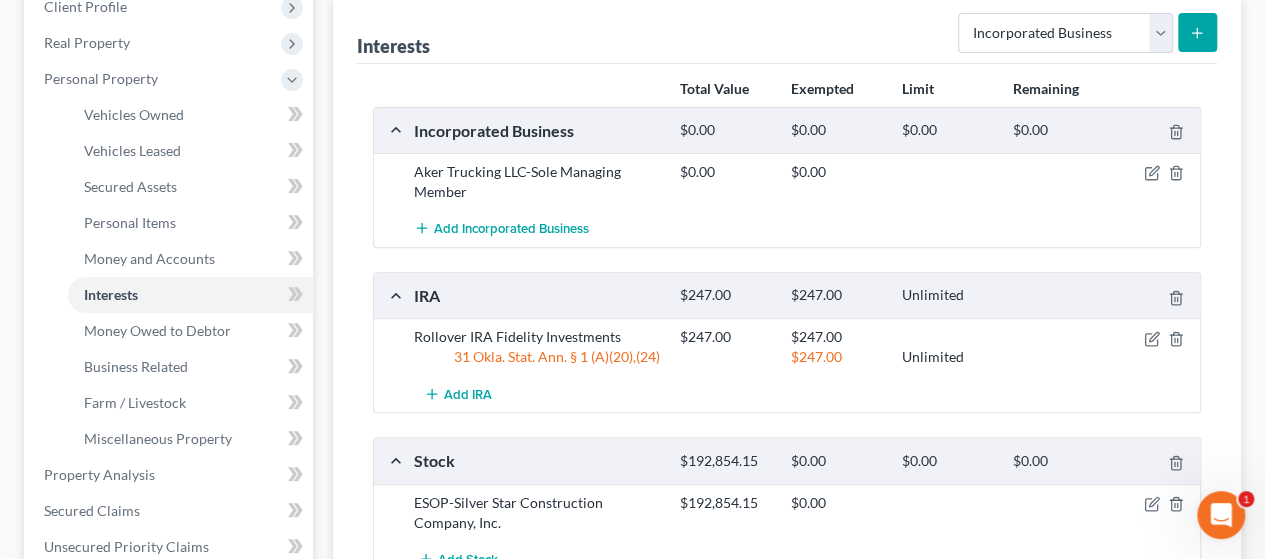 click on "Case Dashboard
Payments
Invoices
Payments
Payments
Credit Report
Client Profile" at bounding box center [168, 452] 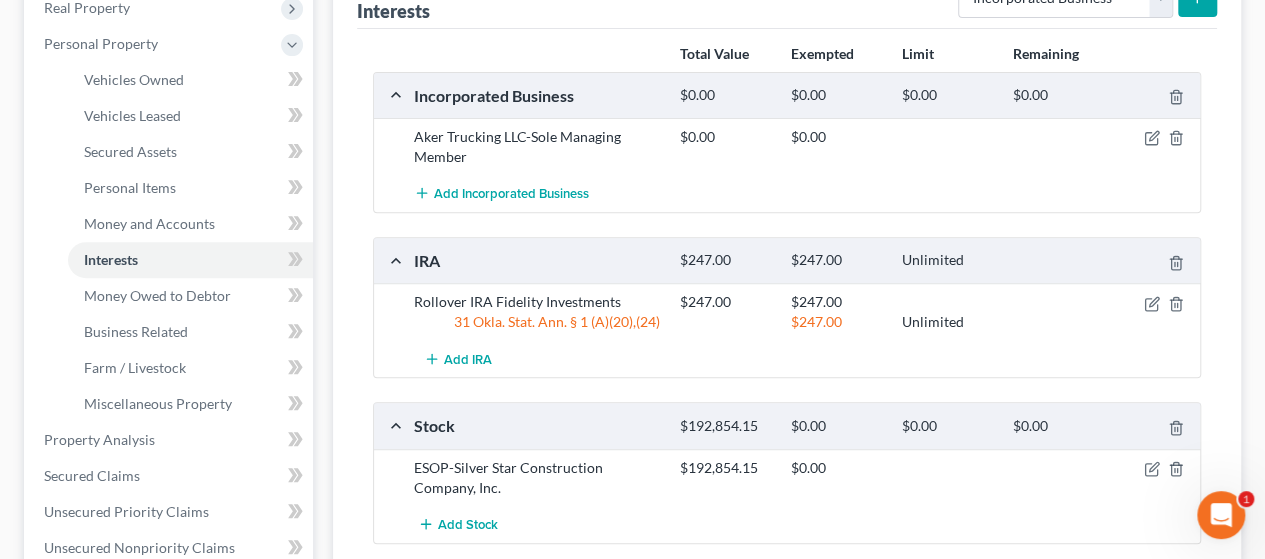 scroll, scrollTop: 331, scrollLeft: 0, axis: vertical 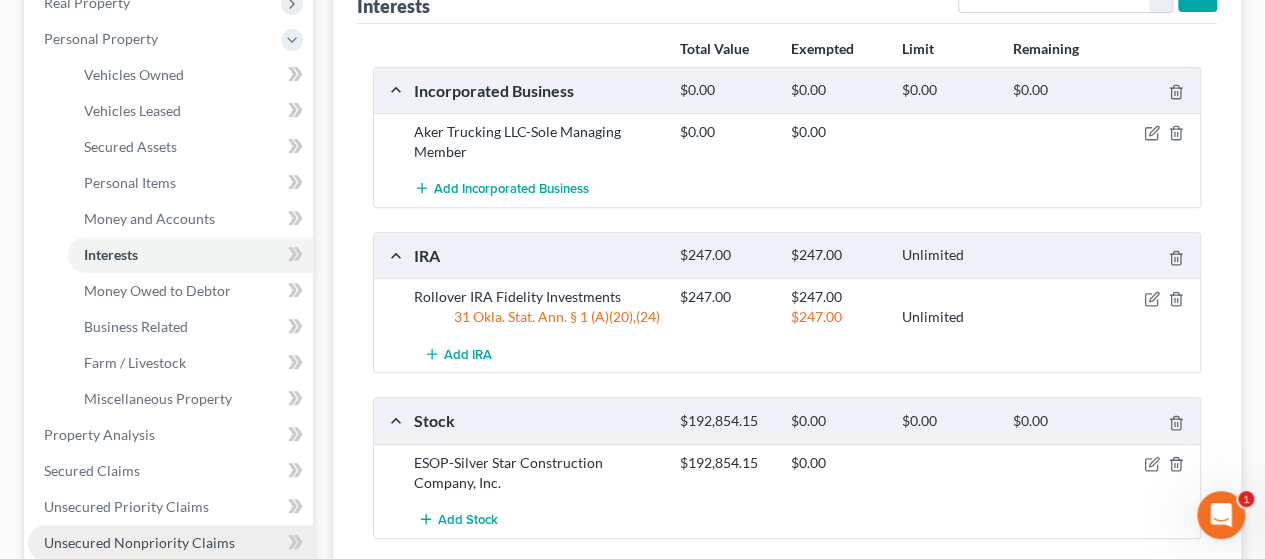 click on "Unsecured Nonpriority Claims" at bounding box center (139, 542) 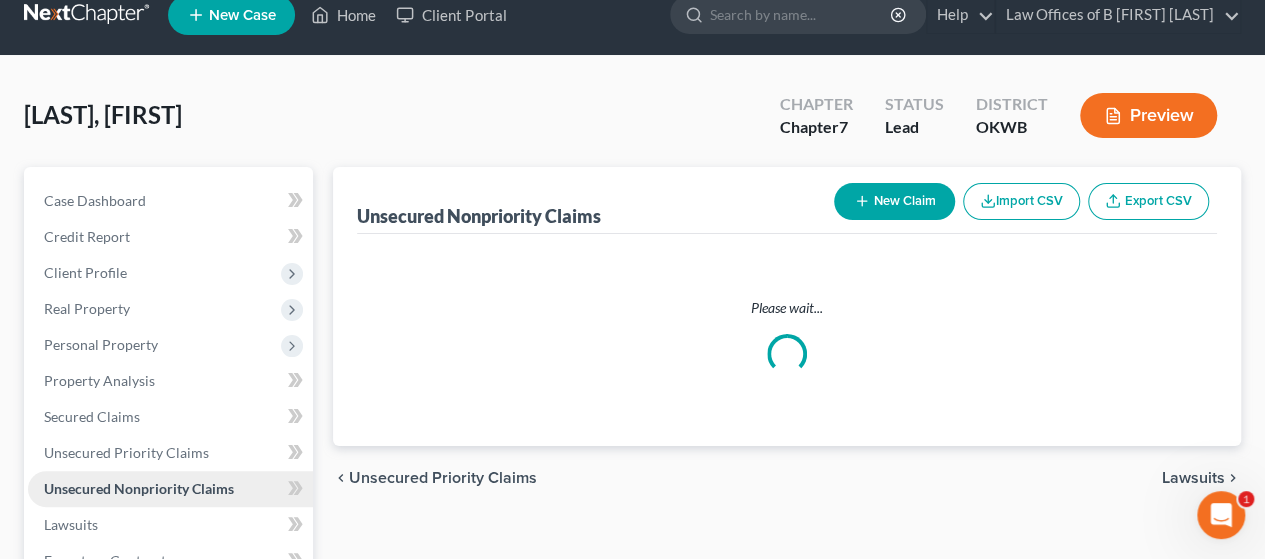 scroll, scrollTop: 0, scrollLeft: 0, axis: both 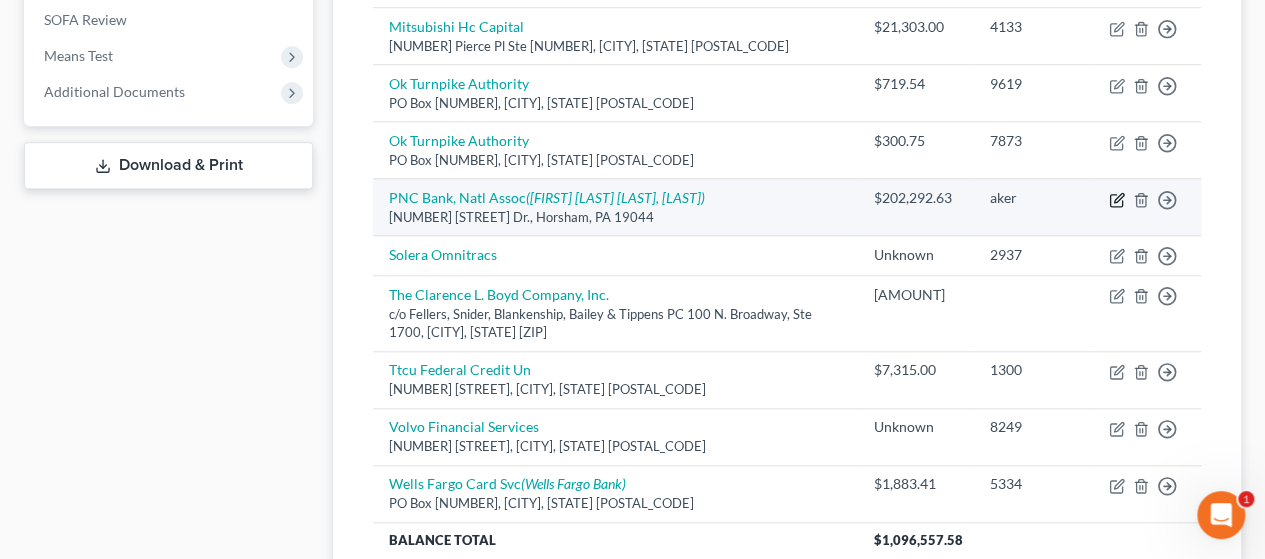 click 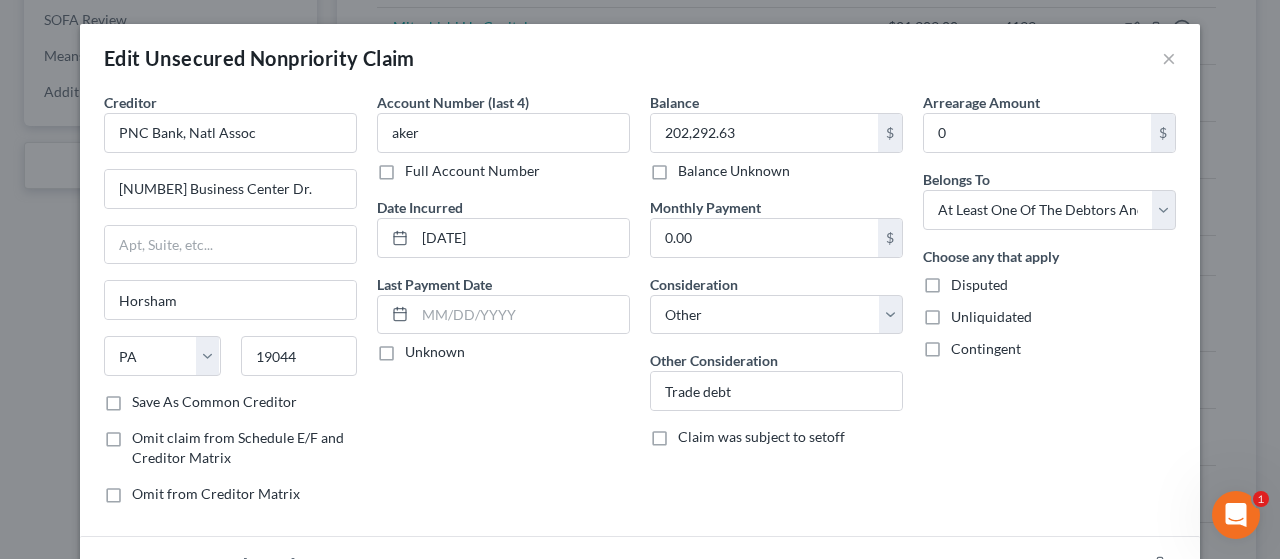 click on "Disputed" at bounding box center (979, 285) 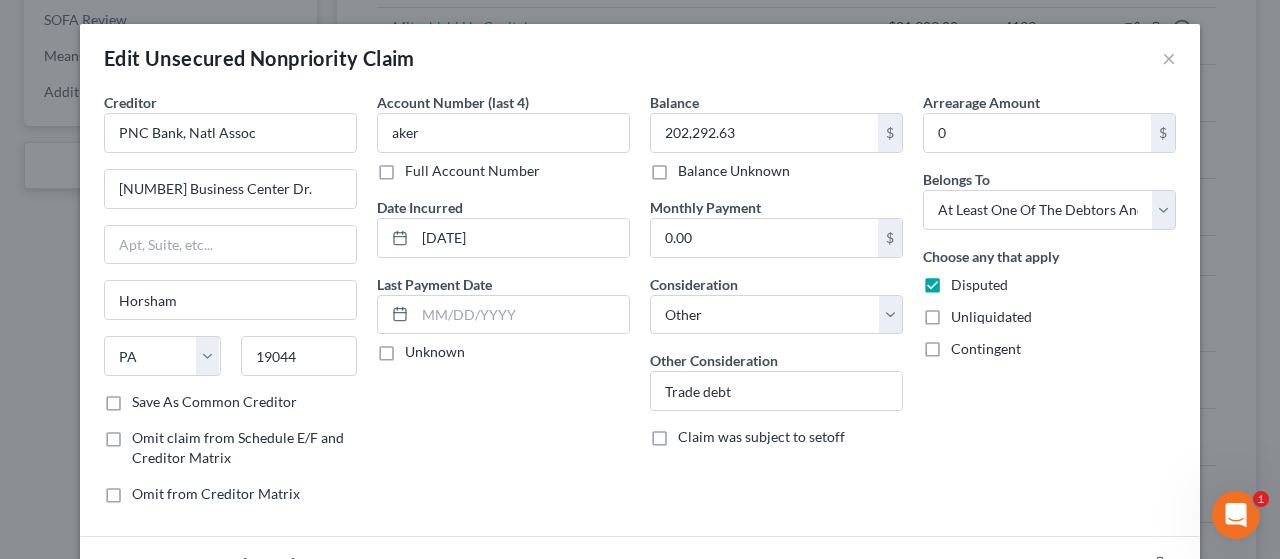 click on "Unliquidated" at bounding box center [991, 317] 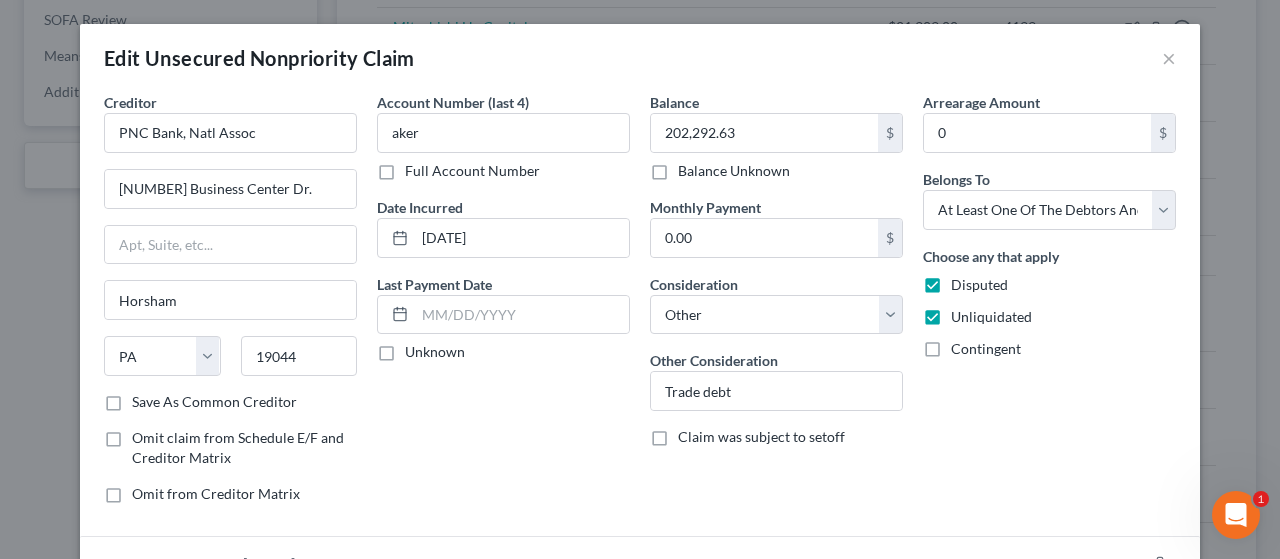 click on "Contingent" at bounding box center [986, 349] 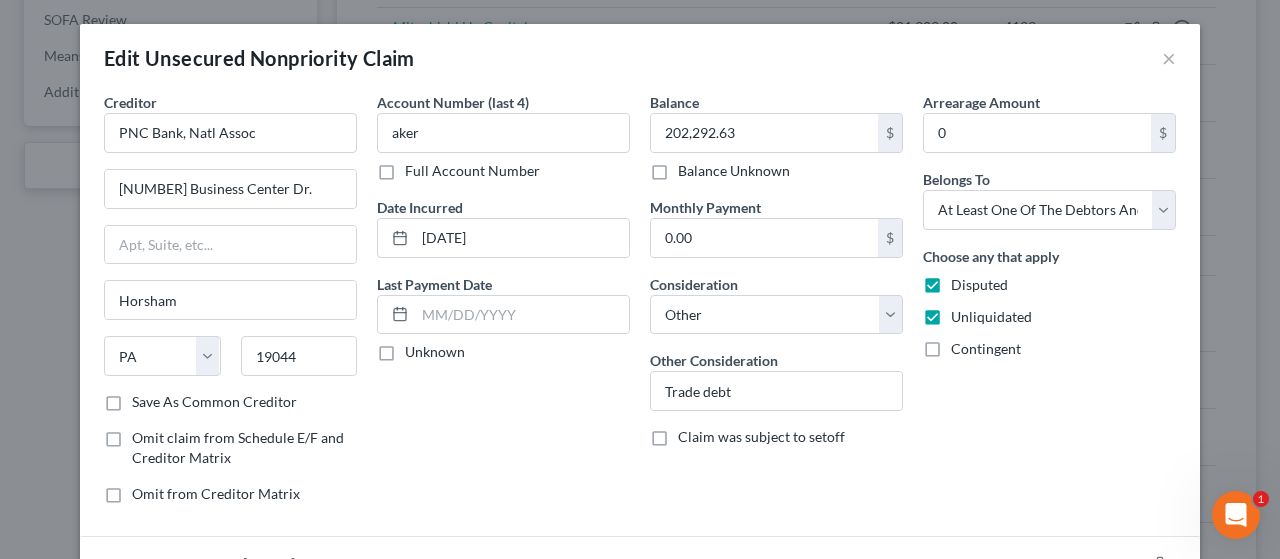 click on "Contingent" at bounding box center (965, 345) 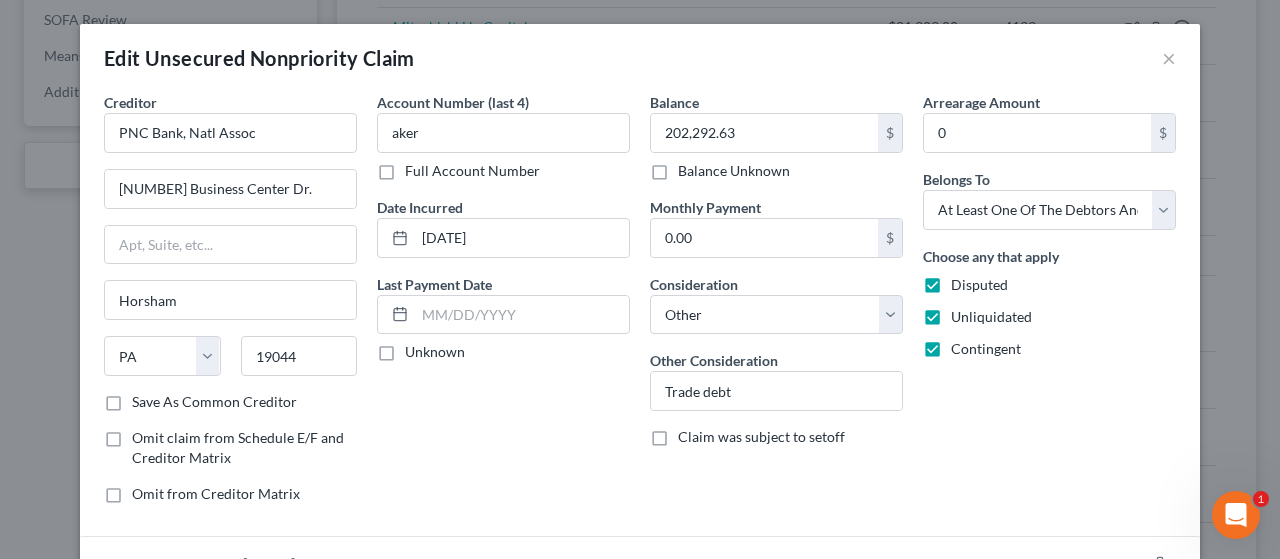 scroll, scrollTop: 303, scrollLeft: 0, axis: vertical 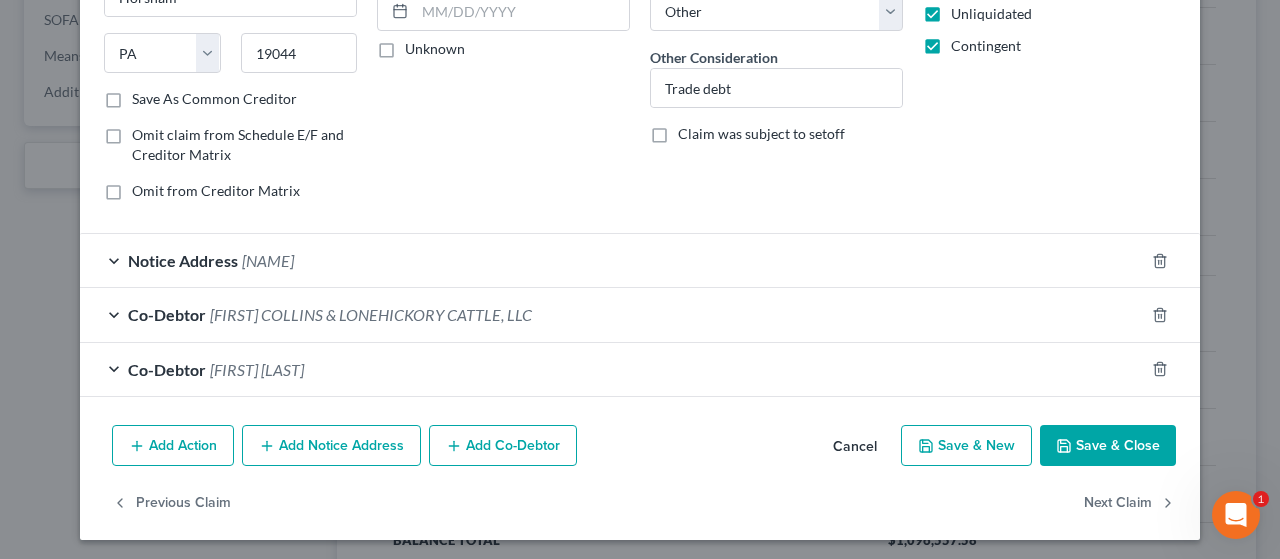 click on "Save & Close" at bounding box center (1108, 446) 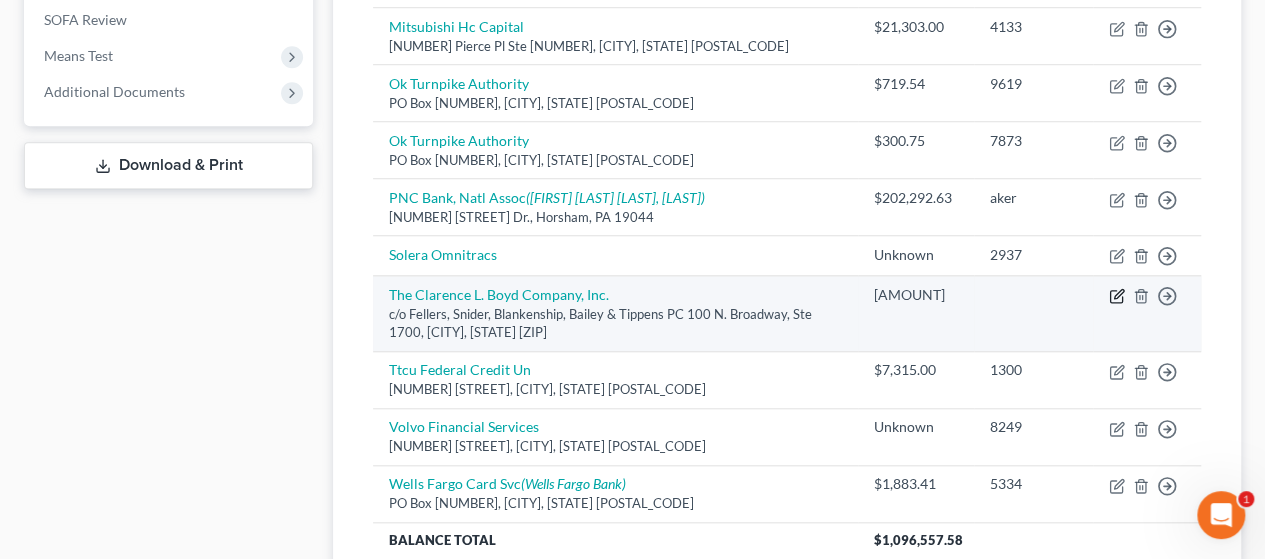 click 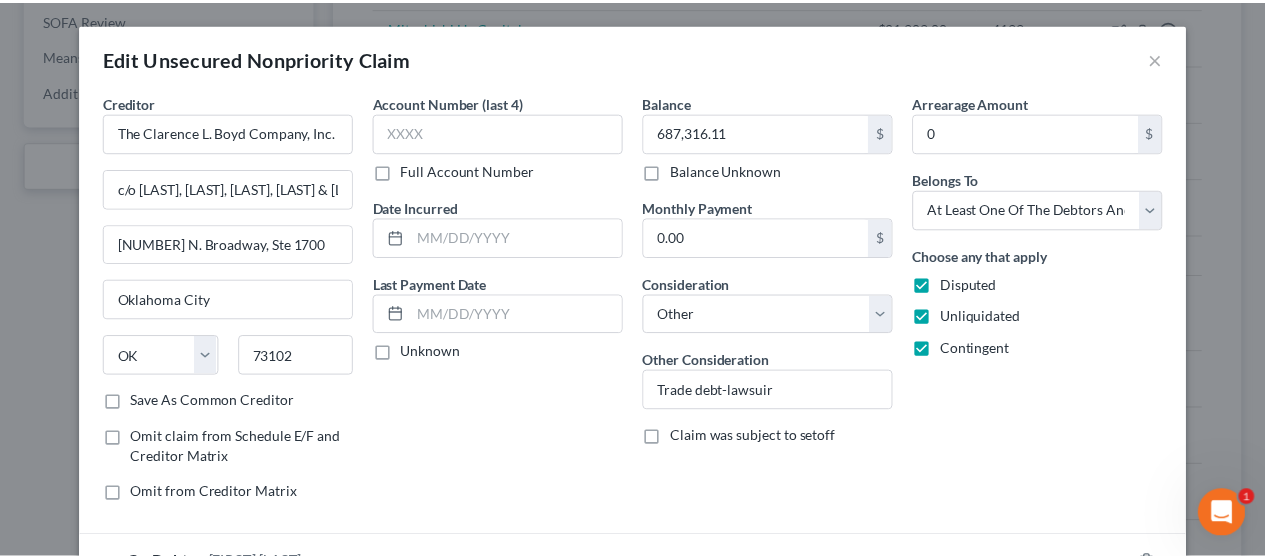 scroll, scrollTop: 195, scrollLeft: 0, axis: vertical 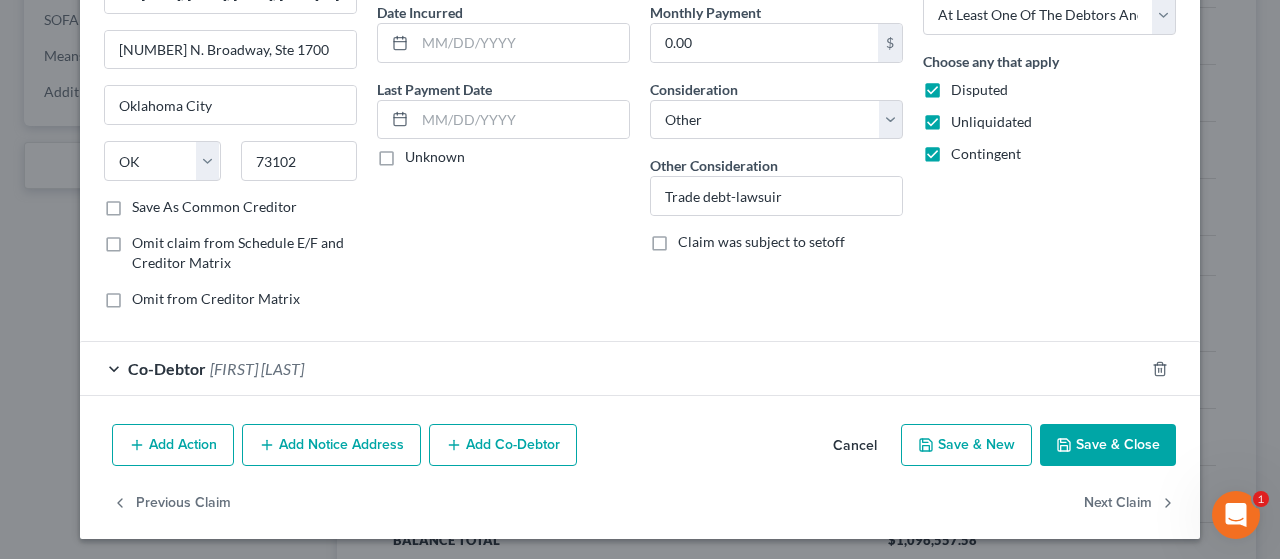 click on "Save & Close" at bounding box center (1108, 445) 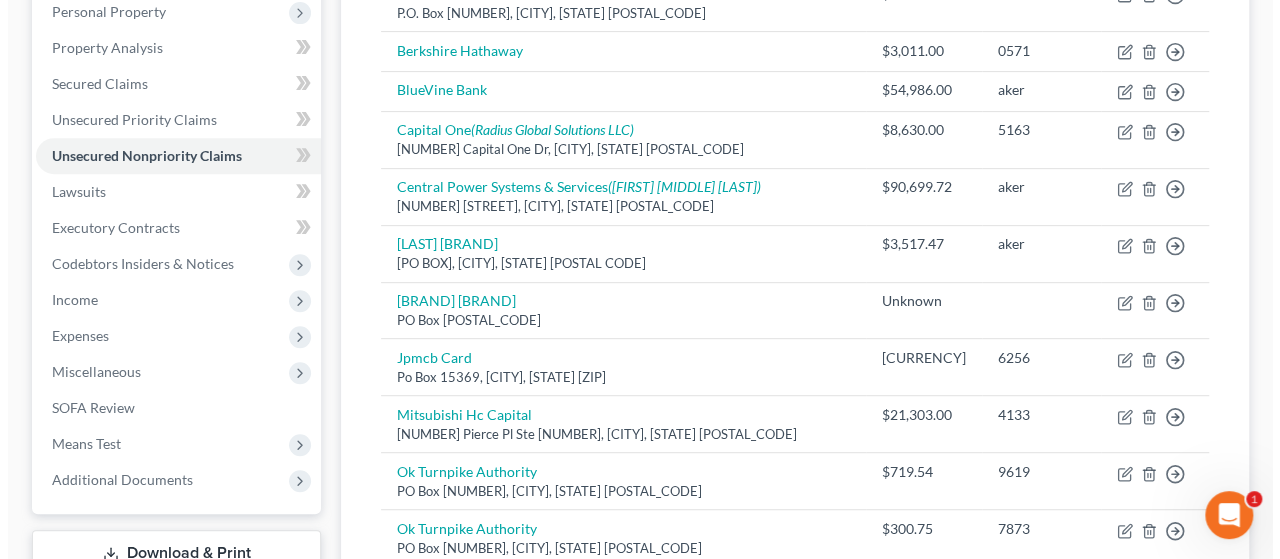 scroll, scrollTop: 354, scrollLeft: 0, axis: vertical 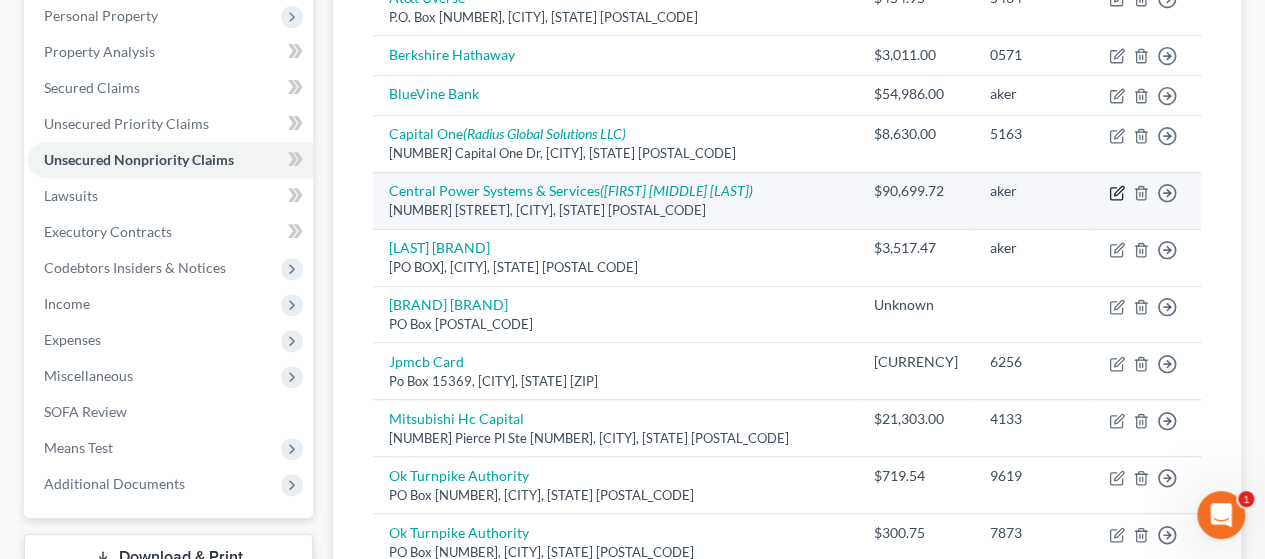 click 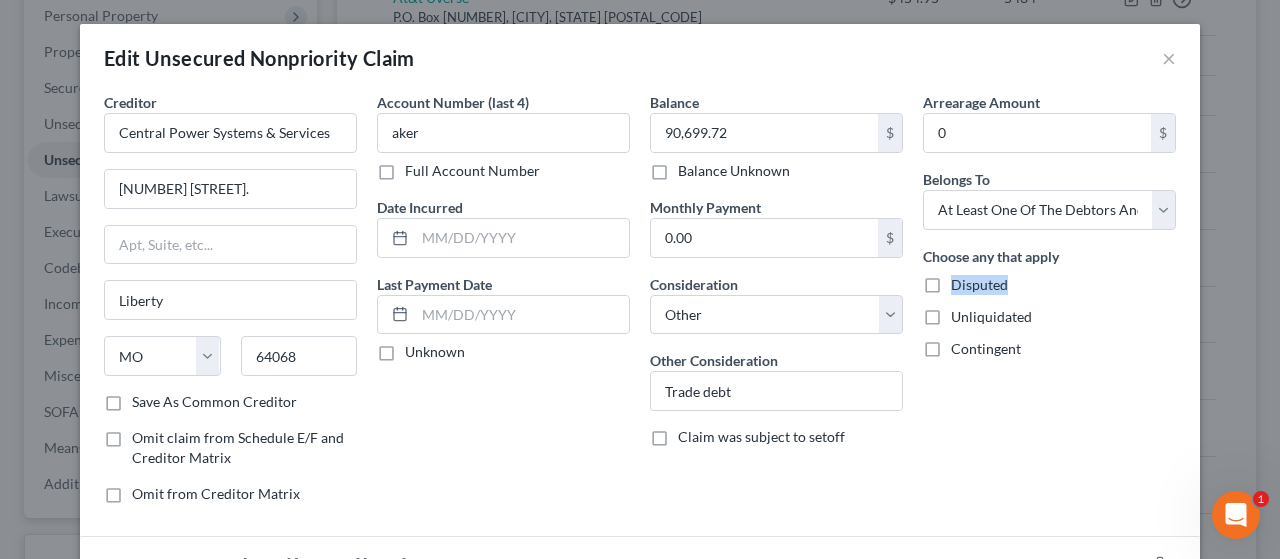 drag, startPoint x: 930, startPoint y: 269, endPoint x: 926, endPoint y: 286, distance: 17.464249 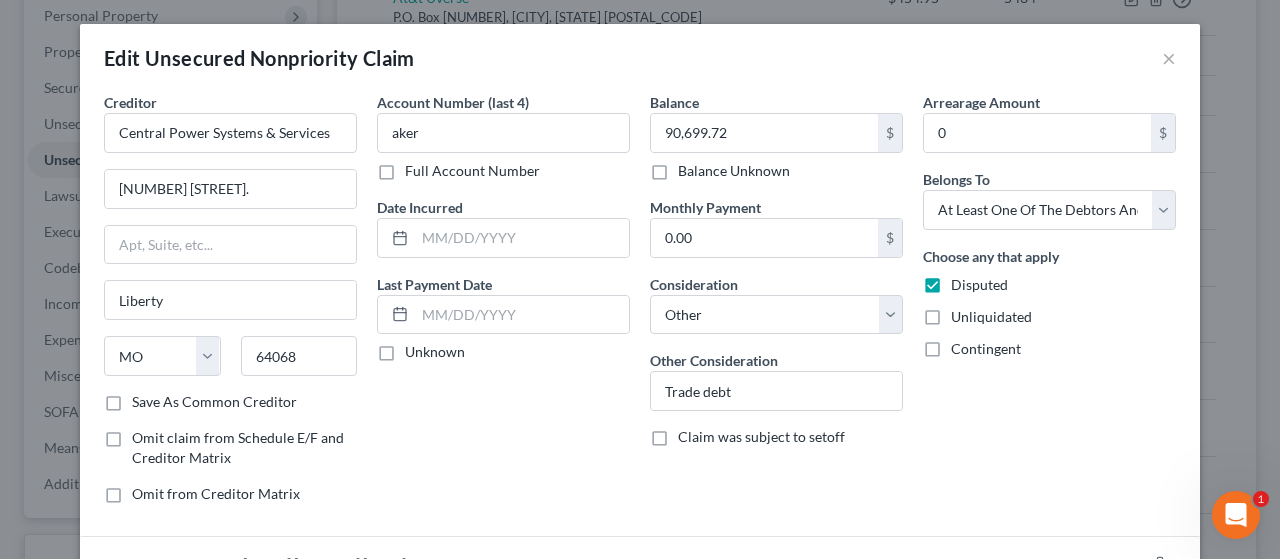 click on "Unliquidated" at bounding box center [991, 317] 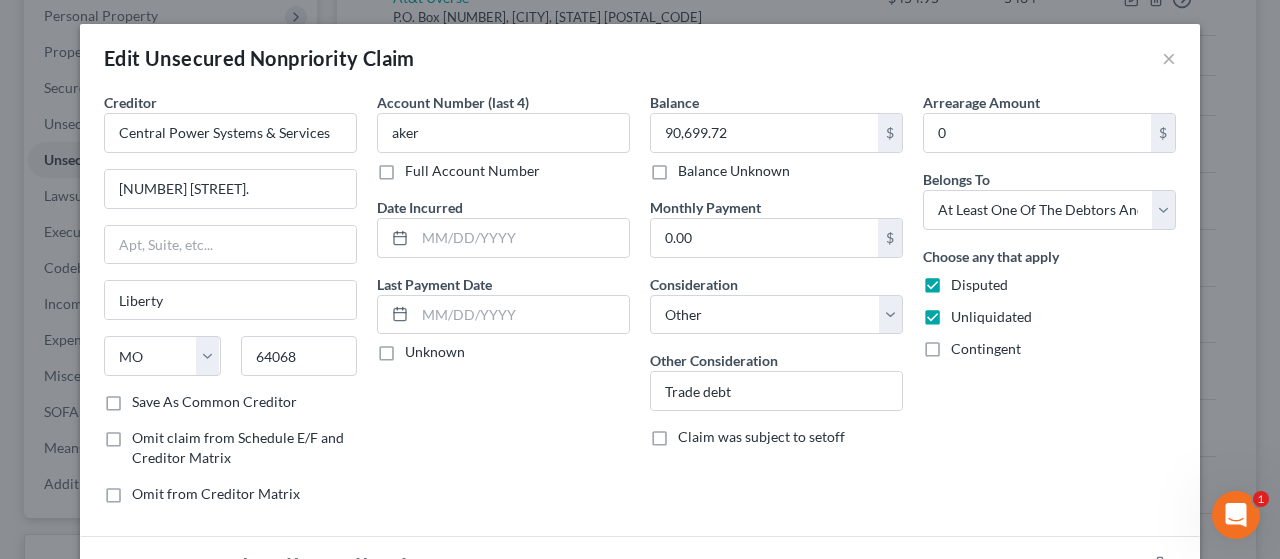 click on "Contingent" at bounding box center (986, 349) 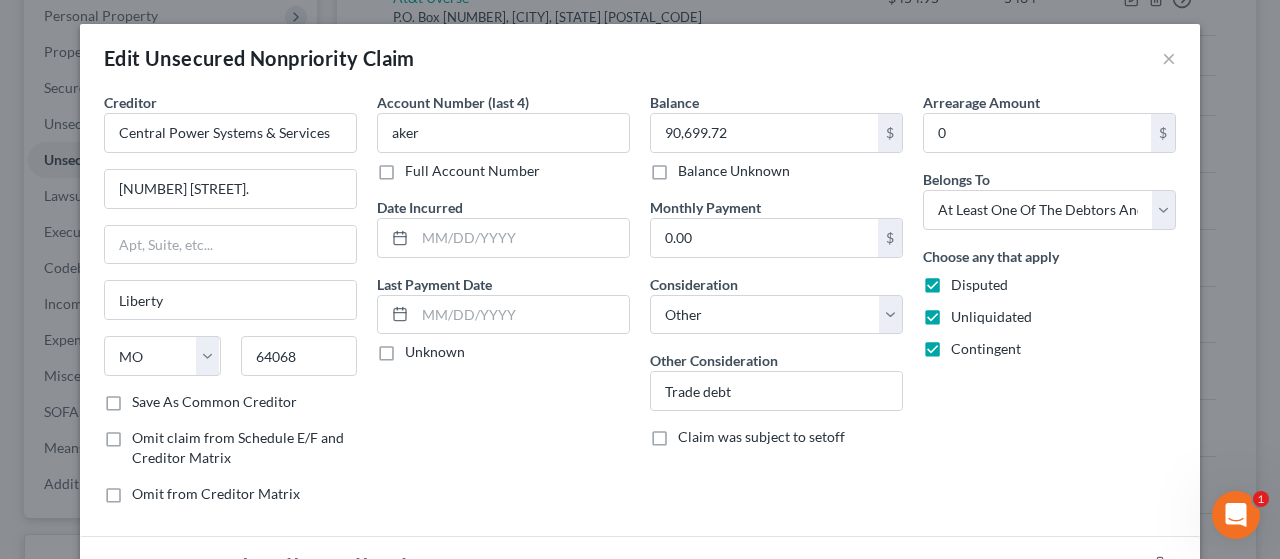 click on "Arrearage Amount 0 $
Belongs To
*
Select Debtor 1 Only Debtor 2 Only Debtor 1 And Debtor 2 Only At Least One Of The Debtors And Another Community Property Choose any that apply Disputed Unliquidated Contingent" at bounding box center (1049, 306) 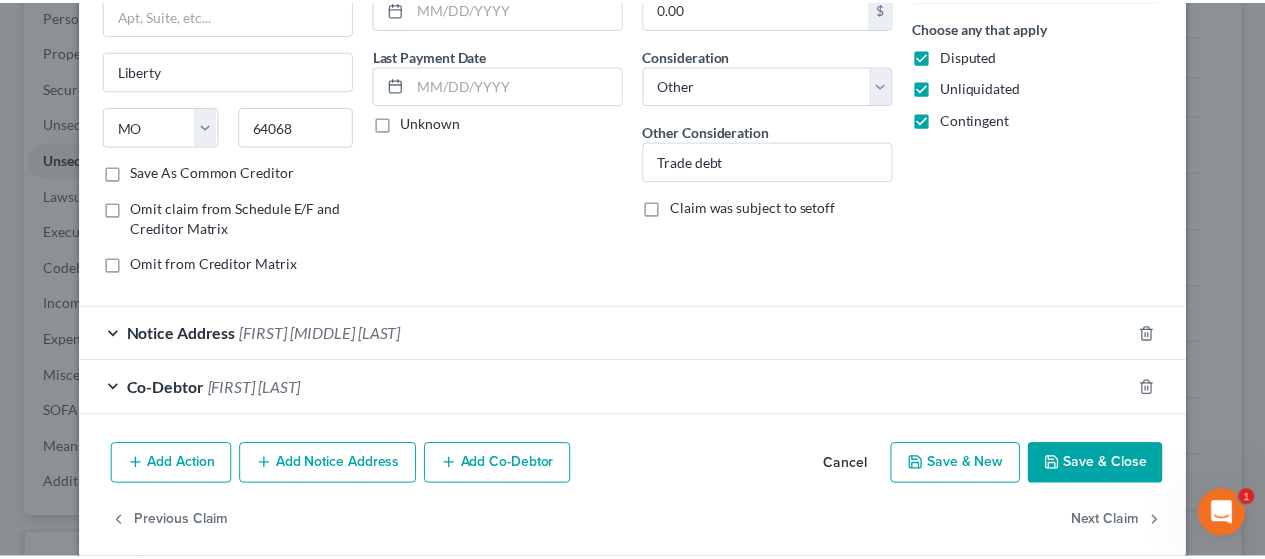 scroll, scrollTop: 249, scrollLeft: 0, axis: vertical 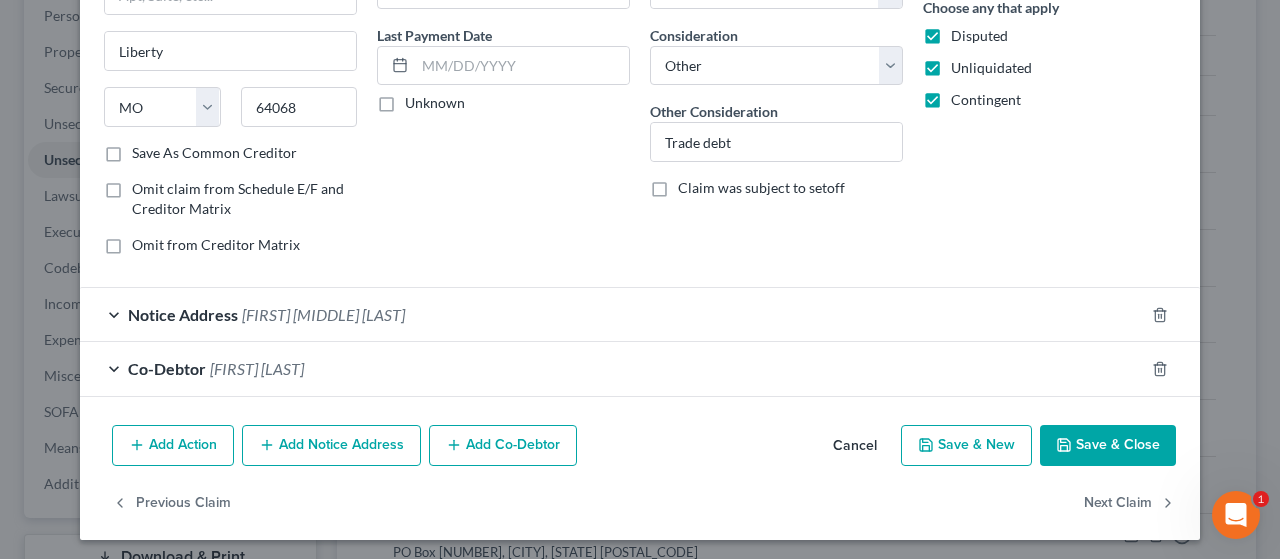 click on "Save & Close" at bounding box center [1108, 446] 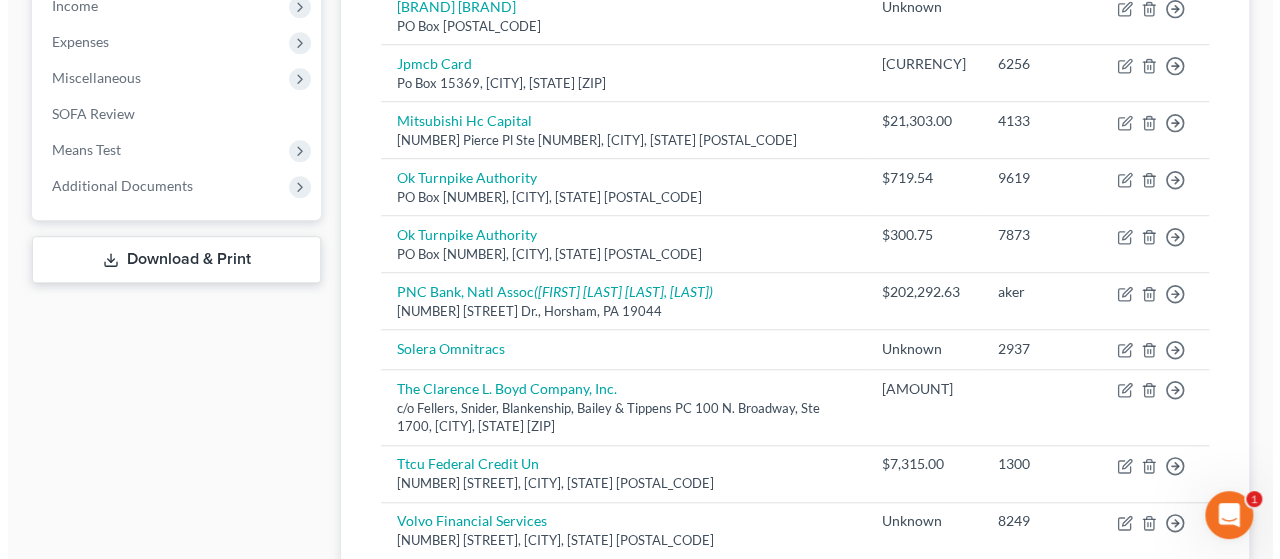 scroll, scrollTop: 654, scrollLeft: 0, axis: vertical 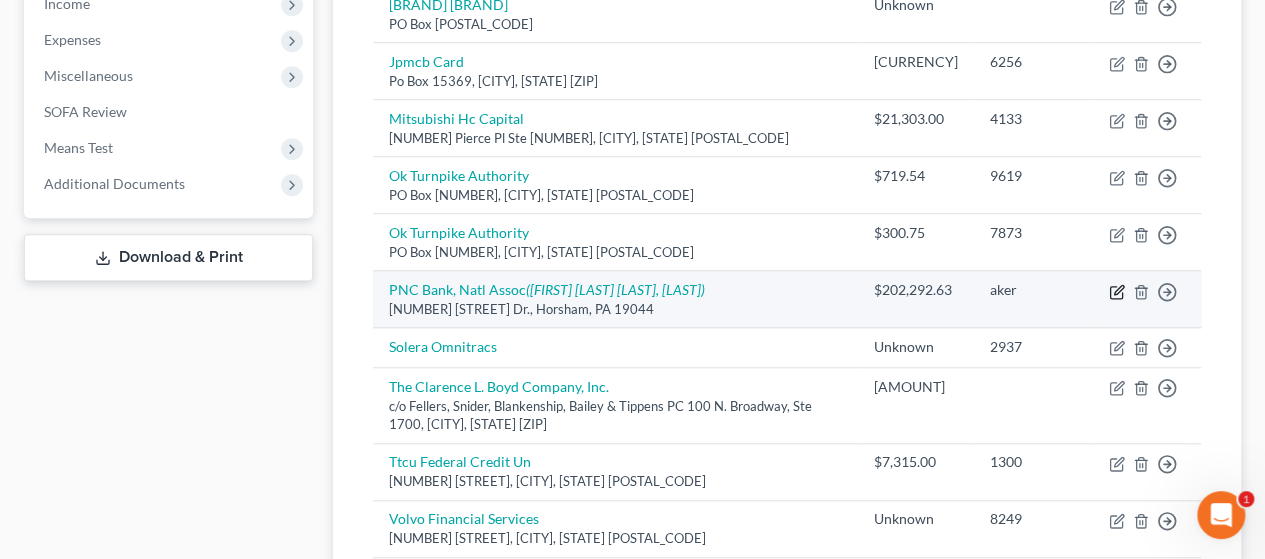 click 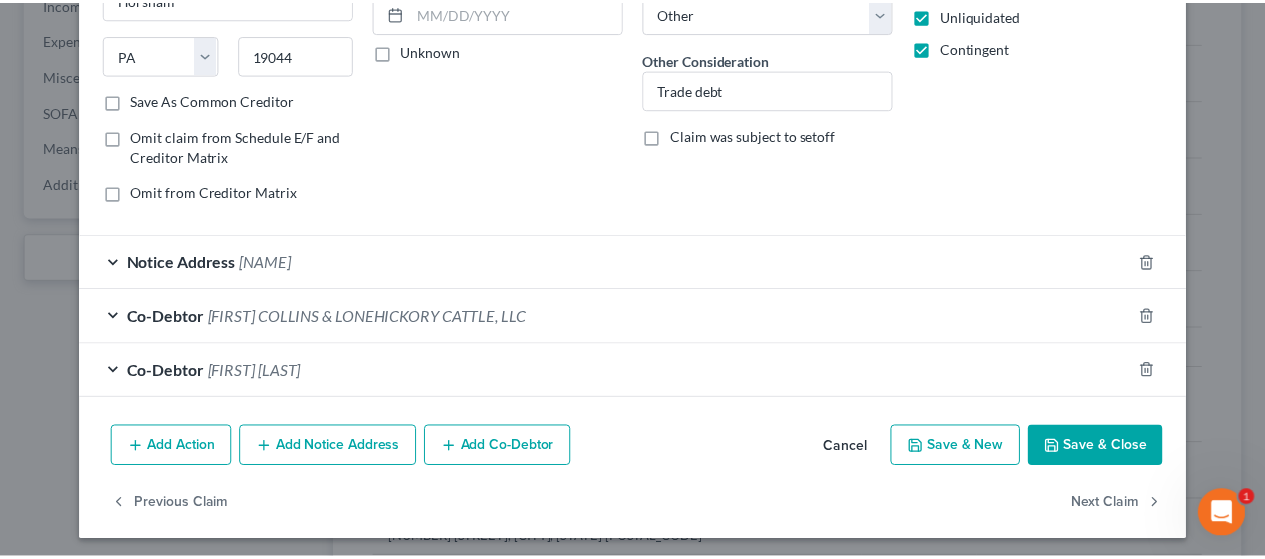 scroll, scrollTop: 303, scrollLeft: 0, axis: vertical 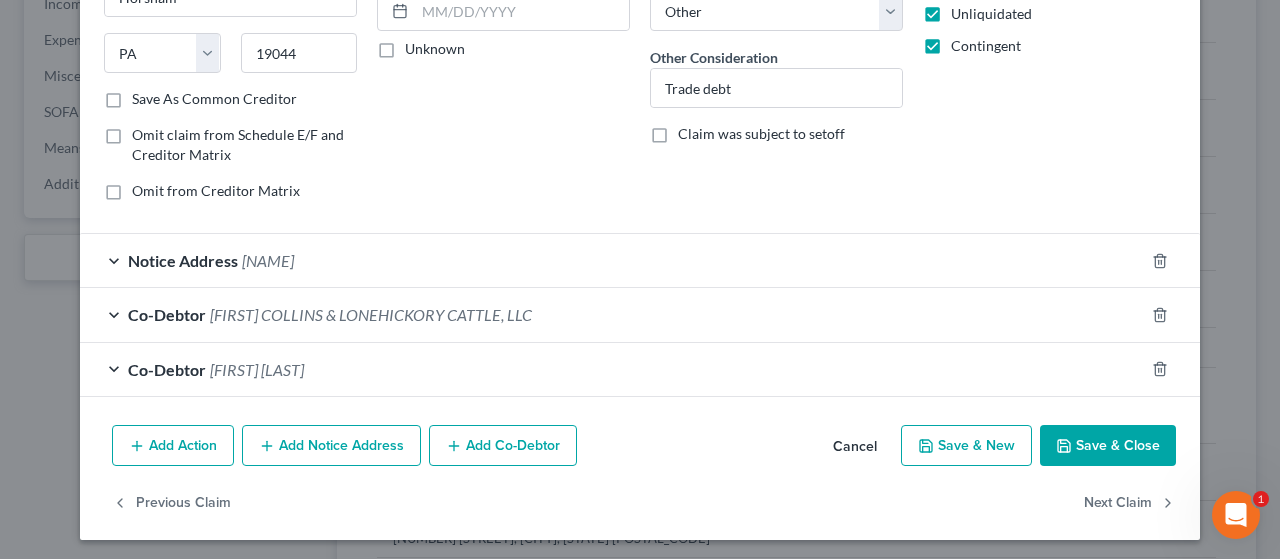 click on "Save & Close" at bounding box center [1108, 446] 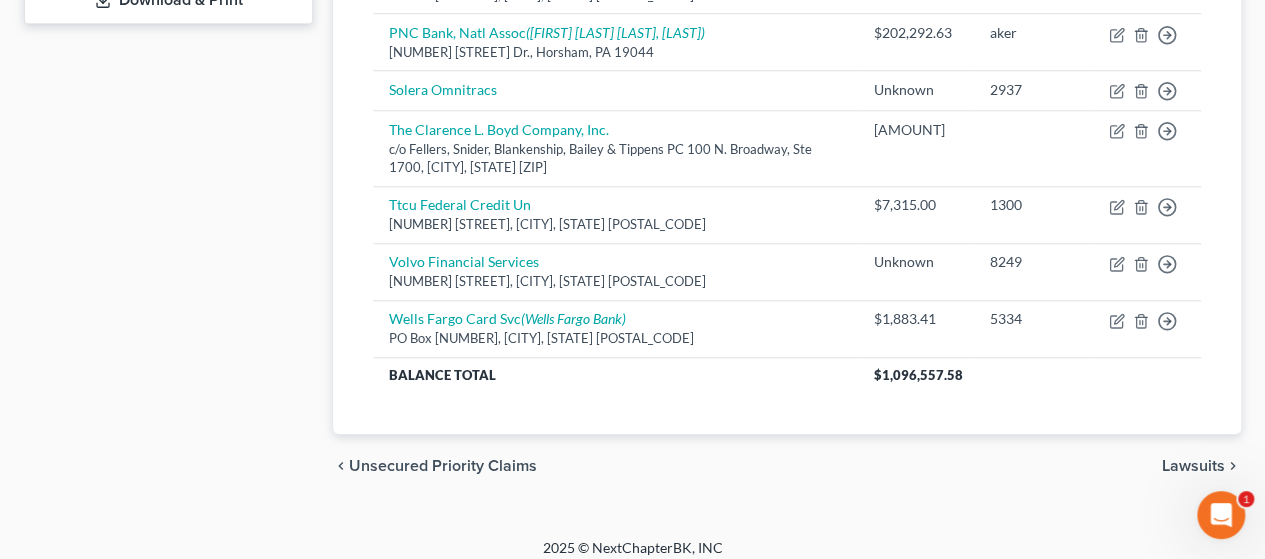 scroll, scrollTop: 919, scrollLeft: 0, axis: vertical 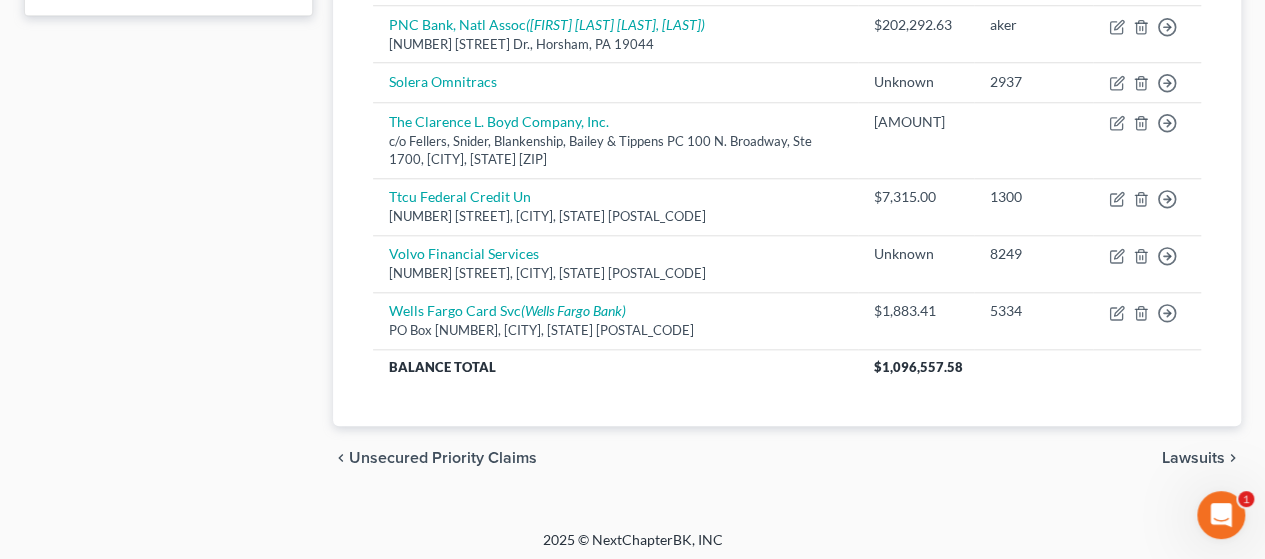 click on "Lawsuits" at bounding box center (1193, 458) 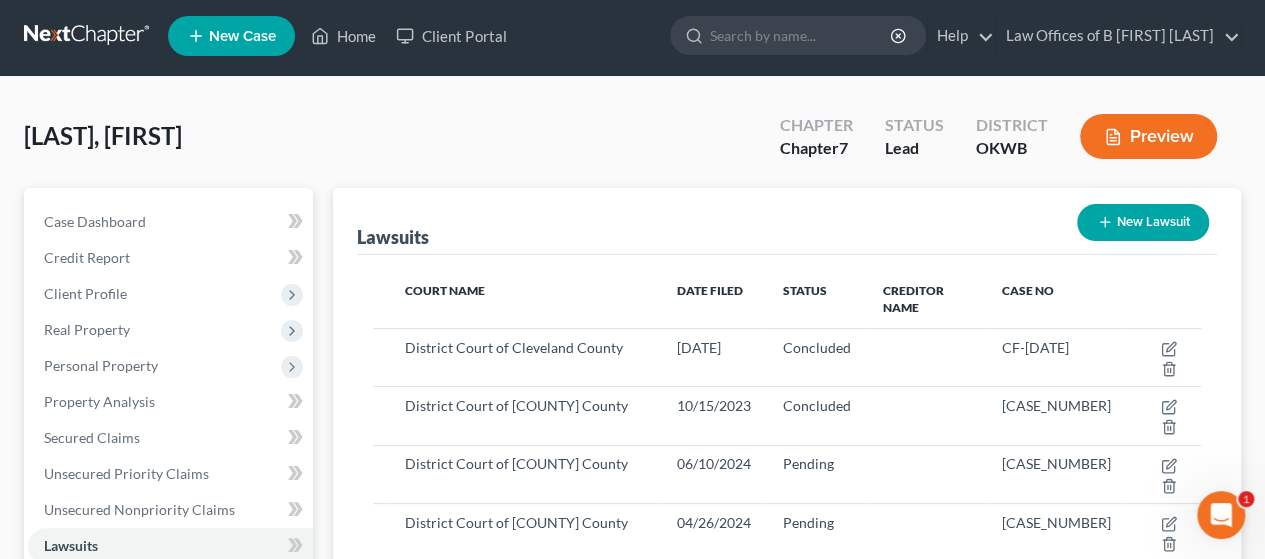 scroll, scrollTop: 0, scrollLeft: 0, axis: both 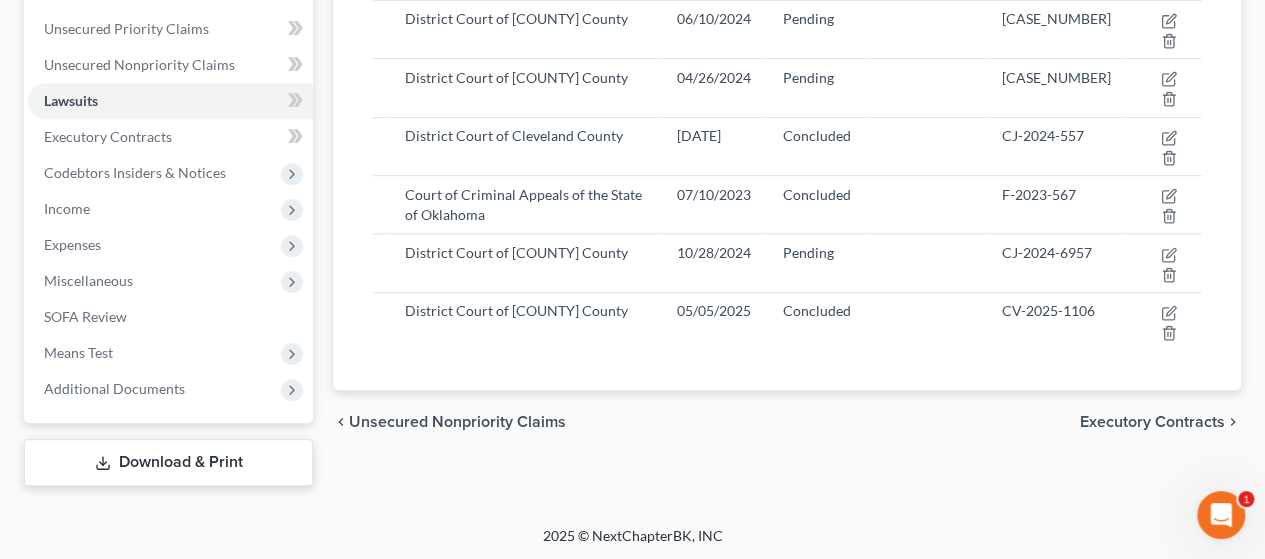 click on "Executory Contracts" at bounding box center (1152, 422) 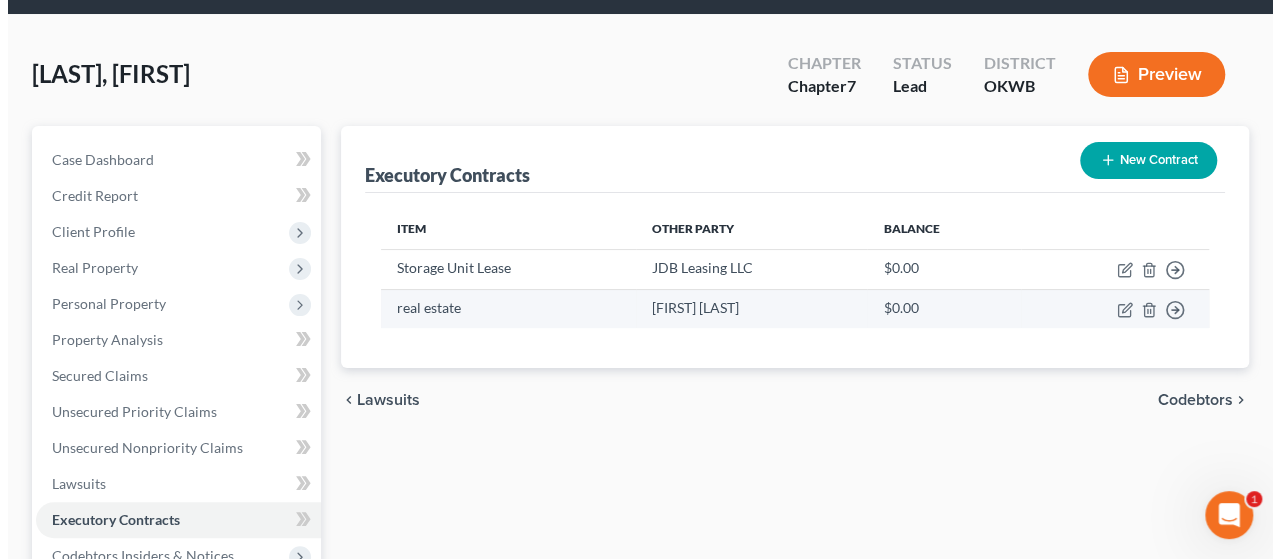 scroll, scrollTop: 0, scrollLeft: 0, axis: both 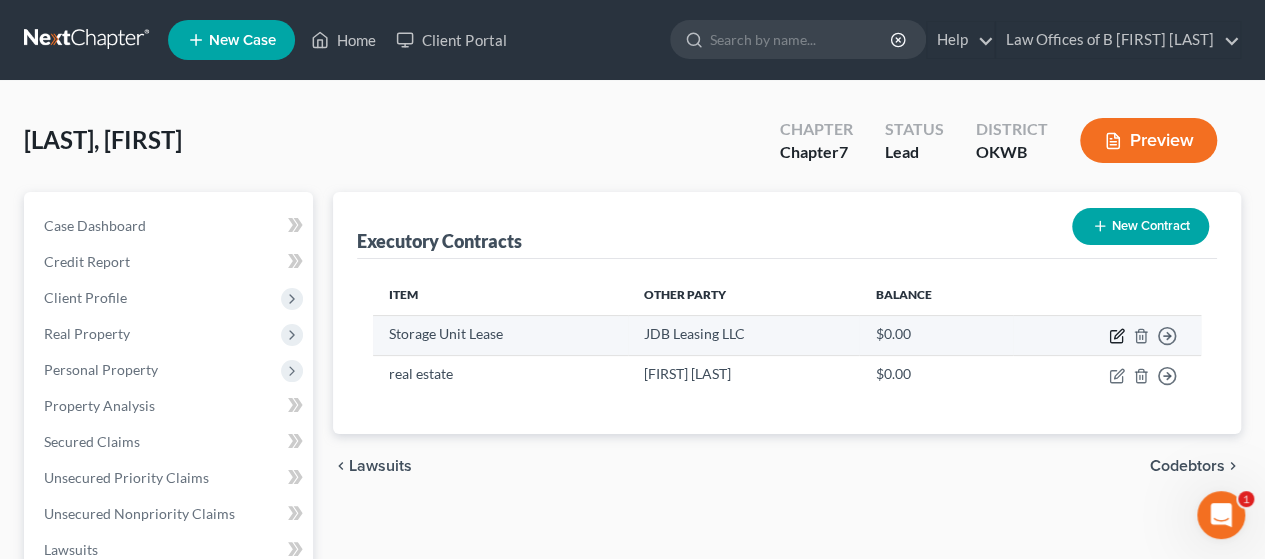 click 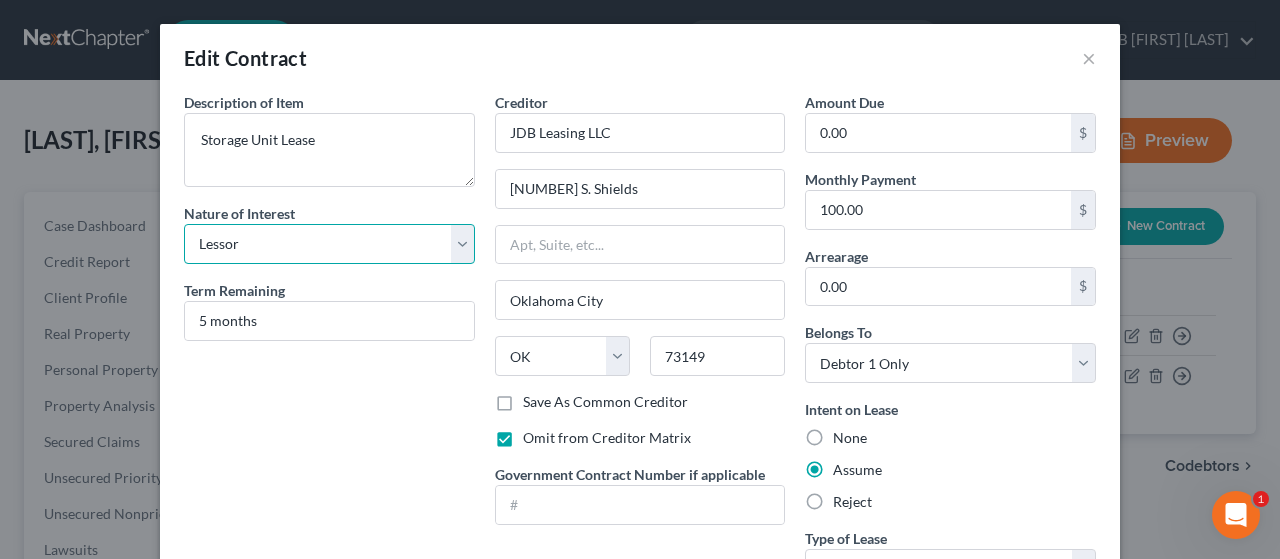 click on "Select Purchaser Agent Lessor Lessee" at bounding box center [329, 244] 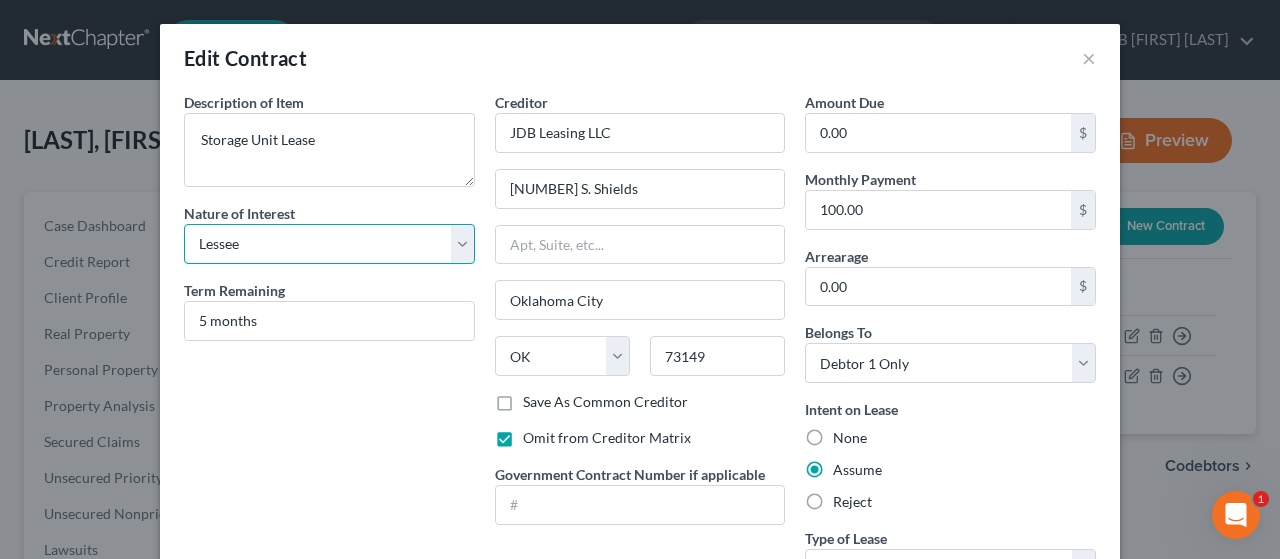click on "Select Purchaser Agent Lessor Lessee" at bounding box center [329, 244] 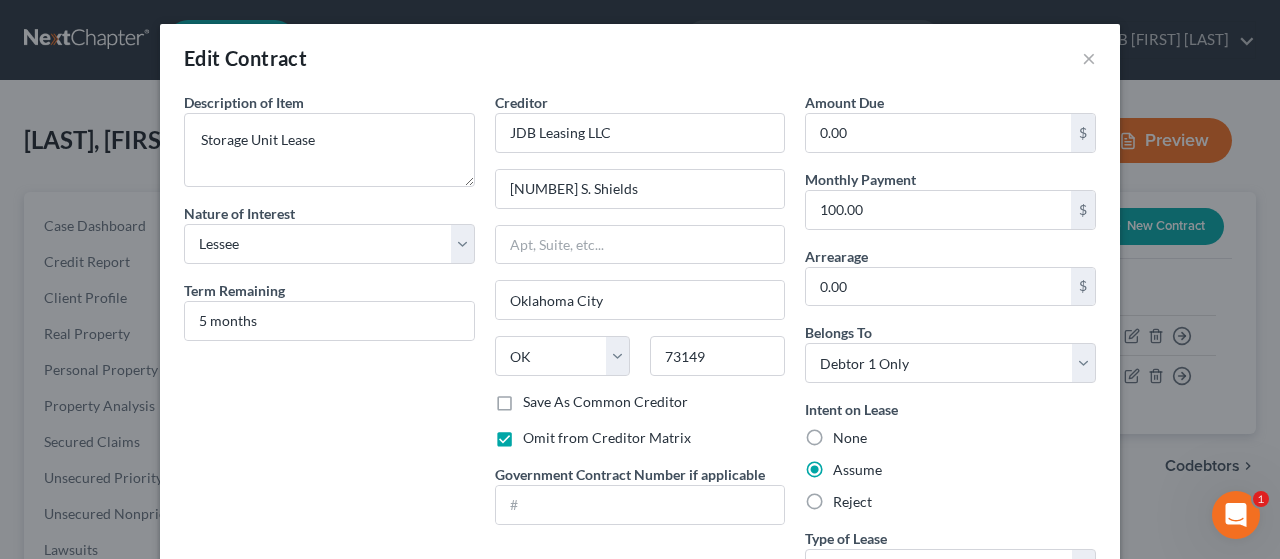 click on "Description of non-residential real property
*
Description of Item
*
Storage Unit Lease Nature of Interest Select Purchaser Agent Lessor Lessee Term Remaining 5 months" at bounding box center [329, 348] 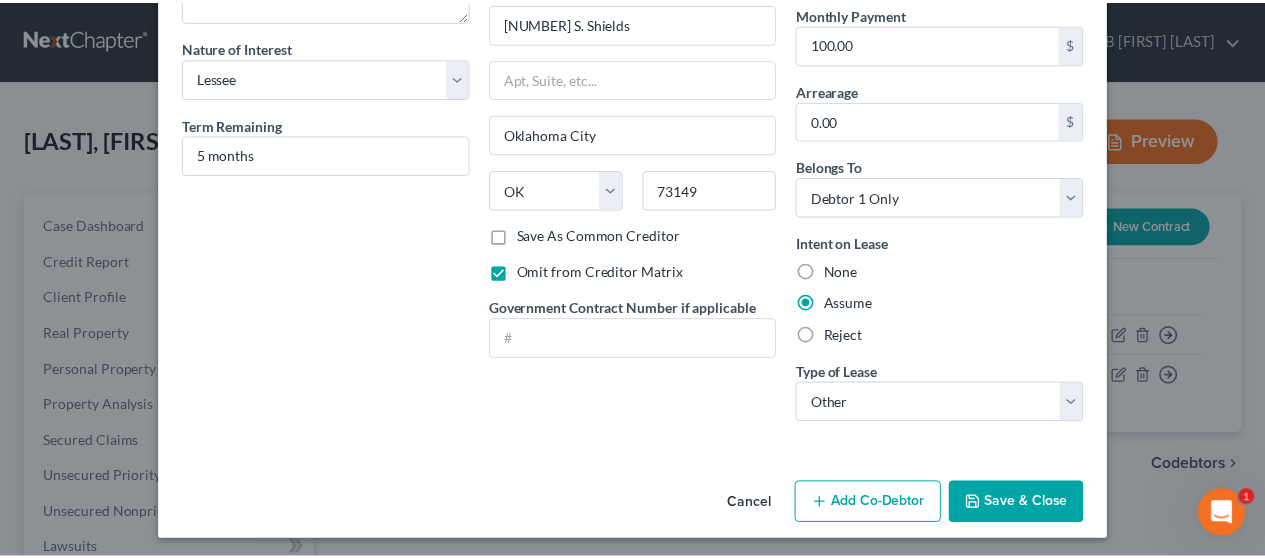scroll, scrollTop: 168, scrollLeft: 0, axis: vertical 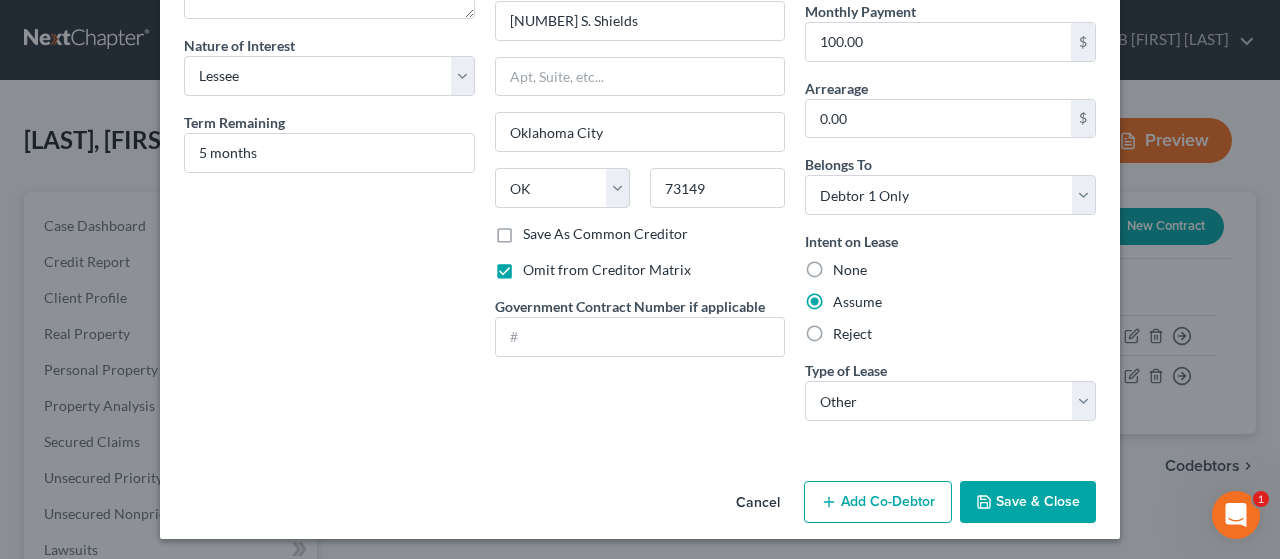 click on "Save & Close" at bounding box center (1028, 502) 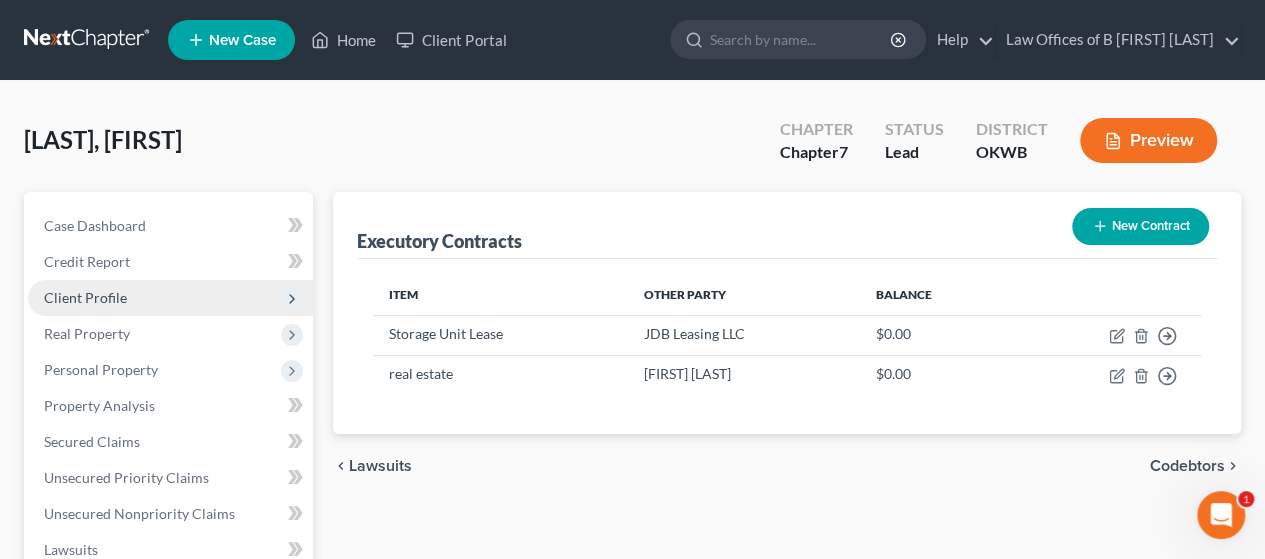 click on "Client Profile" at bounding box center [170, 298] 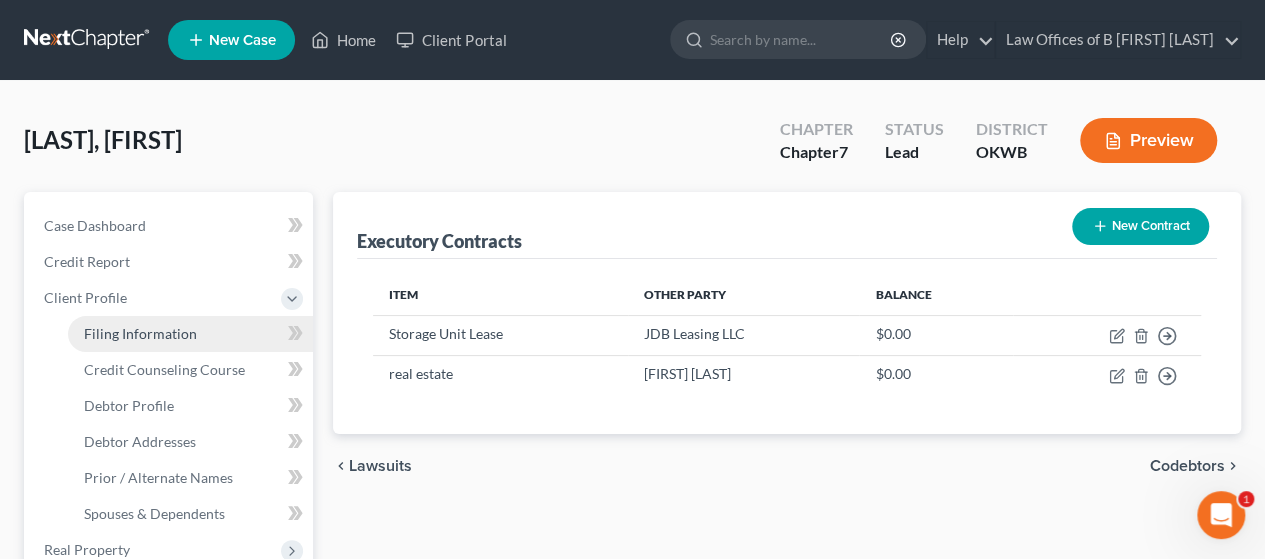 click on "Filing Information" at bounding box center [140, 333] 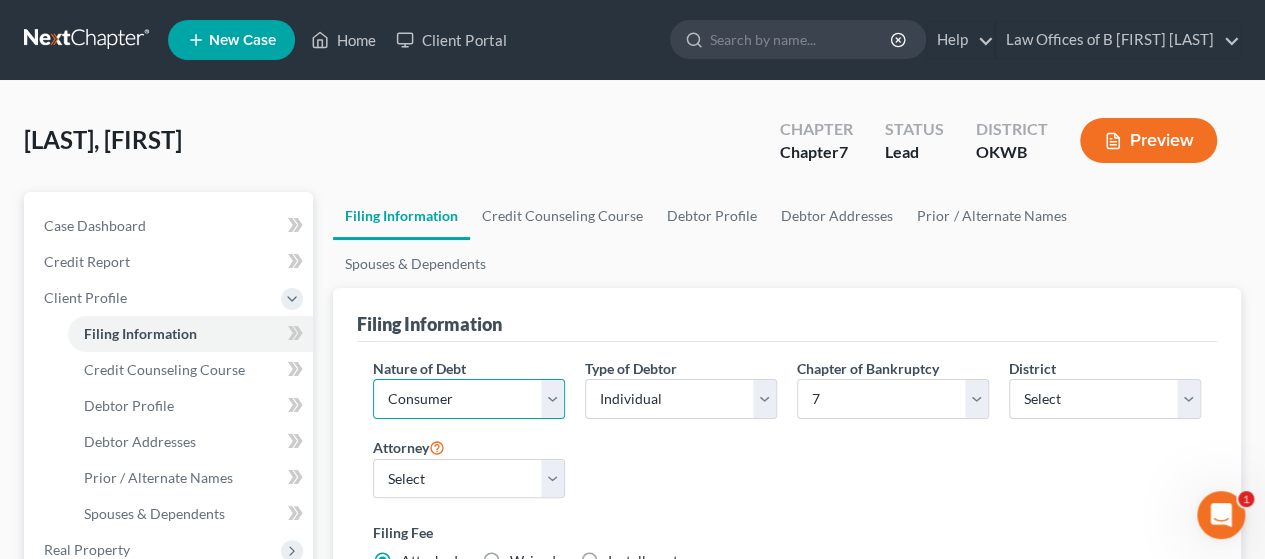 click on "Select Business Consumer Other" at bounding box center (469, 399) 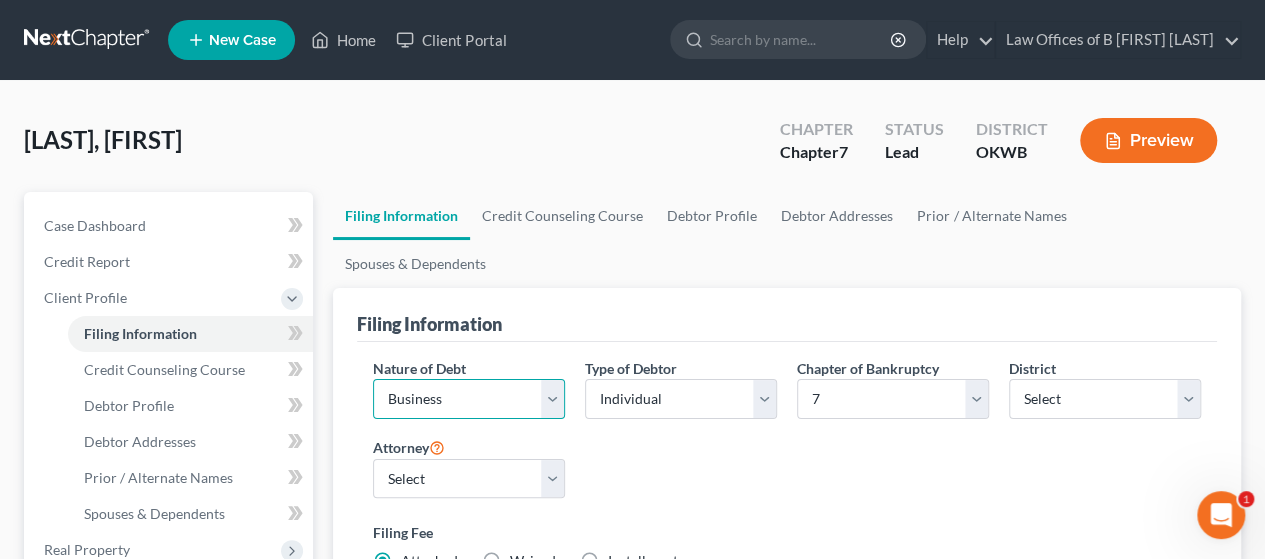 click on "Select Business Consumer Other" at bounding box center [469, 399] 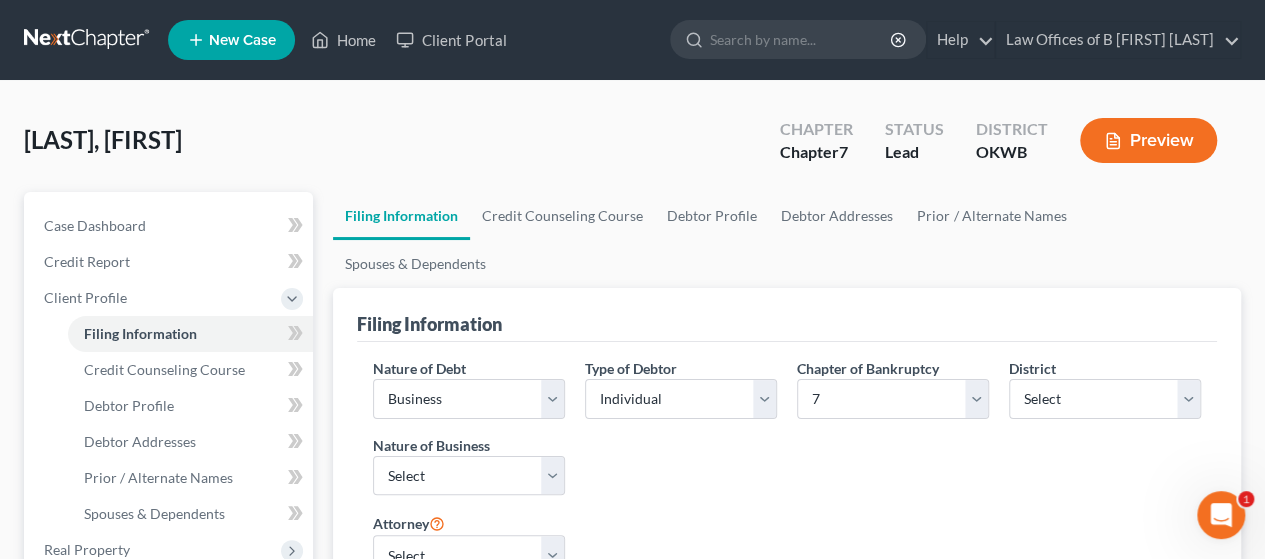 click on "Type of Debtor Select Individual Joint" at bounding box center [681, 435] 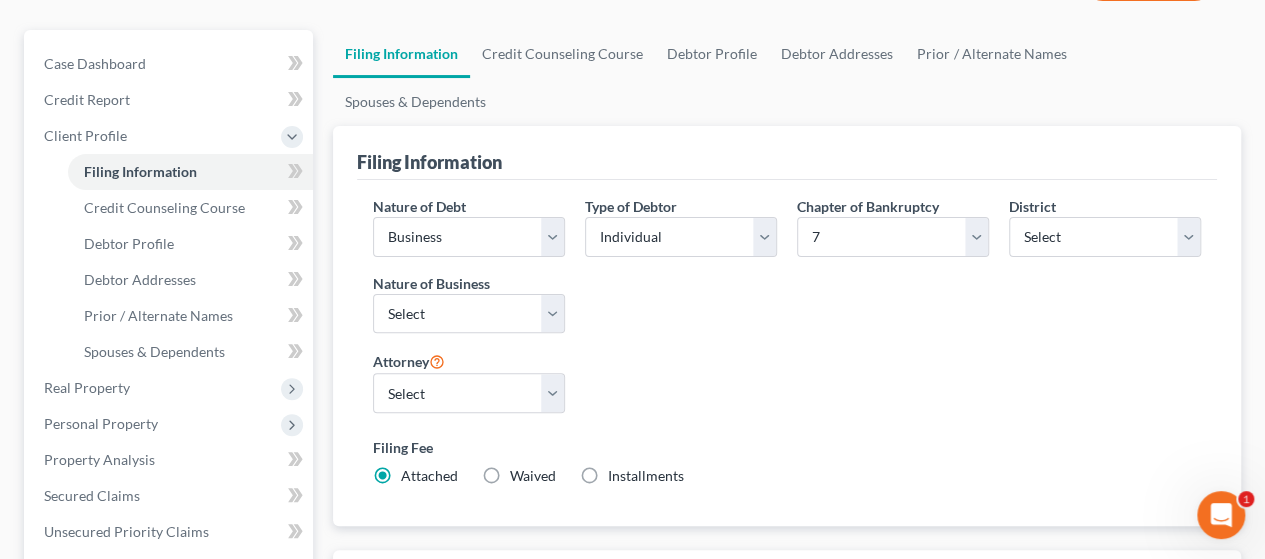 scroll, scrollTop: 92, scrollLeft: 0, axis: vertical 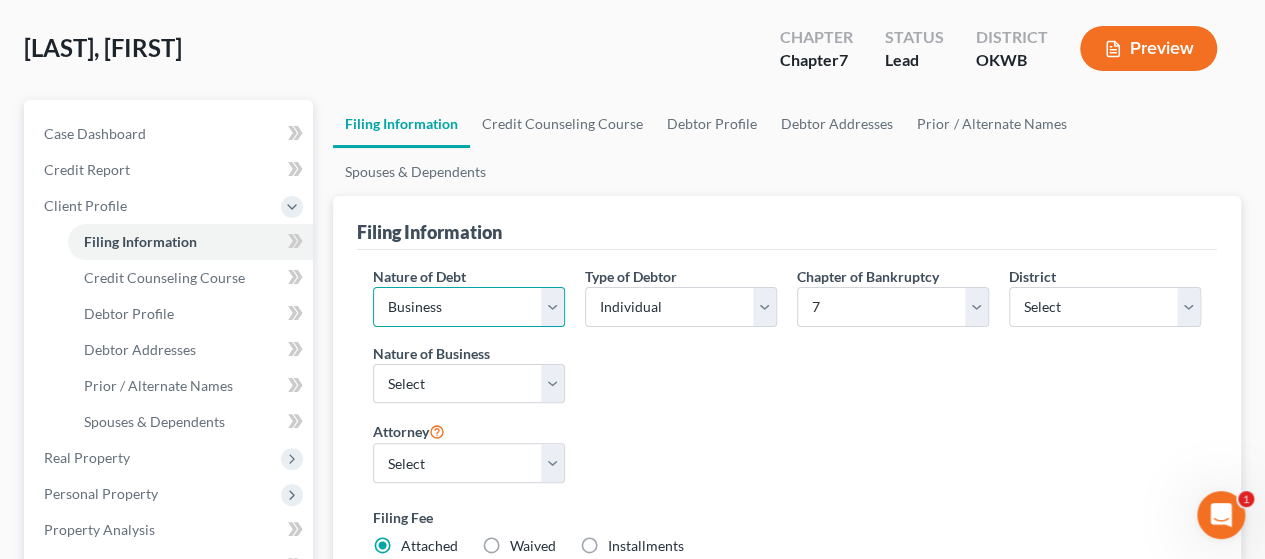 click on "Select Business Consumer Other" at bounding box center [469, 307] 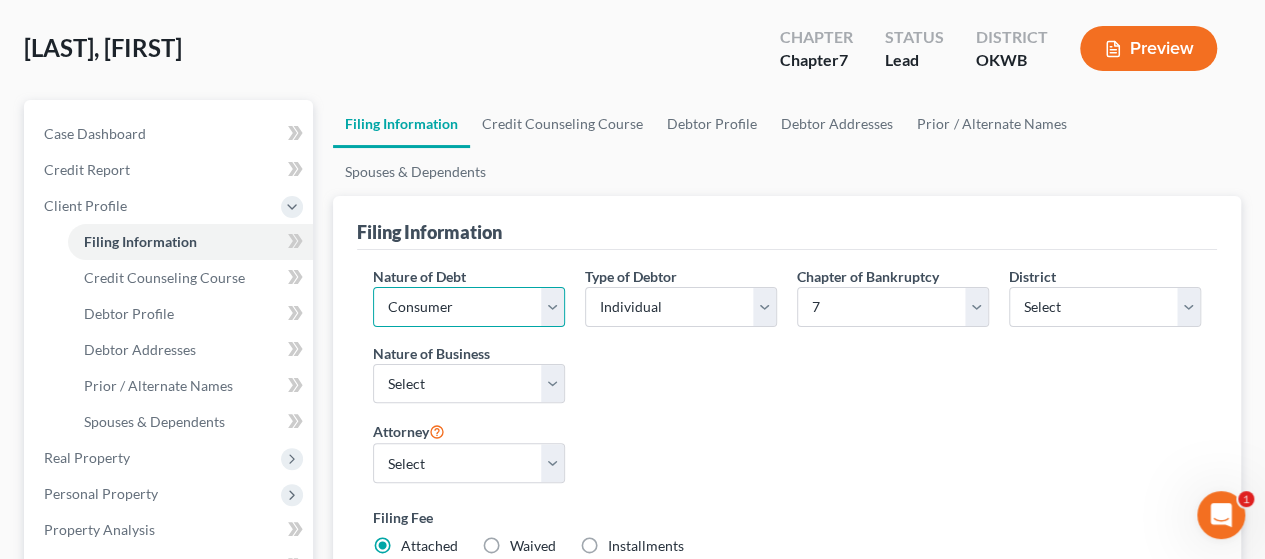 click on "Select Business Consumer Other" at bounding box center (469, 307) 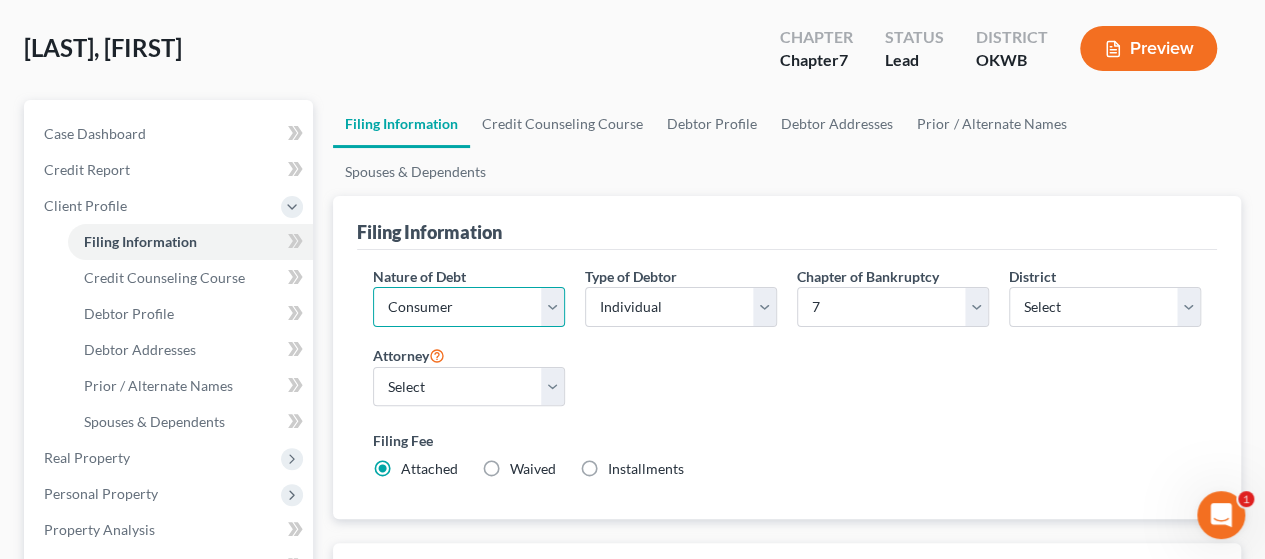 click on "Select Business Consumer Other" at bounding box center (469, 307) 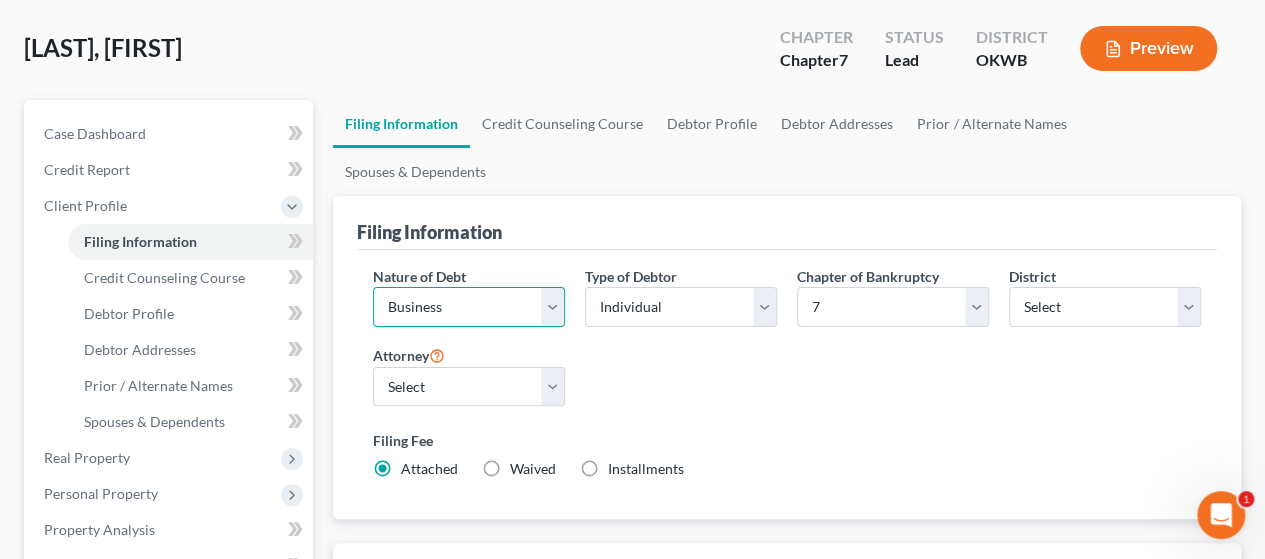 click on "Select Business Consumer Other" at bounding box center [469, 307] 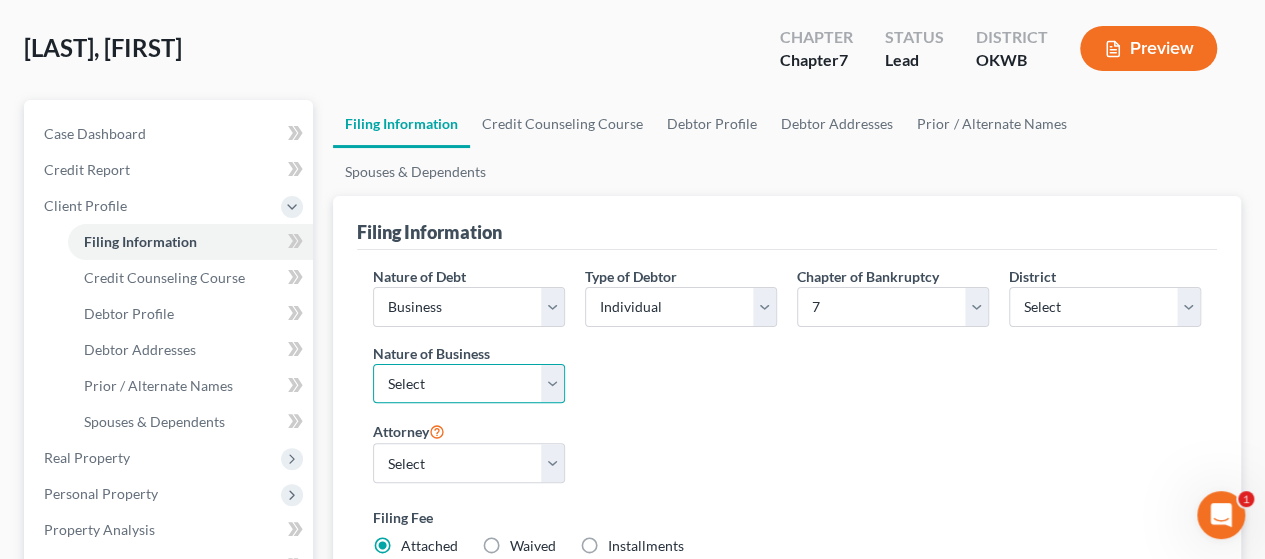 click on "Select Clearing Bank Commodity Broker Health Care Business Other Railroad Single Asset Real Estate As Defined In 11 USC § 101(51B) Stockbroker" at bounding box center (469, 384) 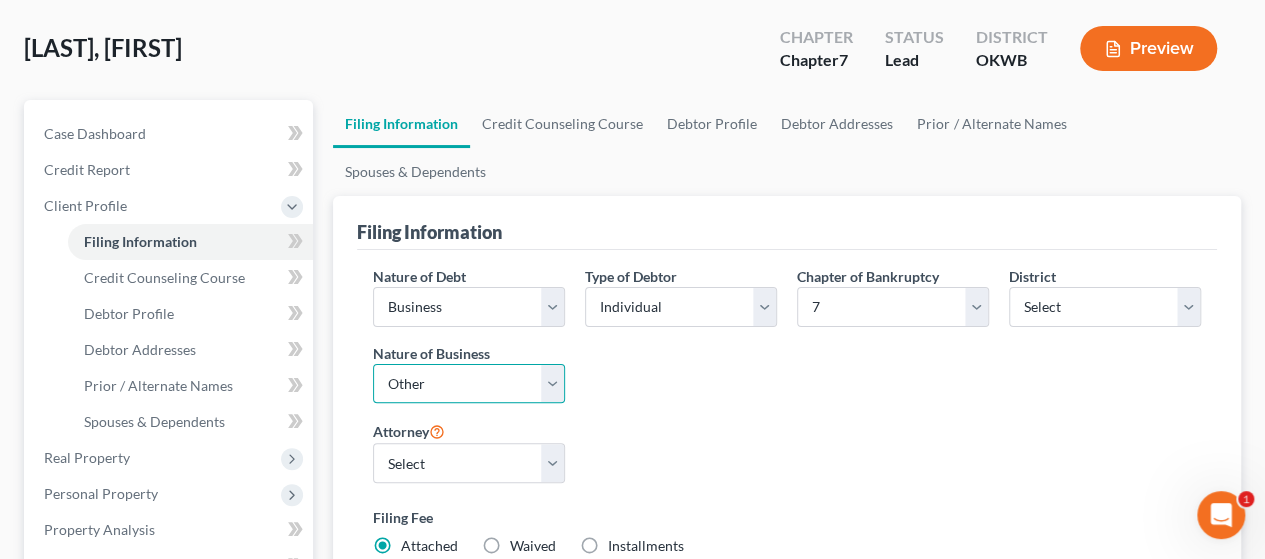 click on "Select Clearing Bank Commodity Broker Health Care Business Other Railroad Single Asset Real Estate As Defined In 11 USC § 101(51B) Stockbroker" at bounding box center (469, 384) 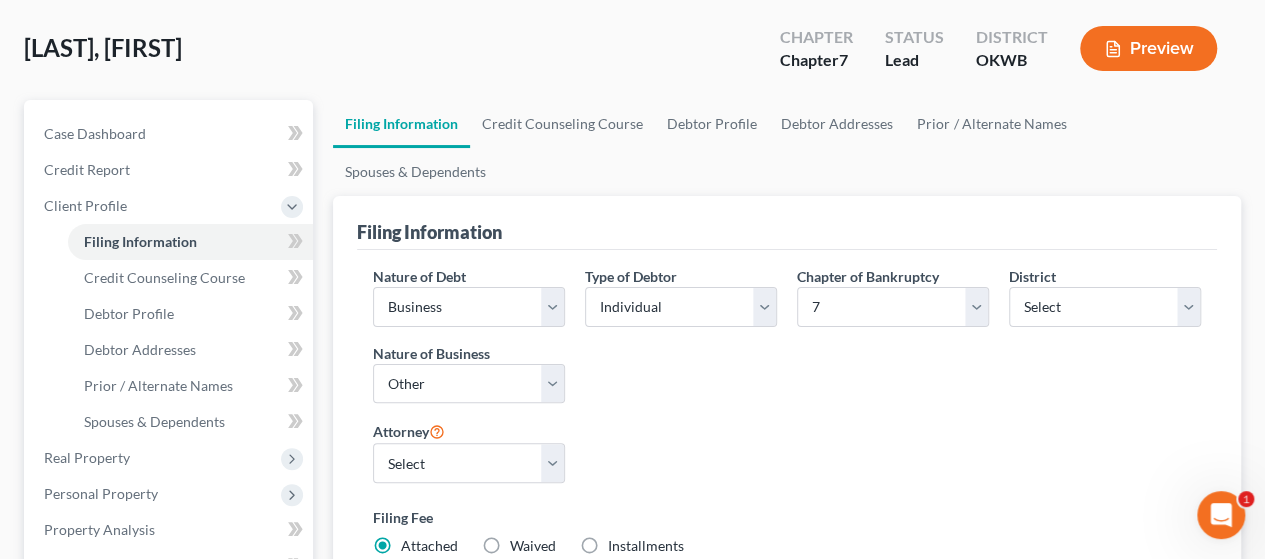 click on "Filing Fee" at bounding box center [787, 517] 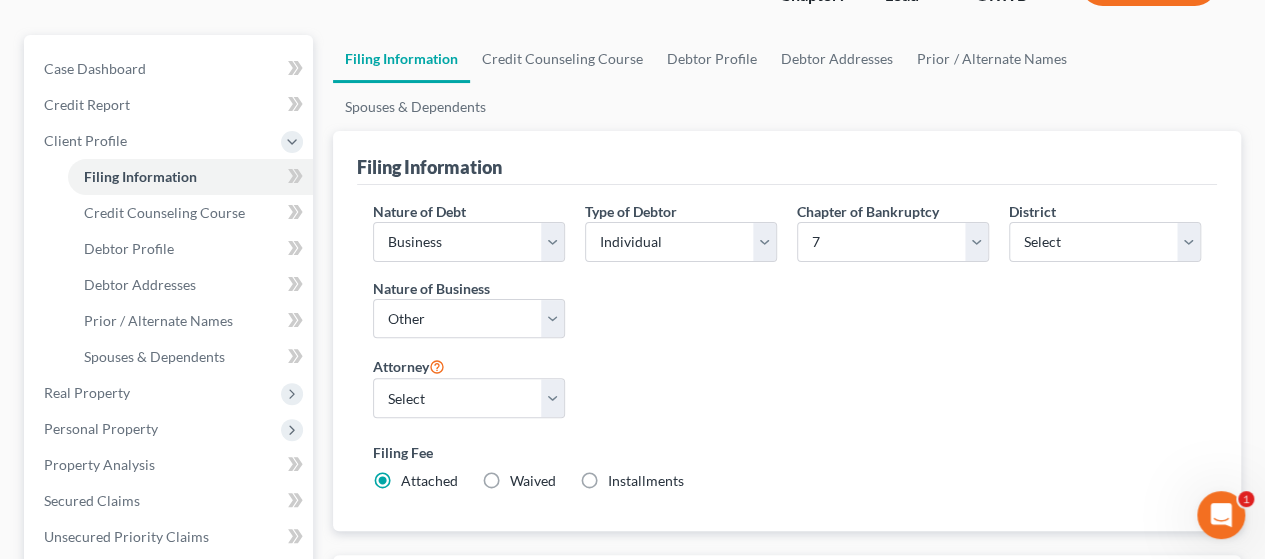 scroll, scrollTop: 166, scrollLeft: 0, axis: vertical 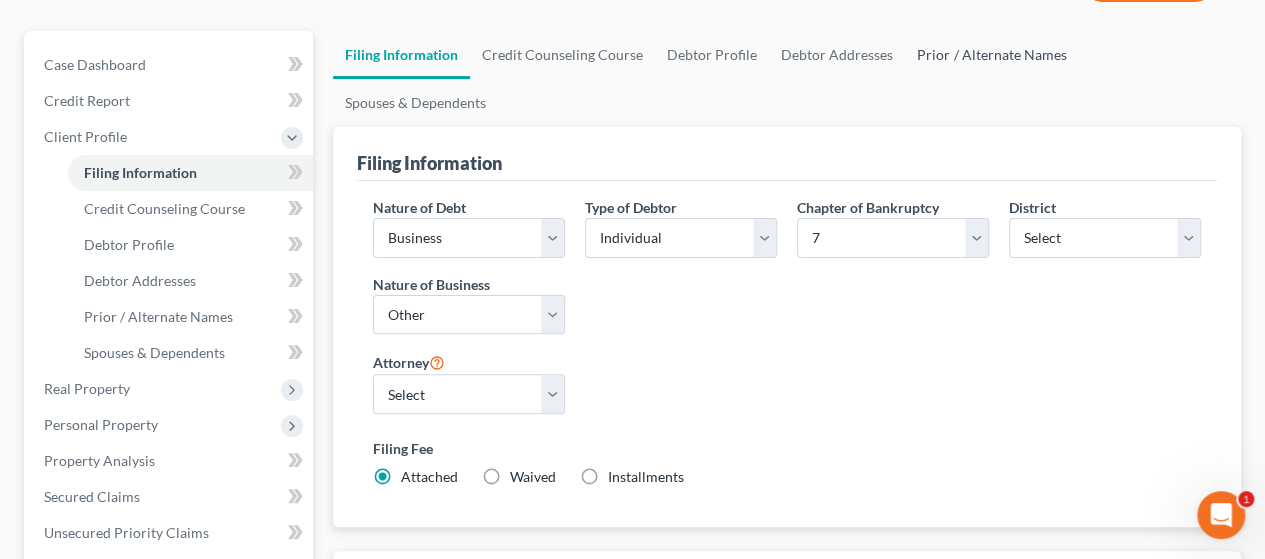 click on "Prior / Alternate Names" at bounding box center (991, 55) 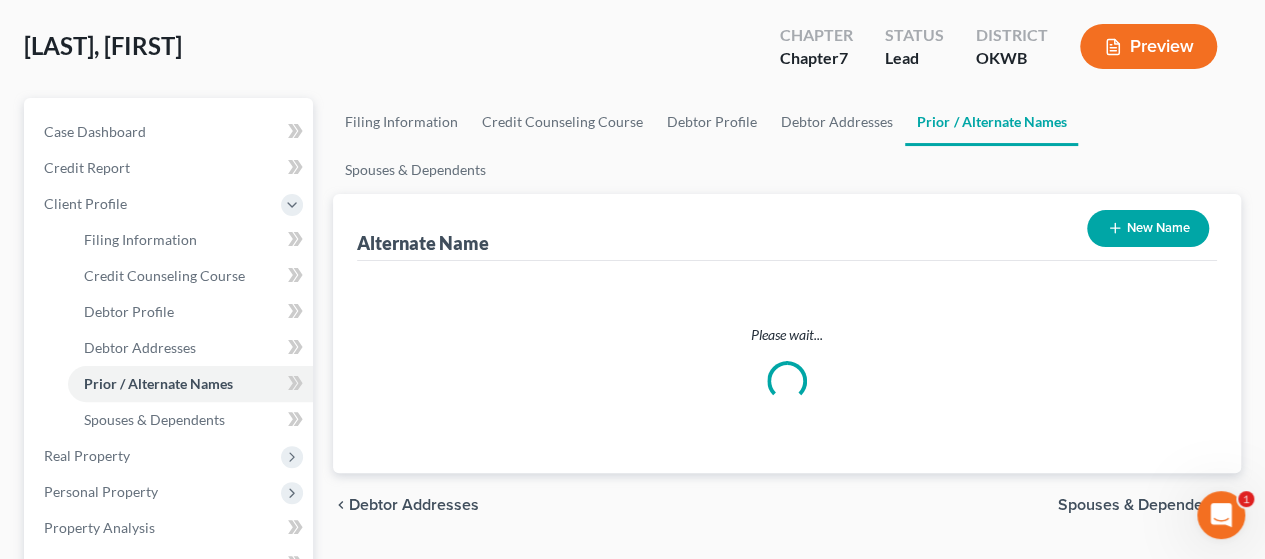 scroll, scrollTop: 0, scrollLeft: 0, axis: both 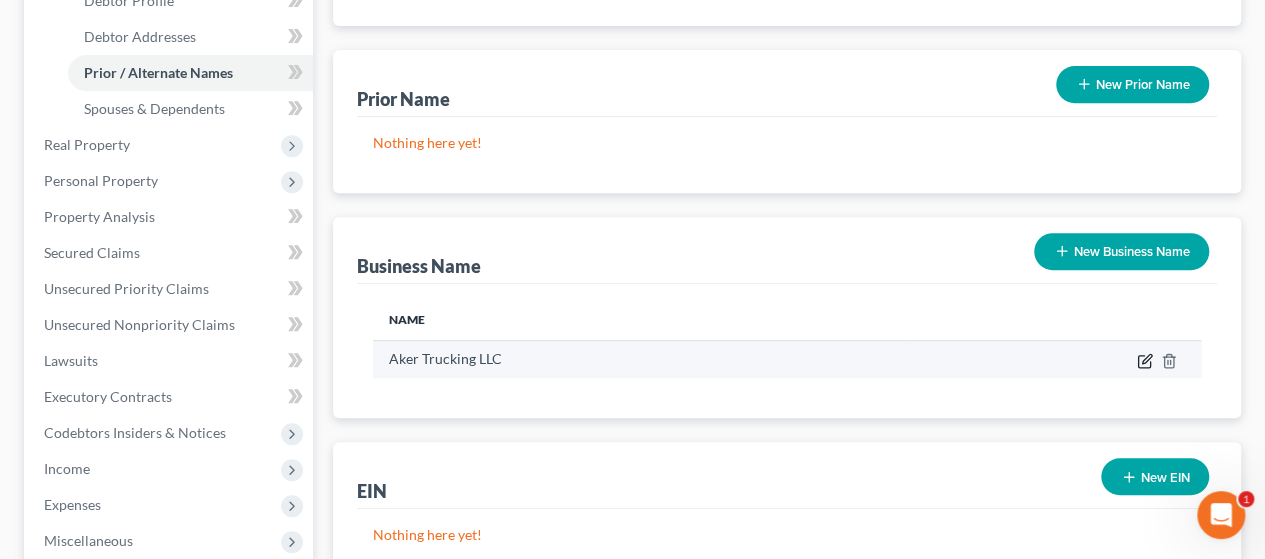 click 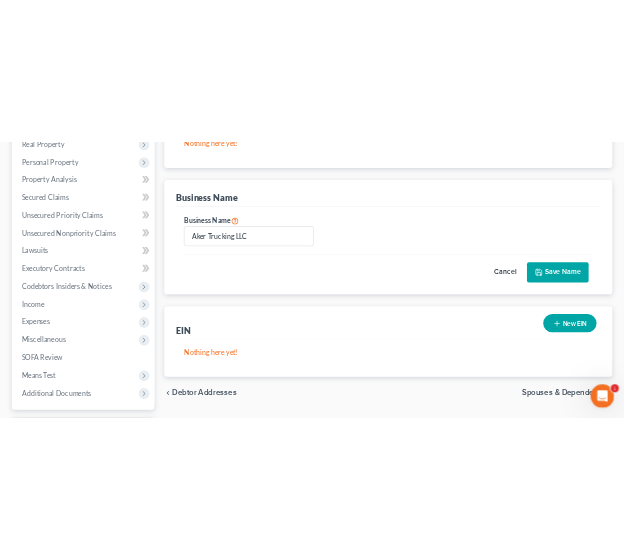 scroll, scrollTop: 556, scrollLeft: 0, axis: vertical 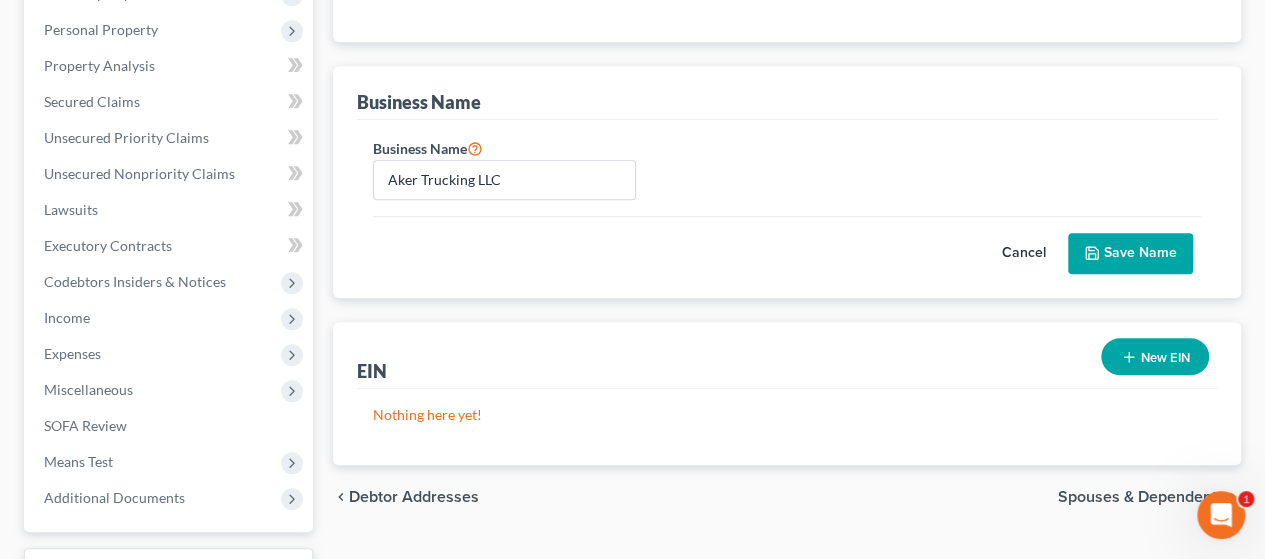 click on "New EIN" at bounding box center (1155, 356) 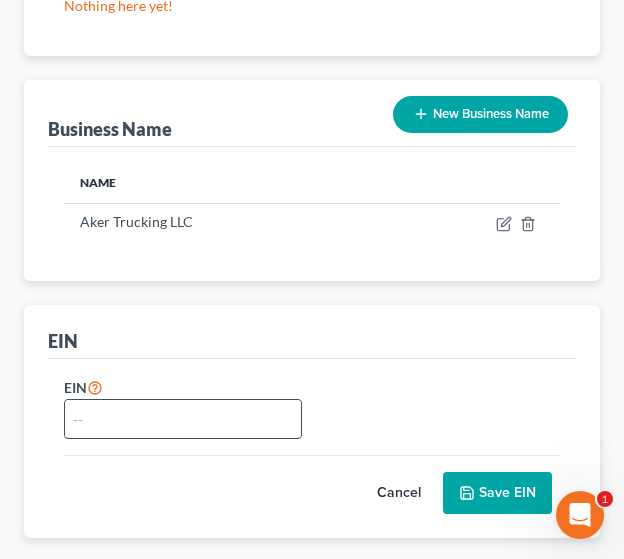 click at bounding box center [183, 419] 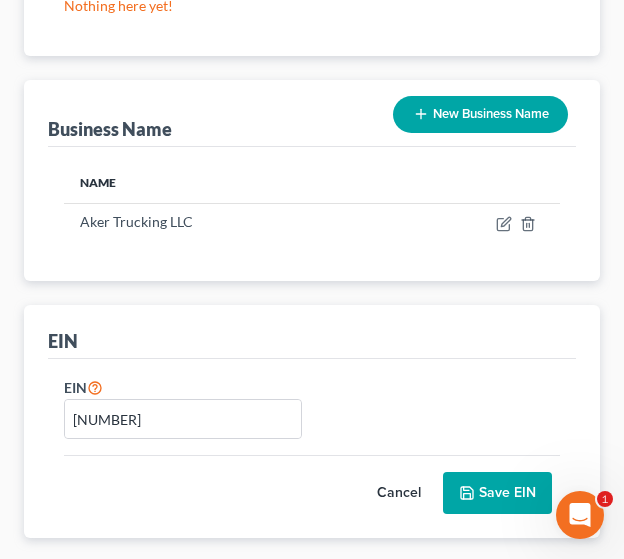 click on "Save EIN" at bounding box center [497, 493] 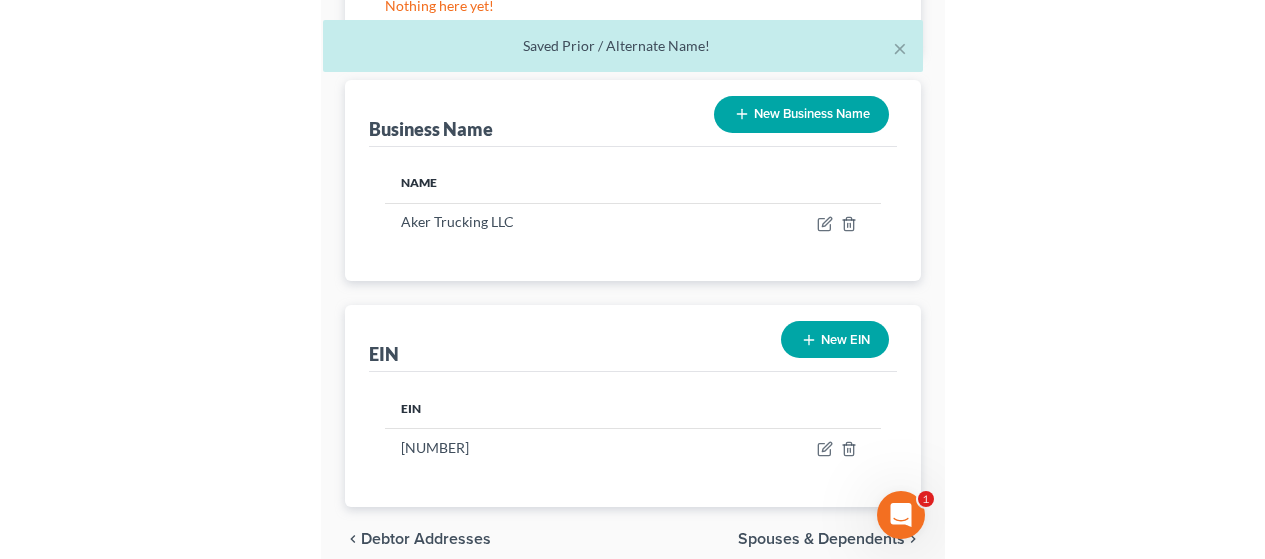 scroll, scrollTop: 575, scrollLeft: 0, axis: vertical 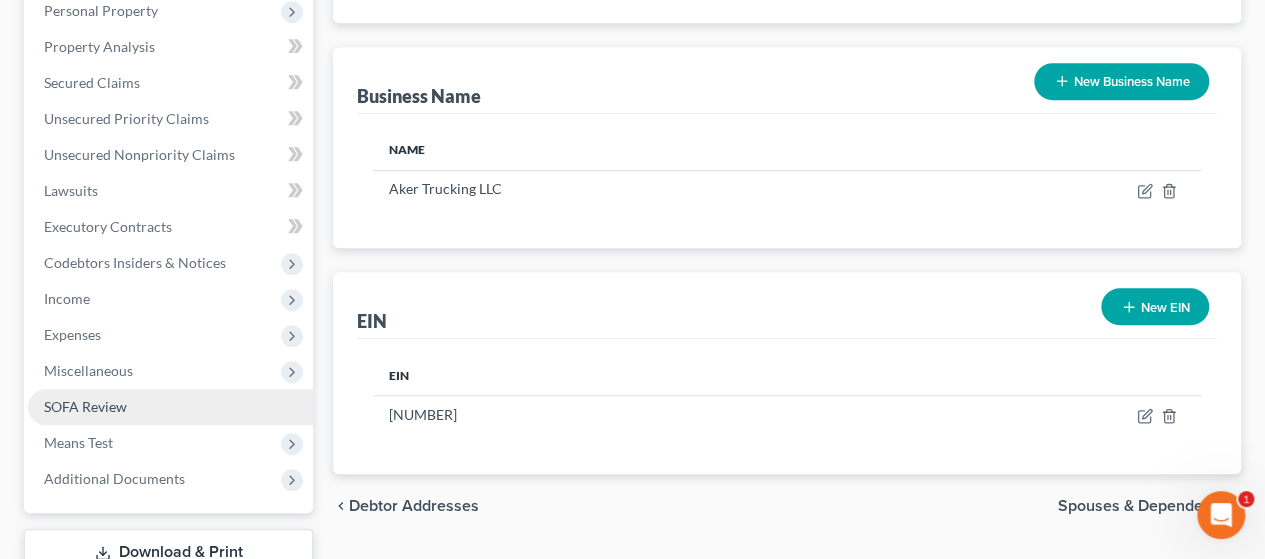 click on "SOFA Review" at bounding box center (170, 407) 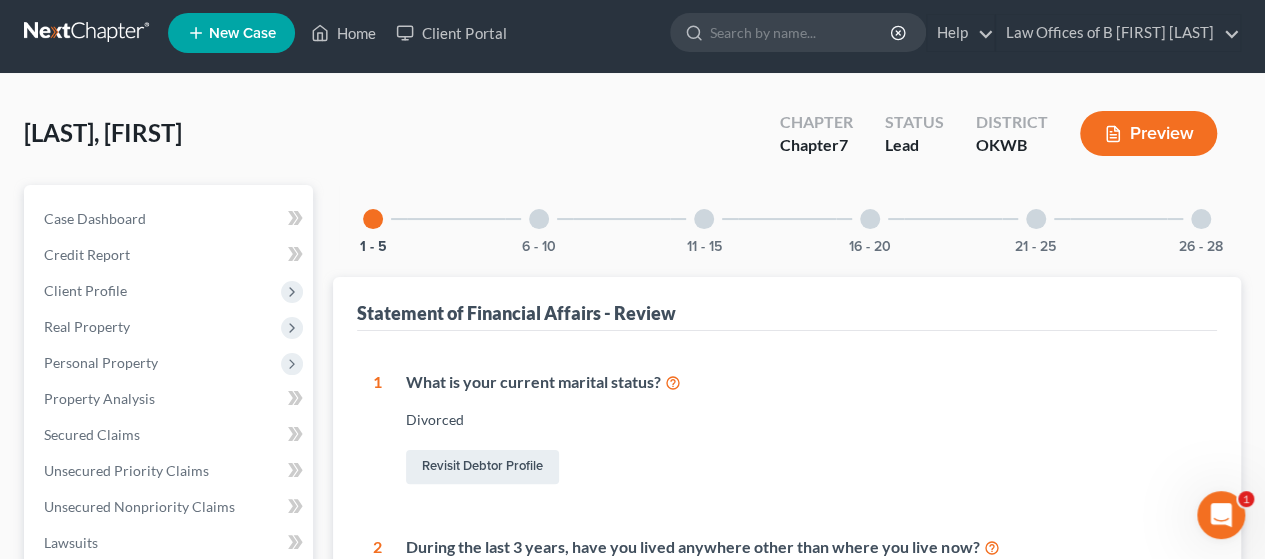 scroll, scrollTop: 0, scrollLeft: 0, axis: both 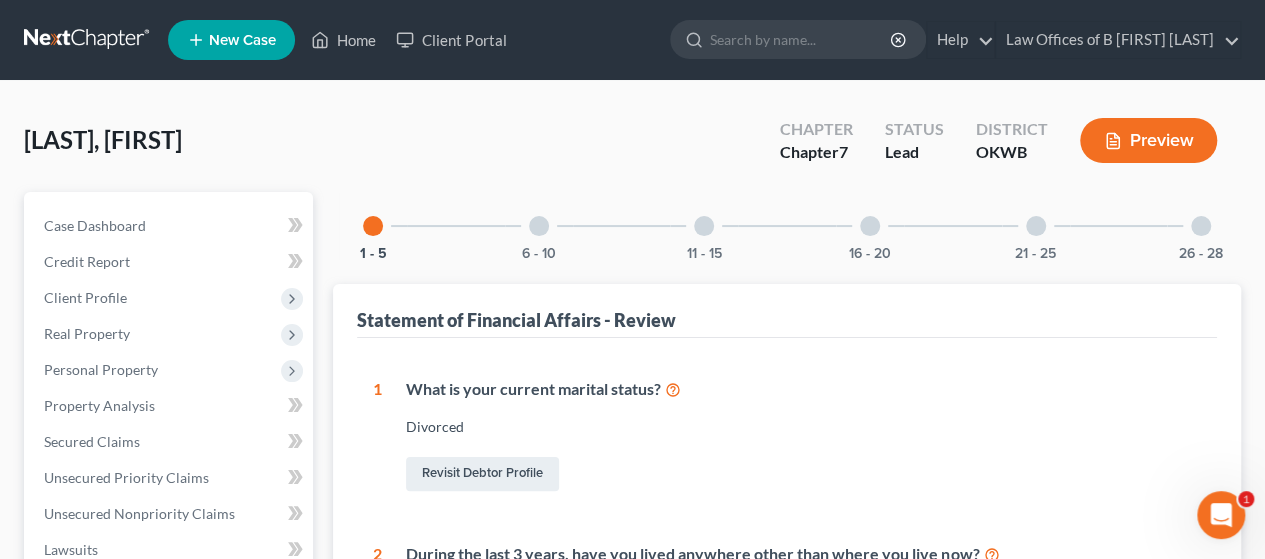 click at bounding box center [1036, 226] 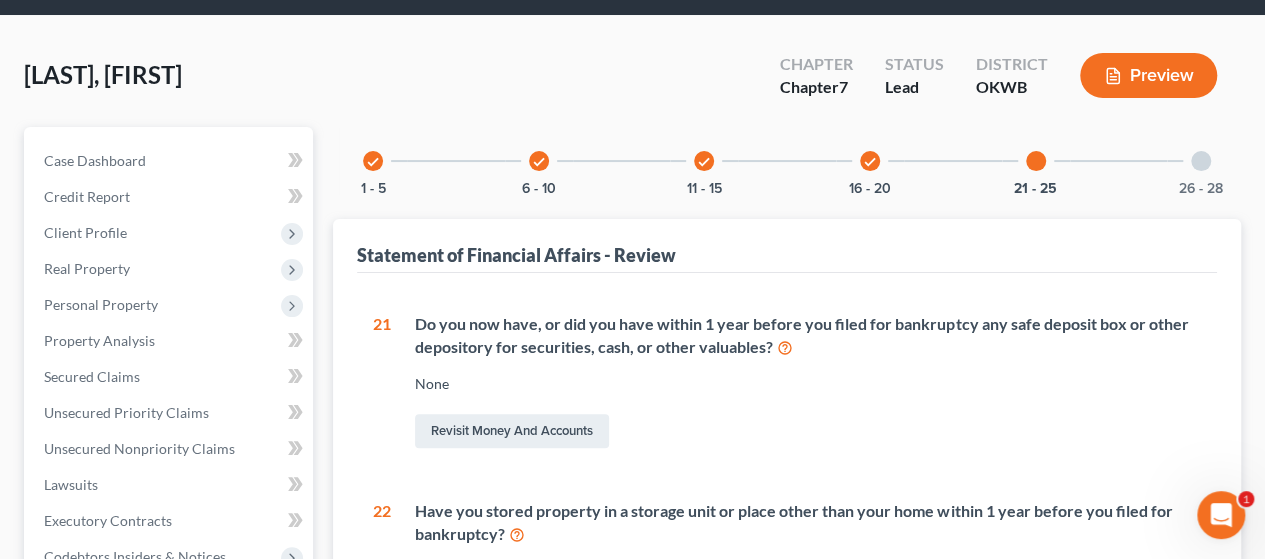 scroll, scrollTop: 0, scrollLeft: 0, axis: both 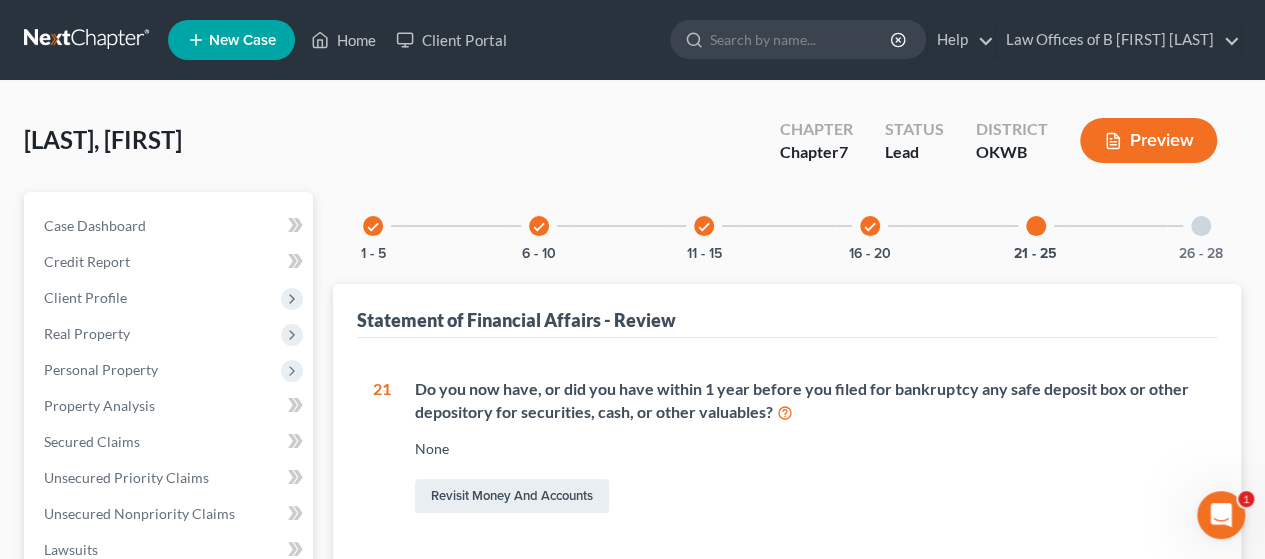 click at bounding box center [1201, 226] 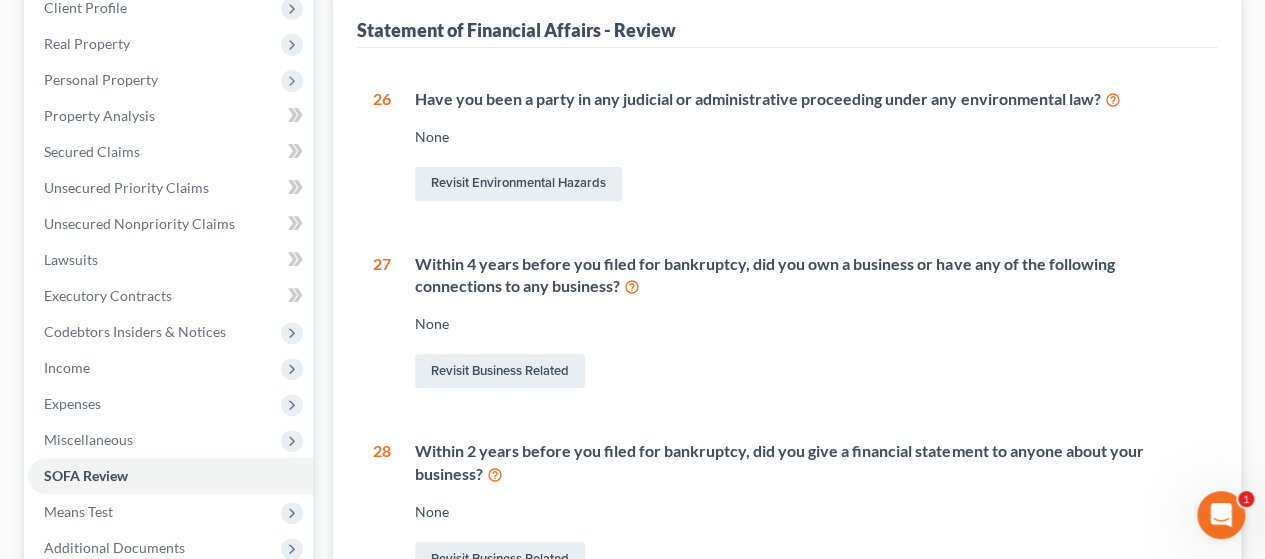 scroll, scrollTop: 299, scrollLeft: 0, axis: vertical 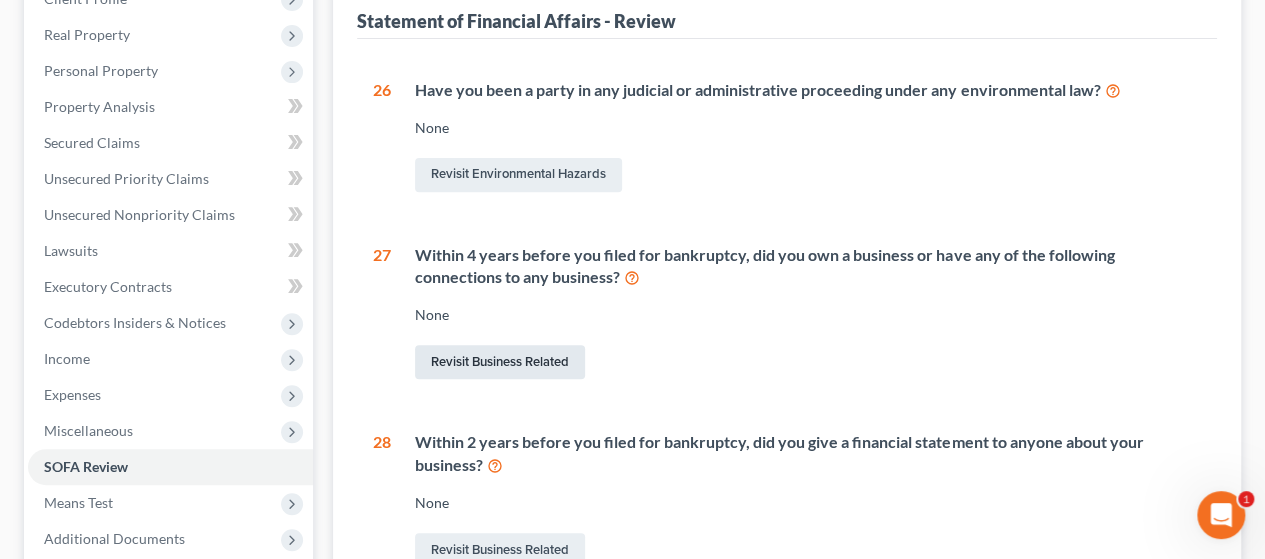 click on "Revisit Business Related" at bounding box center (500, 362) 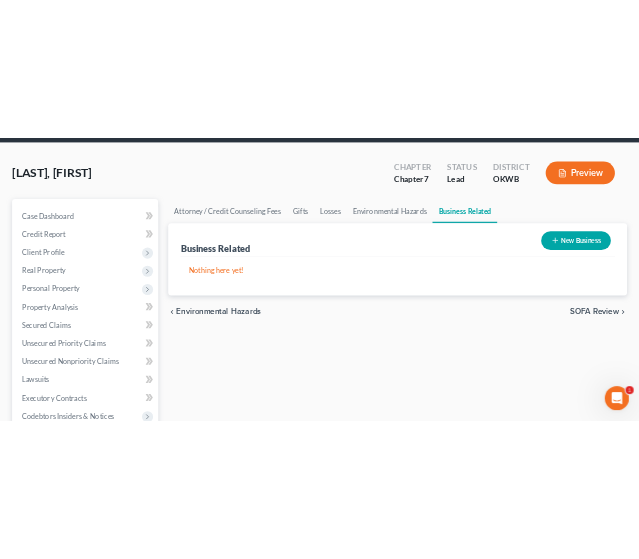 scroll, scrollTop: 0, scrollLeft: 0, axis: both 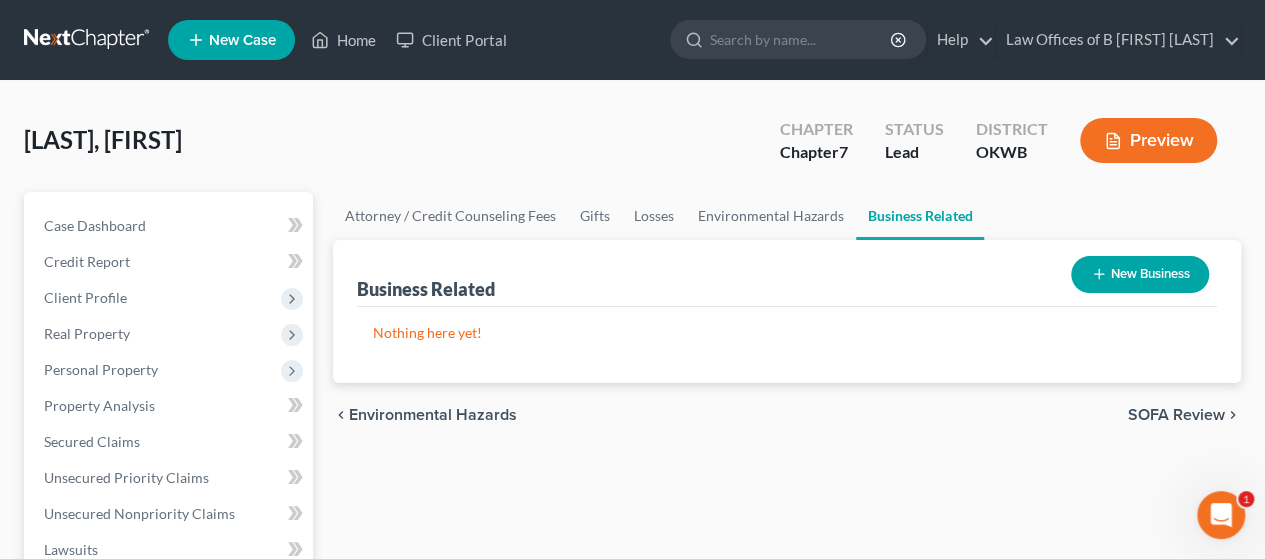 click 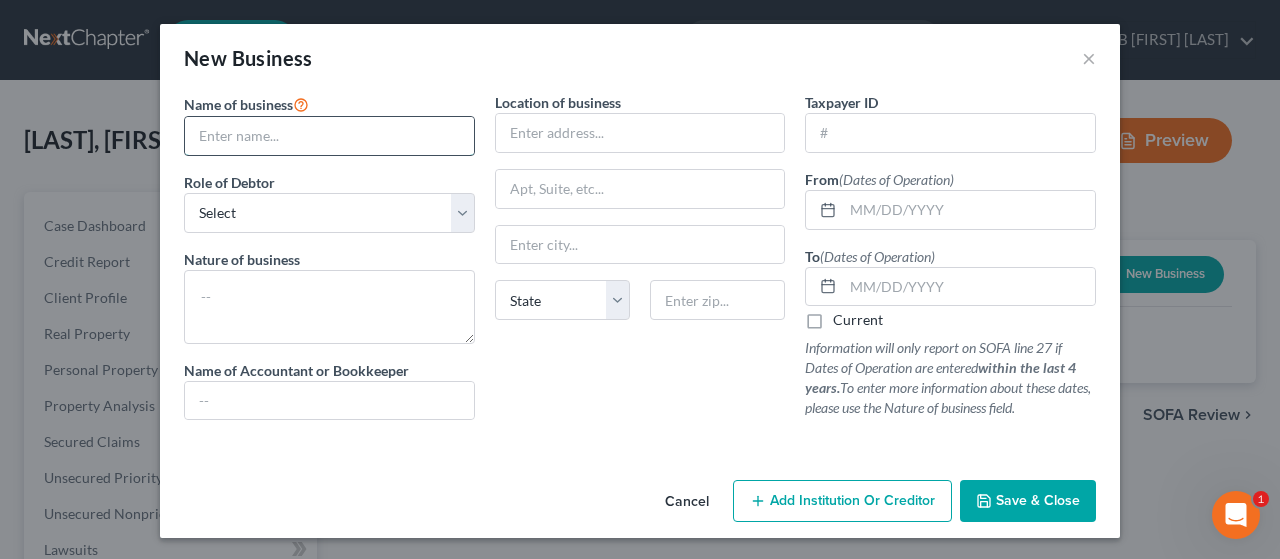 click at bounding box center (329, 136) 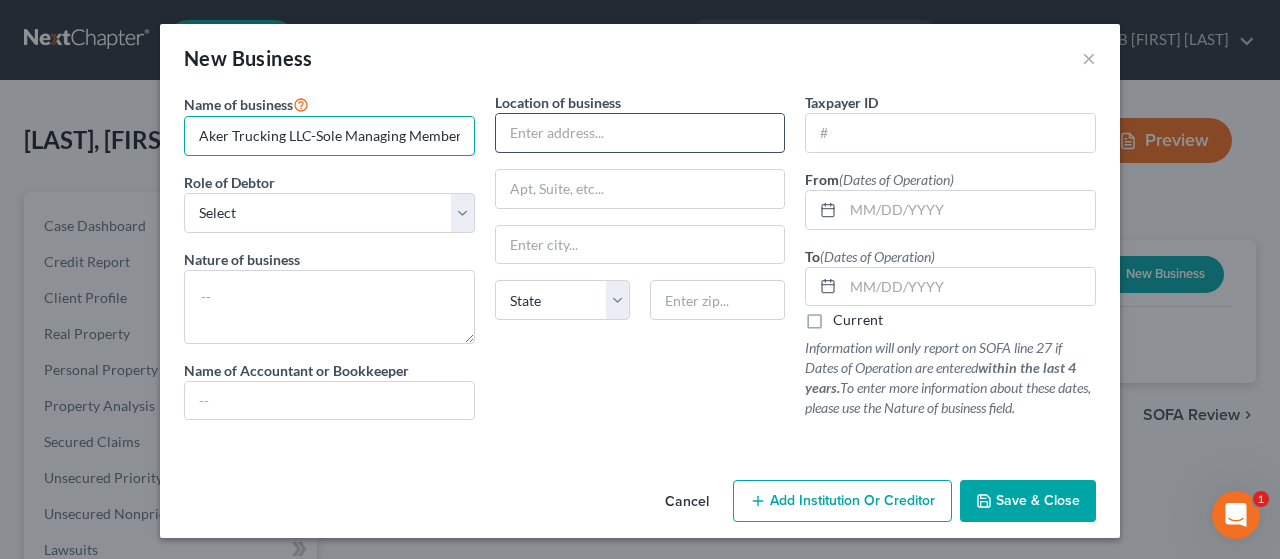 drag, startPoint x: 316, startPoint y: 138, endPoint x: 519, endPoint y: 139, distance: 203.00246 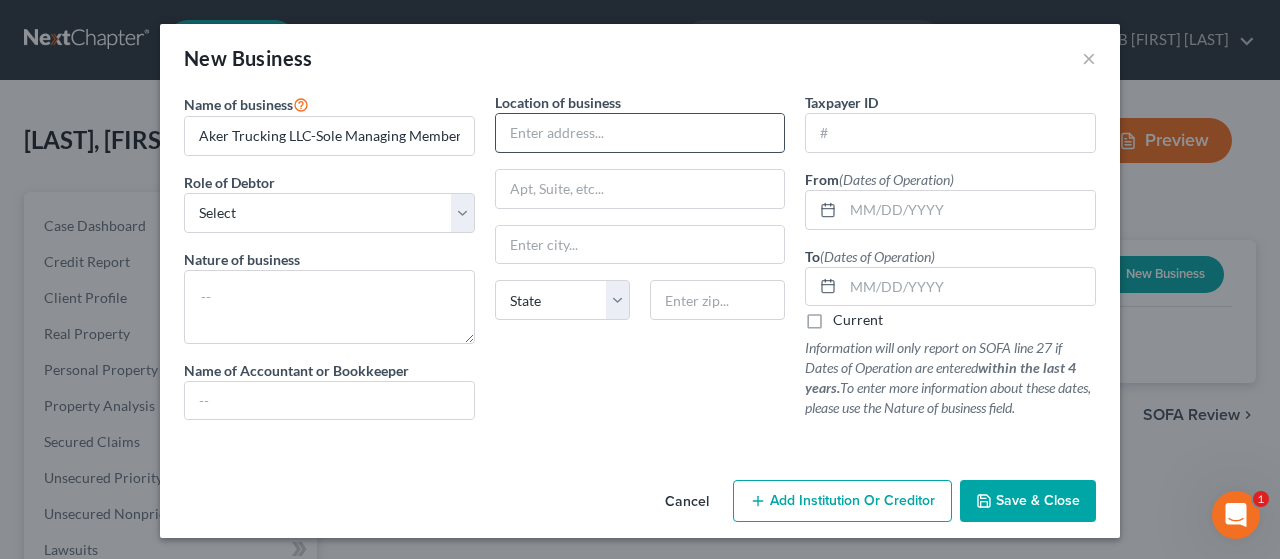 click at bounding box center [640, 133] 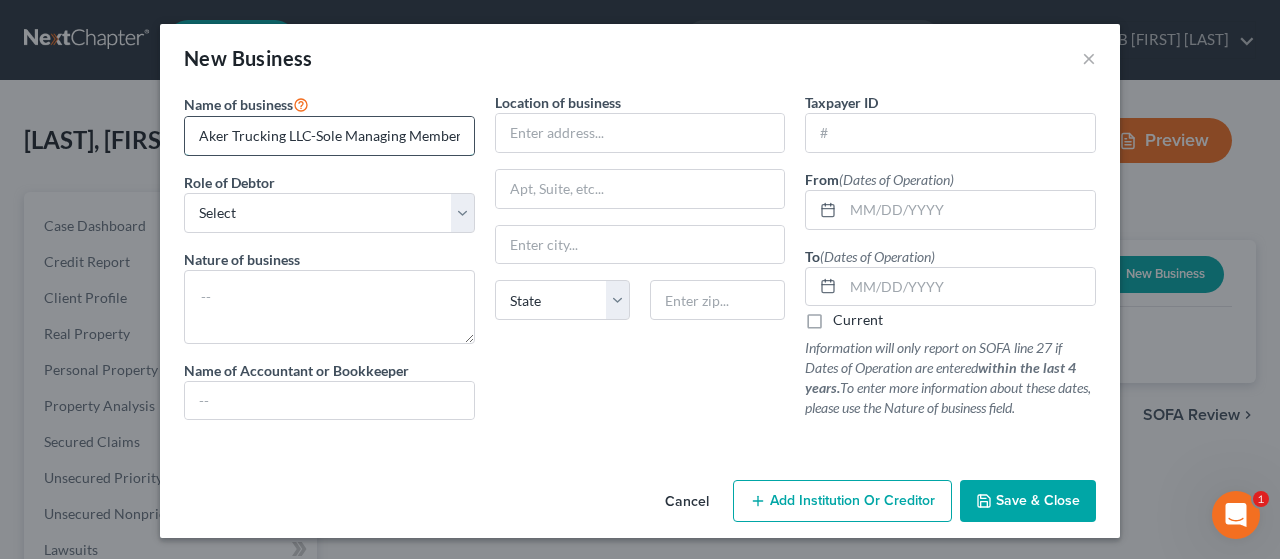 click on "Aker Trucking LLC-Sole Managing Member" at bounding box center [329, 136] 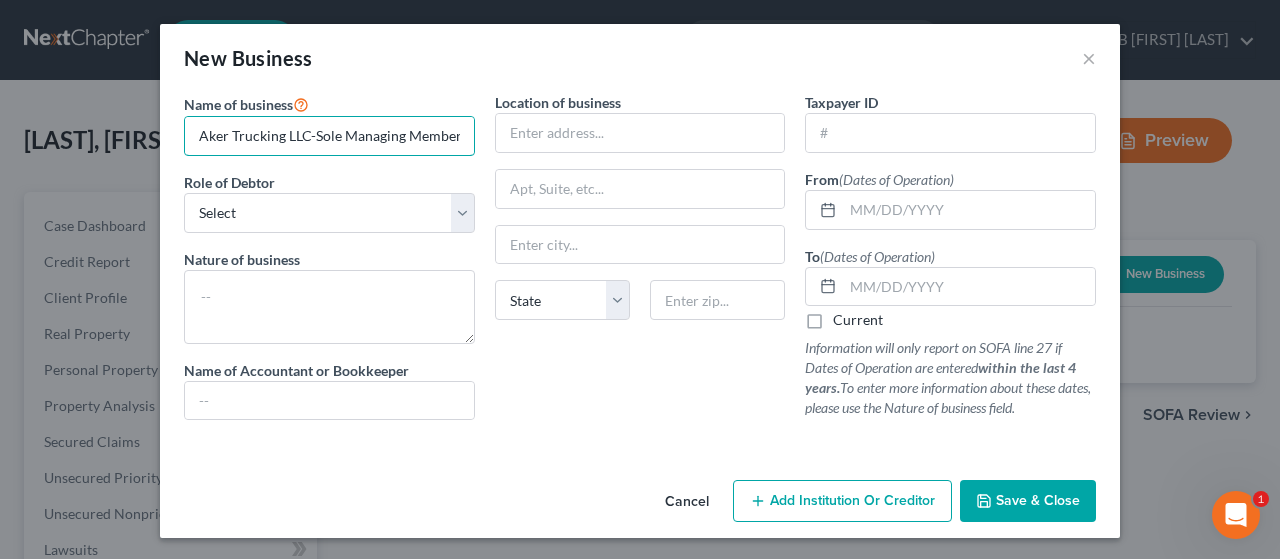 drag, startPoint x: 312, startPoint y: 134, endPoint x: 476, endPoint y: 138, distance: 164.04877 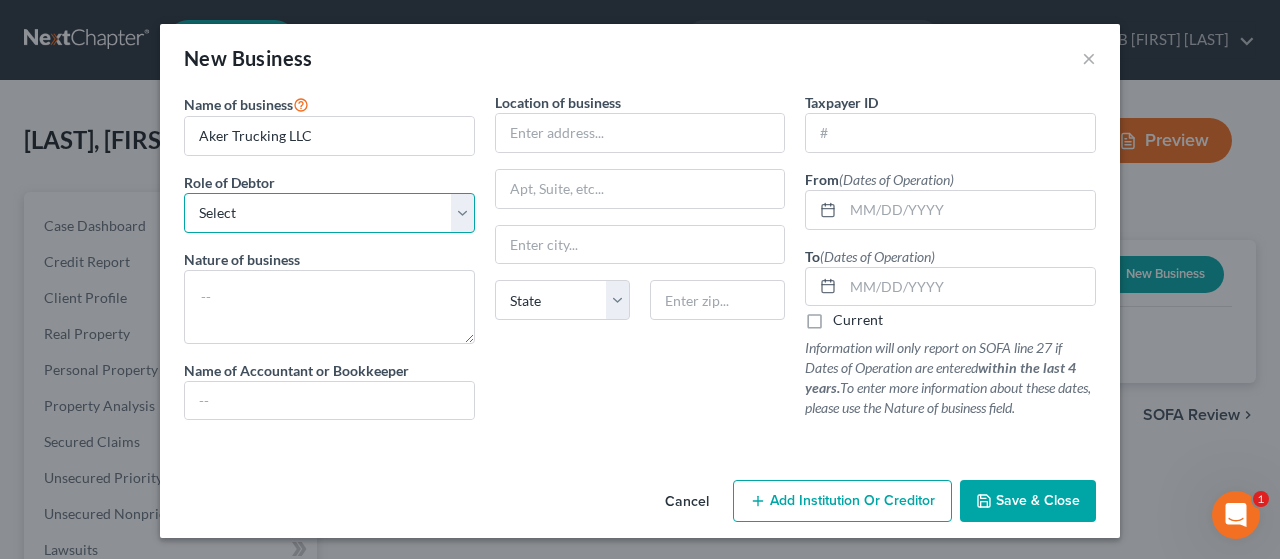 click on "Select A member of a limited liability company (LLC) or limited liability partnership (LLP) An officer, director, or managing executive of a corporation An owner of at least 5% of the voting or equity securities of a corporation A partner in a partnership A sole proprietor or self-employed in a trade, profession, or other activity, either full-time or part-time" at bounding box center [329, 213] 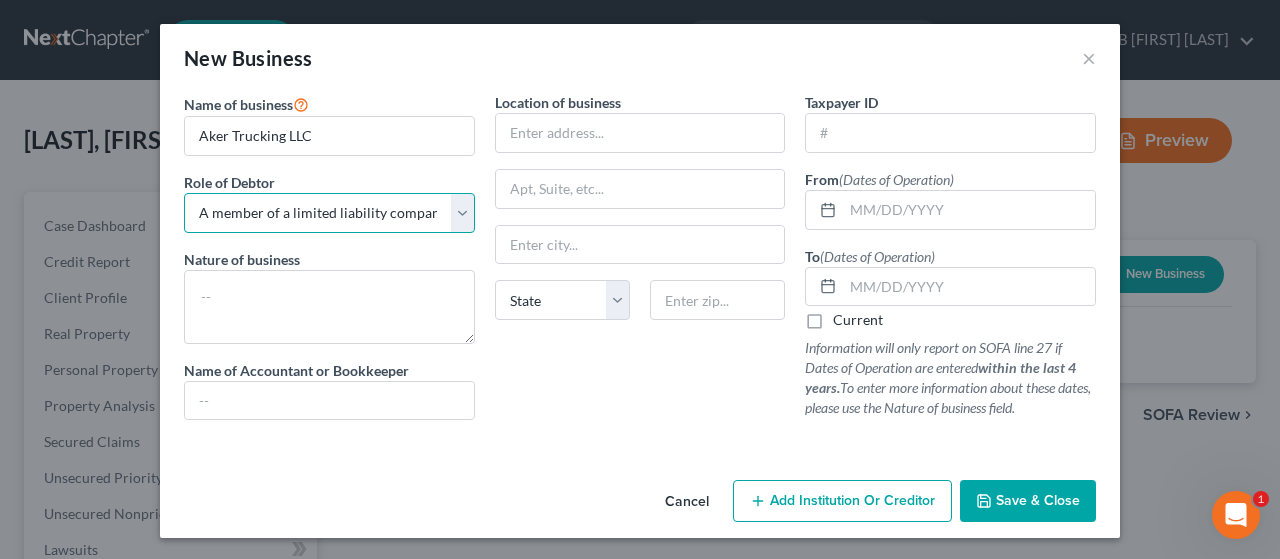 click on "Select A member of a limited liability company (LLC) or limited liability partnership (LLP) An officer, director, or managing executive of a corporation An owner of at least 5% of the voting or equity securities of a corporation A partner in a partnership A sole proprietor or self-employed in a trade, profession, or other activity, either full-time or part-time" at bounding box center (329, 213) 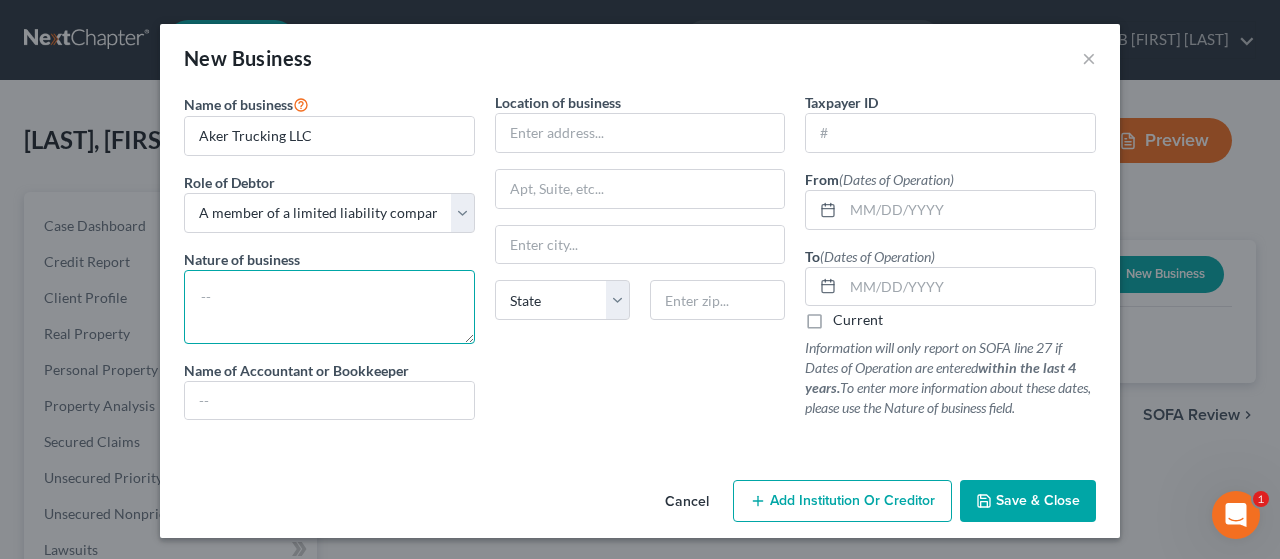click at bounding box center (329, 307) 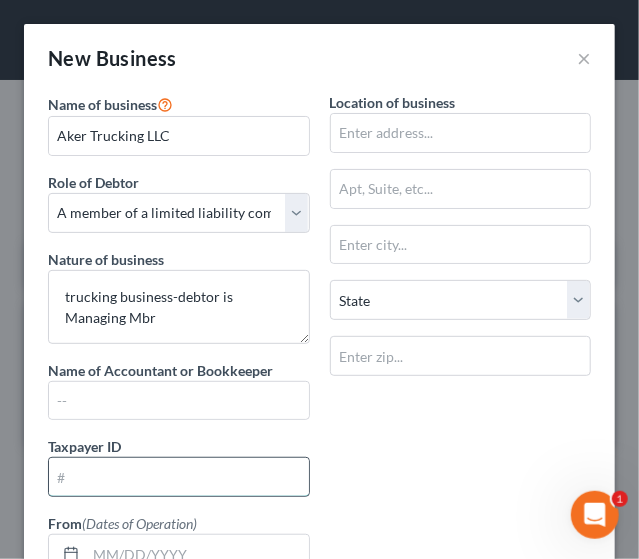 click at bounding box center [179, 477] 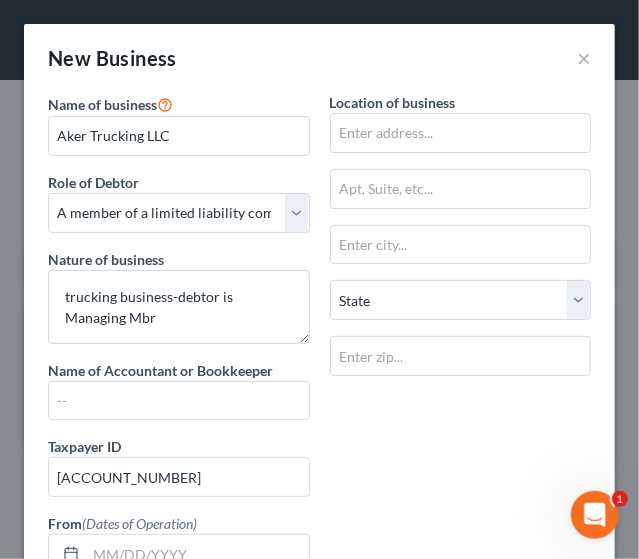 click on "Name of business * [LAST] [LAST] Role of Debtor * Select A member of a limited liability company (LLC) or limited liability partnership (LLP) An officer, director, or managing executive of a corporation An owner of at least 5% of the voting or equity securities of a corporation A partner in a partnership A sole proprietor or self-employed in a trade, profession, or other activity, either full-time or part-time Nature of business trucking business-debtor is Managing Mbr Name of Accountant or Bookkeeper Location of business State AL AK AR AZ CA CO CT DE DC FL GA GU HI ID IL IN IA KS KY LA ME MD MA MI MN MS MO MT NC ND NE NV NH NJ NM NY OH OK OR PA PR RI SC SD TN TX UT VI VA VT WA WV WI WY Taxpayer ID [TAXPAYER_ID] From (Dates of Operation) To (Dates of Operation) Current Information will only report on SOFA line 27 if Dates of Operation are entered within the last 4 years. To enter more information about these dates, please use the Nature of business field." at bounding box center (319, 443) 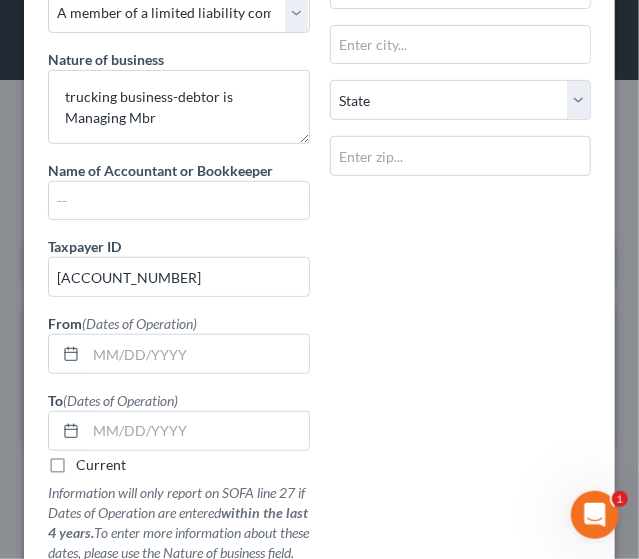 scroll, scrollTop: 240, scrollLeft: 0, axis: vertical 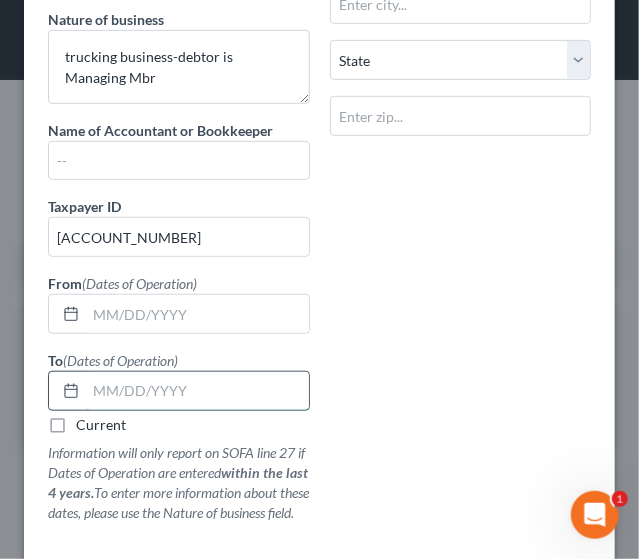 click at bounding box center (197, 391) 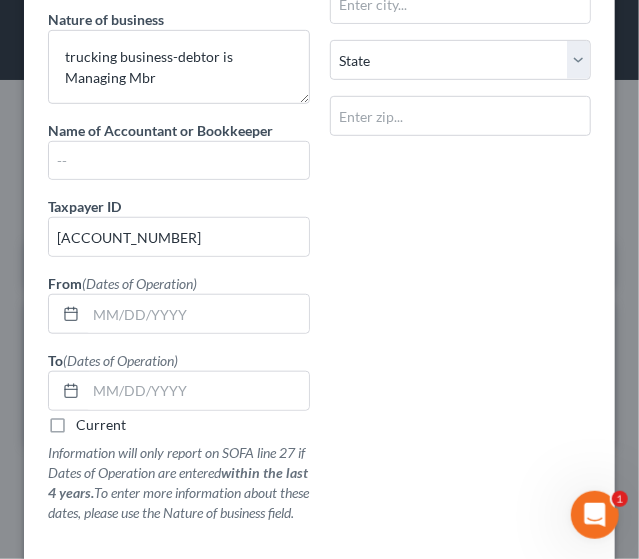 click on "Name of business * [LAST] [LAST] Role of Debtor * Select A member of a limited liability company (LLC) or limited liability partnership (LLP) An officer, director, or managing executive of a corporation An owner of at least 5% of the voting or equity securities of a corporation A partner in a partnership A sole proprietor or self-employed in a trade, profession, or other activity, either full-time or part-time Nature of business trucking business-debtor is Managing Mbr Name of Accountant or Bookkeeper Location of business State AL AK AR AZ CA CO CT DE DC FL GA GU HI ID IL IN IA KS KY LA ME MD MA MI MN MS MO MT NC ND NE NV NH NJ NM NY OH OK OR PA PR RI SC SD TN TX UT VI VA VT WA WV WI WY Taxpayer ID [TAXPAYER_ID] From (Dates of Operation) To (Dates of Operation) Current Information will only report on SOFA line 27 if Dates of Operation are entered within the last 4 years. To enter more information about these dates, please use the Nature of business field." at bounding box center (319, 203) 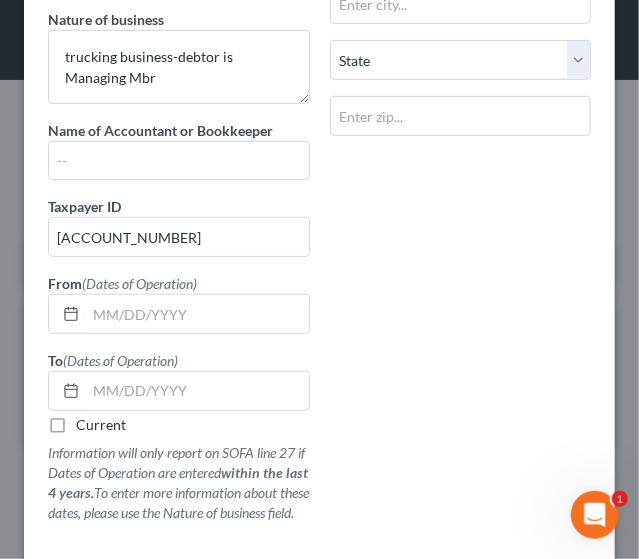 click on "Name of business * [LAST] [LAST] Role of Debtor * Select A member of a limited liability company (LLC) or limited liability partnership (LLP) An officer, director, or managing executive of a corporation An owner of at least 5% of the voting or equity securities of a corporation A partner in a partnership A sole proprietor or self-employed in a trade, profession, or other activity, either full-time or part-time Nature of business trucking business-debtor is Managing Mbr Name of Accountant or Bookkeeper Location of business State AL AK AR AZ CA CO CT DE DC FL GA GU HI ID IL IN IA KS KY LA ME MD MA MI MN MS MO MT NC ND NE NV NH NJ NM NY OH OK OR PA PR RI SC SD TN TX UT VI VA VT WA WV WI WY Taxpayer ID [TAXPAYER_ID] From (Dates of Operation) To (Dates of Operation) Current Information will only report on SOFA line 27 if Dates of Operation are entered within the last 4 years. To enter more information about these dates, please use the Nature of business field." at bounding box center (319, 203) 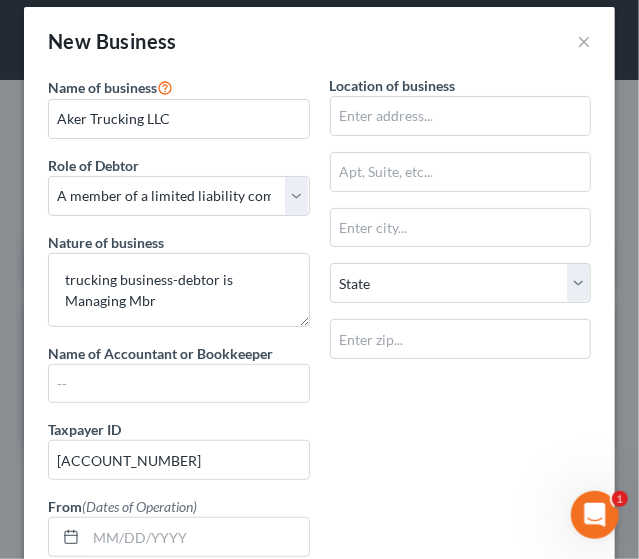 scroll, scrollTop: 0, scrollLeft: 0, axis: both 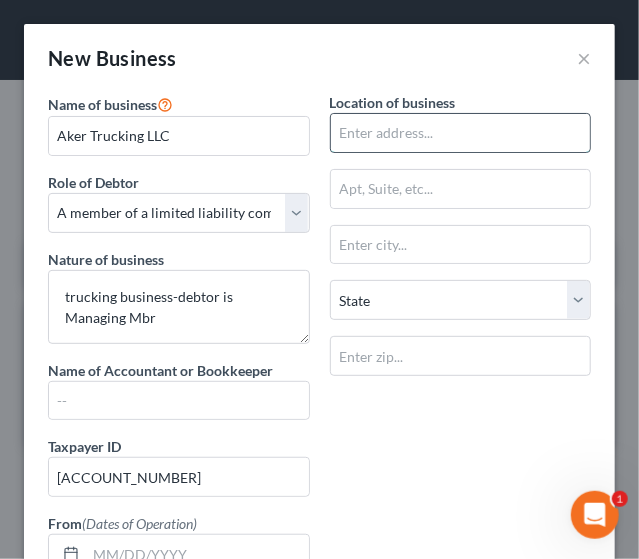 drag, startPoint x: 402, startPoint y: 133, endPoint x: 411, endPoint y: 147, distance: 16.643316 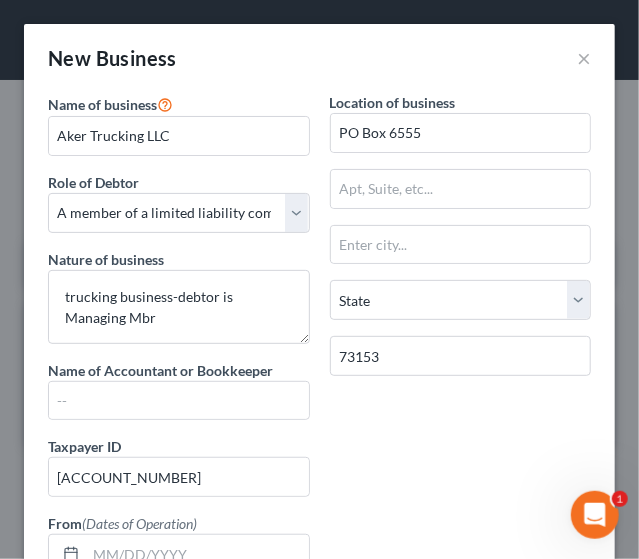click on "Name of business
*
Aker Trucking LLC
Role of Debtor
*
Select A member of a limited liability company (LLC) or limited liability partnership (LLP) An officer, director, or managing executive of a corporation An owner of at least 5% of the voting or equity securities of a corporation A partner in a partnership A sole proprietor or self-employed in a trade, profession, or other activity, either full-time or part-time Nature of business trucking business-debtor is Managing Mbr Name of Accountant or Bookkeeper Location of business PO Box [NUMBER] State AL AK AR AZ CA CO CT DE DC FL GA GU HI ID IL IN IA KS KY LA ME MD MA MI MN MS MO MT NC ND NE NV NH NJ NM NY OH OK OR PA PR RI SC SD TN TX UT VI VA VT WA WV WI WY [POSTAL_CODE] Taxpayer ID [NUMBER] From  (Dates of Operation)         To  (Dates of Operation)         Current Information will only report on SOFA line 27 if Dates of Operation are entered  within the last 4 years." at bounding box center (319, 443) 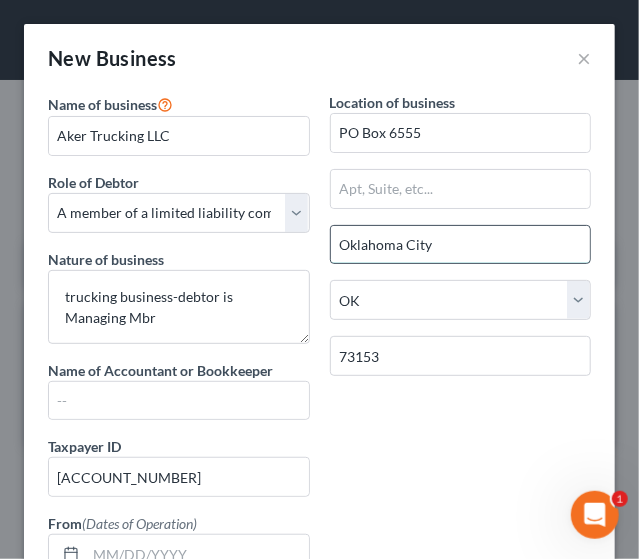 click on "Oklahoma City" at bounding box center [461, 245] 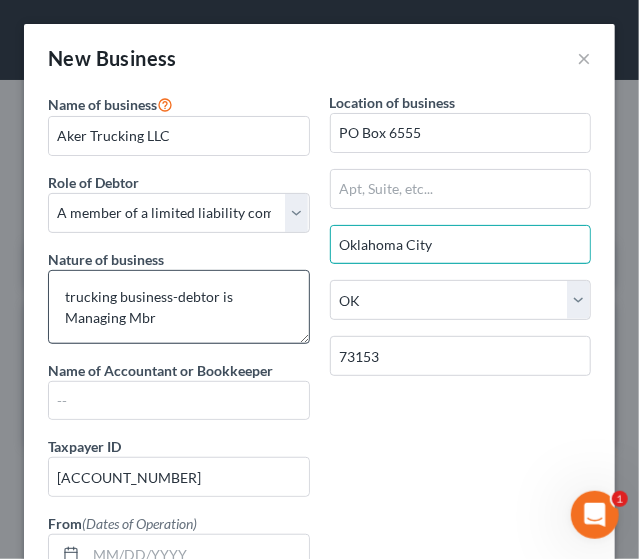 drag, startPoint x: 427, startPoint y: 239, endPoint x: 157, endPoint y: 320, distance: 281.88828 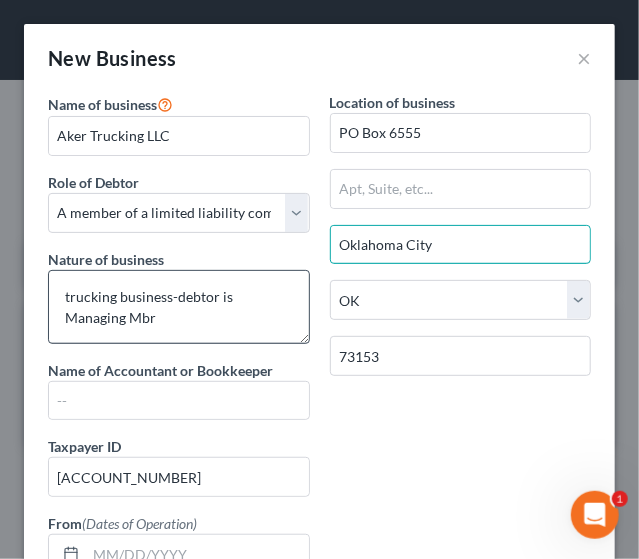 click on "Name of business
*
Aker Trucking LLC
Role of Debtor
*
Select A member of a limited liability company (LLC) or limited liability partnership (LLP) An officer, director, or managing executive of a corporation An owner of at least 5% of the voting or equity securities of a corporation A partner in a partnership A sole proprietor or self-employed in a trade, profession, or other activity, either full-time or part-time Nature of business trucking business-debtor is Managing Mbr Name of Accountant or Bookkeeper Location of business PO Box 6555 Oklahoma City State [STATE] 73153 Taxpayer ID [NUMBER] From  (Dates of Operation)         To  (Dates of Operation)         Current Information will only report on SOFA line 27 if Dates of Operation are entered  within the last 4 years." at bounding box center (319, 443) 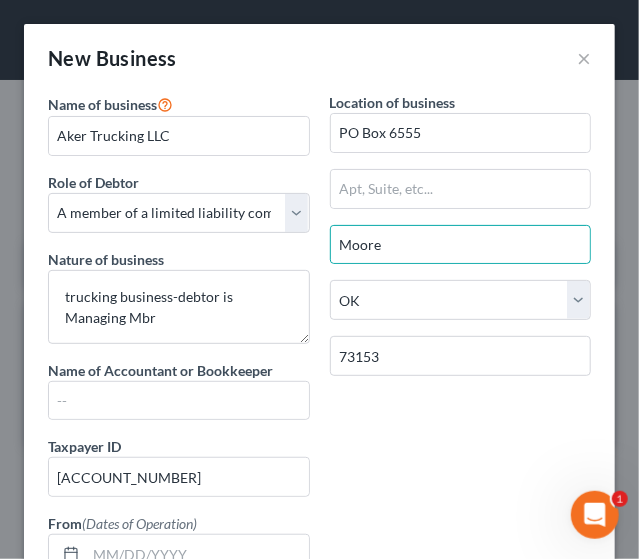 click on "Name of business
*
Aker Trucking LLC
Role of Debtor
*
Select A member of a limited liability company (LLC) or limited liability partnership (LLP) An officer, director, or managing executive of a corporation An owner of at least 5% of the voting or equity securities of a corporation A partner in a partnership A sole proprietor or self-employed in a trade, profession, or other activity, either full-time or part-time Nature of business trucking business-debtor is Managing Mbr Name of Accountant or Bookkeeper Location of business [PO BOX] [CITY] [STATE] [POSTAL CODE] Taxpayer ID [TAXPAYER ID] From  (Dates of Operation)         To  (Dates of Operation)         Current Information will only report on SOFA line 27 if Dates of Operation are entered  within the last 4 years." at bounding box center (319, 443) 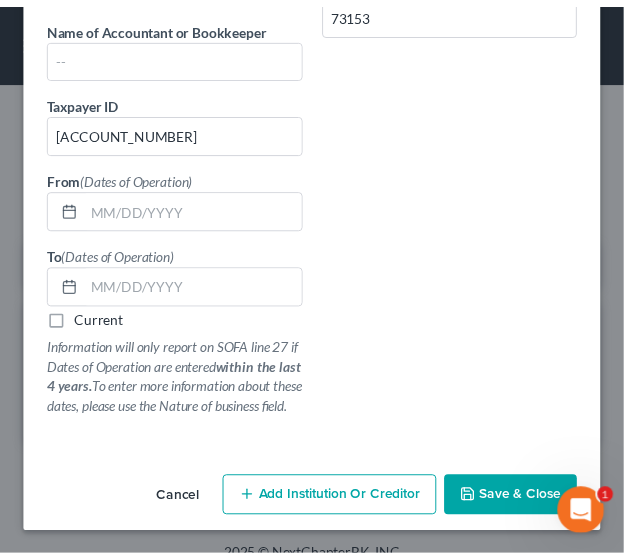scroll, scrollTop: 360, scrollLeft: 0, axis: vertical 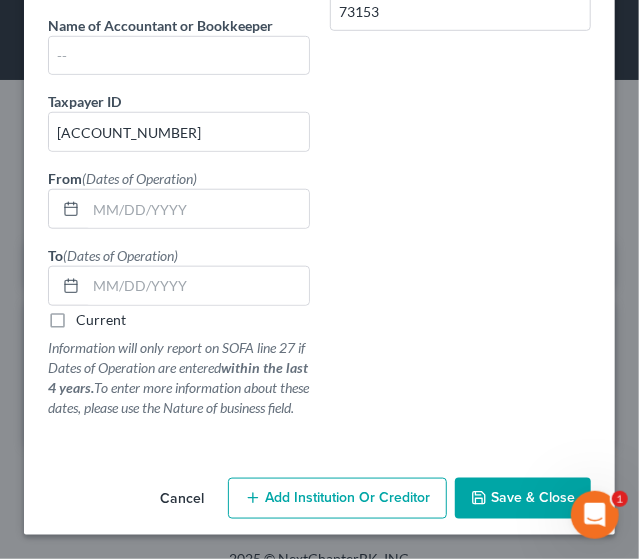 click on "Save & Close" at bounding box center (533, 498) 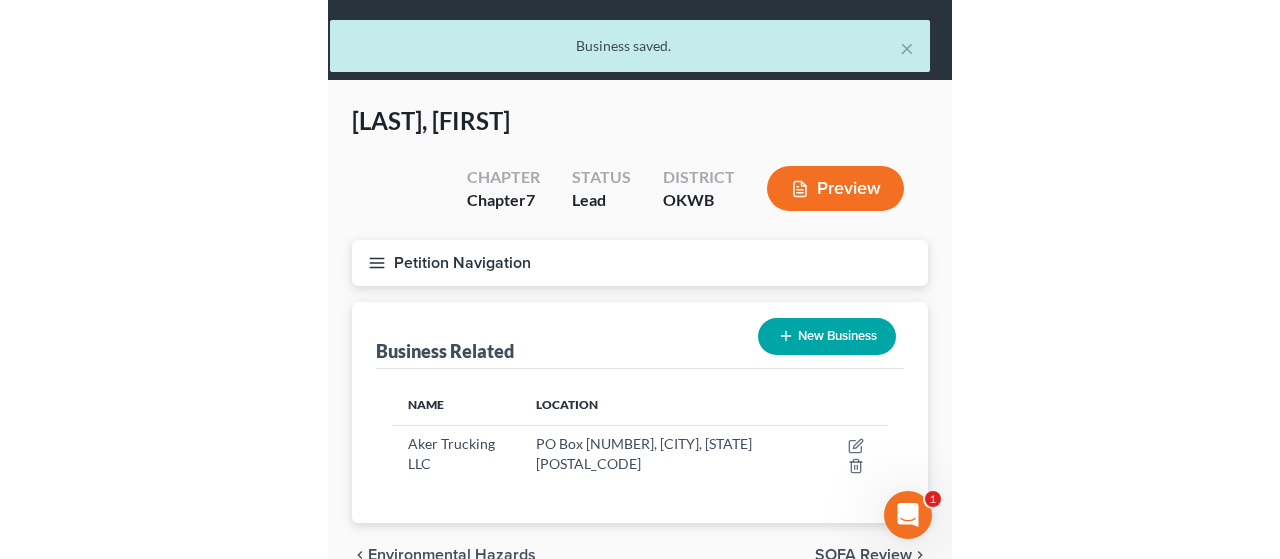 scroll, scrollTop: 82, scrollLeft: 0, axis: vertical 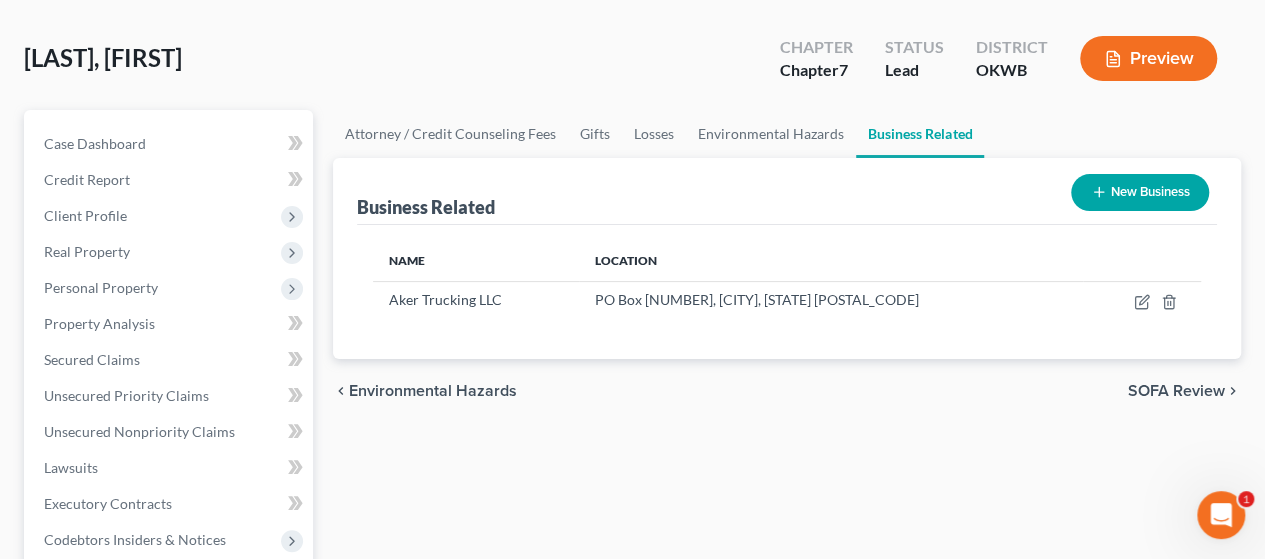 click on "Preview" at bounding box center (1148, 58) 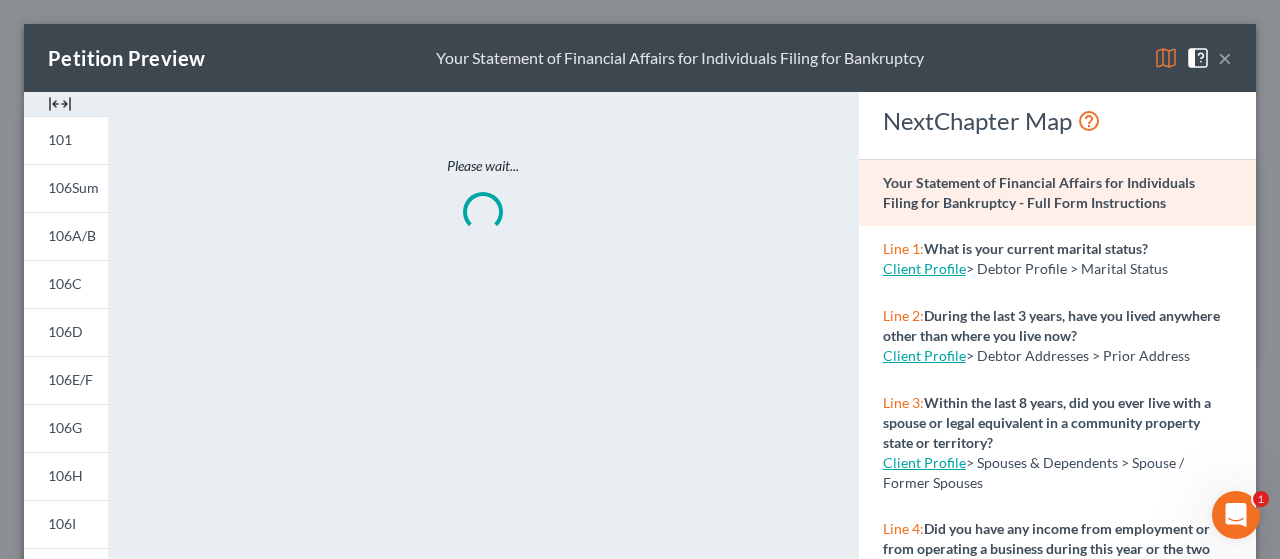 click at bounding box center [1166, 58] 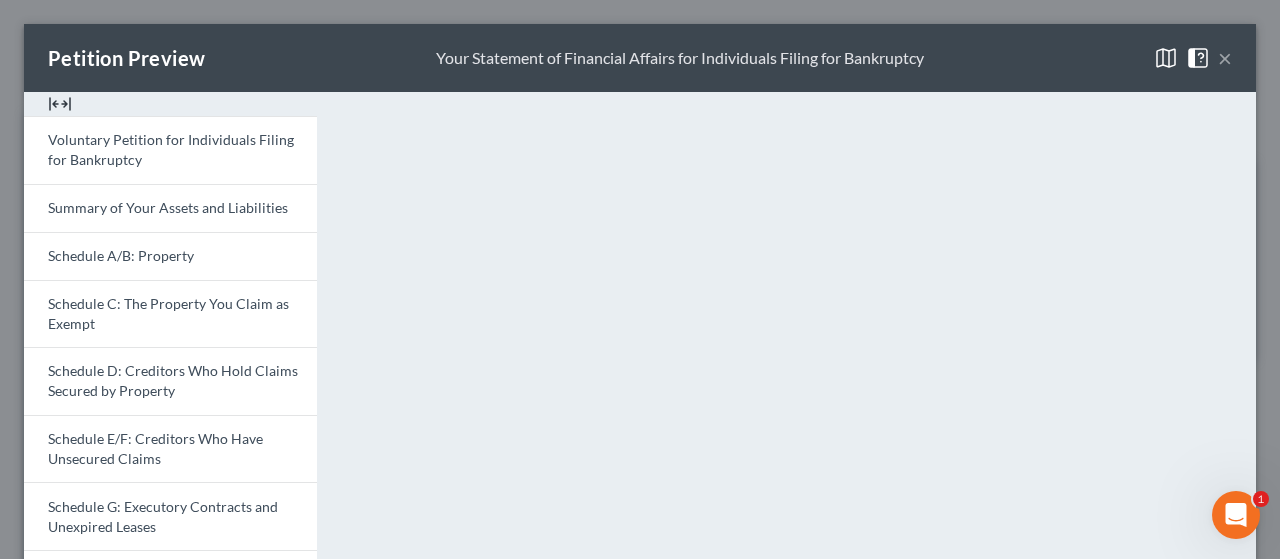 click on "Voluntary Petition for Individuals Filing for Bankruptcy Summary of Your Assets and Liabilities Schedule A/B: Property Schedule C: The Property You Claim as Exempt Schedule D: Creditors Who Hold Claims Secured by Property Schedule E/F: Creditors Who Have Unsecured Claims Schedule G: Executory Contracts and Unexpired Leases Schedule H: Your Codebtors Schedule I: Your Income Schedule J: Your Expenses Declaration About an Individual Debtor's Schedules Your Statement of Financial Affairs for Individuals Filing for Bankruptcy Statement of Intention for Individuals Filing Under Chapter 7 Chapter 7 Statement of Your Current Monthly Income and Means-Test Calculation Statement of Exemption from Presumption of Abuse Creditor Matrix Verification of Creditor Matrix Notice Required by 11 U.S.C. § 342(b) for Individuals Filing for Bankruptcy Attorney's Disclosure of Compensation Download Draft" at bounding box center (170, 708) 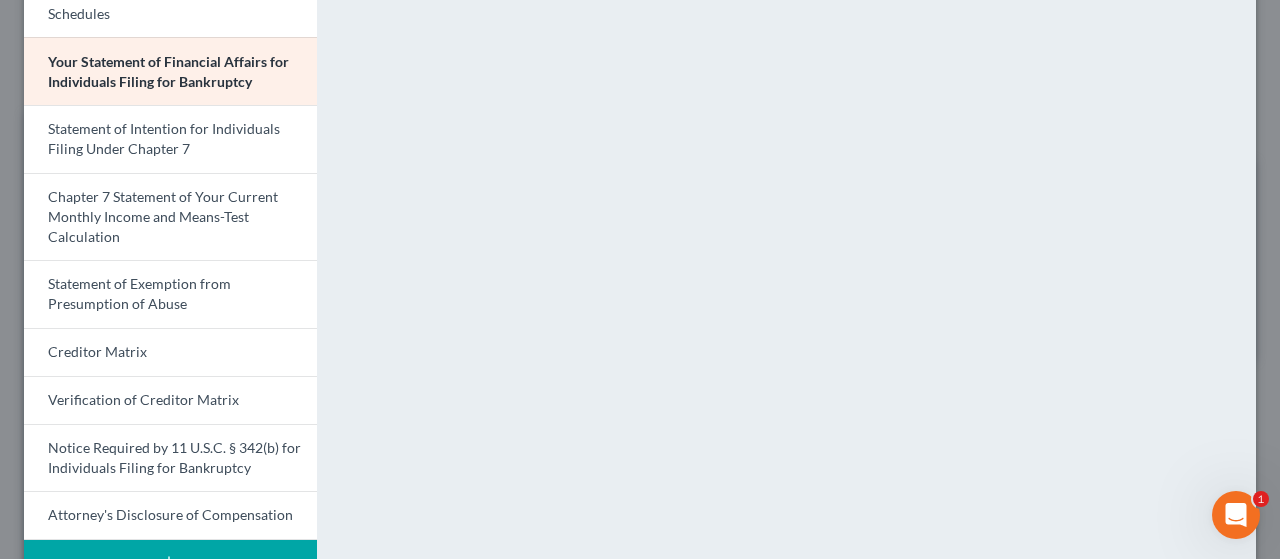 scroll, scrollTop: 784, scrollLeft: 0, axis: vertical 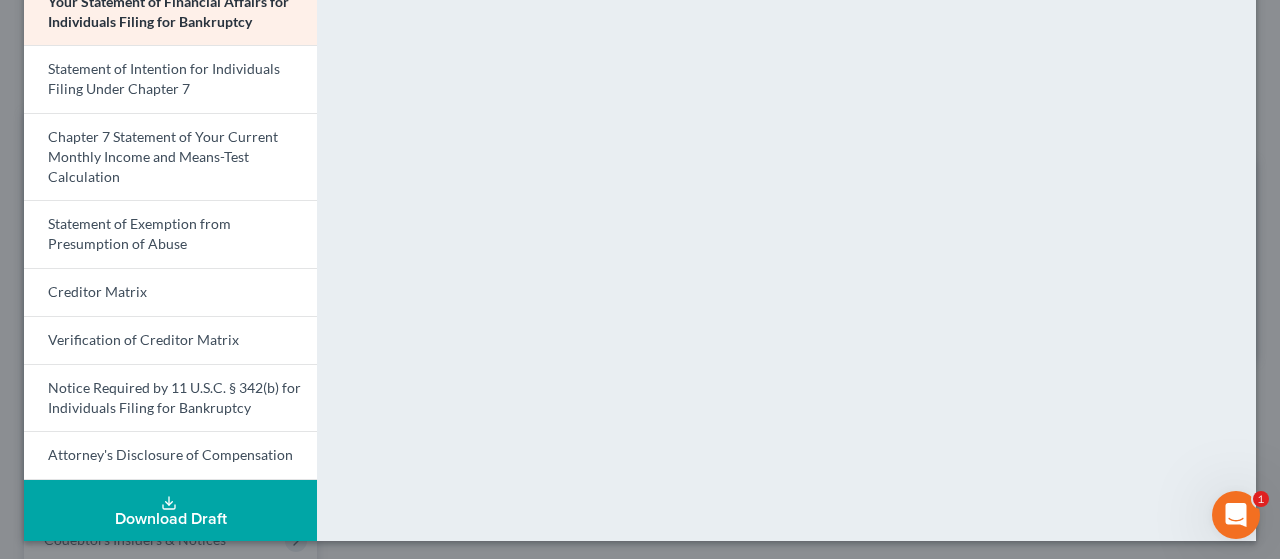 click on "Download Draft" at bounding box center (170, 519) 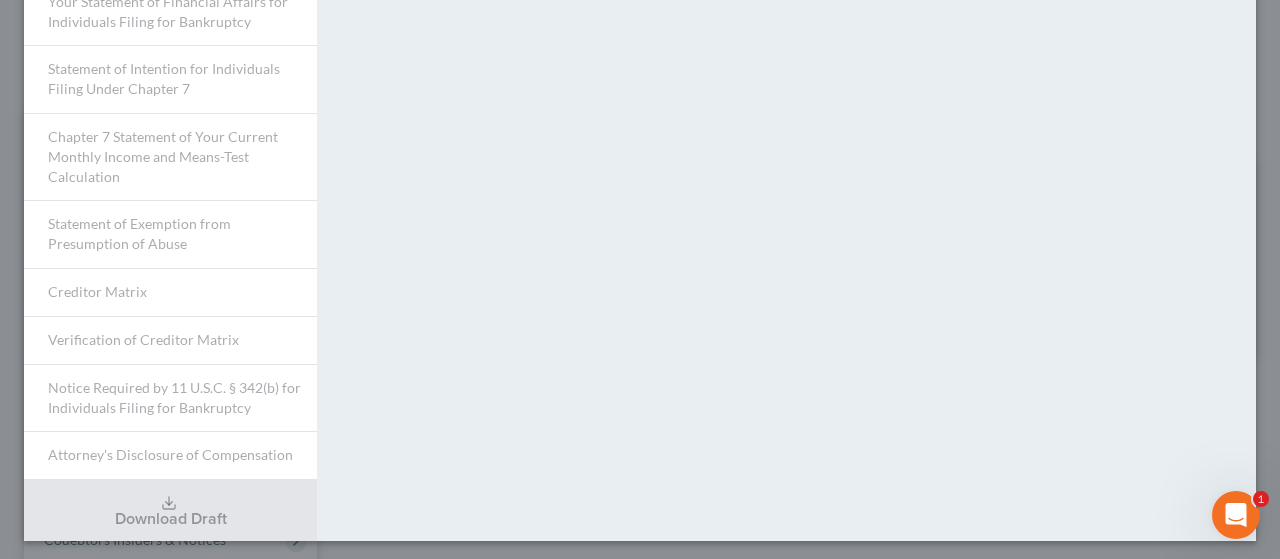 click on "Please wait while we merge your full draft packet. This will take approximately 3 minutes to compile. Thanks for your patience." at bounding box center (796, -76) 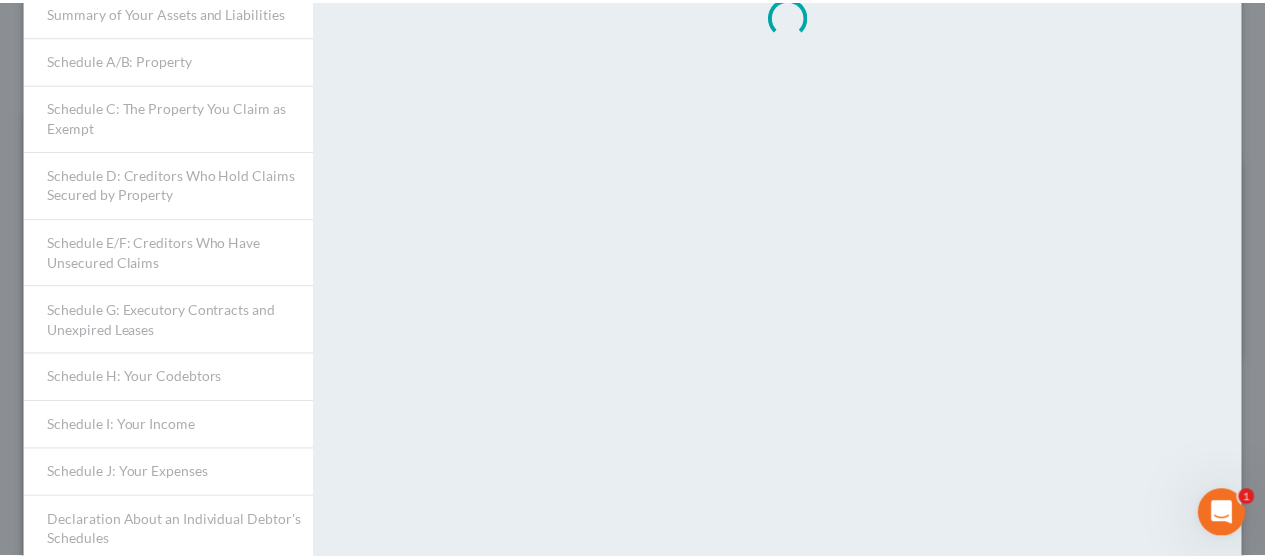 scroll, scrollTop: 0, scrollLeft: 0, axis: both 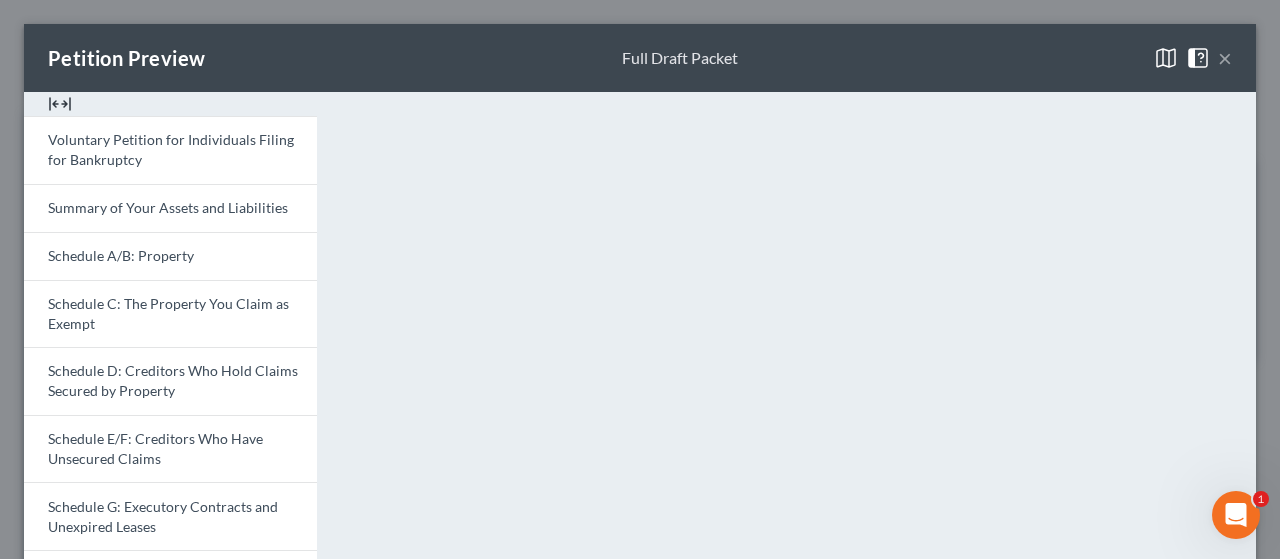 click on "×" at bounding box center [1225, 58] 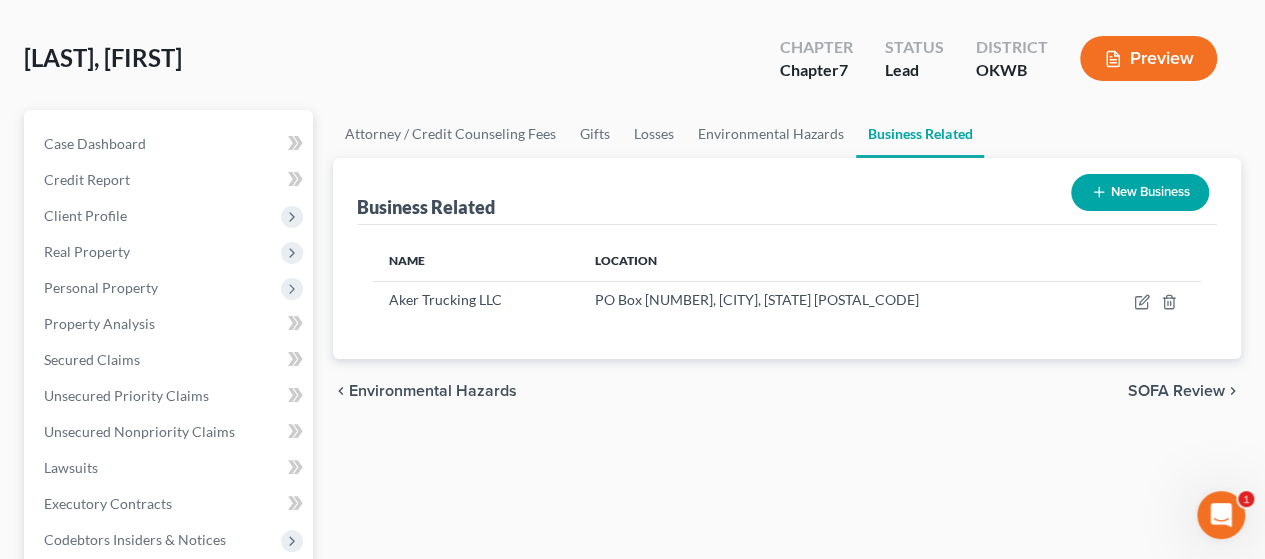 click on "Attorney / Credit Counseling Fees
Gifts
Losses
Environmental Hazards
Business Related
Business Related New Business
Name
Location
[COMPANY] LLC
PO Box [NUMBER], [CITY], [STATE] [POSTAL_CODE]
chevron_left
Environmental Hazards
SOFA Review
chevron_right" at bounding box center [787, 571] 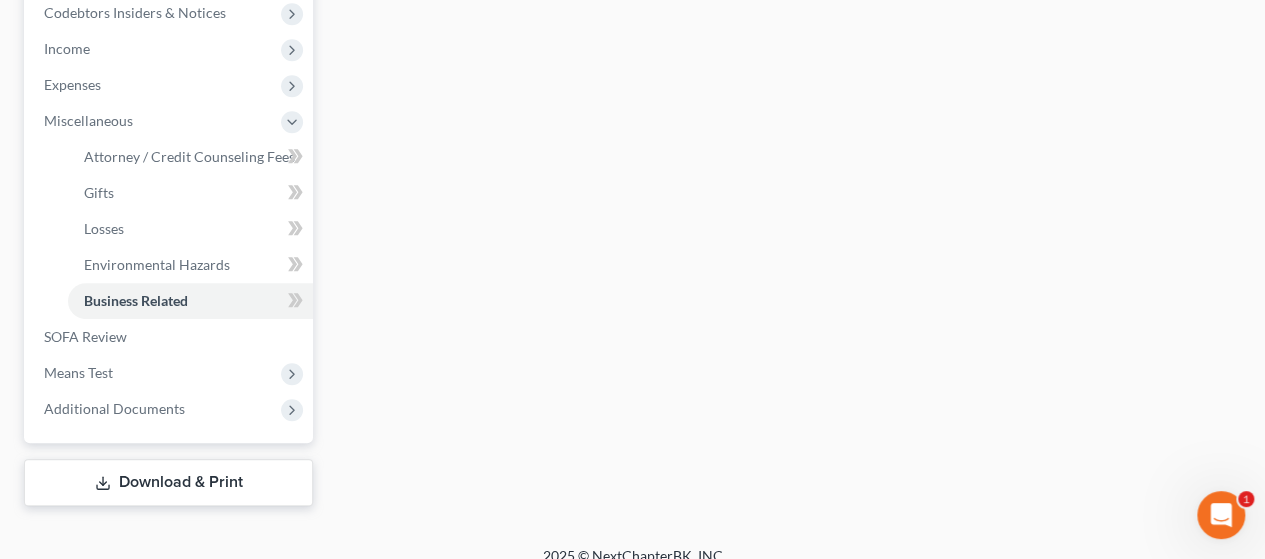 scroll, scrollTop: 629, scrollLeft: 0, axis: vertical 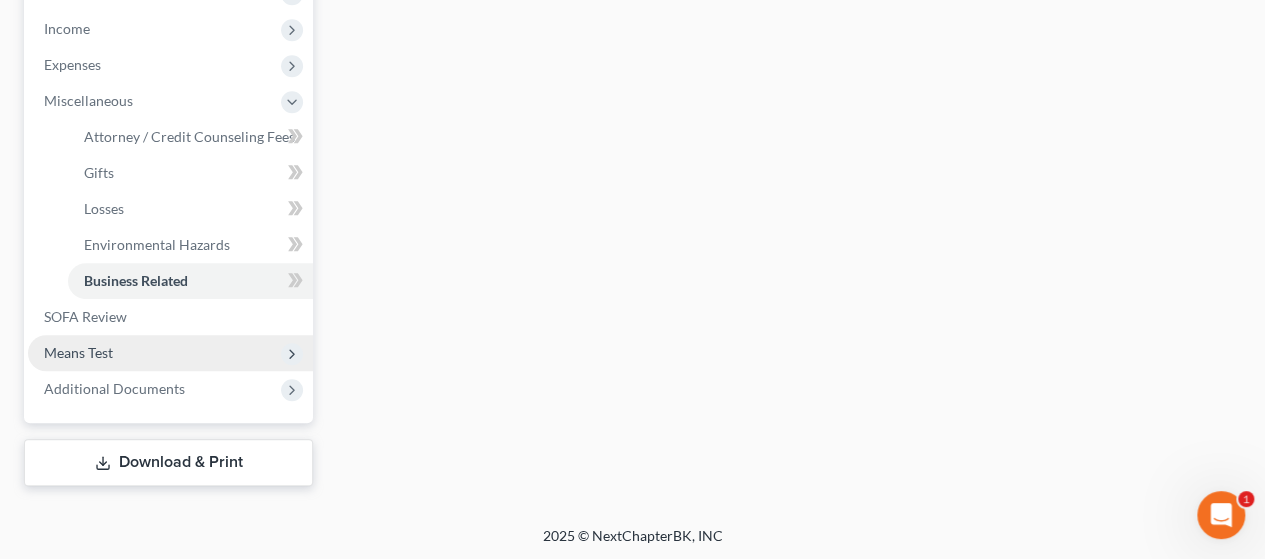 click on "Means Test" at bounding box center [170, 353] 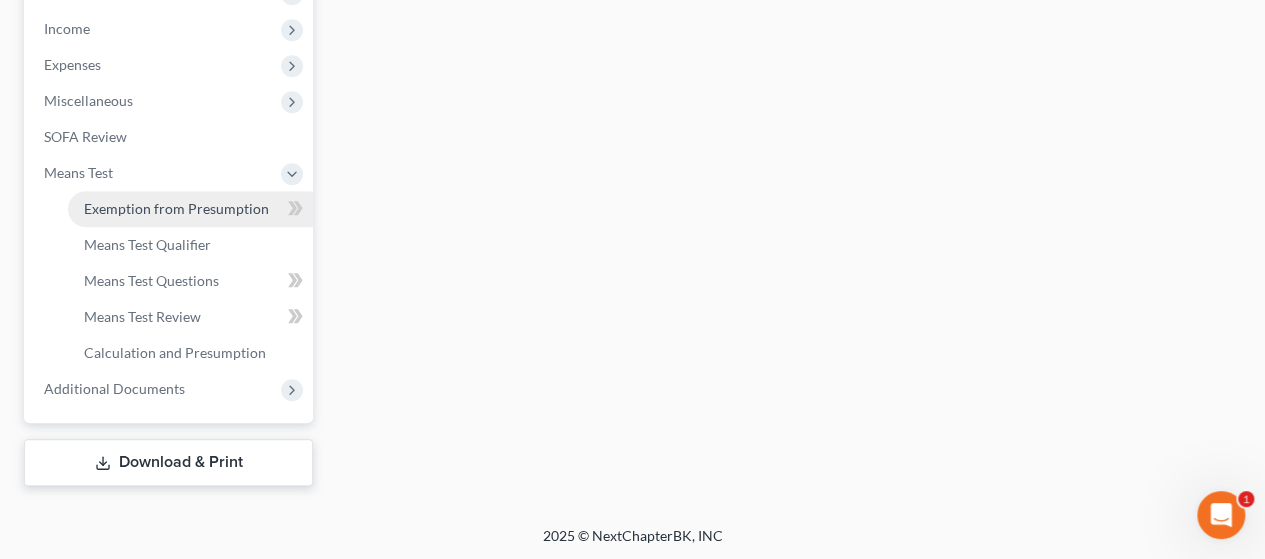 click on "Exemption from Presumption" at bounding box center (176, 208) 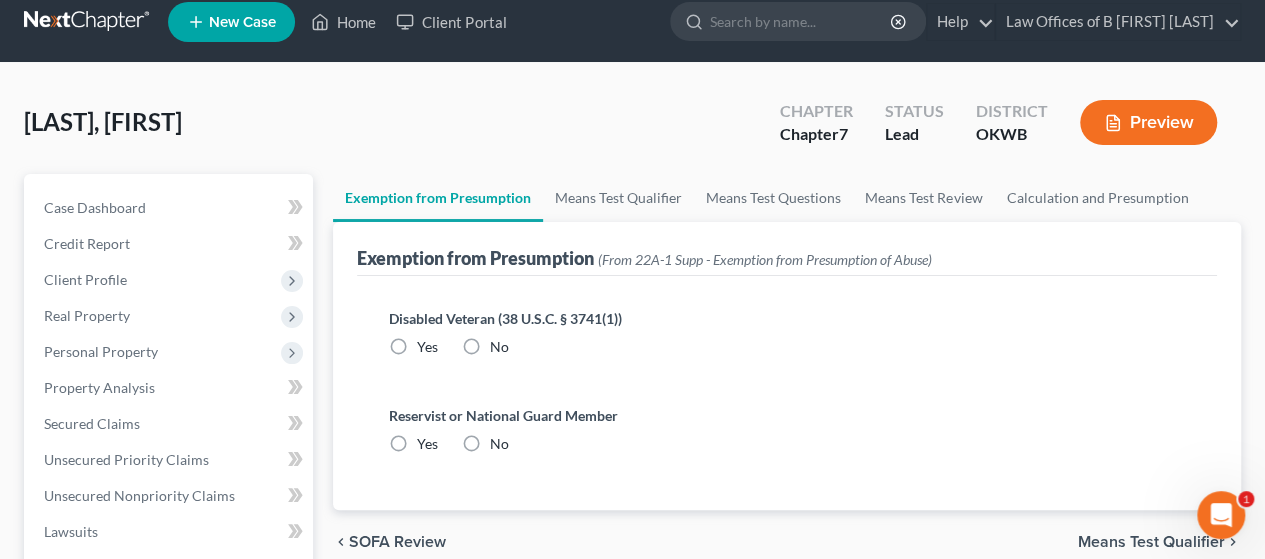 scroll, scrollTop: 0, scrollLeft: 0, axis: both 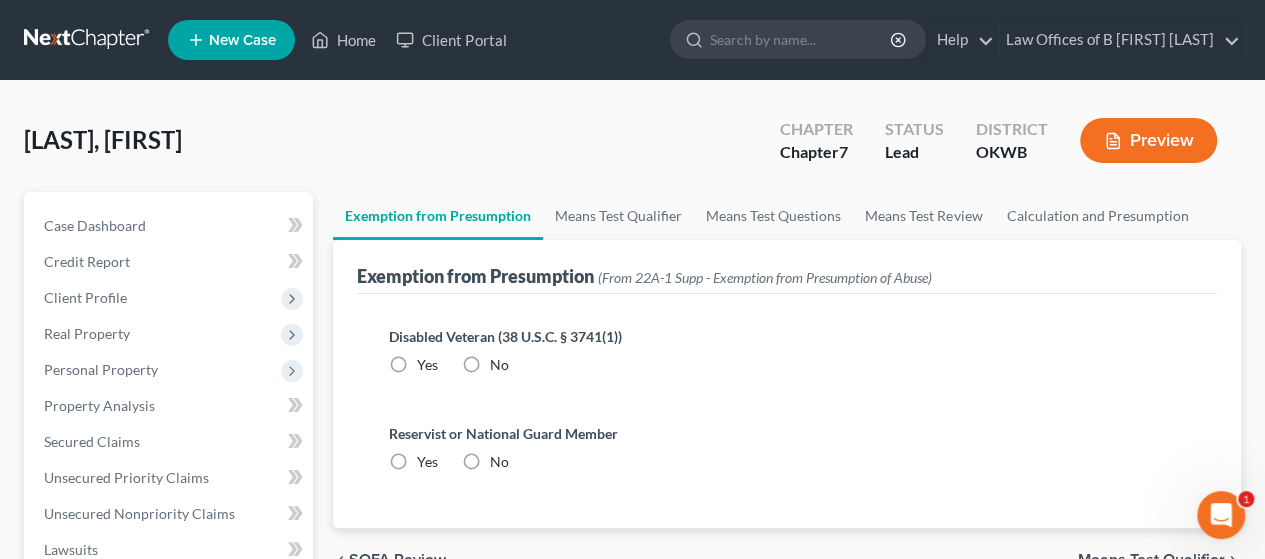 click on "No" at bounding box center [499, 365] 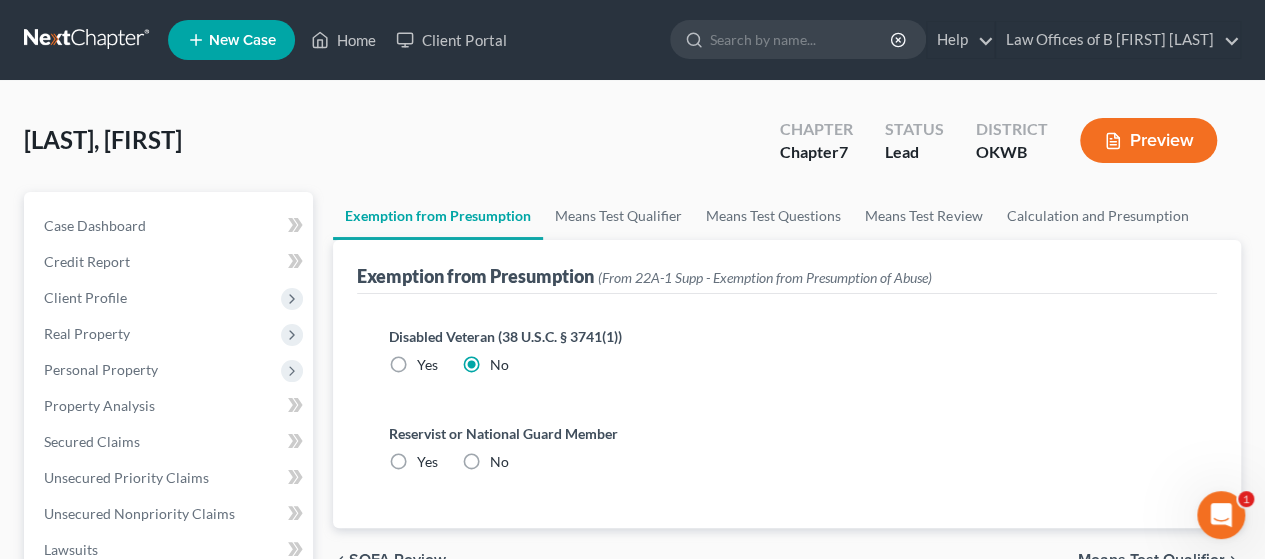 click on "No" at bounding box center (499, 462) 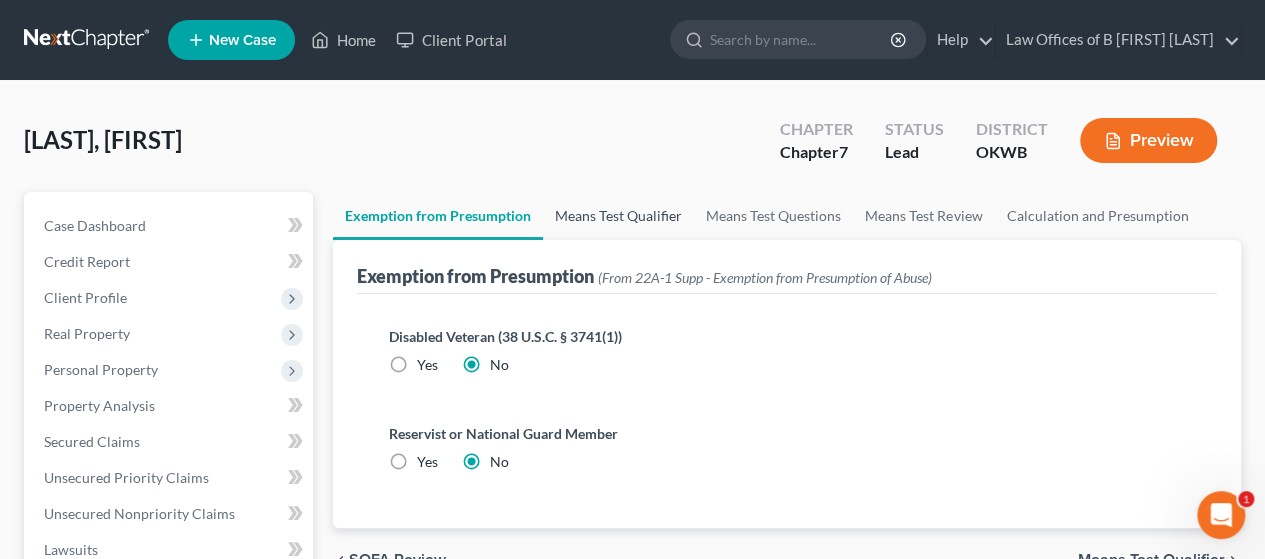 click on "Means Test Qualifier" at bounding box center (618, 216) 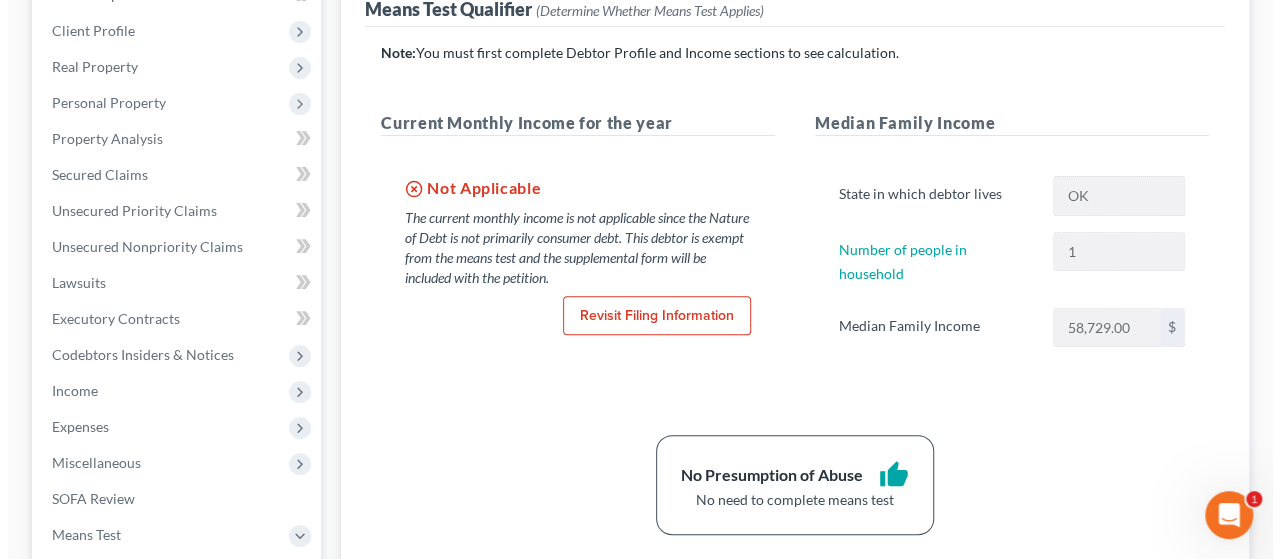 scroll, scrollTop: 0, scrollLeft: 0, axis: both 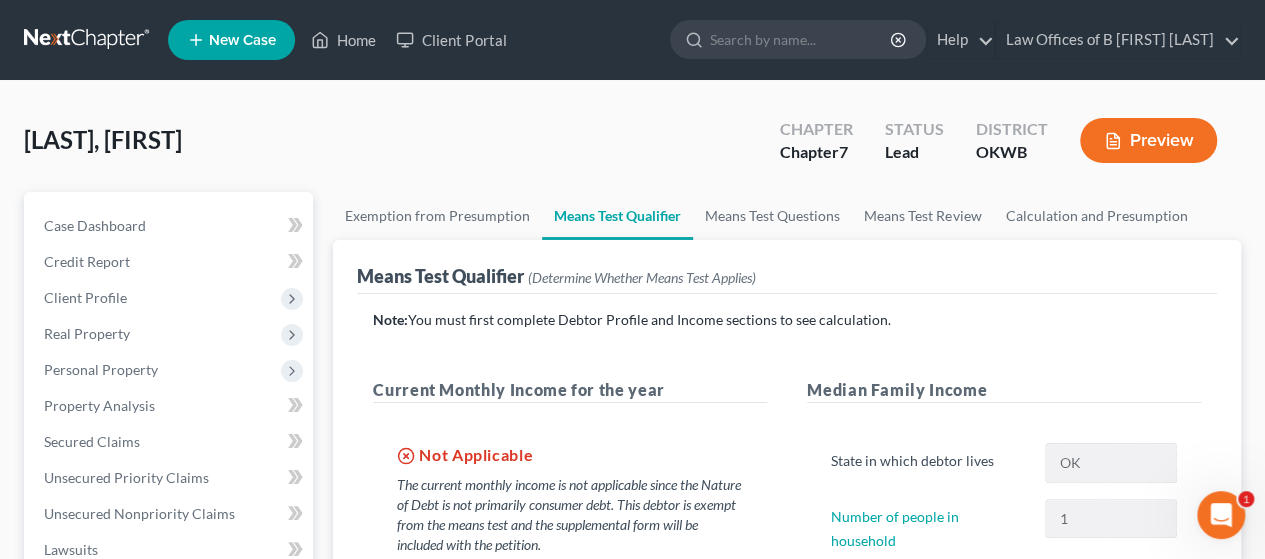 click on "Preview" at bounding box center [1148, 140] 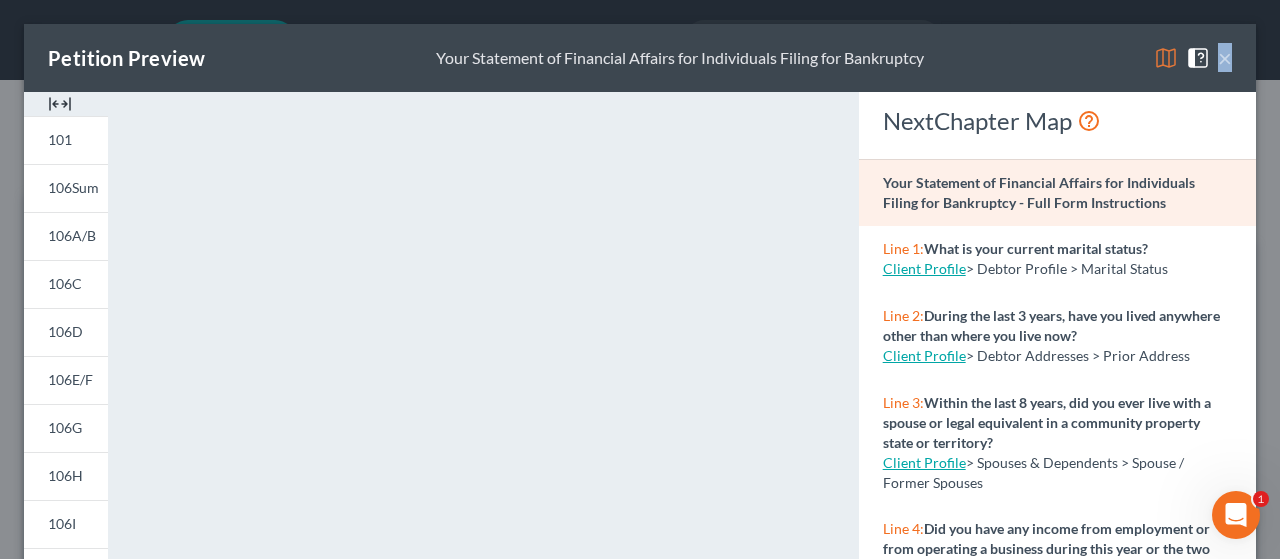 click at bounding box center [1166, 58] 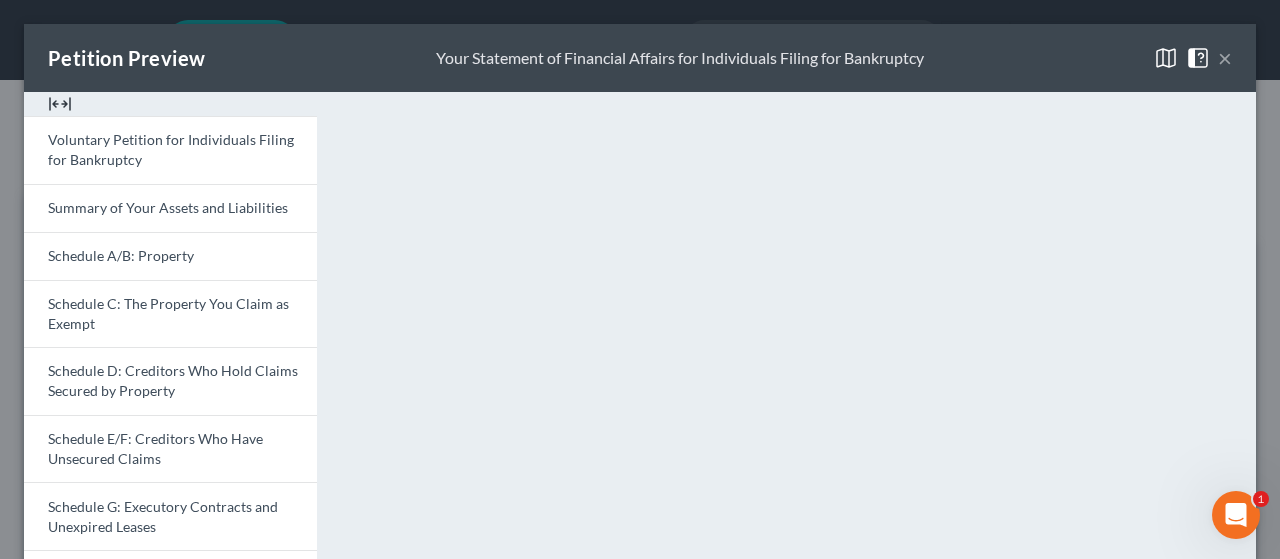 click on "Voluntary Petition for Individuals Filing for Bankruptcy Summary of Your Assets and Liabilities Schedule A/B: Property Schedule C: The Property You Claim as Exempt Schedule D: Creditors Who Hold Claims Secured by Property Schedule E/F: Creditors Who Have Unsecured Claims Schedule G: Executory Contracts and Unexpired Leases Schedule H: Your Codebtors Schedule I: Your Income Schedule J: Your Expenses Declaration About an Individual Debtor's Schedules Your Statement of Financial Affairs for Individuals Filing for Bankruptcy Statement of Intention for Individuals Filing Under Chapter 7 Chapter 7 Statement of Your Current Monthly Income and Means-Test Calculation Statement of Exemption from Presumption of Abuse Creditor Matrix Verification of Creditor Matrix Notice Required by 11 U.S.C. § 342(b) for Individuals Filing for Bankruptcy Attorney's Disclosure of Compensation Download Draft" at bounding box center (170, 708) 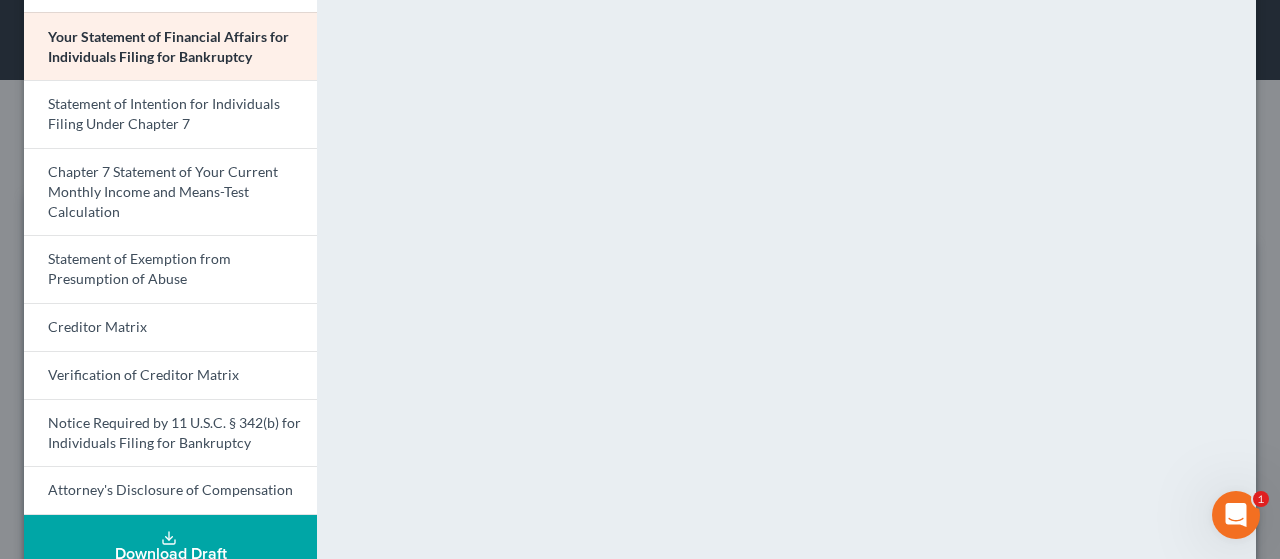 scroll, scrollTop: 784, scrollLeft: 0, axis: vertical 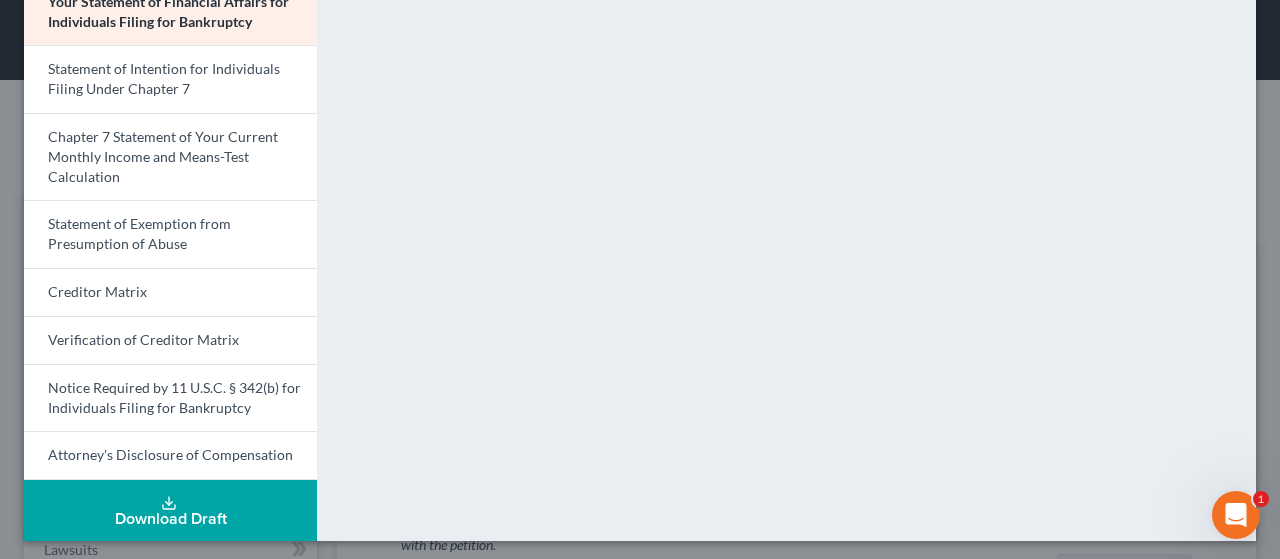 click on "Download Draft" at bounding box center (170, 510) 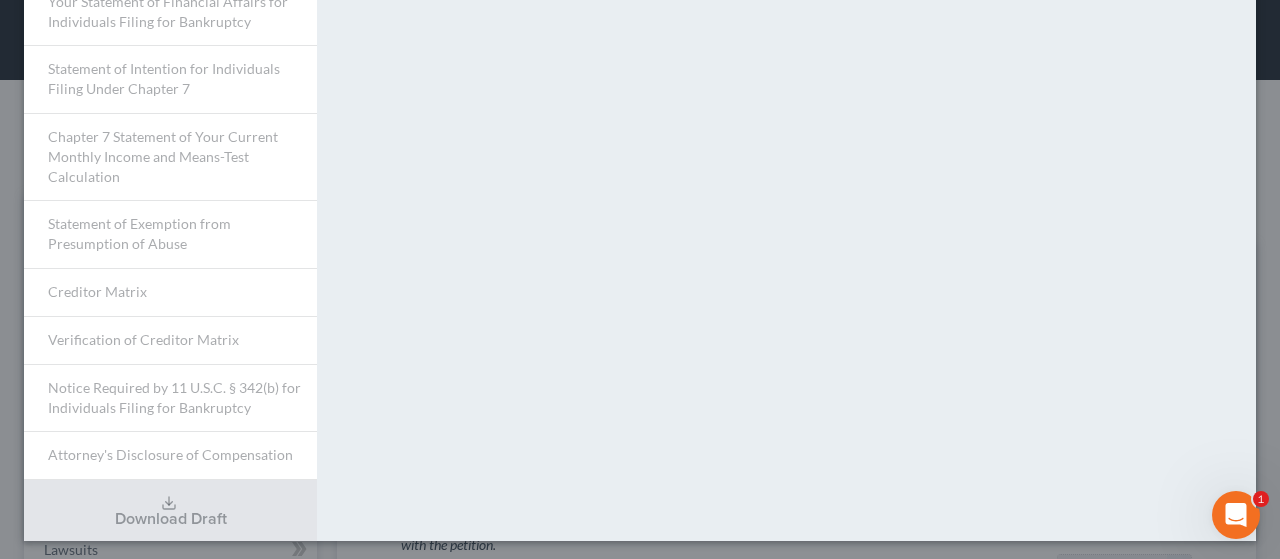 click on "Please wait while we merge your full draft packet. This will take approximately 3 minutes to compile. Thanks for your patience." at bounding box center (796, -76) 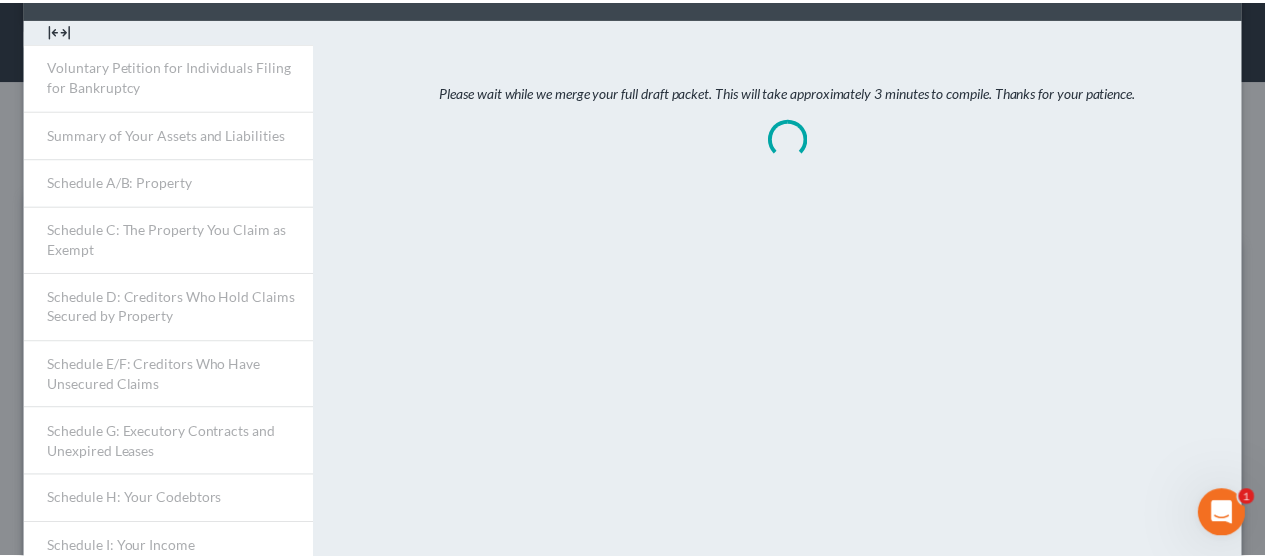 scroll, scrollTop: 0, scrollLeft: 0, axis: both 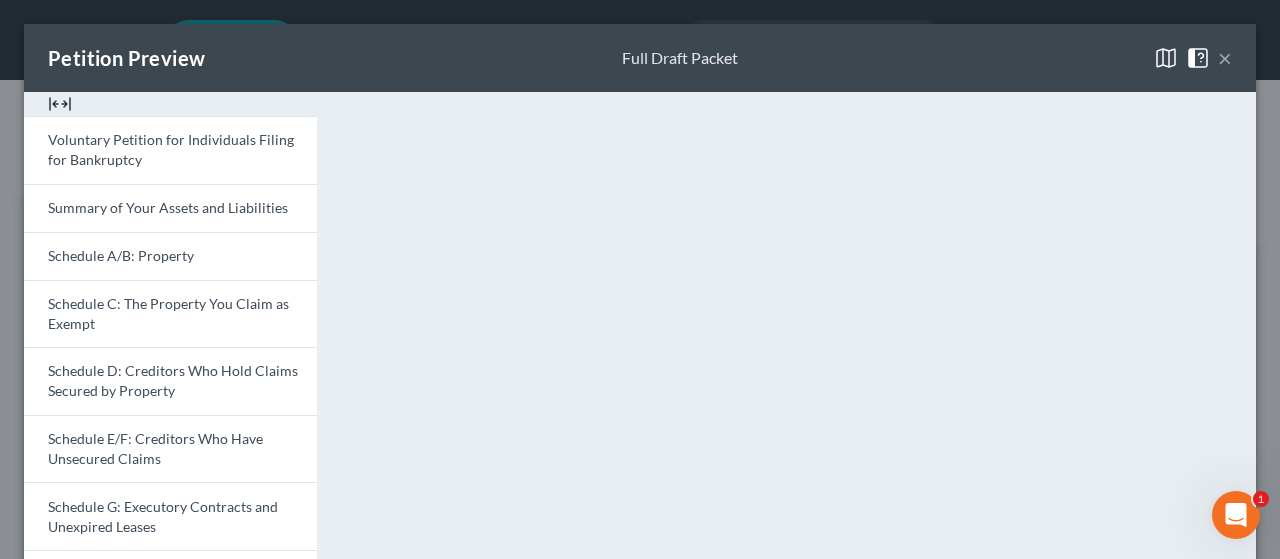 click on "×" at bounding box center (1225, 58) 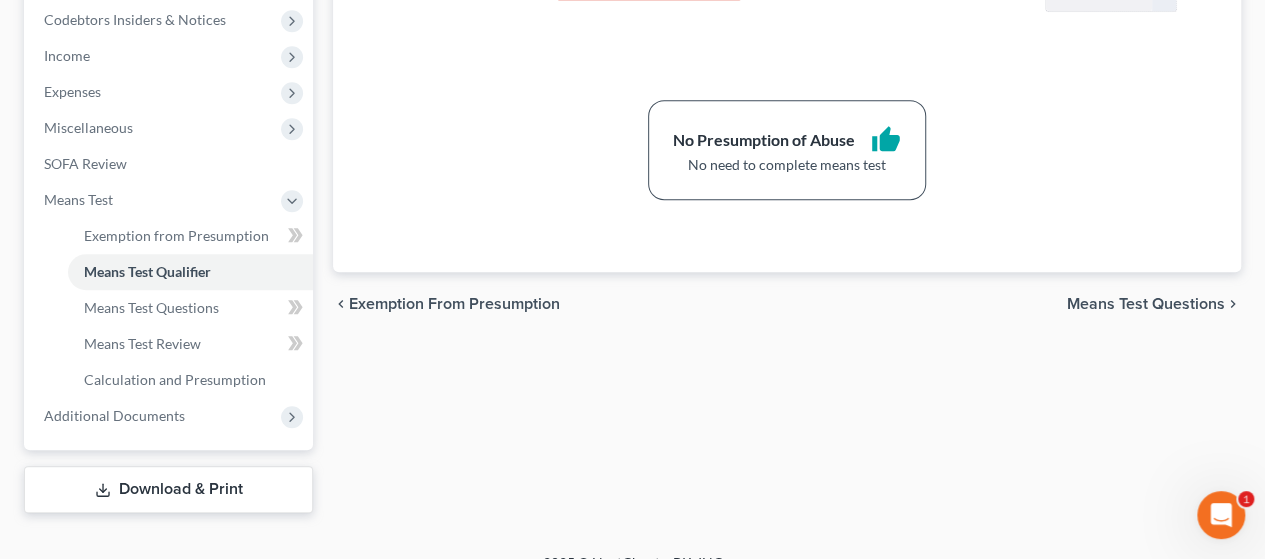 scroll, scrollTop: 618, scrollLeft: 0, axis: vertical 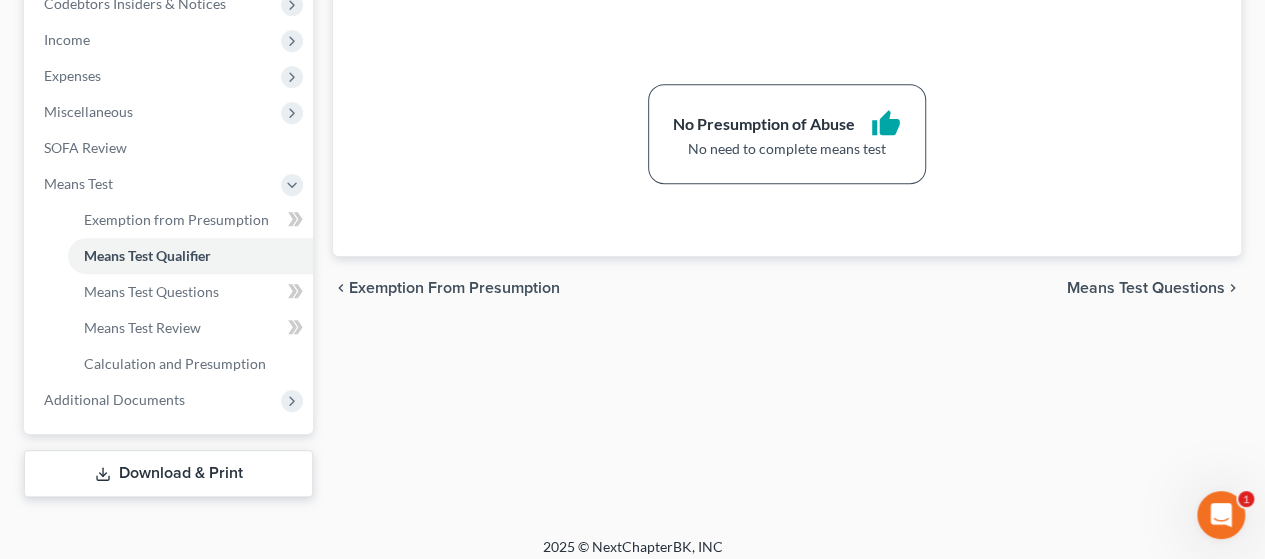 click on "Download & Print" at bounding box center (168, 473) 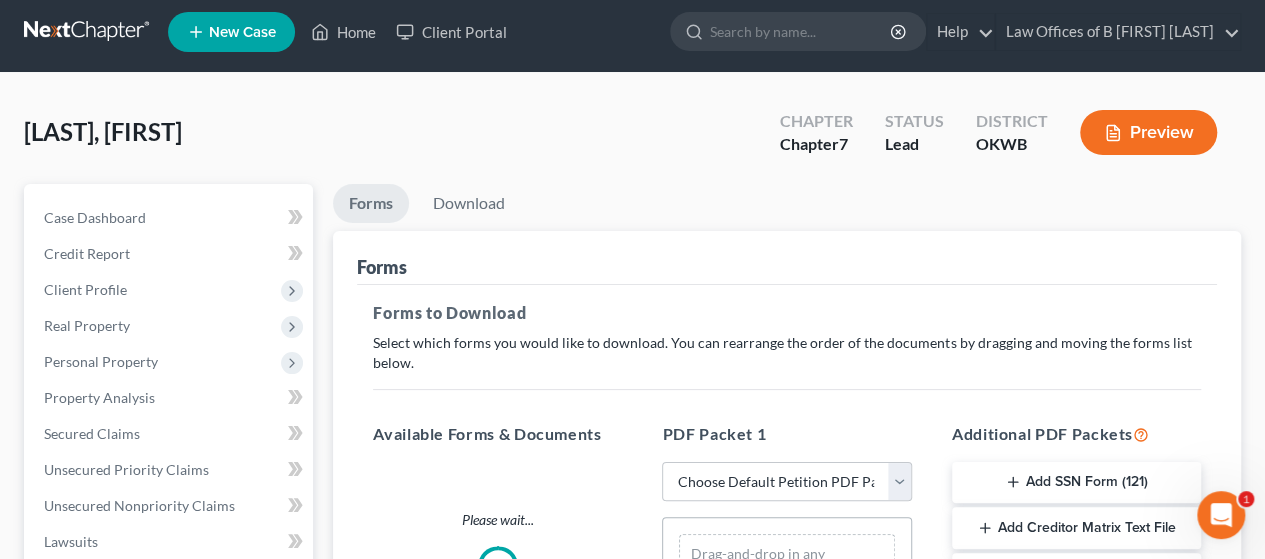 scroll, scrollTop: 0, scrollLeft: 0, axis: both 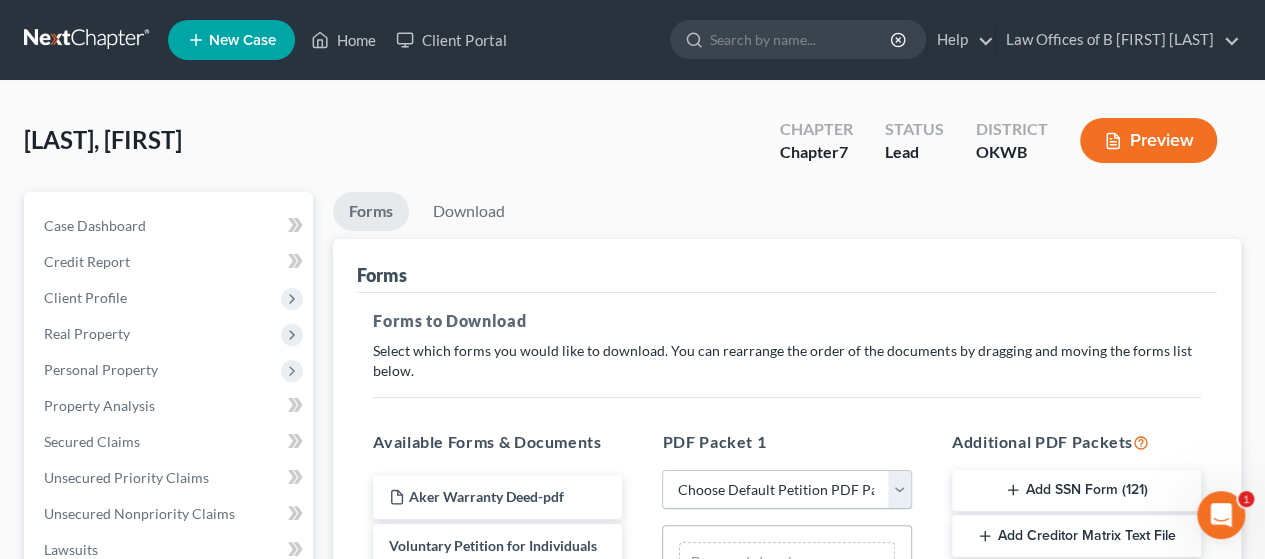 click on "Choose Default Petition PDF Packet Complete Bankruptcy Petition (all forms and schedules) Emergency Filing Forms (Petition and Creditor List Only) Amended Forms Signature Pages Only Emergency Filing with Credit Counseling Emergency Schedule Completion - Chapter 7 Supplemental Documents for Filing Supplemental Chapter 7 Documents Signature Pages Signature Pages and PayAdvice Cvr Pg" at bounding box center (786, 490) 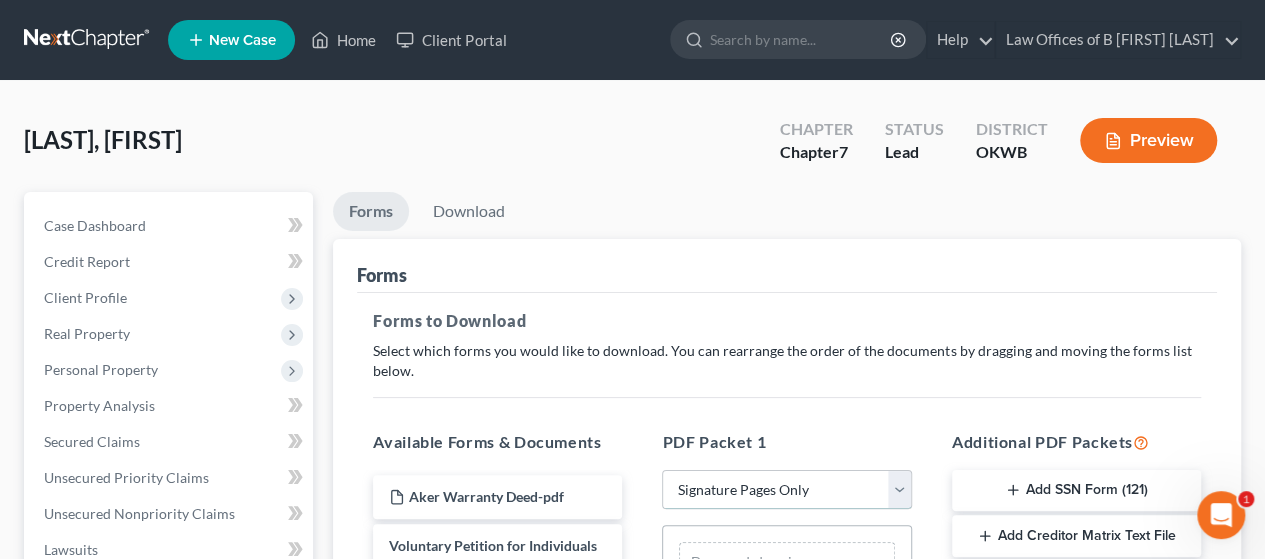 click on "Choose Default Petition PDF Packet Complete Bankruptcy Petition (all forms and schedules) Emergency Filing Forms (Petition and Creditor List Only) Amended Forms Signature Pages Only Emergency Filing with Credit Counseling Emergency Schedule Completion - Chapter 7 Supplemental Documents for Filing Supplemental Chapter 7 Documents Signature Pages Signature Pages and PayAdvice Cvr Pg" at bounding box center [786, 490] 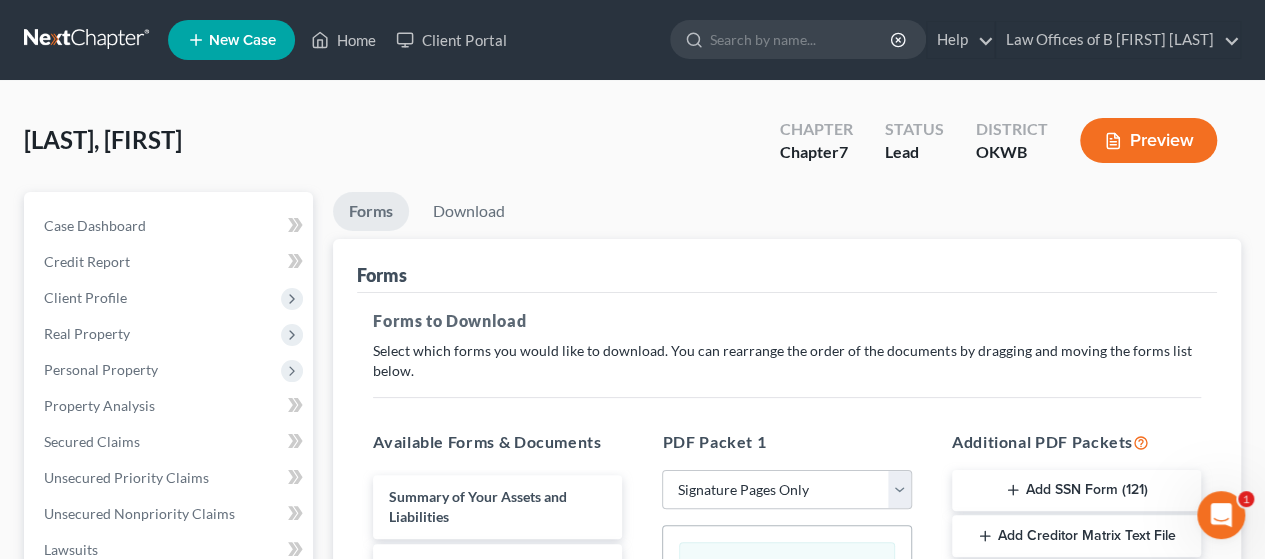 click on "Add SSN Form (121)" at bounding box center [1076, 491] 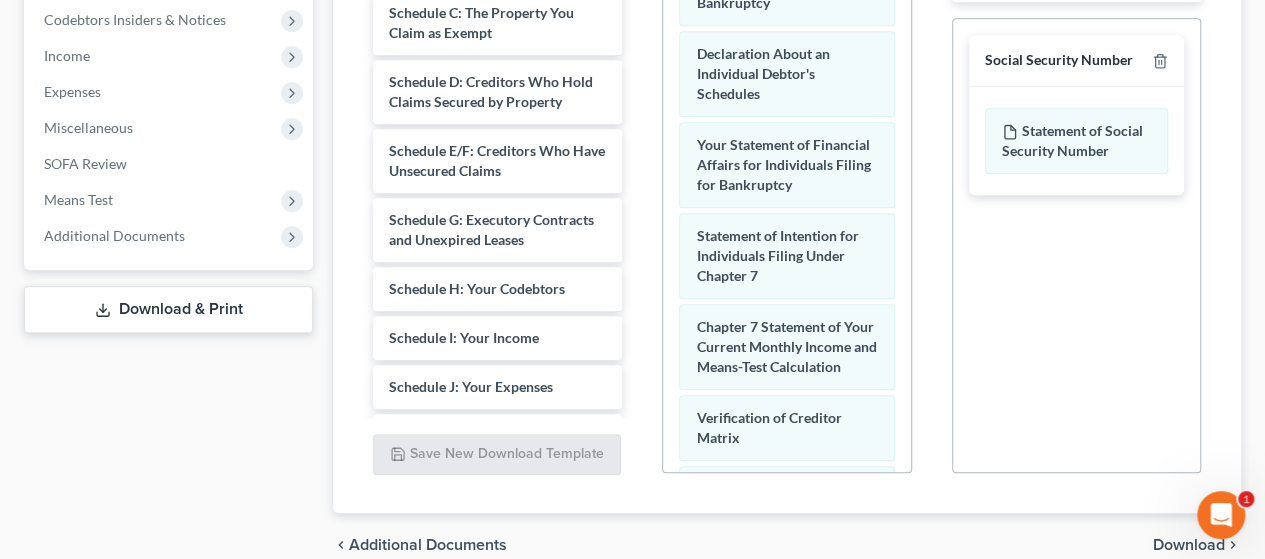 scroll, scrollTop: 694, scrollLeft: 0, axis: vertical 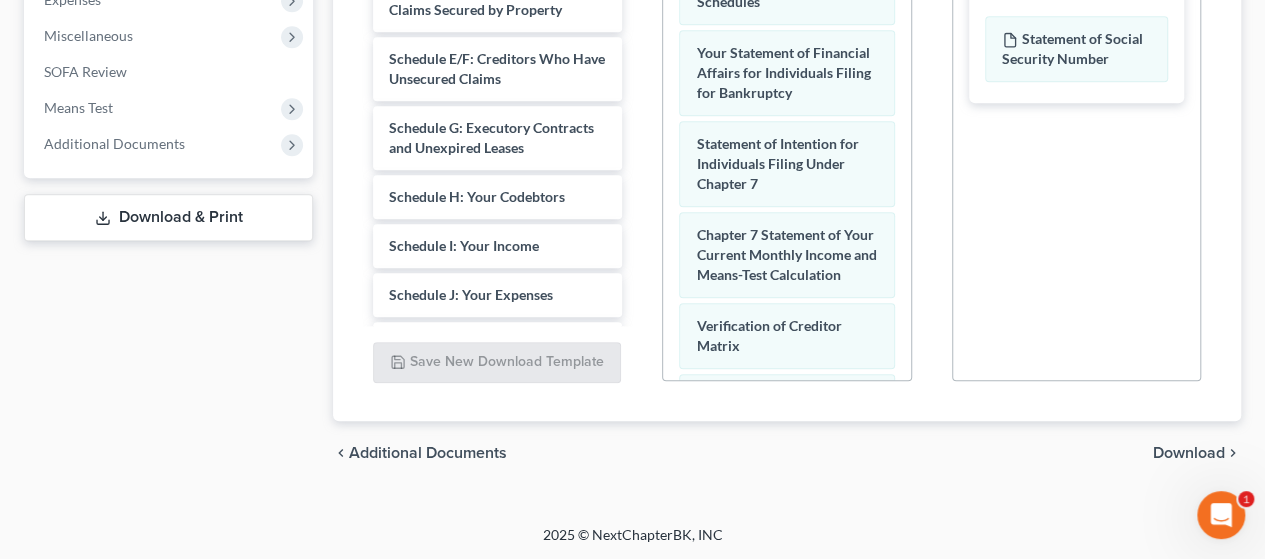 click on "Download" at bounding box center [1189, 453] 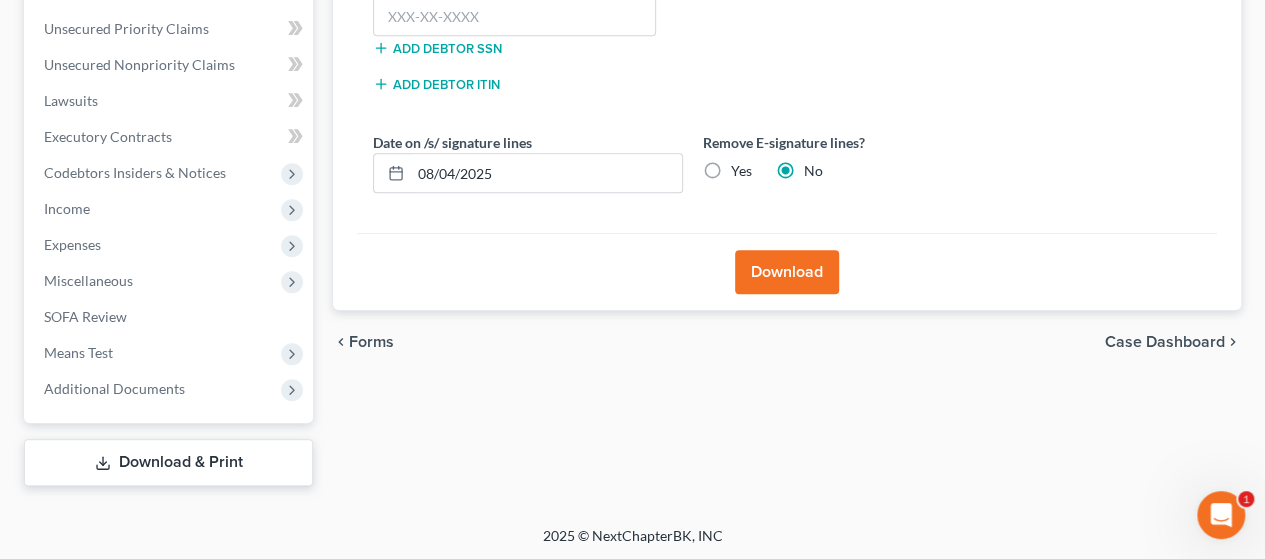 scroll, scrollTop: 444, scrollLeft: 0, axis: vertical 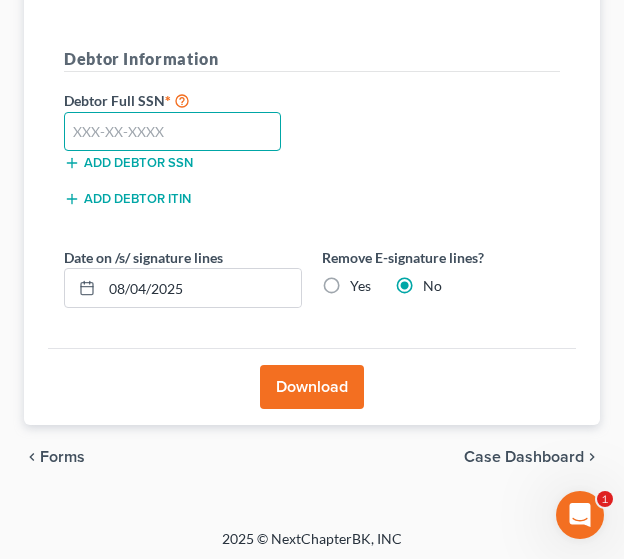 click at bounding box center (172, 132) 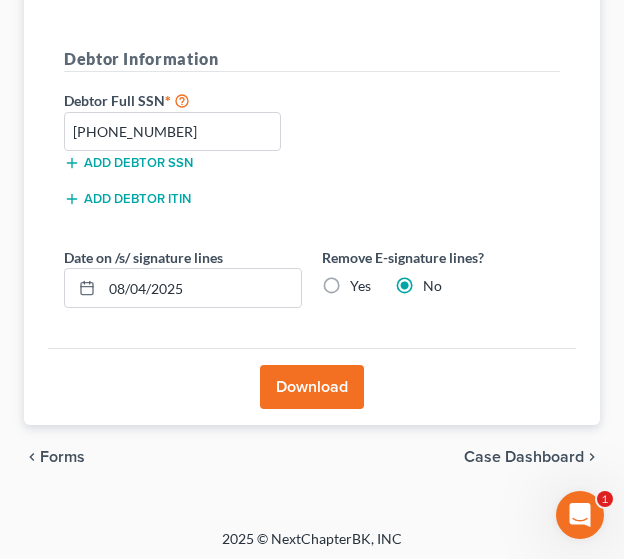 click on "Download" at bounding box center (312, 387) 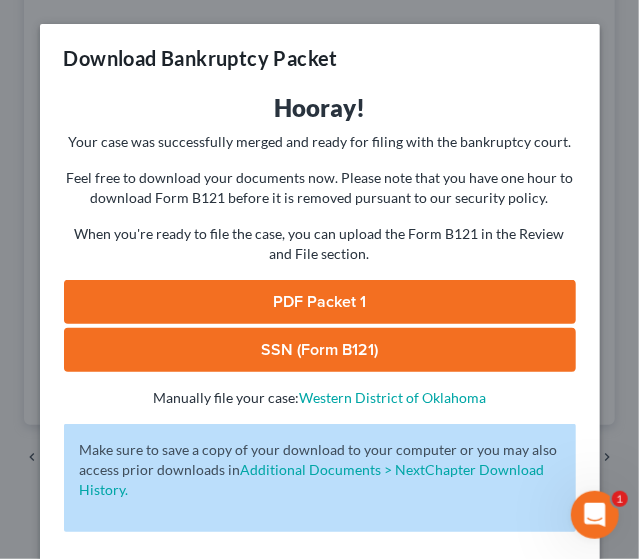click on "SSN (Form B121)" at bounding box center [320, 350] 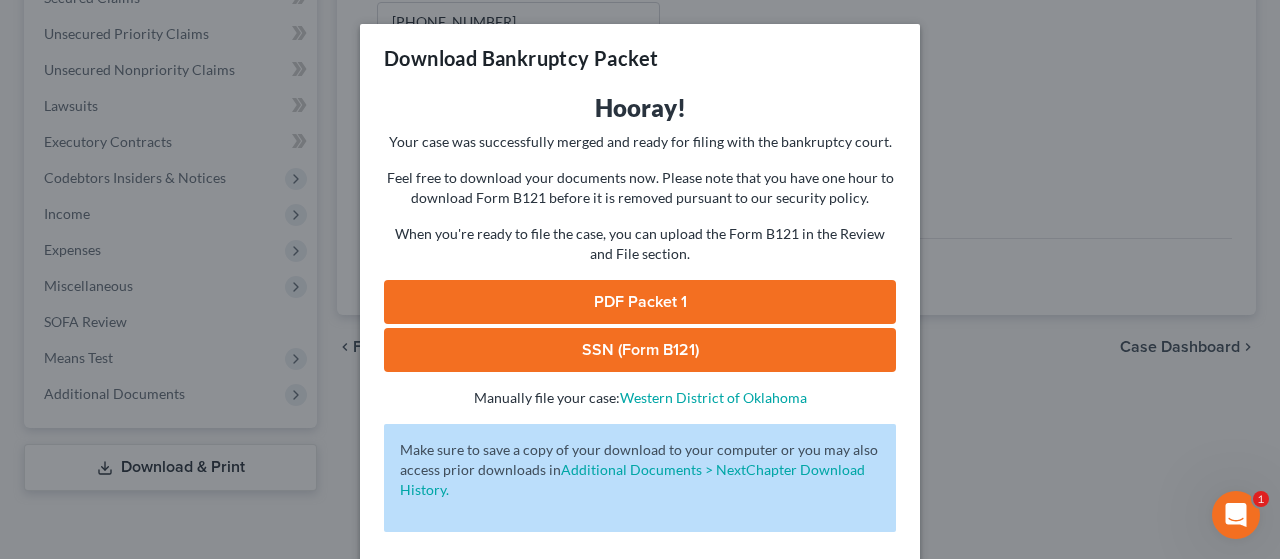 click on "PDF Packet 1" at bounding box center (640, 302) 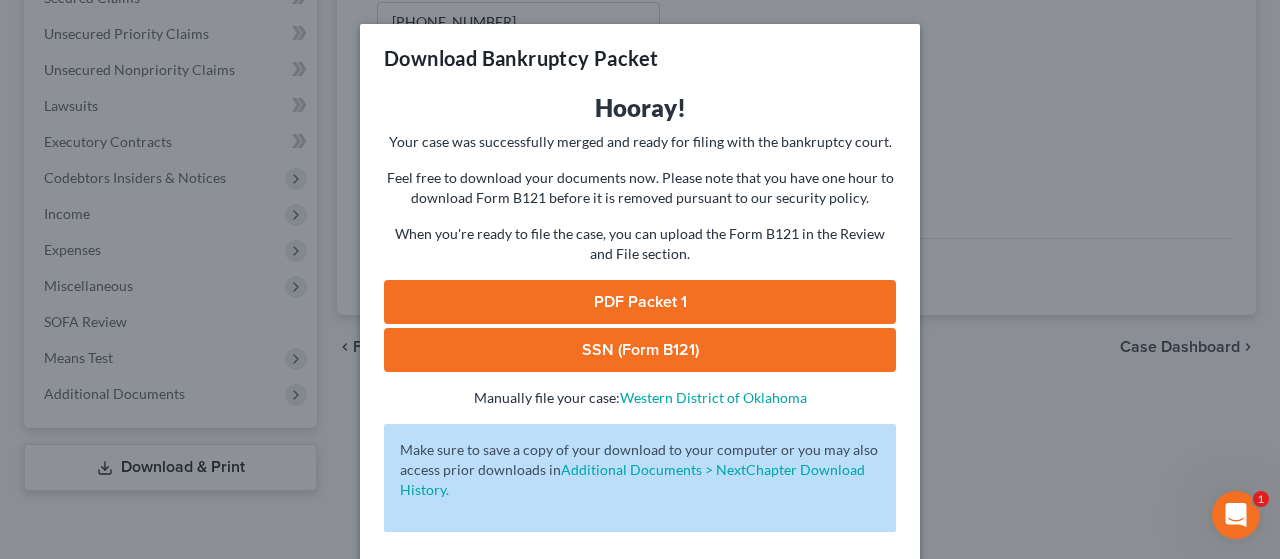 click on "Download Bankruptcy Packet
Hooray! Your case was successfully merged and ready for filing with the bankruptcy court. Feel free to download your documents now. Please note that you have one hour to download Form B121 before it is removed pursuant to our security policy. When you're ready to file the case, you can upload the Form B121 in the Review and File section. PDF Packet 1 SSN (Form B121) -  Manually file your case:  Western District of Oklahoma Oops! There was an error with generating the download packet. -
Make sure to save a copy of your download to your computer or you may also access prior downloads in  Additional Documents > NextChapter Download History.
Complete!" at bounding box center (640, 279) 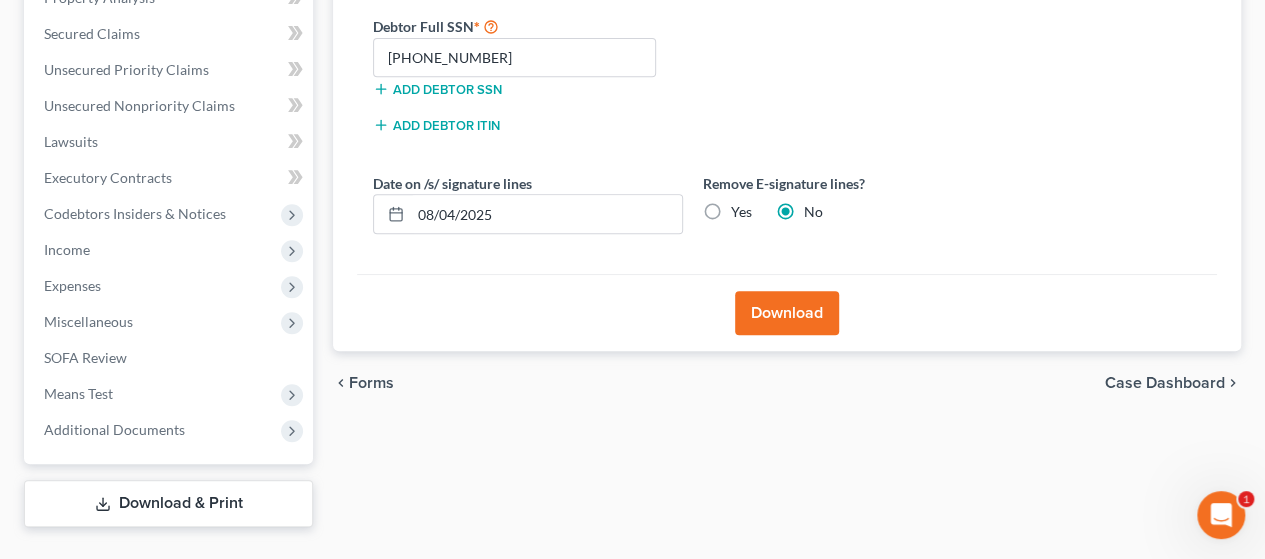 scroll, scrollTop: 404, scrollLeft: 0, axis: vertical 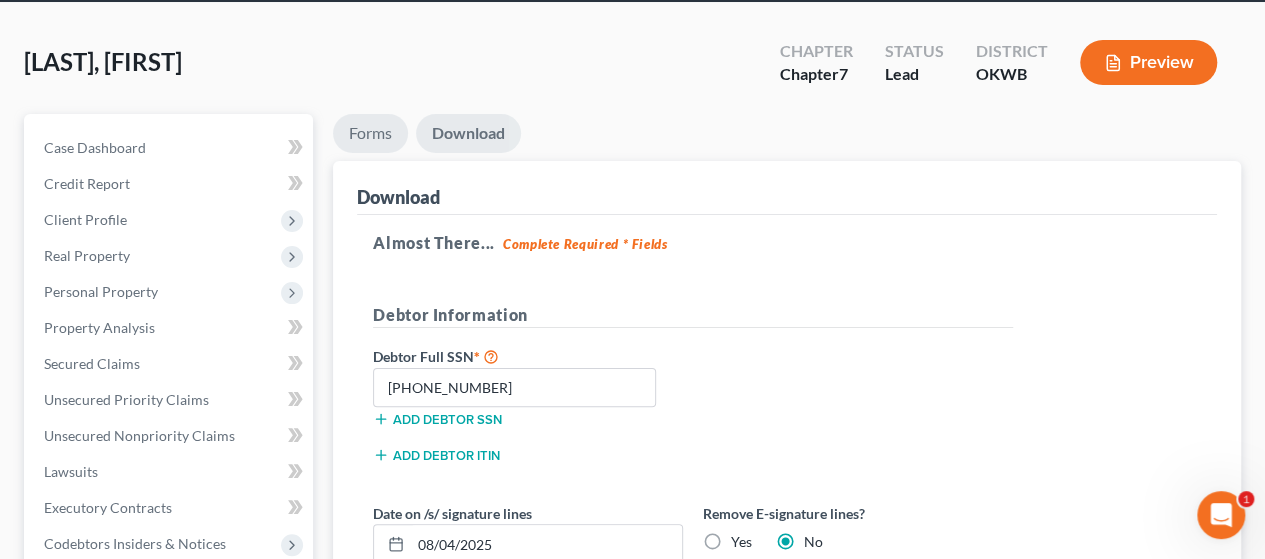 click on "Forms" at bounding box center [370, 133] 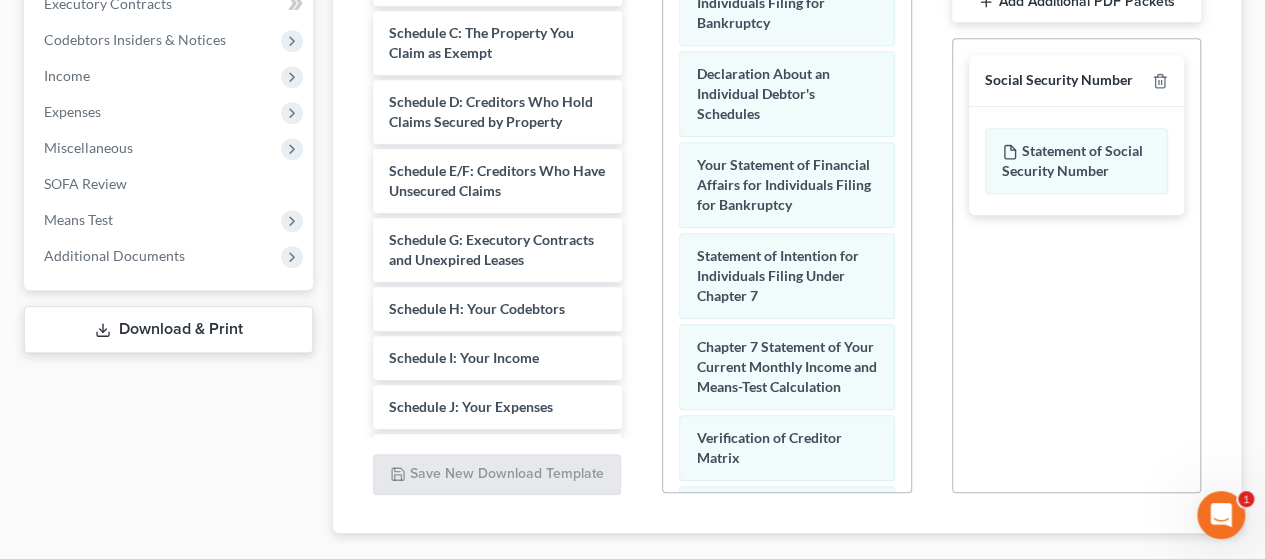 scroll, scrollTop: 603, scrollLeft: 0, axis: vertical 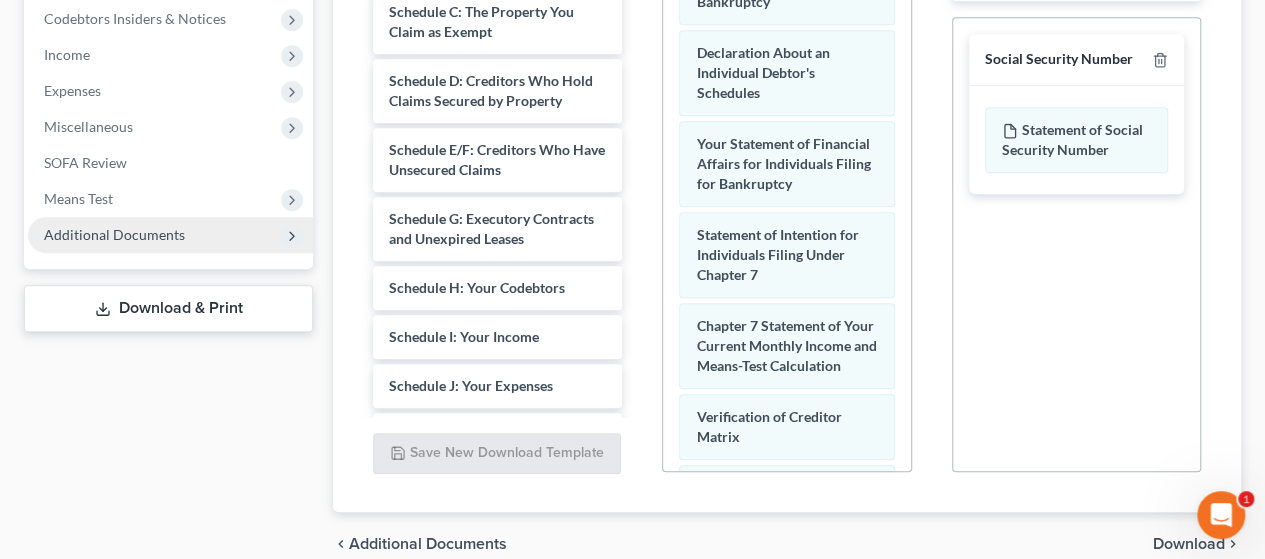 click on "Additional Documents" at bounding box center (114, 234) 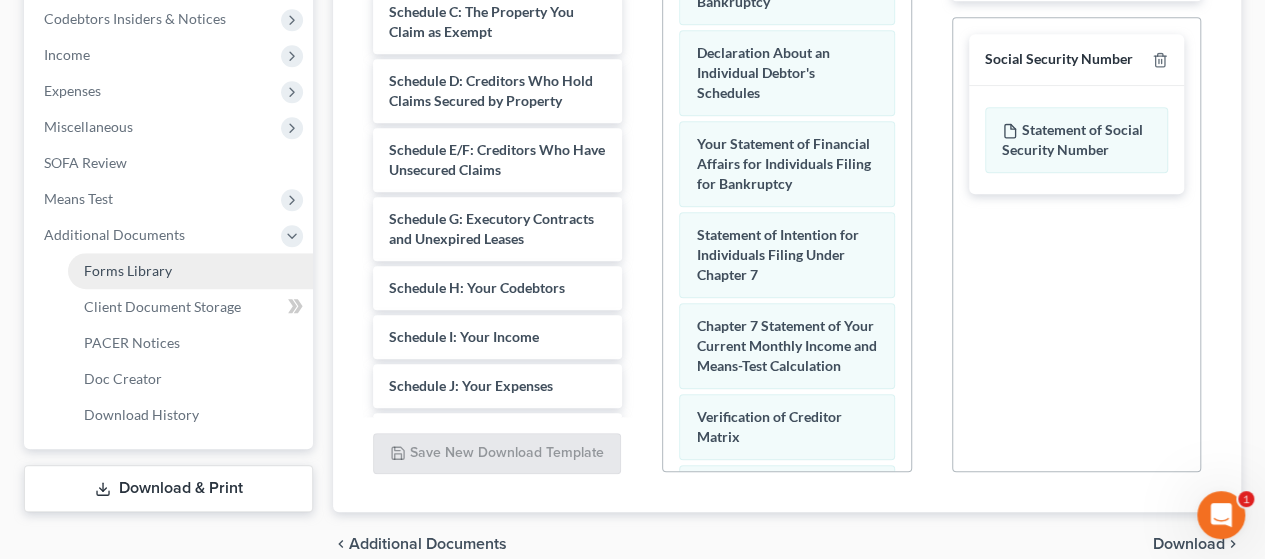 click on "Forms Library" at bounding box center [128, 270] 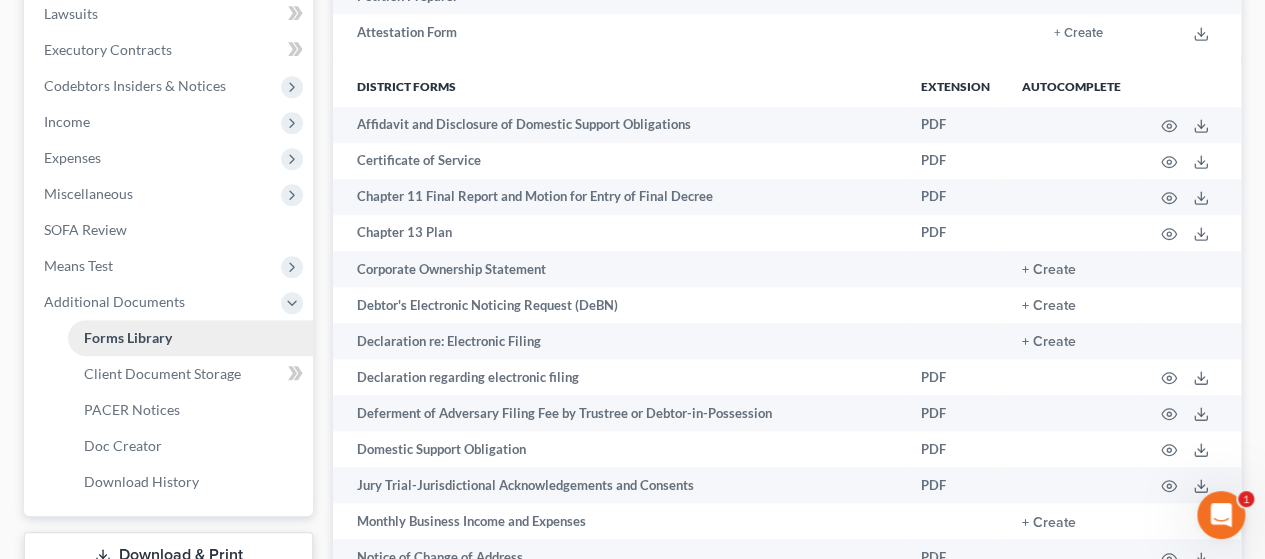 scroll, scrollTop: 0, scrollLeft: 0, axis: both 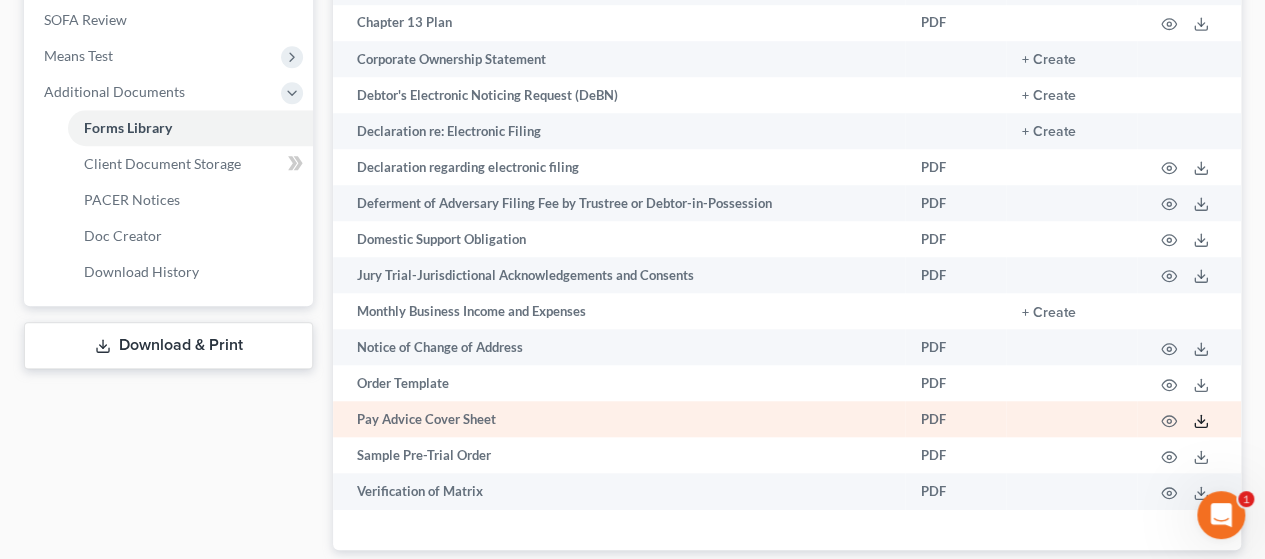 click 